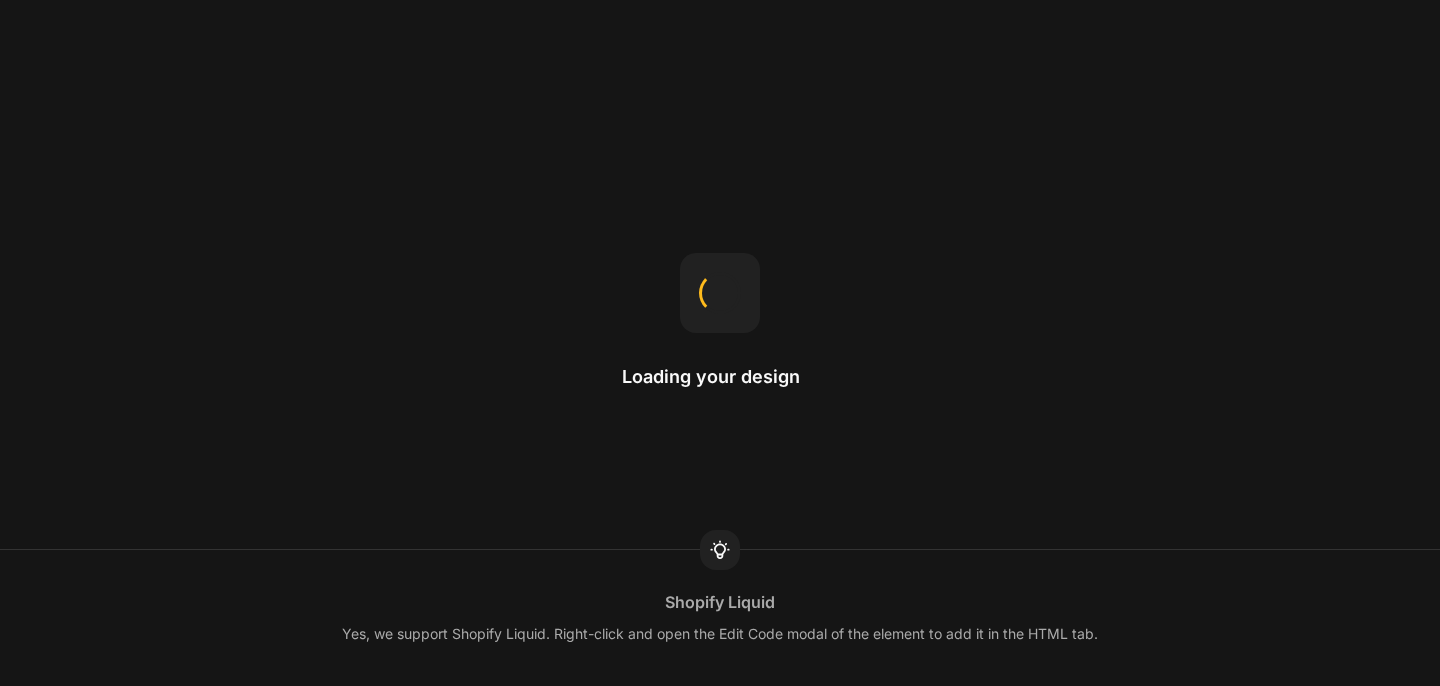 scroll, scrollTop: 0, scrollLeft: 0, axis: both 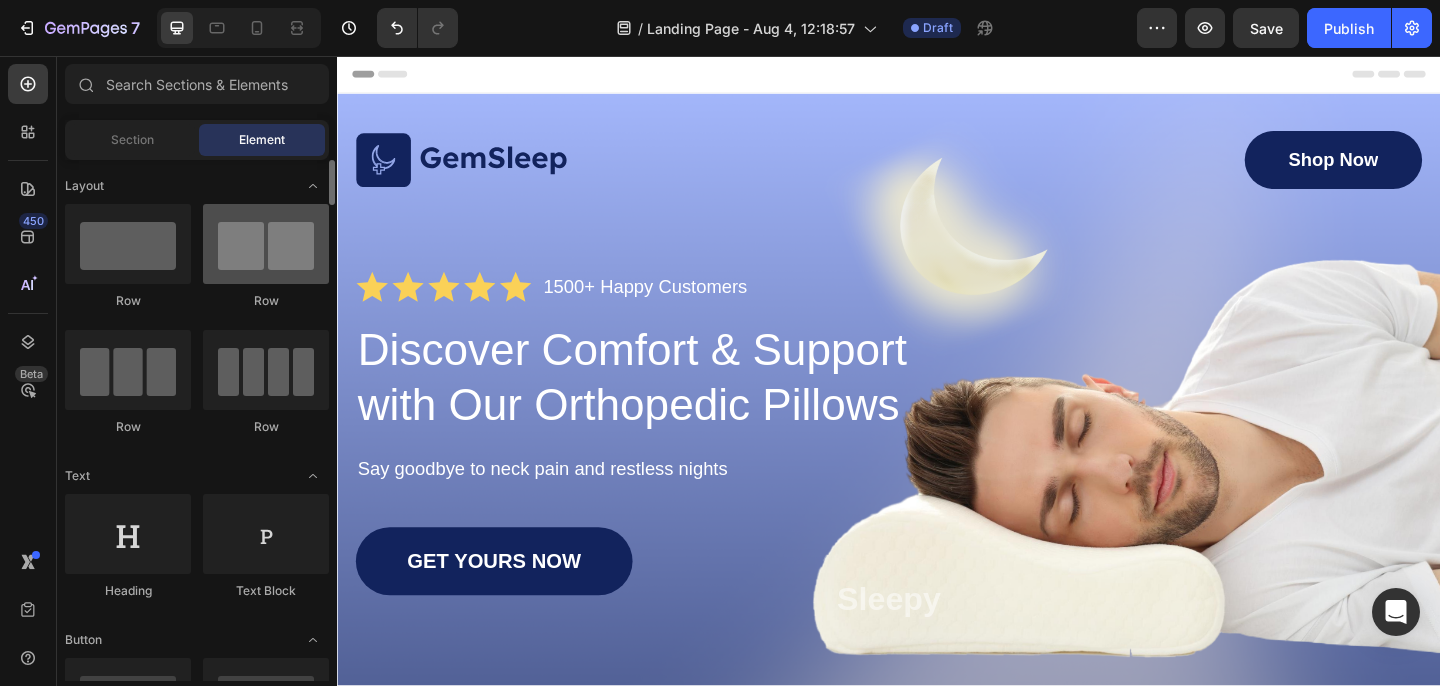 click at bounding box center [266, 244] 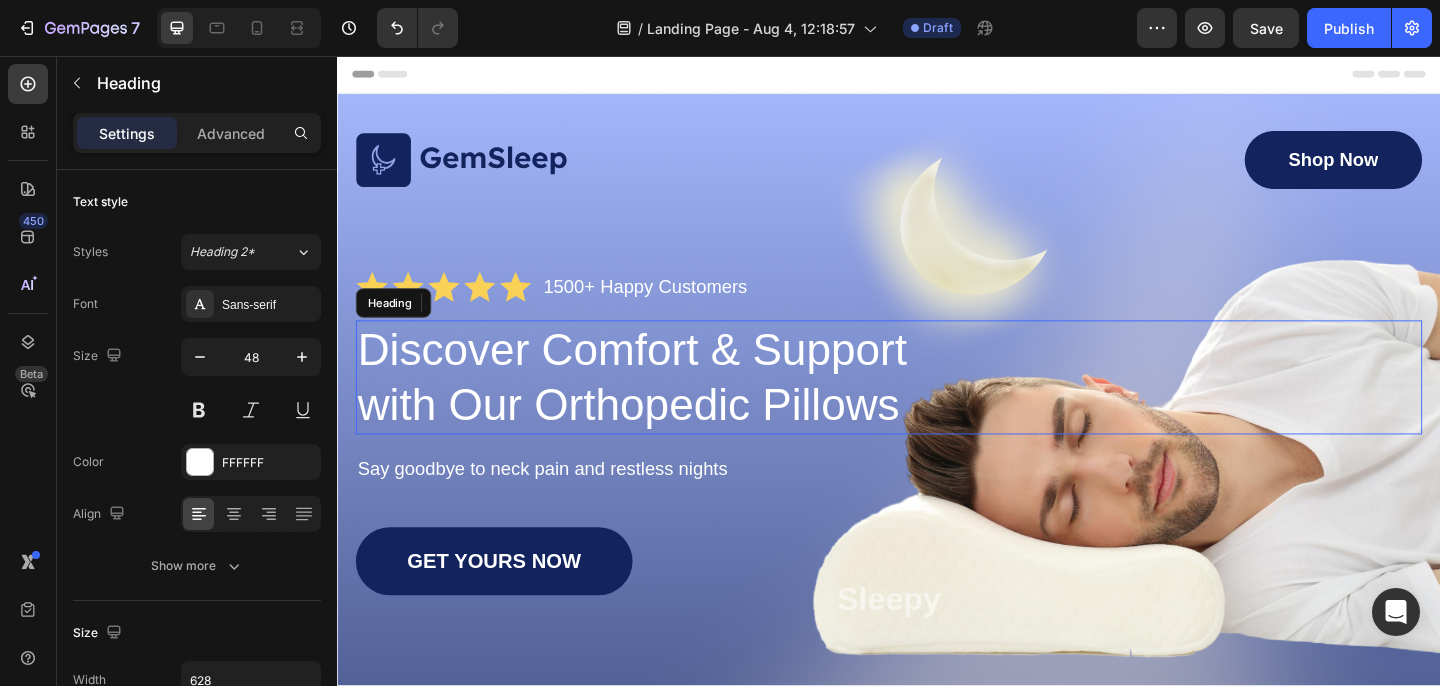 click on "Discover Comfort & Support with Our Orthopedic Pillows" at bounding box center [671, 406] 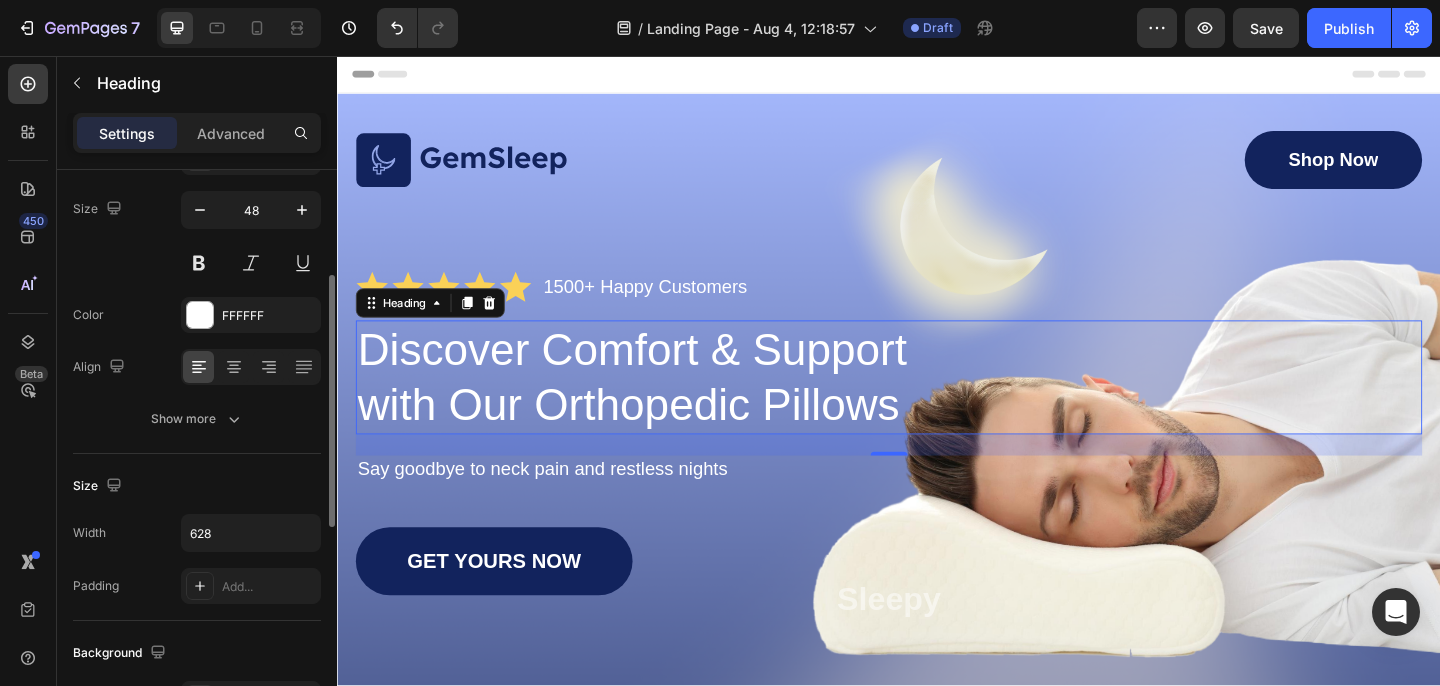 scroll, scrollTop: 207, scrollLeft: 0, axis: vertical 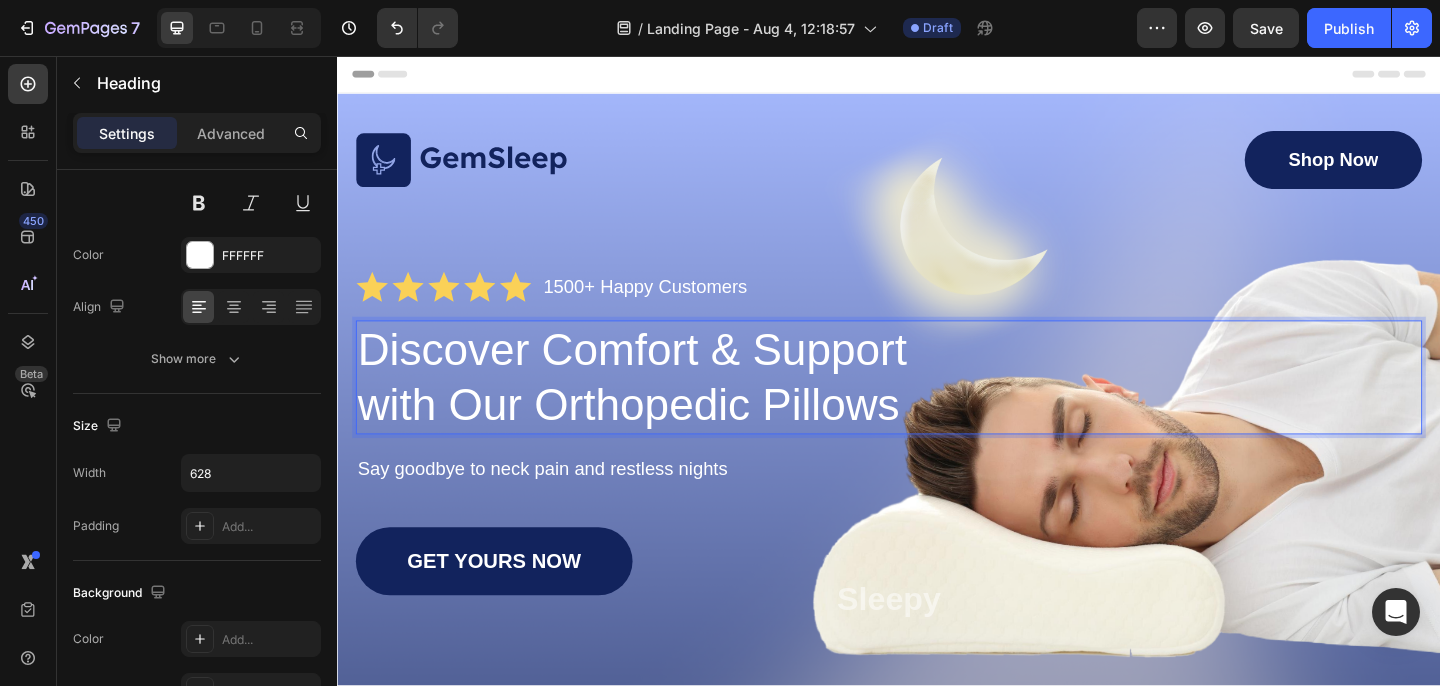 click on "Discover Comfort & Support with Our Orthopedic Pillows" at bounding box center [671, 406] 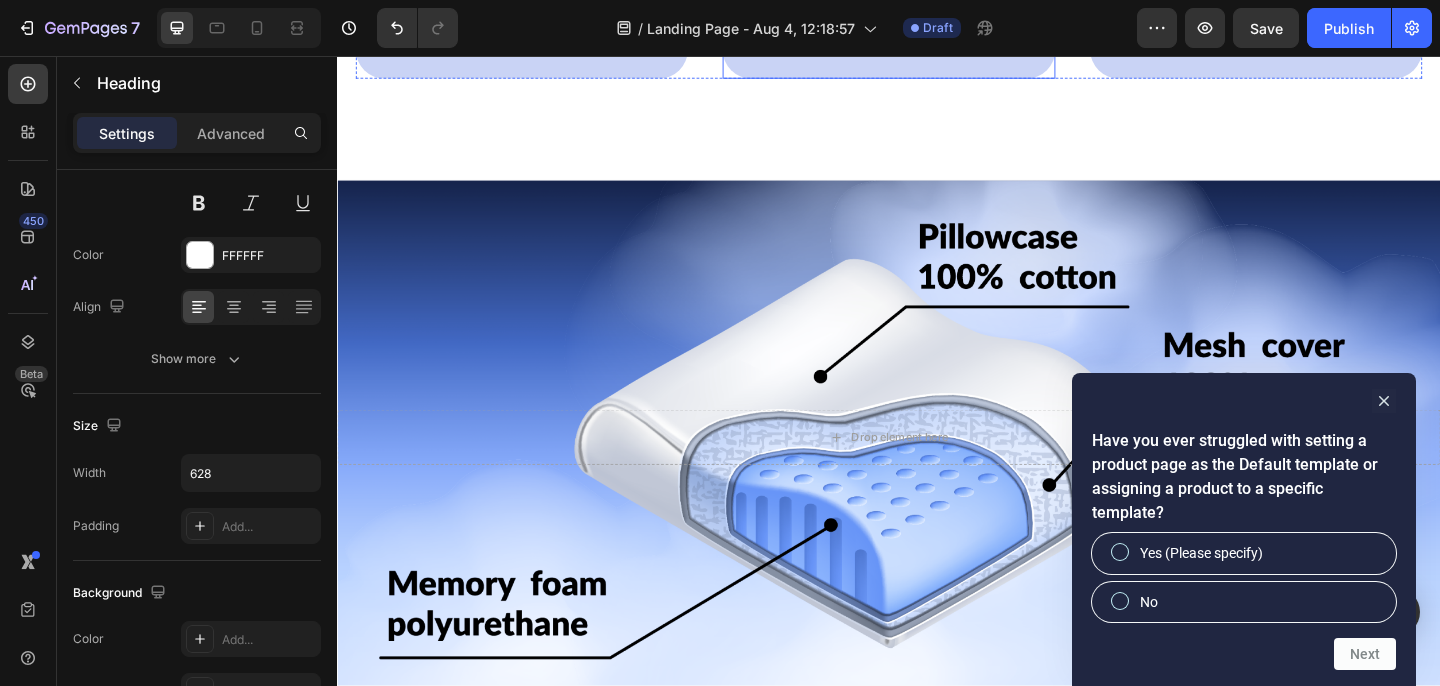 scroll, scrollTop: 1477, scrollLeft: 0, axis: vertical 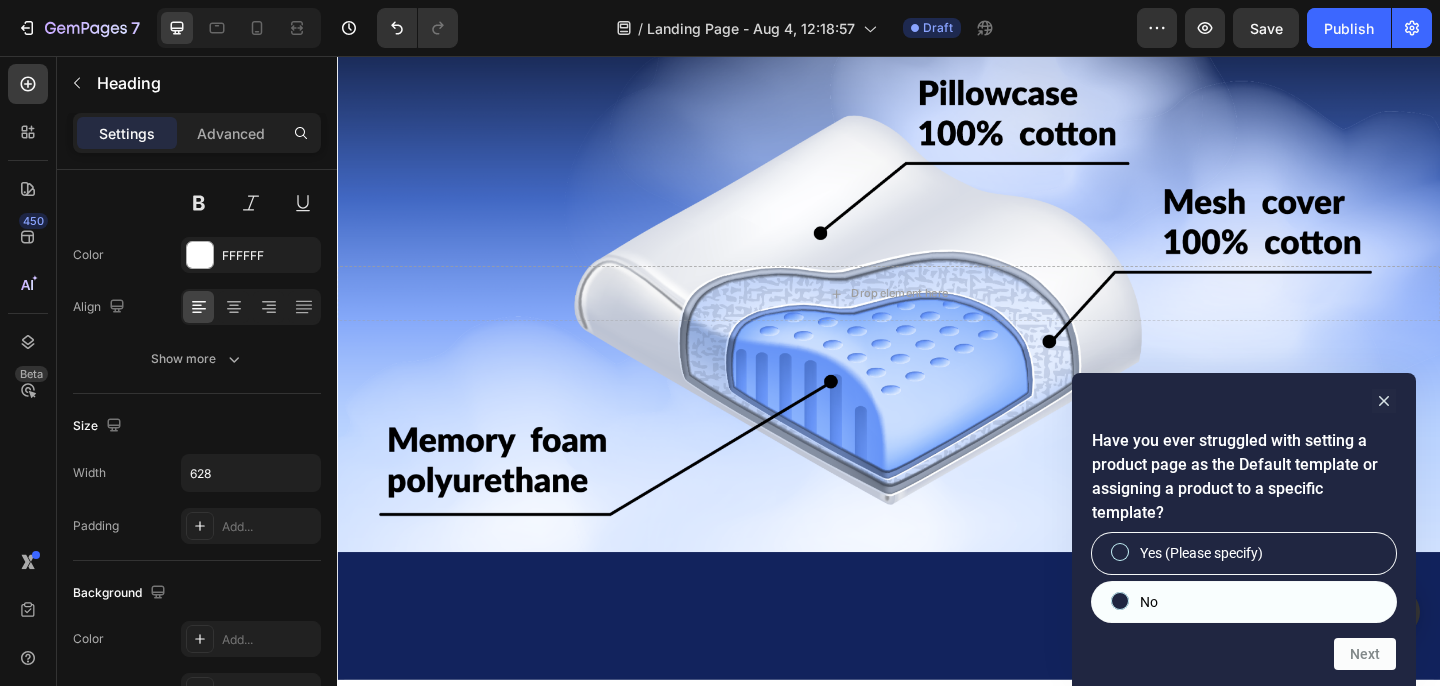 click on "No" at bounding box center (1244, 602) 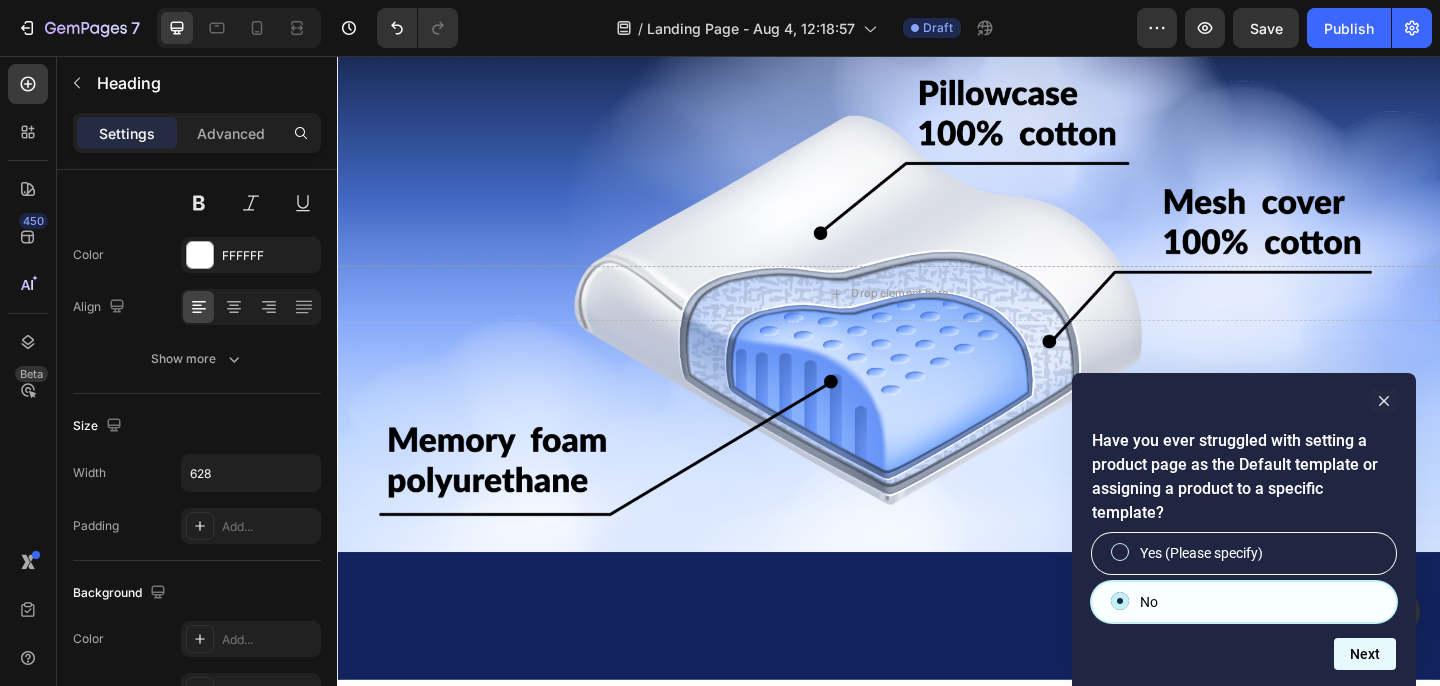 click on "Next" at bounding box center [1365, 654] 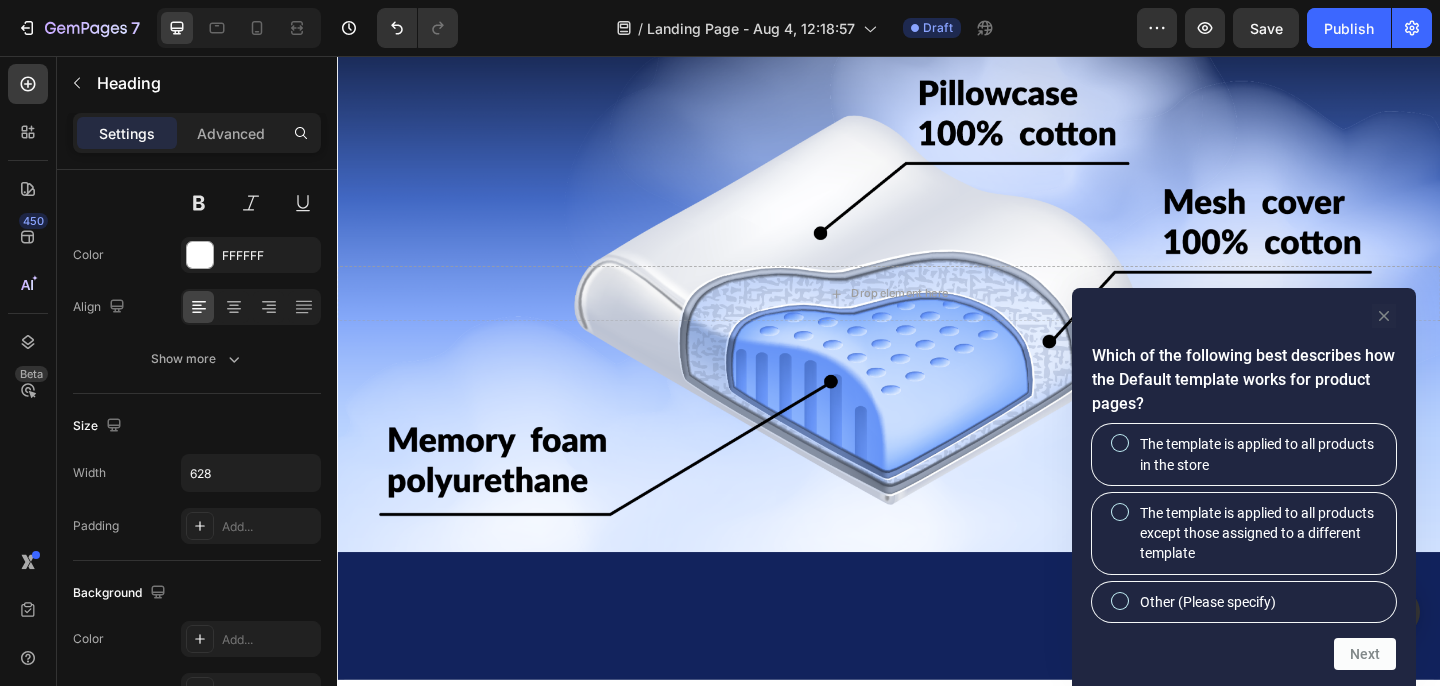 click 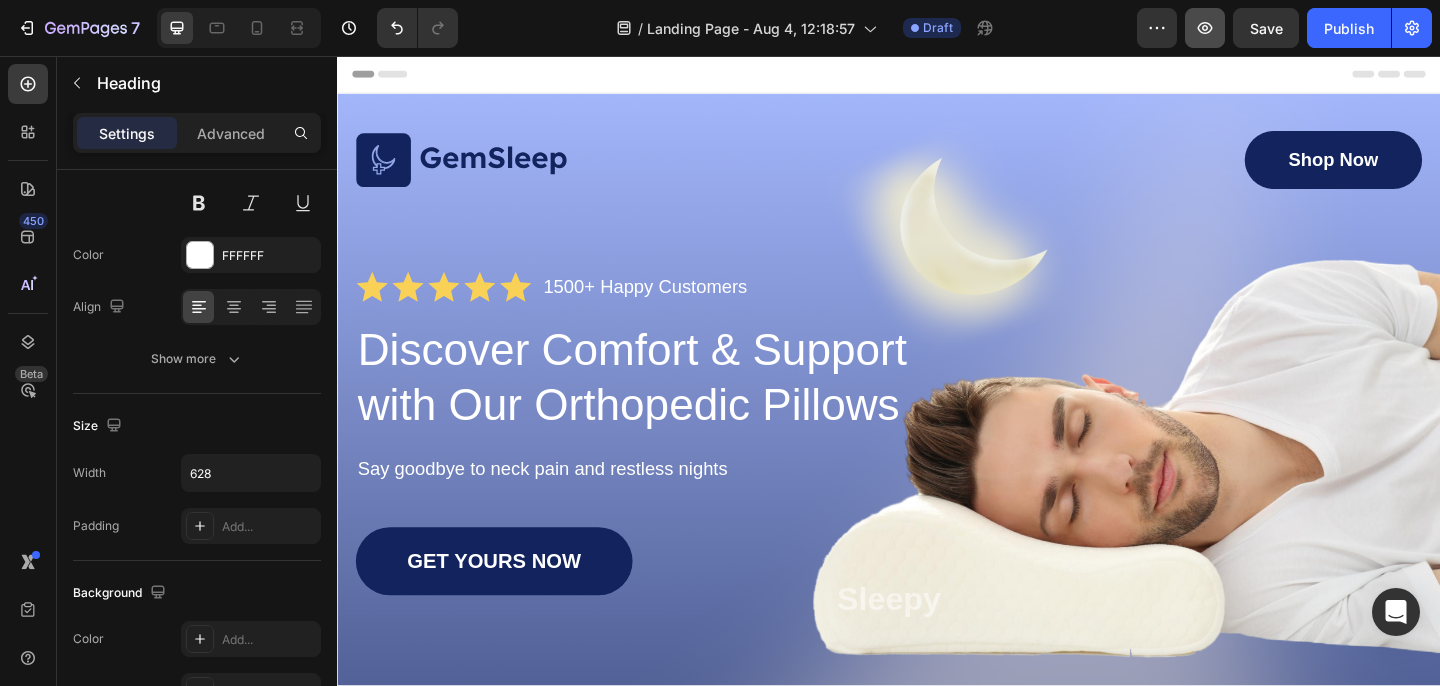 scroll, scrollTop: 0, scrollLeft: 0, axis: both 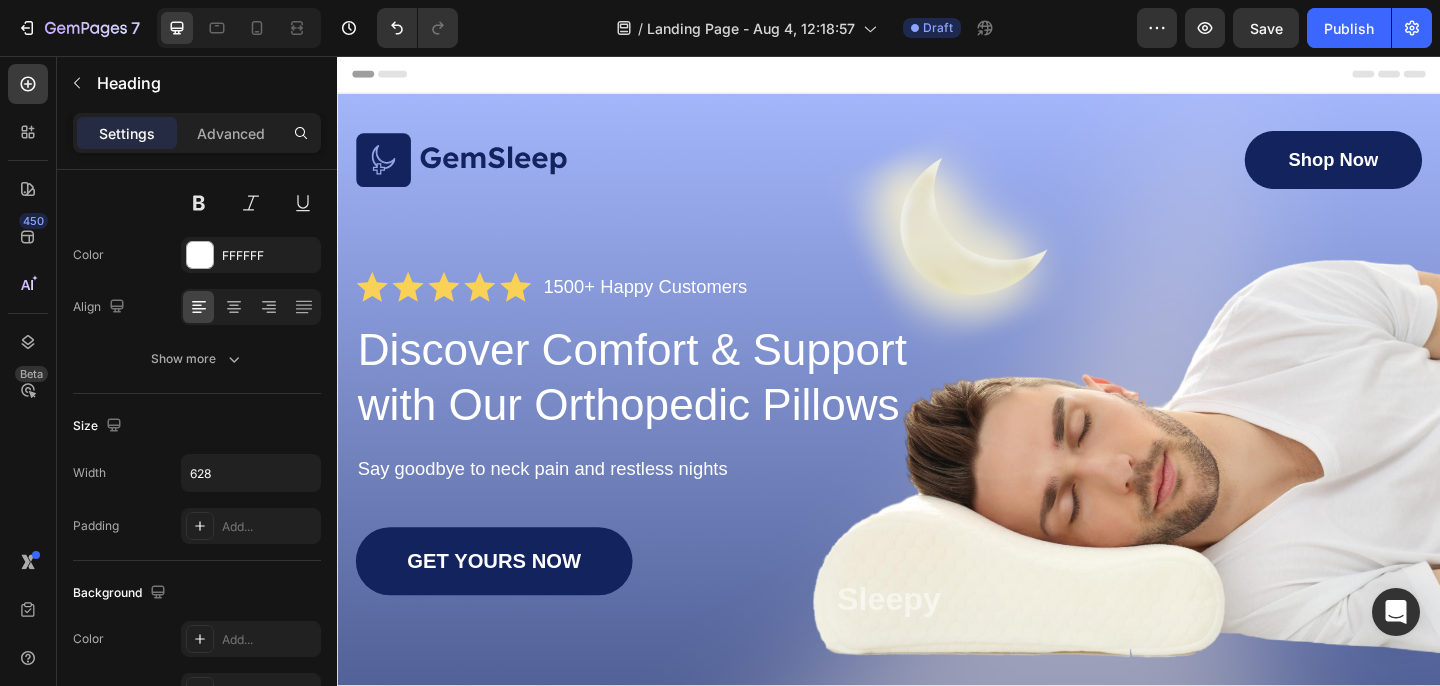 click on "Discover Comfort & Support with Our Orthopedic Pillows" at bounding box center (671, 406) 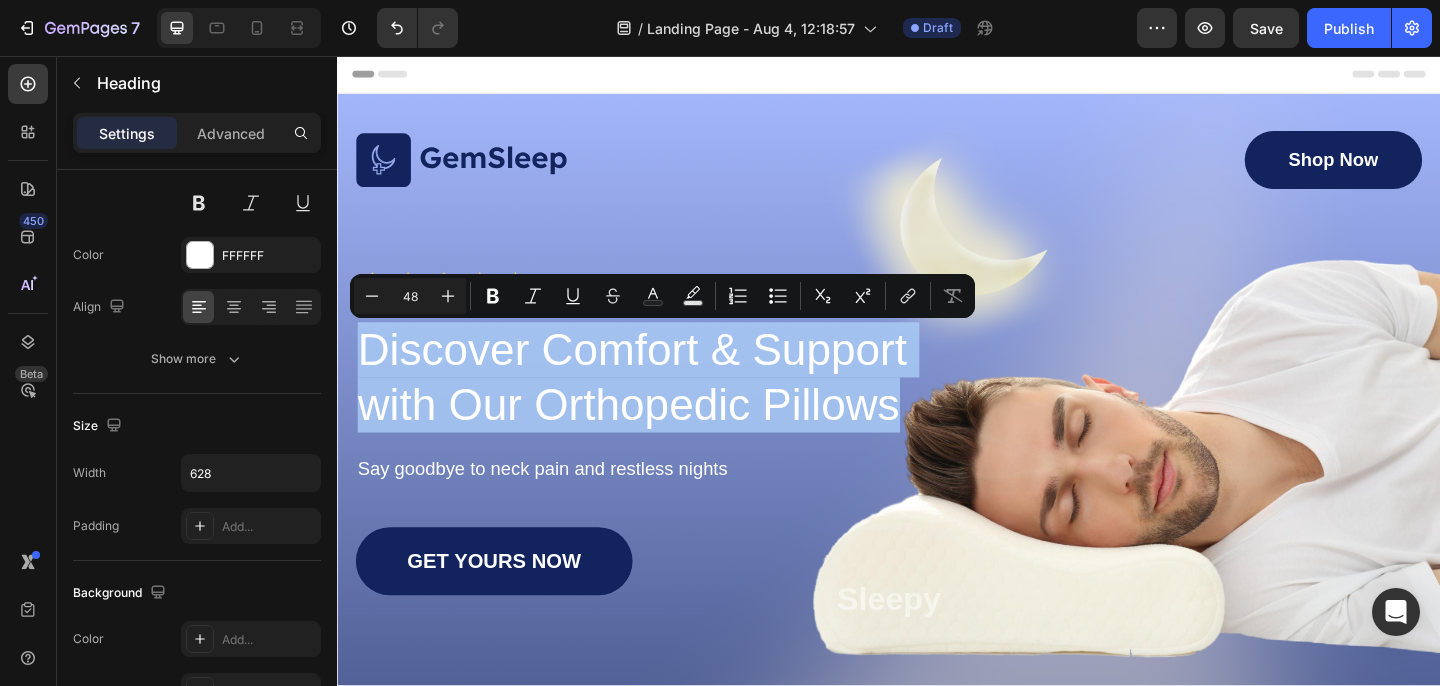 drag, startPoint x: 369, startPoint y: 378, endPoint x: 897, endPoint y: 463, distance: 534.7981 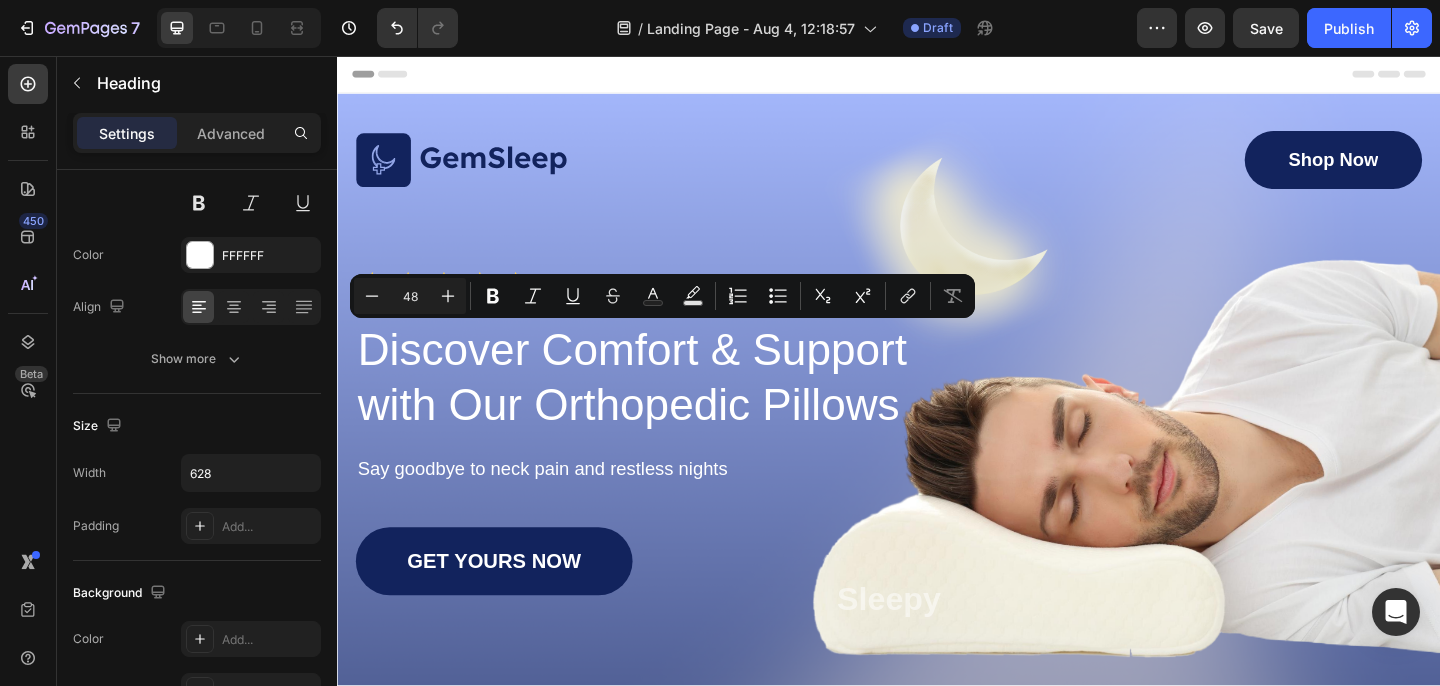 click on "Discover Comfort & Support with Our Orthopedic Pillows" at bounding box center (671, 406) 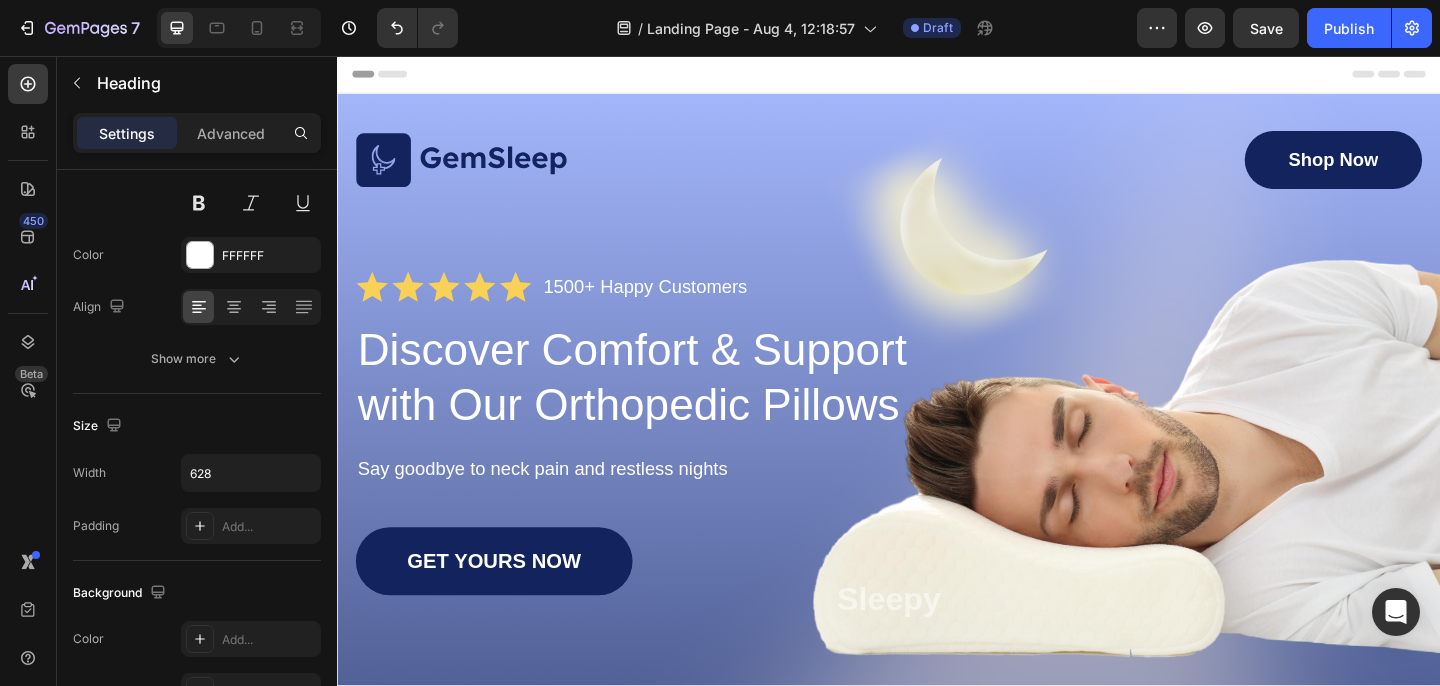 click on "Discover Comfort & Support with Our Orthopedic Pillows" at bounding box center (671, 406) 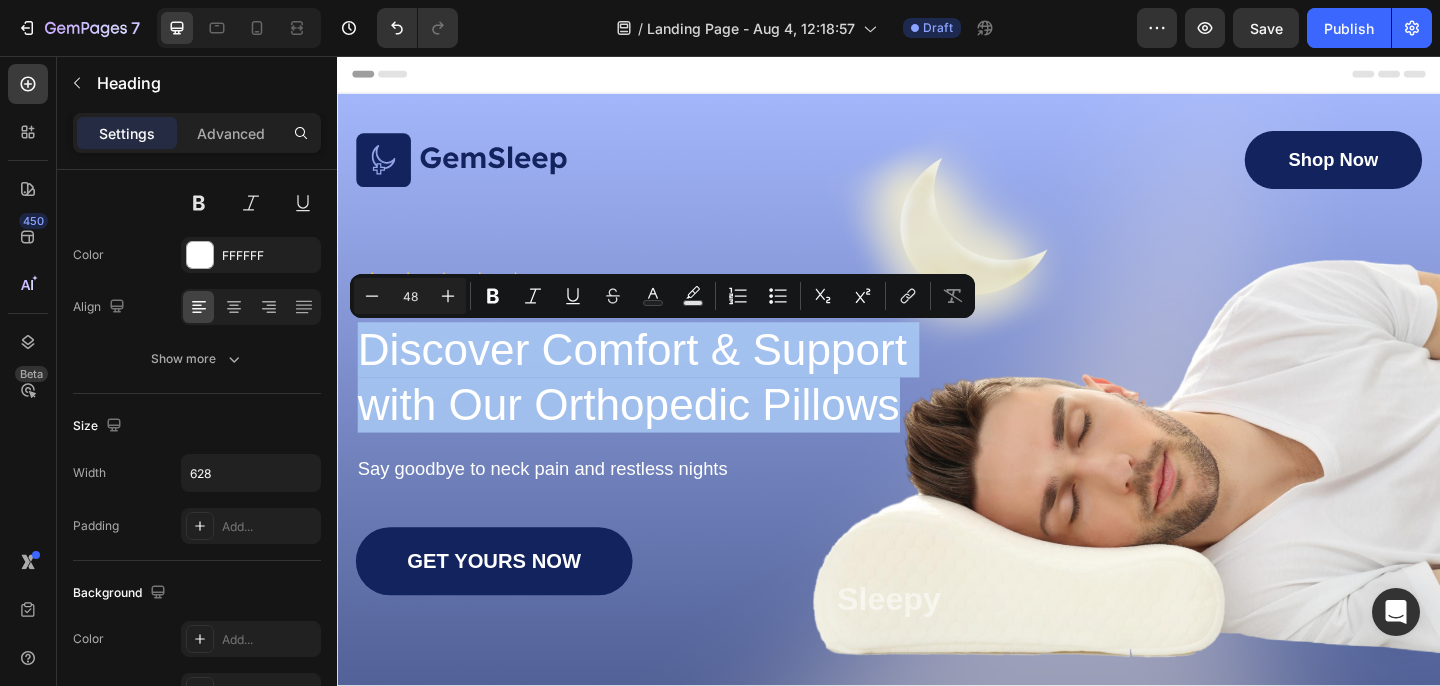 drag, startPoint x: 362, startPoint y: 385, endPoint x: 956, endPoint y: 459, distance: 598.5917 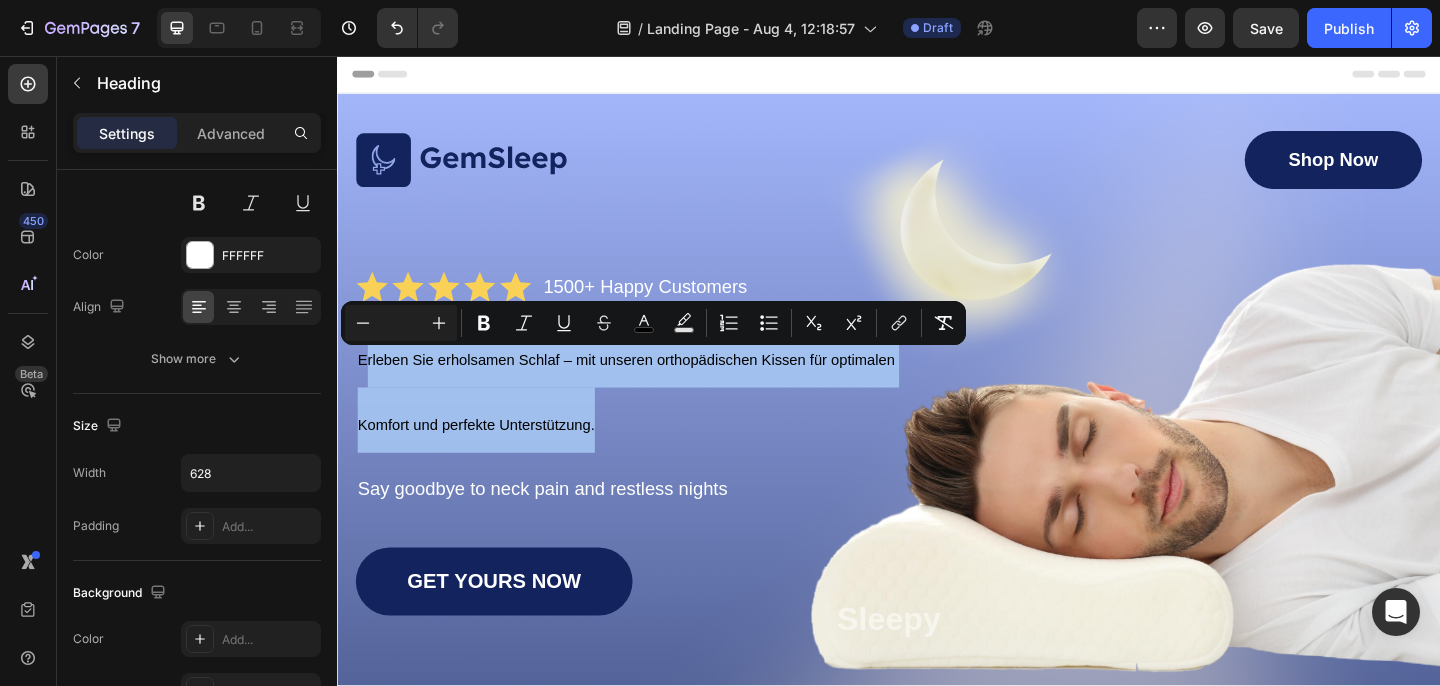 drag, startPoint x: 372, startPoint y: 385, endPoint x: 734, endPoint y: 486, distance: 375.82574 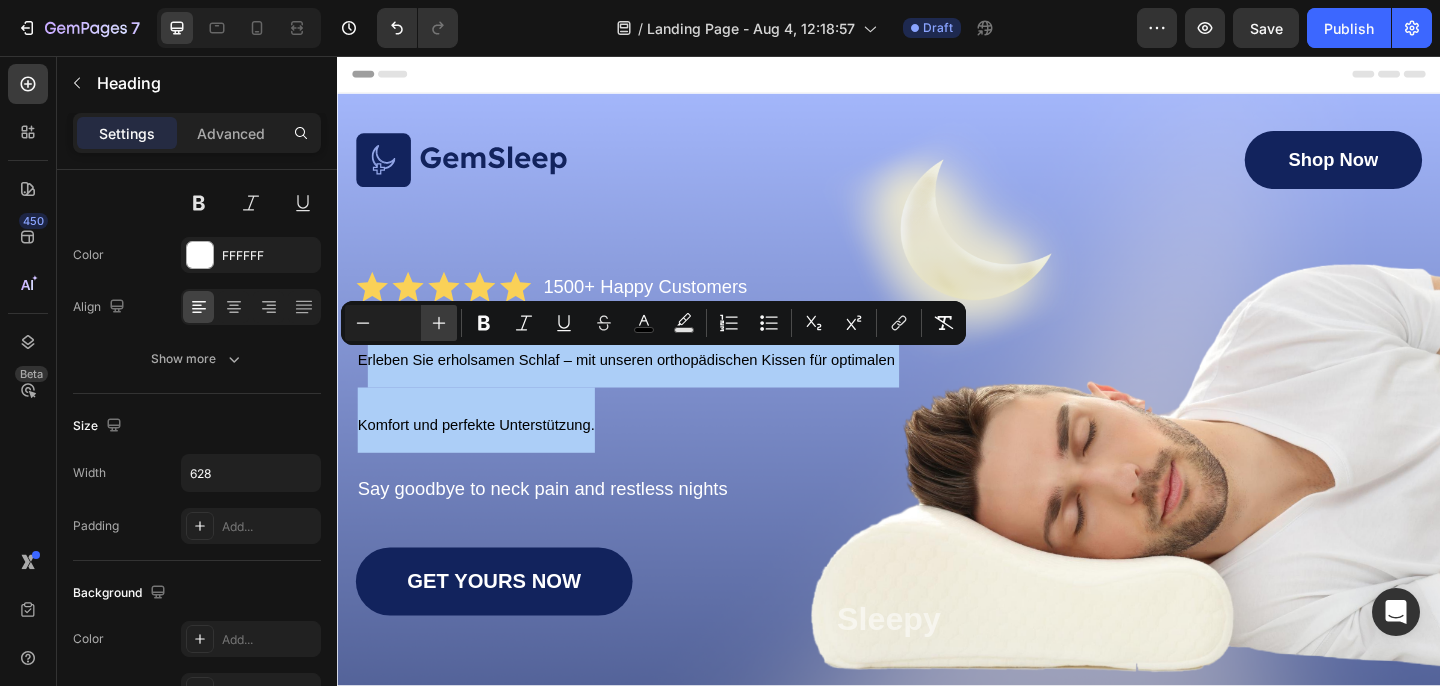 click 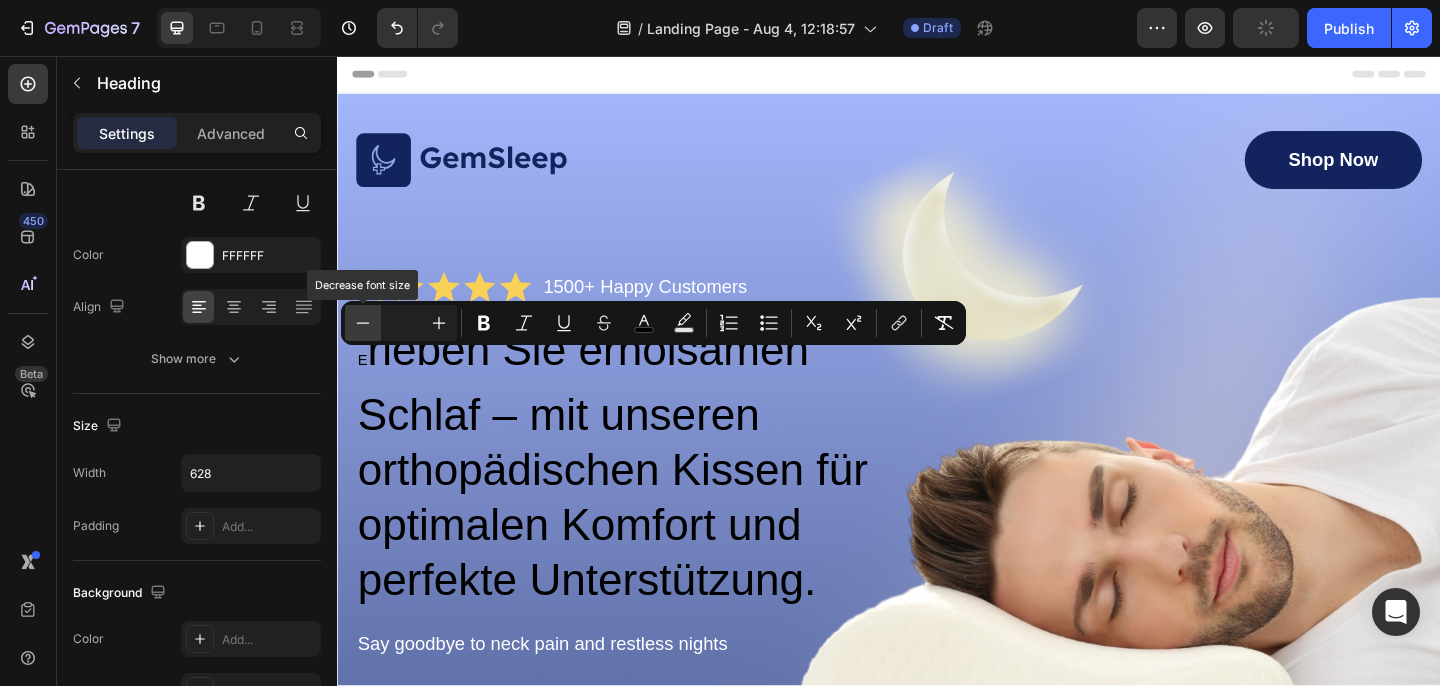 click 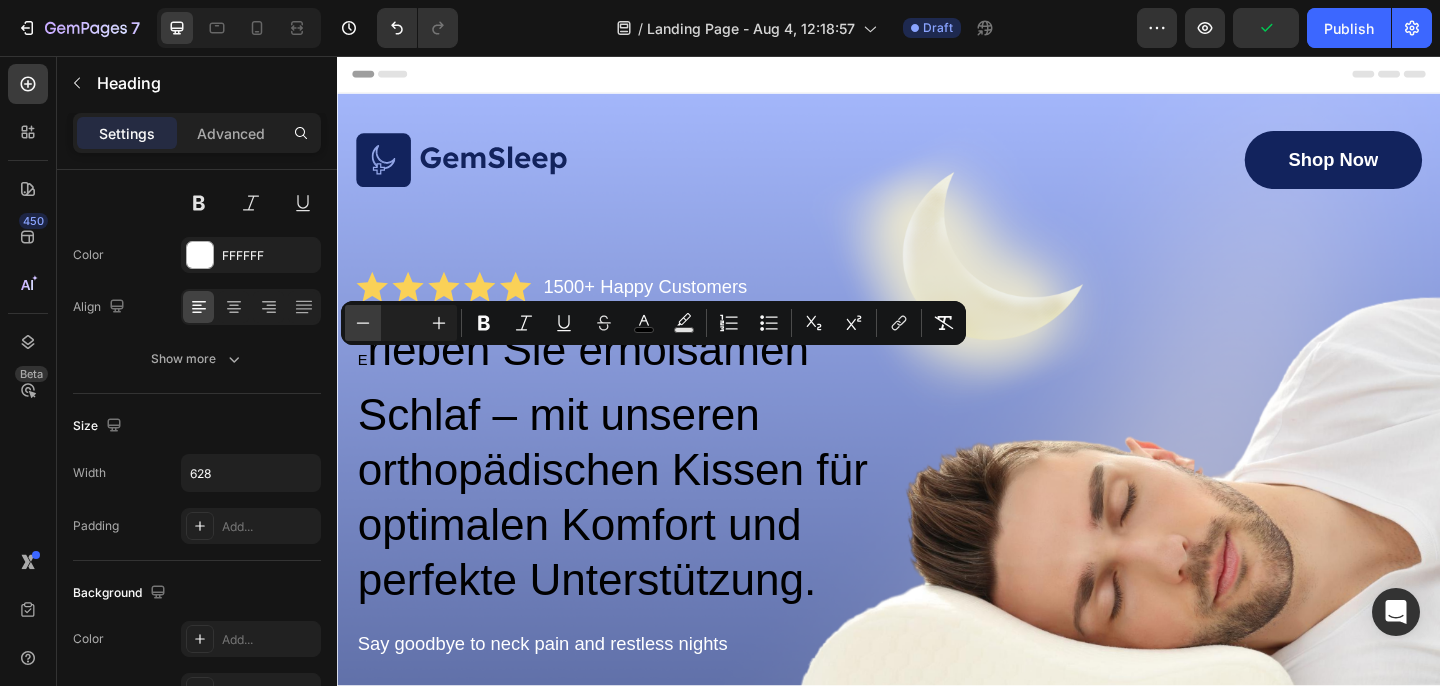 click 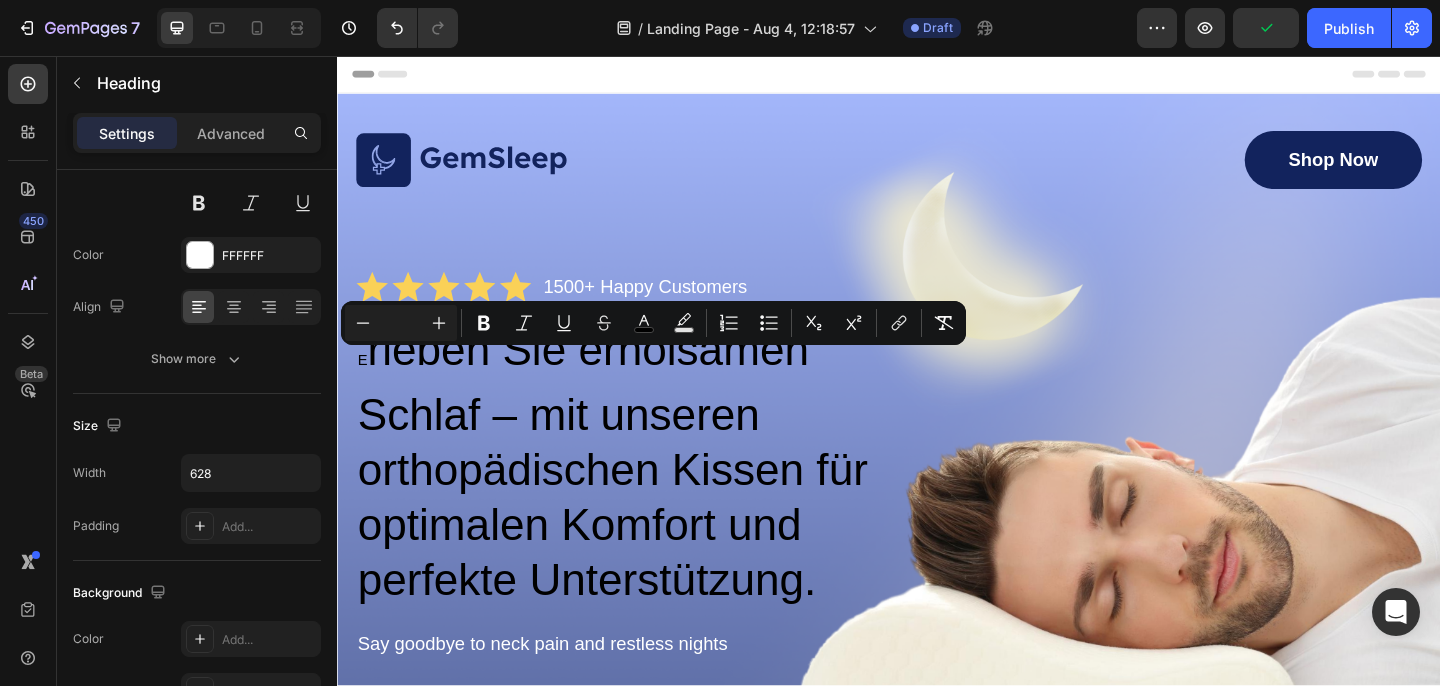 click on "rleben Sie erholsamen Schlaf – mit unseren orthopädischen Kissen für optimalen Komfort und perfekte Unterstützung." at bounding box center [636, 501] 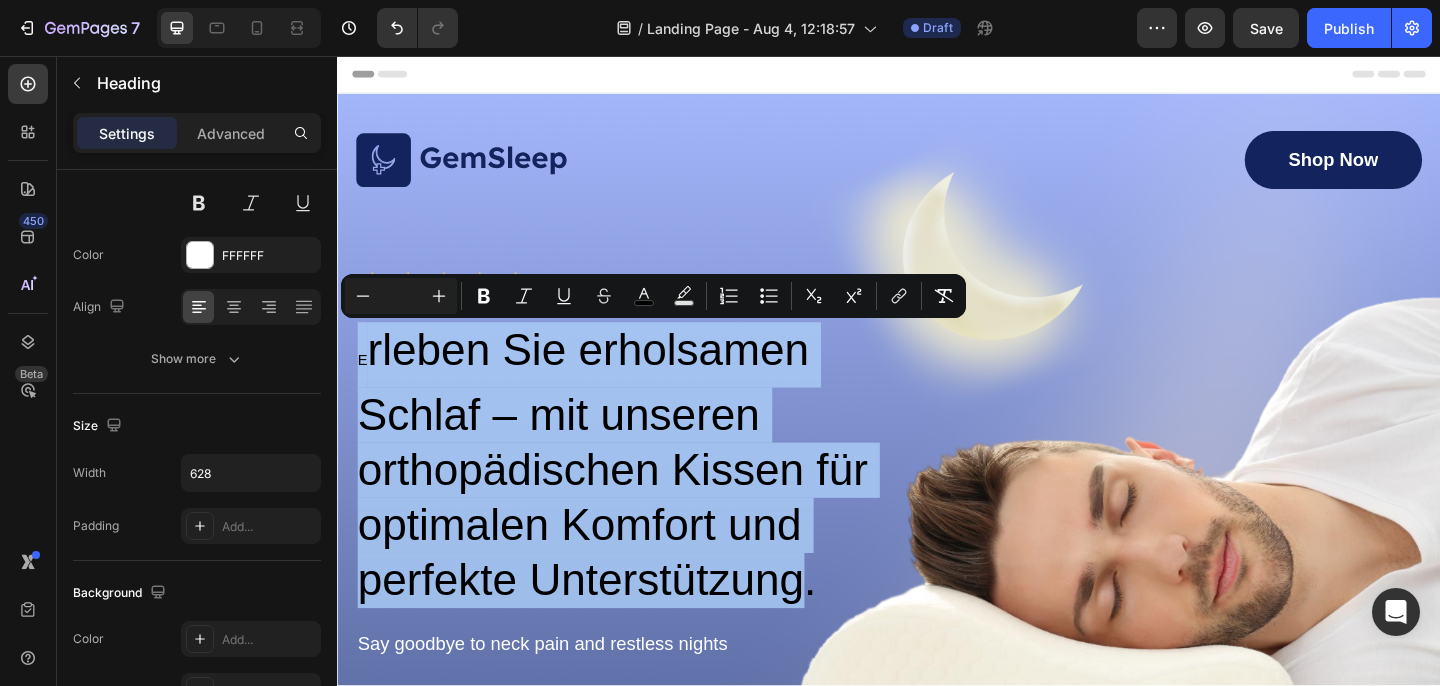 drag, startPoint x: 364, startPoint y: 382, endPoint x: 819, endPoint y: 637, distance: 521.5841 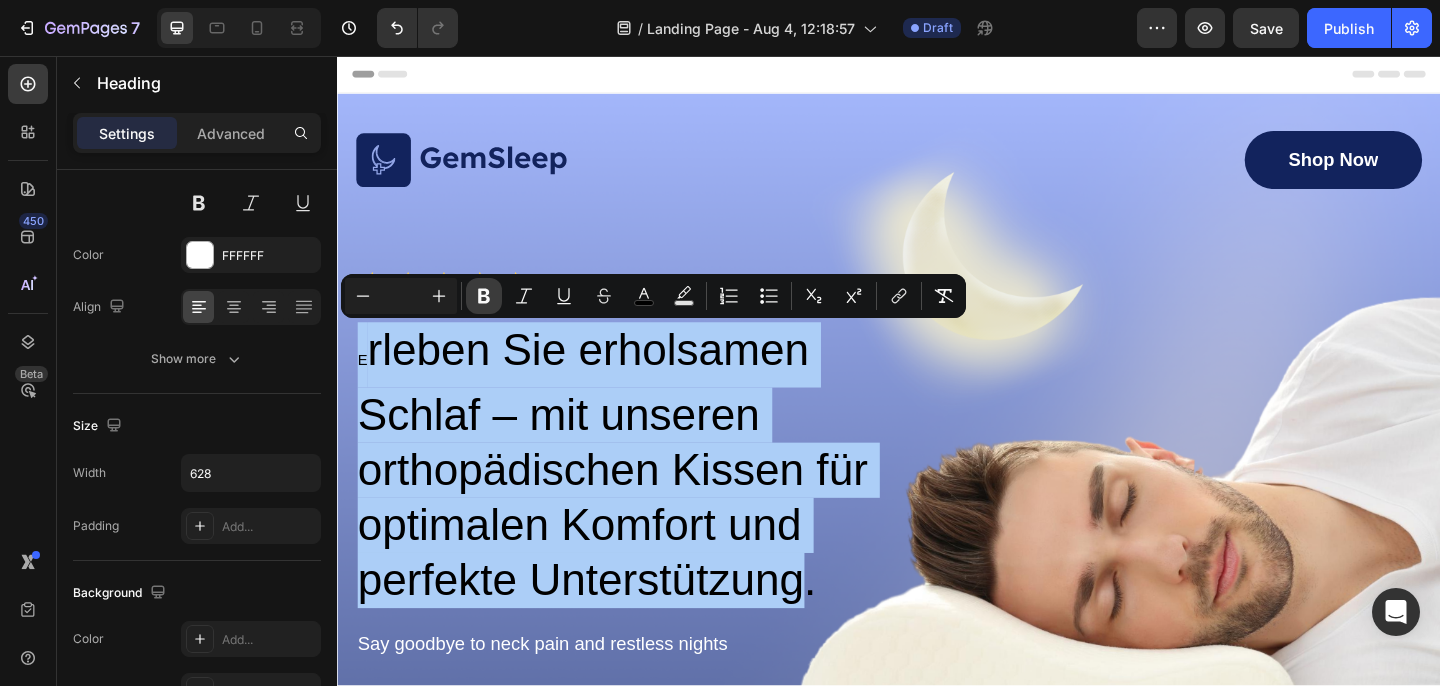 click 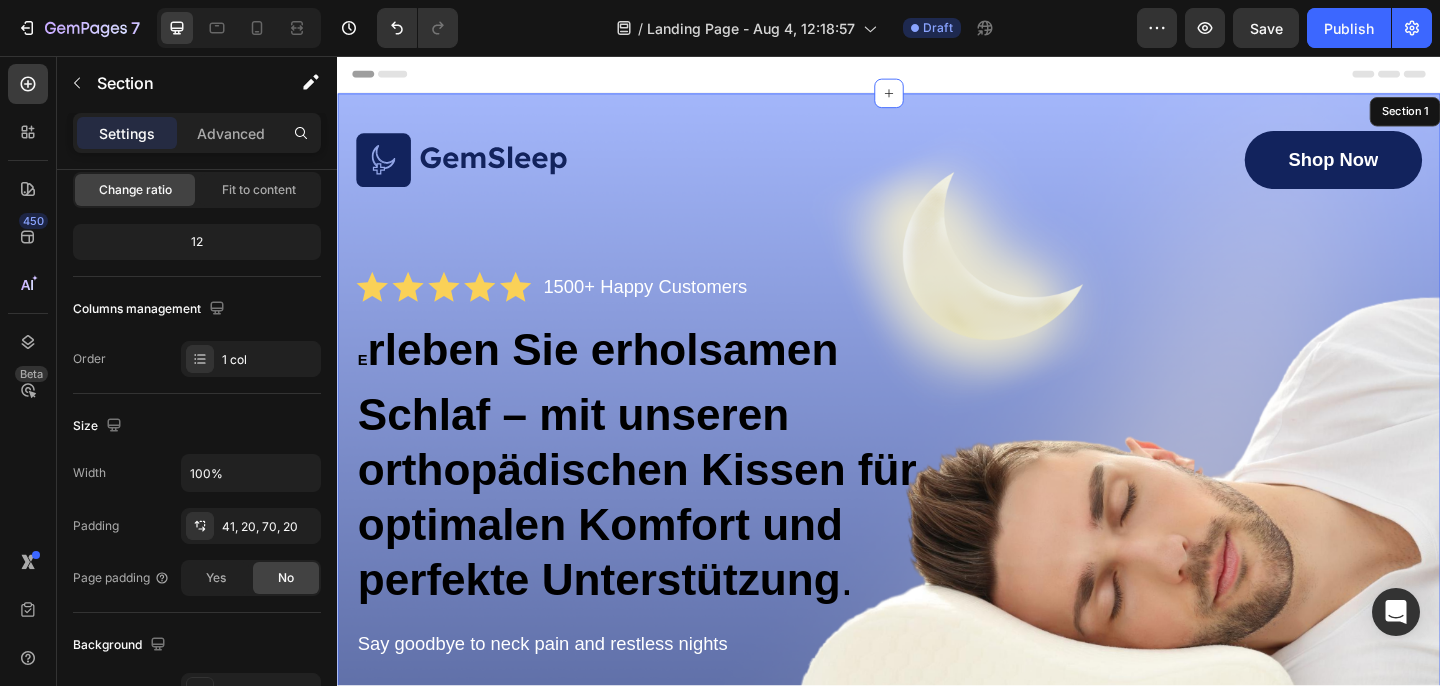 scroll, scrollTop: 0, scrollLeft: 0, axis: both 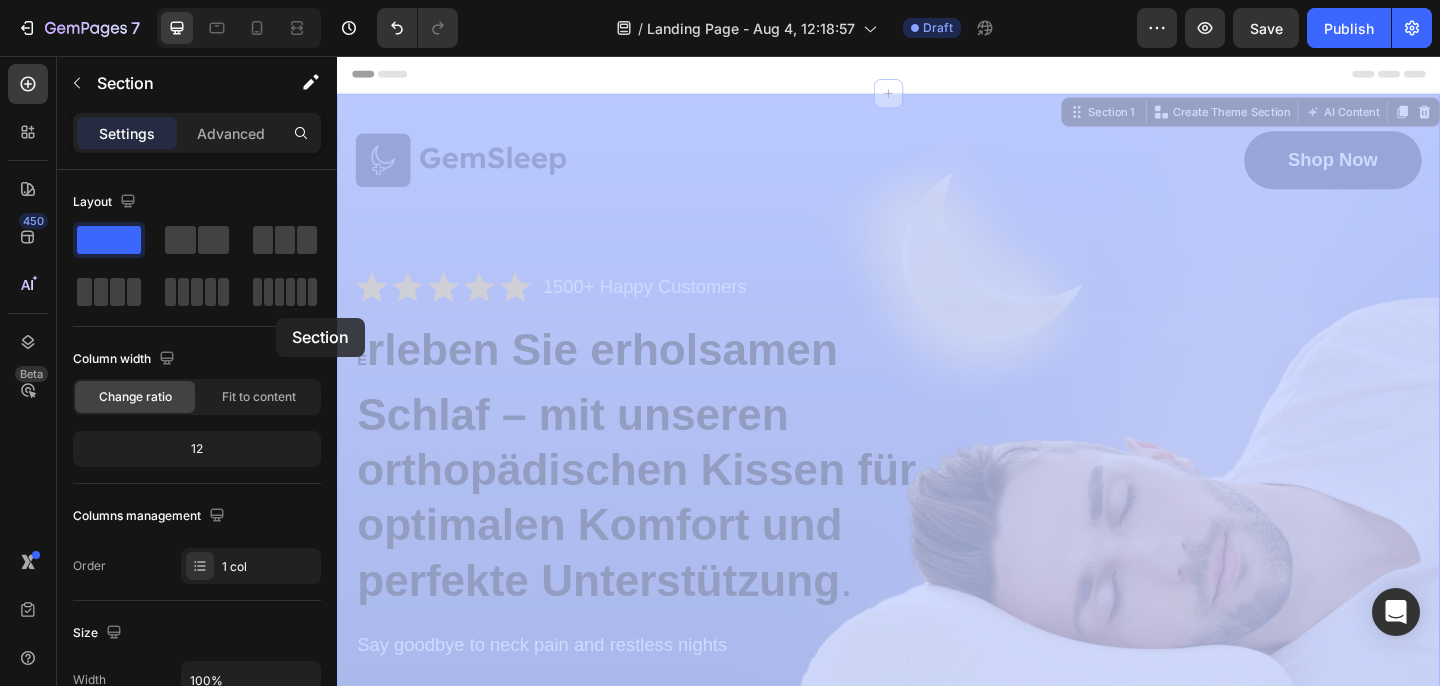 drag, startPoint x: 349, startPoint y: 378, endPoint x: 273, endPoint y: 340, distance: 84.97058 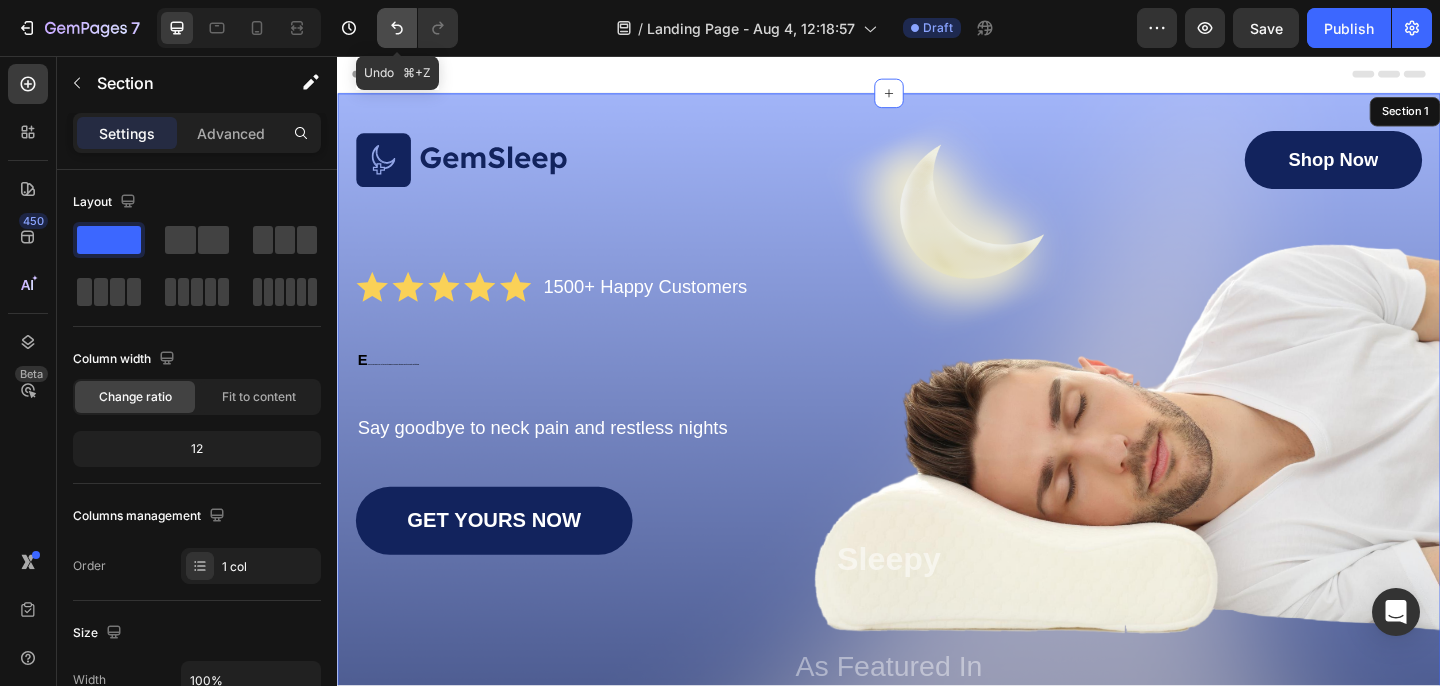 click 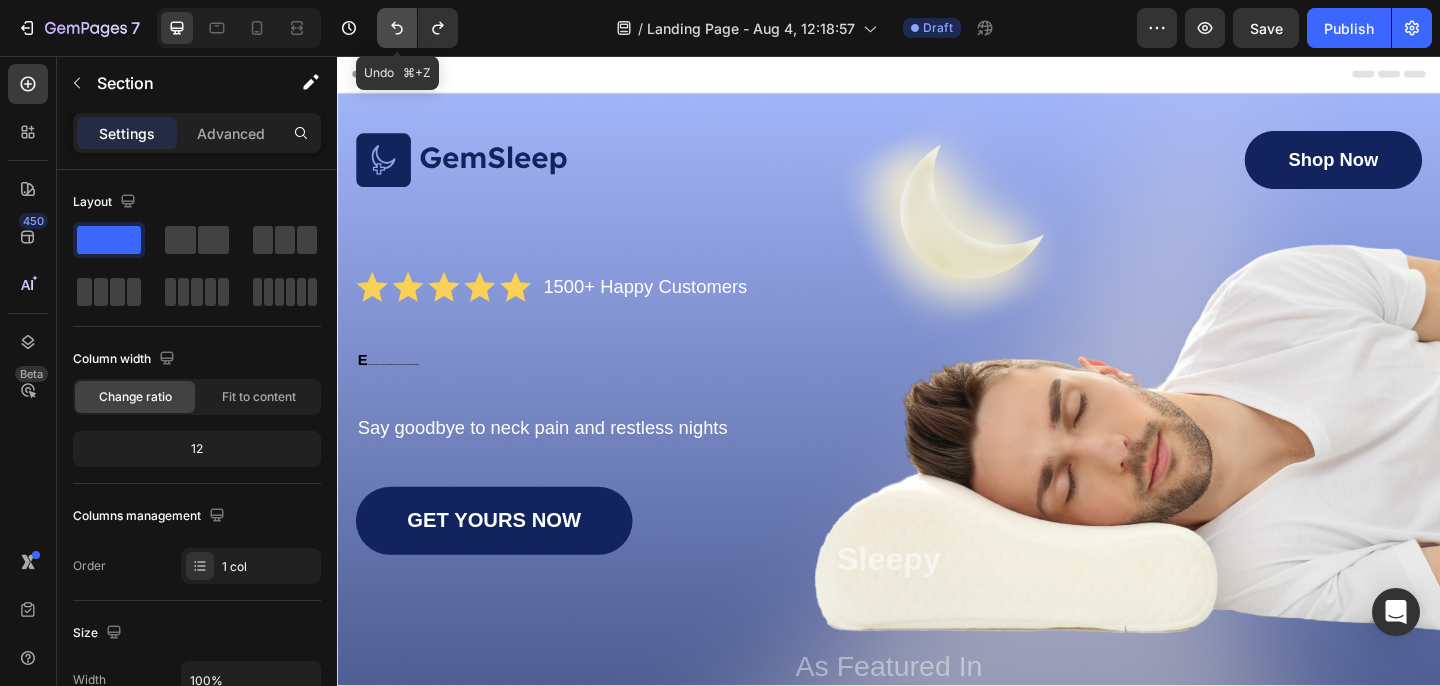 click 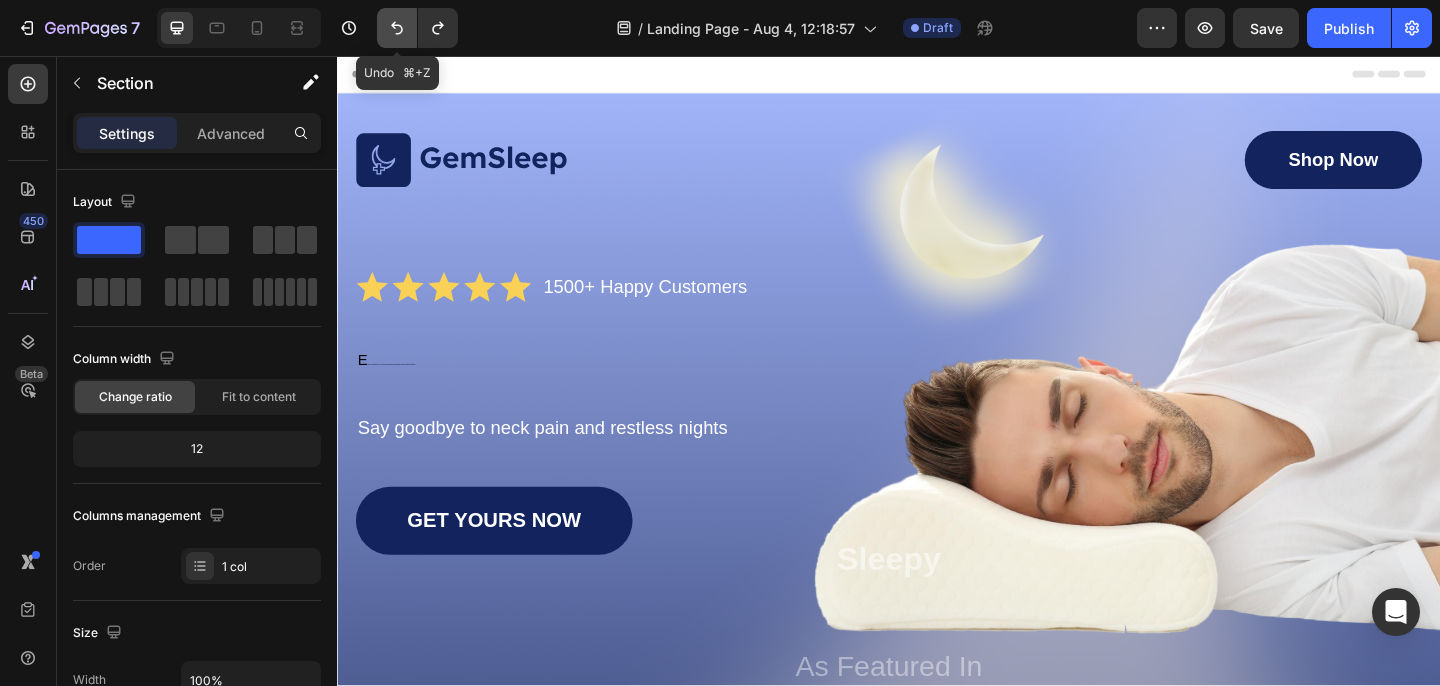 click 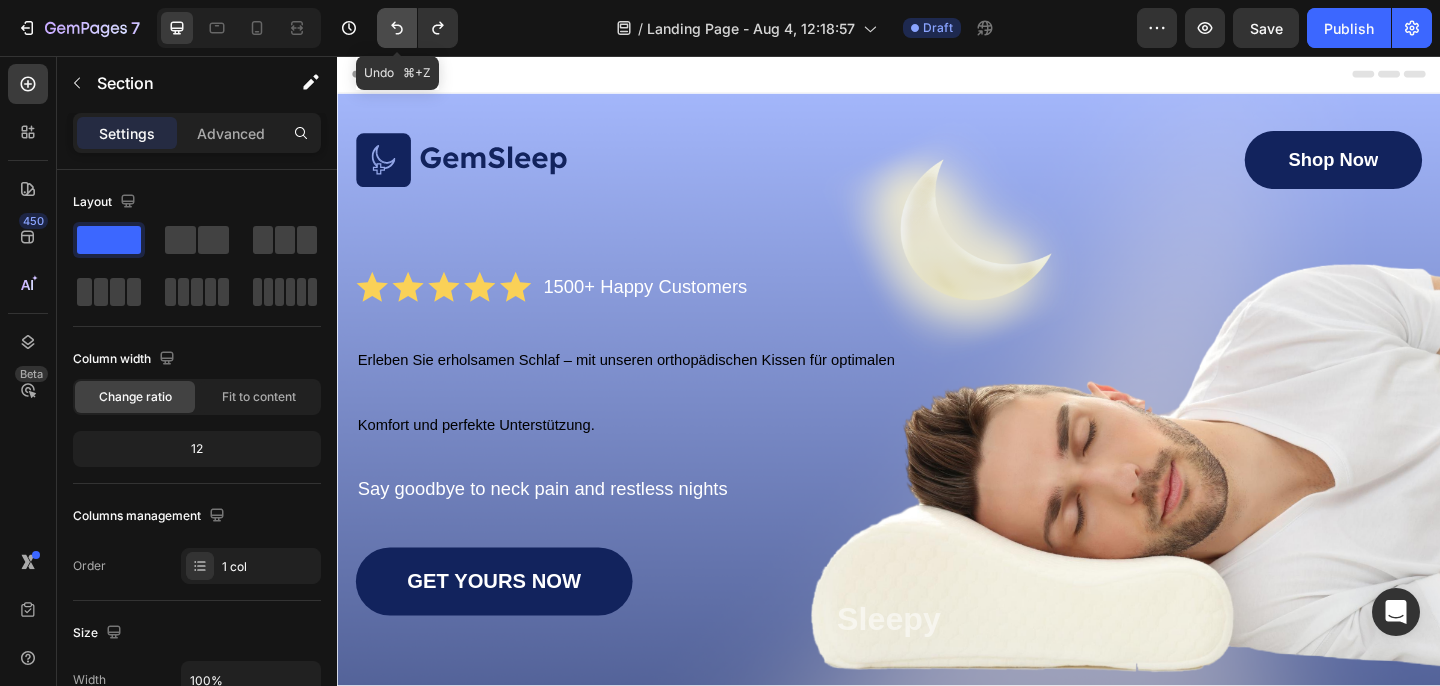 click 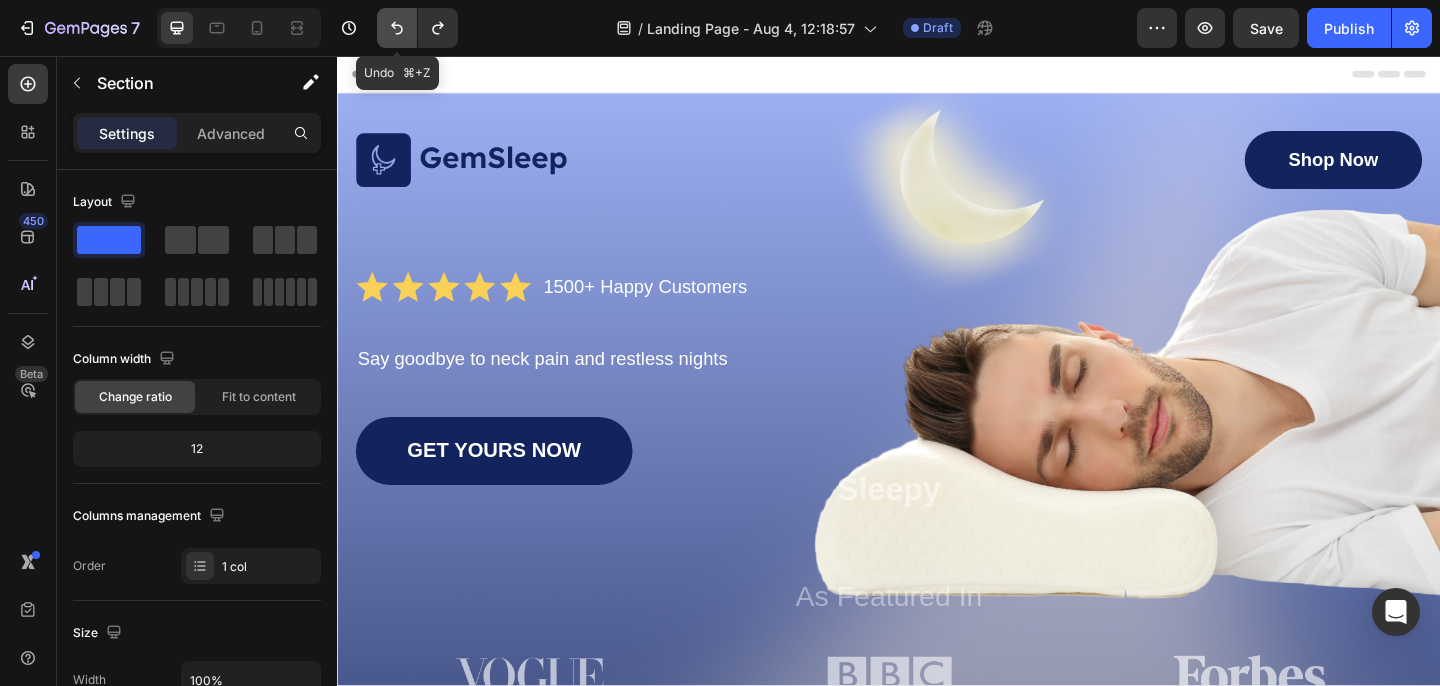 click 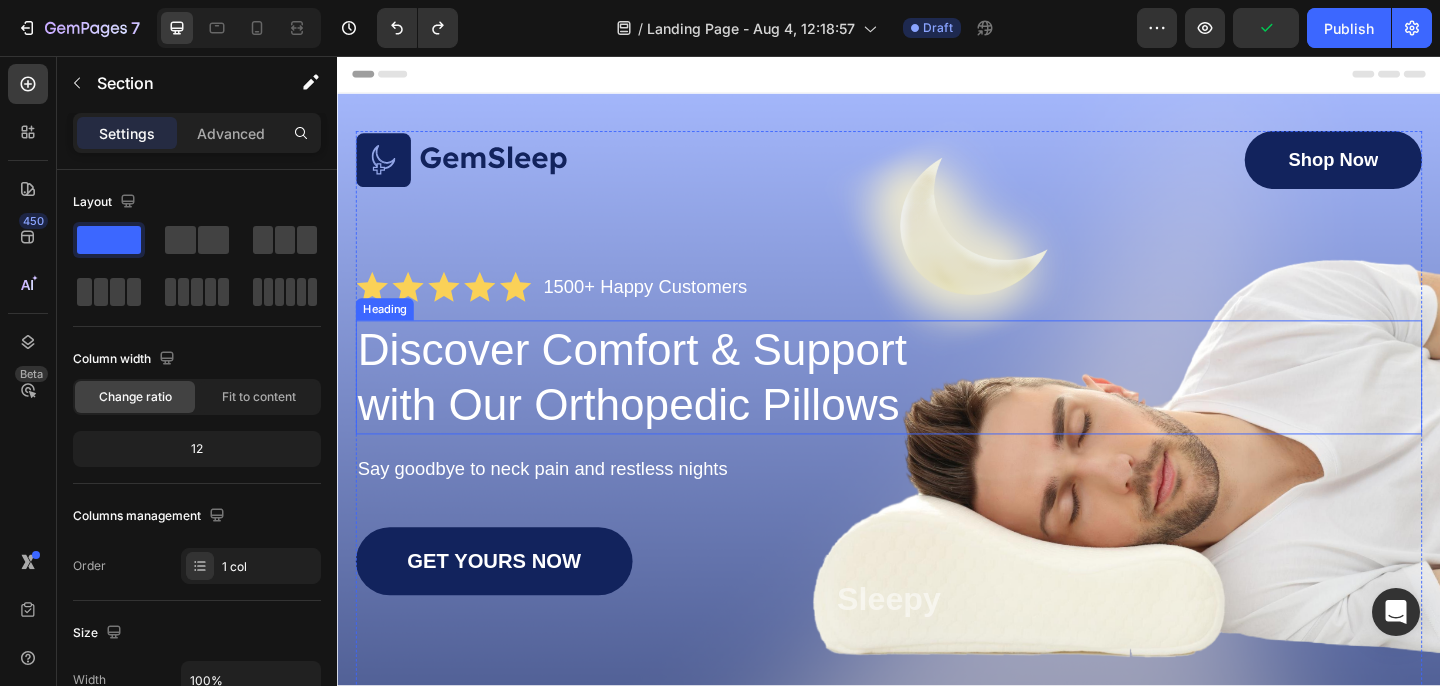 click on "Discover Comfort & Support with Our Orthopedic Pillows" at bounding box center [671, 406] 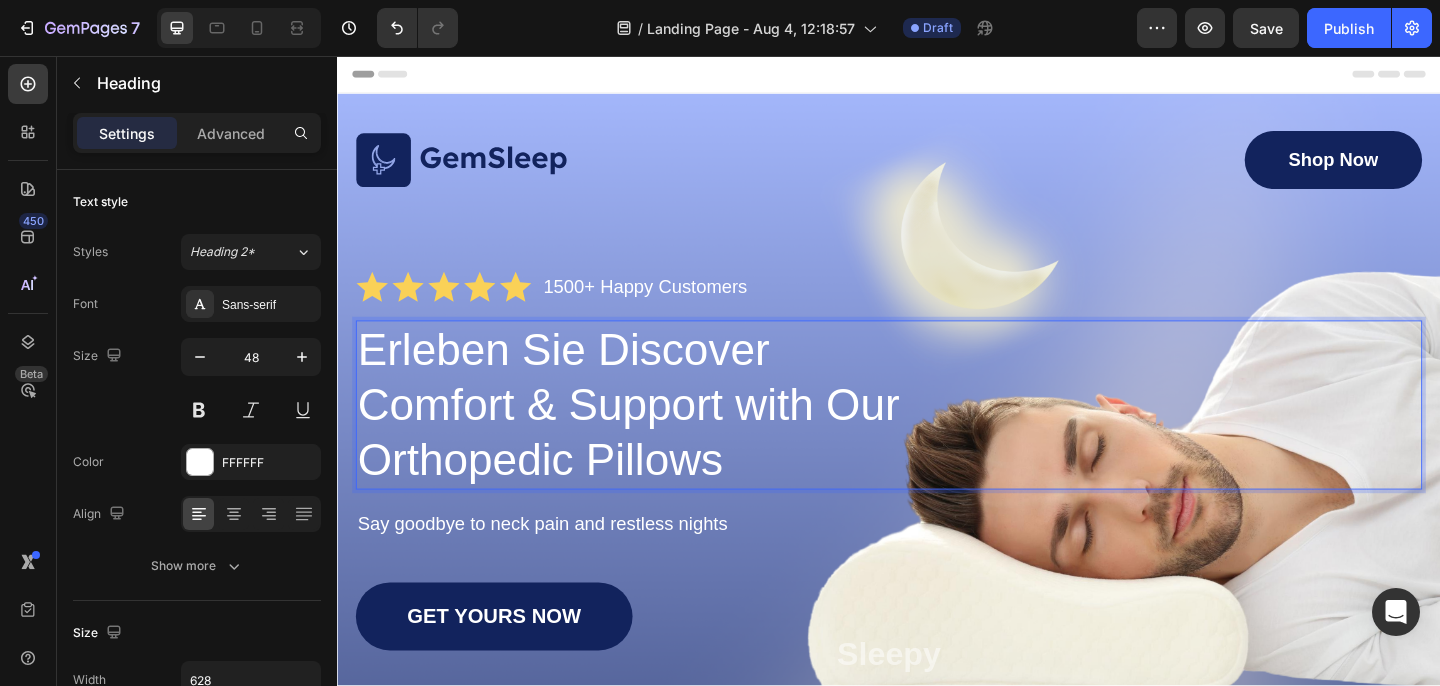 click on "Erleben Sie Discover Comfort & Support with Our Orthopedic Pillows" at bounding box center (671, 436) 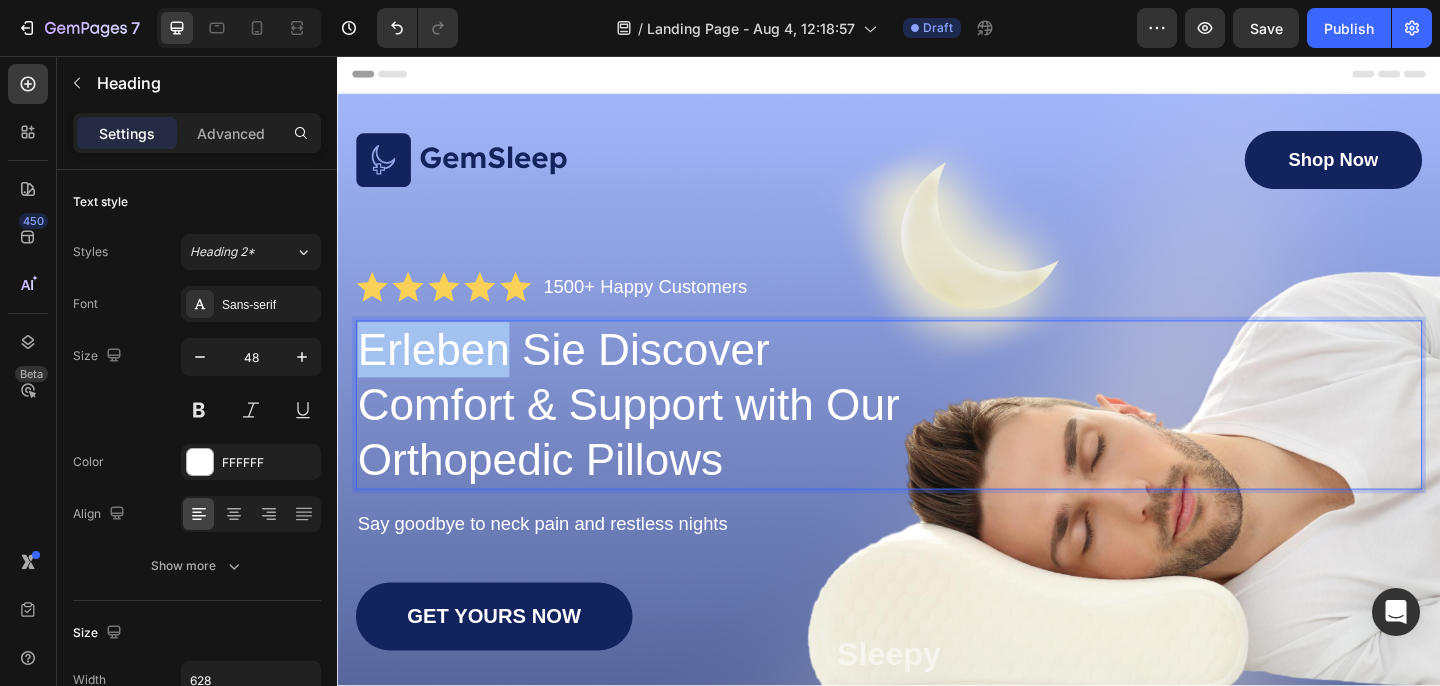 click on "Erleben Sie Discover Comfort & Support with Our Orthopedic Pillows" at bounding box center [671, 436] 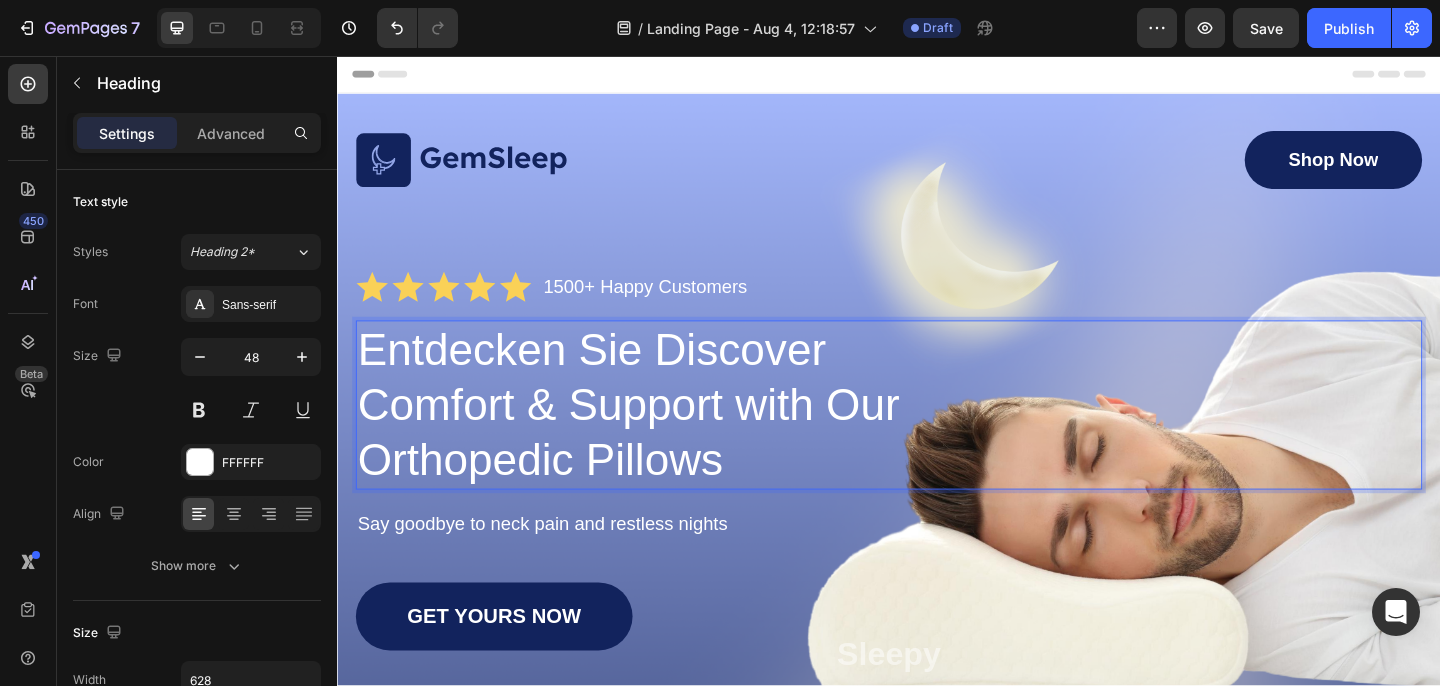 click on "Entdecken Sie Discover Comfort & Support with Our Orthopedic Pillows" at bounding box center (671, 436) 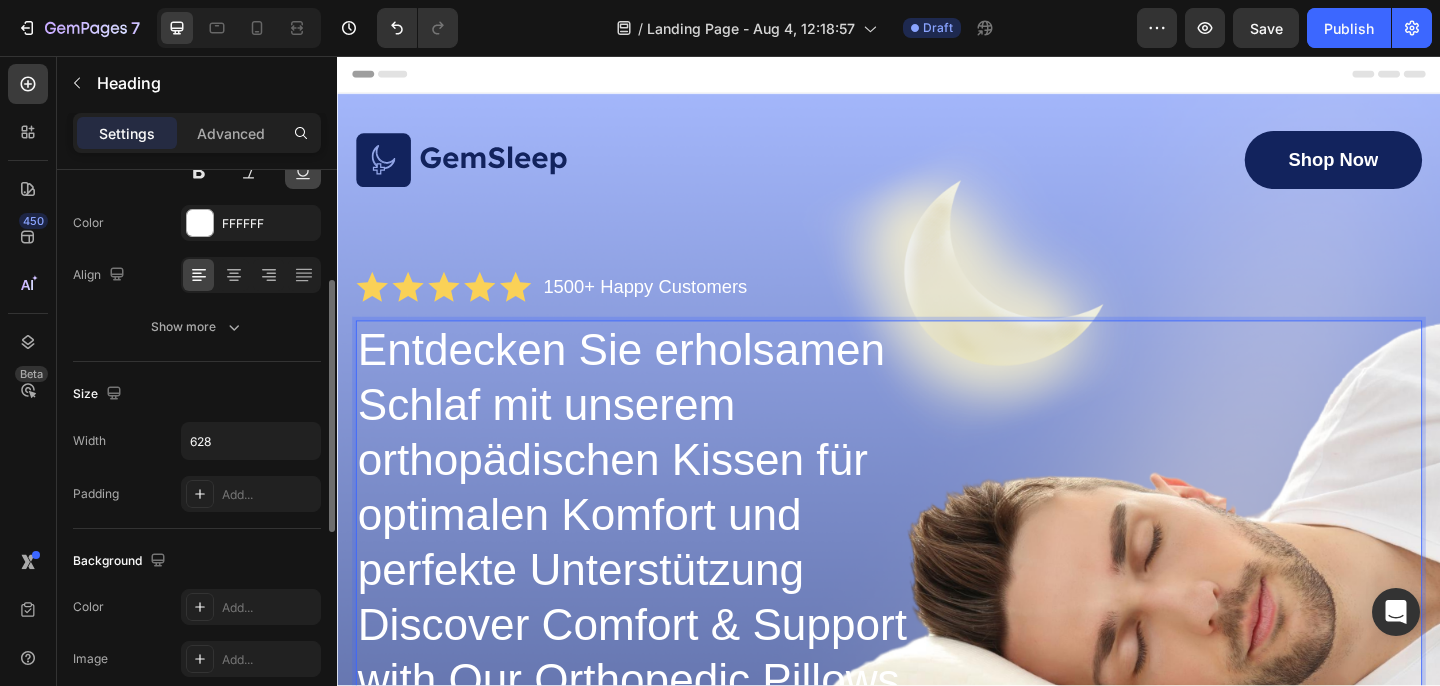 scroll, scrollTop: 249, scrollLeft: 0, axis: vertical 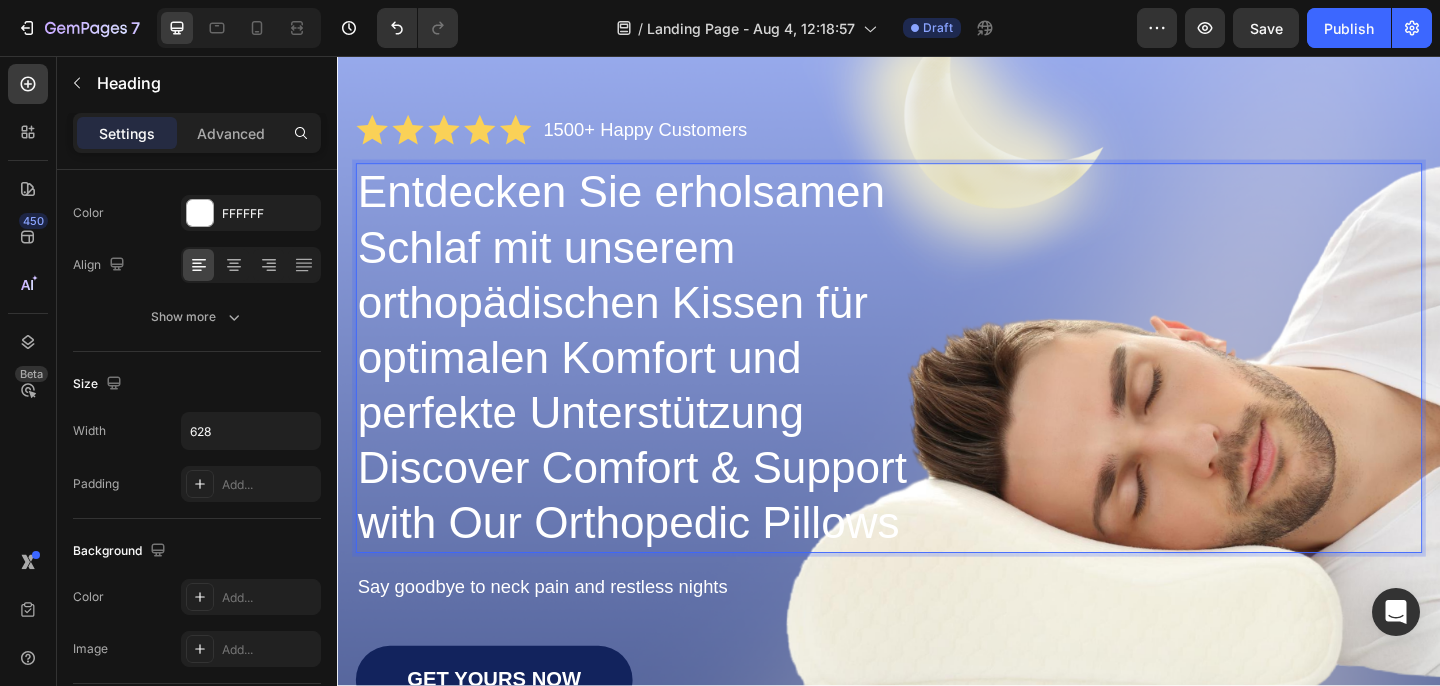 click on "Entdecken Sie erholsamen Schlaf mit unserem orthopädischen Kissen für optimalen Komfort und perfekte Unterstützung Discover Comfort & Support with Our Orthopedic Pillows" at bounding box center [671, 385] 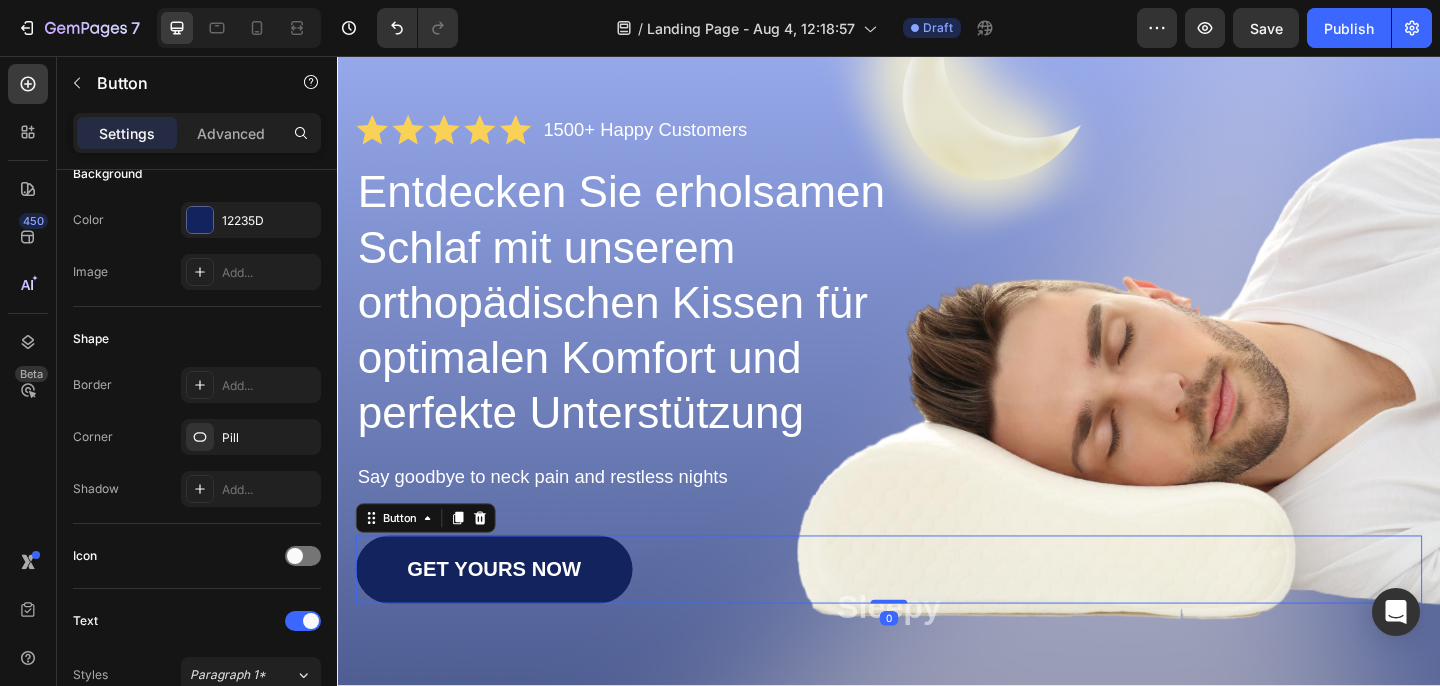 click on "GET YOURS NOW Button   0" at bounding box center (937, 615) 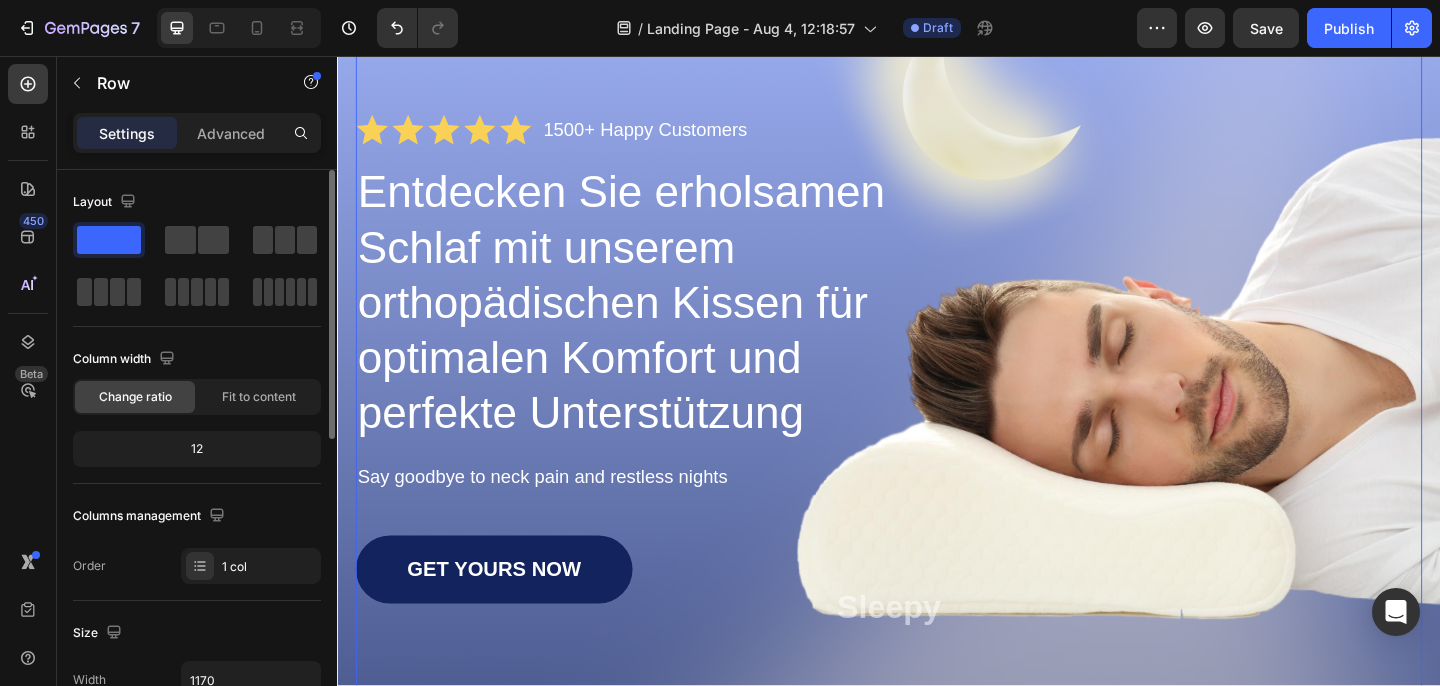 click on "Image Shop Now Button Row
Icon
Icon
Icon
Icon
Icon Icon List [NUMBER]+ Happy Customers Text Block Row Entdecken Sie erholsamen Schlaf mit unserem orthopädischen Kissen für optimalen Komfort und perfekte Unterstützung Heading Say goodbye to neck pain and restless nights Text Block GET YOURS NOW Button Sleepy Text Block As Featured In Text Block Image Image Image Row" at bounding box center (937, 428) 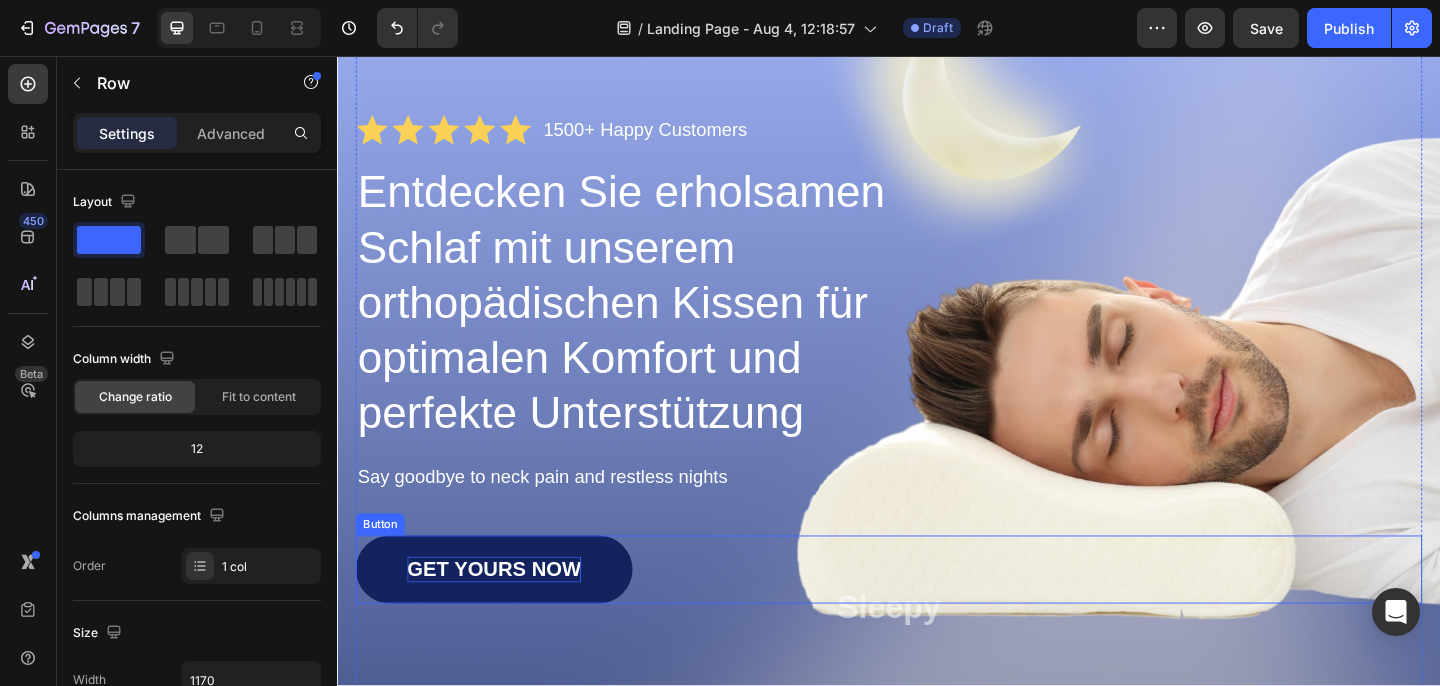 click on "GET YOURS NOW" at bounding box center (507, 615) 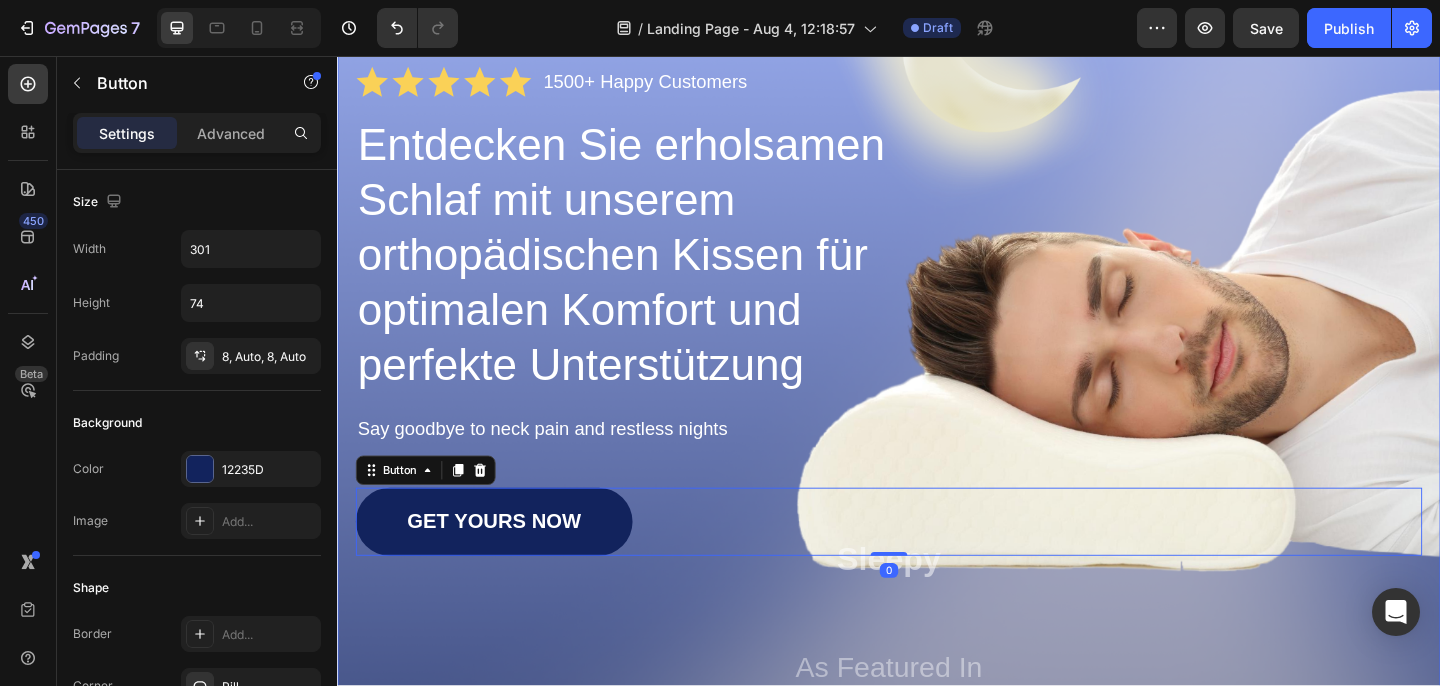 scroll, scrollTop: 220, scrollLeft: 0, axis: vertical 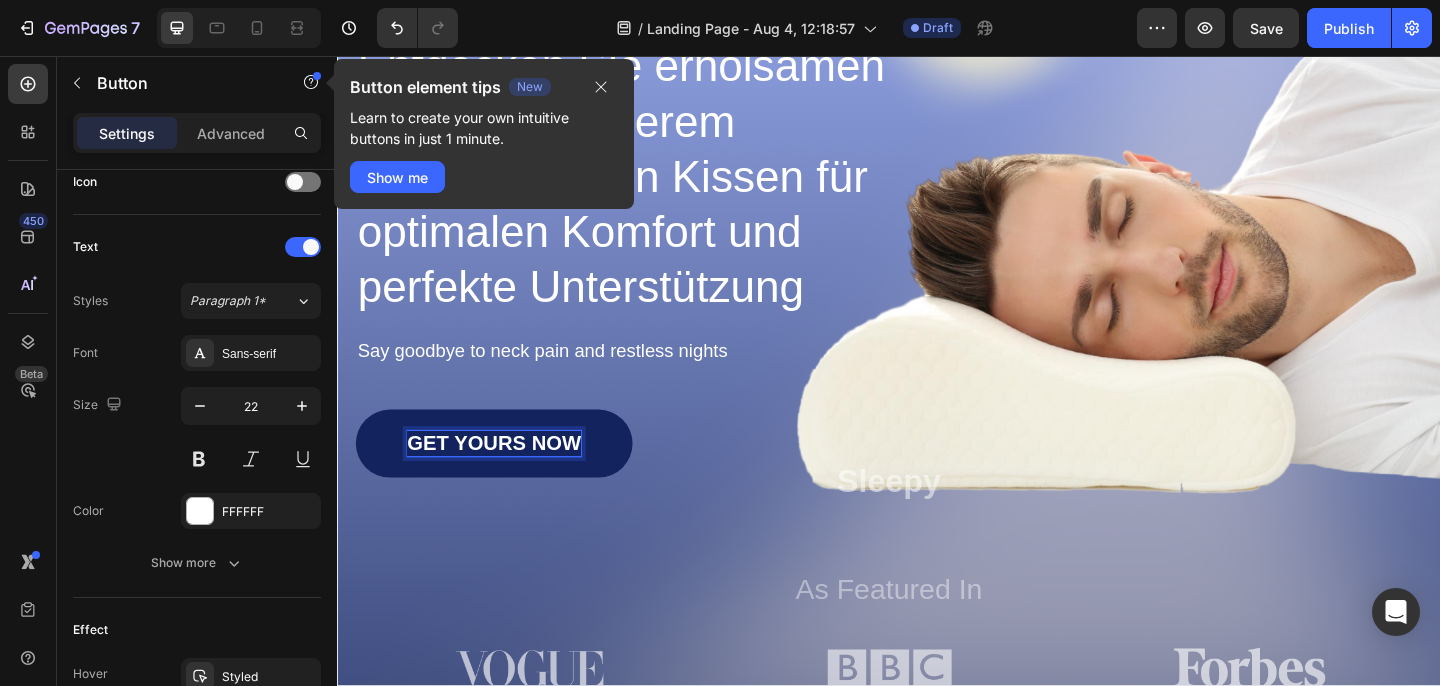 click on "GET YOURS NOW" at bounding box center [507, 478] 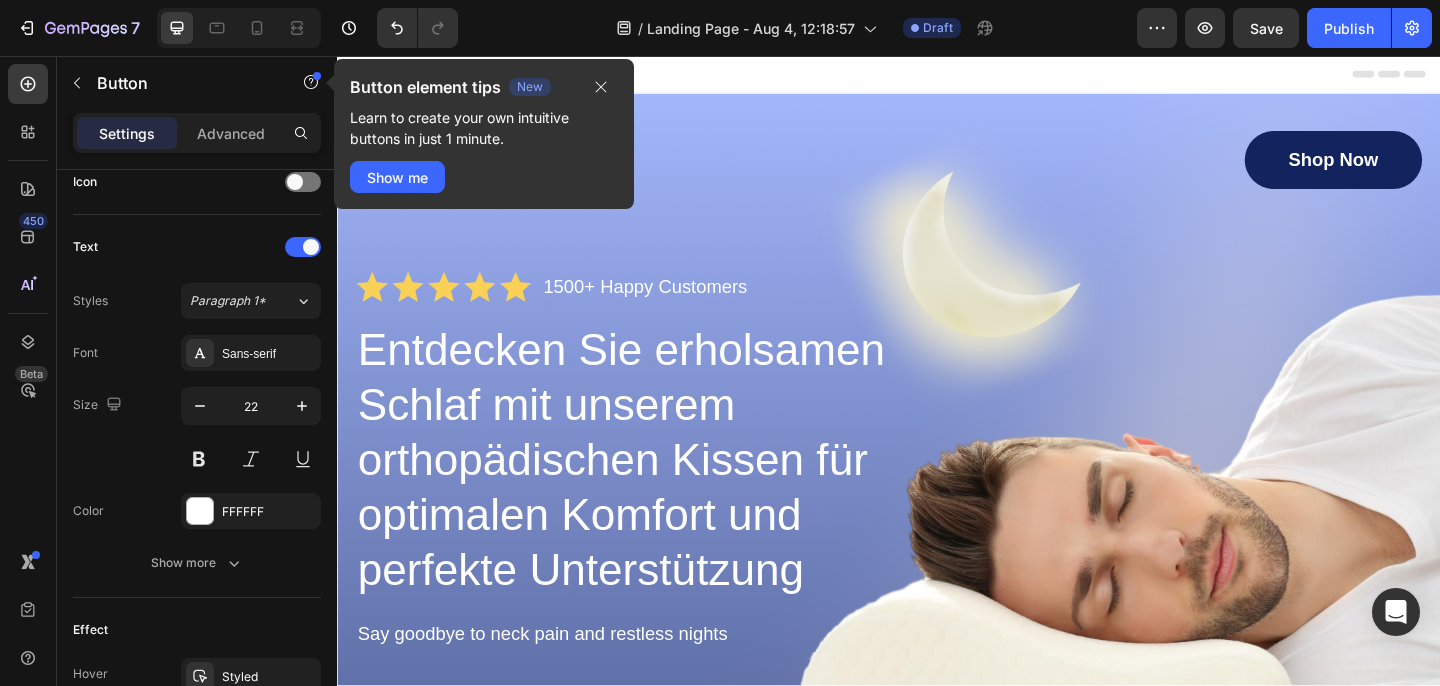 scroll, scrollTop: 0, scrollLeft: 0, axis: both 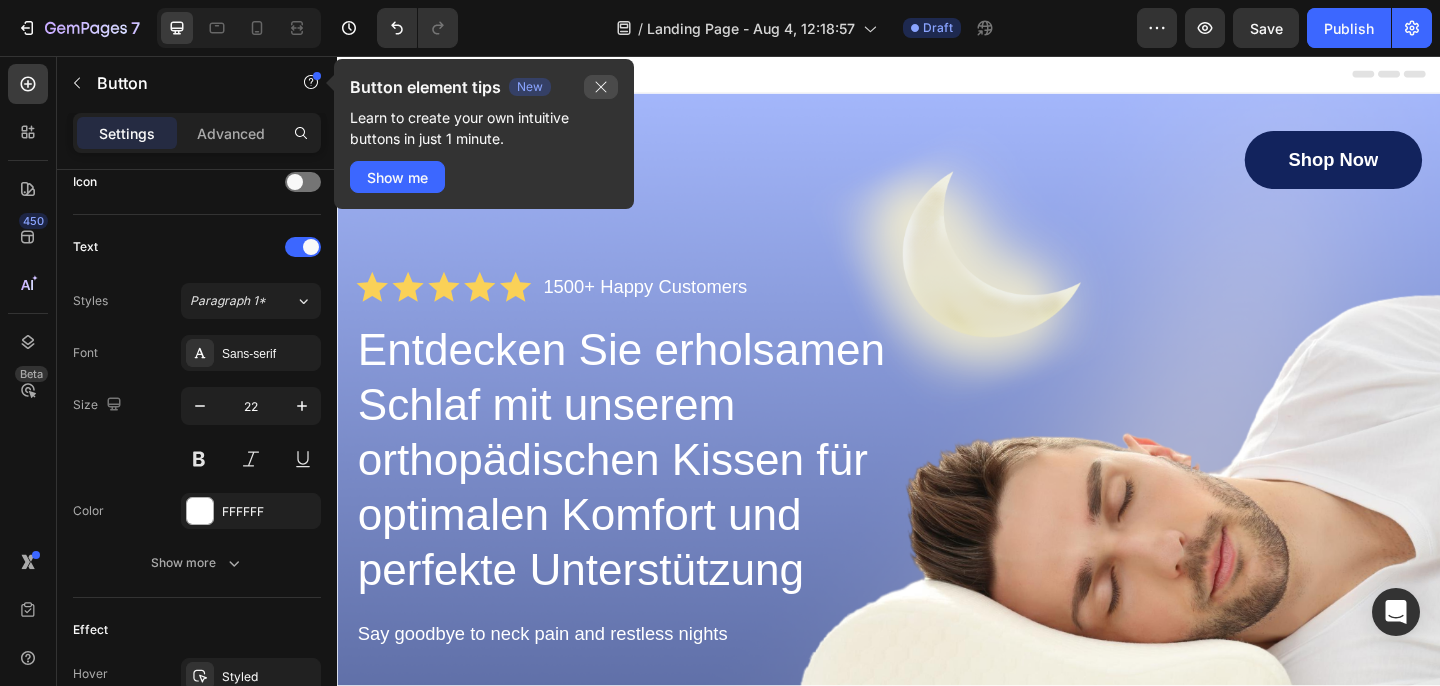click at bounding box center [601, 87] 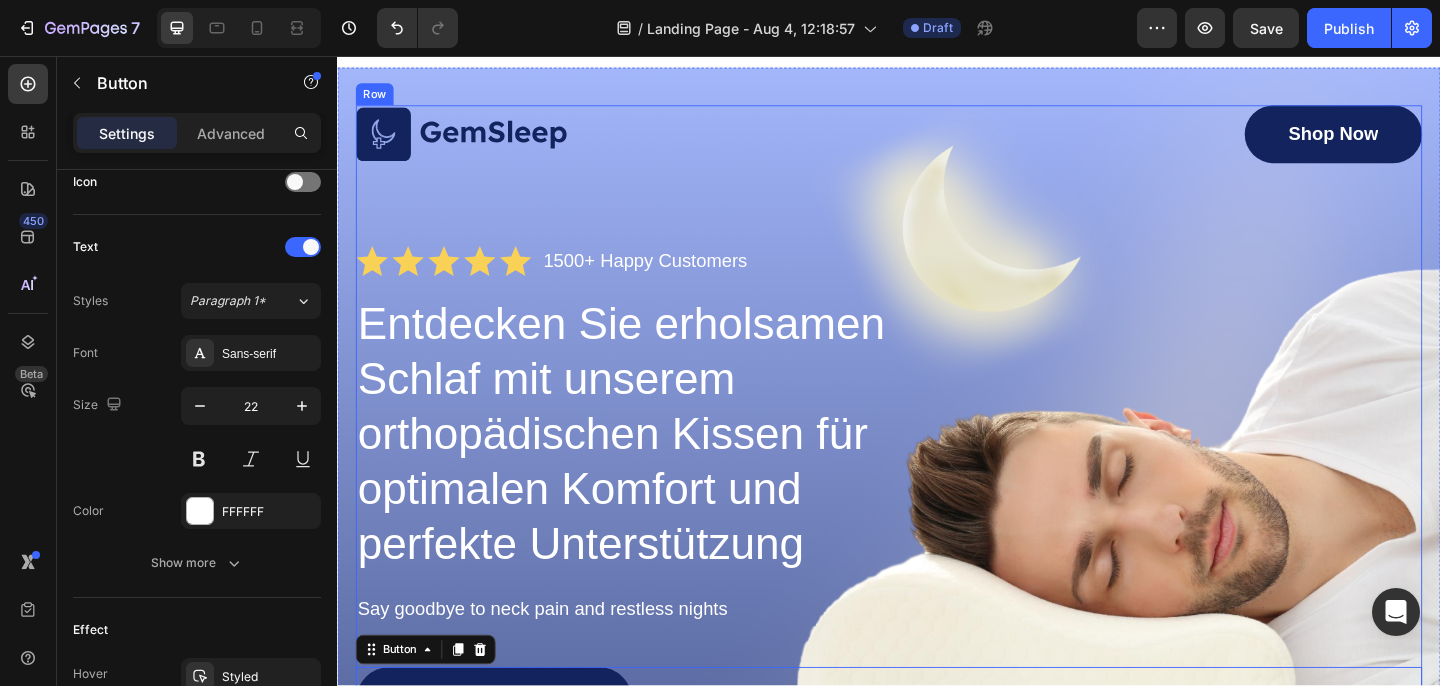 scroll, scrollTop: 18, scrollLeft: 0, axis: vertical 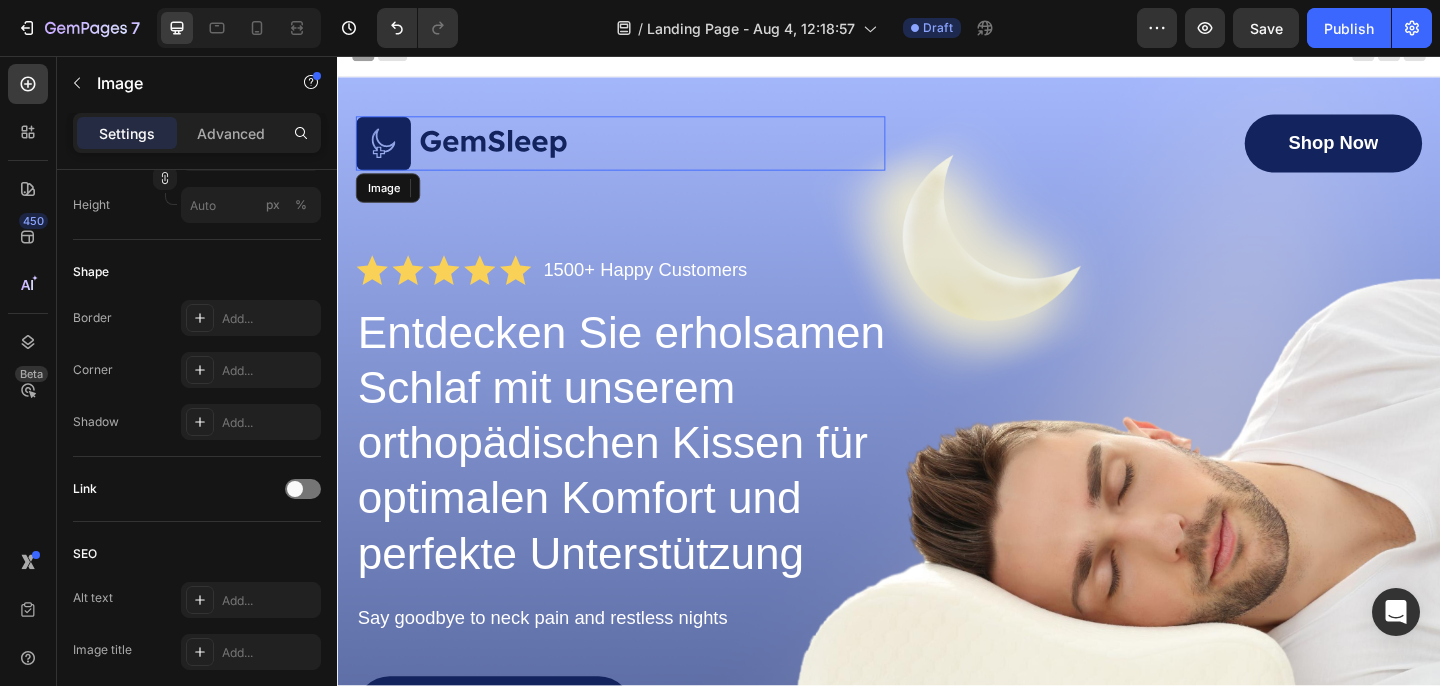 click at bounding box center [472, 152] 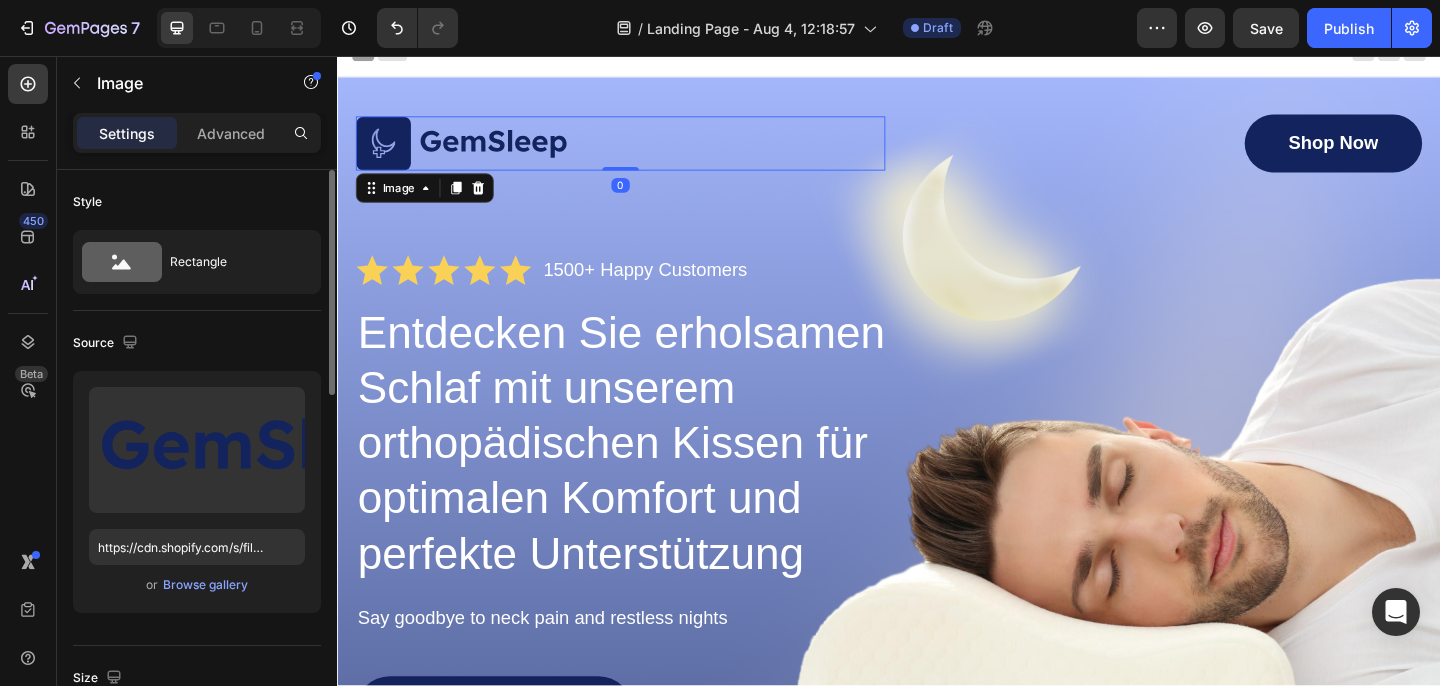 click at bounding box center (472, 152) 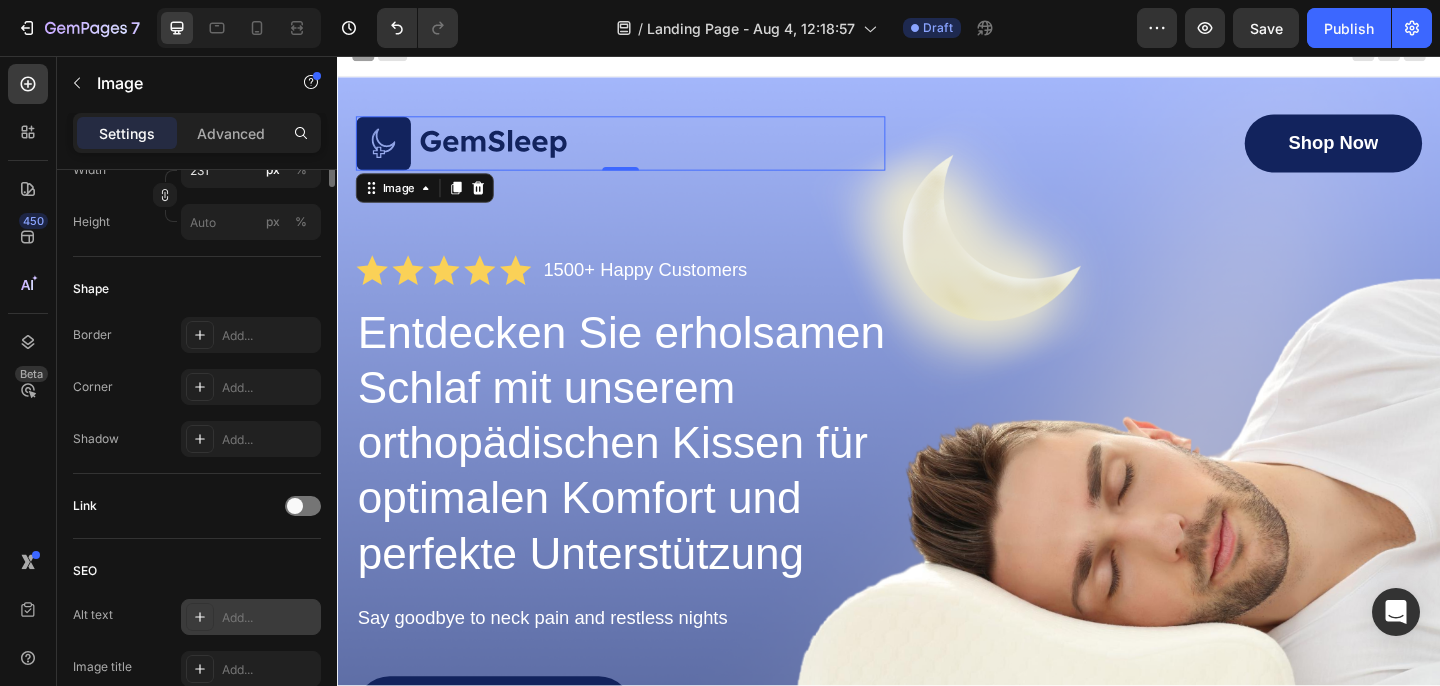 scroll, scrollTop: 0, scrollLeft: 0, axis: both 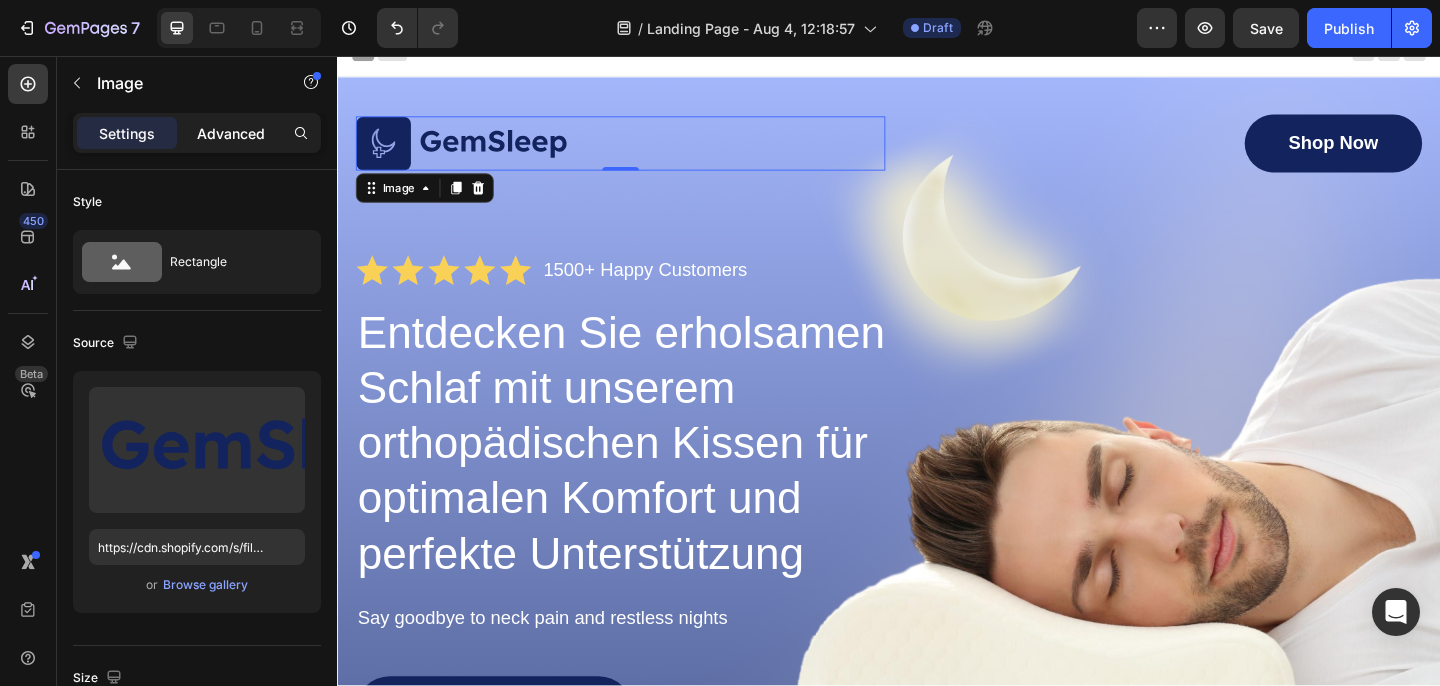 click on "Advanced" at bounding box center (231, 133) 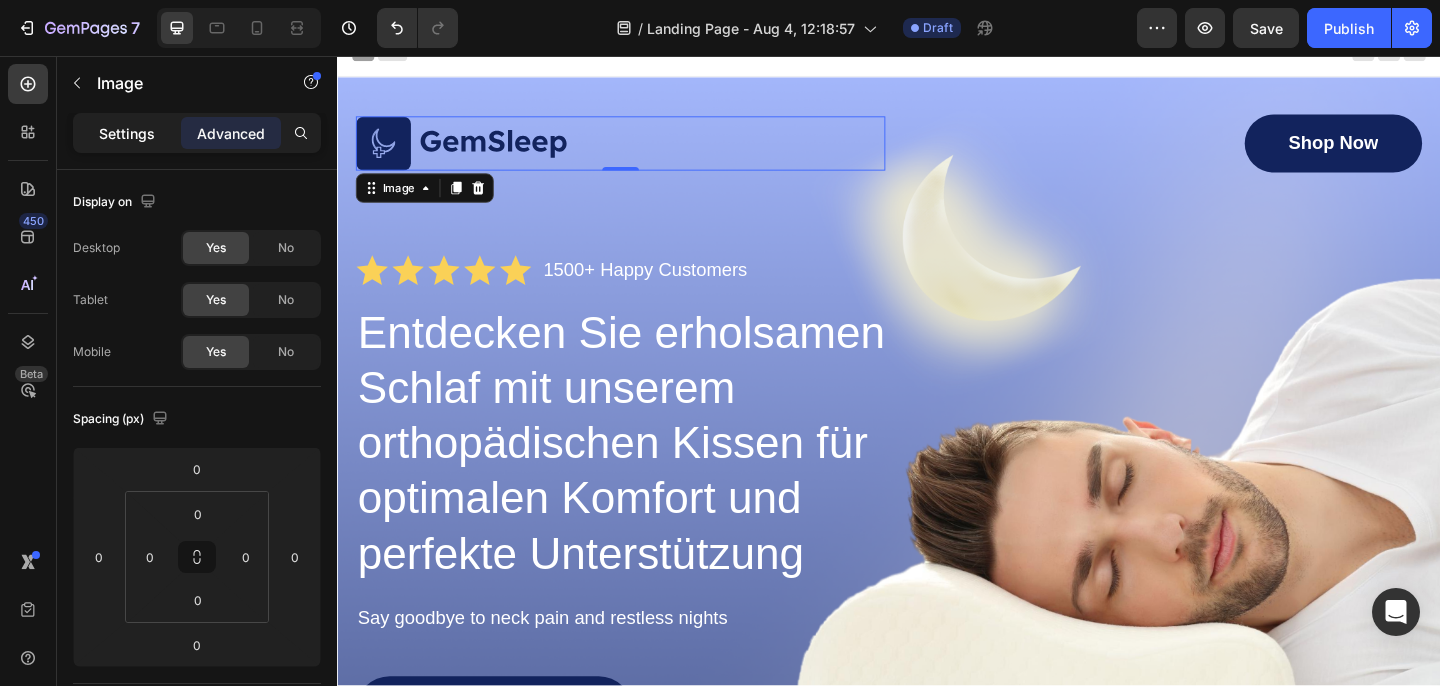 click on "Settings" at bounding box center (127, 133) 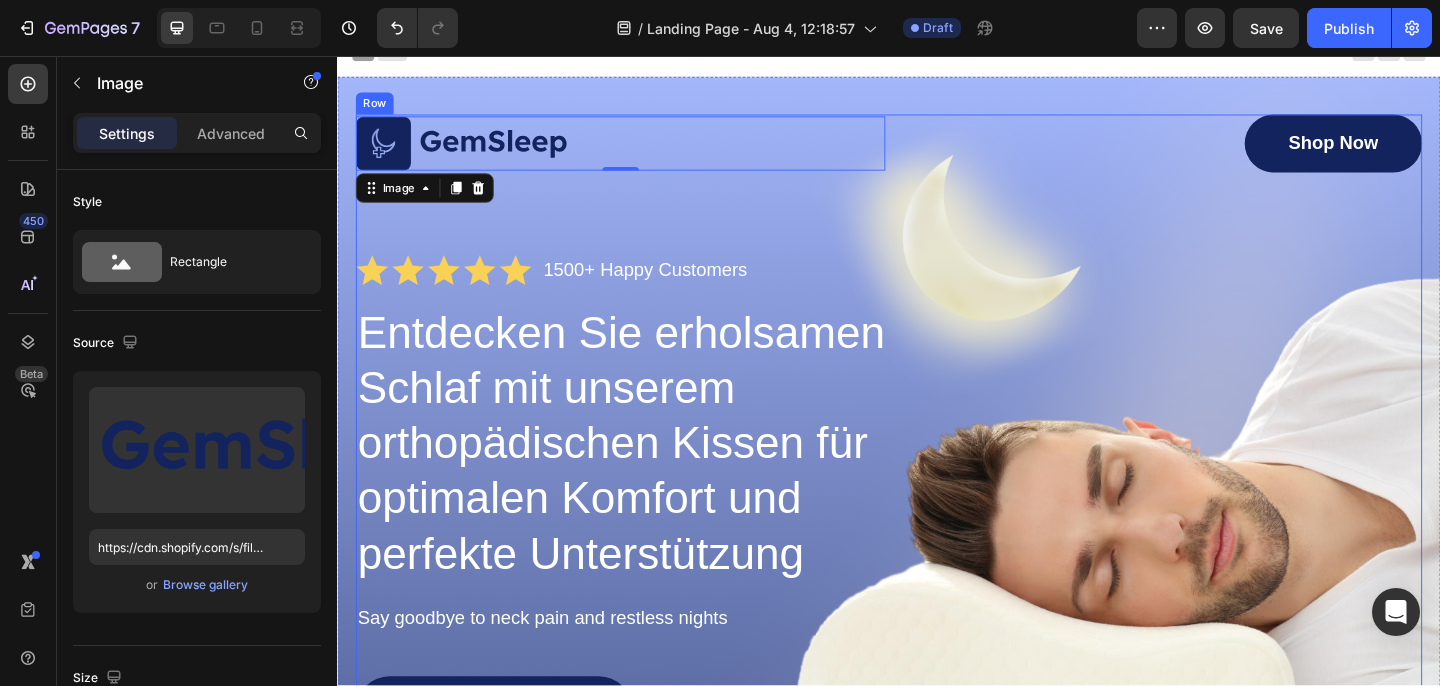 click on "Image 0 Shop Now Button Row
Icon
Icon
Icon
Icon
Icon Icon List 1500+ Happy Customers Text Block Row Entdecken Sie erholsamen Schlaf mit unserem orthopädischen Kissen für optimalen Komfort und perfekte Unterstützung Heading Say goodbye to neck pain and restless nights Text Block GET YOURS NOW Button Sleepy Text Block As Featured In Text Block Image Image Image Row" at bounding box center [937, 581] 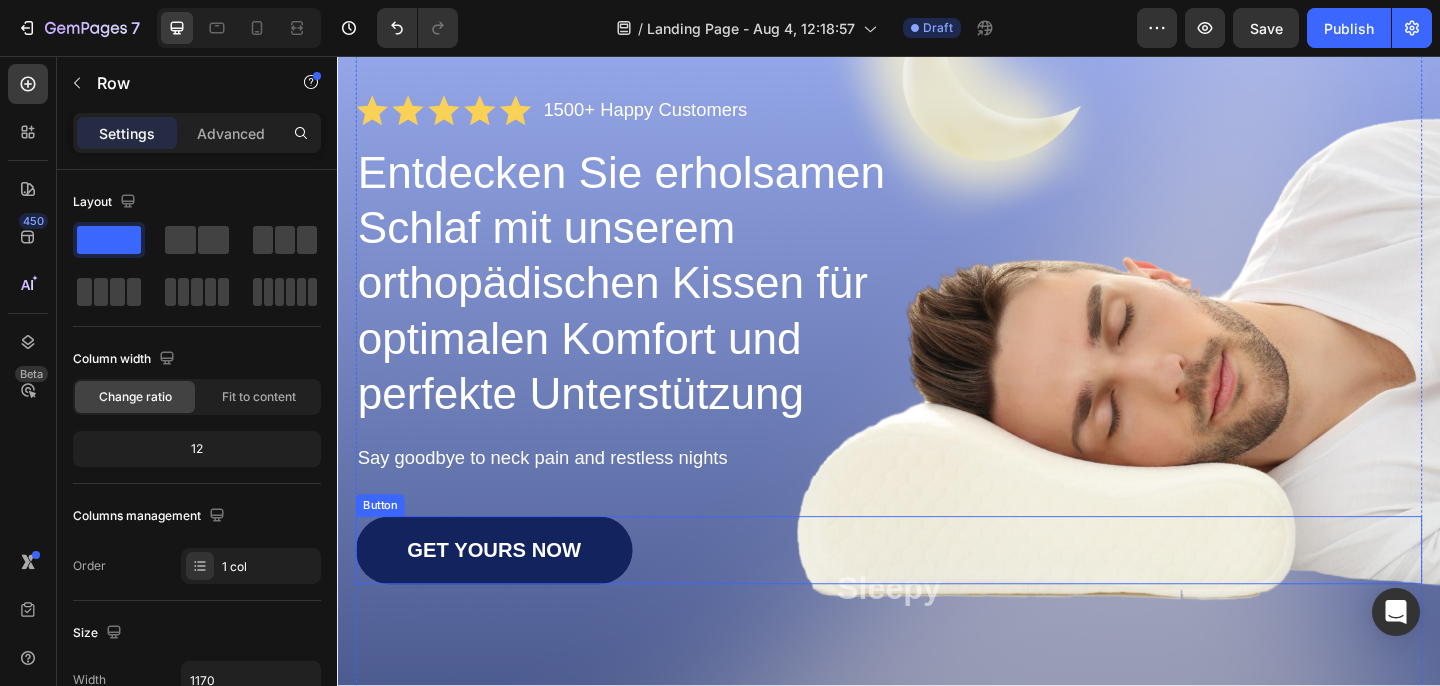 scroll, scrollTop: 175, scrollLeft: 0, axis: vertical 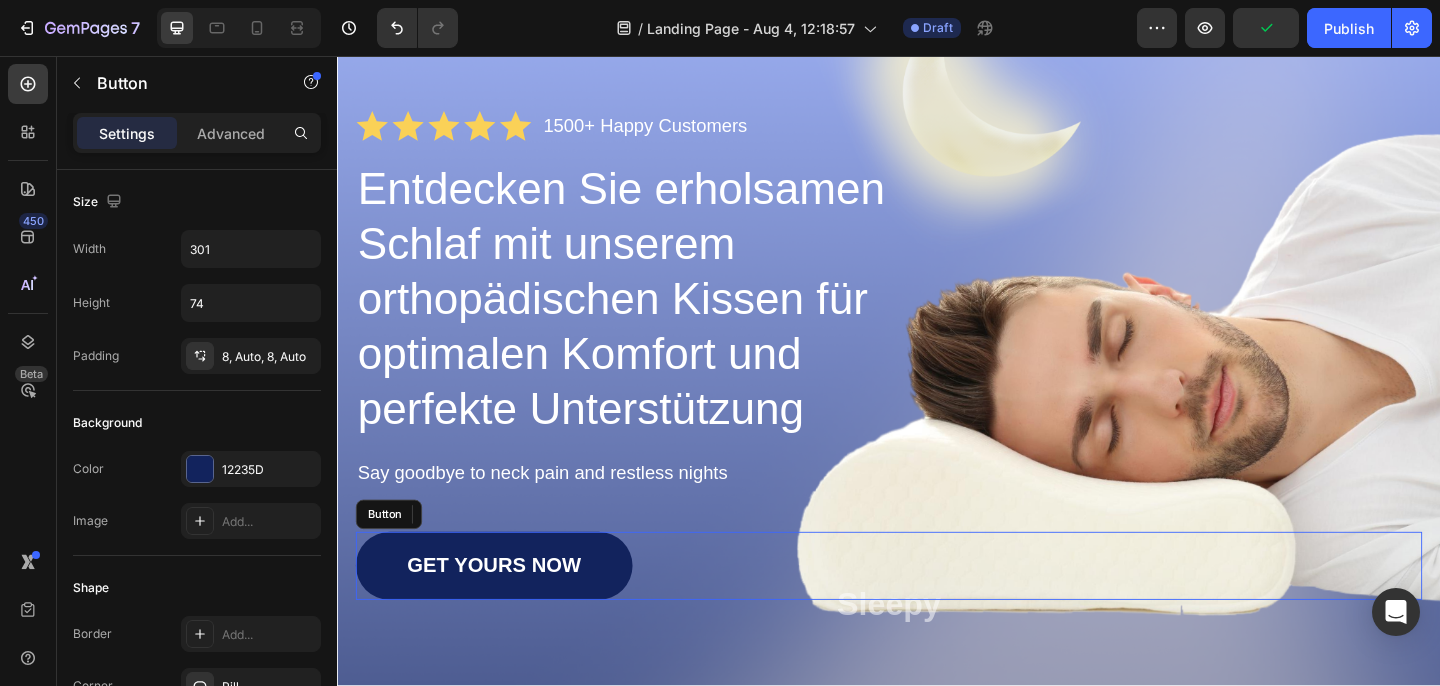 click on "GET YOURS NOW Button" at bounding box center [937, 611] 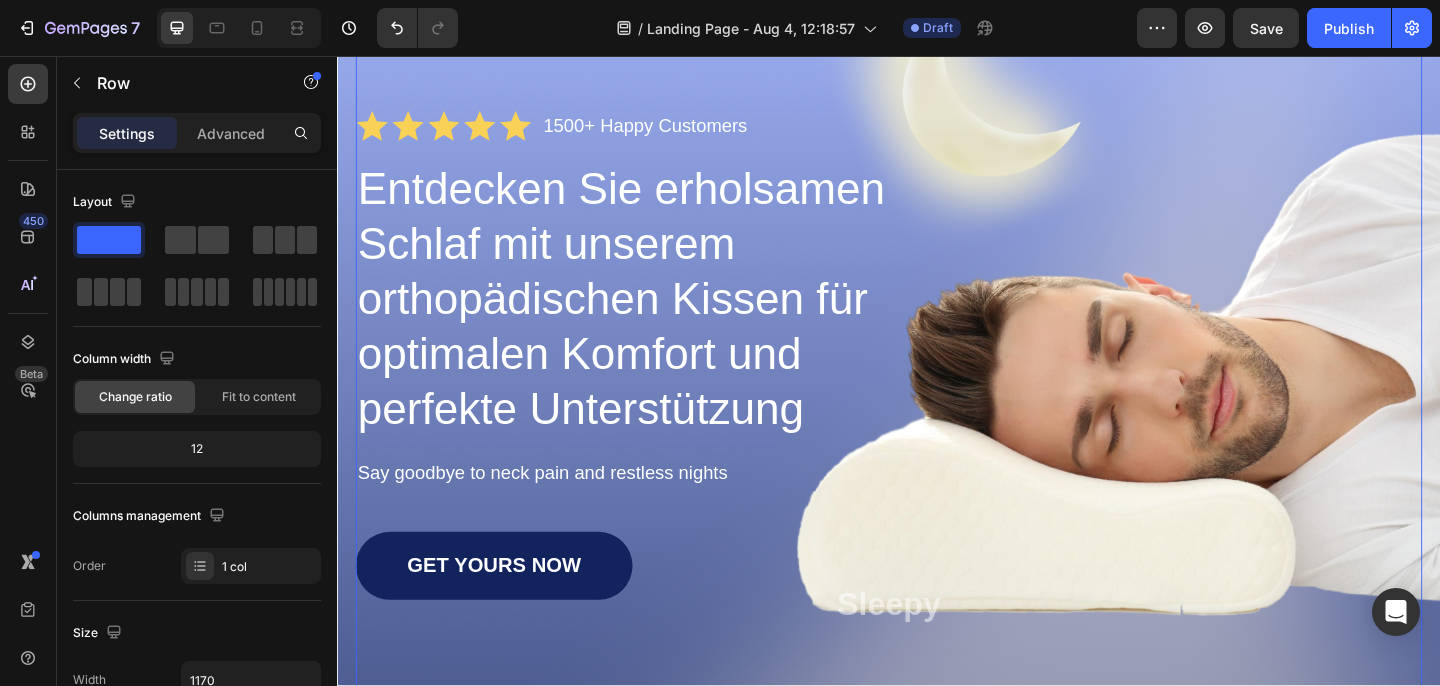 click on "Image Shop Now Button Row
Icon
Icon
Icon
Icon
Icon Icon List 1500+ Happy Customers Text Block Row Entdecken Sie erholsamen Schlaf mit unserem orthopädischen Kissen für optimalen Komfort und perfekte Unterstützung Heading Say goodbye to neck pain and restless nights Text Block GET YOURS NOW Button 0 Sleepy Text Block As Featured In Text Block Image Image Image Row" at bounding box center (937, 424) 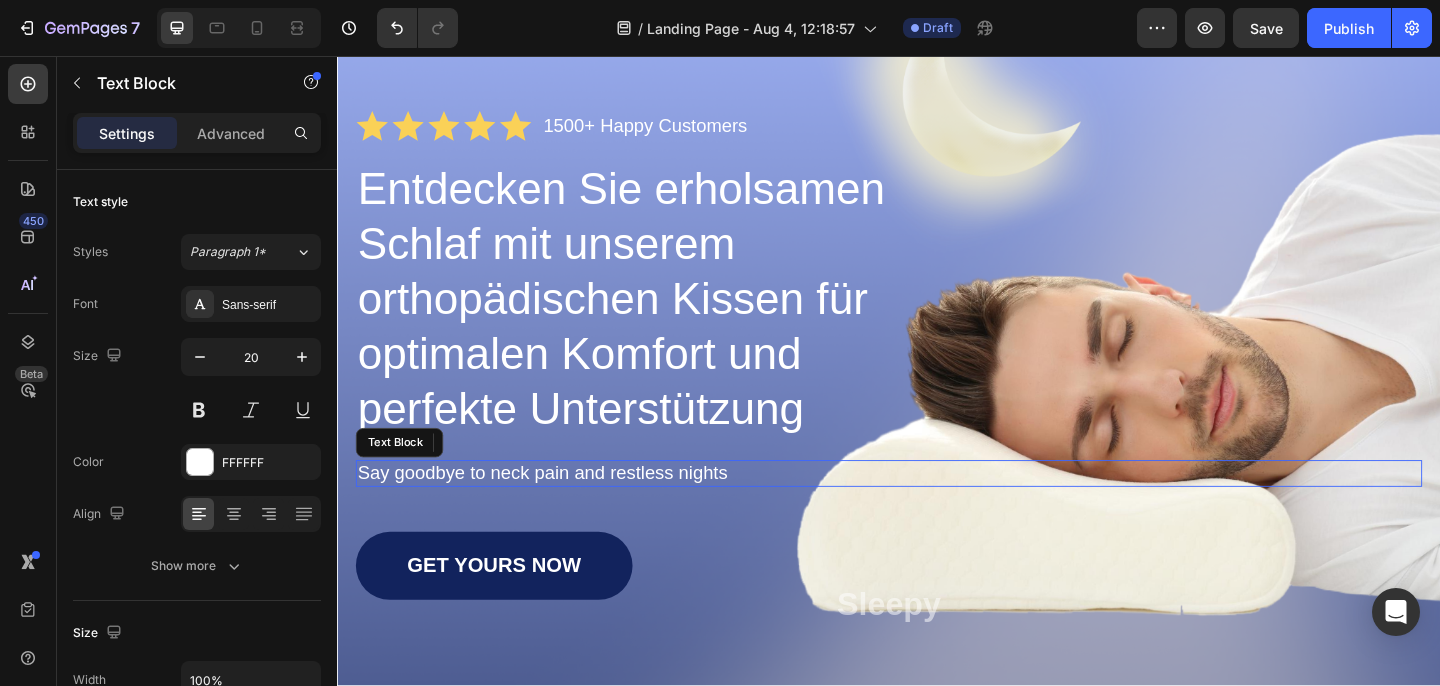 click on "Say goodbye to neck pain and restless nights" at bounding box center [937, 510] 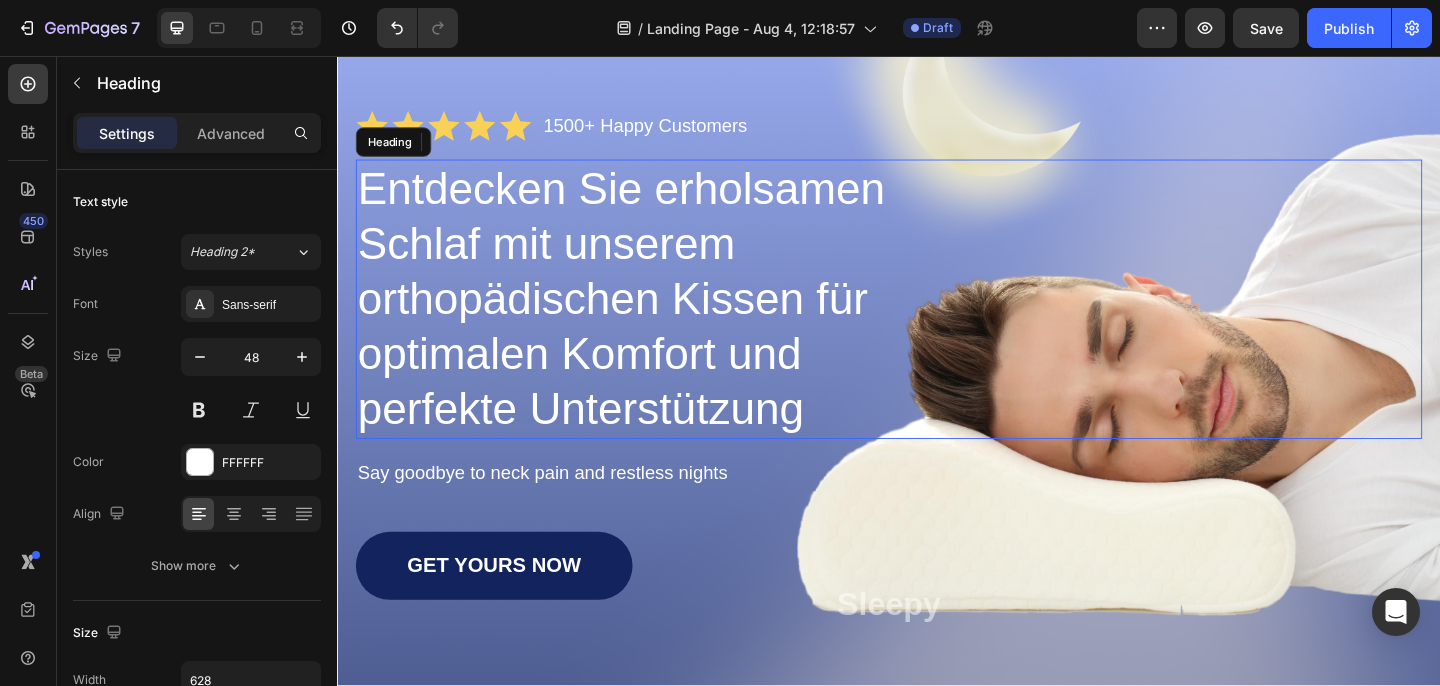 click on "Entdecken Sie erholsamen Schlaf mit unserem orthopädischen Kissen für optimalen Komfort und perfekte Unterstützung" at bounding box center (671, 321) 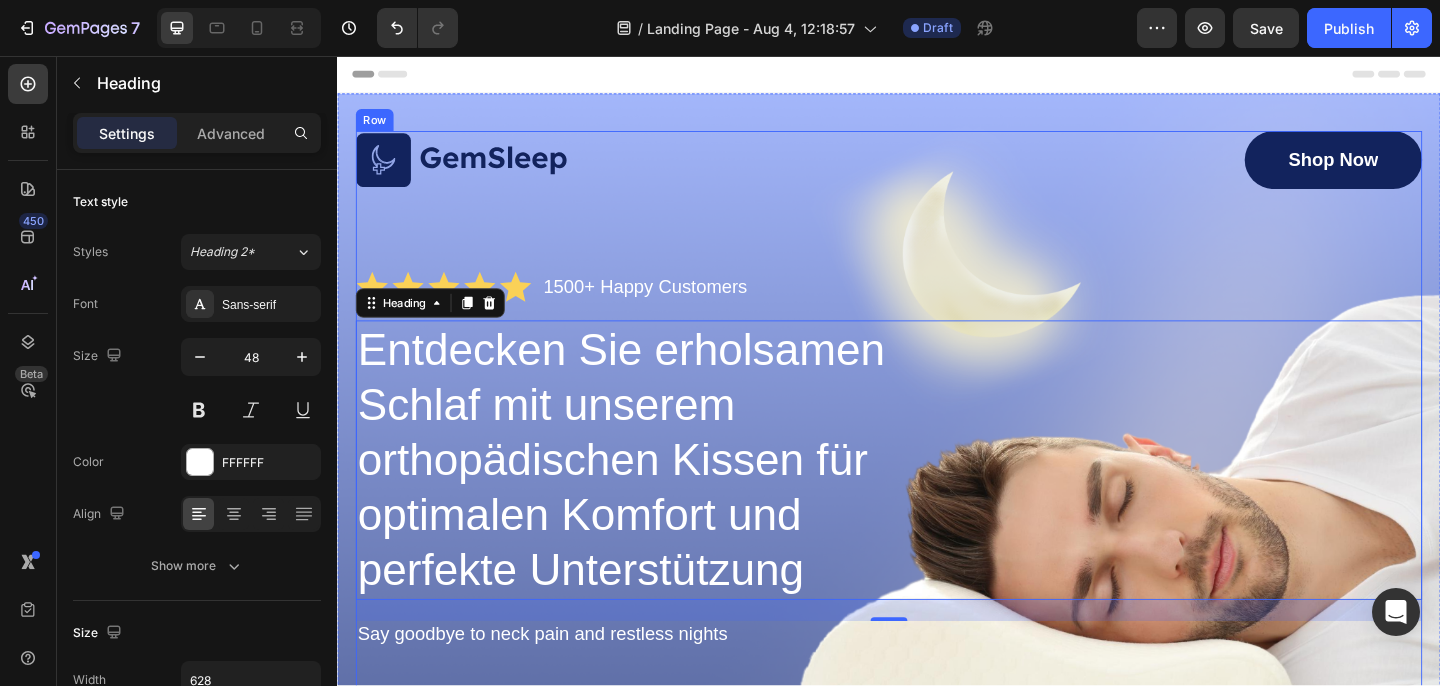 scroll, scrollTop: 0, scrollLeft: 0, axis: both 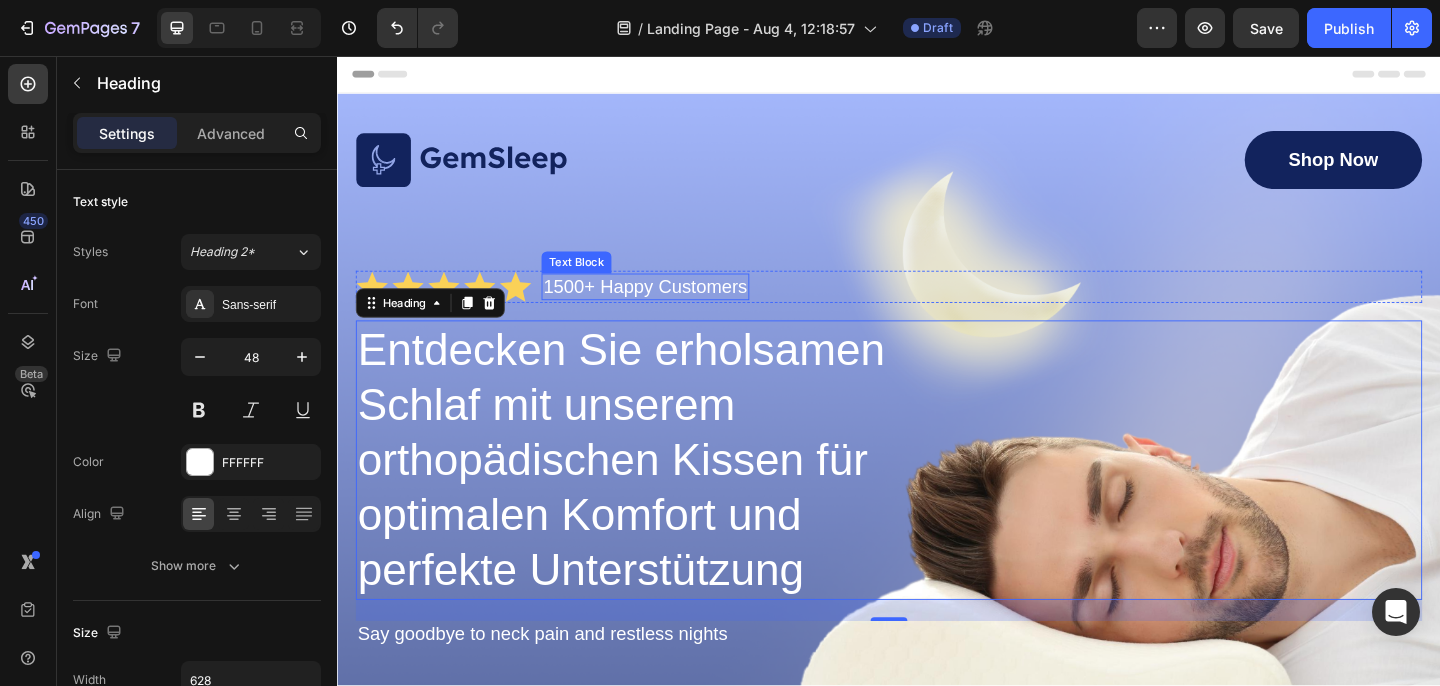 click on "1500+ Happy Customers" at bounding box center [672, 307] 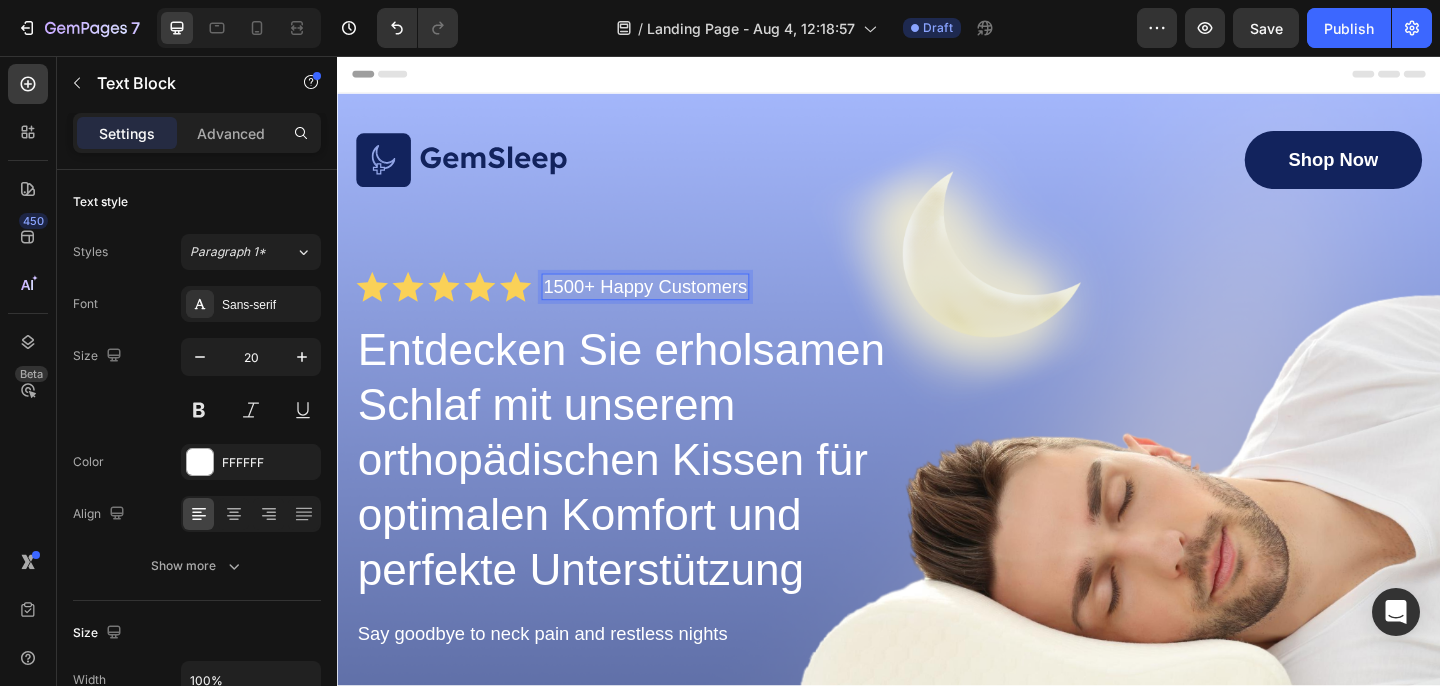 click on "1500+ Happy Customers" at bounding box center [672, 307] 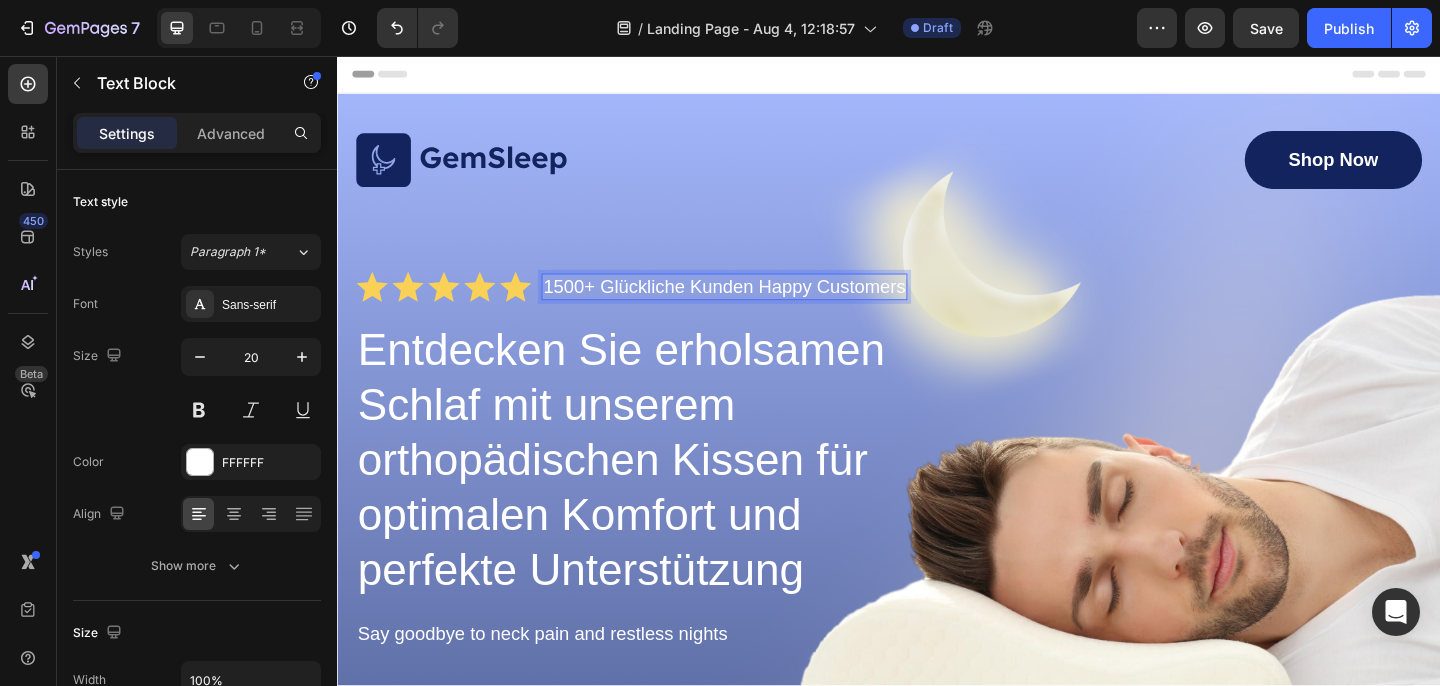 click on "1500+ Glückliche Kunden Happy Customers" at bounding box center (758, 307) 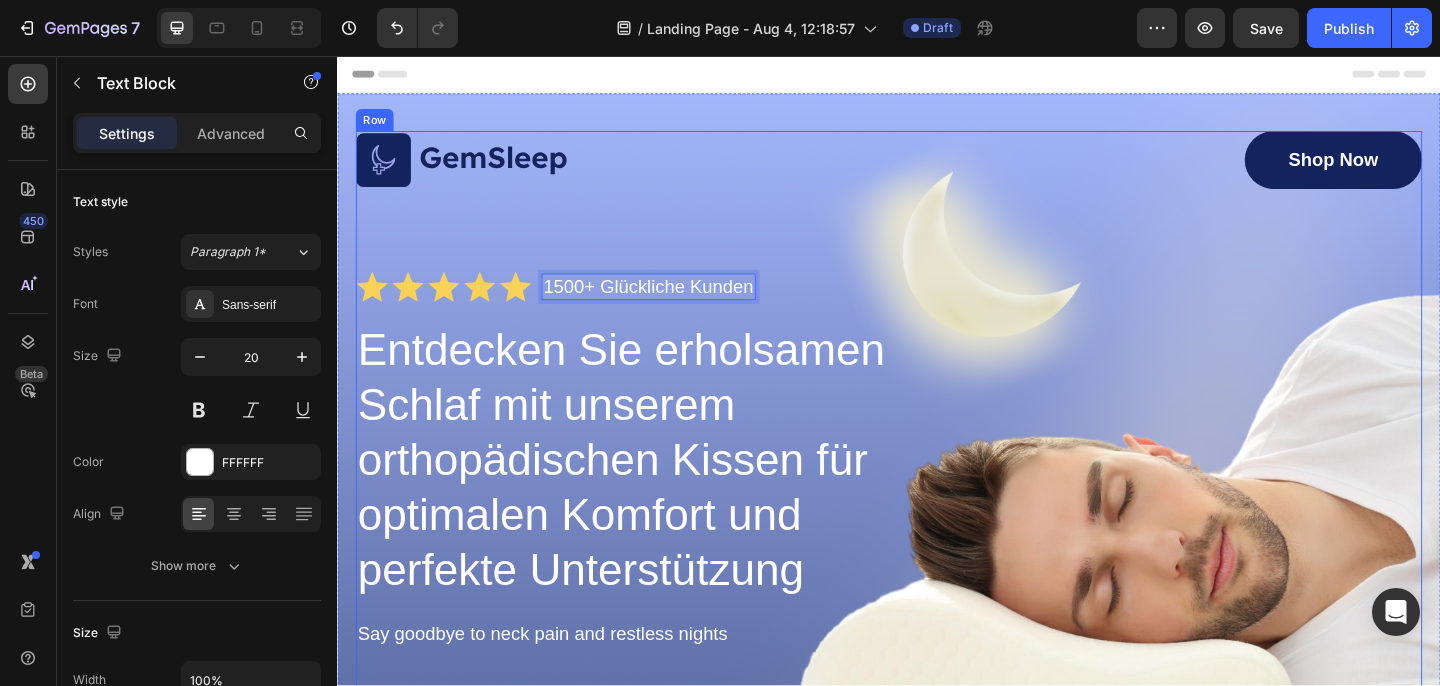 click on "Image Shop Now Button Row Icon Icon Icon Icon Icon Icon List 1500+ Glückliche Kunden Text Block 0 Row Entdecken Sie erholsamen Schlaf mit unserem orthopädischen Kissen für optimalen Komfort und perfekte Unterstützung Heading Say goodbye to neck pain and restless nights Text Block GET YOURS NOW Button Sleepy Text Block As Featured In Text Block Image Image Image Row" at bounding box center (937, 599) 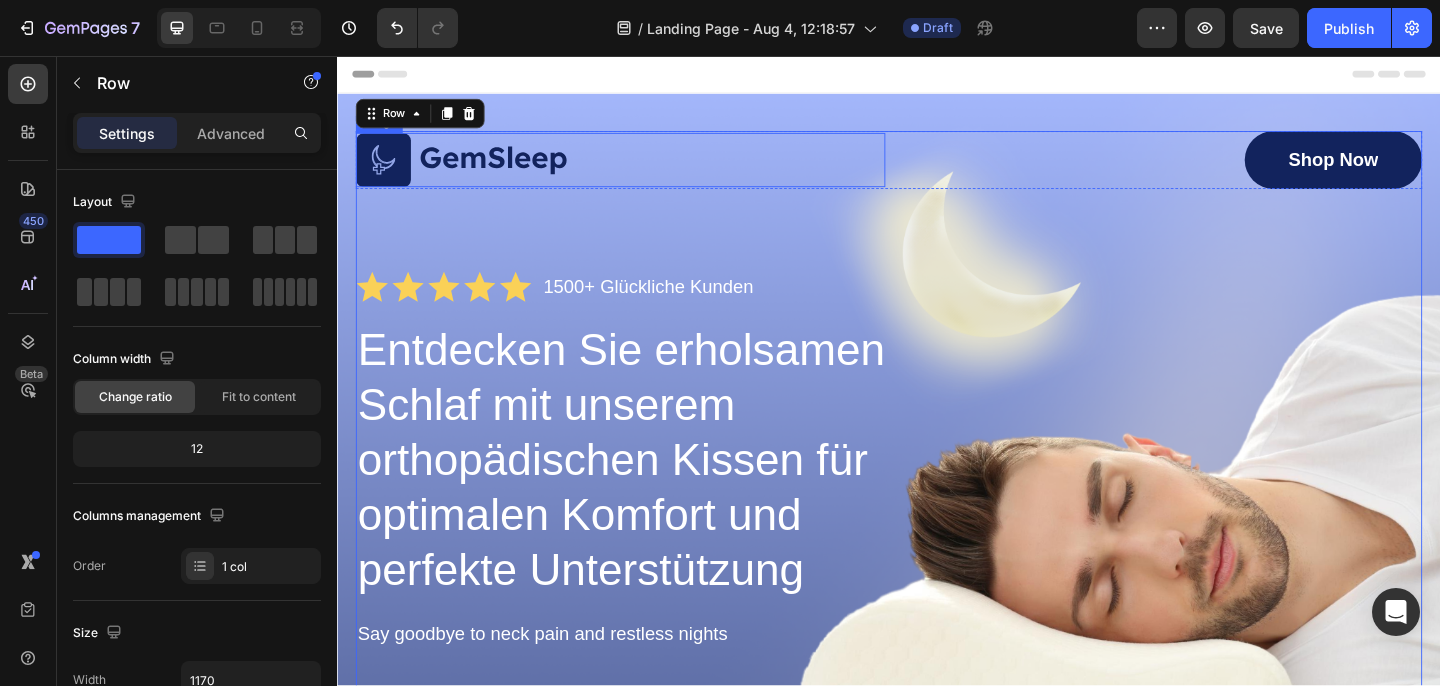 click at bounding box center [472, 170] 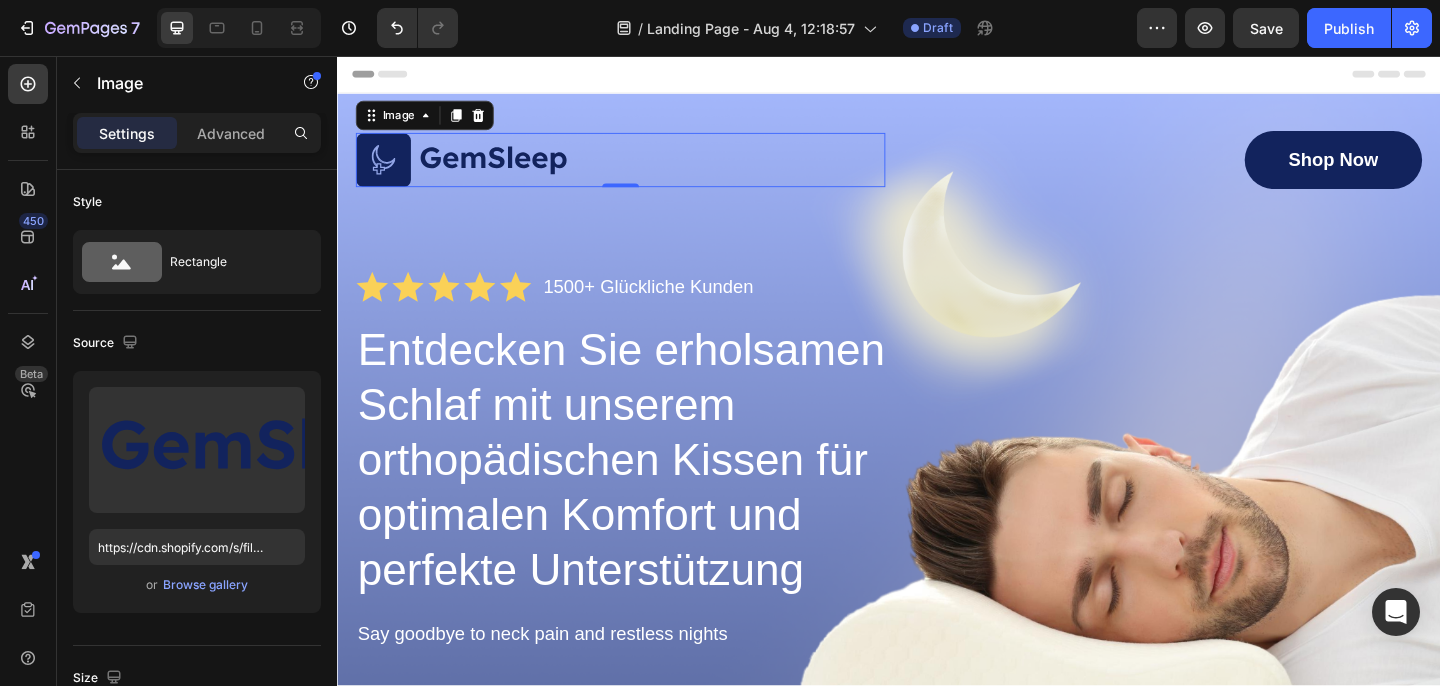 click at bounding box center [472, 170] 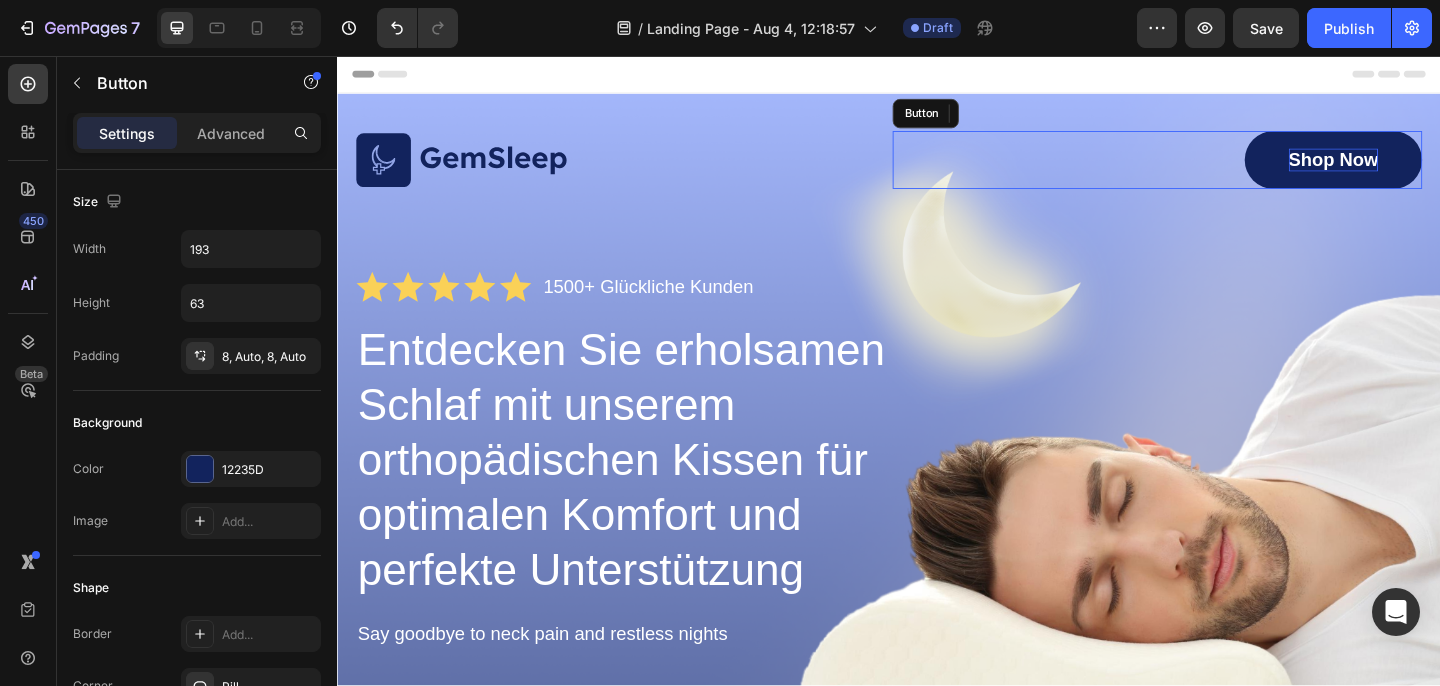 click on "Shop Now" at bounding box center [1421, 169] 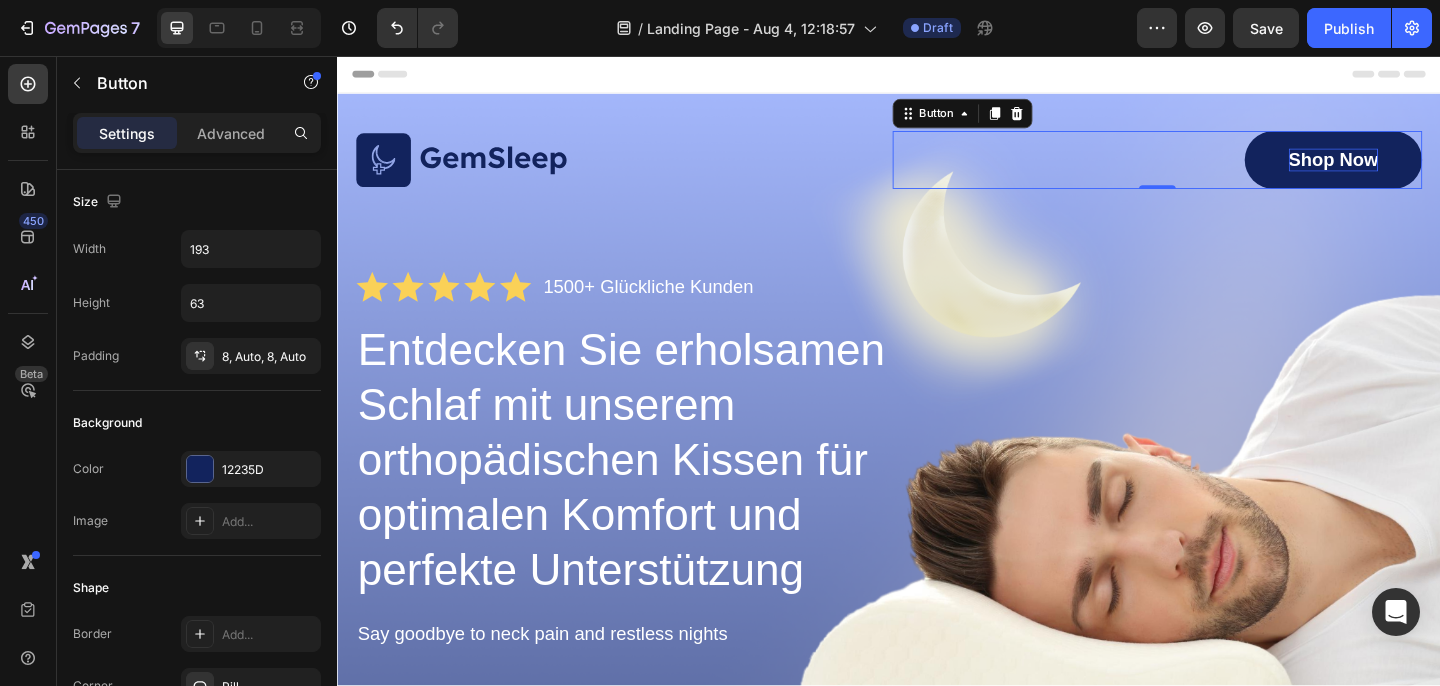 click on "Shop Now" at bounding box center [1421, 169] 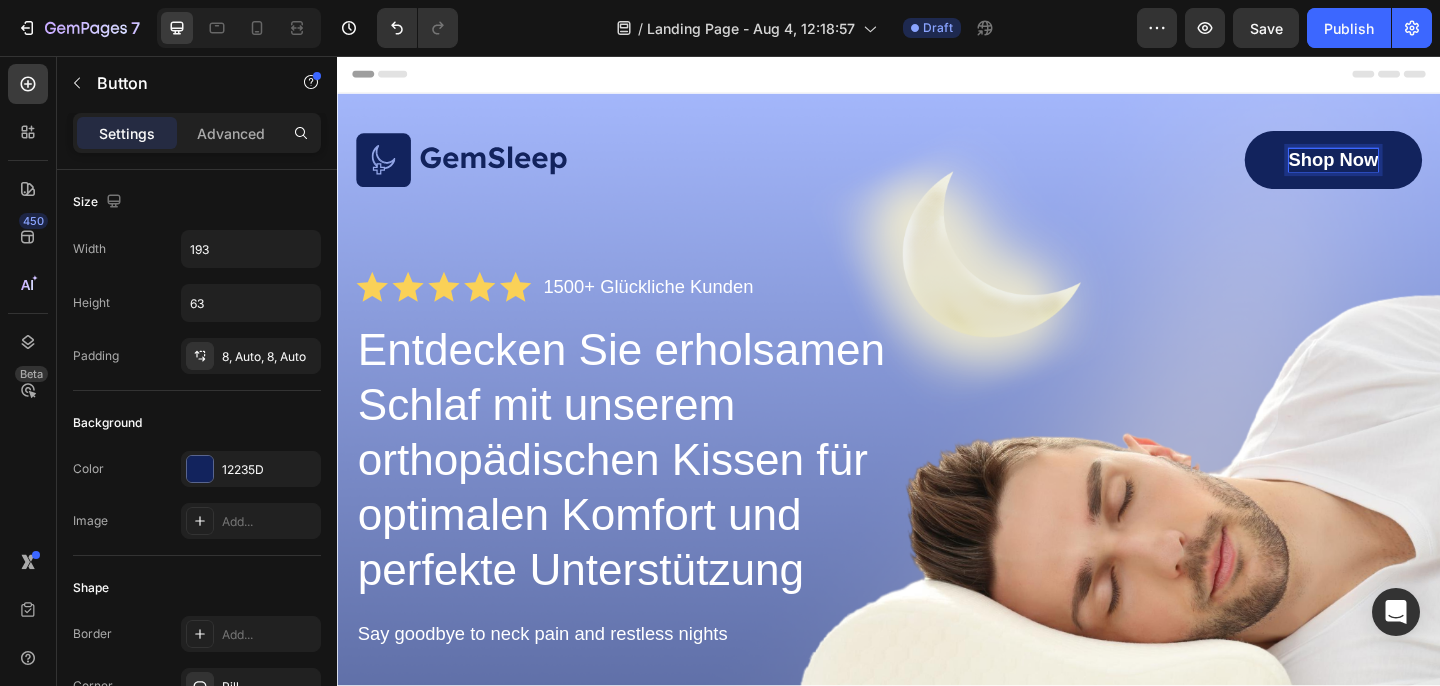 click on "Shop Now" at bounding box center [1421, 169] 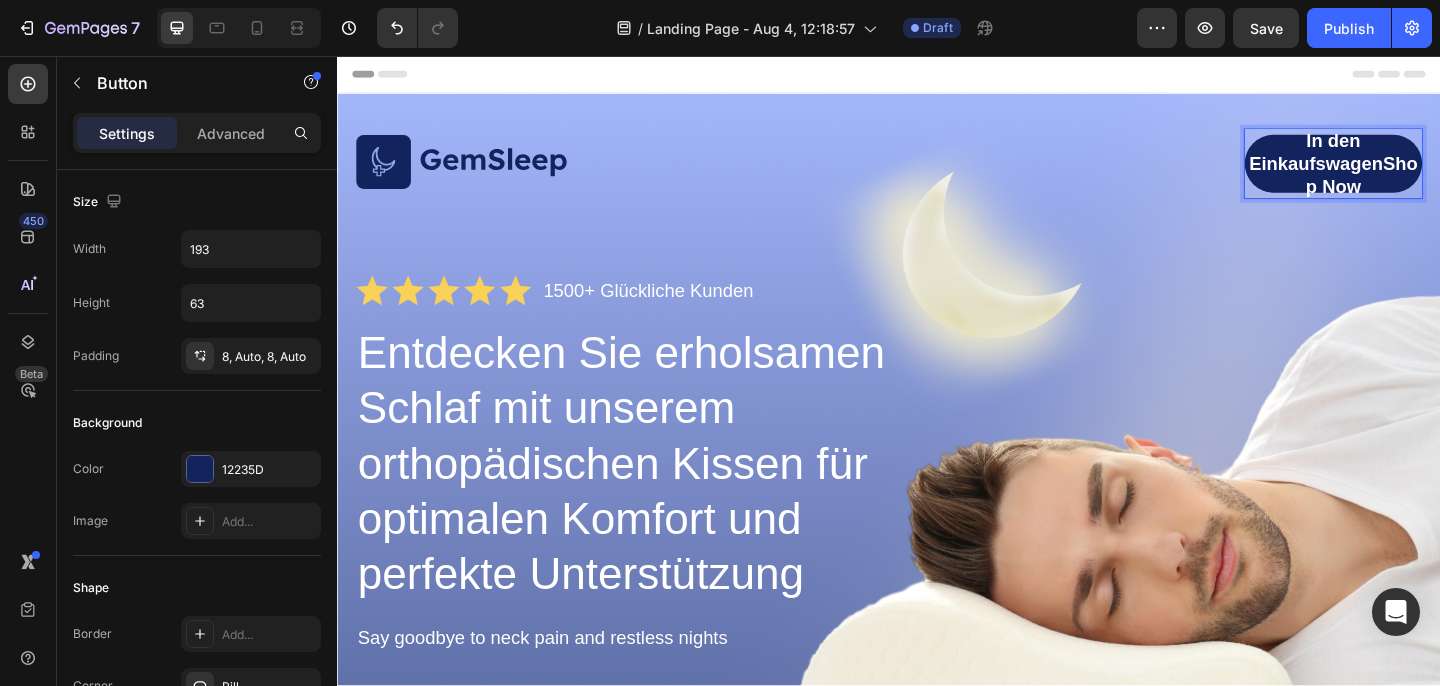 click on "In den EinkaufswagenShop Now" at bounding box center (1420, 173) 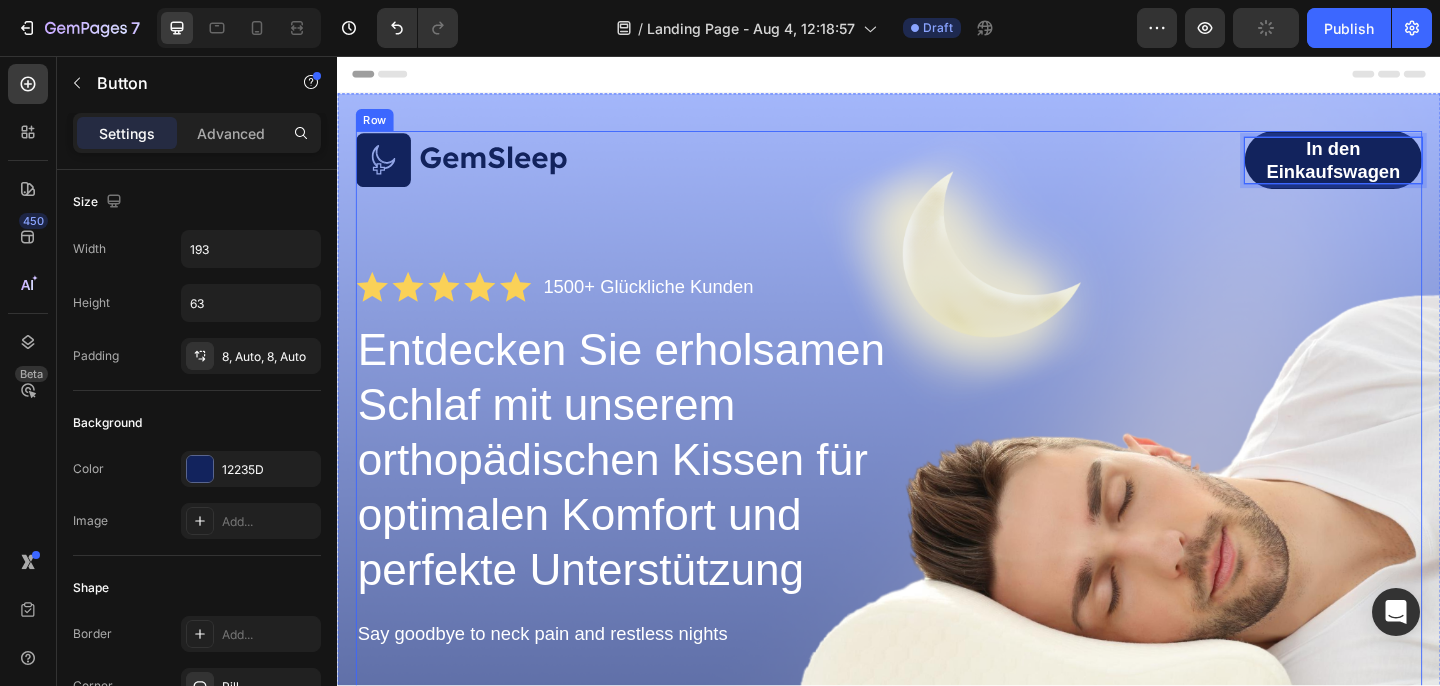 click on "Image In den Einkaufswagen Button 0 Row
Icon
Icon
Icon
Icon
Icon Icon List 1500+ Glückliche Kunden Text Block Row Entdecken Sie erholsamen Schlaf mit unserem orthopädischen Kissen für optimalen Komfort und perfekte Unterstützung Heading Say goodbye to neck pain and restless nights Text Block GET YOURS NOW Button Sleepy Text Block As Featured In Text Block Image Image Image Row" at bounding box center (937, 599) 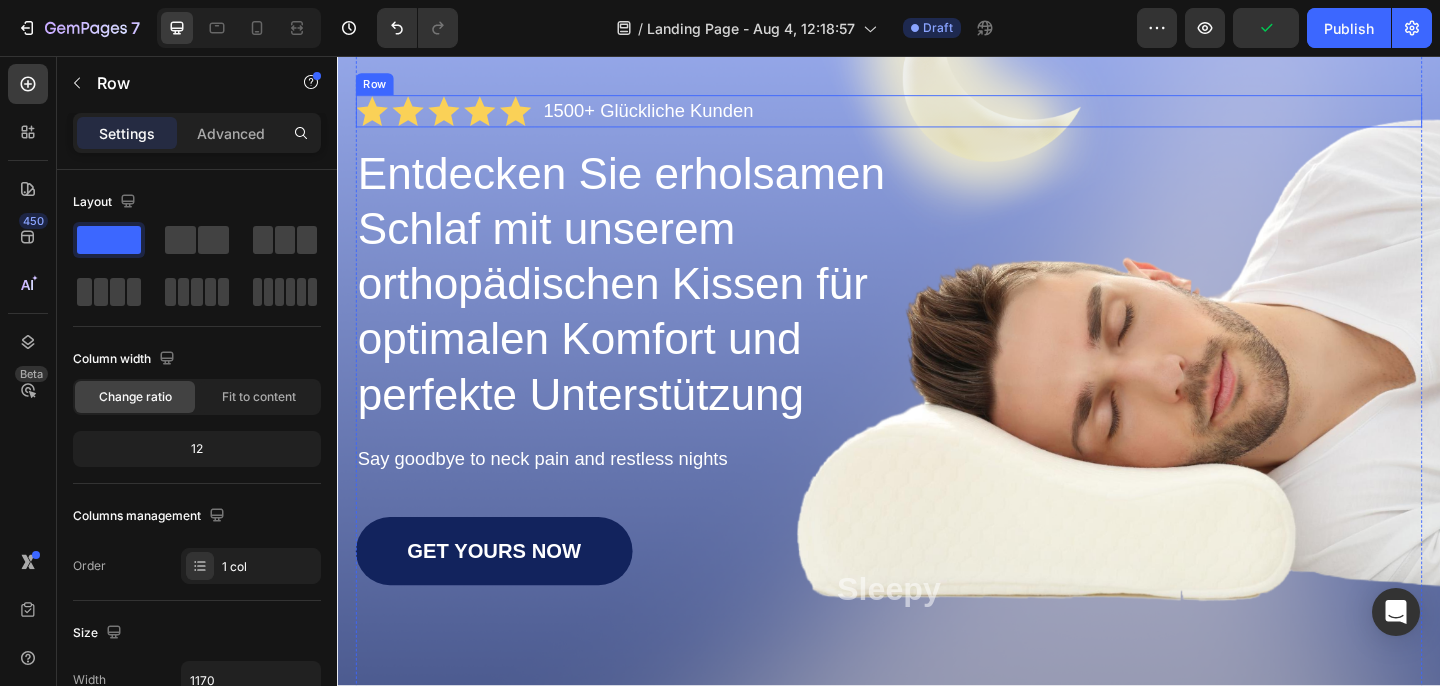 scroll, scrollTop: 223, scrollLeft: 0, axis: vertical 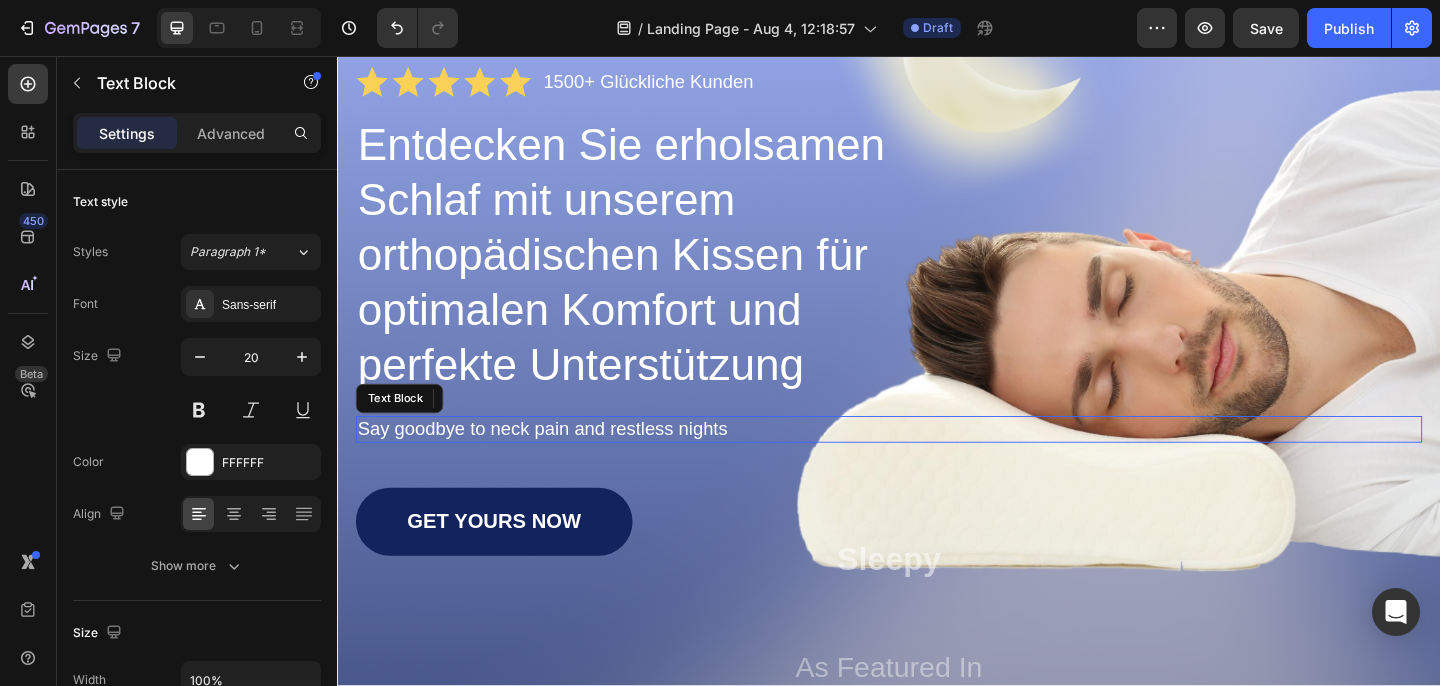 click on "Say goodbye to neck pain and restless nights" at bounding box center (937, 462) 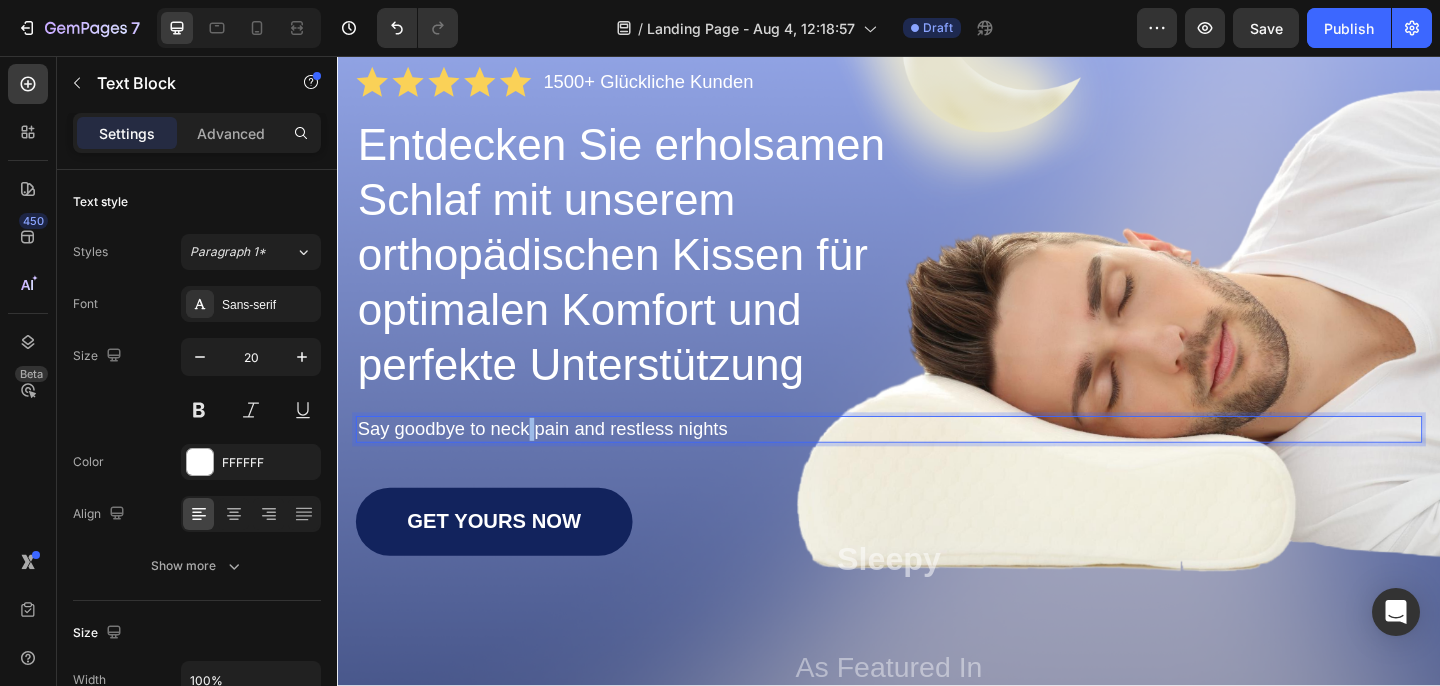 click on "Say goodbye to neck pain and restless nights" at bounding box center (937, 462) 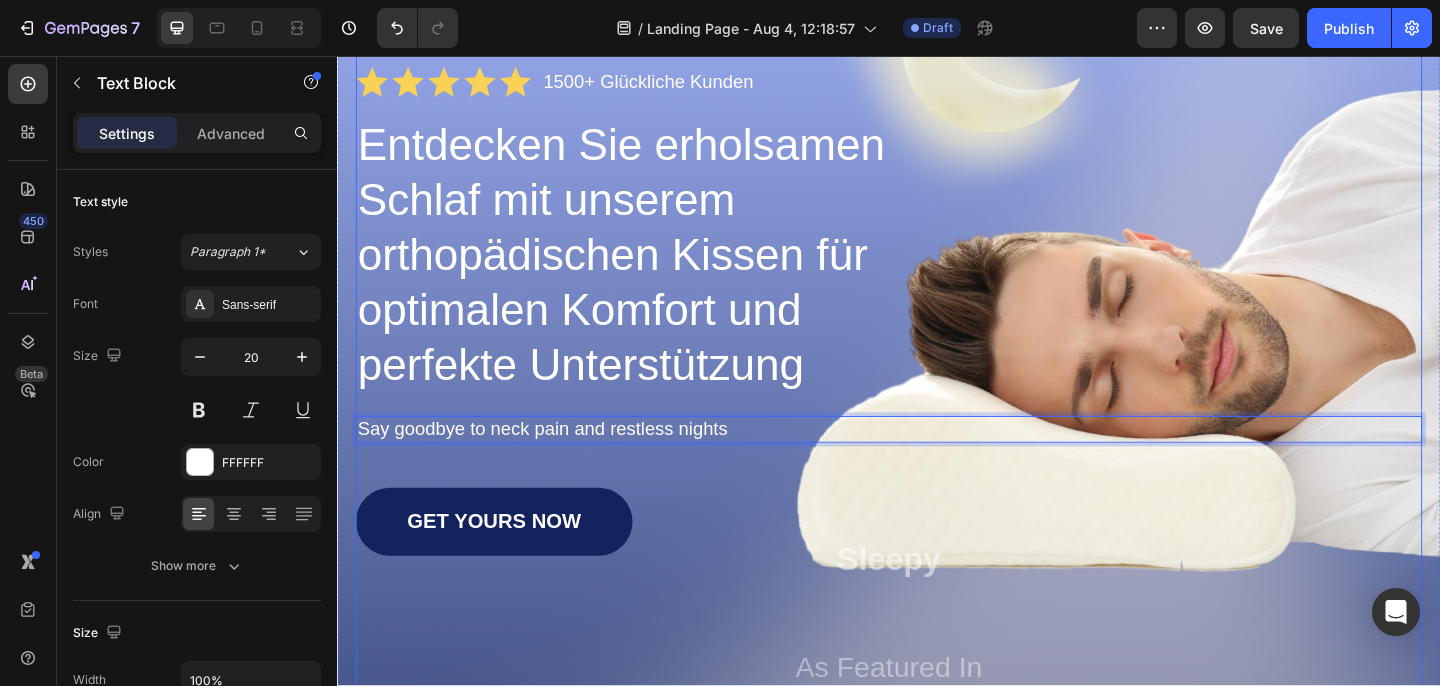 drag, startPoint x: 365, startPoint y: 462, endPoint x: 598, endPoint y: 441, distance: 233.94444 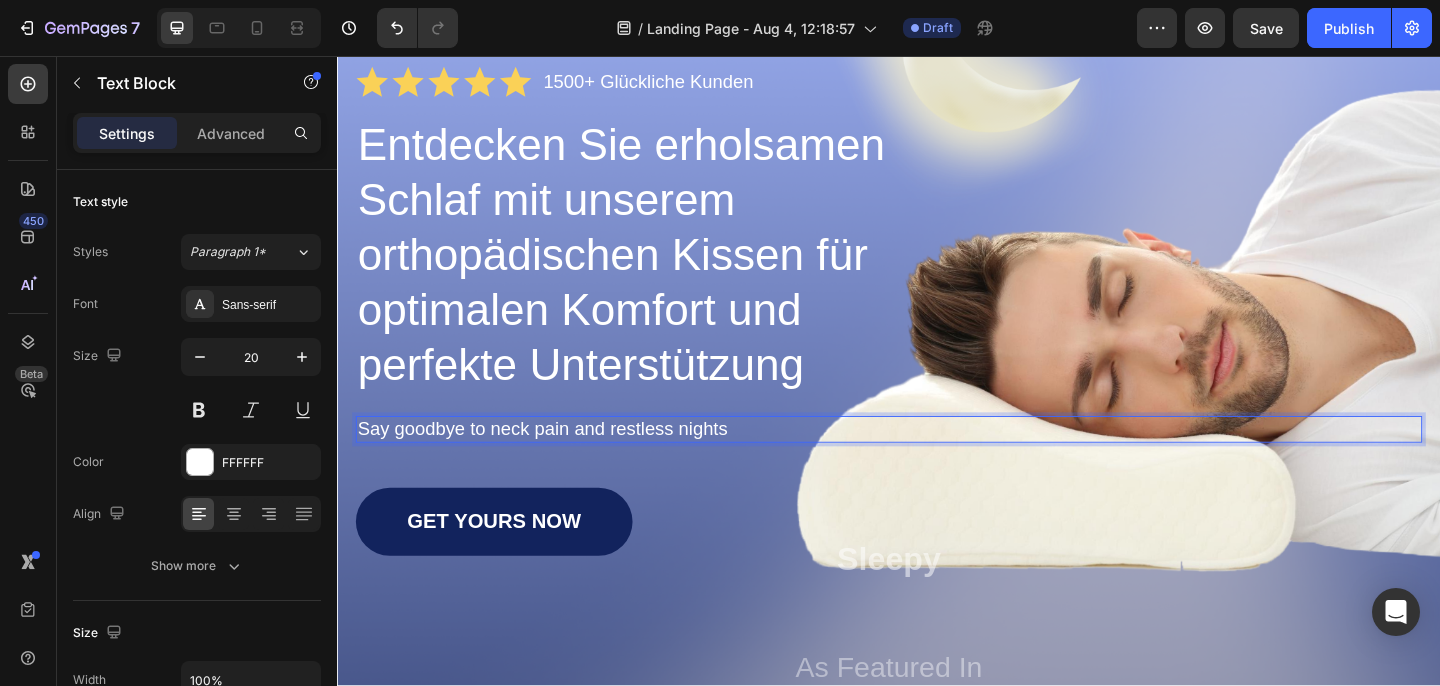 scroll, scrollTop: 224, scrollLeft: 0, axis: vertical 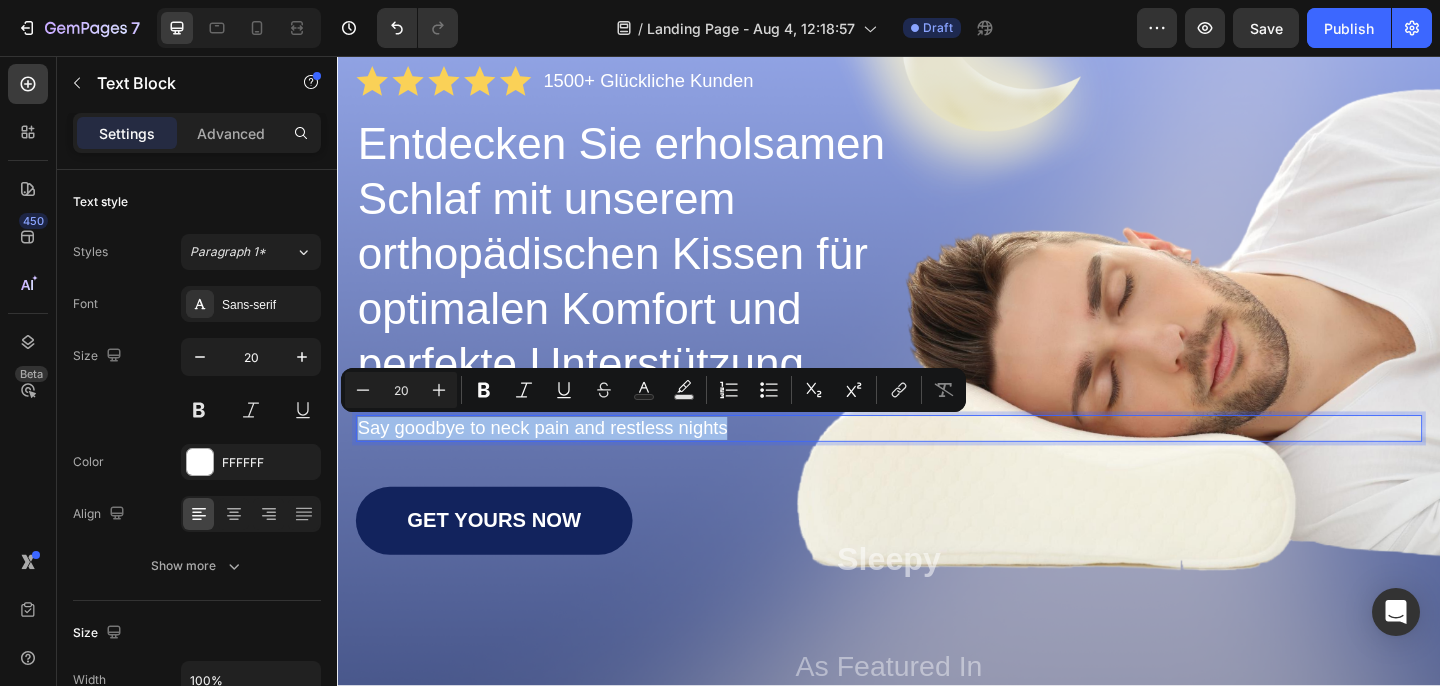 drag, startPoint x: 359, startPoint y: 457, endPoint x: 767, endPoint y: 463, distance: 408.04413 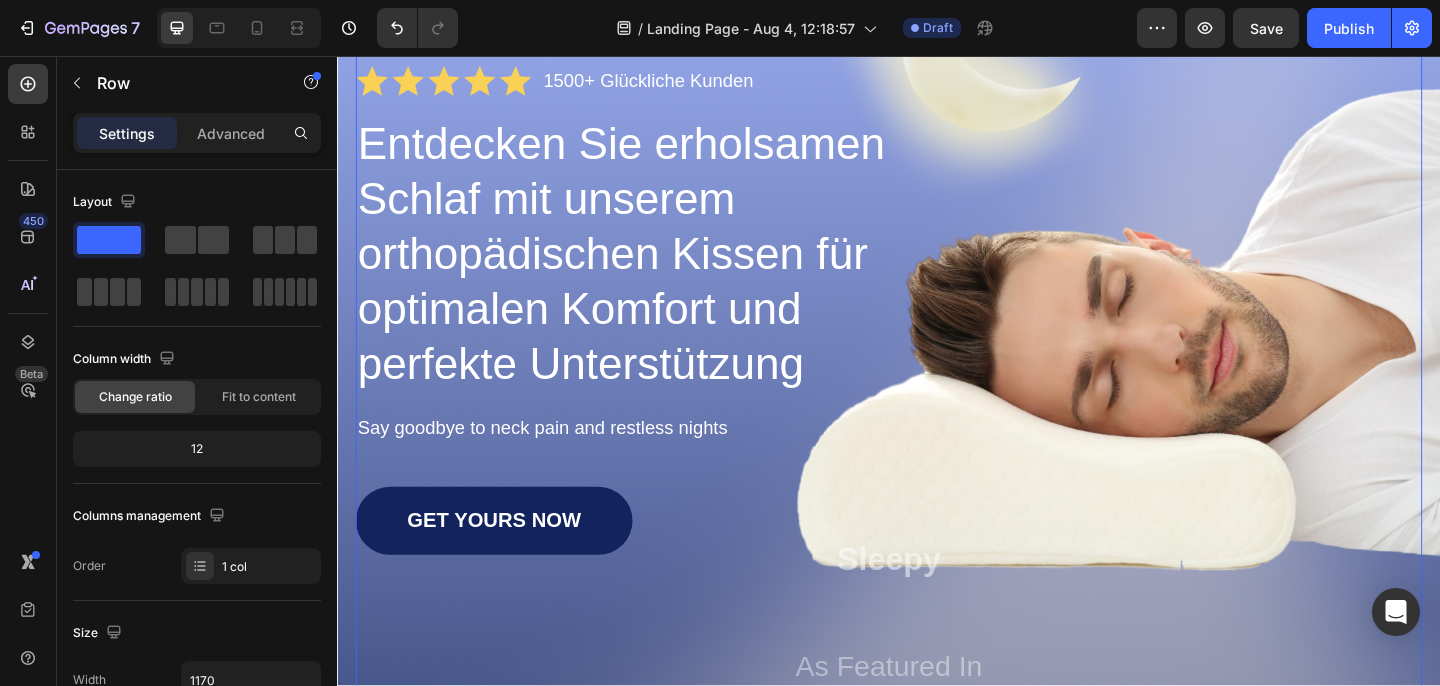 click on "Image In den Einkaufswagen Button Row
Icon
Icon
Icon
Icon
Icon Icon List 1500+ Glückliche Kunden Text Block Row Entdecken Sie erholsamen Schlaf mit unserem orthopädischen Kissen für optimalen Komfort und perfekte Unterstützung Heading Say goodbye to neck pain and restless nights Text Block   49 GET YOURS NOW Button Sleepy Text Block As Featured In Text Block Image Image Image Row" at bounding box center [937, 375] 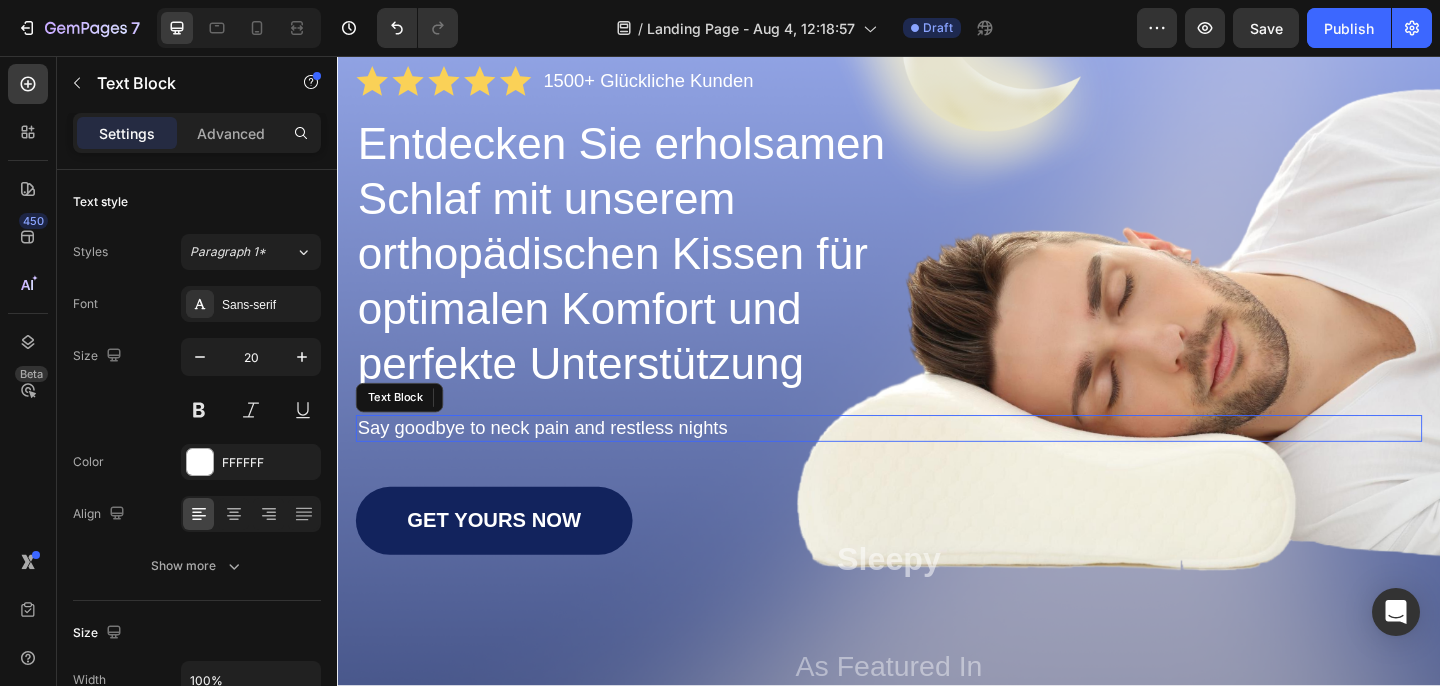 click on "Say goodbye to neck pain and restless nights" at bounding box center [937, 461] 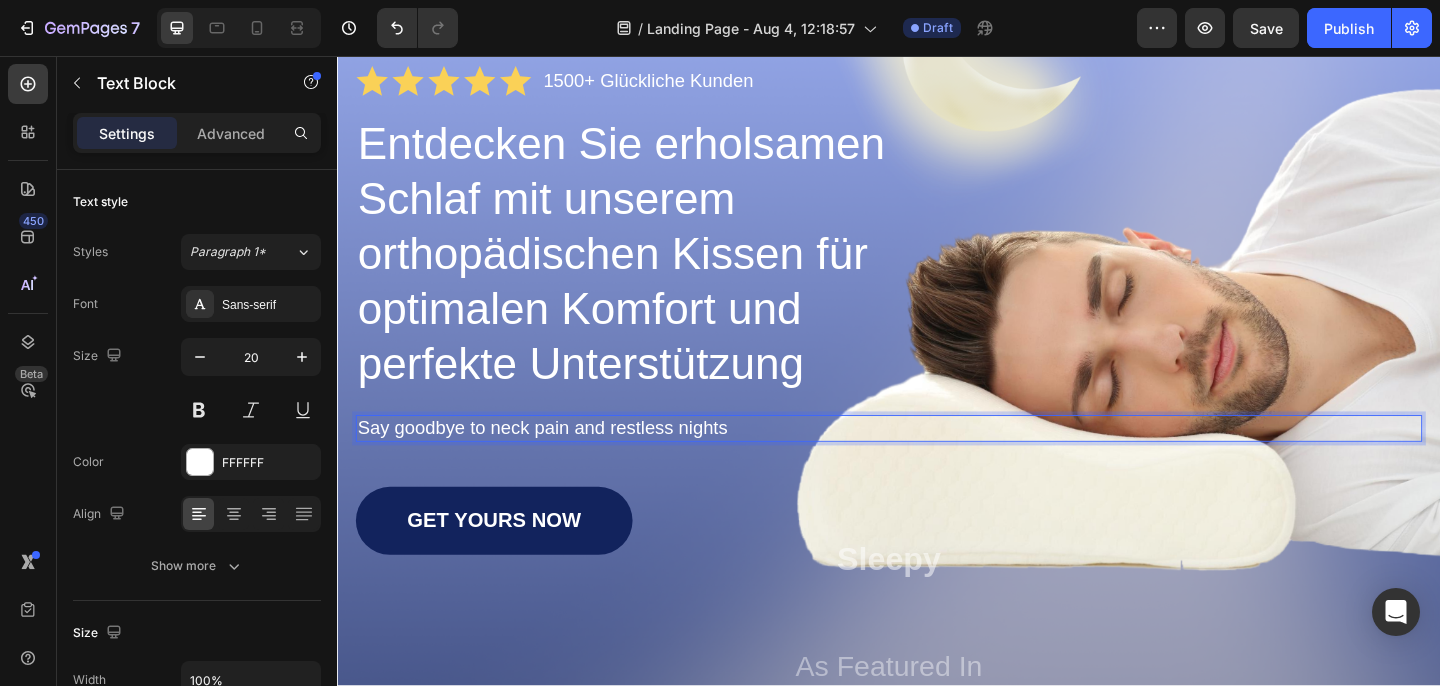 click on "Say goodbye to neck pain and restless nights" at bounding box center [937, 461] 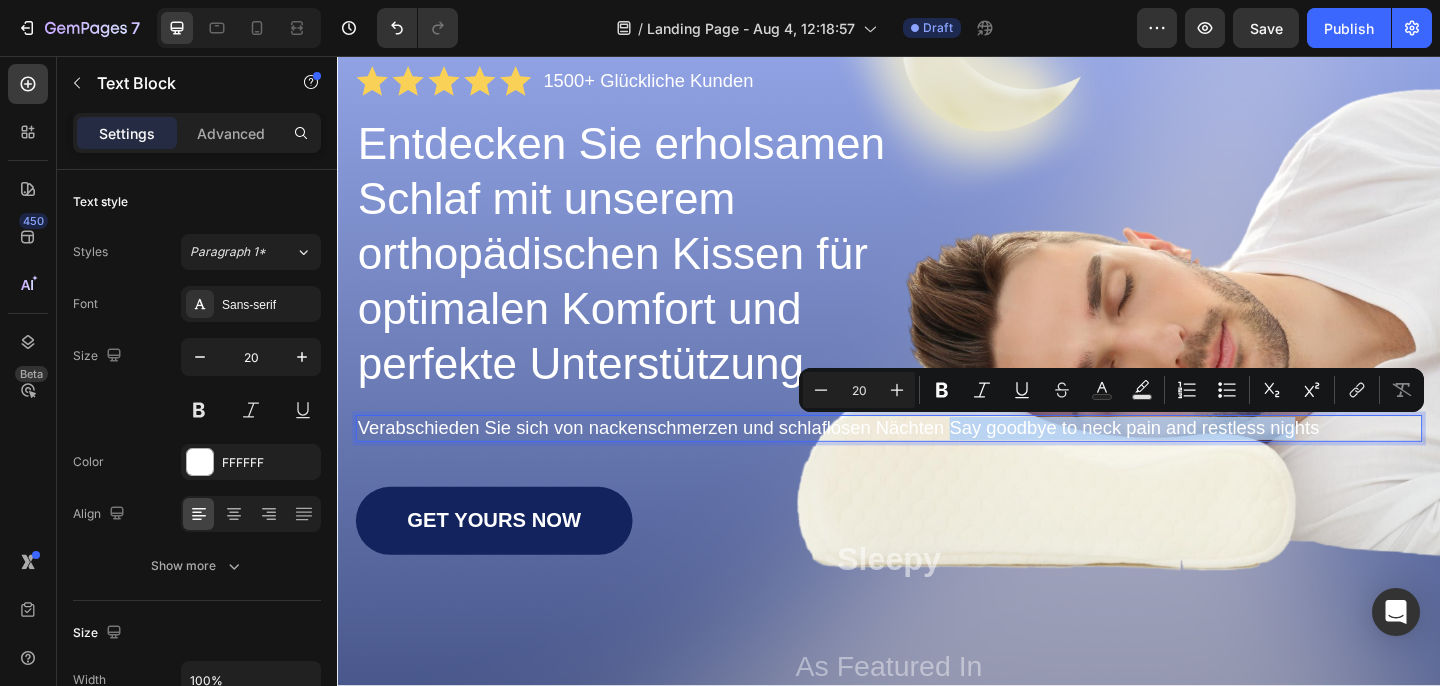 drag, startPoint x: 1005, startPoint y: 462, endPoint x: 1379, endPoint y: 472, distance: 374.13367 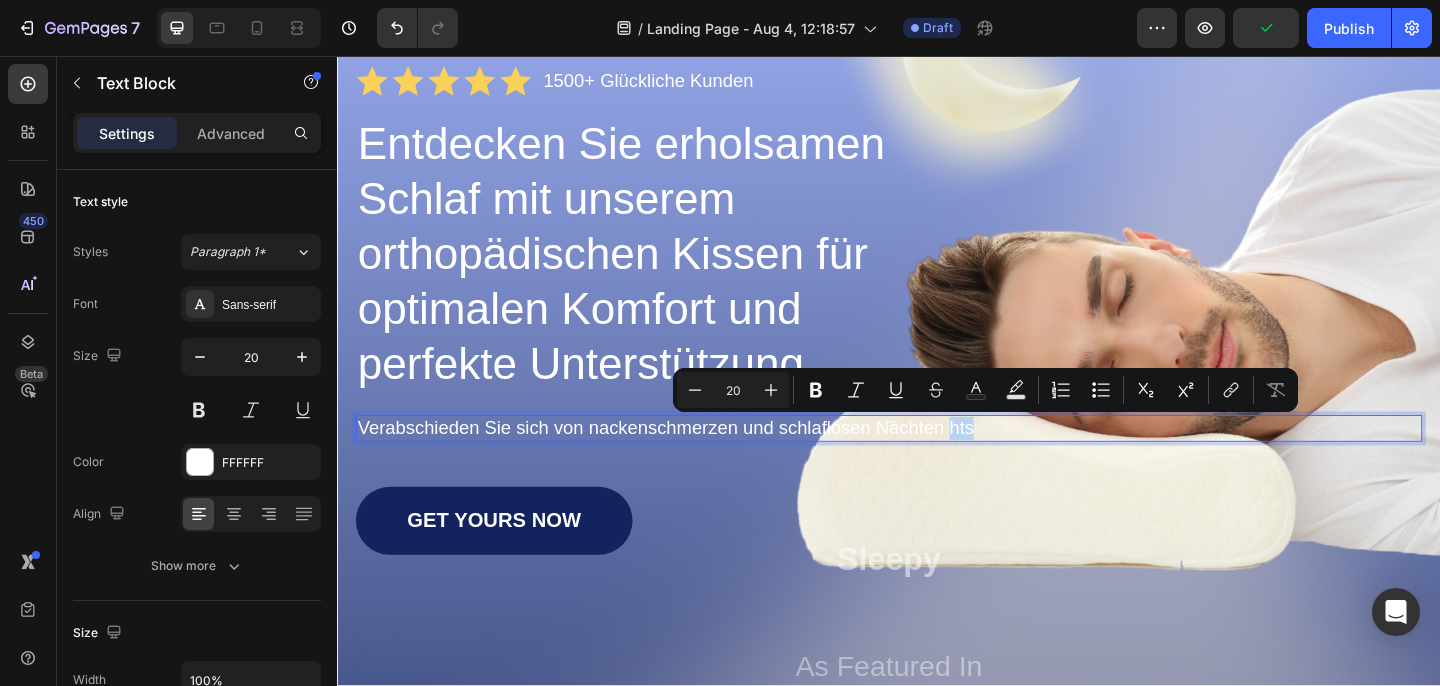 drag, startPoint x: 1001, startPoint y: 456, endPoint x: 1029, endPoint y: 459, distance: 28.160255 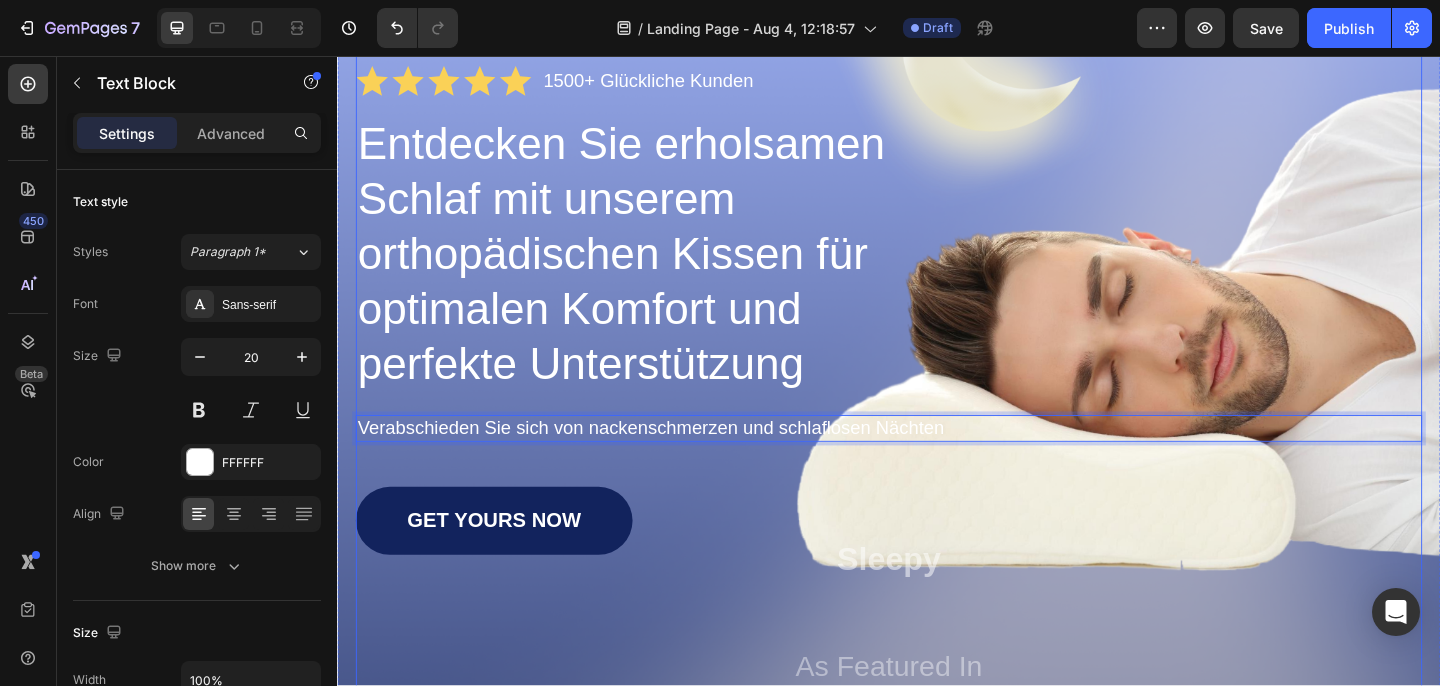 click on "Image In den Einkaufswagen Button Row
Icon
Icon
Icon
Icon
Icon Icon List 1500+ Glückliche Kunden Text Block Row Entdecken Sie erholsamen Schlaf mit unserem orthopädischen Kissen für optimalen Komfort und perfekte Unterstützung Heading Verabschieden Sie sich von nackenschmerzen und schlaflosen Nächten  Text Block 49 GET YOURS NOW Button Sleepy Text Block As Featured In Text Block Image Image Image Row" at bounding box center [937, 375] 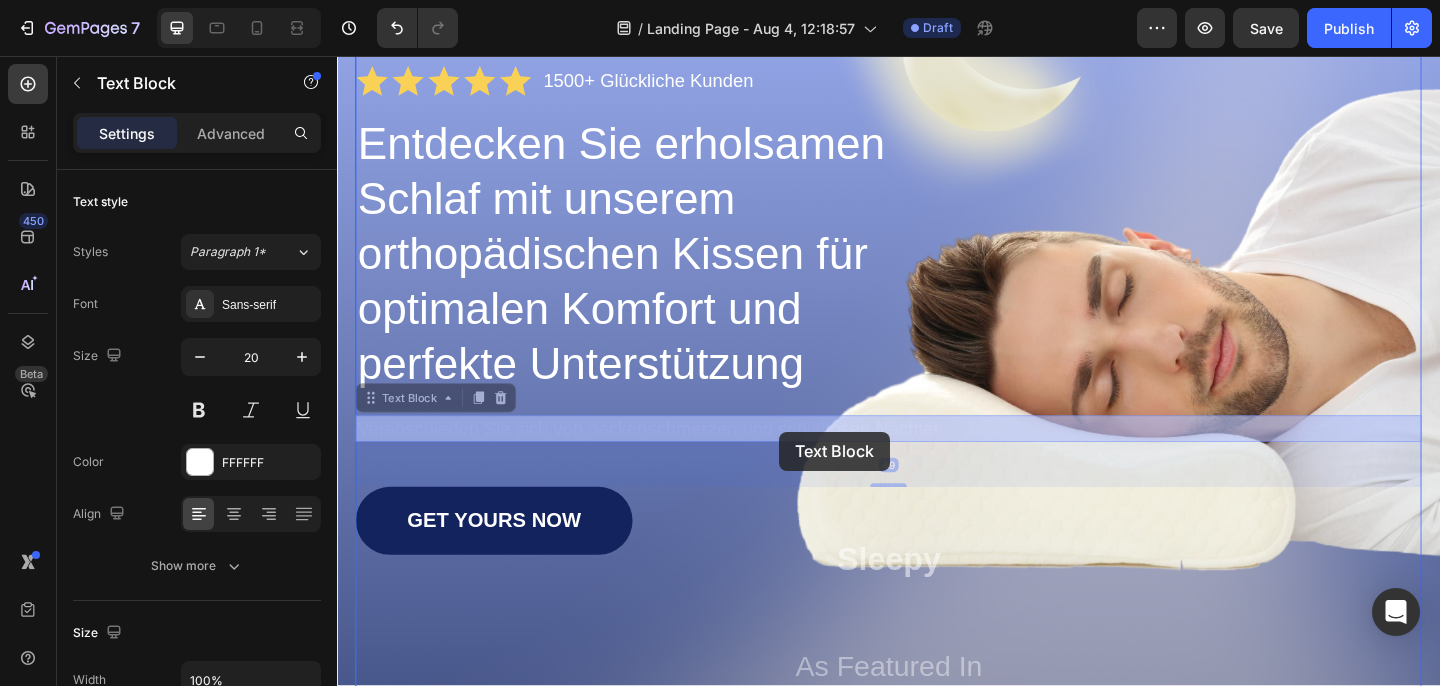 drag, startPoint x: 780, startPoint y: 460, endPoint x: 819, endPoint y: 465, distance: 39.319206 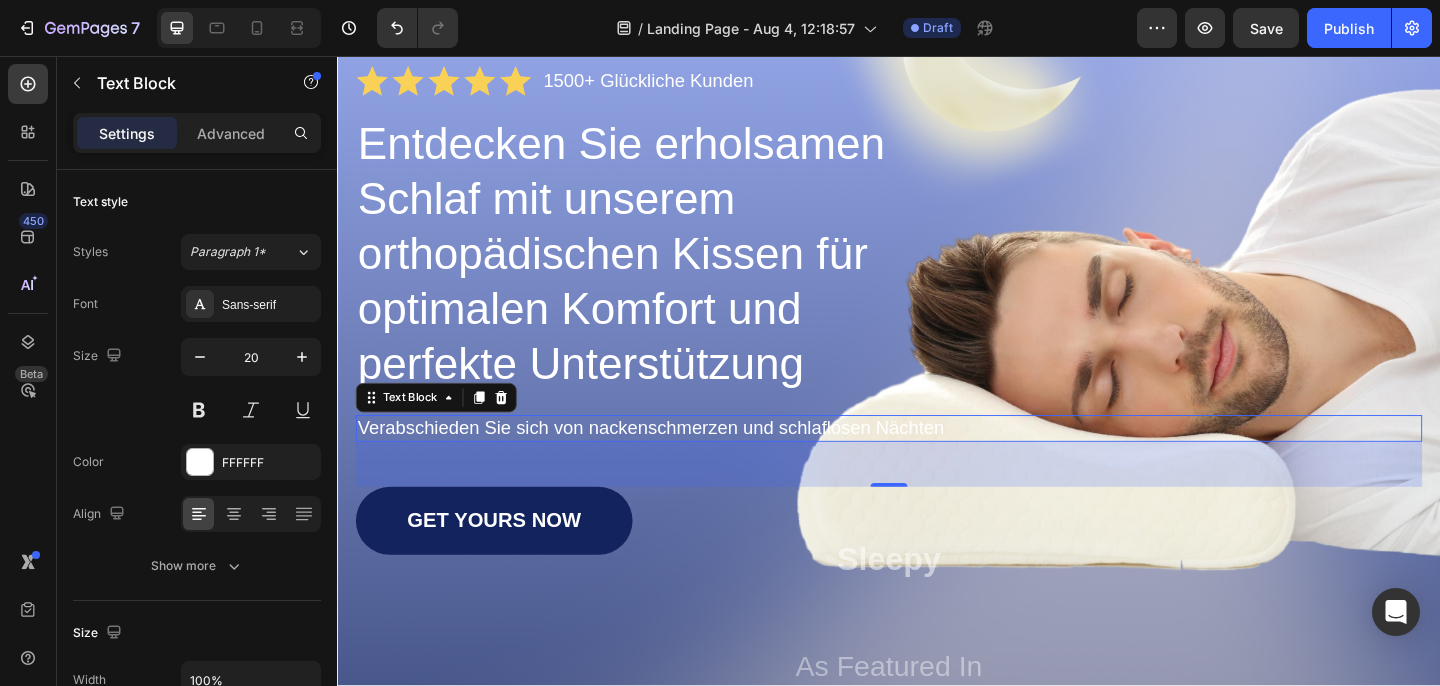 click on "49" at bounding box center [937, 500] 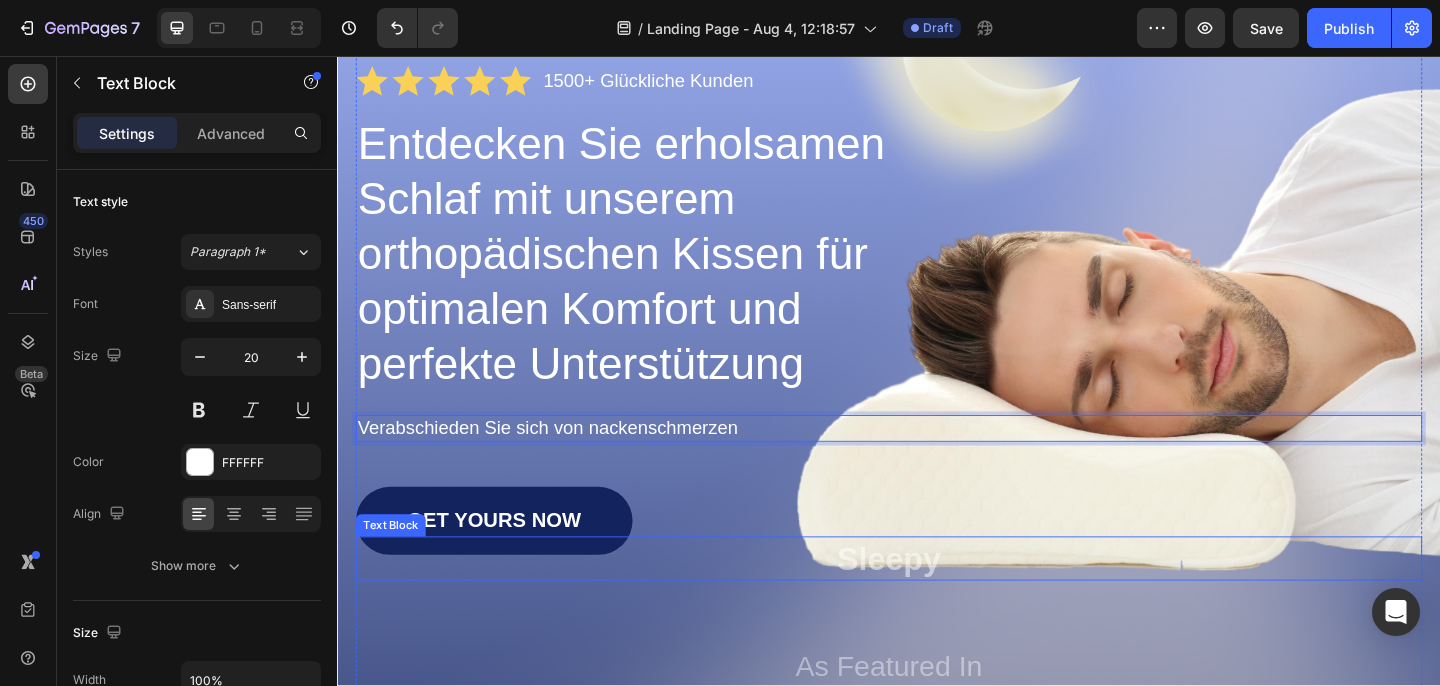 click on "Sleepy" at bounding box center [937, 603] 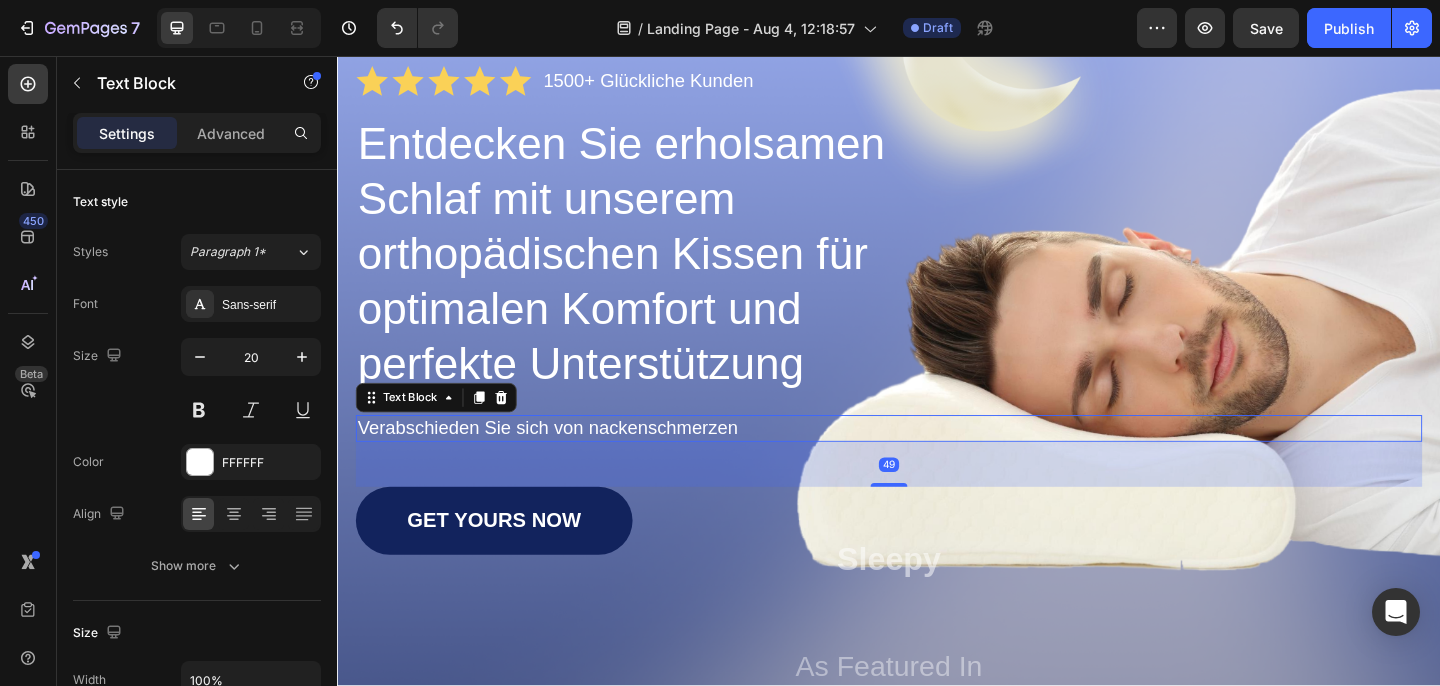 click on "Verabschieden Sie sich von nackenschmerzen" at bounding box center [937, 461] 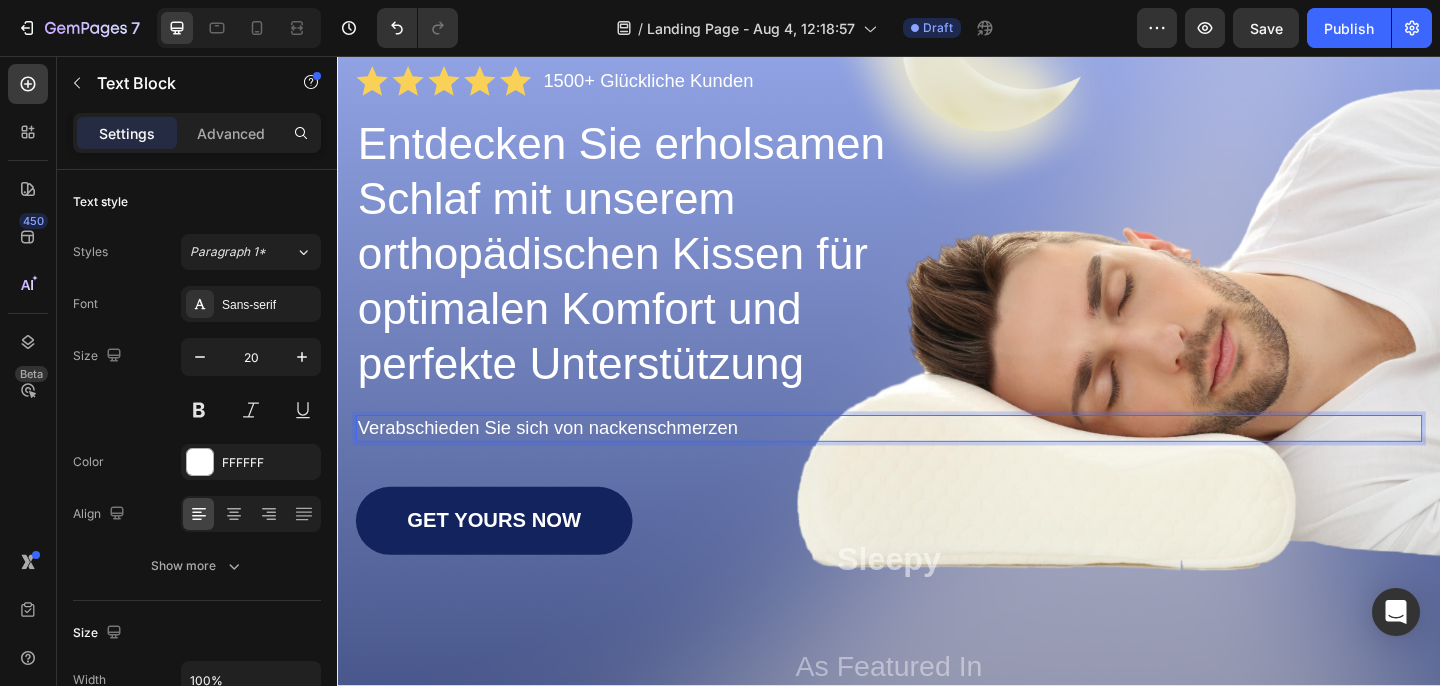 click on "Verabschieden Sie sich von nackenschmerzen" at bounding box center [937, 461] 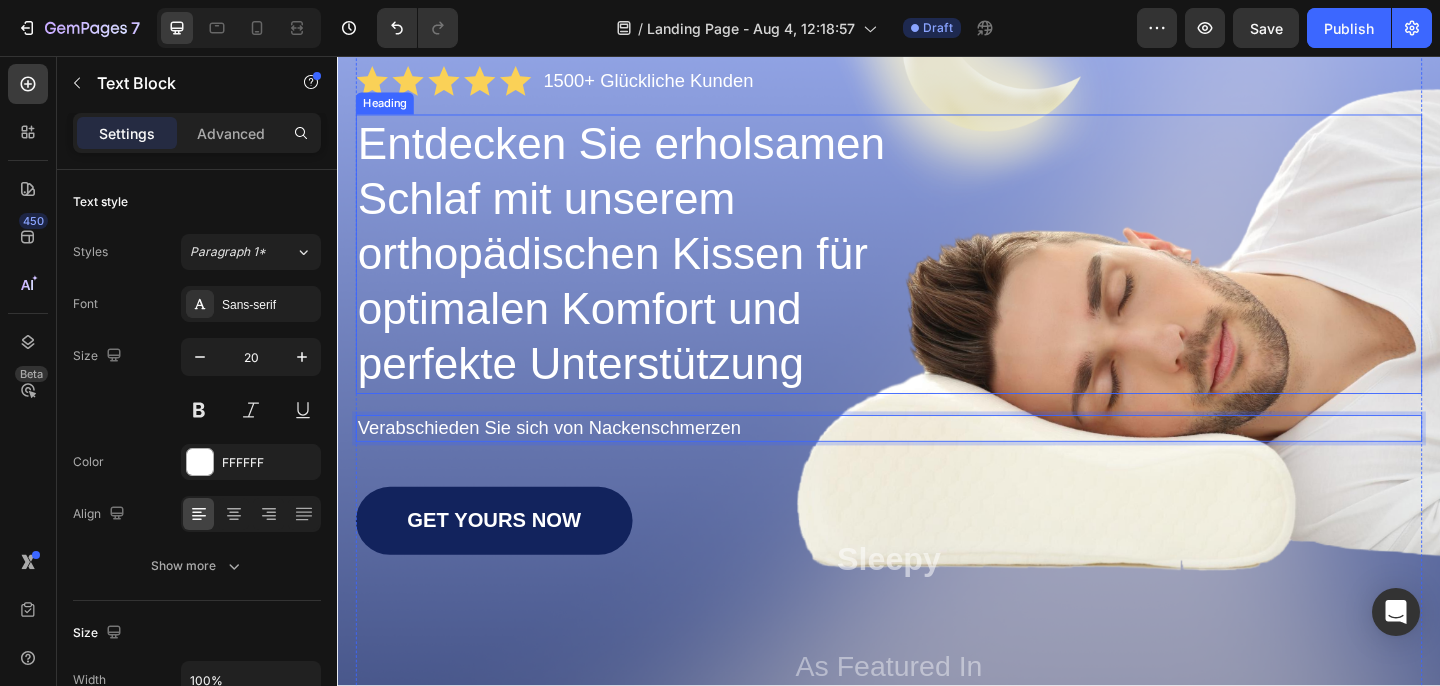 click on "Entdecken Sie erholsamen Schlaf mit unserem orthopädischen Kissen für optimalen Komfort und perfekte Unterstützung" at bounding box center (937, 272) 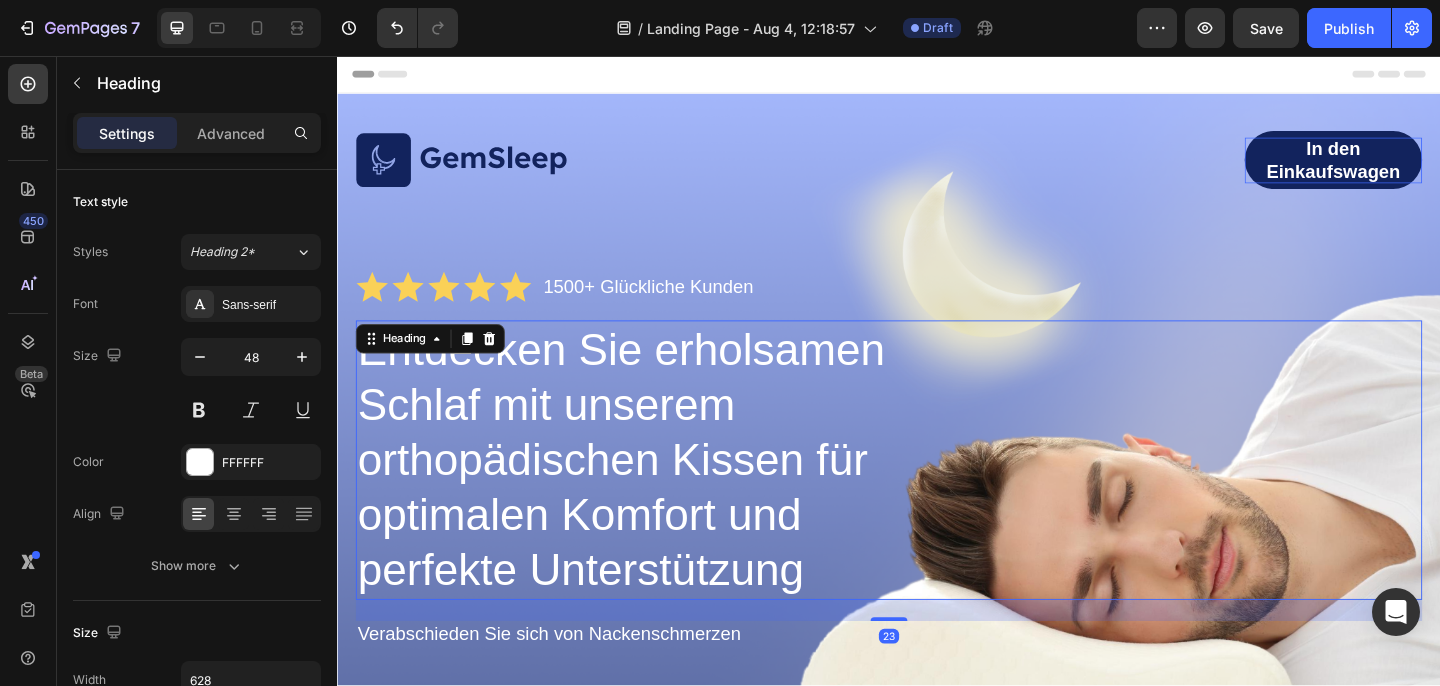 scroll, scrollTop: 15, scrollLeft: 0, axis: vertical 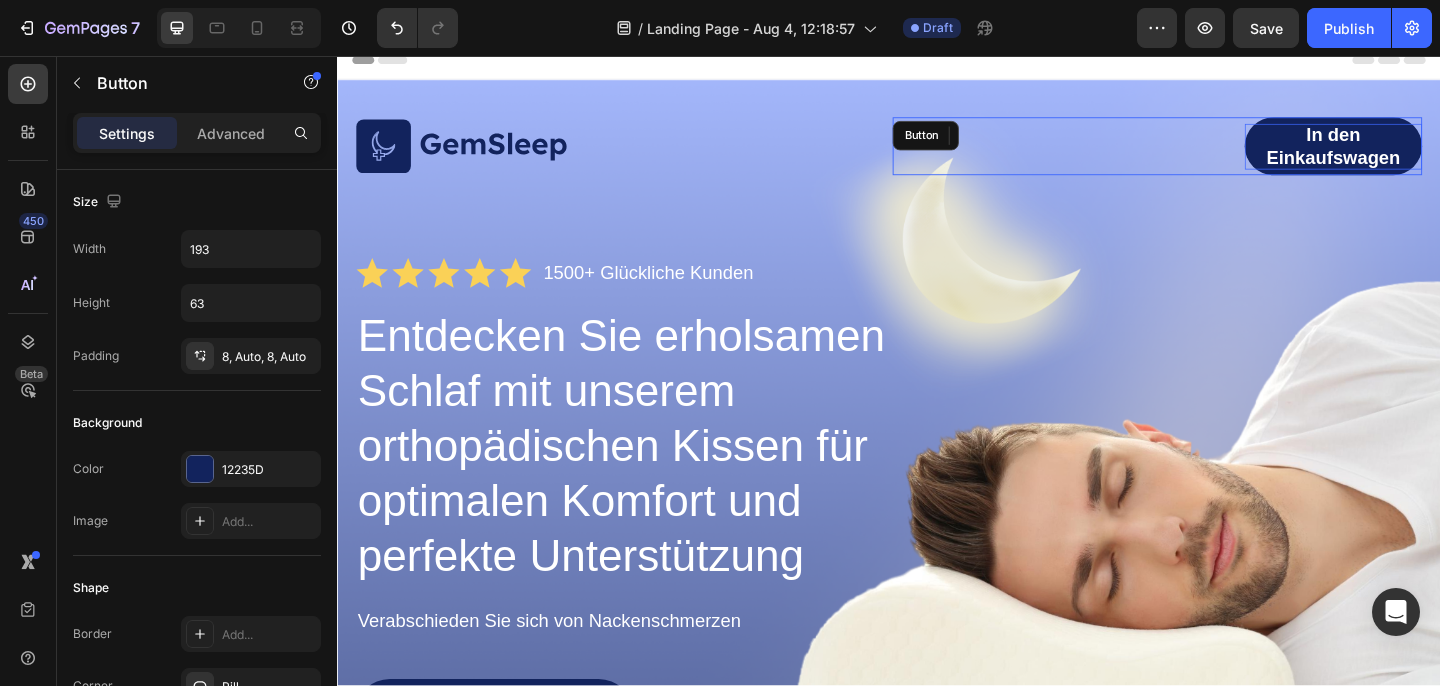 click on "In den Einkaufswagen Button" at bounding box center (1229, 154) 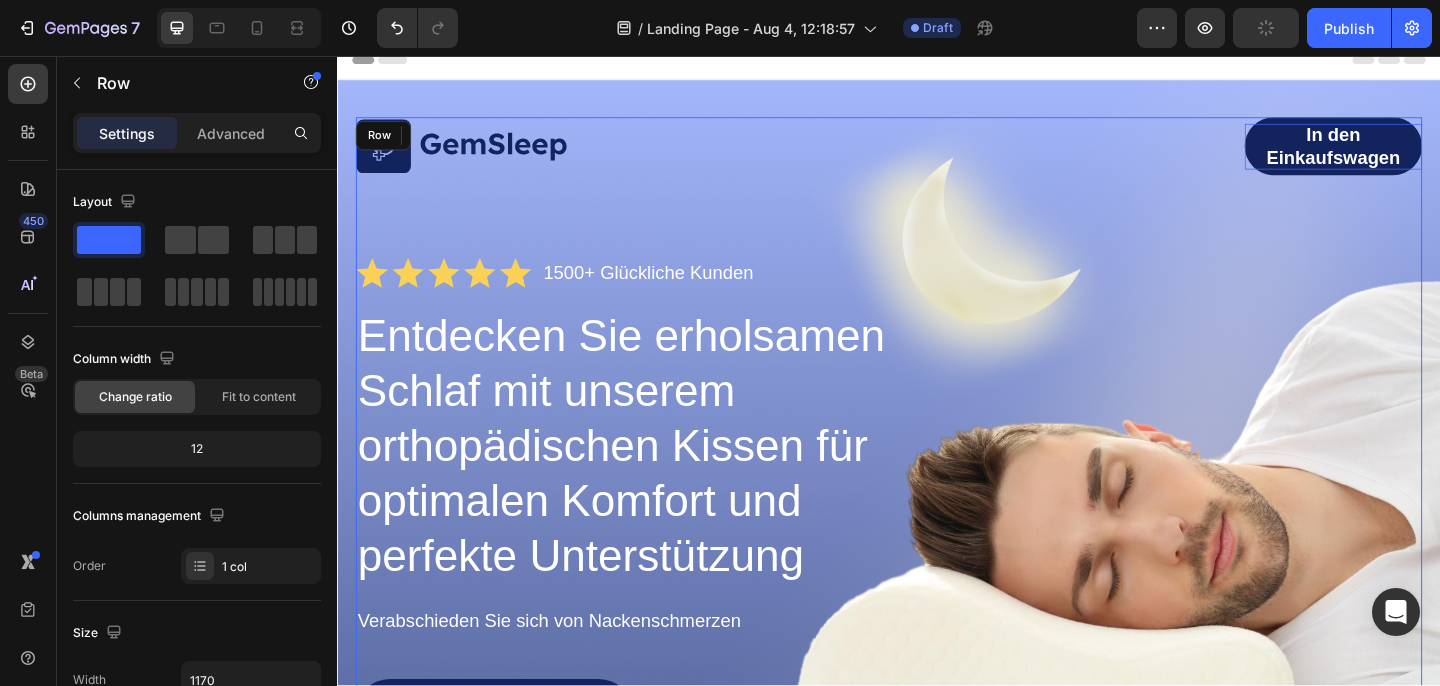 click on "Image In den Einkaufswagen Button 0 Row Icon Icon Icon Icon Icon Icon List 1500+ Glückliche Kunden Text Block Row Entdecken Sie erholsamen Schlaf mit unserem orthopädischen Kissen für optimalen Komfort und perfekte Unterstützung Heading Verabschieden Sie sich von Nackenschmerzen Text Block GET YOURS NOW Button Sleepy Text Block As Featured In Text Block Image Image Image Row" at bounding box center (937, 584) 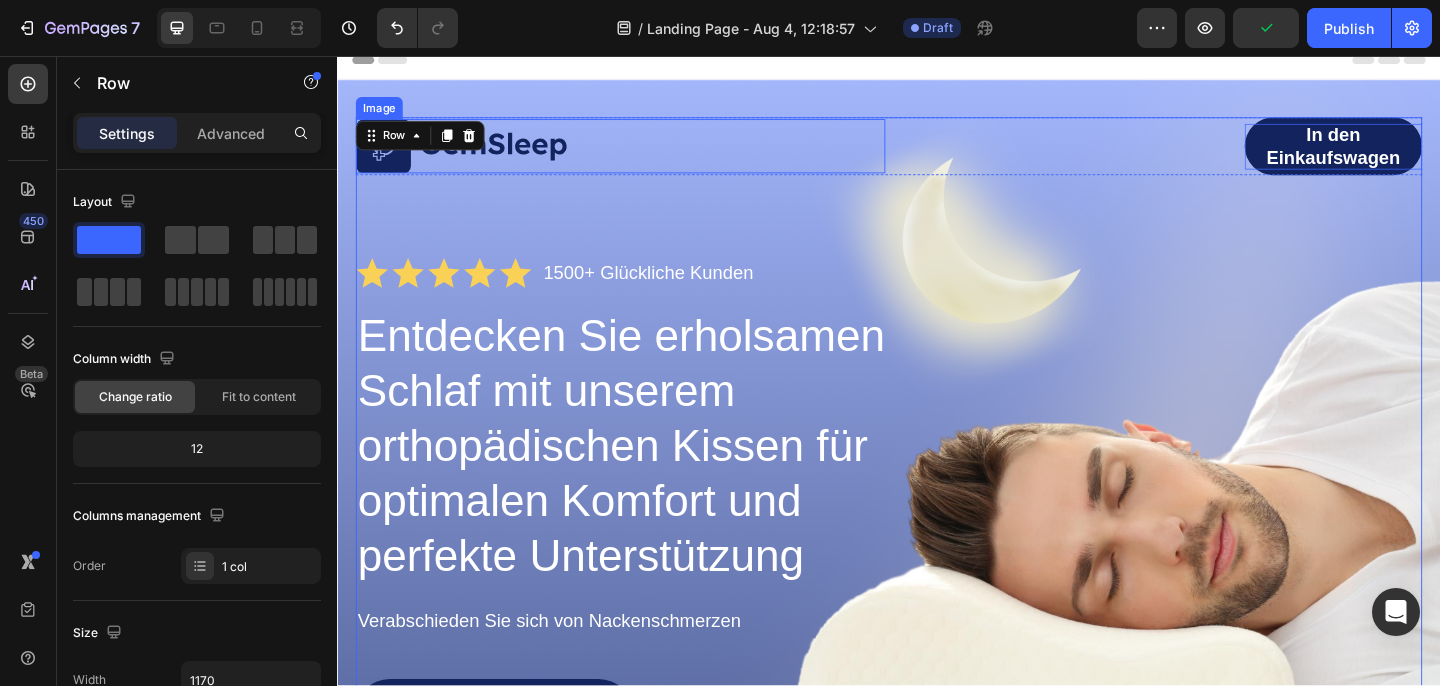click at bounding box center (472, 155) 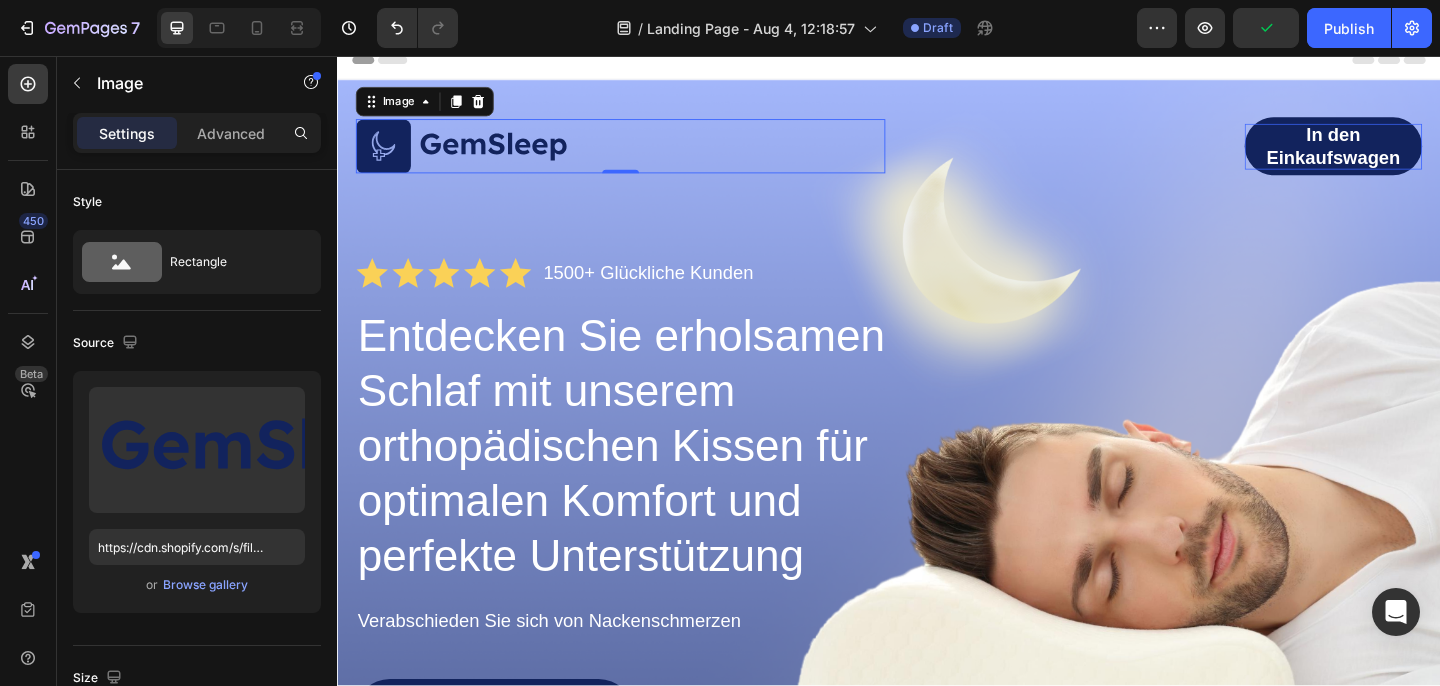 click at bounding box center (472, 155) 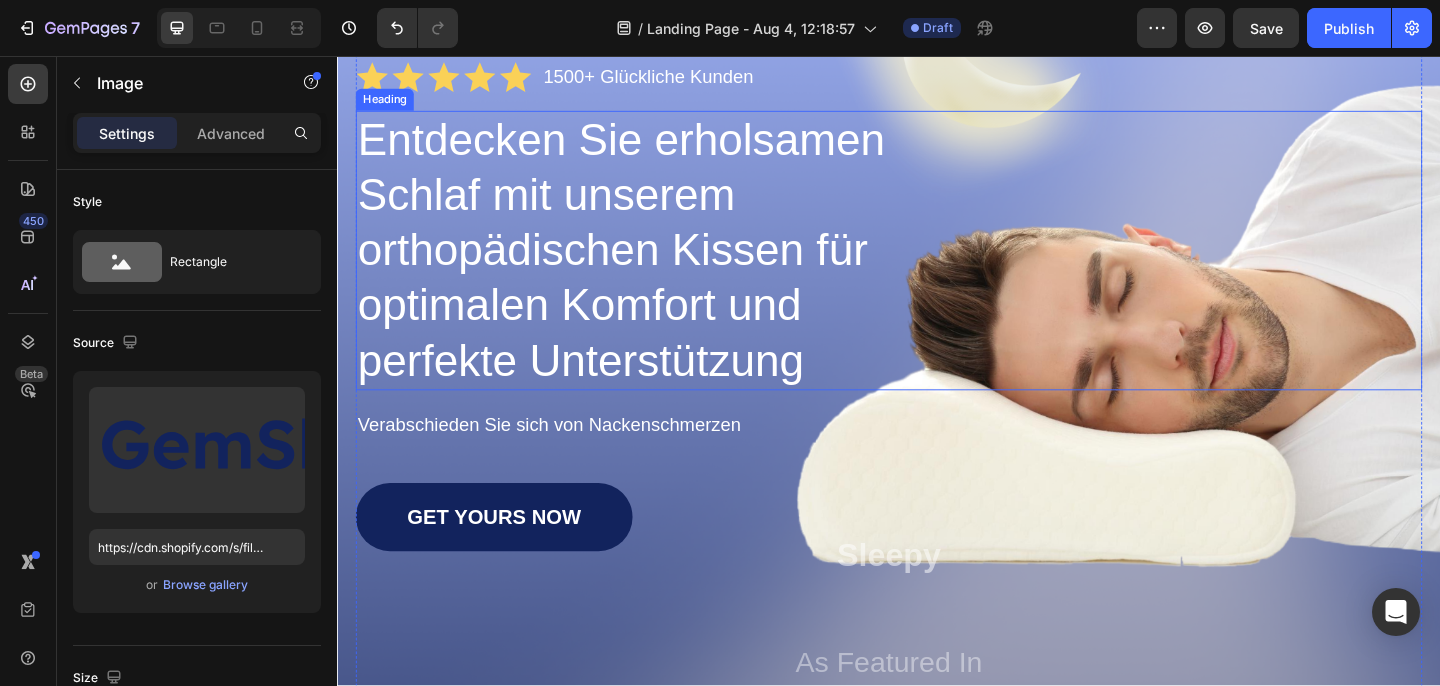 scroll, scrollTop: 260, scrollLeft: 0, axis: vertical 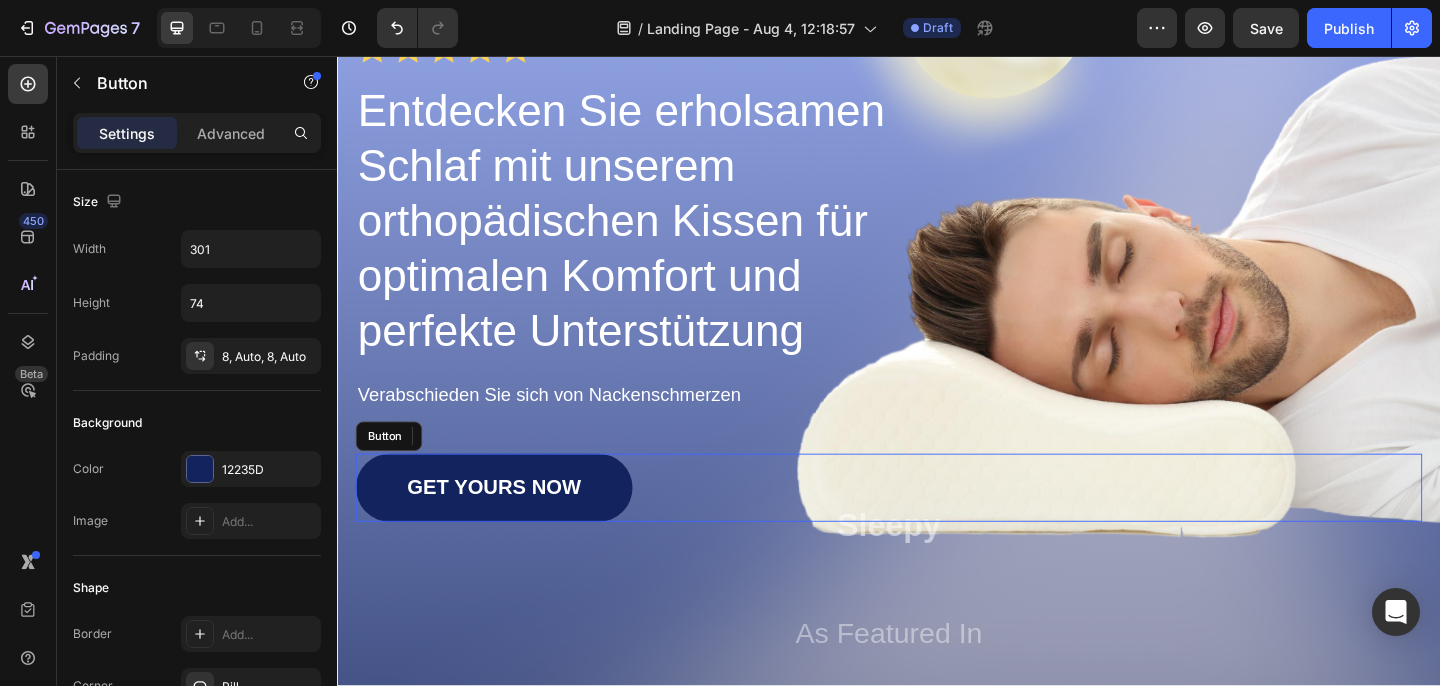 click on "GET YOURS NOW" at bounding box center [507, 526] 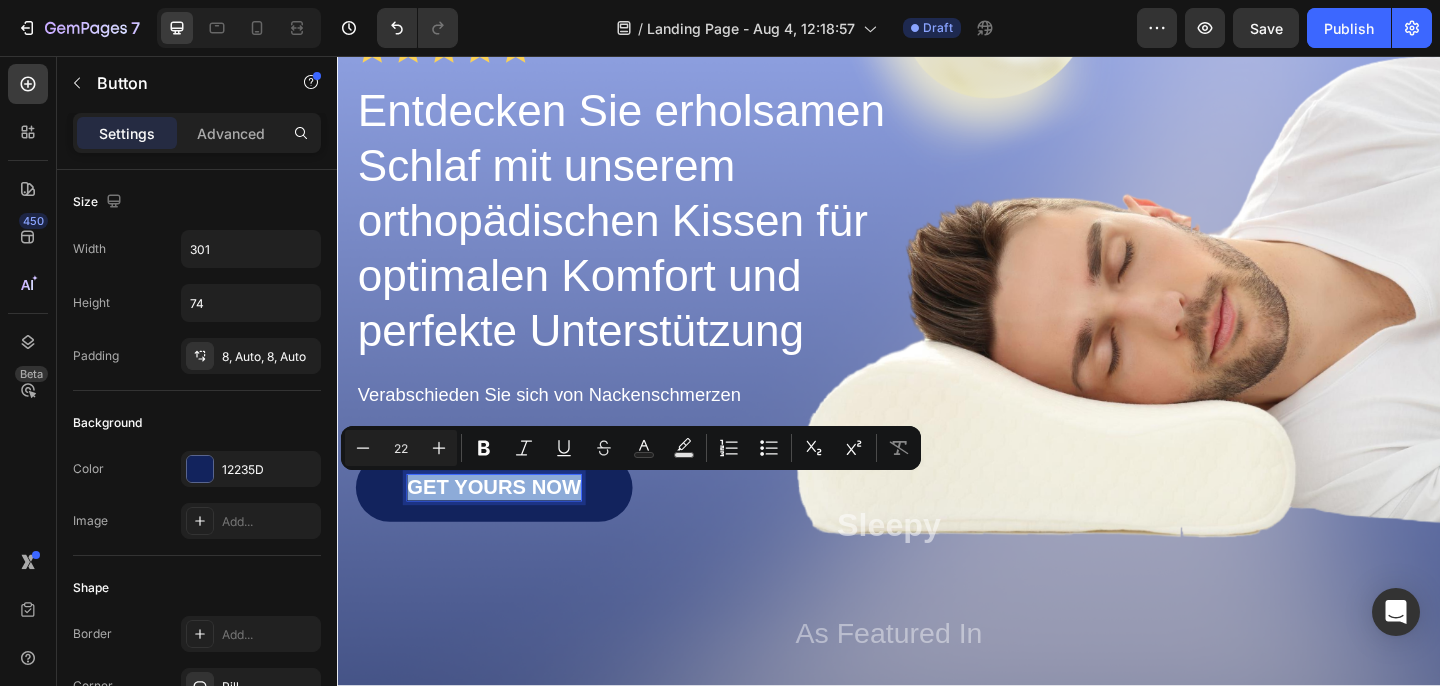 drag, startPoint x: 415, startPoint y: 525, endPoint x: 581, endPoint y: 540, distance: 166.67633 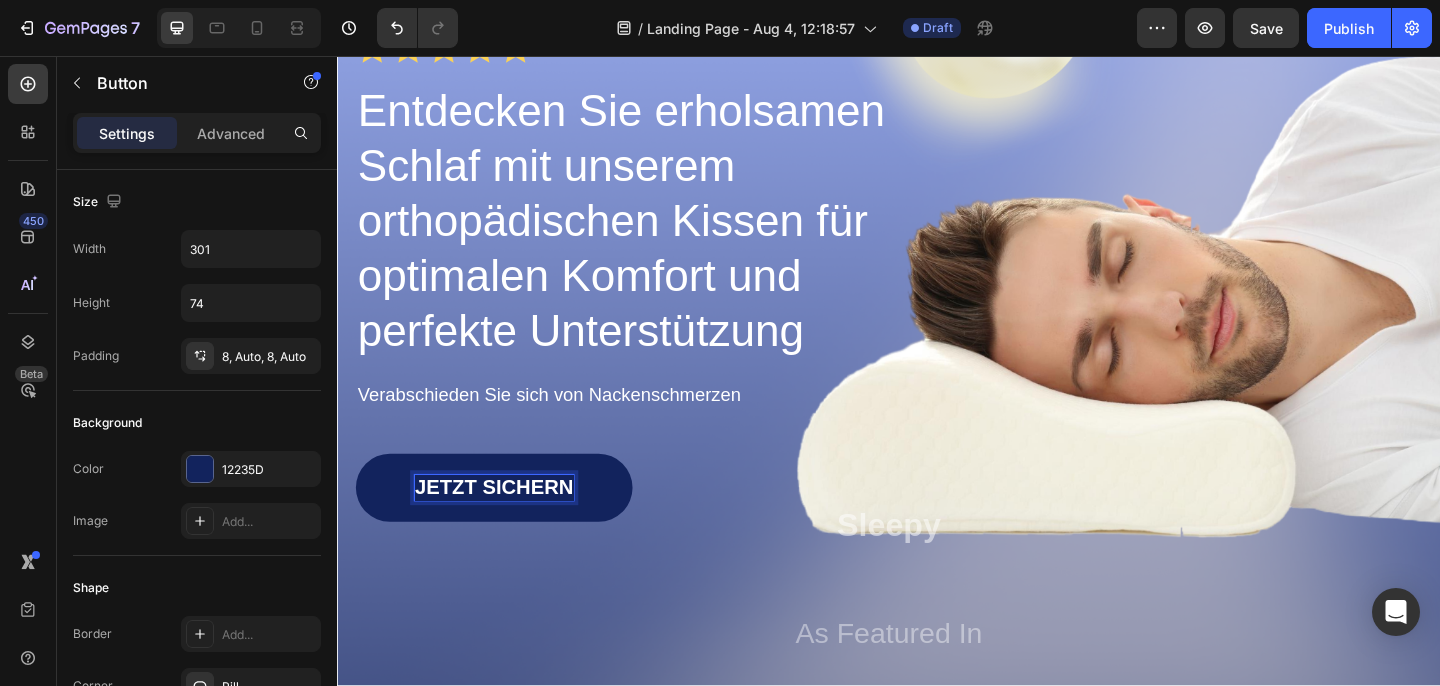 click on "Jetzt Sichern Button   0" at bounding box center (937, 526) 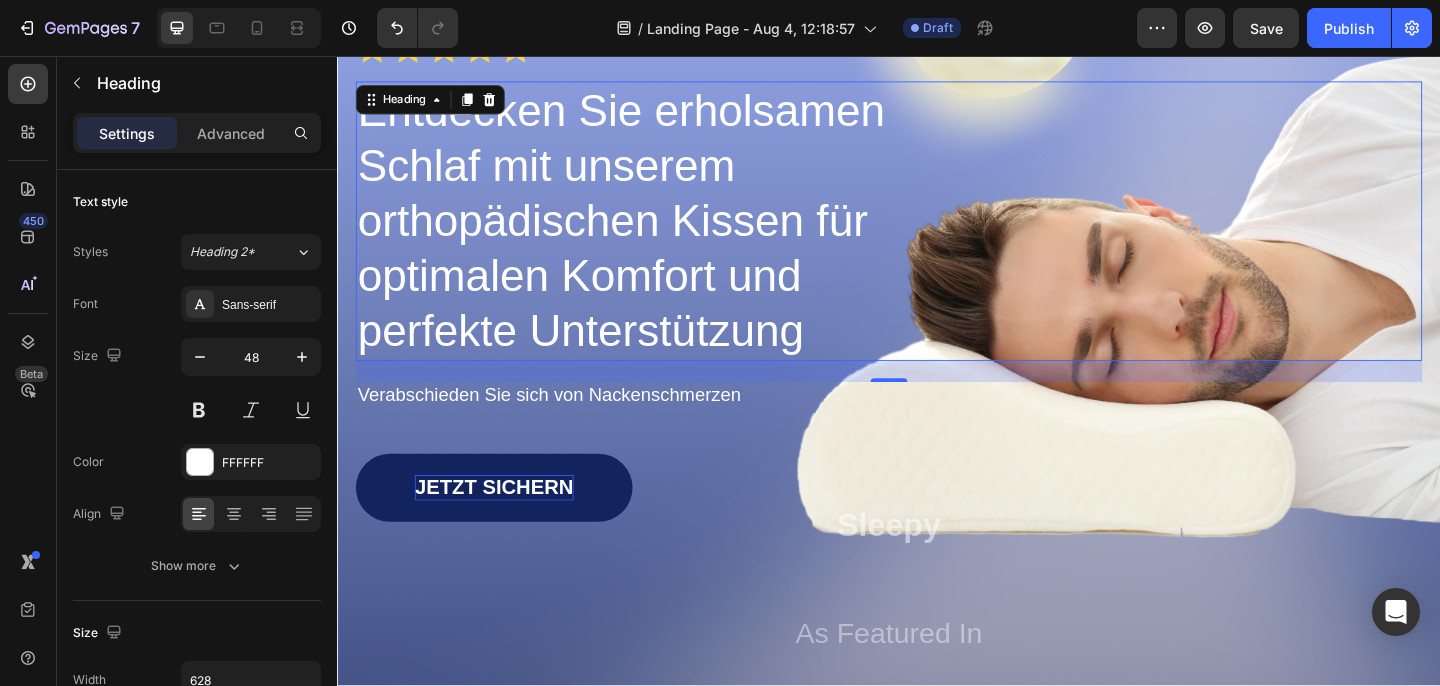 click on "Entdecken Sie erholsamen Schlaf mit unserem orthopädischen Kissen für optimalen Komfort und perfekte Unterstützung" at bounding box center (671, 236) 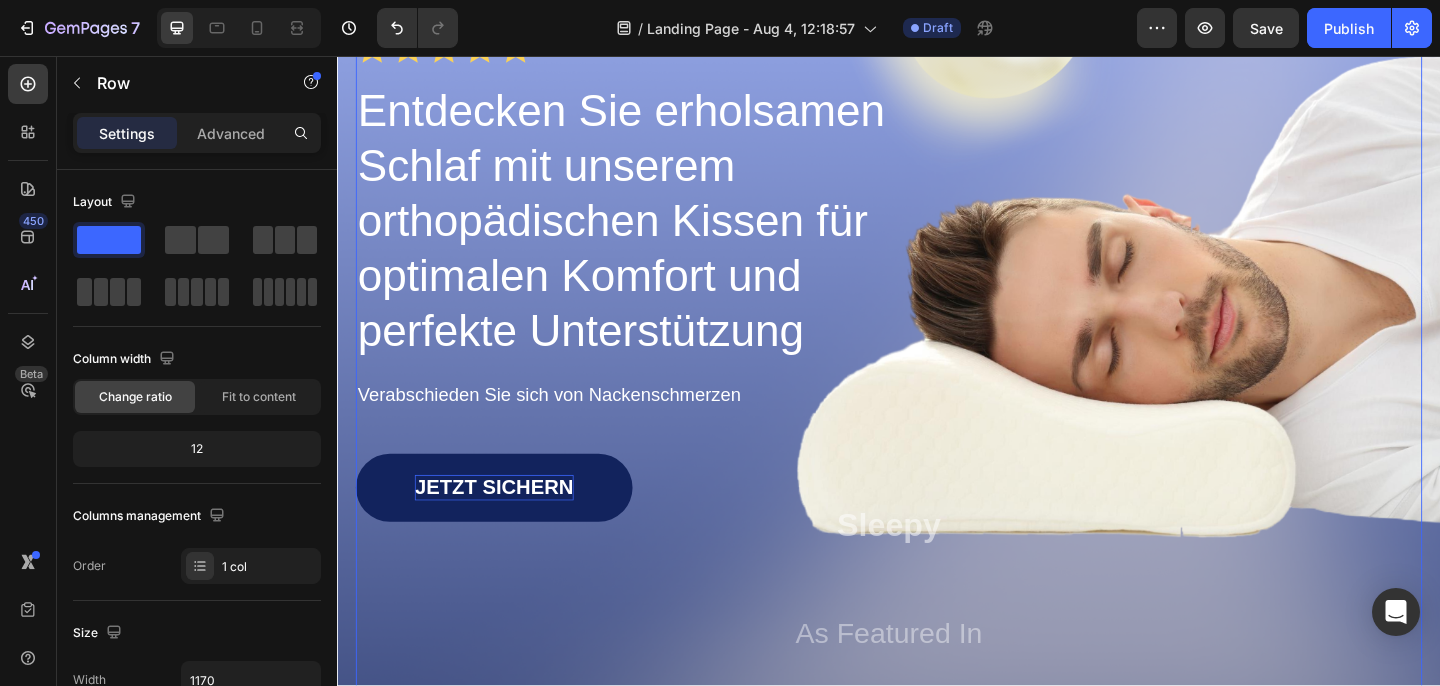 click on "Image In den Einkaufswagen Button Row
Icon
Icon
Icon
Icon
Icon Icon List 1500+ Glückliche Kunden Text Block Row Entdecken Sie erholsamen Schlaf mit unserem orthopädischen Kissen für optimalen Komfort und perfekte Unterstützung Heading 23 Verabschieden Sie sich von Nackenschmerzen  Text Block Jetzt Sichern Button Sleepy Text Block As Featured In Text Block Image Image Image Row" at bounding box center [937, 339] 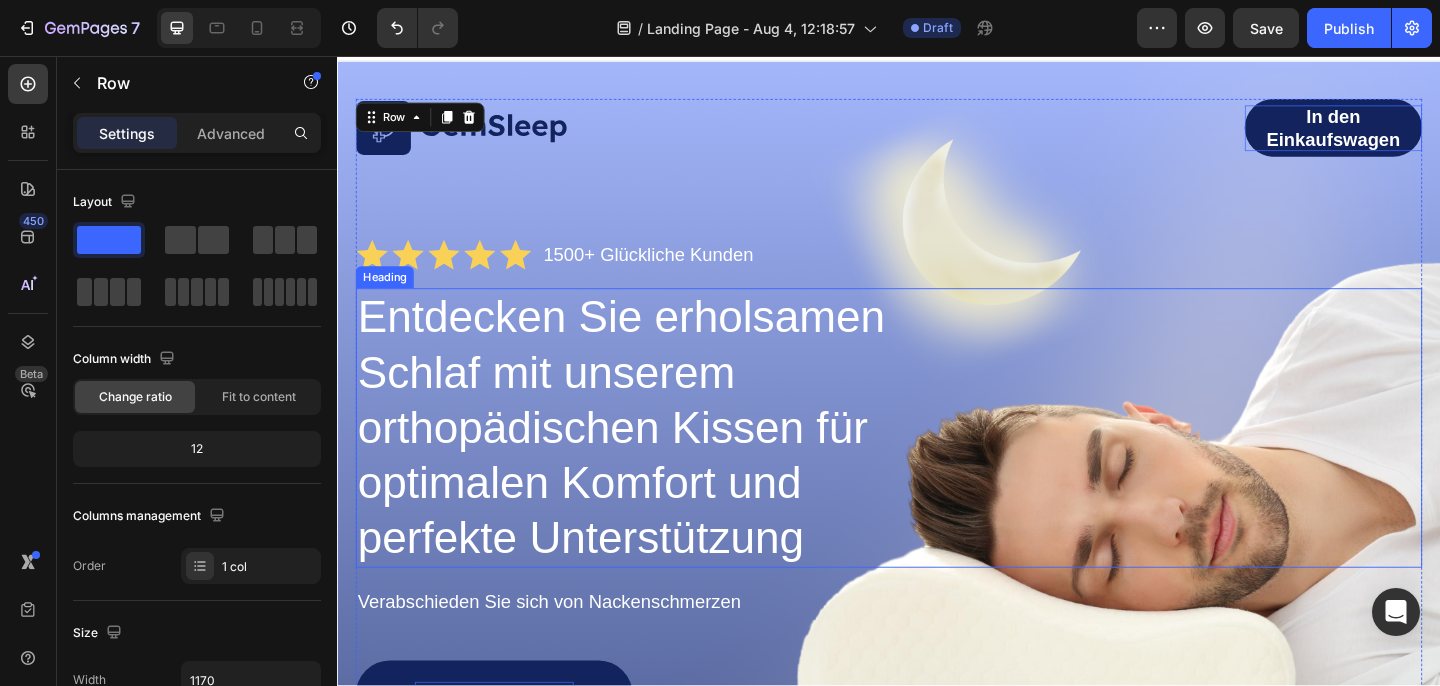 scroll, scrollTop: 48, scrollLeft: 0, axis: vertical 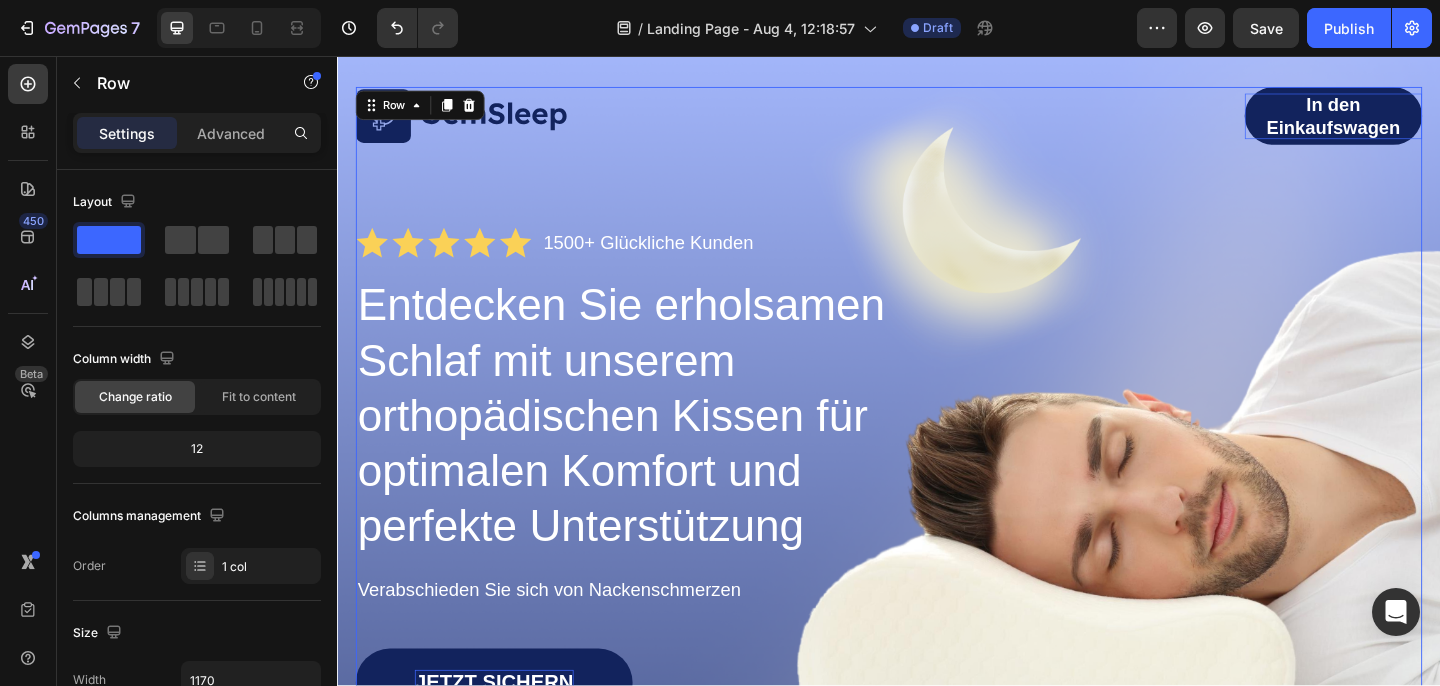 click on "Image In den Einkaufswagen Button Row
Icon
Icon
Icon
Icon
Icon Icon List 1500+ Glückliche Kunden Text Block Row Entdecken Sie erholsamen Schlaf mit unserem orthopädischen Kissen für optimalen Komfort und perfekte Unterstützung Heading Verabschieden Sie sich von Nackenschmerzen  Text Block Jetzt Sichern Button Sleepy Text Block As Featured In Text Block Image Image Image Row" at bounding box center (937, 551) 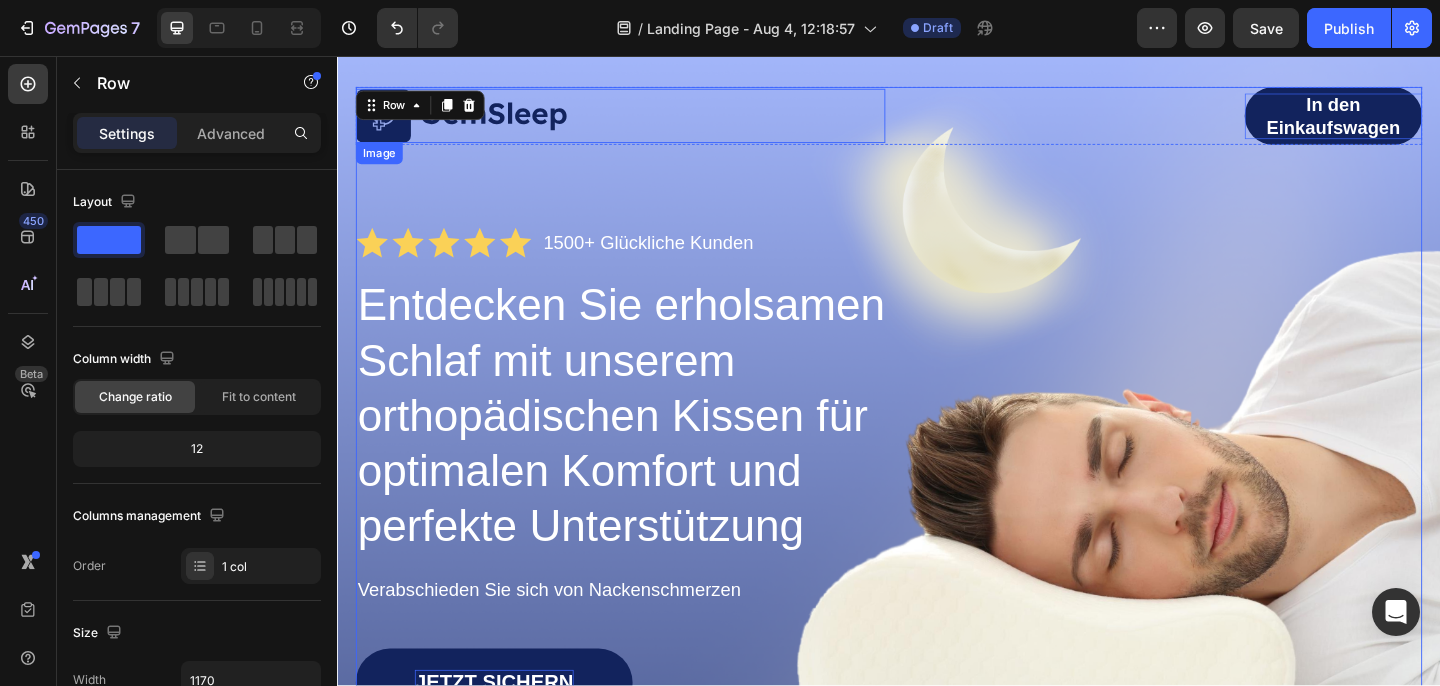 click at bounding box center [472, 122] 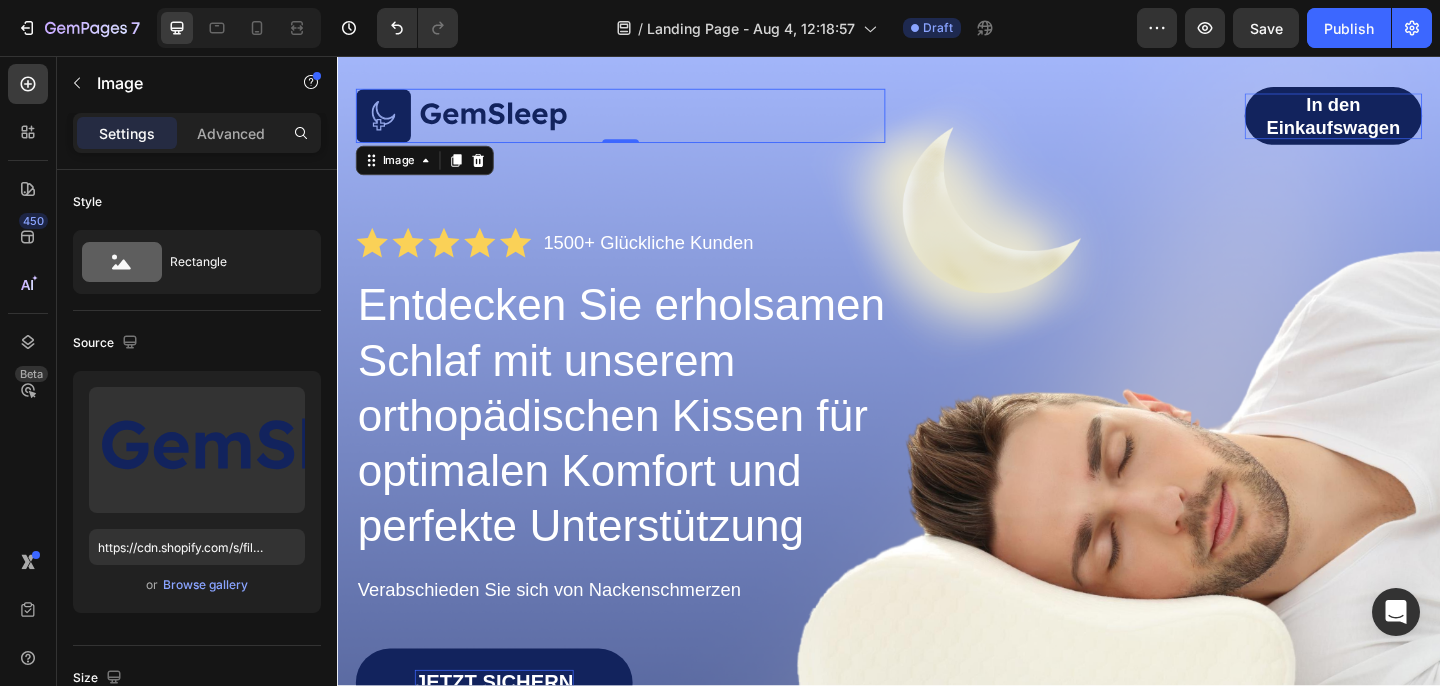 click at bounding box center (472, 122) 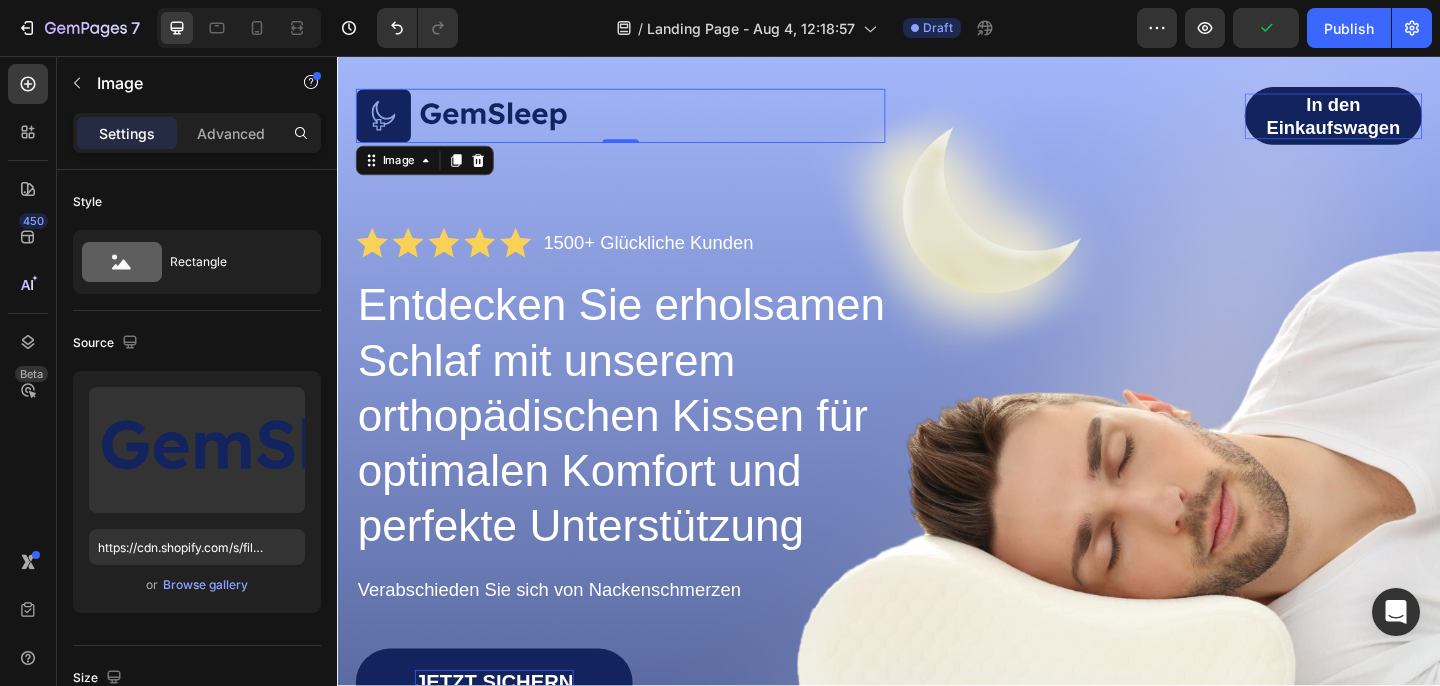 click at bounding box center [472, 122] 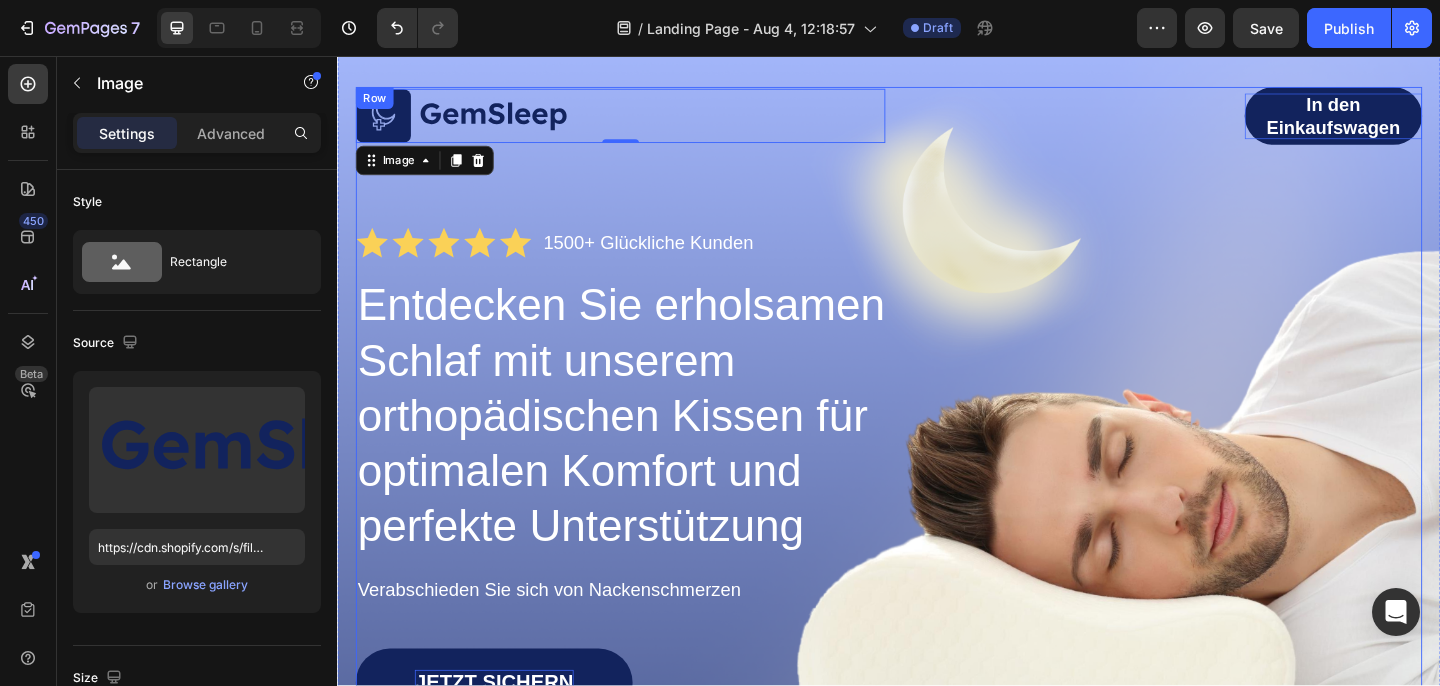 click on "Image 0 In den Einkaufswagen Button Row
Icon
Icon
Icon
Icon
Icon Icon List 1500+ Glückliche Kunden Text Block Row Entdecken Sie erholsamen Schlaf mit unserem orthopädischen Kissen für optimalen Komfort und perfekte Unterstützung Heading Verabschieden Sie sich von Nackenschmerzen  Text Block Jetzt Sichern Button Sleepy Text Block As Featured In Text Block Image Image Image Row" at bounding box center (937, 551) 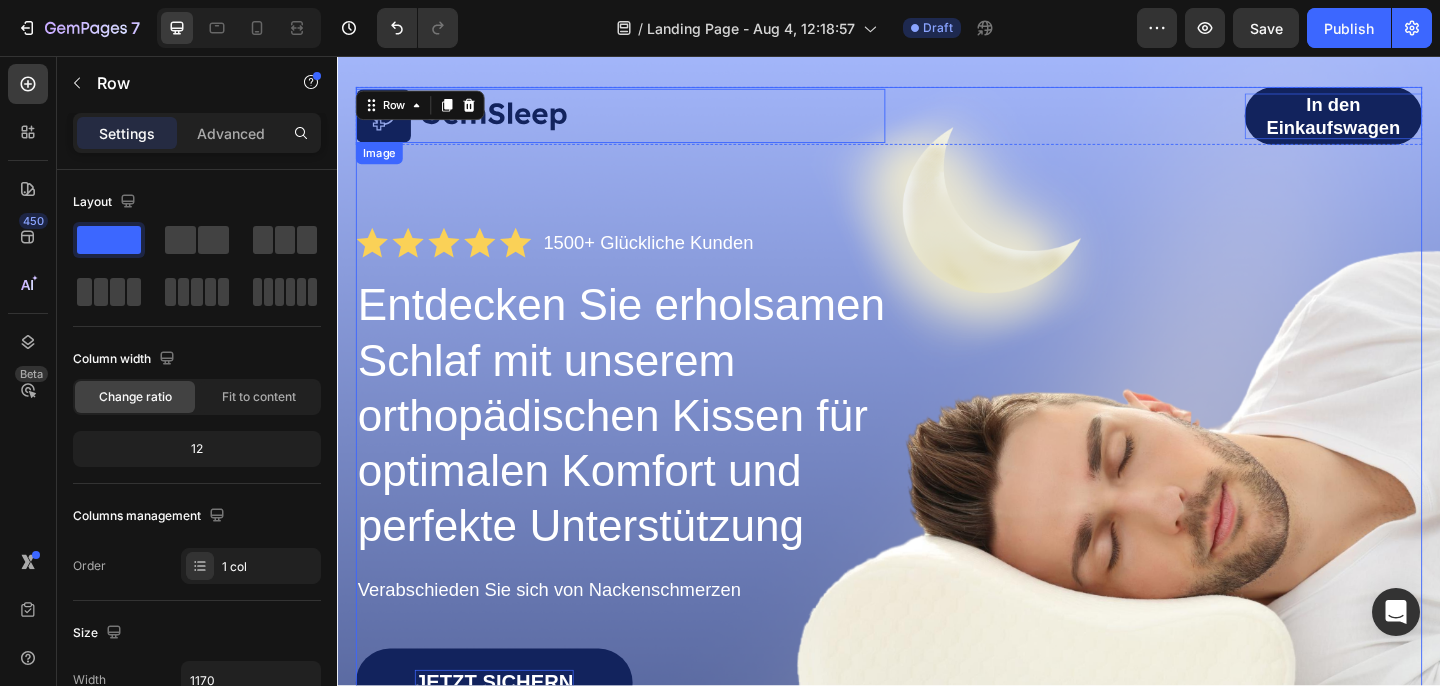 click at bounding box center (472, 122) 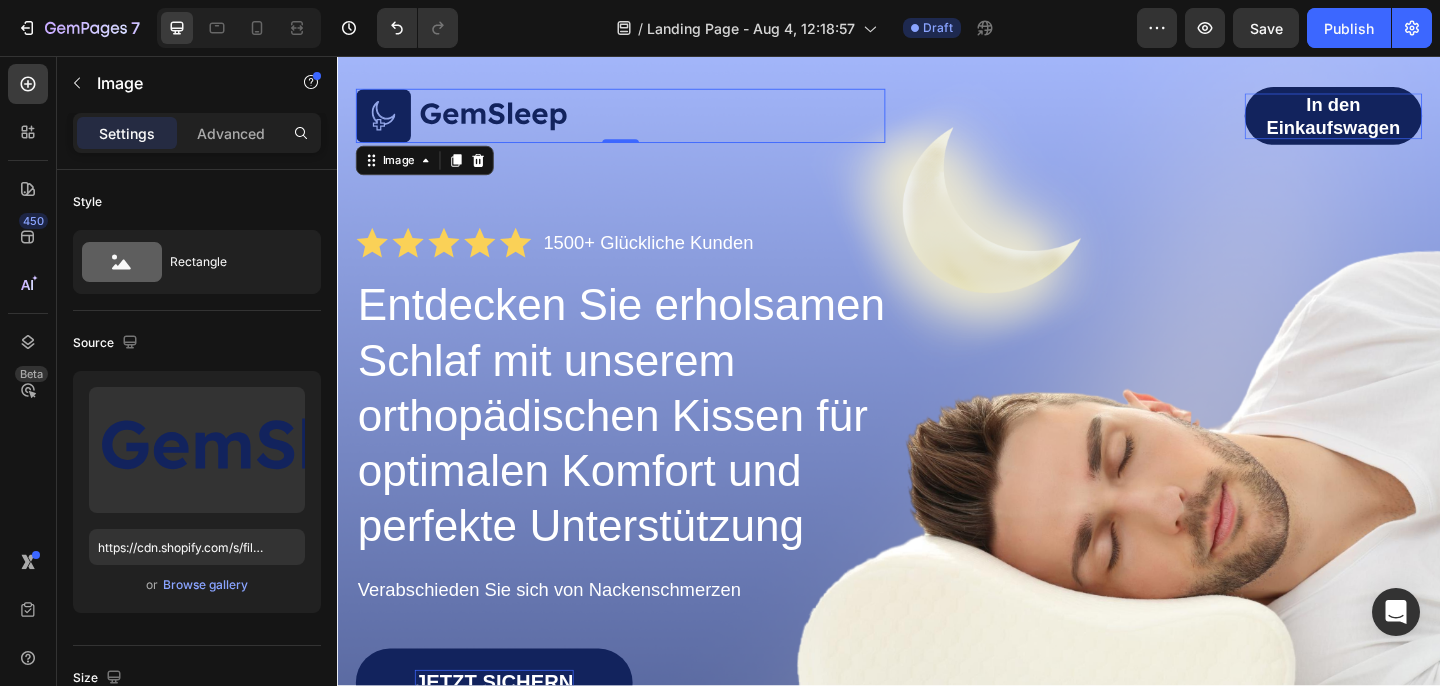 click at bounding box center [472, 122] 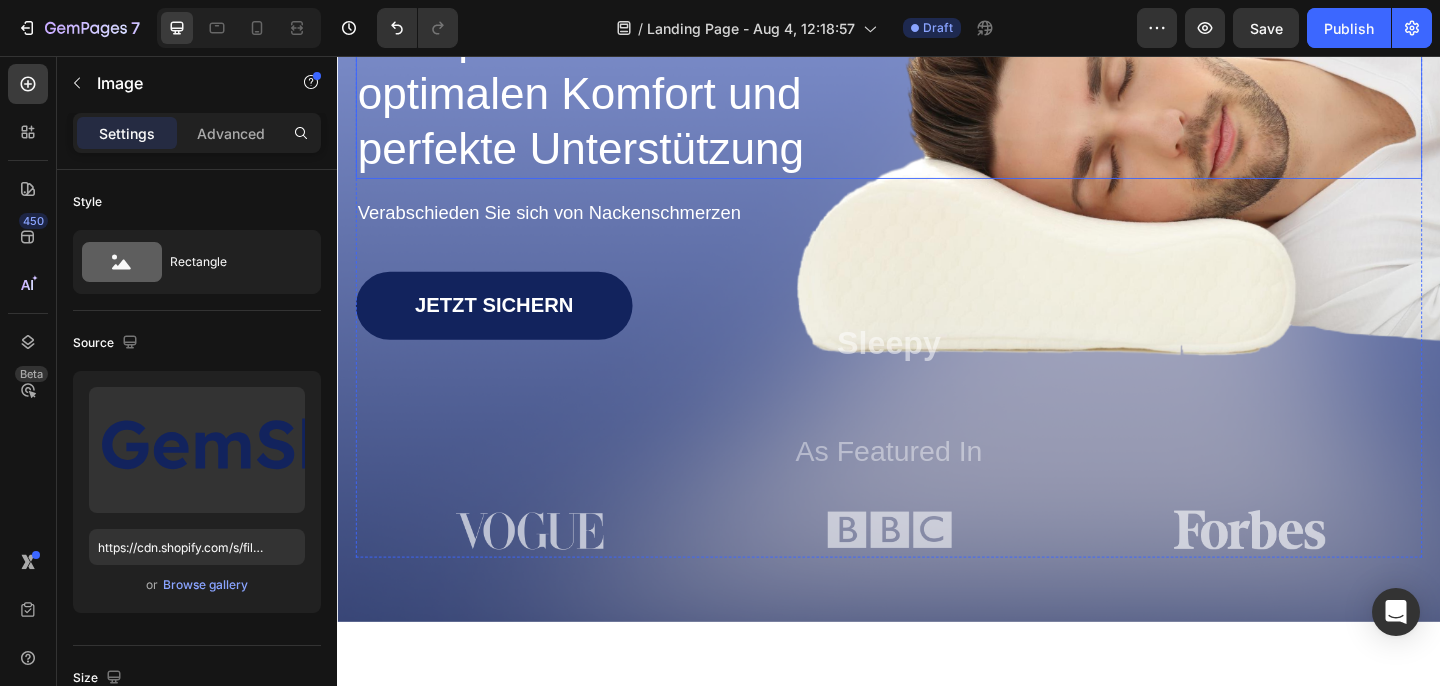 scroll, scrollTop: 463, scrollLeft: 0, axis: vertical 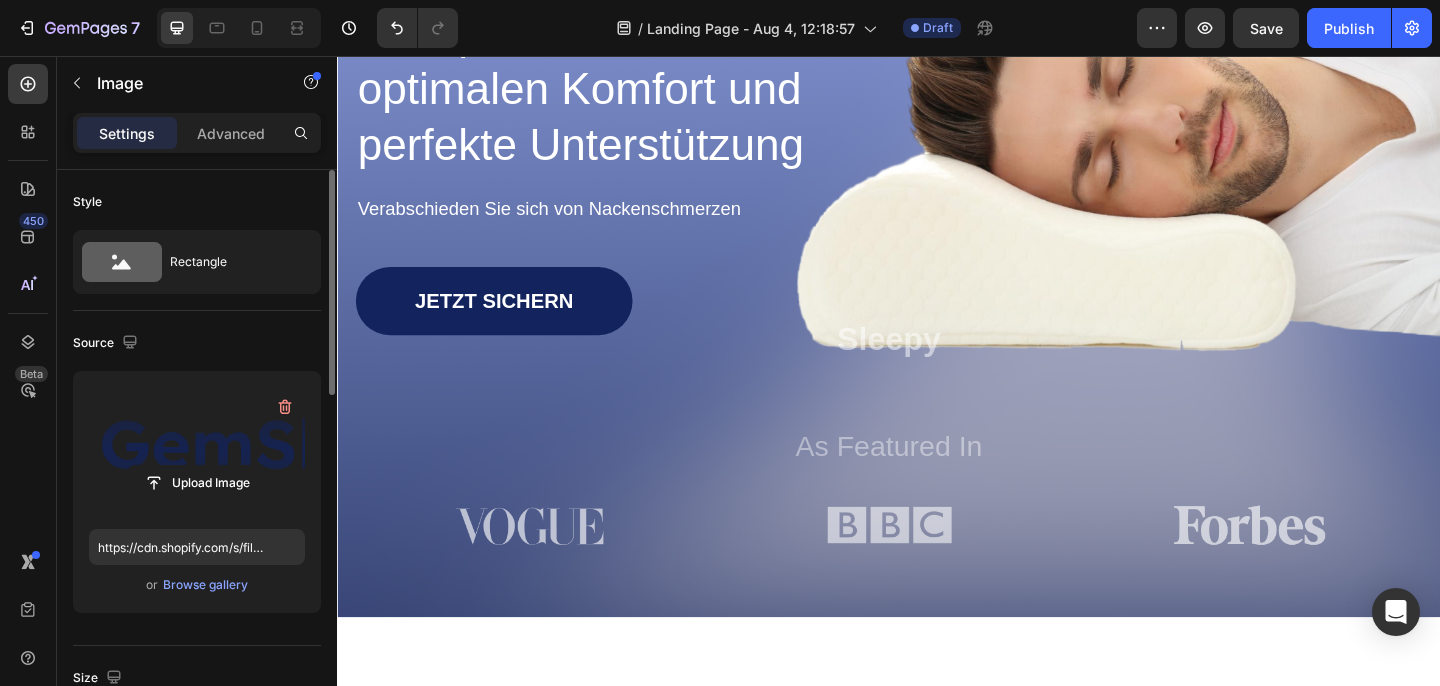 click at bounding box center (197, 450) 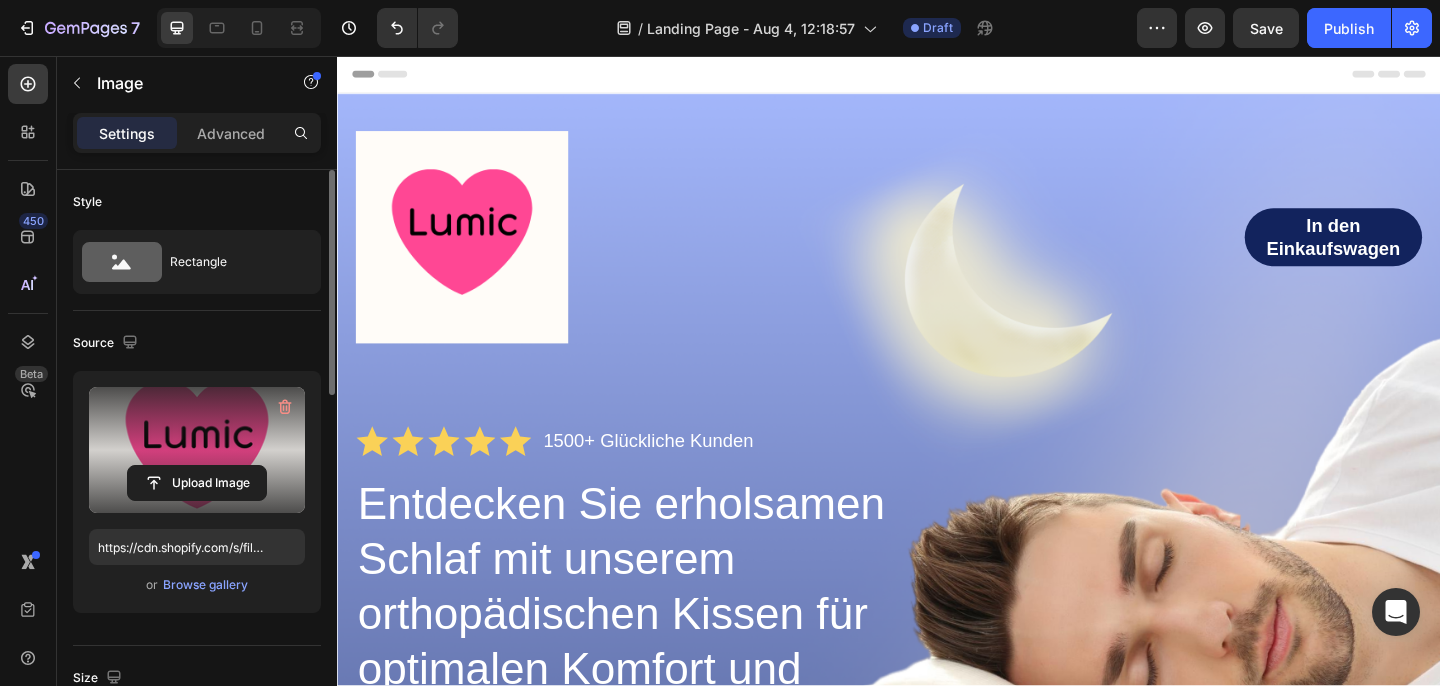 scroll, scrollTop: 0, scrollLeft: 0, axis: both 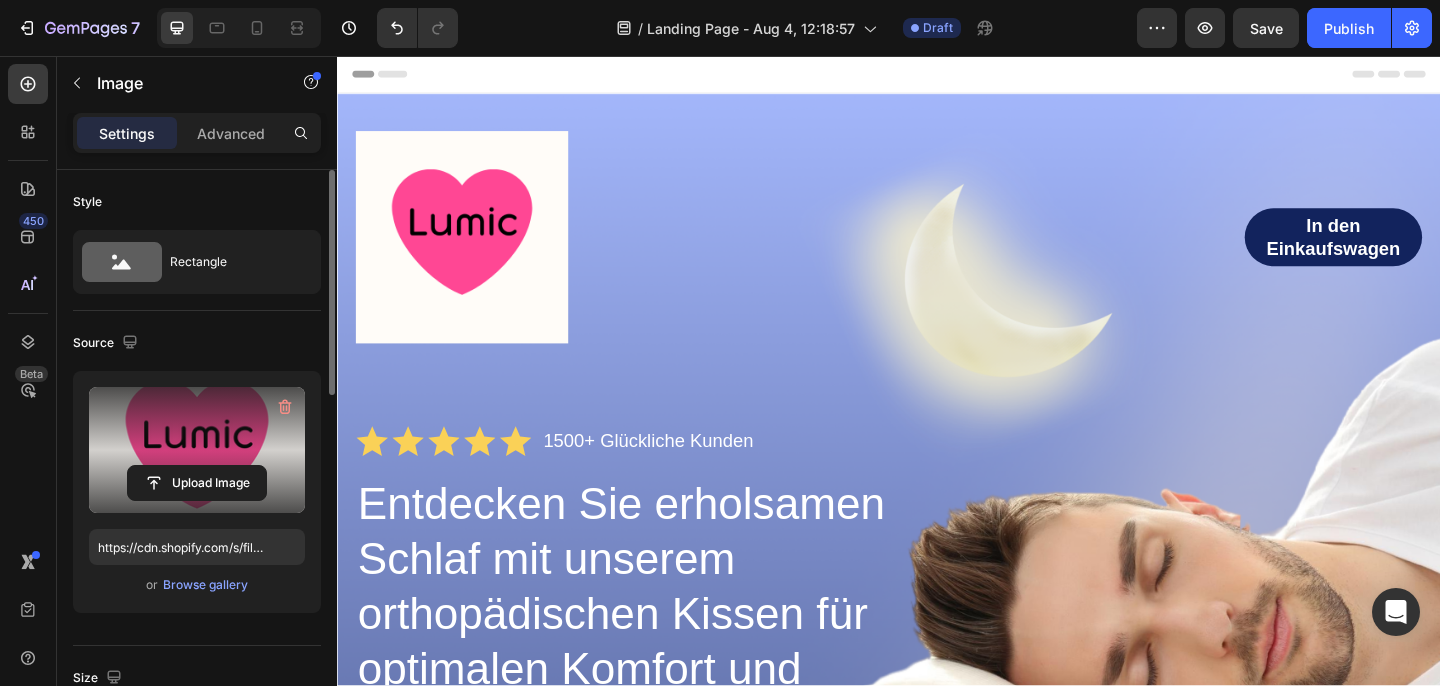 click at bounding box center [197, 450] 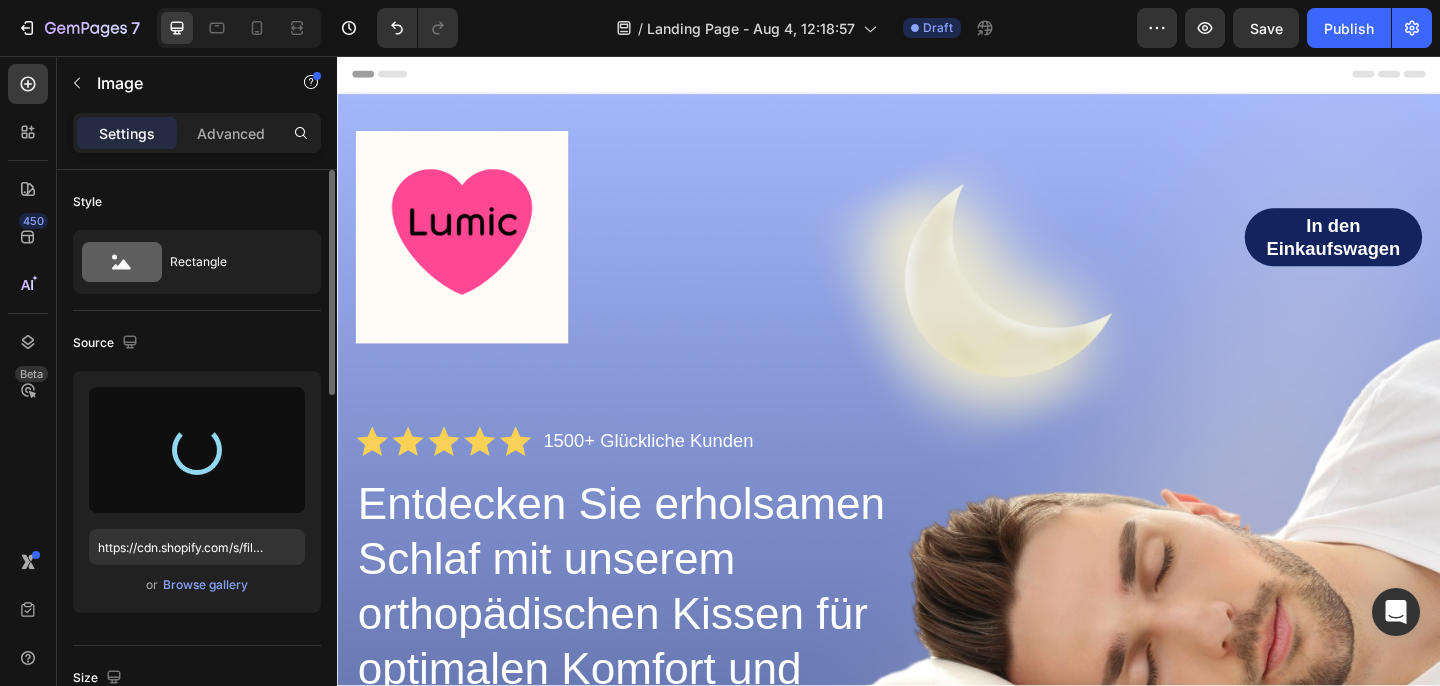 type on "https://cdn.shopify.com/s/files/1/0933/1877/5049/files/gempages_575275635602096978-8c49cb2f-05f5-4286-b3a3-8b40d99aa340.png" 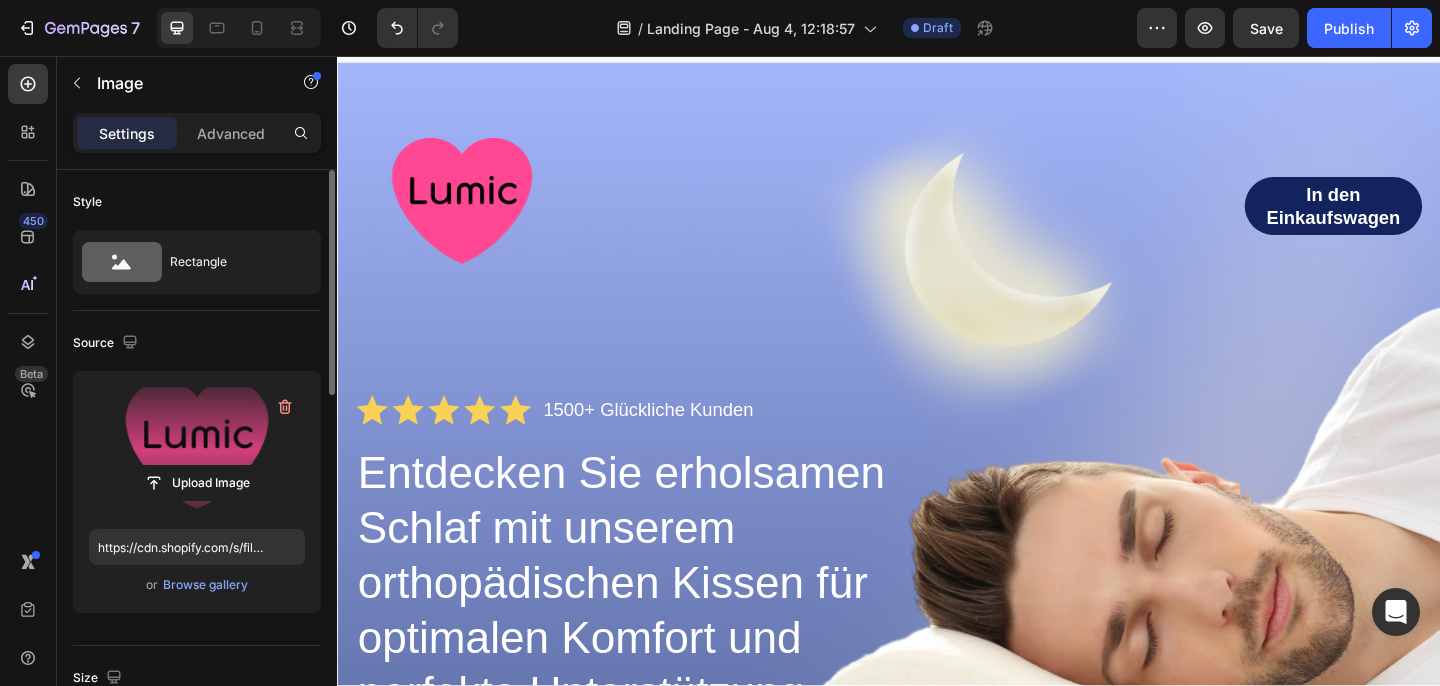 scroll, scrollTop: 43, scrollLeft: 0, axis: vertical 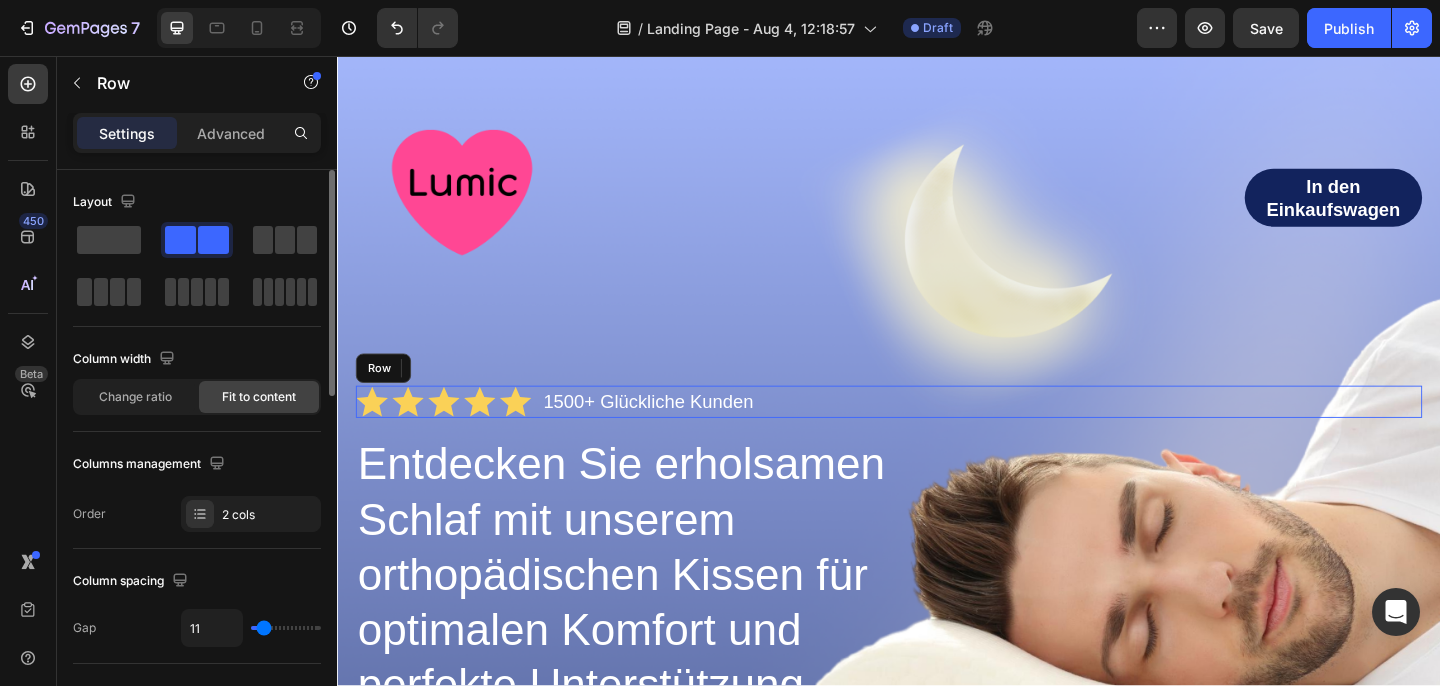 click on "Icon
Icon
Icon
Icon
Icon Icon List [NUMBER]+ Glückliche Kunden Text Block Row" at bounding box center (937, 432) 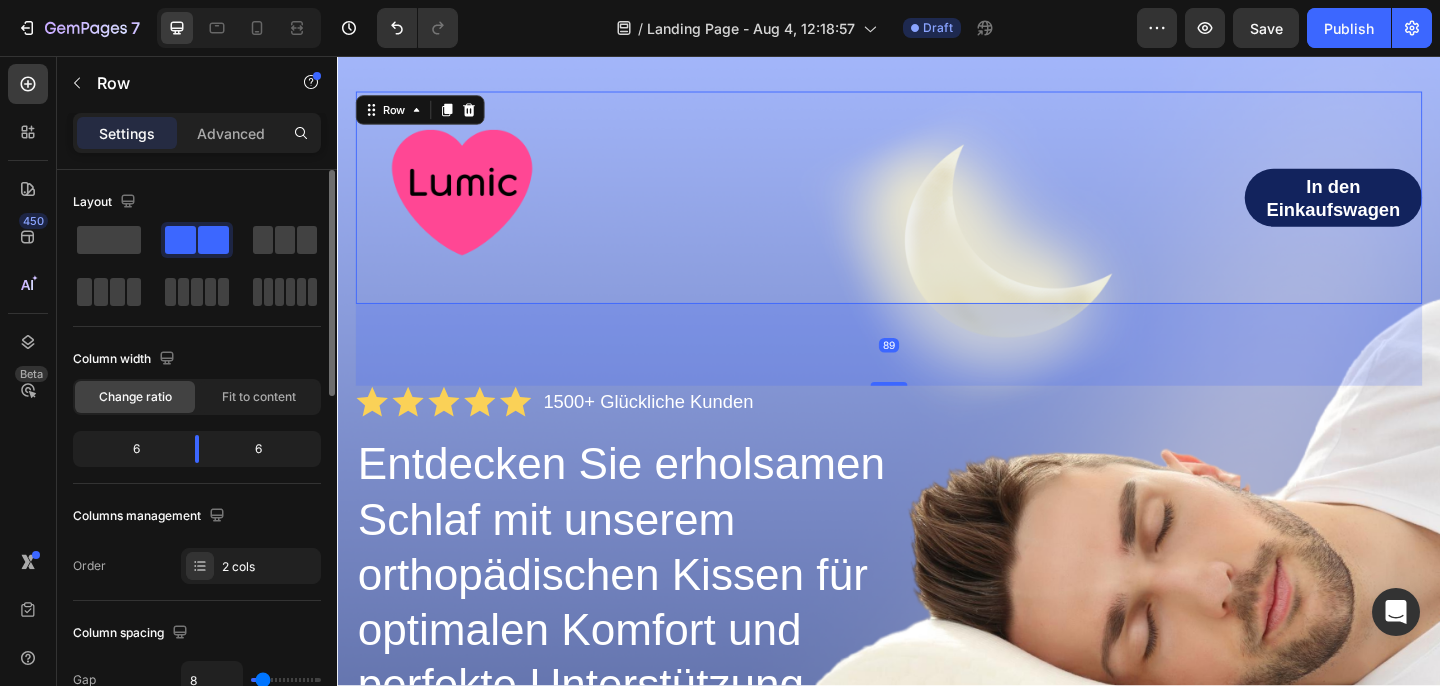 click on "In den Einkaufswagen Button" at bounding box center (1229, 210) 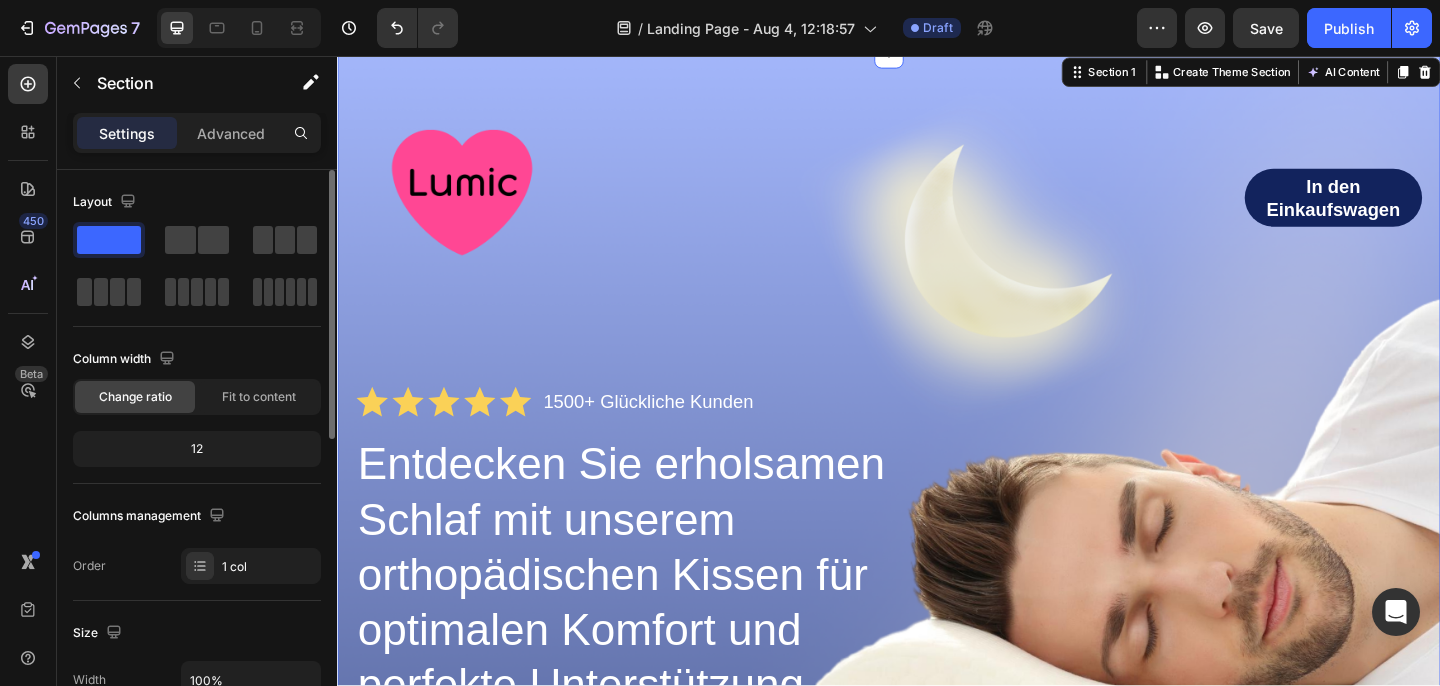 click on "Image In den Einkaufswagen Button Row Icon Icon Icon Icon Icon Icon List 1500+ Glückliche Kunden Text Block Row Entdecken Sie erholsamen Schlaf mit unserem orthopädischen Kissen für optimalen Komfort und perfekte Unterstützung Heading Verabschieden Sie sich von Nackenschmerzen Text Block Jetzt Sichern Button Sleepy Text Block As Featured In Text Block Image Image Image Row Row Section 1 You can create reusable sections Create Theme Section AI Content Write with GemAI What would you like to describe here? Tone and Voice Persuasive Product Memory Foam Cervical Pillow, 2 In 1 Ergonomic Contour Orthopedic Pillow For Neck Pain, Contoured Support Pillows,Neck Pillow Show more Generate" at bounding box center (937, 654) 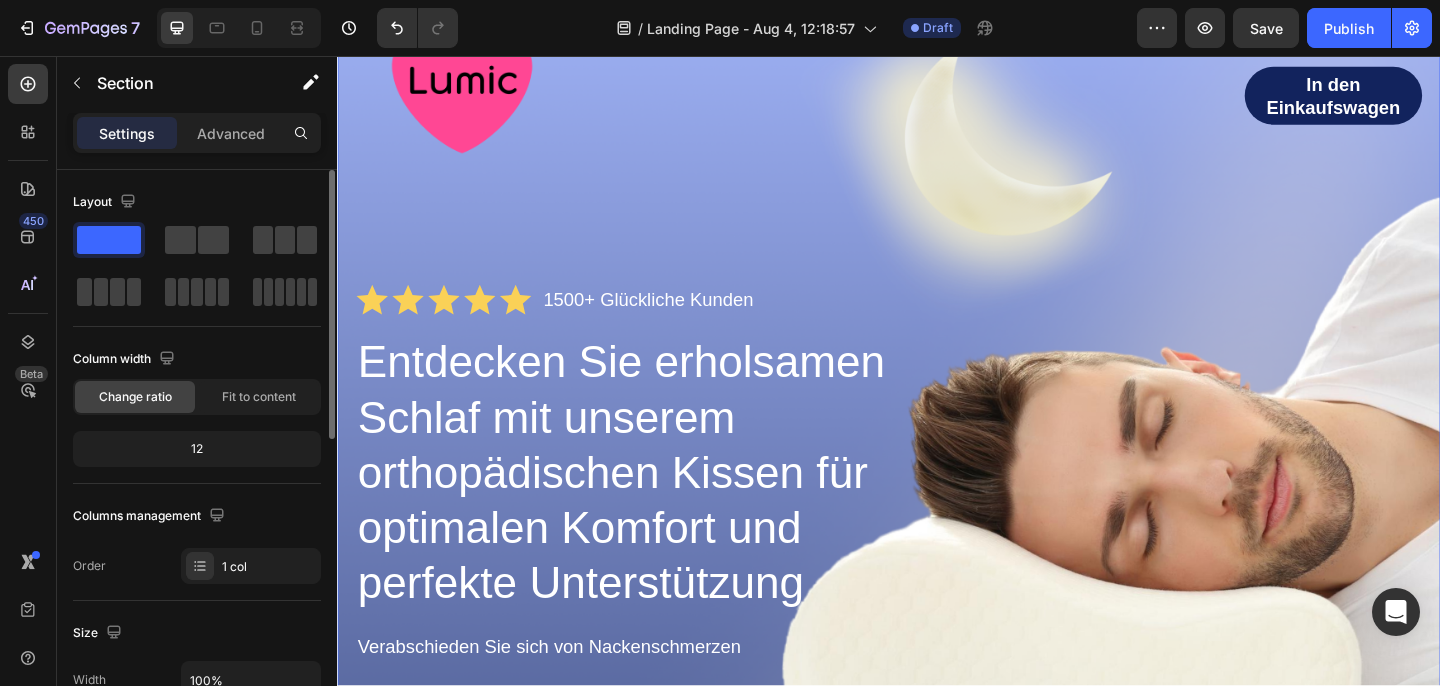 scroll, scrollTop: 156, scrollLeft: 0, axis: vertical 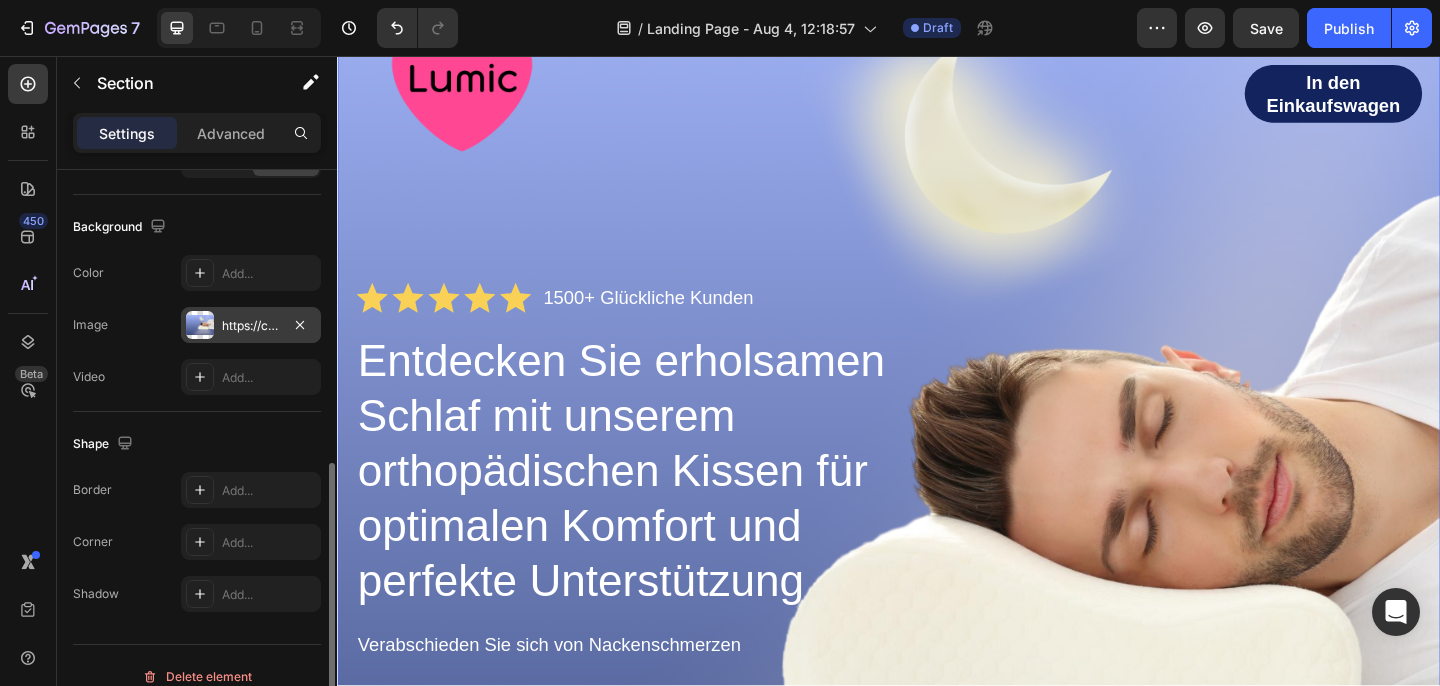 click at bounding box center (200, 325) 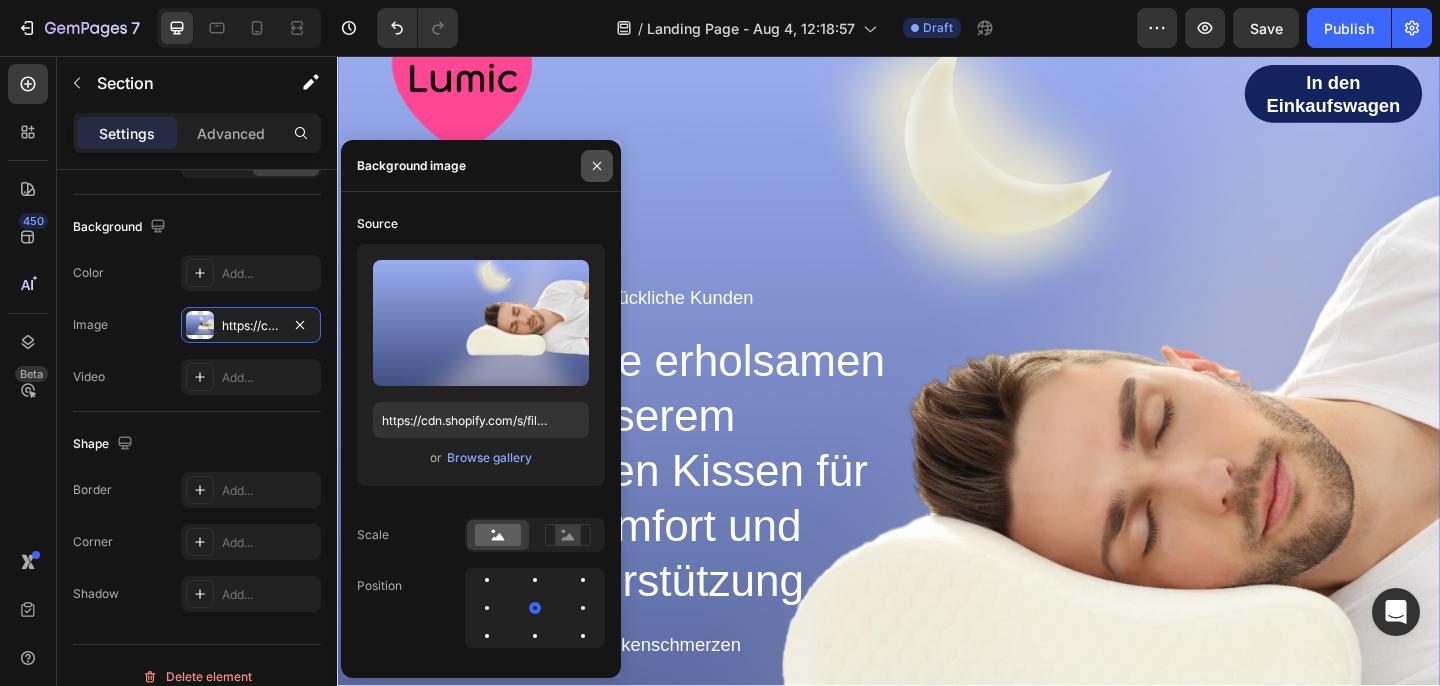 click 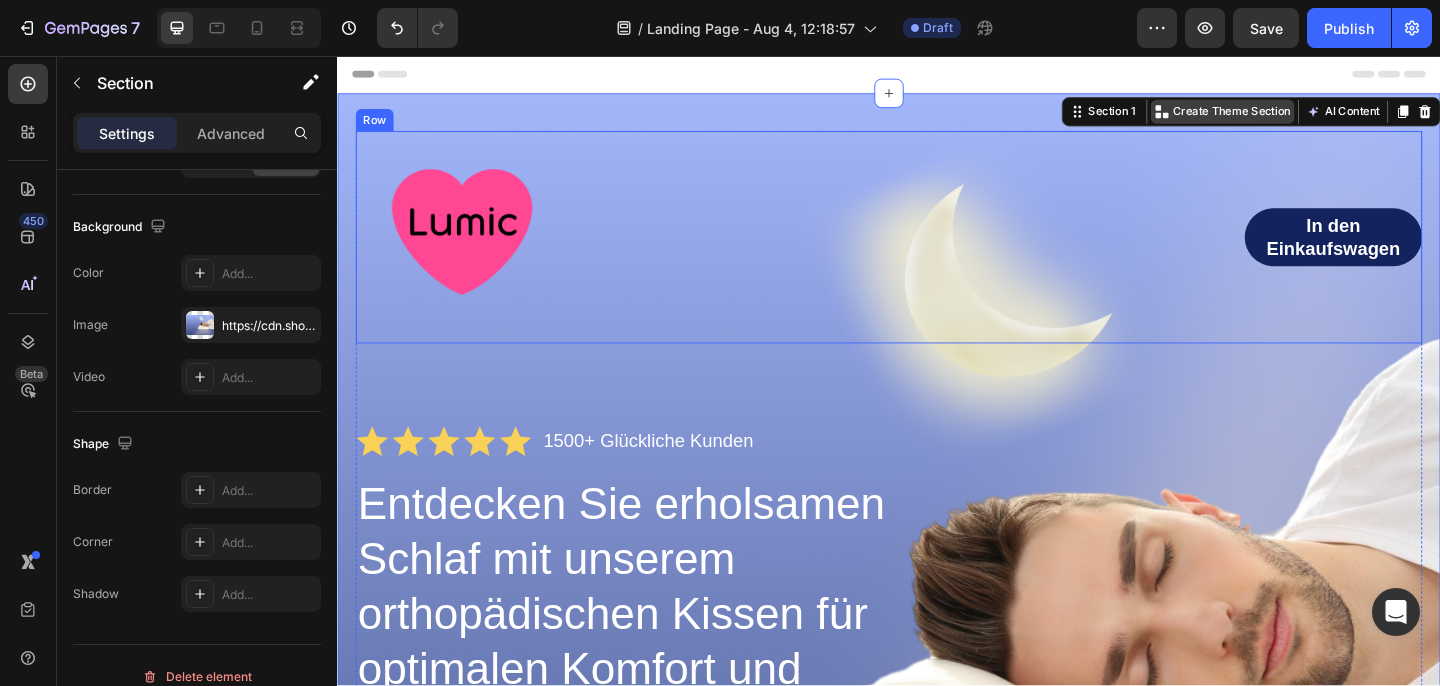 scroll, scrollTop: 0, scrollLeft: 0, axis: both 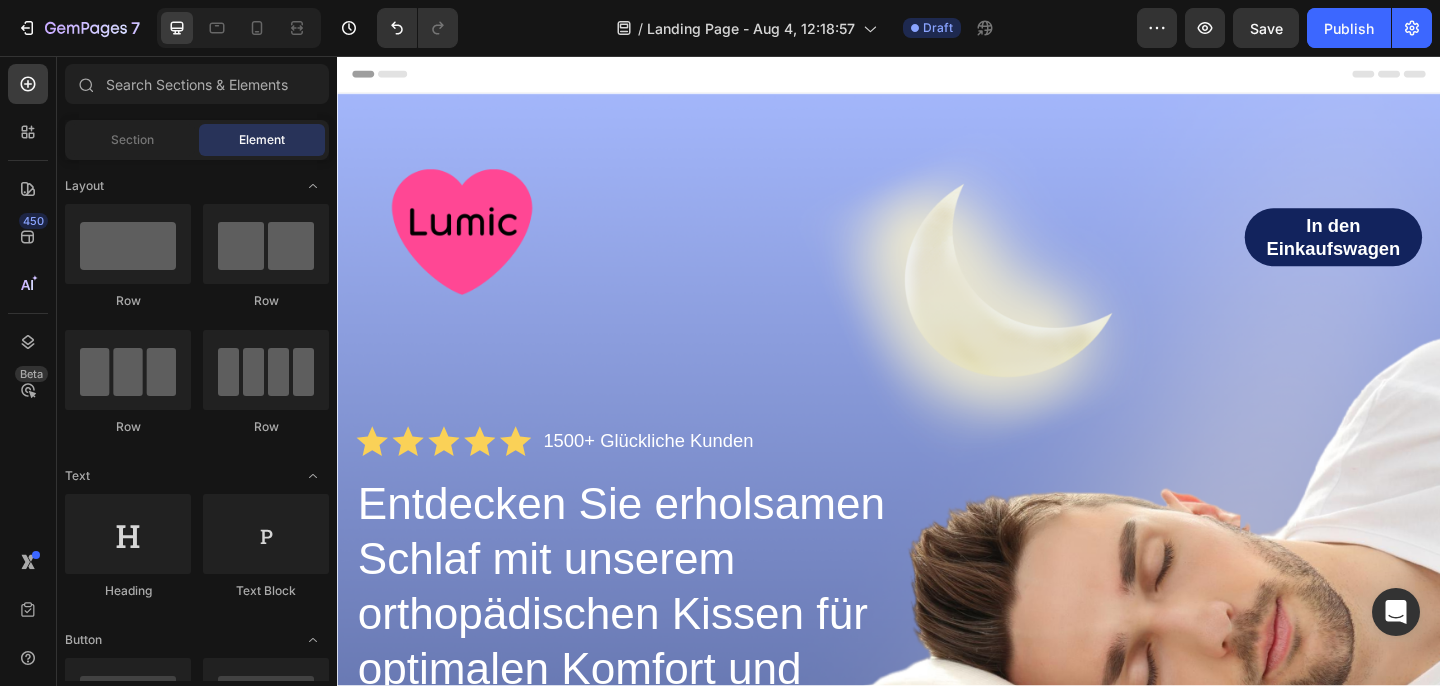 click on "Header" at bounding box center (937, 76) 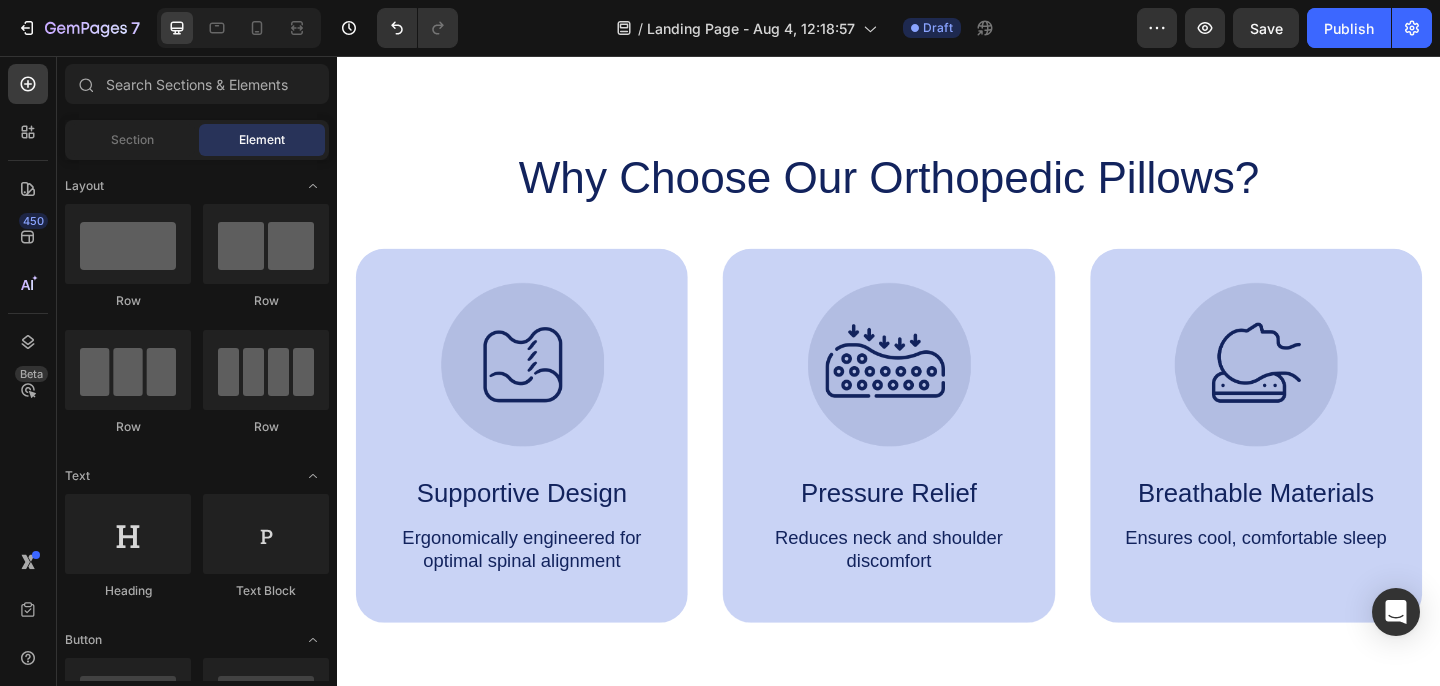 scroll, scrollTop: 1254, scrollLeft: 0, axis: vertical 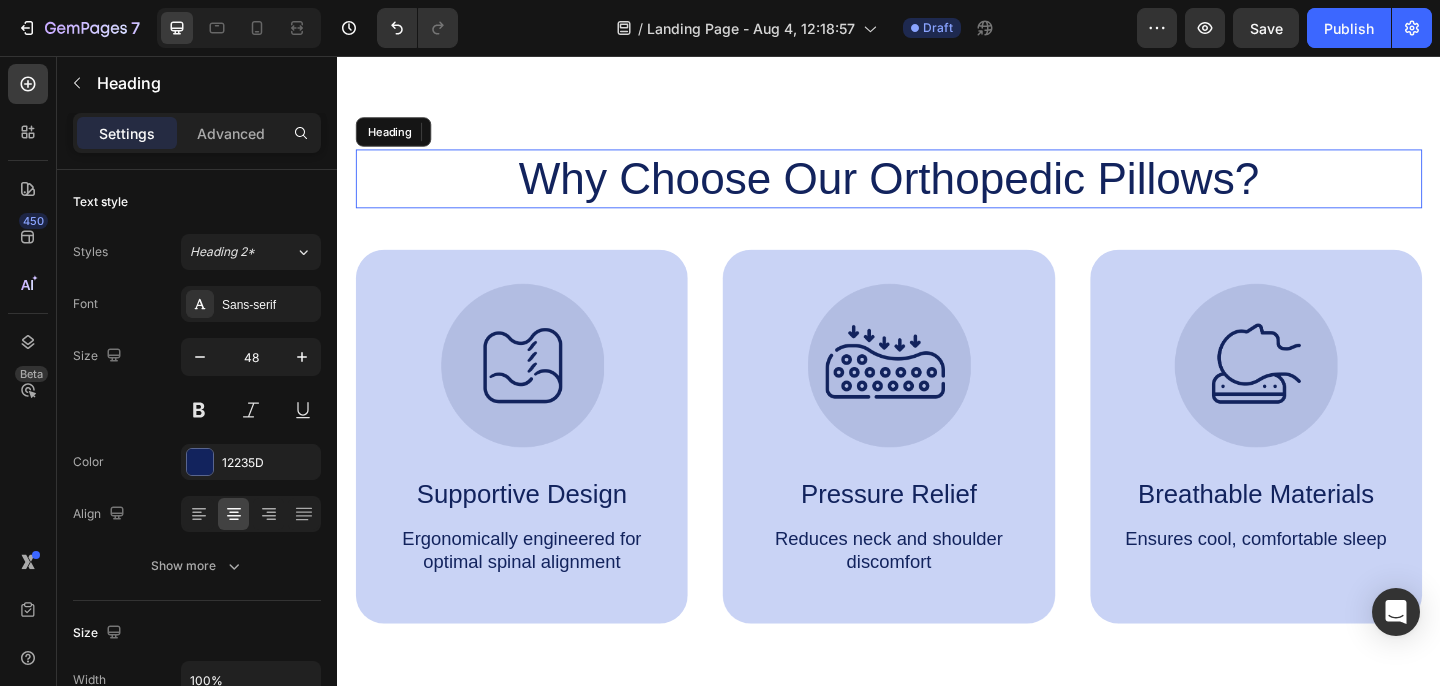 click on "Why Choose Our Orthopedic Pillows?" at bounding box center (937, 190) 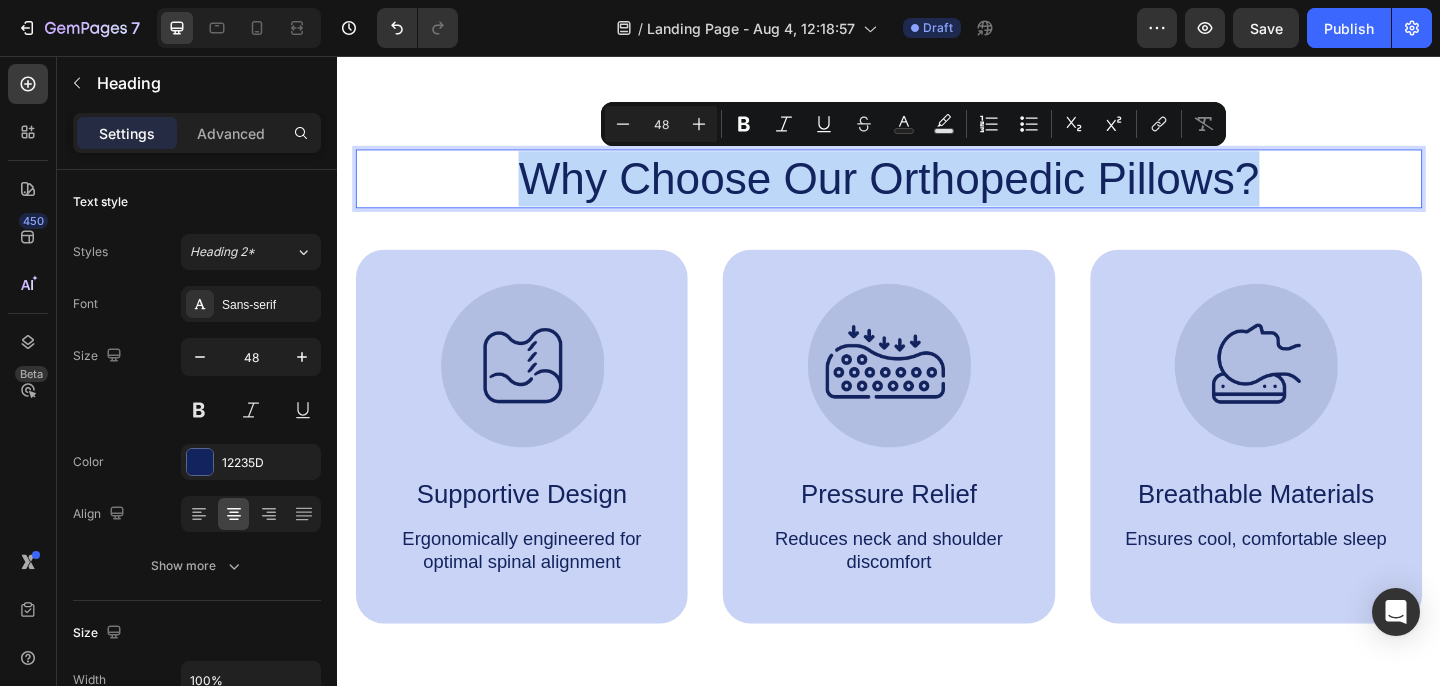 drag, startPoint x: 537, startPoint y: 185, endPoint x: 1392, endPoint y: 164, distance: 855.2579 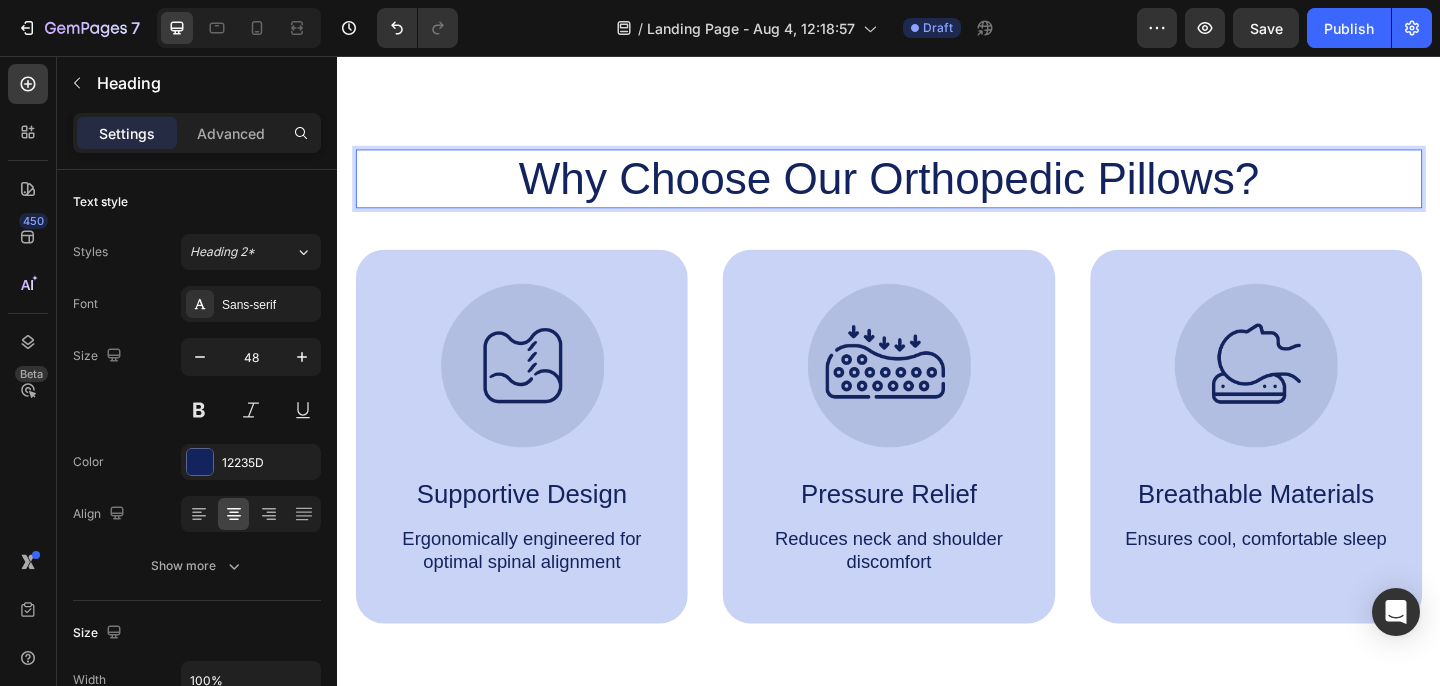click on "Why Choose Our Orthopedic Pillows?" at bounding box center (937, 190) 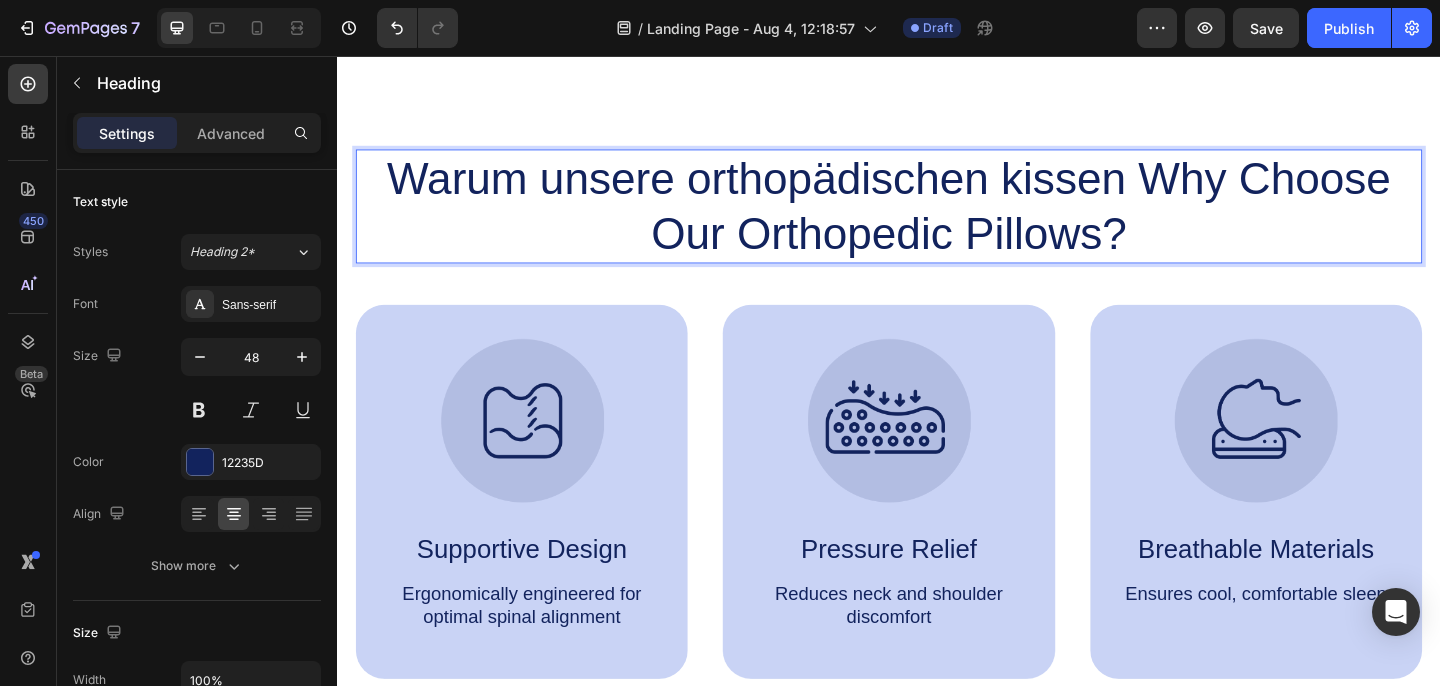 click on "Warum unsere orthopädischen kissen Why Choose Our Orthopedic Pillows?" at bounding box center (937, 220) 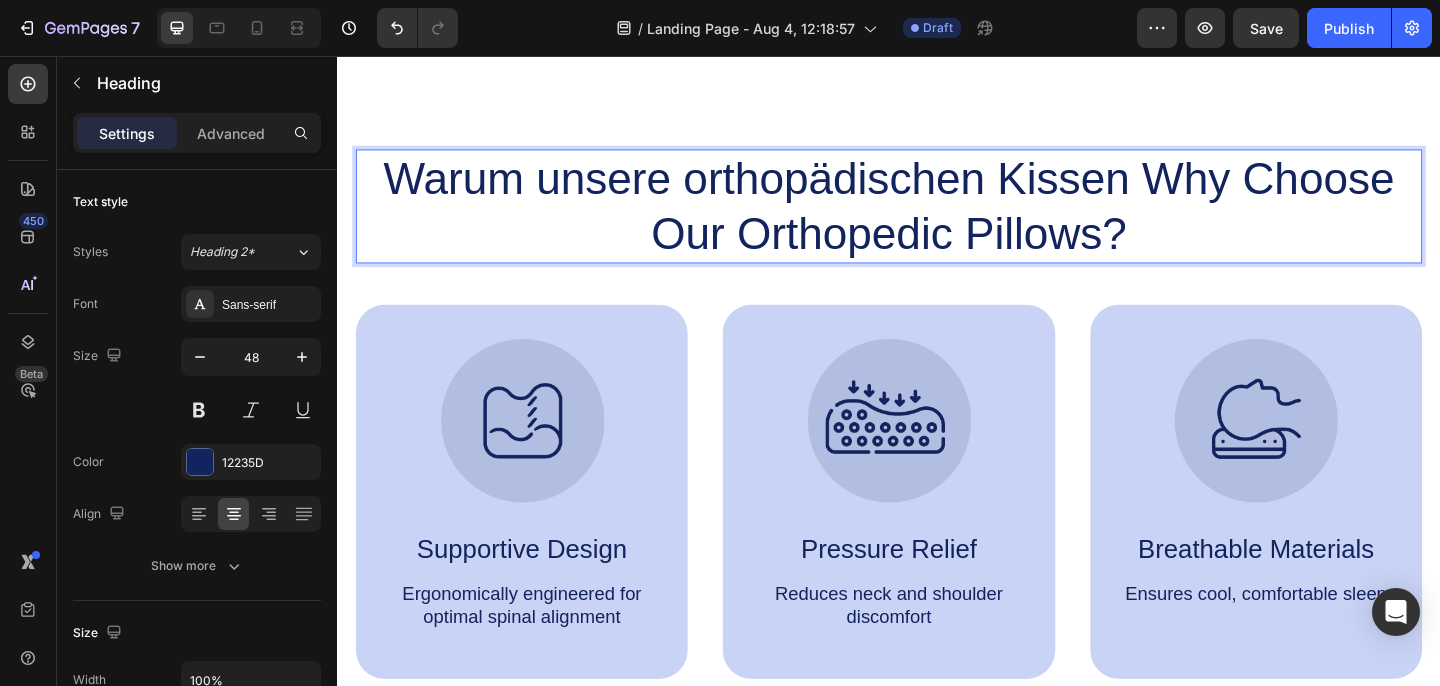 click on "Warum unsere orthopädischen Kissen Why Choose Our Orthopedic Pillows?" at bounding box center [937, 220] 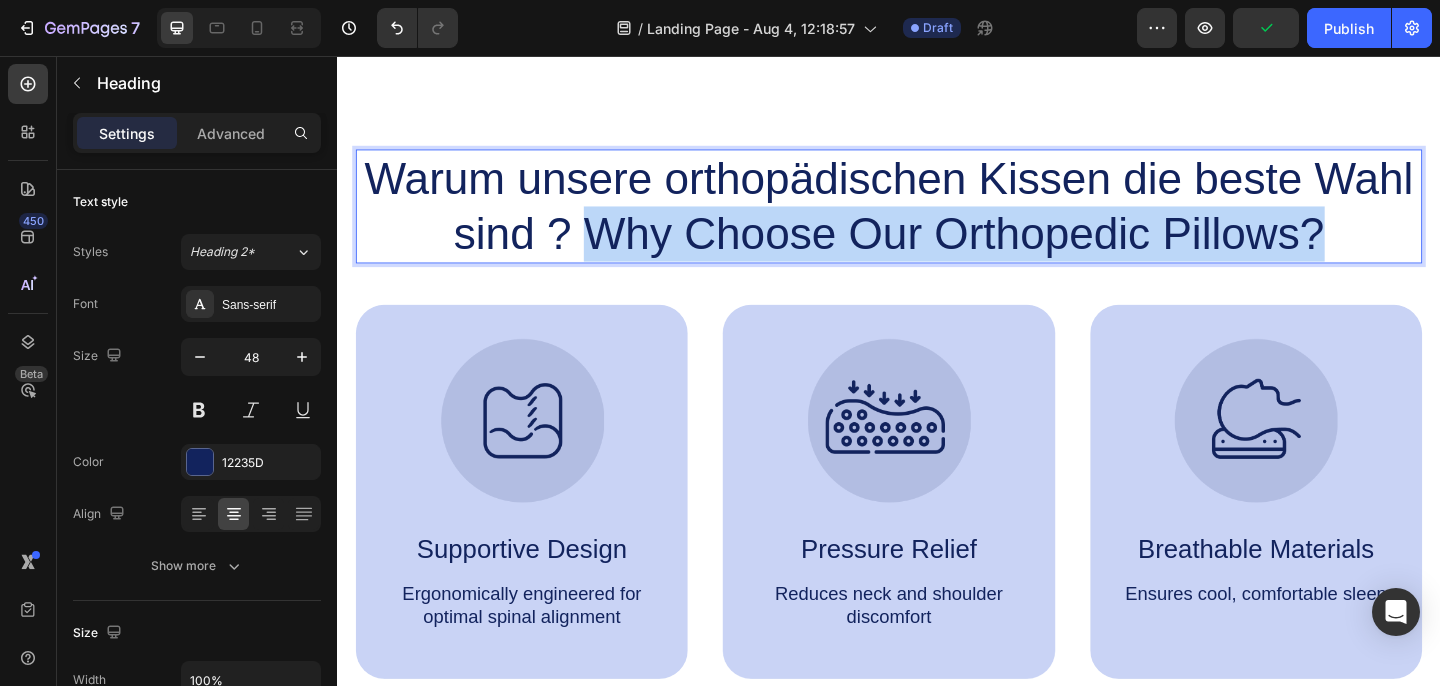 drag, startPoint x: 609, startPoint y: 241, endPoint x: 1510, endPoint y: 217, distance: 901.3196 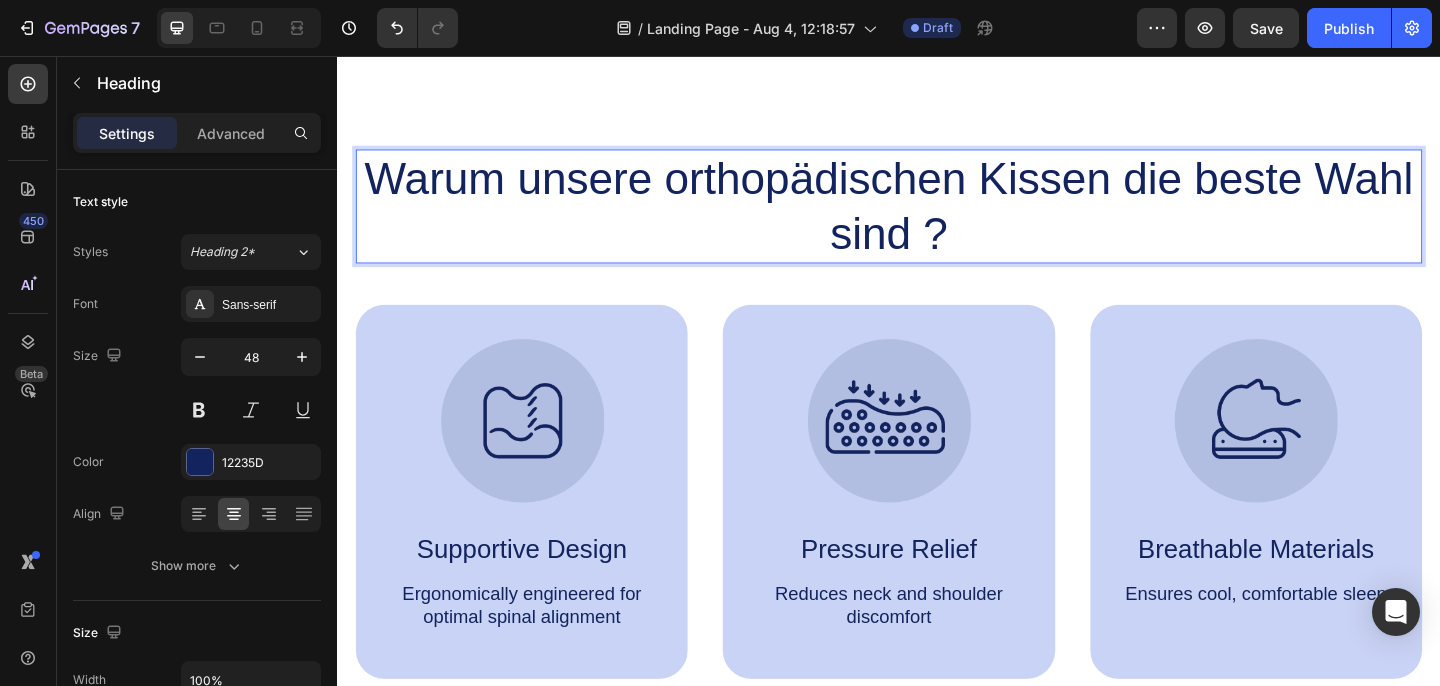 click on "Warum unsere orthopädischen Kissen die beste Wahl sind ?" at bounding box center [937, 220] 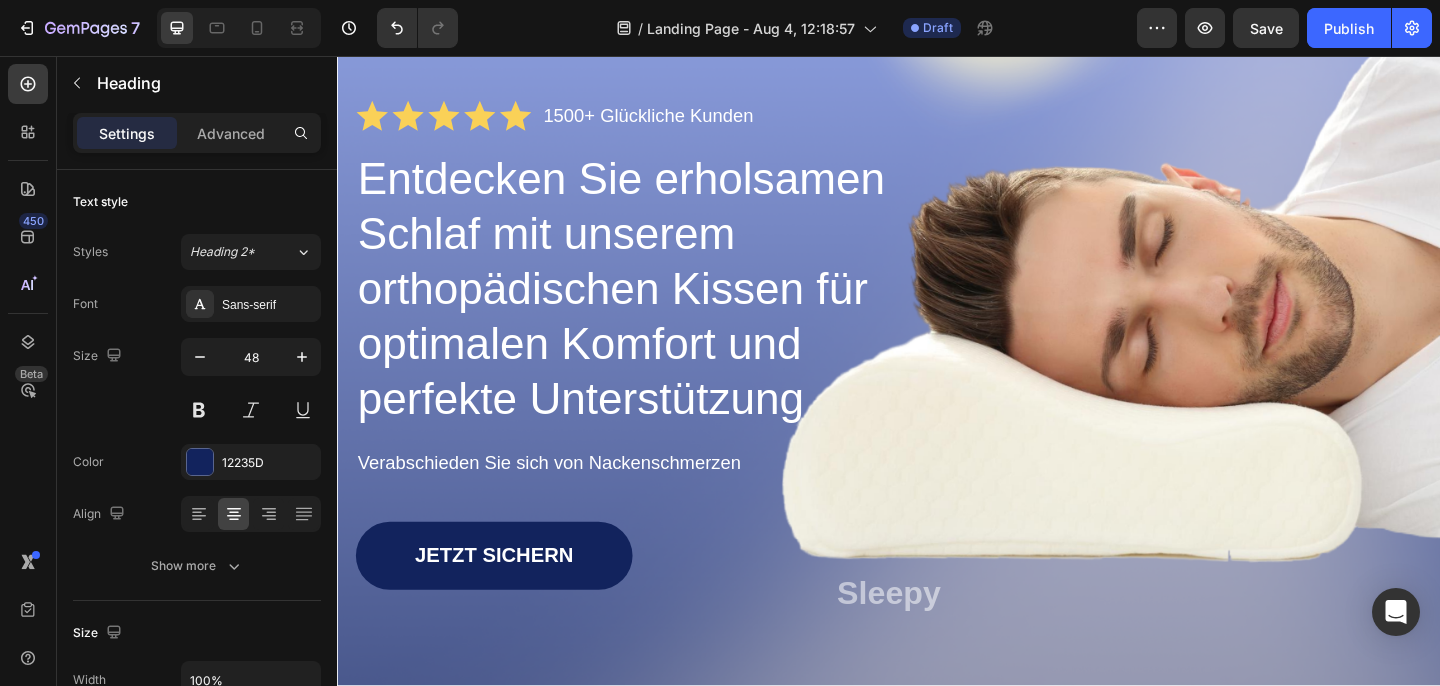 scroll, scrollTop: 355, scrollLeft: 0, axis: vertical 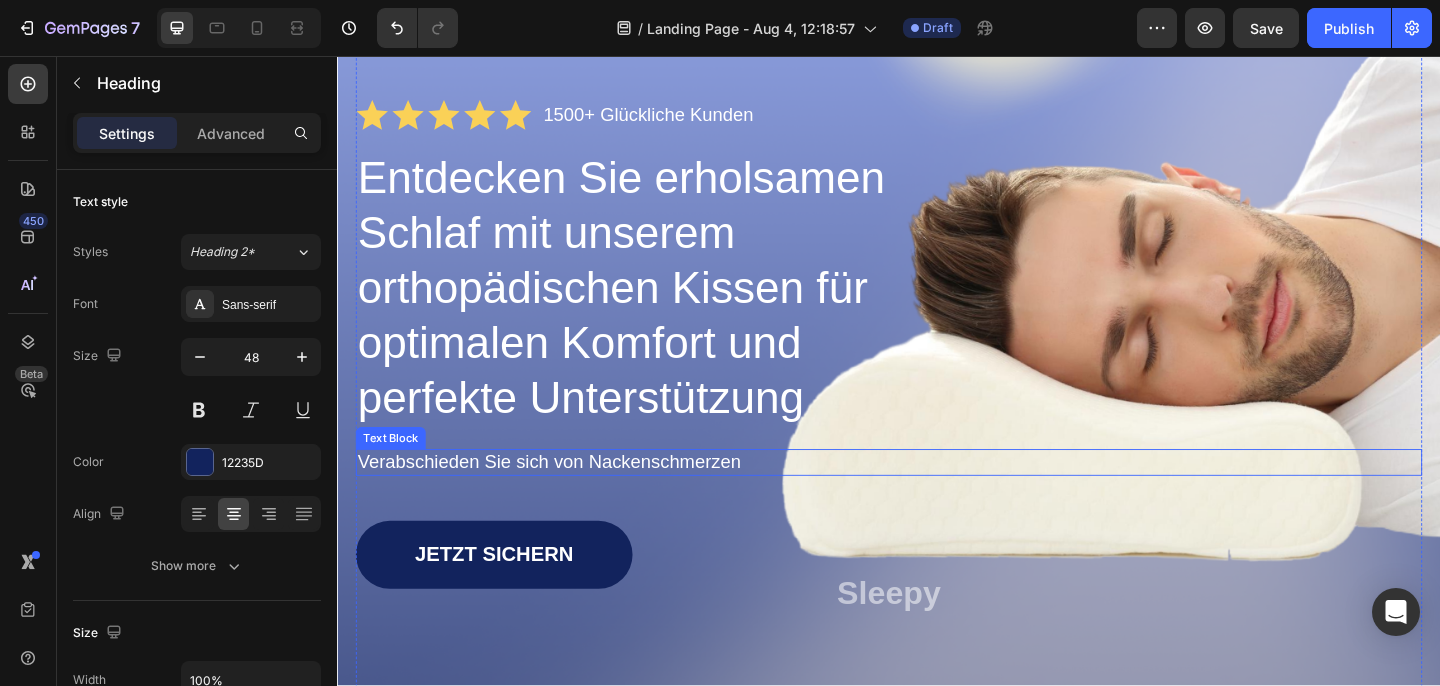 click on "Verabschieden Sie sich von Nackenschmerzen" at bounding box center [937, 498] 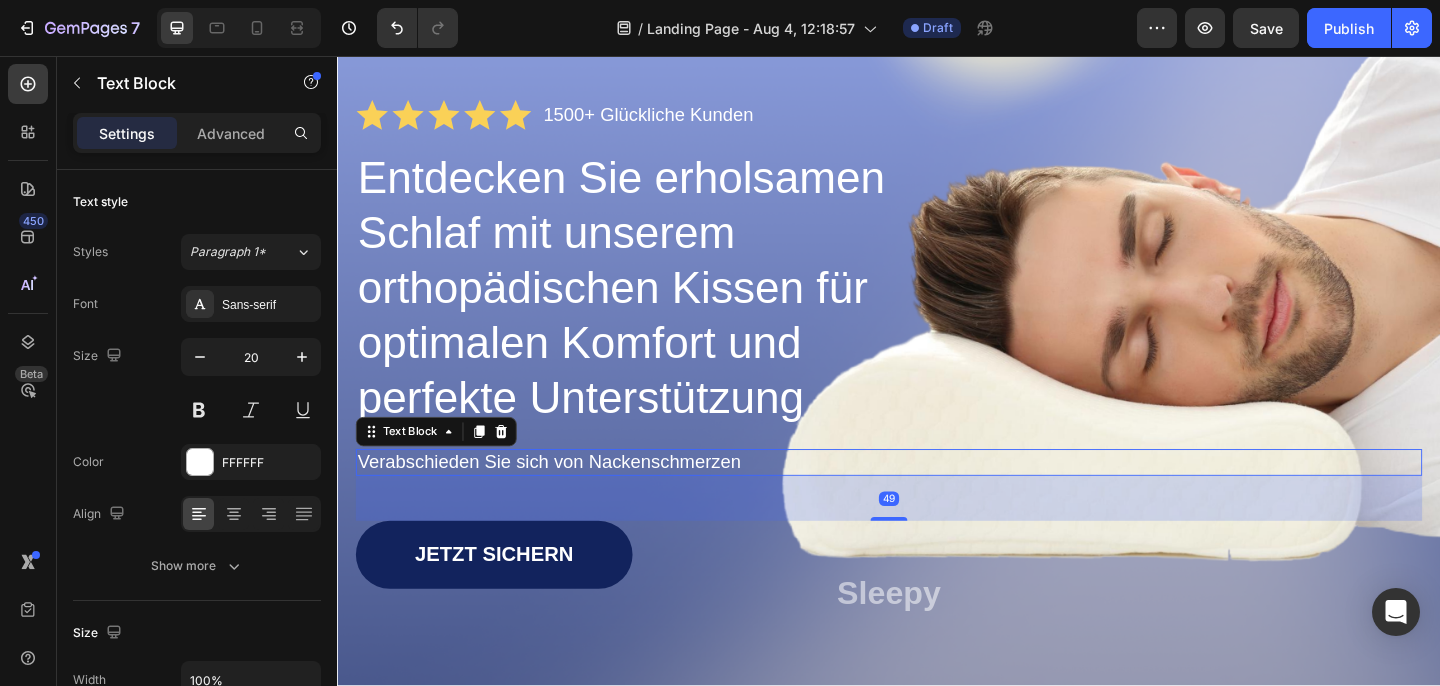 click on "Verabschieden Sie sich von Nackenschmerzen" at bounding box center [937, 498] 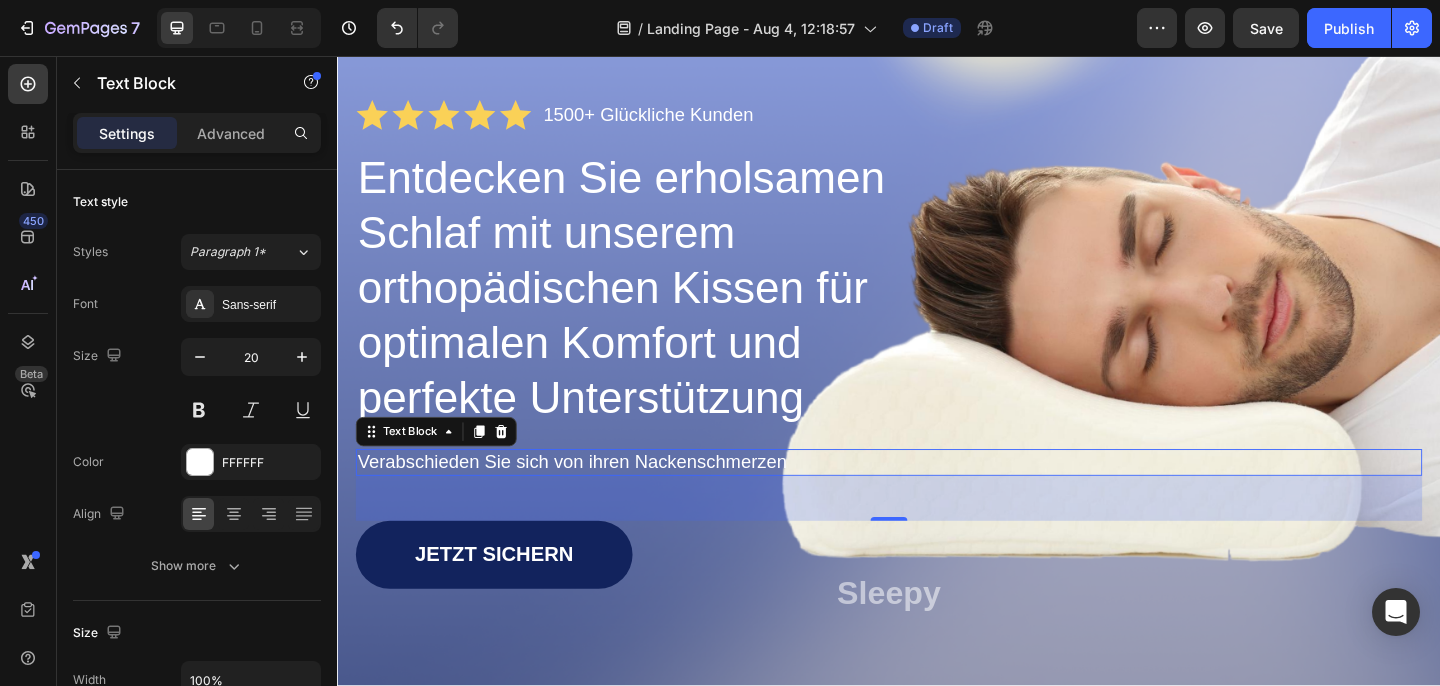 click on "49" at bounding box center [937, 537] 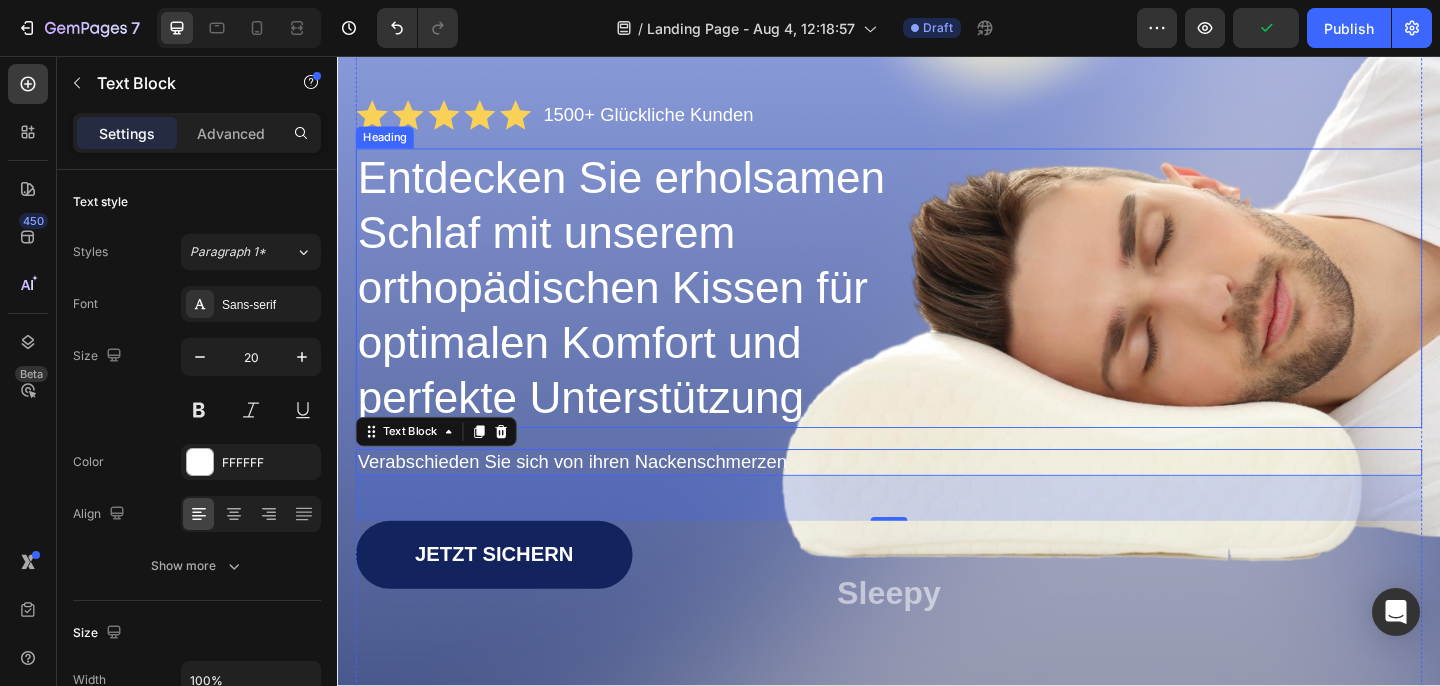click on "Entdecken Sie erholsamen Schlaf mit unserem orthopädischen Kissen für optimalen Komfort und perfekte Unterstützung" at bounding box center [937, 309] 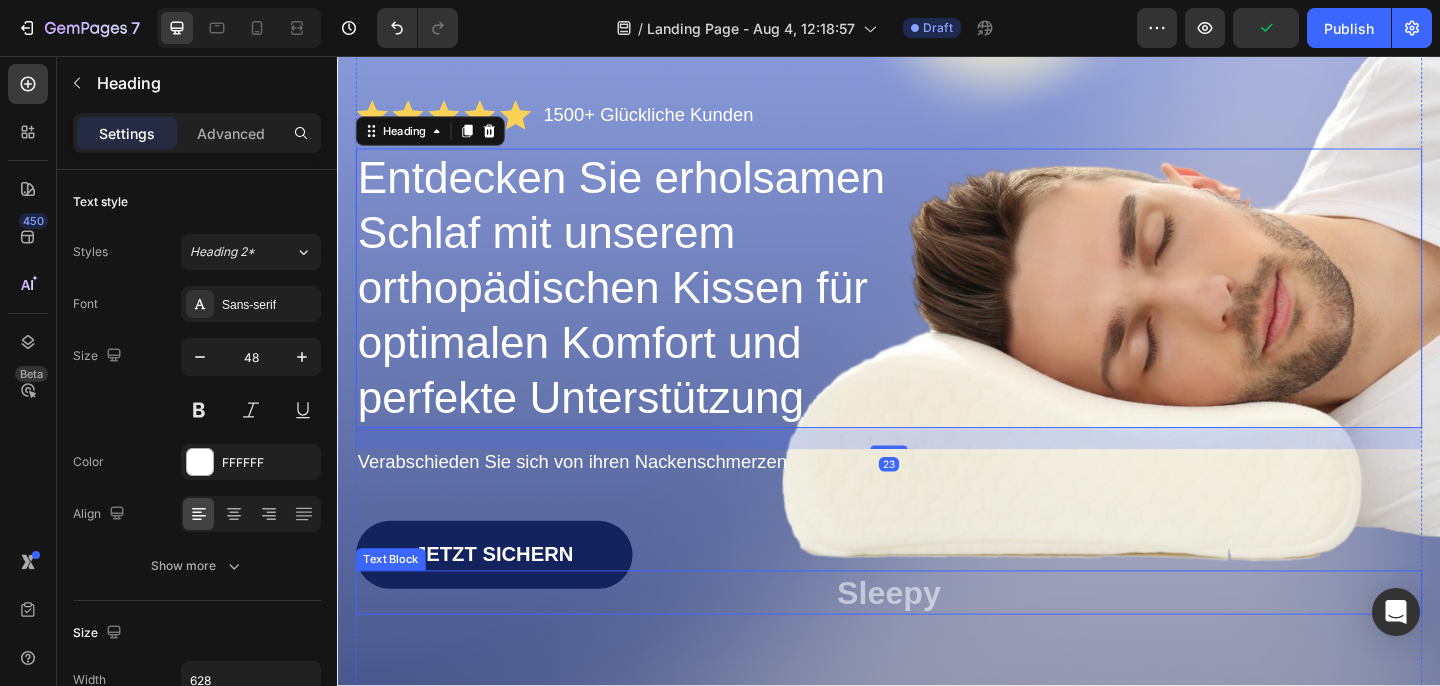 click on "Sleepy" at bounding box center (937, 640) 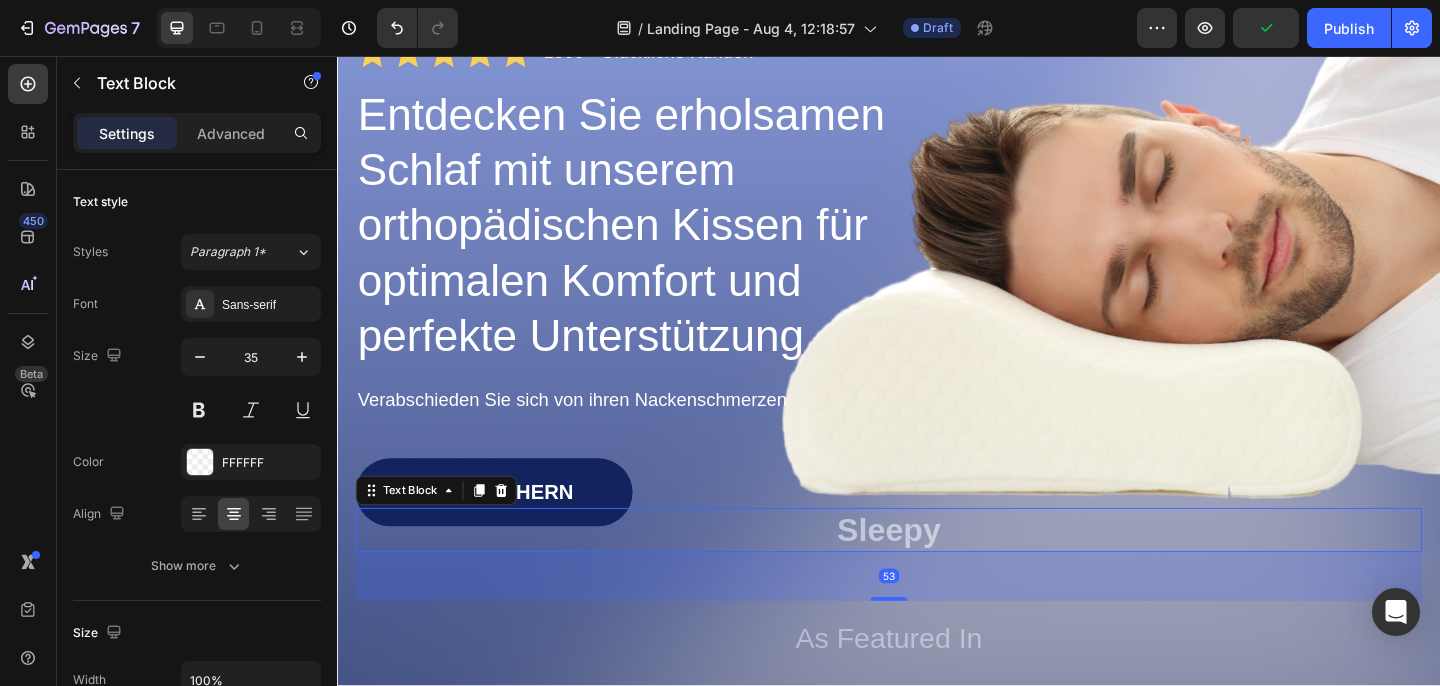 scroll, scrollTop: 426, scrollLeft: 0, axis: vertical 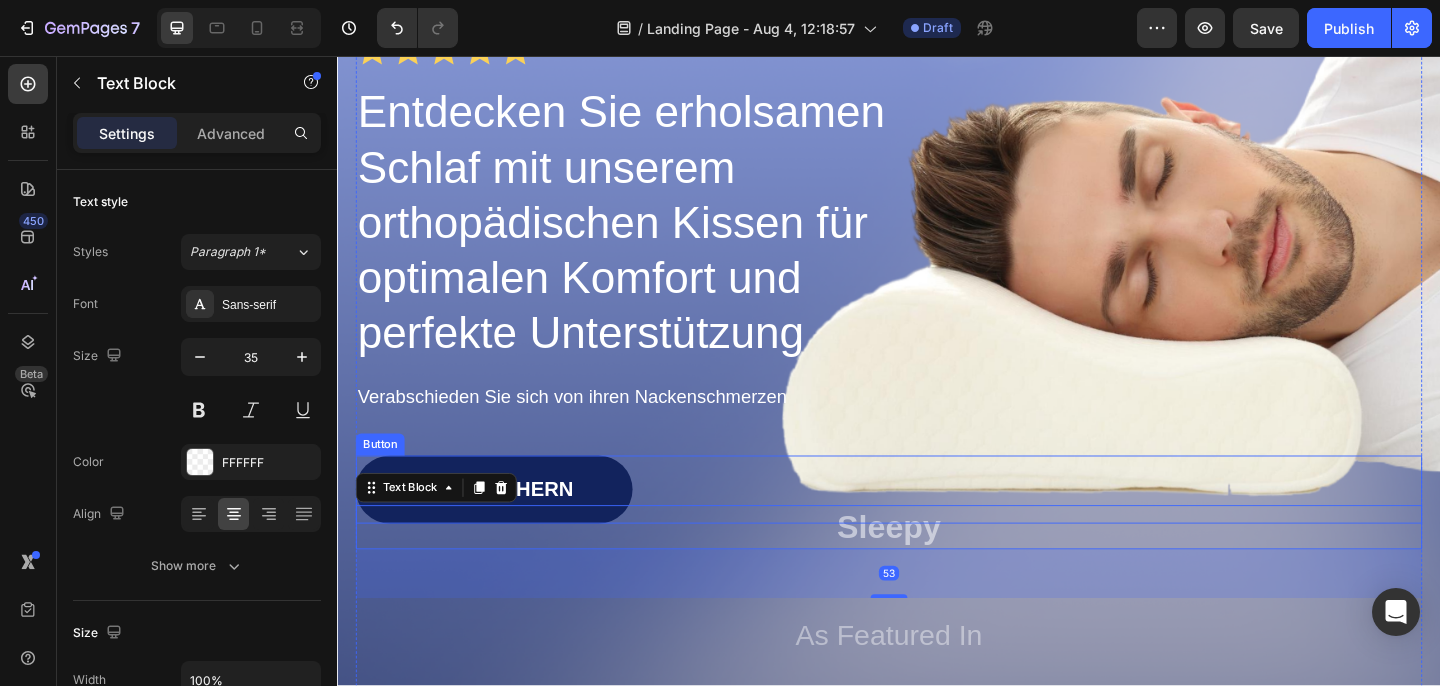 click on "Jetzt Sichern Button" at bounding box center (937, 528) 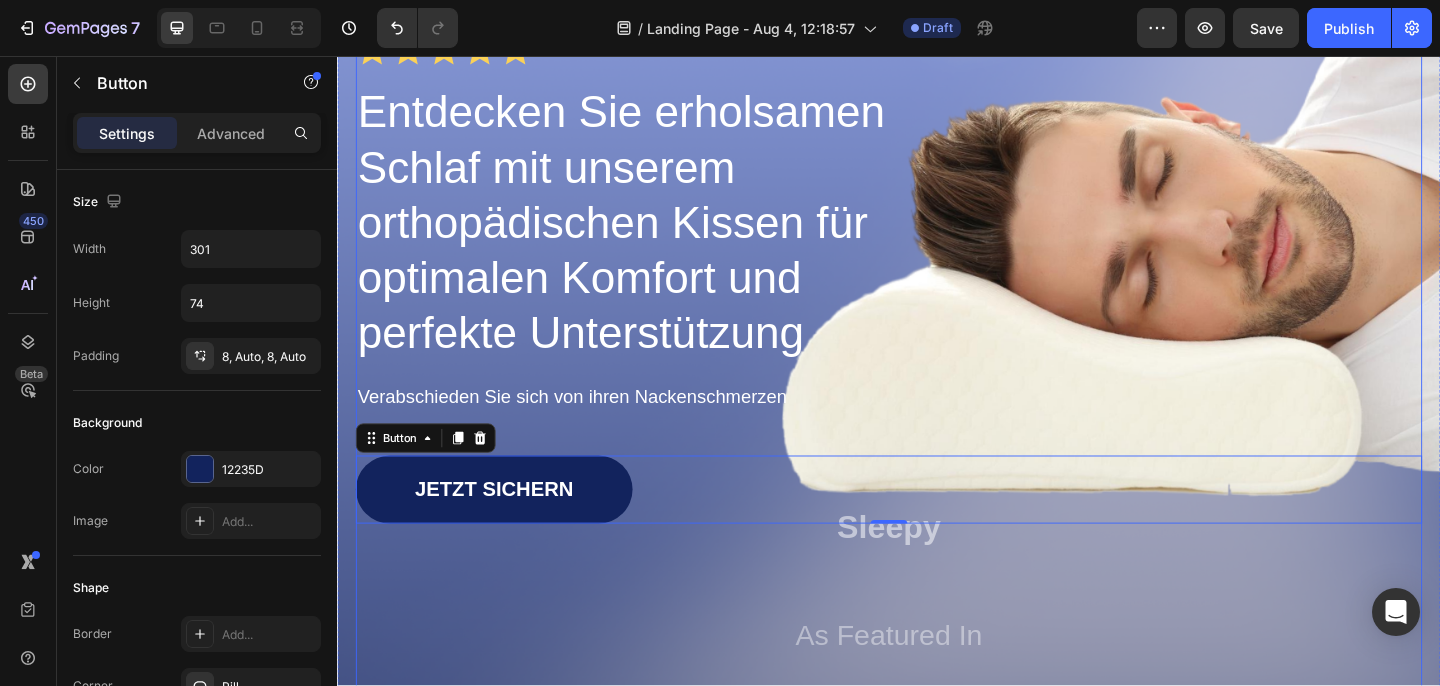 click on "Image In den Einkaufswagen Button Row
Icon
Icon
Icon
Icon
Icon Icon List 1500+ Glückliche Kunden Text Block Row Entdecken Sie erholsamen Schlaf mit unserem orthopädischen Kissen für optimalen Komfort und perfekte Unterstützung Heading Verabschieden Sie sich von ihren Nackenschmerzen  Text Block Jetzt Sichern Button   0 Sleepy Text Block As Featured In Text Block Image Image Image Row" at bounding box center (937, 257) 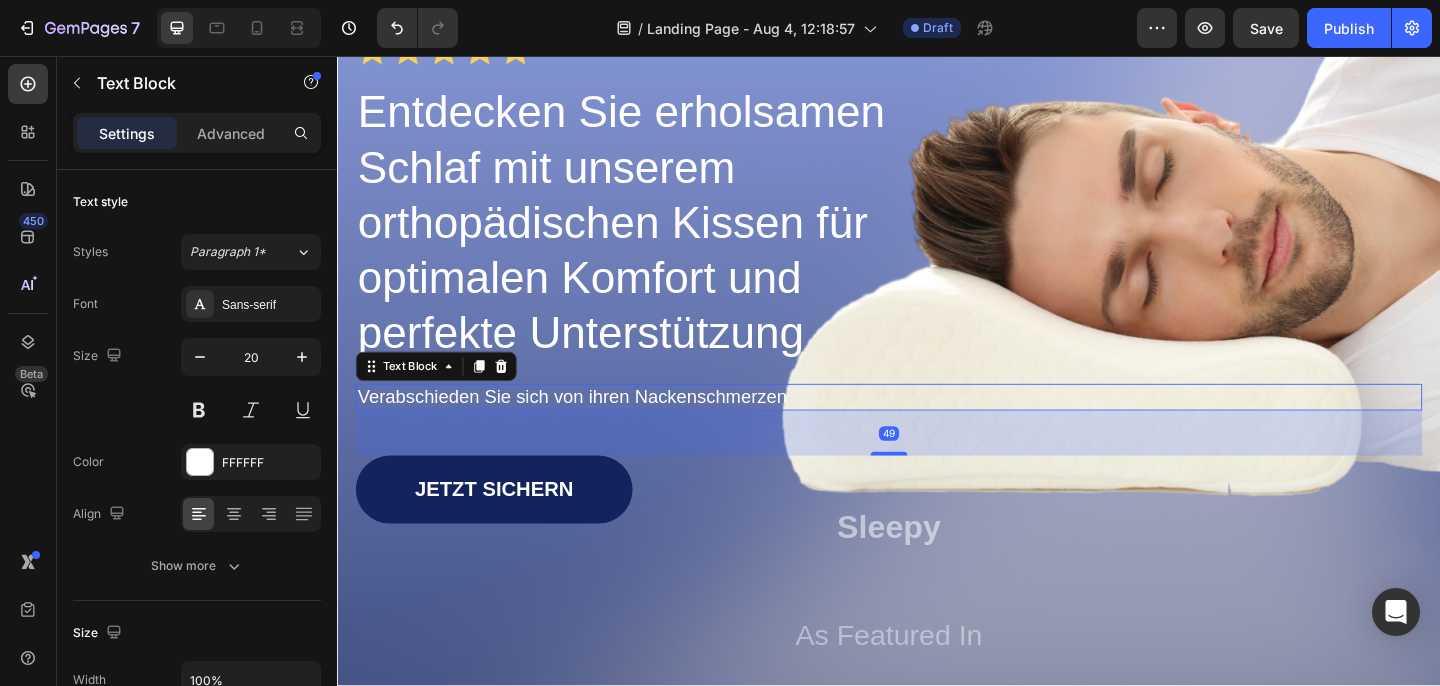 click on "Verabschieden Sie sich von ihren Nackenschmerzen" at bounding box center (937, 427) 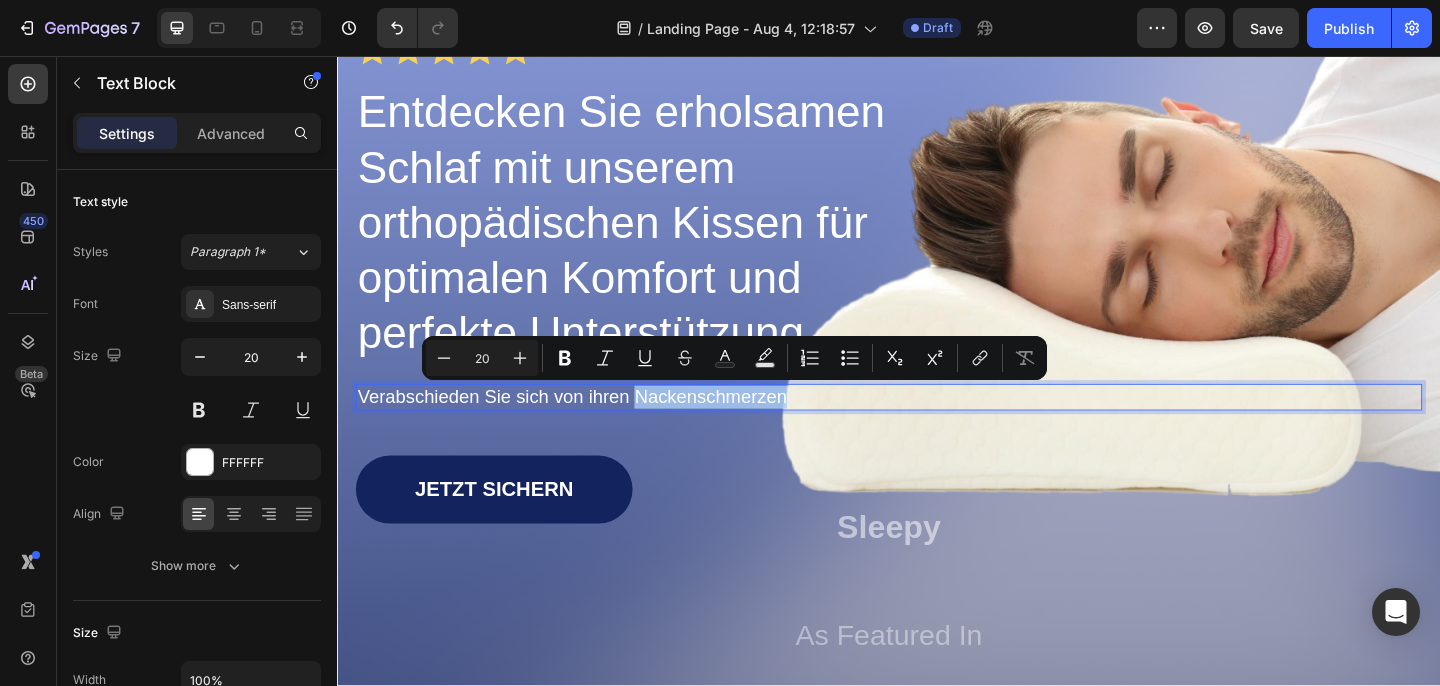 click on "Verabschieden Sie sich von ihren Nackenschmerzen" at bounding box center [937, 427] 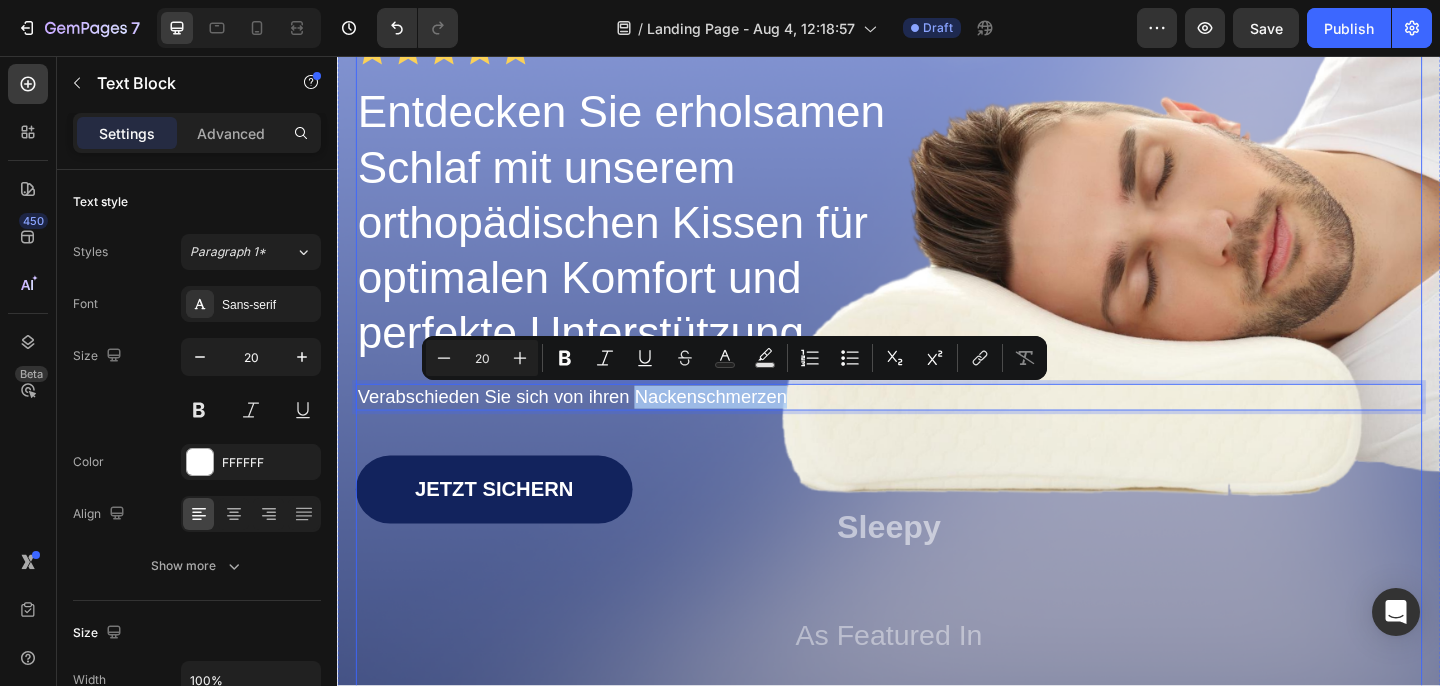 click on "Image In den Einkaufswagen Button Row
Icon
Icon
Icon
Icon
Icon Icon List 1500+ Glückliche Kunden Text Block Row Entdecken Sie erholsamen Schlaf mit unserem orthopädischen Kissen für optimalen Komfort und perfekte Unterstützung Heading Verabschieden Sie sich von ihren Nackenschmerzen  Text Block   49 Jetzt Sichern Button Sleepy Text Block As Featured In Text Block Image Image Image Row" at bounding box center [937, 257] 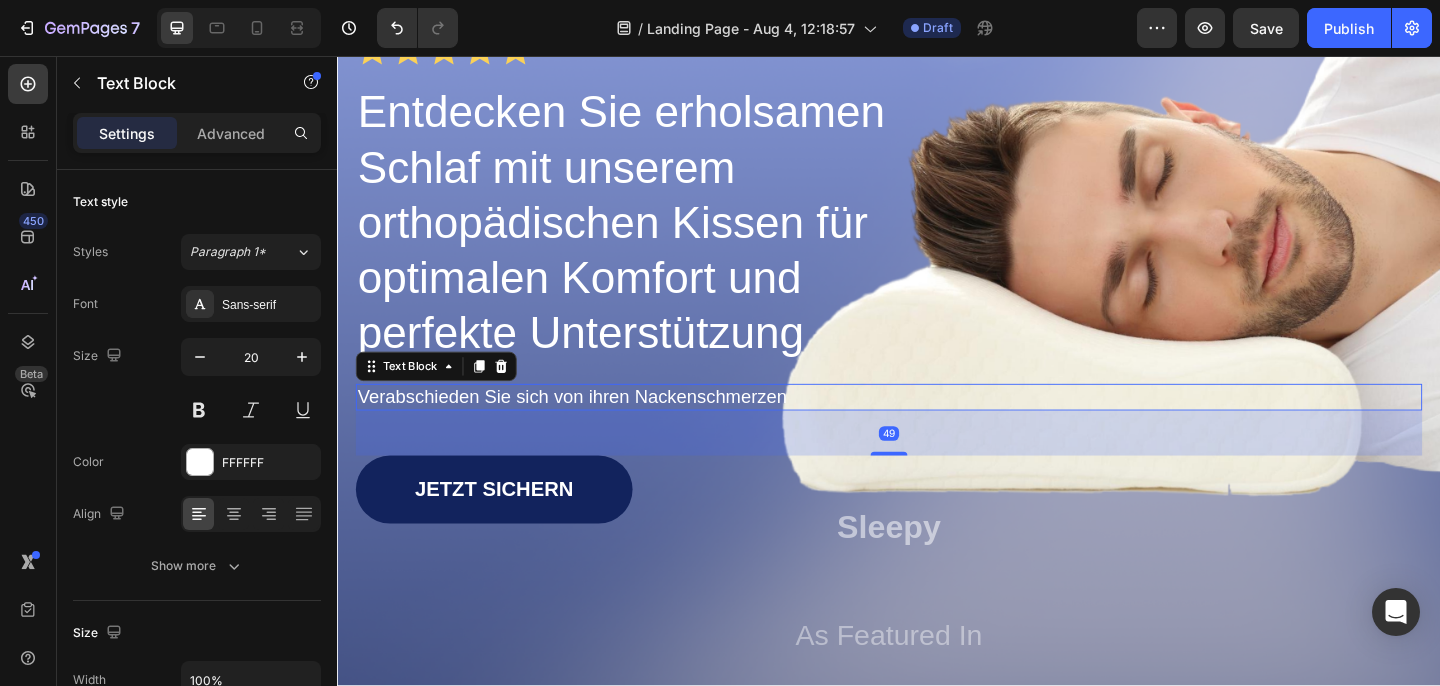 click on "Verabschieden Sie sich von ihren Nackenschmerzen" at bounding box center [937, 427] 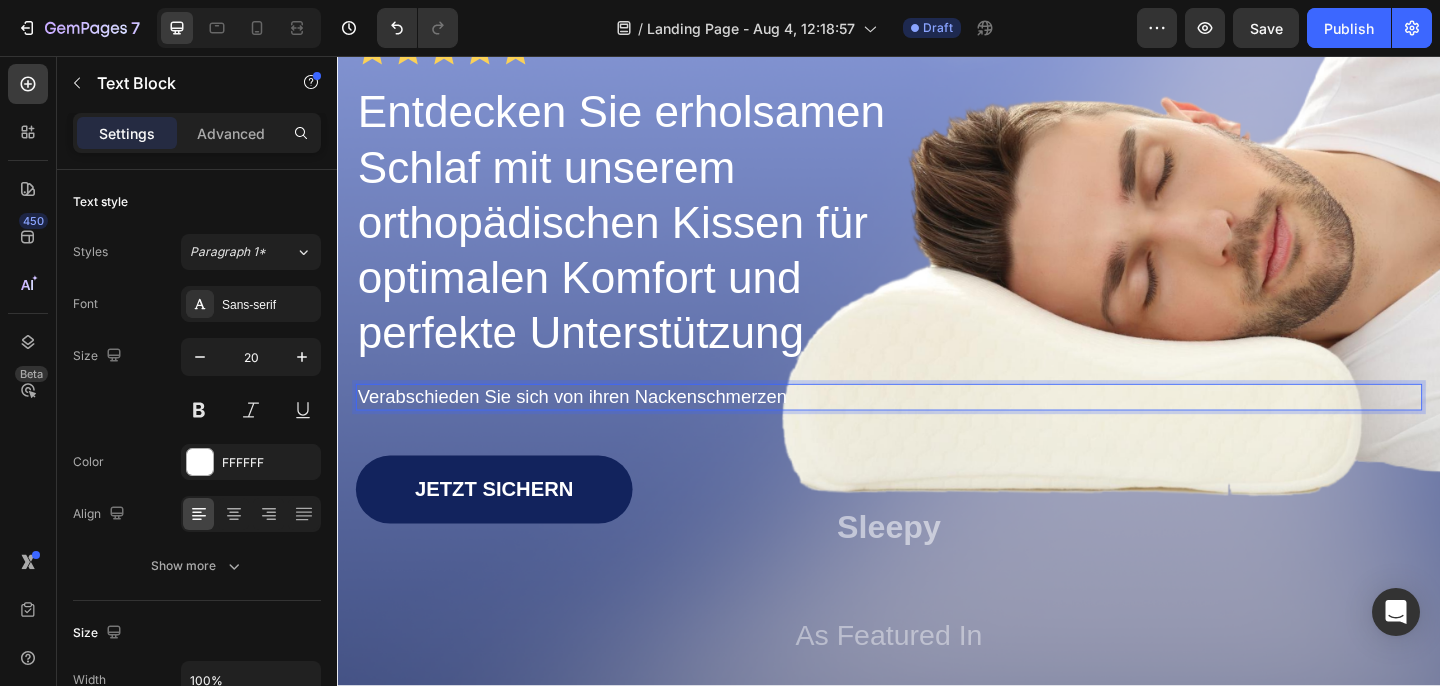 drag, startPoint x: 911, startPoint y: 431, endPoint x: 866, endPoint y: 430, distance: 45.01111 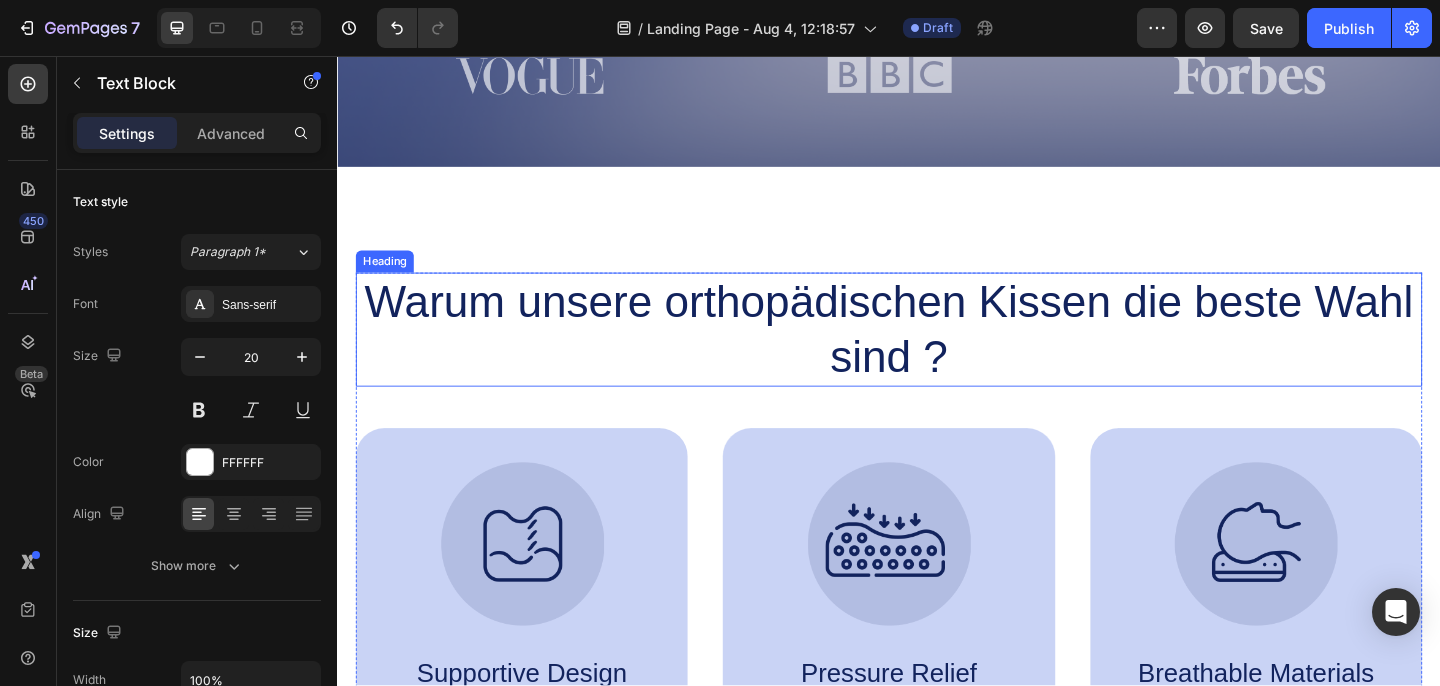 scroll, scrollTop: 1117, scrollLeft: 0, axis: vertical 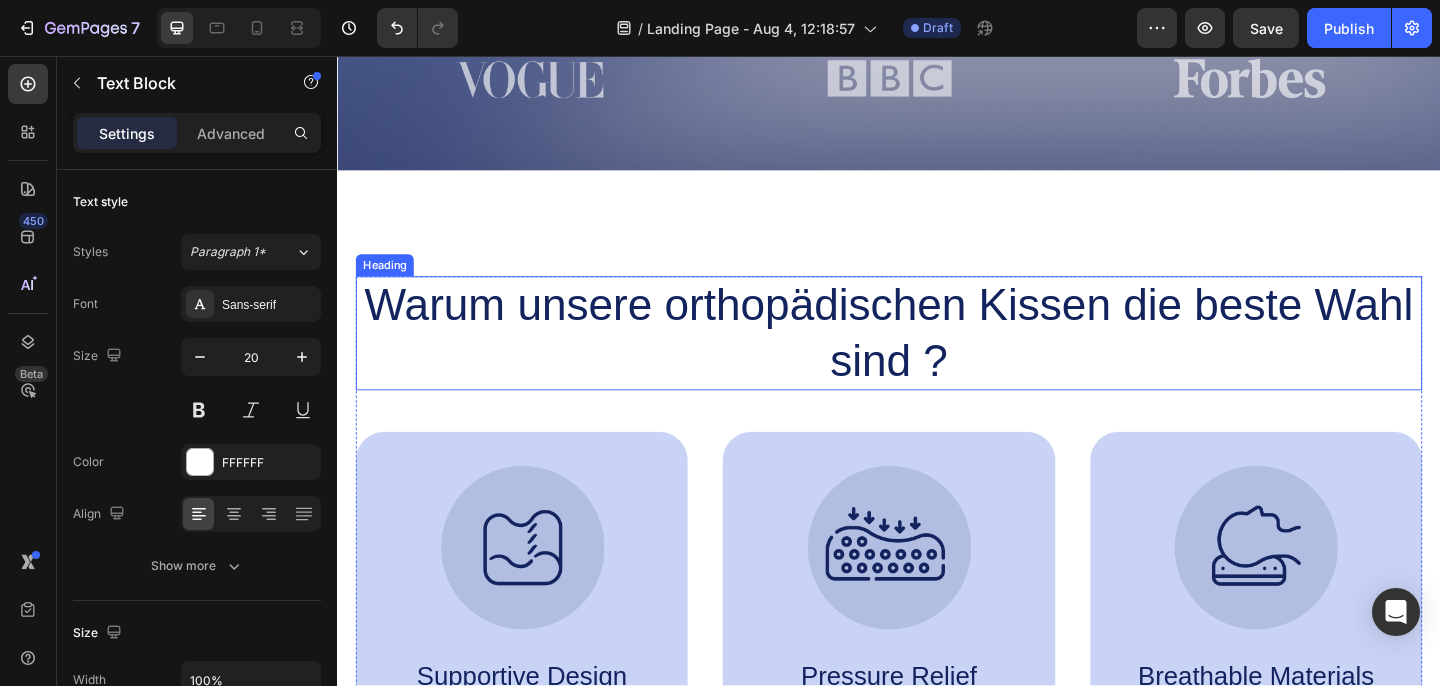 click on "Warum unsere orthopädischen Kissen die beste Wahl sind ?" at bounding box center (937, 358) 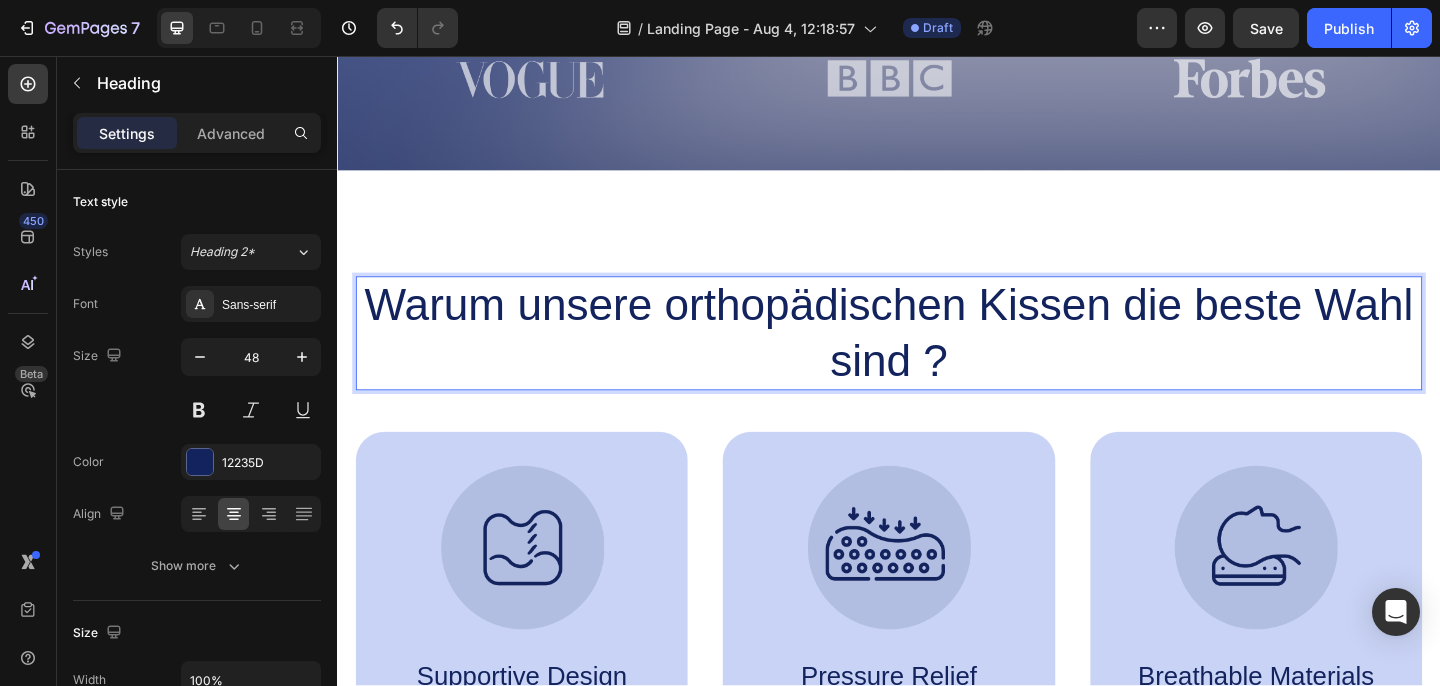click on "Warum unsere orthopädischen Kissen die beste Wahl sind ?" at bounding box center [937, 358] 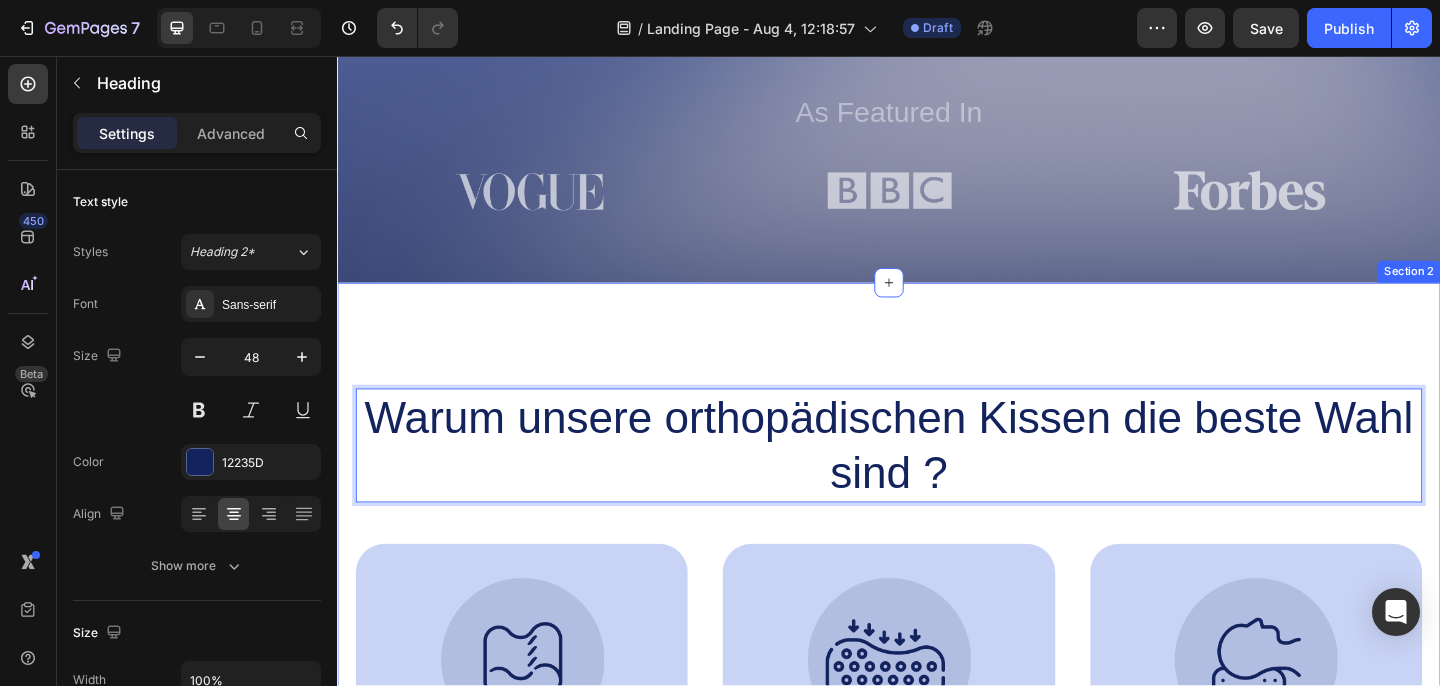scroll, scrollTop: 1002, scrollLeft: 0, axis: vertical 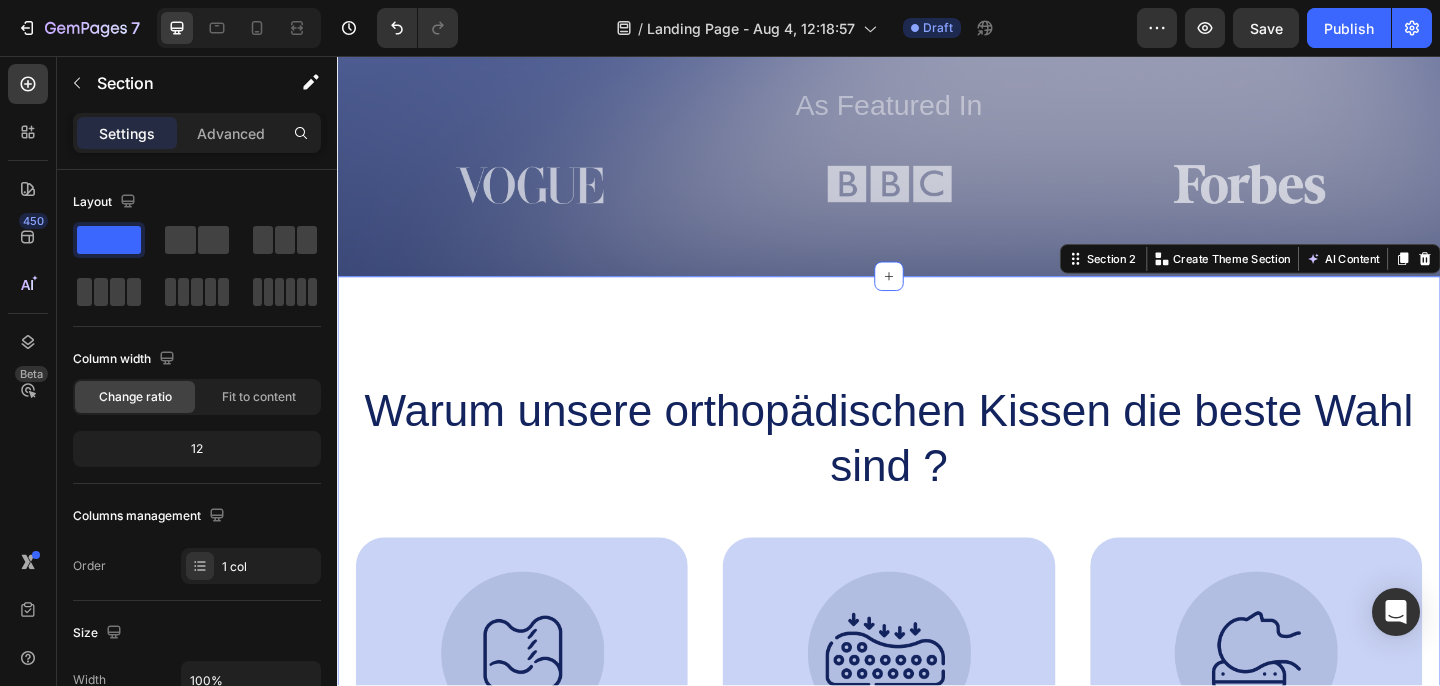 click on "Warum unsere orthopädischen Kissen die beste Wahl sind ?  Heading Image Supportive Design Text Block Ergonomically engineered for optimal spinal alignment Text Block Hero Banner Image Pressure Relief Text Block Reduces neck and shoulder discomfort Text Block Hero Banner Image Breathable Materials Text Block Ensures cool, comfortable sleep Text Block Hero Banner Row Image Supportive Design Text Block Ergonomically engineered for optimal spinal alignment Text Block Hero Banner Image Pressure Relief Text Block Reduces neck and shoulder discomfort Text Block Hero Banner Row Image Breathable Materials Text Block Ensures cool, comfortable sleep Text Block Hero Banner Row Section 2   You can create reusable sections Create Theme Section AI Content Write with GemAI What would you like to describe here? Tone and Voice Persuasive Product Show more Generate" at bounding box center [937, 696] 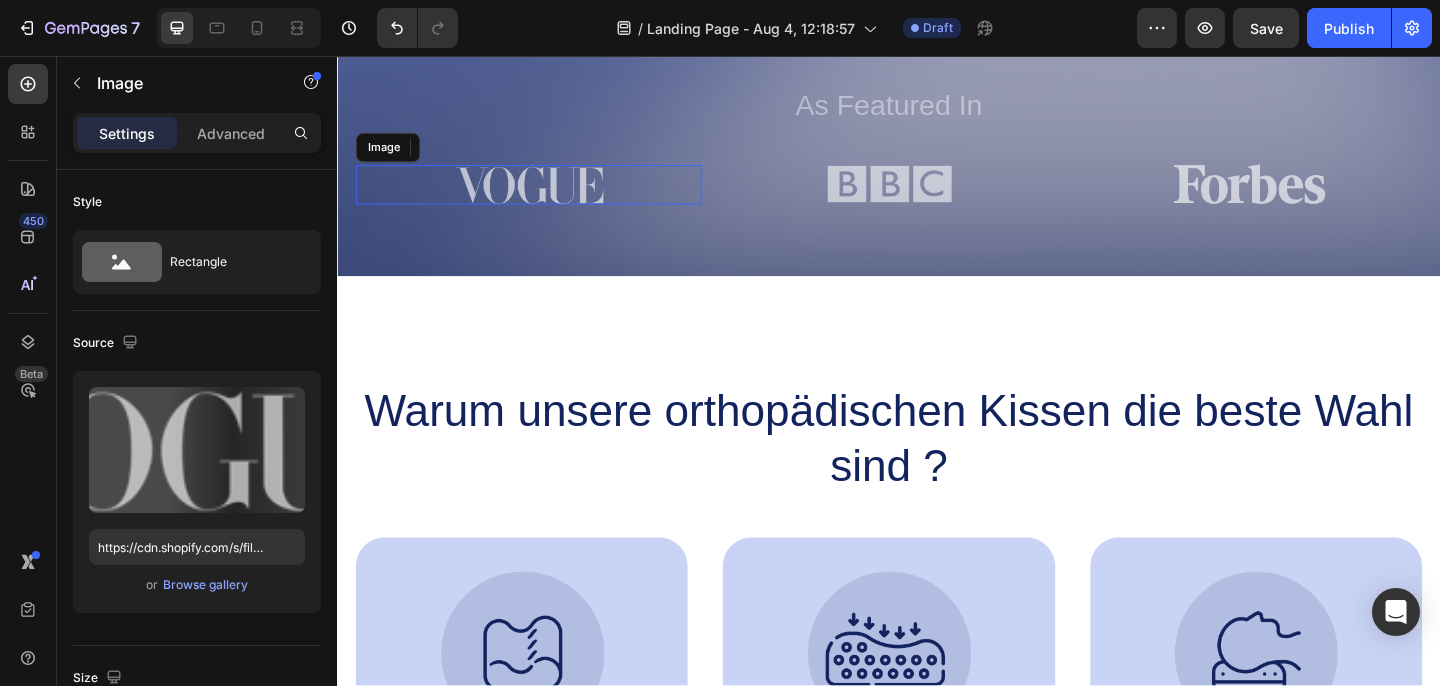 click on "Image" at bounding box center (545, 196) 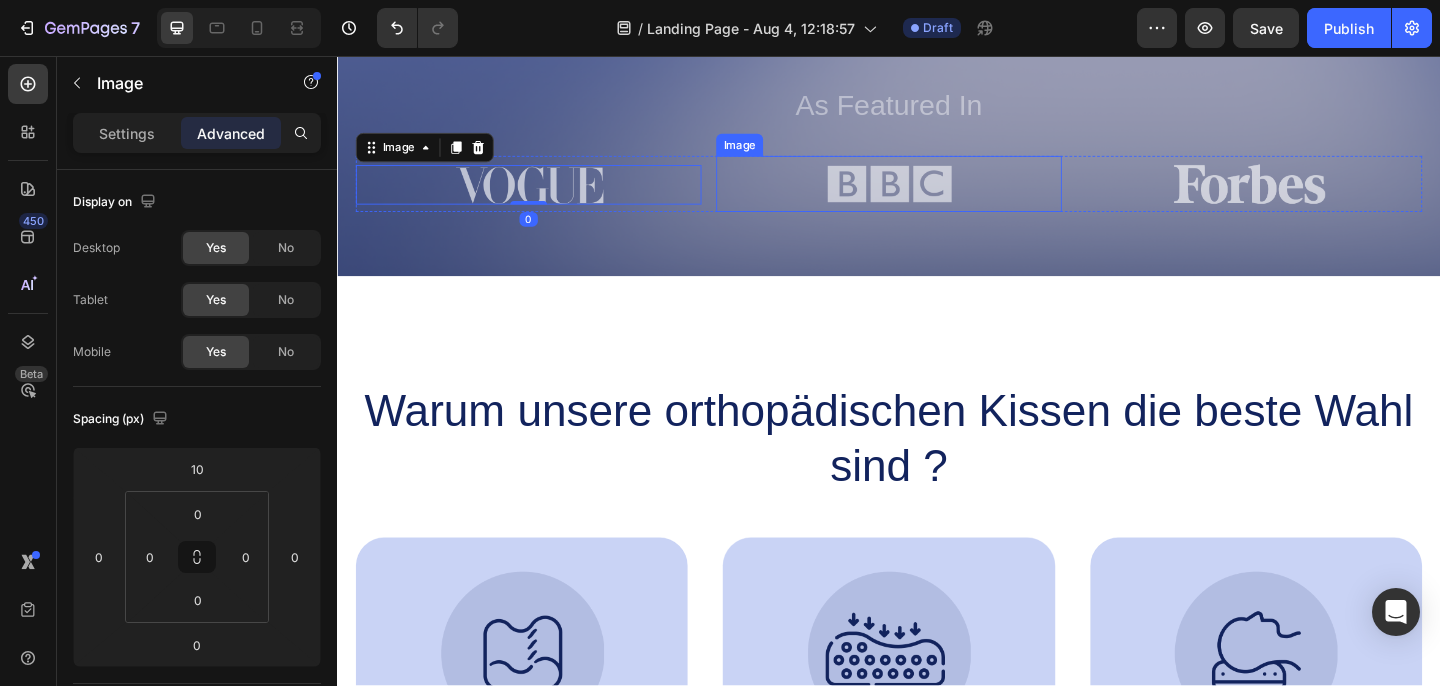 click at bounding box center [937, 196] 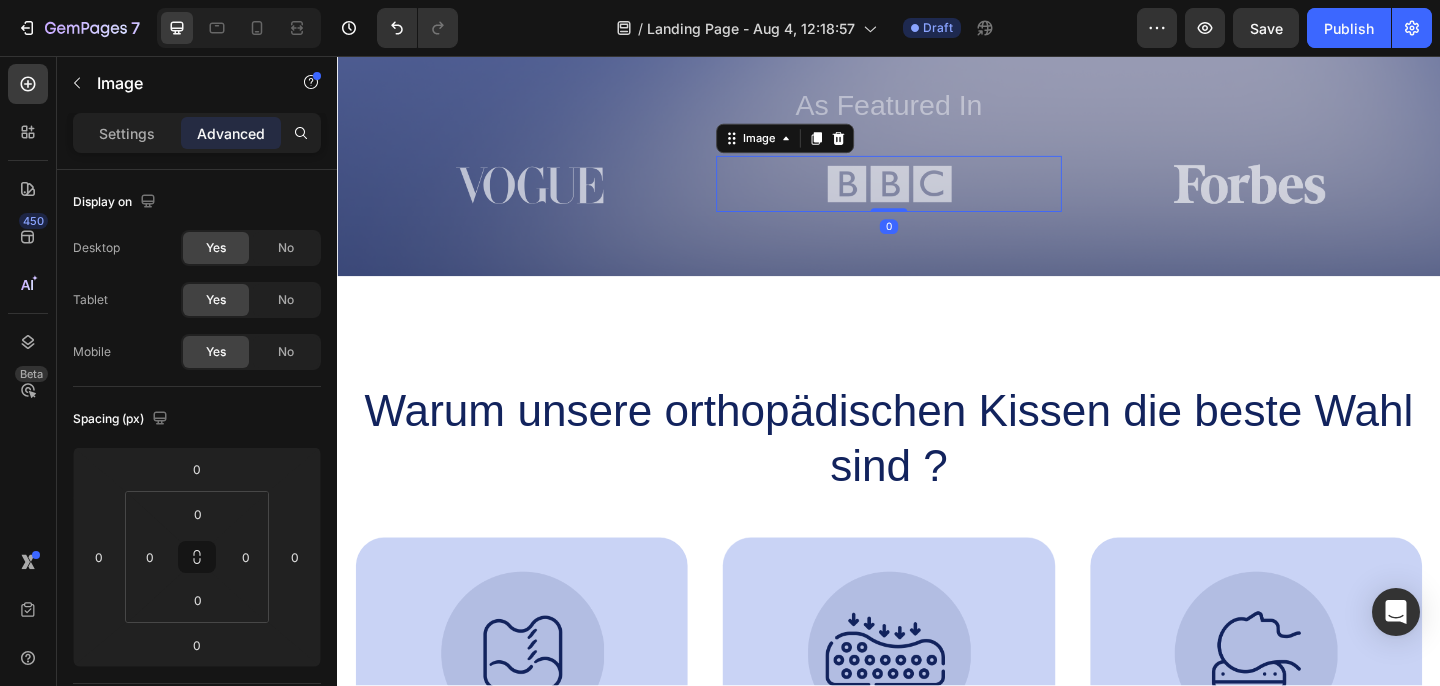 scroll, scrollTop: 625, scrollLeft: 0, axis: vertical 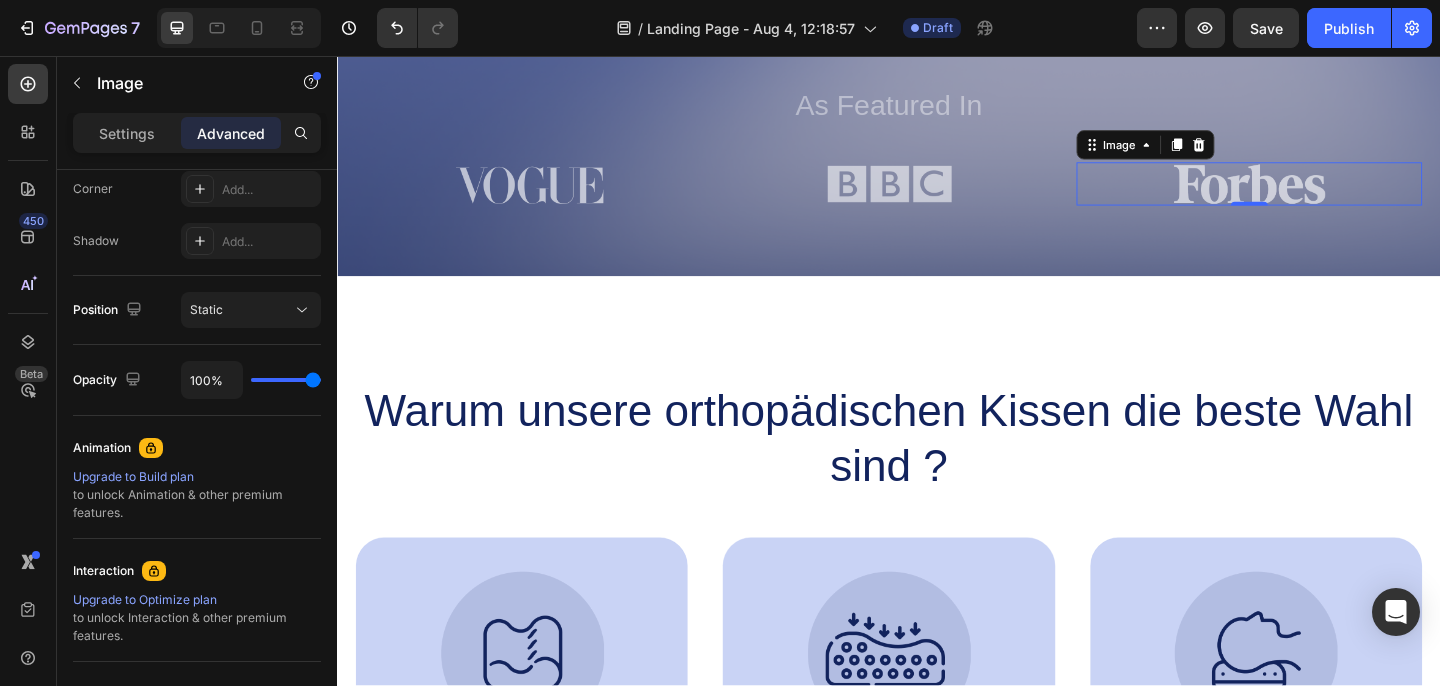 click at bounding box center [1329, 195] 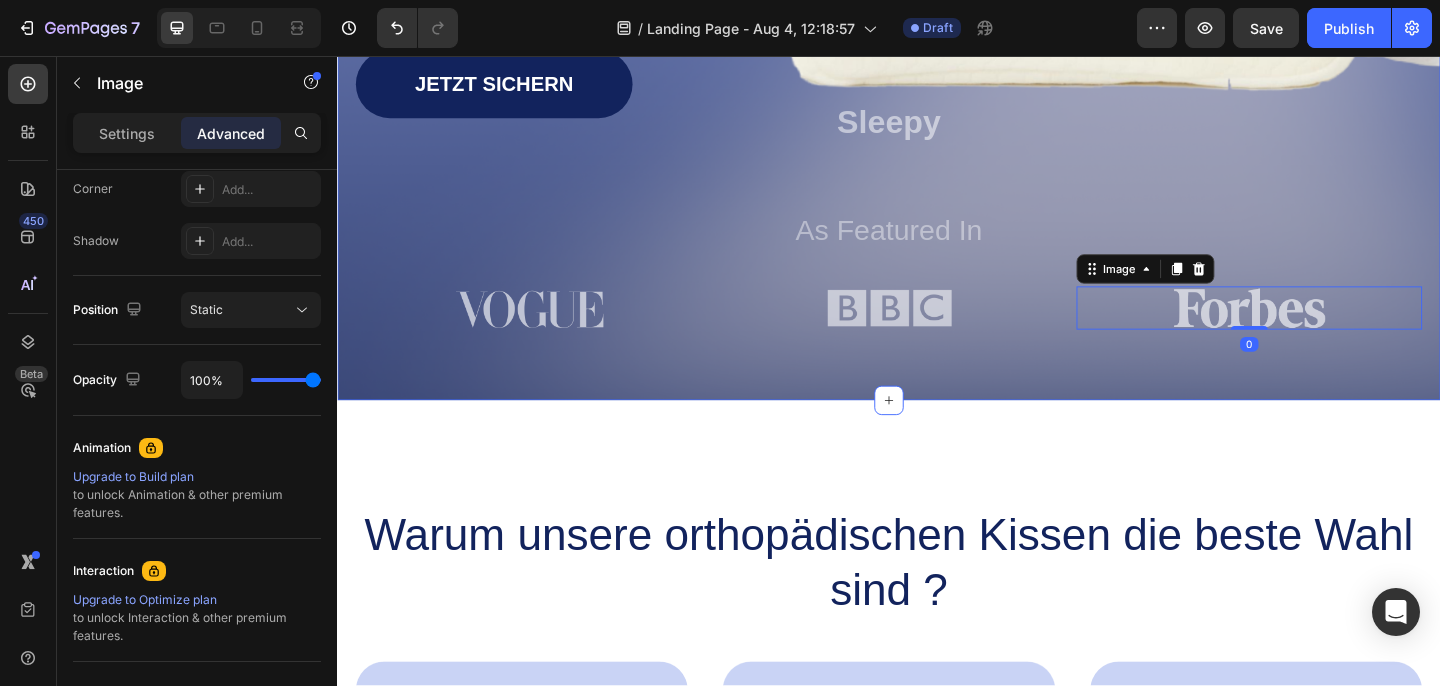 scroll, scrollTop: 859, scrollLeft: 0, axis: vertical 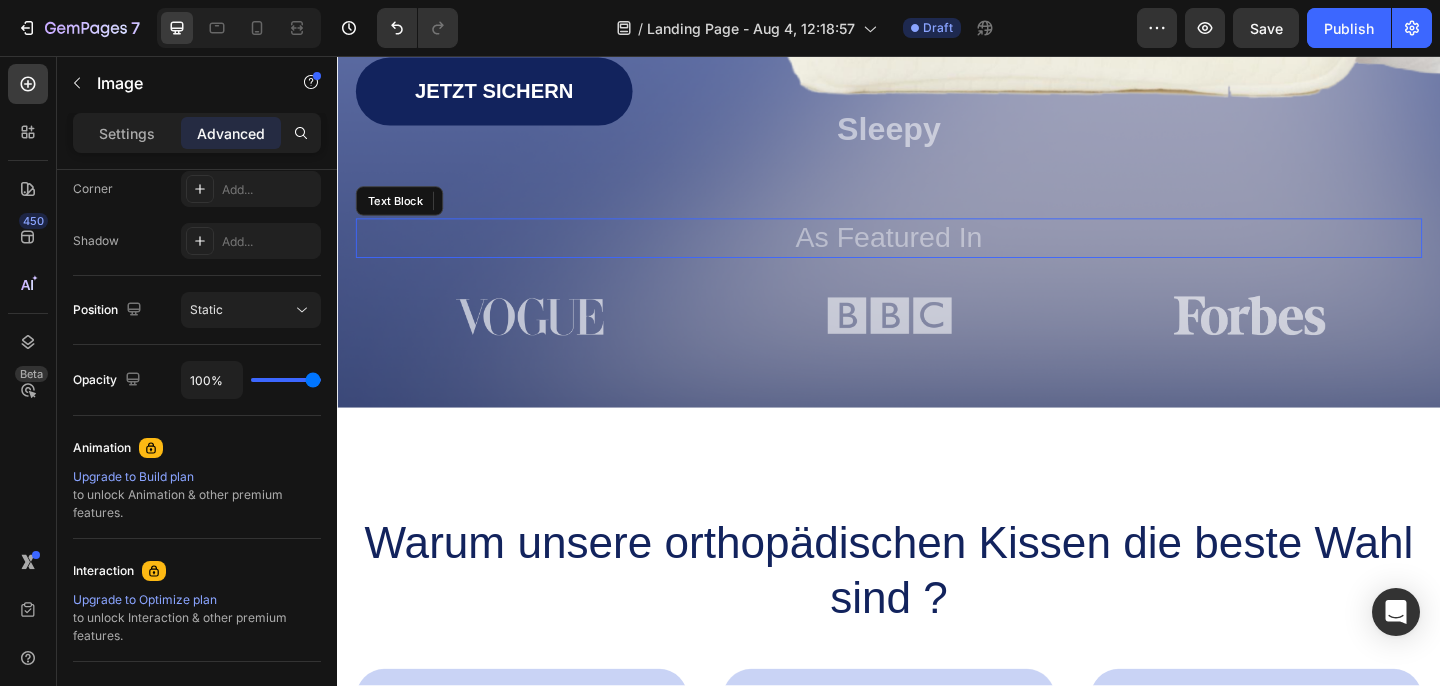 click on "As Featured In" at bounding box center [937, 254] 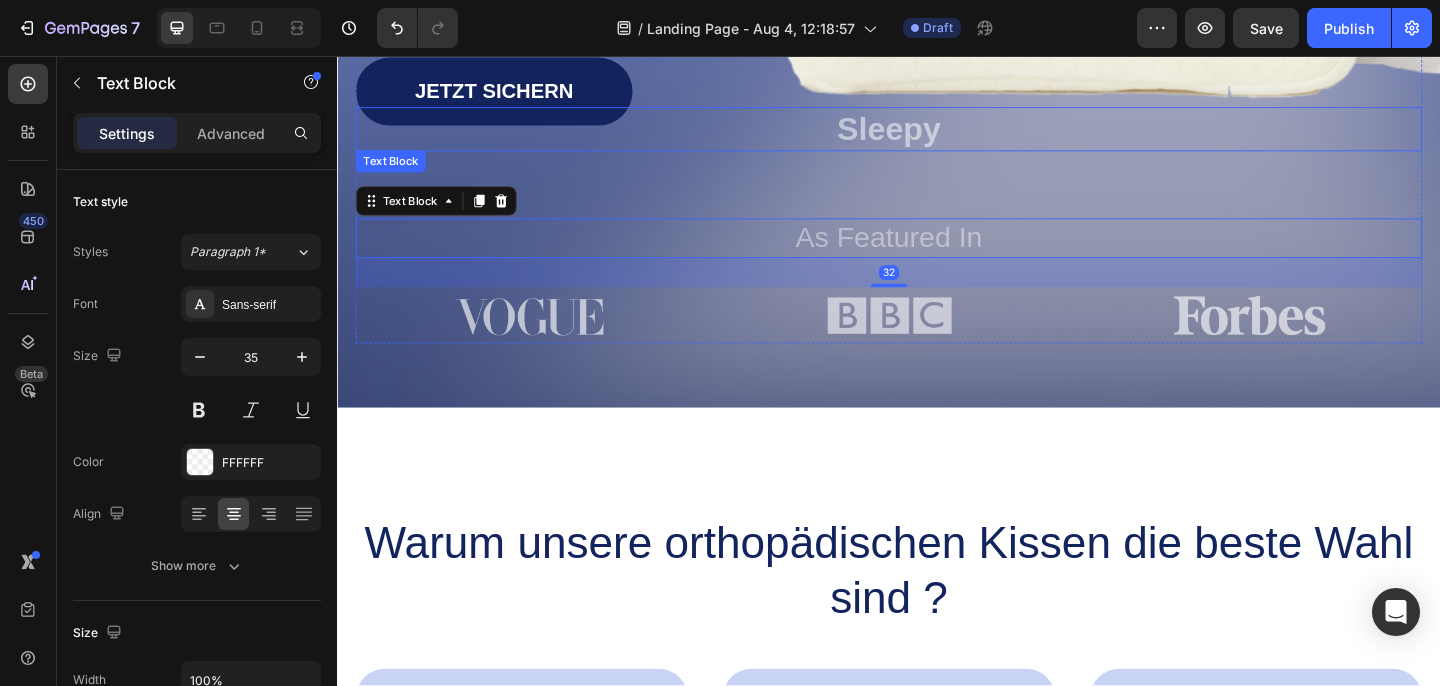 click on "Sleepy" at bounding box center [937, 136] 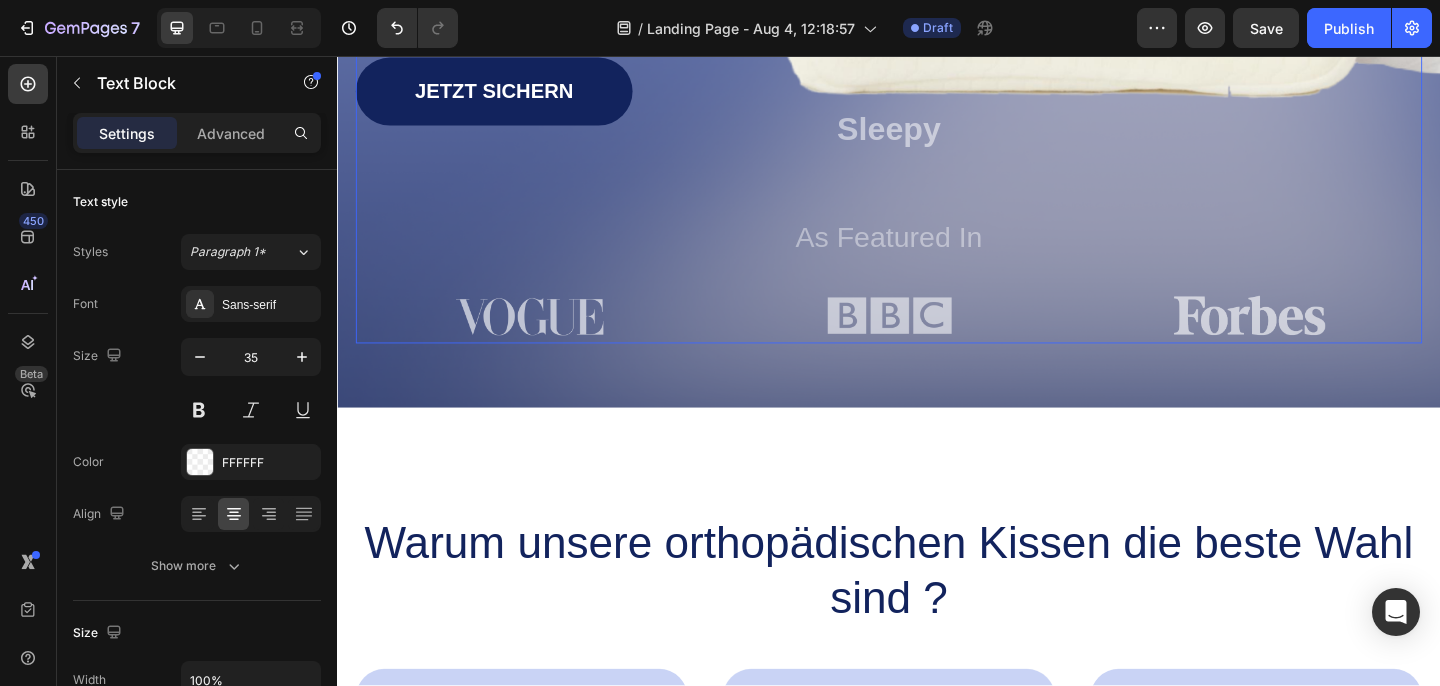 click on "Image In den Einkaufswagen Button Row
Icon
Icon
Icon
Icon
Icon Icon List 1500+ Glückliche Kunden Text Block Row Entdecken Sie erholsamen Schlaf mit unserem orthopädischen Kissen für optimalen Komfort und perfekte Unterstützung Heading Verabschieden Sie sich von ihren Nackenschmerzen  Text Block Jetzt Sichern Button Sleepy Text Block 53 As Featured In Text Block Image Image Image Row" at bounding box center (937, -176) 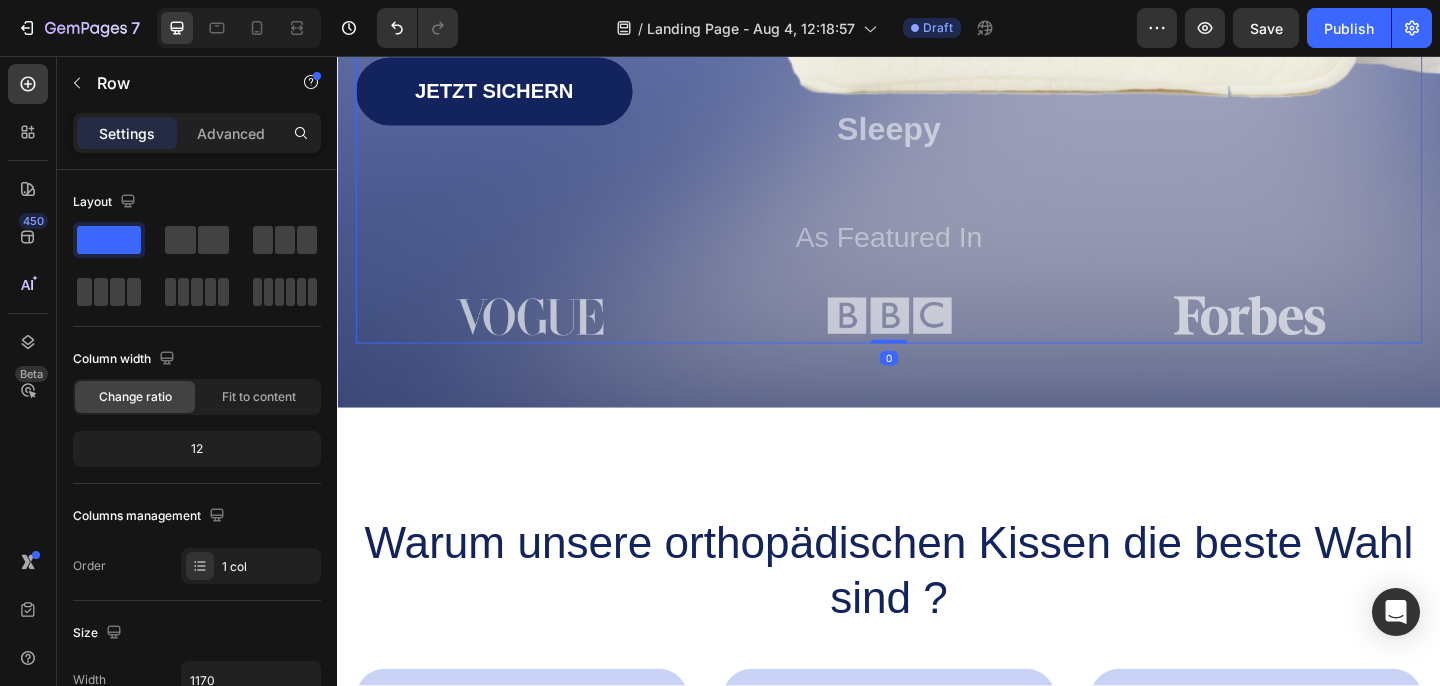 click on "Image In den Einkaufswagen Button Row
Icon
Icon
Icon
Icon
Icon Icon List 1500+ Glückliche Kunden Text Block Row Entdecken Sie erholsamen Schlaf mit unserem orthopädischen Kissen für optimalen Komfort und perfekte Unterstützung Heading Verabschieden Sie sich von ihren Nackenschmerzen  Text Block Jetzt Sichern Button Sleepy Text Block As Featured In Text Block Image Image Image Row" at bounding box center [937, -176] 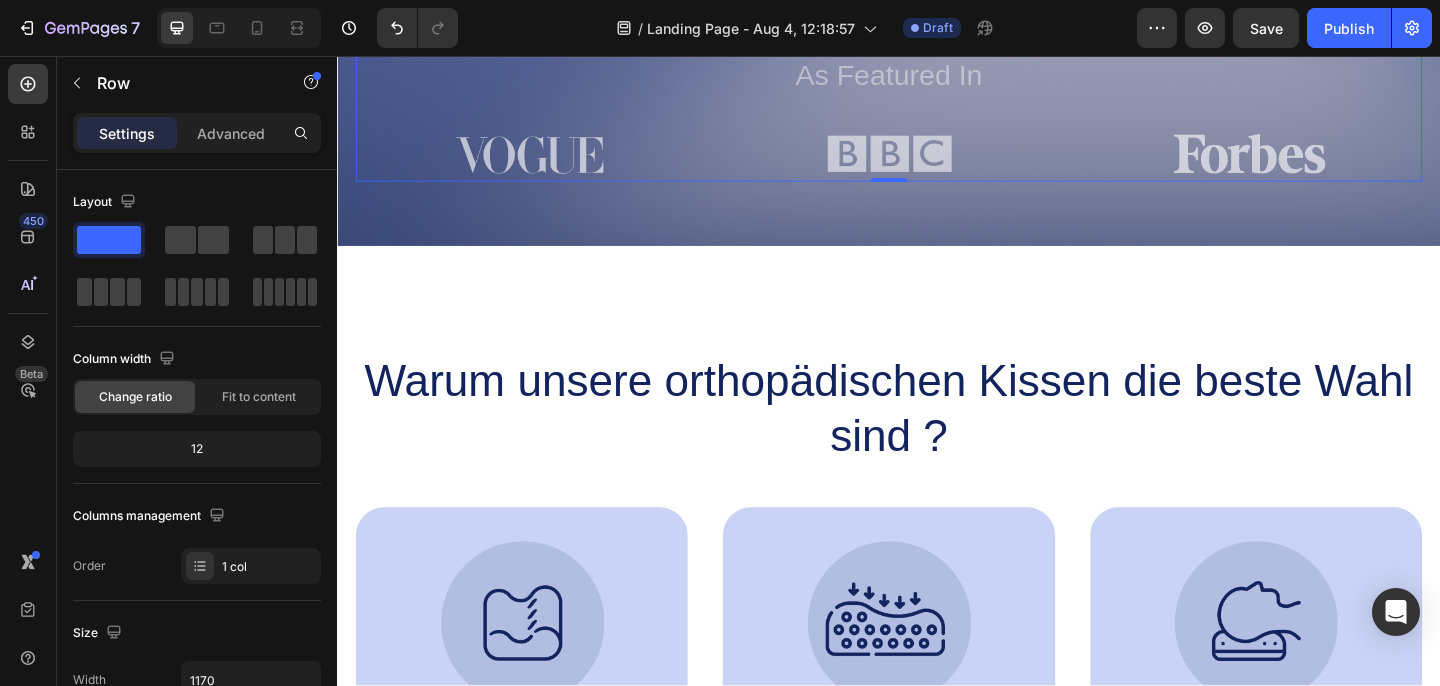 scroll, scrollTop: 1127, scrollLeft: 0, axis: vertical 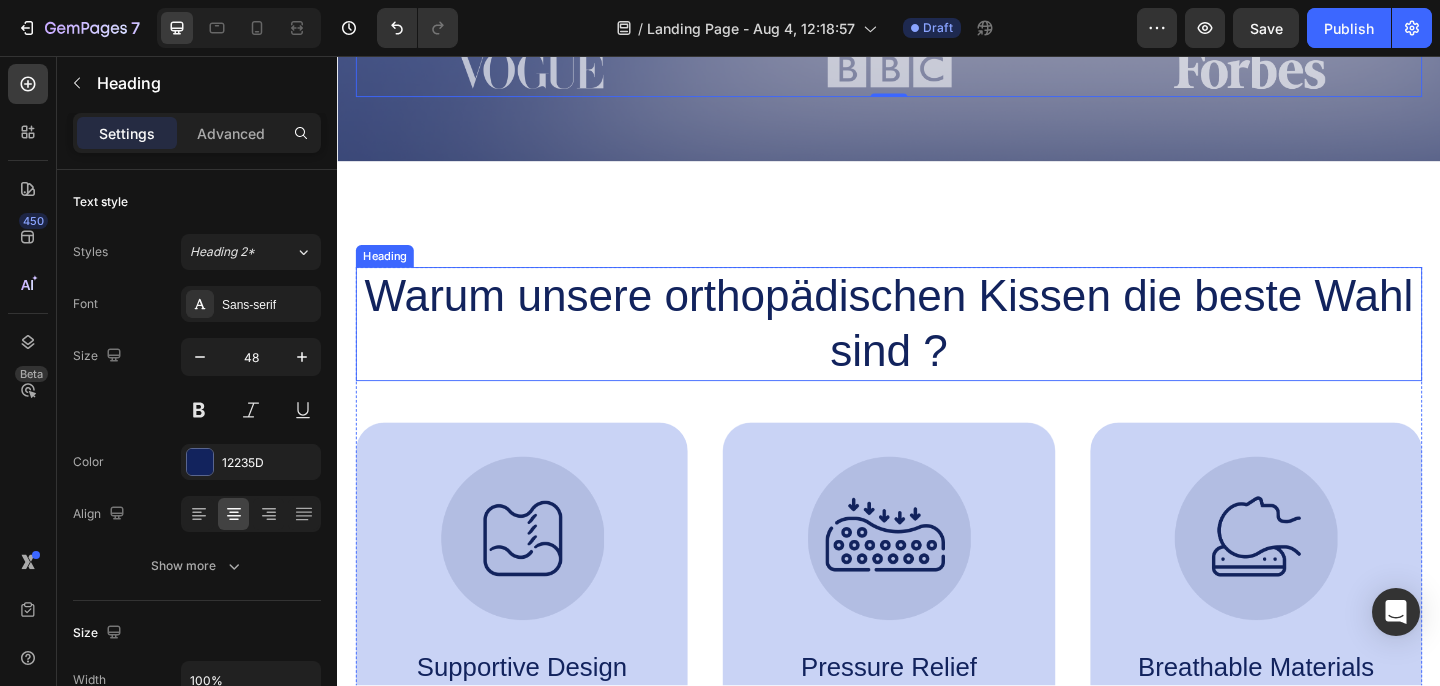 click on "Warum unsere orthopädischen Kissen die beste Wahl sind ?  Heading Image Supportive Design Text Block Ergonomically engineered for optimal spinal alignment Text Block Hero Banner Image Pressure Relief Text Block Reduces neck and shoulder discomfort Text Block Hero Banner Image Breathable Materials Text Block Ensures cool, comfortable sleep Text Block Hero Banner Row Image Supportive Design Text Block Ergonomically engineered for optimal spinal alignment Text Block Hero Banner Image Pressure Relief Text Block Reduces neck and shoulder discomfort Text Block Hero Banner Row Image Breathable Materials Text Block Ensures cool, comfortable sleep Text Block Hero Banner Row Section 2" at bounding box center (937, 571) 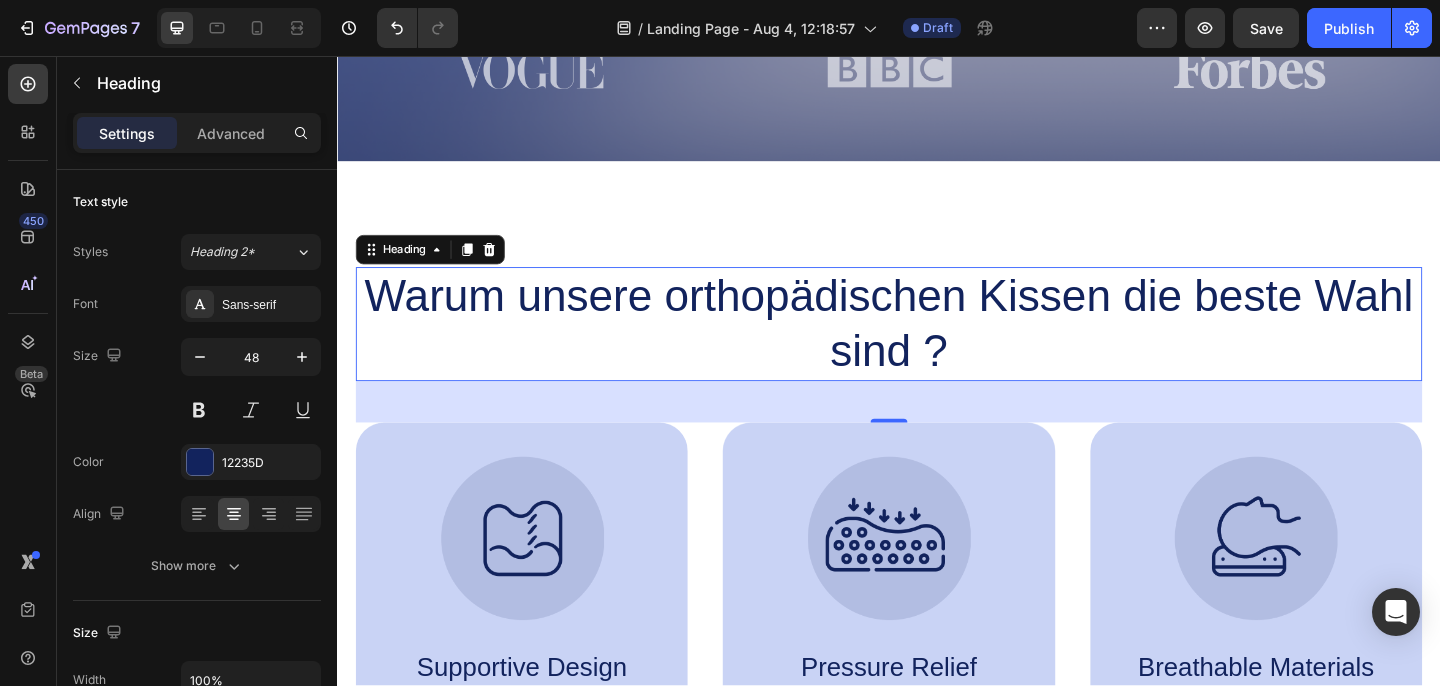 click on "45" at bounding box center [937, 432] 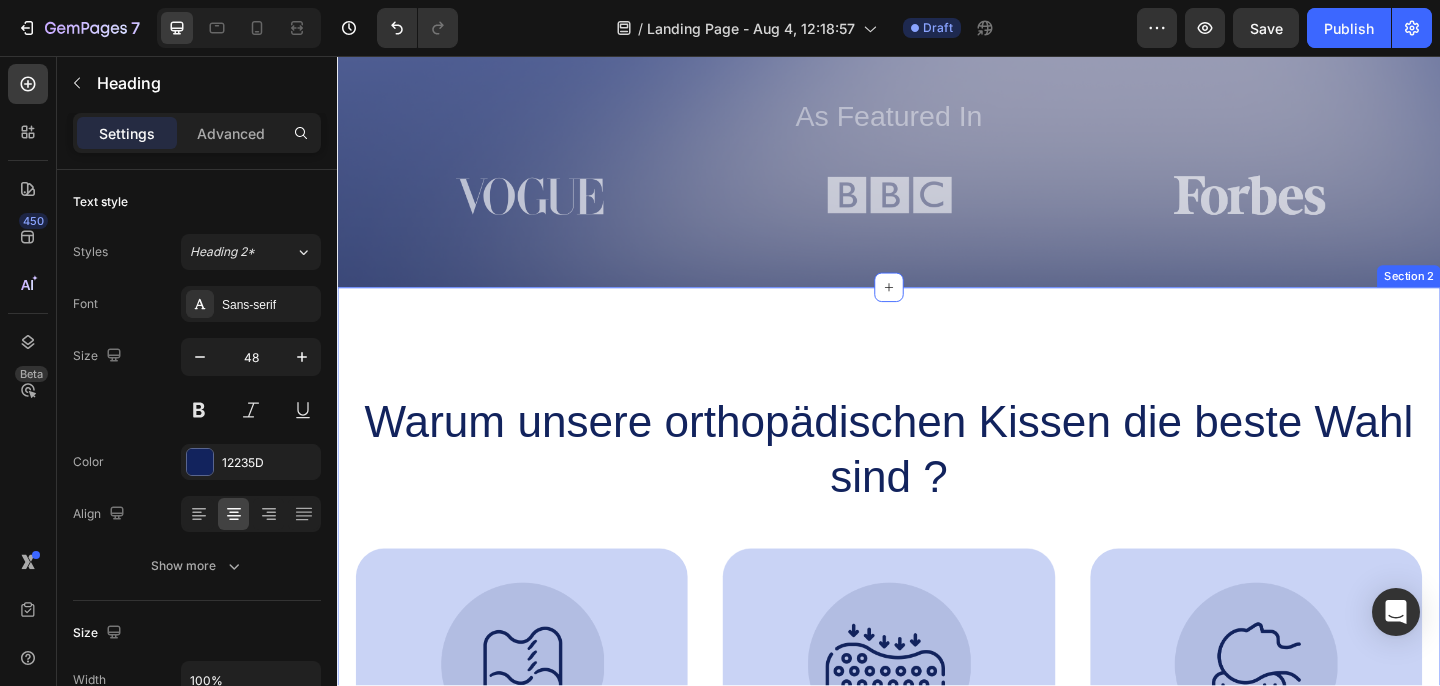 scroll, scrollTop: 985, scrollLeft: 0, axis: vertical 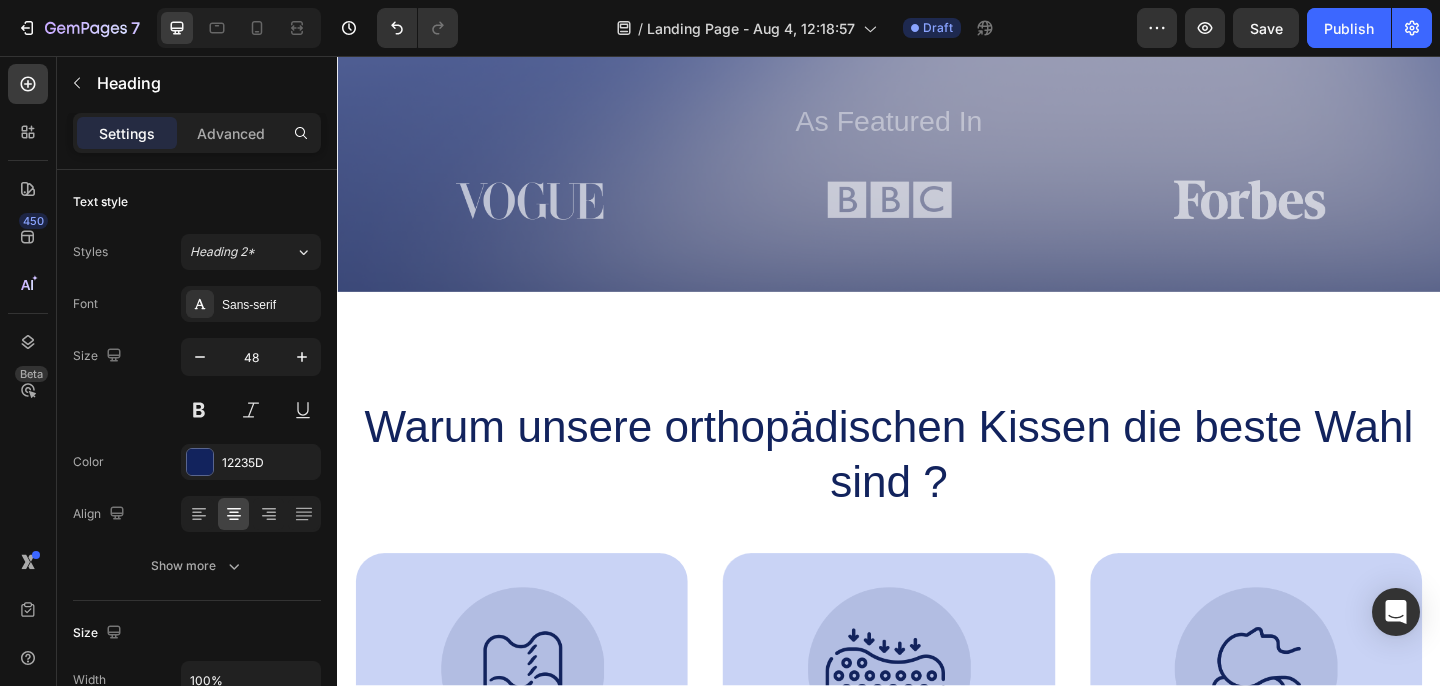 click on "Warum unsere orthopädischen Kissen die beste Wahl sind ?" at bounding box center [937, 490] 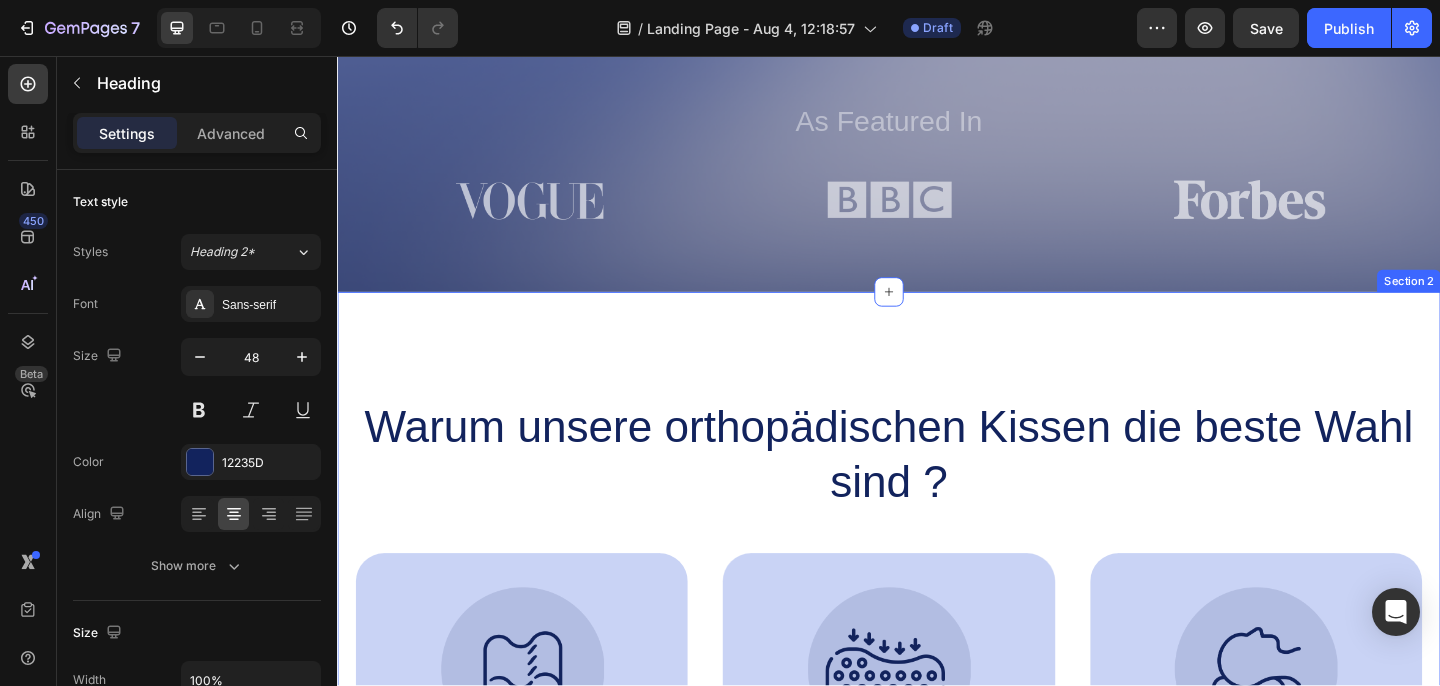 click on "Warum unsere orthopädischen Kissen die beste Wahl sind ?  Heading Image Supportive Design Text Block Ergonomically engineered for optimal spinal alignment Text Block Hero Banner Image Pressure Relief Text Block Reduces neck and shoulder discomfort Text Block Hero Banner Image Breathable Materials Text Block Ensures cool, comfortable sleep Text Block Hero Banner Row Image Supportive Design Text Block Ergonomically engineered for optimal spinal alignment Text Block Hero Banner Image Pressure Relief Text Block Reduces neck and shoulder discomfort Text Block Hero Banner Row Image Breathable Materials Text Block Ensures cool, comfortable sleep Text Block Hero Banner Row Section 2" at bounding box center (937, 713) 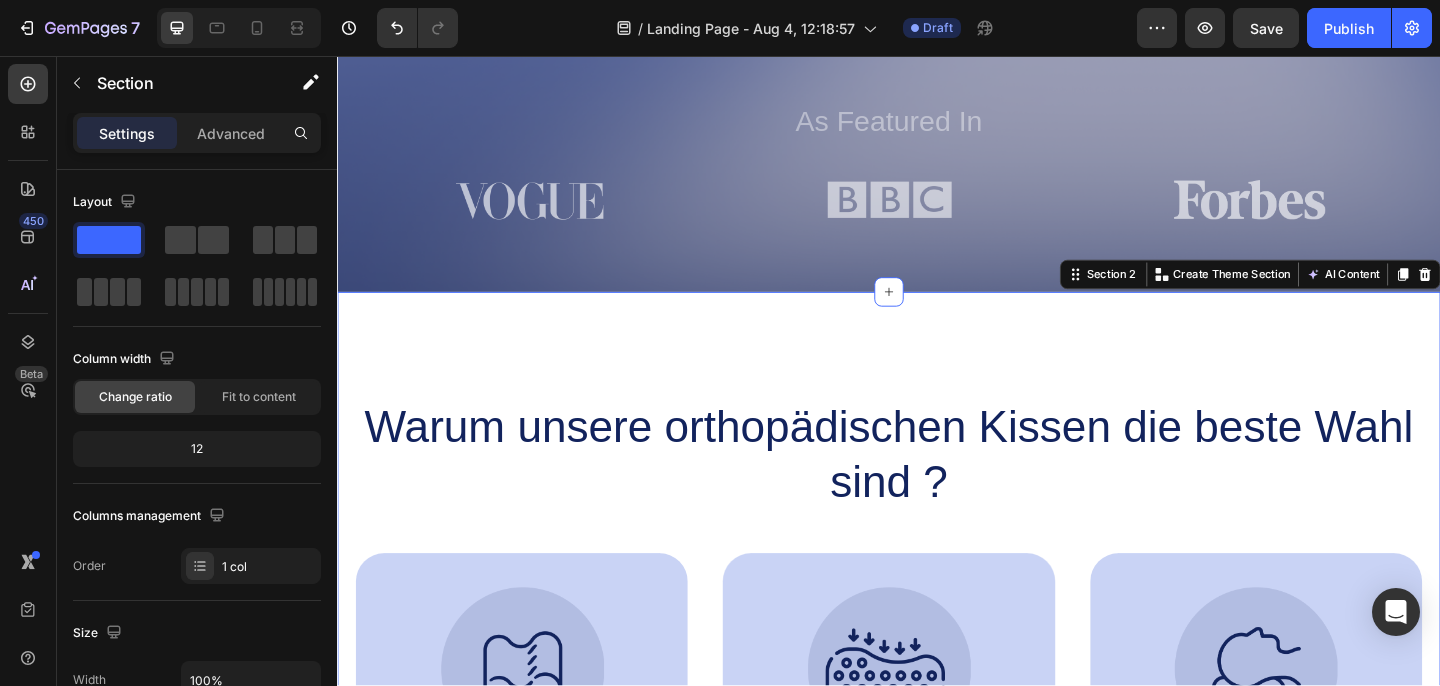 click on "Warum unsere orthopädischen Kissen die beste Wahl sind ? Heading Image Supportive Design Text Block Ergonomically engineered for optimal spinal alignment Text Block Hero Banner Image Pressure Relief Text Block Reduces neck and shoulder discomfort Text Block Hero Banner Row Image Breathable Materials Text Block Ensures cool, comfortable sleep Text Block Hero Banner Row Image Supportive Design Text Block Ergonomically engineered for optimal spinal alignment Text Block Hero Banner Image Pressure Relief Text Block Reduces neck and shoulder discomfort Text Block Hero Banner Row Image Breathable Materials Text Block Ensures cool, comfortable sleep Text Block Hero Banner Row Section 2 You can create reusable sections Create Theme Section AI Content Write with GemAI What would you like to describe here? Tone and Voice Persuasive Product Memory Foam Cervical Pillow, 2 In 1 Ergonomic Contour Orthopedic Pillow For Neck Pain, Contoured Support Pillows,Neck Pillow Show more Generate" at bounding box center [937, 713] 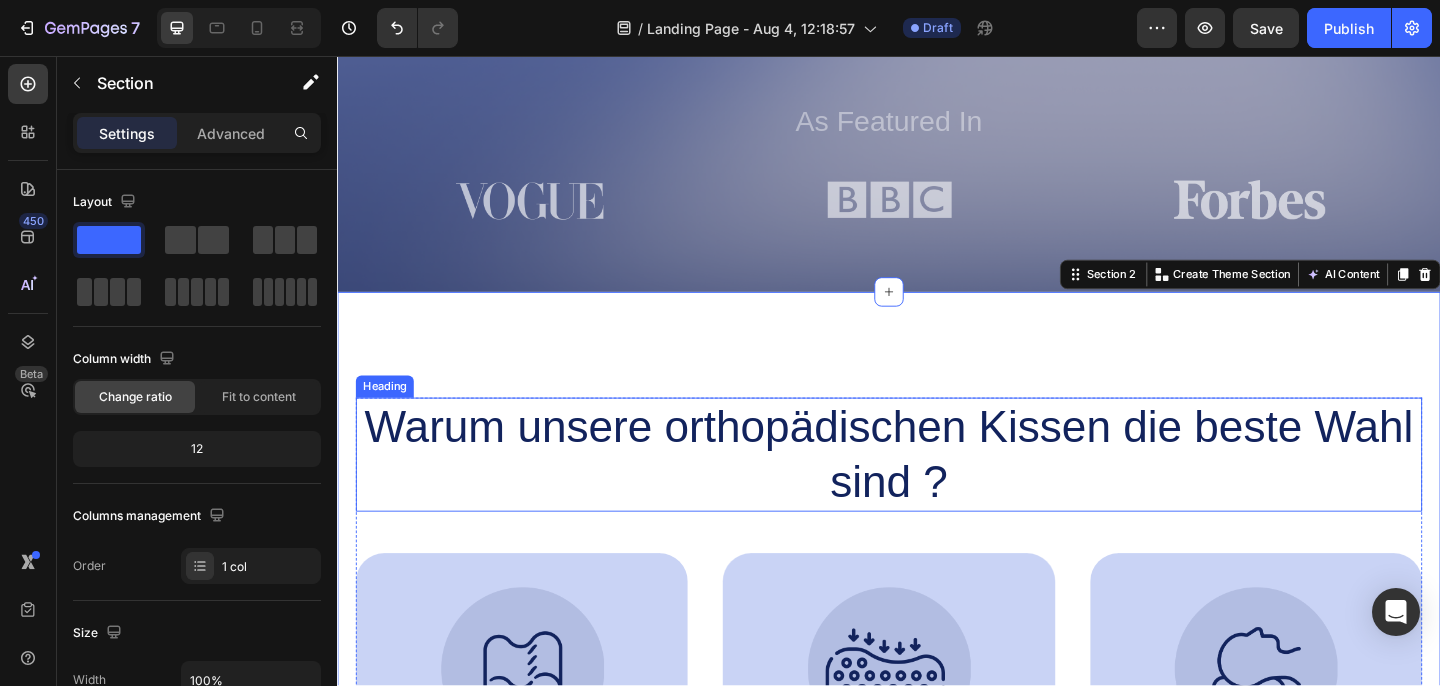 click on "Warum unsere orthopädischen Kissen die beste Wahl sind ?" at bounding box center (937, 490) 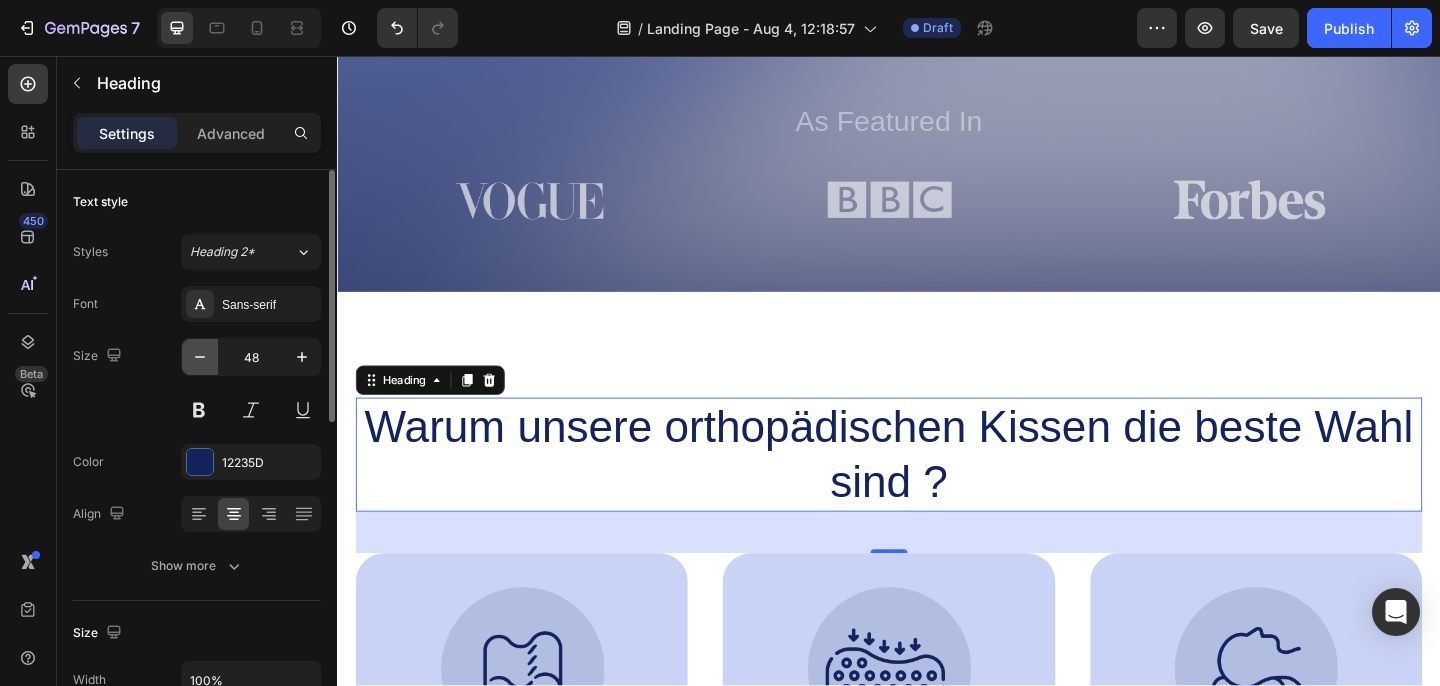 click 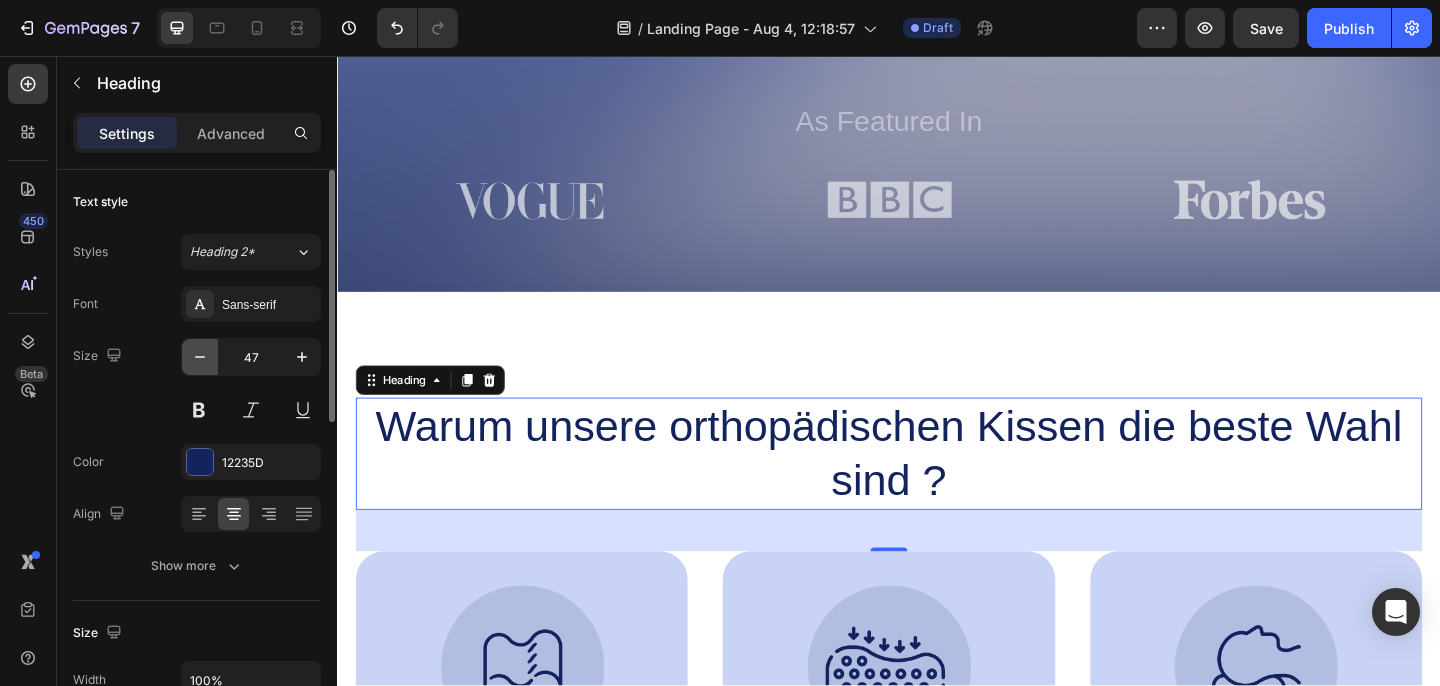 click 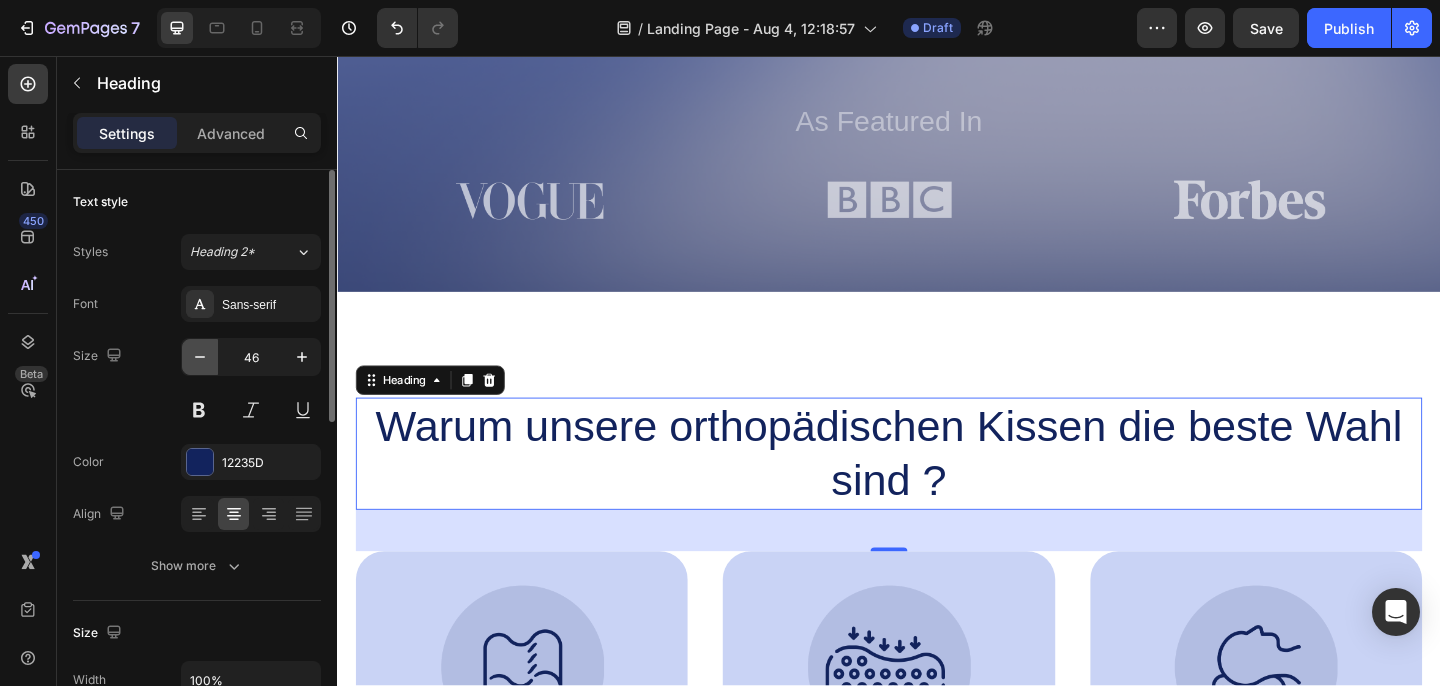 click 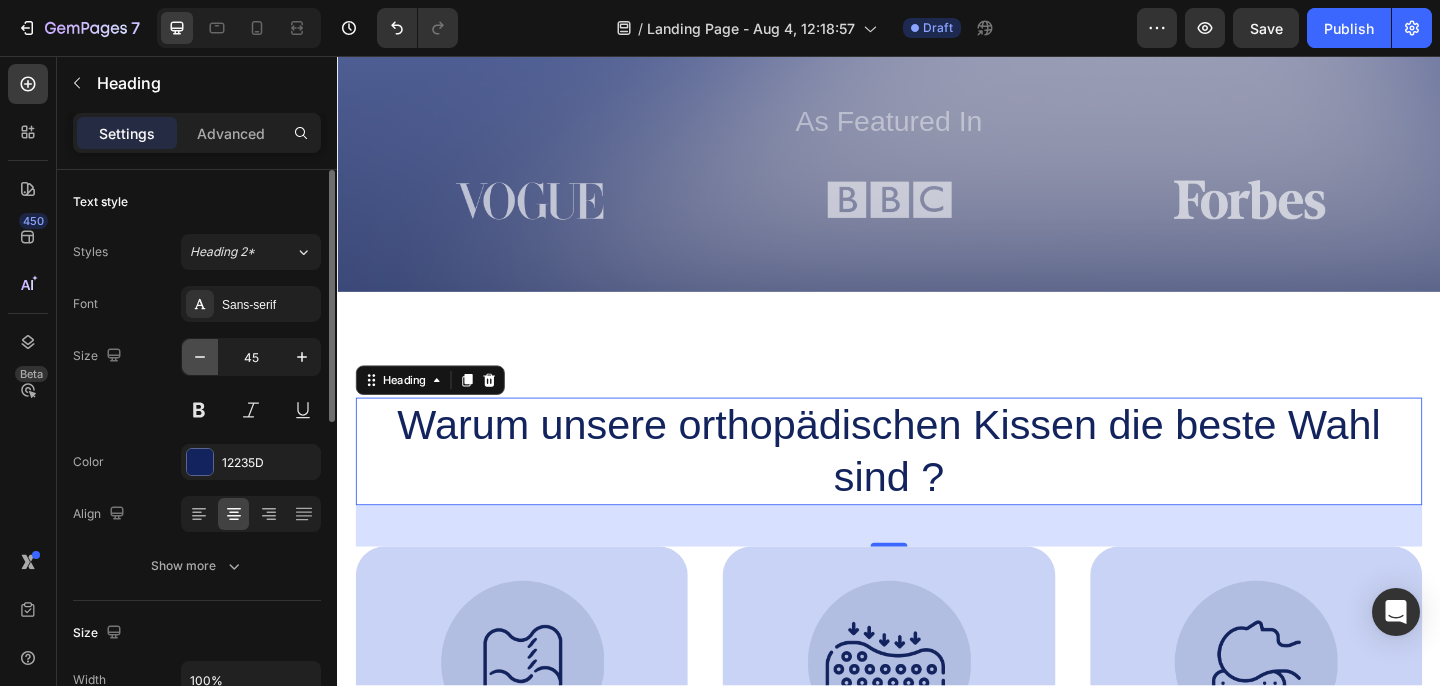 click 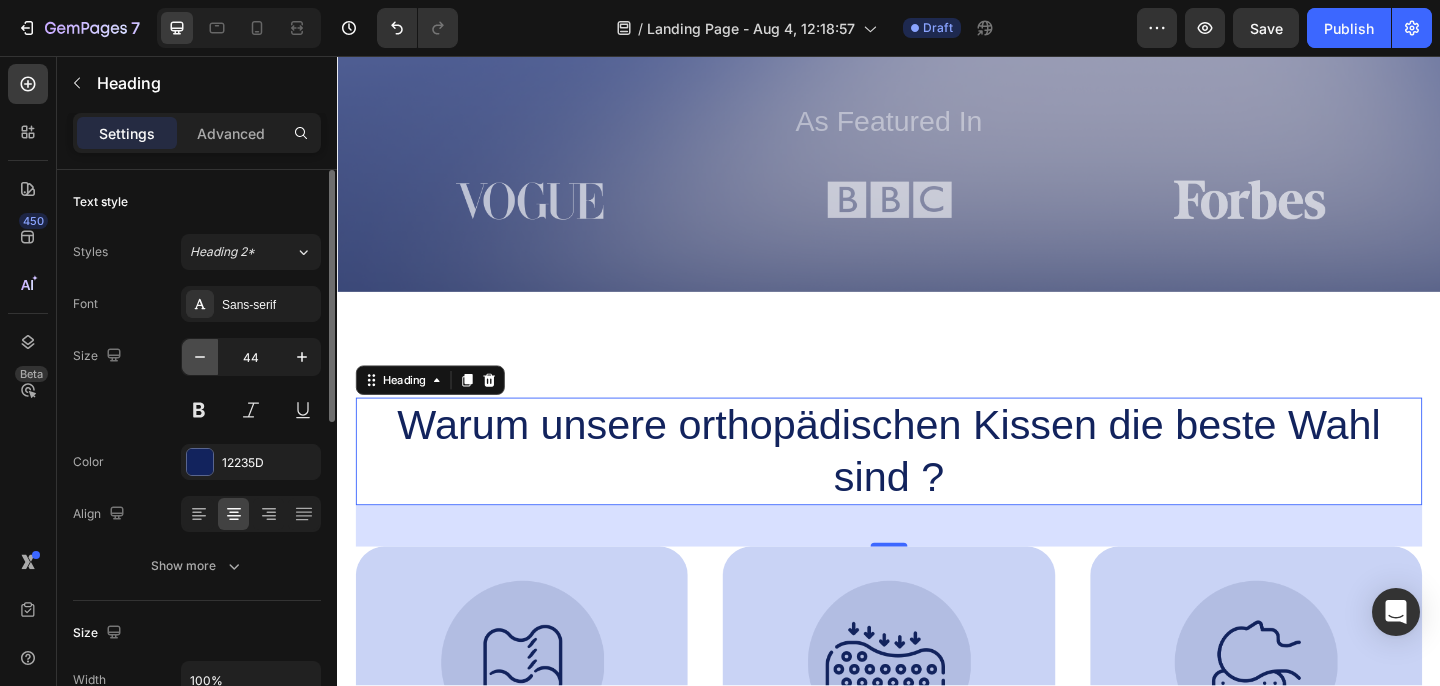 click 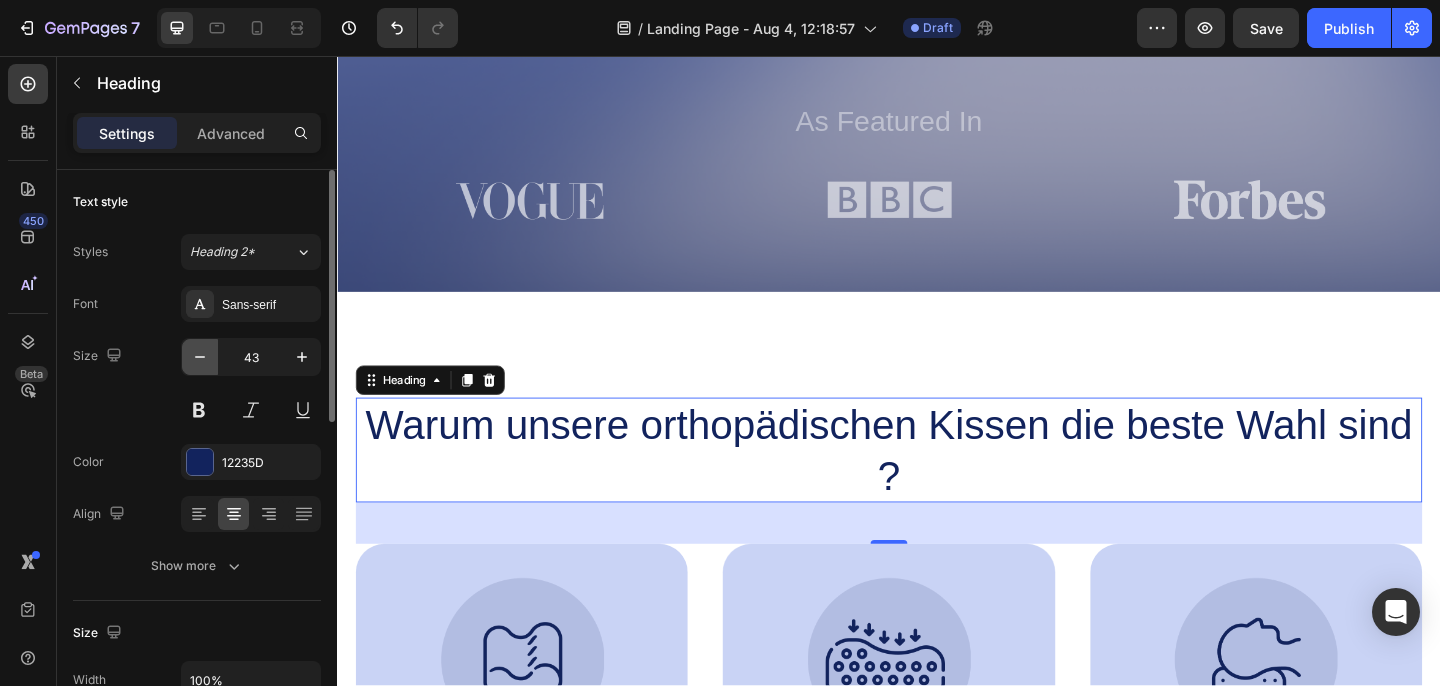 click 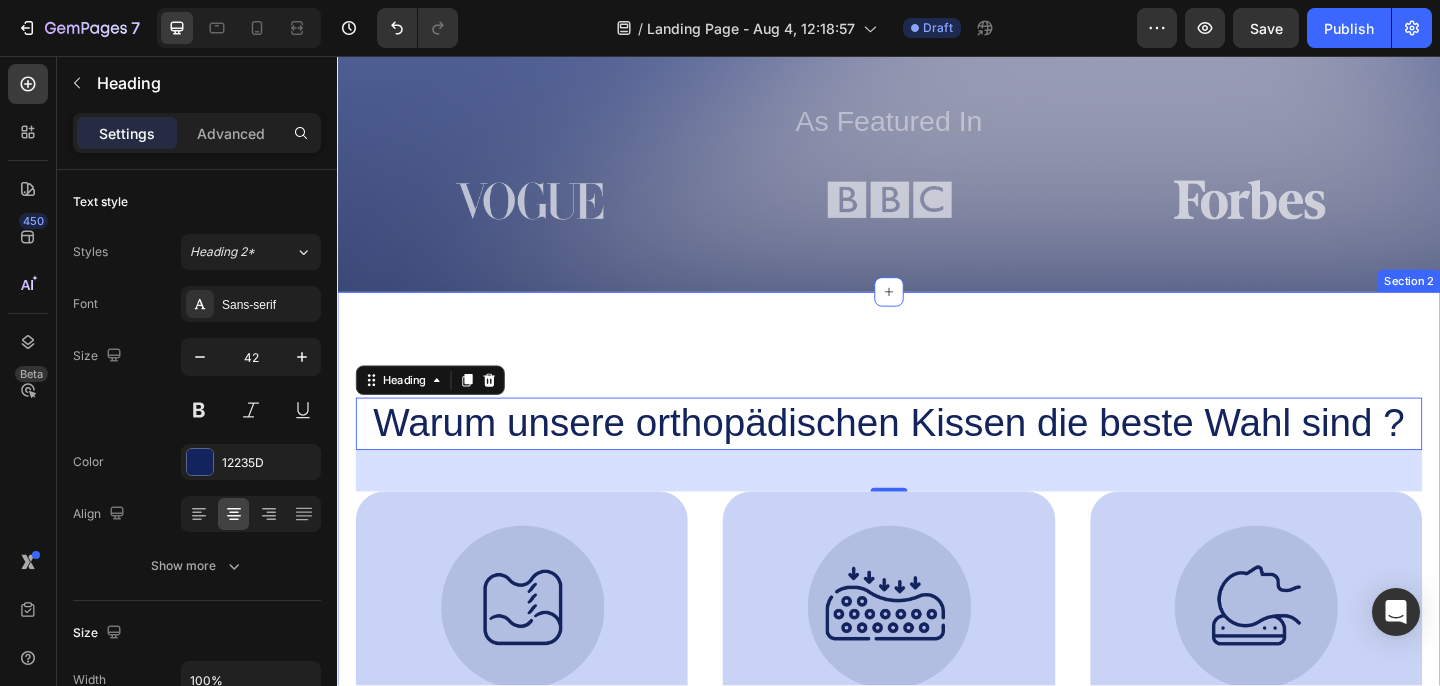 click on "Warum unsere orthopädischen Kissen die beste Wahl sind ? Heading 45 Image Supportive Design Text Block Ergonomically engineered for optimal spinal alignment Text Block Hero Banner Image Pressure Relief Text Block Reduces neck and shoulder discomfort Text Block Hero Banner Image Breathable Materials Text Block Ensures cool, comfortable sleep Text Block Hero Banner Row Image Supportive Design Text Block Ergonomically engineered for optimal spinal alignment Text Block Hero Banner Image Pressure Relief Text Block Reduces neck and shoulder discomfort Text Block Hero Banner Row Image Breathable Materials Text Block Ensures cool, comfortable sleep Text Block Hero Banner Row Section 2" at bounding box center [937, 680] 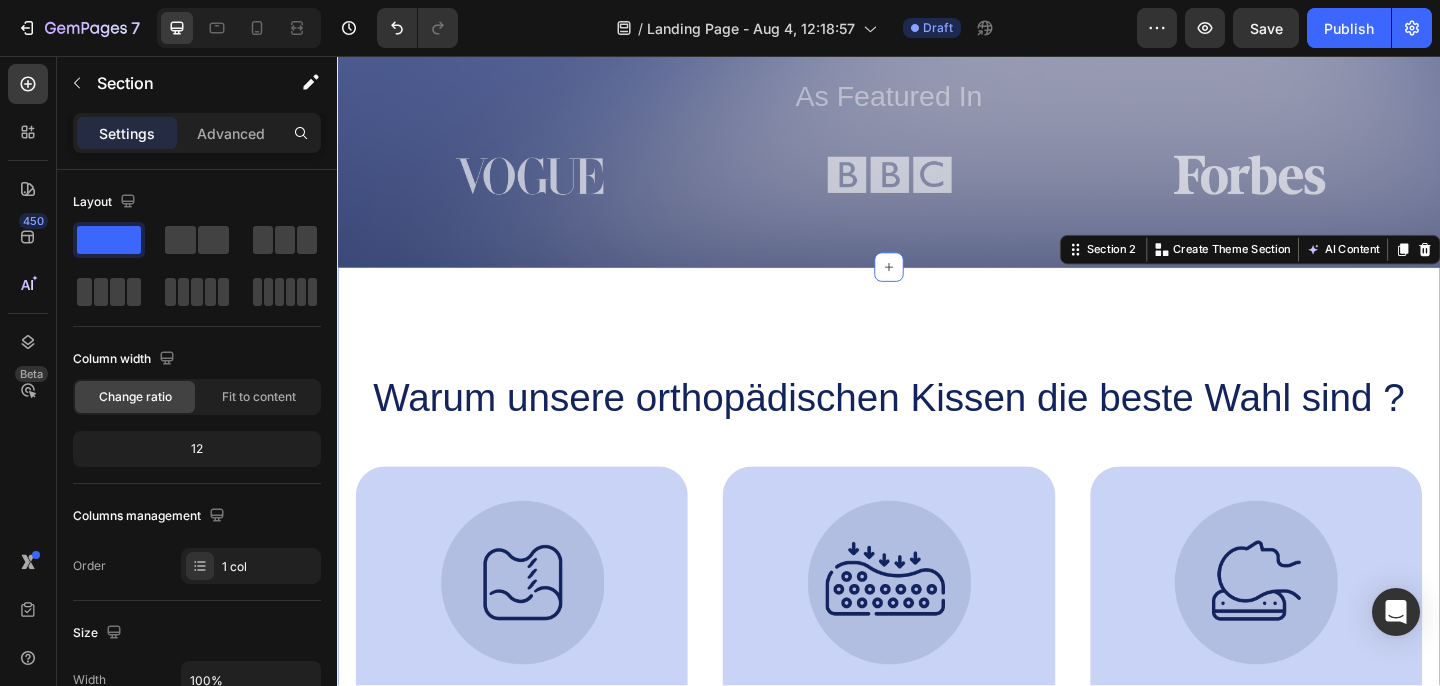 scroll, scrollTop: 1014, scrollLeft: 0, axis: vertical 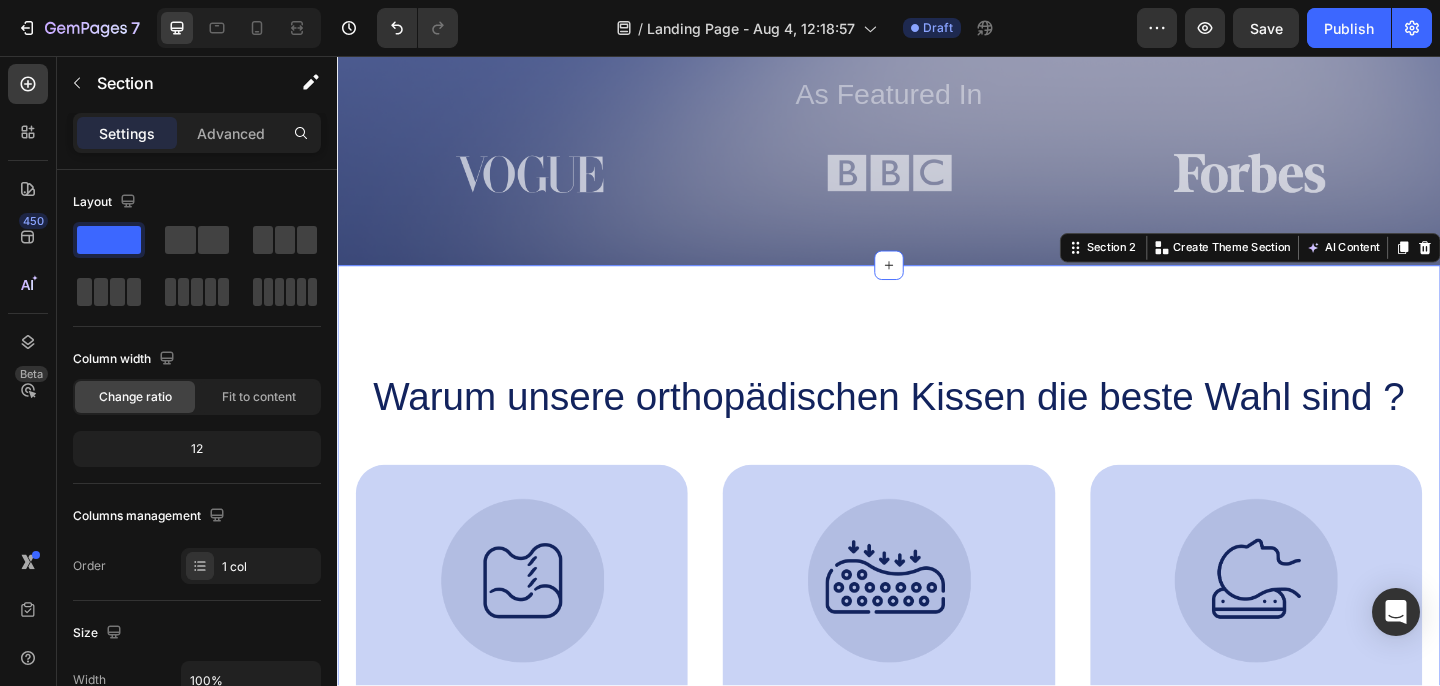 click on "Warum unsere orthopädischen Kissen die beste Wahl sind ? Heading Image Supportive Design Text Block Ergonomically engineered for optimal spinal alignment Text Block Hero Banner Image Pressure Relief Text Block Reduces neck and shoulder discomfort Text Block Hero Banner Row Image Breathable Materials Text Block Ensures cool, comfortable sleep Text Block Hero Banner Row Image Supportive Design Text Block Ergonomically engineered for optimal spinal alignment Text Block Hero Banner Image Pressure Relief Text Block Reduces neck and shoulder discomfort Text Block Hero Banner Row Image Breathable Materials Text Block Ensures cool, comfortable sleep Text Block Hero Banner Row Section 2 You can create reusable sections Create Theme Section AI Content Write with GemAI What would you like to describe here? Tone and Voice Persuasive Product Memory Foam Cervical Pillow, 2 In 1 Ergonomic Contour Orthopedic Pillow For Neck Pain, Contoured Support Pillows,Neck Pillow Show more Generate" at bounding box center (937, 651) 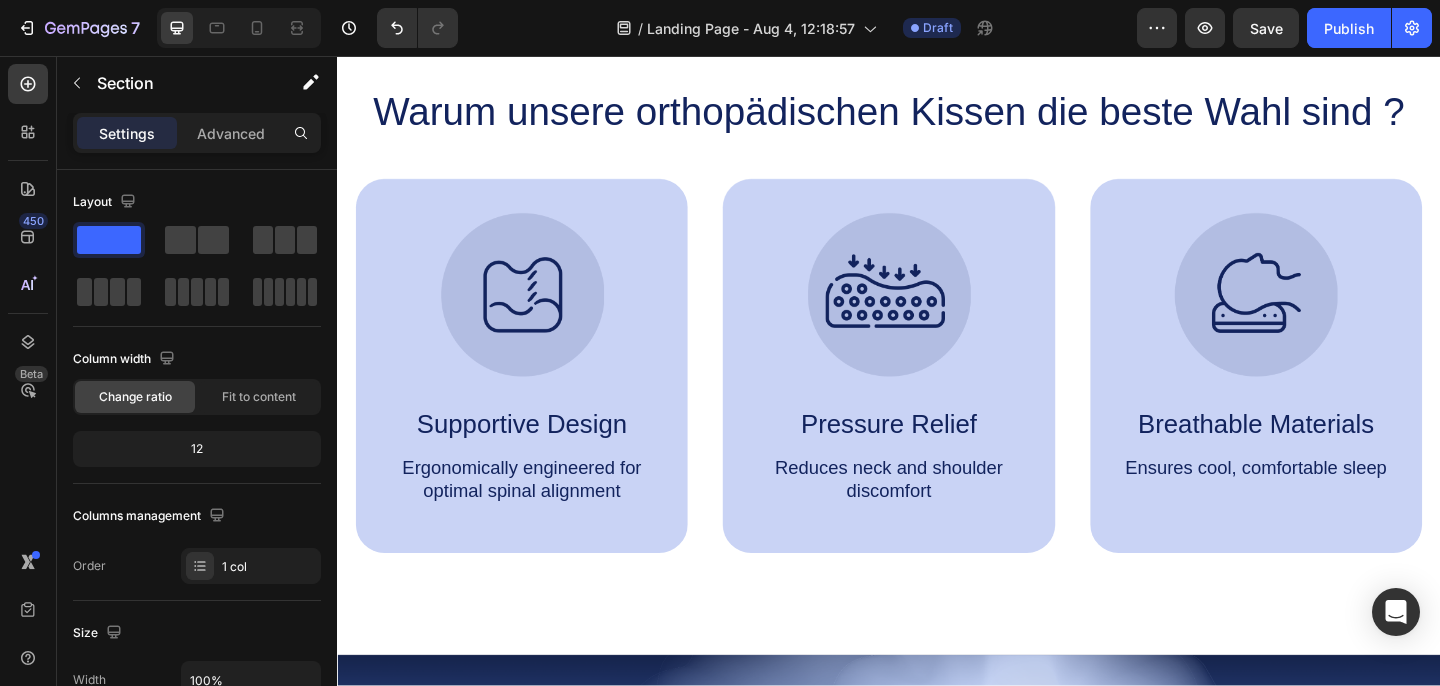 scroll, scrollTop: 1303, scrollLeft: 0, axis: vertical 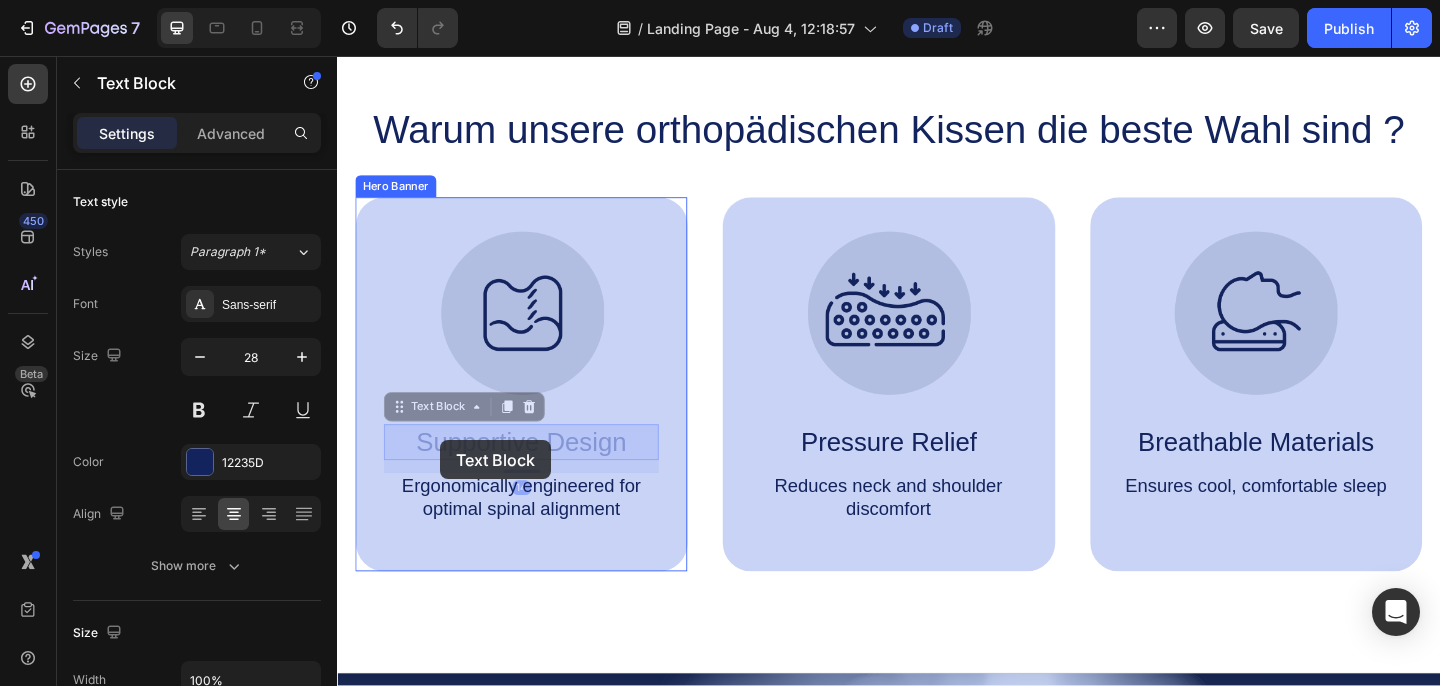 drag, startPoint x: 422, startPoint y: 478, endPoint x: 449, endPoint y: 474, distance: 27.294687 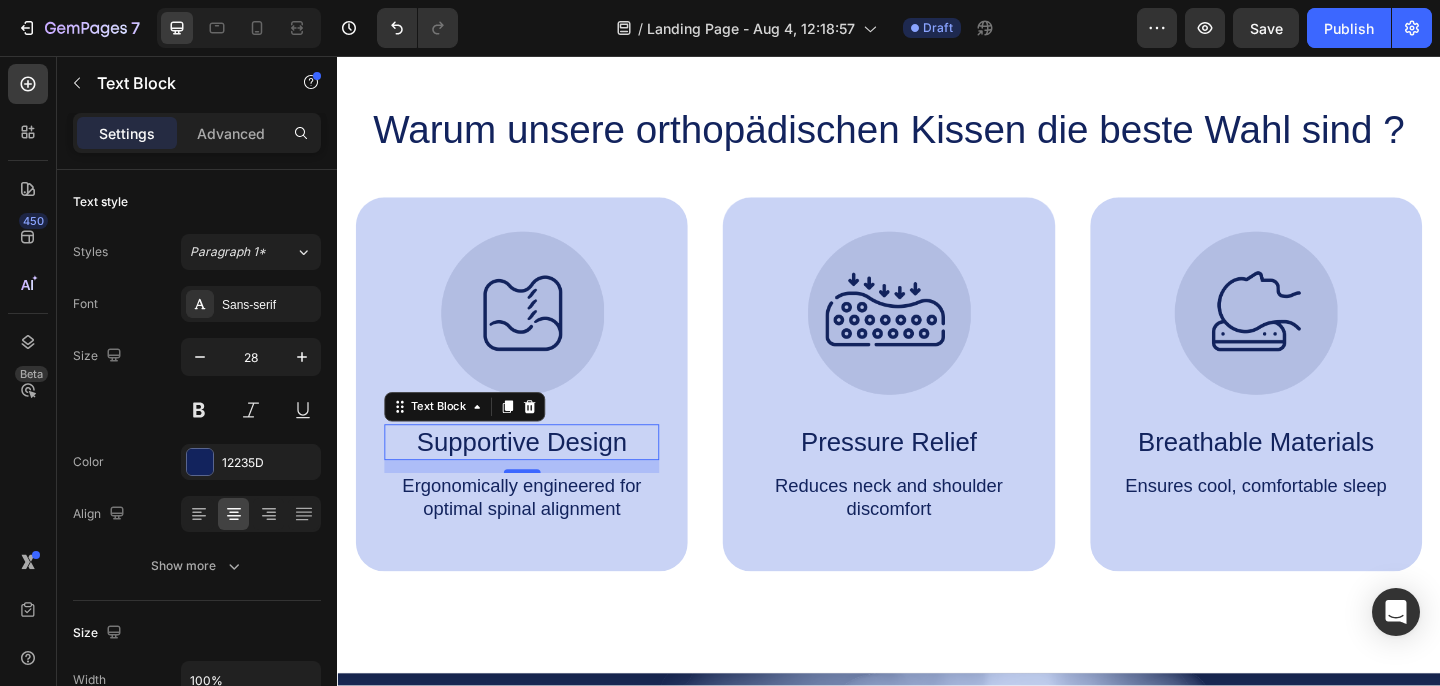 click on "Supportive Design" at bounding box center [537, 476] 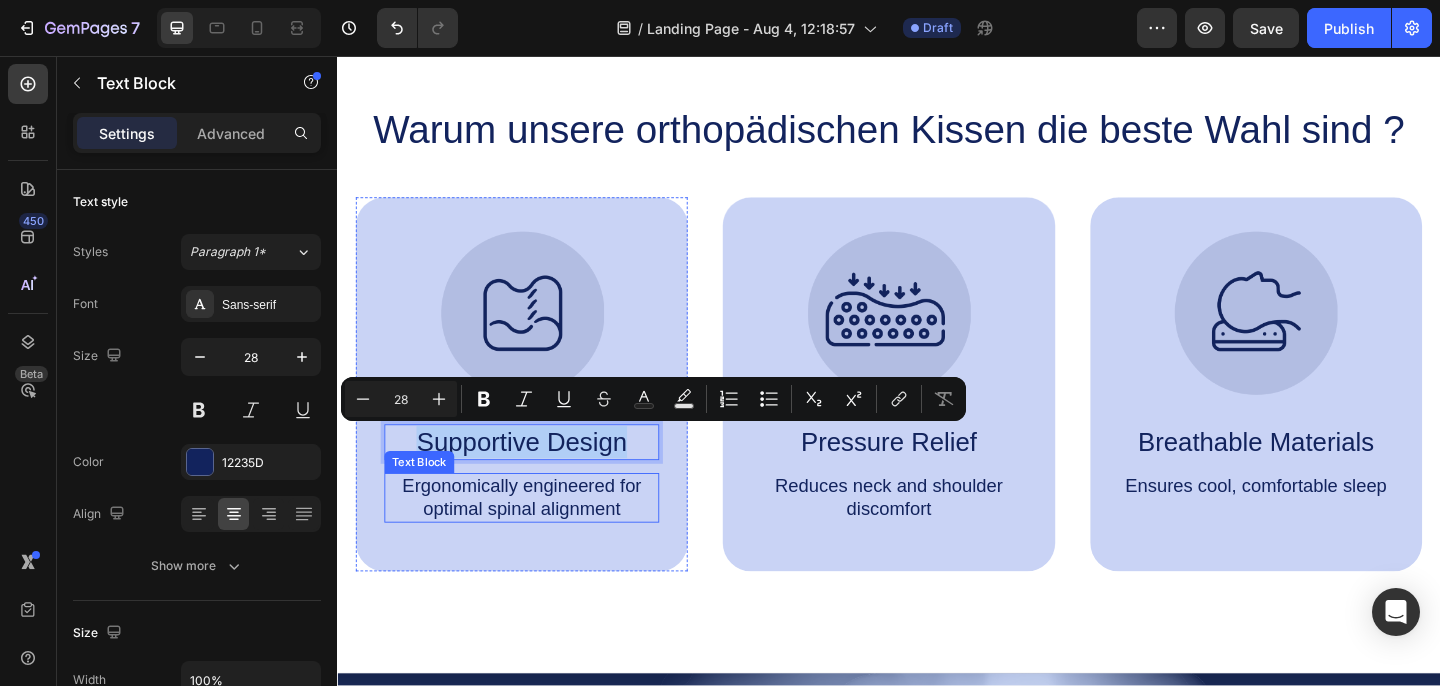 drag, startPoint x: 422, startPoint y: 472, endPoint x: 681, endPoint y: 553, distance: 271.3706 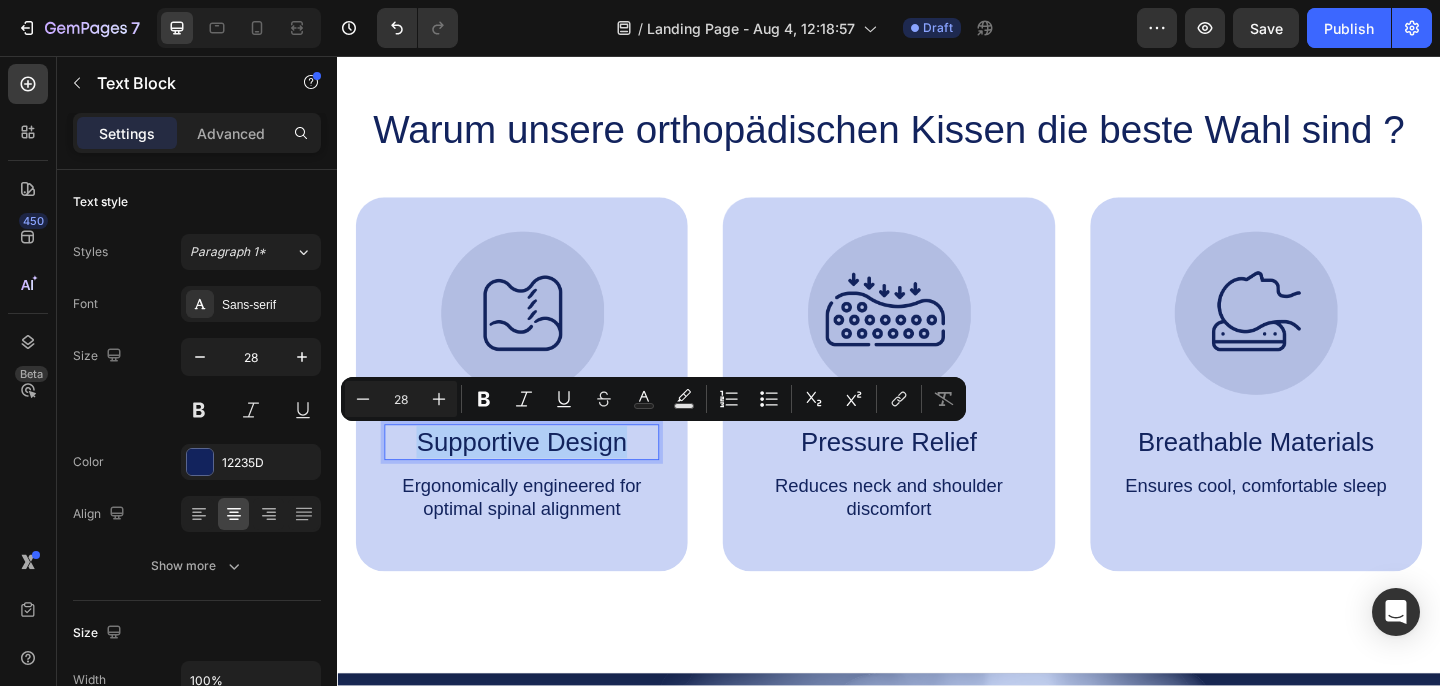 copy on "Supportive Design" 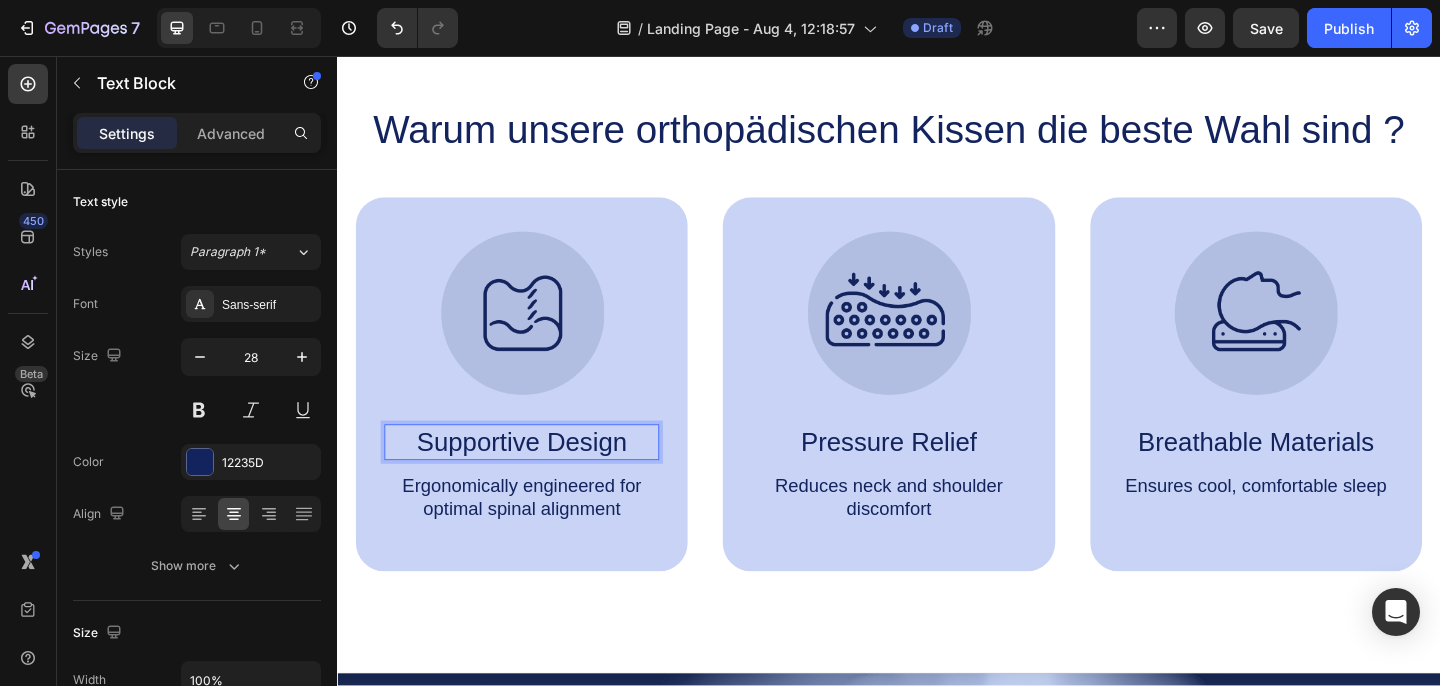 click on "Supportive Design" at bounding box center (537, 476) 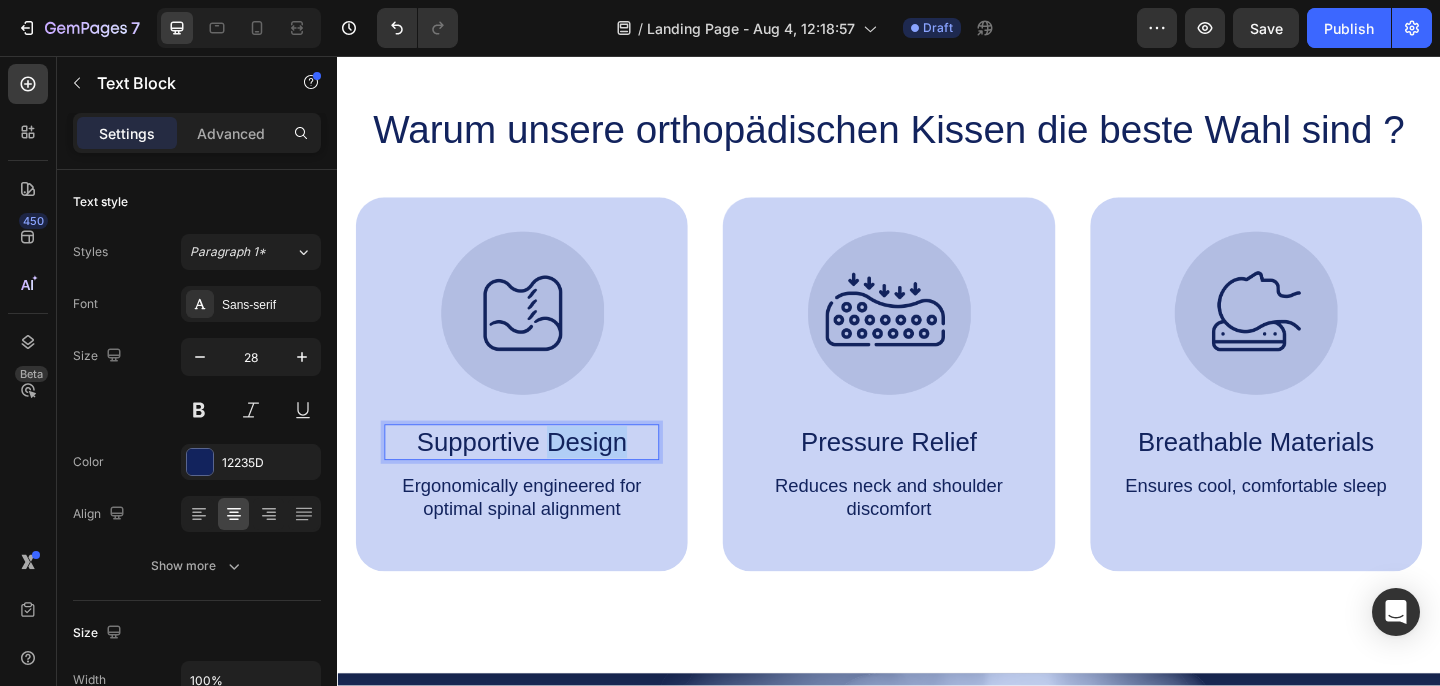 click on "Supportive Design" at bounding box center (537, 476) 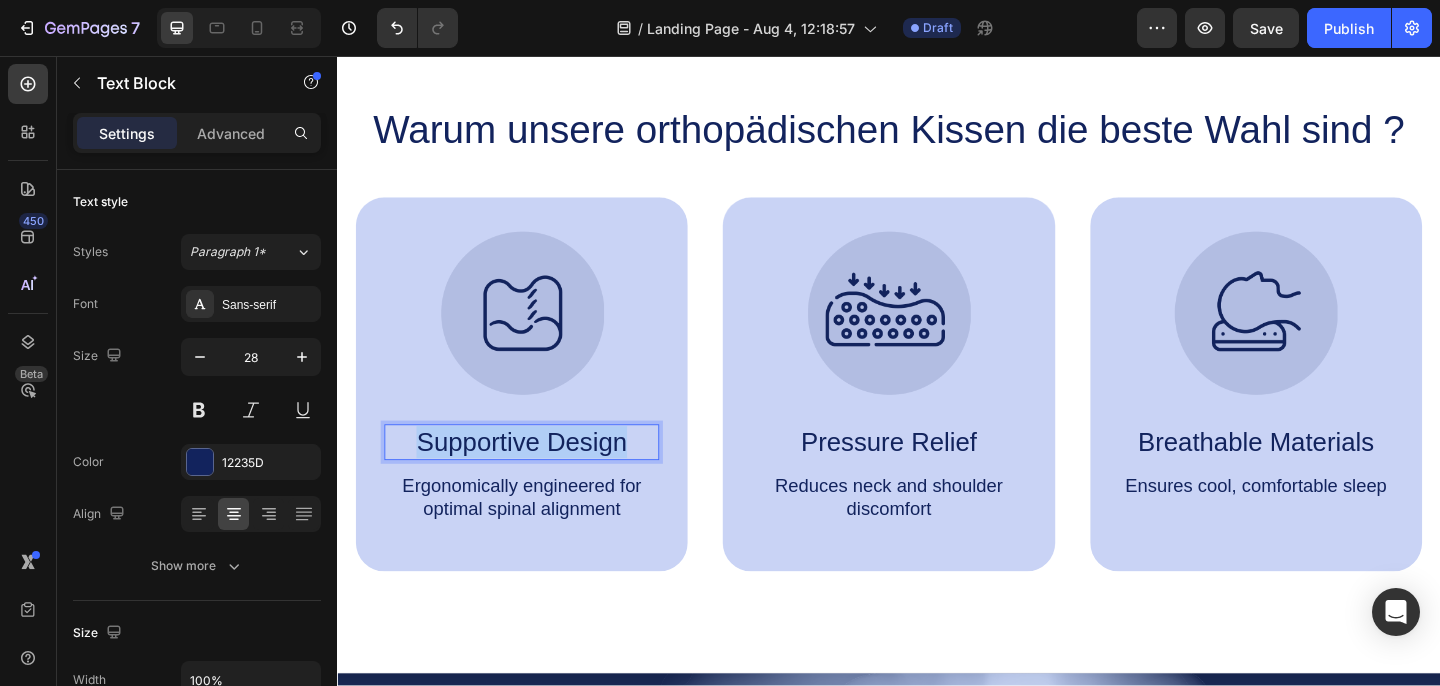 click on "Supportive Design" at bounding box center (537, 476) 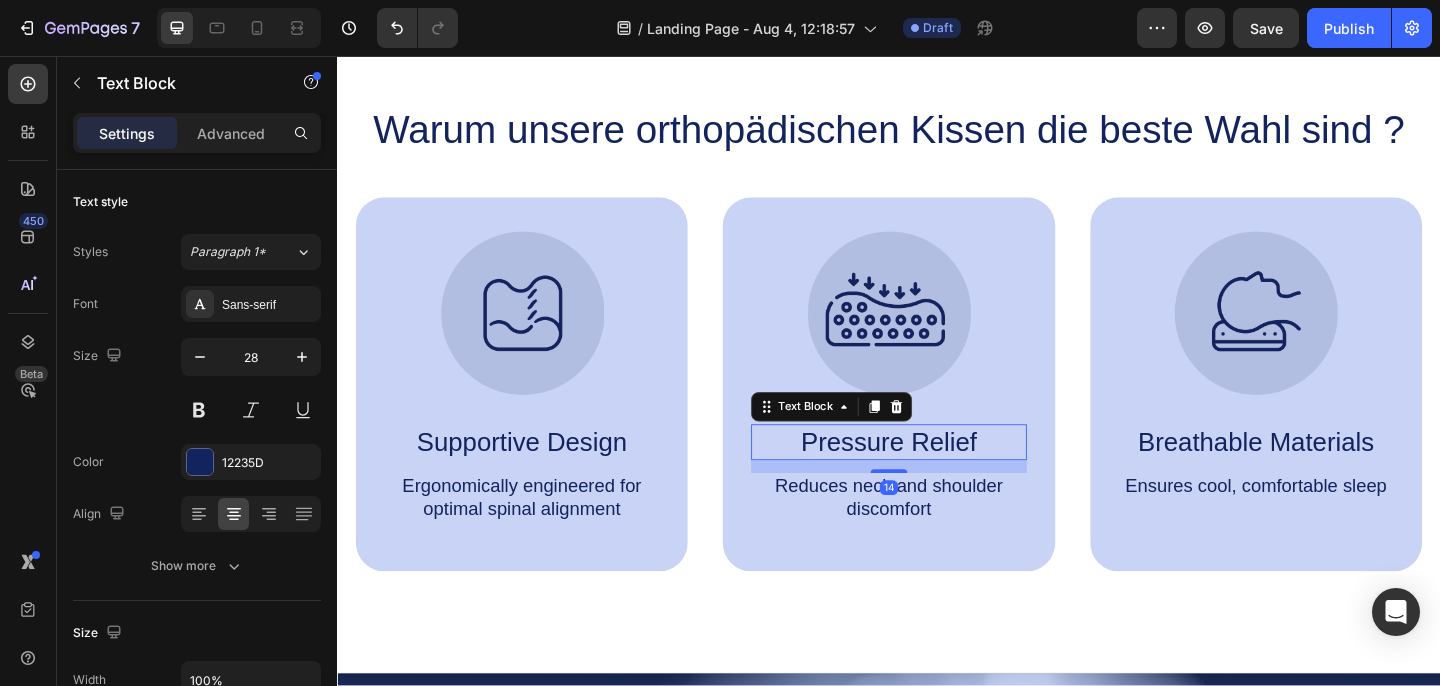 click on "Pressure Relief" at bounding box center (936, 476) 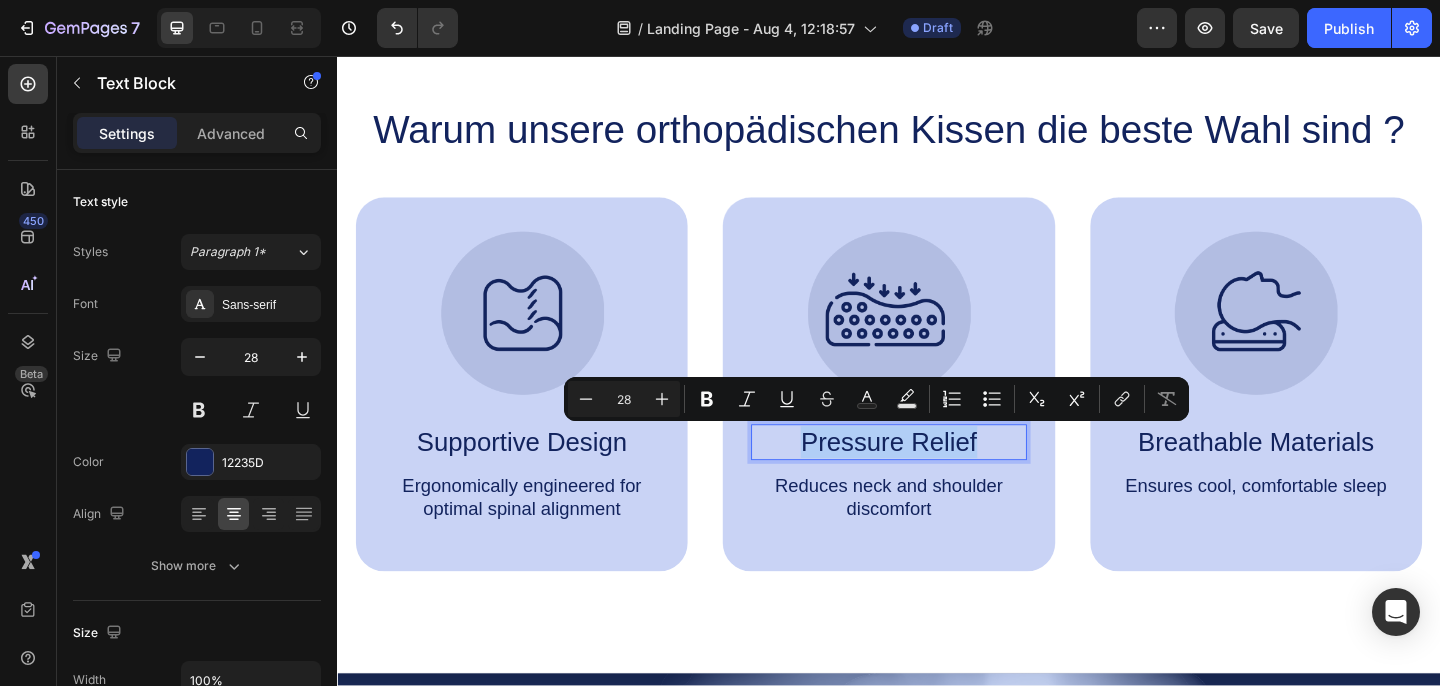 click on "Pressure Relief" at bounding box center [936, 476] 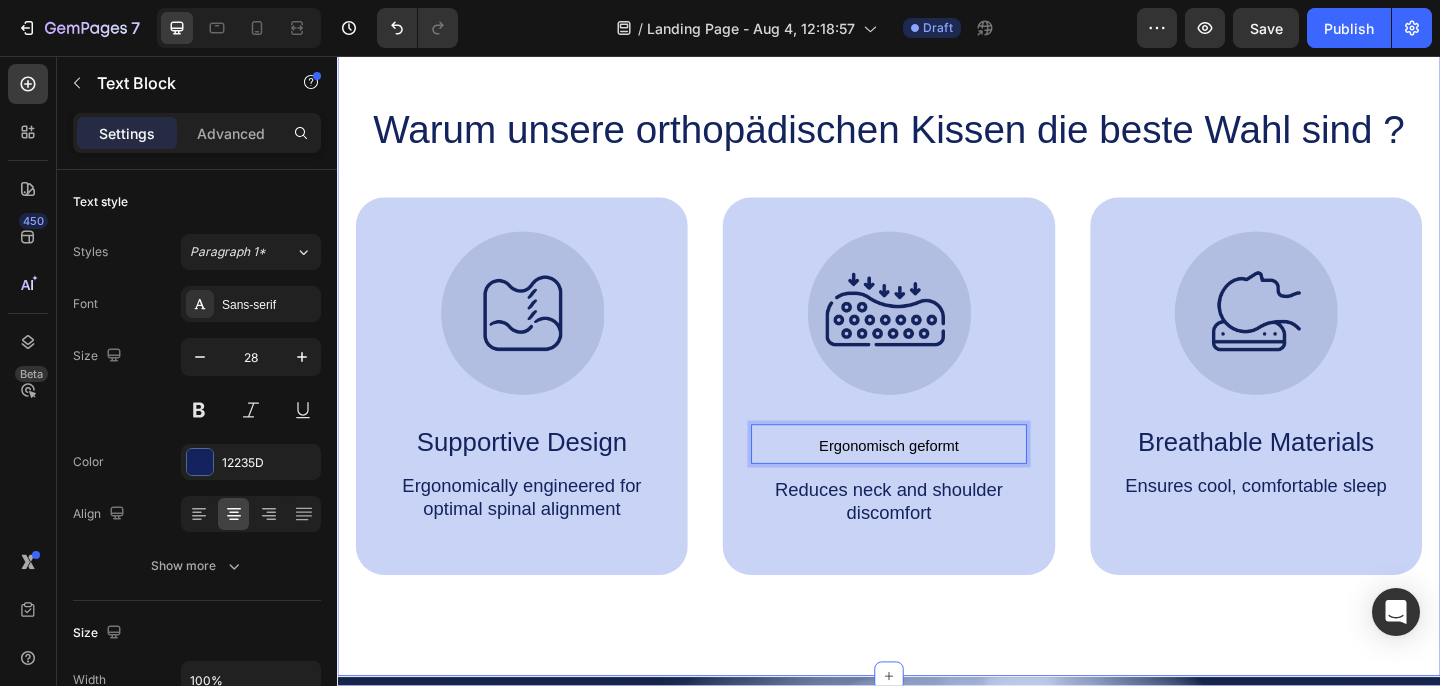 click 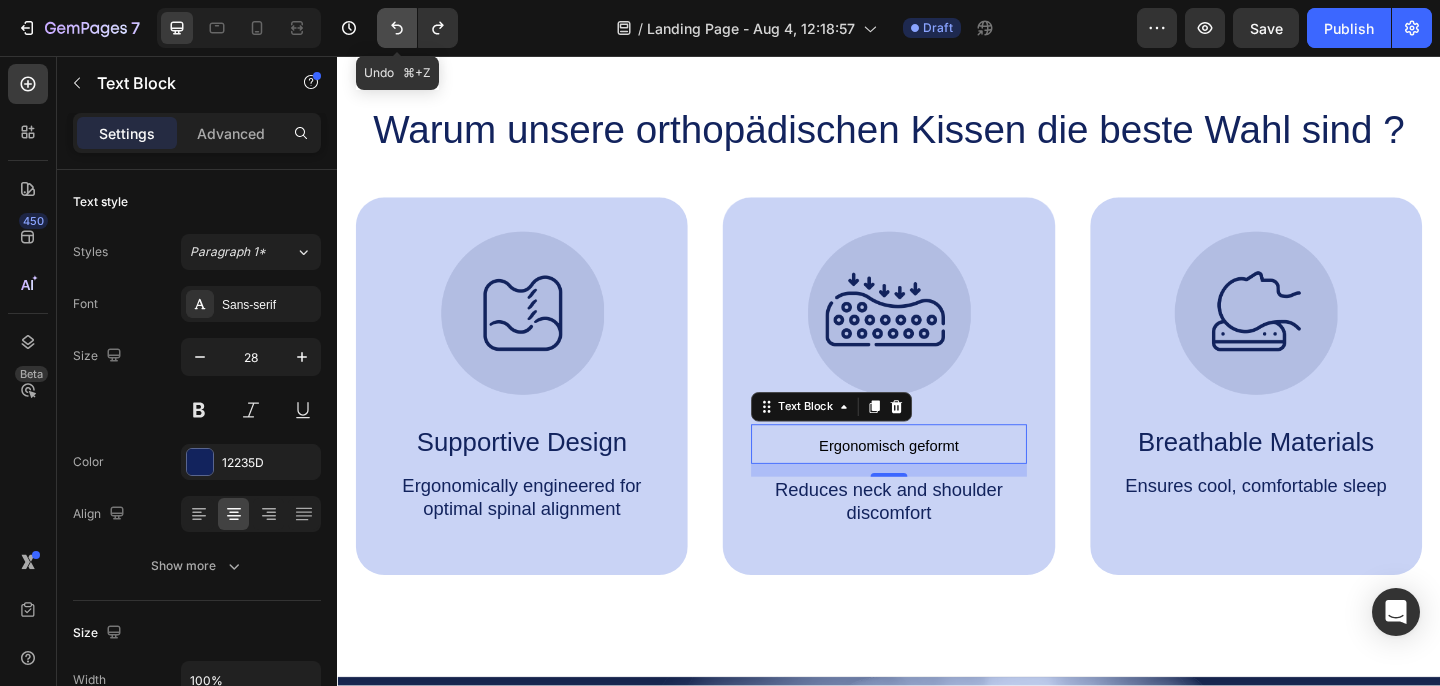 click 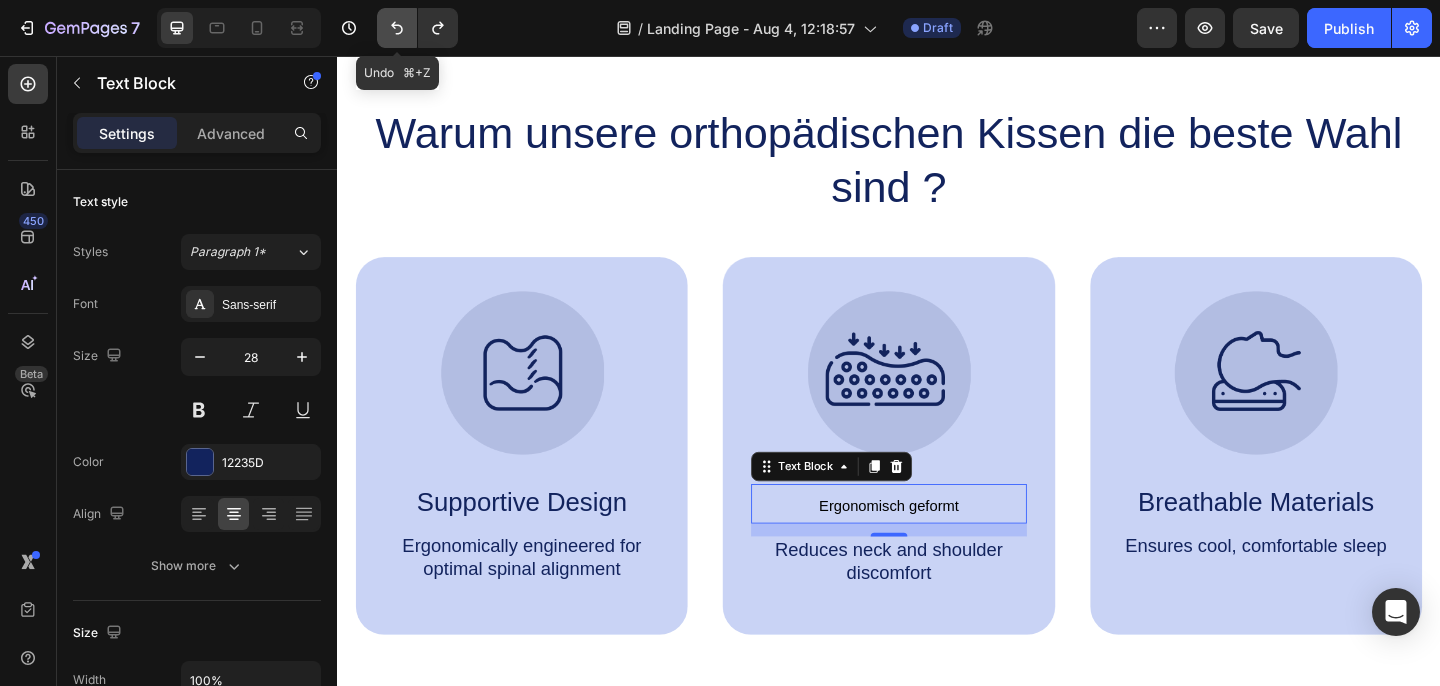 click 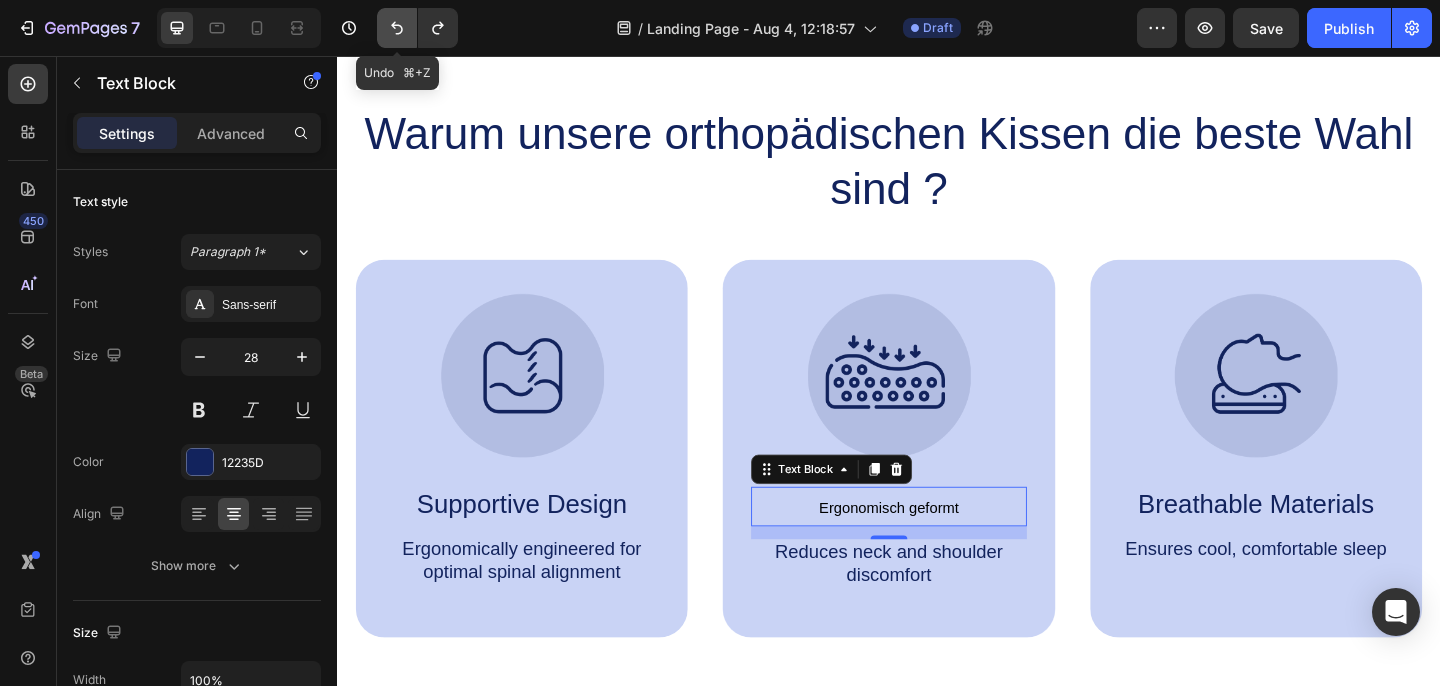 click 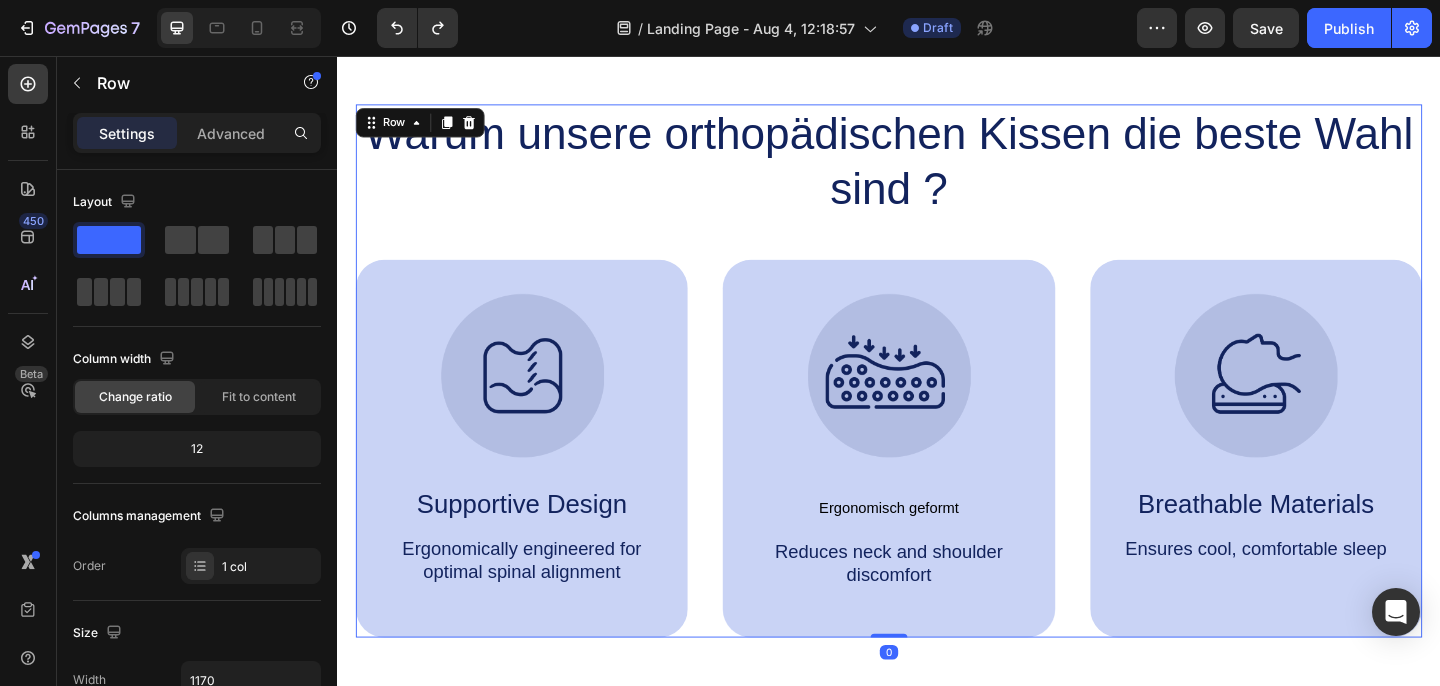 click on "Warum unsere orthopädischen Kissen die beste Wahl sind ?  Heading Image Supportive Design Text Block Ergonomically engineered for optimal spinal alignment Text Block Hero Banner Image Ergonomisch geformt Text Block Reduces neck and shoulder discomfort Text Block Hero Banner Image Breathable Materials Text Block Ensures cool, comfortable sleep Text Block Hero Banner Row Image Supportive Design Text Block Ergonomically engineered for optimal spinal alignment Text Block Hero Banner Image Pressure Relief Text Block Reduces neck and shoulder discomfort Text Block Hero Banner Row Image Breathable Materials Text Block Ensures cool, comfortable sleep Text Block Hero Banner" at bounding box center (937, 399) 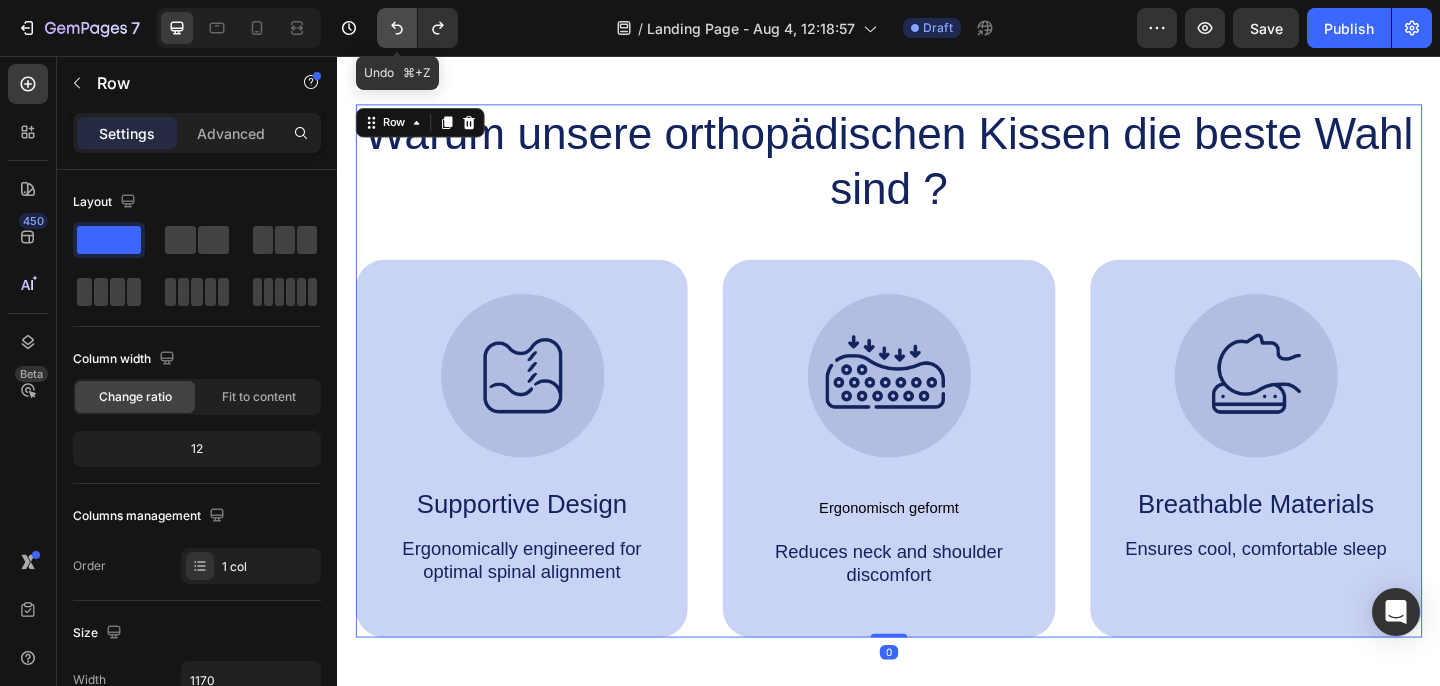 click 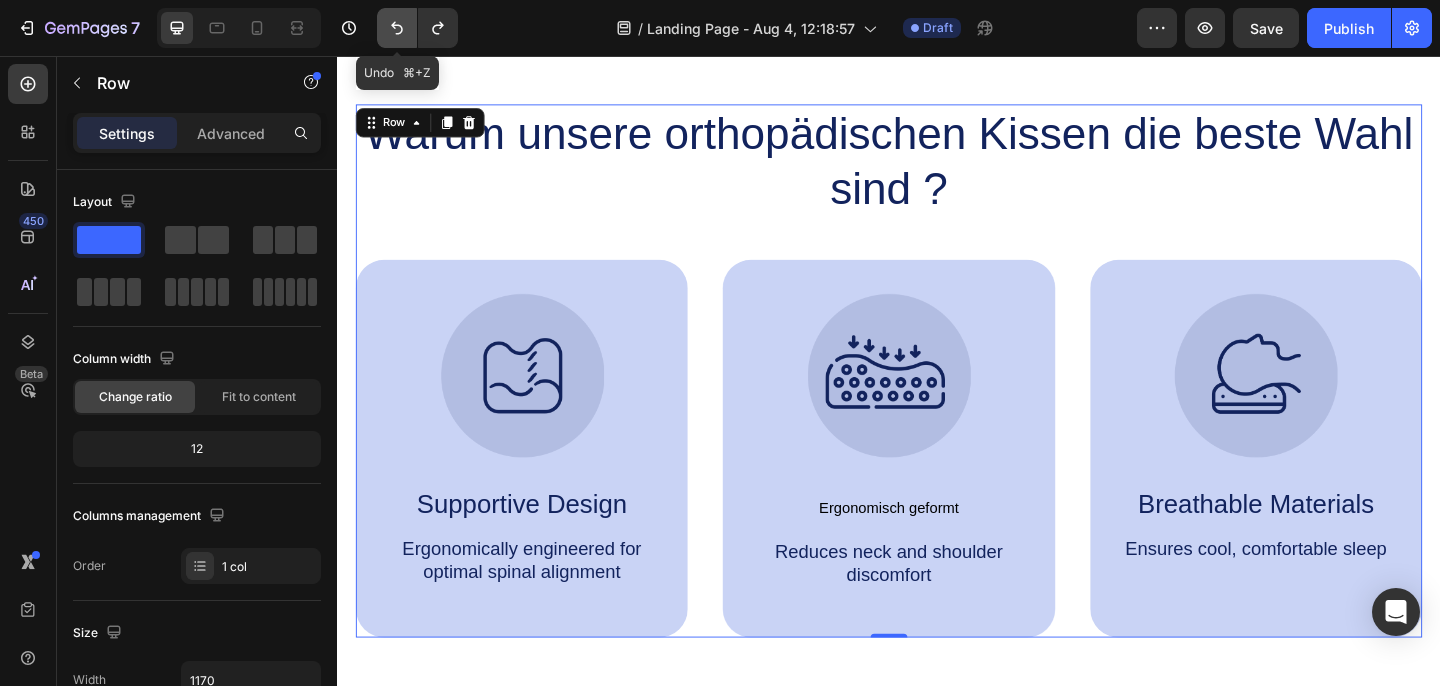 click 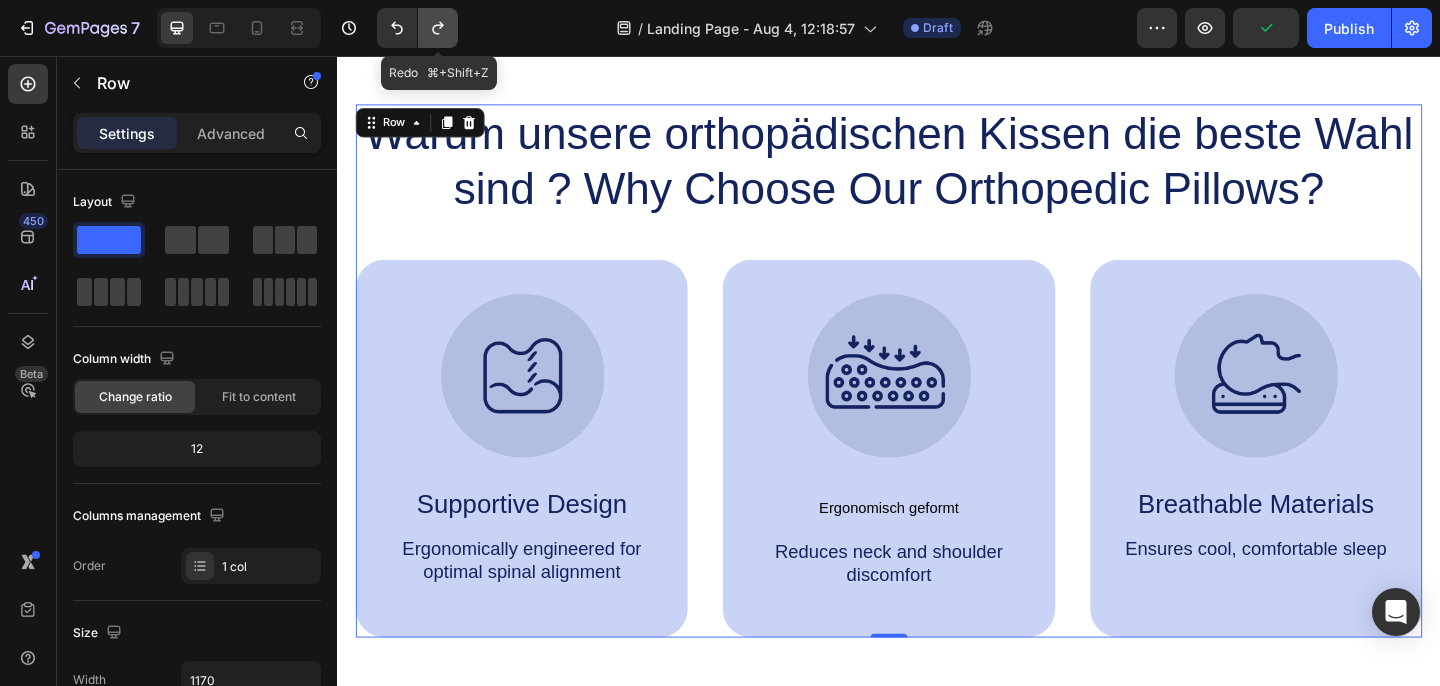 click 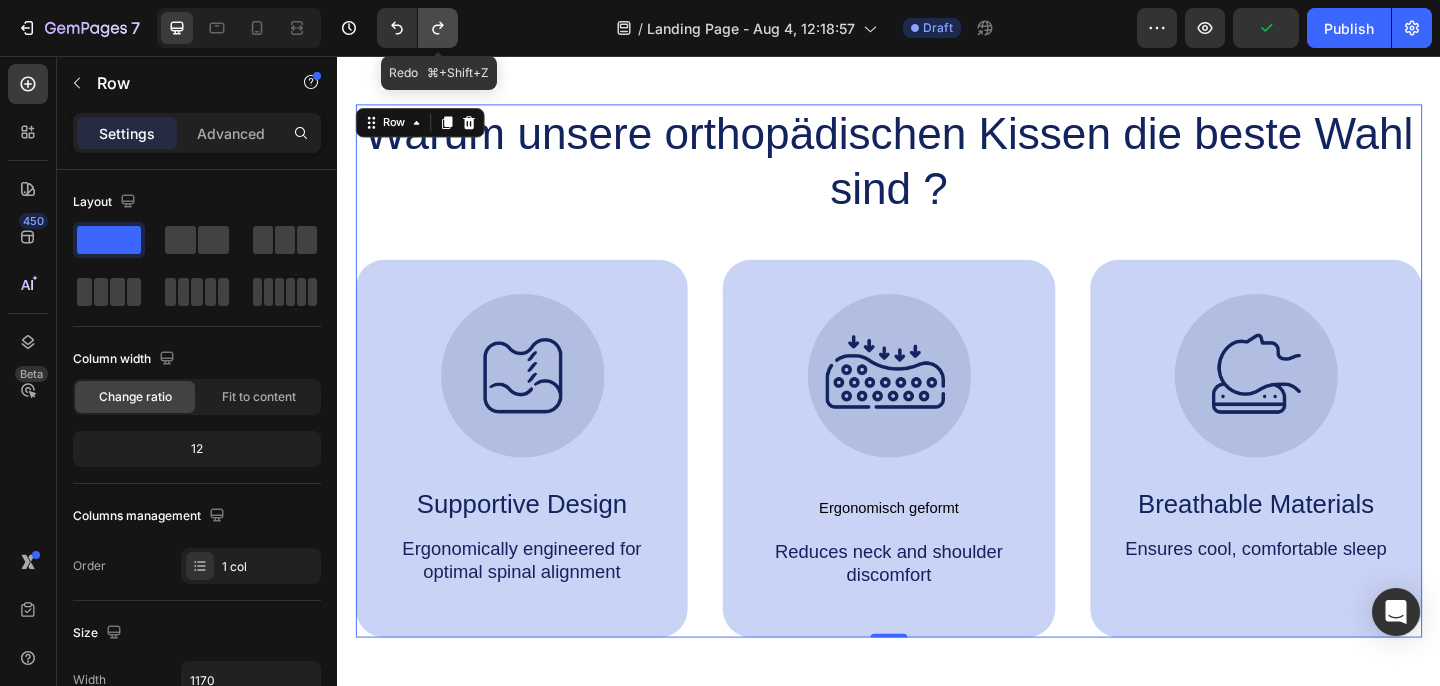 click 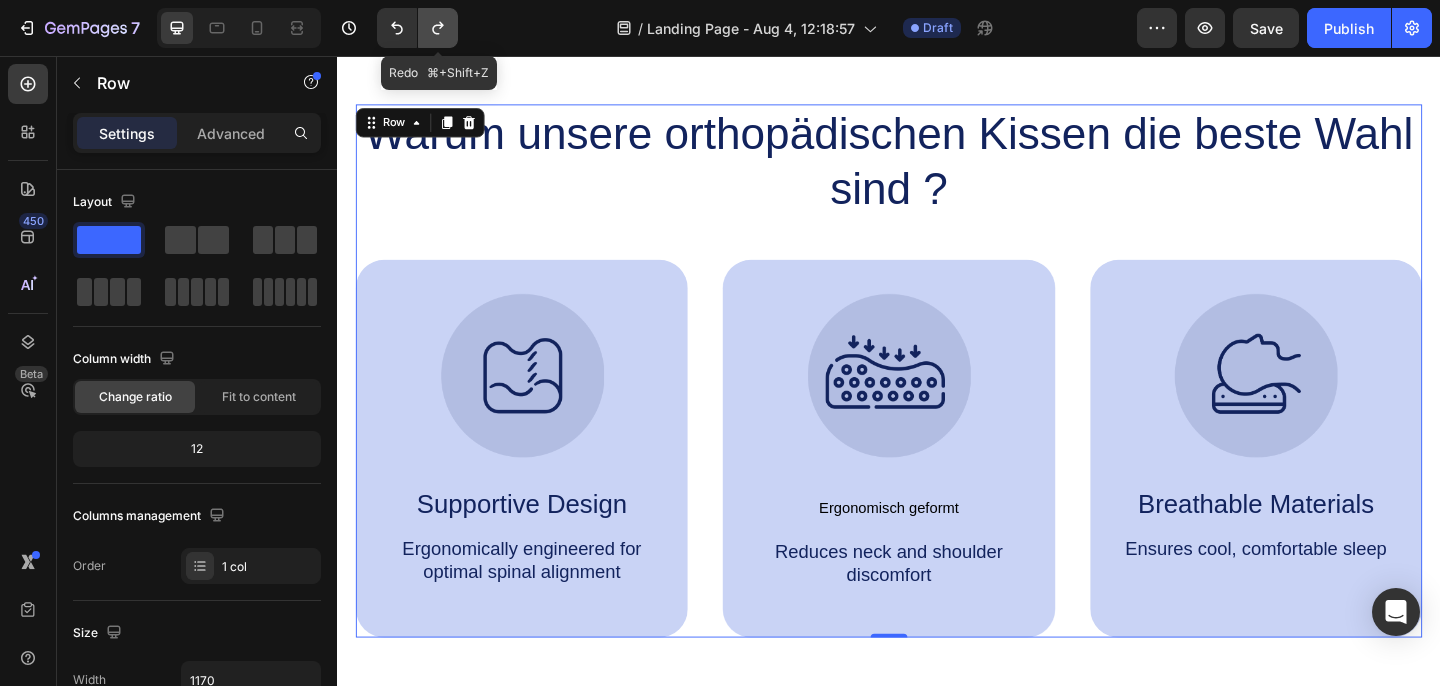 click 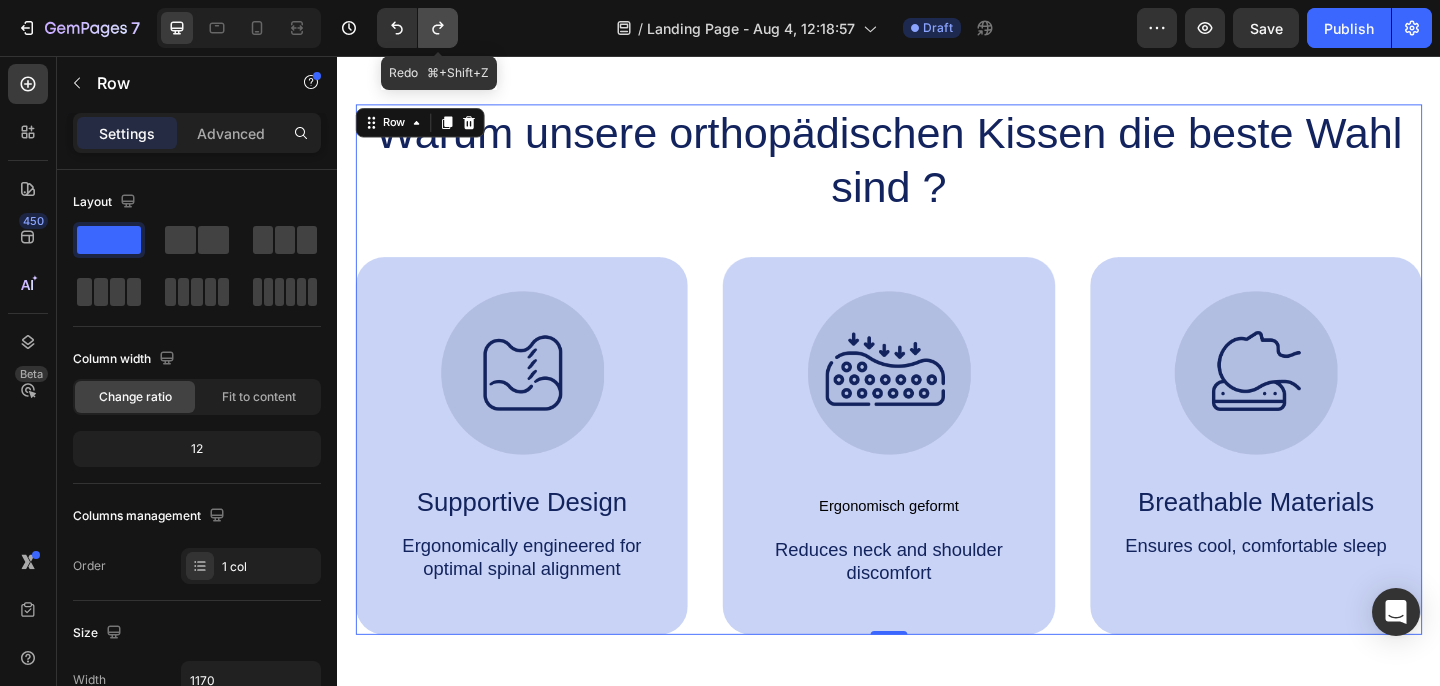 click 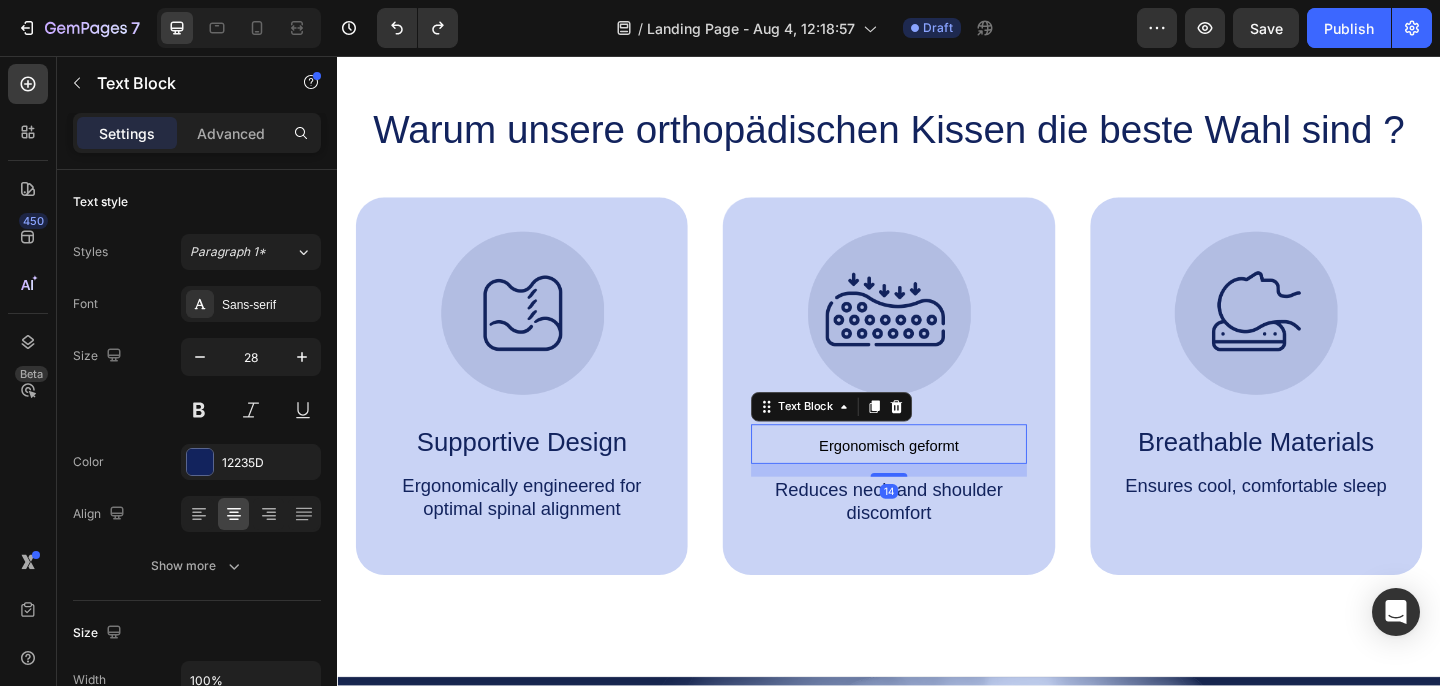 click on "Ergonomisch geformt" at bounding box center [937, 480] 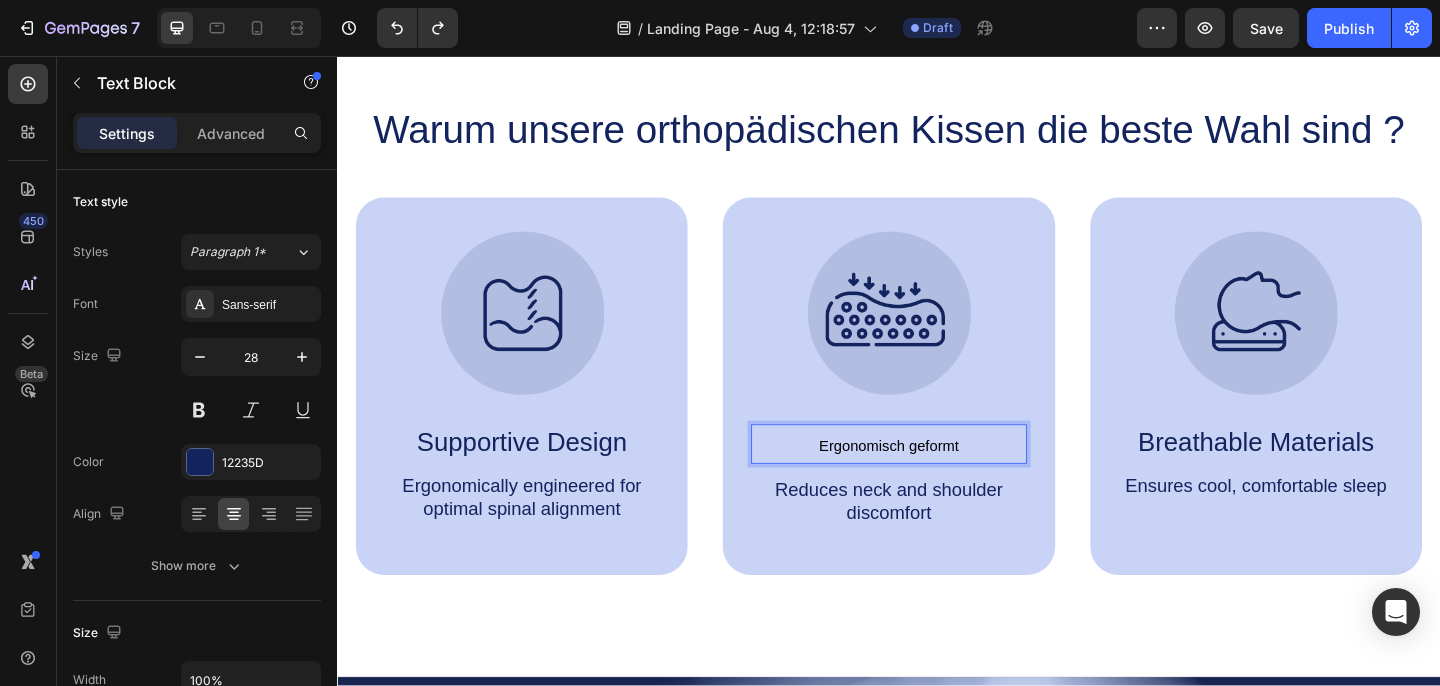 click on "Ergonomisch geformt" at bounding box center [937, 480] 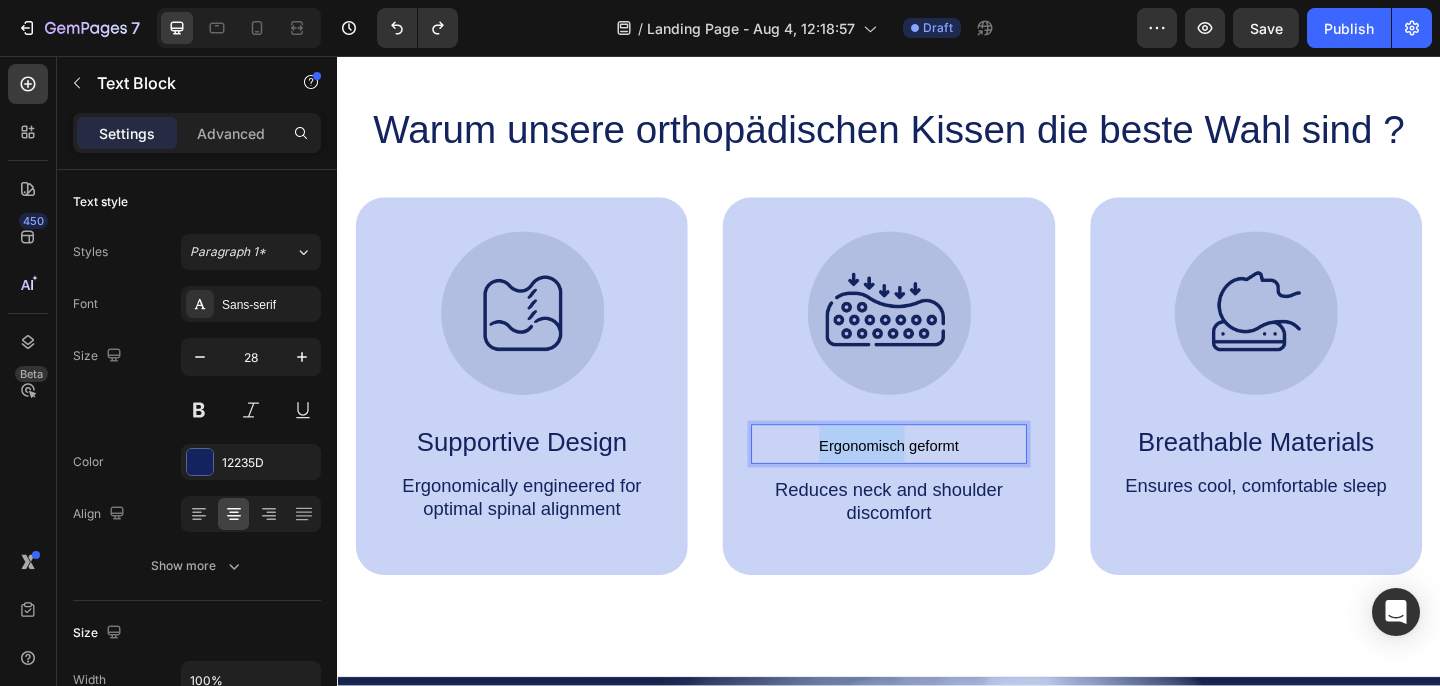 click on "Ergonomisch geformt" at bounding box center (937, 480) 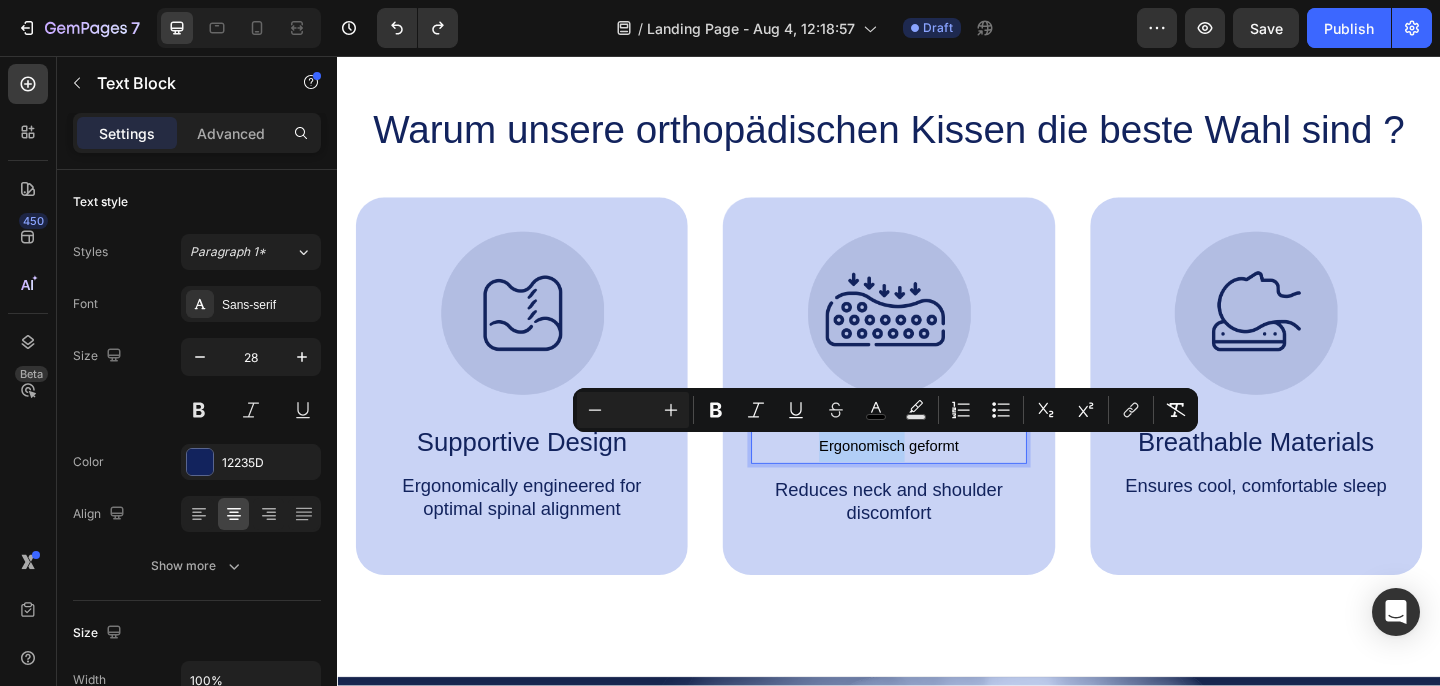 click on "Ergonomisch geformt" at bounding box center (937, 480) 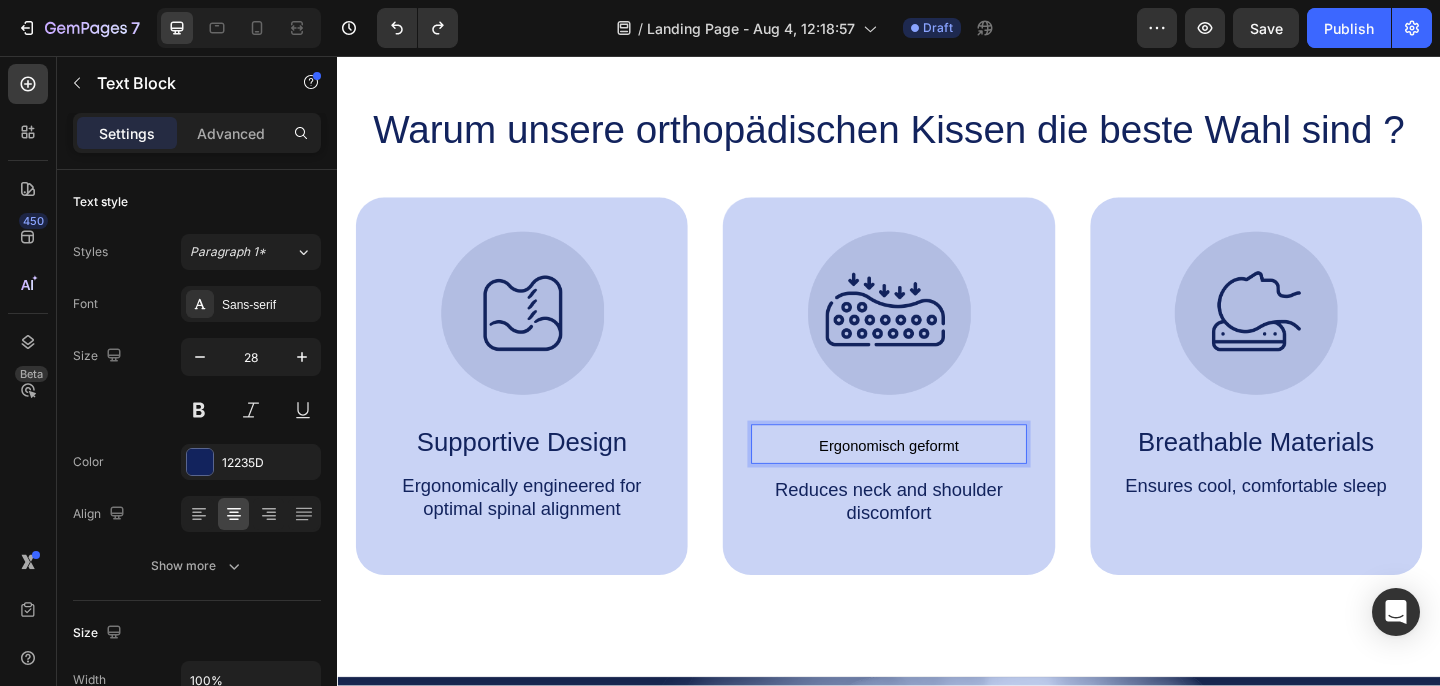 click on "Ergonomisch geformt" at bounding box center [937, 480] 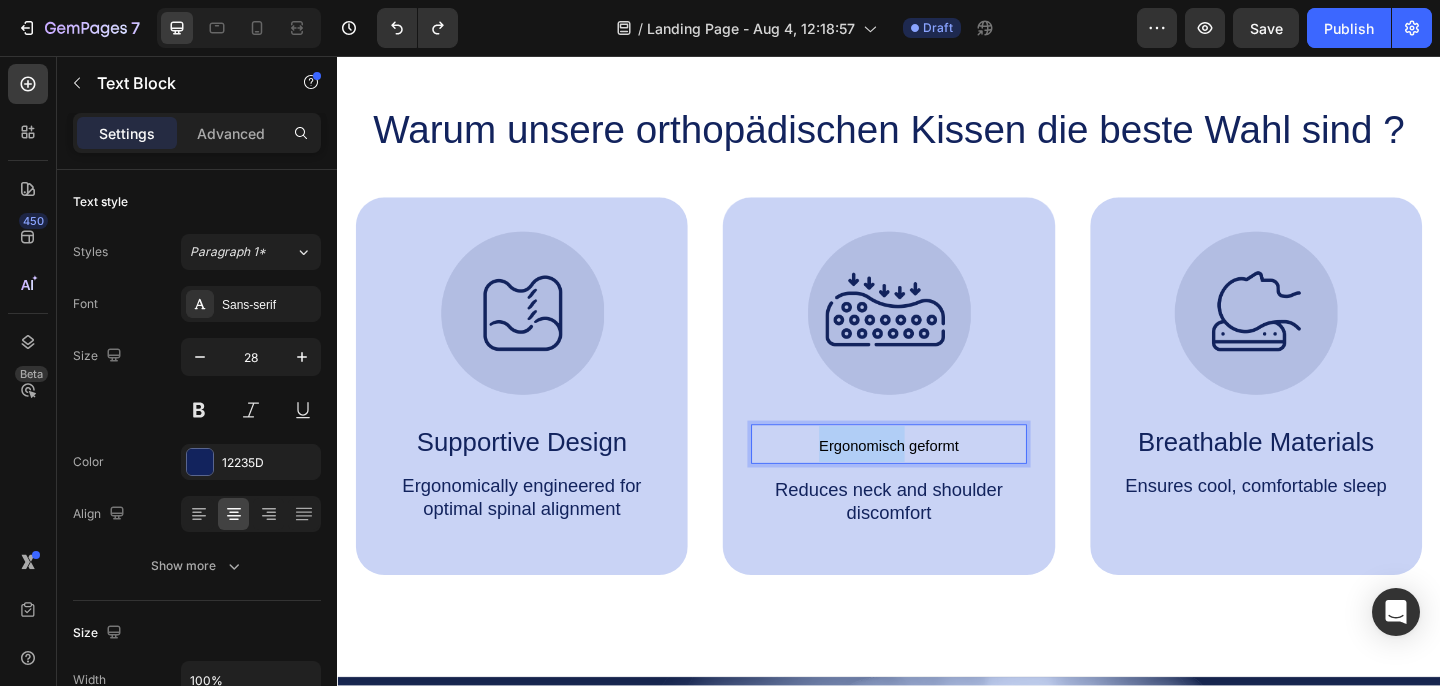 click on "Ergonomisch geformt" at bounding box center [937, 480] 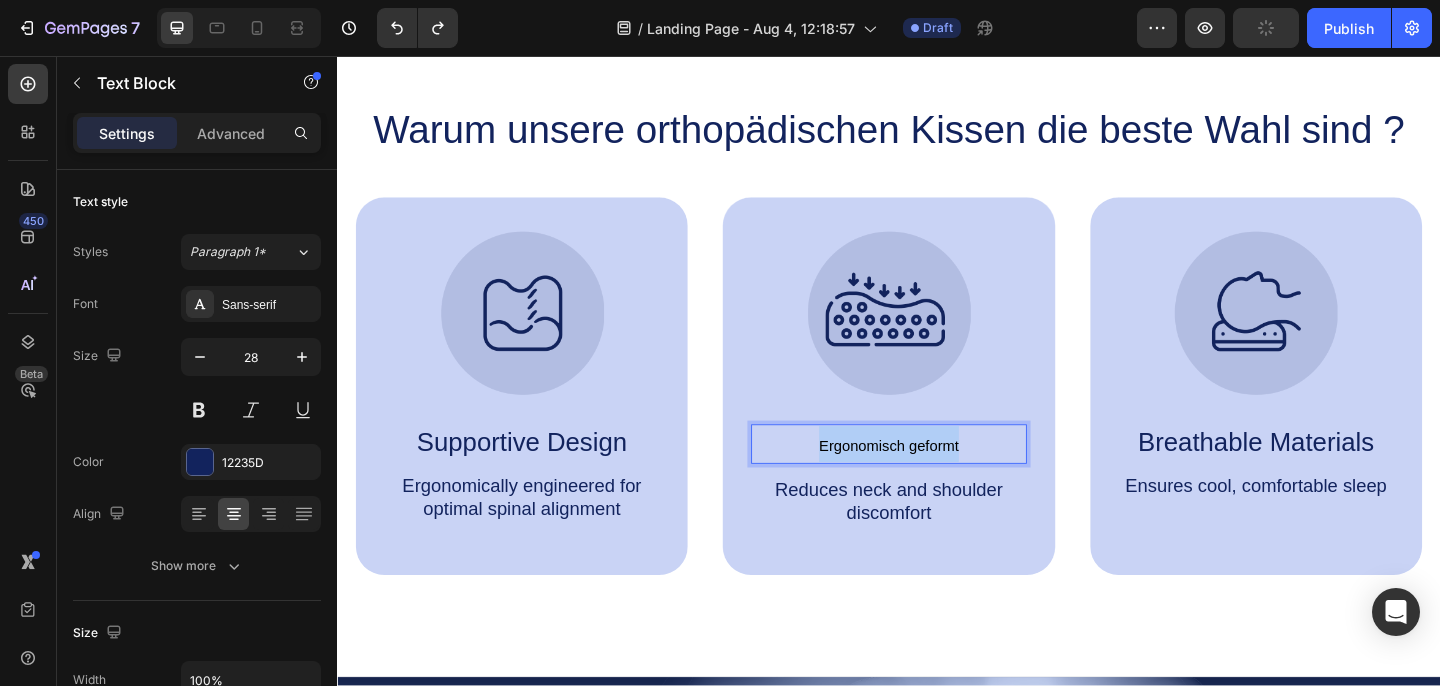click on "Ergonomisch geformt" at bounding box center [937, 480] 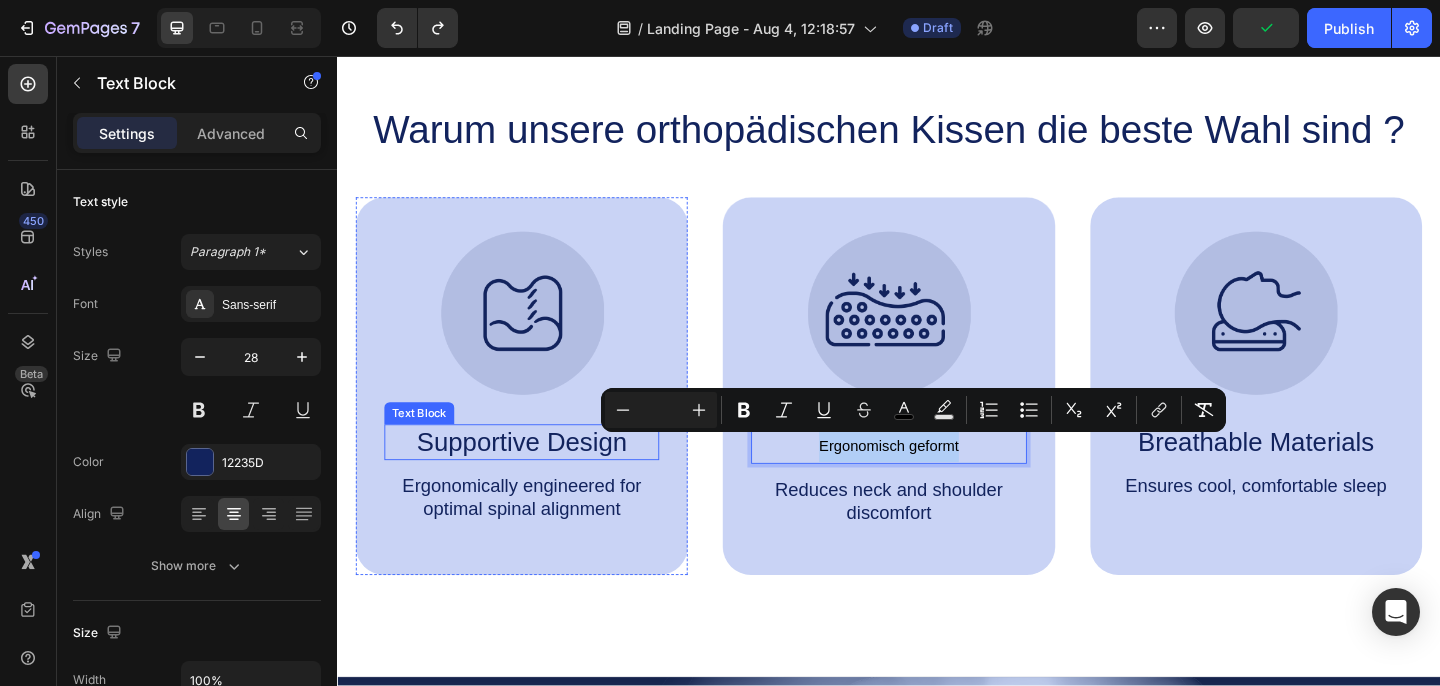 click on "Supportive Design" at bounding box center (537, 476) 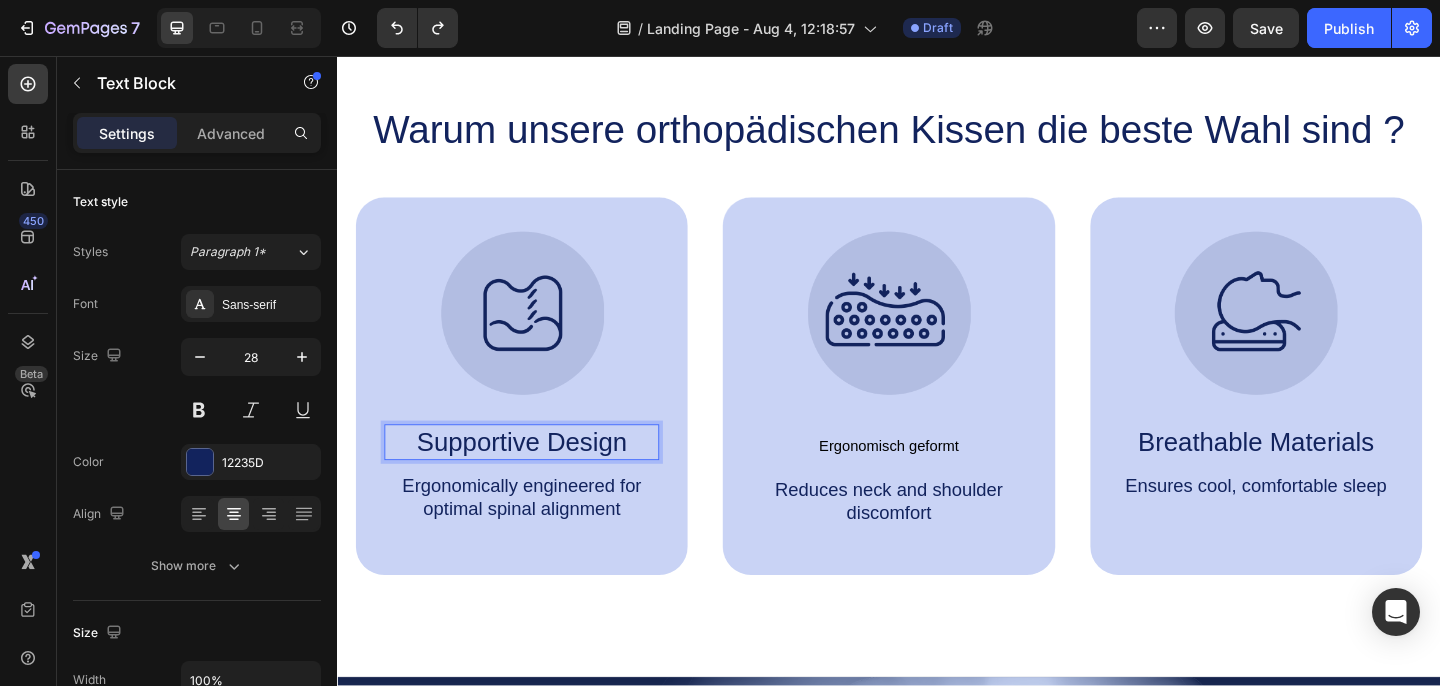 click on "Supportive Design" at bounding box center (537, 476) 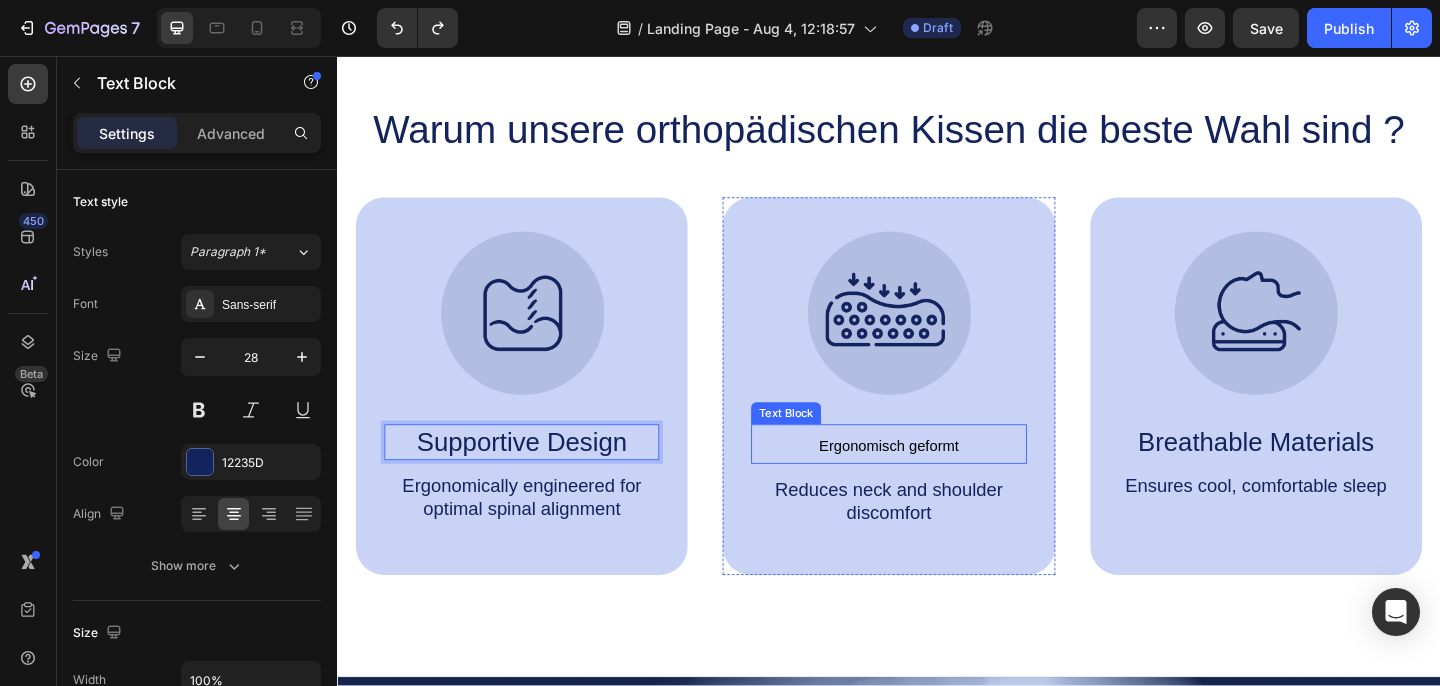 click on "Ergonomisch geformt" at bounding box center (937, 480) 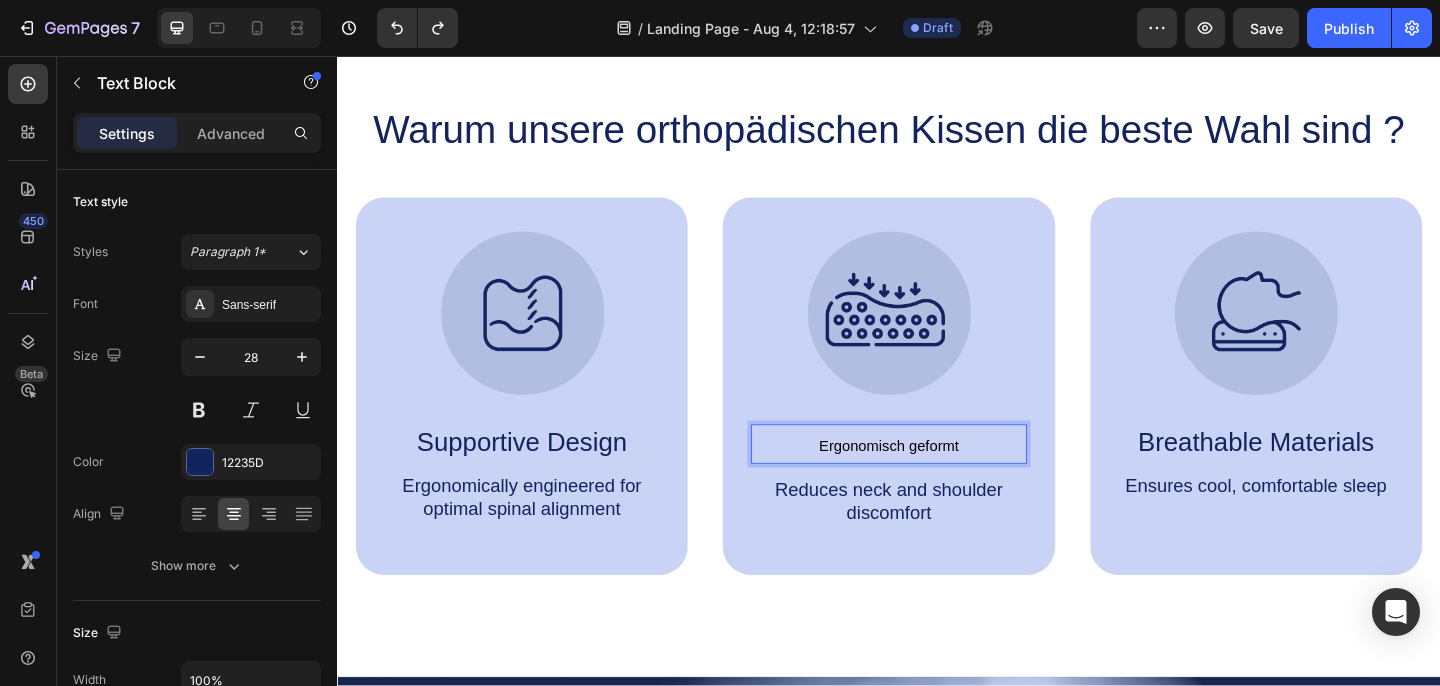 click on "Ergonomisch geformt" at bounding box center [937, 480] 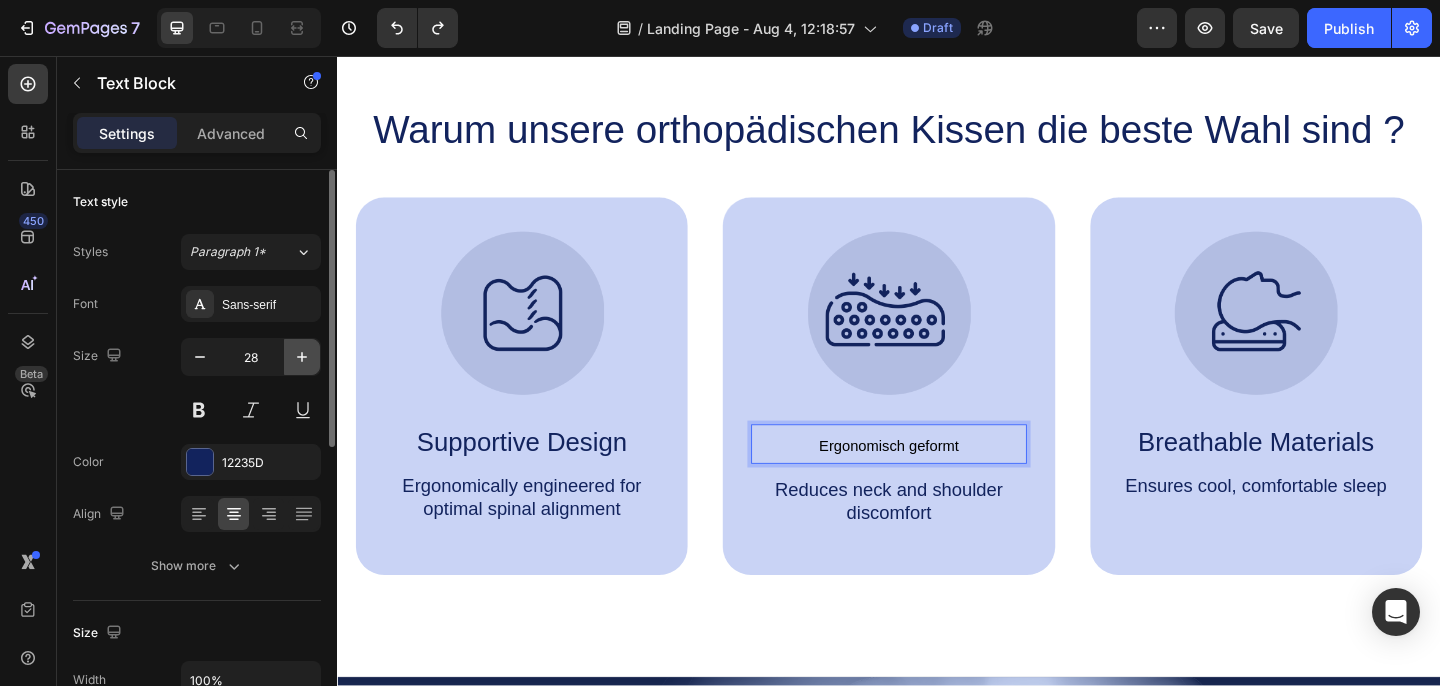 click 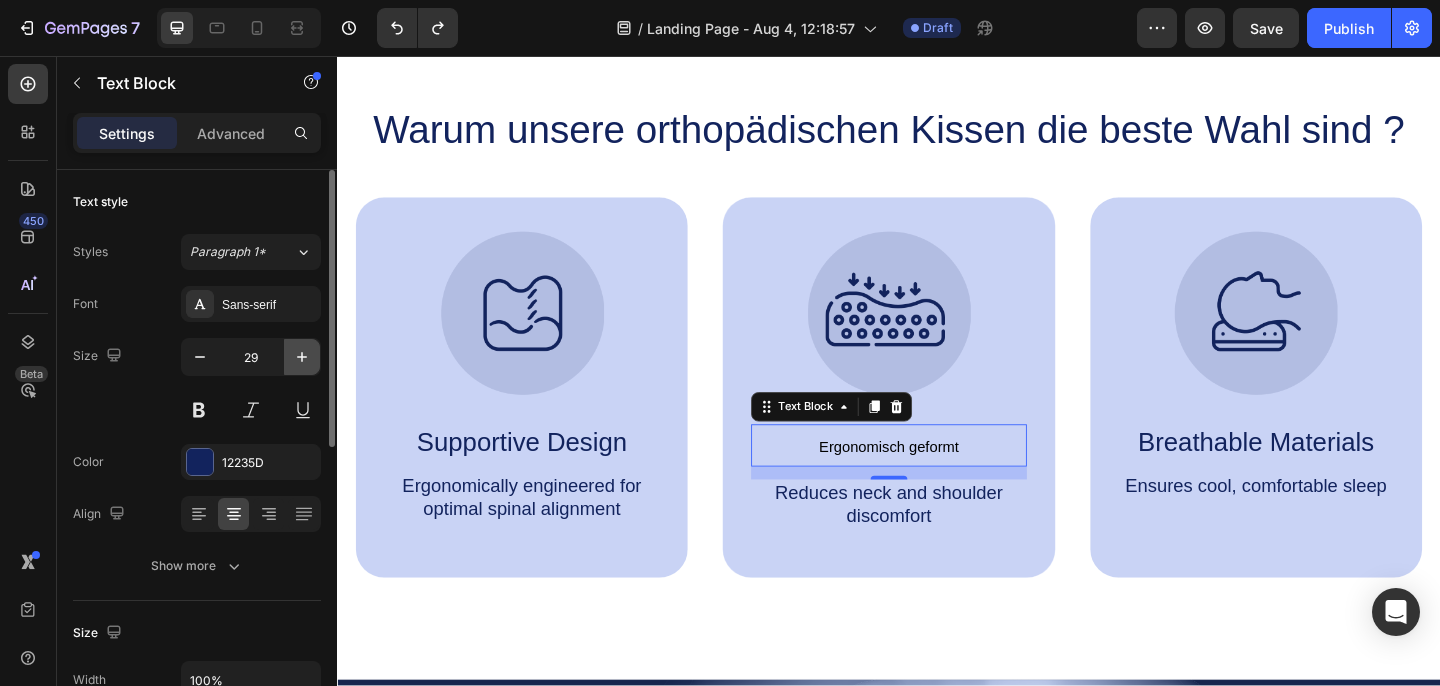 click 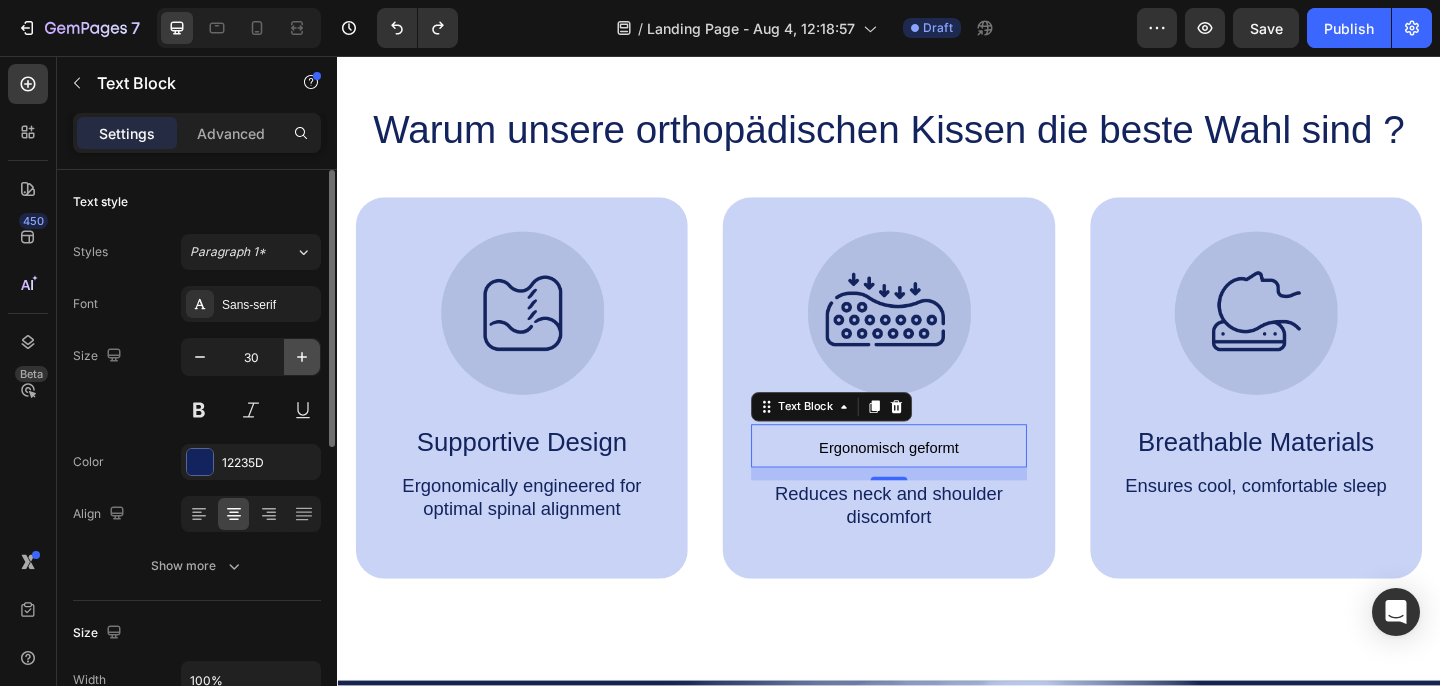 click 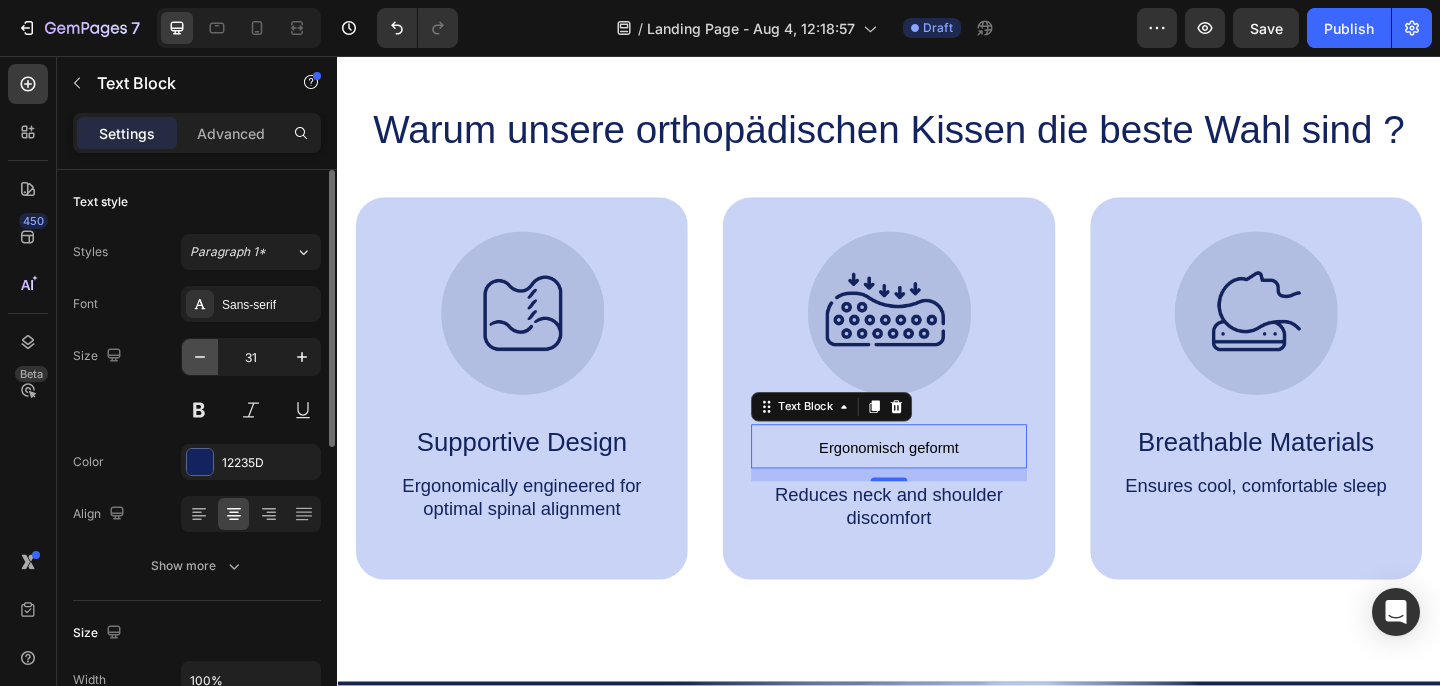 click at bounding box center (200, 357) 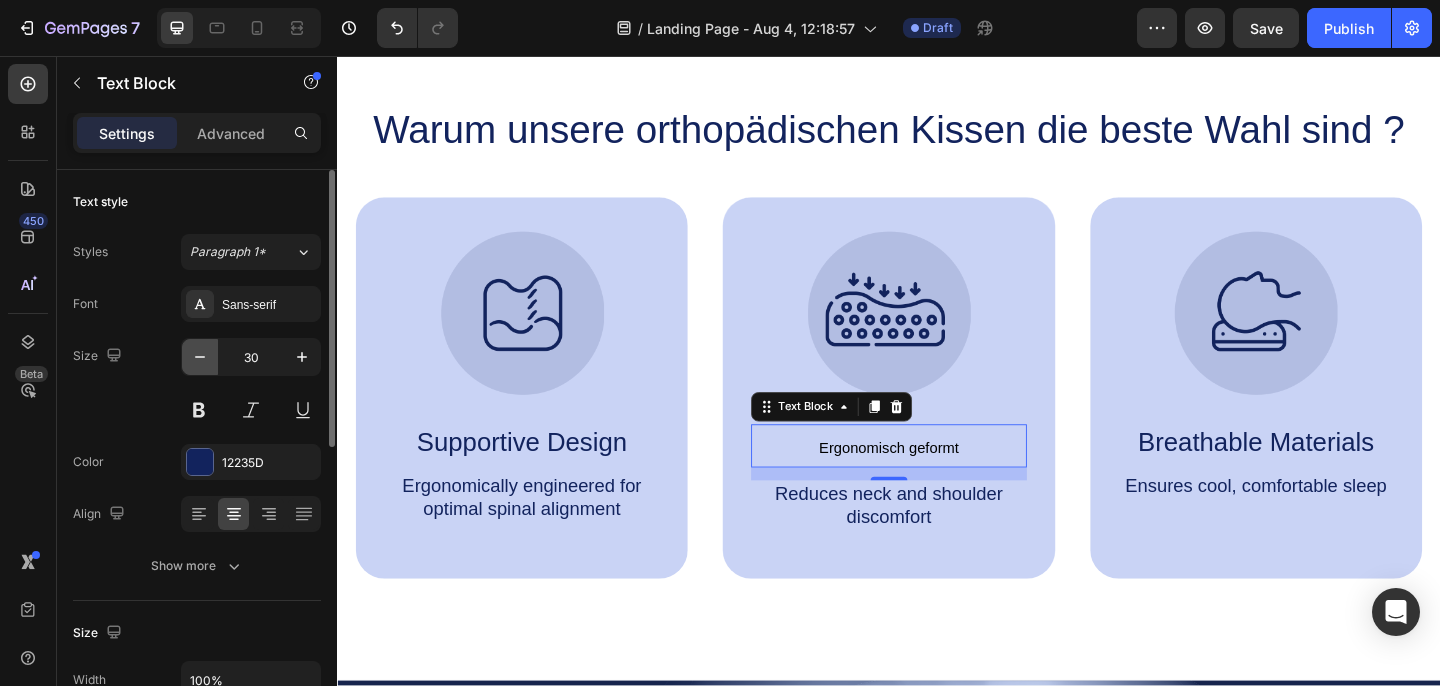 click at bounding box center (200, 357) 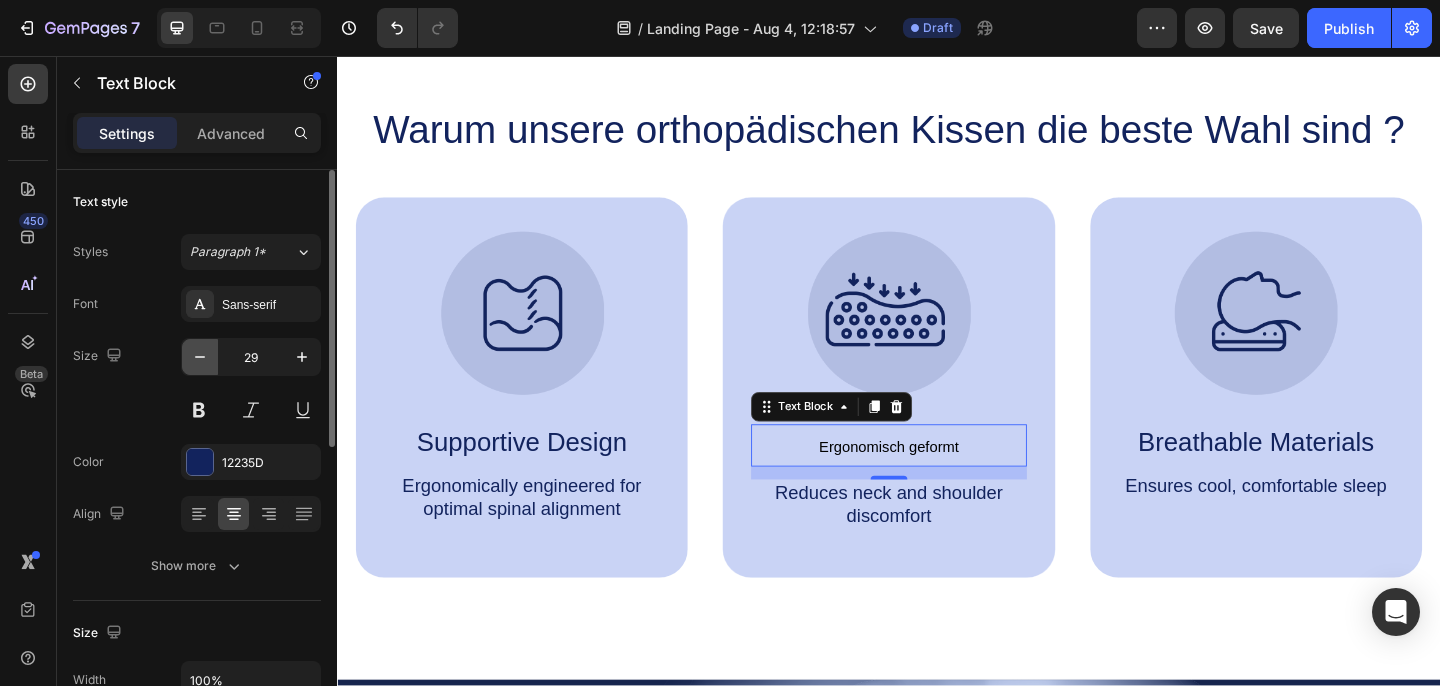 click at bounding box center (200, 357) 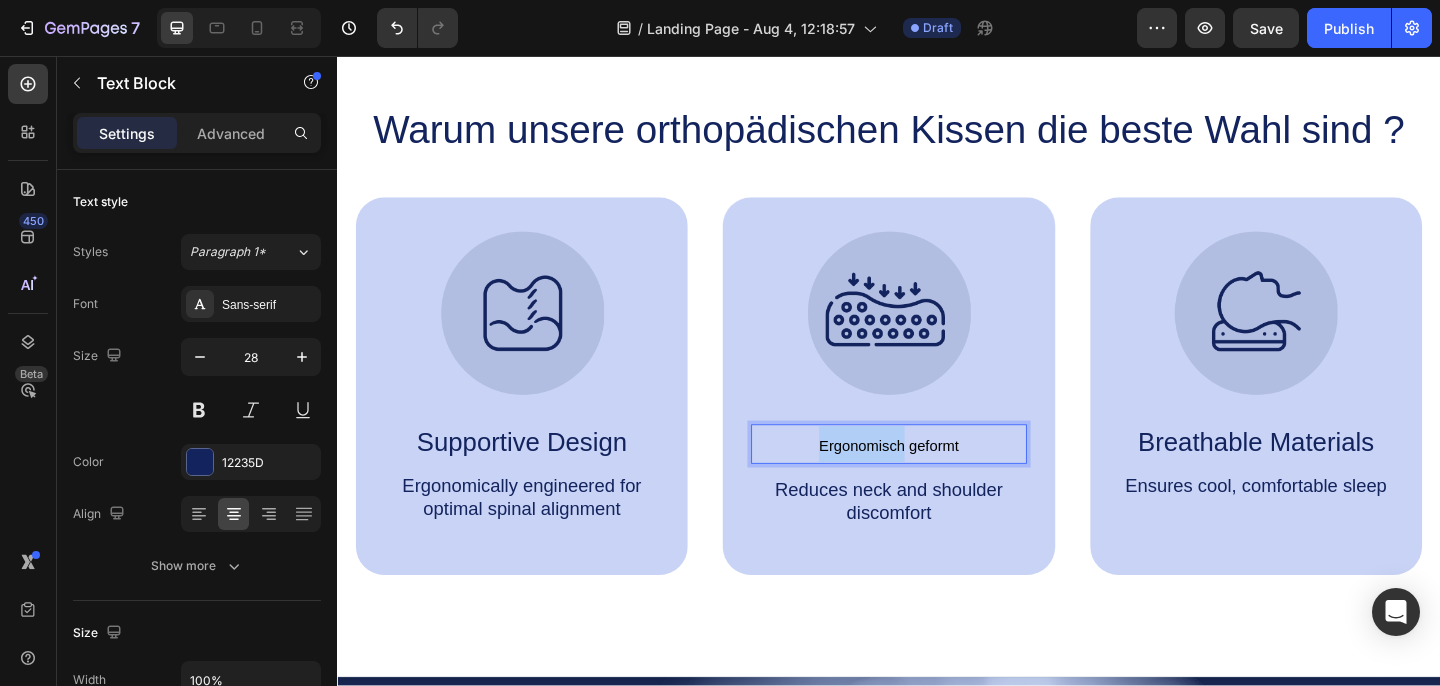 click on "Ergonomisch geformt" at bounding box center (937, 480) 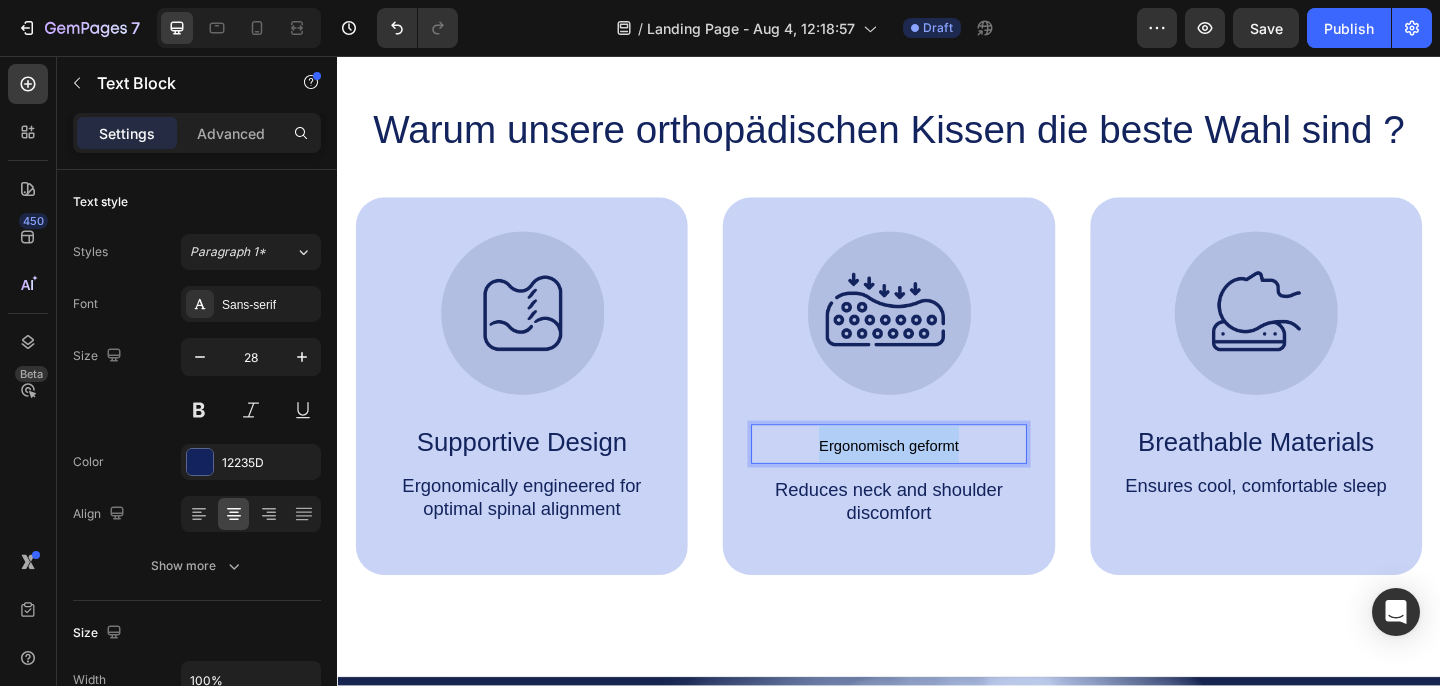 click on "Ergonomisch geformt" at bounding box center (937, 480) 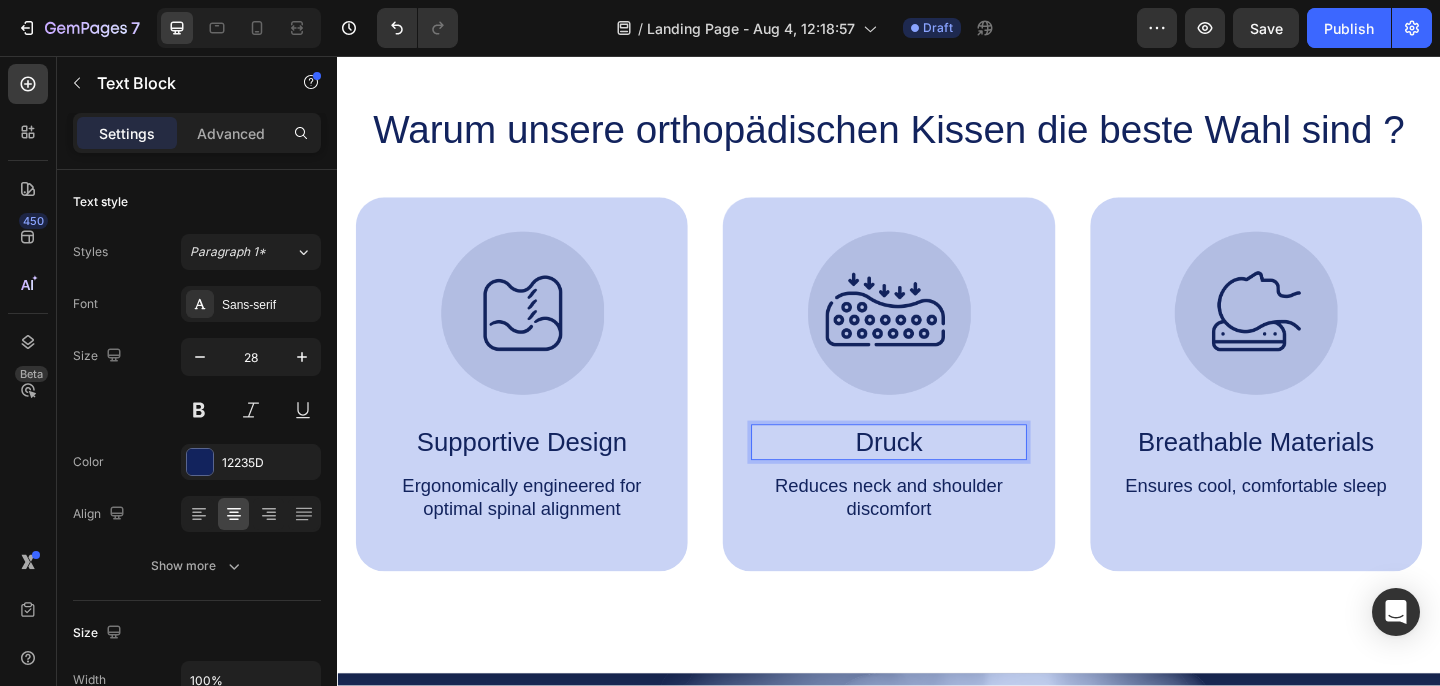 click on "Druck" at bounding box center (936, 476) 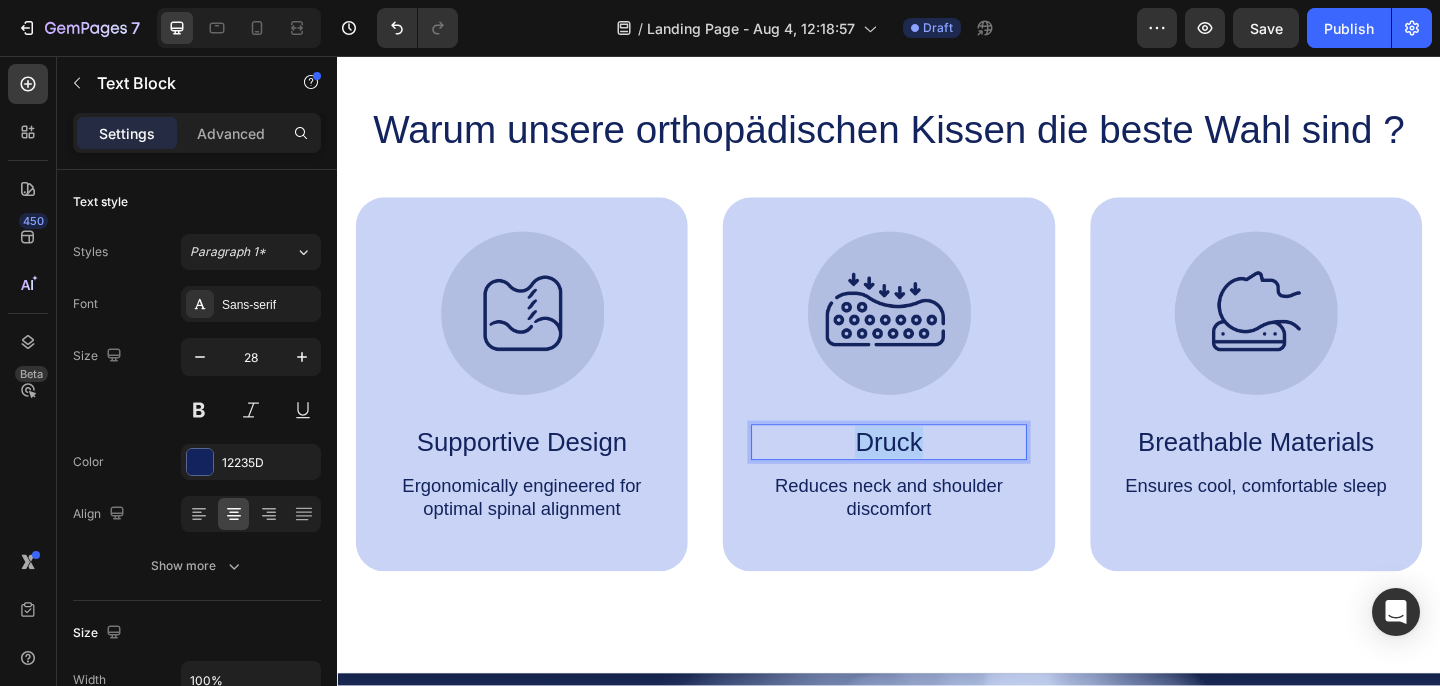 click on "Druck" at bounding box center [936, 476] 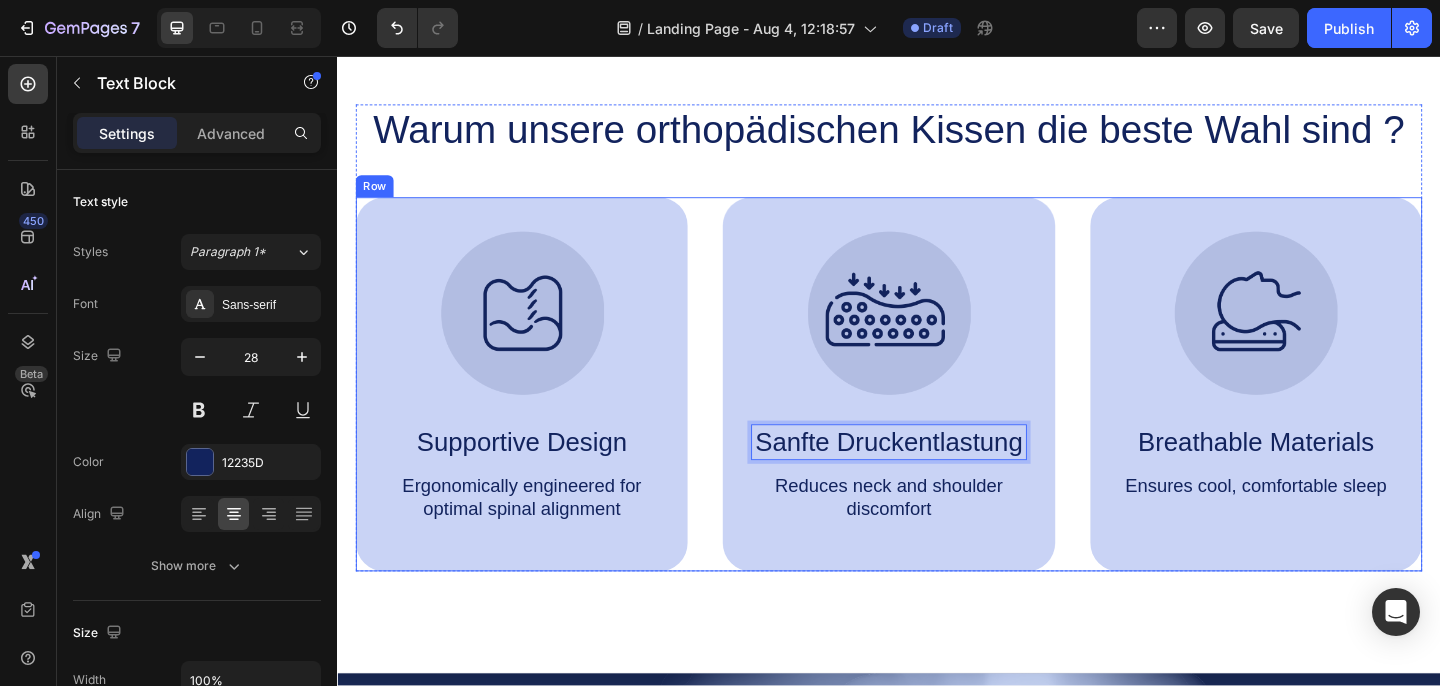 click on "Image Supportive Design Text Block Ergonomically engineered for optimal spinal alignment Text Block Hero Banner Image Sanfte Druckentlastung  Text Block 14 Reduces neck and shoulder discomfort Text Block Hero Banner Image Breathable Materials Text Block Ensures cool, comfortable sleep Text Block Hero Banner Row Image Supportive Design Text Block Ergonomically engineered for optimal spinal alignment Text Block Hero Banner Image Pressure Relief Text Block Reduces neck and shoulder discomfort Text Block Hero Banner Row Image Breathable Materials Text Block Ensures cool, comfortable sleep Text Block Hero Banner Row Section 2 You can create reusable sections Create Theme Section AI Content Write with GemAI What would you like to describe here? Tone and Voice Persuasive Product Memory Foam Cervical Pillow, 2 In 1 Ergonomic Contour Orthopedic Pillow For Neck Pain, Contoured Support Pillows,Neck Pillow Show more Generate" at bounding box center [937, 413] 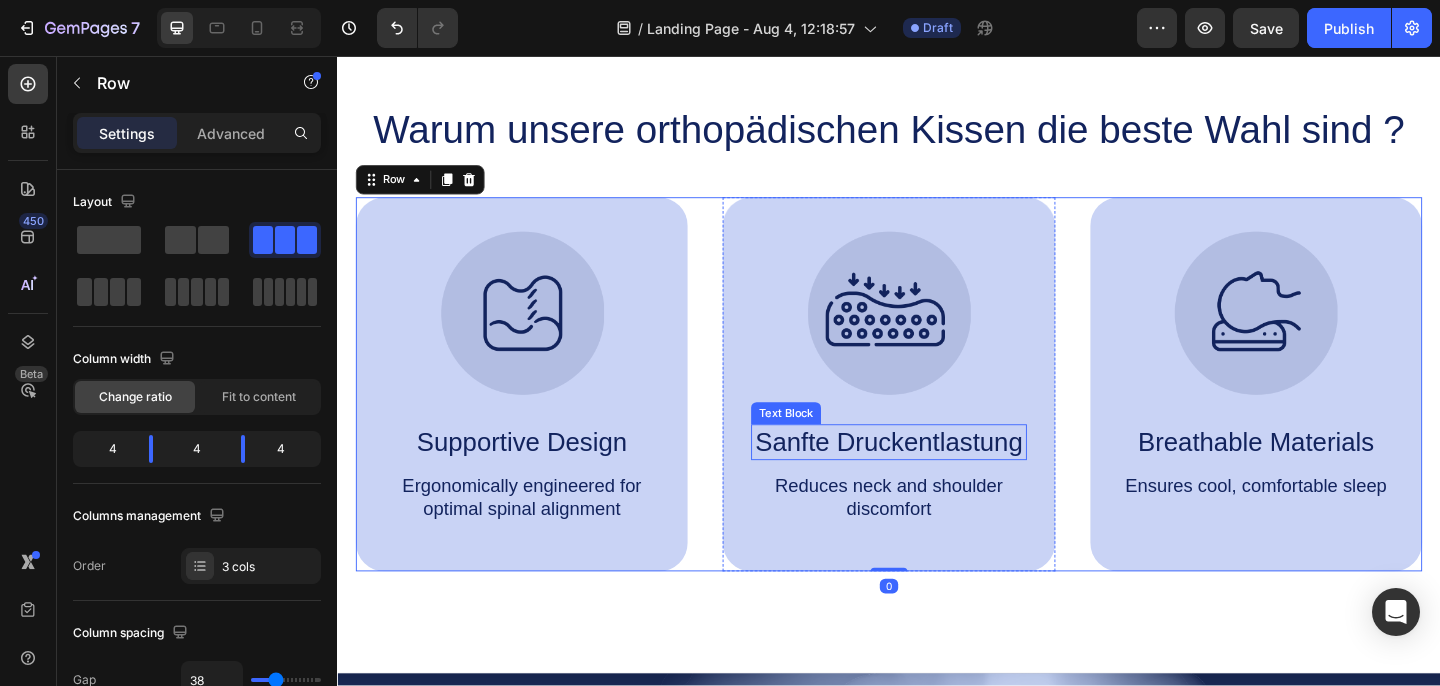 click on "Sanfte Druckentlastung" at bounding box center (936, 476) 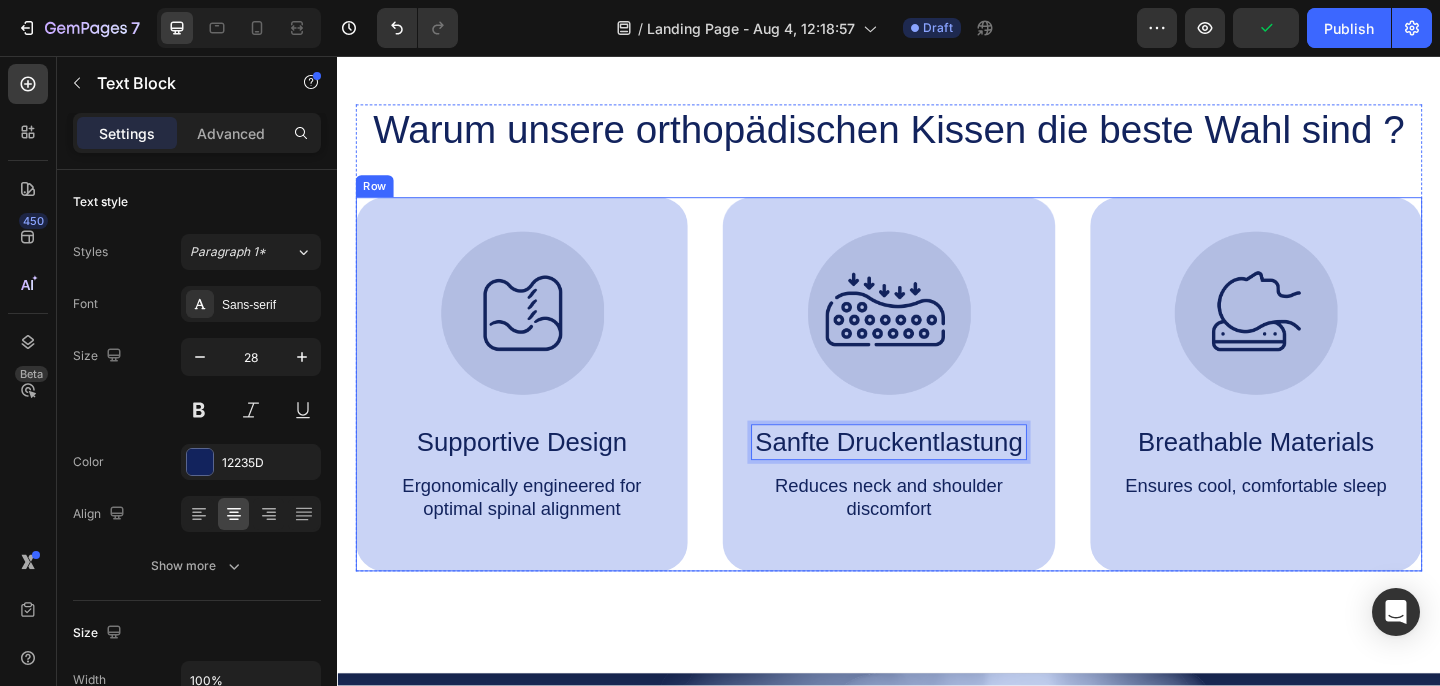 click on "Image Supportive Design Text Block Ergonomically engineered for optimal spinal alignment Text Block Hero Banner Image Sanfte Druckentlastung  Text Block 14 Reduces neck and shoulder discomfort Text Block Hero Banner Image Breathable Materials Text Block Ensures cool, comfortable sleep Text Block Hero Banner Row Image Supportive Design Text Block Ergonomically engineered for optimal spinal alignment Text Block Hero Banner Image Pressure Relief Text Block Reduces neck and shoulder discomfort Text Block Hero Banner Row Image Breathable Materials Text Block Ensures cool, comfortable sleep Text Block Hero Banner Row Section 2 You can create reusable sections Create Theme Section AI Content Write with GemAI What would you like to describe here? Tone and Voice Persuasive Product Memory Foam Cervical Pillow, 2 In 1 Ergonomic Contour Orthopedic Pillow For Neck Pain, Contoured Support Pillows,Neck Pillow Show more Generate" at bounding box center [937, 413] 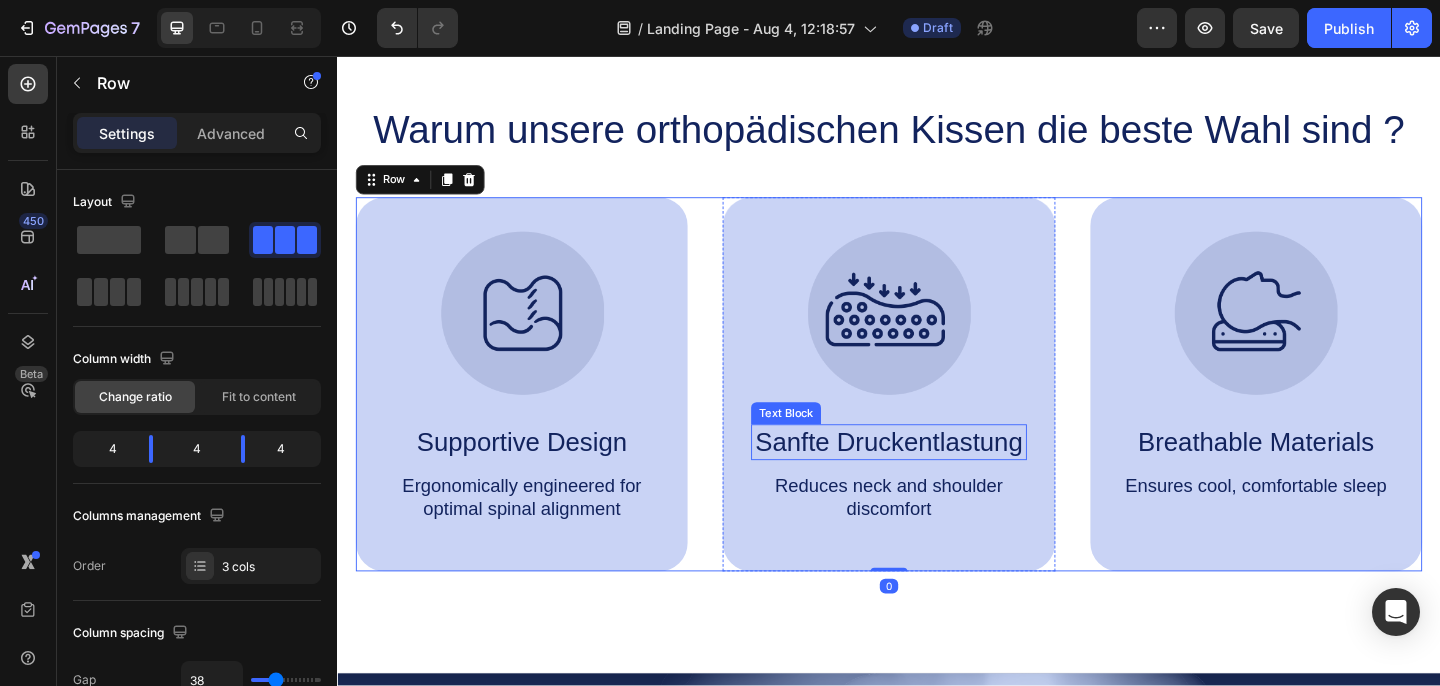 click on "Sanfte Druckentlastung" at bounding box center (936, 476) 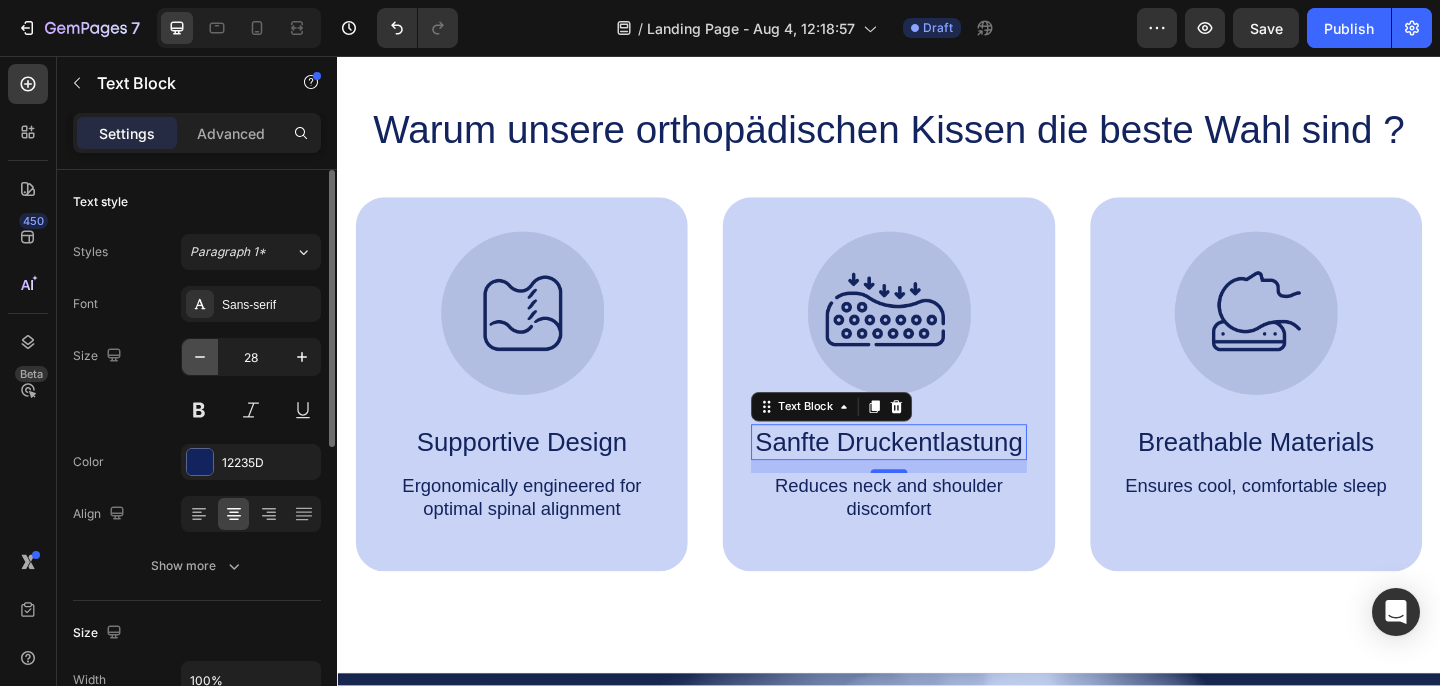 click 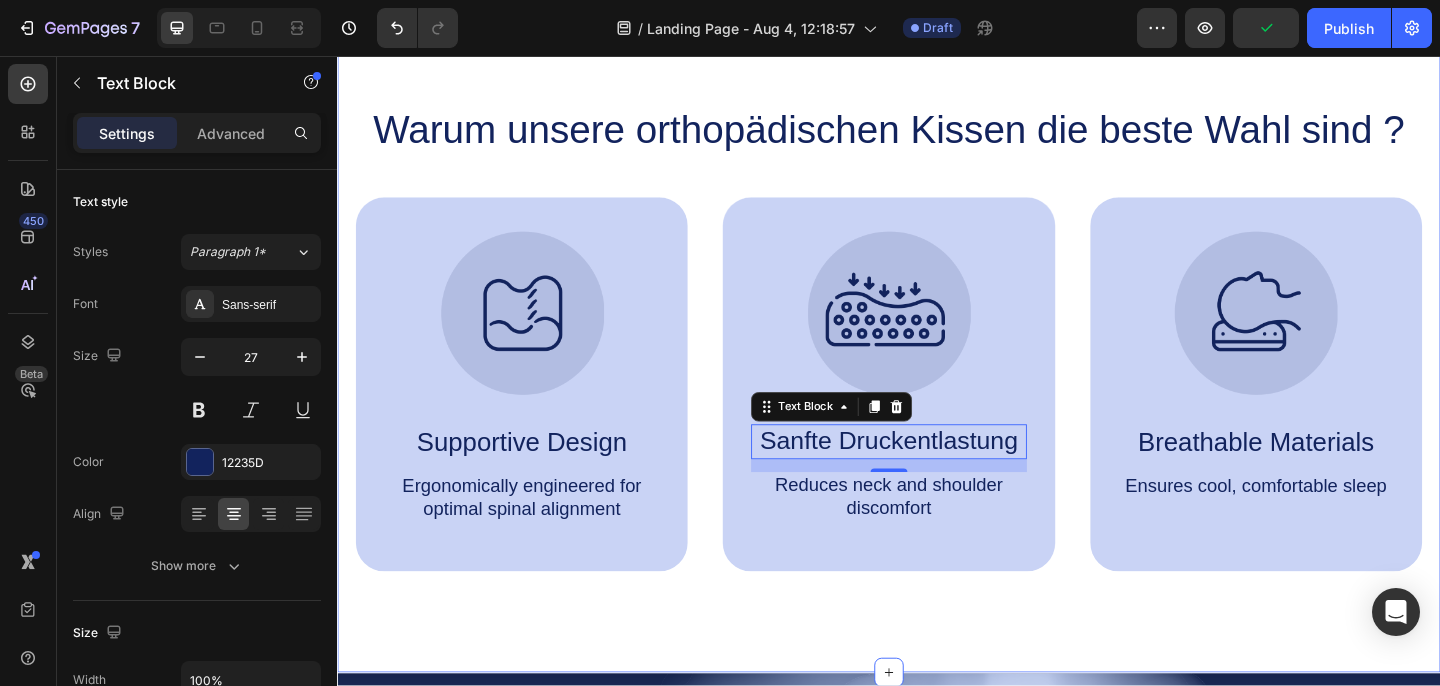 click on "Warum unsere orthopädischen Kissen die beste Wahl sind ? Heading Image Supportive Design Text Block Ergonomically engineered for optimal spinal alignment Text Block Hero Banner Image Sanfte Druckentlastung  Text Block 14 Reduces neck and shoulder discomfort Text Block Hero Banner Image Breathable Materials Text Block Ensures cool, comfortable sleep Text Block Hero Banner Row Image Supportive Design Text Block Ergonomically engineered for optimal spinal alignment Text Block Hero Banner Image Pressure Relief Text Block Reduces neck and shoulder discomfort Text Block Hero Banner Row Image Breathable Materials Text Block Ensures cool, comfortable sleep Text Block Hero Banner Row Section 2" at bounding box center [937, 361] 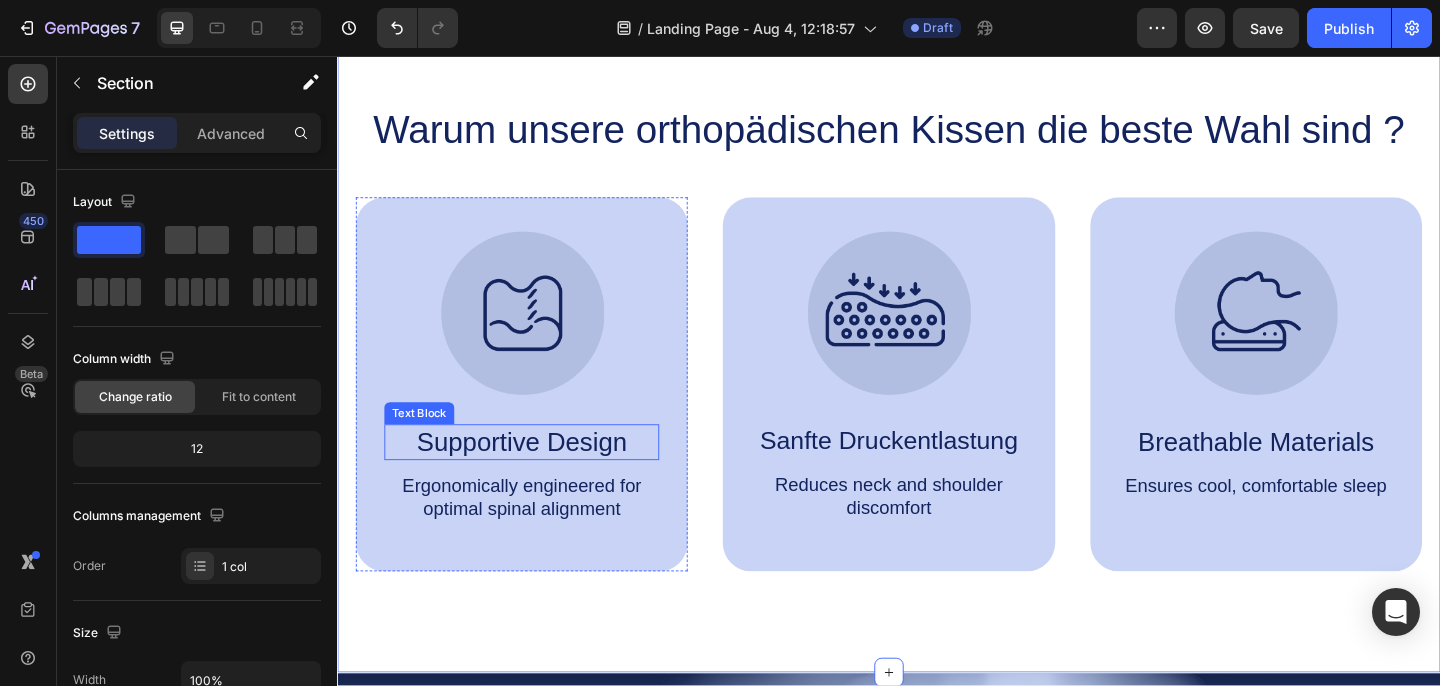 click on "Supportive Design" at bounding box center (537, 476) 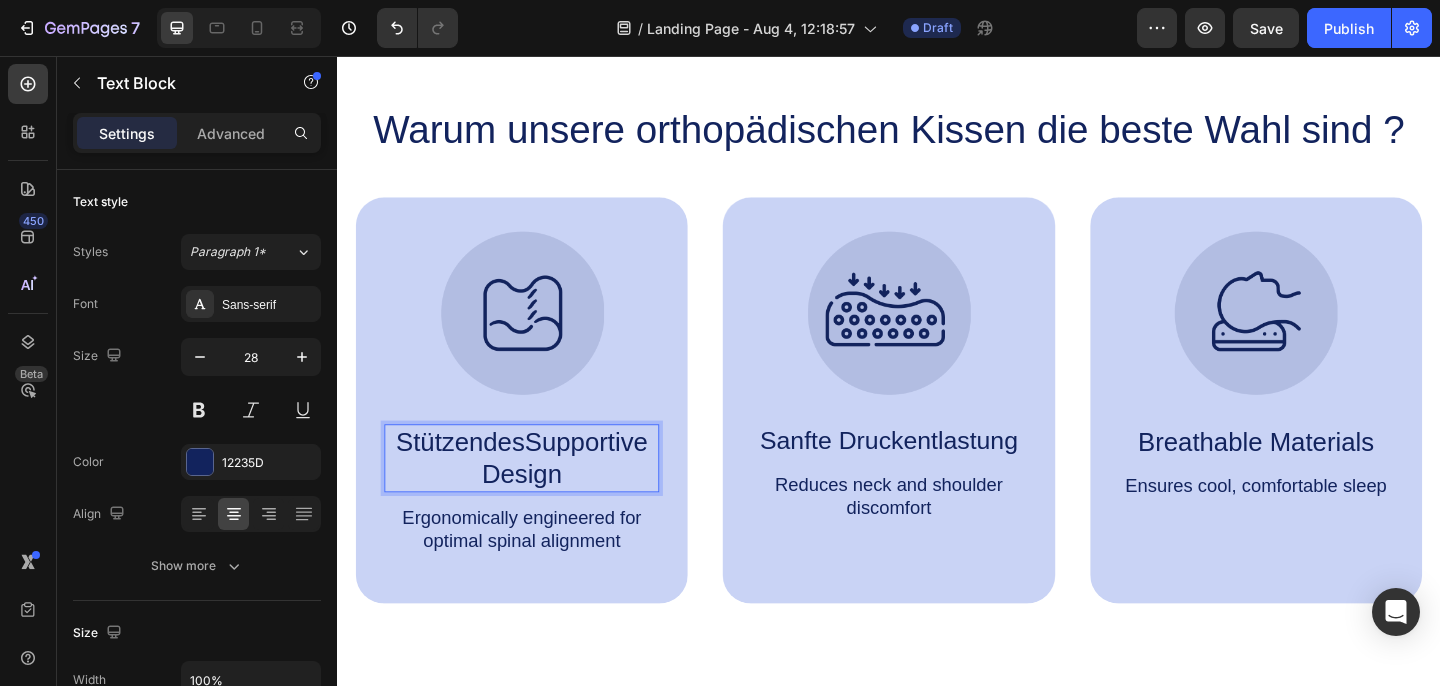click on "StützendesSupportive Design" at bounding box center (537, 494) 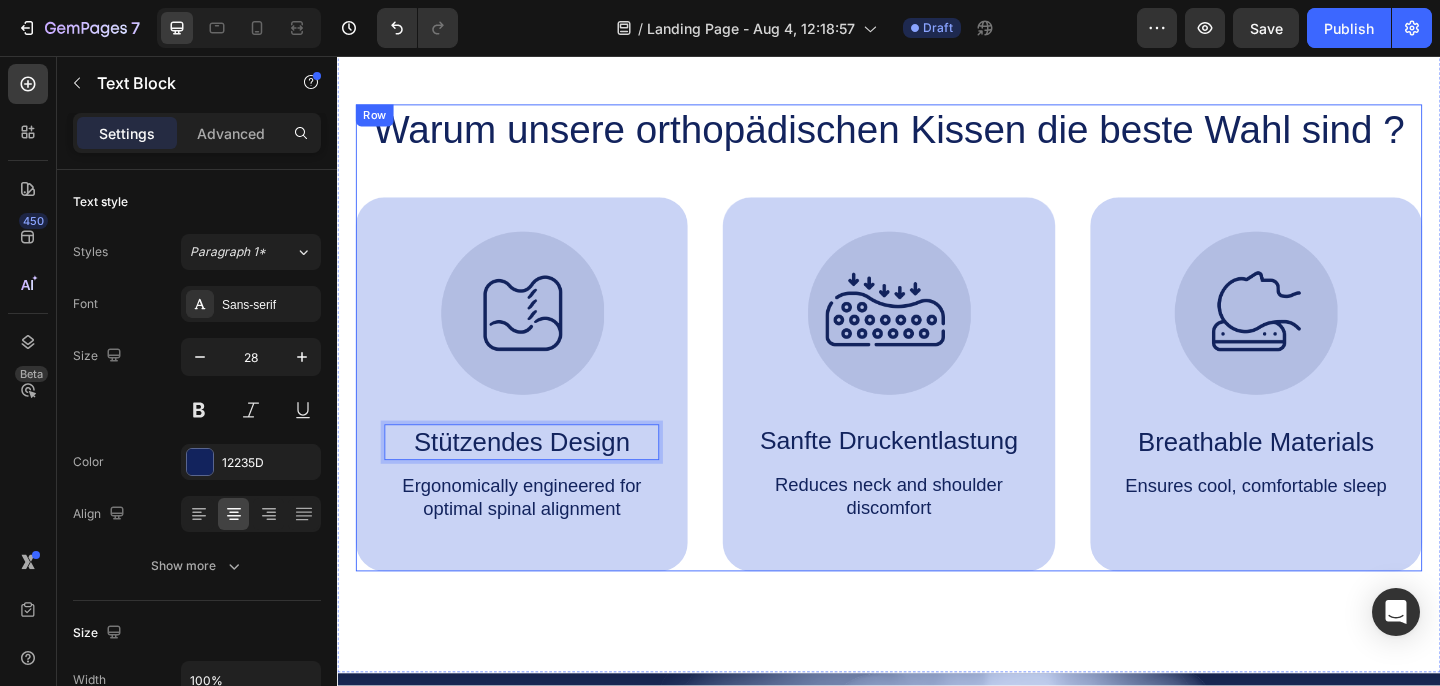 click on "Warum unsere orthopädischen Kissen die beste Wahl sind ? Heading Image Stützendes Design Text Block 14 Ergonomically engineered for optimal spinal alignment Text Block Hero Banner Image Sanfte Druckentlastung Text Block Reduces neck and shoulder discomfort Text Block Hero Banner Image Breathable Materials Text Block Ensures cool, comfortable sleep Text Block Hero Banner Row Image Supportive Design Text Block Ergonomically engineered for optimal spinal alignment Text Block Hero Banner Image Pressure Relief Text Block Reduces neck and shoulder discomfort Text Block Hero Banner Row Image Breathable Materials Text Block Ensures cool, comfortable sleep Text Block Hero Banner" at bounding box center (937, 363) 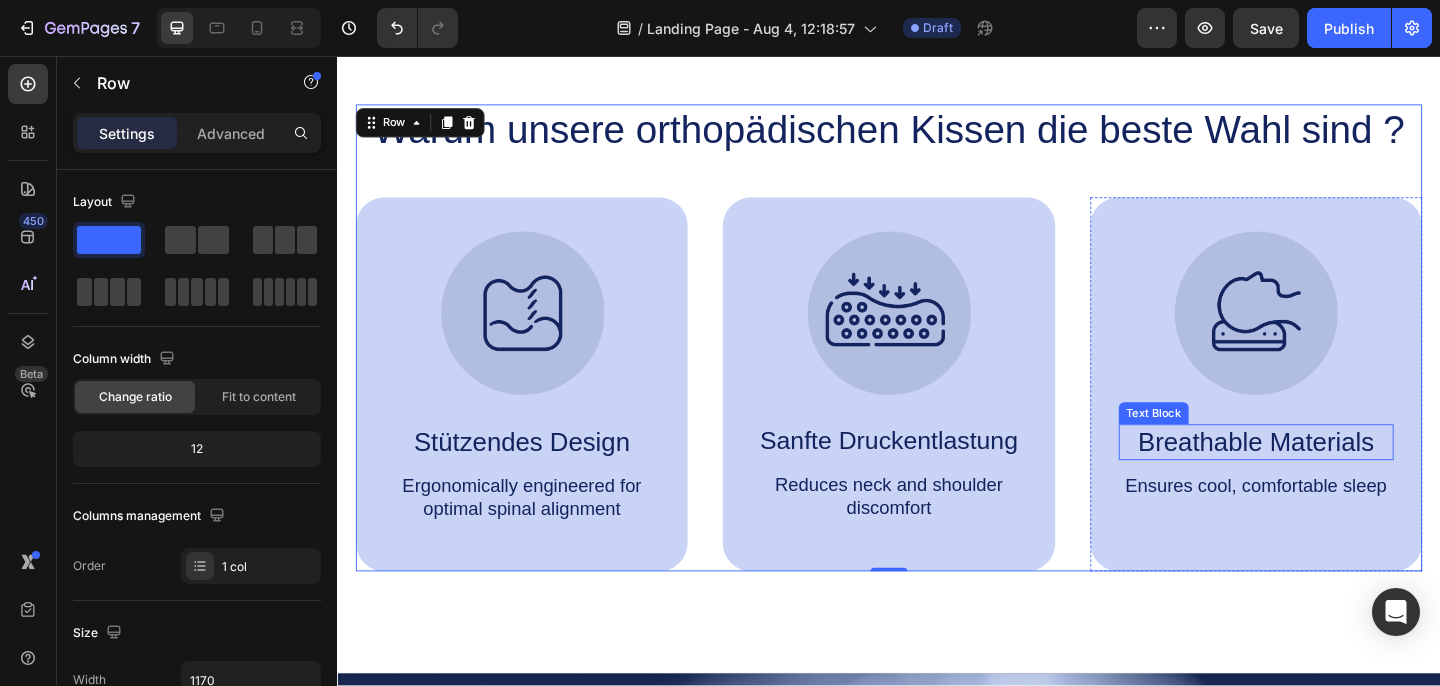 click on "Breathable Materials" at bounding box center (1336, 476) 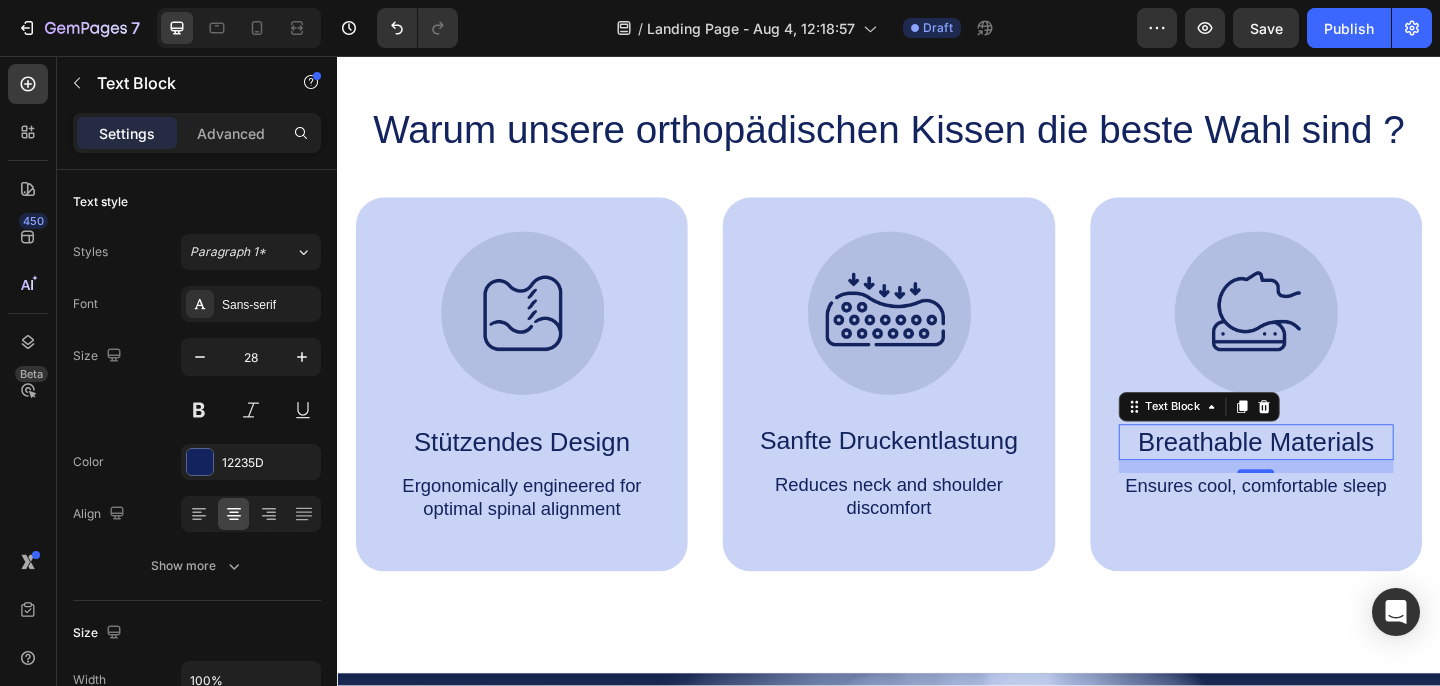 click on "Breathable Materials" at bounding box center [1336, 476] 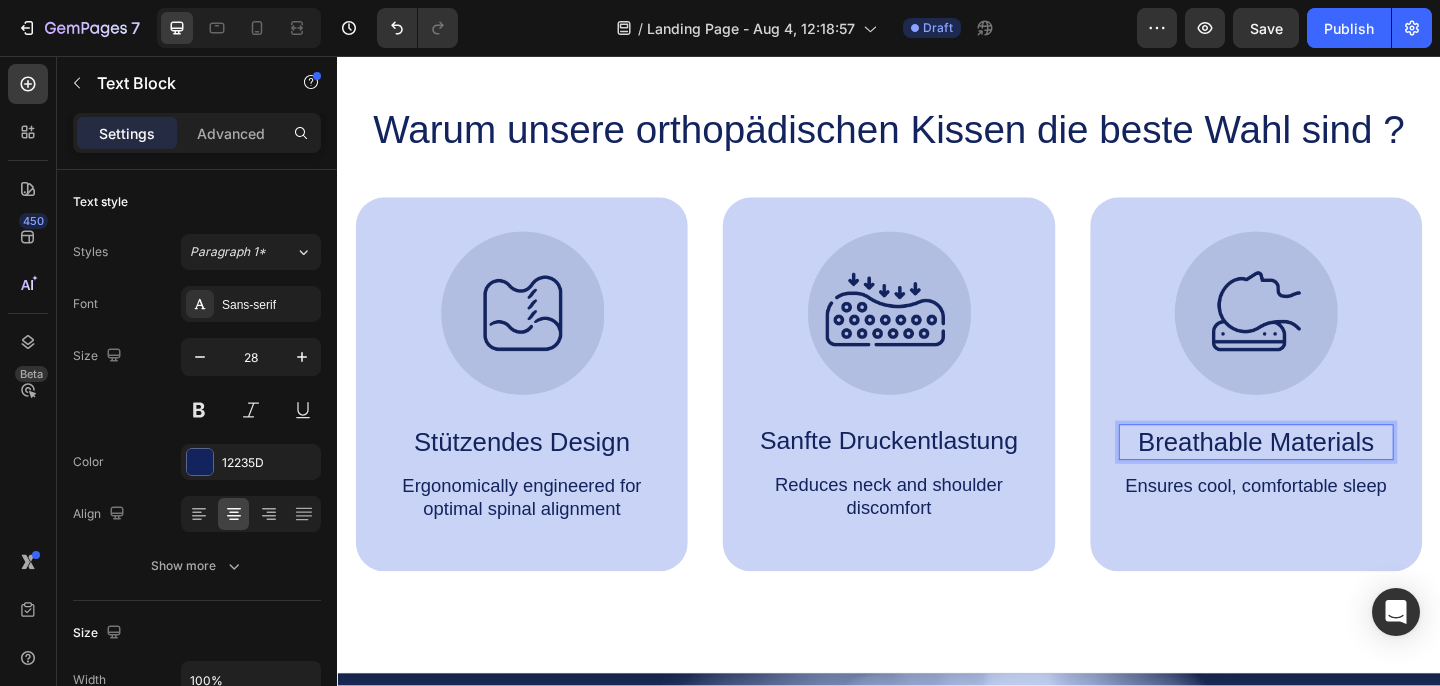 click on "Breathable Materials" at bounding box center (1336, 476) 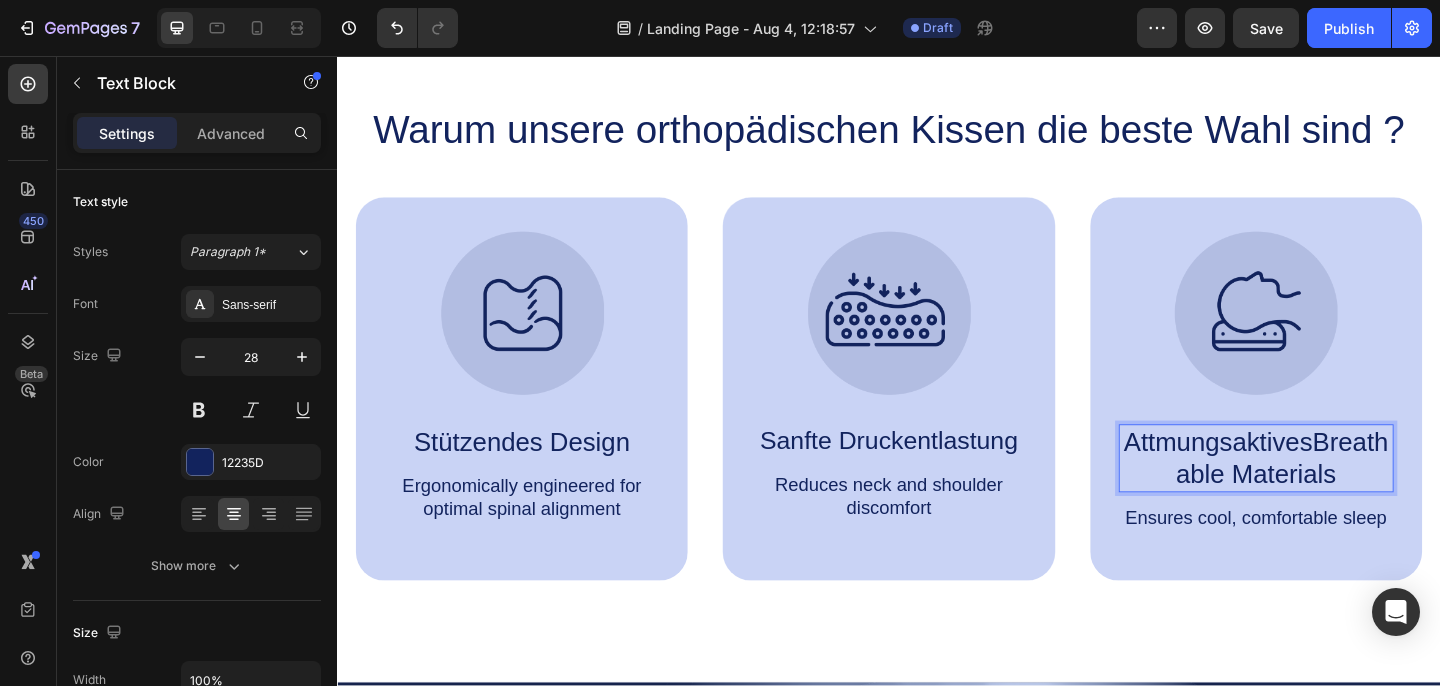 click on "AttmungsaktivesBreathable Materials" at bounding box center (1336, 494) 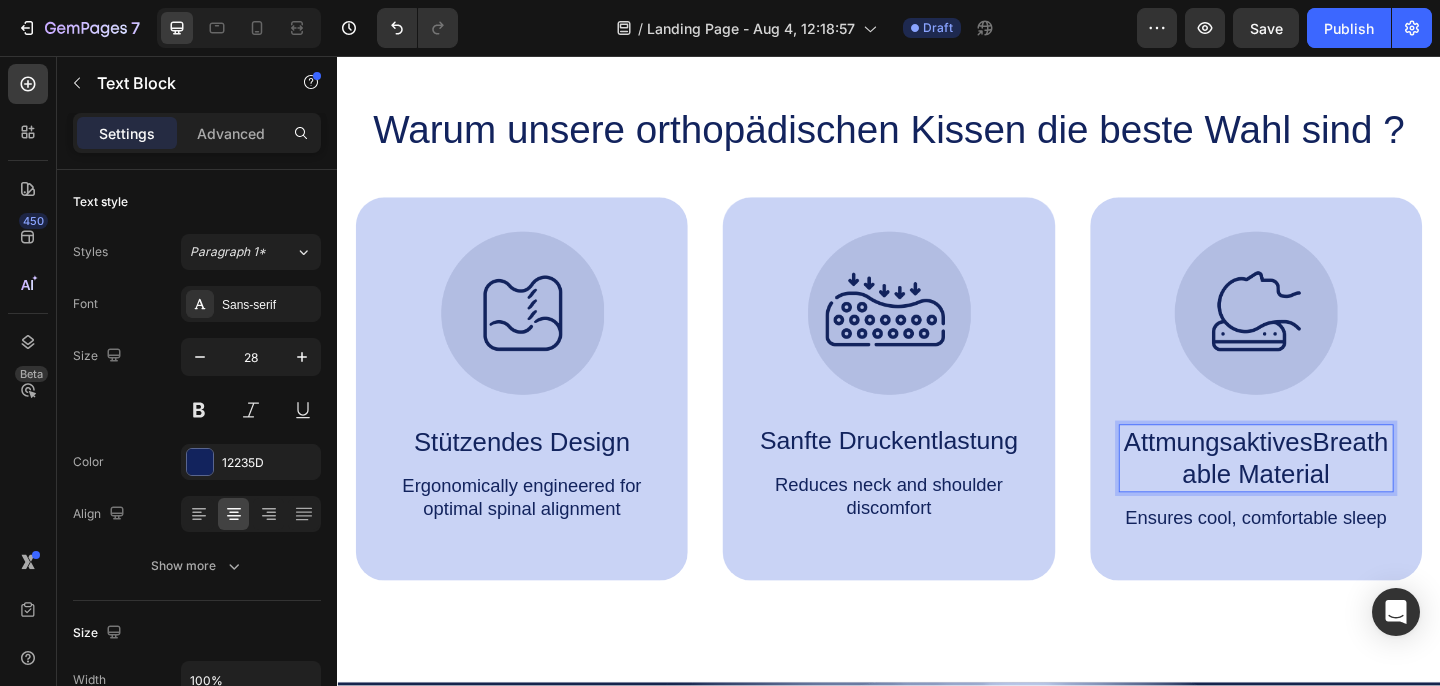 click on "AttmungsaktivesBreathable Material" at bounding box center (1336, 494) 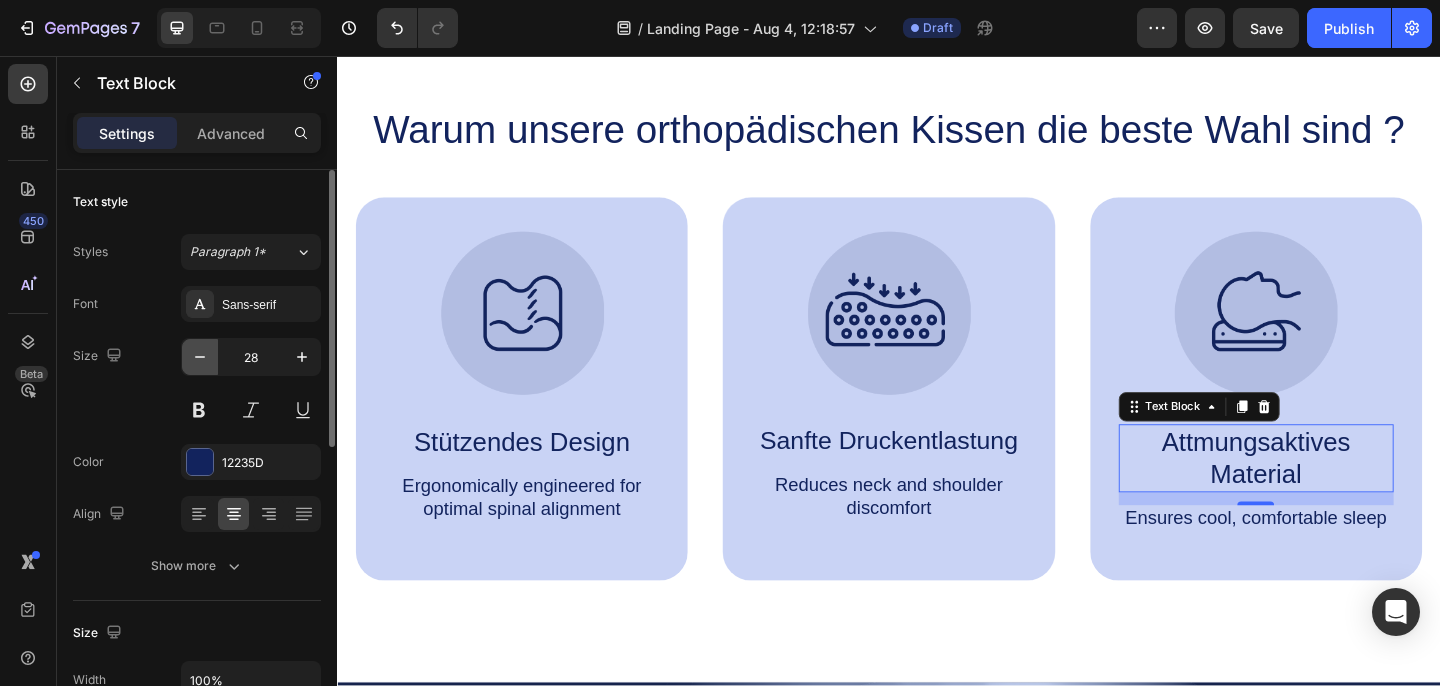 click 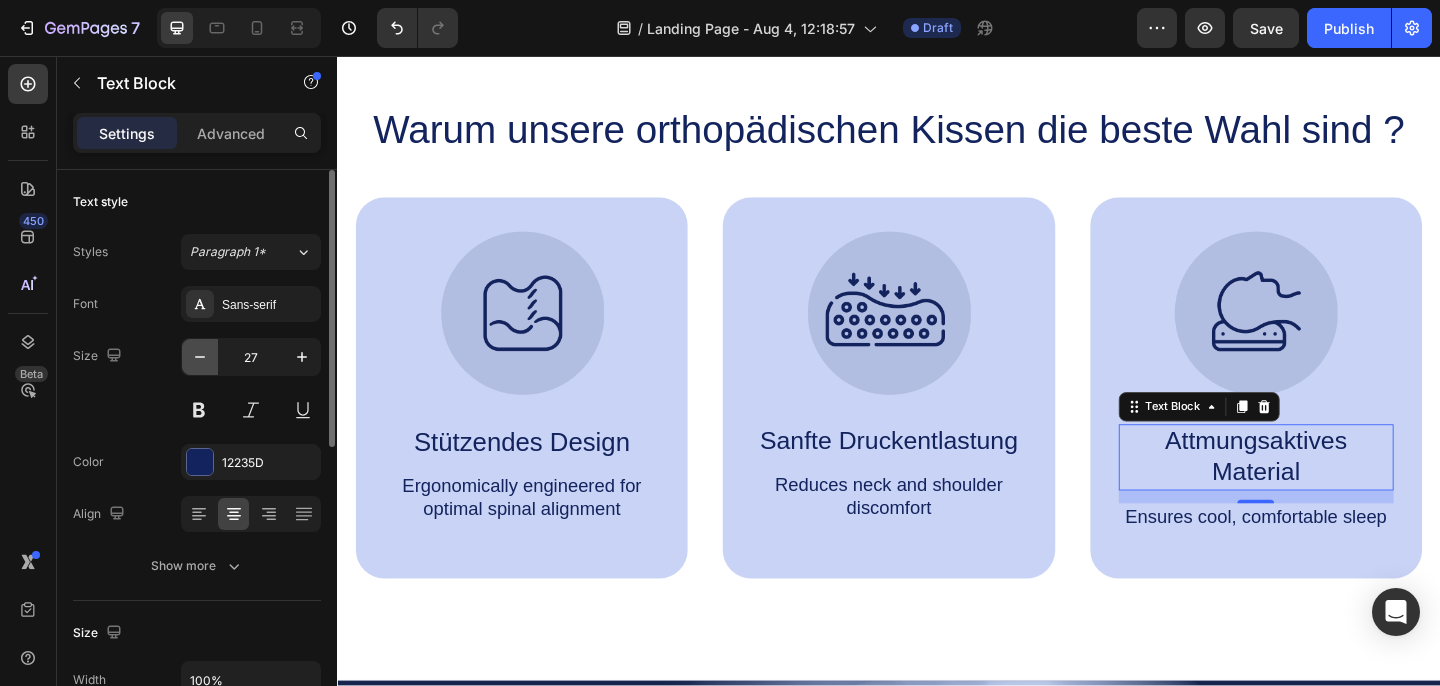 click 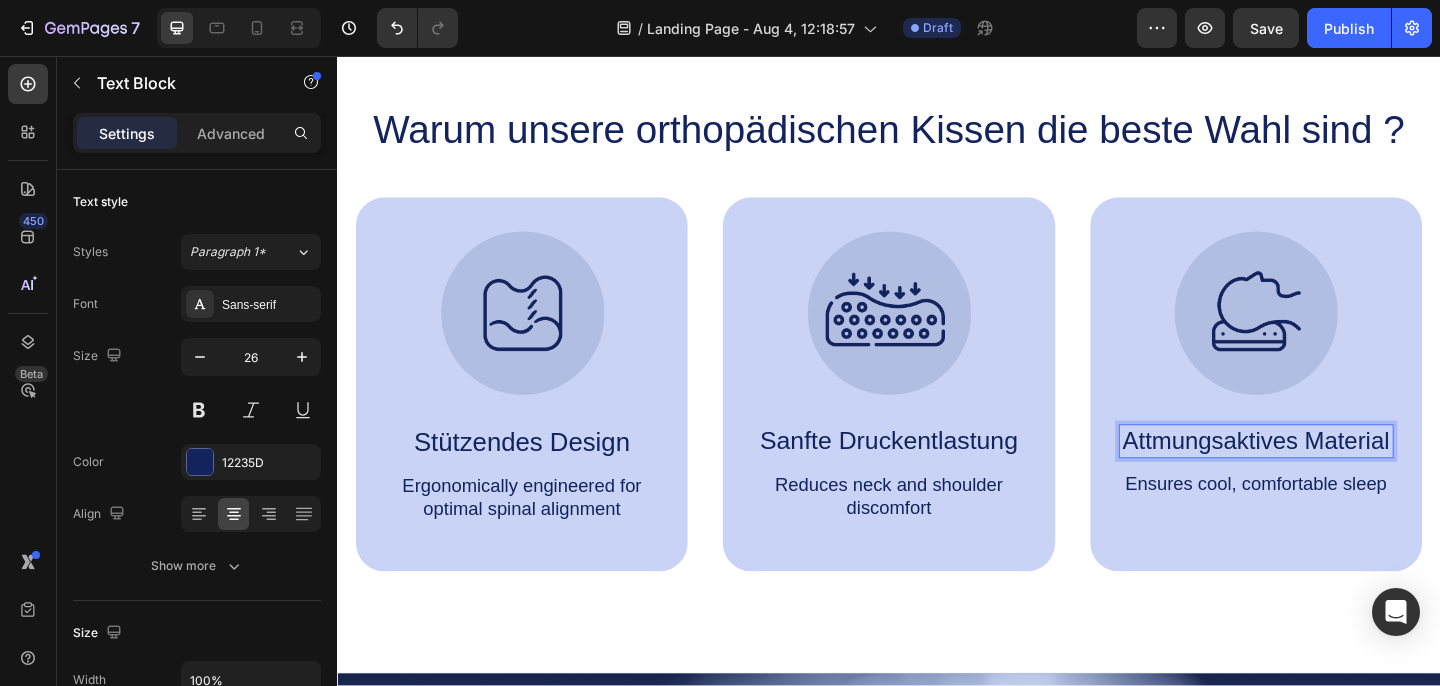click on "Attmungsaktives Material" at bounding box center (1336, 475) 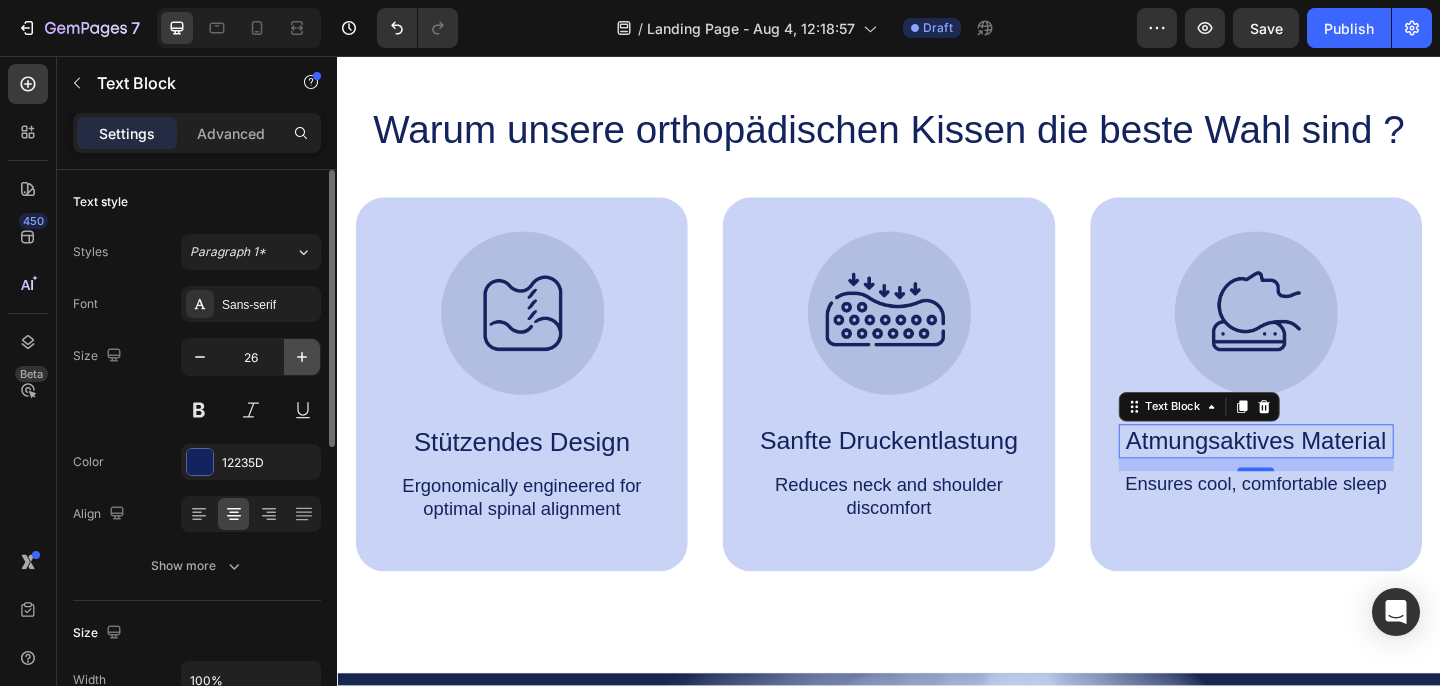 click at bounding box center (302, 357) 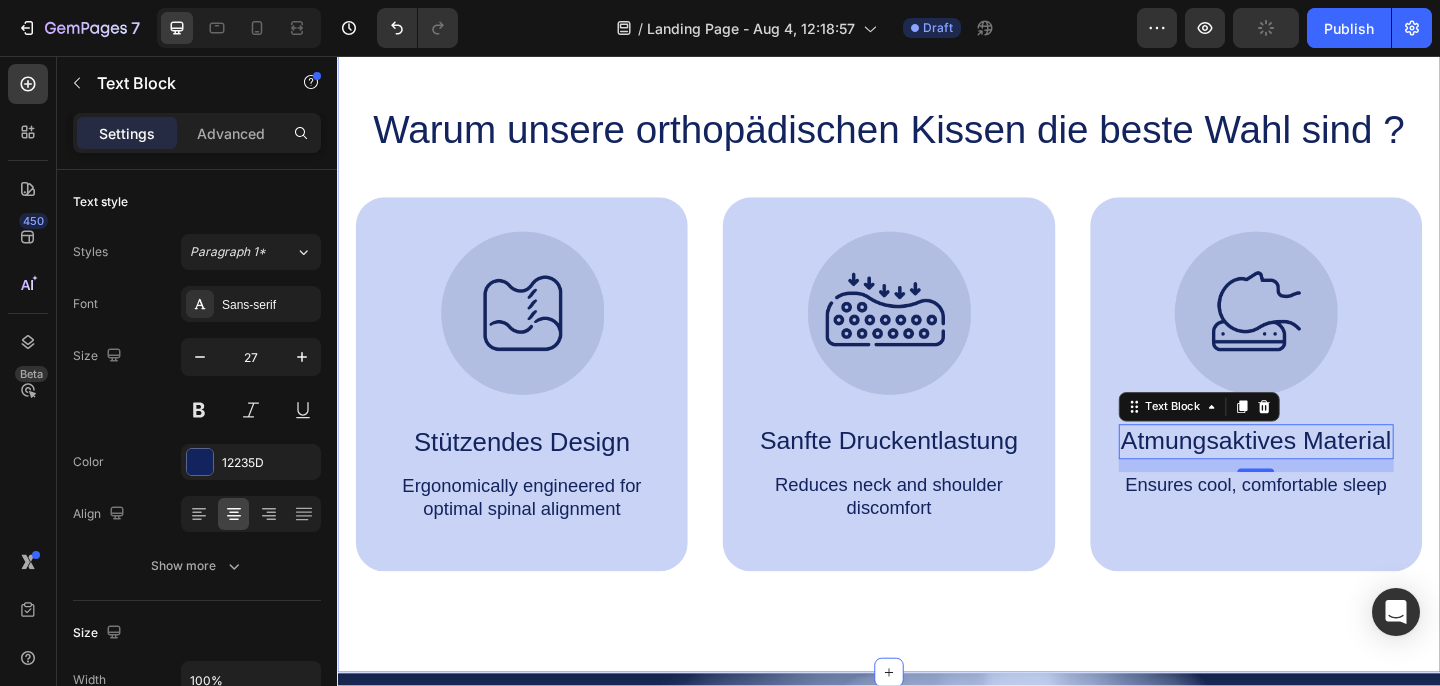 click on "Warum unsere orthopädischen Kissen die beste Wahl sind ? Heading Image Stützendes Design Text Block Ergonomically engineered for optimal spinal alignment Text Block Hero Banner Image Sanfte Druckentlastung Text Block Reduces neck and shoulder discomfort Text Block Hero Banner Image Atmungsaktives Material Text Block Ensures cool, comfortable sleep Text Block Hero Banner Row Image Supportive Design Text Block Ergonomically engineered for optimal spinal alignment Text Block Hero Banner Image Pressure Relief Text Block Reduces neck and shoulder discomfort Text Block Hero Banner Row Image Breathable Materials Text Block Ensures cool, comfortable sleep Text Block Hero Banner Row Section 2 You can create reusable sections Create Theme Section AI Content Write with GemAI What would you like to describe here? Tone and Voice Persuasive Product Show more Generate" at bounding box center (937, 361) 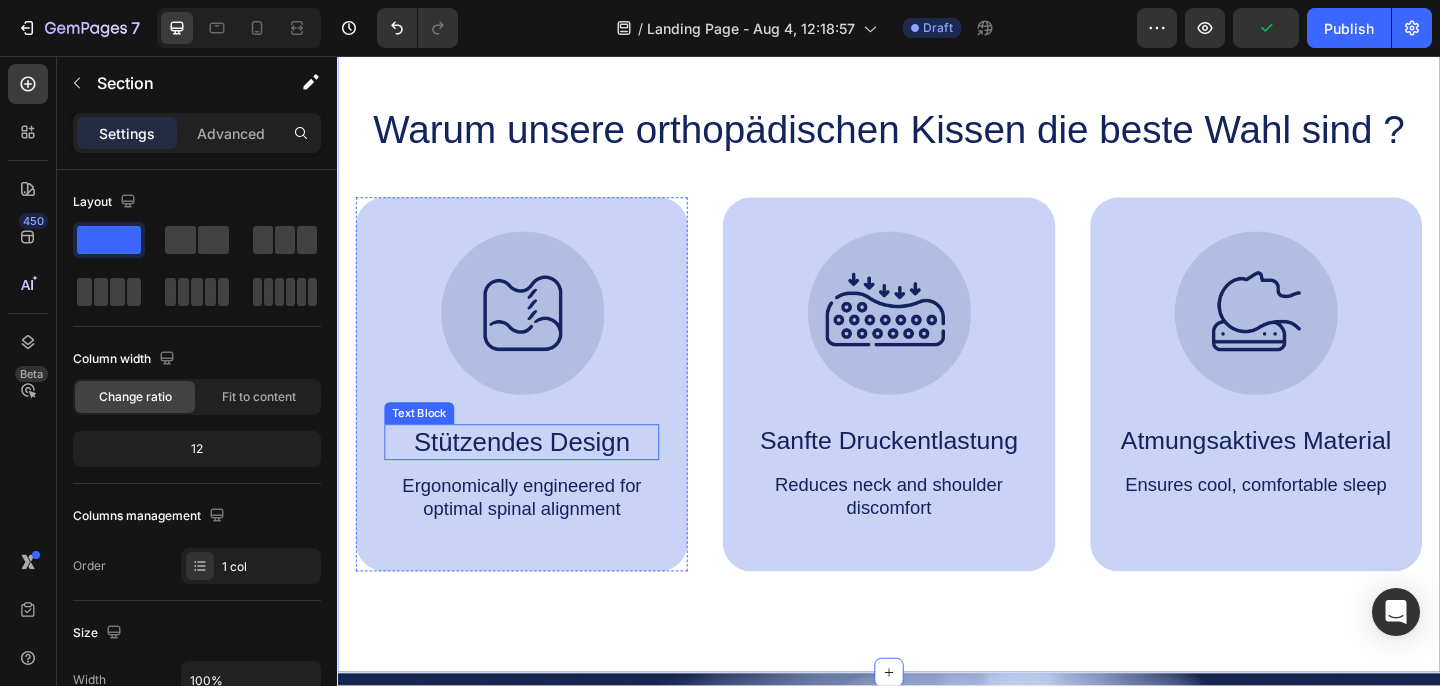click on "Stützendes Design" at bounding box center [537, 476] 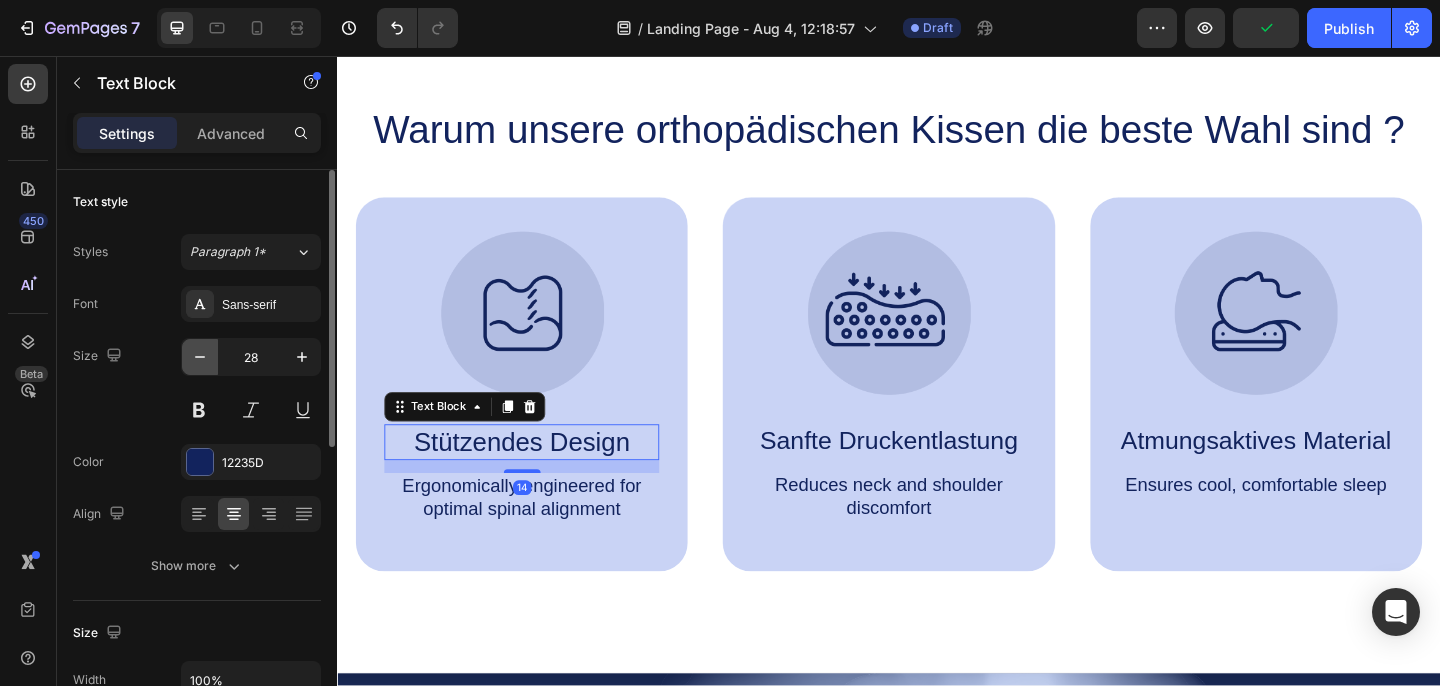 click 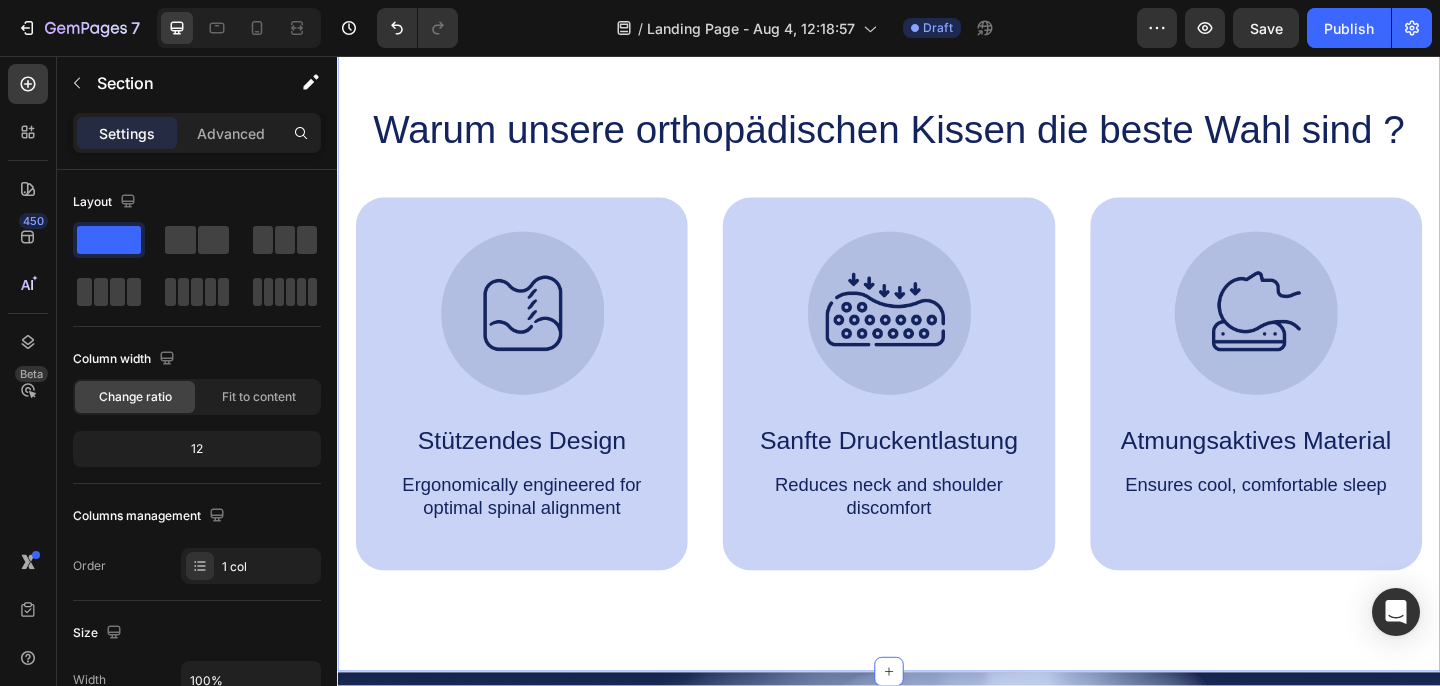 click on "Warum unsere orthopädischen Kissen die beste Wahl sind ?  Heading Image Stützendes Design Text Block Ergonomically engineered for optimal spinal alignment Text Block Hero Banner Image Sanfte Druckentlastung  Text Block Reduces neck and shoulder discomfort Text Block Hero Banner Image Atmungsaktives Material Text Block Ensures cool, comfortable sleep Text Block Hero Banner Row Image Supportive Design Text Block Ergonomically engineered for optimal spinal alignment Text Block Hero Banner Image Pressure Relief Text Block Reduces neck and shoulder discomfort Text Block Hero Banner Row Image Breathable Materials Text Block Ensures cool, comfortable sleep Text Block Hero Banner Row Section 2   You can create reusable sections Create Theme Section AI Content Write with GemAI What would you like to describe here? Tone and Voice Persuasive Product Memory Foam Cervical Pillow, 2 In 1 Ergonomic Contour Orthopedic Pillow For Neck Pain, Contoured Support Pillows,Neck Pillow Show more Generate" at bounding box center [937, 360] 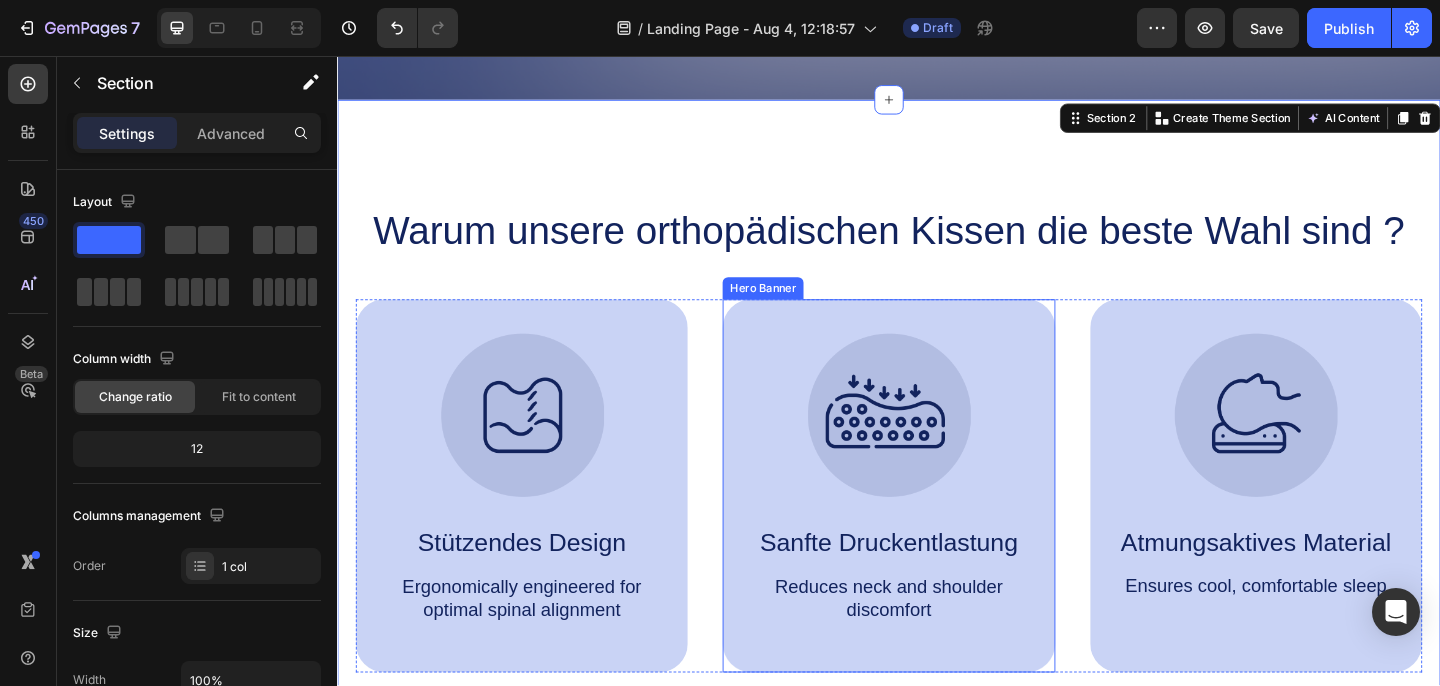 scroll, scrollTop: 1195, scrollLeft: 0, axis: vertical 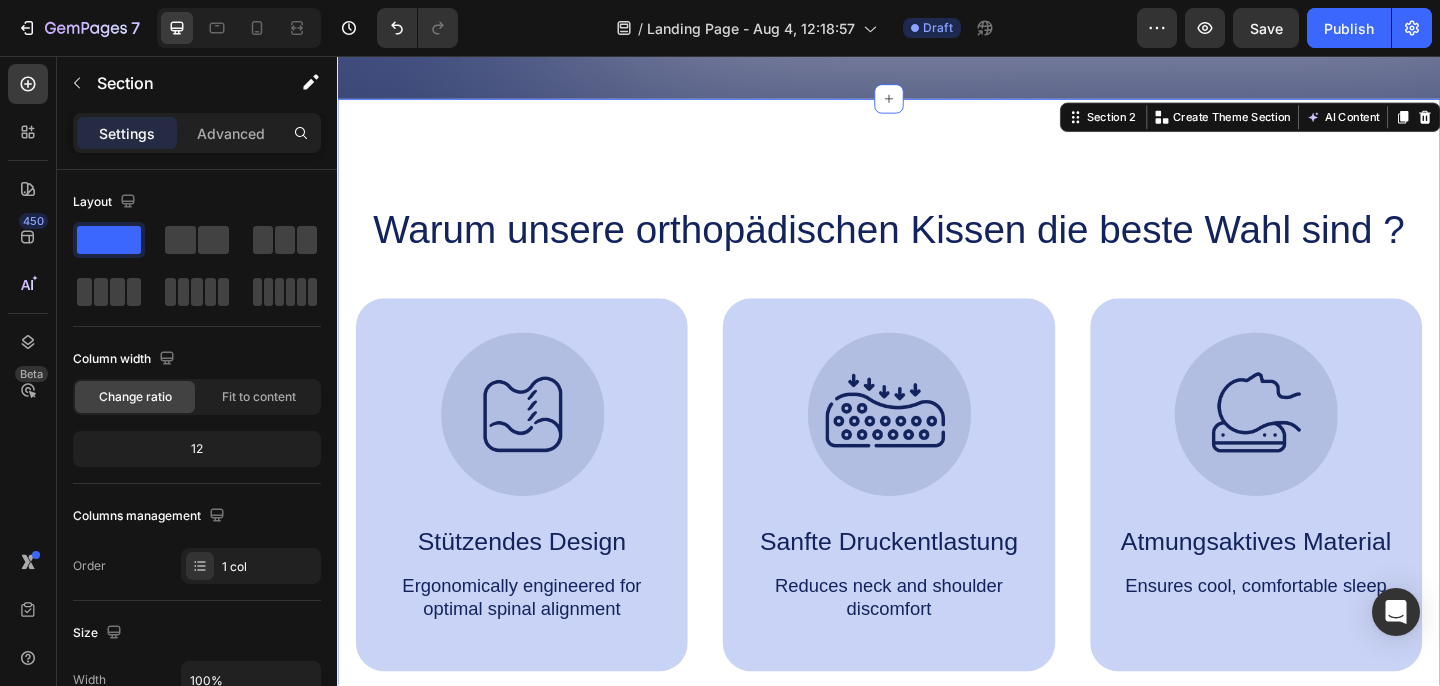 click on "Warum unsere orthopädischen Kissen die beste Wahl sind ?  Heading Image Stützendes Design Text Block Ergonomically engineered for optimal spinal alignment Text Block Hero Banner Image Sanfte Druckentlastung  Text Block Reduces neck and shoulder discomfort Text Block Hero Banner Image Atmungsaktives Material Text Block Ensures cool, comfortable sleep Text Block Hero Banner Row Image Supportive Design Text Block Ergonomically engineered for optimal spinal alignment Text Block Hero Banner Image Pressure Relief Text Block Reduces neck and shoulder discomfort Text Block Hero Banner Row Image Breathable Materials Text Block Ensures cool, comfortable sleep Text Block Hero Banner Row Section 2   You can create reusable sections Create Theme Section AI Content Write with GemAI What would you like to describe here? Tone and Voice Persuasive Product Memory Foam Cervical Pillow, 2 In 1 Ergonomic Contour Orthopedic Pillow For Neck Pain, Contoured Support Pillows,Neck Pillow Show more Generate" at bounding box center [937, 469] 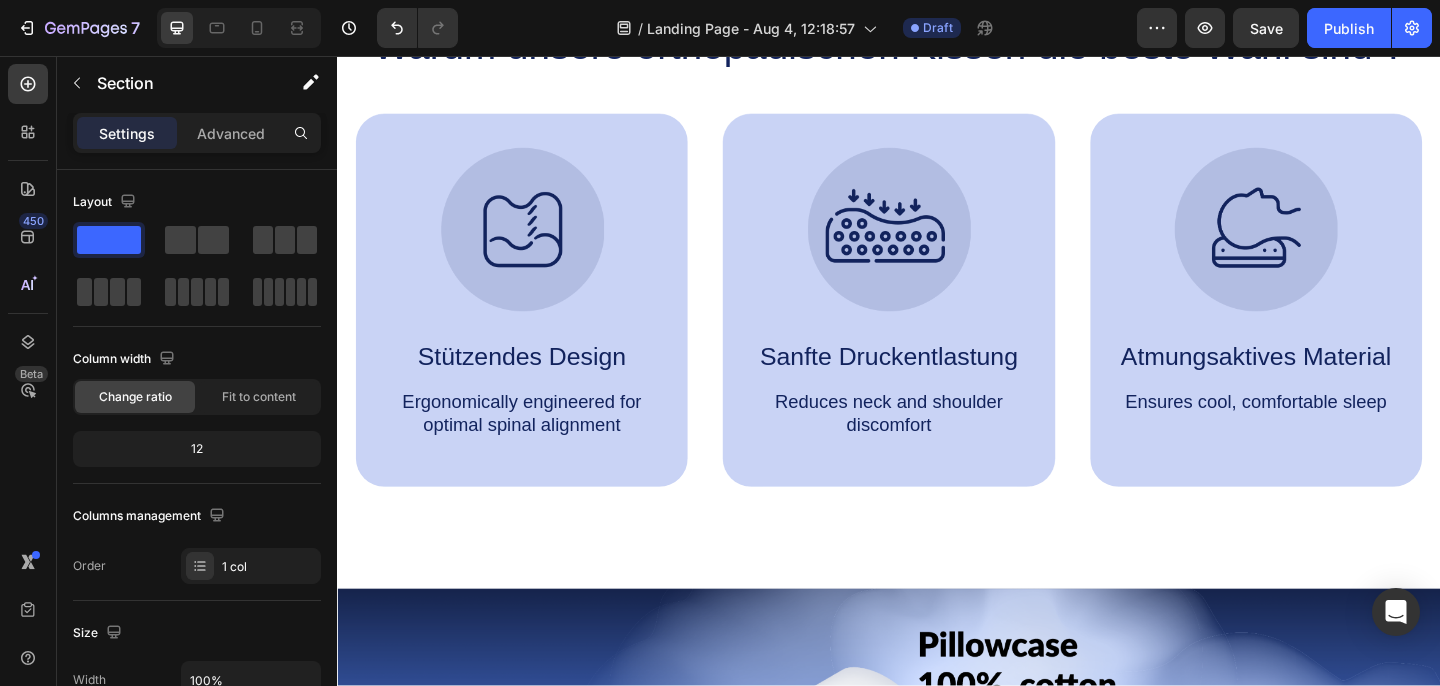 scroll, scrollTop: 1396, scrollLeft: 0, axis: vertical 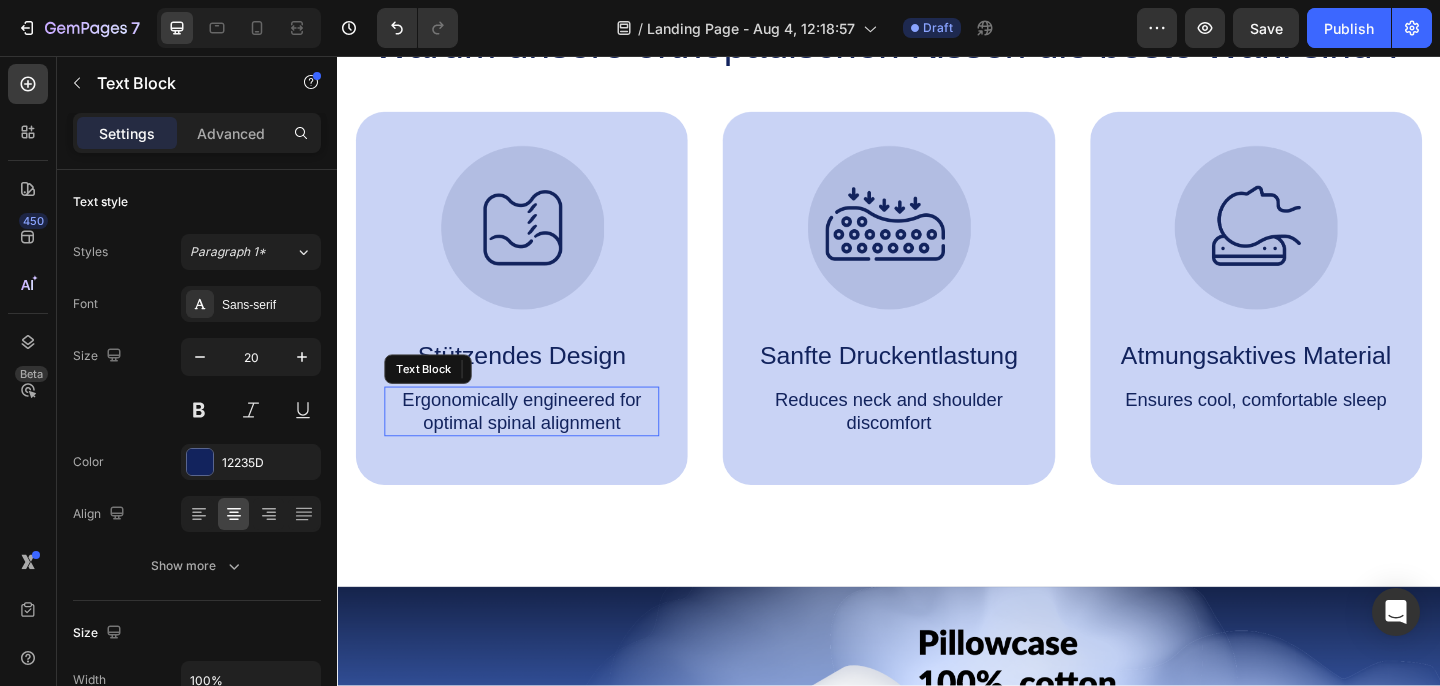 click on "Ergonomically engineered for optimal spinal alignment" at bounding box center (537, 443) 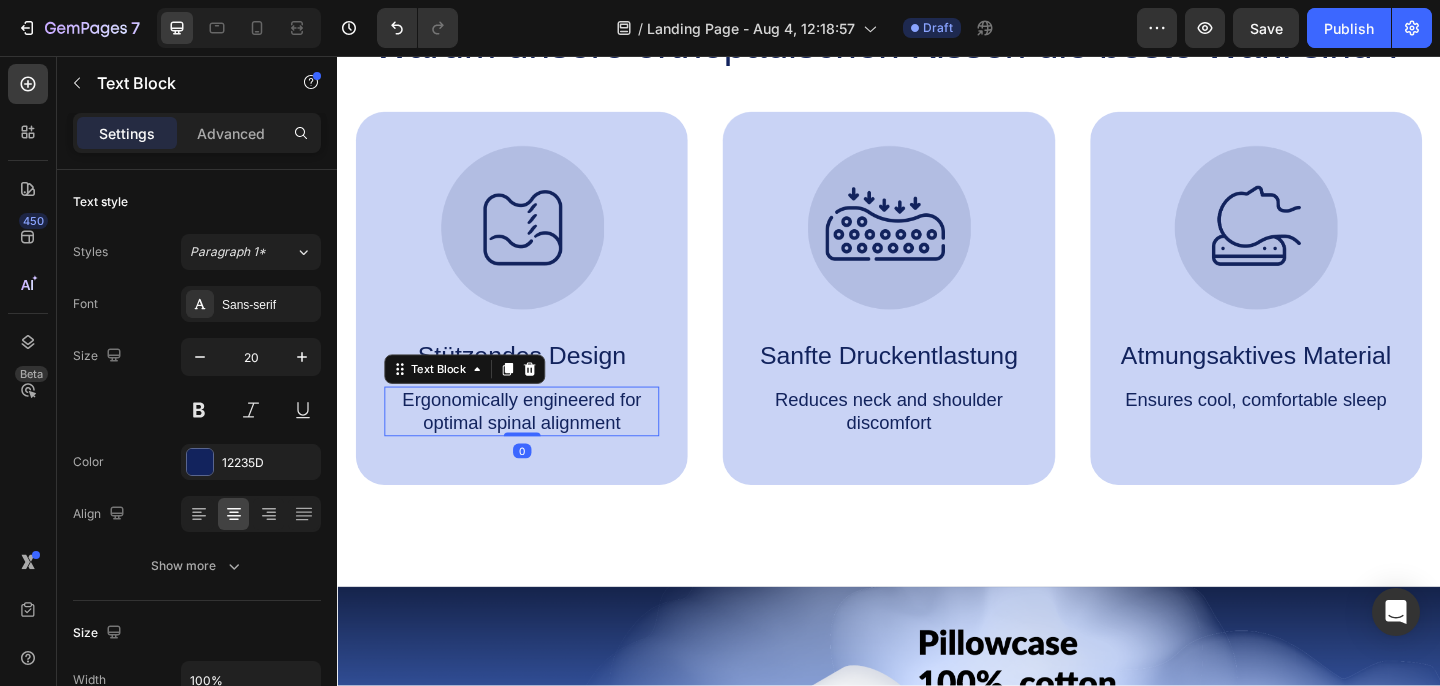 click on "Ergonomically engineered for optimal spinal alignment" at bounding box center [537, 443] 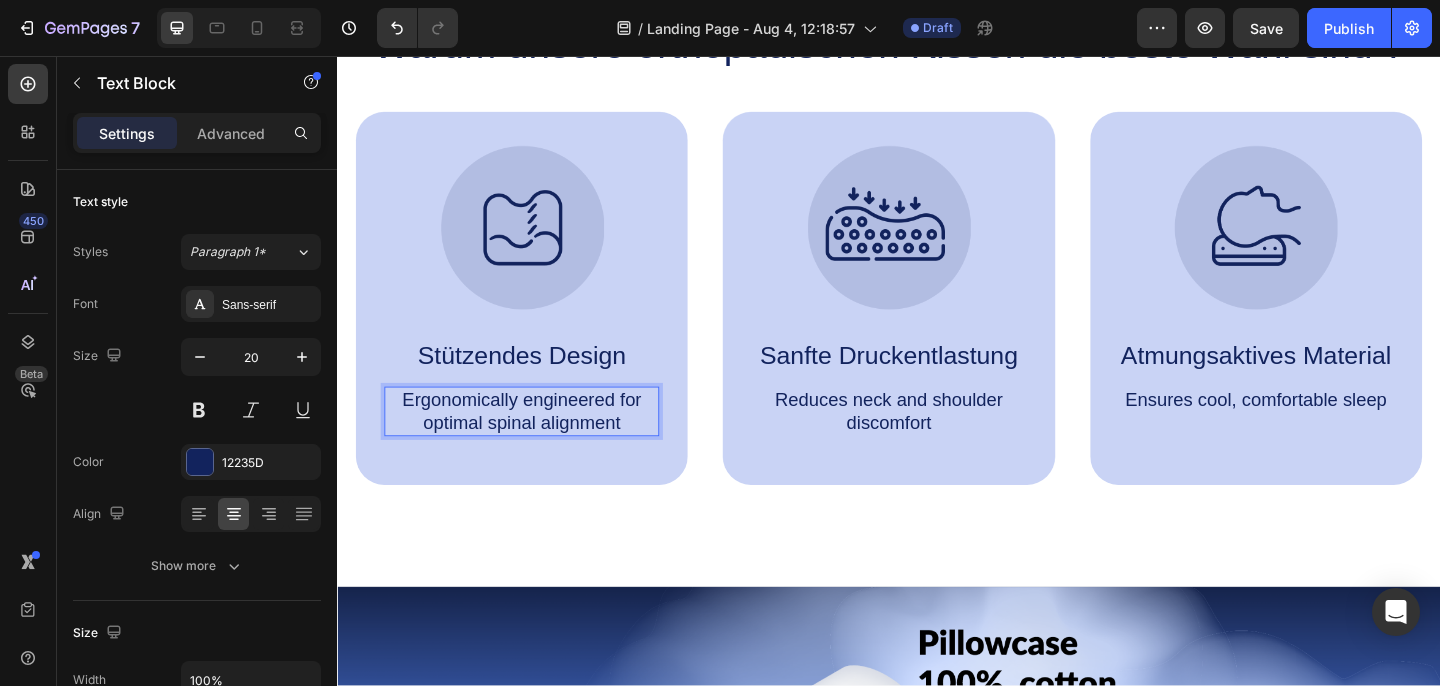 click on "Ergonomically engineered for optimal spinal alignment" at bounding box center (537, 443) 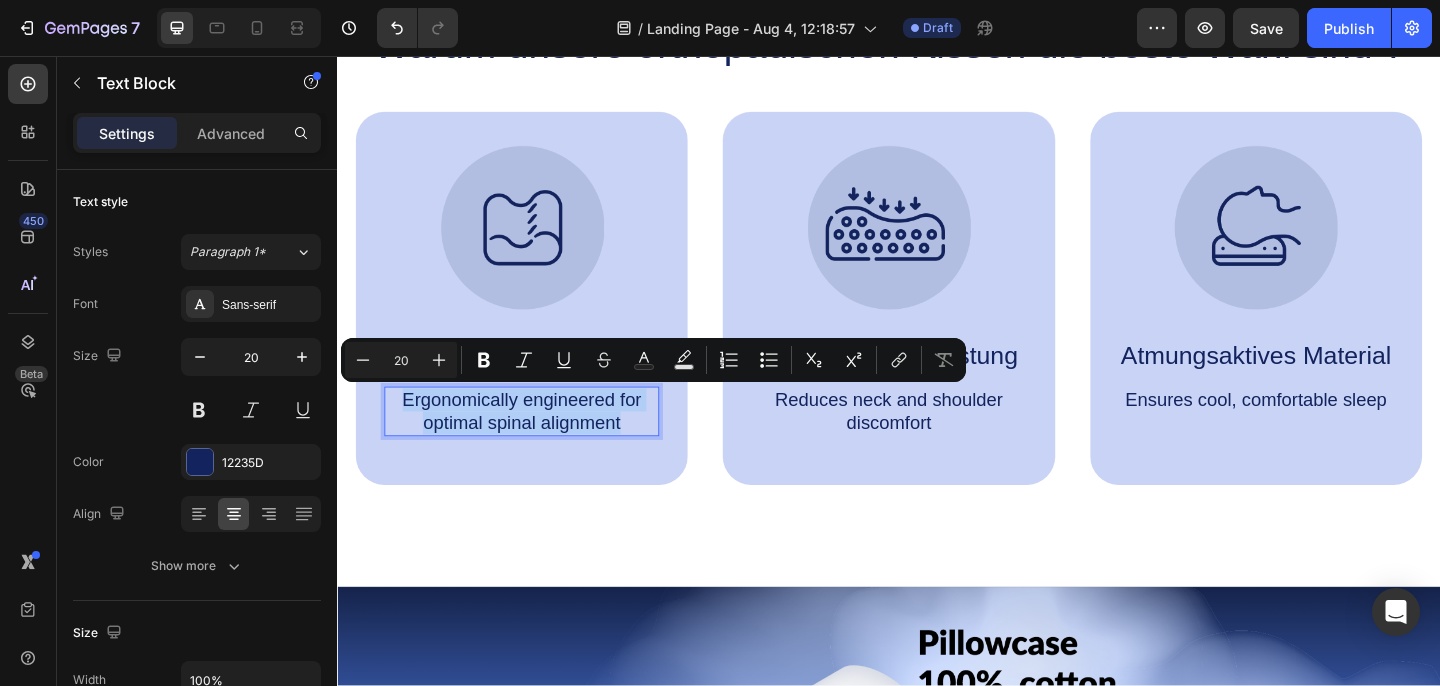 drag, startPoint x: 400, startPoint y: 424, endPoint x: 648, endPoint y: 453, distance: 249.6898 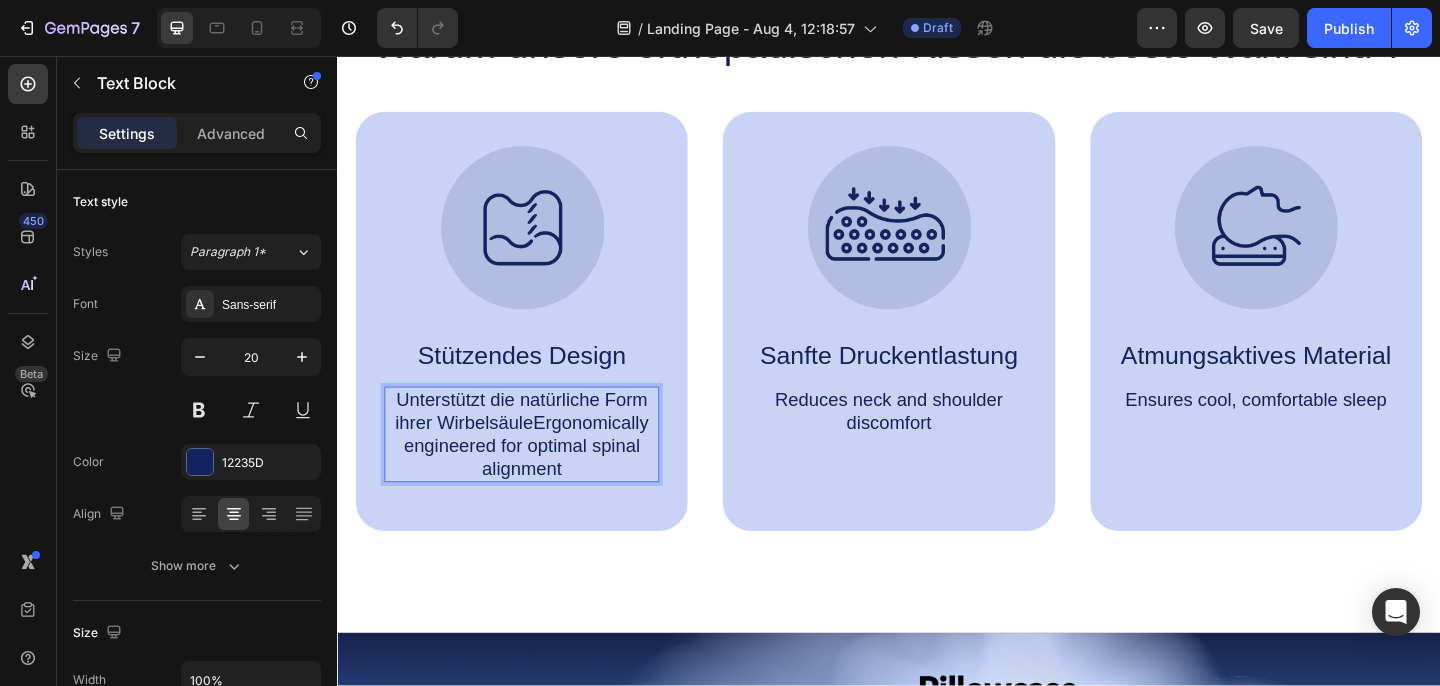 click on "Unterstützt die natürliche Form ihrer WirbelsäuleErgonomically engineered for optimal spinal alignment" at bounding box center (537, 468) 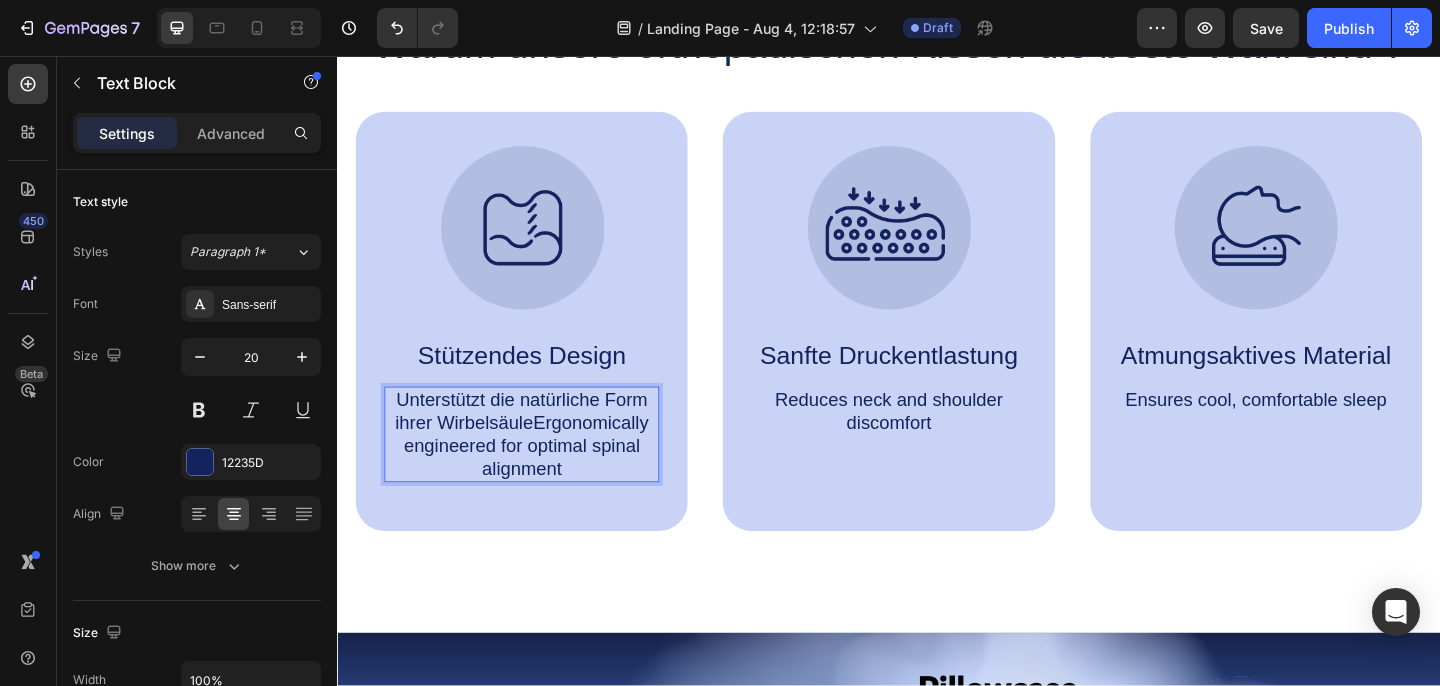 click on "Unterstützt die natürliche Form ihrer WirbelsäuleErgonomically engineered for optimal spinal alignment" at bounding box center (537, 468) 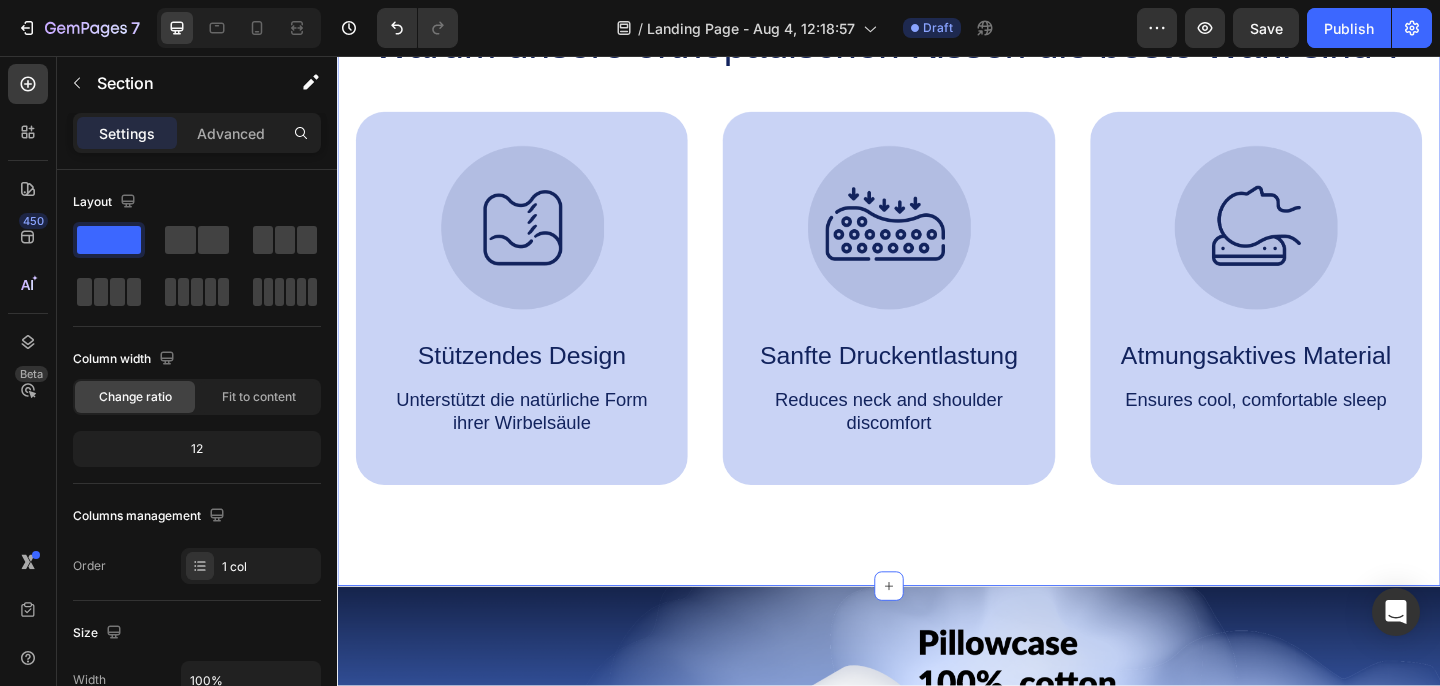 click on "Warum unsere orthopädischen Kissen die beste Wahl sind ?  Heading Image Stützendes Design Text Block Unterstützt die natürliche Form ihrer Wirbelsäule Text Block Hero Banner Image Sanfte Druckentlastung  Text Block Reduces neck and shoulder discomfort Text Block Hero Banner Image Atmungsaktives Material Text Block Ensures cool, comfortable sleep Text Block Hero Banner Row Image Supportive Design Text Block Ergonomically engineered for optimal spinal alignment Text Block Hero Banner Image Pressure Relief Text Block Reduces neck and shoulder discomfort Text Block Hero Banner Row Image Breathable Materials Text Block Ensures cool, comfortable sleep Text Block Hero Banner Row Section 2   You can create reusable sections Create Theme Section AI Content Write with GemAI What would you like to describe here? Tone and Voice Persuasive Product Show more Generate" at bounding box center (937, 267) 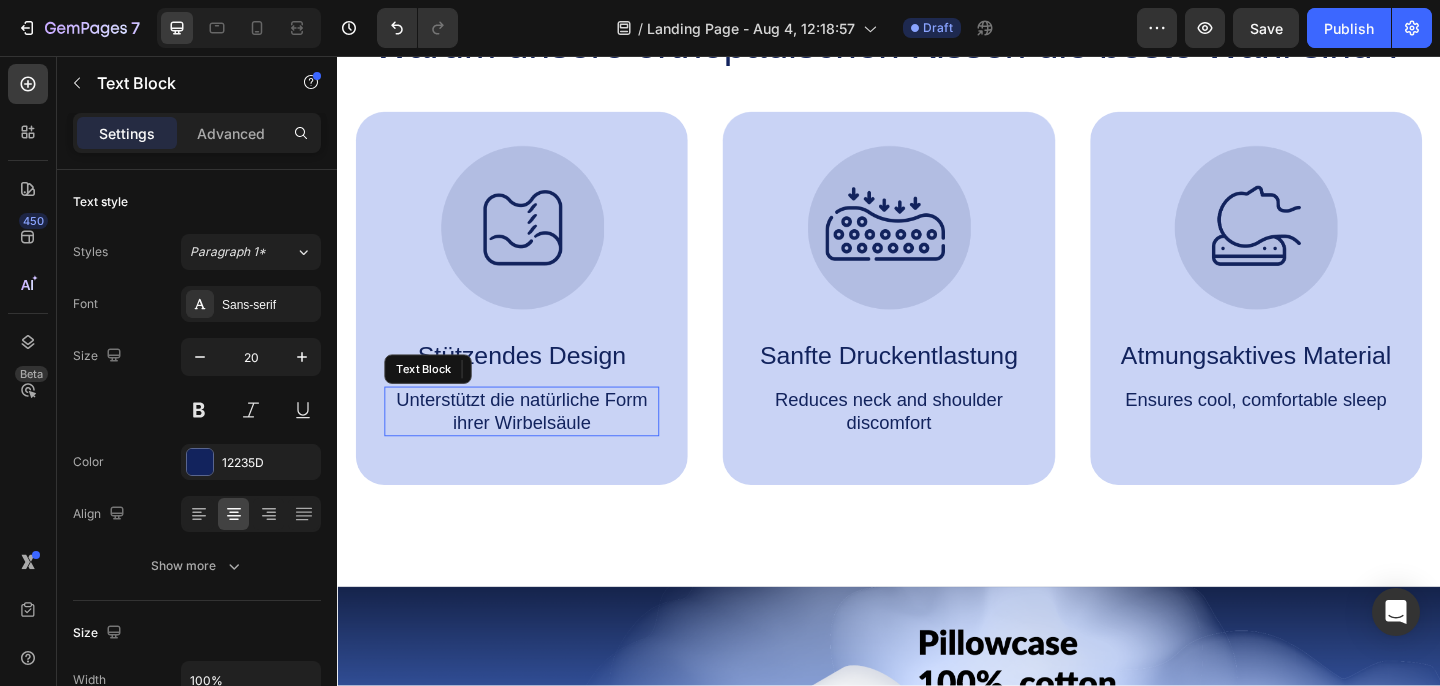 click on "Unterstützt die natürliche Form ihrer Wirbelsäule" at bounding box center [537, 443] 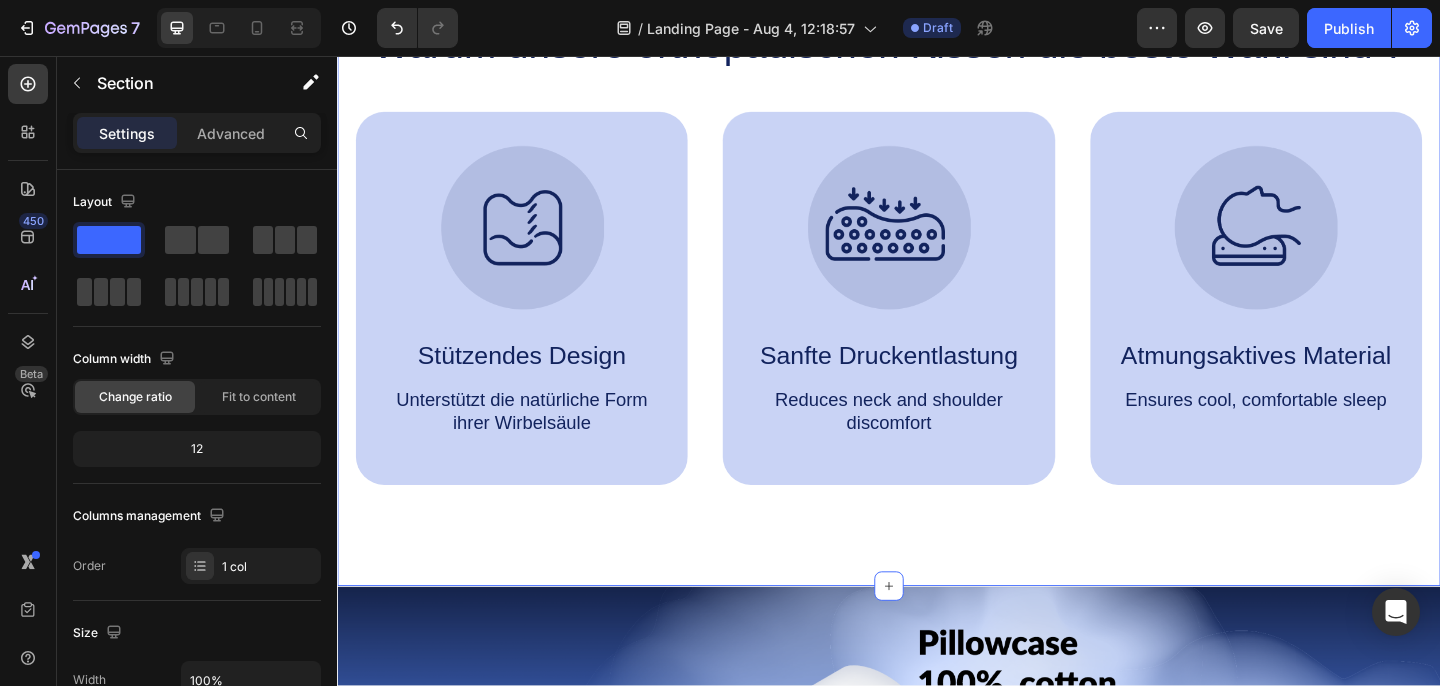 click on "Warum unsere orthopädischen Kissen die beste Wahl sind ?  Heading Image Stützendes Design Text Block Unterstützt die natürliche Form ihrer Wirbelsäule Text Block   0 Hero Banner Image Sanfte Druckentlastung  Text Block Reduces neck and shoulder discomfort Text Block Hero Banner Image Atmungsaktives Material Text Block Ensures cool, comfortable sleep Text Block Hero Banner Row Image Supportive Design Text Block Ergonomically engineered for optimal spinal alignment Text Block Hero Banner Image Pressure Relief Text Block Reduces neck and shoulder discomfort Text Block Hero Banner Row Image Breathable Materials Text Block Ensures cool, comfortable sleep Text Block Hero Banner Row Section 2" at bounding box center [937, 267] 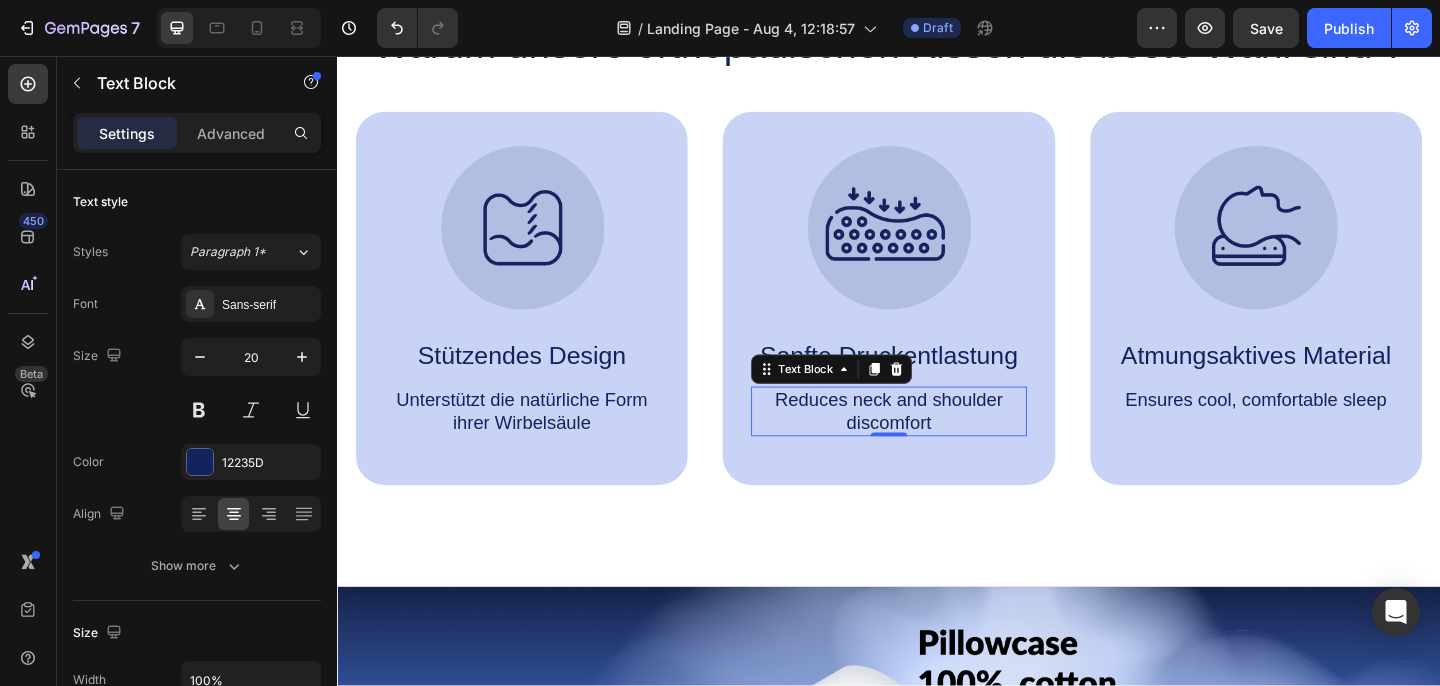 click on "Reduces neck and shoulder discomfort" at bounding box center (936, 443) 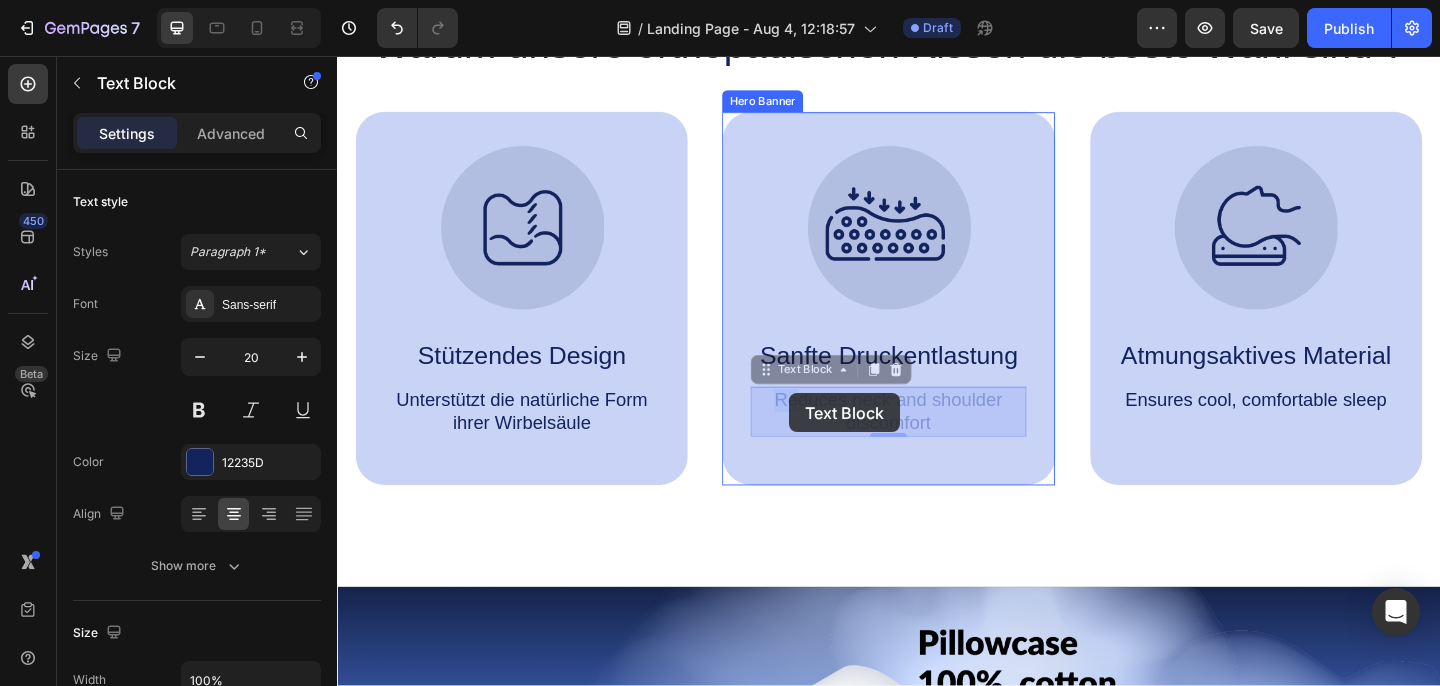 drag, startPoint x: 808, startPoint y: 424, endPoint x: 828, endPoint y: 422, distance: 20.09975 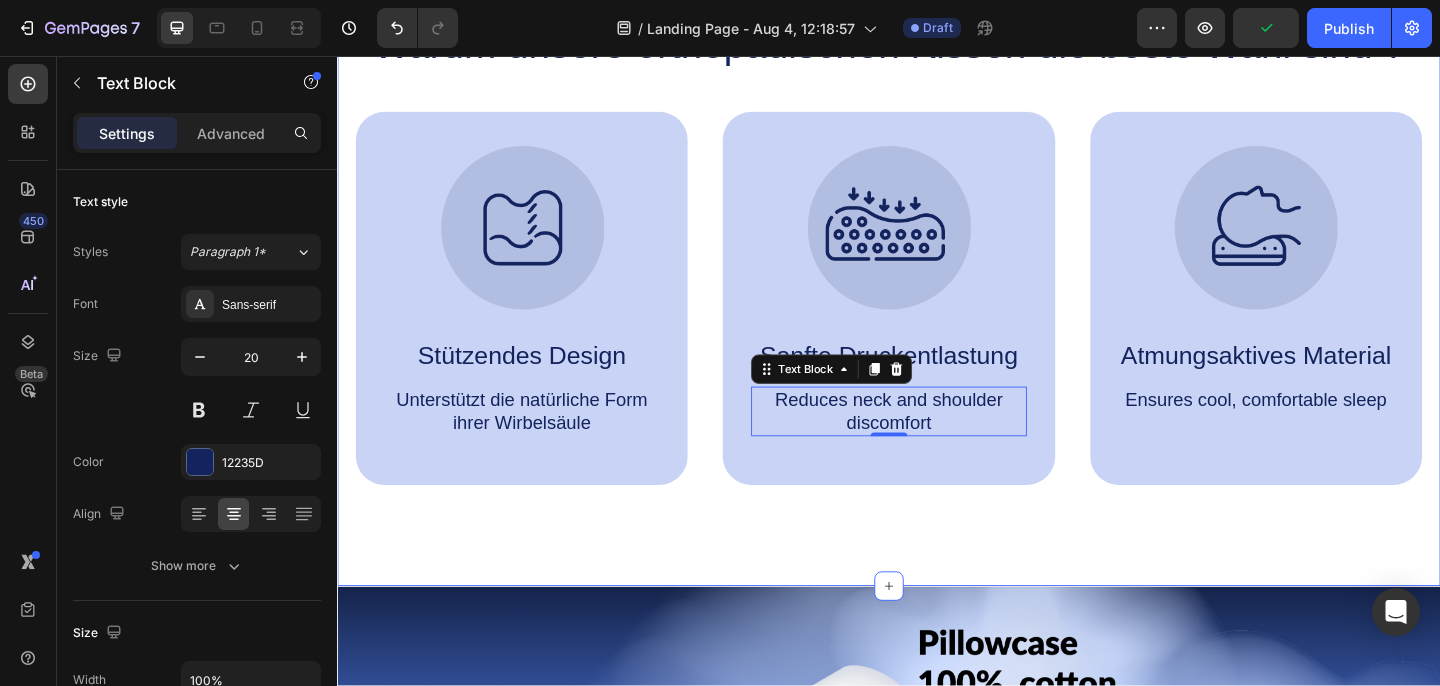 click on "Warum unsere orthopädischen Kissen die beste Wahl sind ?  Heading Image Stützendes Design Text Block Unterstützt die natürliche Form ihrer Wirbelsäule Text Block Hero Banner Image Sanfte Druckentlastung  Text Block Reduces neck and shoulder discomfort Text Block   0 Hero Banner Image Atmungsaktives Material Text Block Ensures cool, comfortable sleep Text Block Hero Banner Row Image Supportive Design Text Block Ergonomically engineered for optimal spinal alignment Text Block Hero Banner Image Pressure Relief Text Block Reduces neck and shoulder discomfort Text Block Hero Banner Row Image Breathable Materials Text Block Ensures cool, comfortable sleep Text Block Hero Banner Row Section 2" at bounding box center (937, 267) 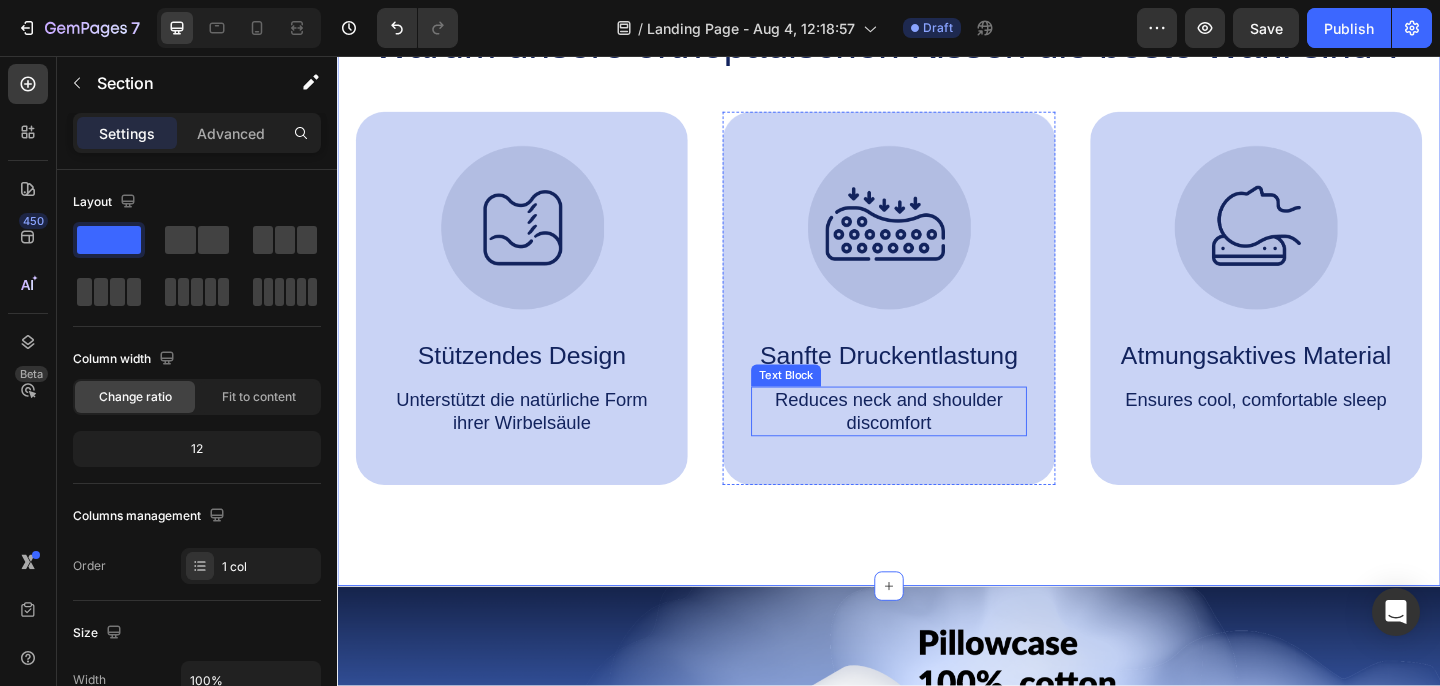click on "Reduces neck and shoulder discomfort" at bounding box center [936, 443] 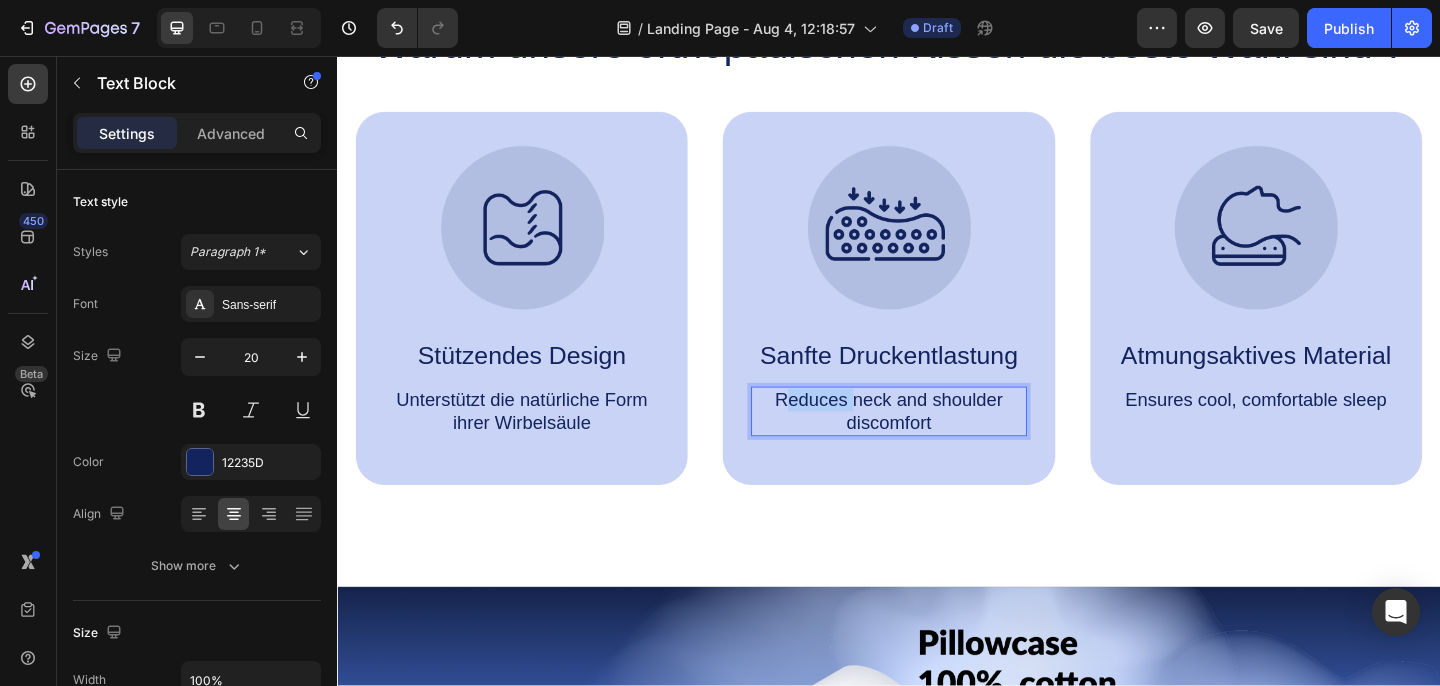 drag, startPoint x: 819, startPoint y: 431, endPoint x: 890, endPoint y: 437, distance: 71.25307 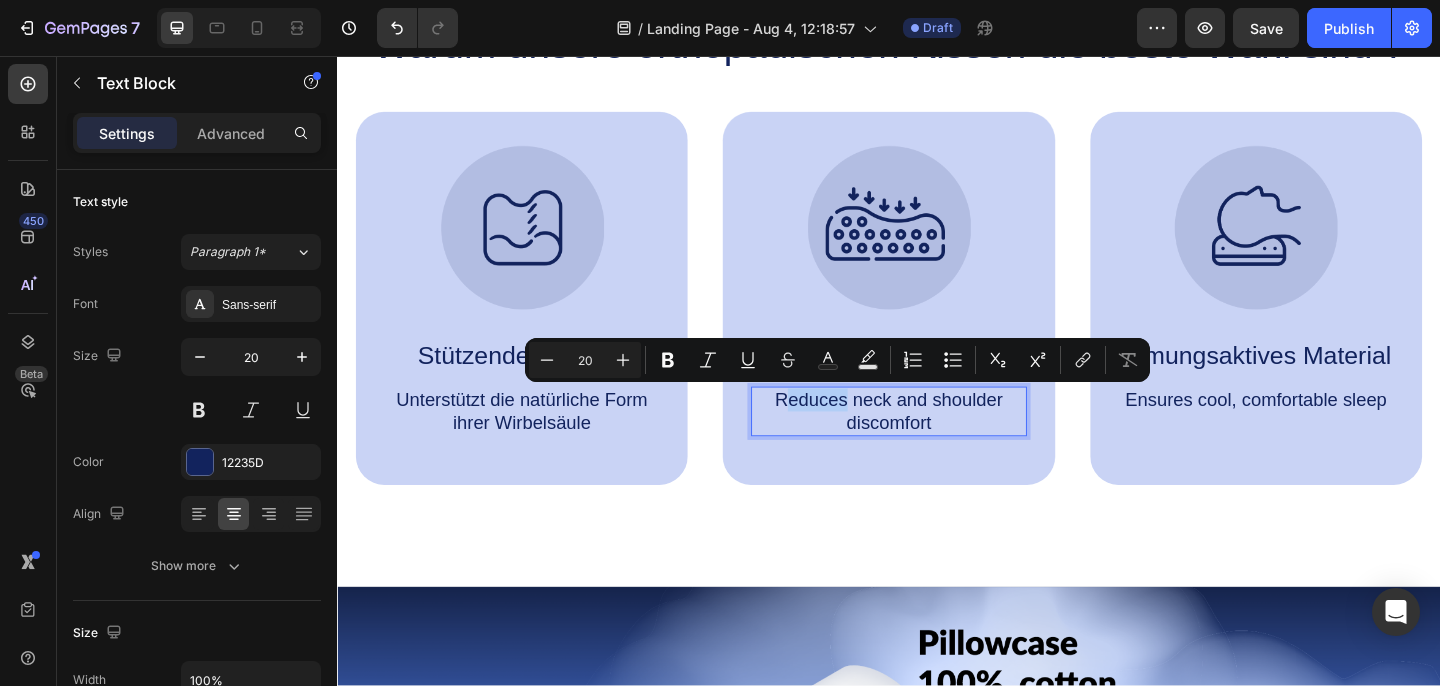 click on "Reduces neck and shoulder discomfort" at bounding box center (936, 443) 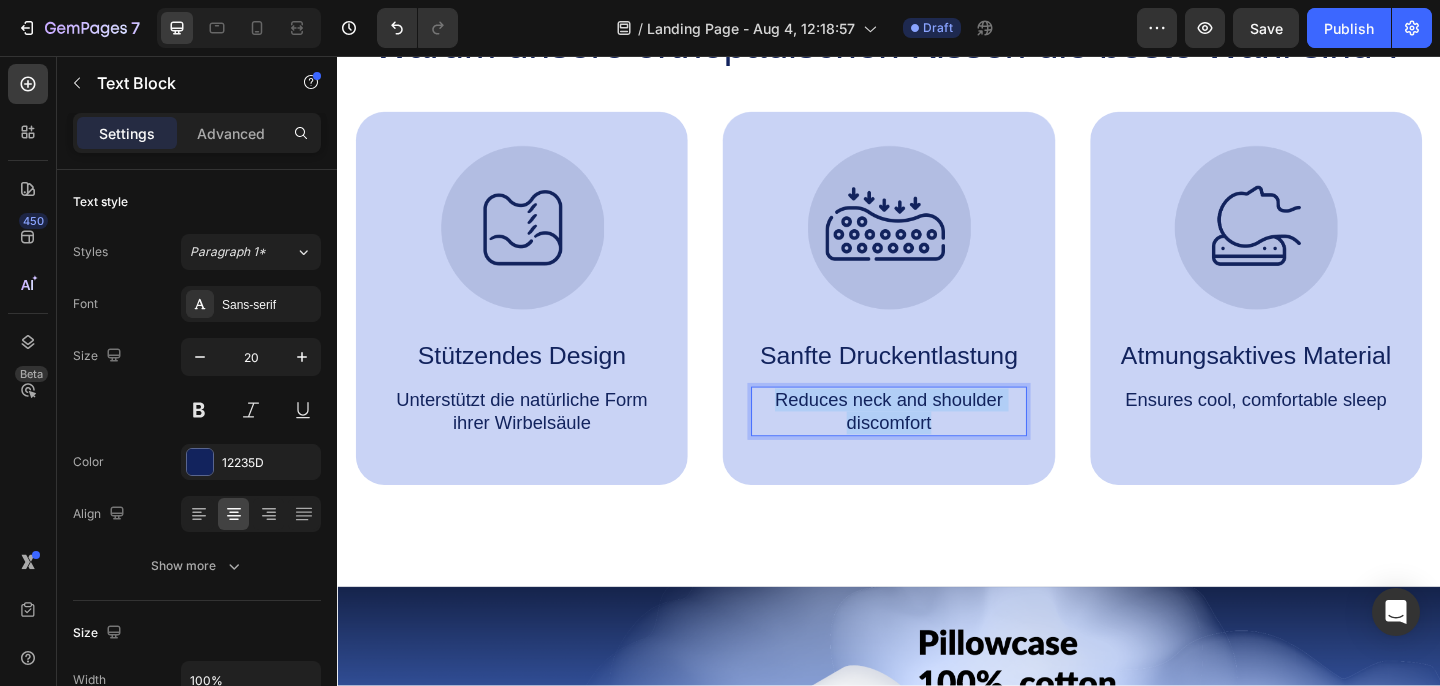 drag, startPoint x: 808, startPoint y: 432, endPoint x: 989, endPoint y: 459, distance: 183.00273 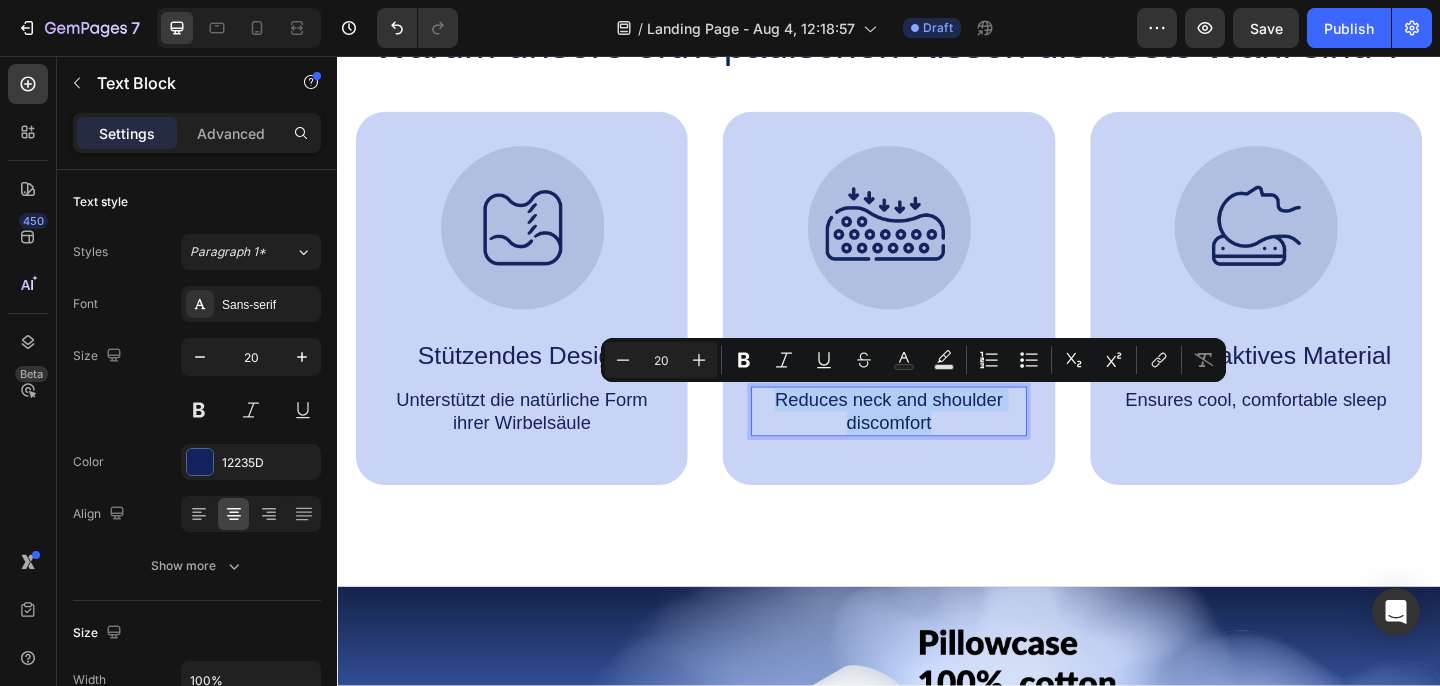 copy on "Reduces neck and shoulder discomfort" 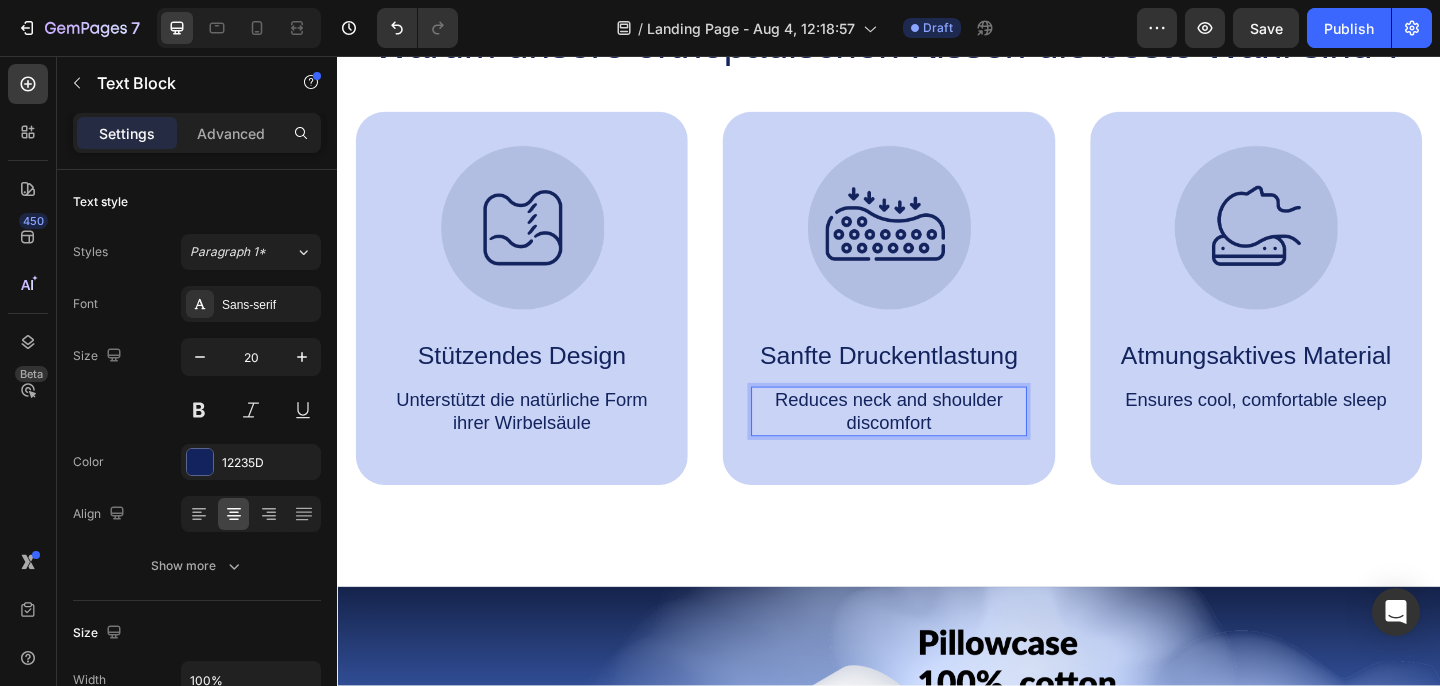 click on "Reduces neck and shoulder discomfort" at bounding box center [936, 443] 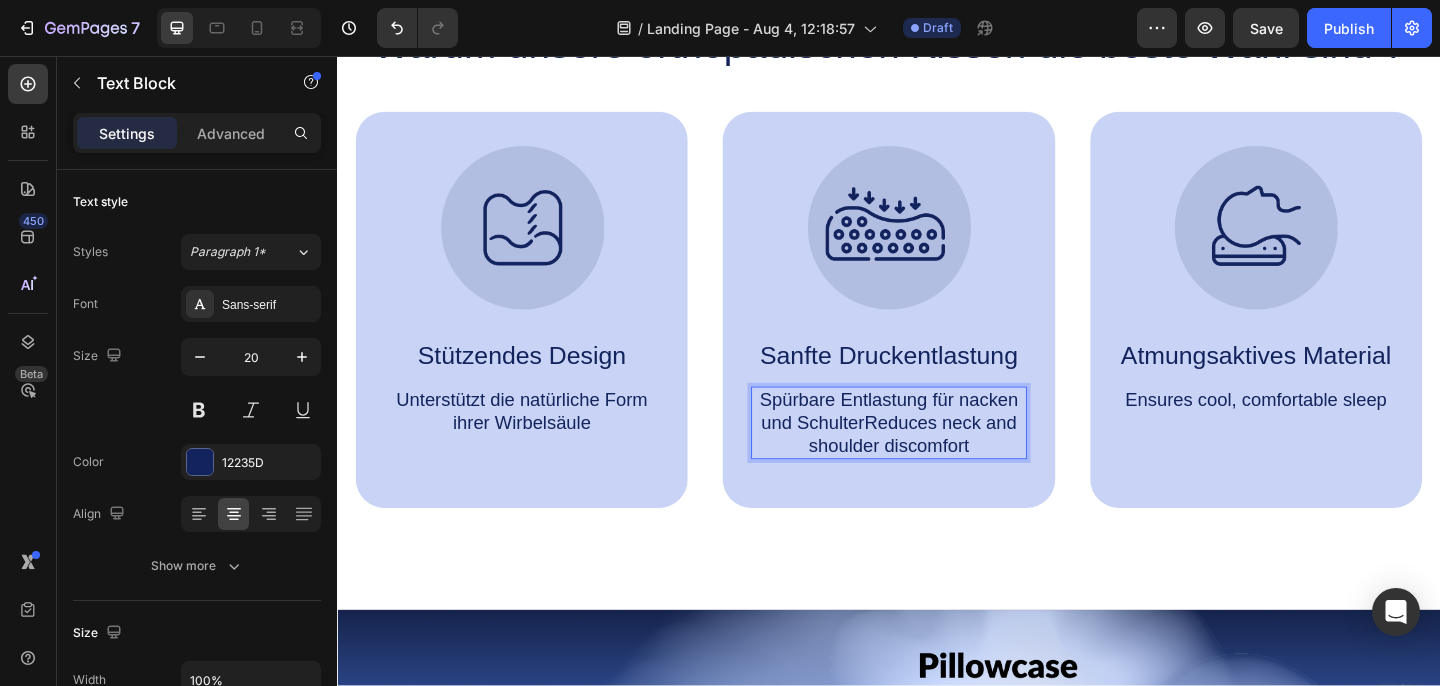 click on "Spürbare Entlastung für nacken und SchulterReduces neck and shoulder discomfort" at bounding box center (936, 455) 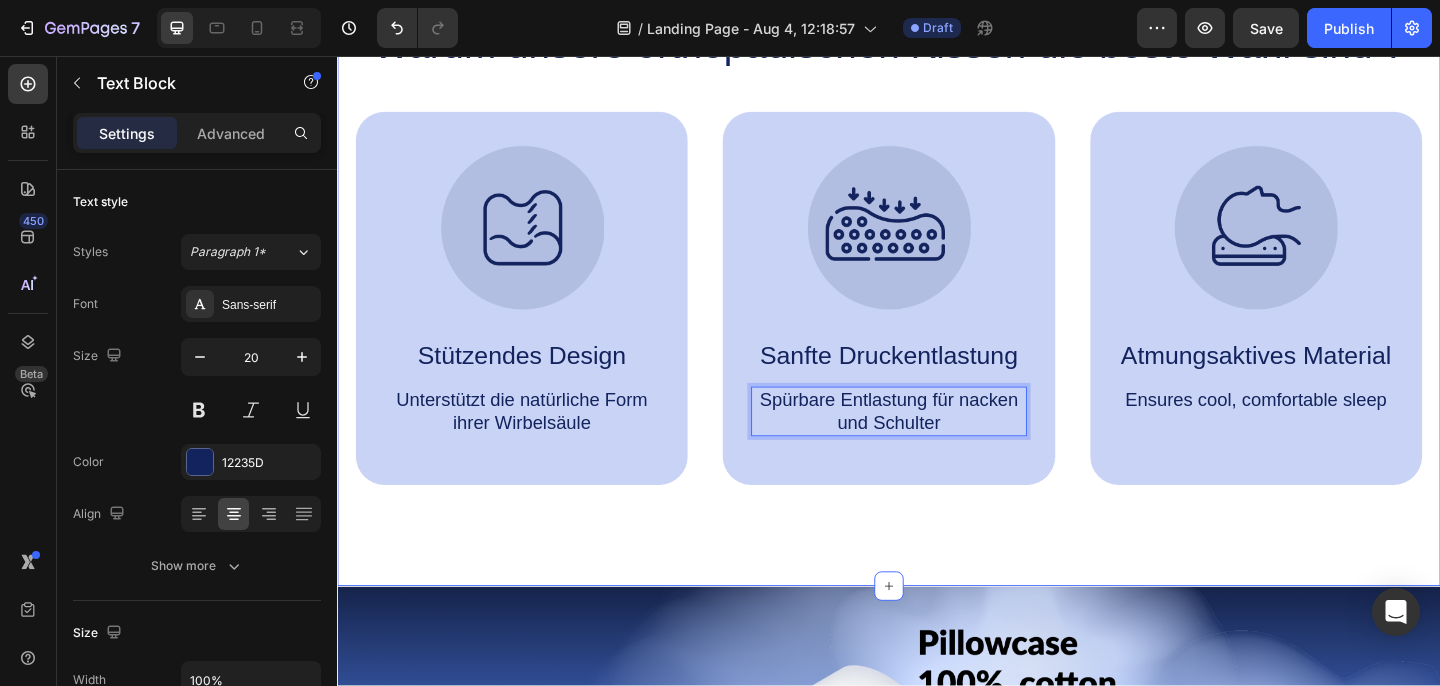 click on "Warum unsere orthopädischen Kissen die beste Wahl sind ?  Heading Image Stützendes Design Text Block Unterstützt die natürliche Form ihrer Wirbelsäule Text Block Hero Banner Image Sanfte Druckentlastung  Text Block Spürbare Entlastung für nacken und Schulter Text Block   0 Hero Banner Image Atmungsaktives Material Text Block Ensures cool, comfortable sleep Text Block Hero Banner Row Image Supportive Design Text Block Ergonomically engineered for optimal spinal alignment Text Block Hero Banner Image Pressure Relief Text Block Reduces neck and shoulder discomfort Text Block Hero Banner Row Image Breathable Materials Text Block Ensures cool, comfortable sleep Text Block Hero Banner Row Section 2" at bounding box center (937, 267) 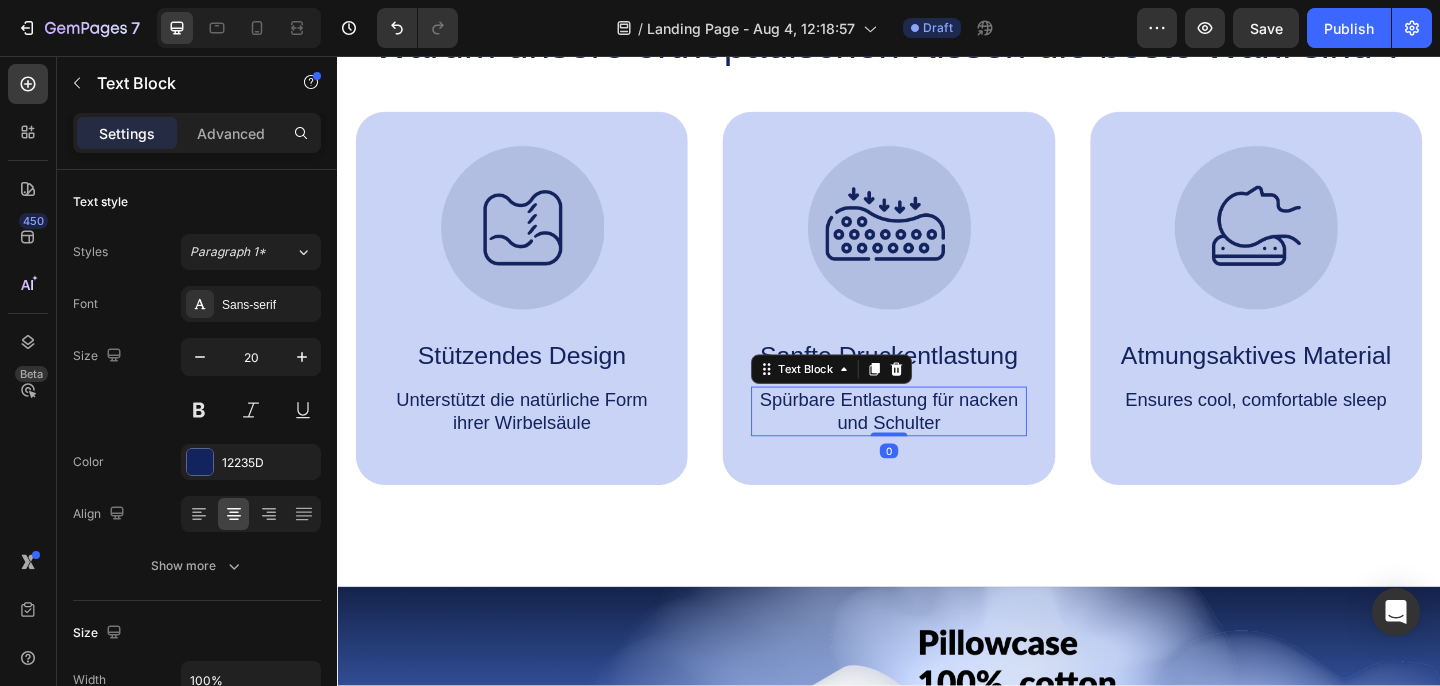 click on "Spürbare Entlastung für nacken und Schulter" at bounding box center [936, 443] 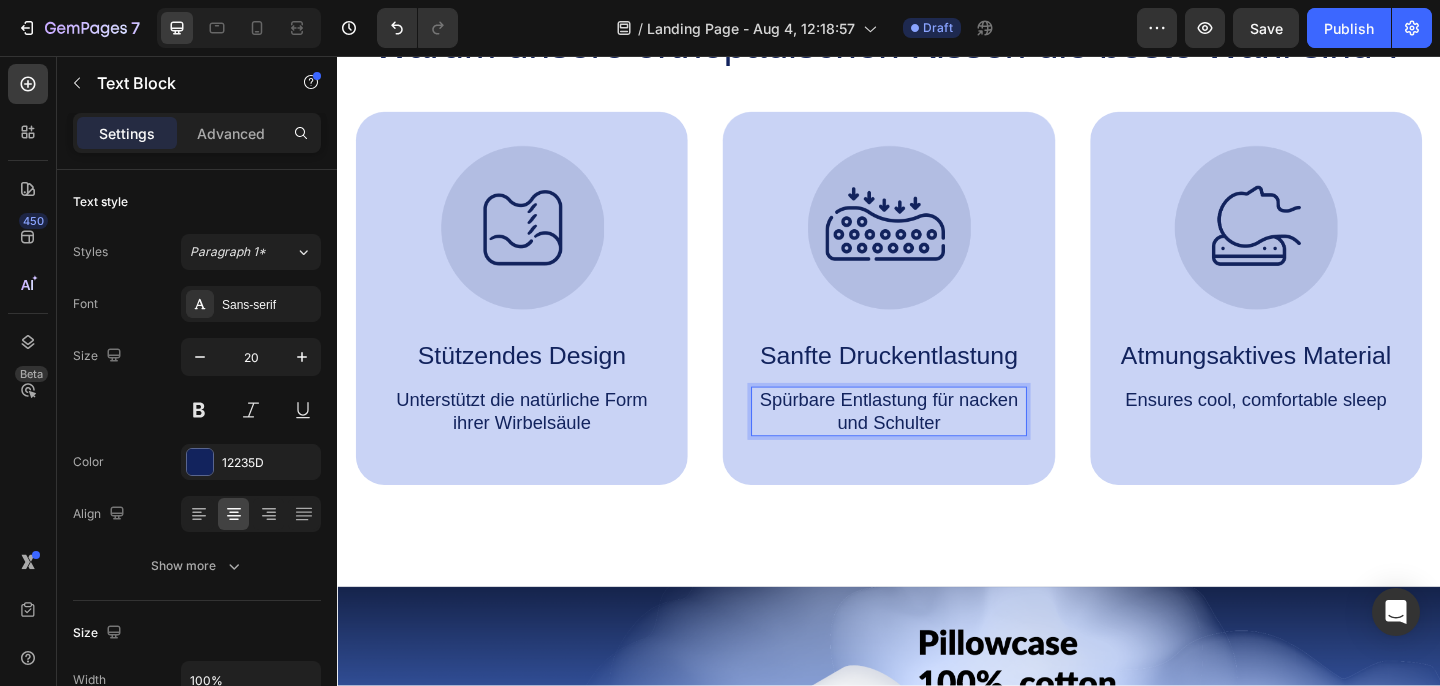 click on "Spürbare Entlastung für nacken und Schulter" at bounding box center [936, 443] 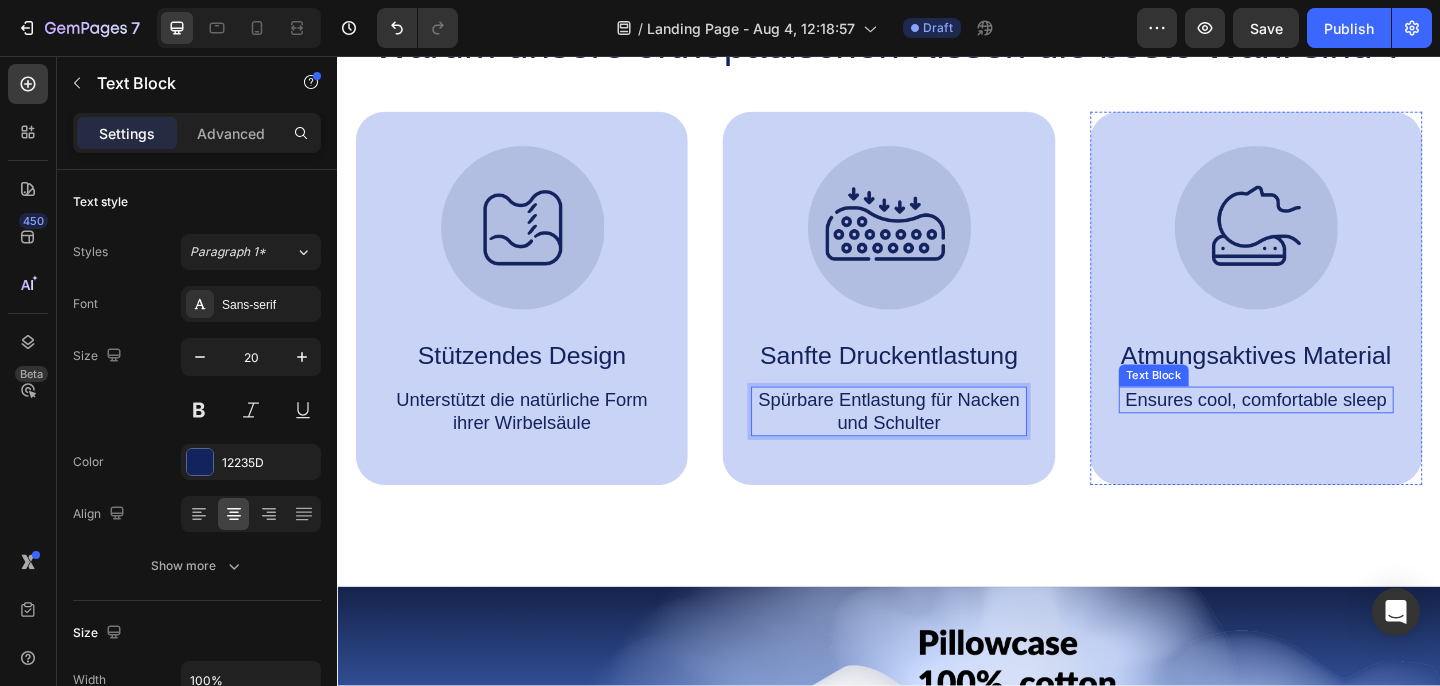 click on "Ensures cool, comfortable sleep" at bounding box center (1336, 430) 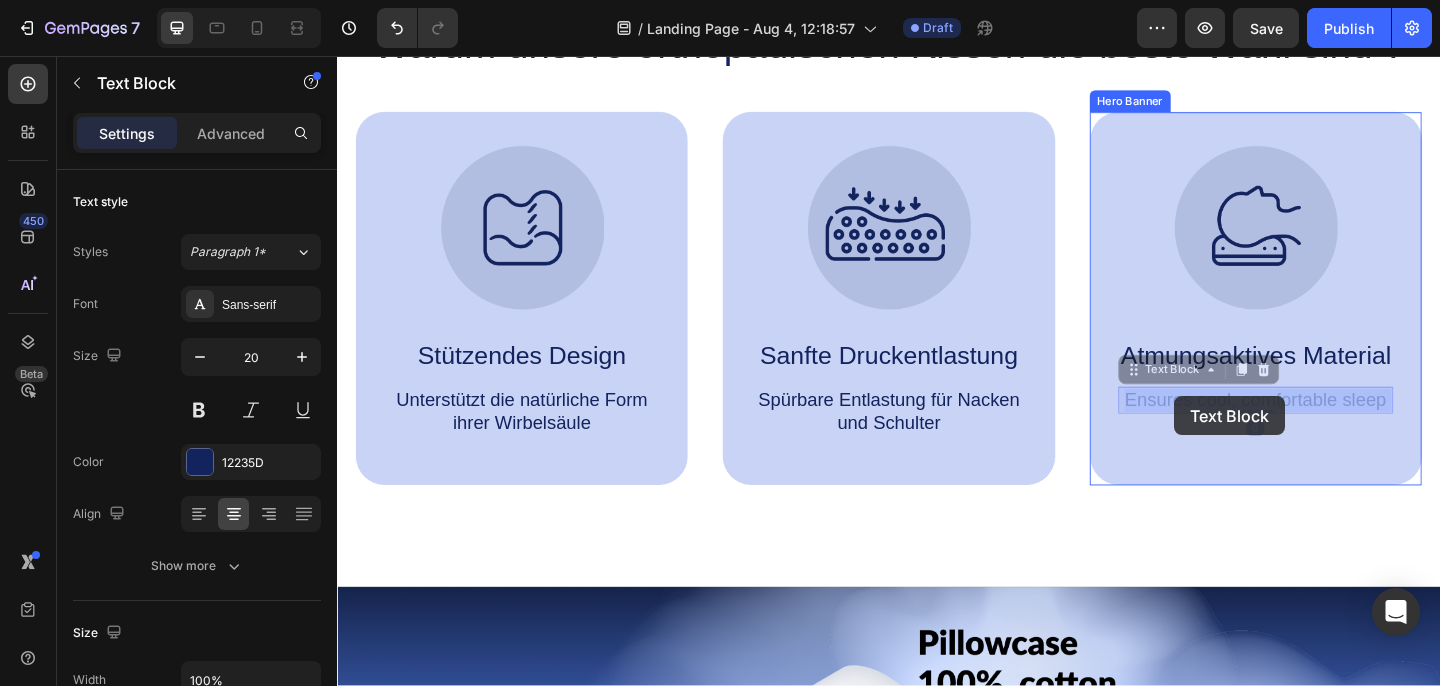 drag, startPoint x: 1194, startPoint y: 430, endPoint x: 1248, endPoint y: 426, distance: 54.147945 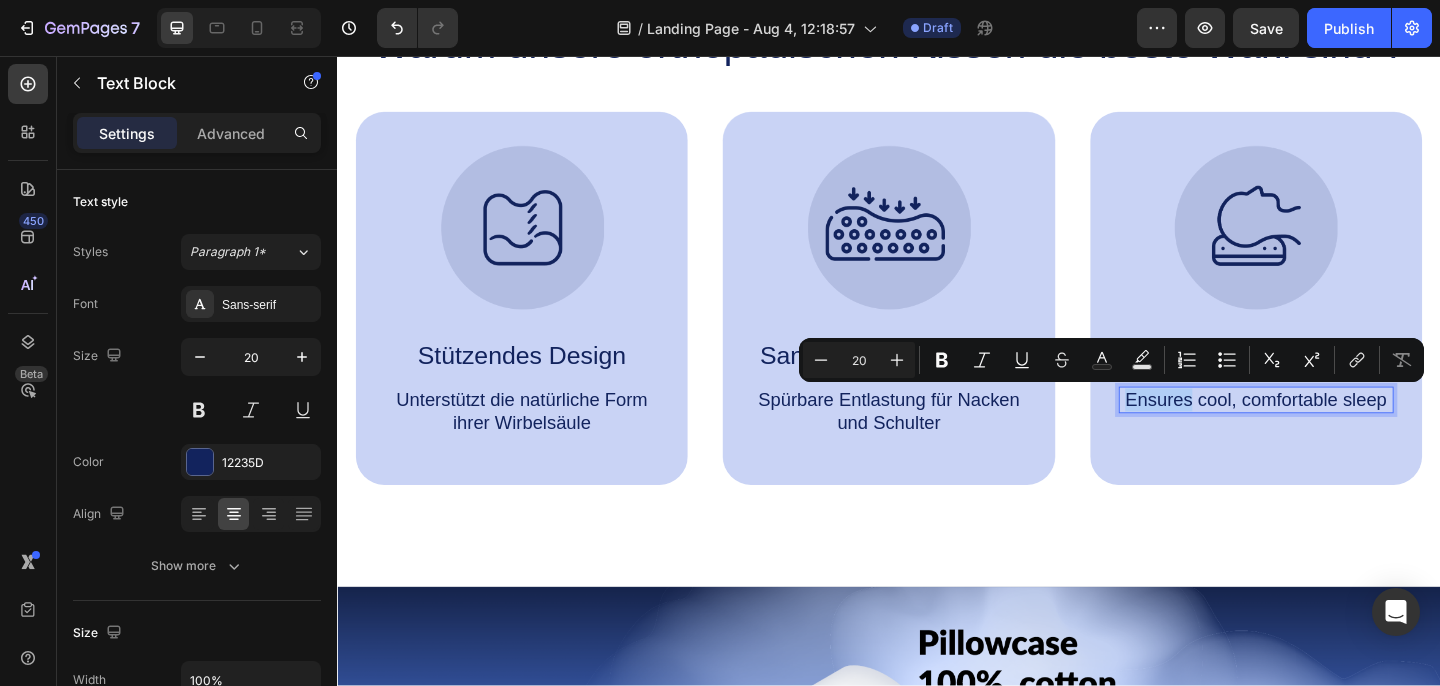 drag, startPoint x: 1195, startPoint y: 428, endPoint x: 1255, endPoint y: 424, distance: 60.133186 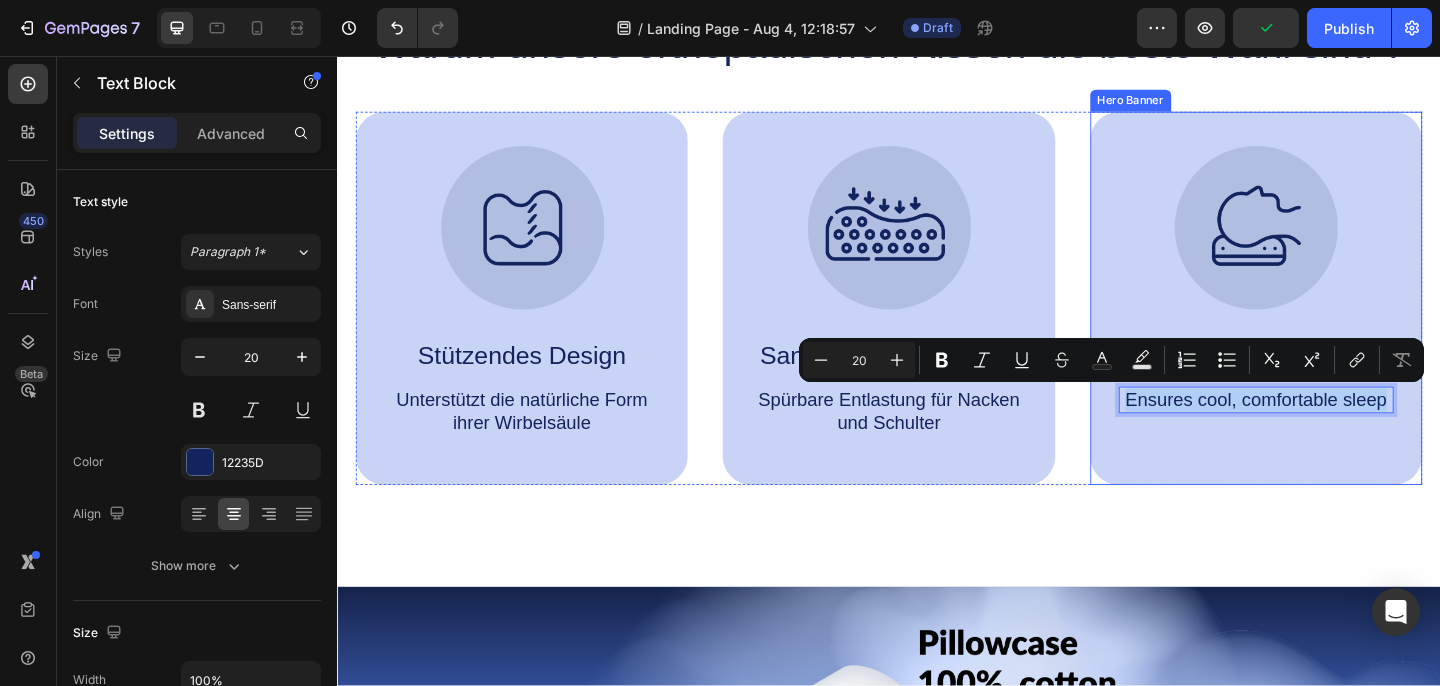 drag, startPoint x: 1196, startPoint y: 425, endPoint x: 1490, endPoint y: 433, distance: 294.10883 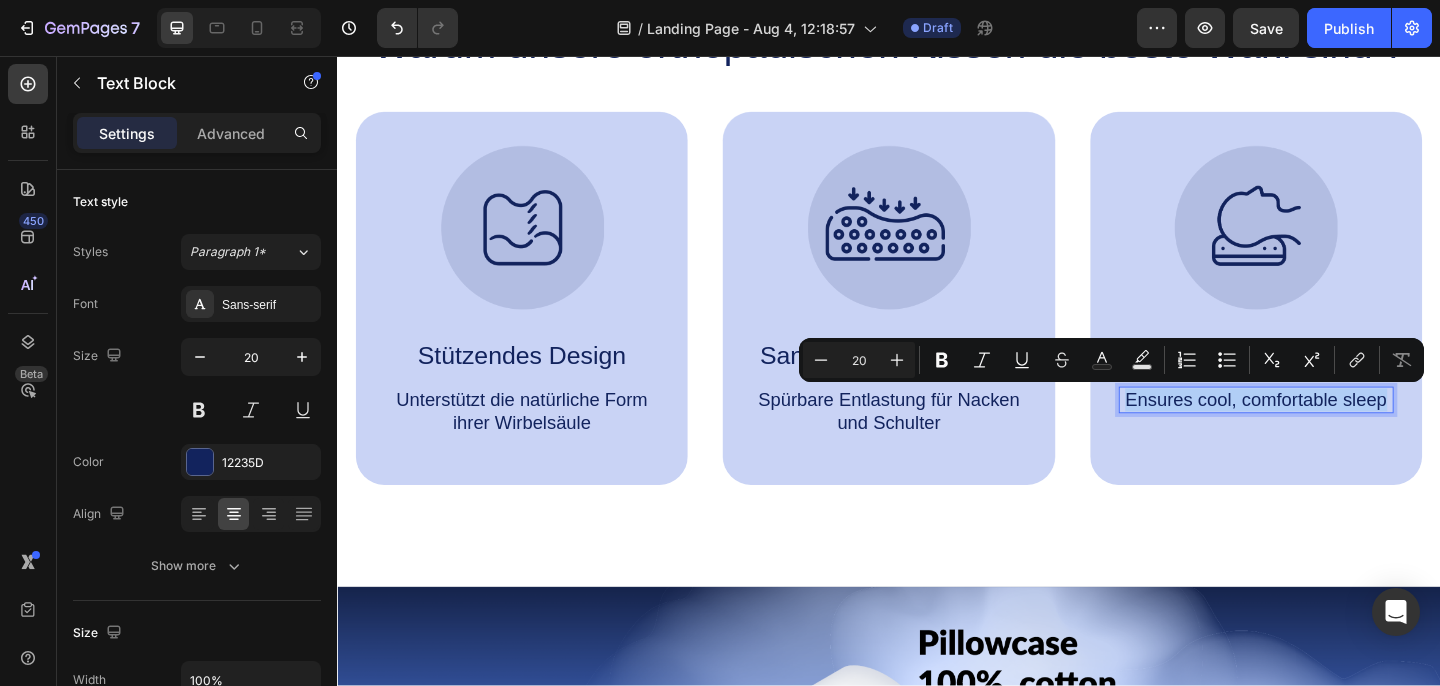 copy on "Ensures cool, comfortable sleep" 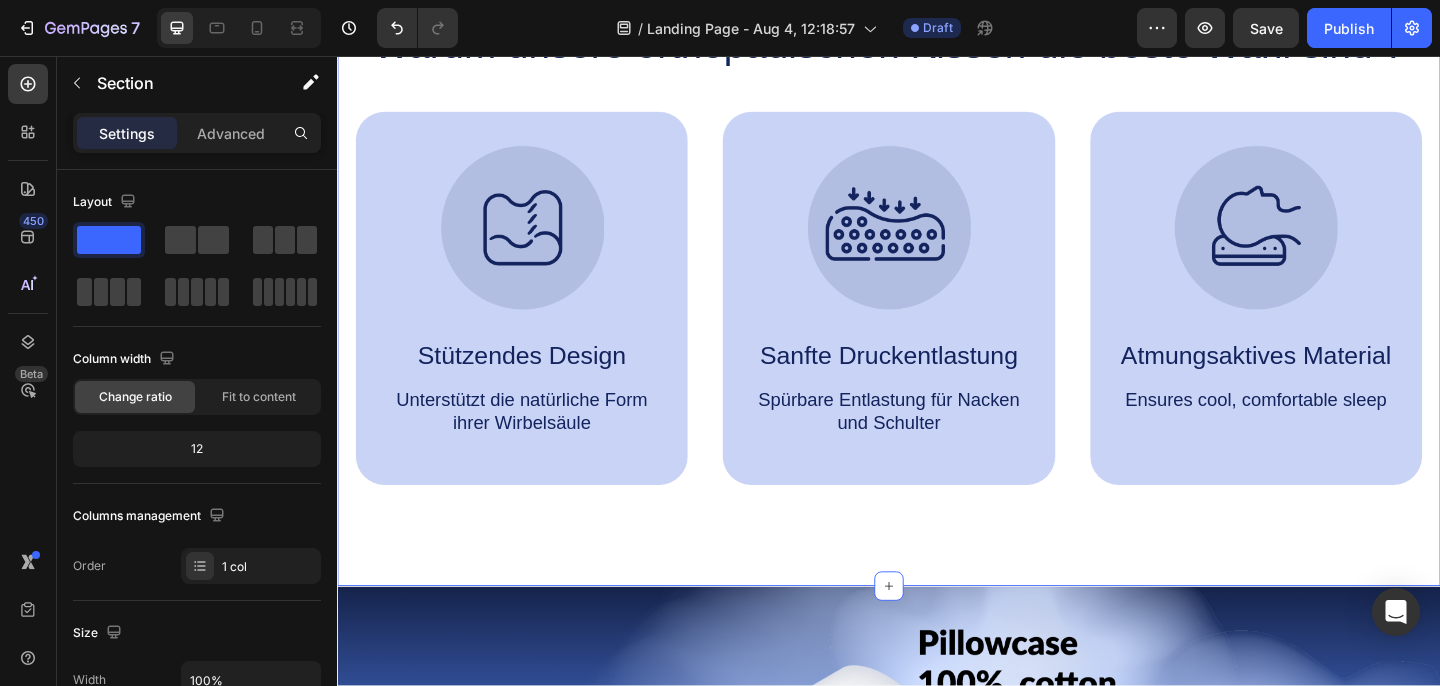click on "Warum unsere orthopädischen Kissen die beste Wahl sind ?  Heading Image Stützendes Design Text Block Unterstützt die natürliche Form ihrer Wirbelsäule Text Block Hero Banner Image Sanfte Druckentlastung  Text Block Spürbare Entlastung für Nacken und Schulter Text Block Hero Banner Image Atmungsaktives Material Text Block Ensures cool, comfortable sleep Text Block   0 Hero Banner Row Image Supportive Design Text Block Ergonomically engineered for optimal spinal alignment Text Block Hero Banner Image Pressure Relief Text Block Reduces neck and shoulder discomfort Text Block Hero Banner Row Image Breathable Materials Text Block Ensures cool, comfortable sleep Text Block Hero Banner Row Section 2" at bounding box center [937, 267] 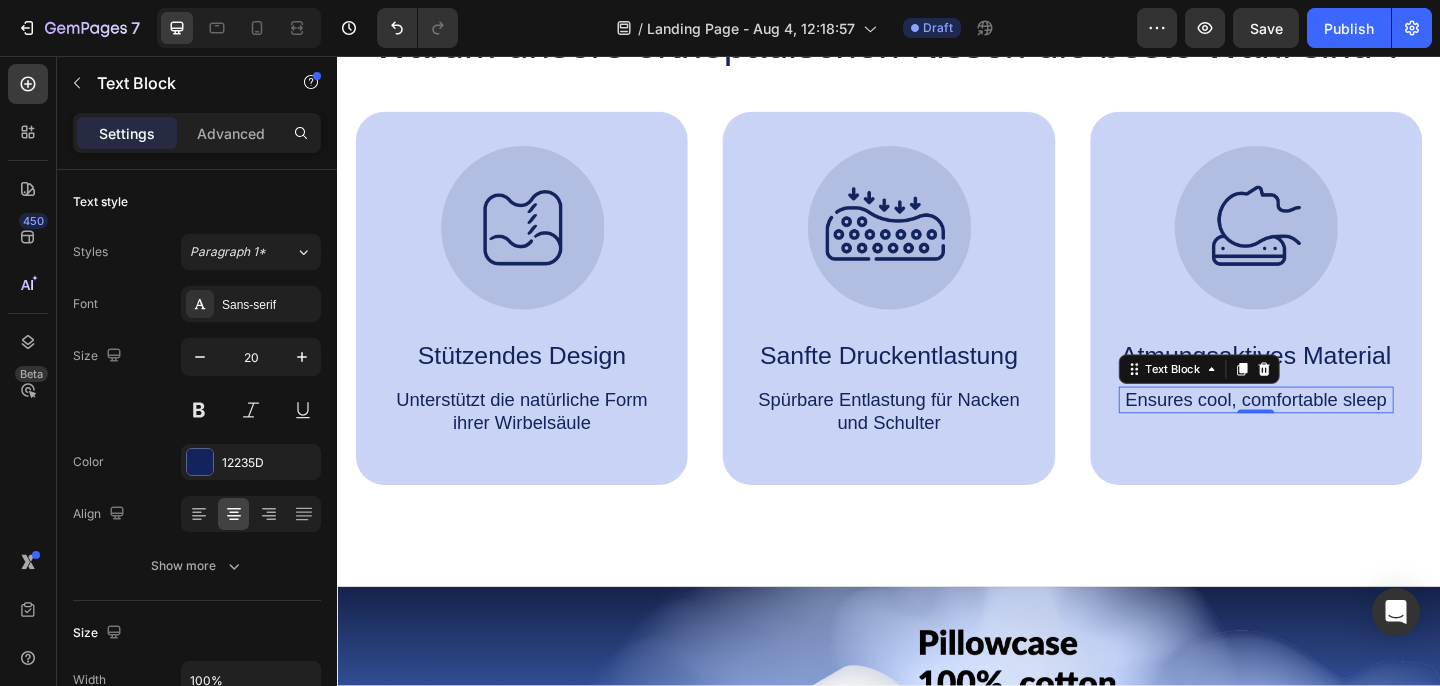 click on "Ensures cool, comfortable sleep" at bounding box center [1336, 430] 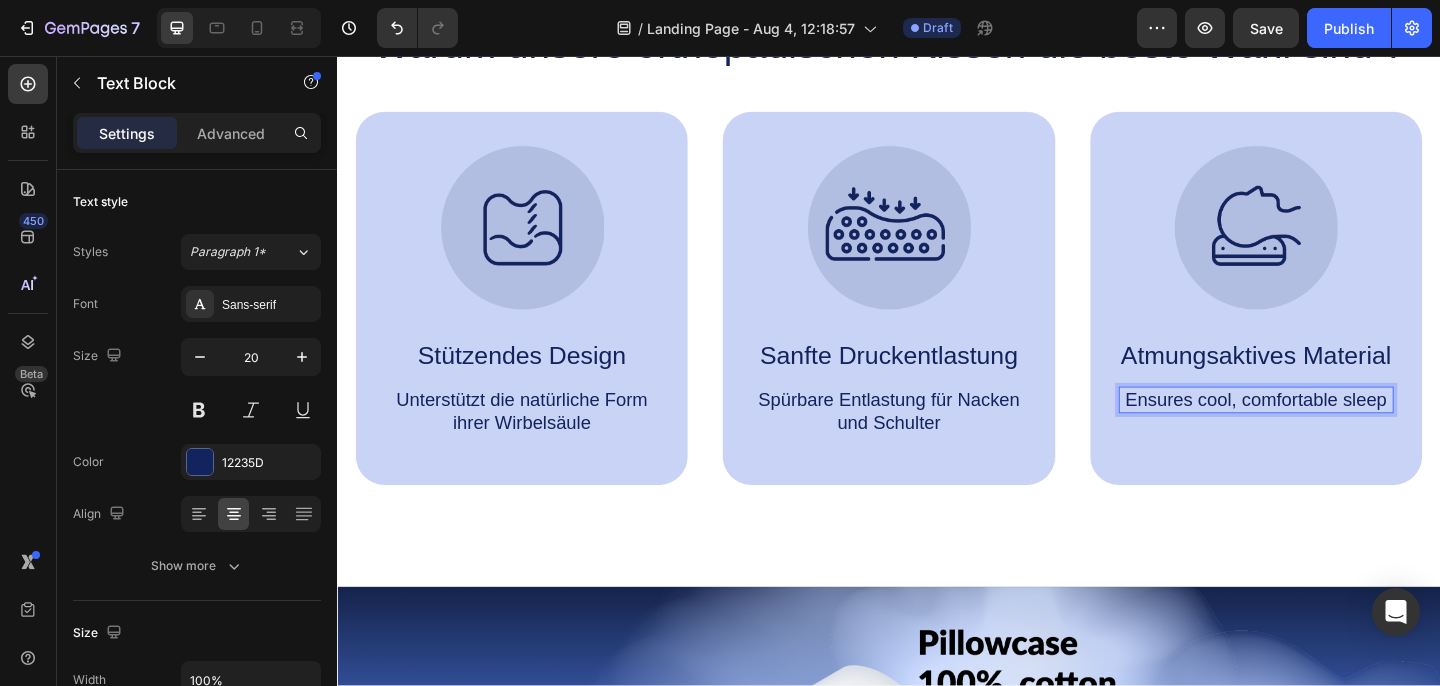 click on "Ensures cool, comfortable sleep" at bounding box center [1336, 430] 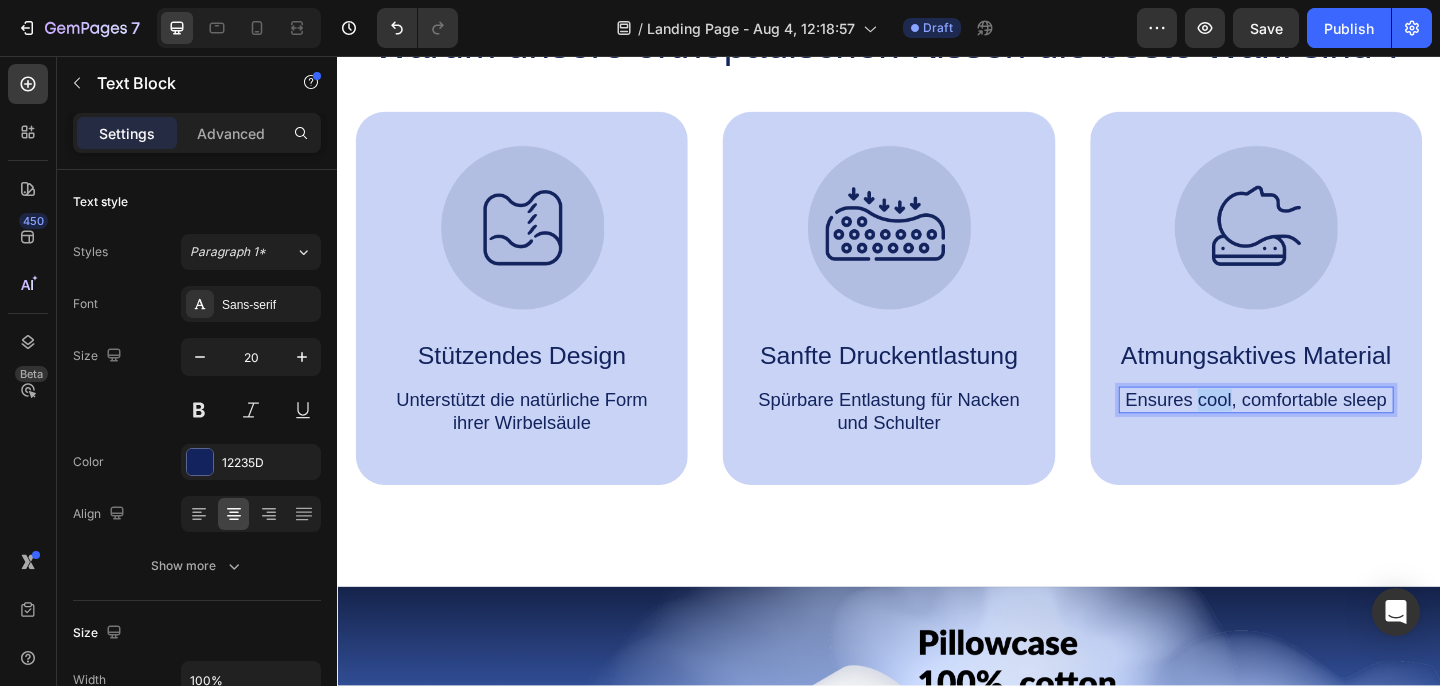 click on "Ensures cool, comfortable sleep" at bounding box center (1336, 430) 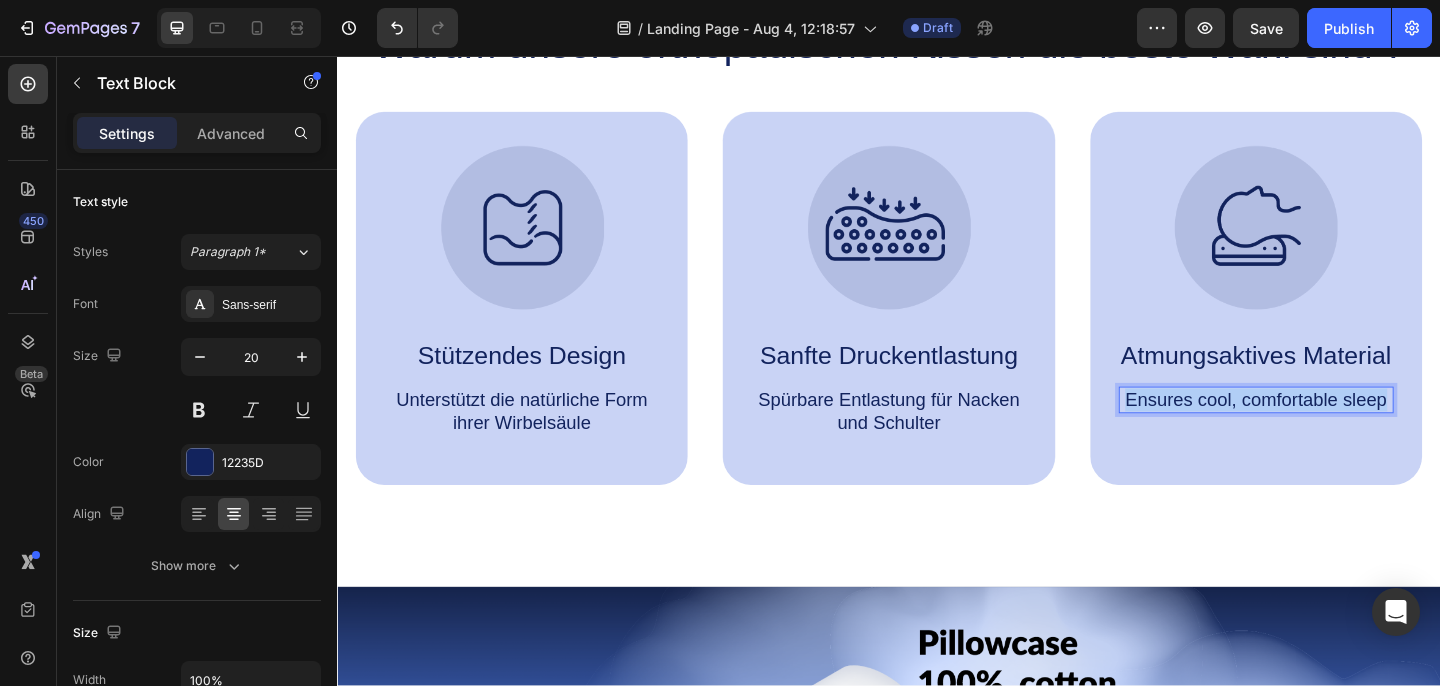 click on "Ensures cool, comfortable sleep" at bounding box center [1336, 430] 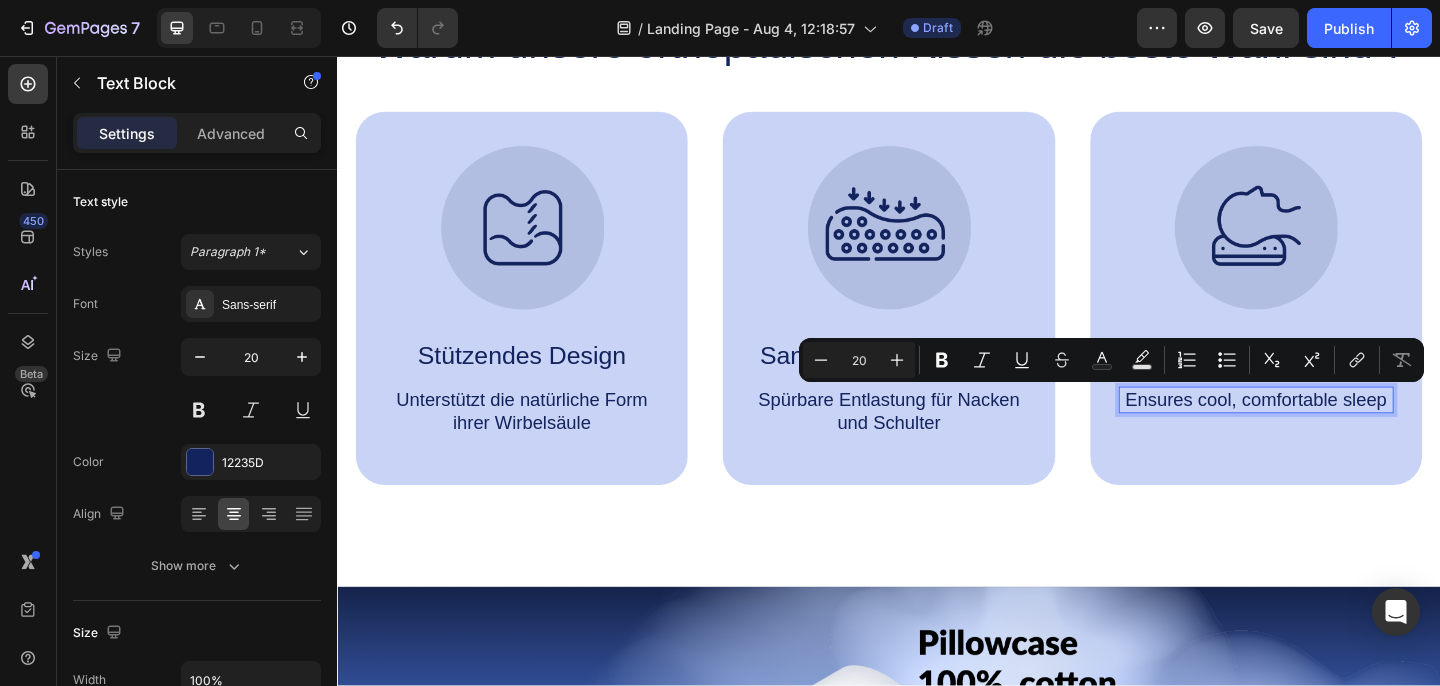 click on "Ensures cool, comfortable sleep" at bounding box center (1336, 430) 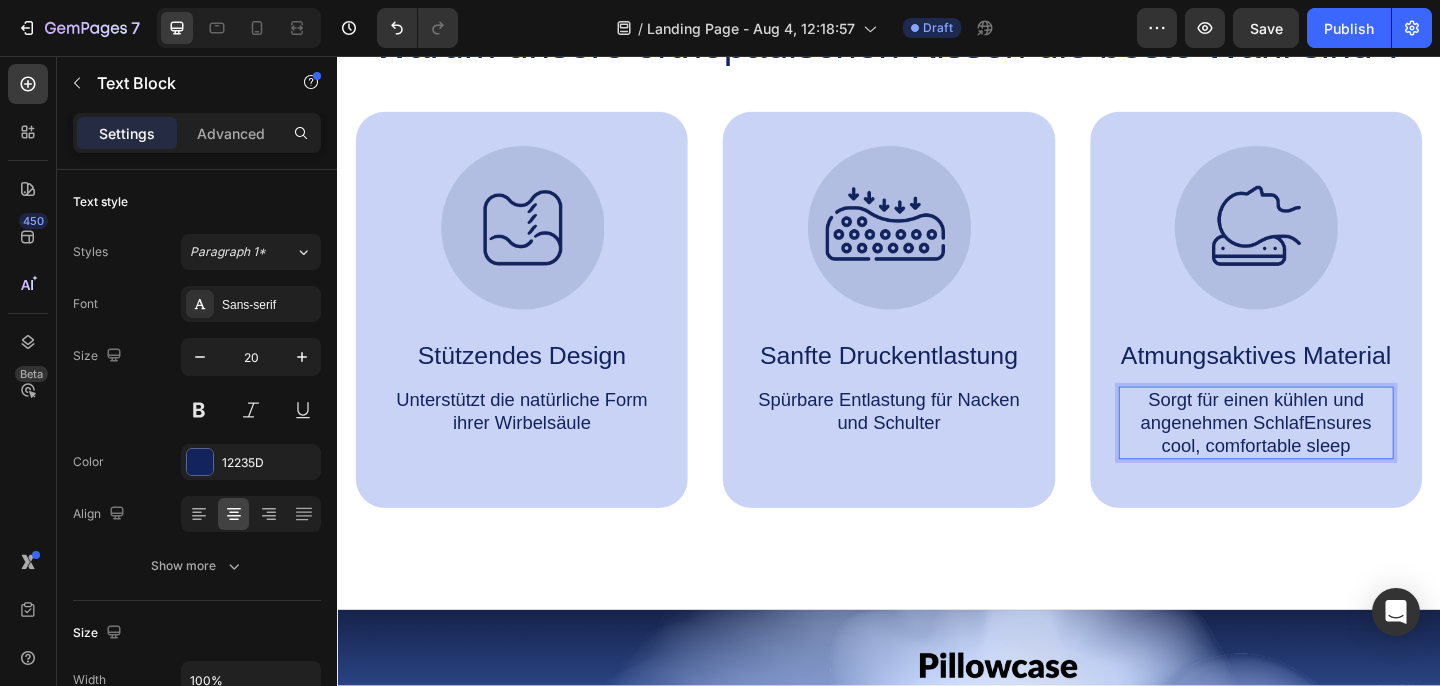 click on "Sorgt für einen kühlen und angenehmen SchlafEnsures cool, comfortable sleep" at bounding box center [1336, 455] 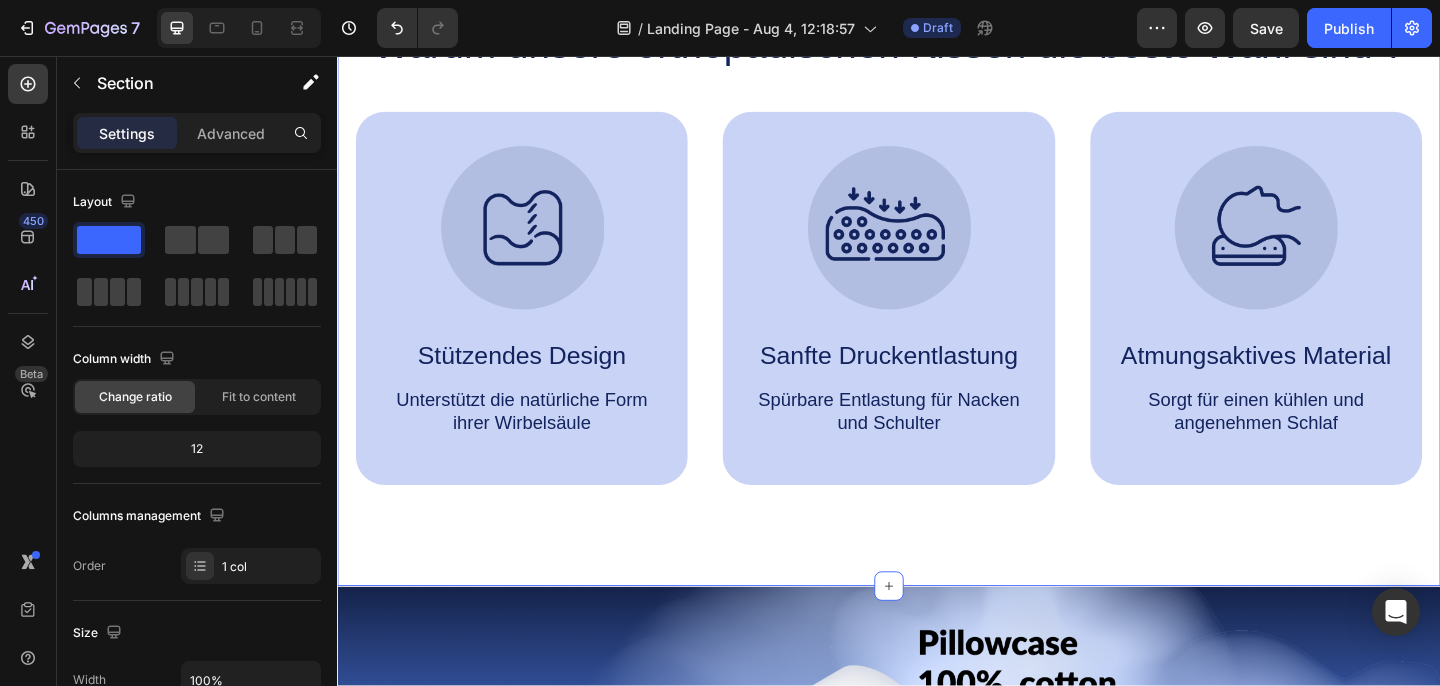 click on "Warum unsere orthopädischen Kissen die beste Wahl sind ? Heading Image Stützendes Design Text Block Unterstützt die natürliche Form ihrer Wirbelsäule Text Block Hero Banner Image Sanfte Druckentlastung Text Block Spürbare Entlastung für Nacken und Schulter Text Block Hero Banner Image Atmungsaktives Material Text Block Sorgt für einen kühlen und angenehmen Schlaf Text Block Hero Banner Row Image Supportive Design Text Block Ergonomically engineered for optimal spinal alignment Text Block Hero Banner Image Pressure Relief Text Block Reduces neck and shoulder discomfort Text Block Hero Banner Row Image Breathable Materials Text Block Ensures cool, comfortable sleep Text Block Hero Banner Row Section 2 You can create reusable sections Create Theme Section AI Content Write with GemAI What would you like to describe here? Tone and Voice Persuasive Product Show more Generate" at bounding box center [937, 267] 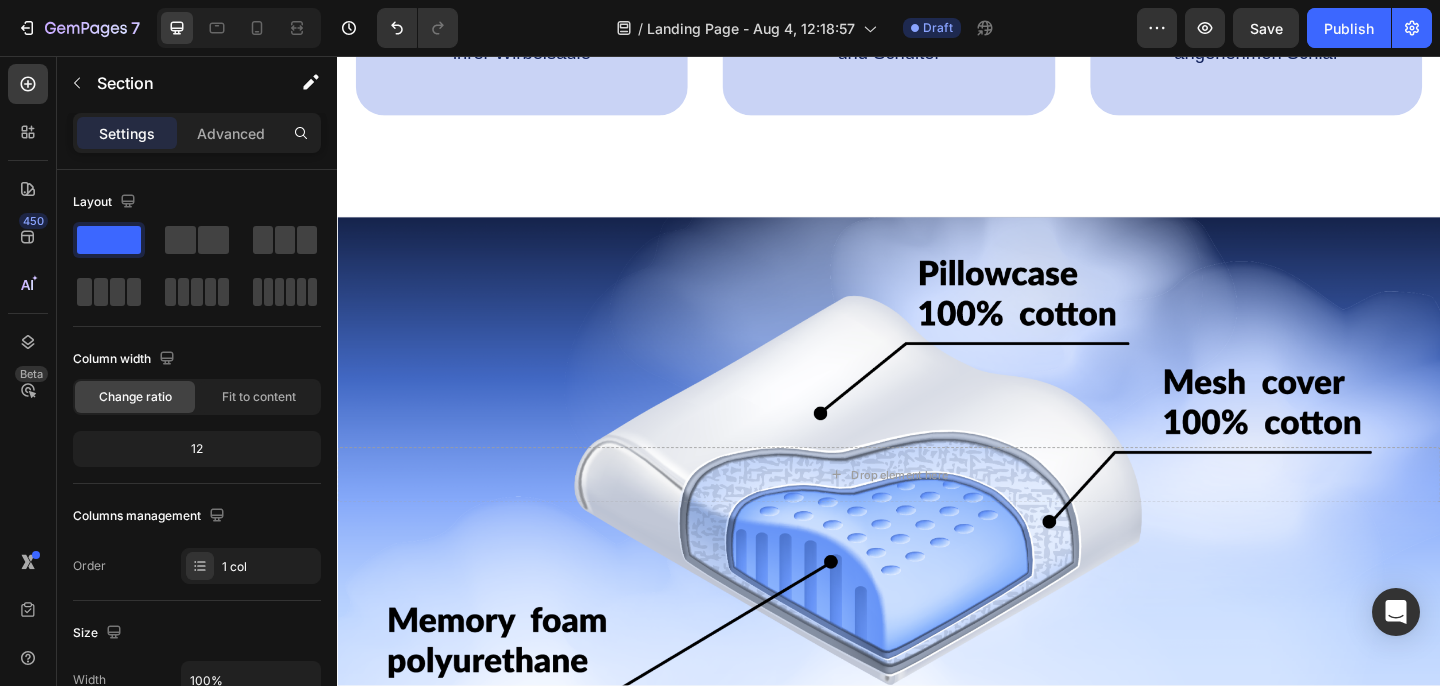 scroll, scrollTop: 1853, scrollLeft: 0, axis: vertical 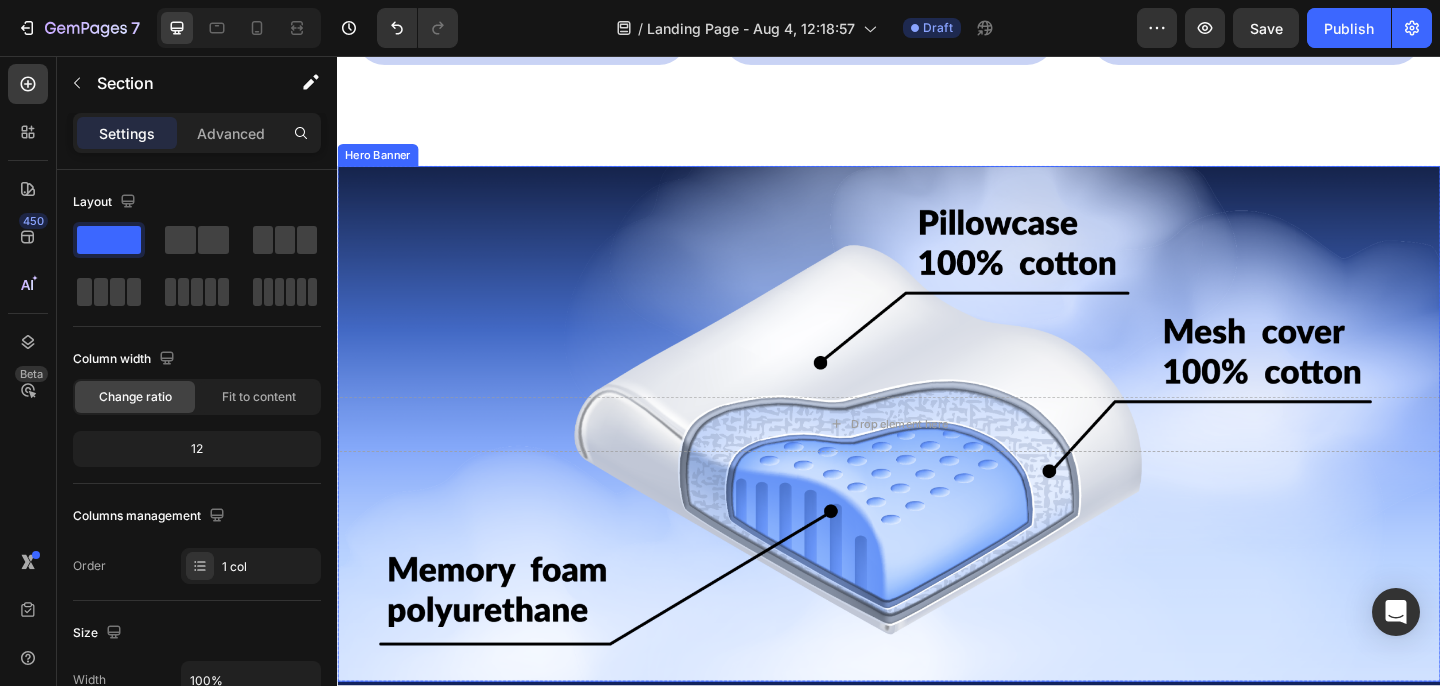 click at bounding box center [937, 456] 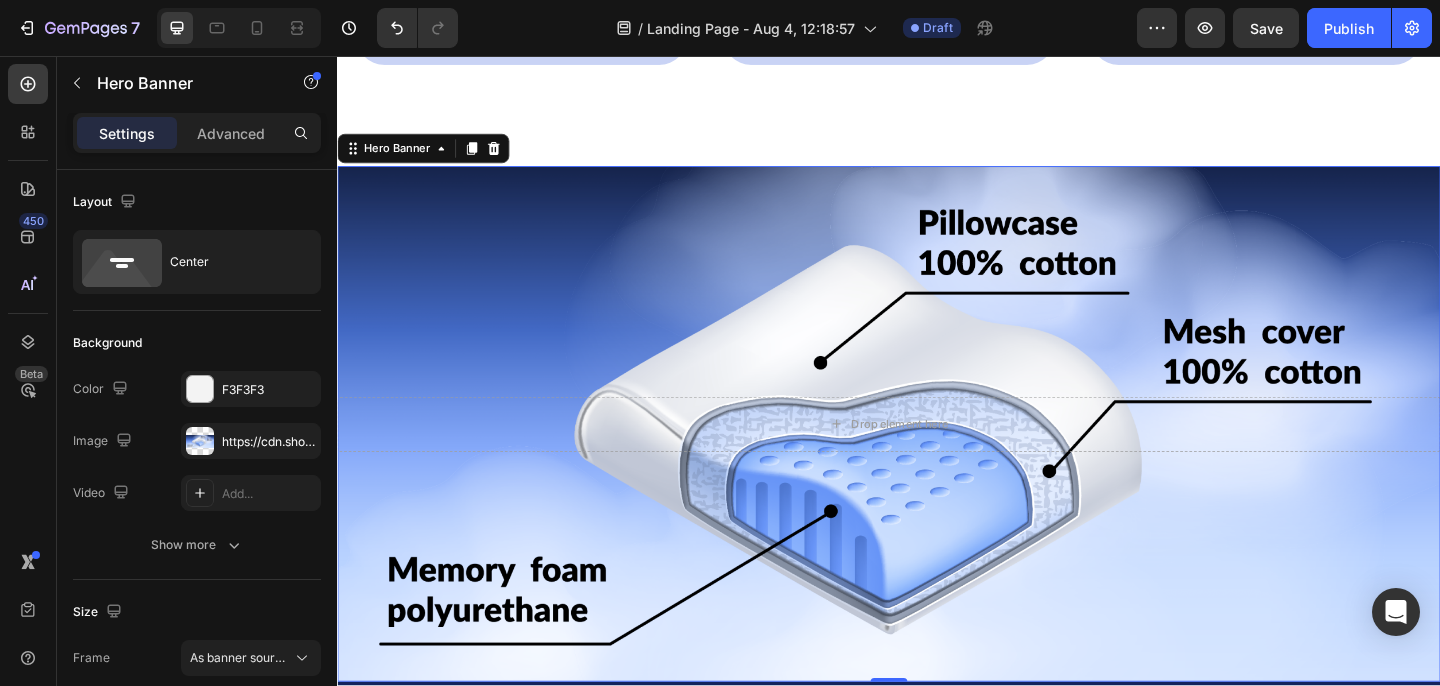 click at bounding box center [937, 456] 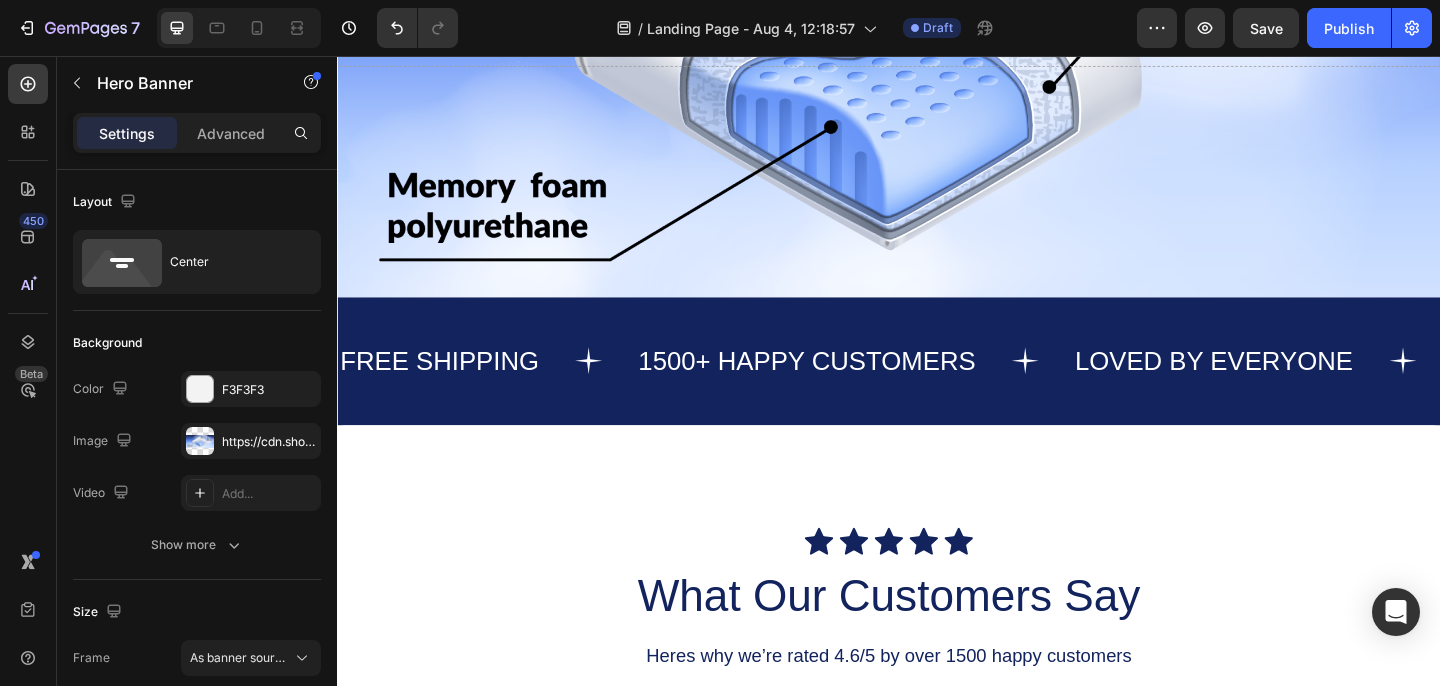 scroll, scrollTop: 2293, scrollLeft: 0, axis: vertical 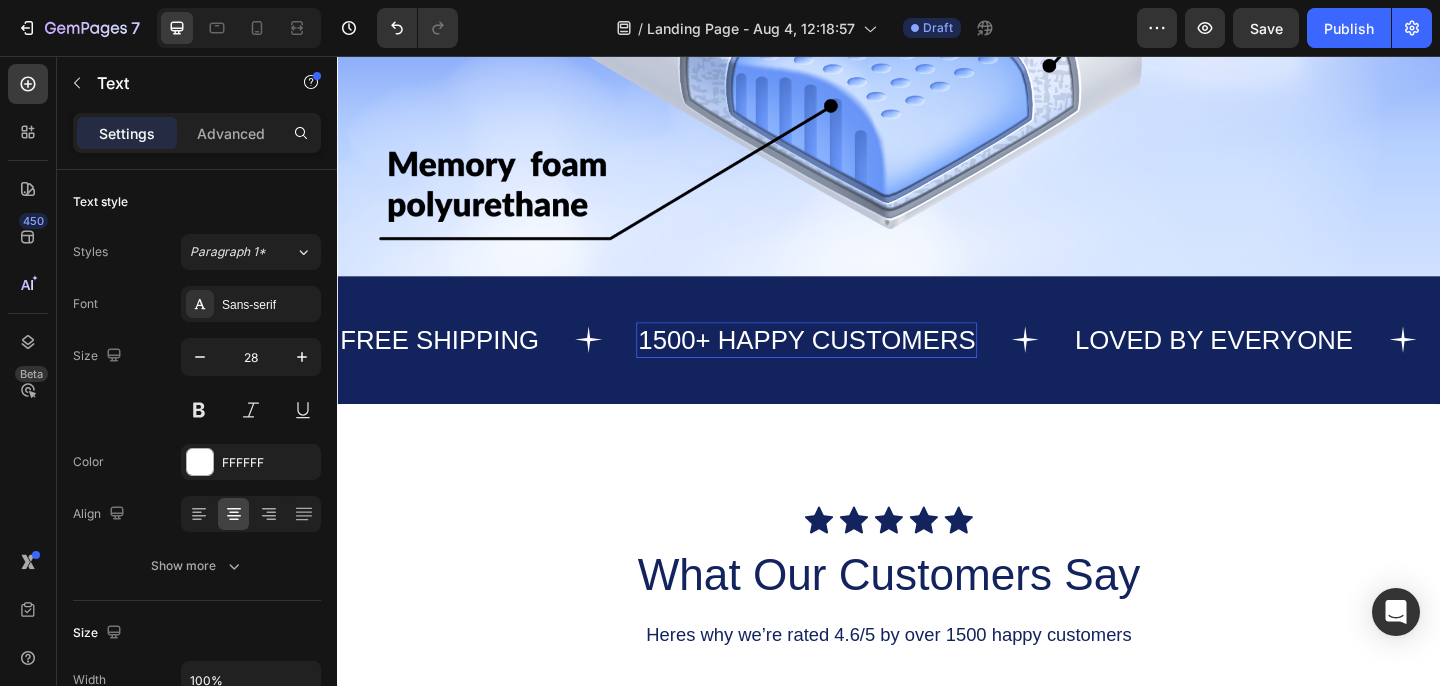 click on "1500+ HAPPY CUSTOMERS" at bounding box center [847, 365] 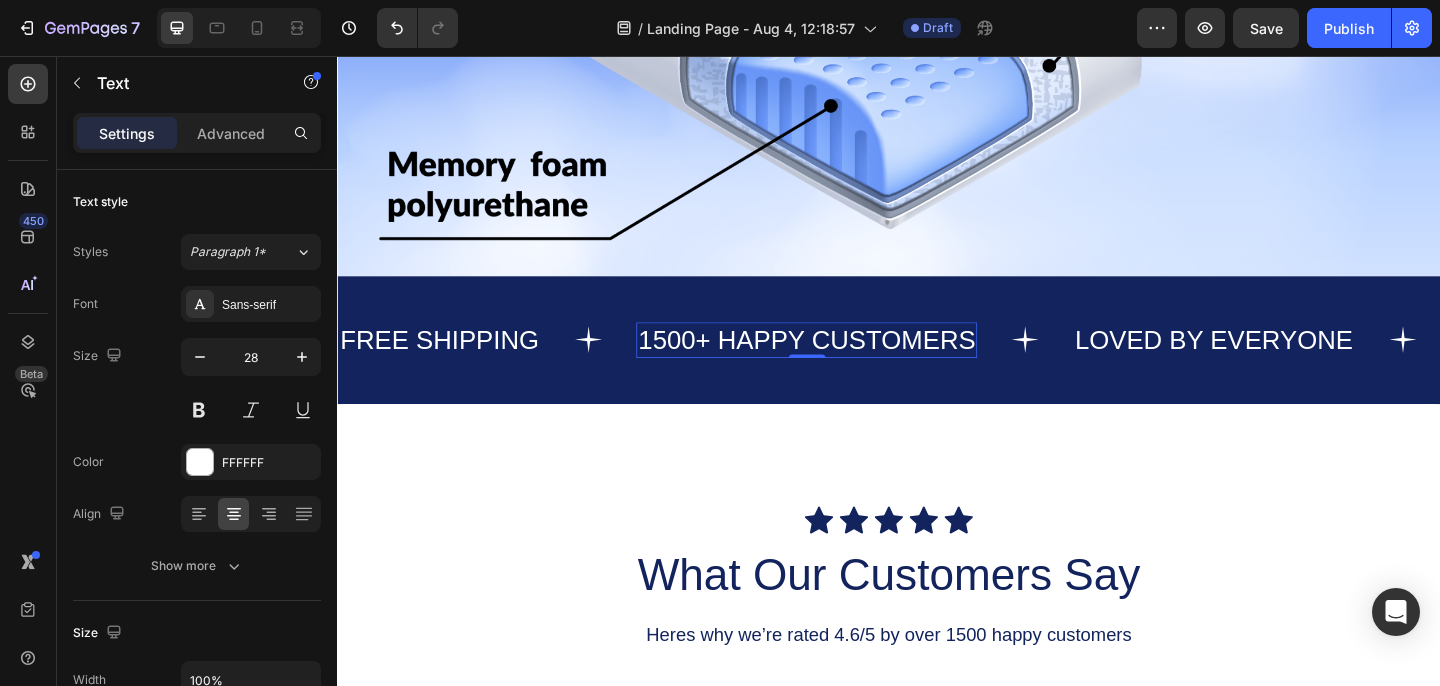 click on "1500+ HAPPY CUSTOMERS" at bounding box center [847, 365] 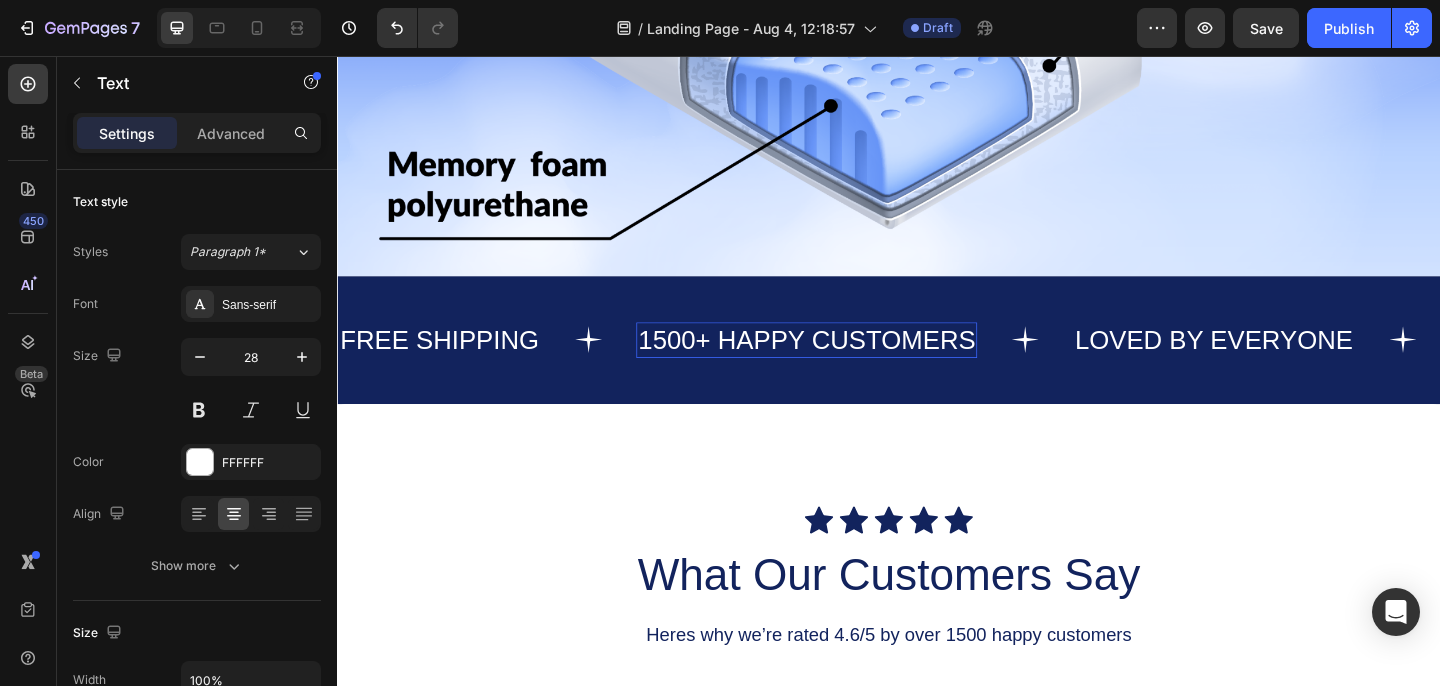 click on "1500+ HAPPY CUSTOMERS" at bounding box center [847, 365] 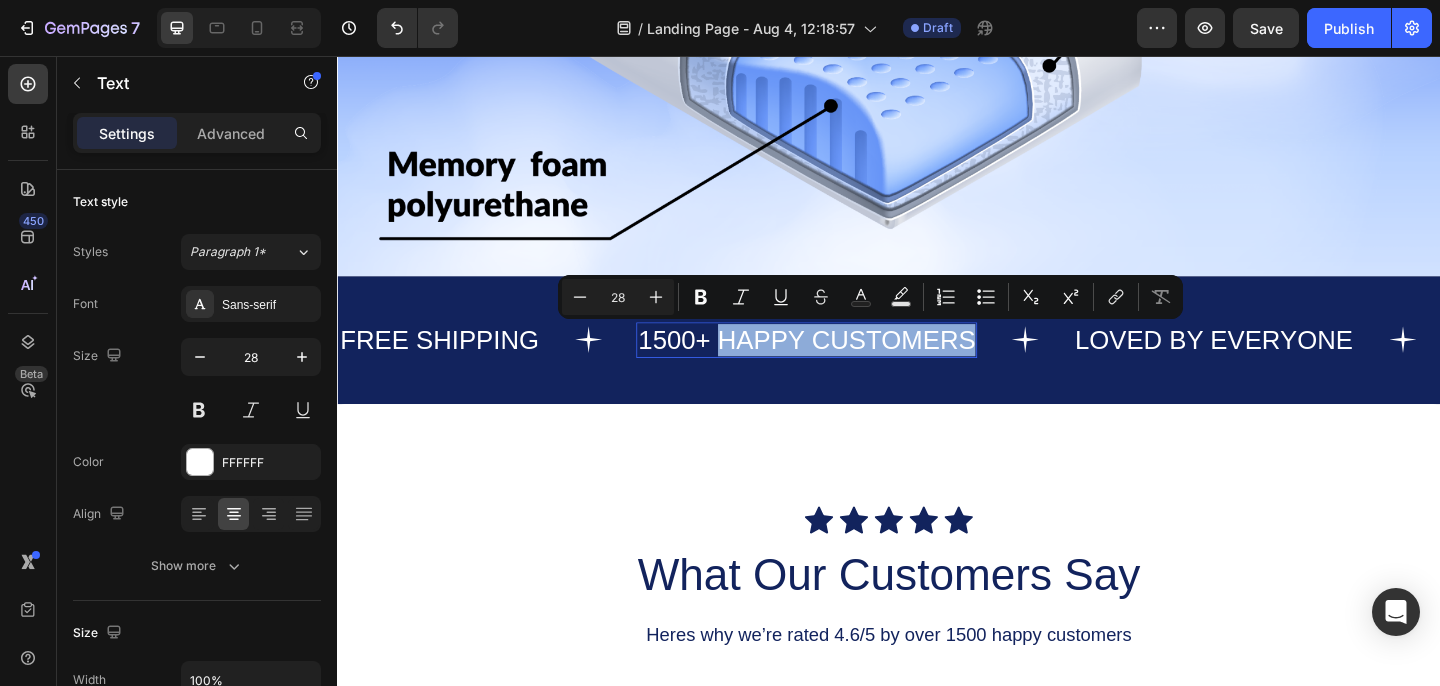 drag, startPoint x: 750, startPoint y: 366, endPoint x: 931, endPoint y: 360, distance: 181.09943 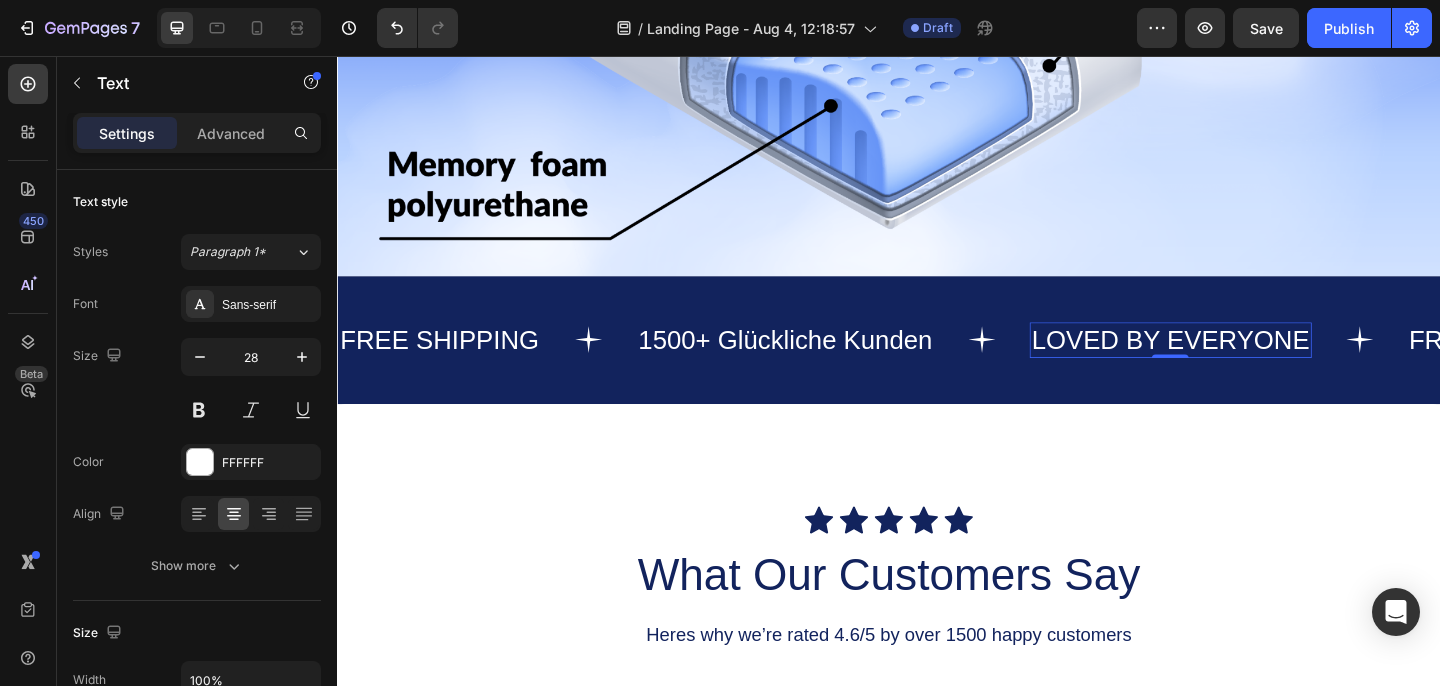 click on "LOVED BY EVERYONE" at bounding box center [1243, 365] 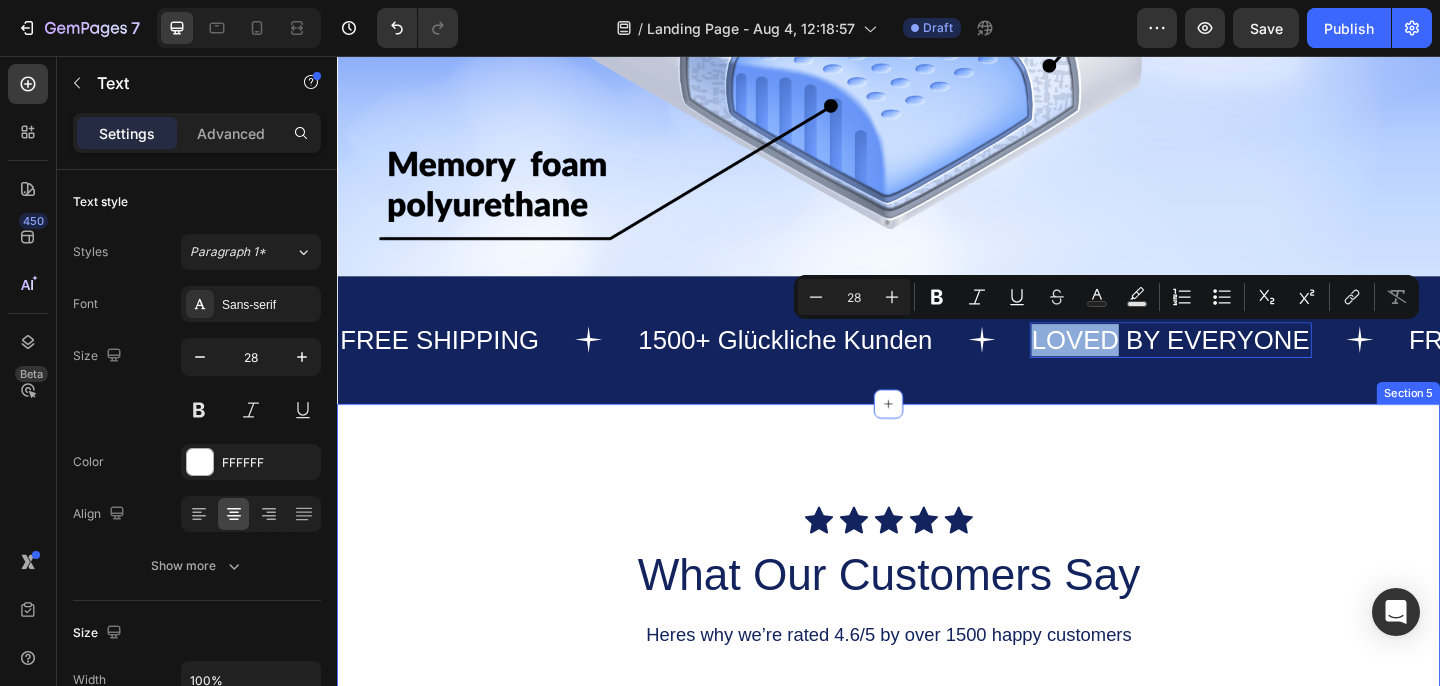 click on "Icon
Icon
Icon
Icon
Icon Icon List What Our Customers Say Heading Heres why we’re rated 4.6/5 by over 1500 happy customers Text Block Video Video Video Carousel GET YOURS NOW Button Row Section 5" at bounding box center (937, 948) 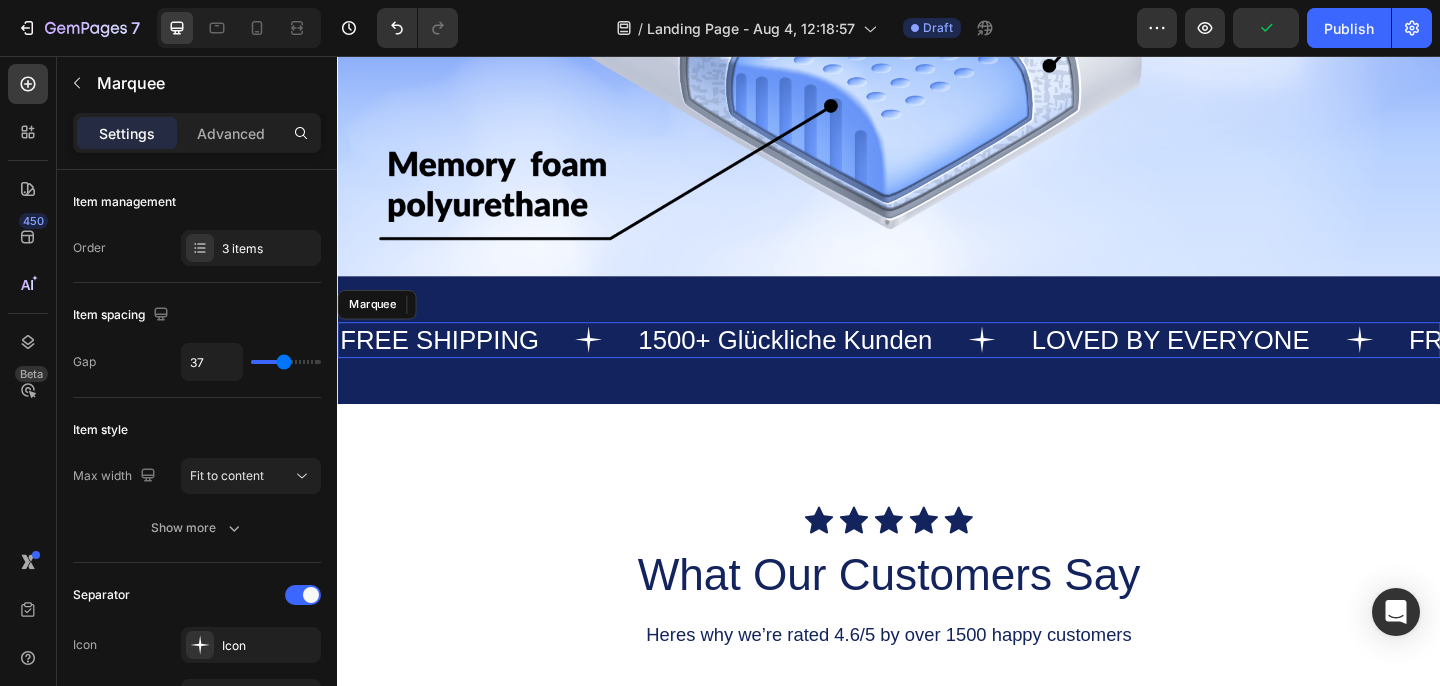 click on "LOVED BY EVERYONE Text" at bounding box center [1295, 365] 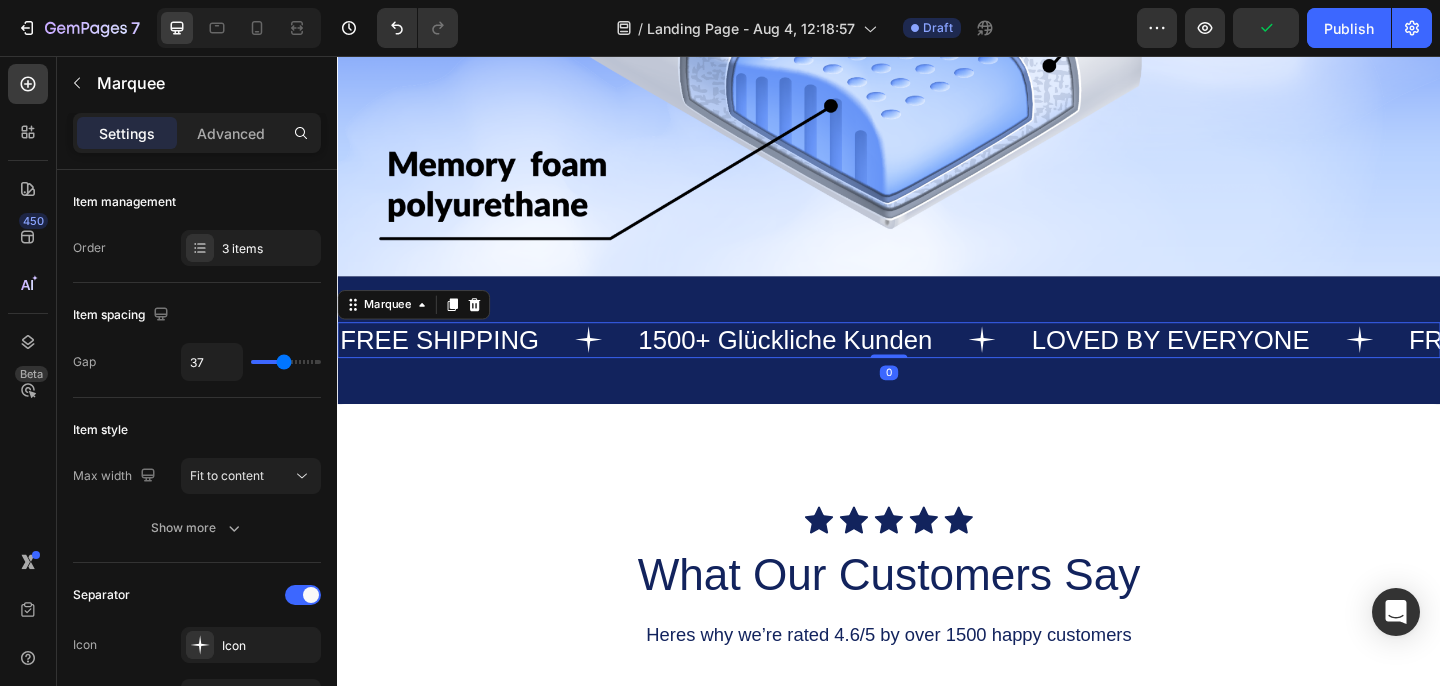 click on "LOVED BY EVERYONE Text" at bounding box center [1295, 365] 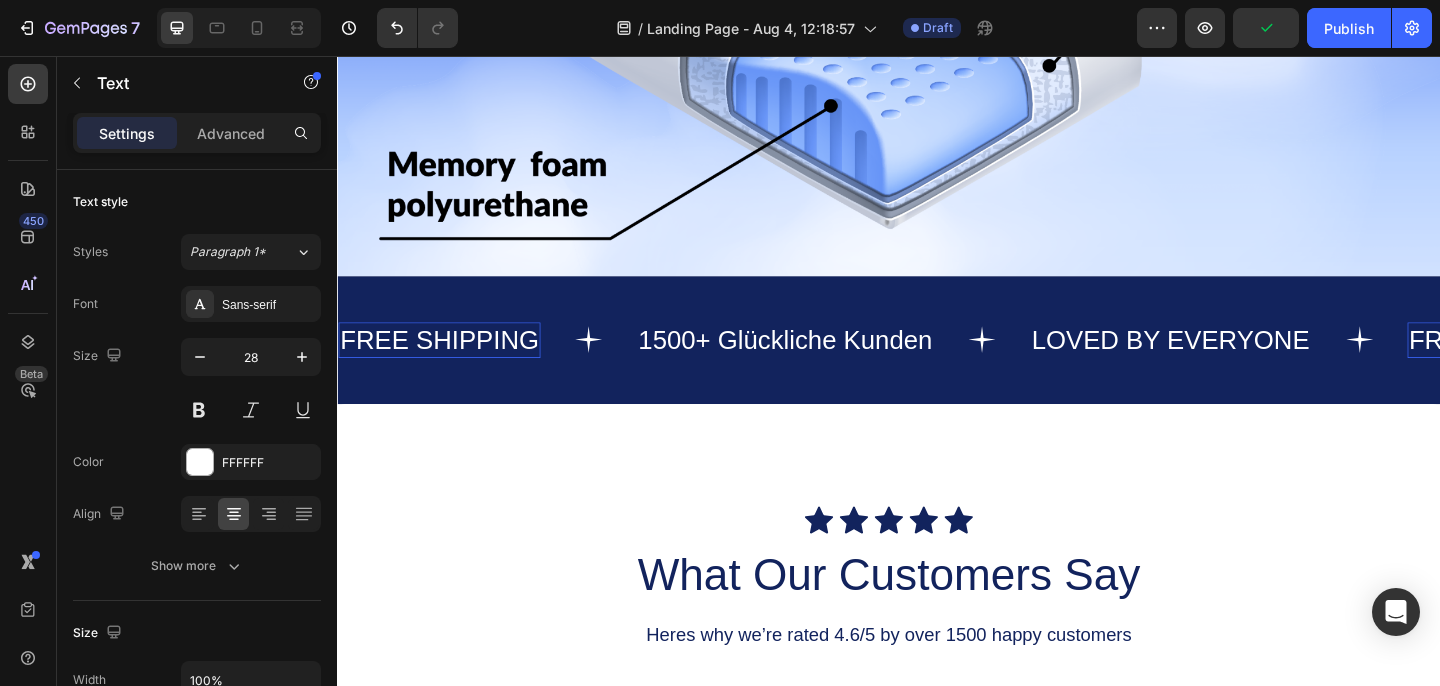 click on "FREE SHIPPING" at bounding box center [1611, 365] 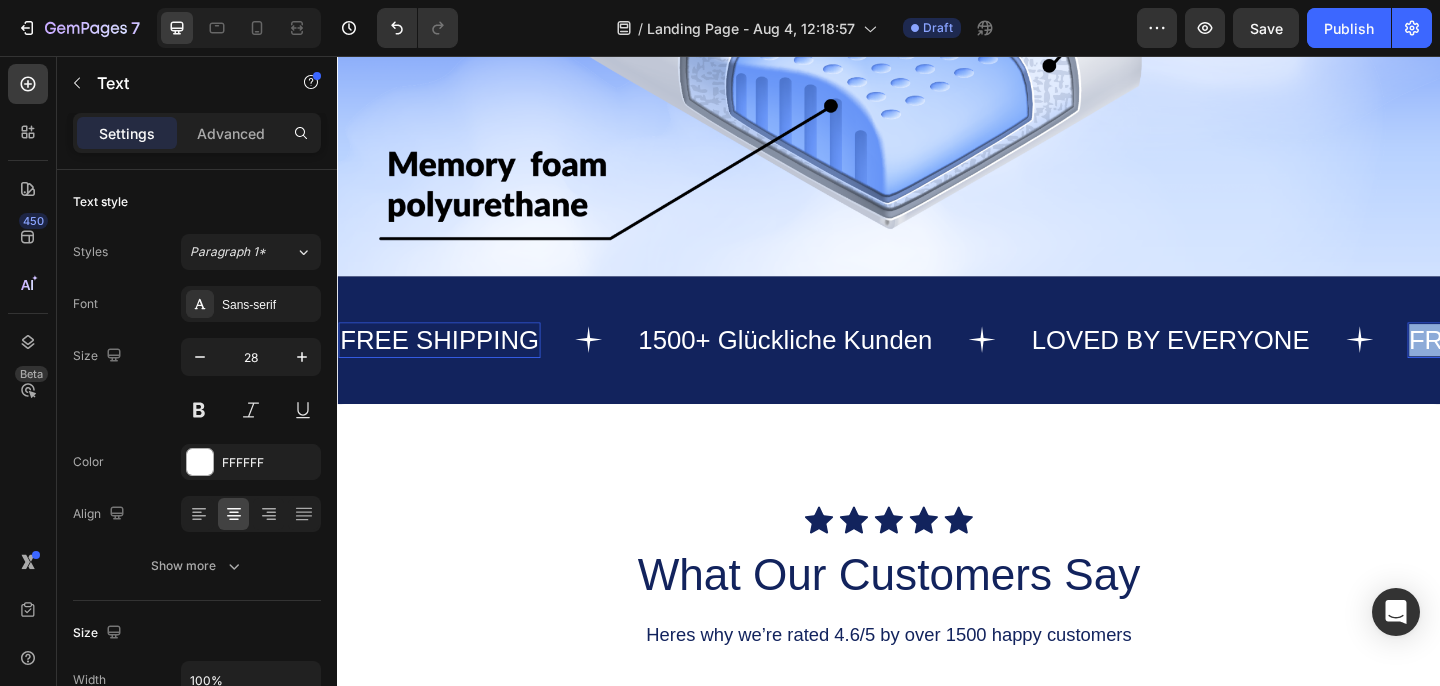 click on "FREE SHIPPING" at bounding box center (1611, 365) 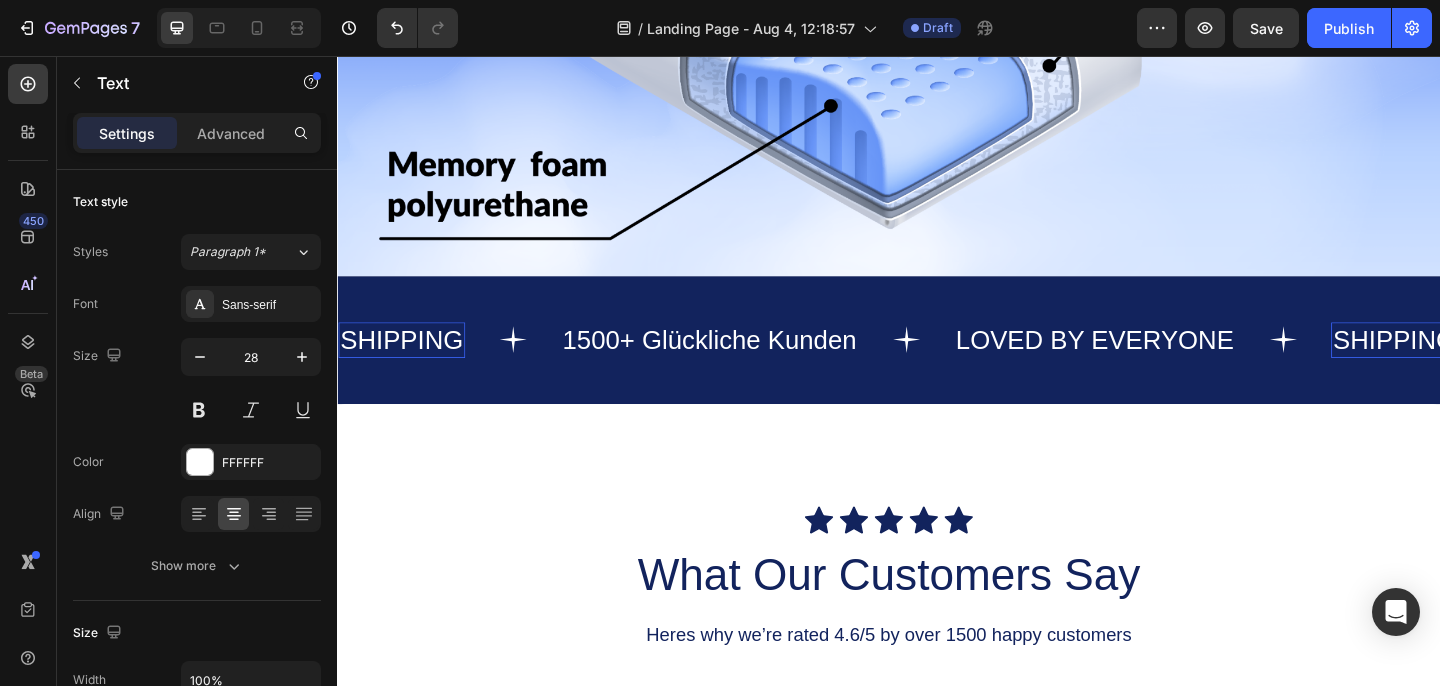 click on "SHIPPING" at bounding box center [1487, 365] 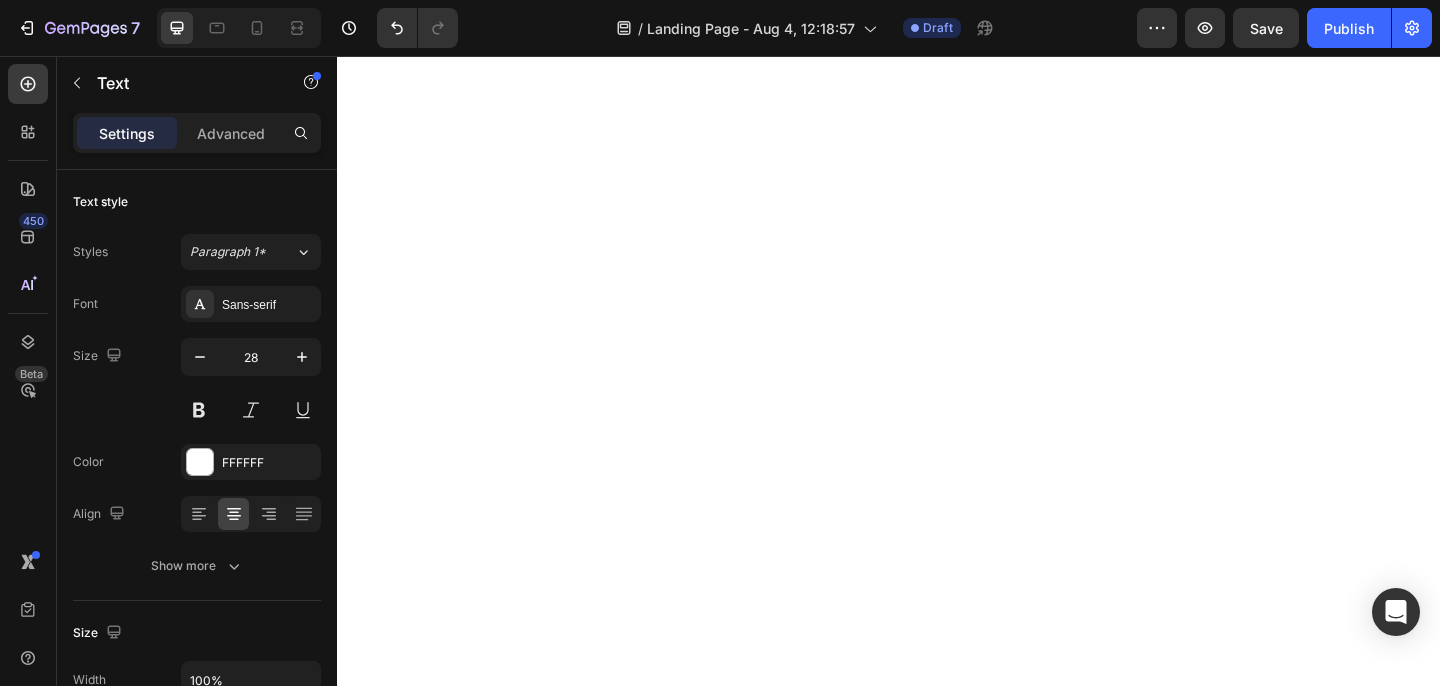 scroll, scrollTop: 0, scrollLeft: 0, axis: both 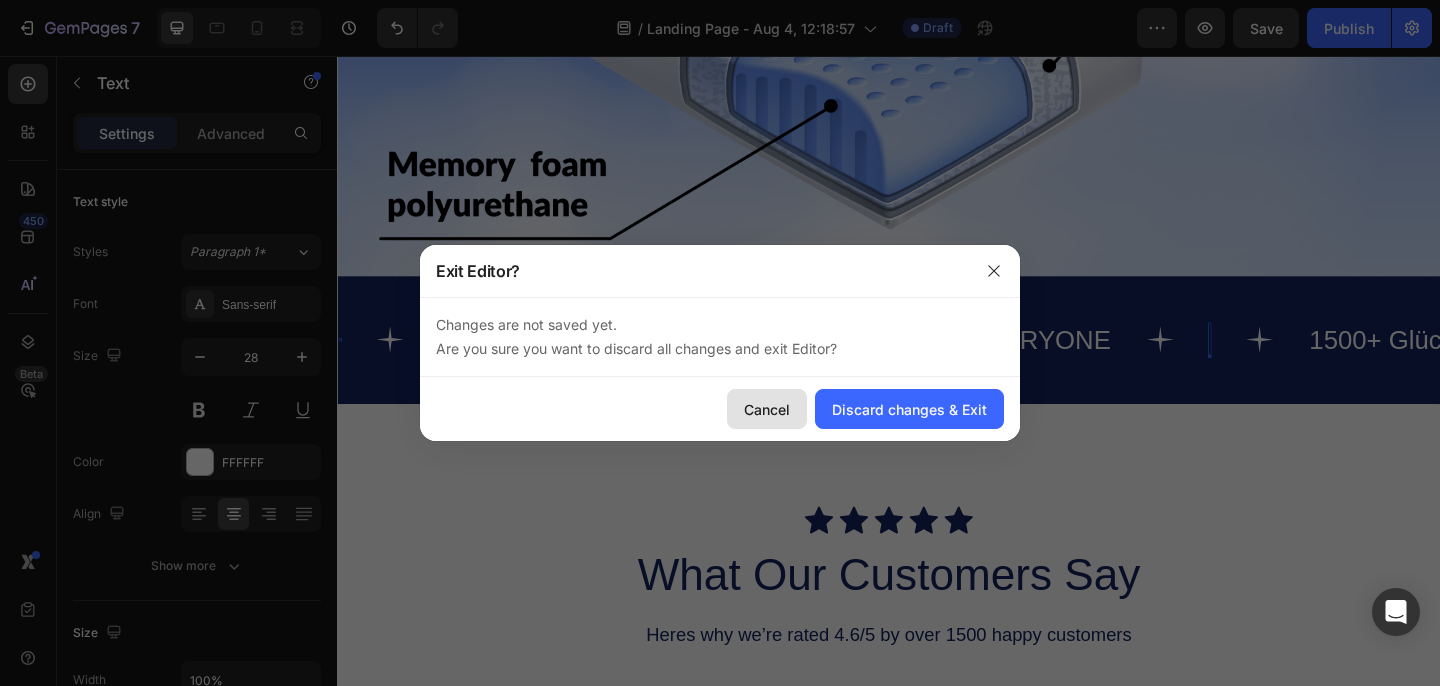 click on "Cancel" at bounding box center (767, 409) 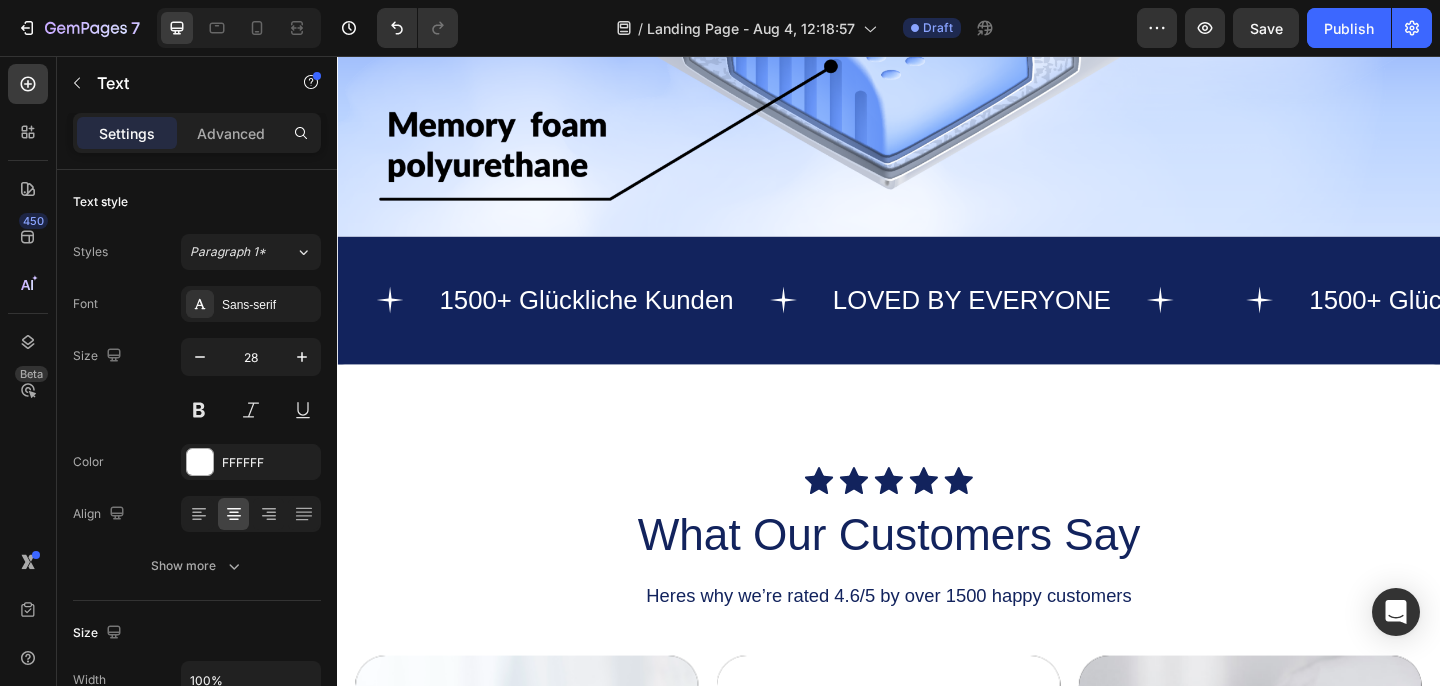 scroll, scrollTop: 2335, scrollLeft: 0, axis: vertical 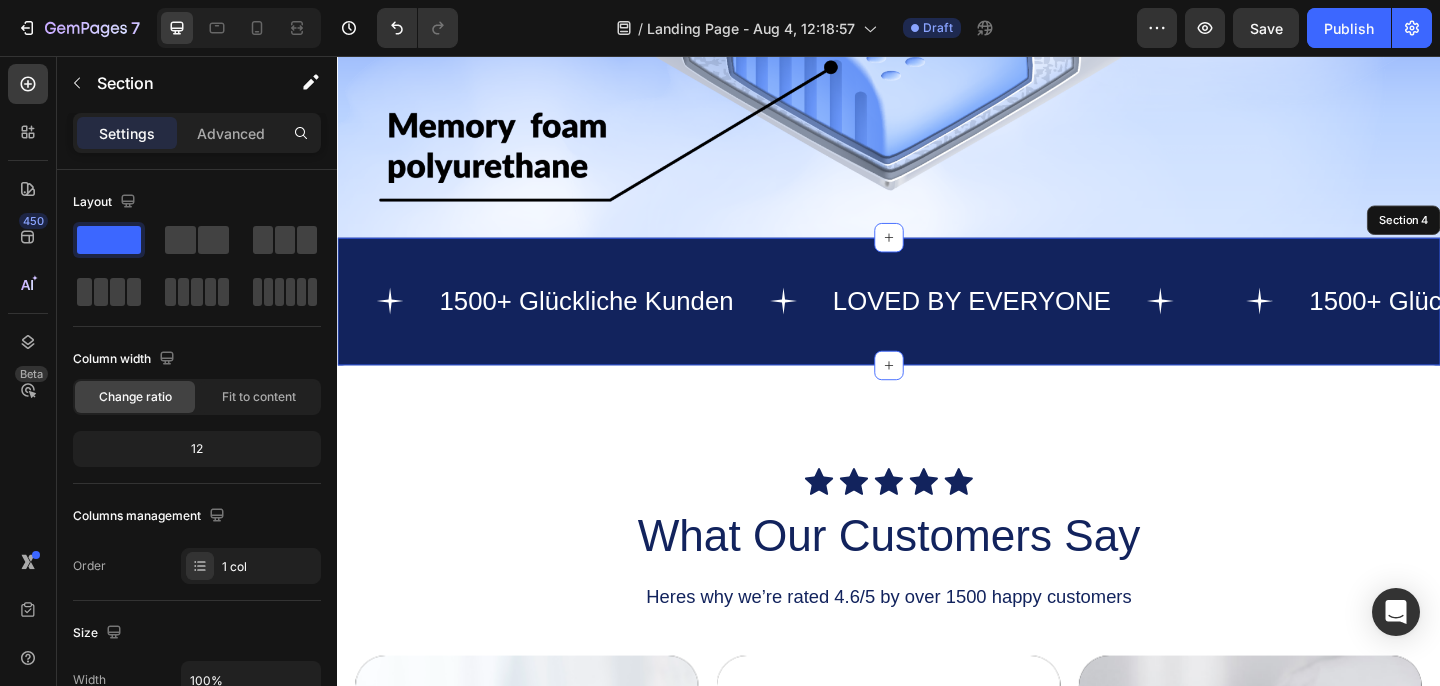 click on "Text
1500+ Glückliche Kunden  Text
LOVED BY EVERYONE Text
Text
1500+ Glückliche Kunden  Text
LOVED BY EVERYONE Text
Text
1500+ Glückliche Kunden  Text
LOVED BY EVERYONE Text
Text
1500+ Glückliche Kunden  Text
LOVED BY EVERYONE Text
Text
1500+ Glückliche Kunden  Text
LOVED BY EVERYONE Text
Text
1500+ Glückliche Kunden  Text
LOVED BY EVERYONE Text
Marquee Section 4" at bounding box center (937, 323) 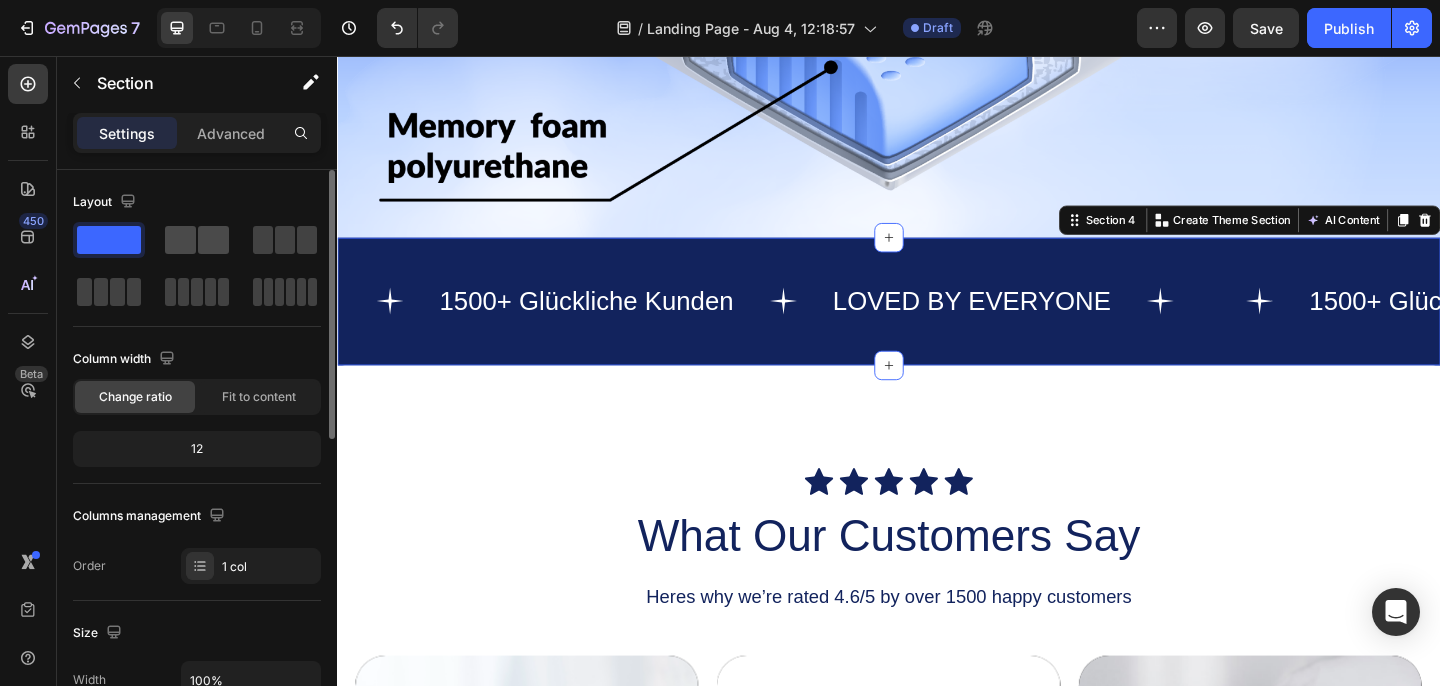 click 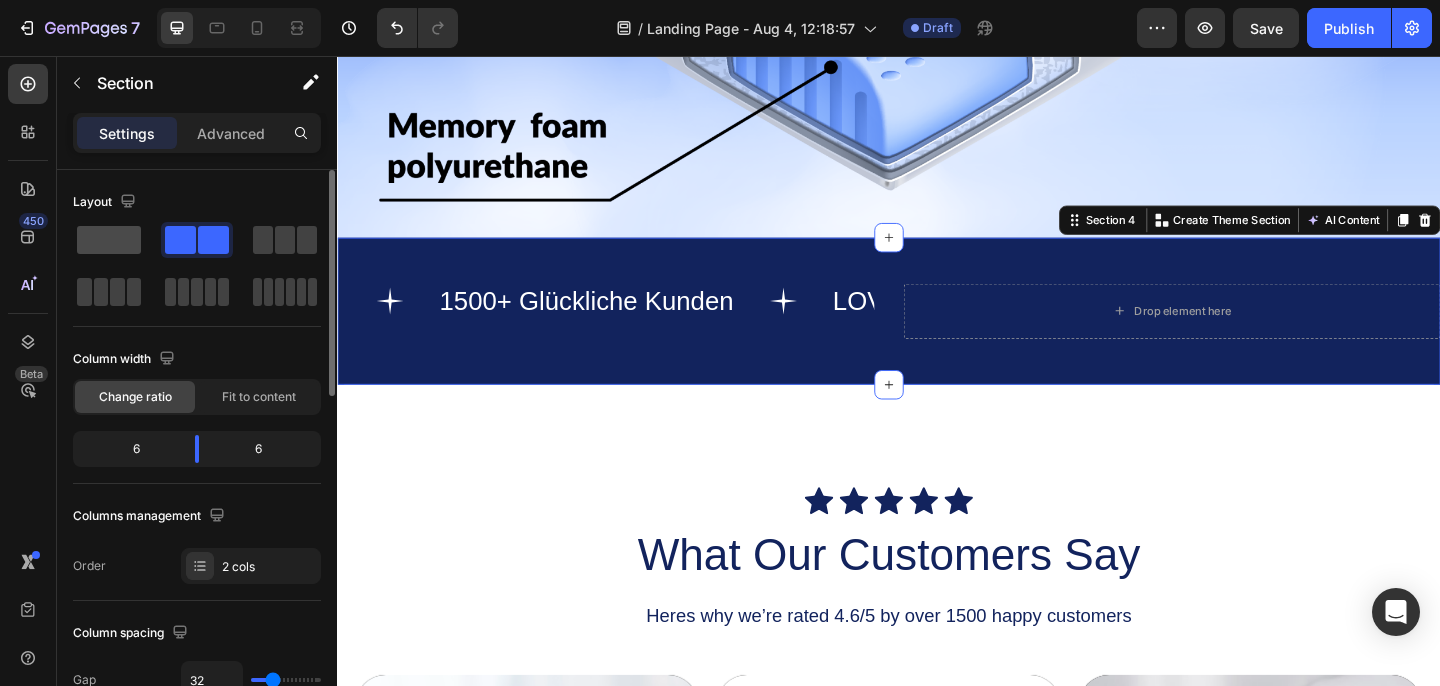 click 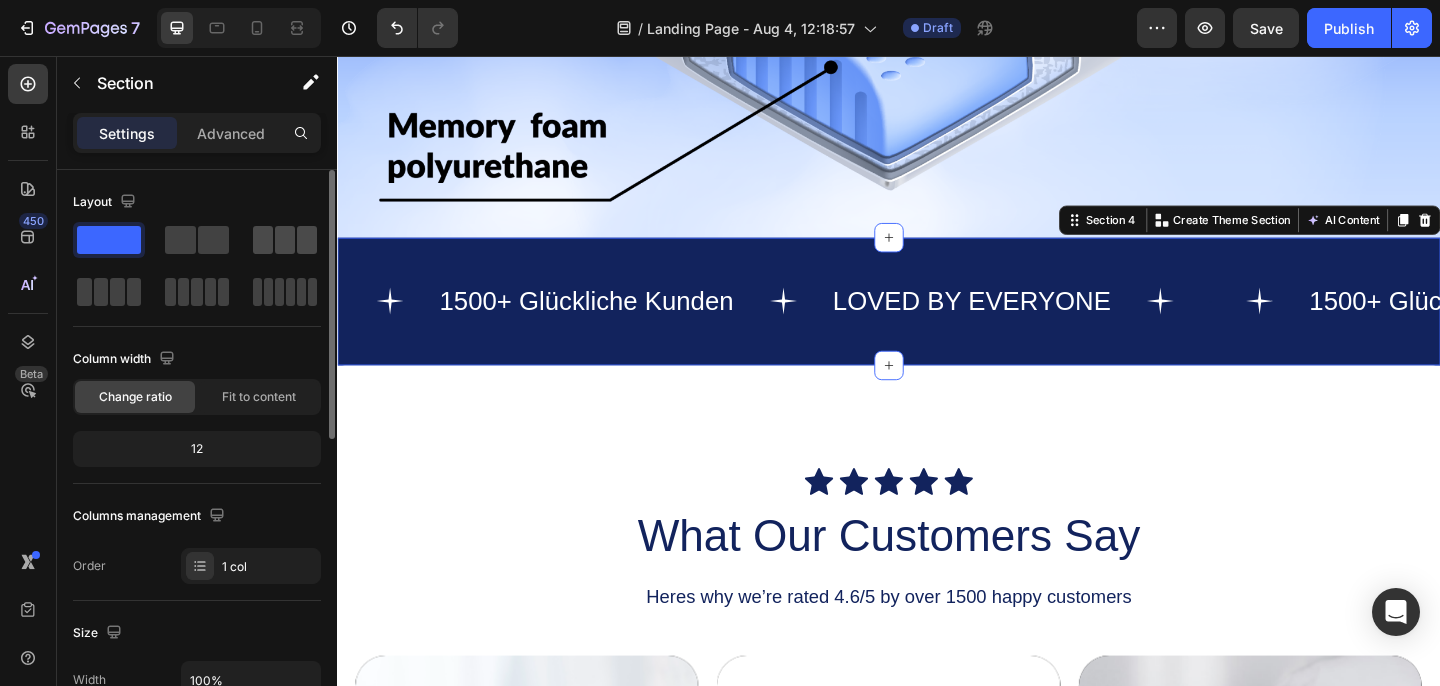 click 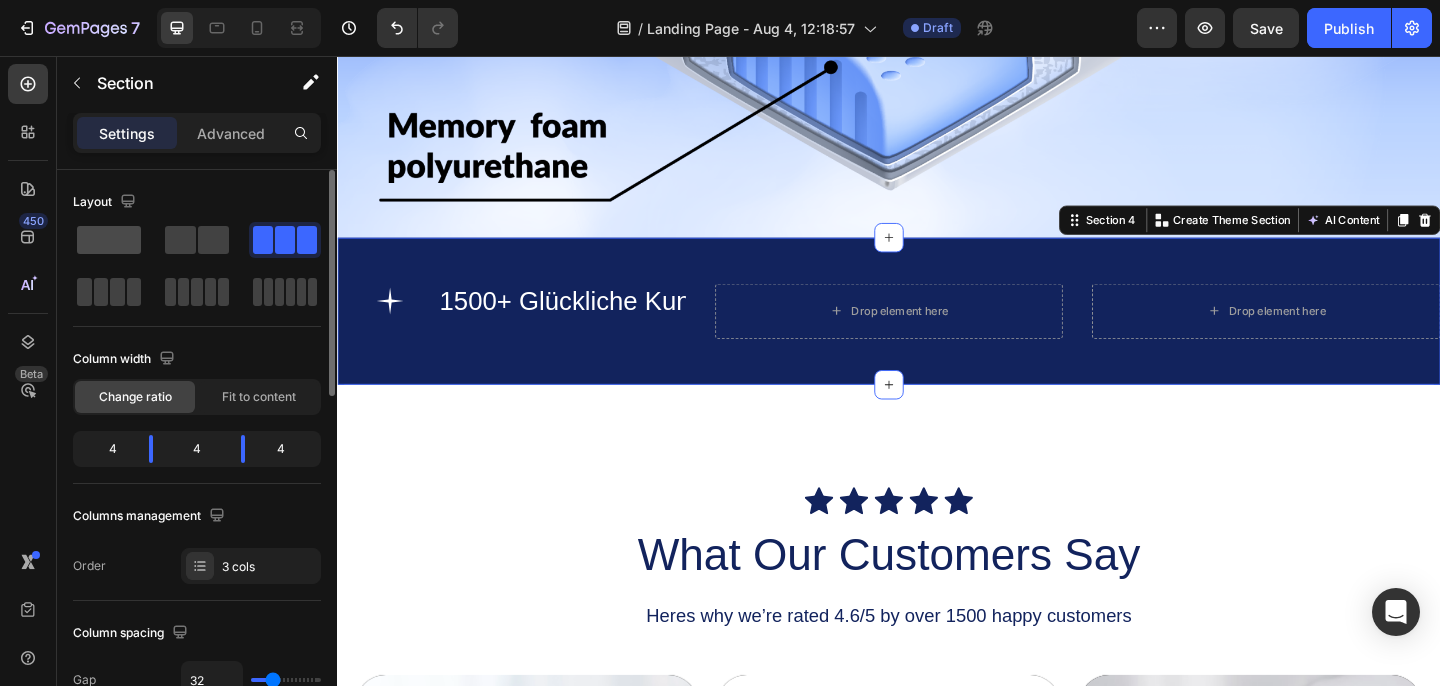 click 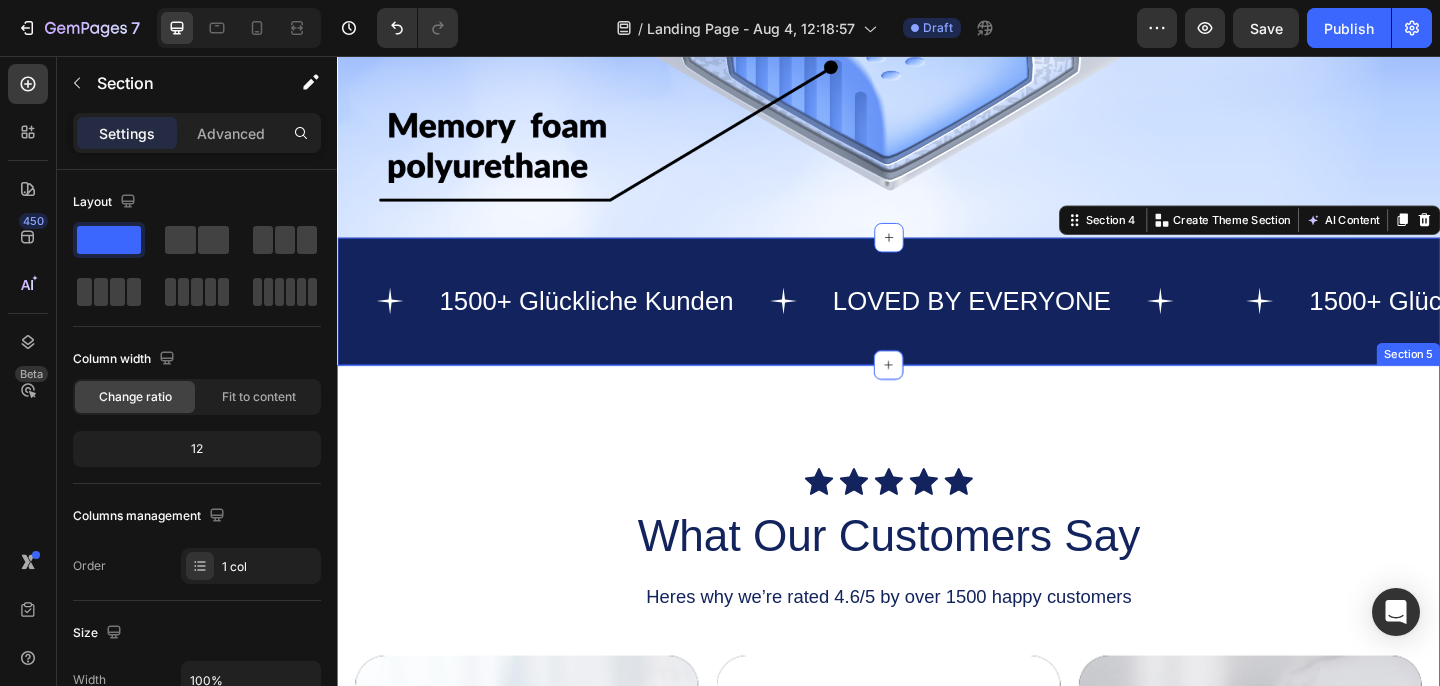 click on "Icon
Icon
Icon
Icon
Icon Icon List What Our Customers Say Heading Heres why we’re rated 4.6/5 by over 1500 happy customers Text Block Video Video Video Carousel GET YOURS NOW Button Row Section 5" at bounding box center [937, 906] 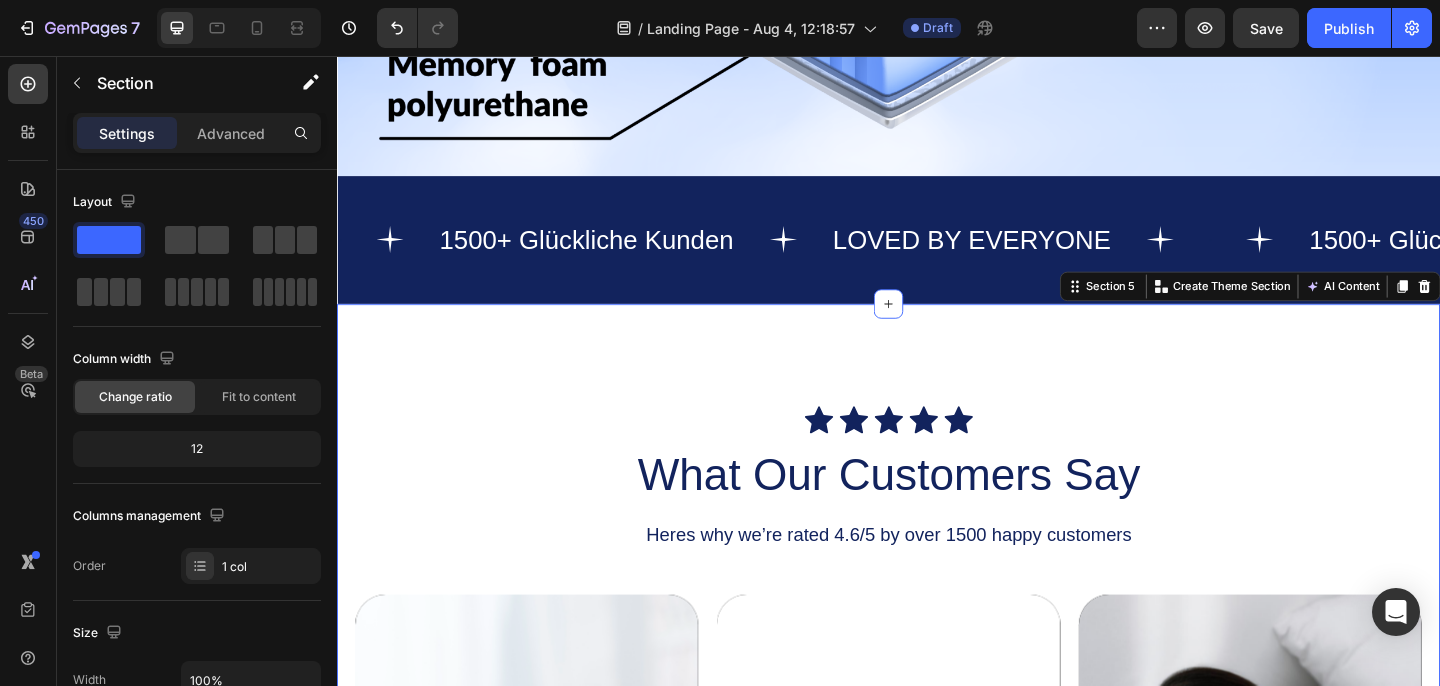 scroll, scrollTop: 2400, scrollLeft: 0, axis: vertical 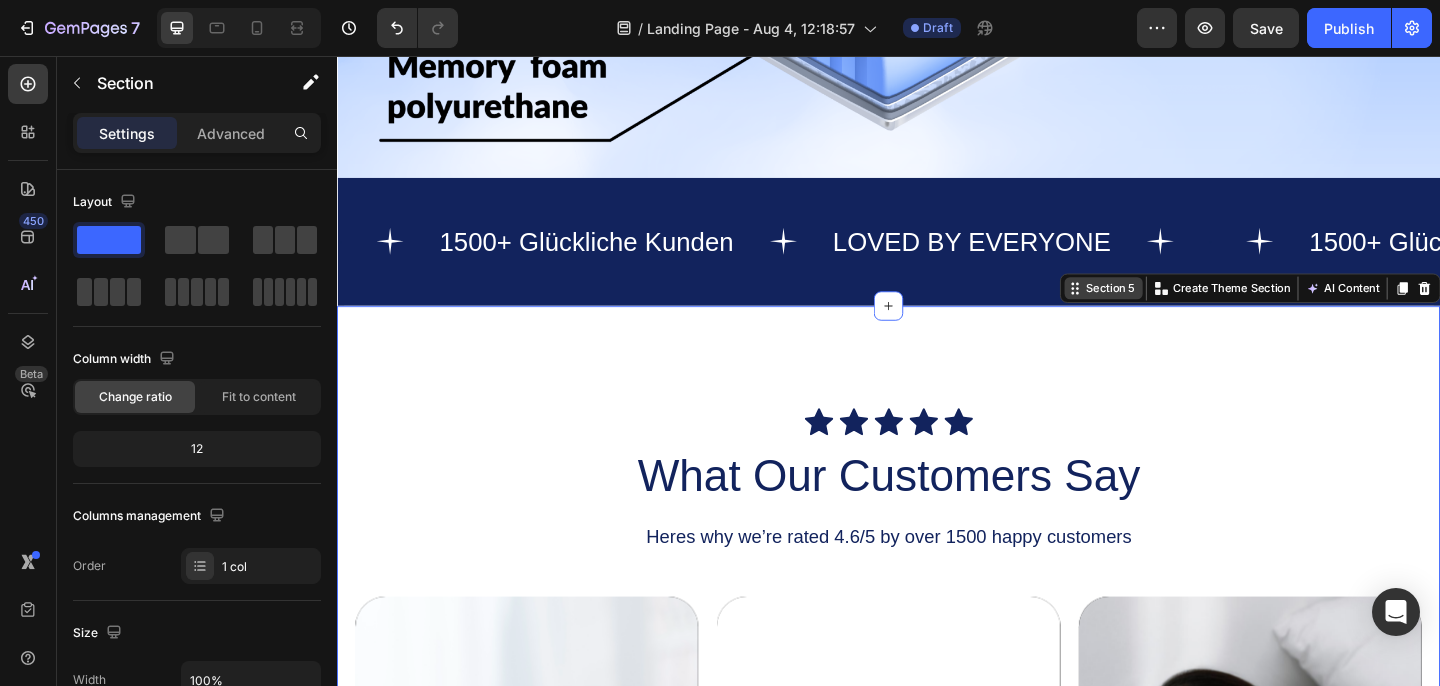 click on "Section 5" at bounding box center [1178, 309] 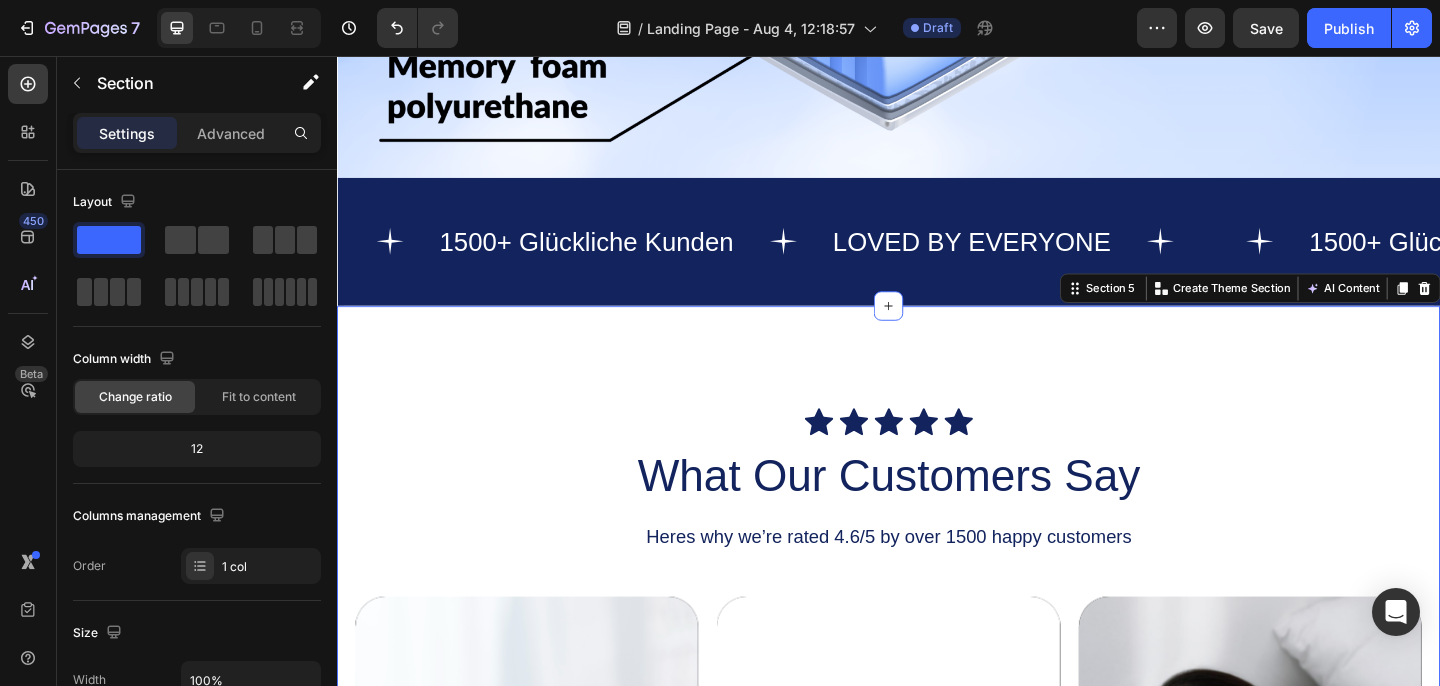 click on "Icon
Icon
Icon
Icon
Icon Icon List What Our Customers Say Heading Heres why we’re rated 4.6/5 by over 1500 happy customers Text Block Video Video Video Carousel GET YOURS NOW Button Row Section 5   You can create reusable sections Create Theme Section AI Content Write with GemAI What would you like to describe here? Tone and Voice Persuasive Product Memory Foam Cervical Pillow, 2 In 1 Ergonomic Contour Orthopedic Pillow For Neck Pain, Contoured Support Pillows,Neck Pillow Show more Generate" at bounding box center [937, 841] 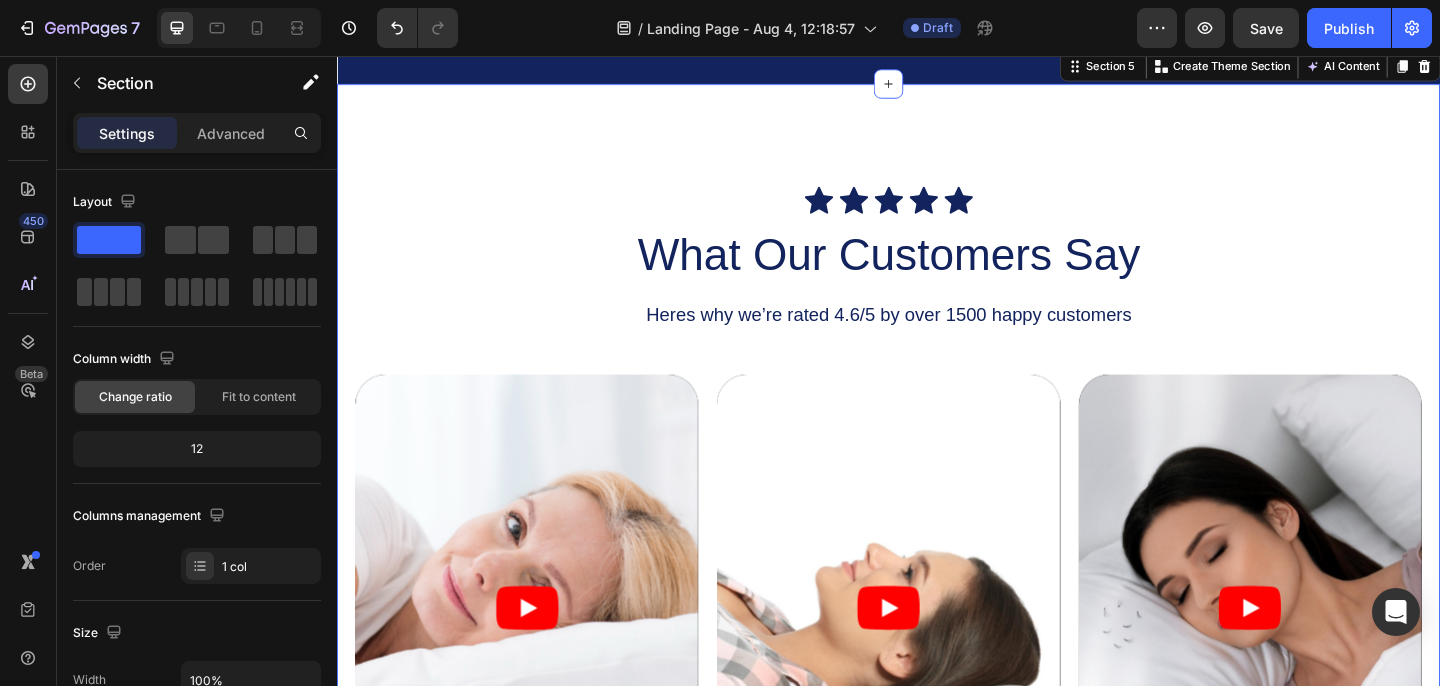 scroll, scrollTop: 2640, scrollLeft: 0, axis: vertical 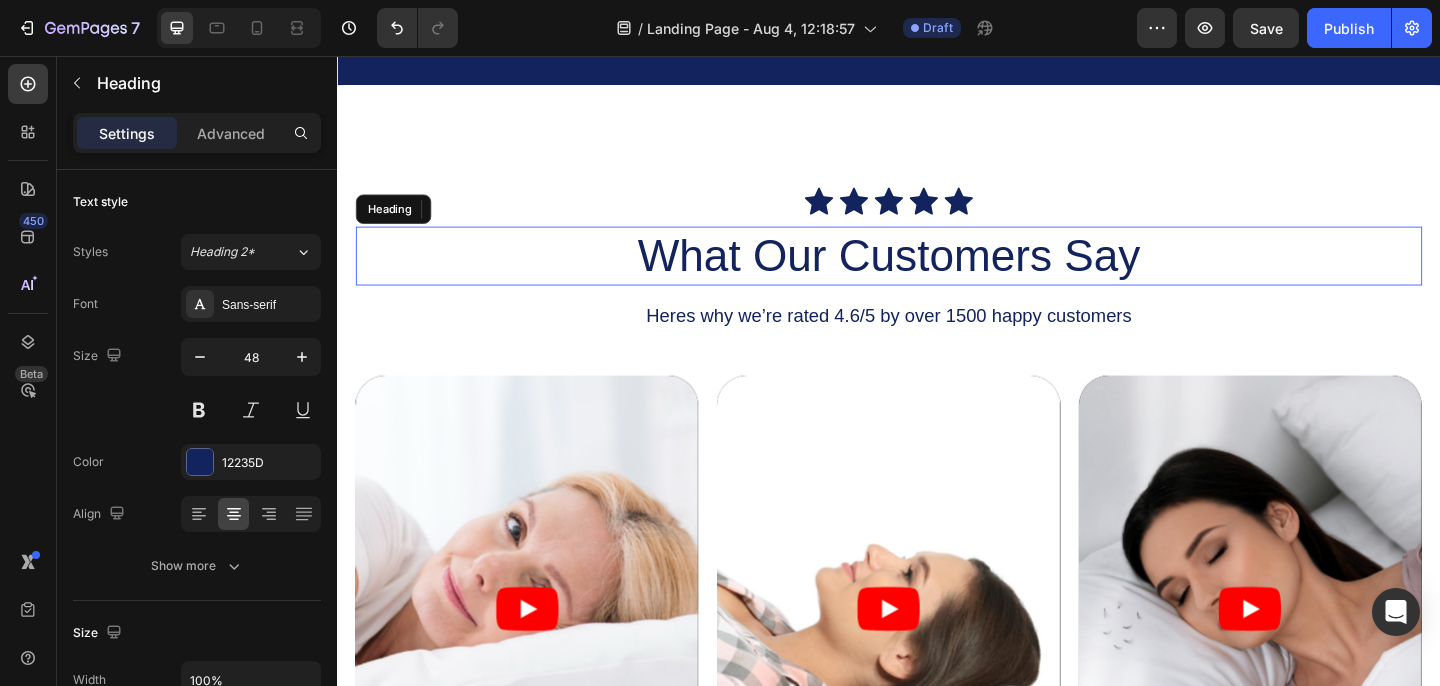 click on "What Our Customers Say" at bounding box center (937, 274) 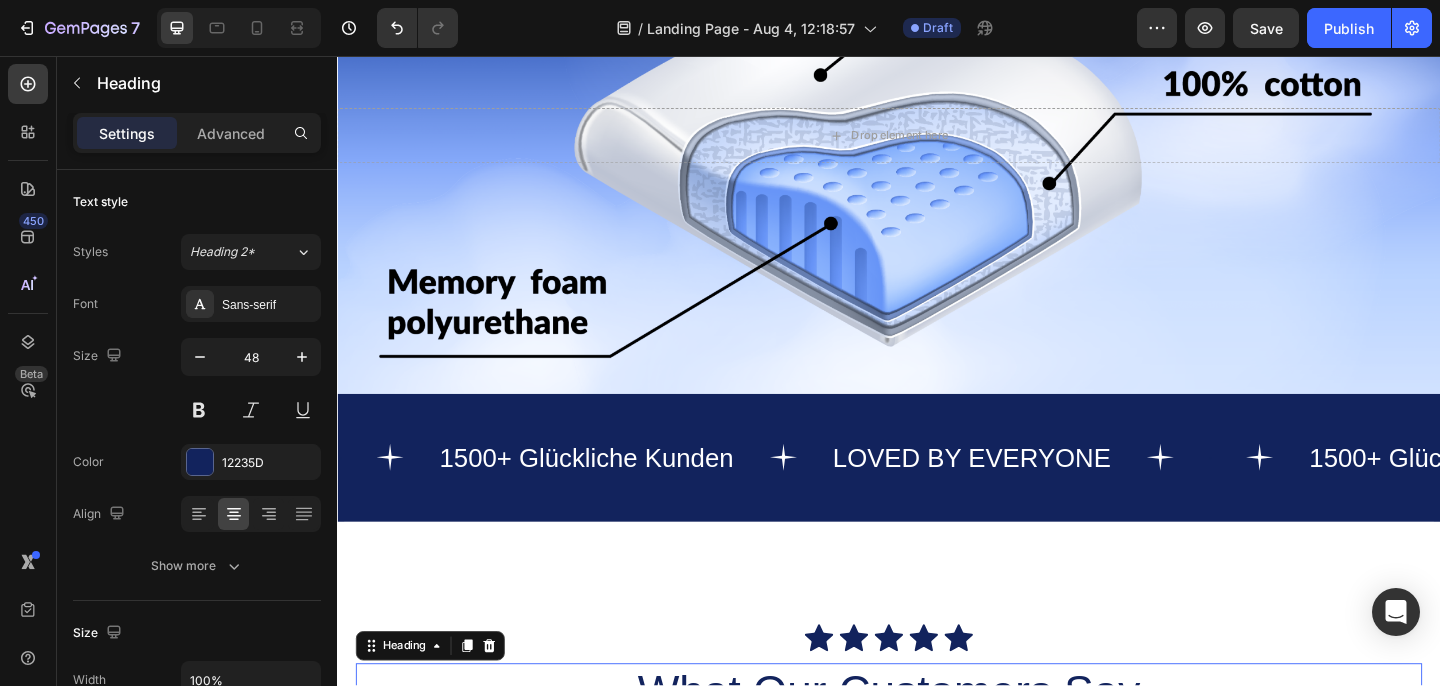 scroll, scrollTop: 2157, scrollLeft: 0, axis: vertical 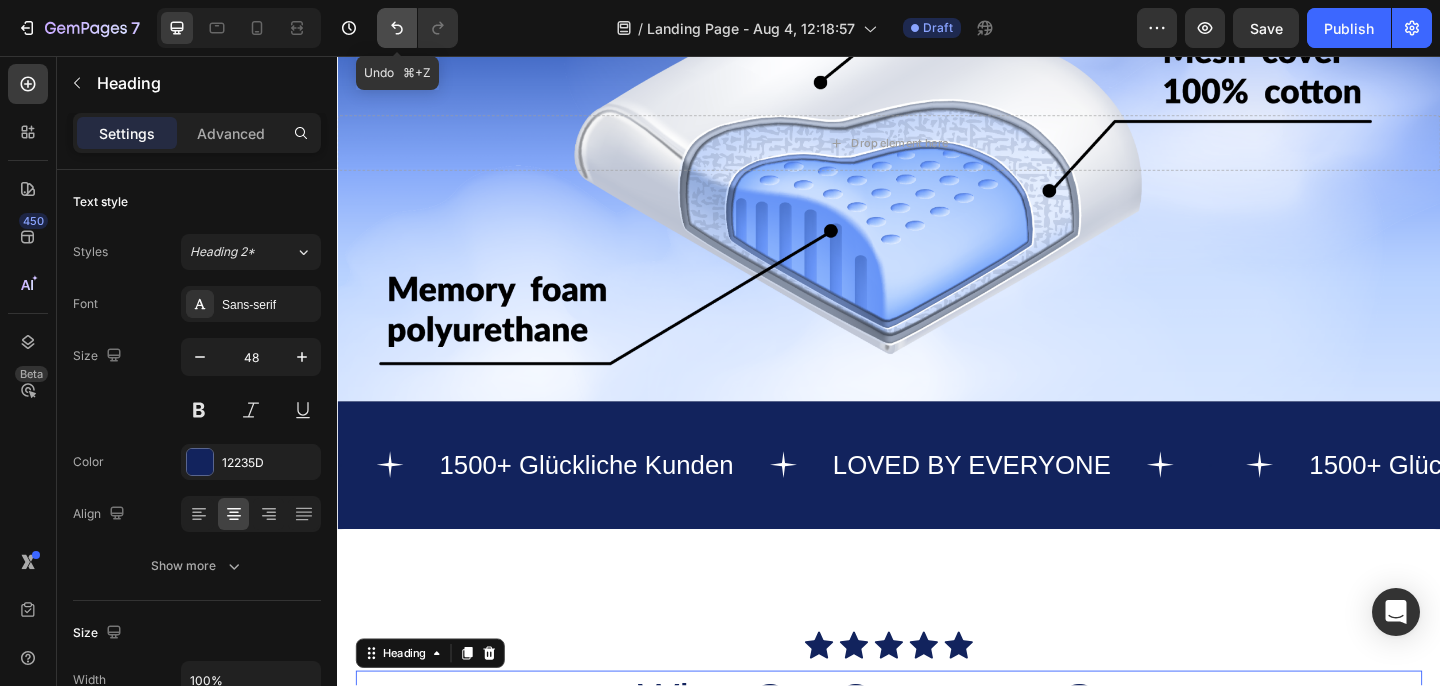 click 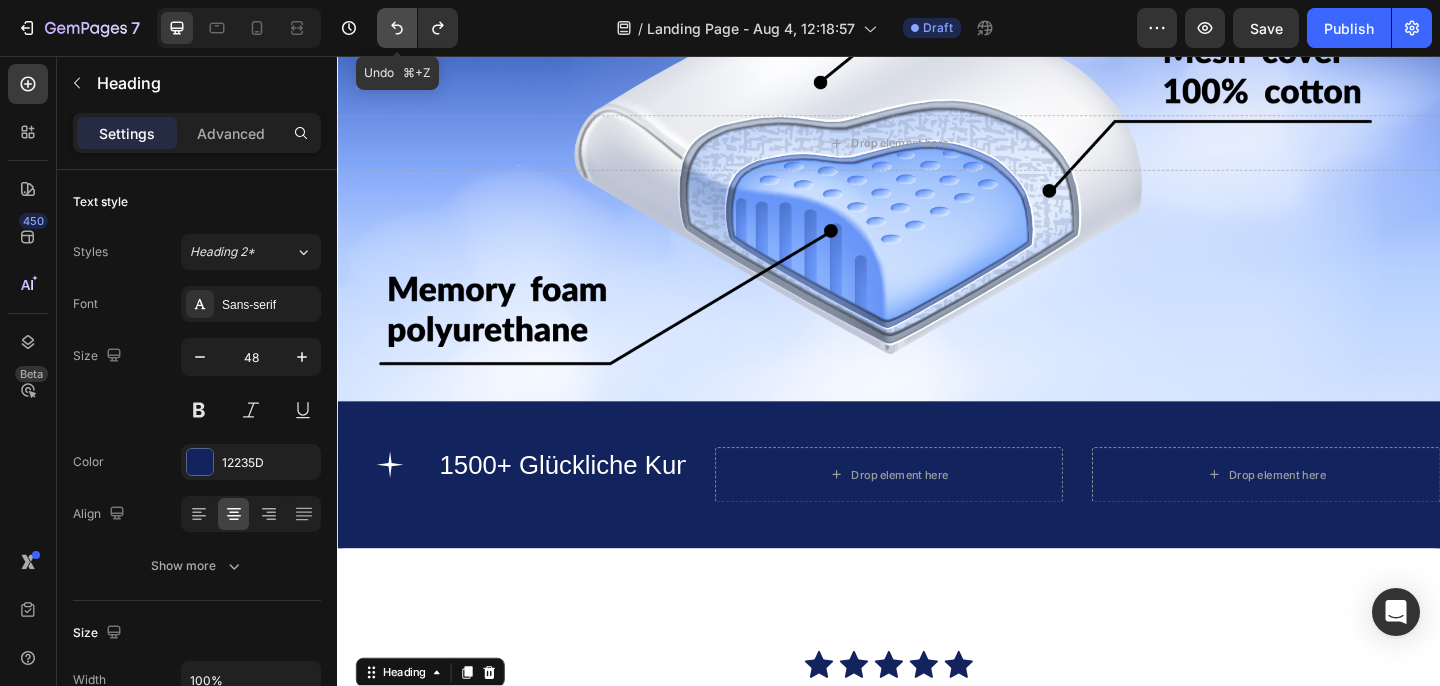 click 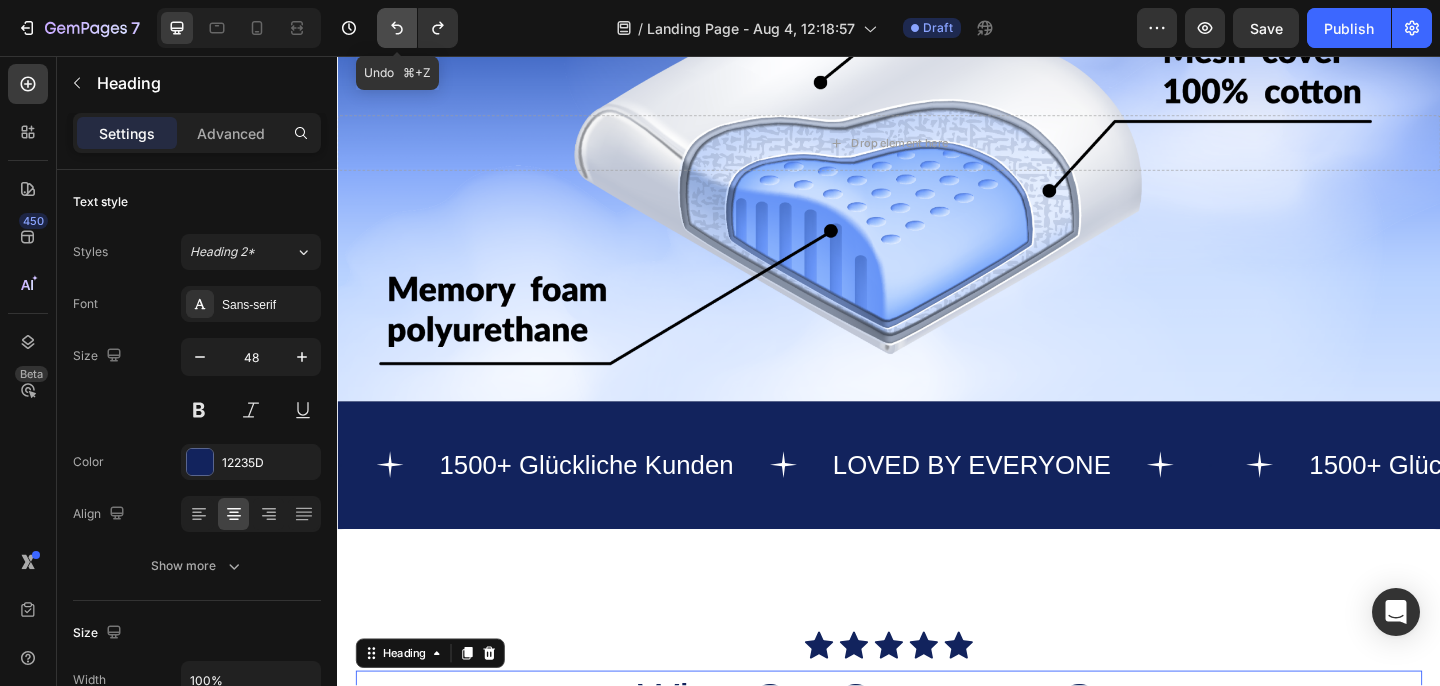 click 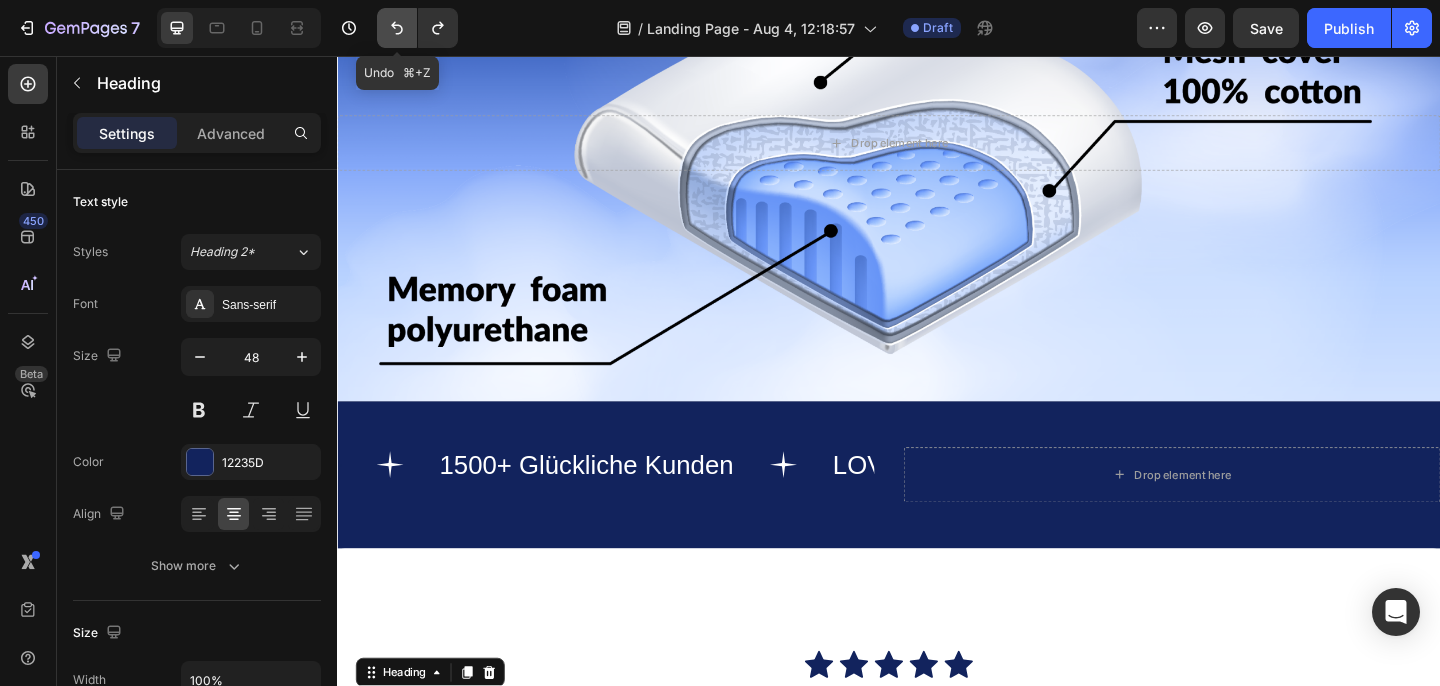 click 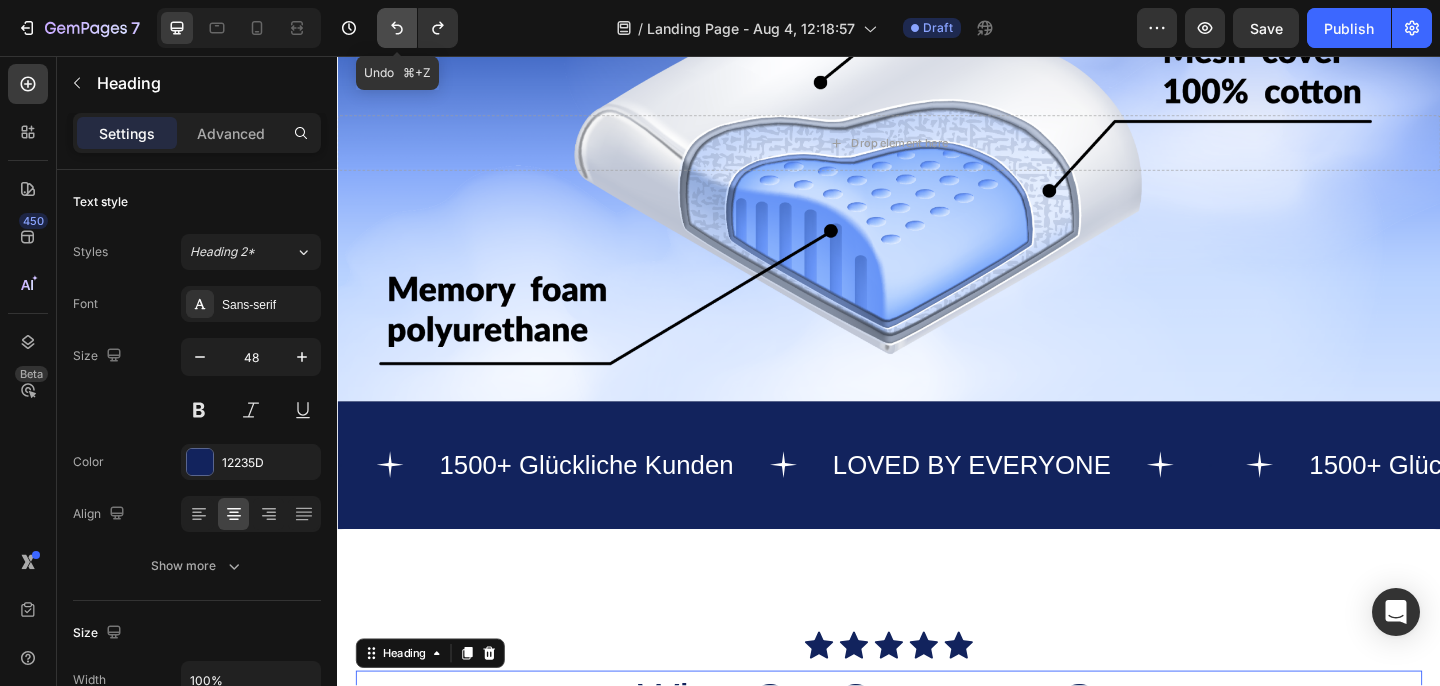 click 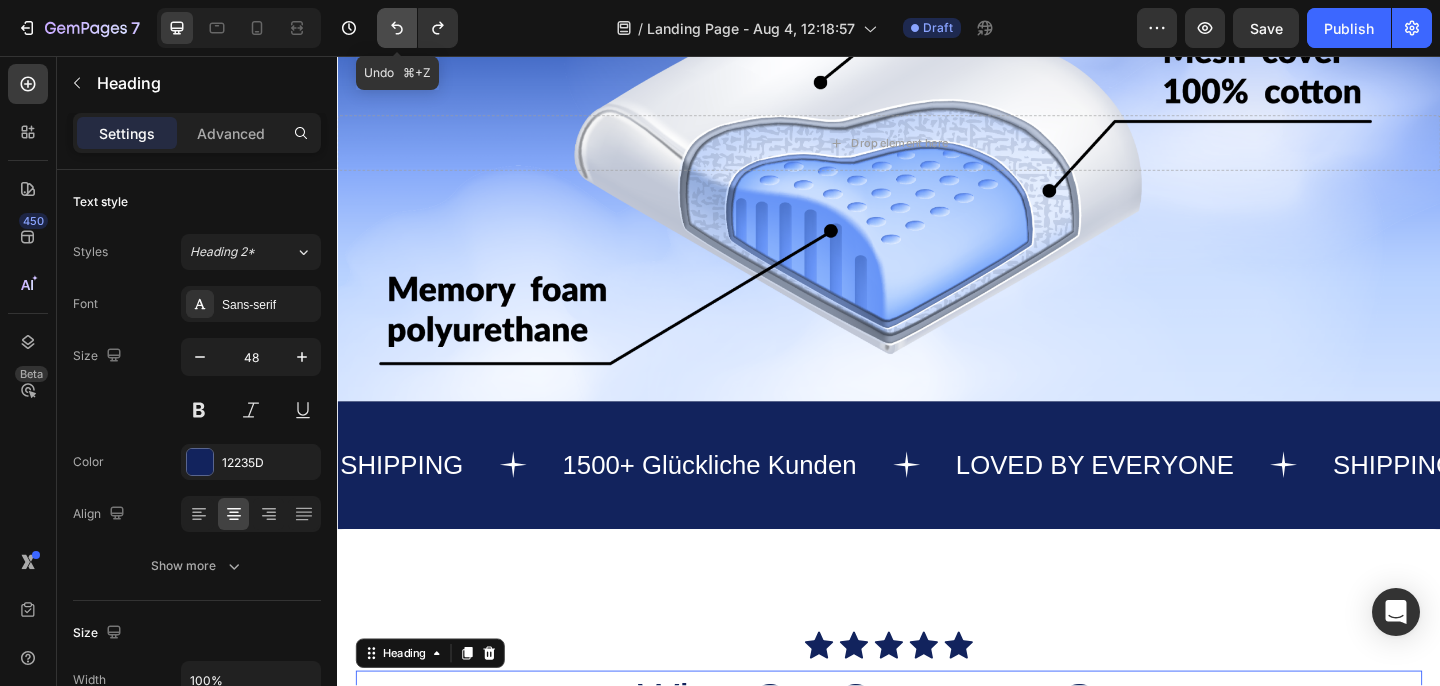 click 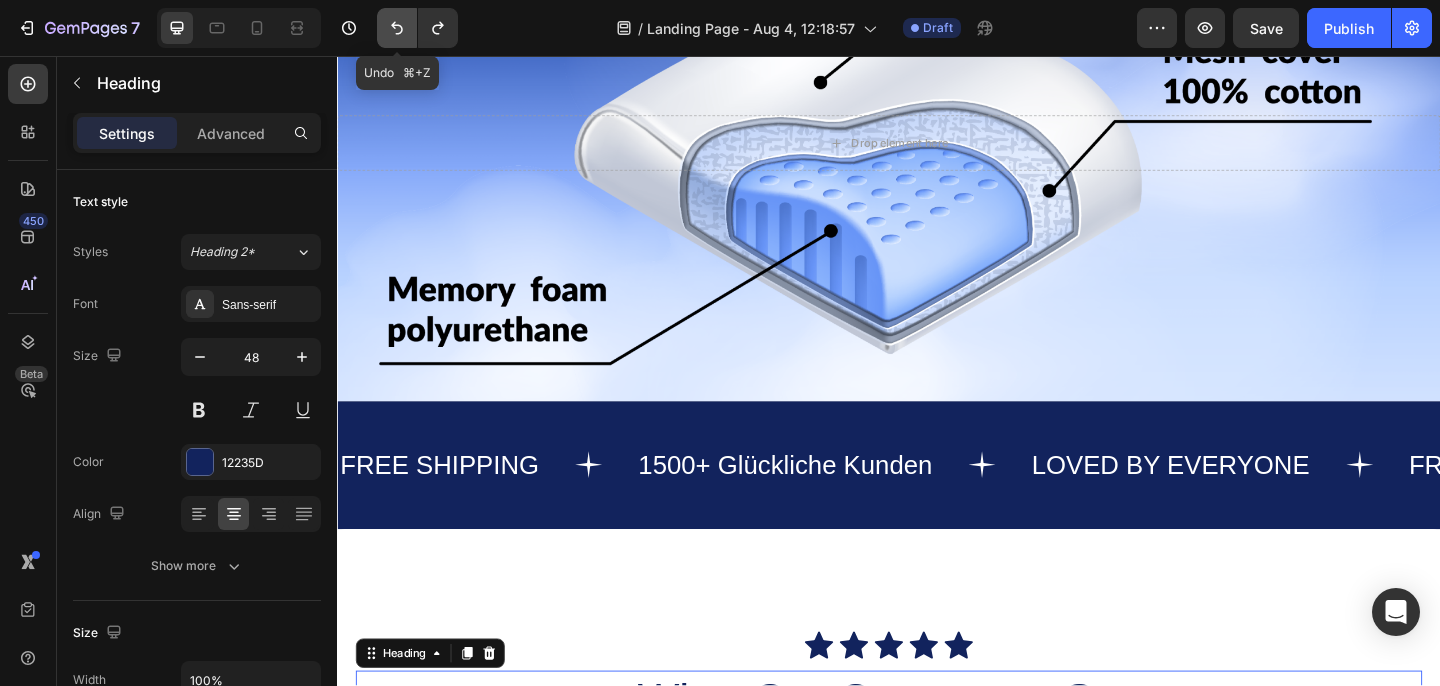 click 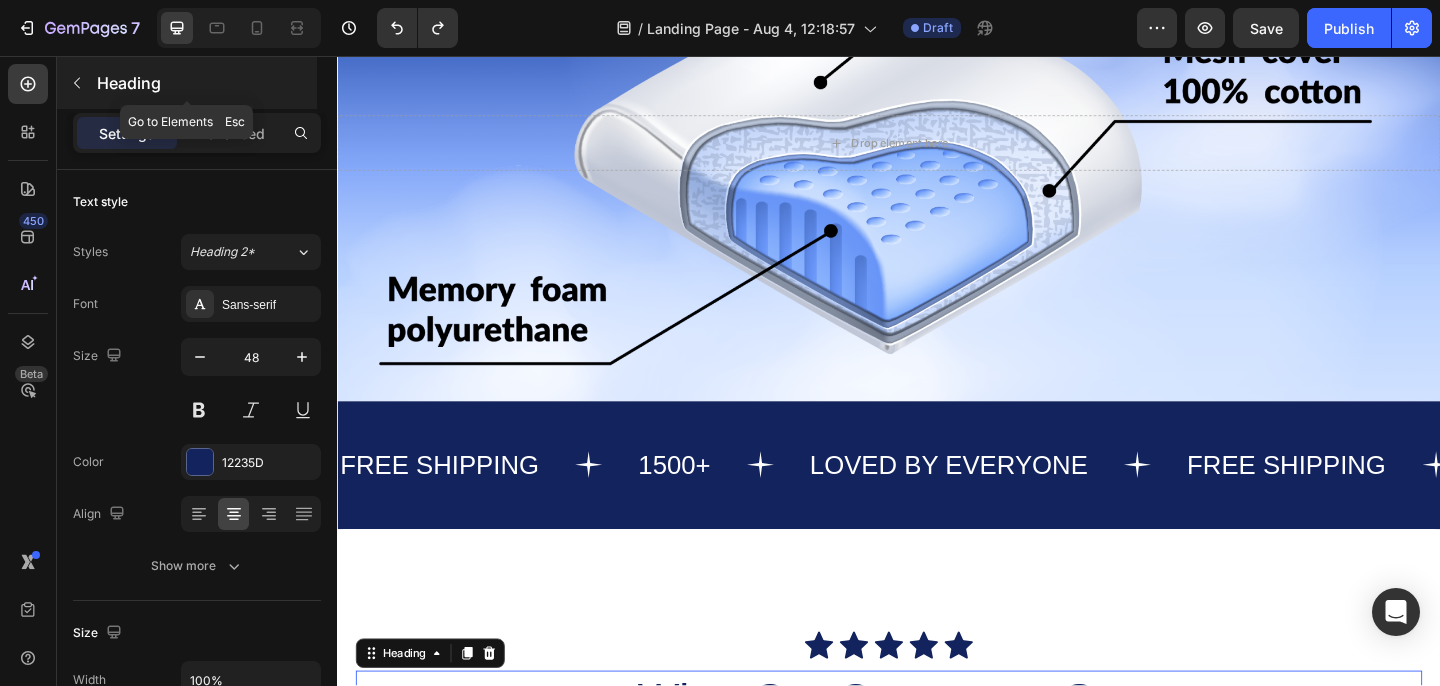 click 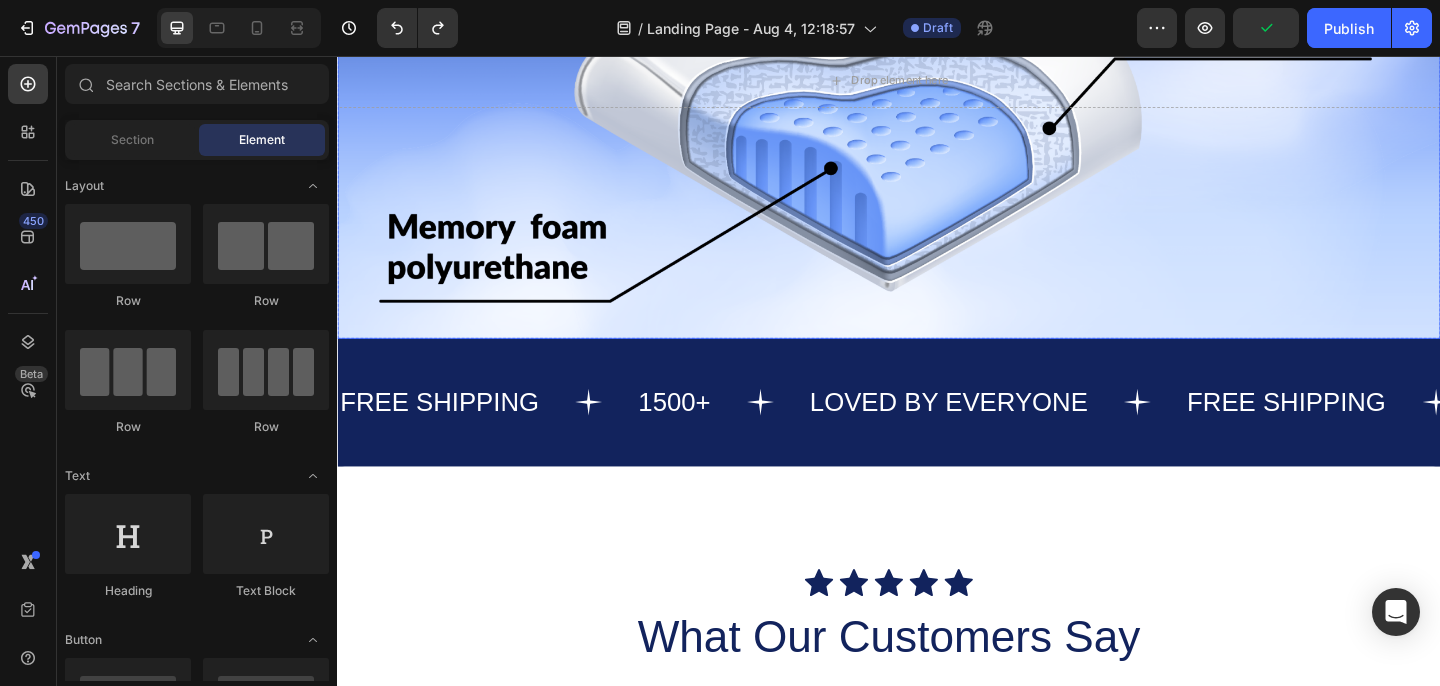 scroll, scrollTop: 1993, scrollLeft: 0, axis: vertical 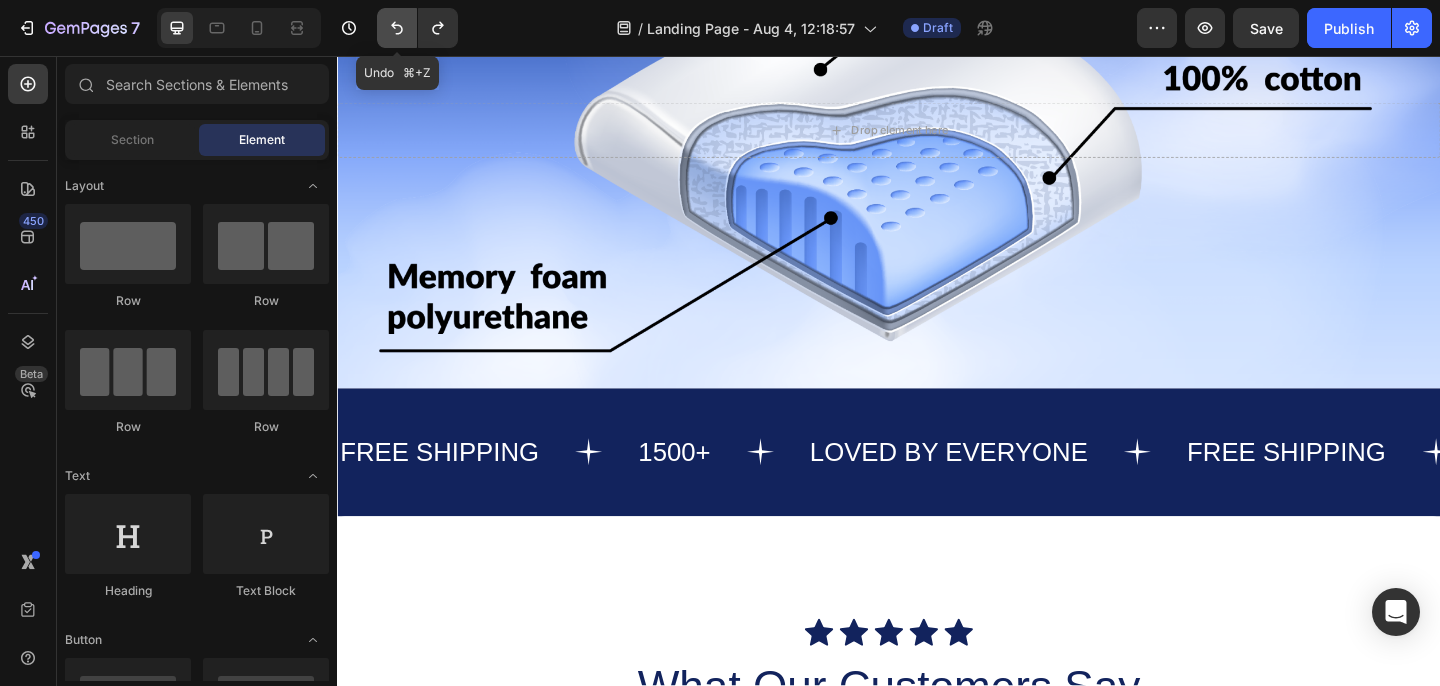 click 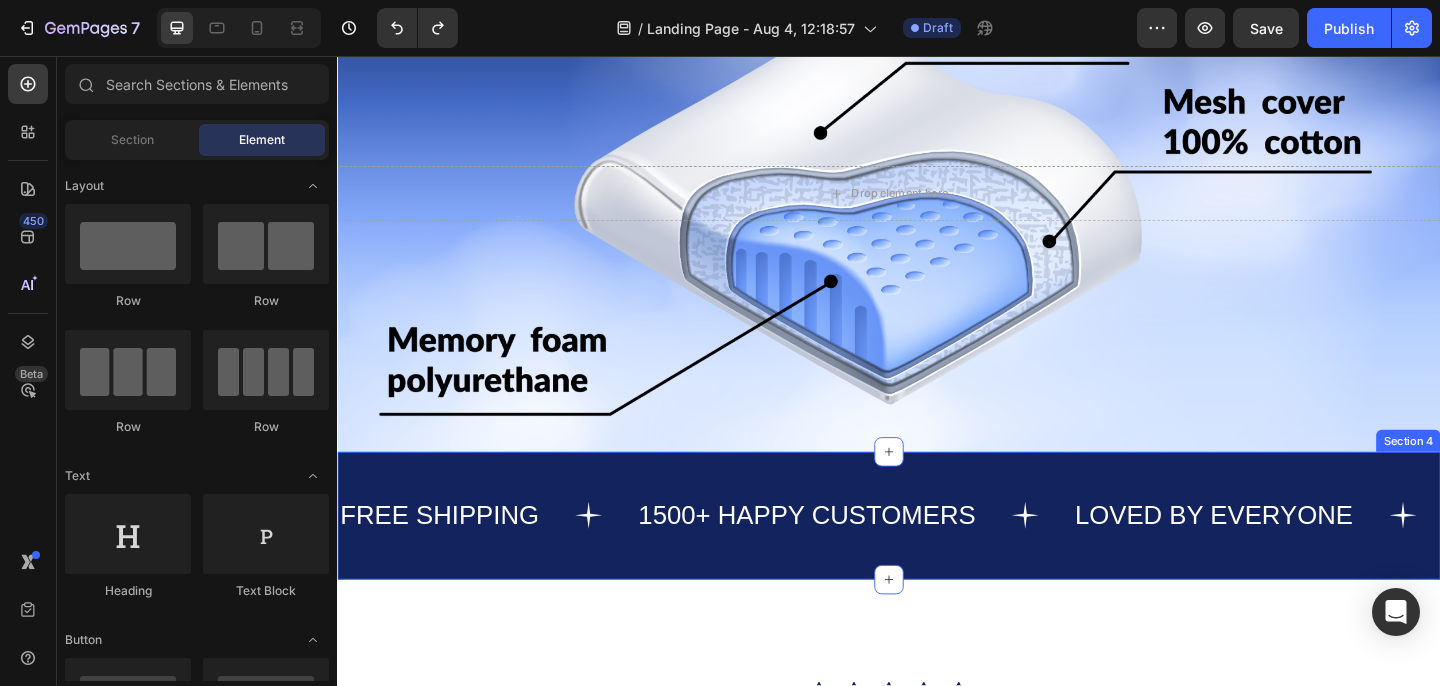 scroll, scrollTop: 1928, scrollLeft: 0, axis: vertical 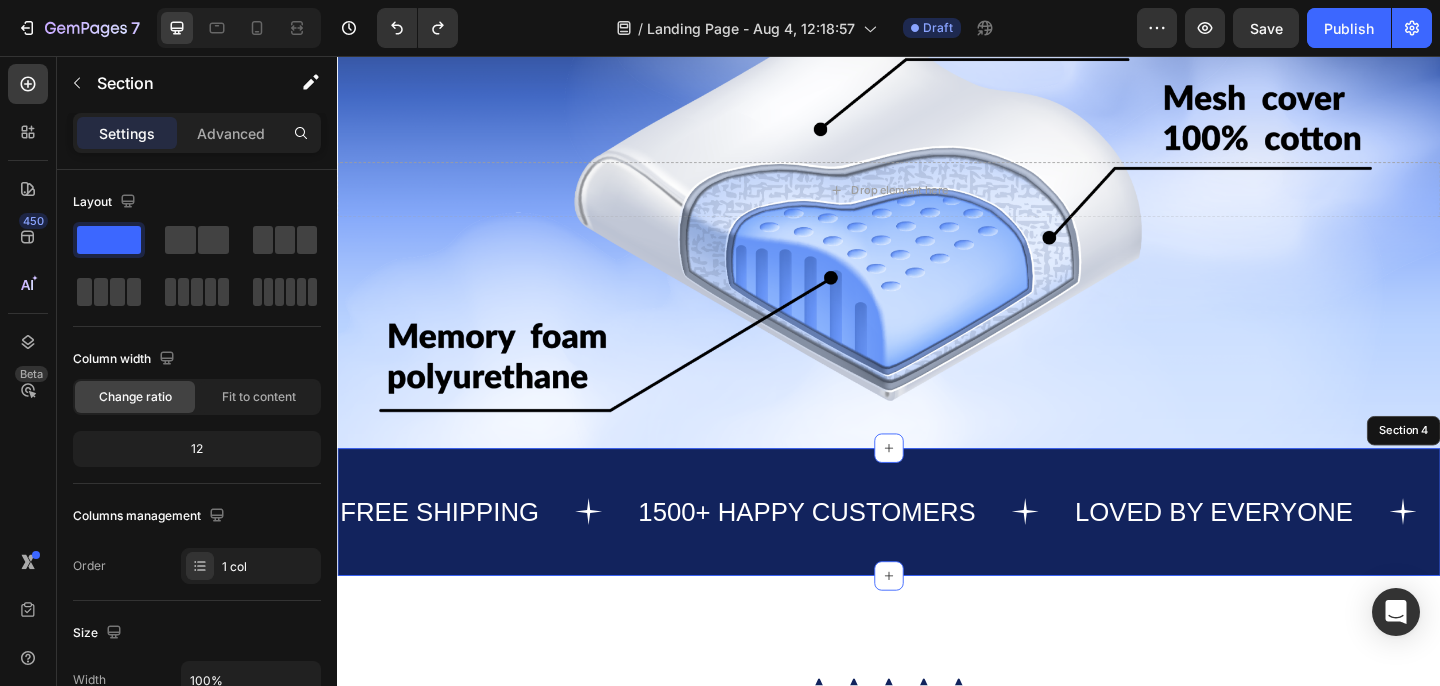 click on "FREE SHIPPING Text
1500+ HAPPY CUSTOMERS Text
LOVED BY EVERYONE Text
FREE SHIPPING Text
1500+ HAPPY CUSTOMERS Text
LOVED BY EVERYONE Text
Marquee Section 4" at bounding box center (937, 552) 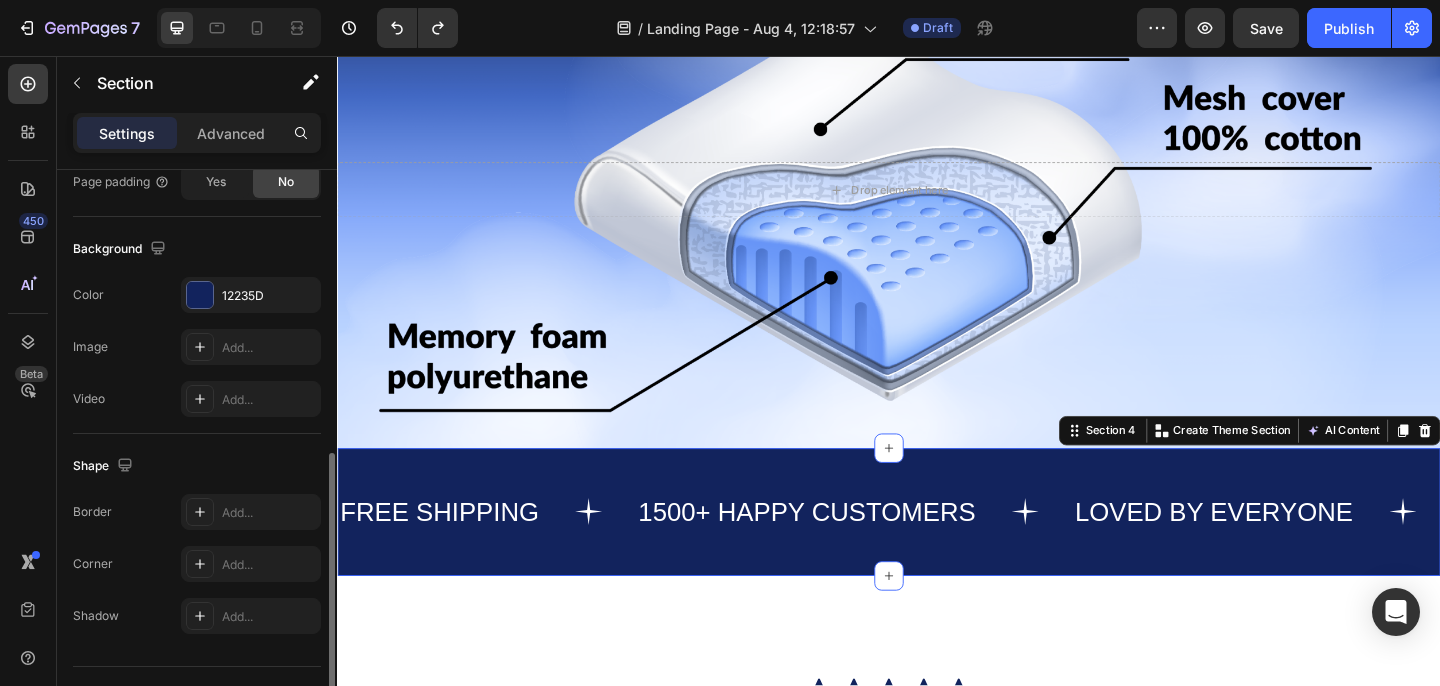 scroll, scrollTop: 603, scrollLeft: 0, axis: vertical 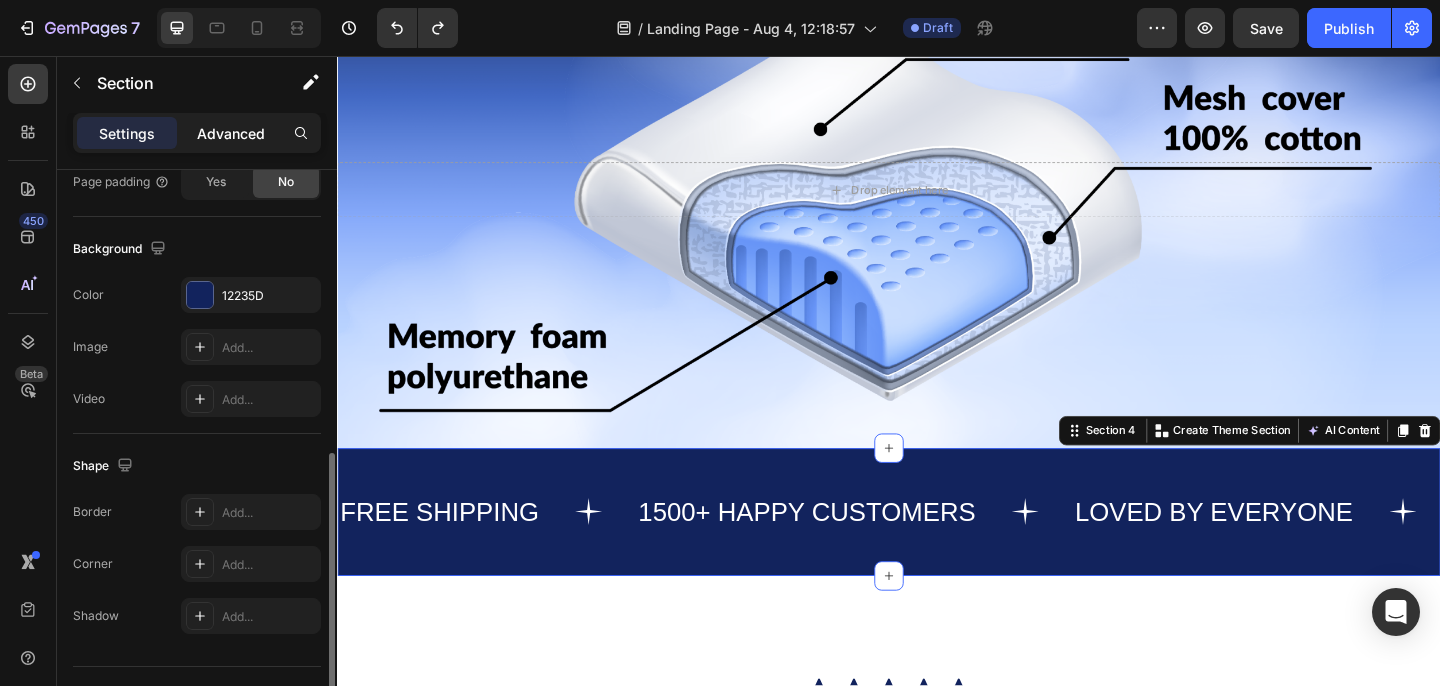 click on "Advanced" 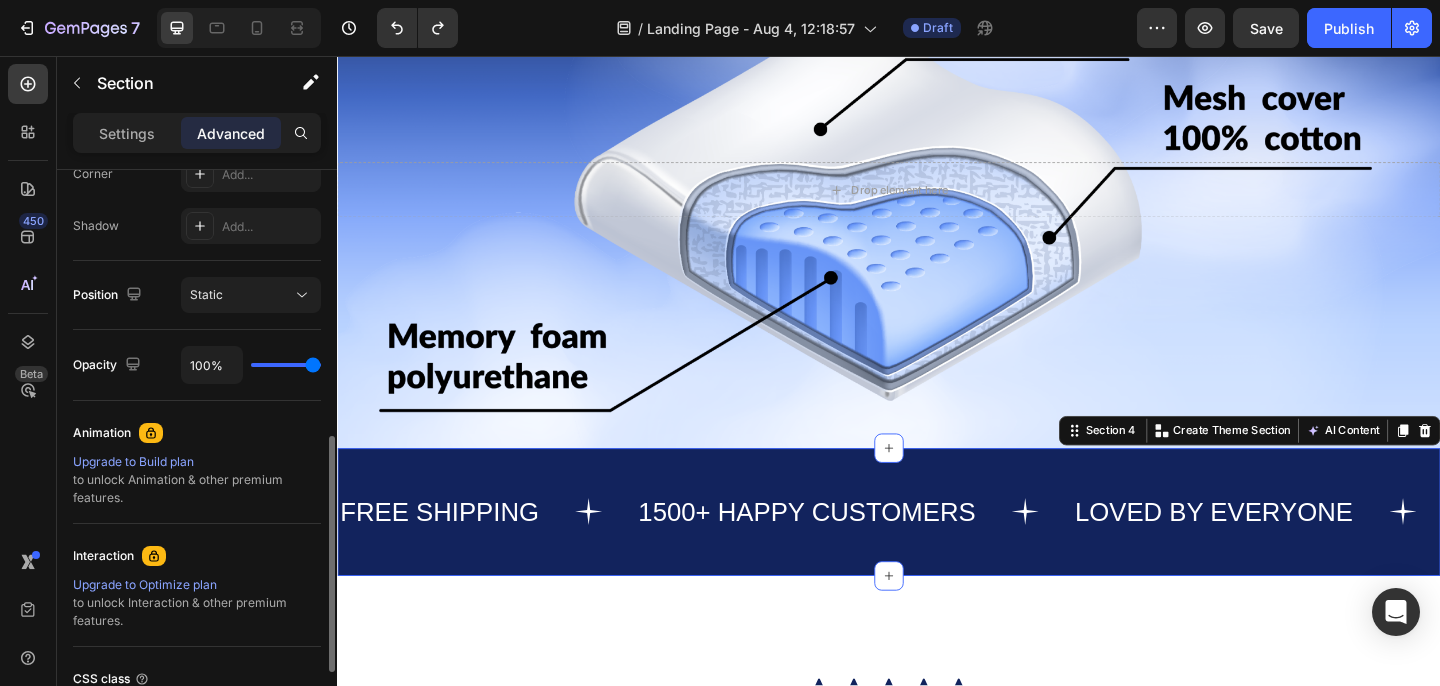 scroll, scrollTop: 641, scrollLeft: 0, axis: vertical 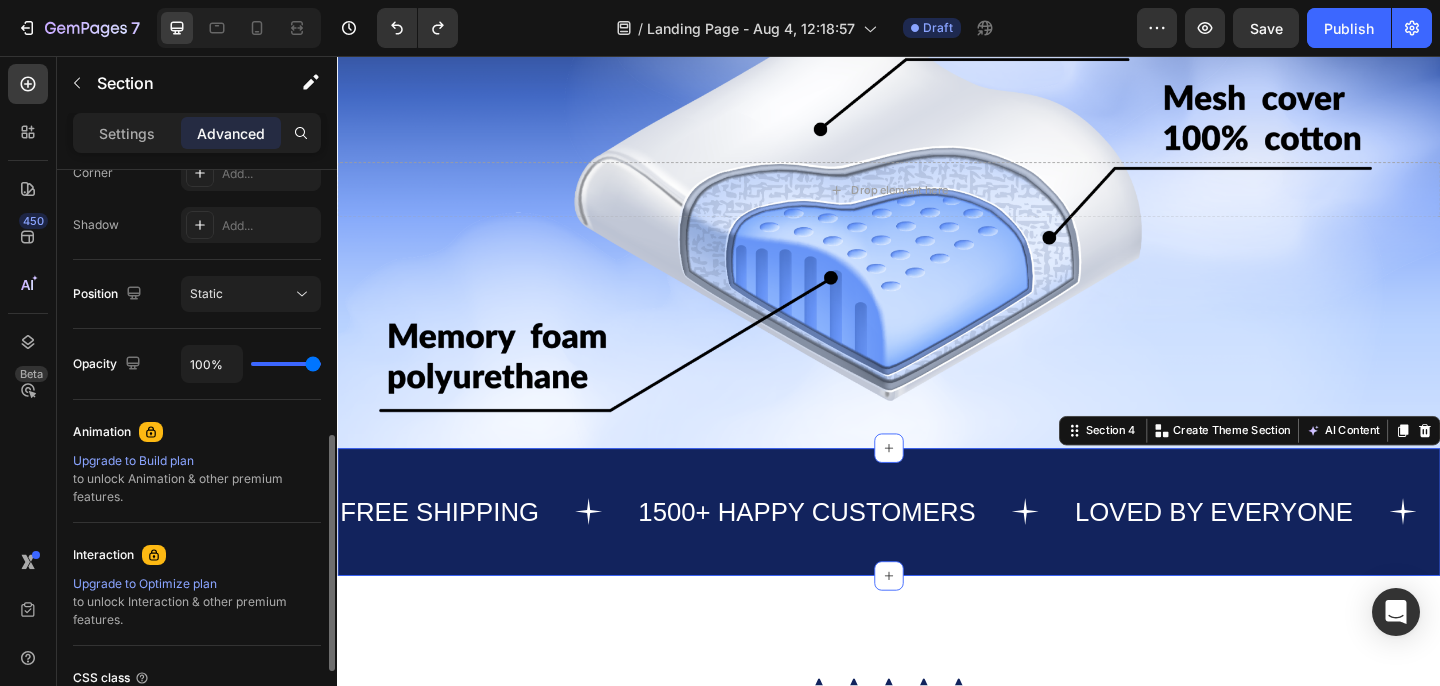 type on "90%" 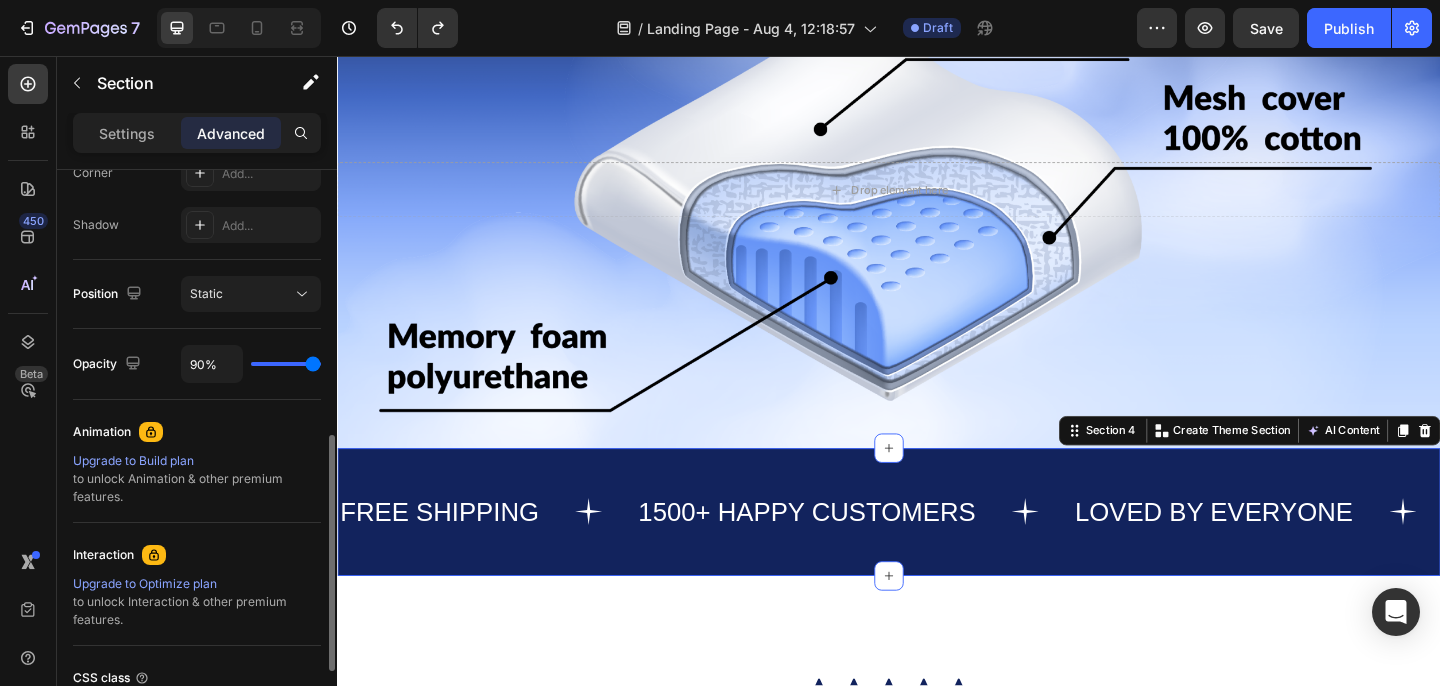 type on "90" 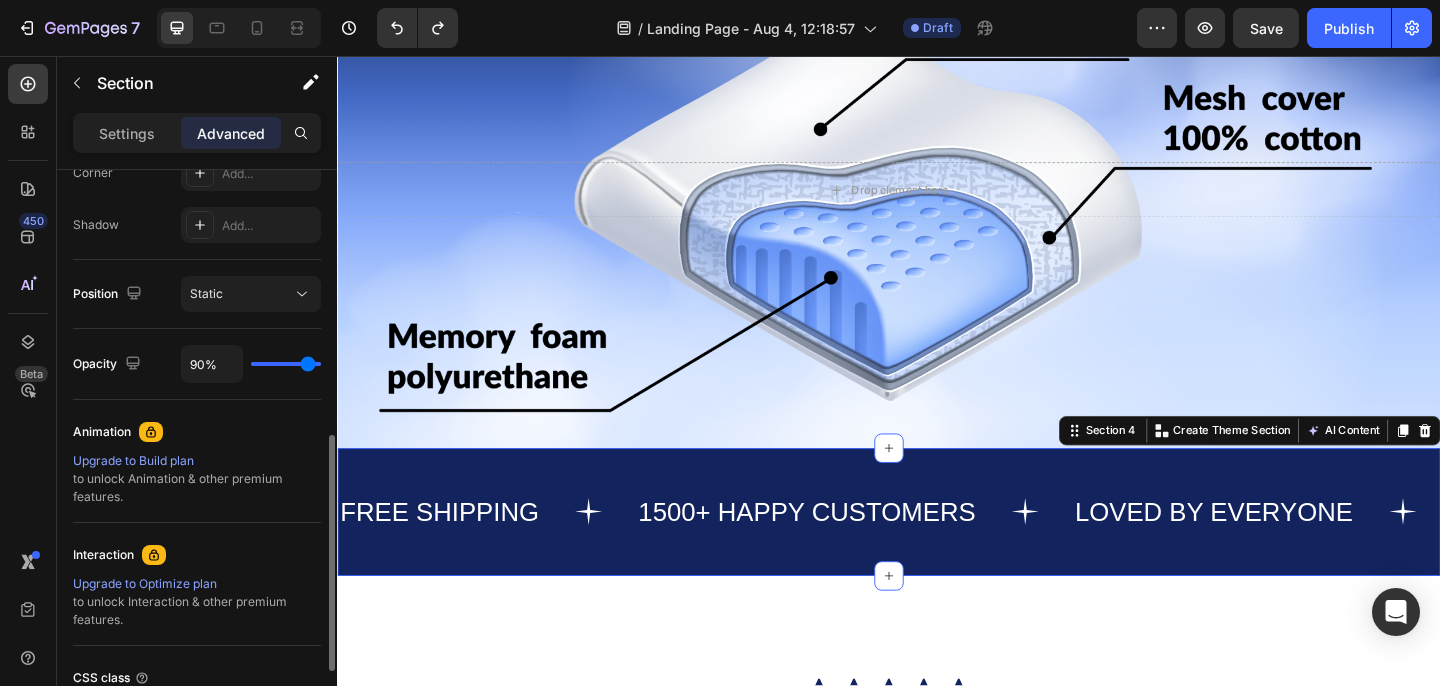 type on "87%" 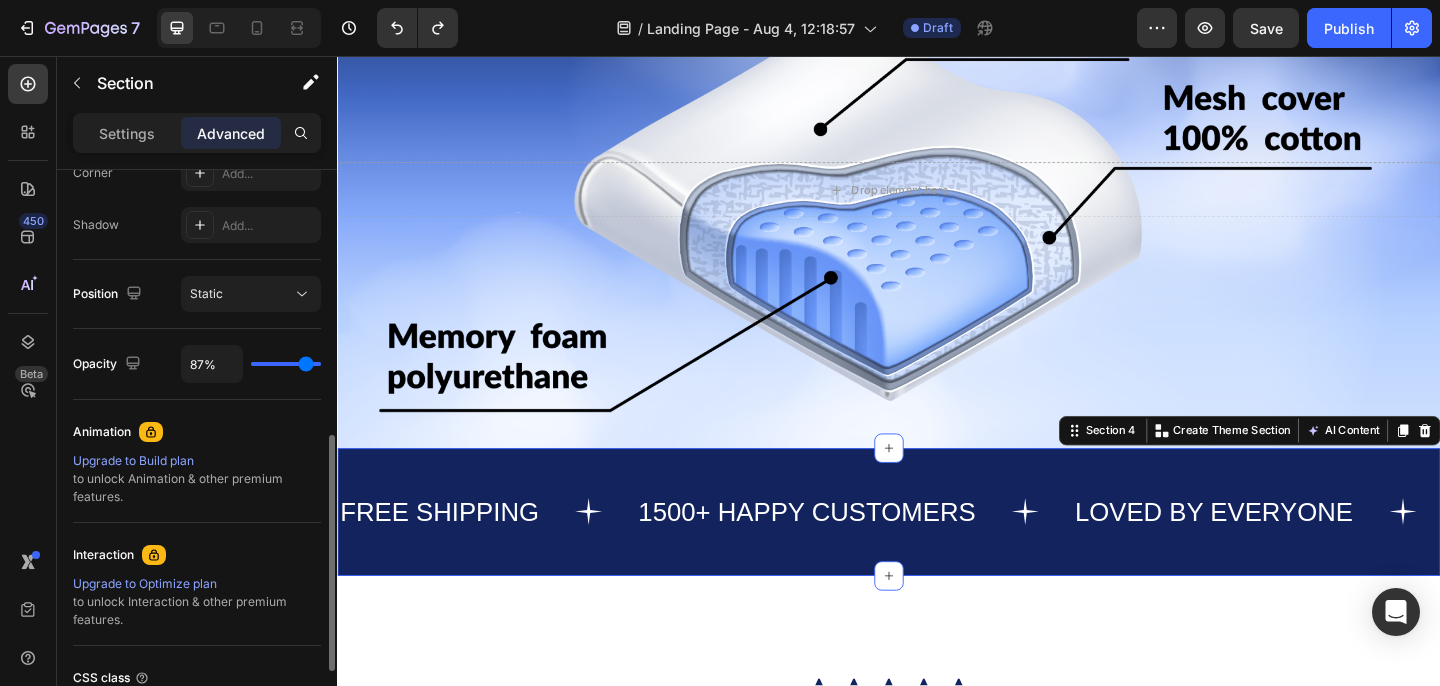 type on "80%" 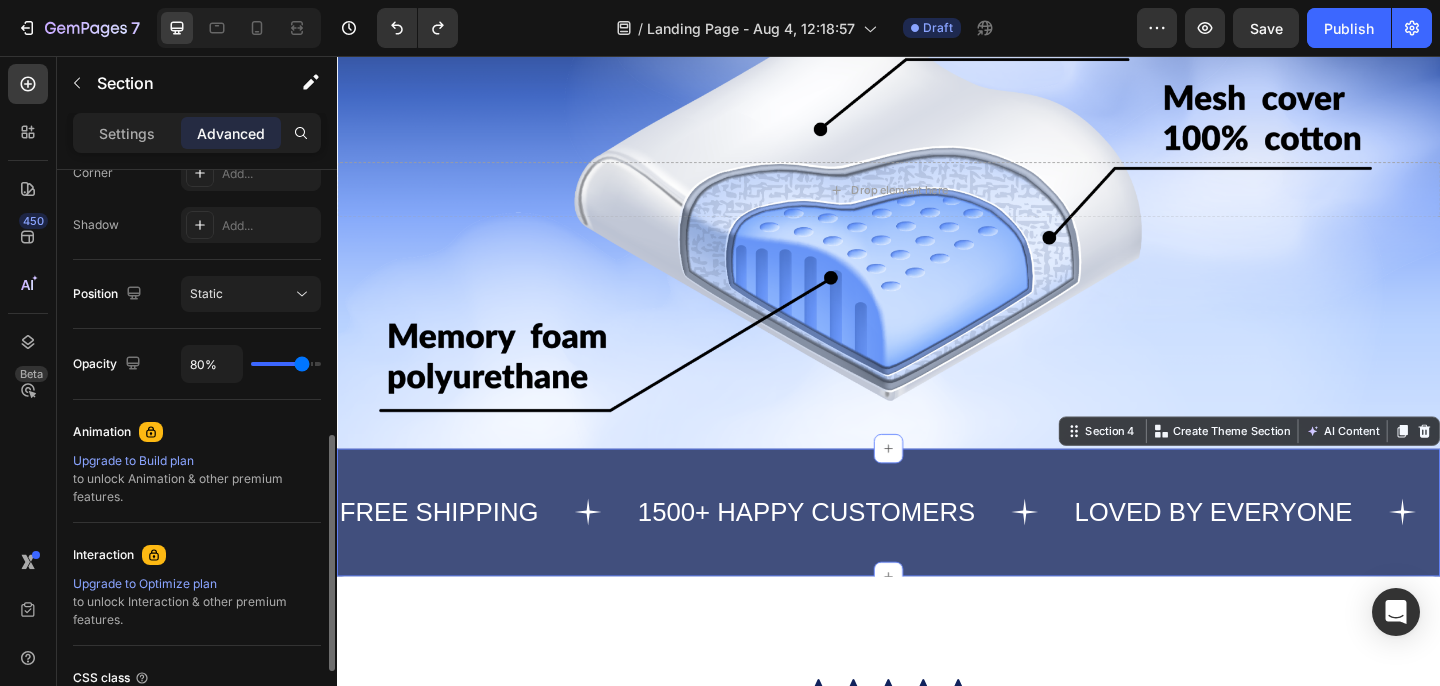 type on "76%" 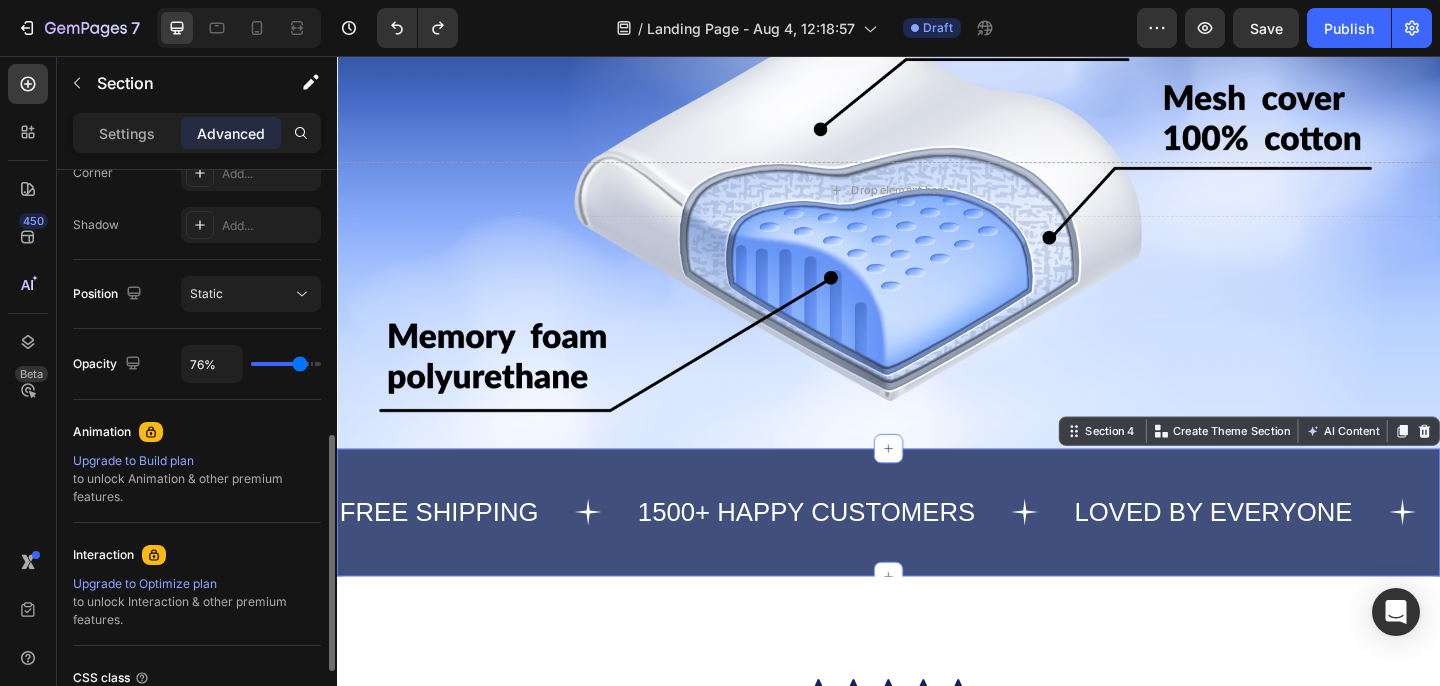 type on "69%" 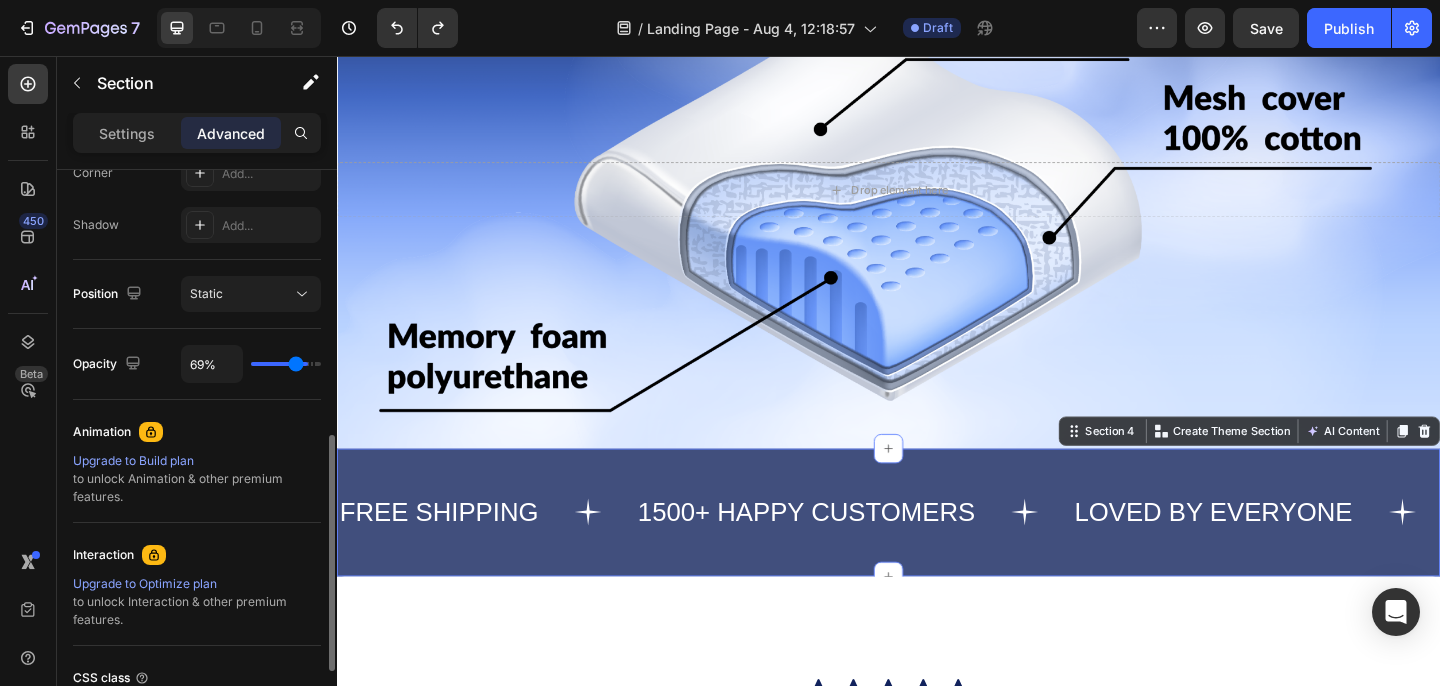 type on "62%" 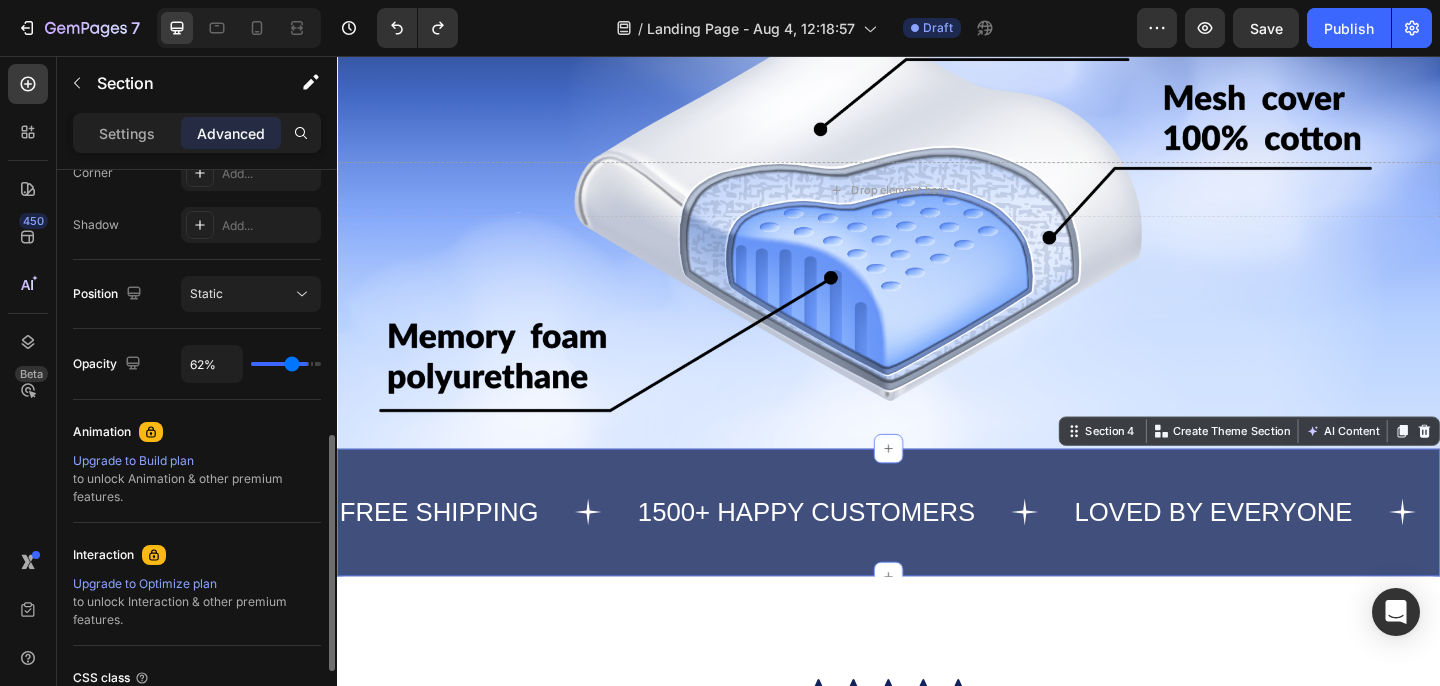 type on "55%" 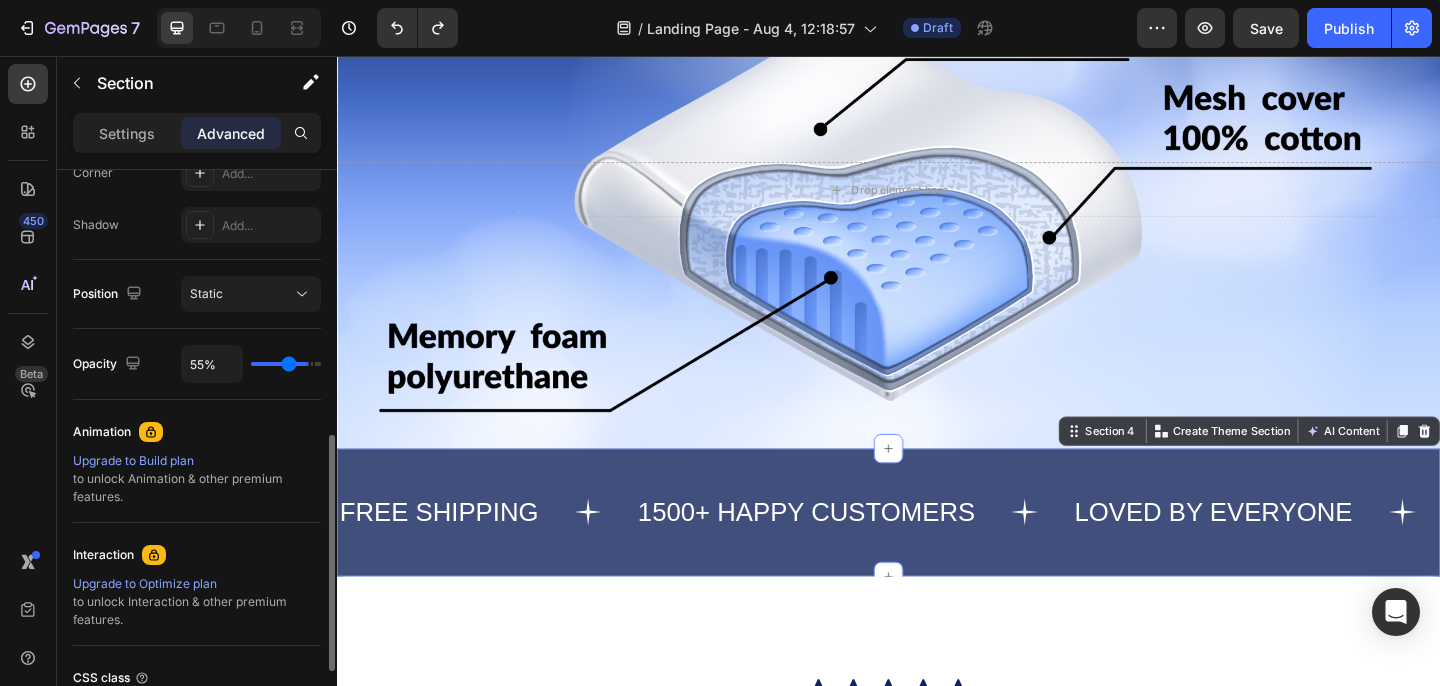 type on "50%" 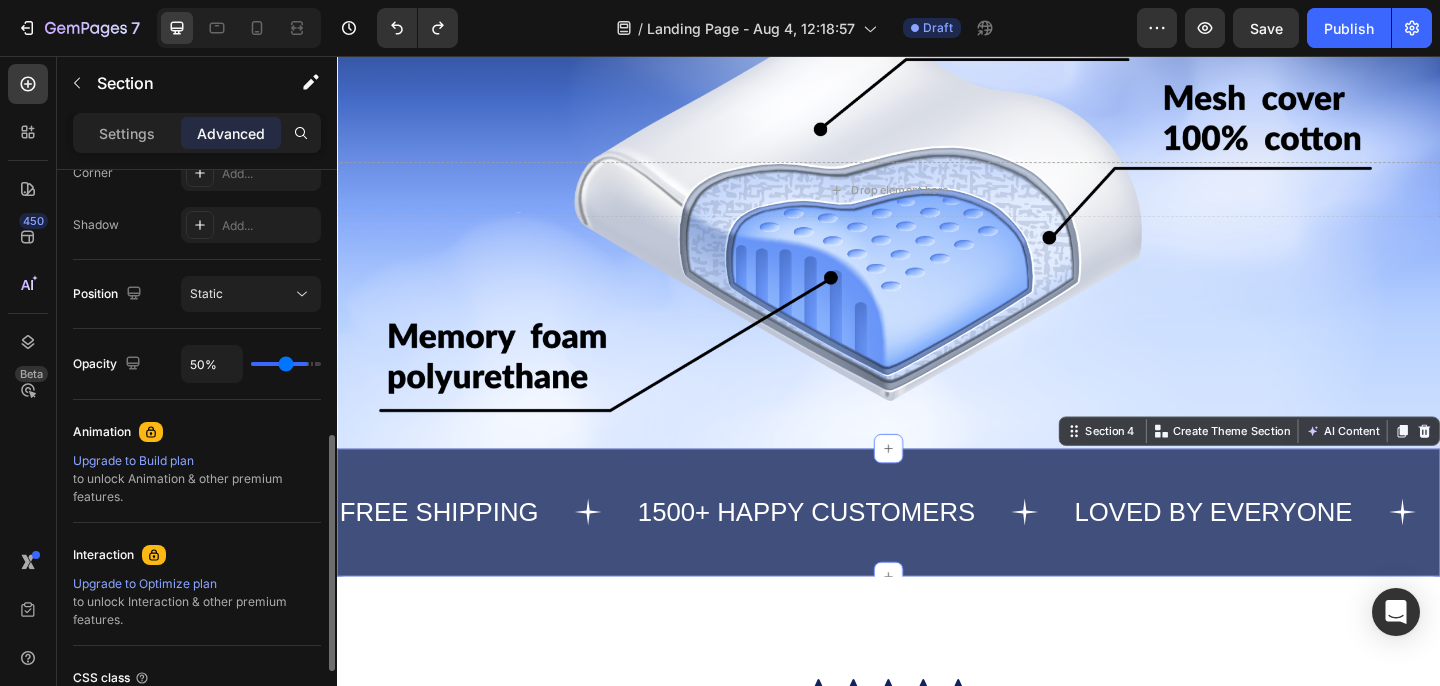 type on "43%" 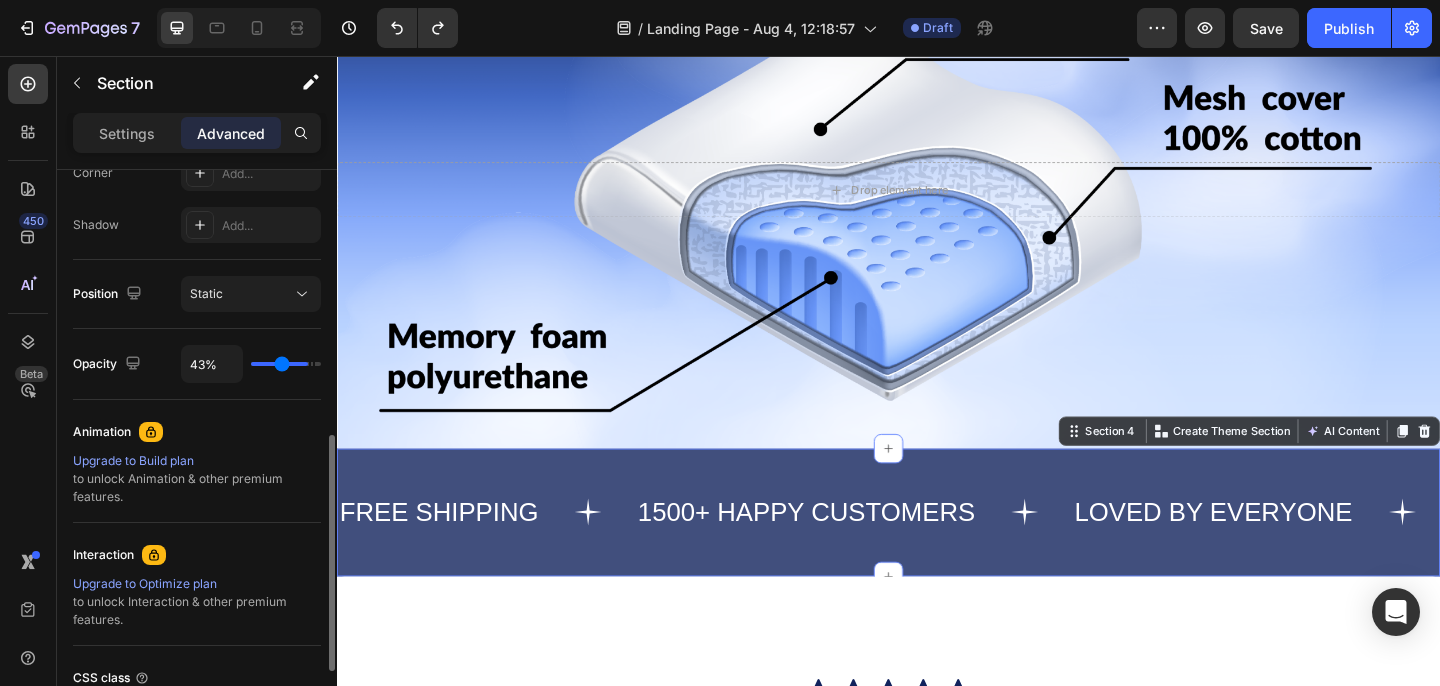 type on "38%" 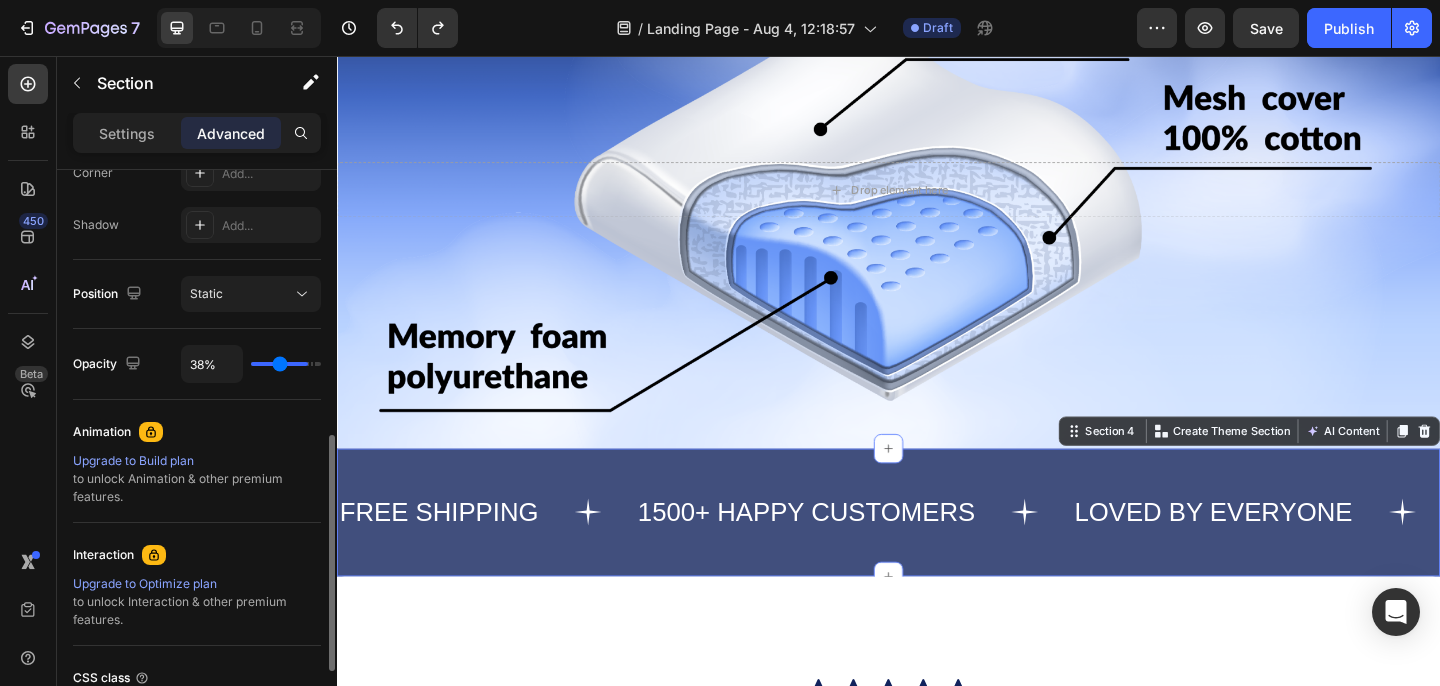 type on "34%" 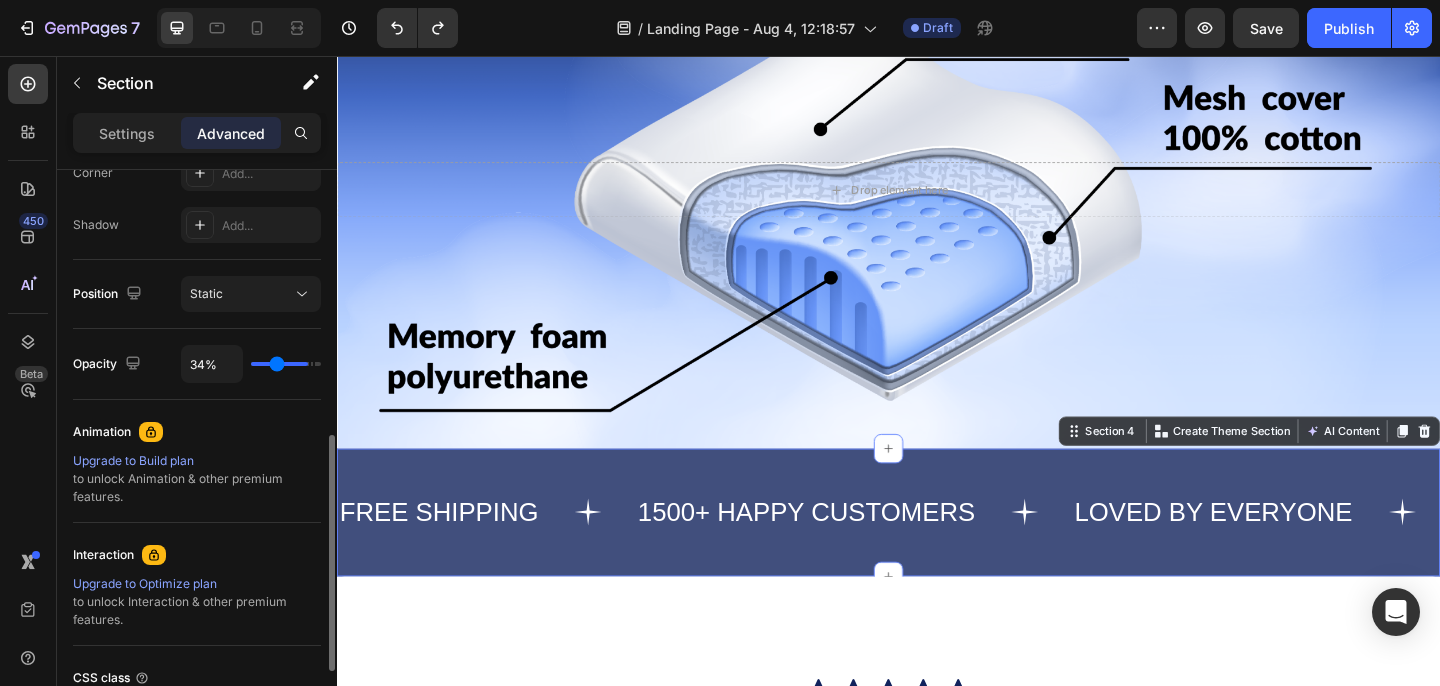 type on "25%" 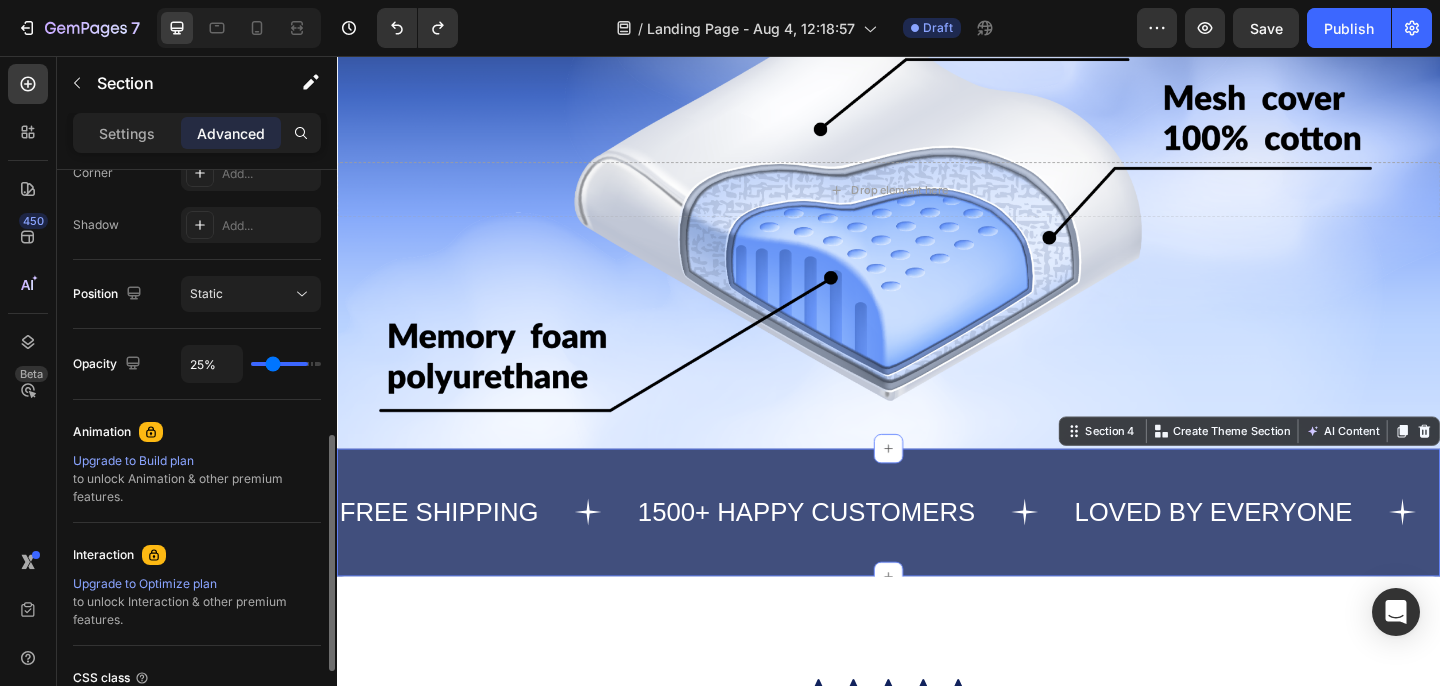 type on "24%" 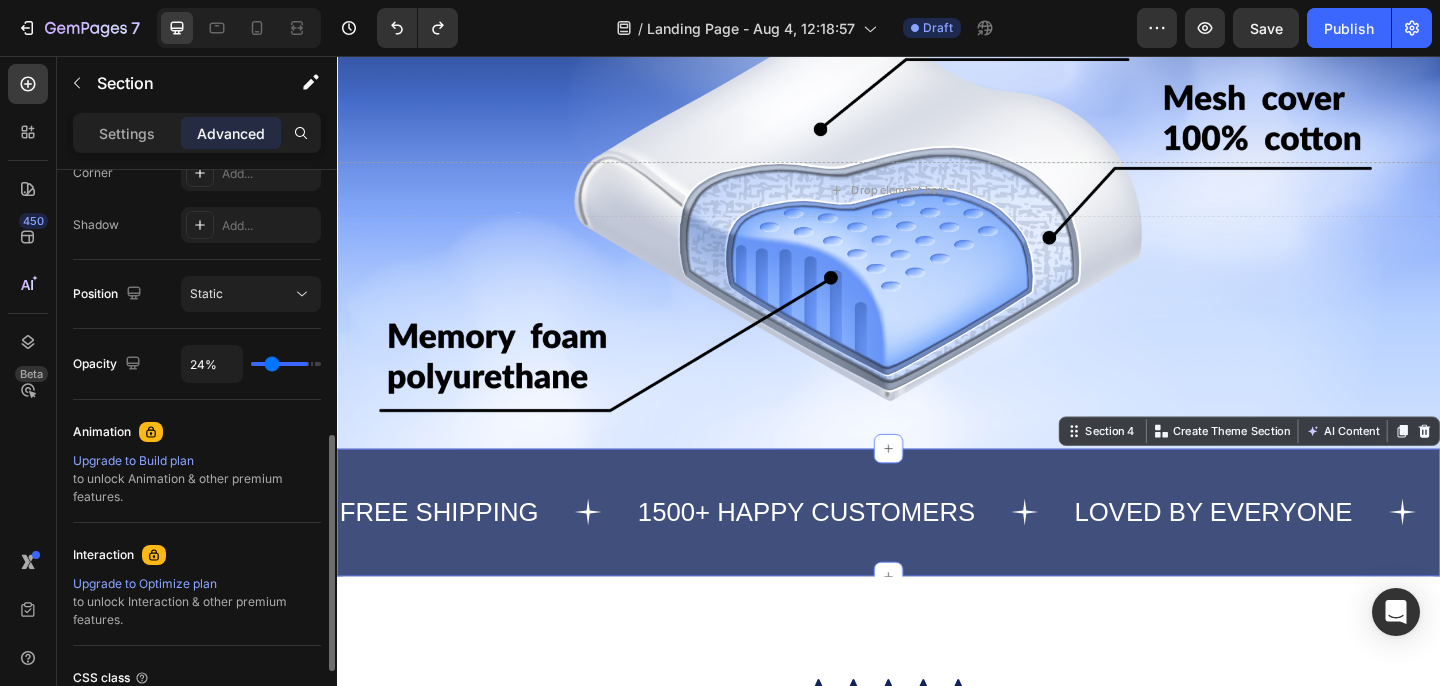 type on "20%" 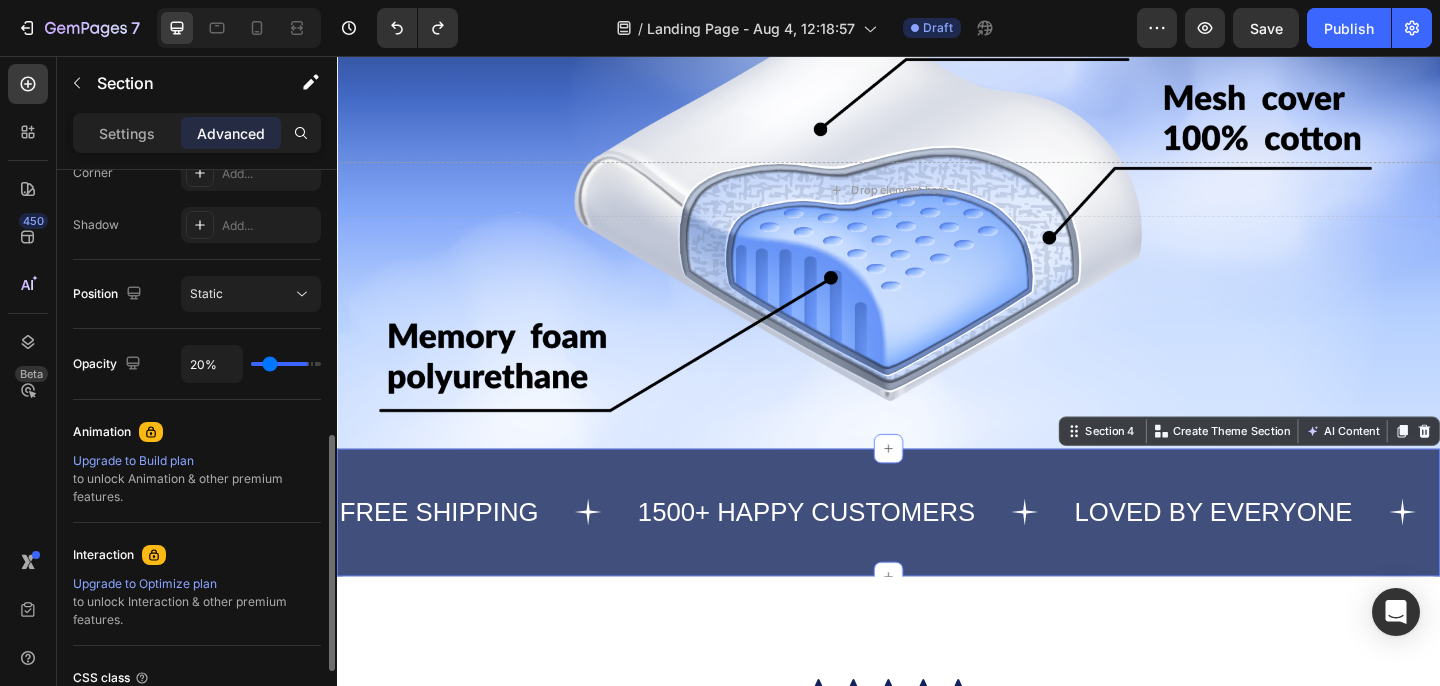 type on "18%" 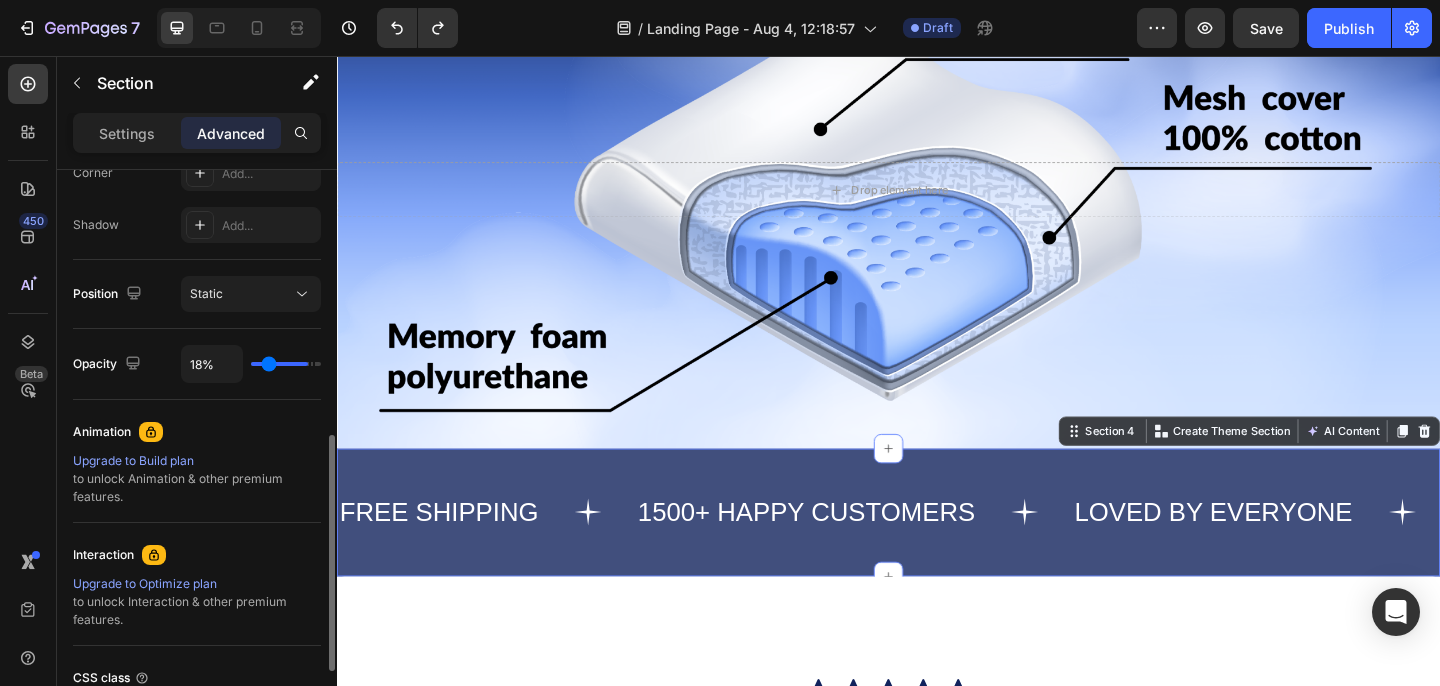 type on "17%" 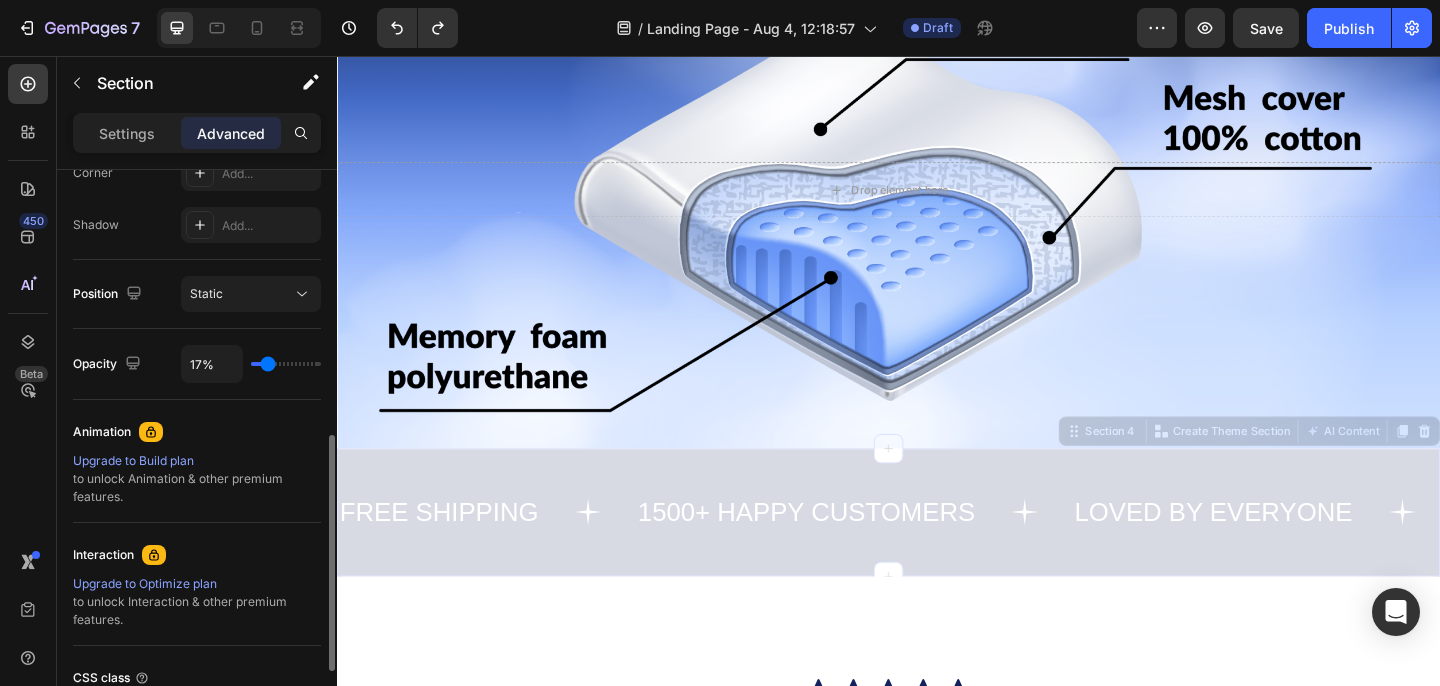 type on "15%" 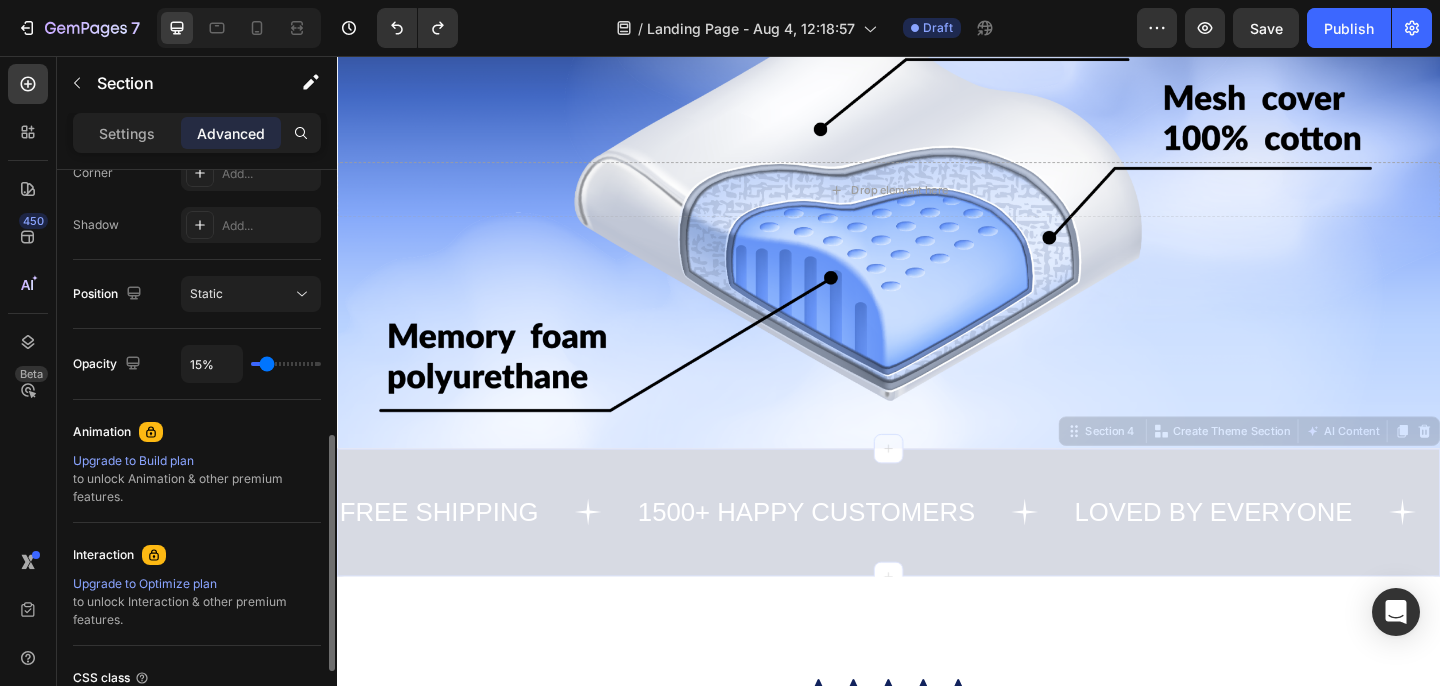 type on "13%" 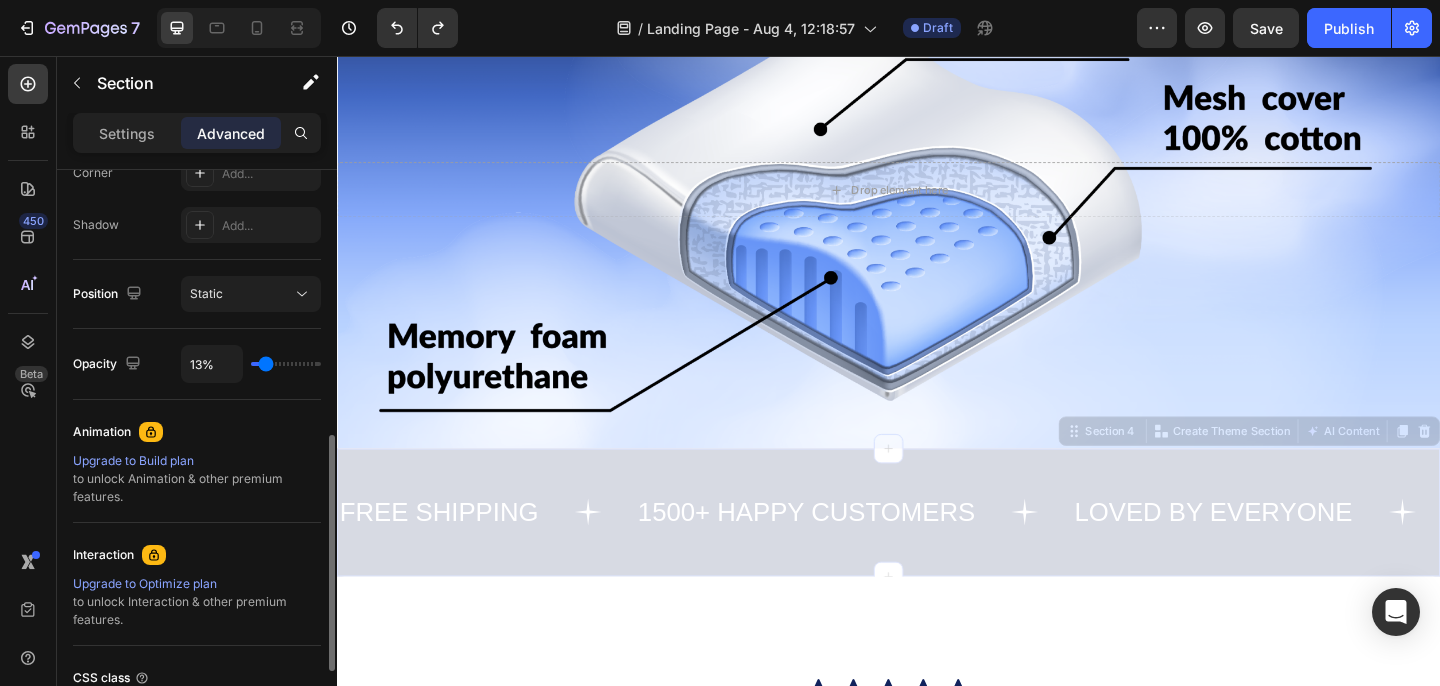 type on "11%" 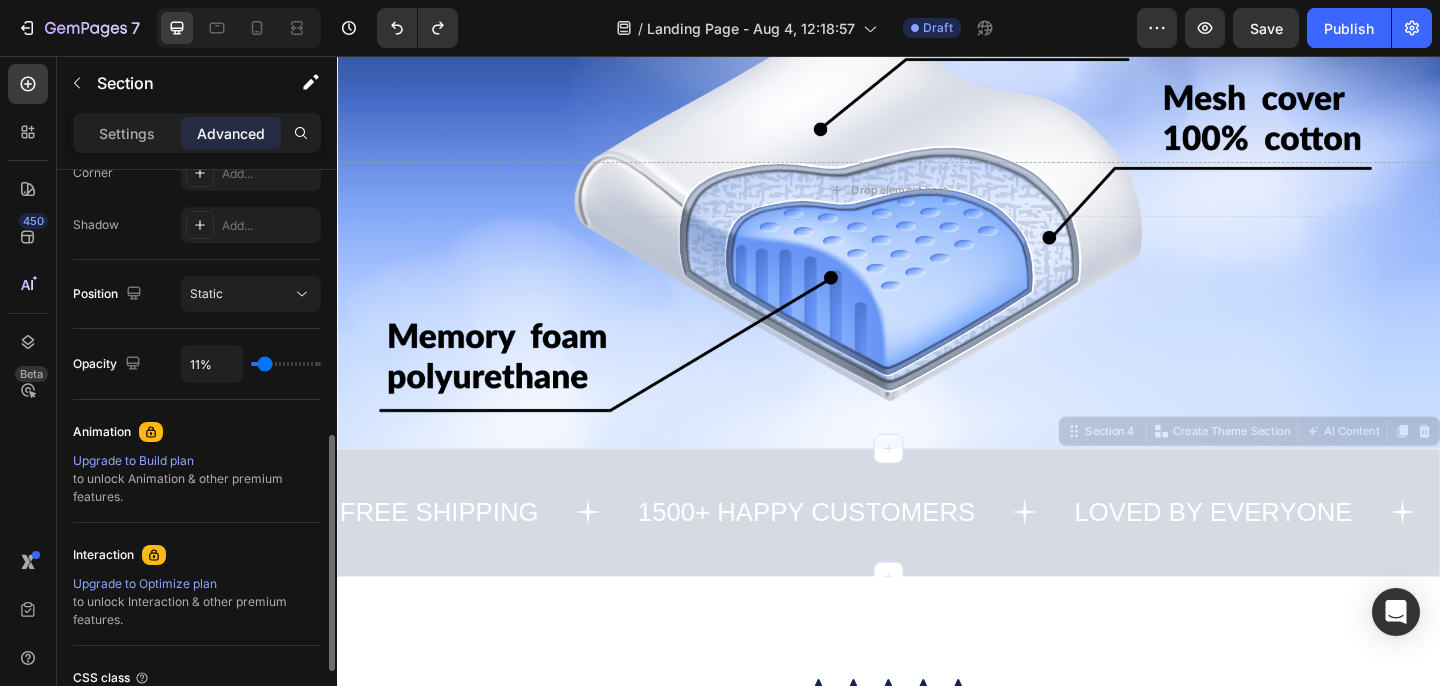 type on "10%" 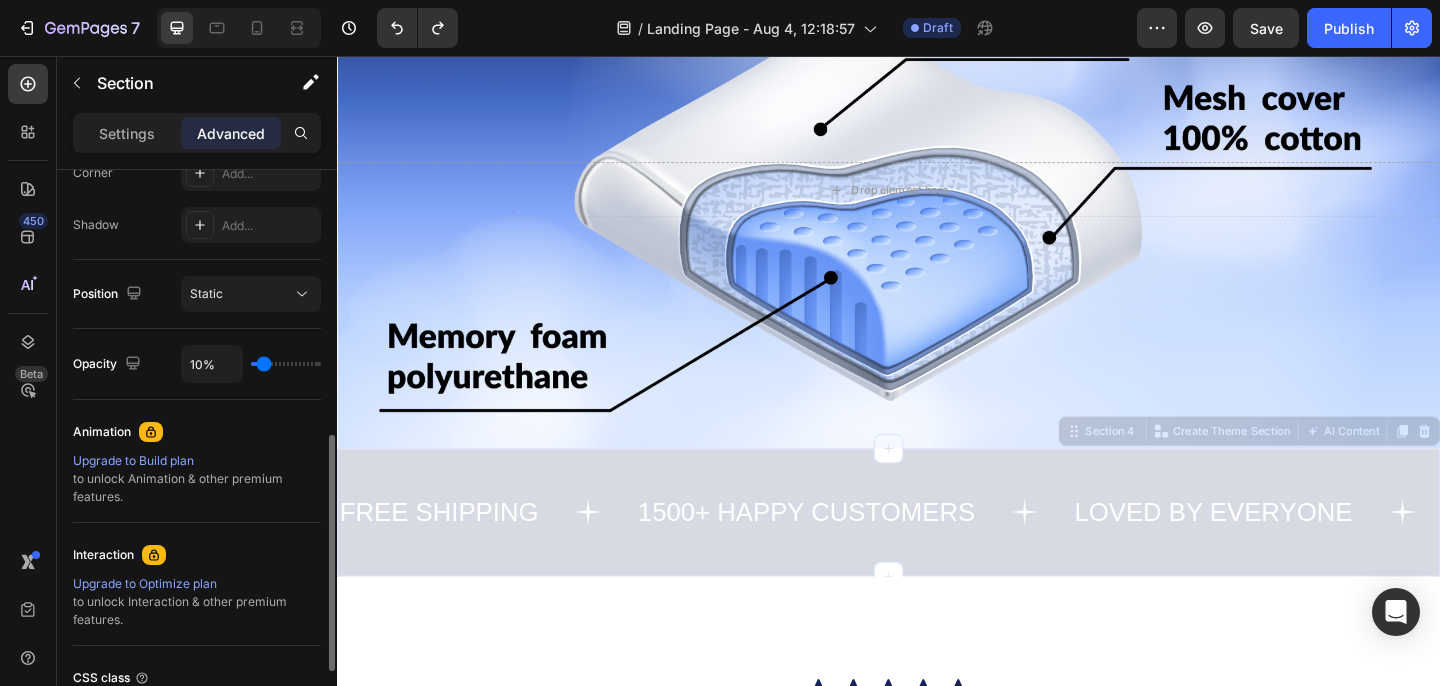 type on "8%" 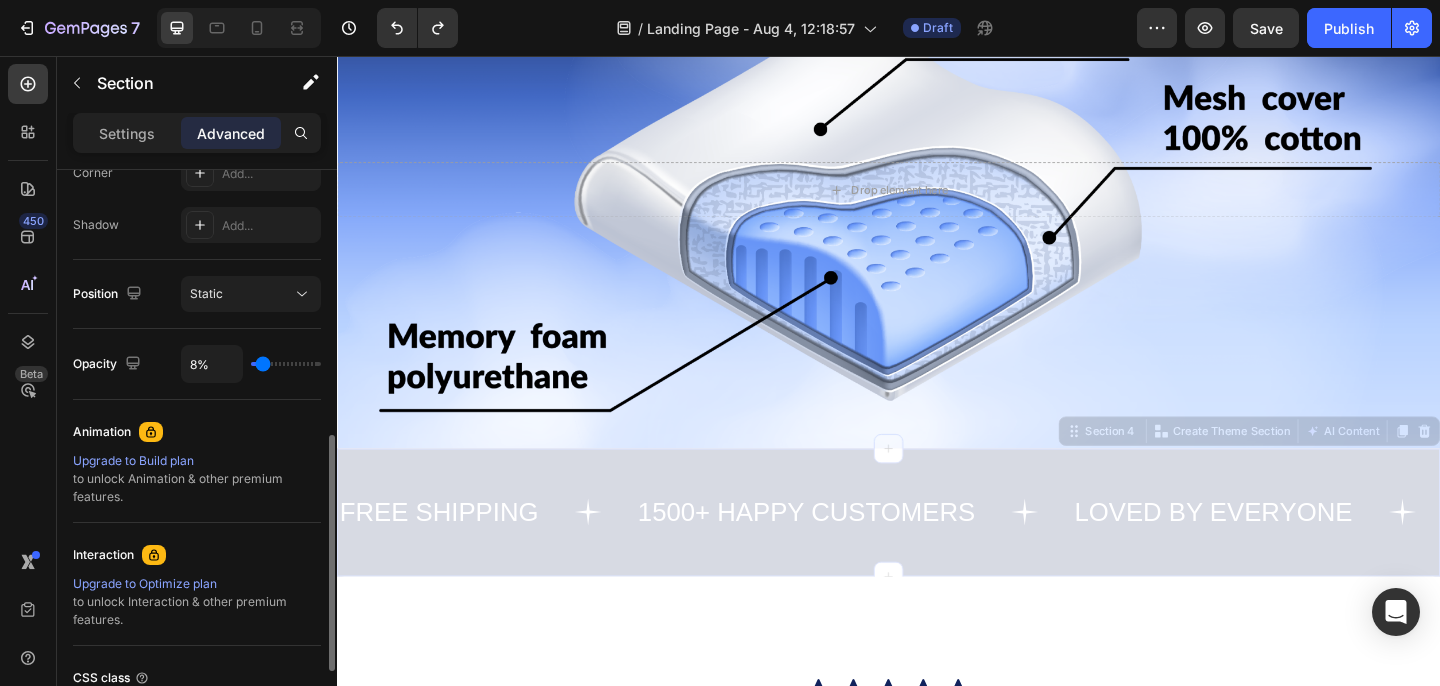 type on "6%" 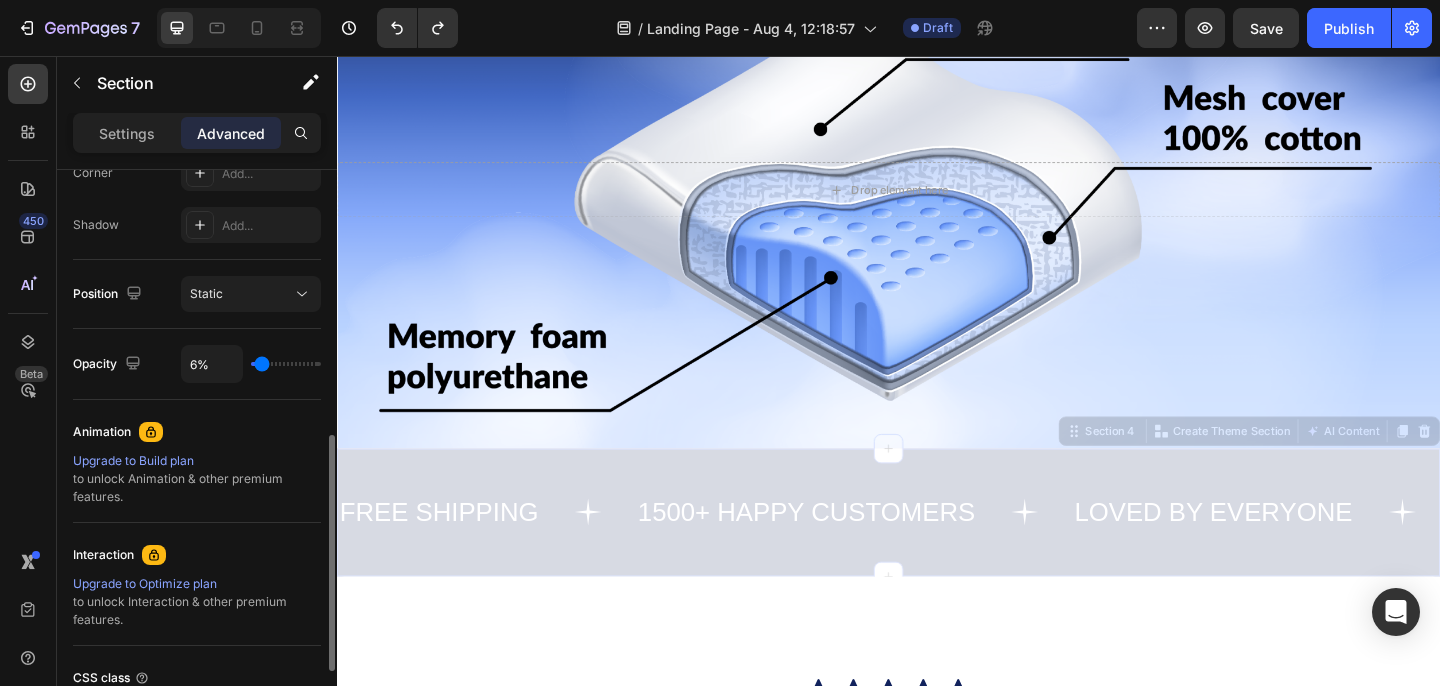 type on "4%" 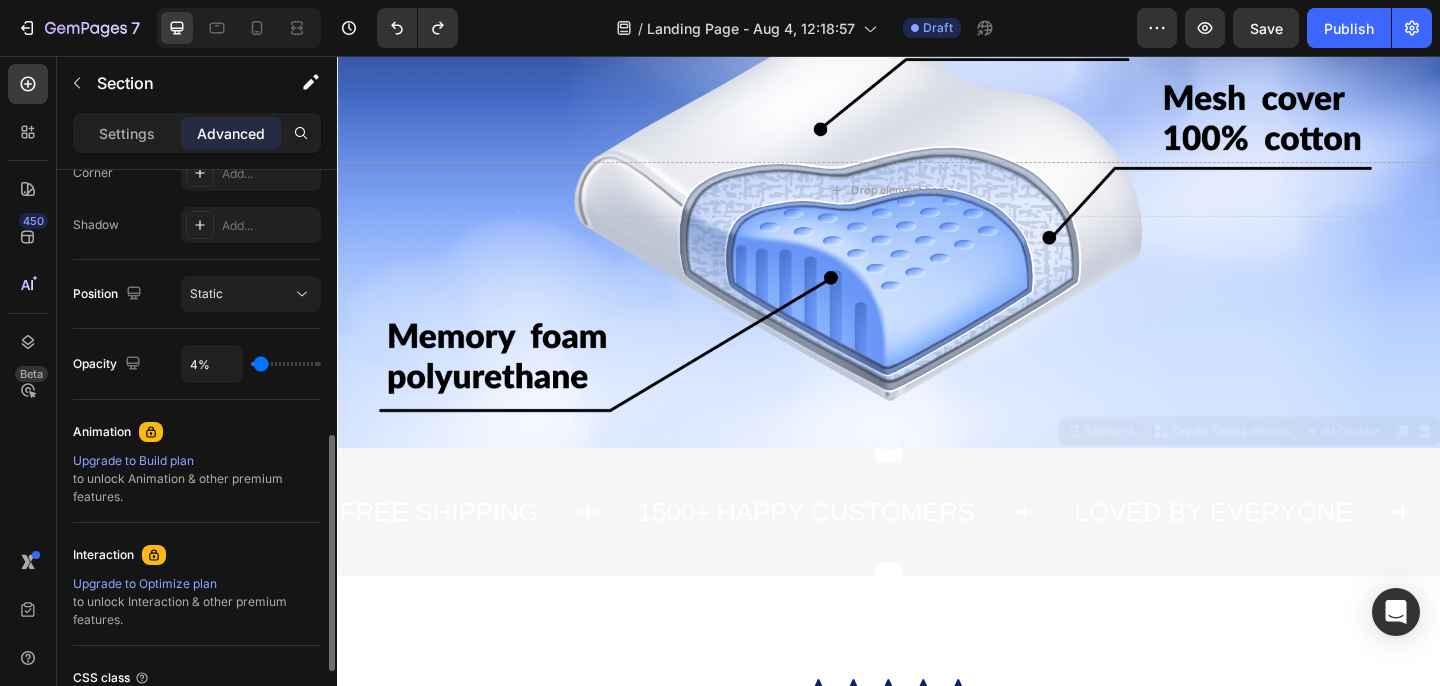 type on "3%" 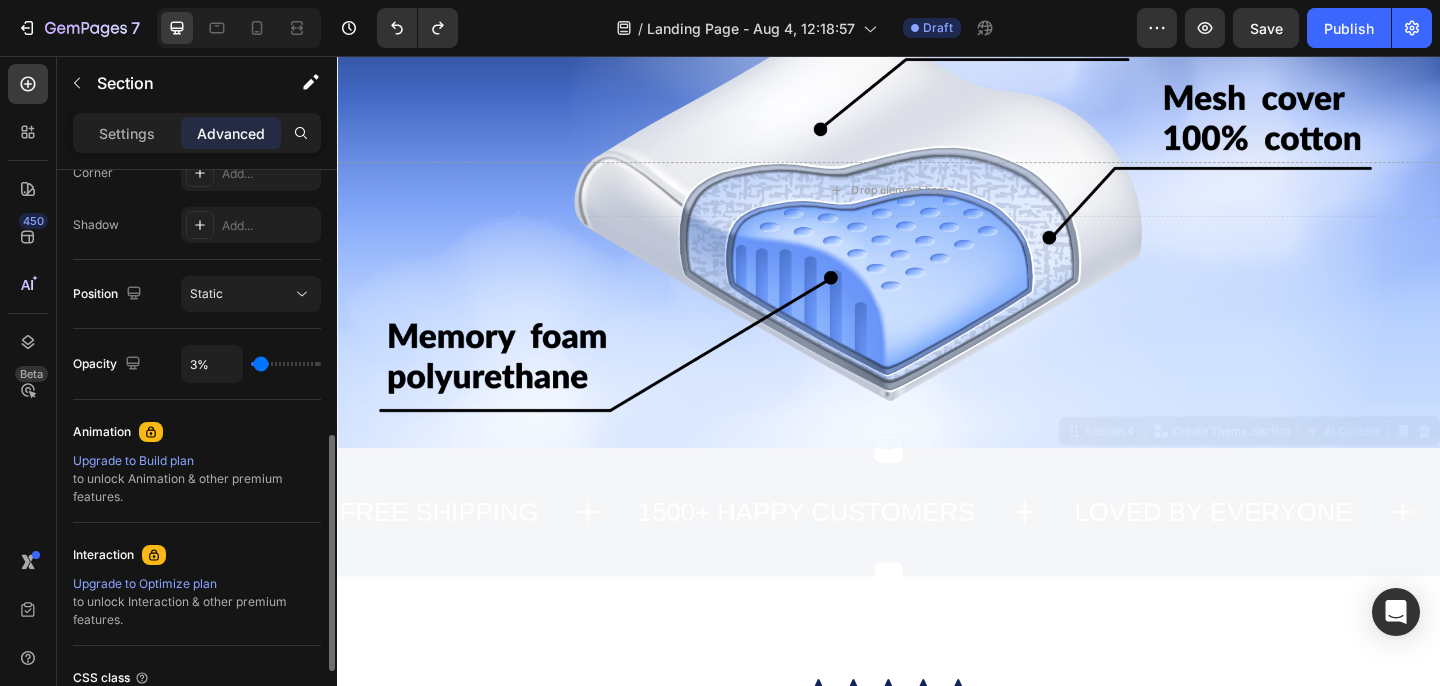 type on "1%" 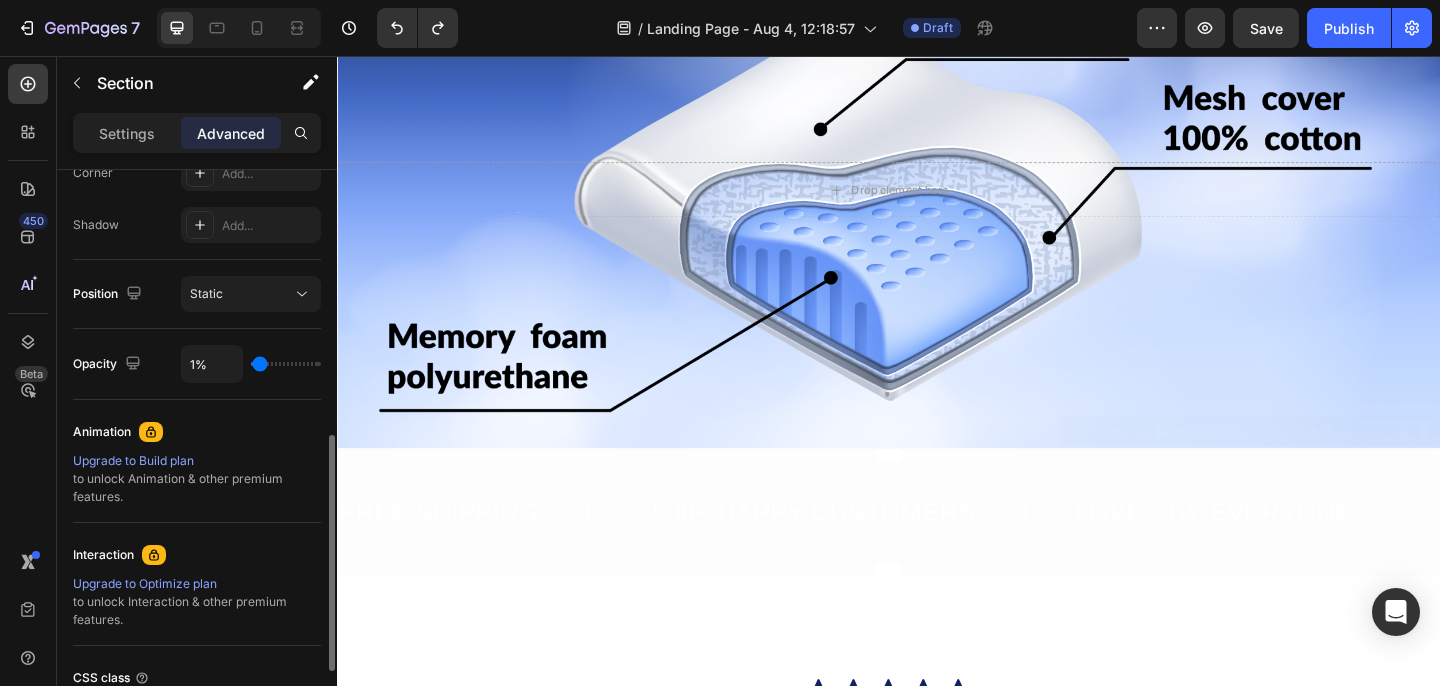 type on "3%" 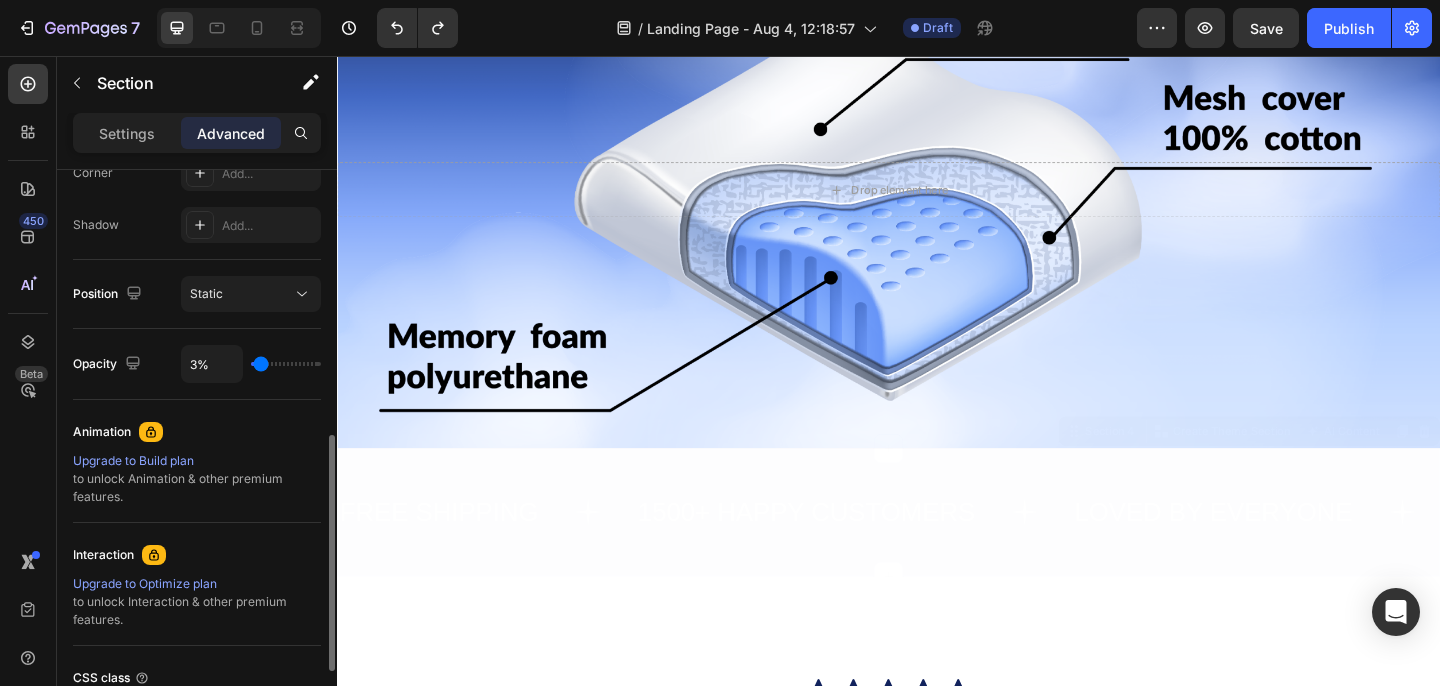 type on "4%" 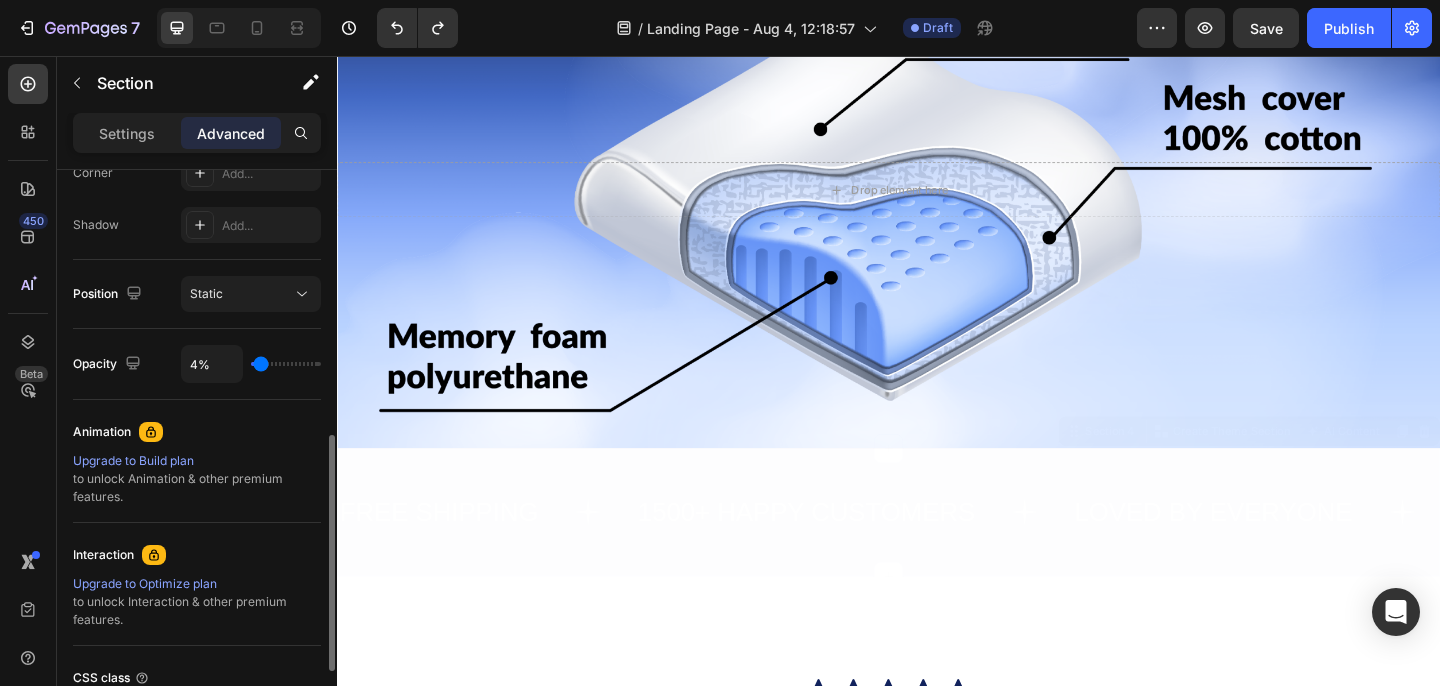 type on "6%" 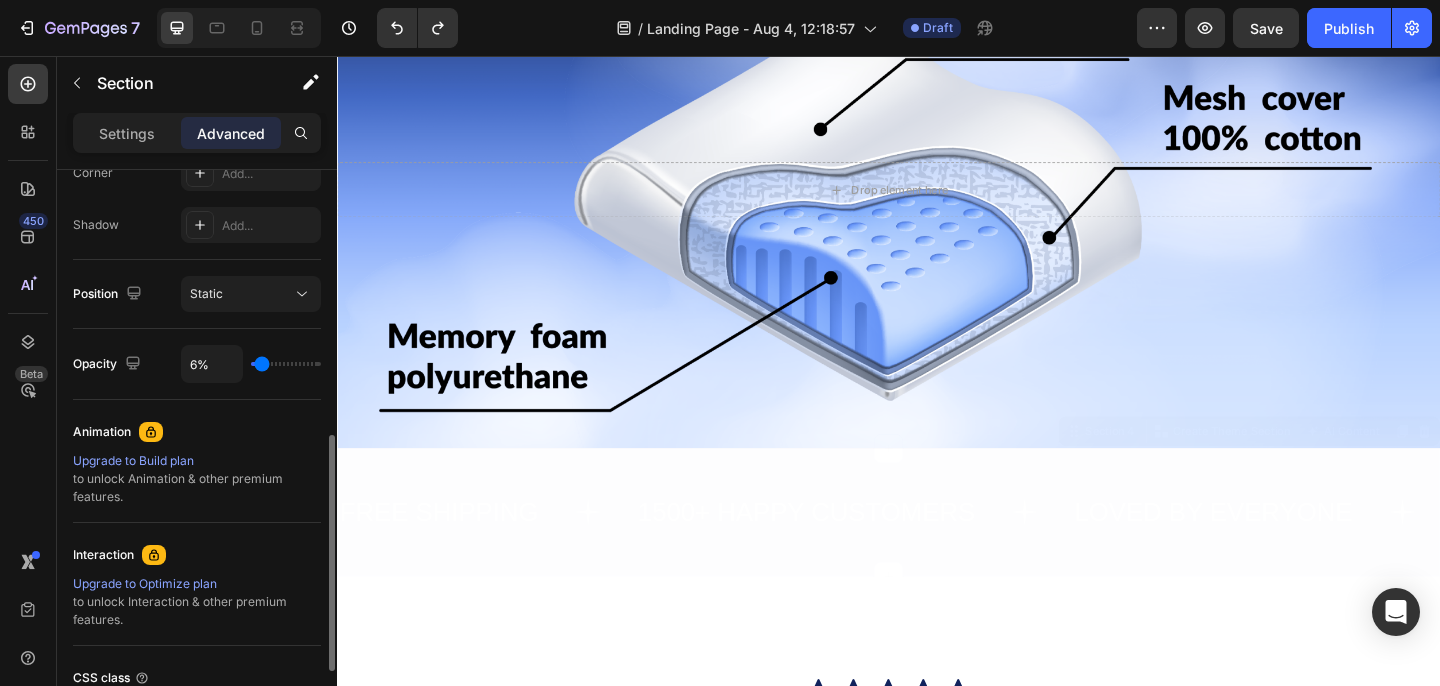 type on "10%" 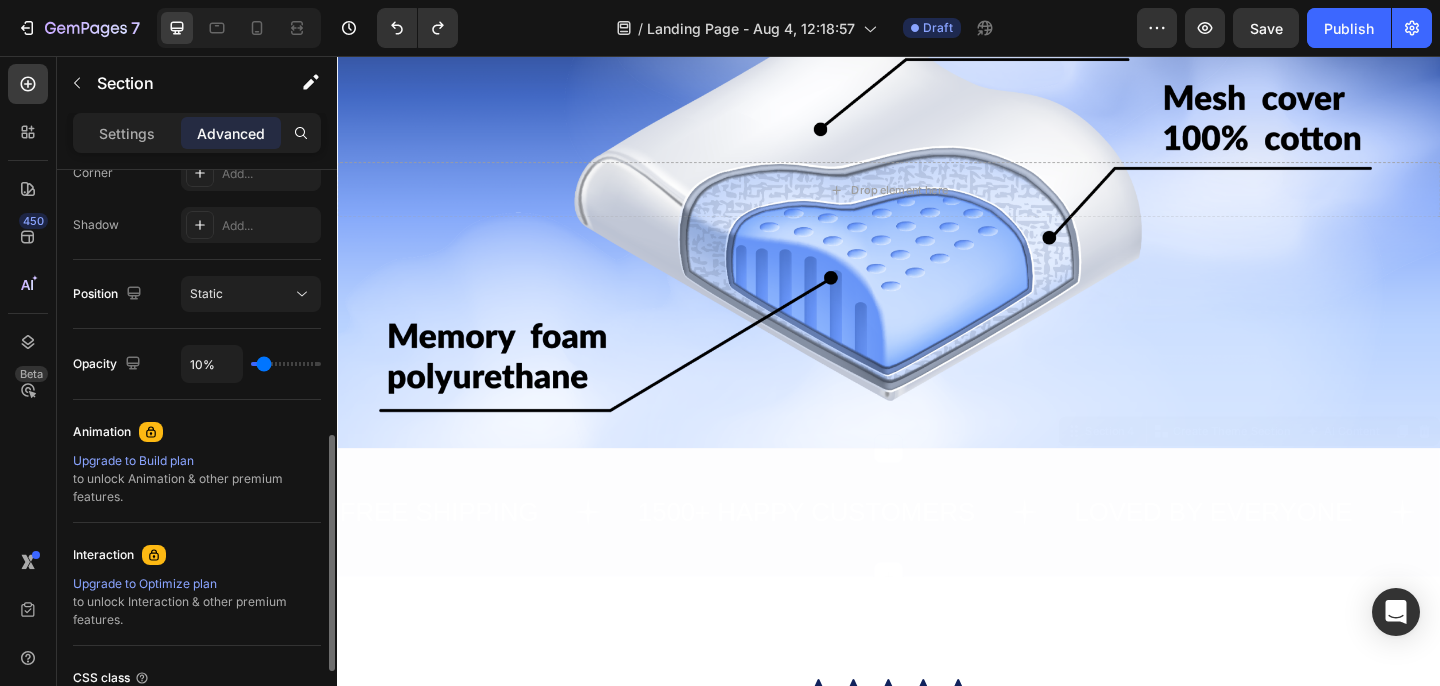 type on "11%" 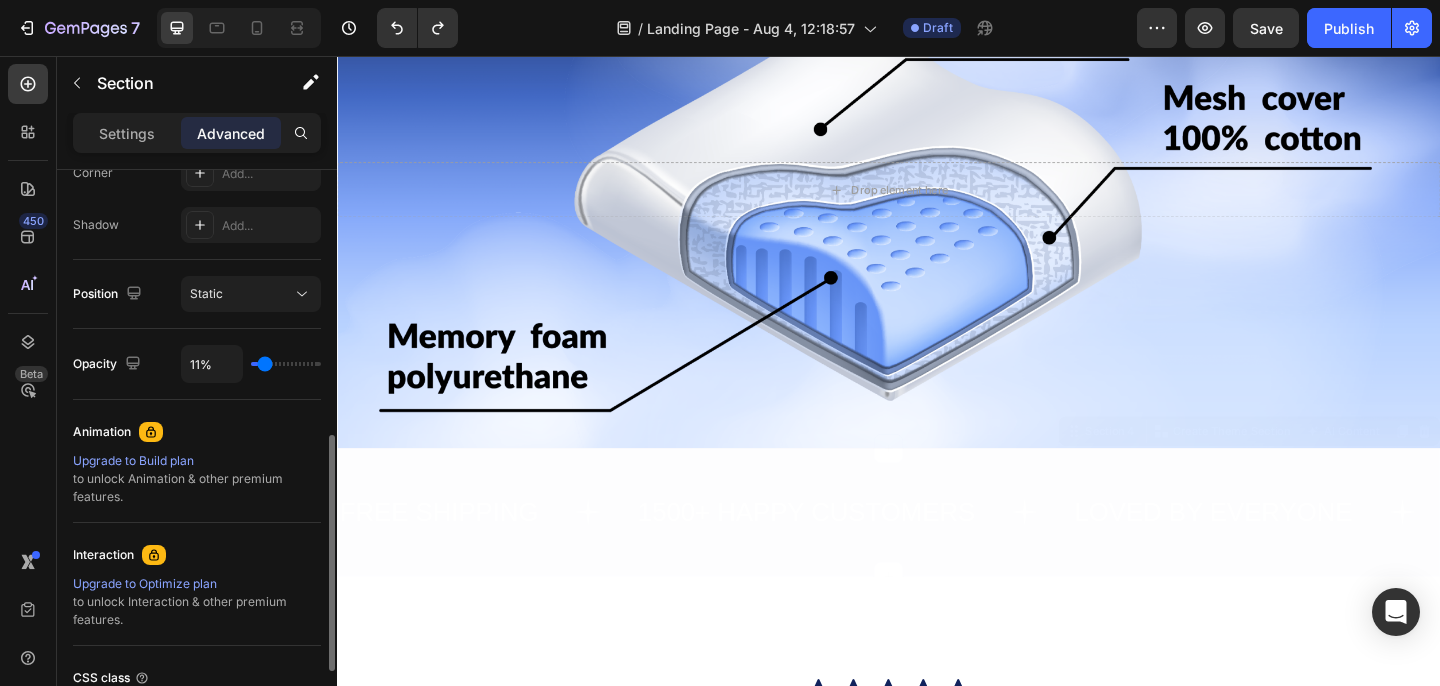 type on "13%" 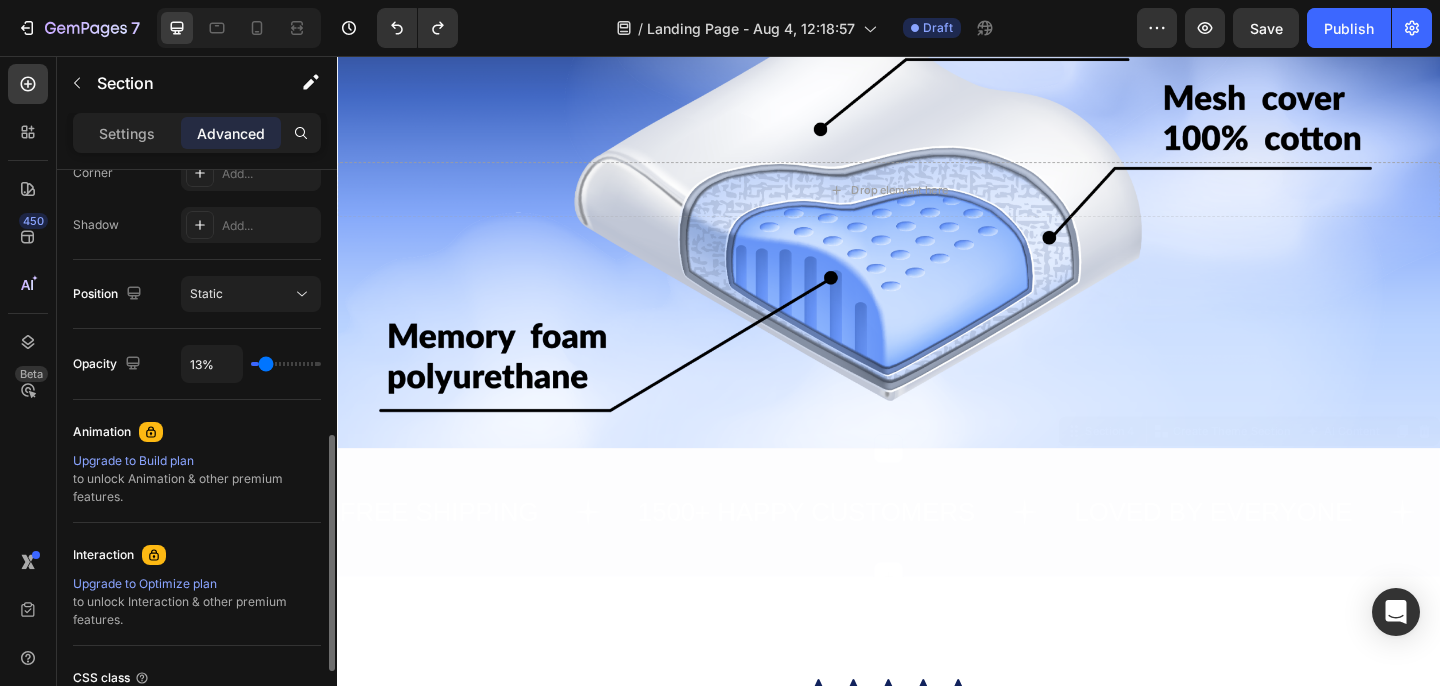 type on "15%" 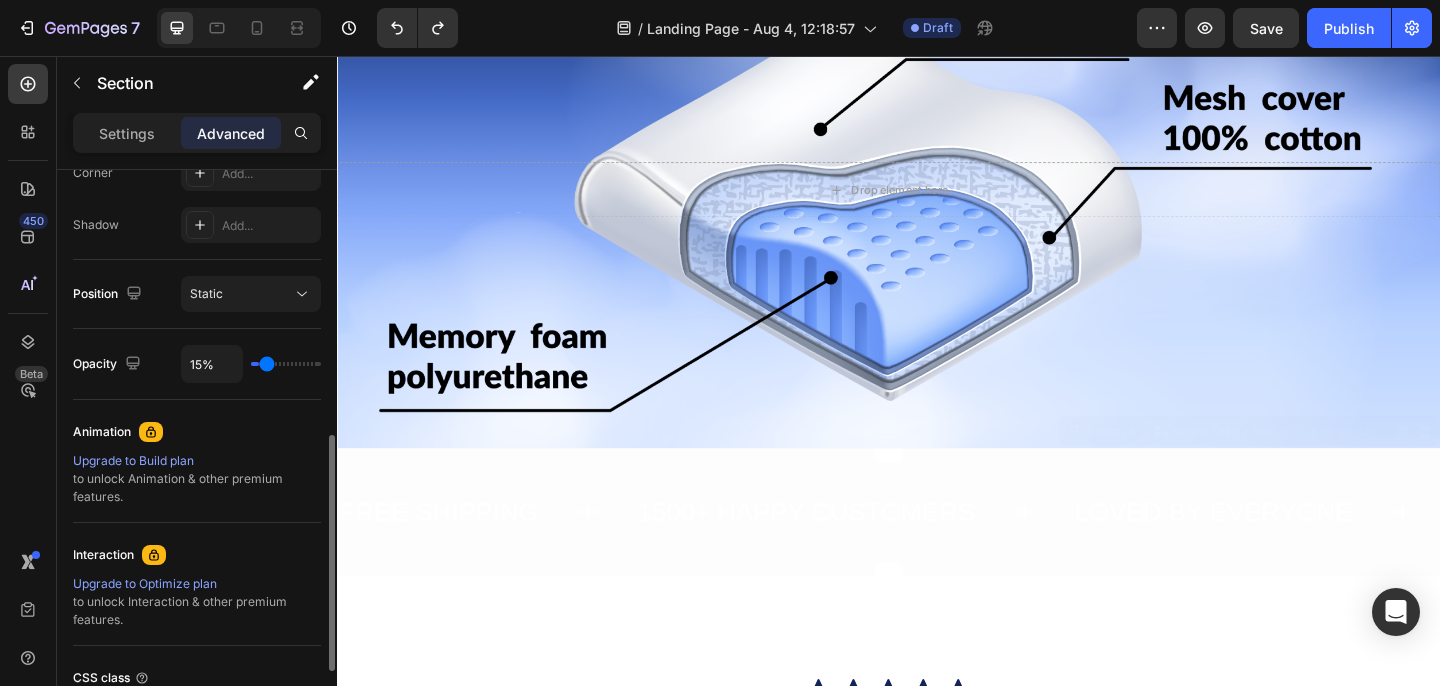 type on "17%" 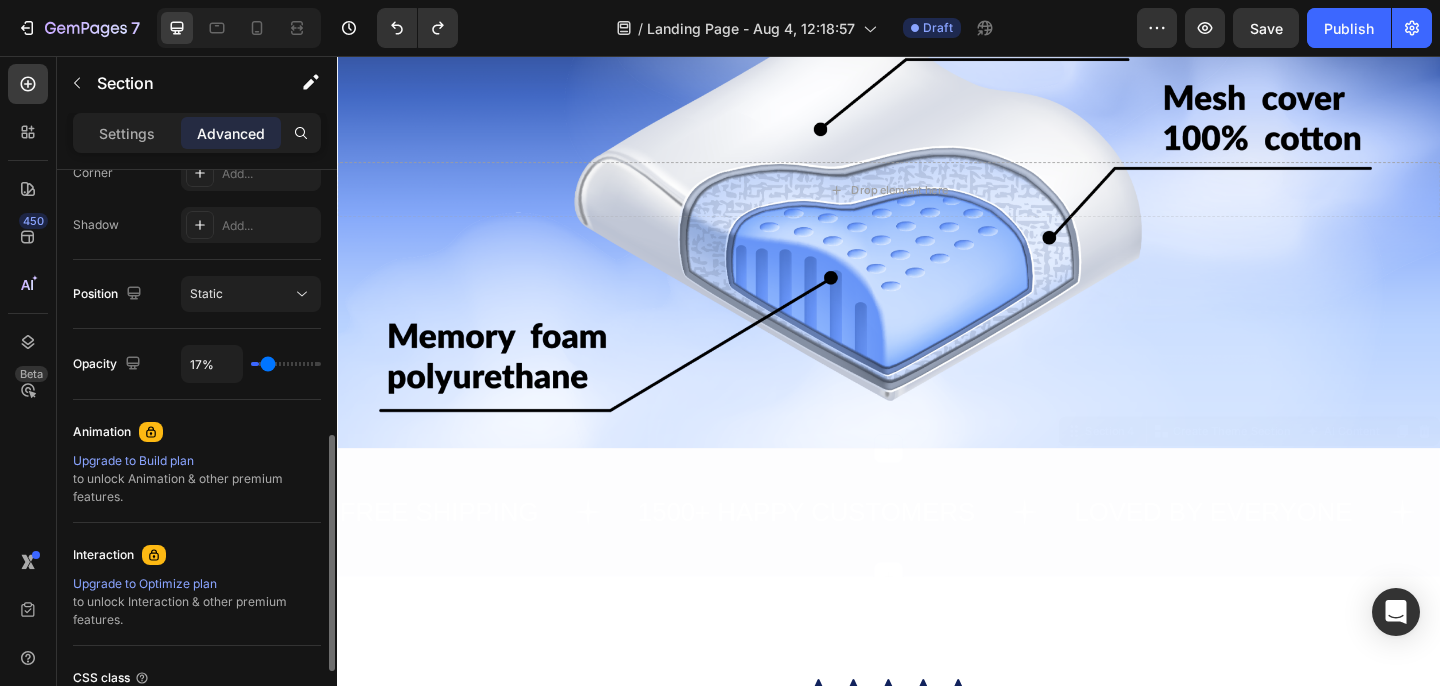 type on "18%" 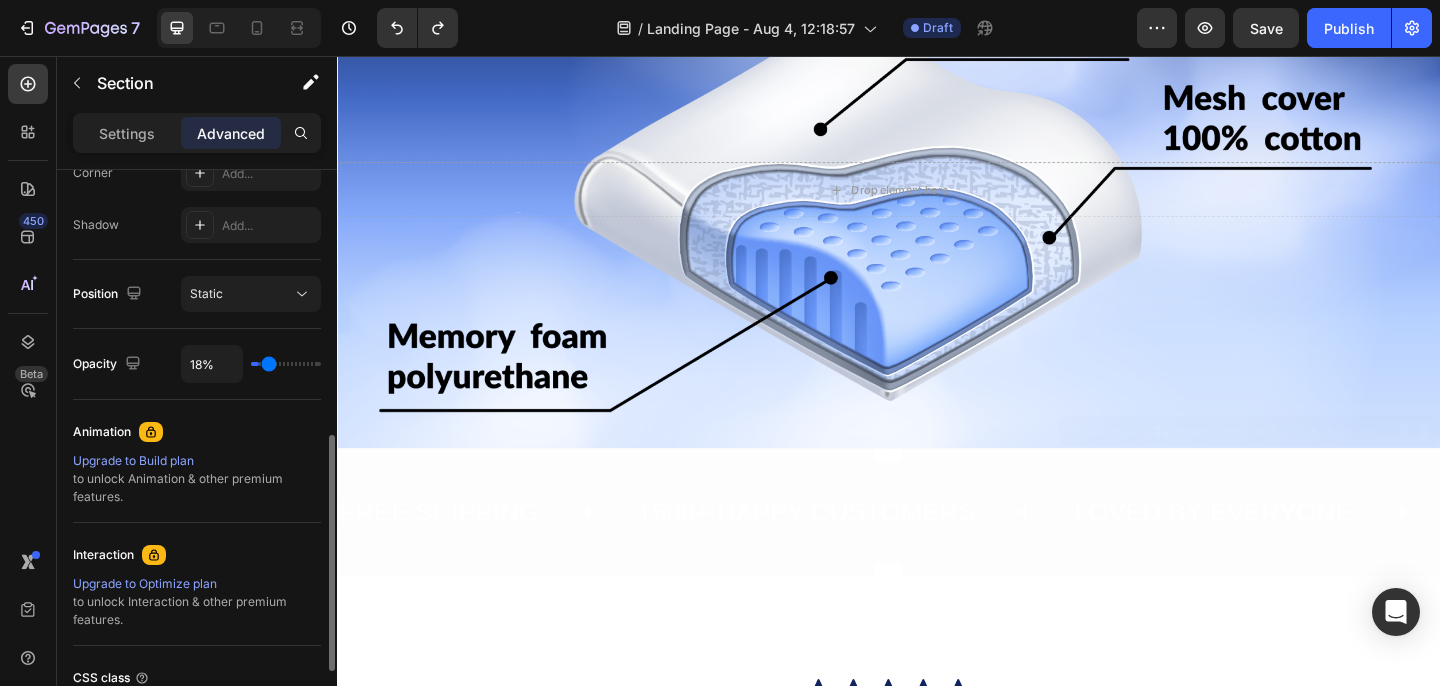 type on "20%" 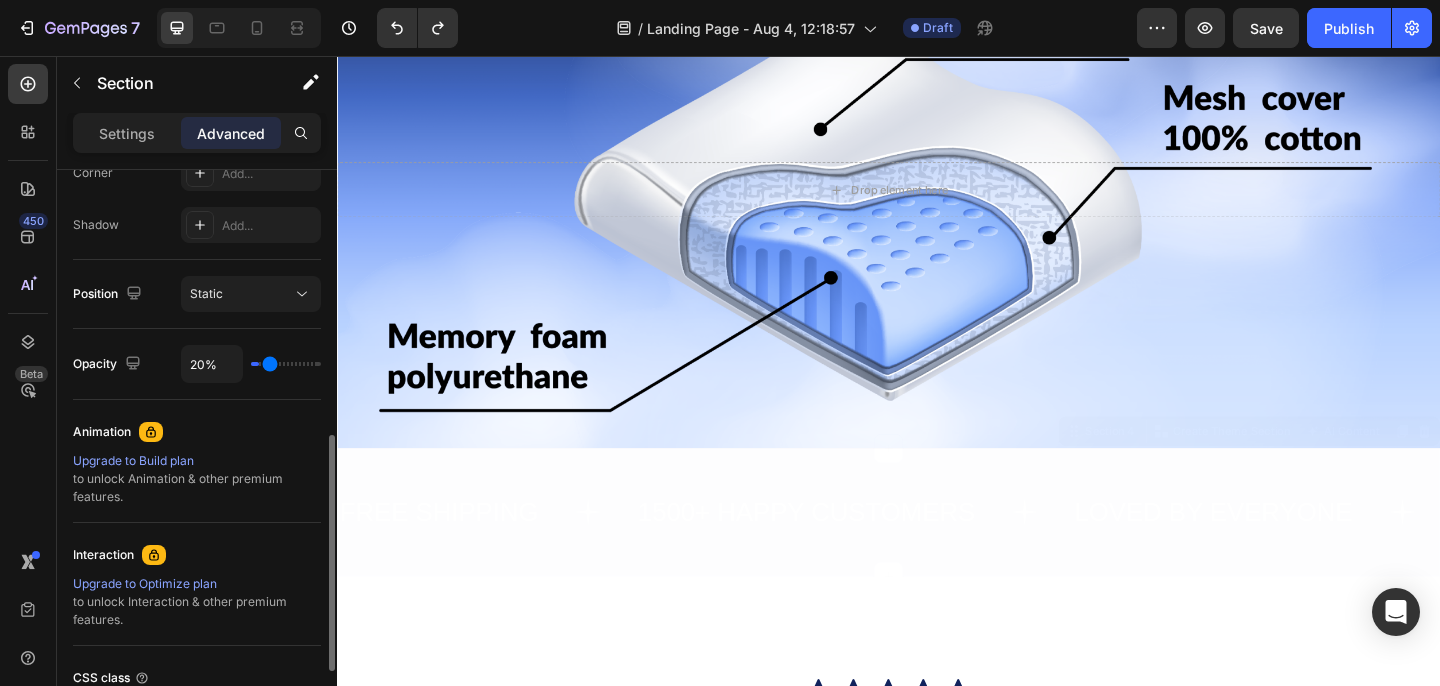 type on "24%" 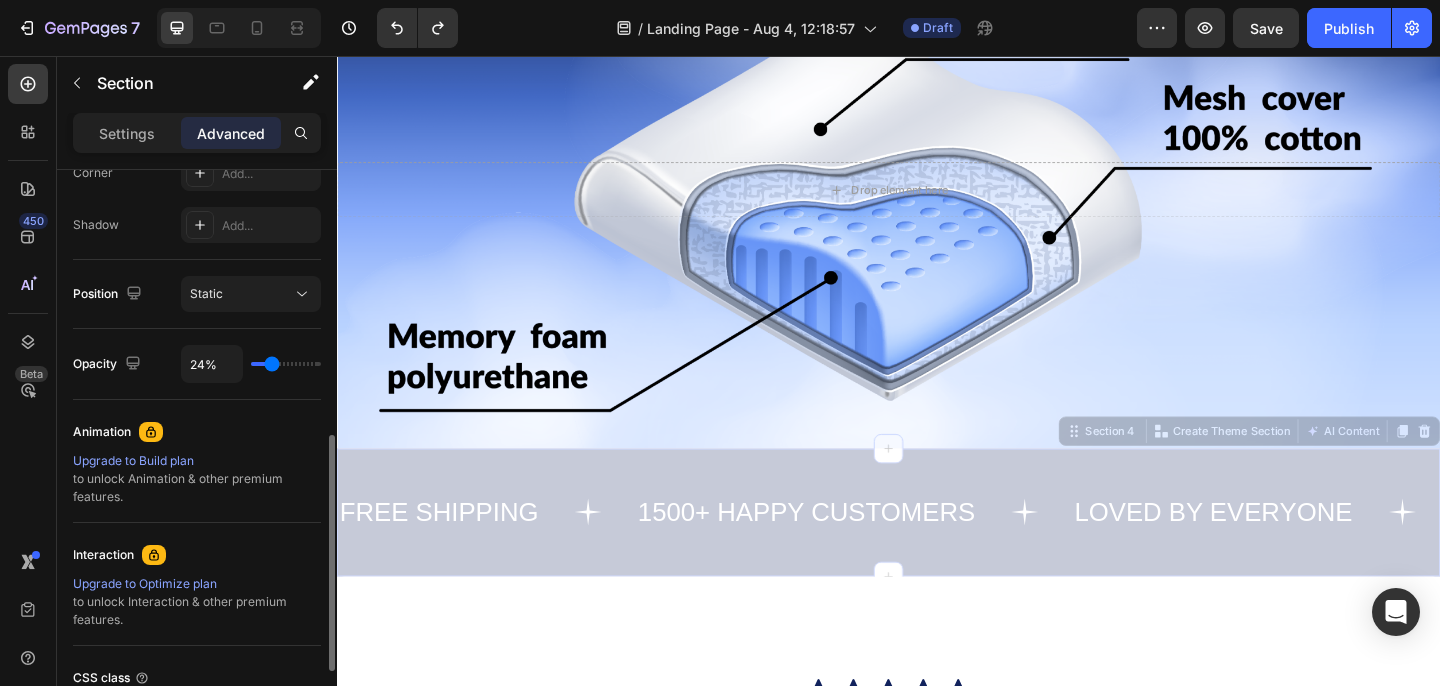 type on "25%" 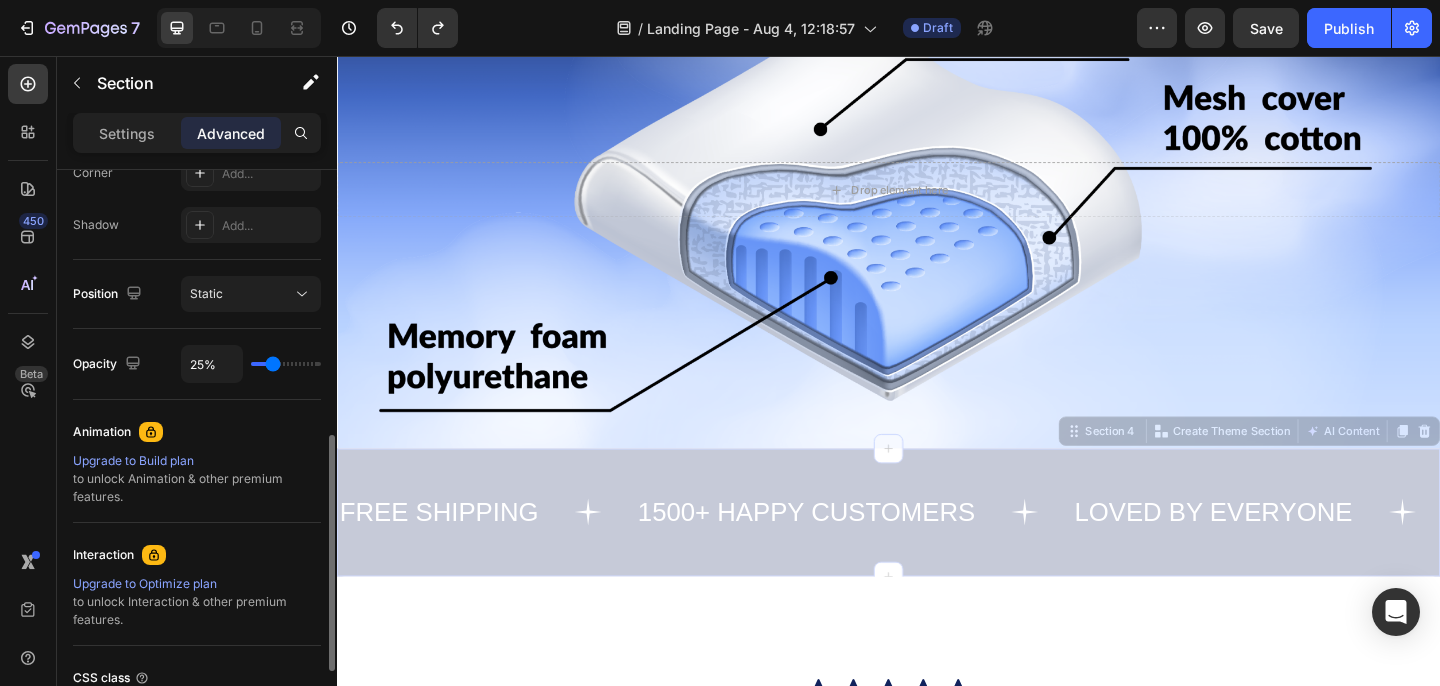 type on "27%" 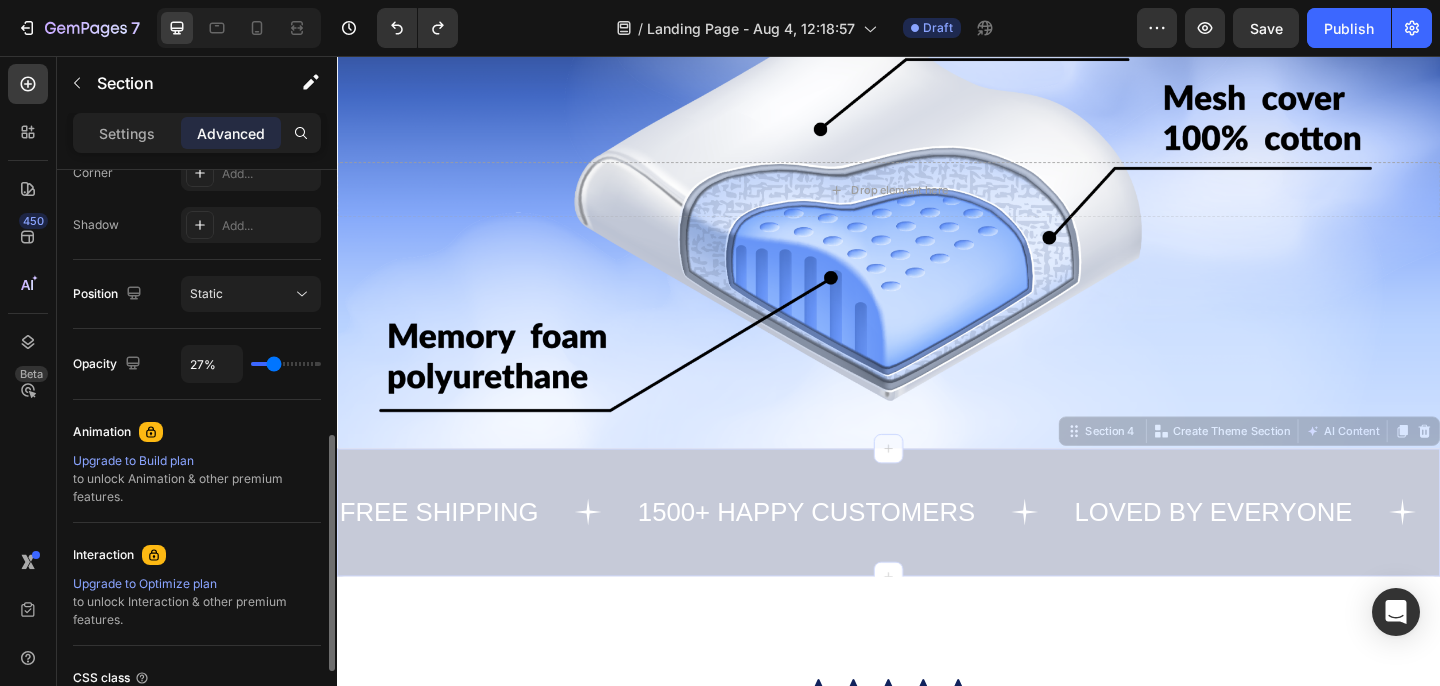 type on "29%" 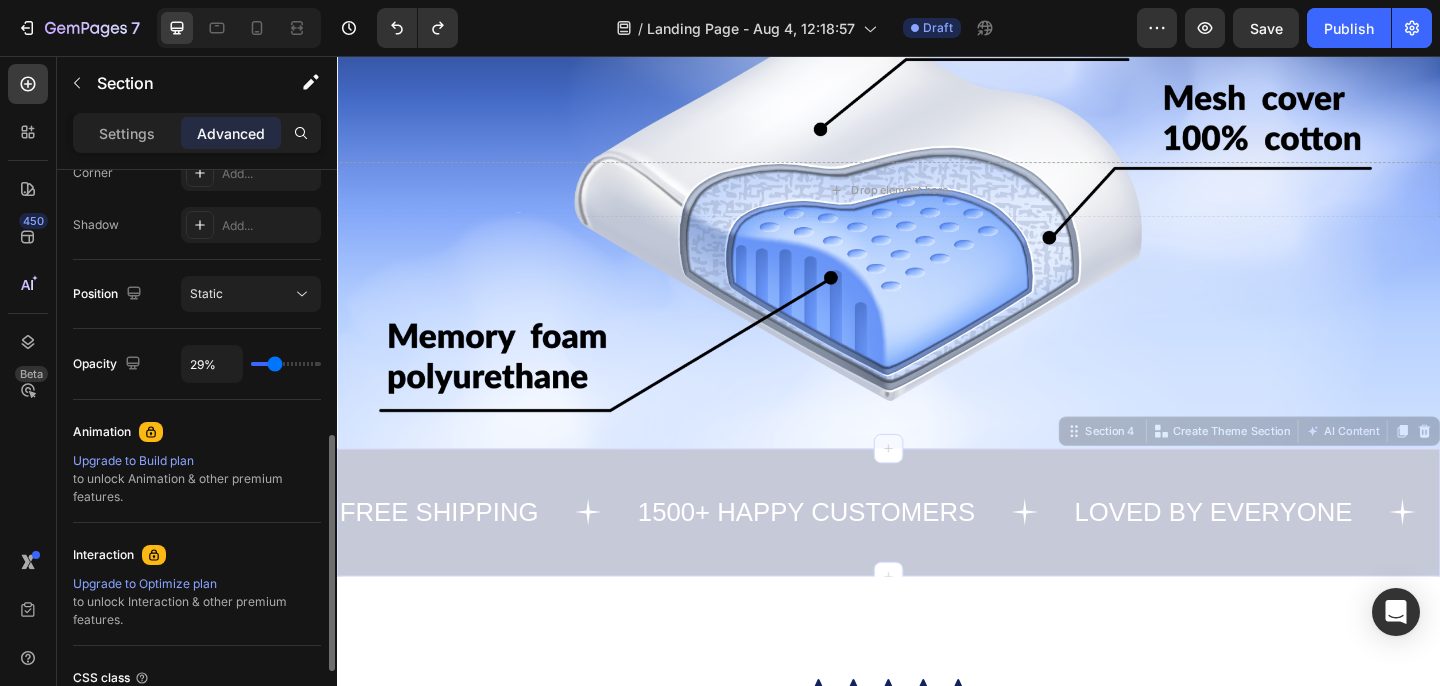 type on "31%" 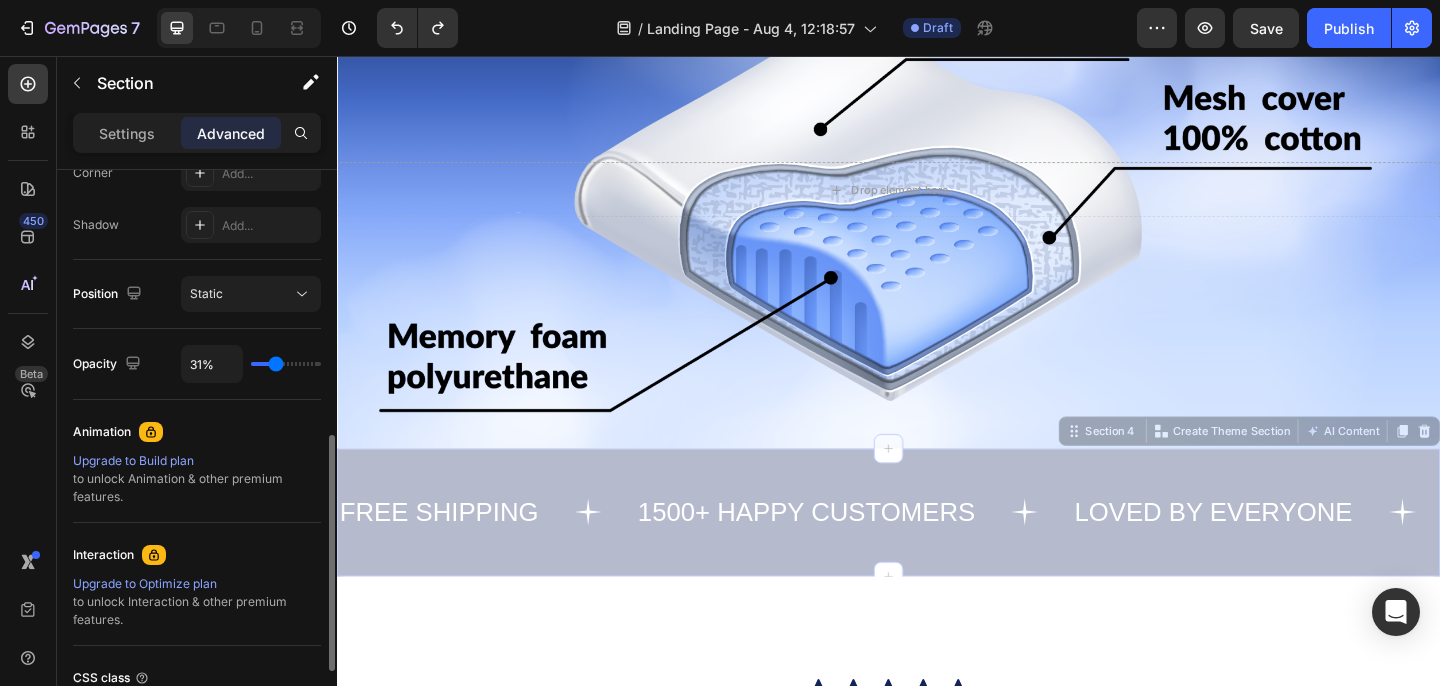 drag, startPoint x: 307, startPoint y: 365, endPoint x: 273, endPoint y: 365, distance: 34 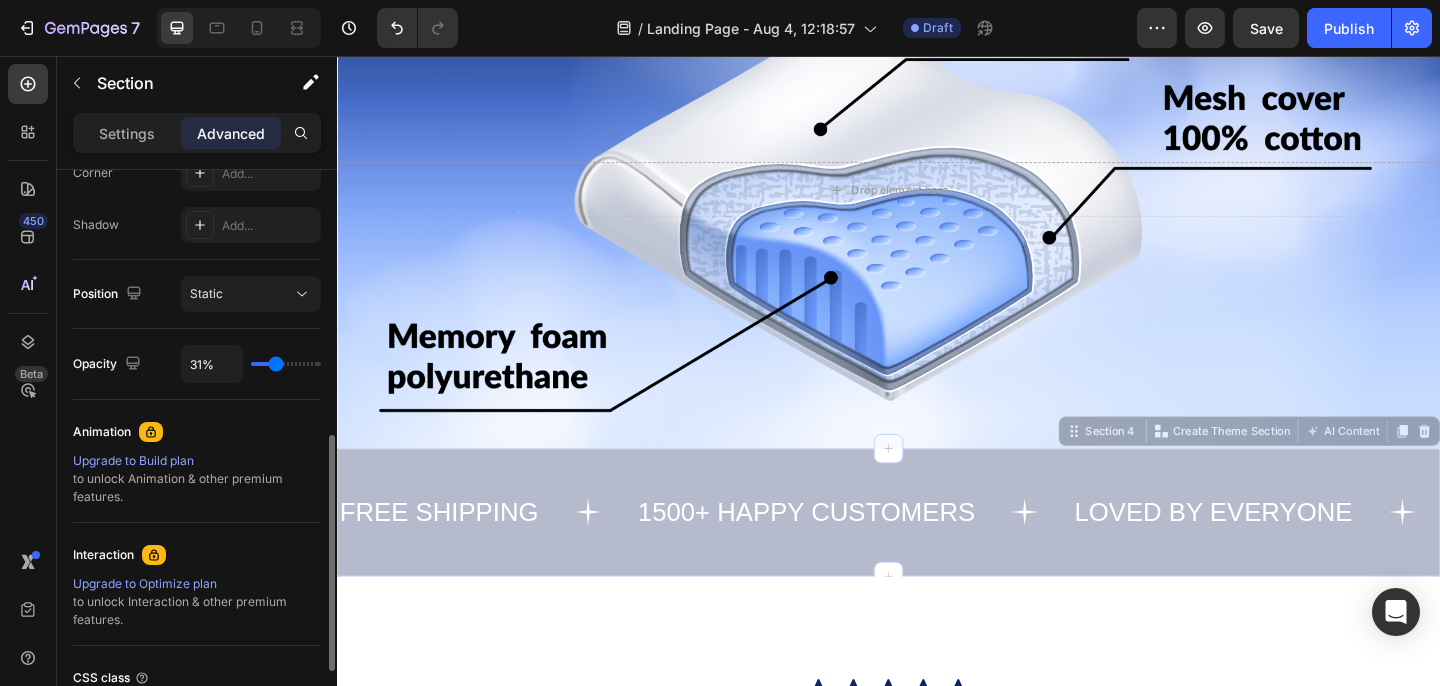 type on "20%" 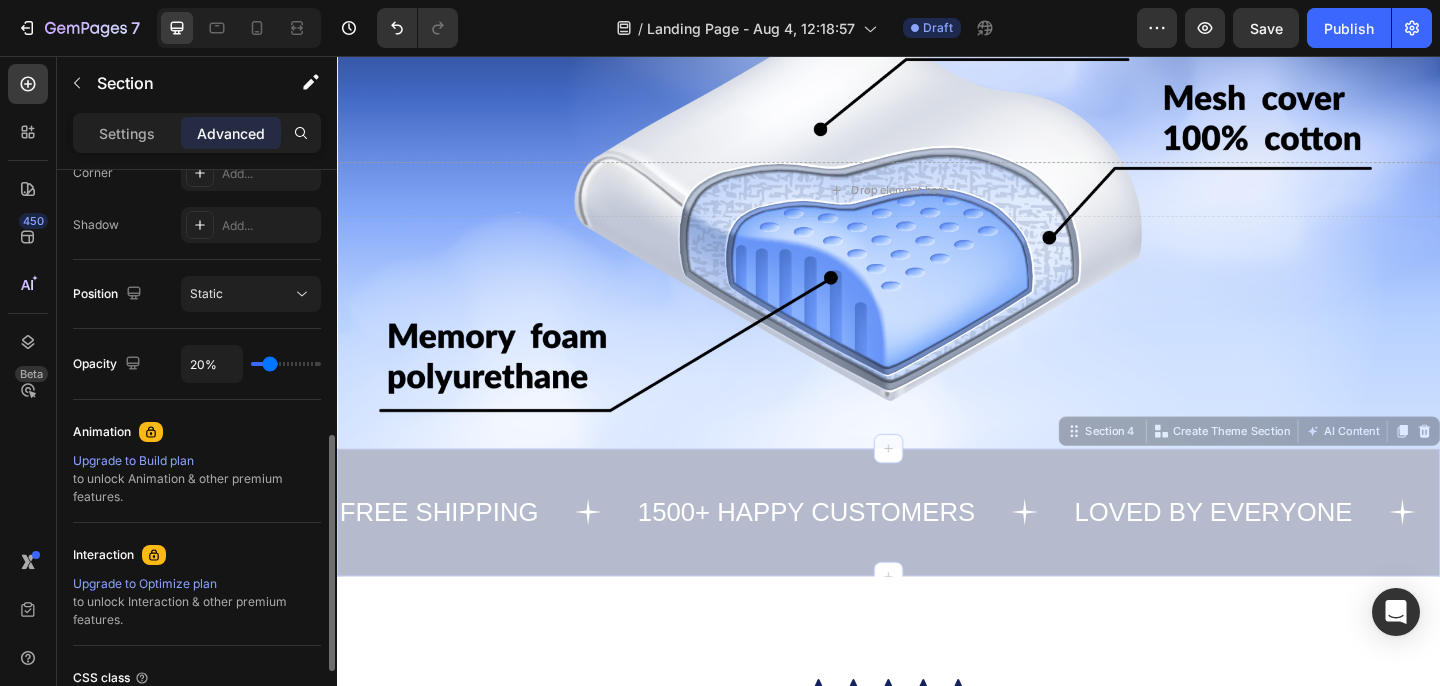type on "22%" 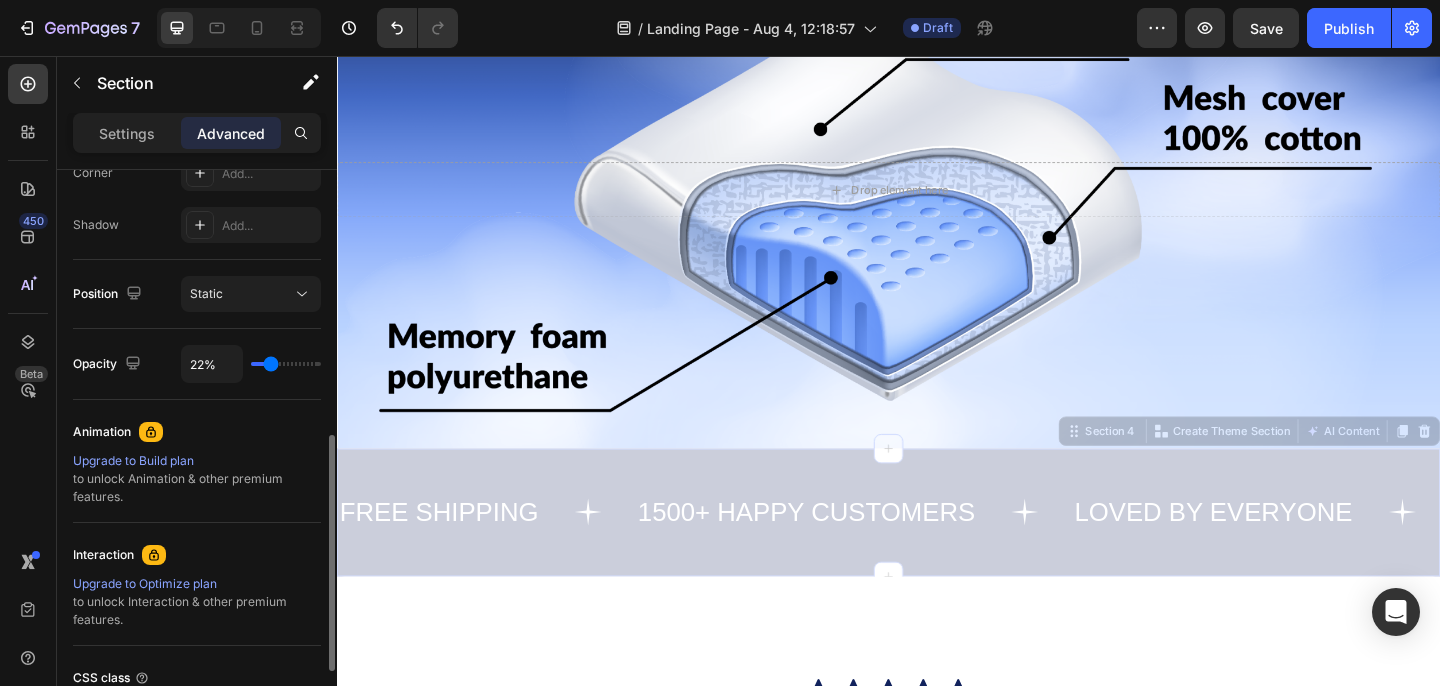 type on "24%" 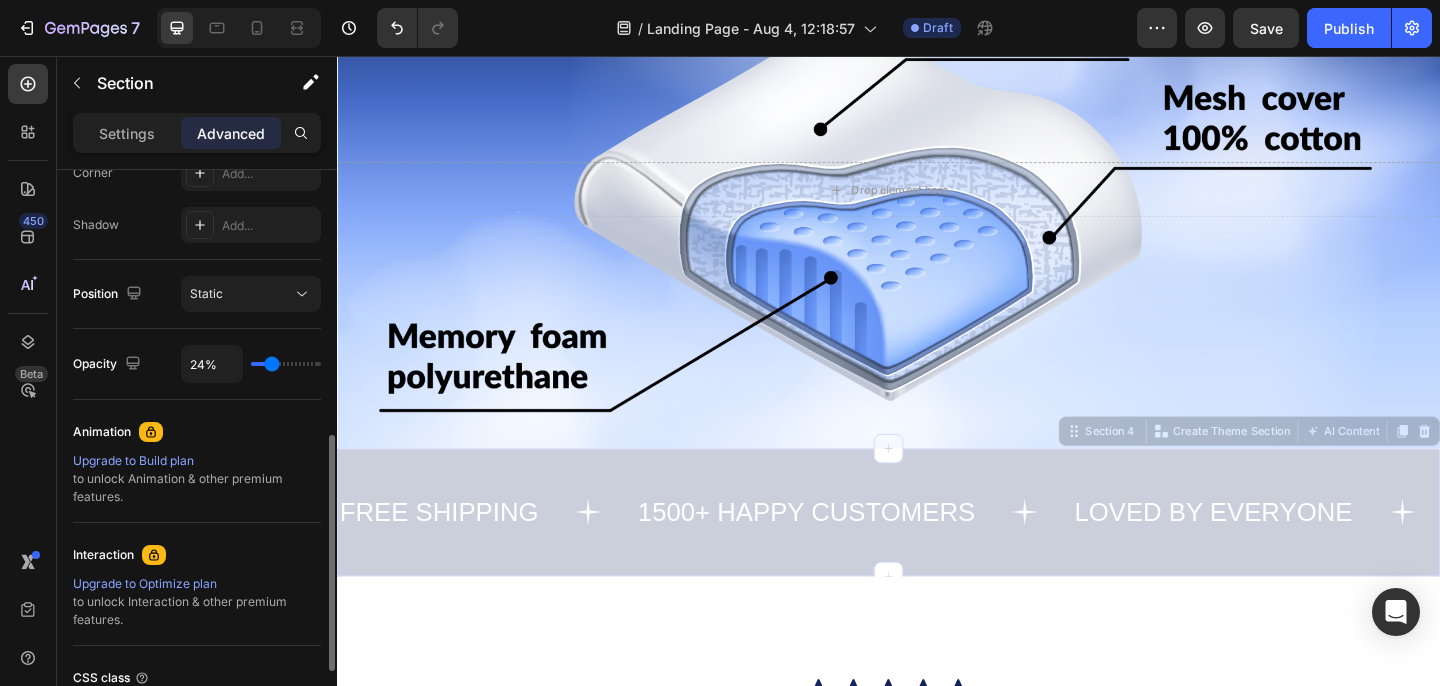 type on "25%" 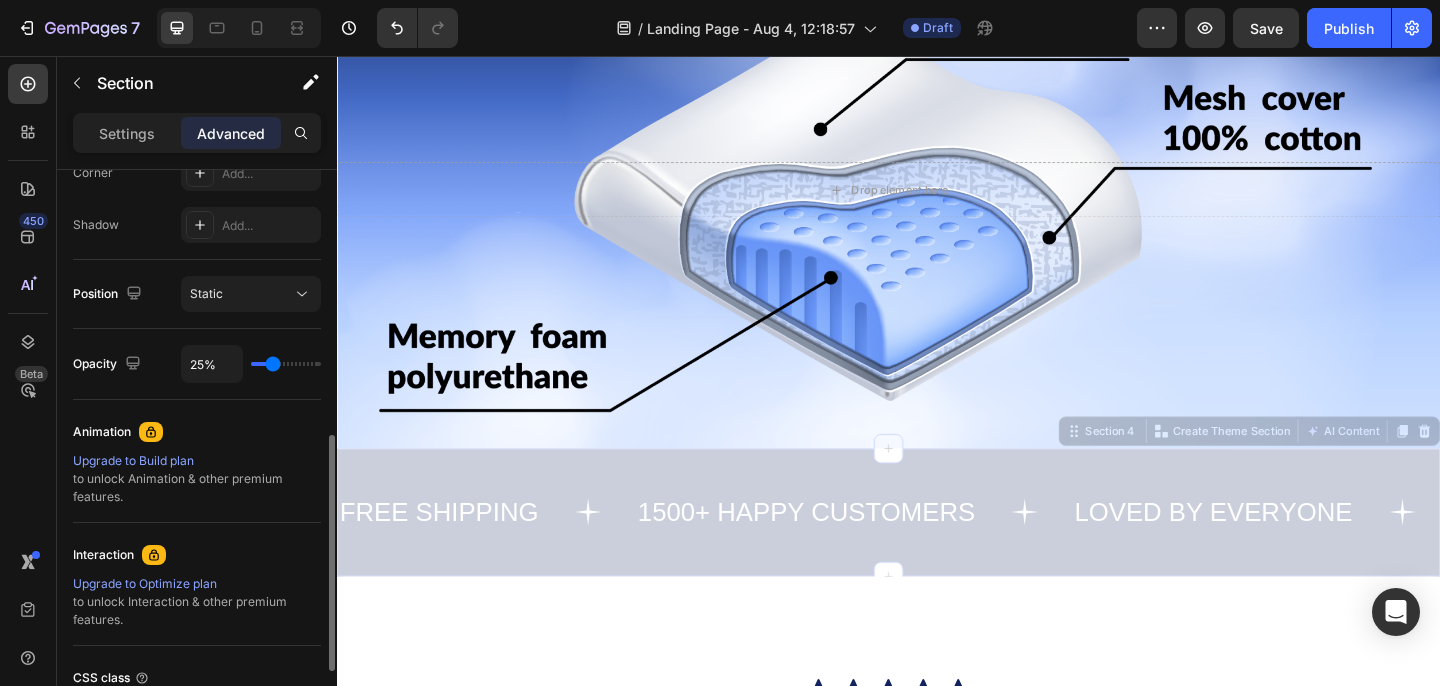 type on "27%" 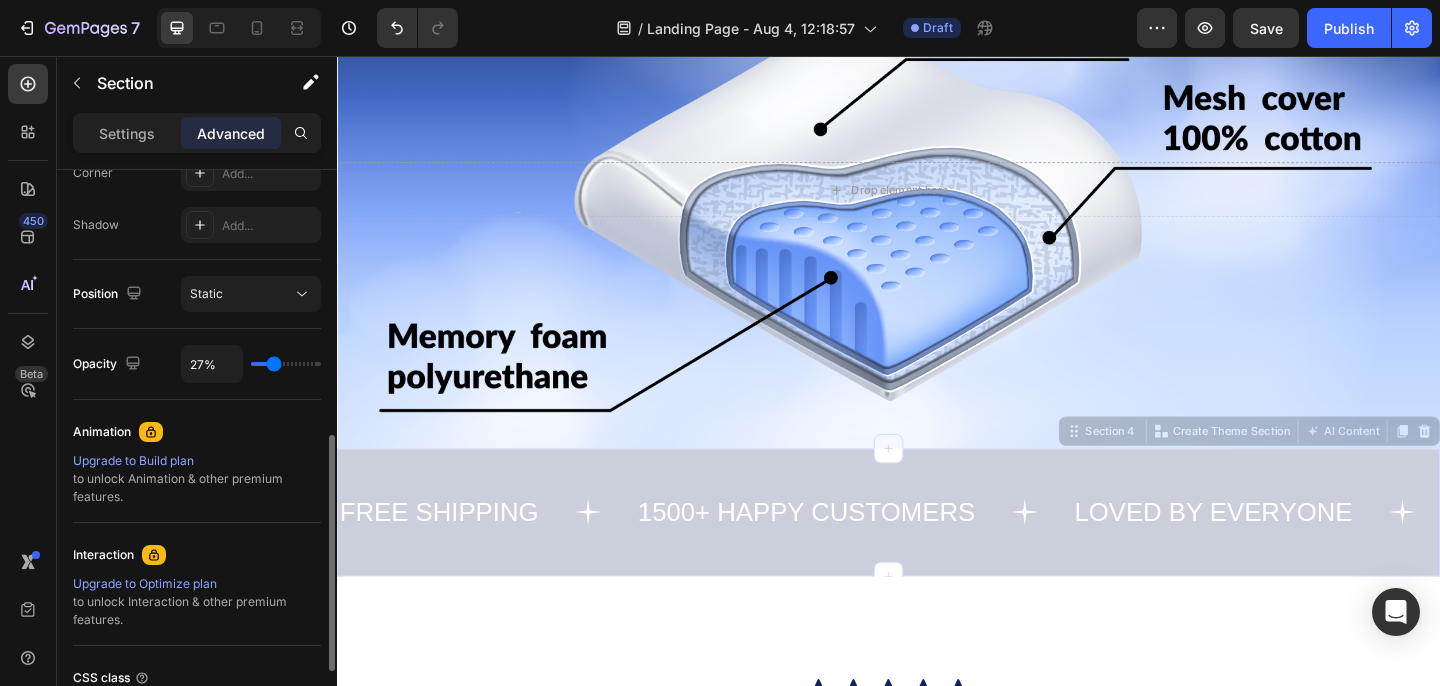 type on "29%" 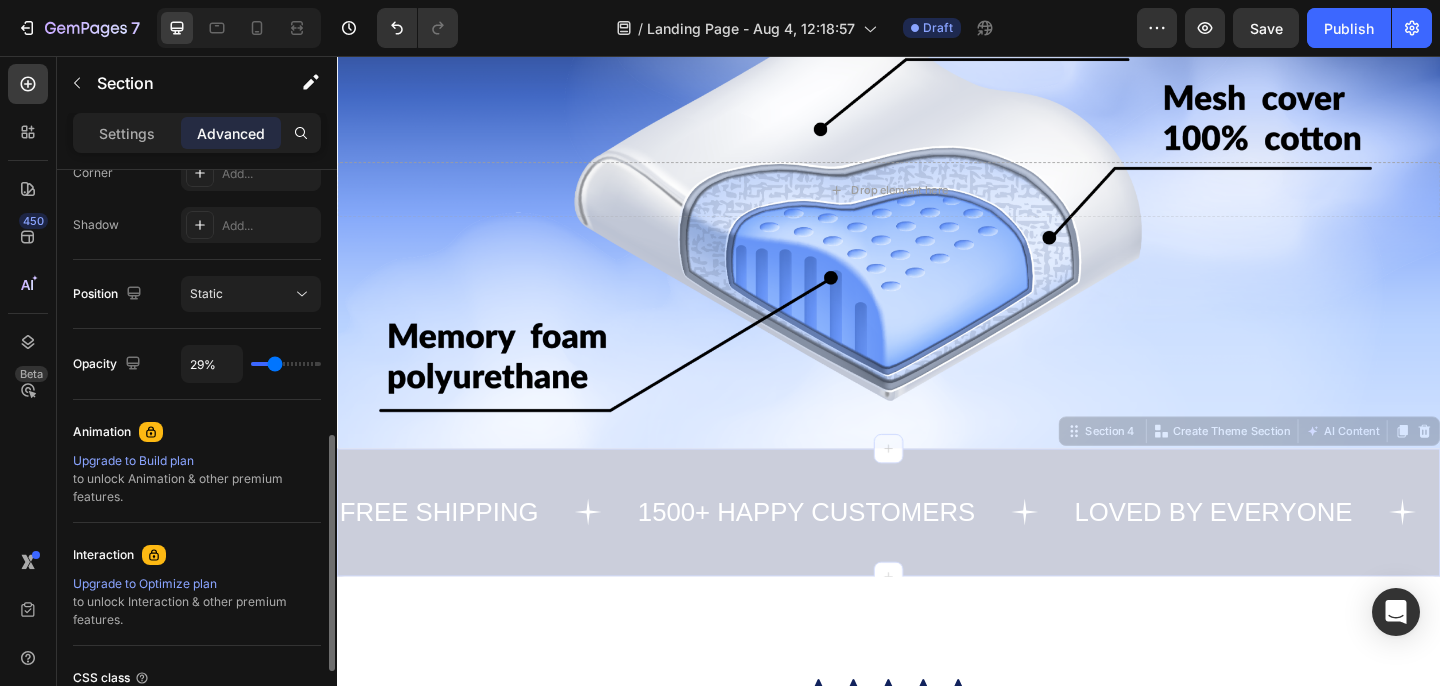 type on "31%" 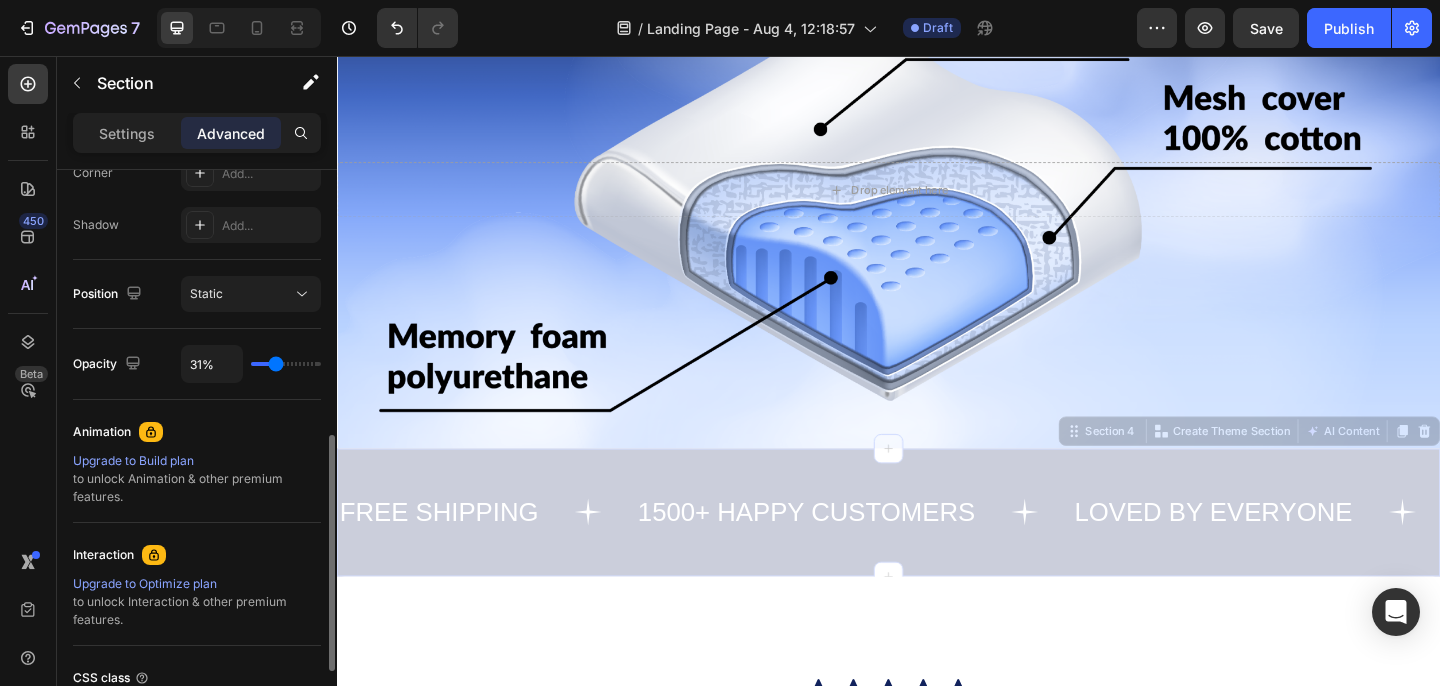 type on "34%" 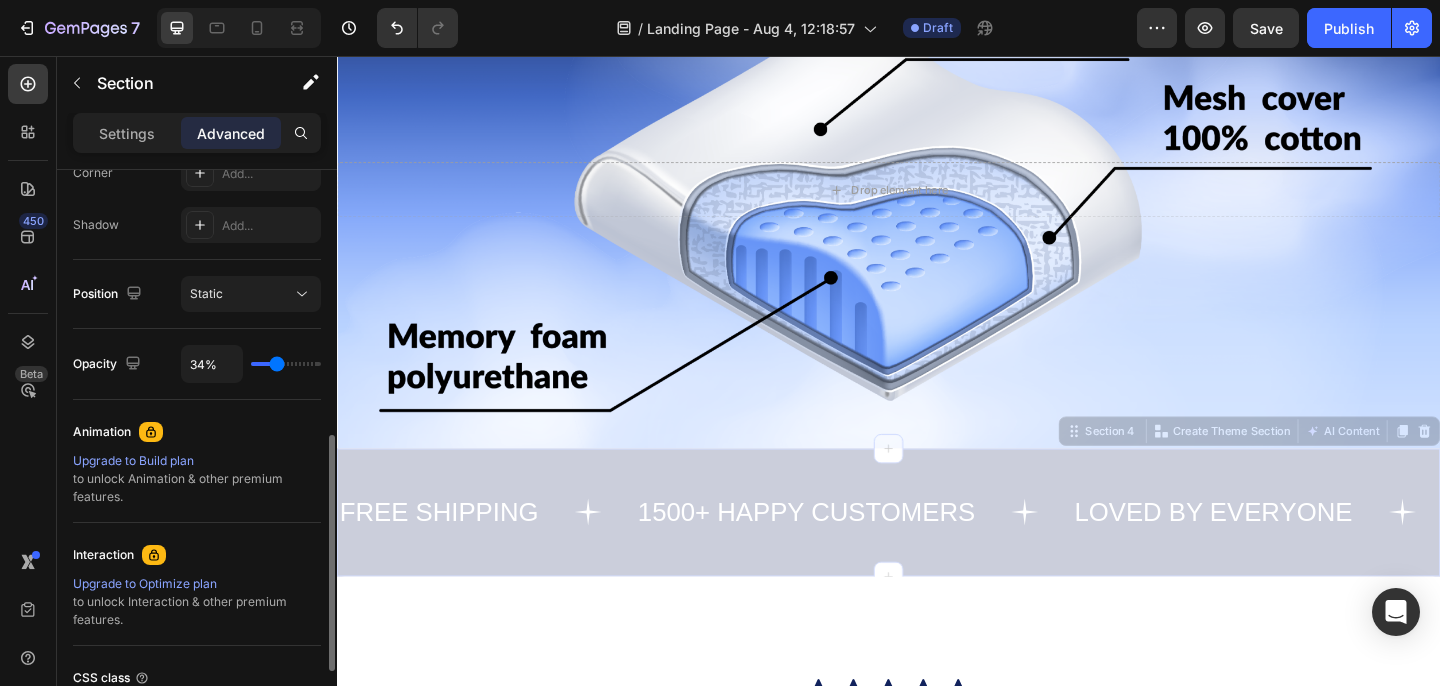 type on "36%" 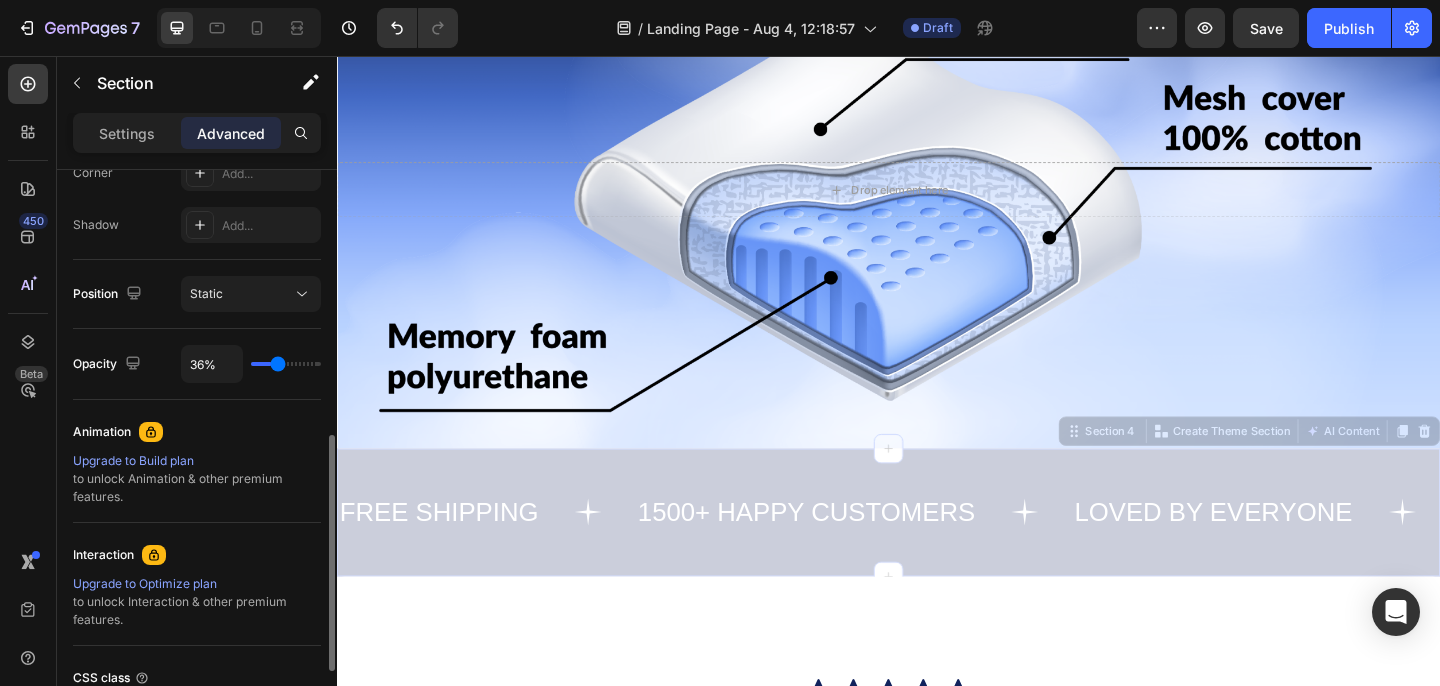 type on "41%" 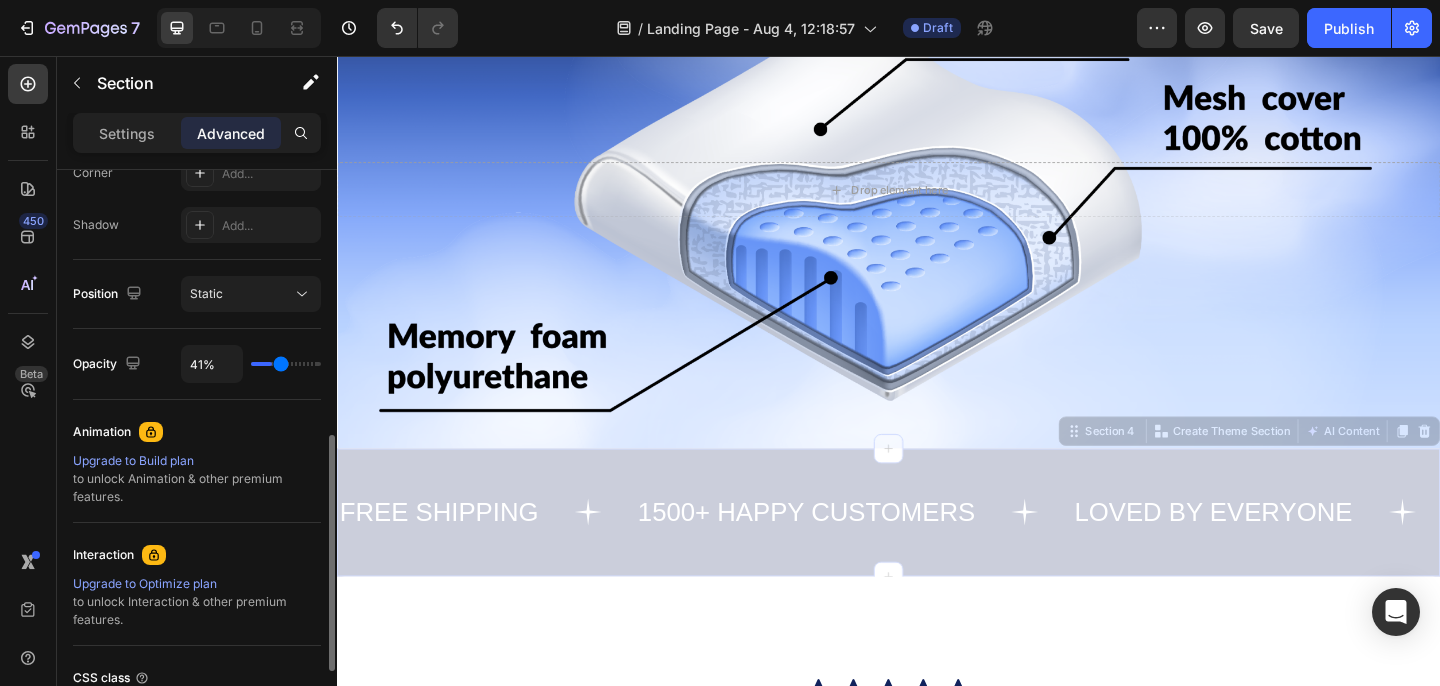 type on "48%" 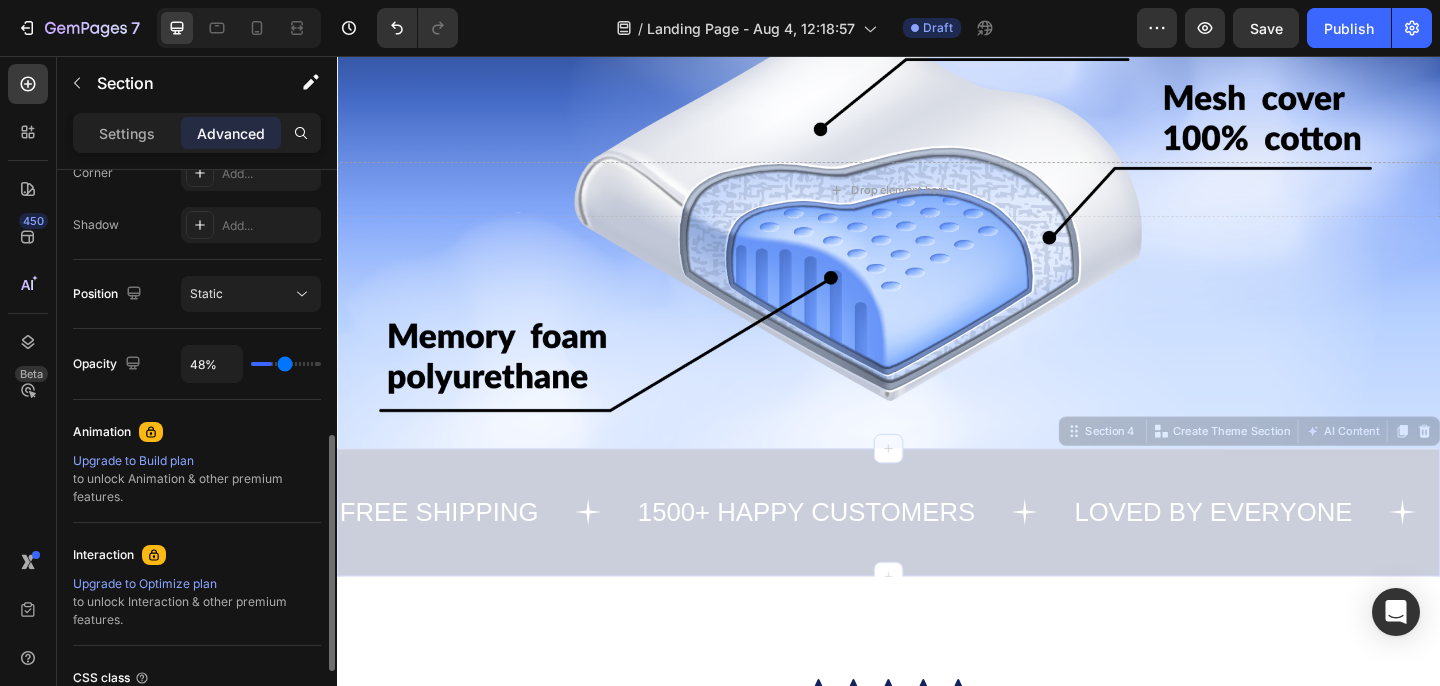 type on "55%" 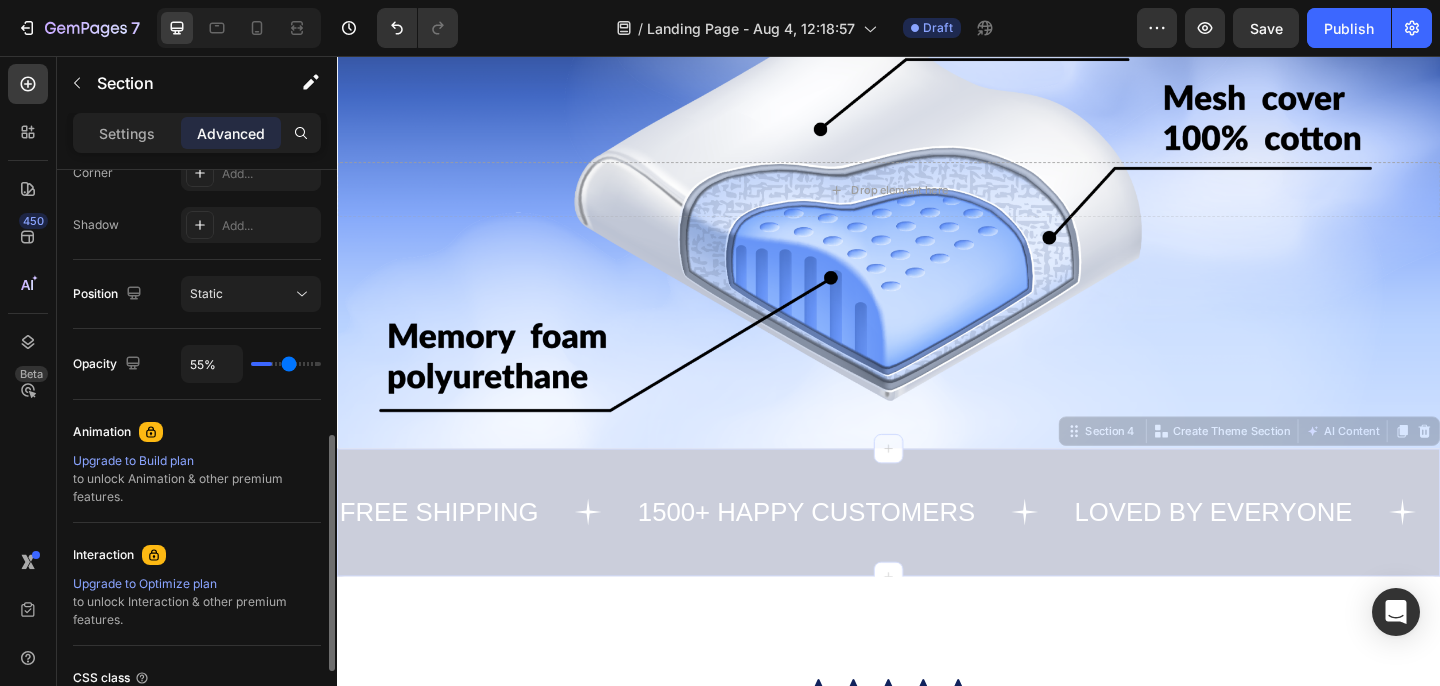 type on "62%" 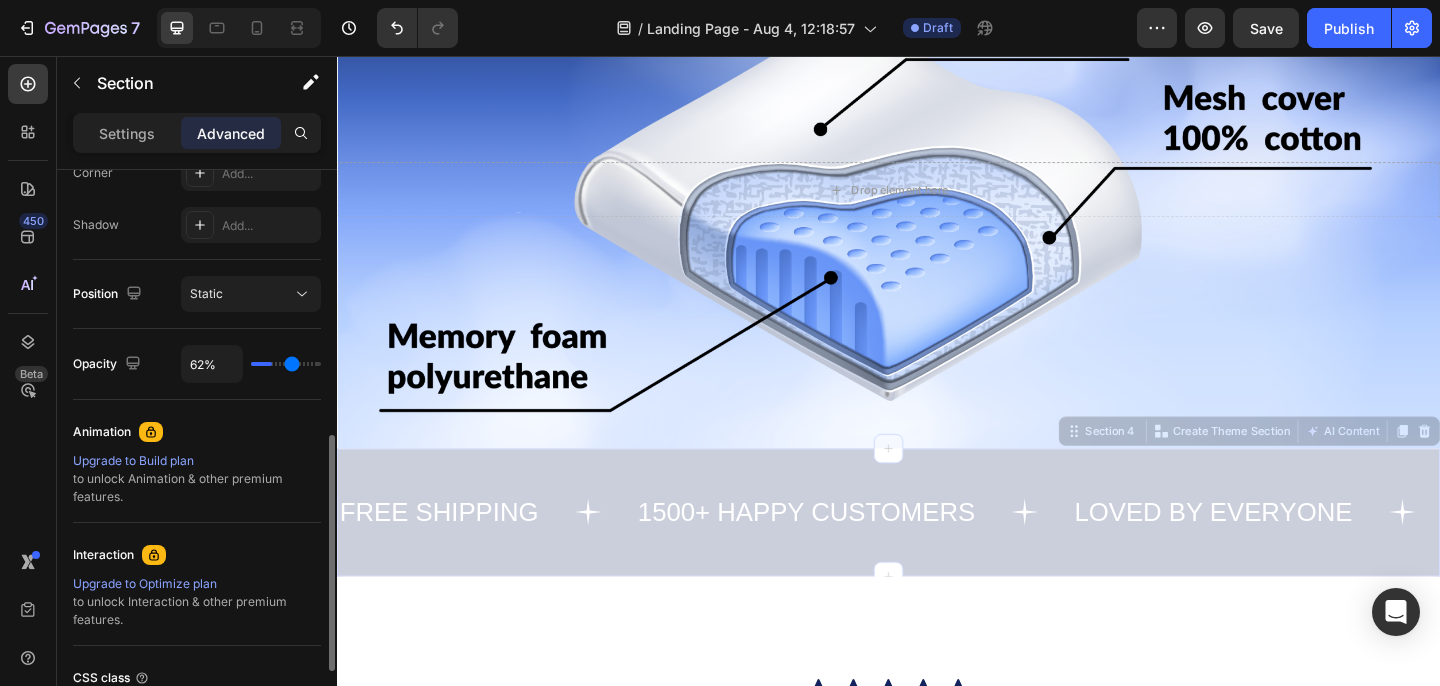 type on "71%" 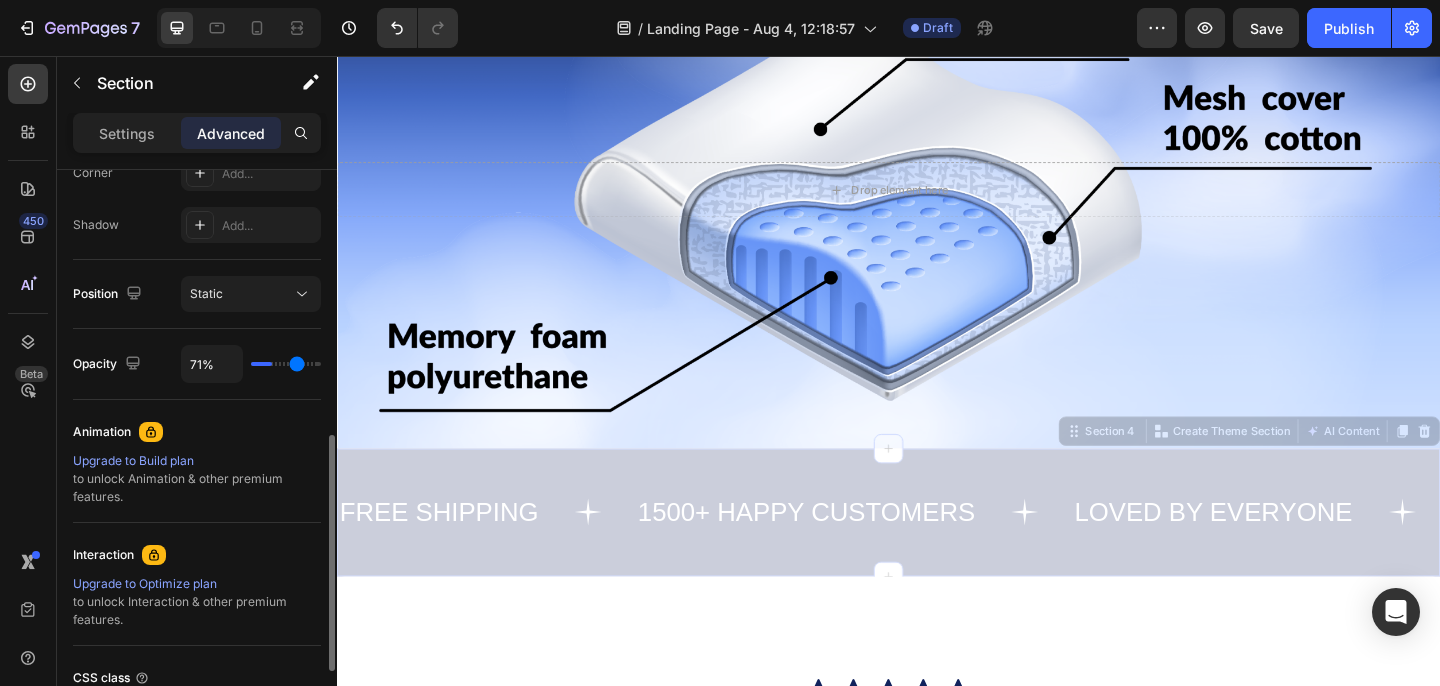 type on "78%" 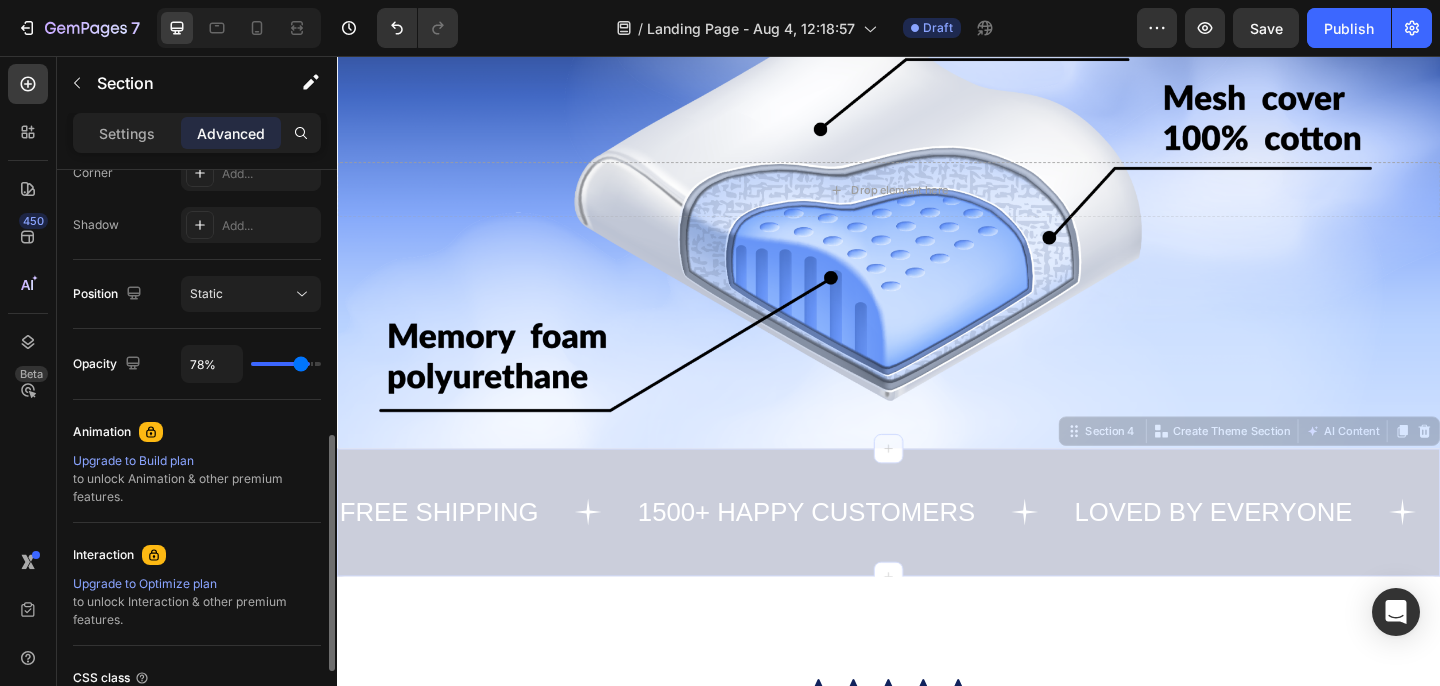 type on "82%" 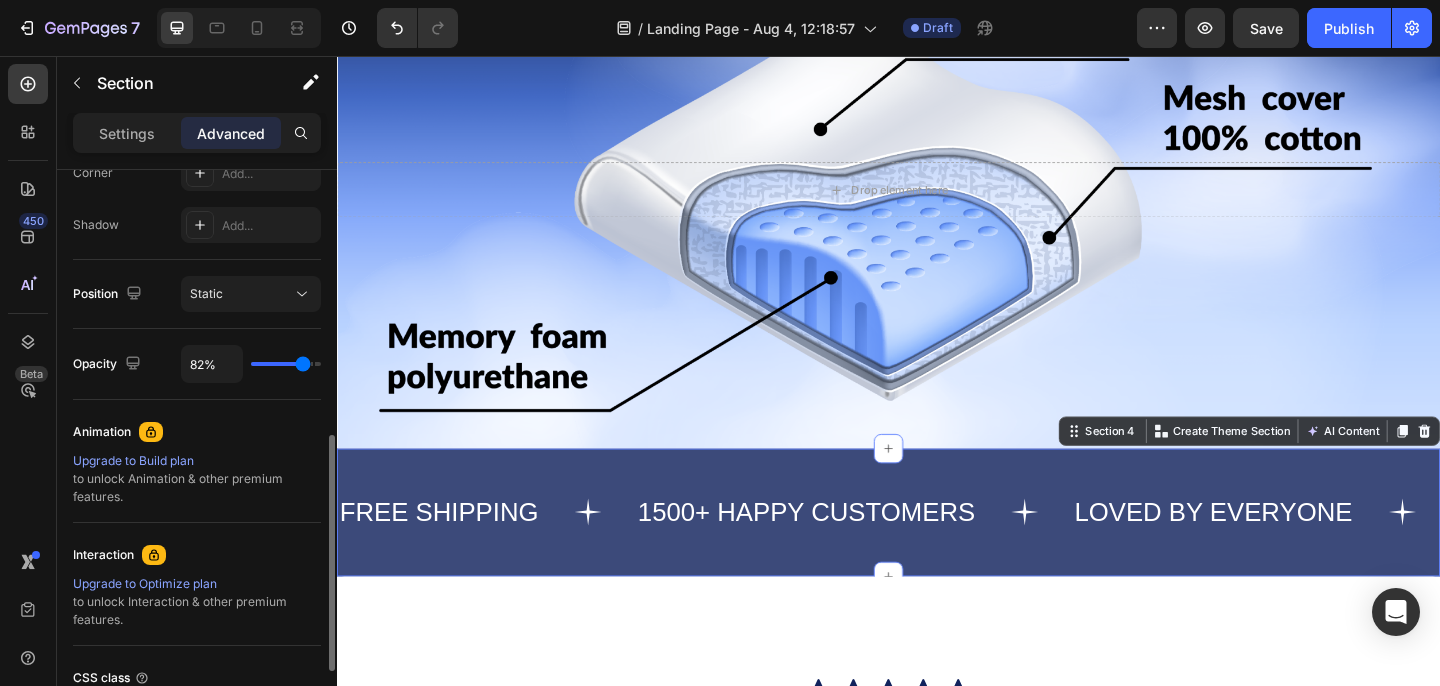 type on "85%" 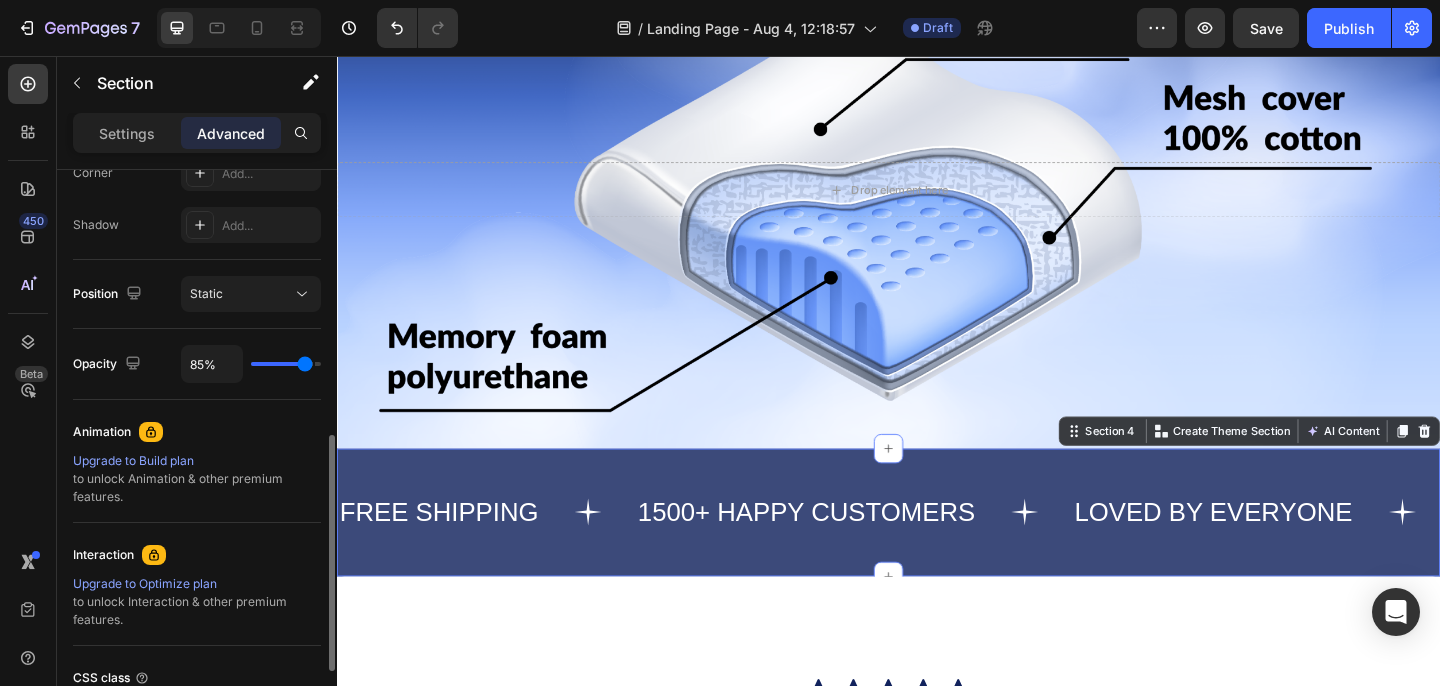 type on "89%" 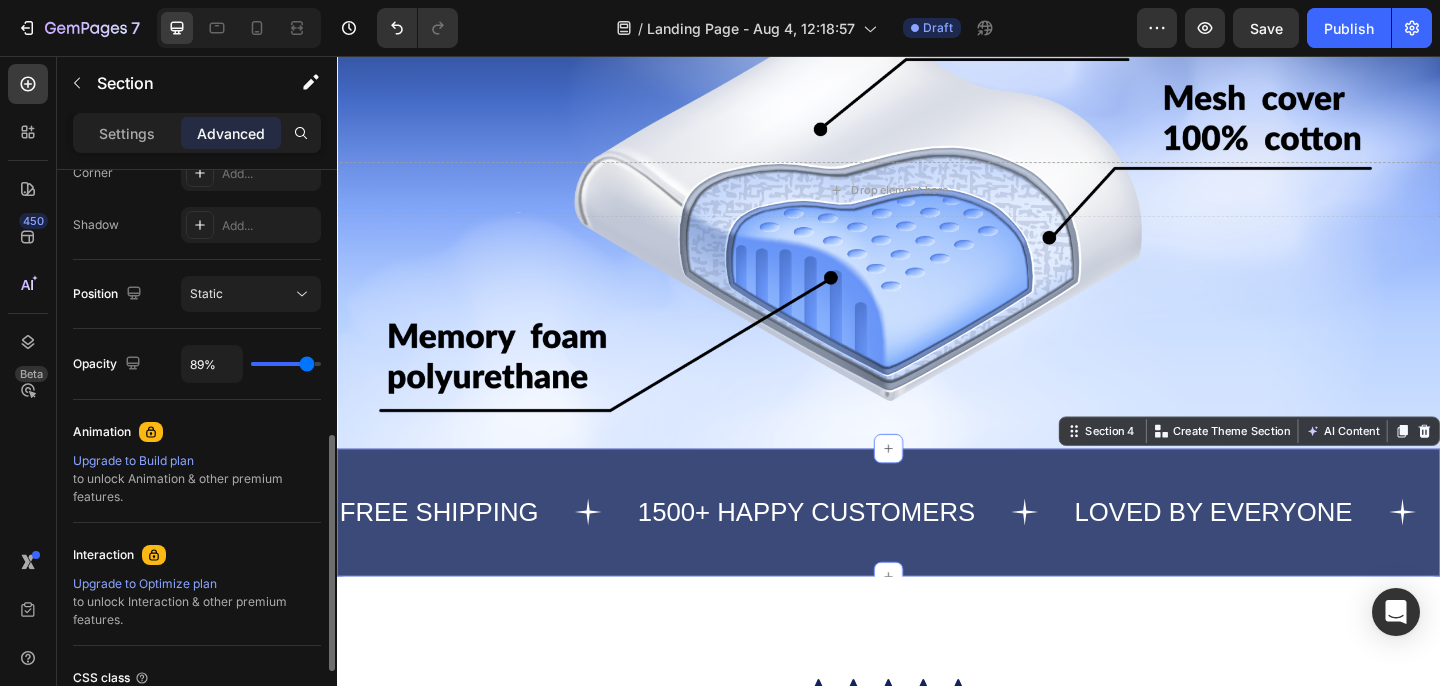 type on "90%" 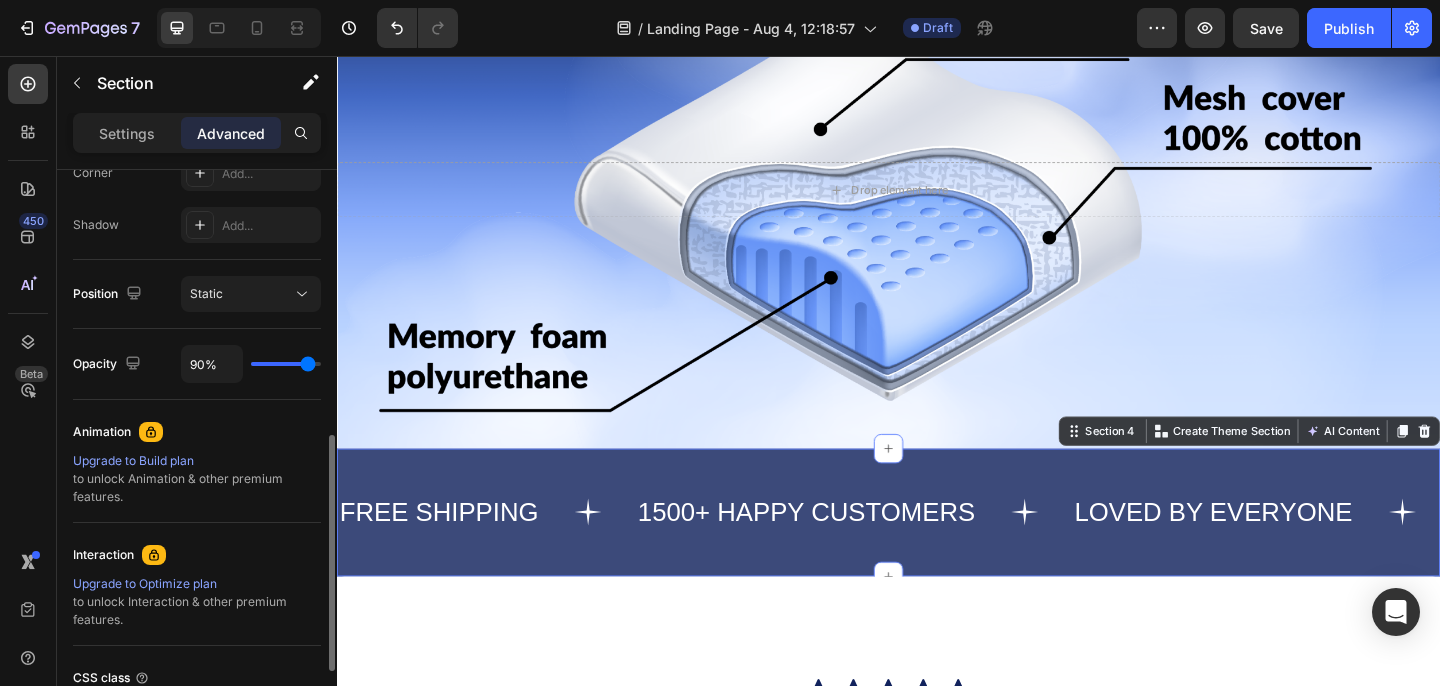 type on "92%" 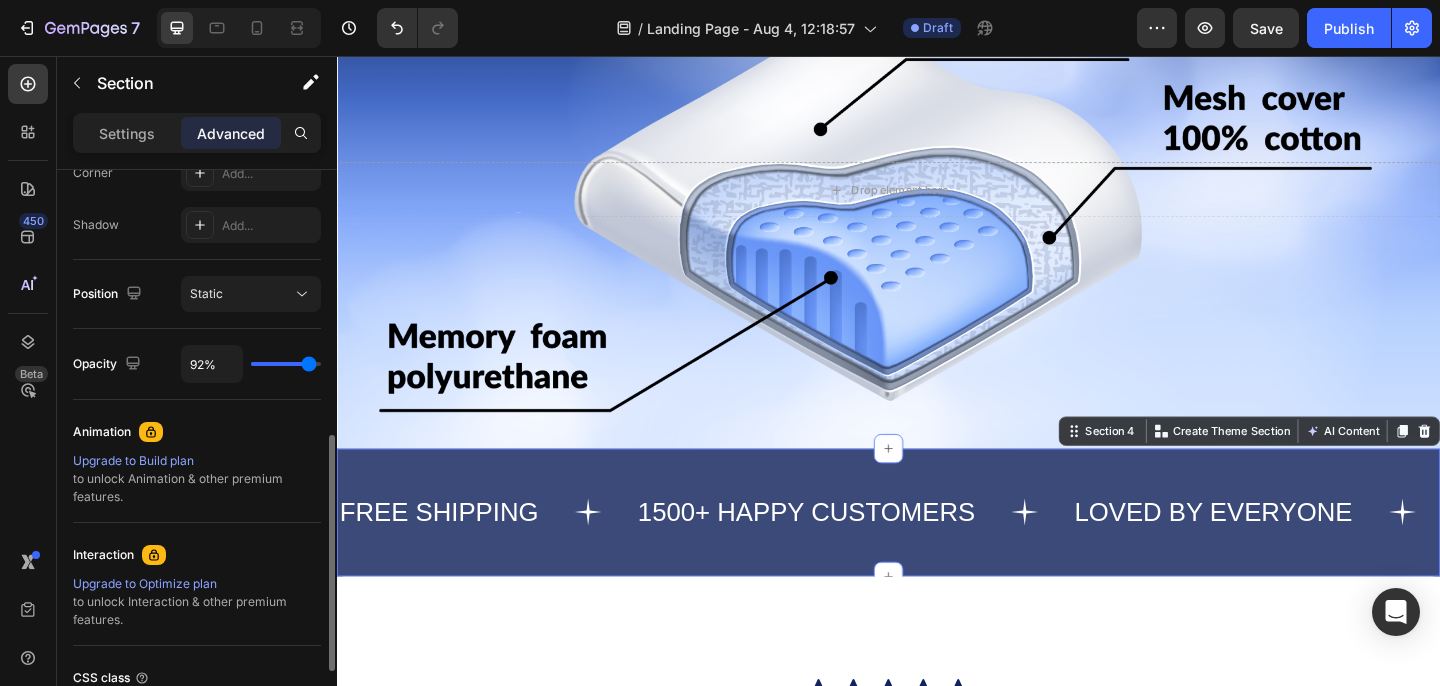 type on "94%" 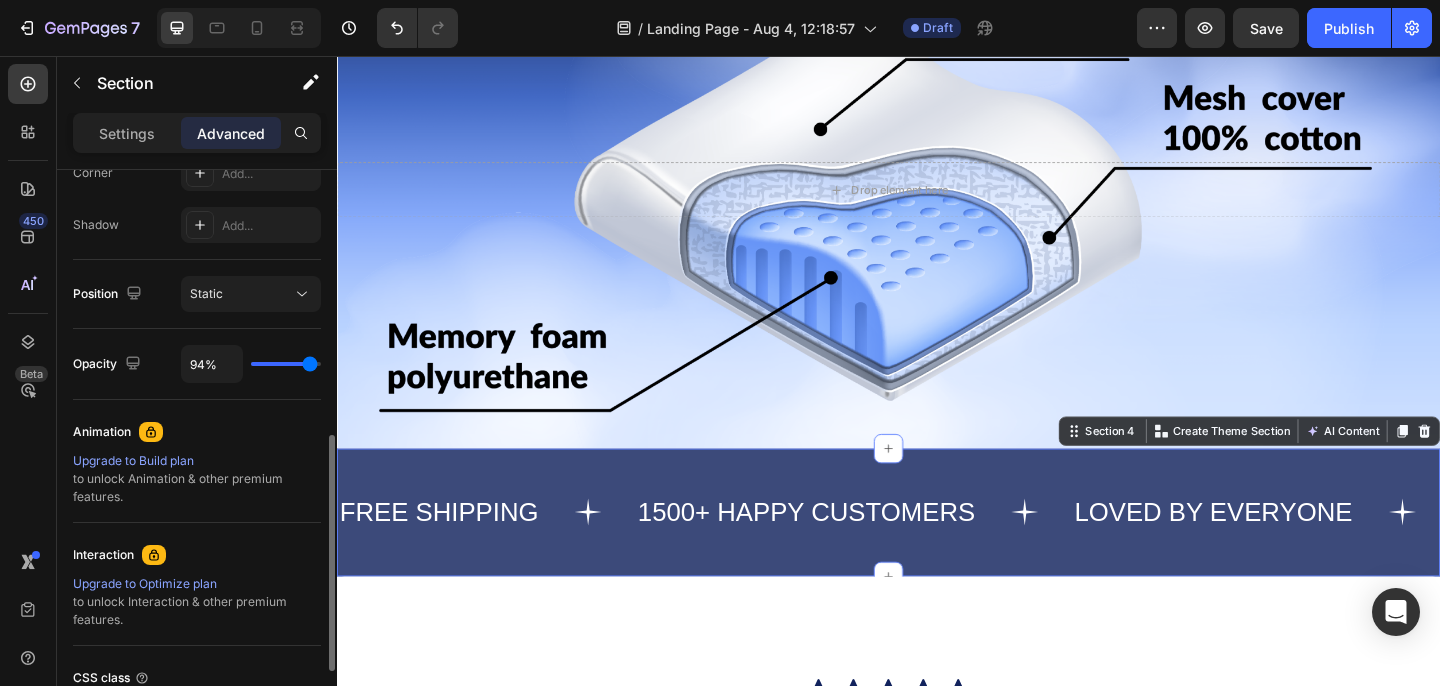 type on "96%" 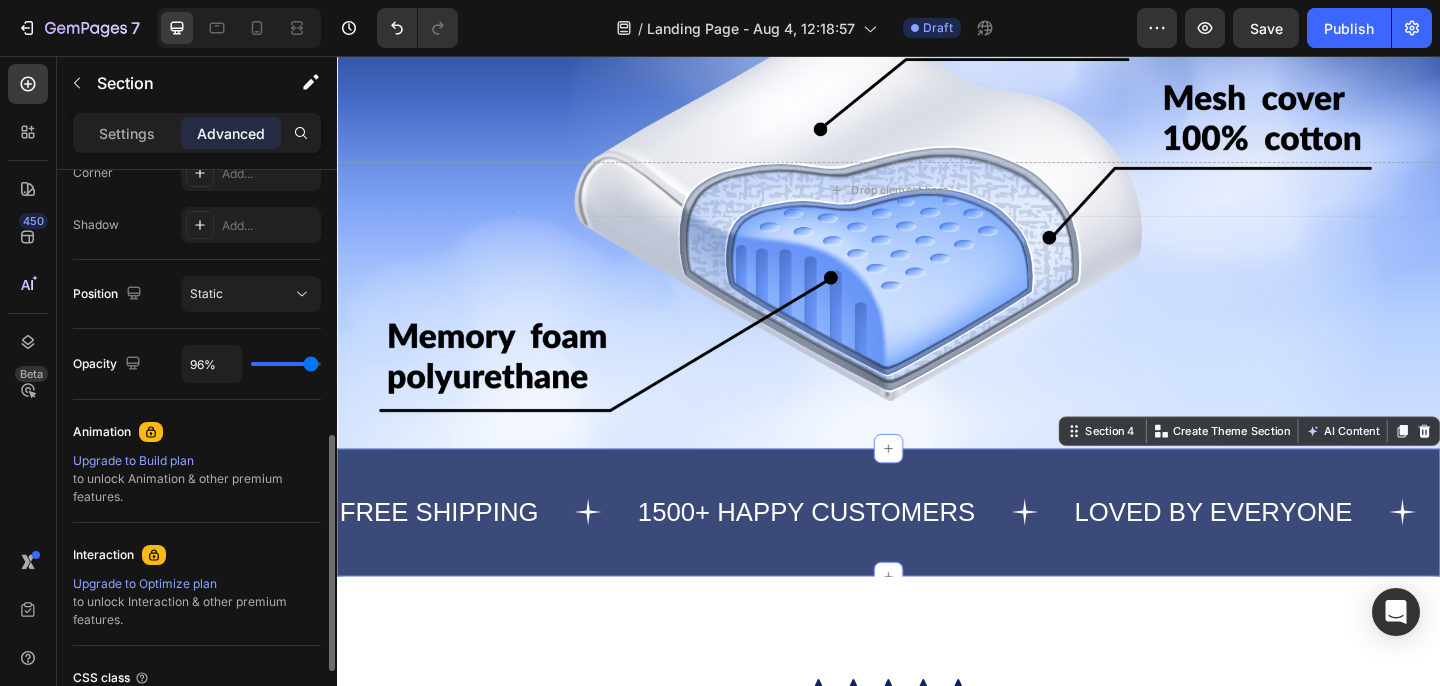 type on "97%" 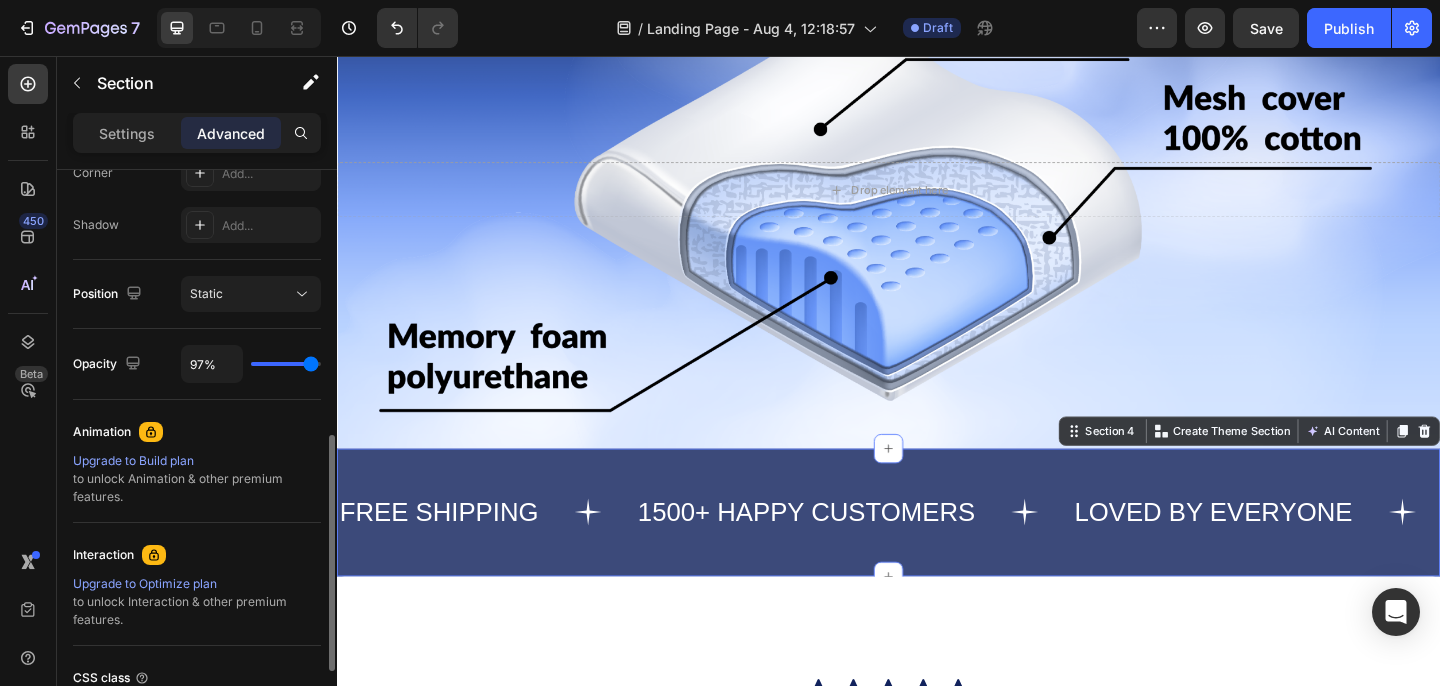 type on "99%" 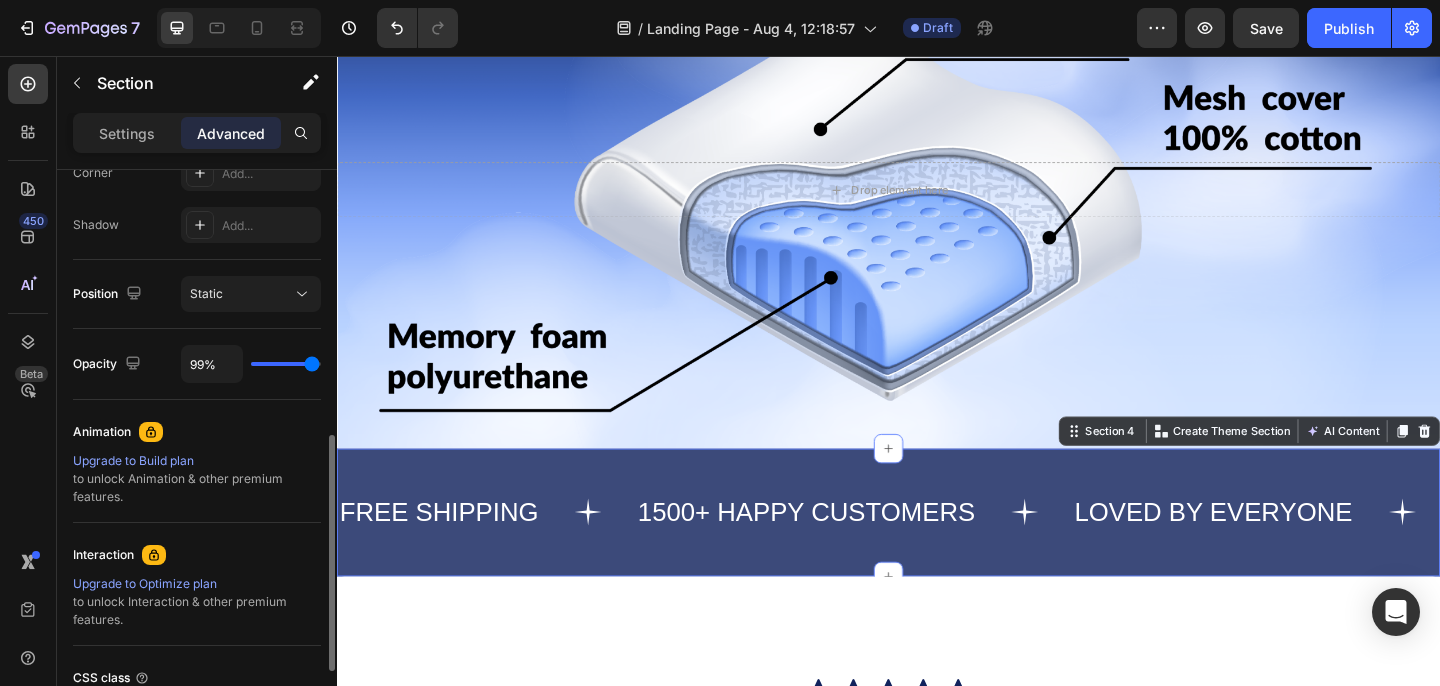 type on "100%" 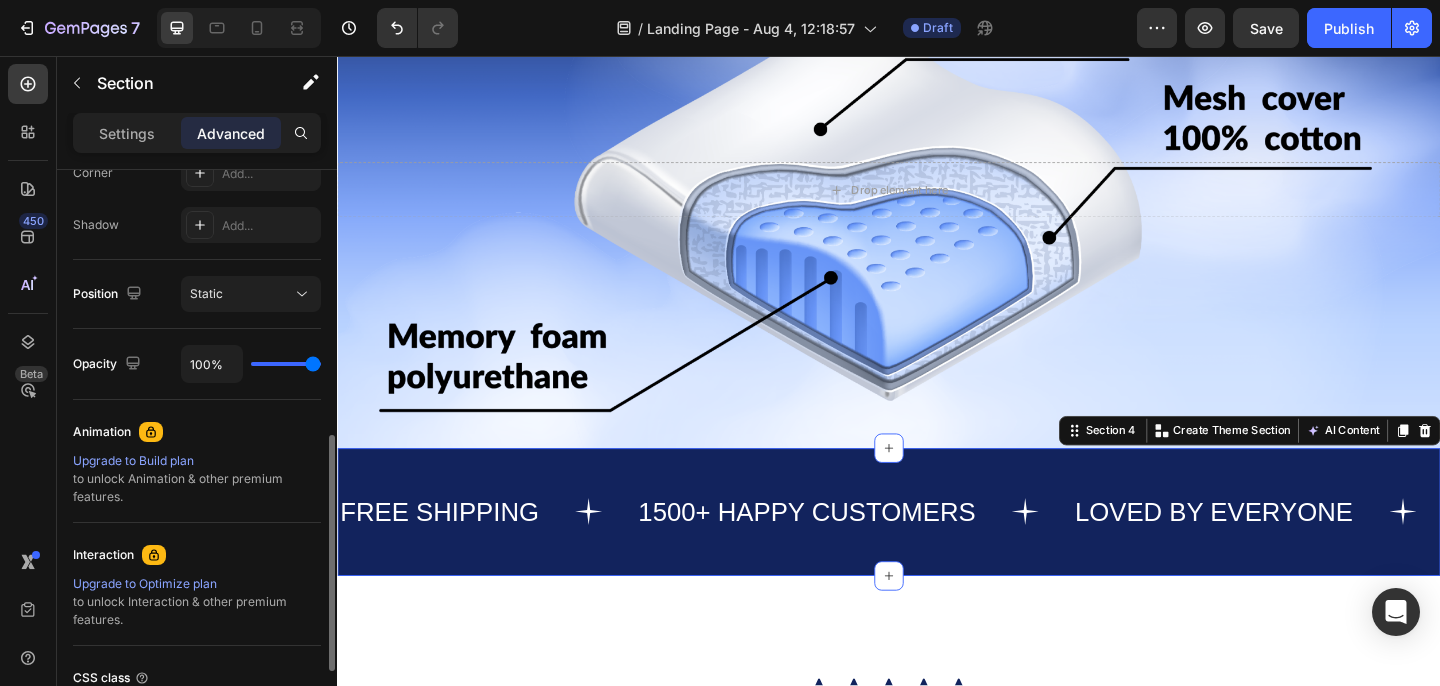 drag, startPoint x: 267, startPoint y: 364, endPoint x: 321, endPoint y: 366, distance: 54.037025 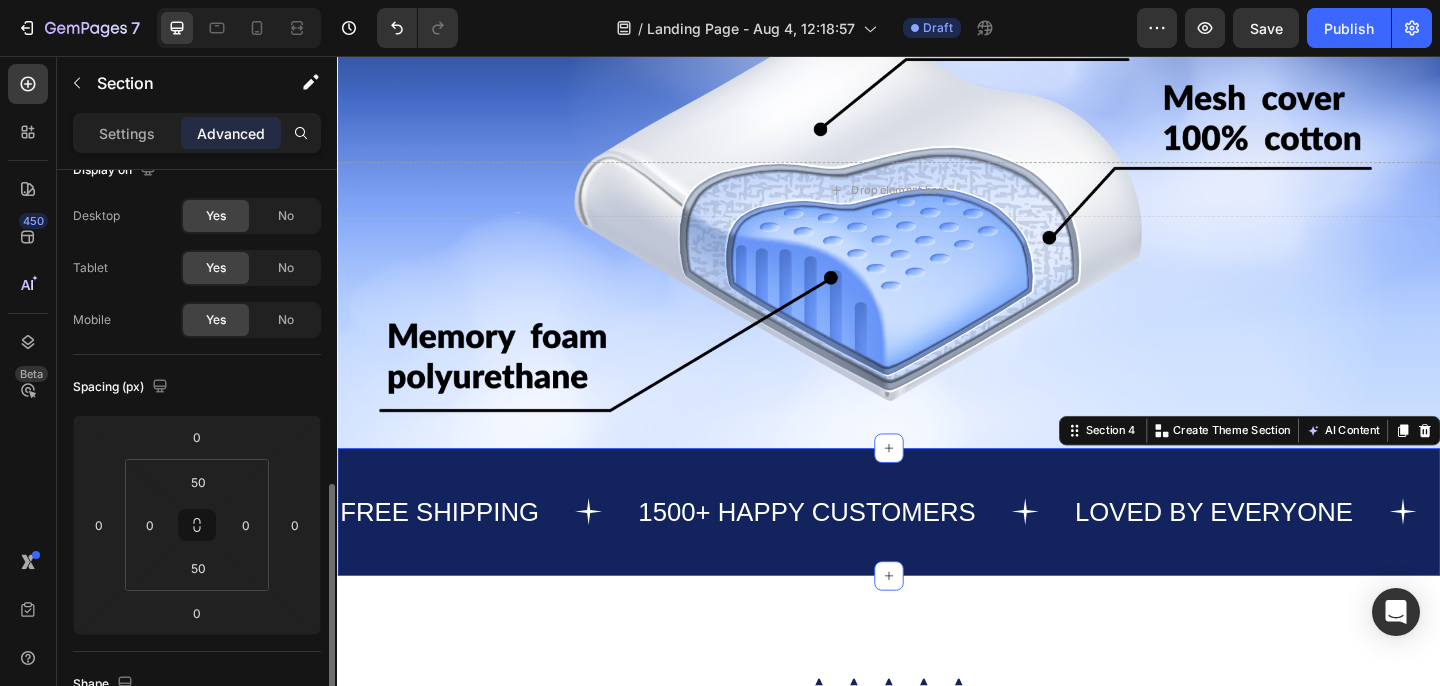 scroll, scrollTop: 0, scrollLeft: 0, axis: both 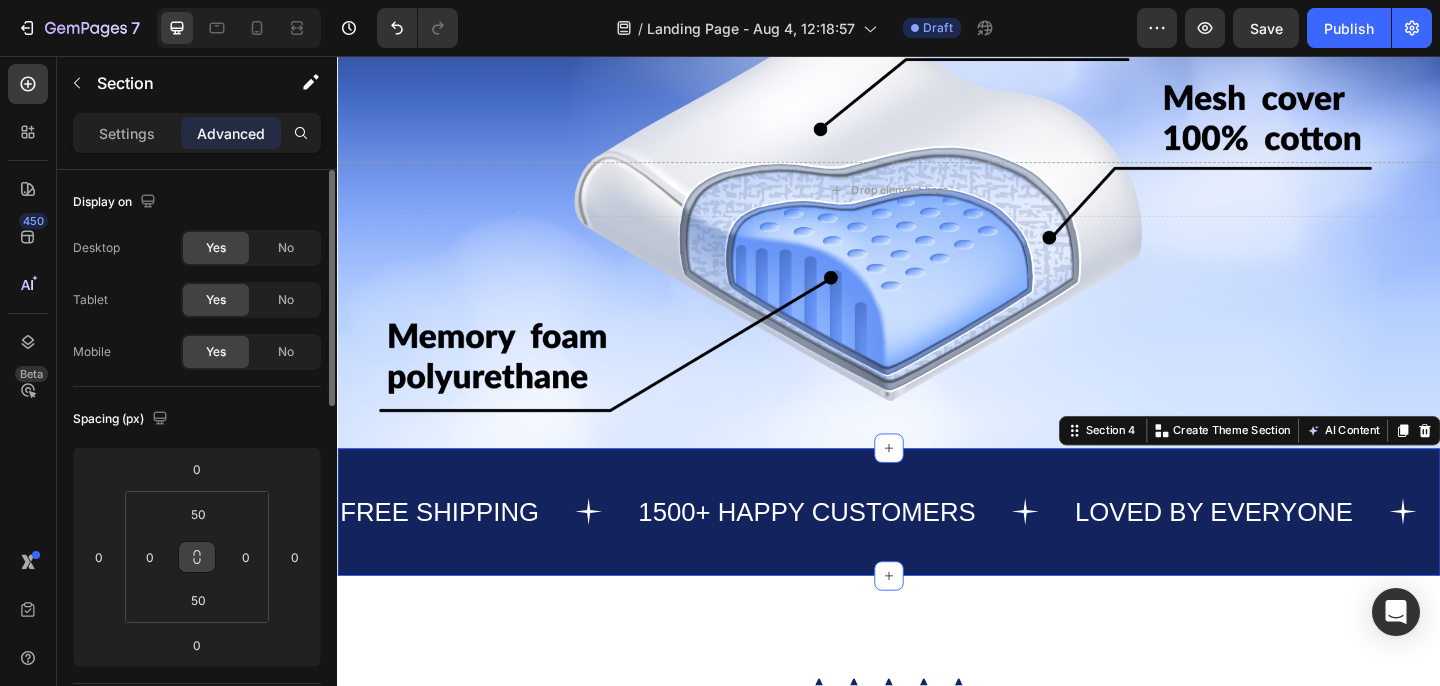 click 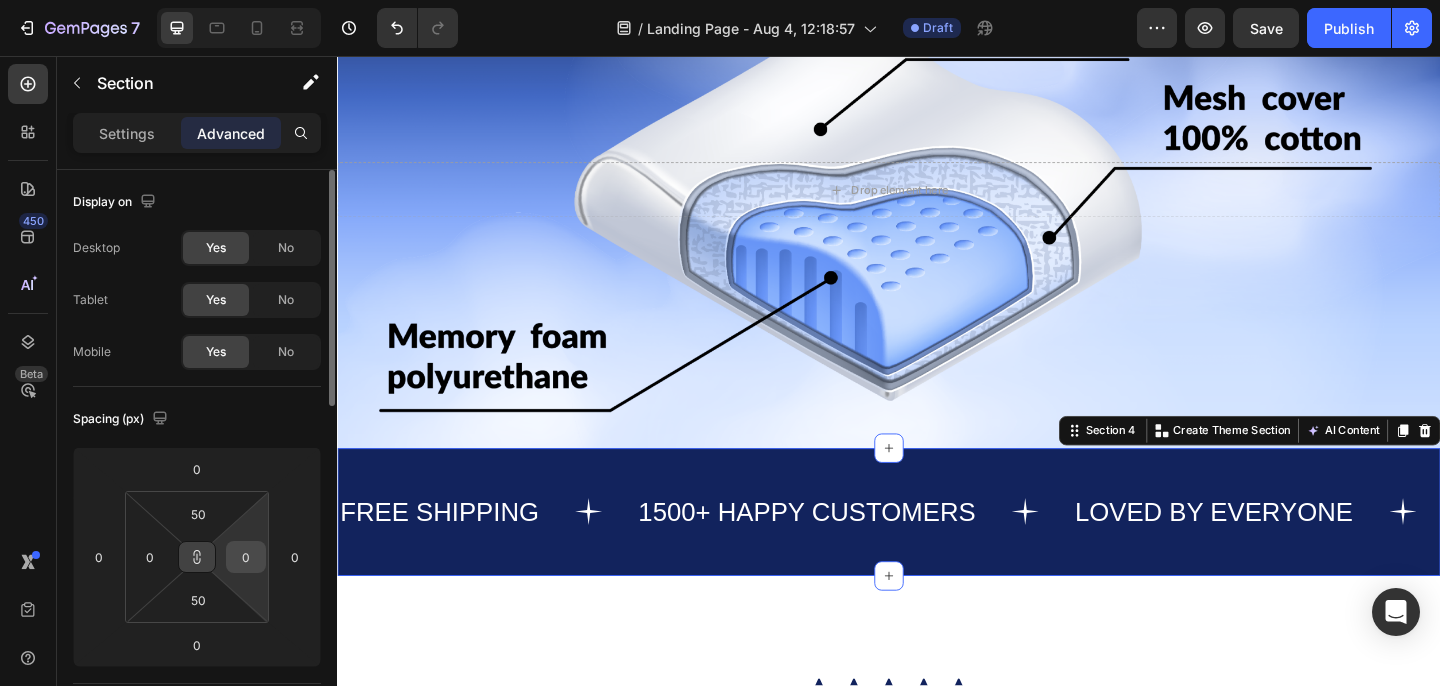 click on "0" at bounding box center (246, 557) 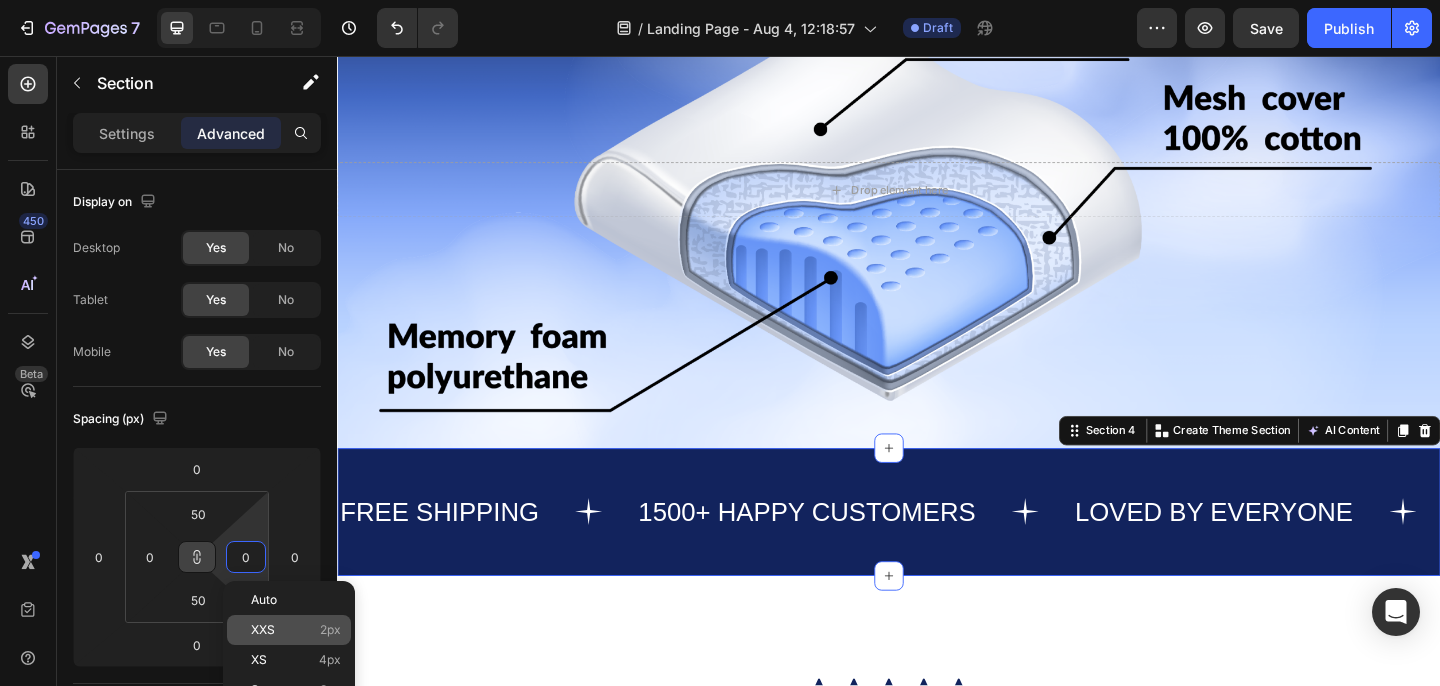 type on "0" 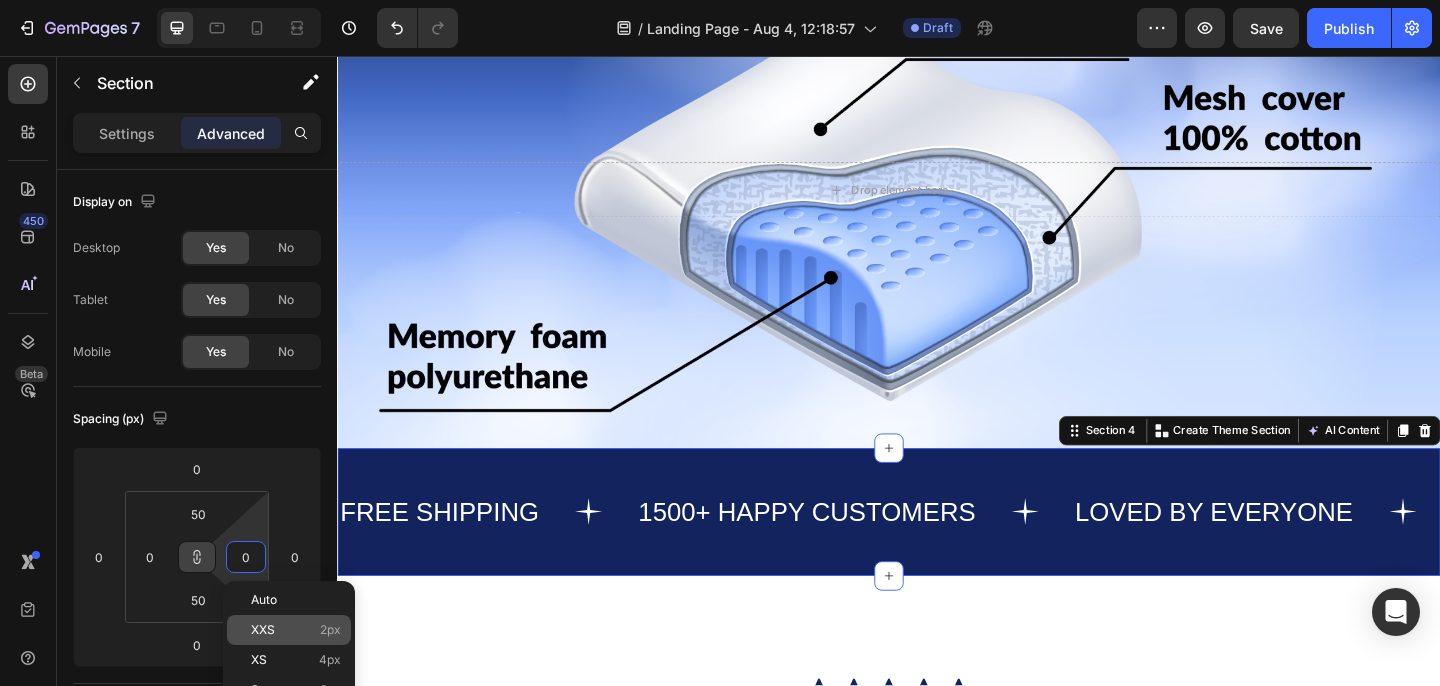 type on "0" 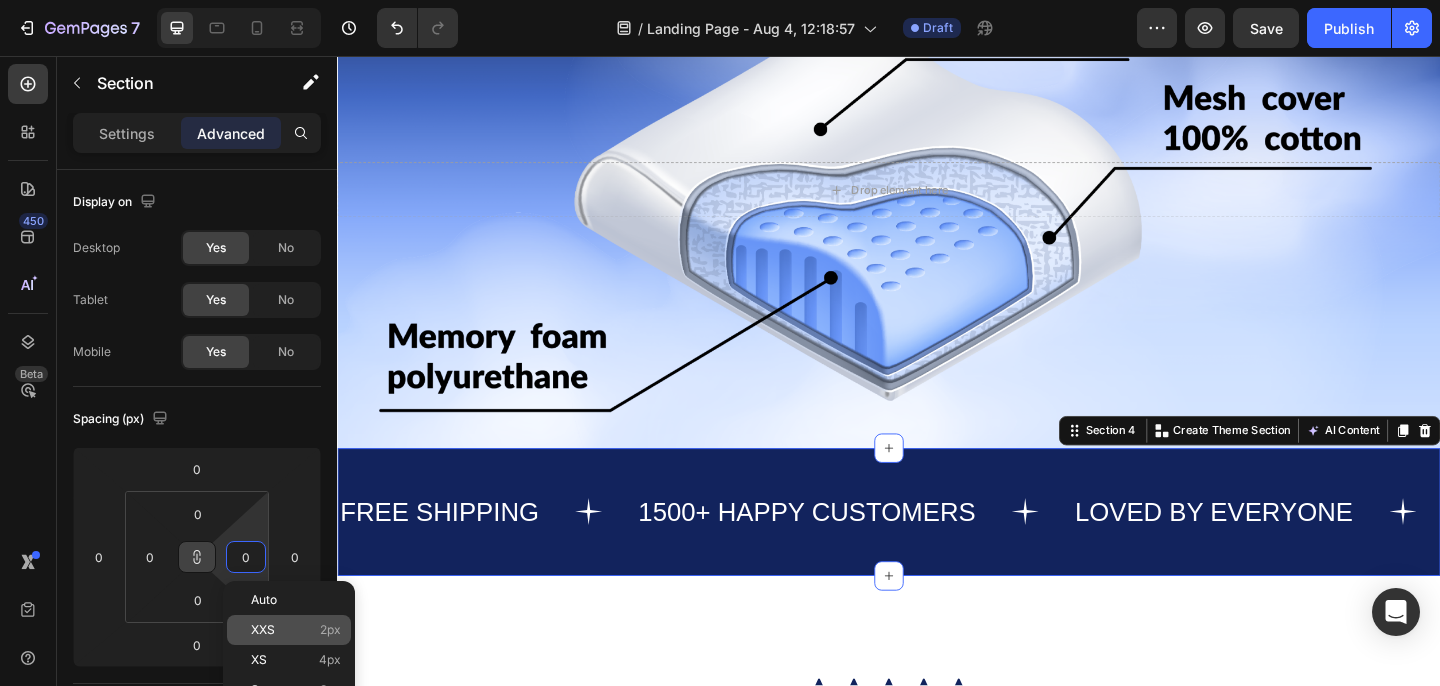 click on "XXS 2px" 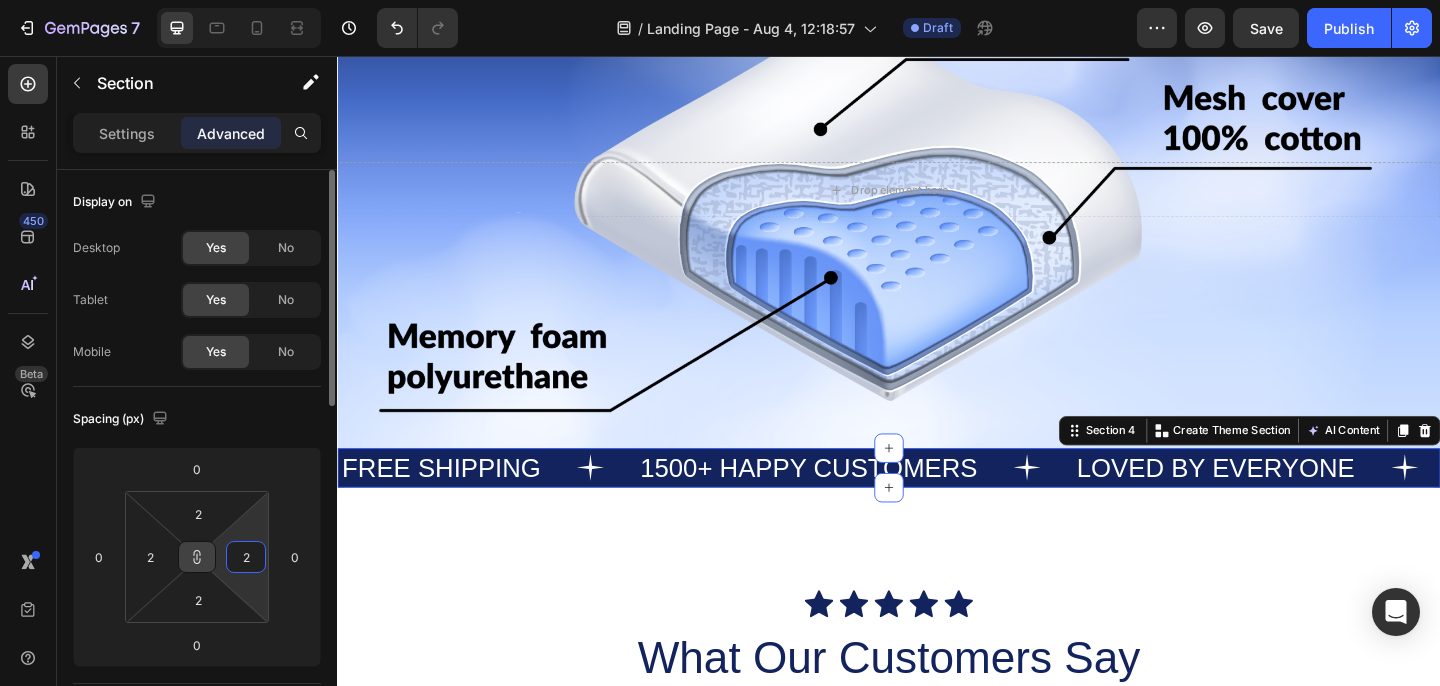 click on "2" at bounding box center (246, 557) 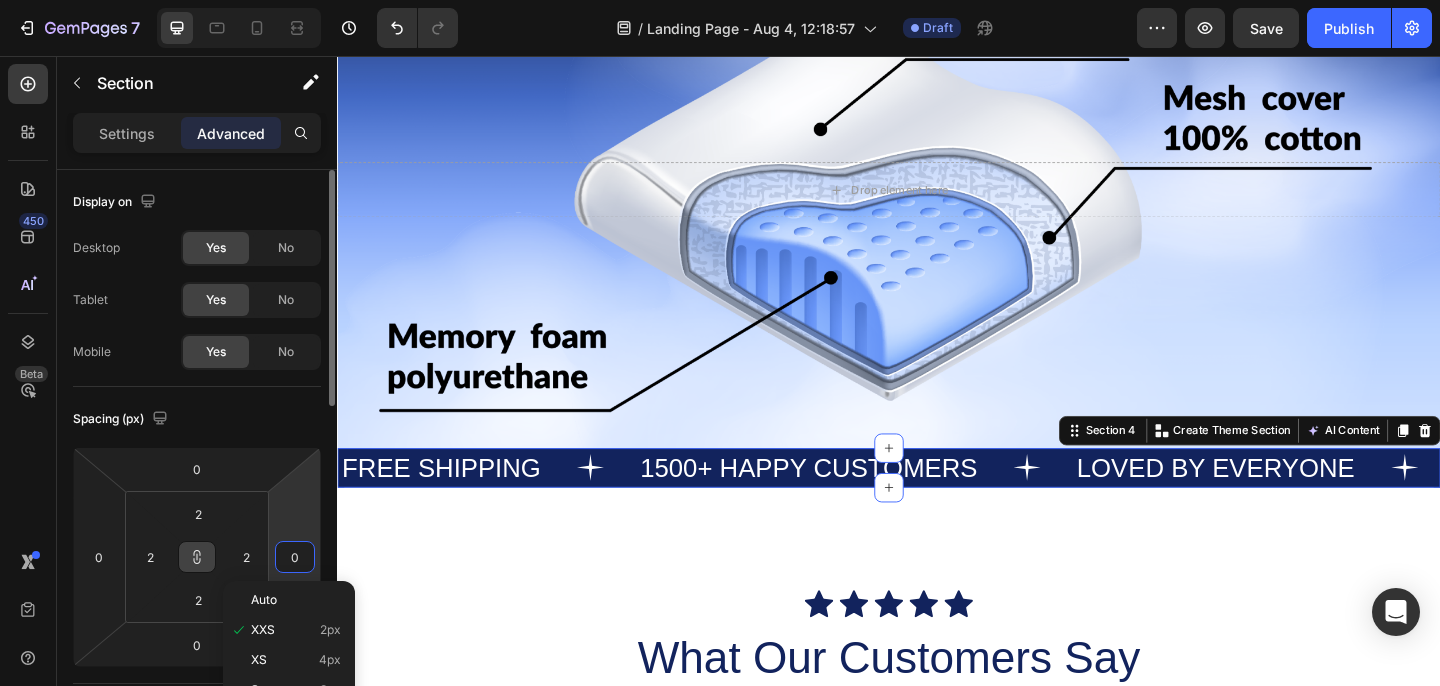 click on "0" at bounding box center (295, 557) 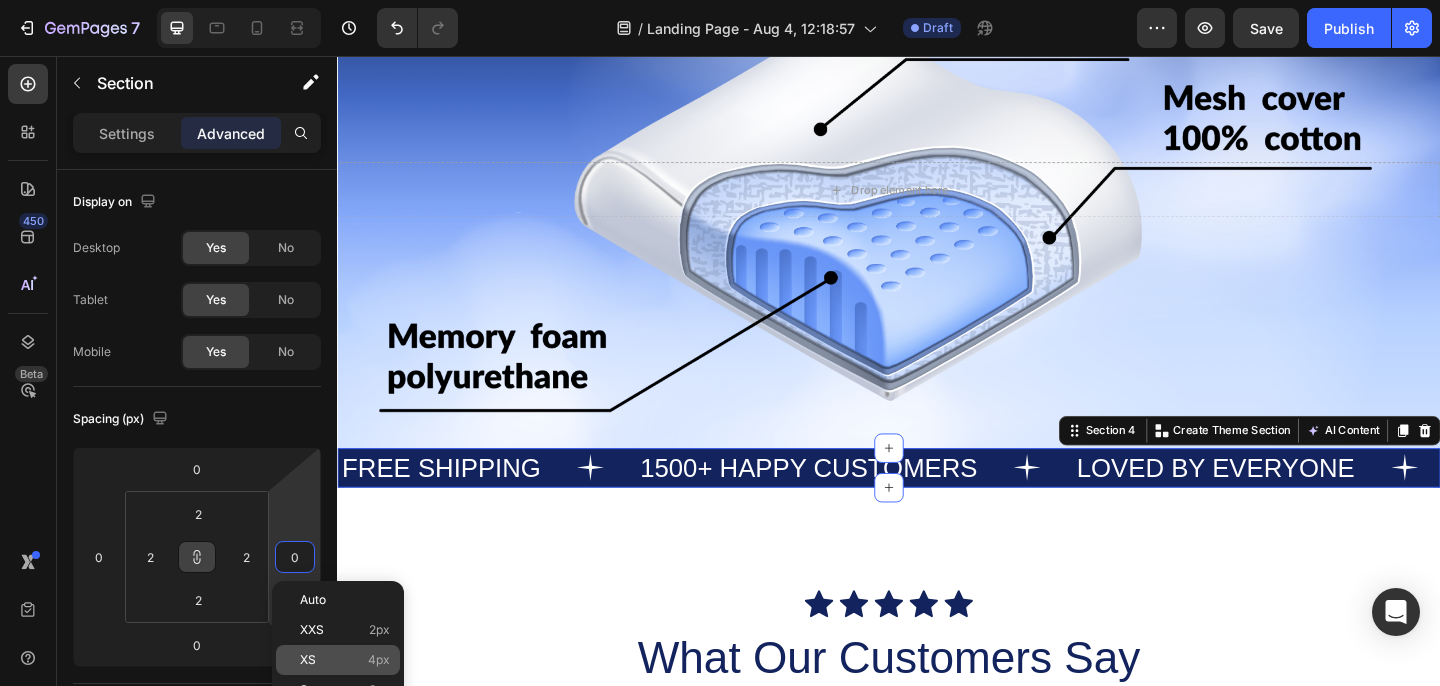 click on "XS 4px" at bounding box center [345, 660] 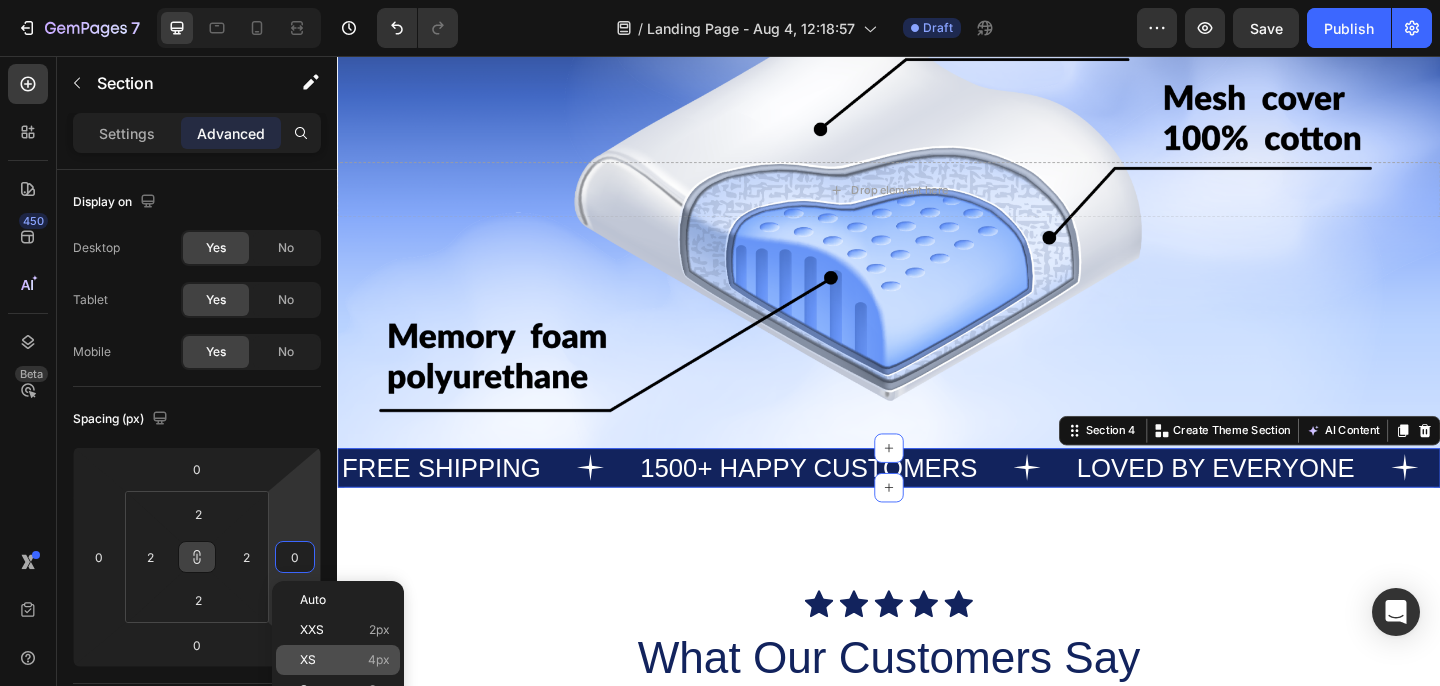 type on "4" 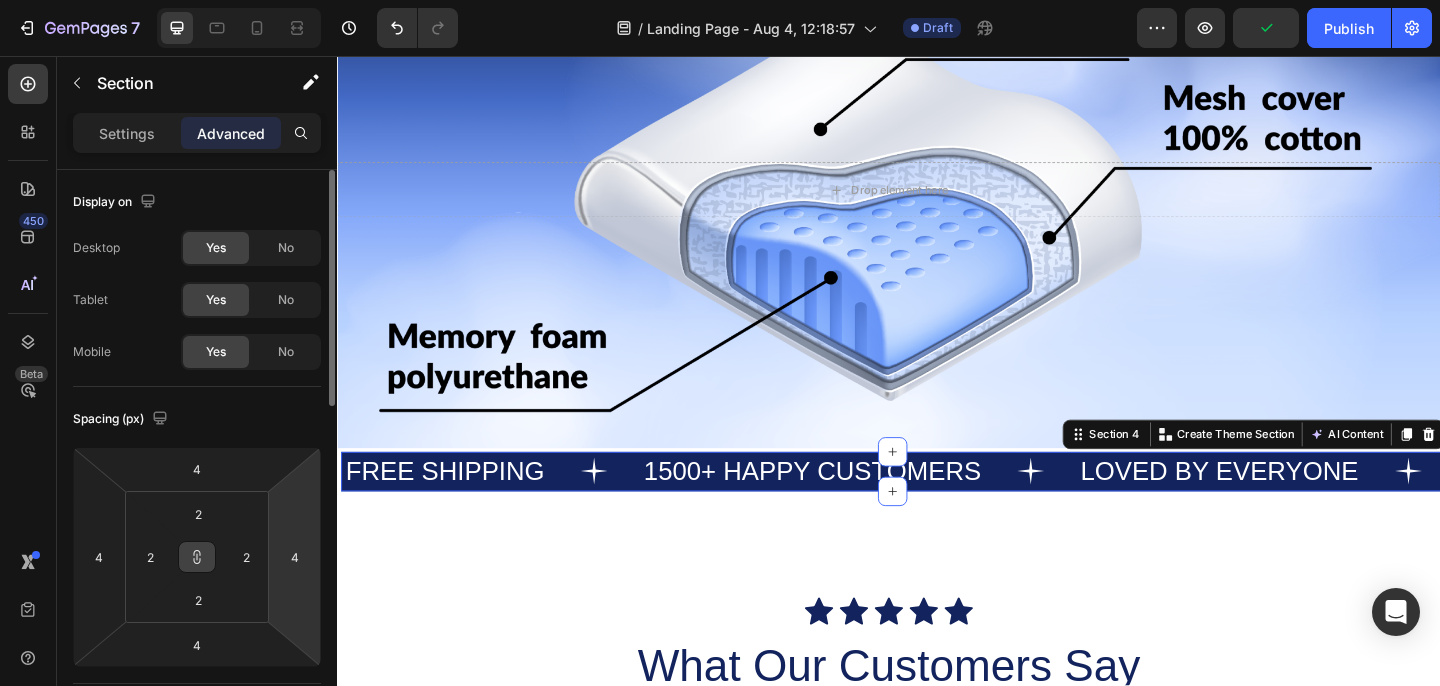 click on "7   /  Landing Page - Aug 4, 12:18:57 Draft Preview  Publish  450 Beta Sections(18) Elements(83) Section Element Hero Section Product Detail Brands Trusted Badges Guarantee Product Breakdown How to use Testimonials Compare Bundle FAQs Social Proof Brand Story Product List Collection Blog List Contact Sticky Add to Cart Custom Footer Browse Library 450 Layout
Row
Row
Row
Row Text
Heading
Text Block Button
Button
Button Media
Image
Image" at bounding box center [720, 0] 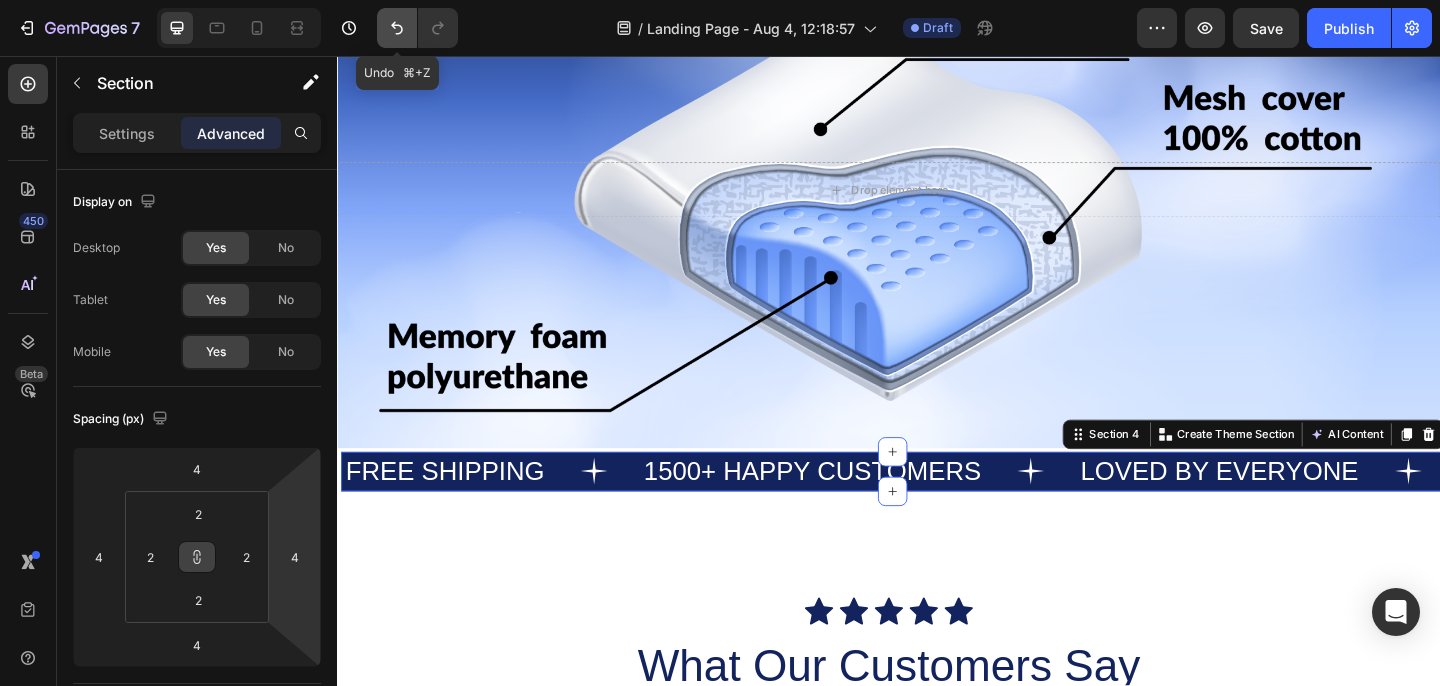 click 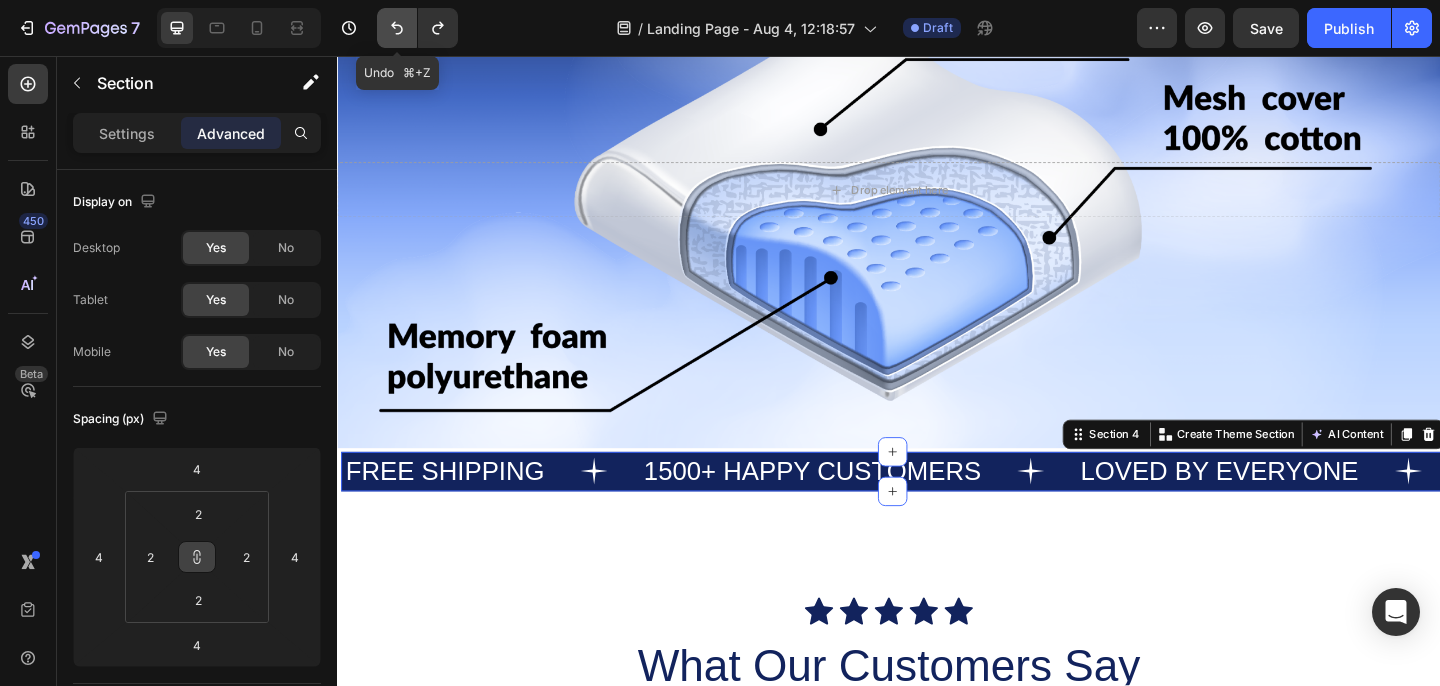 click 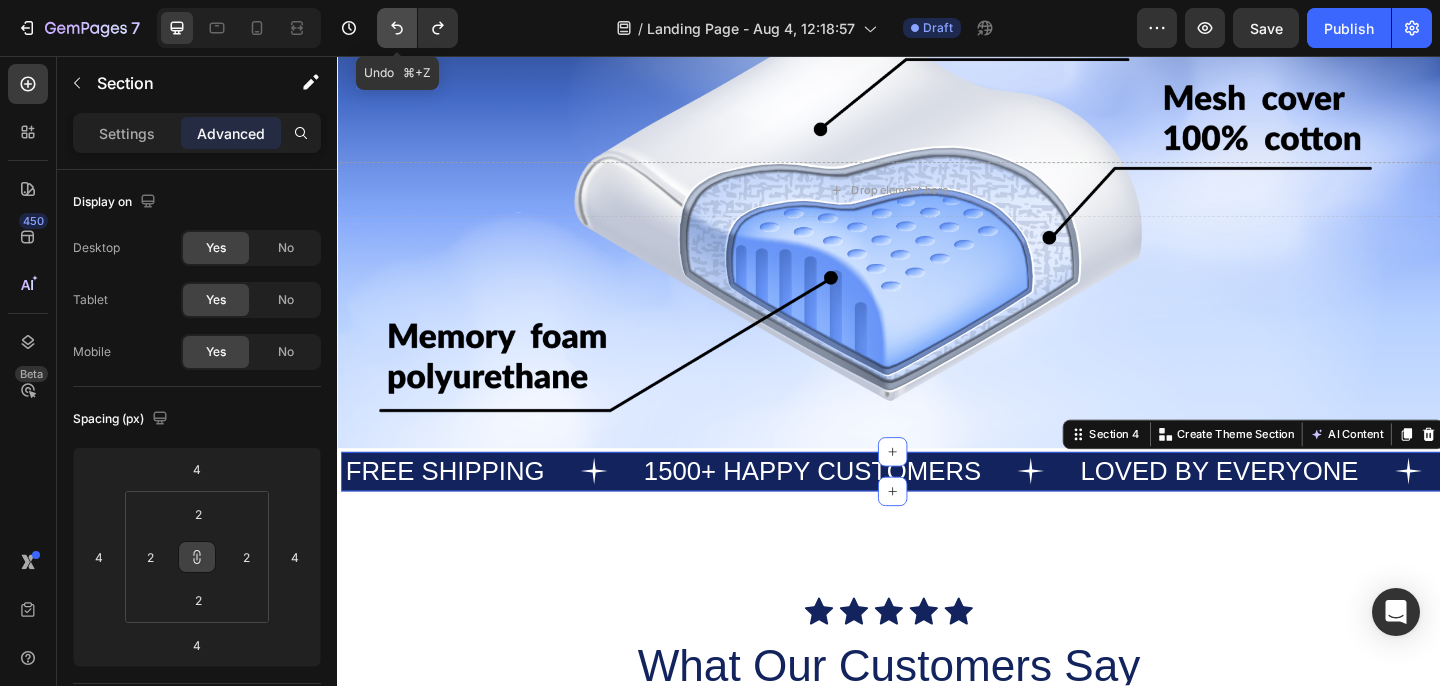 click 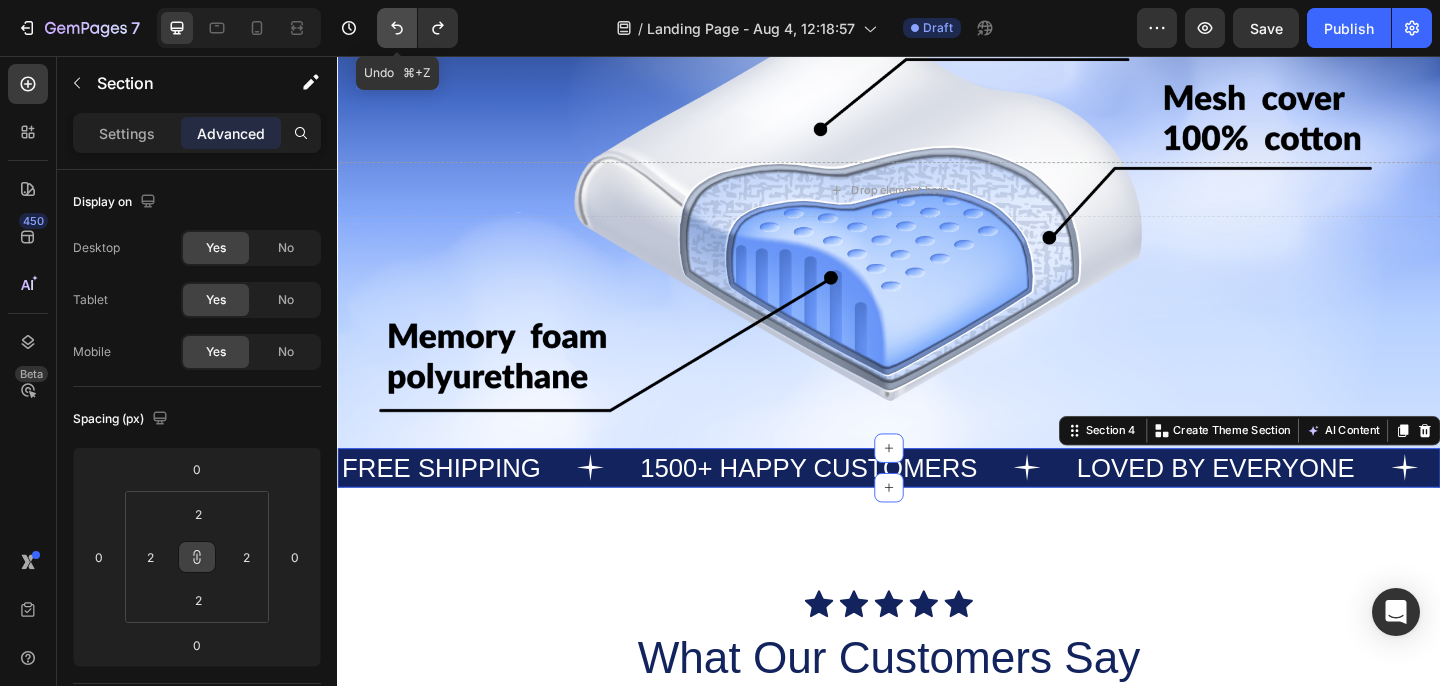 click 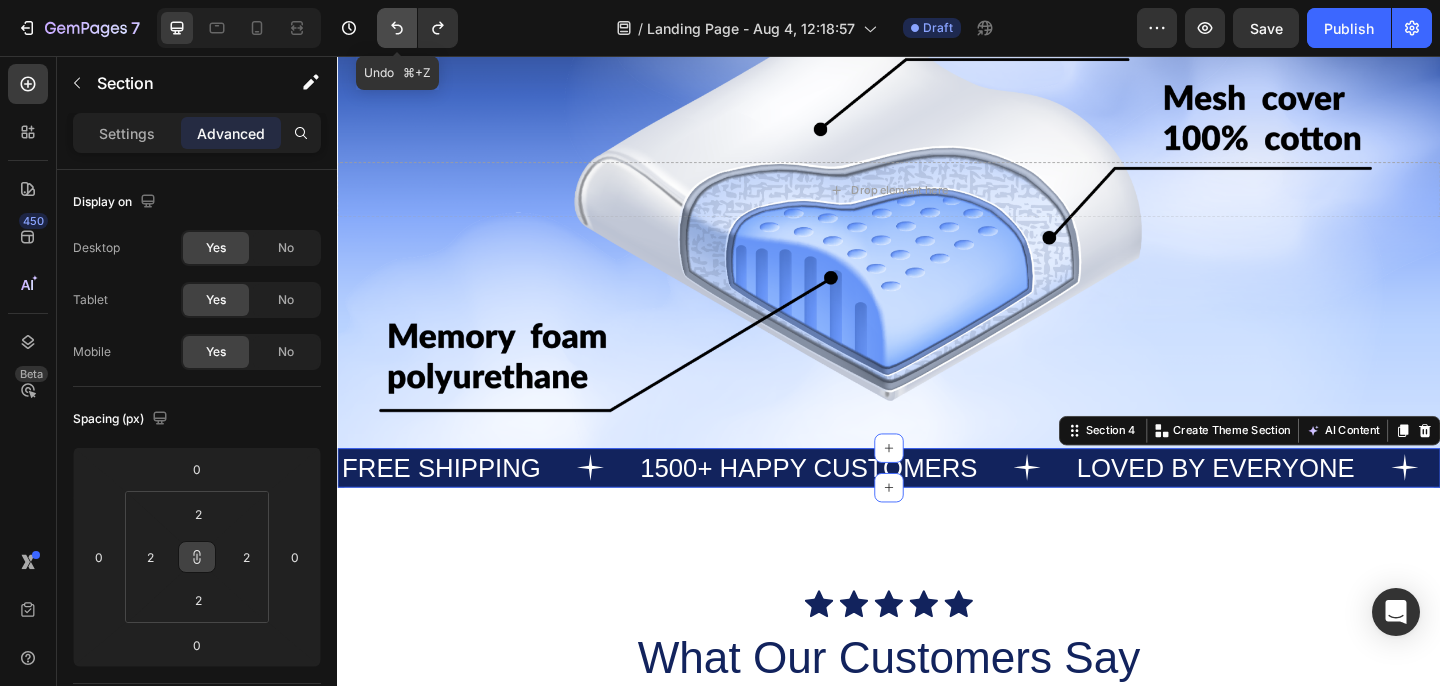 click 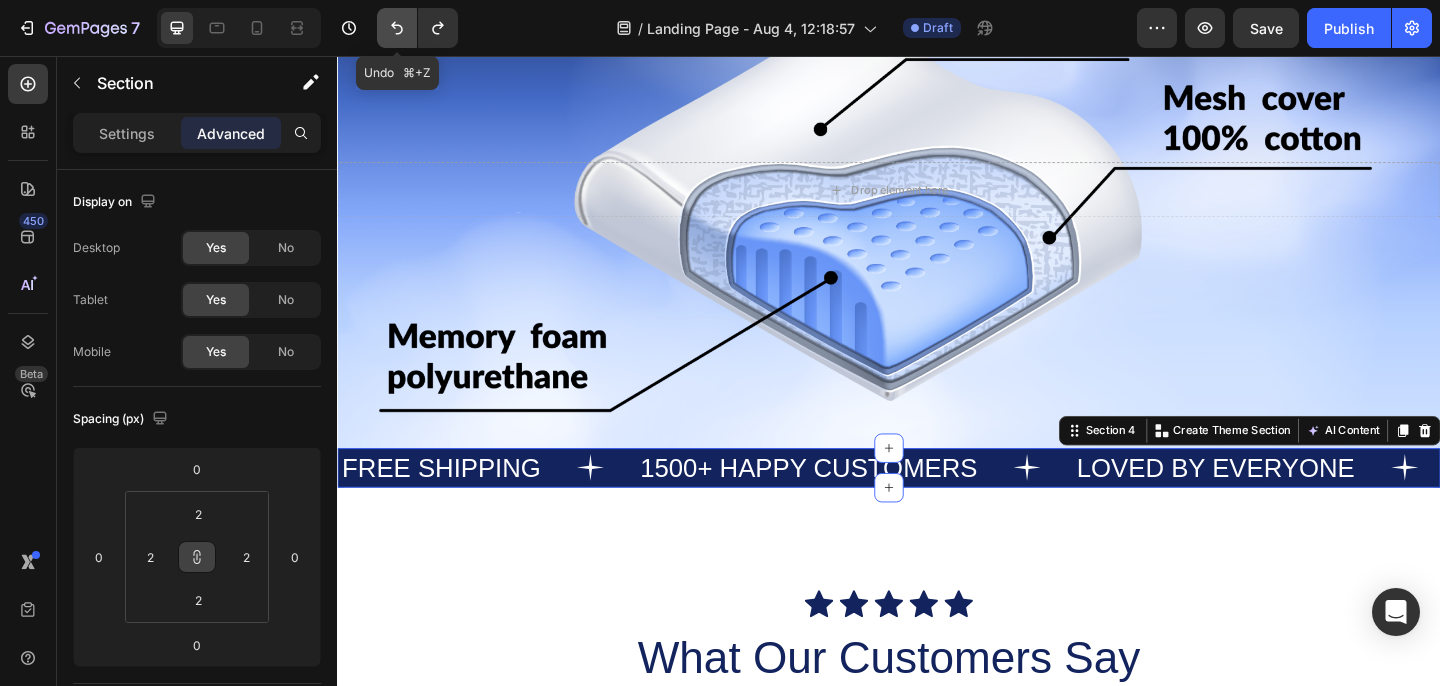 click 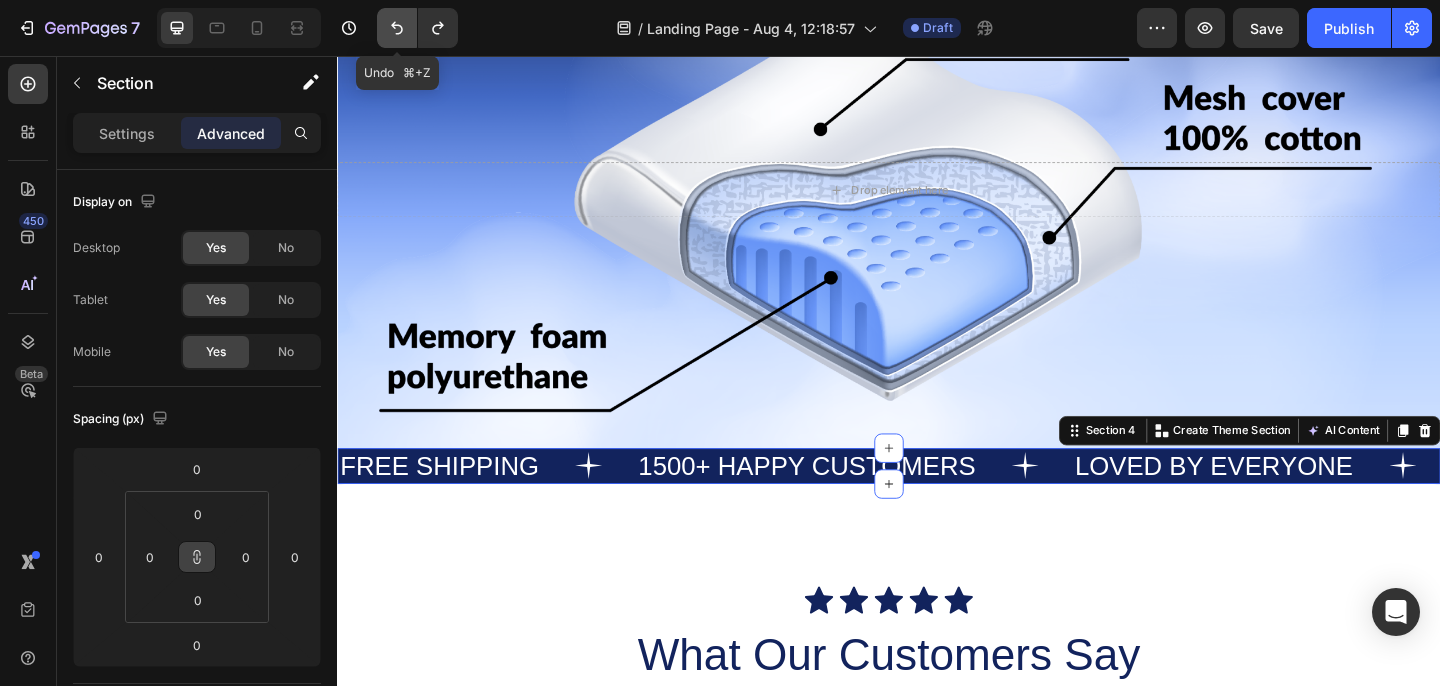 click 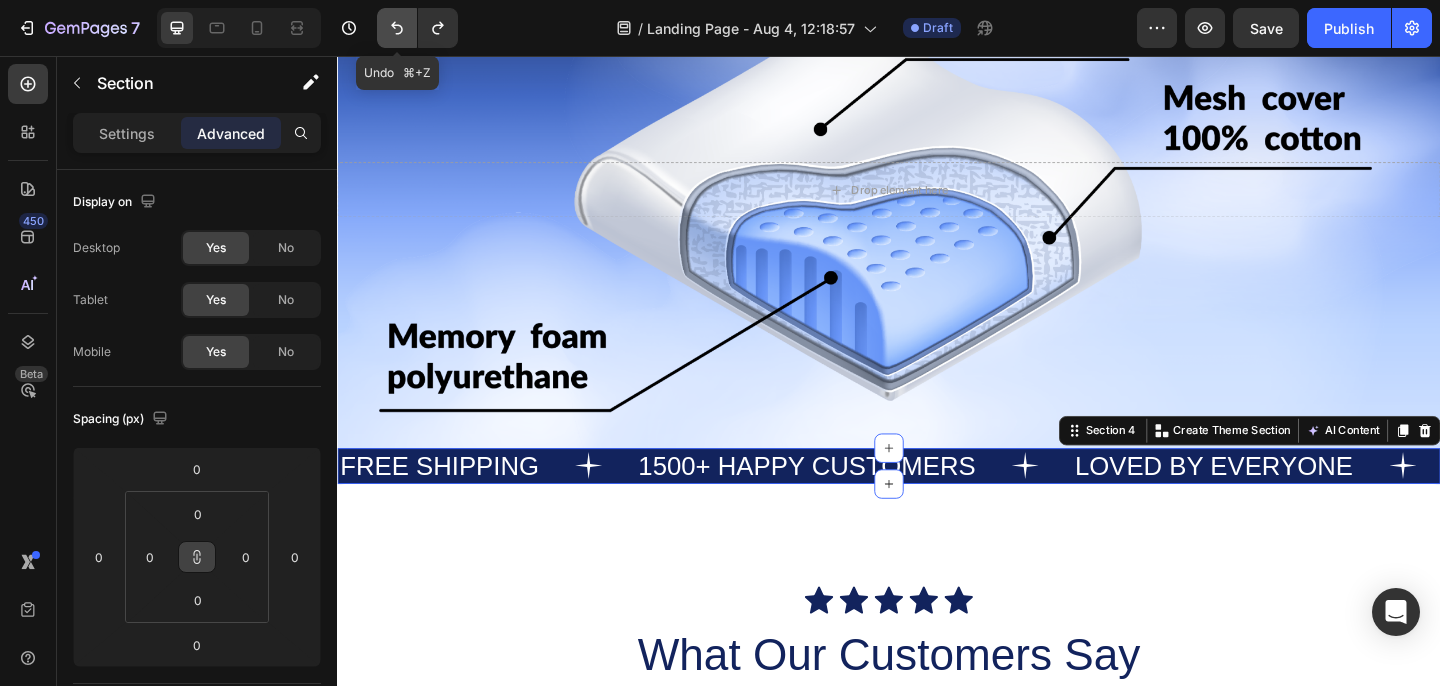 type on "50" 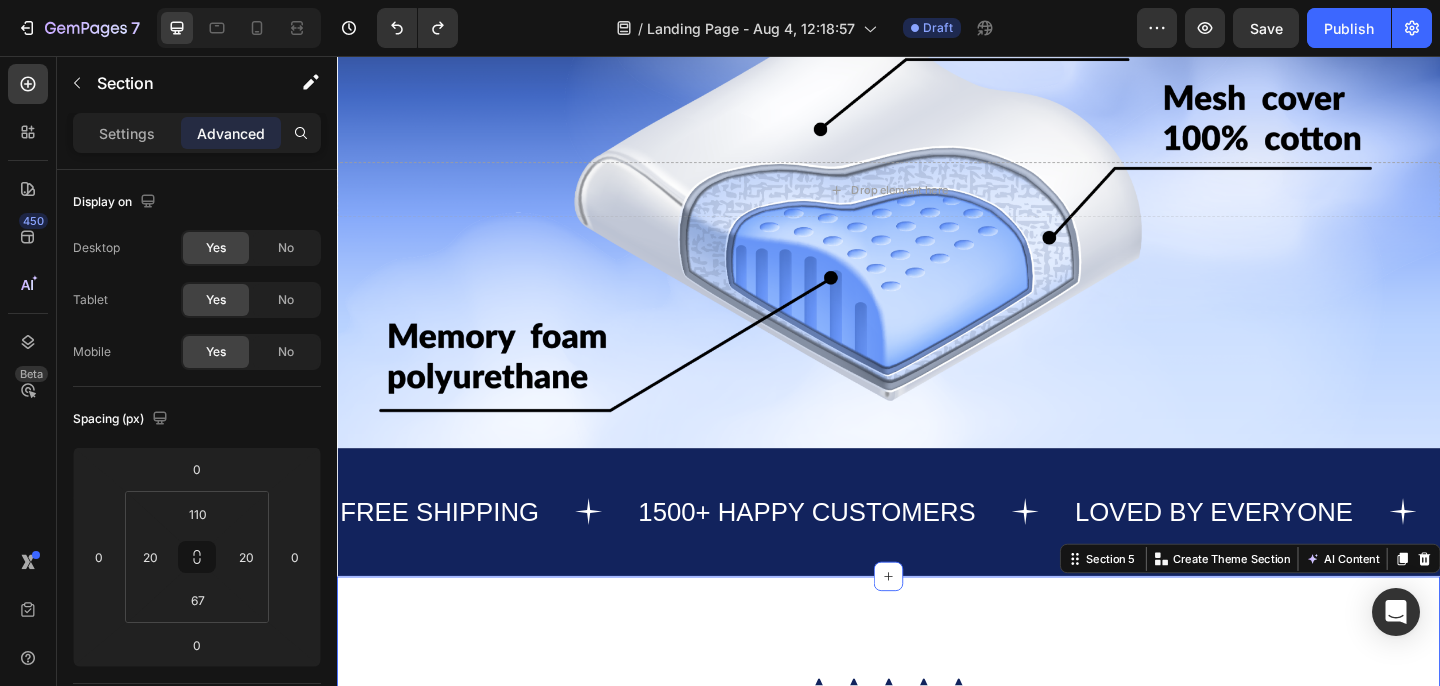 click on "Icon
Icon
Icon
Icon
Icon Icon List What Our Customers Say Heading Heres why we’re rated 4.6/5 by over 1500 happy customers Text Block Video Video Video Carousel GET YOURS NOW Button Row Section 5   You can create reusable sections Create Theme Section AI Content Write with GemAI What would you like to describe here? Tone and Voice Persuasive Product Memory Foam Cervical Pillow, 2 In 1 Ergonomic Contour Orthopedic Pillow For Neck Pain, Contoured Support Pillows,Neck Pillow Show more Generate" at bounding box center [937, 1135] 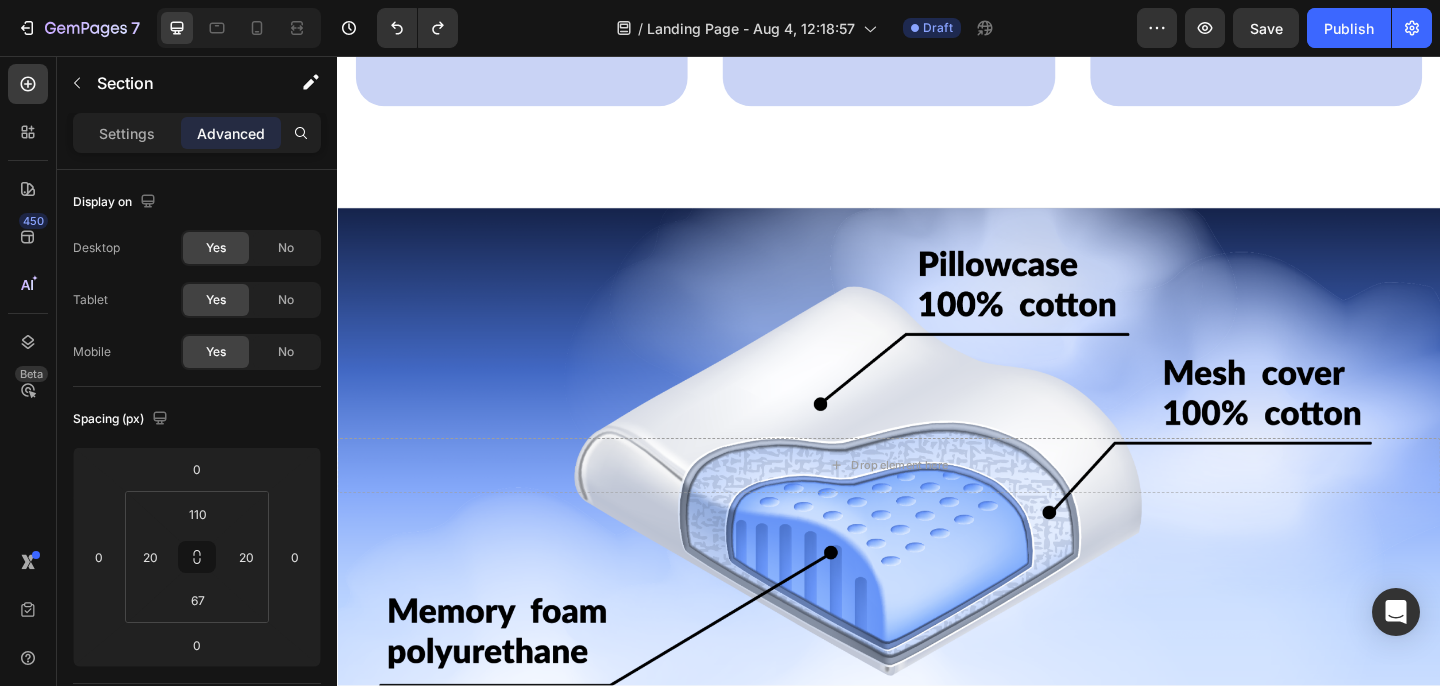 scroll, scrollTop: 1637, scrollLeft: 0, axis: vertical 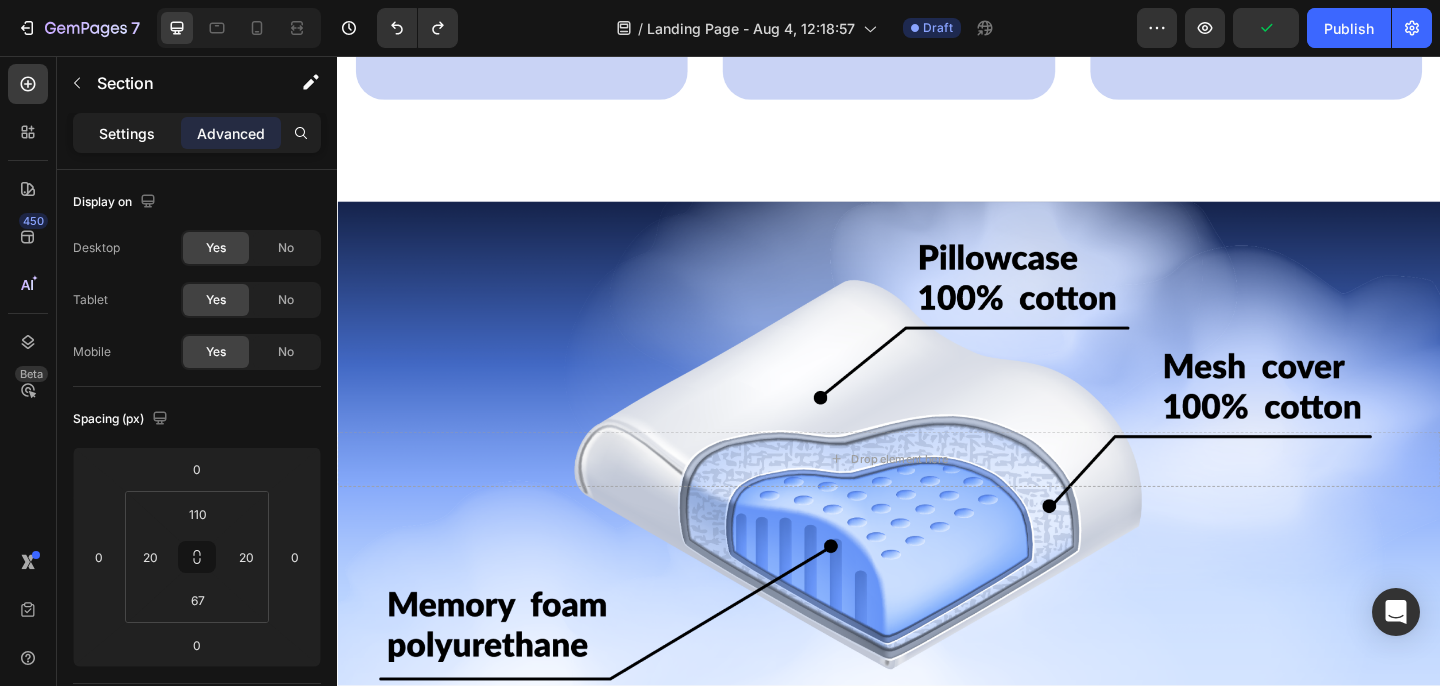 click on "Settings" at bounding box center [127, 133] 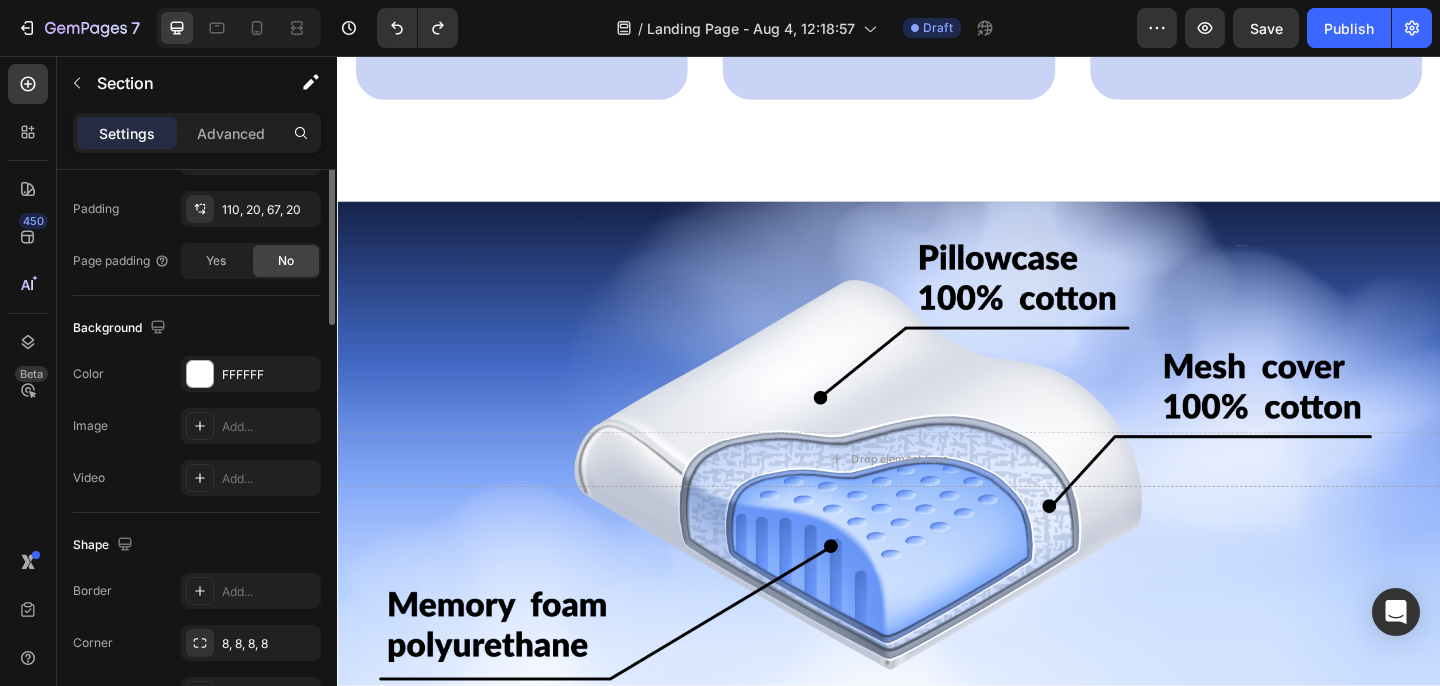 scroll, scrollTop: 647, scrollLeft: 0, axis: vertical 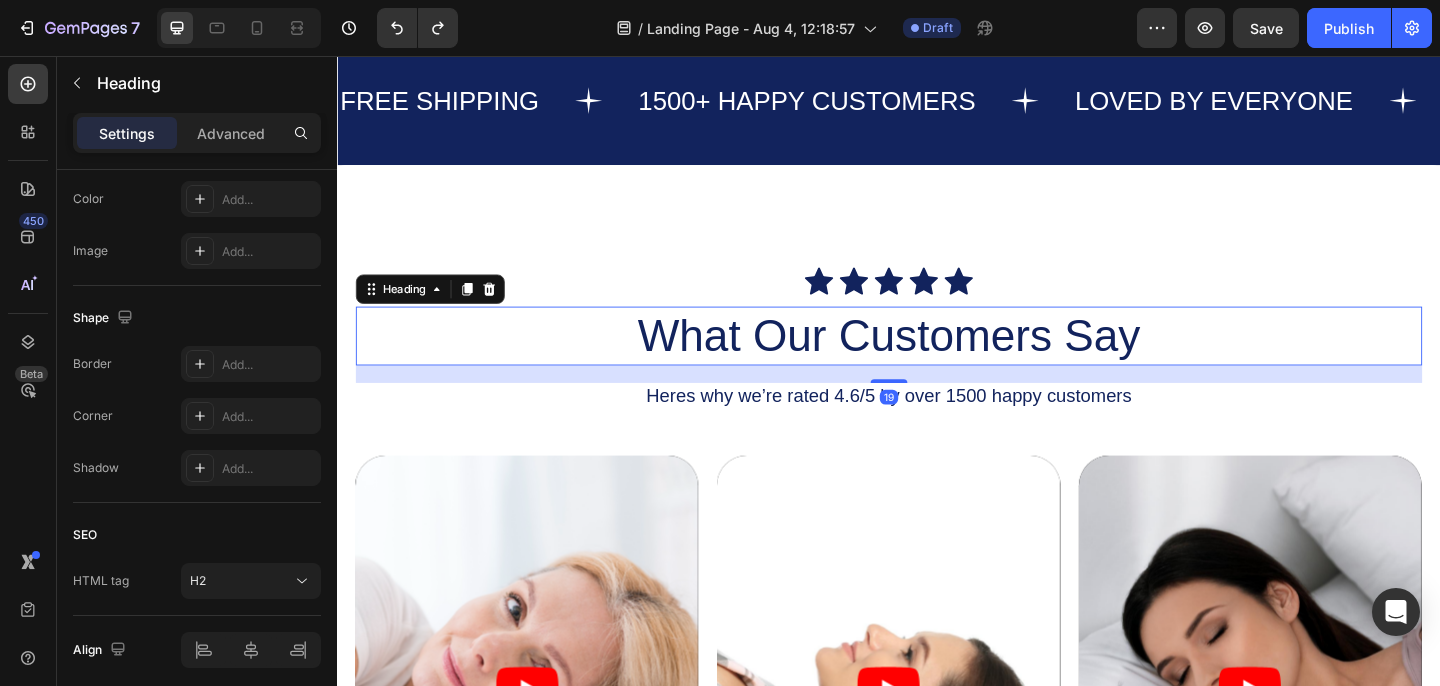 click on "What Our Customers Say" at bounding box center (937, 361) 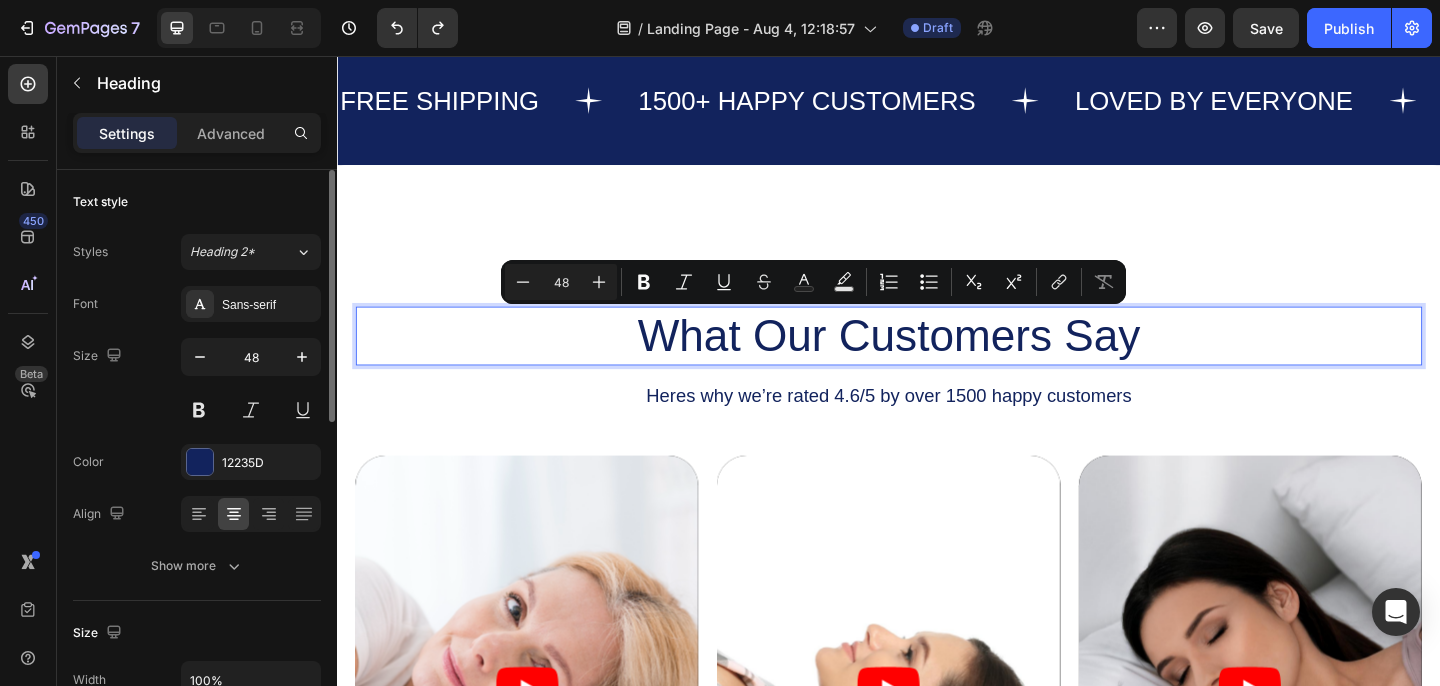 click on "What Our Customers Say" at bounding box center [937, 361] 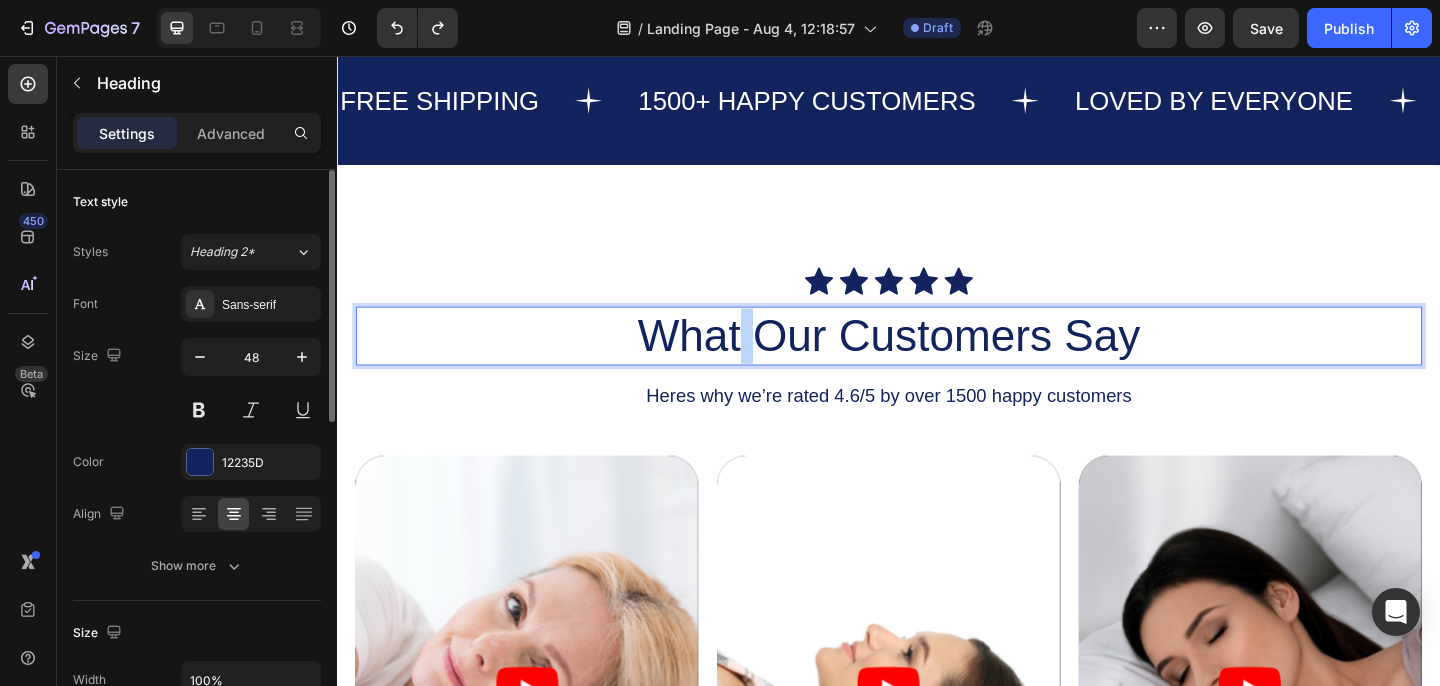 click on "What Our Customers Say" at bounding box center (937, 361) 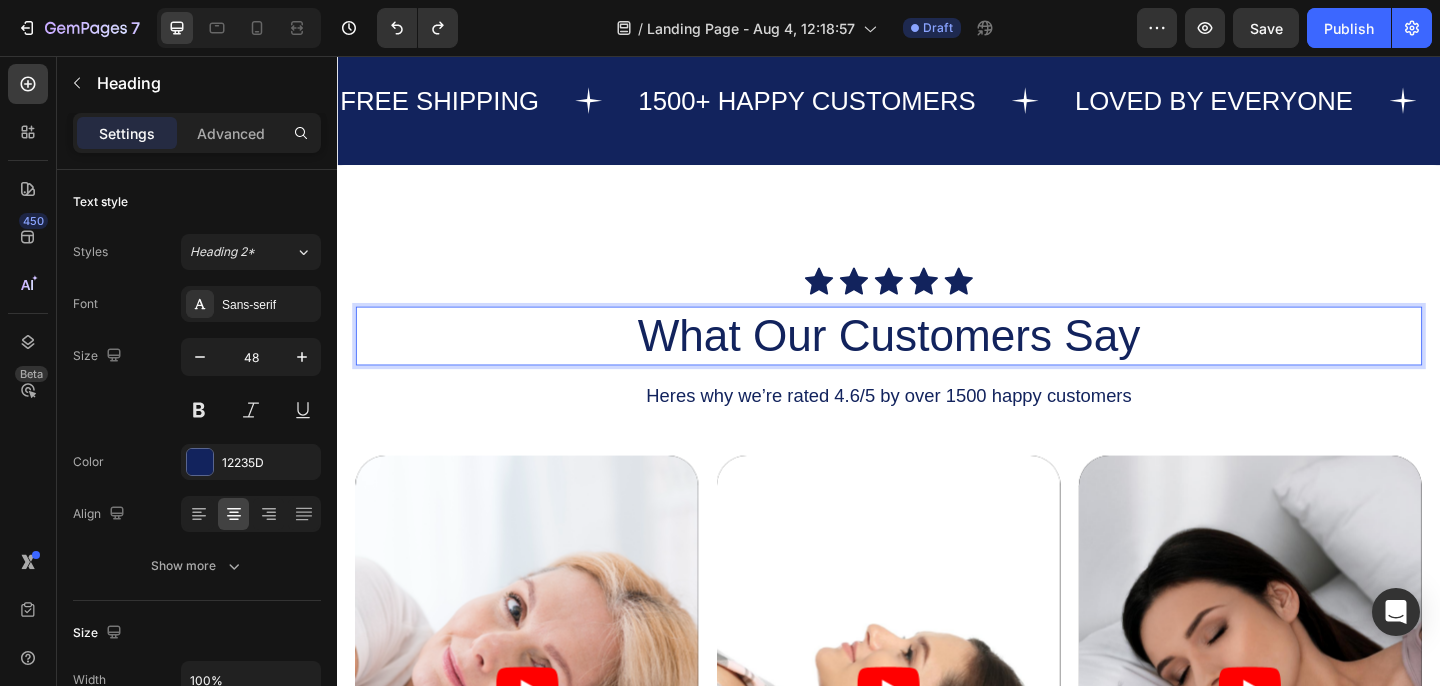click on "What Our Customers Say" at bounding box center [937, 361] 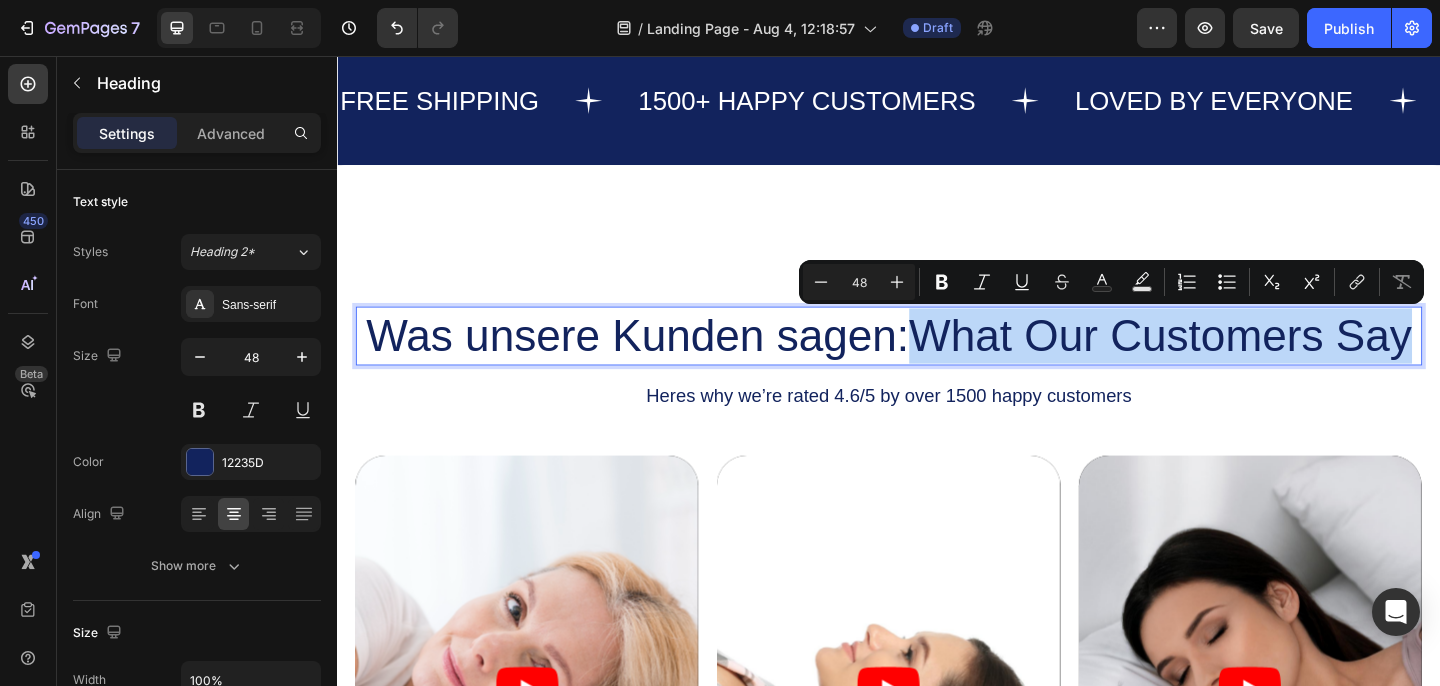 drag, startPoint x: 964, startPoint y: 352, endPoint x: 1513, endPoint y: 382, distance: 549.81903 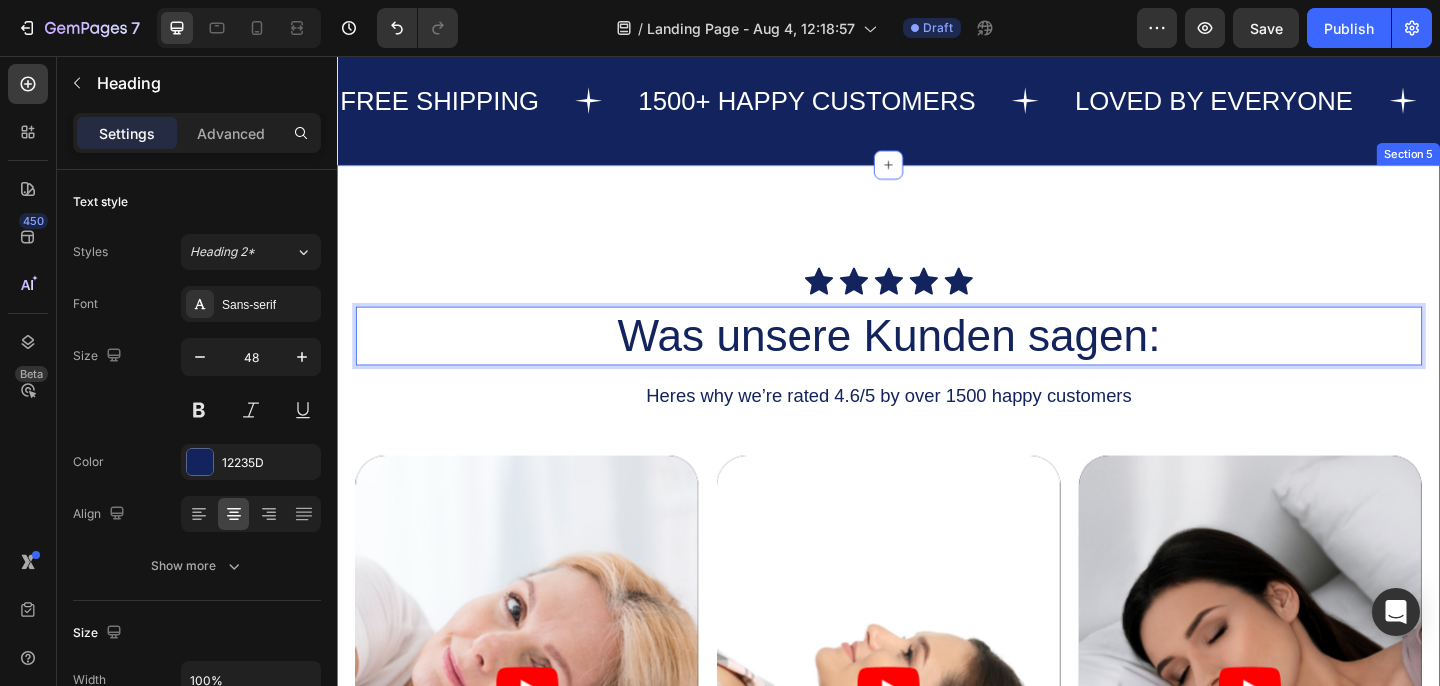 click on "Icon
Icon
Icon
Icon
Icon Icon List Was unsere Kunden sagen: Heading   19 Heres why we’re rated 4.6/5 by over 1500 happy customers Text Block Video Video Video Carousel GET YOURS NOW Button Row Section 5" at bounding box center (937, 688) 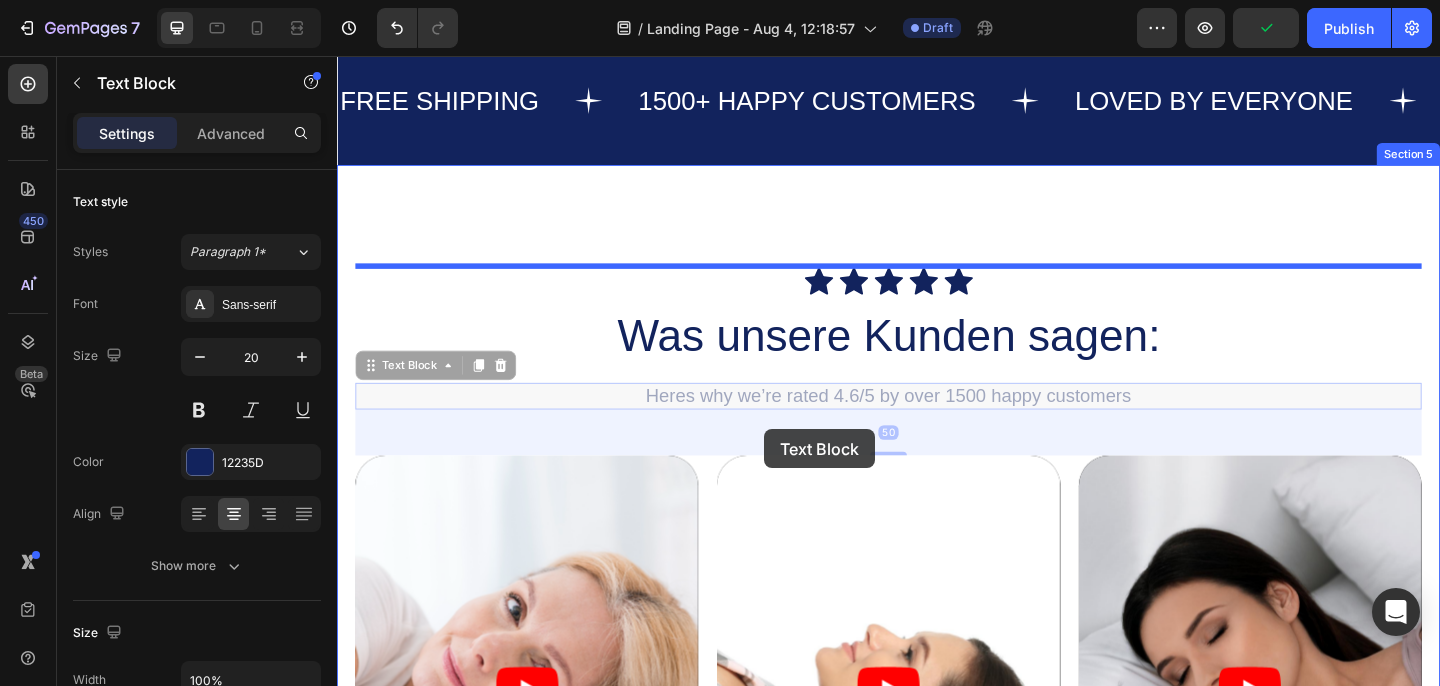 drag, startPoint x: 682, startPoint y: 431, endPoint x: 802, endPoint y: 463, distance: 124.1934 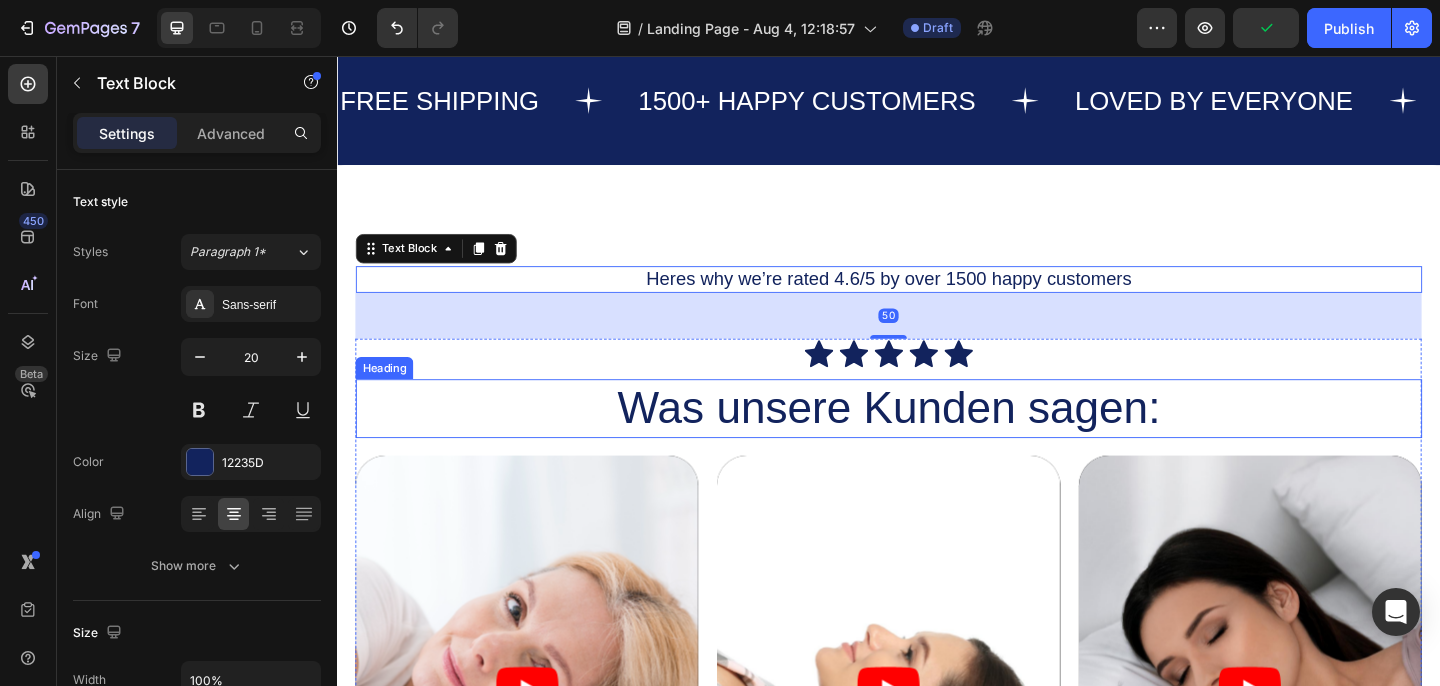 click on "Was unsere Kunden sagen:" at bounding box center (937, 440) 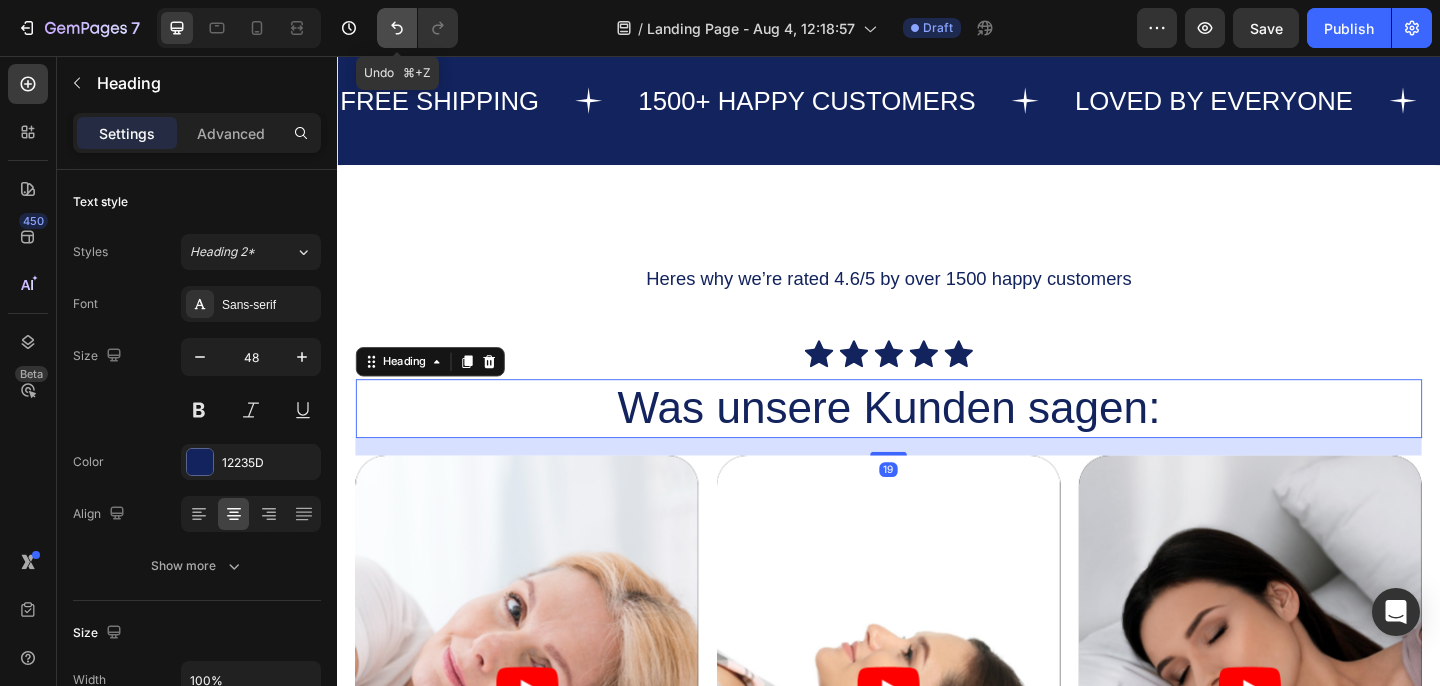 click 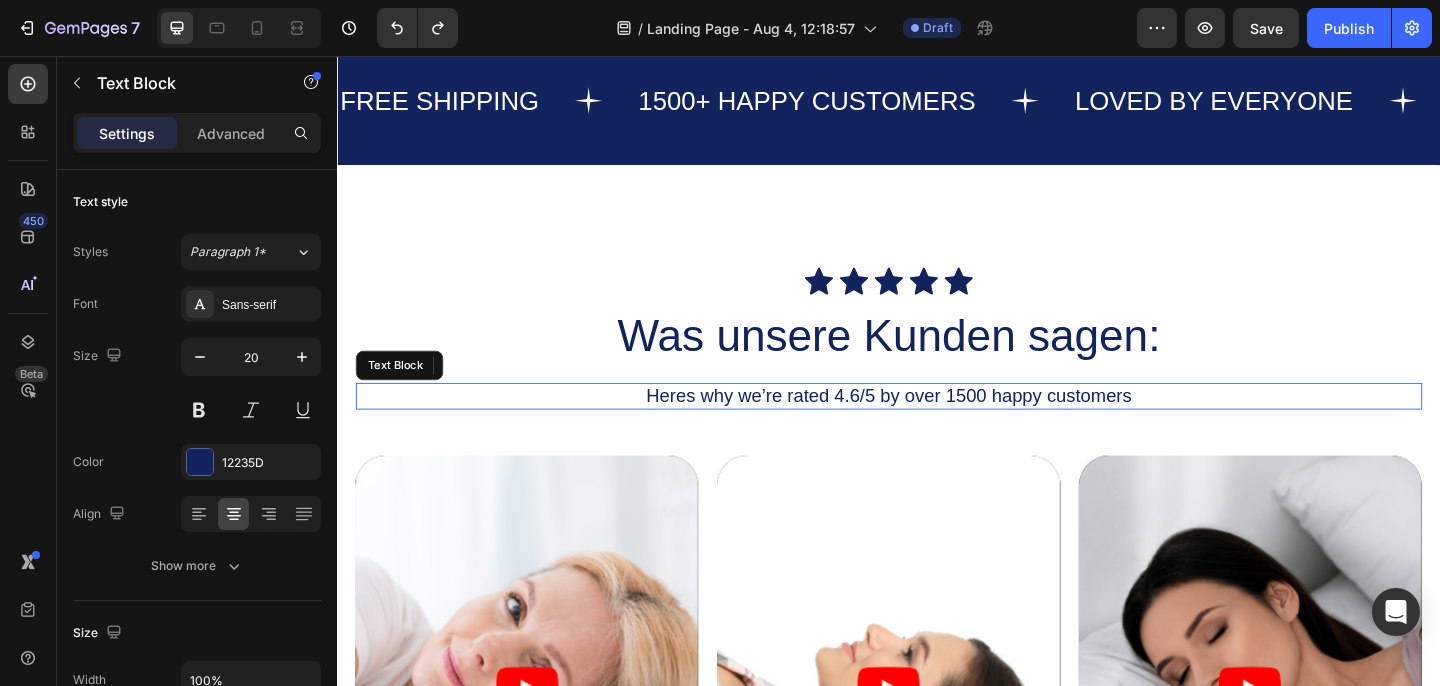 click on "Heres why we’re rated 4.6/5 by over 1500 happy customers" at bounding box center (937, 426) 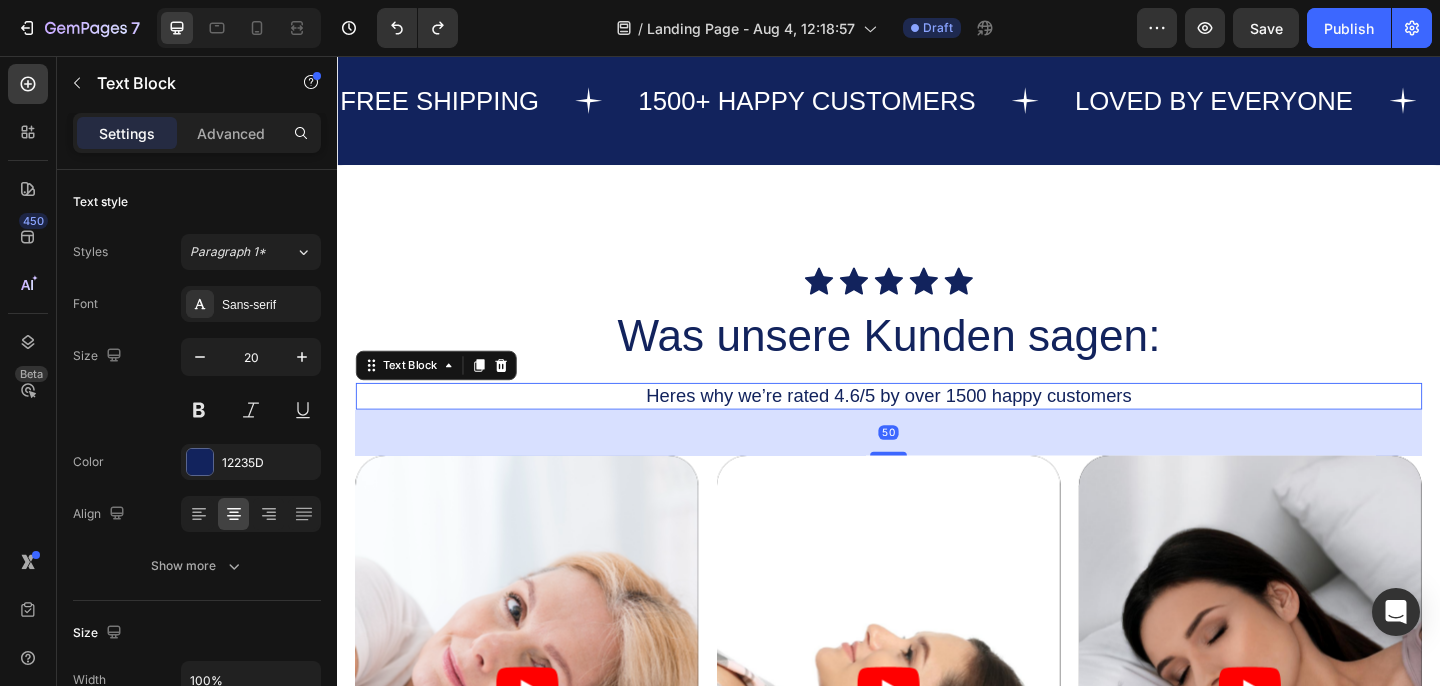 click on "Heres why we’re rated 4.6/5 by over 1500 happy customers" at bounding box center [937, 426] 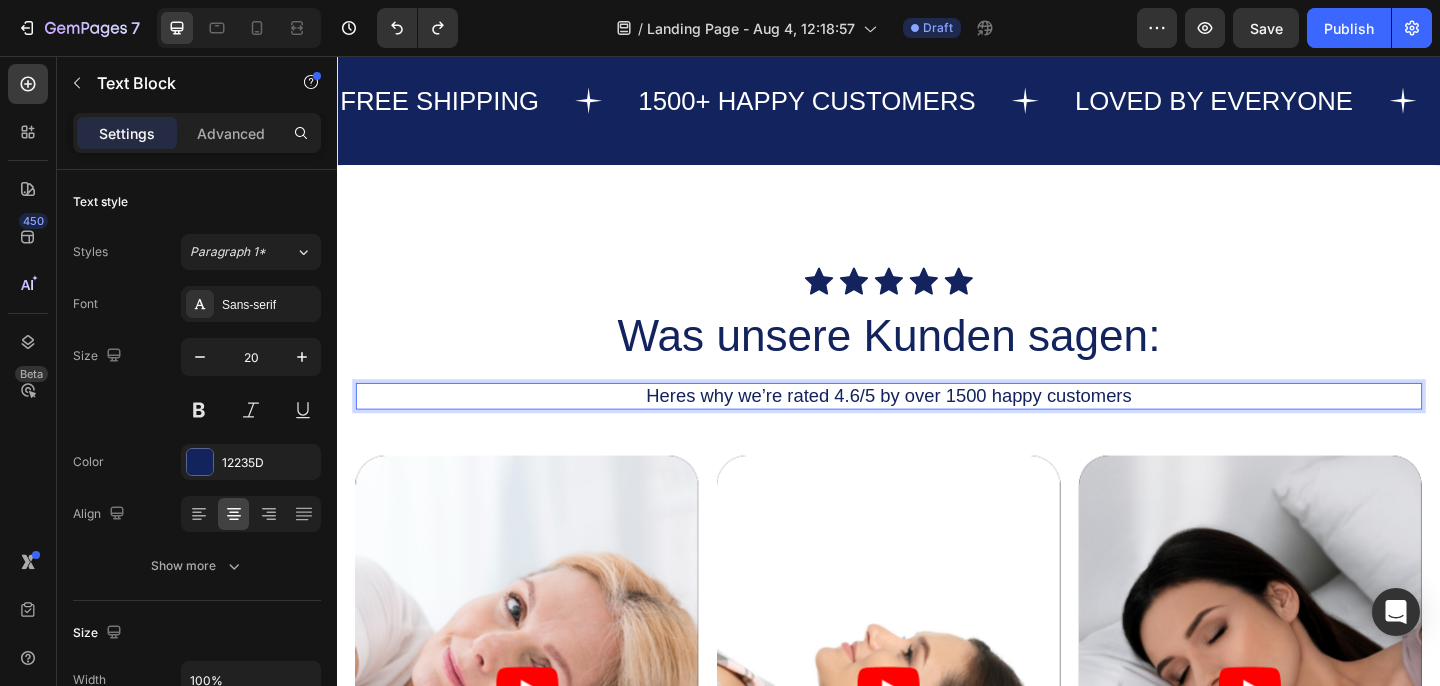 click on "Heres why we’re rated 4.6/5 by over 1500 happy customers" at bounding box center (937, 426) 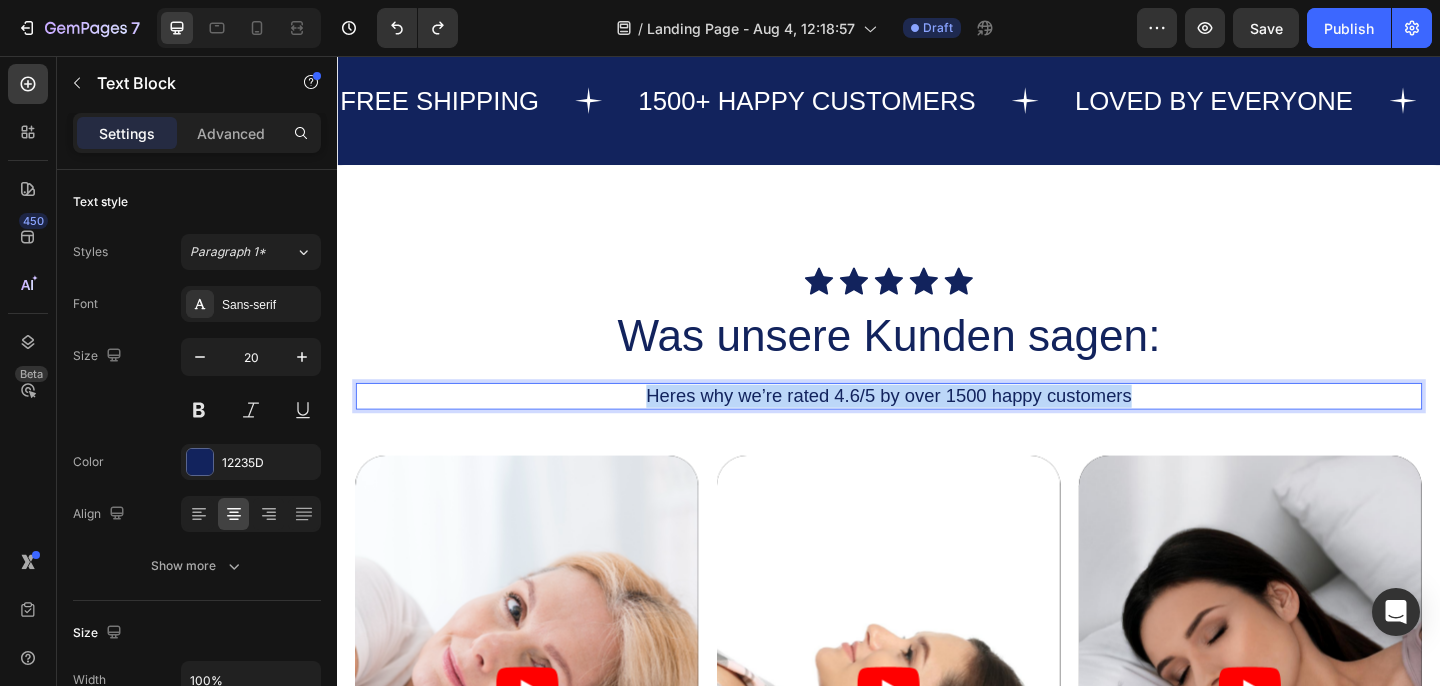 drag, startPoint x: 668, startPoint y: 424, endPoint x: 1203, endPoint y: 416, distance: 535.0598 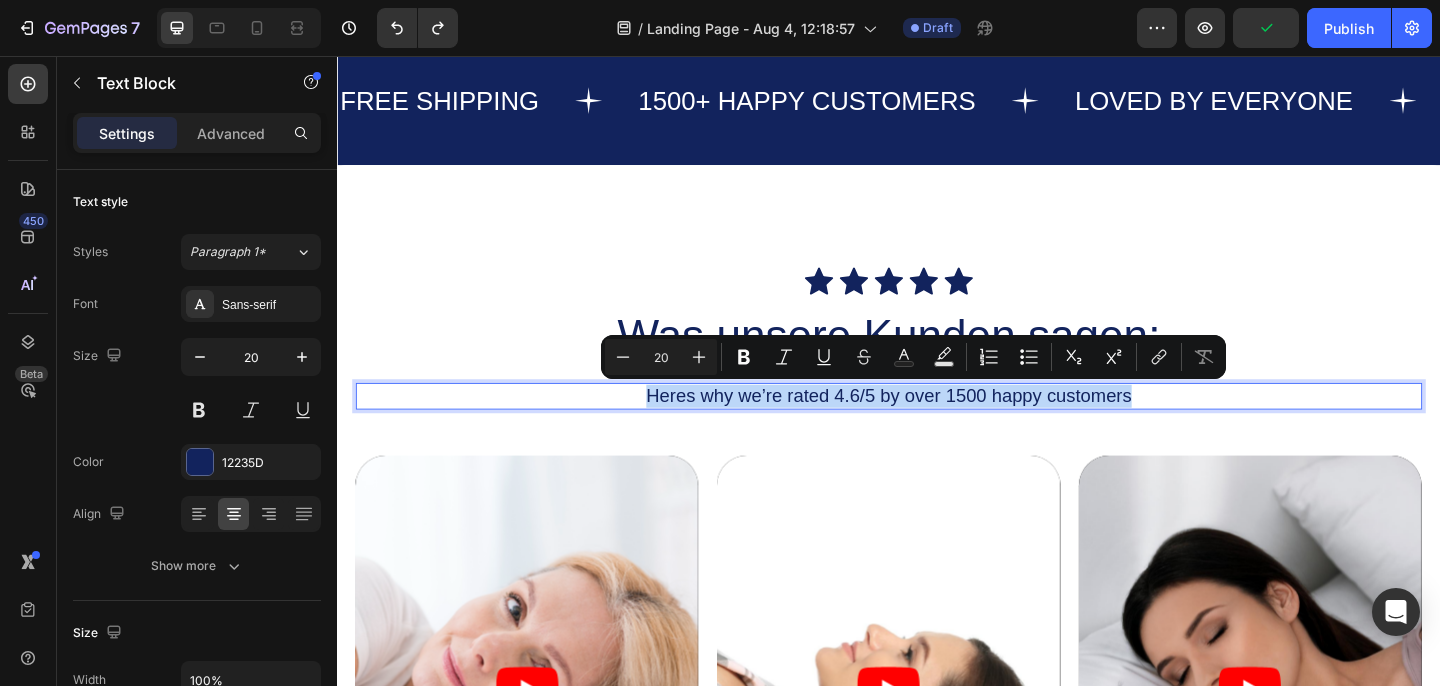 copy on "Heres why we’re rated 4.6/5 by over 1500 happy customers" 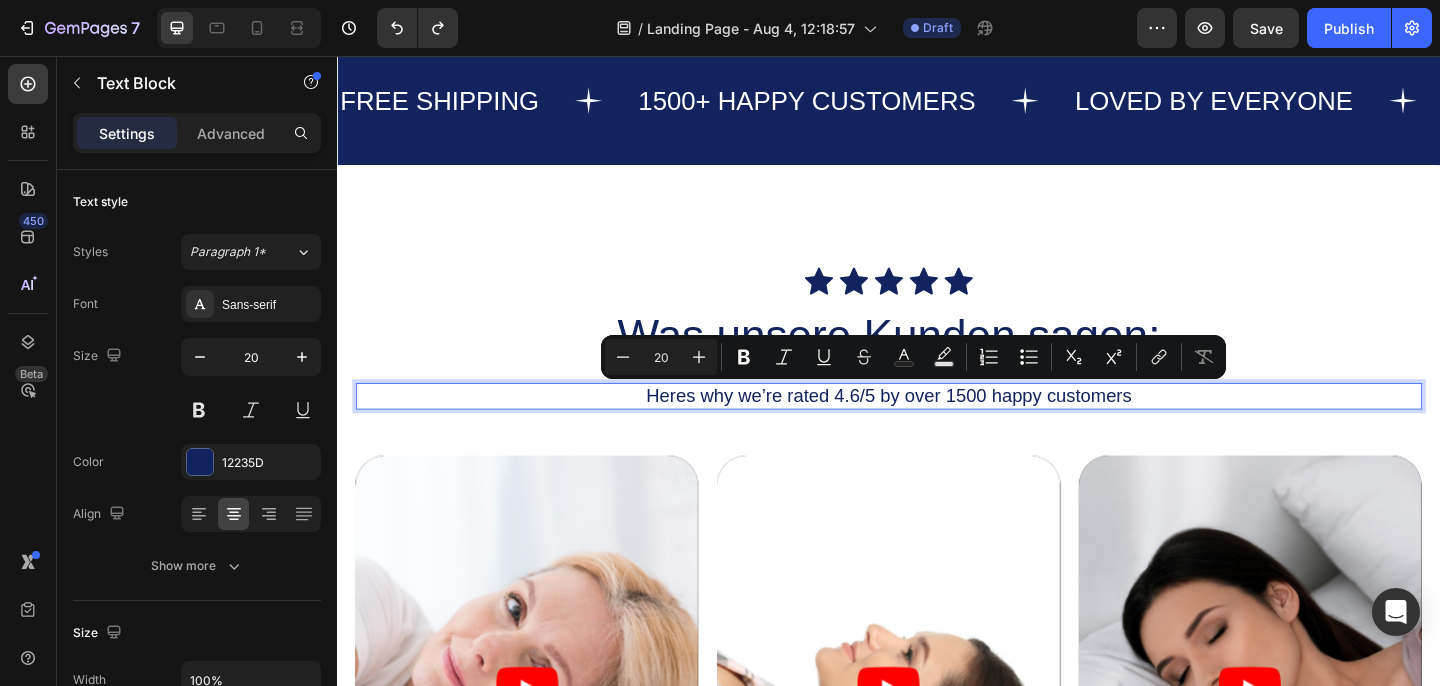 click on "Heres why we’re rated 4.6/5 by over 1500 happy customers" at bounding box center [937, 426] 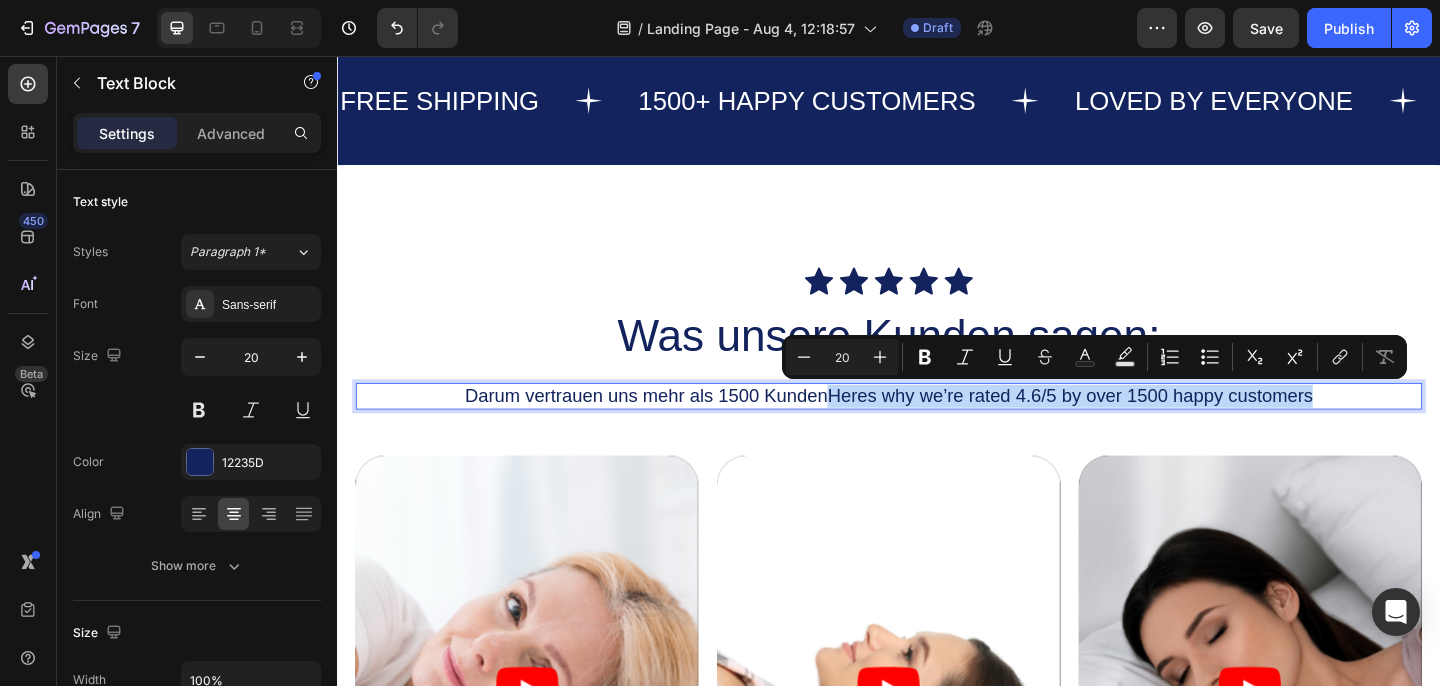 drag, startPoint x: 873, startPoint y: 428, endPoint x: 1404, endPoint y: 433, distance: 531.02356 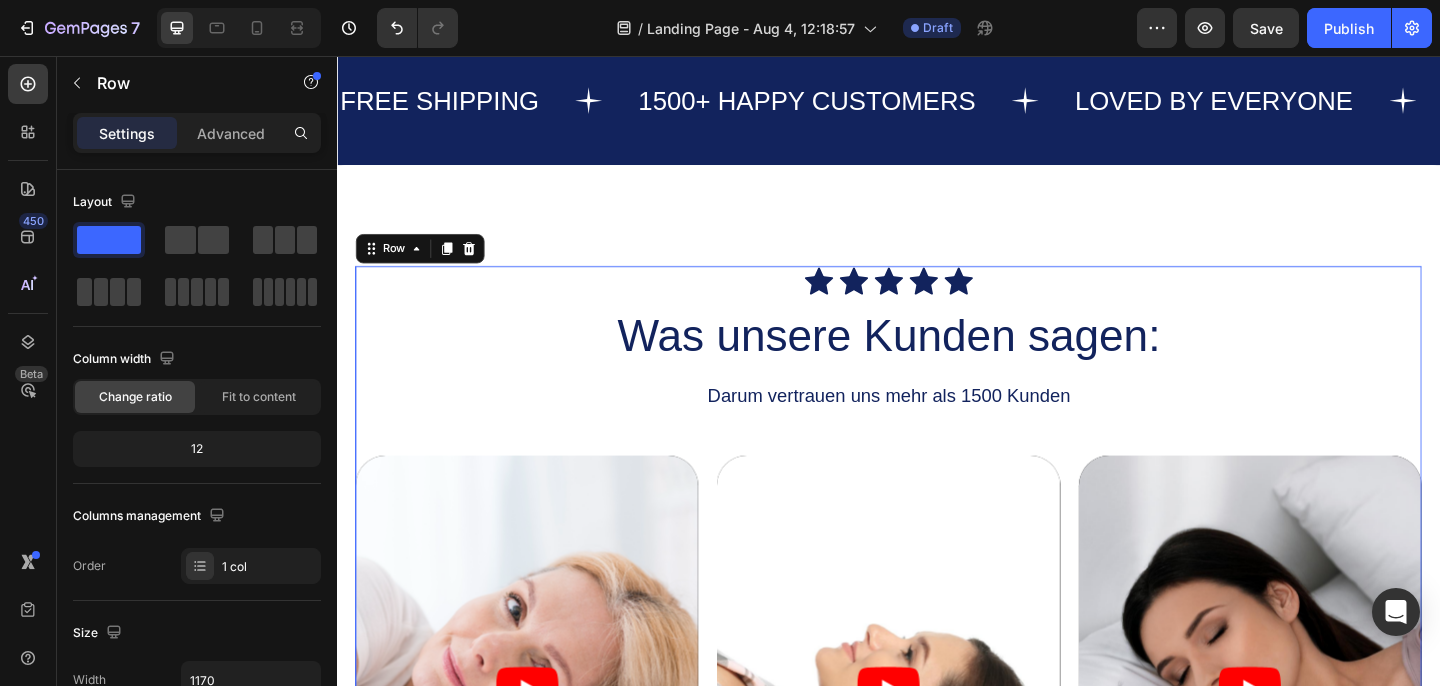 click on "Icon
Icon
Icon
Icon
Icon Icon List Was unsere Kunden sagen: Heading Darum vertrauen uns mehr als 1500 Kunden Text Block Video Video Video Carousel GET YOURS NOW Button" at bounding box center [937, 710] 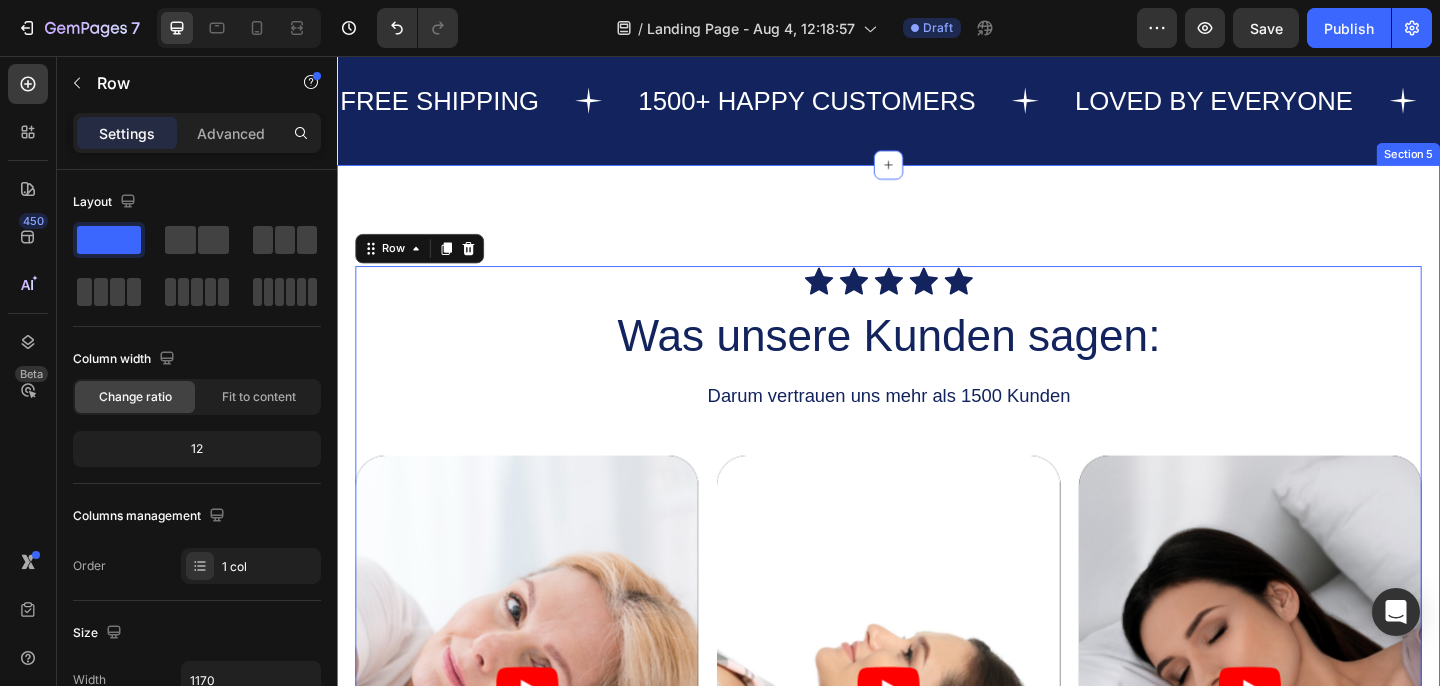 click on "Icon
Icon
Icon
Icon
Icon Icon List Was unsere Kunden sagen: Heading Darum vertrauen uns mehr als 1500 Kunden Text Block Video Video Video Carousel GET YOURS NOW Button Row   0 Section 5" at bounding box center [937, 688] 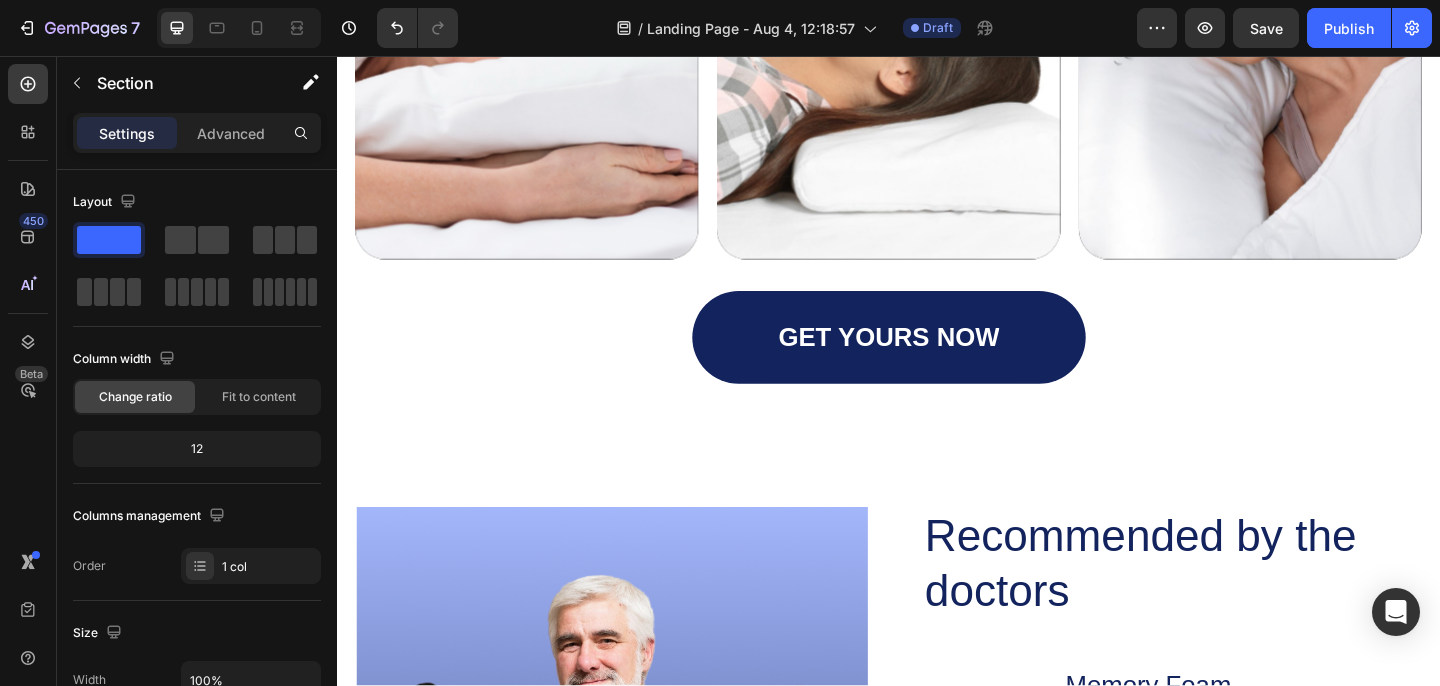 scroll, scrollTop: 3267, scrollLeft: 0, axis: vertical 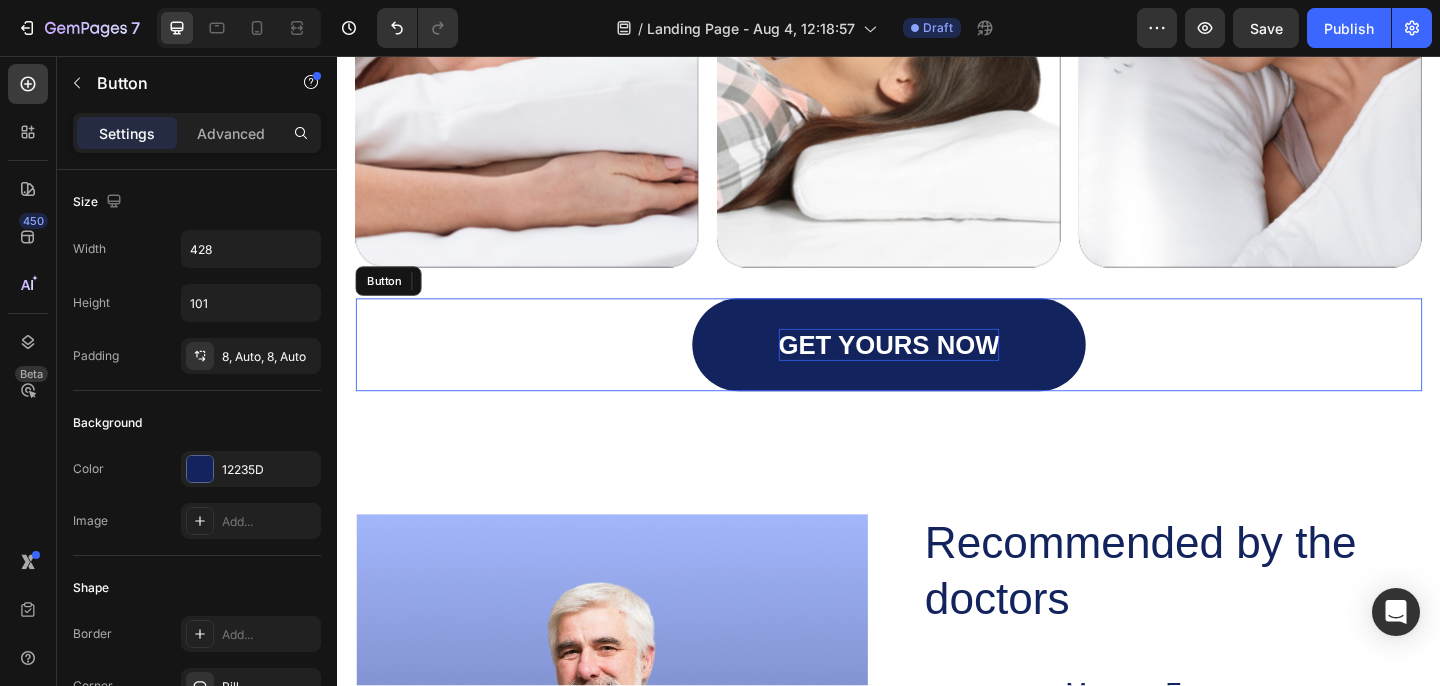 click on "GET YOURS NOW" at bounding box center (937, 370) 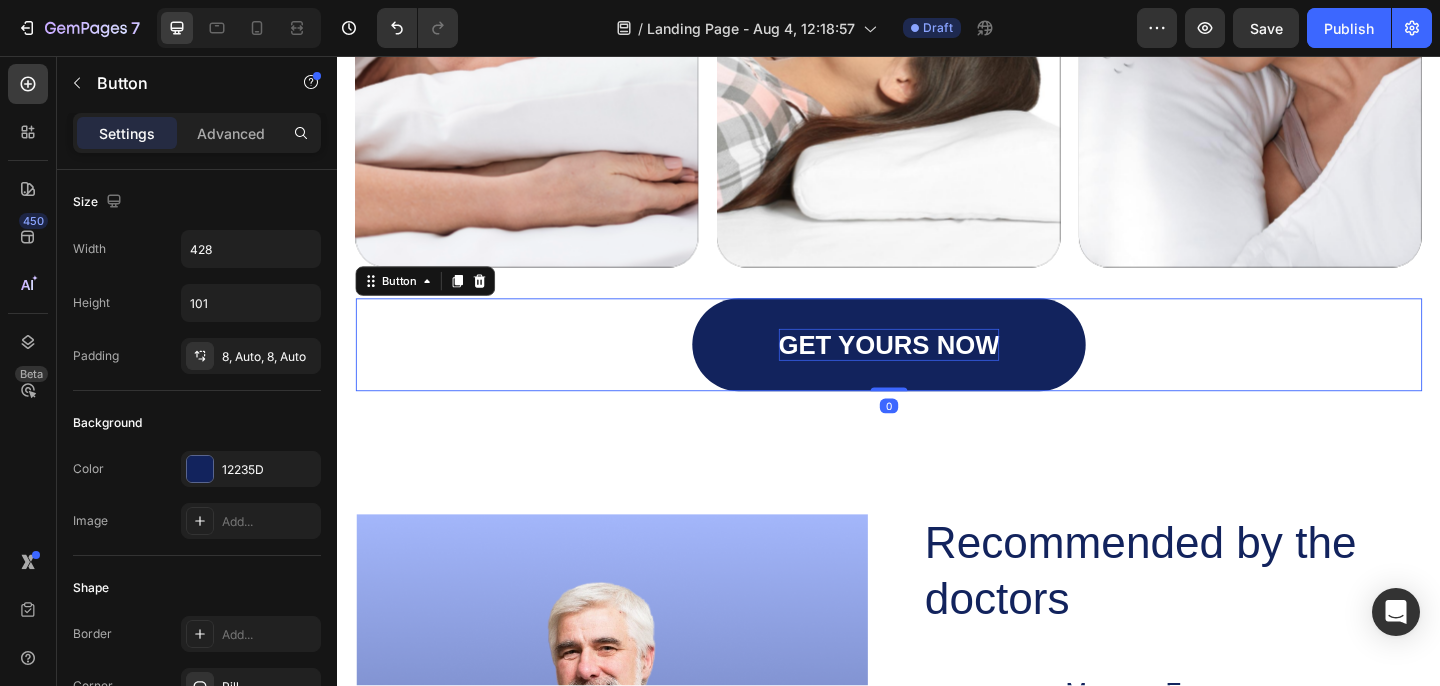 click on "GET YOURS NOW" at bounding box center (937, 370) 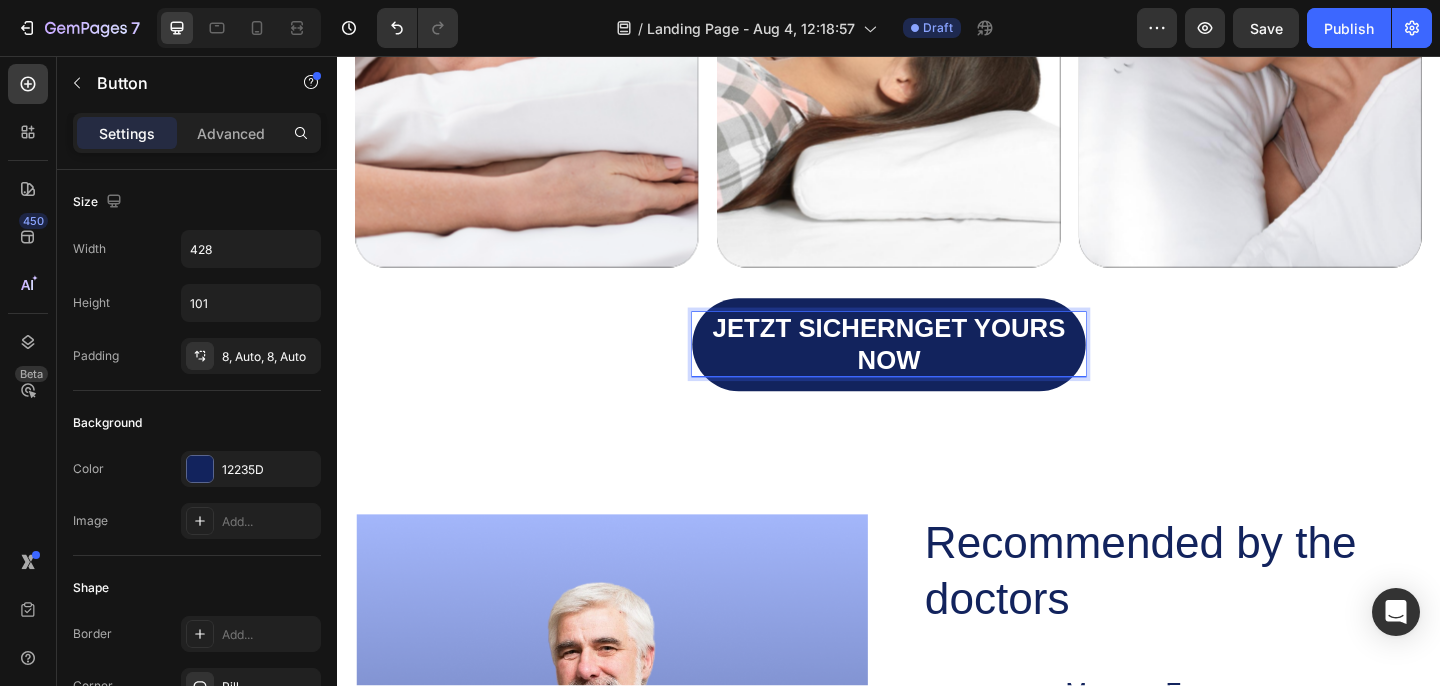 click on "Jetzt SichernGET YOURS NOW" at bounding box center (937, 370) 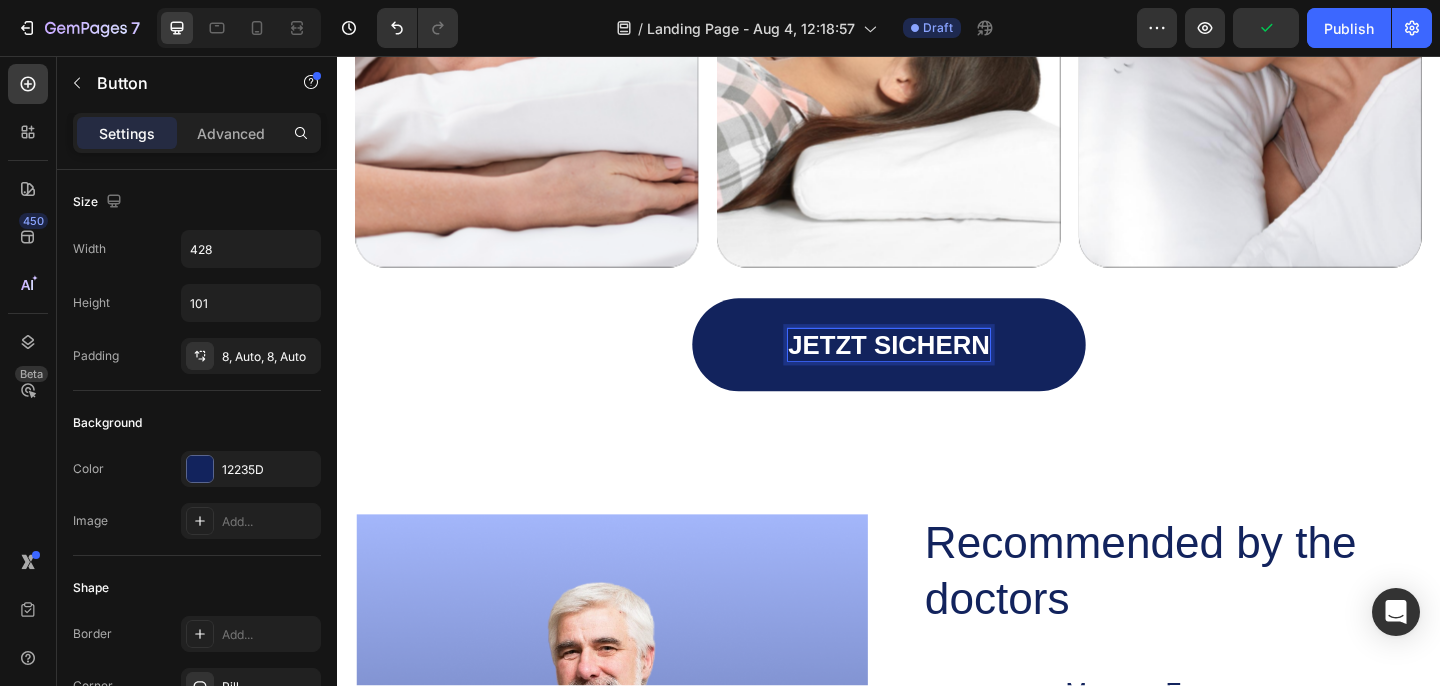 click on "Jetzt Sichern Button   0" at bounding box center (937, 370) 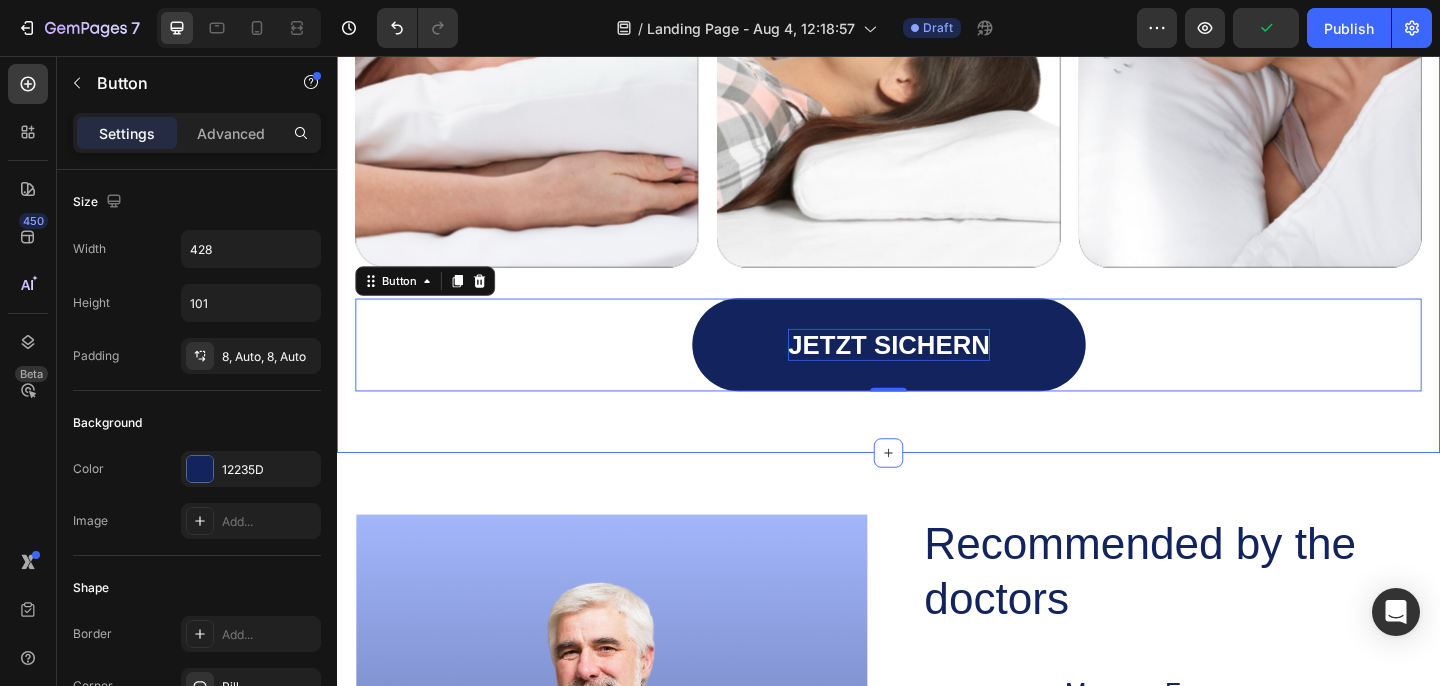 click on "Icon
Icon
Icon
Icon
Icon Icon List Was unsere Kunden sagen: Heading Darum vertrauen uns mehr als 1500 Kunden Text Block Video Video Video Carousel Jetzt Sichern Button   0 Row Section 5" at bounding box center (937, -26) 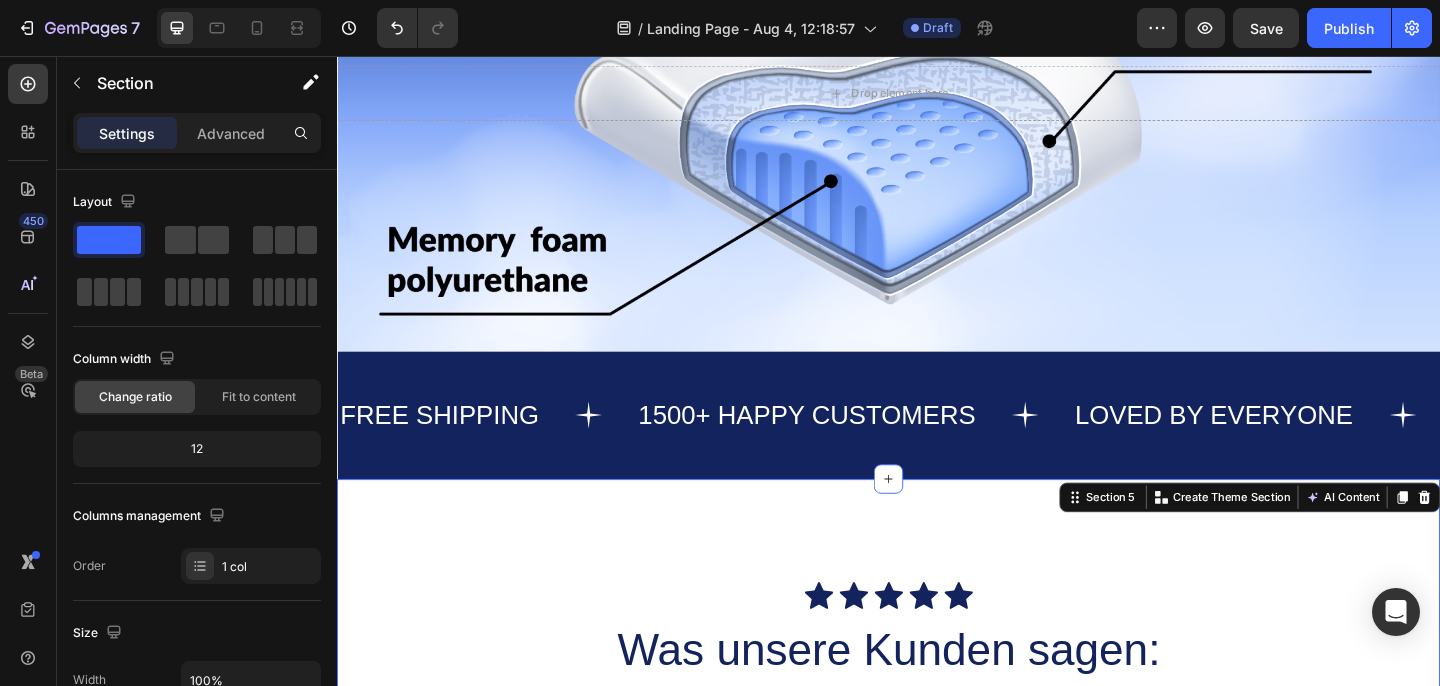 scroll, scrollTop: 2231, scrollLeft: 0, axis: vertical 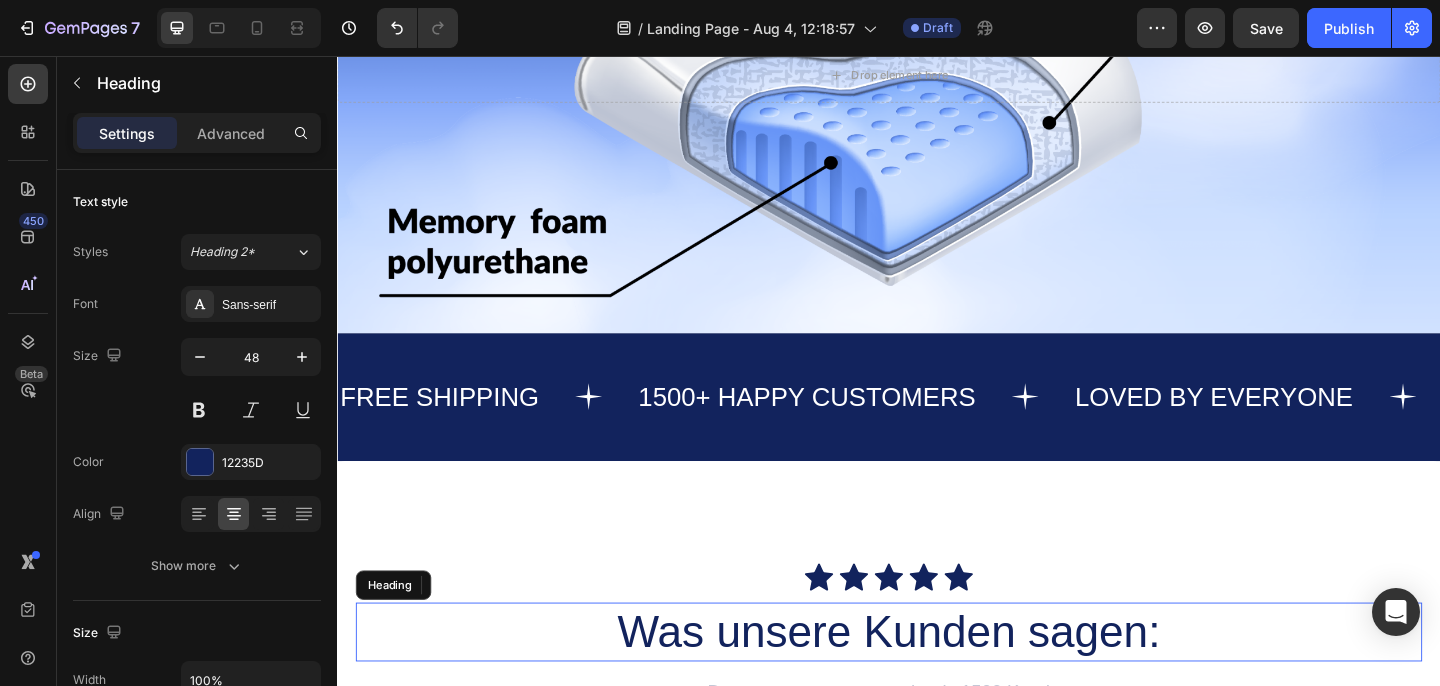 click on "Was unsere Kunden sagen:" at bounding box center (937, 683) 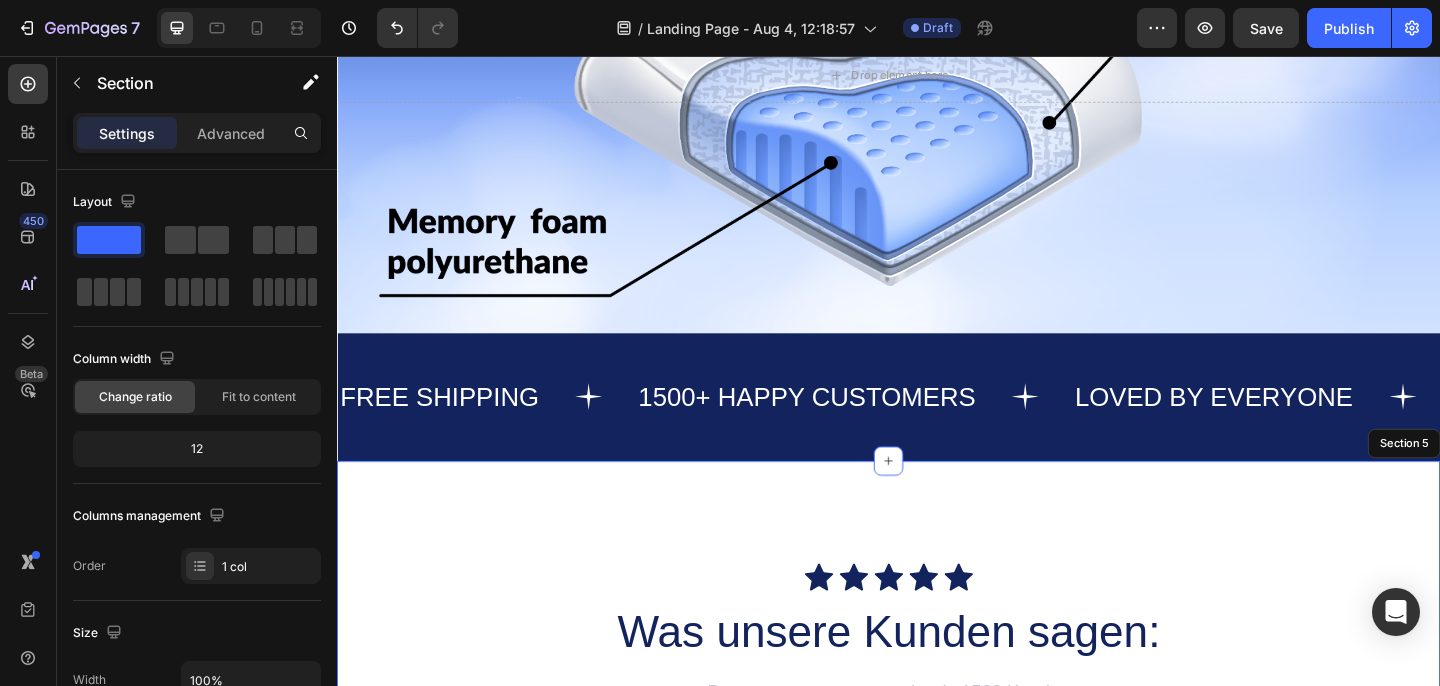 click on "Icon
Icon
Icon
Icon
Icon Icon List Was unsere Kunden sagen: Heading   19 Darum vertrauen uns mehr als 1500 Kunden Text Block Video Video Video Carousel Jetzt Sichern Button Row Section 5" at bounding box center (937, 1010) 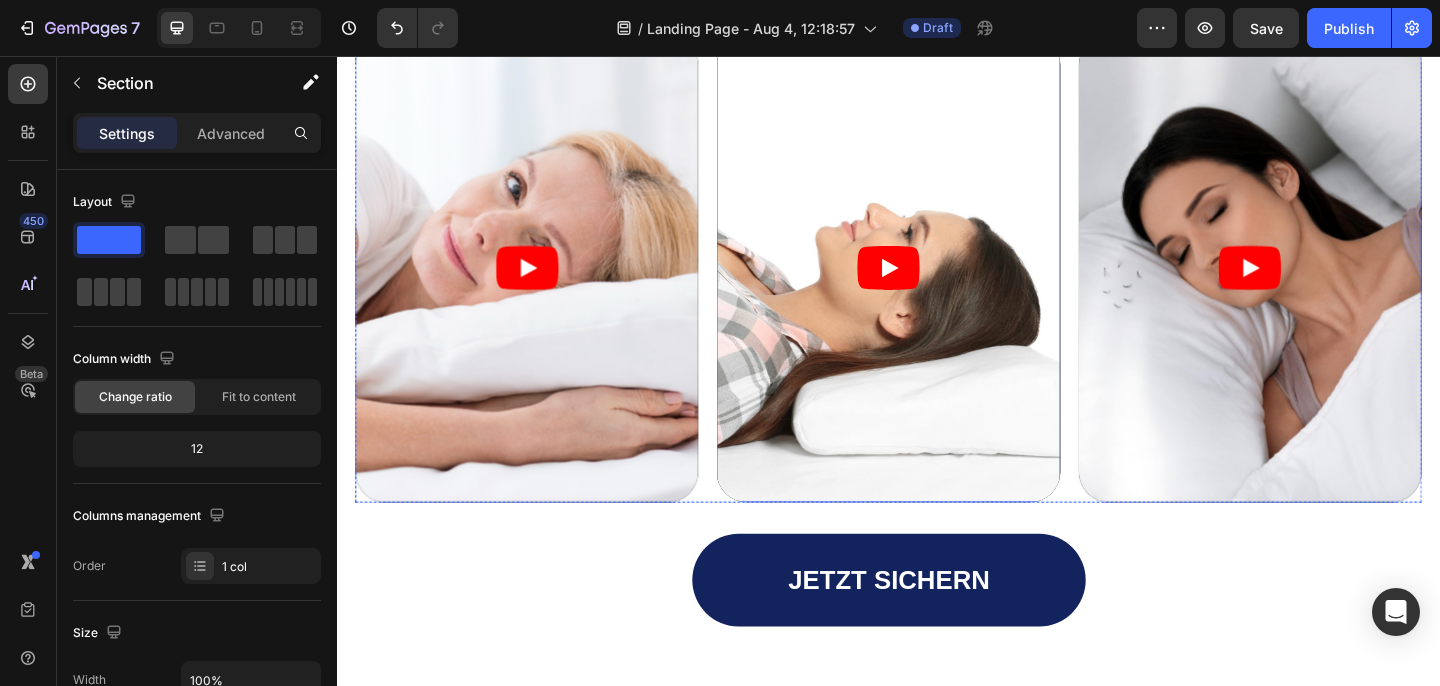 scroll, scrollTop: 3003, scrollLeft: 0, axis: vertical 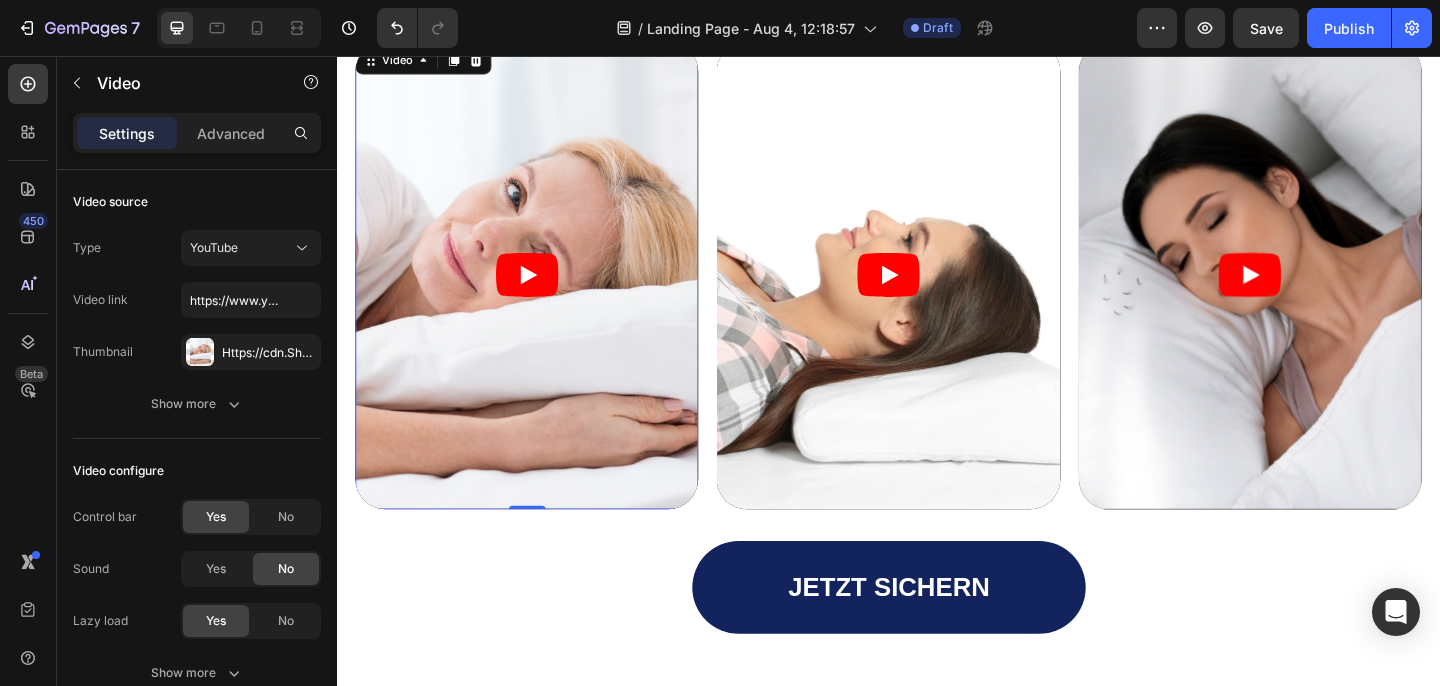 click 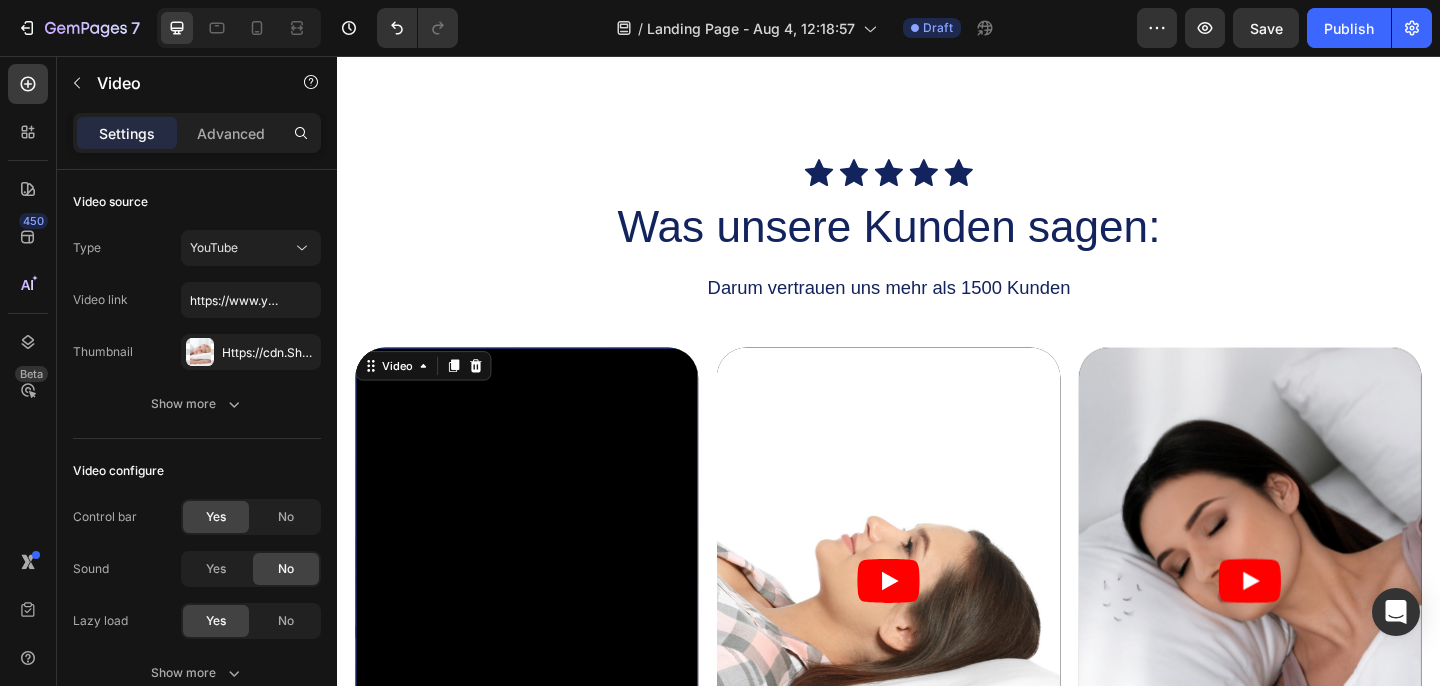 scroll, scrollTop: 2685, scrollLeft: 0, axis: vertical 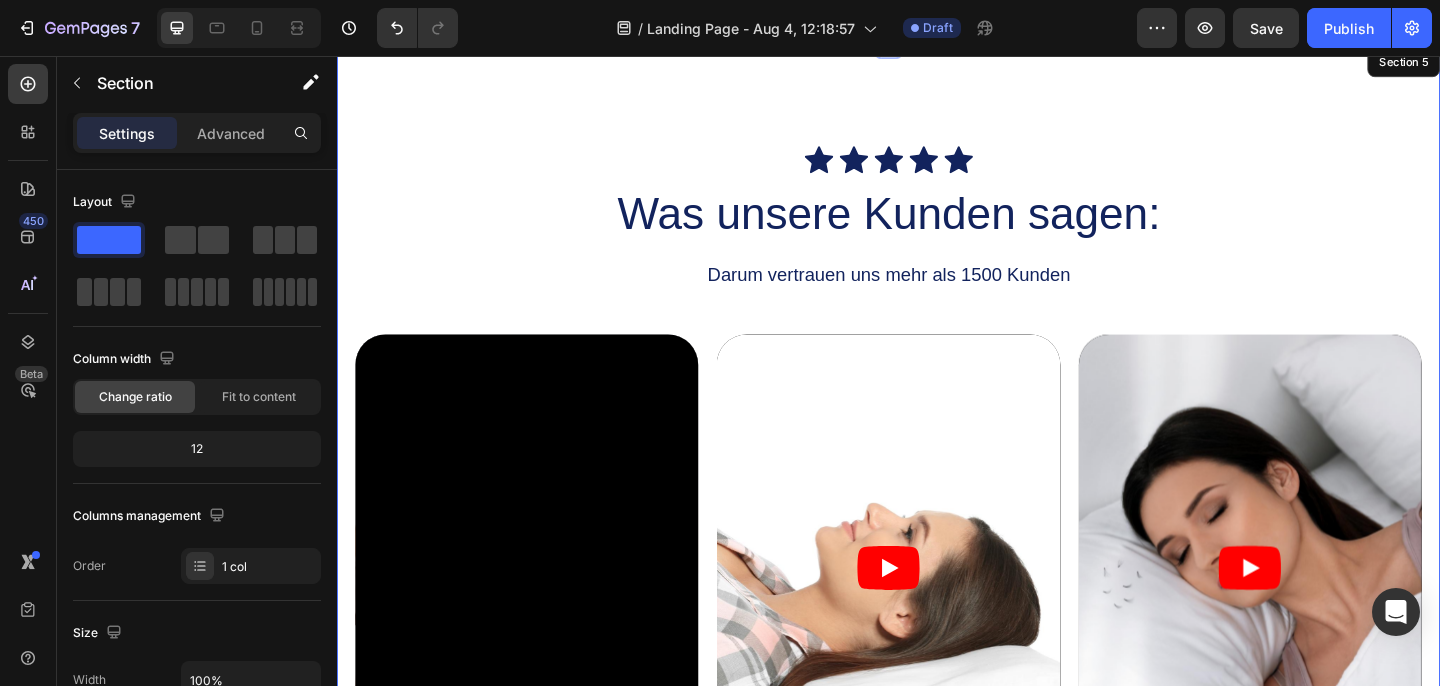 click on "Icon
Icon
Icon
Icon
Icon Icon List Was unsere Kunden sagen: Heading Darum vertrauen uns mehr als 1500 Kunden Text Block Video   0 Video Video Carousel Jetzt Sichern Button Row Section 5" at bounding box center (937, 556) 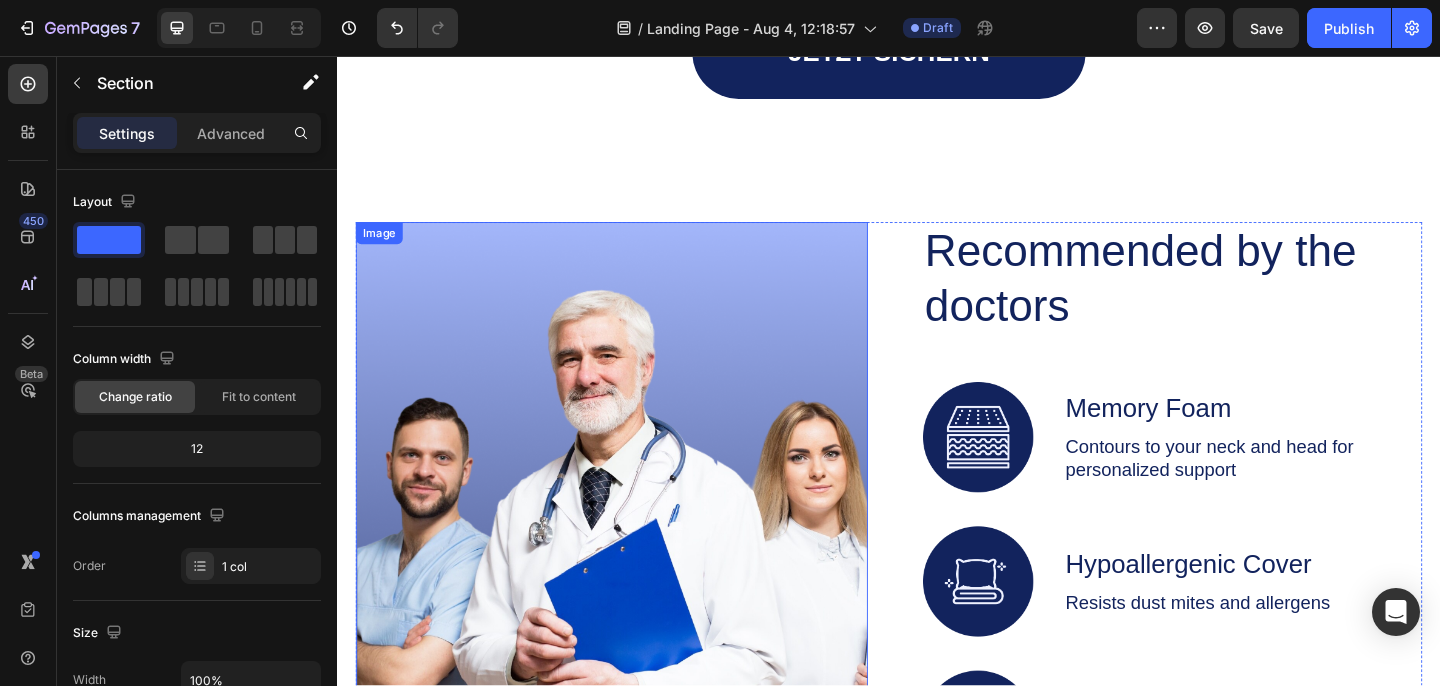 scroll, scrollTop: 3572, scrollLeft: 0, axis: vertical 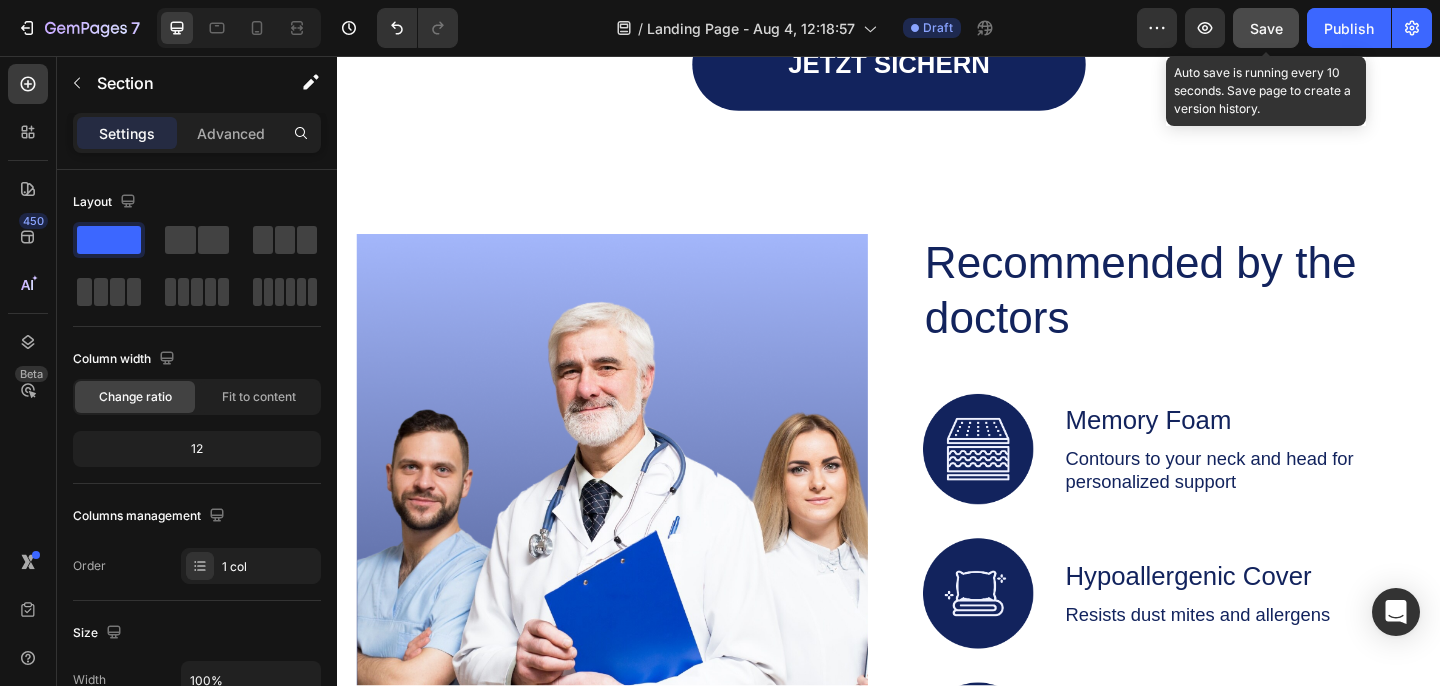 click on "Save" at bounding box center (1266, 28) 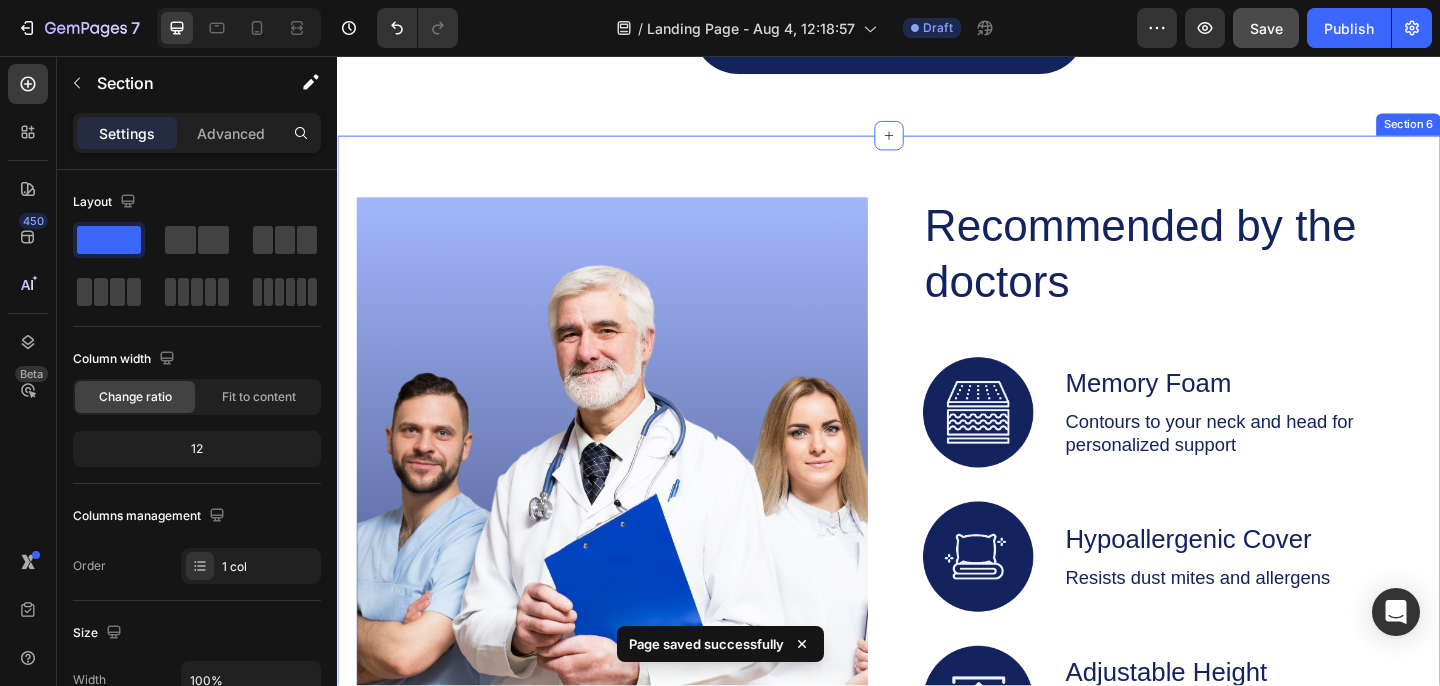 scroll, scrollTop: 3627, scrollLeft: 0, axis: vertical 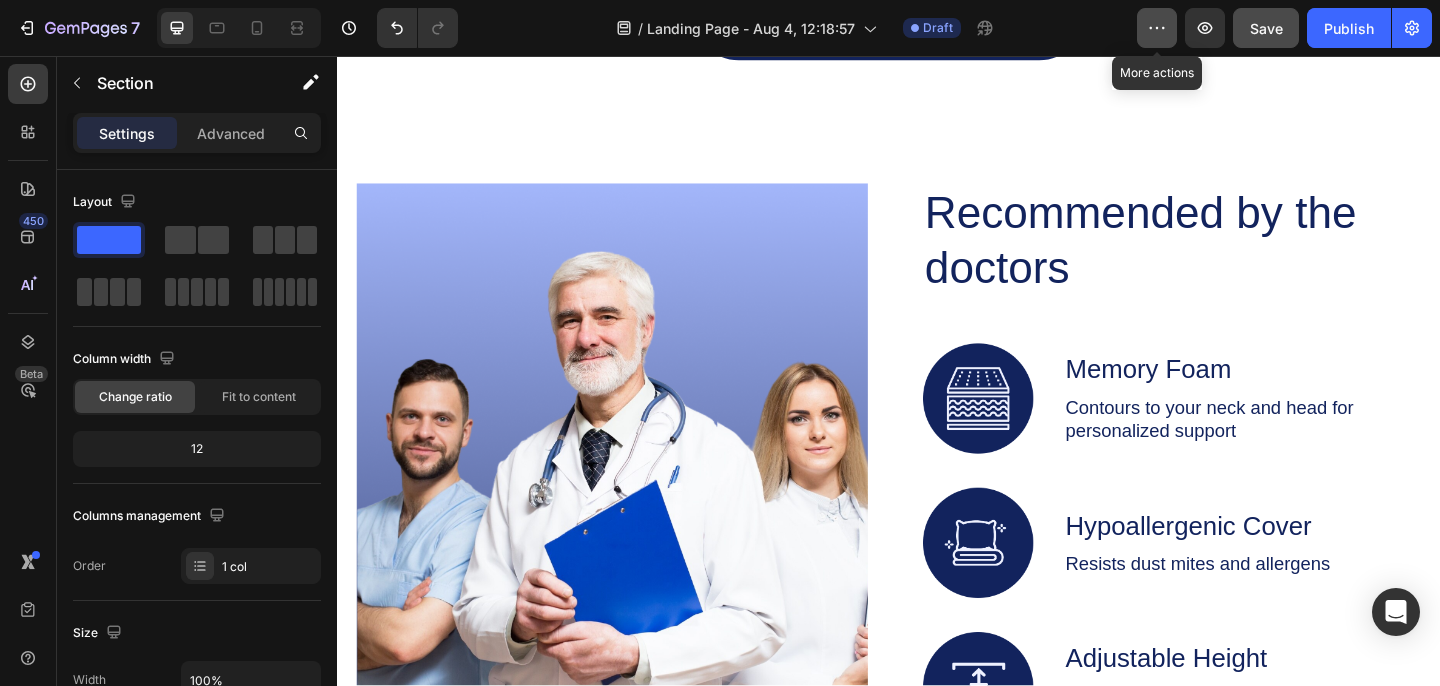 click 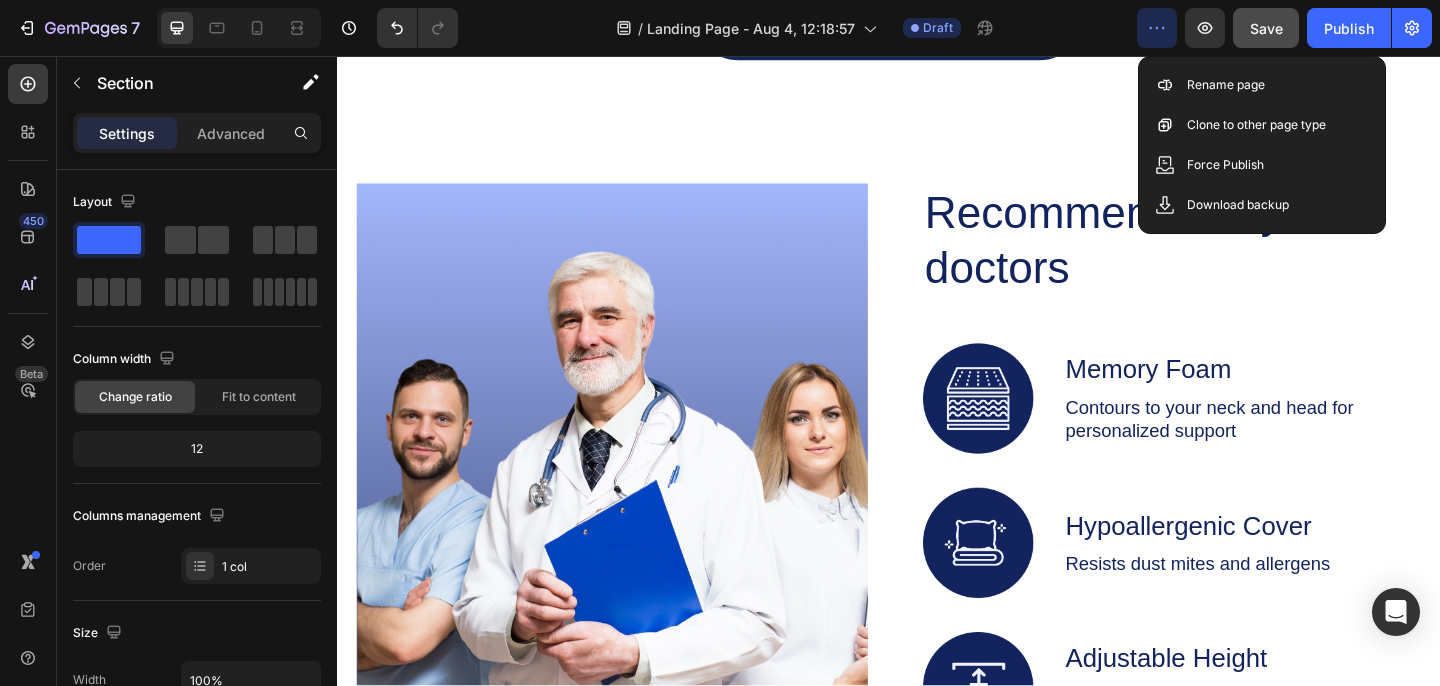 click 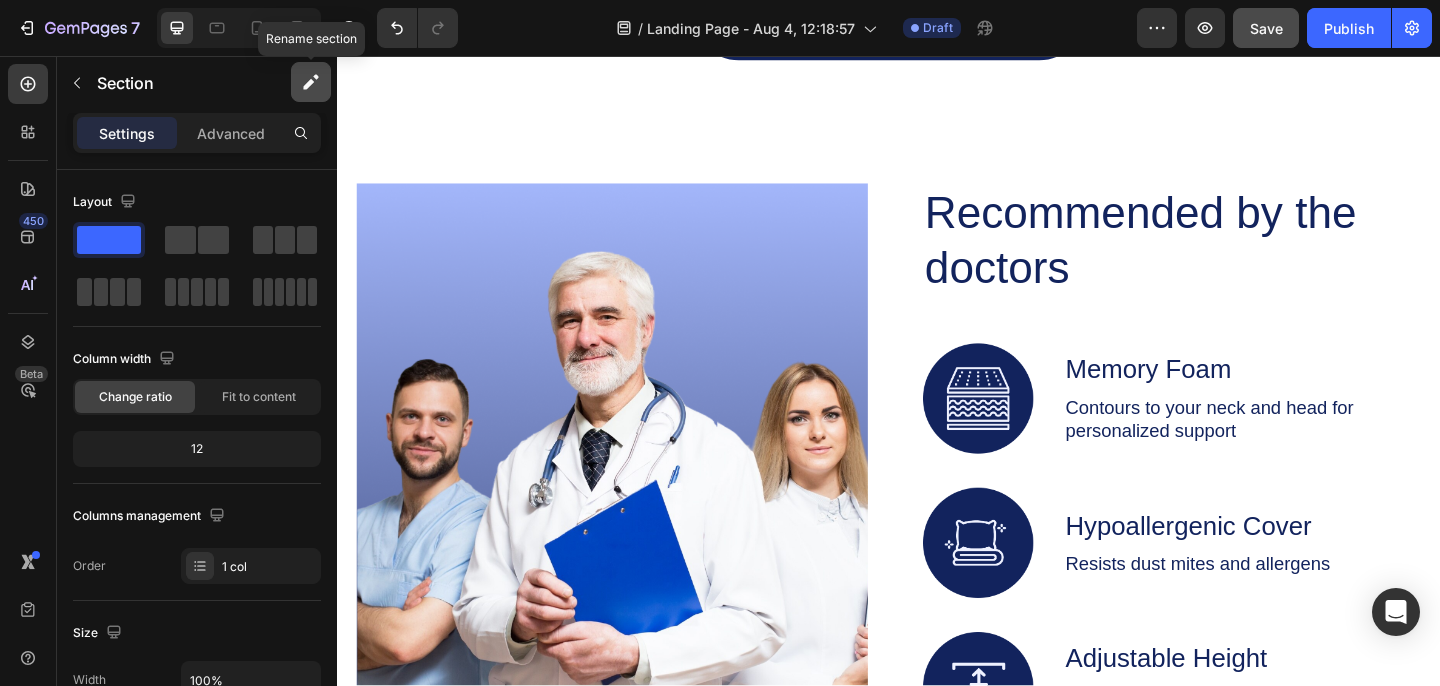 click 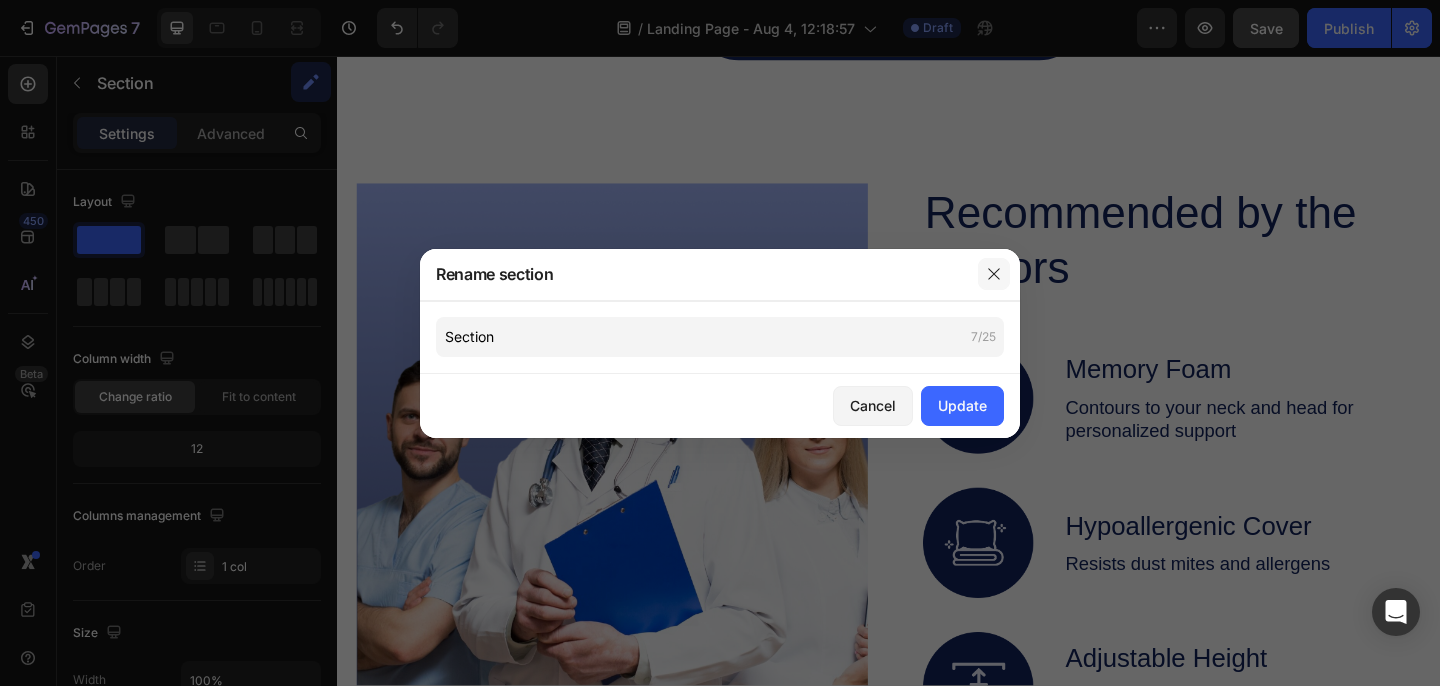 click at bounding box center [994, 274] 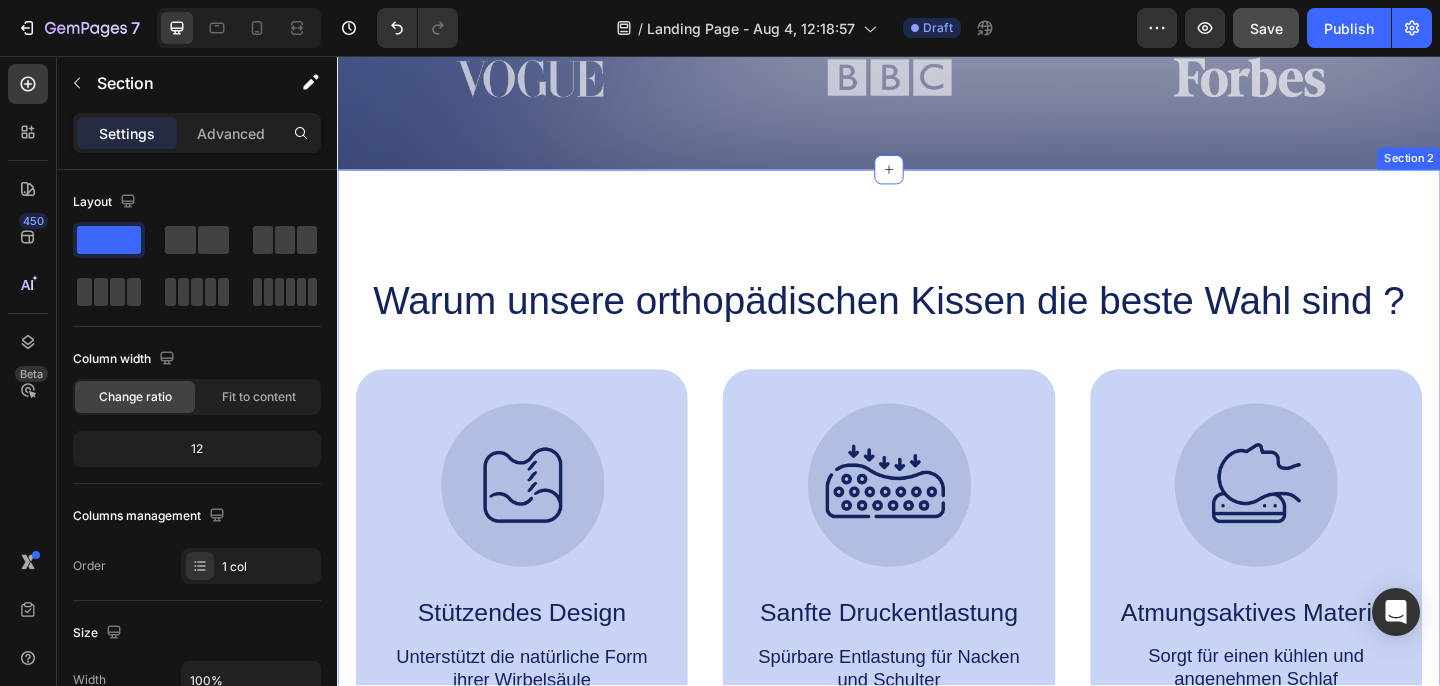 scroll, scrollTop: 1082, scrollLeft: 0, axis: vertical 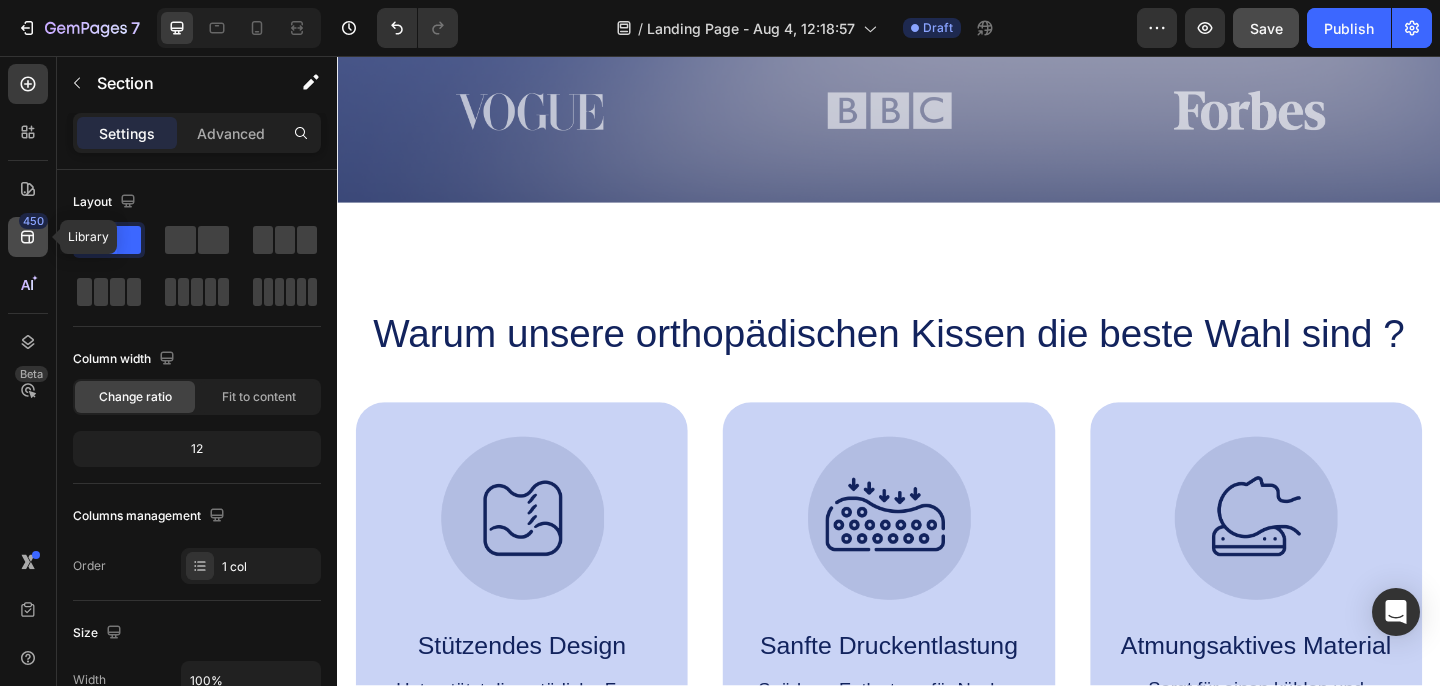 click on "450" 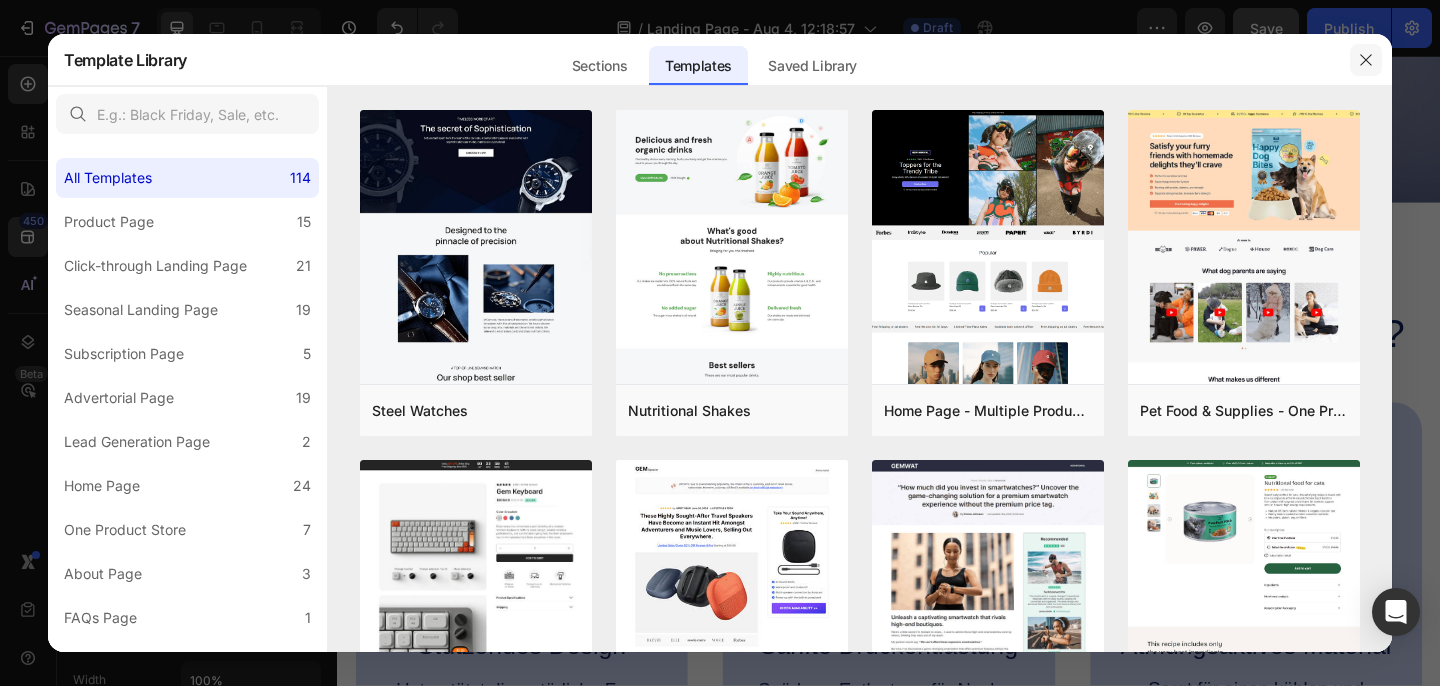 click 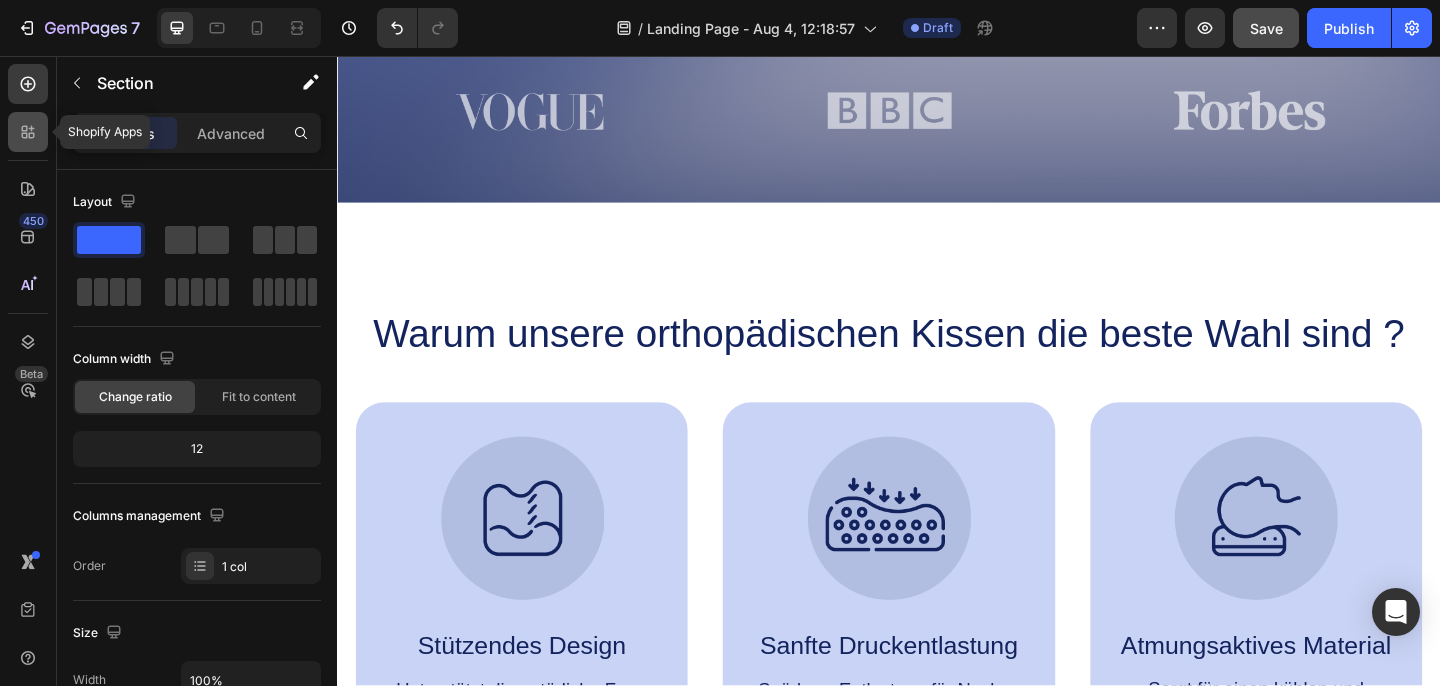click 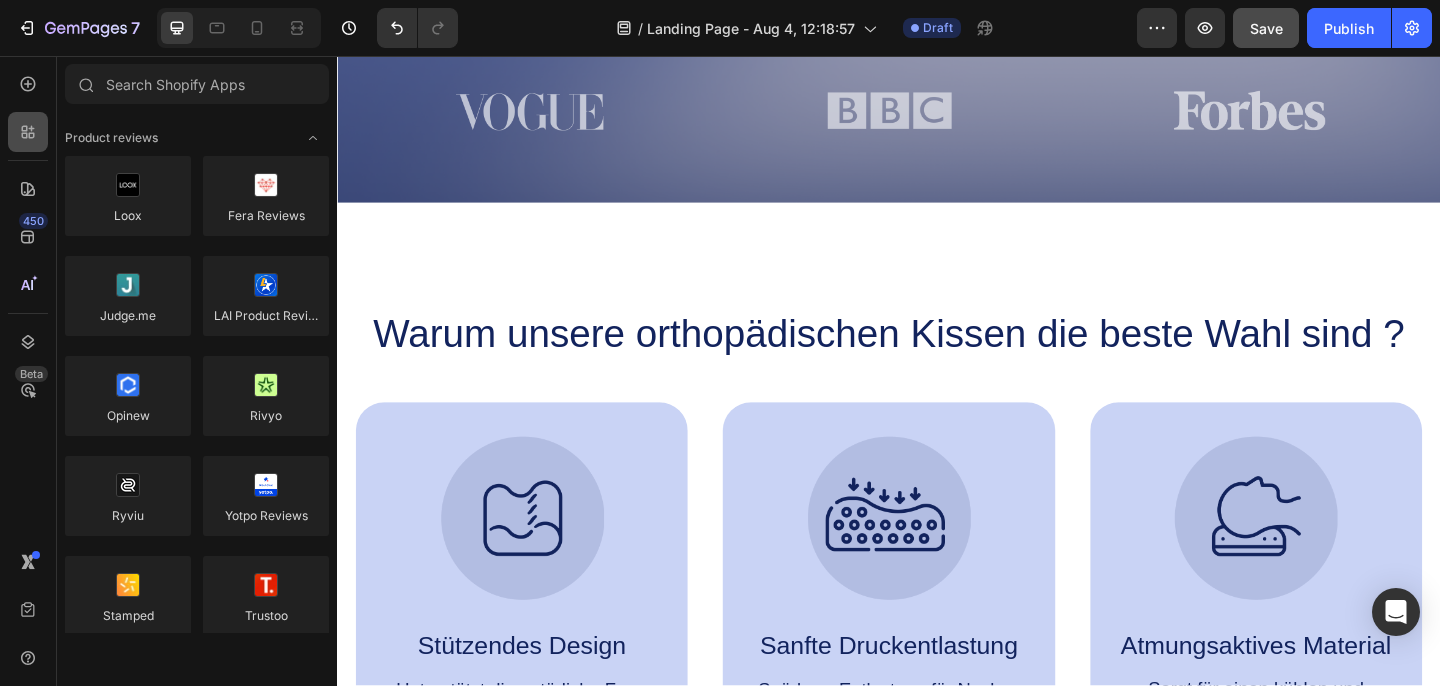 click 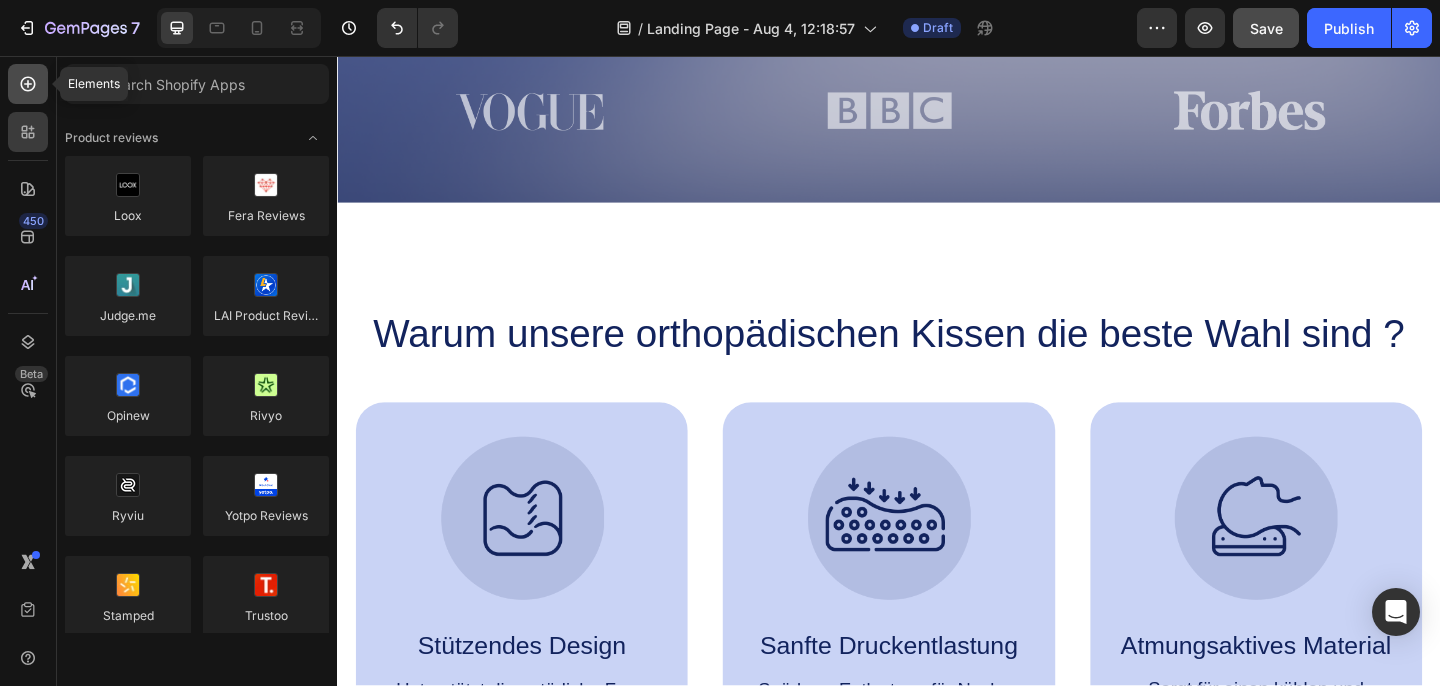 click 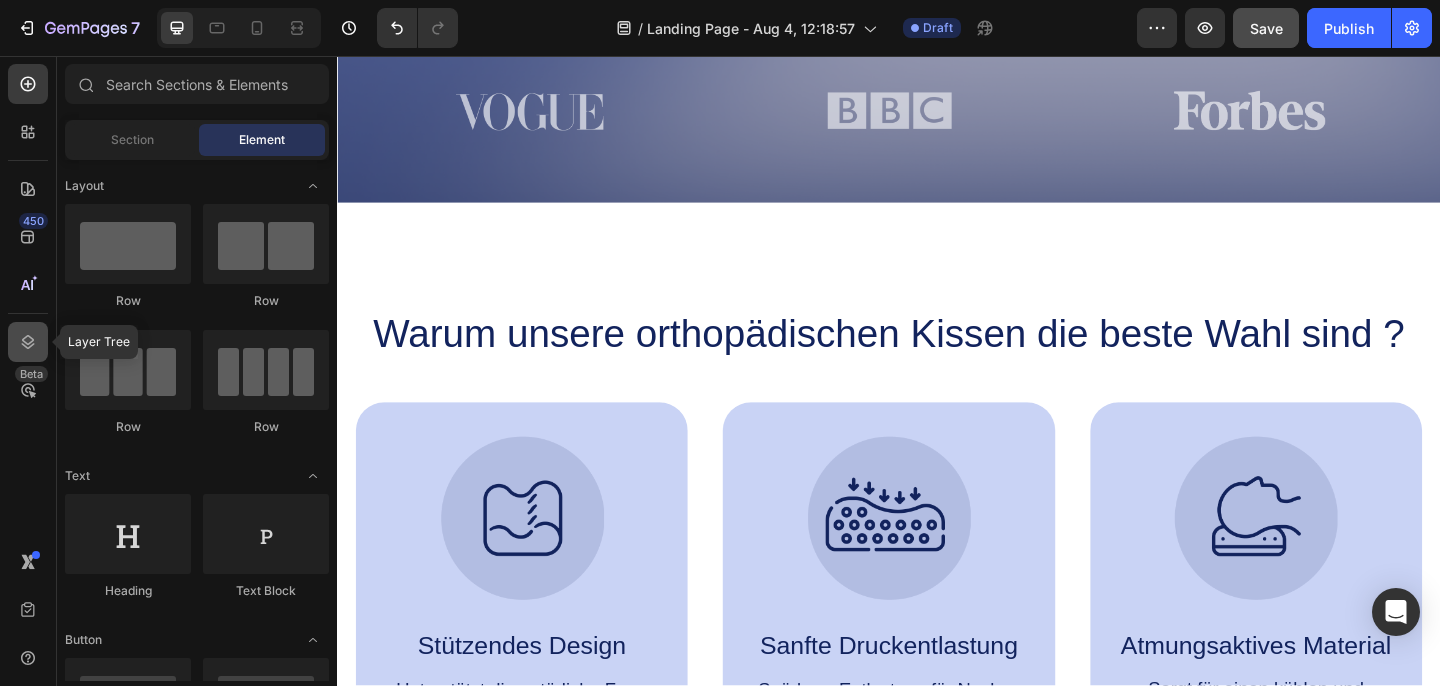 click 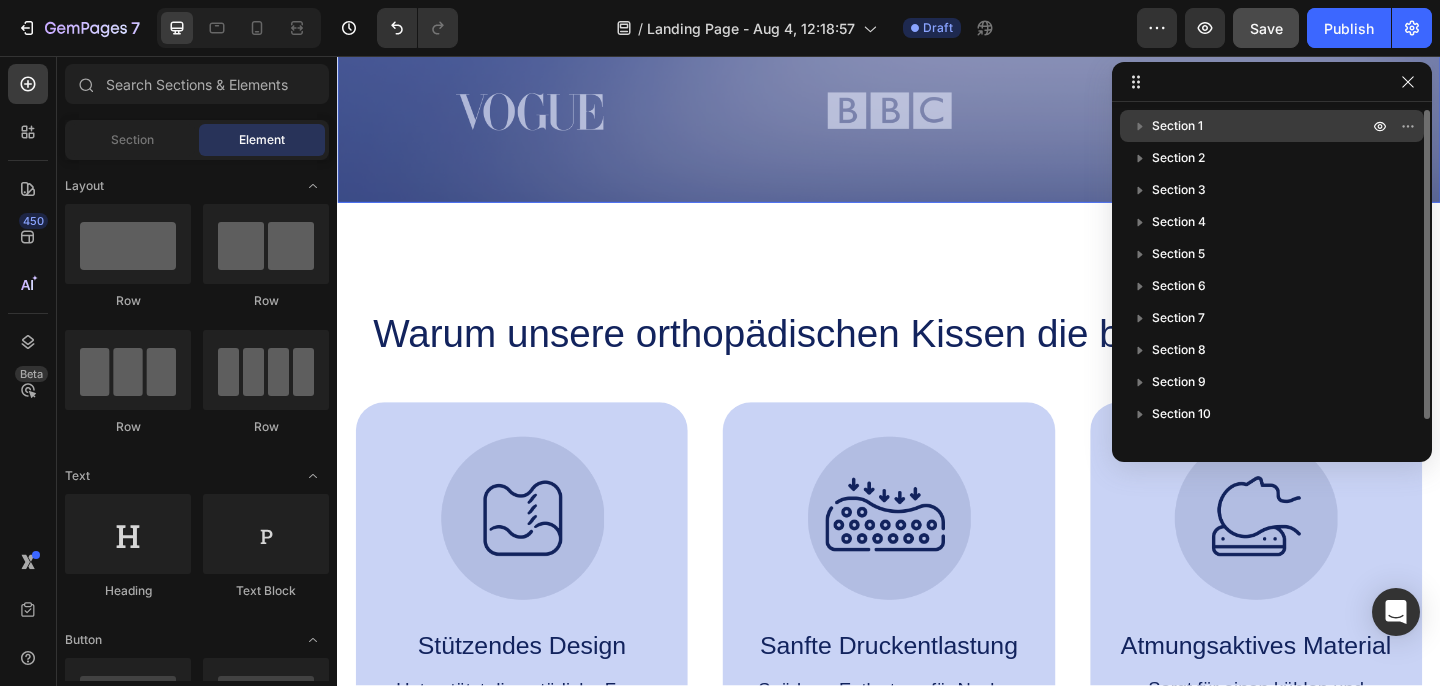 click on "Section 1" at bounding box center [1272, 126] 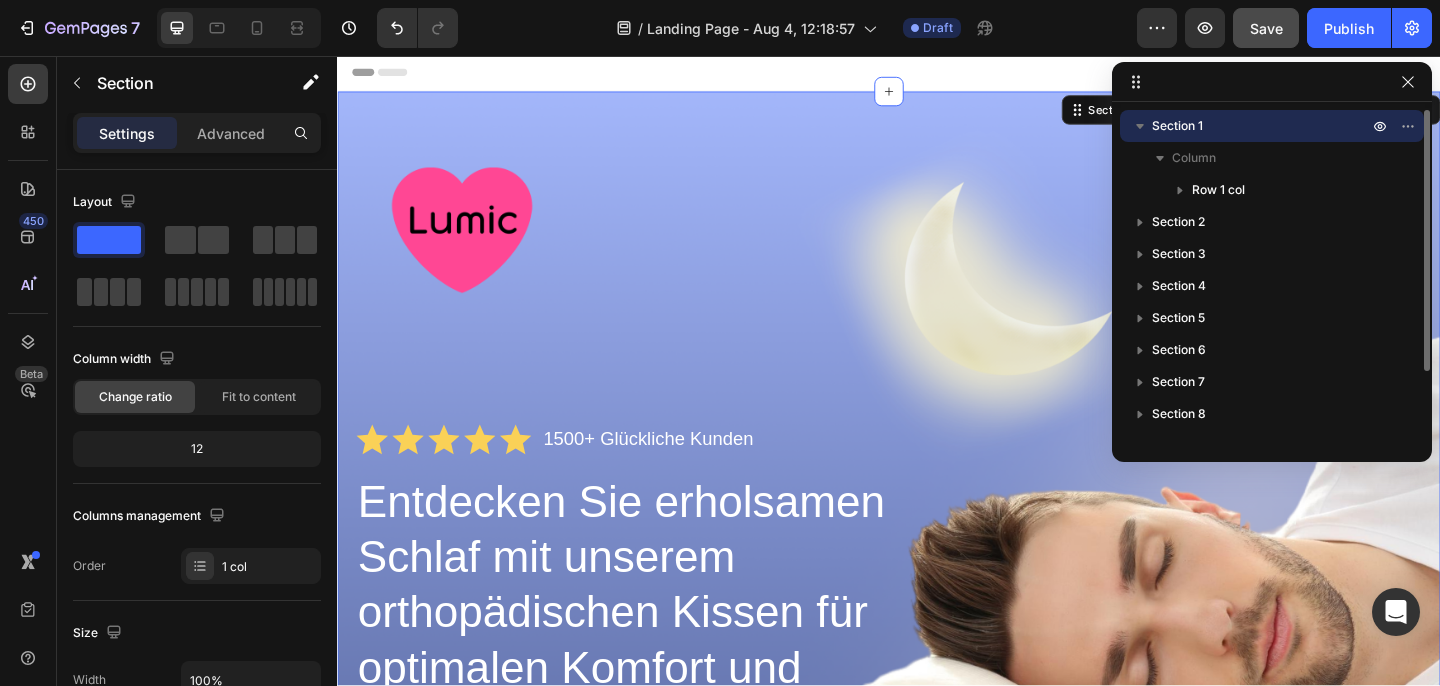 scroll, scrollTop: 0, scrollLeft: 0, axis: both 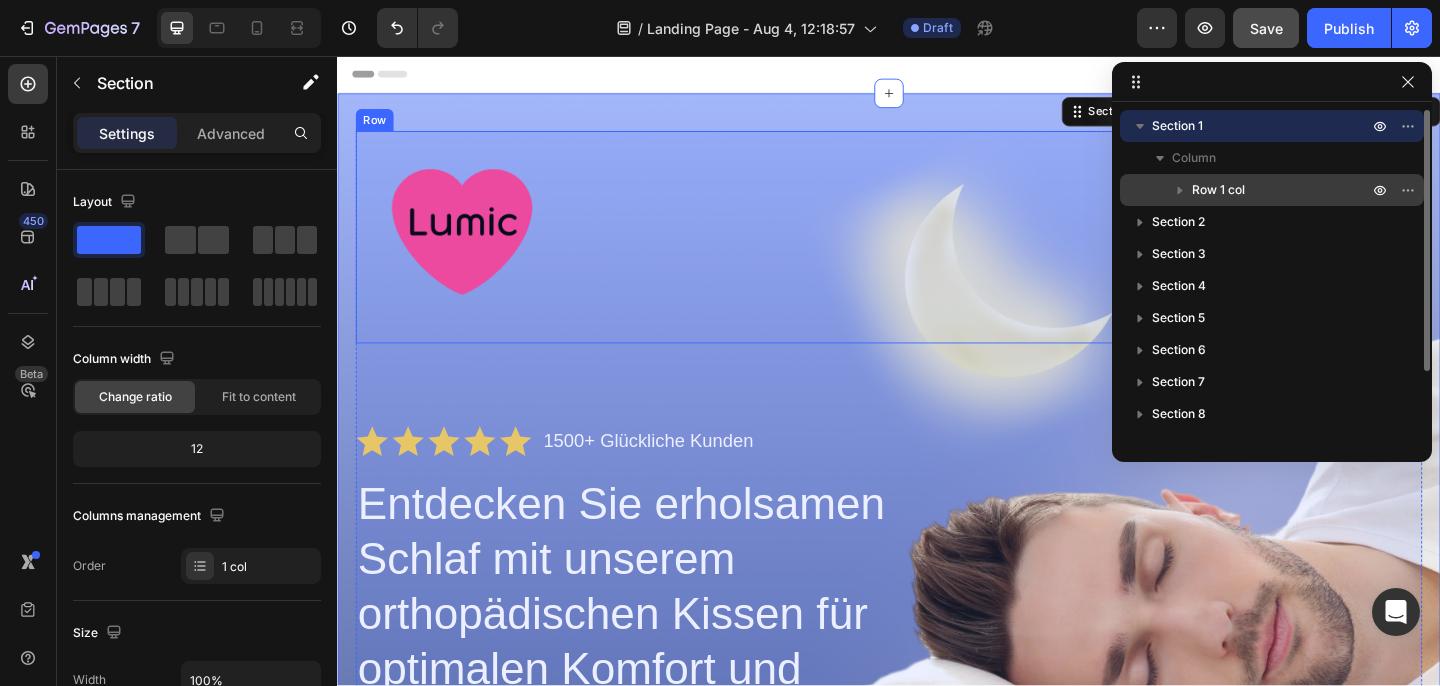 click at bounding box center [1180, 190] 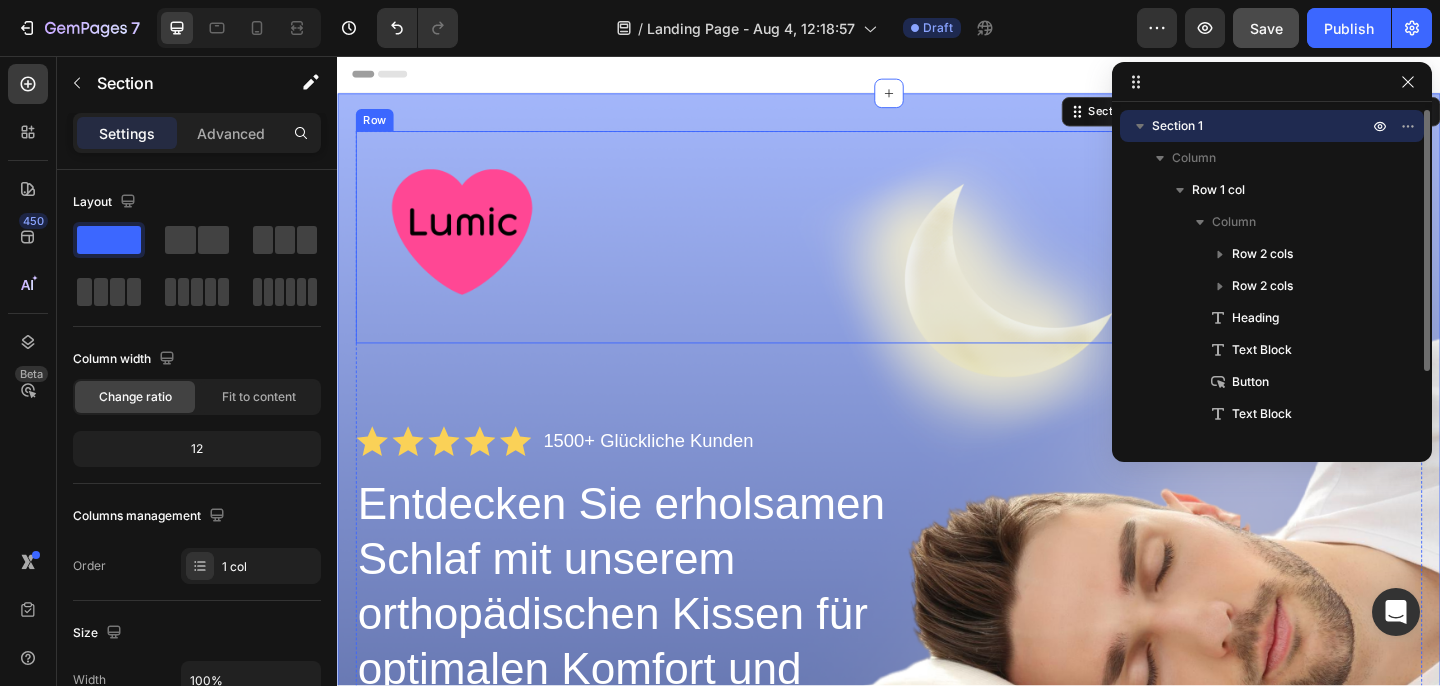click on "Section 1" at bounding box center [1177, 126] 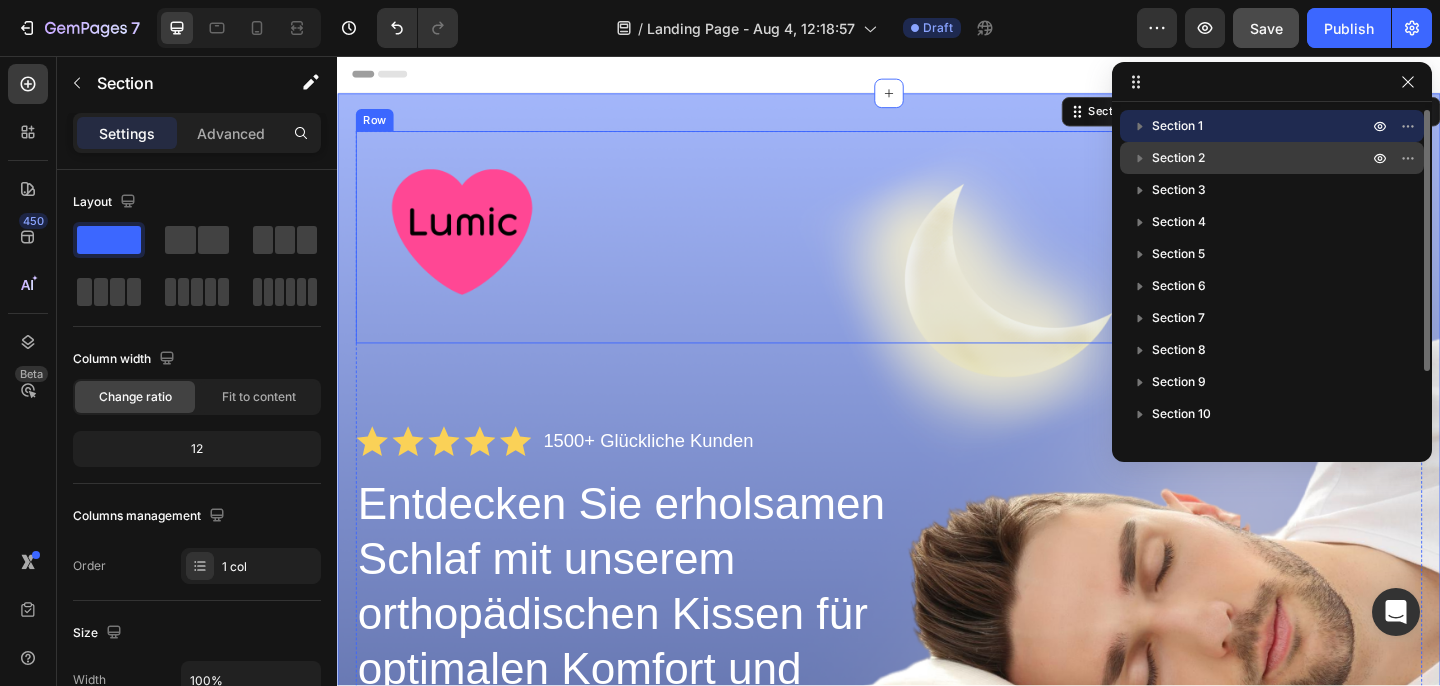 click 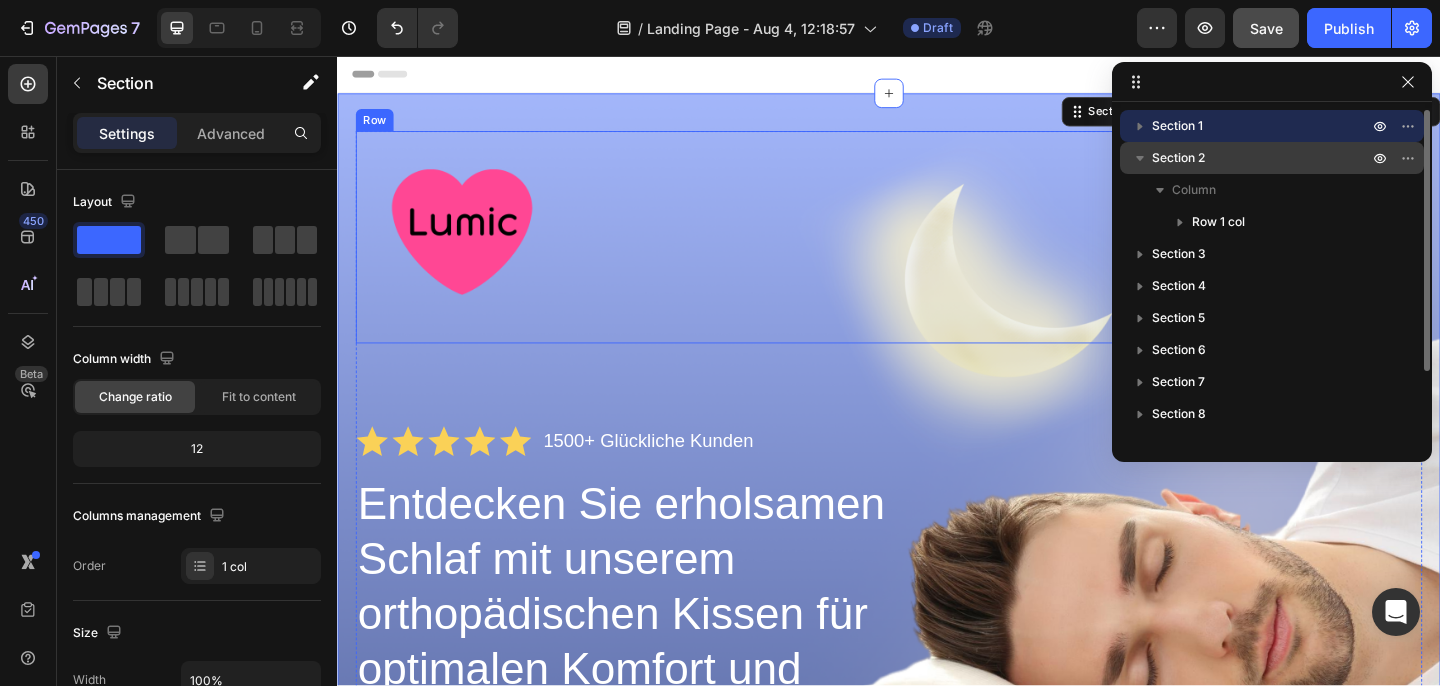 click 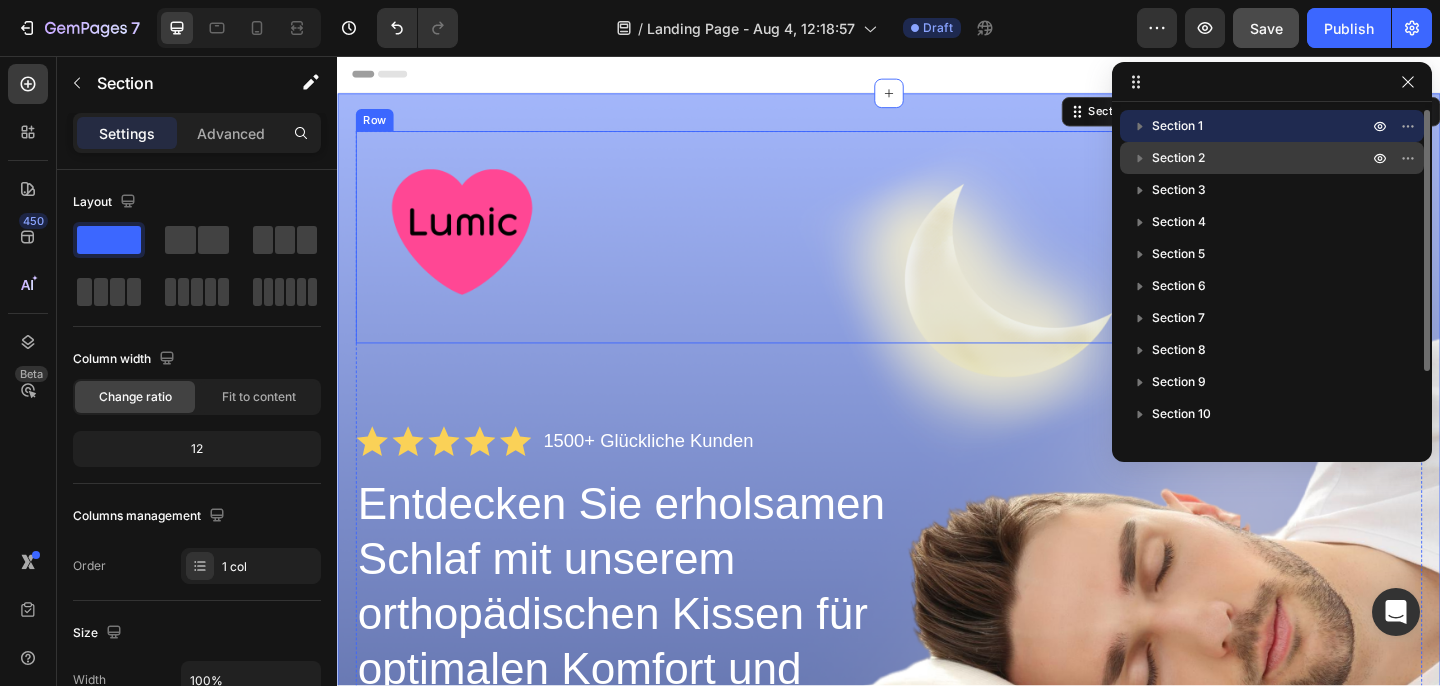 click on "Section 2" at bounding box center [1178, 158] 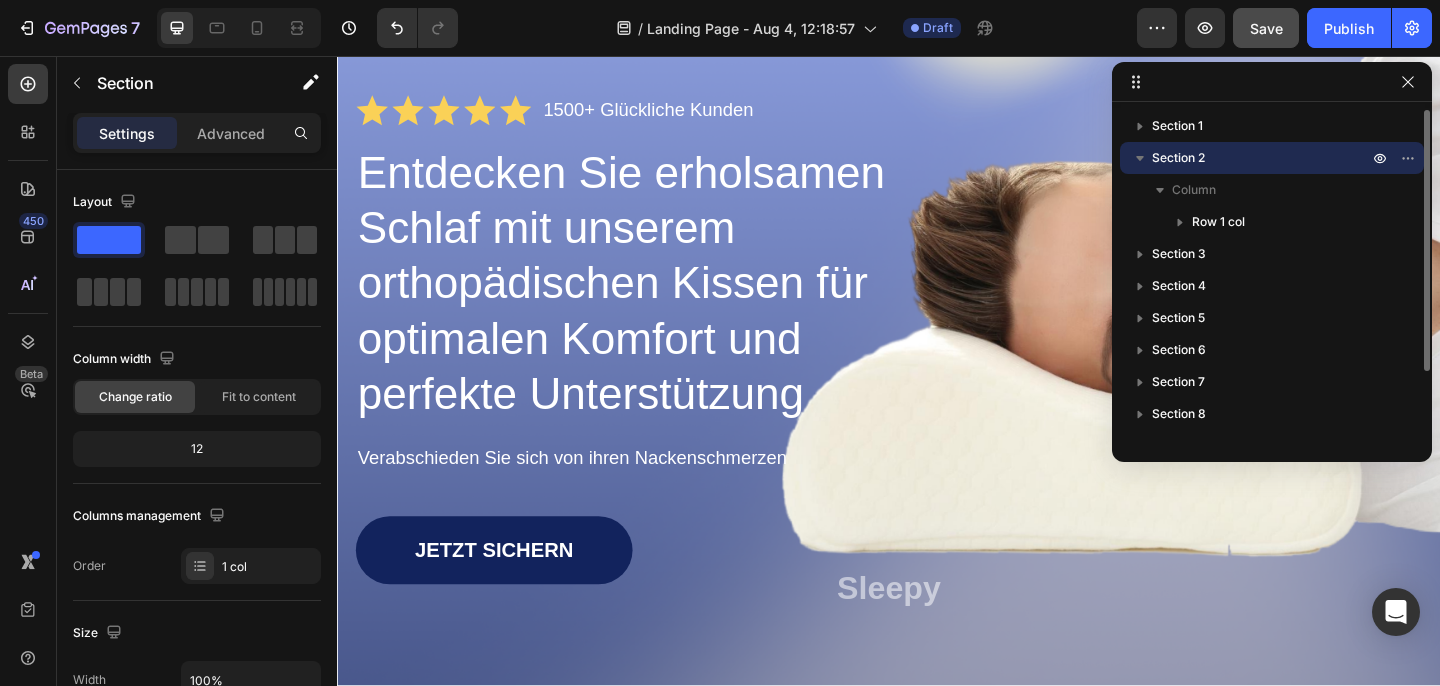 scroll, scrollTop: 1170, scrollLeft: 0, axis: vertical 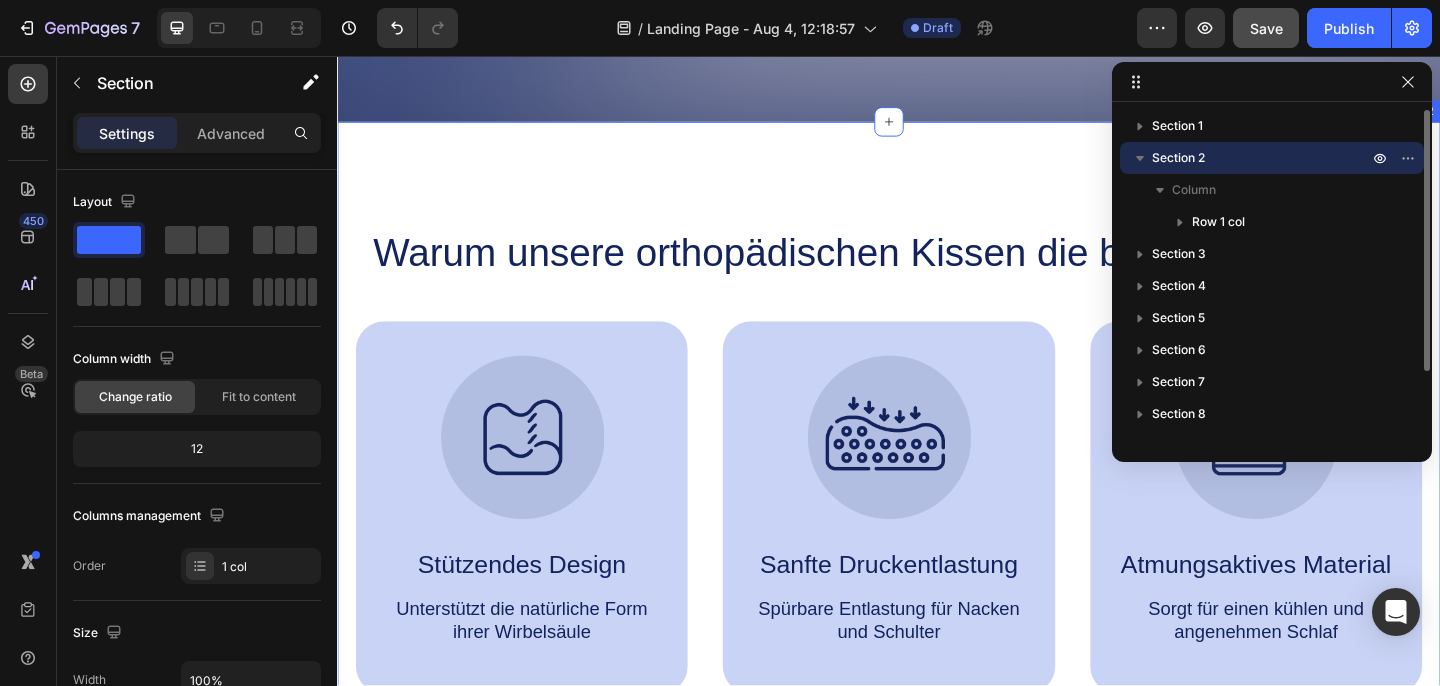 click 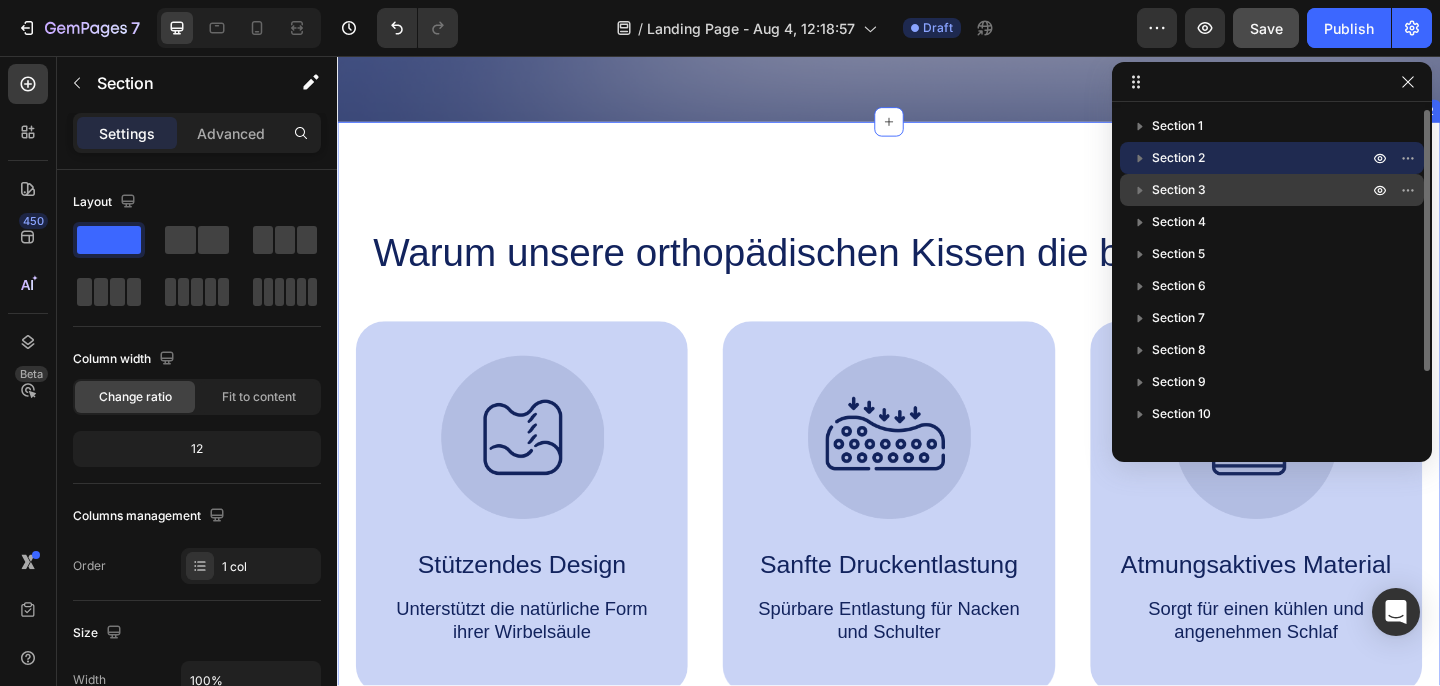click on "Section 3" at bounding box center [1179, 190] 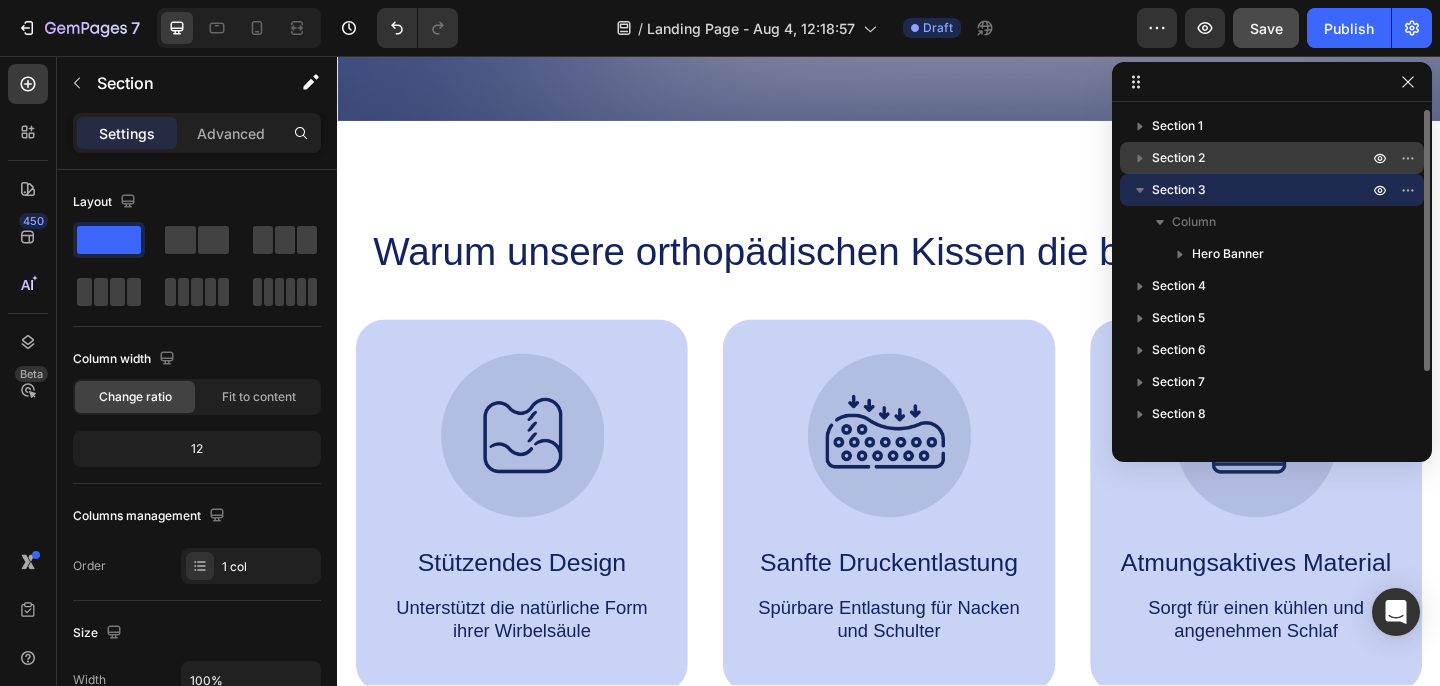 scroll, scrollTop: 1901, scrollLeft: 0, axis: vertical 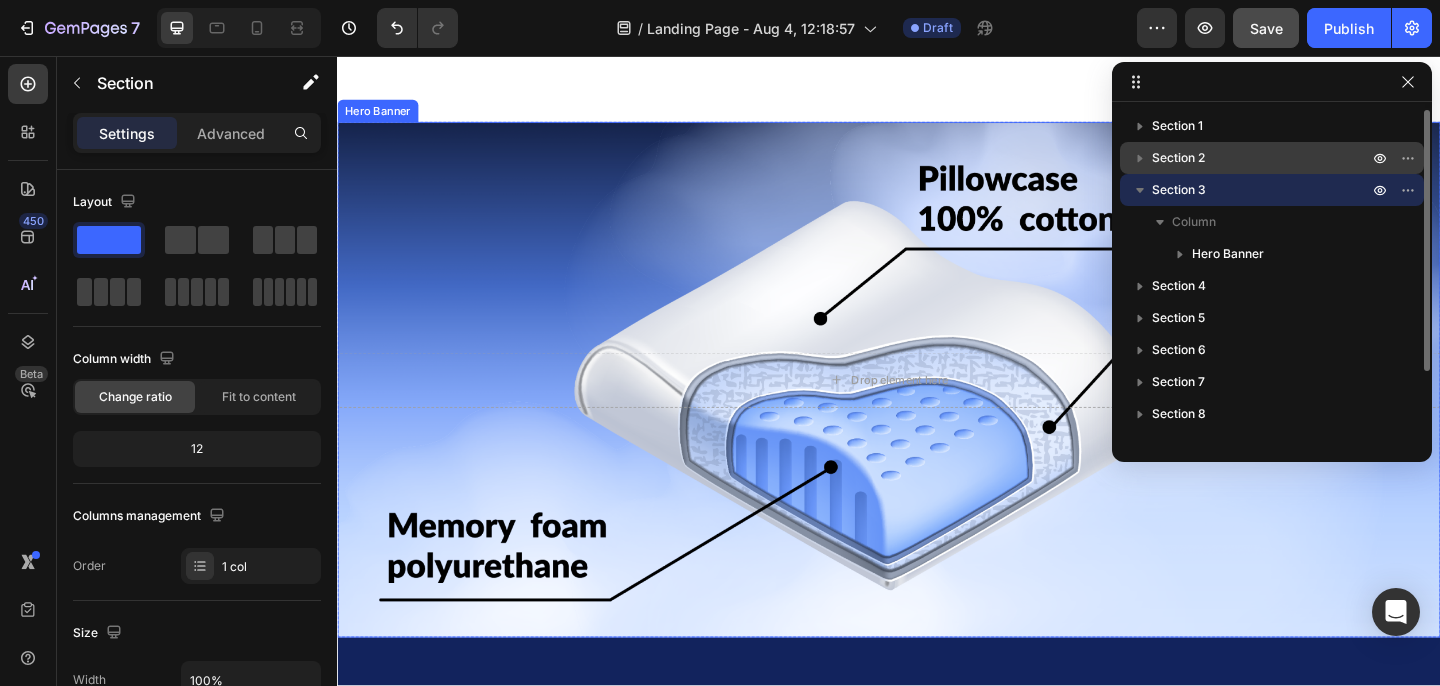 click at bounding box center (1140, 190) 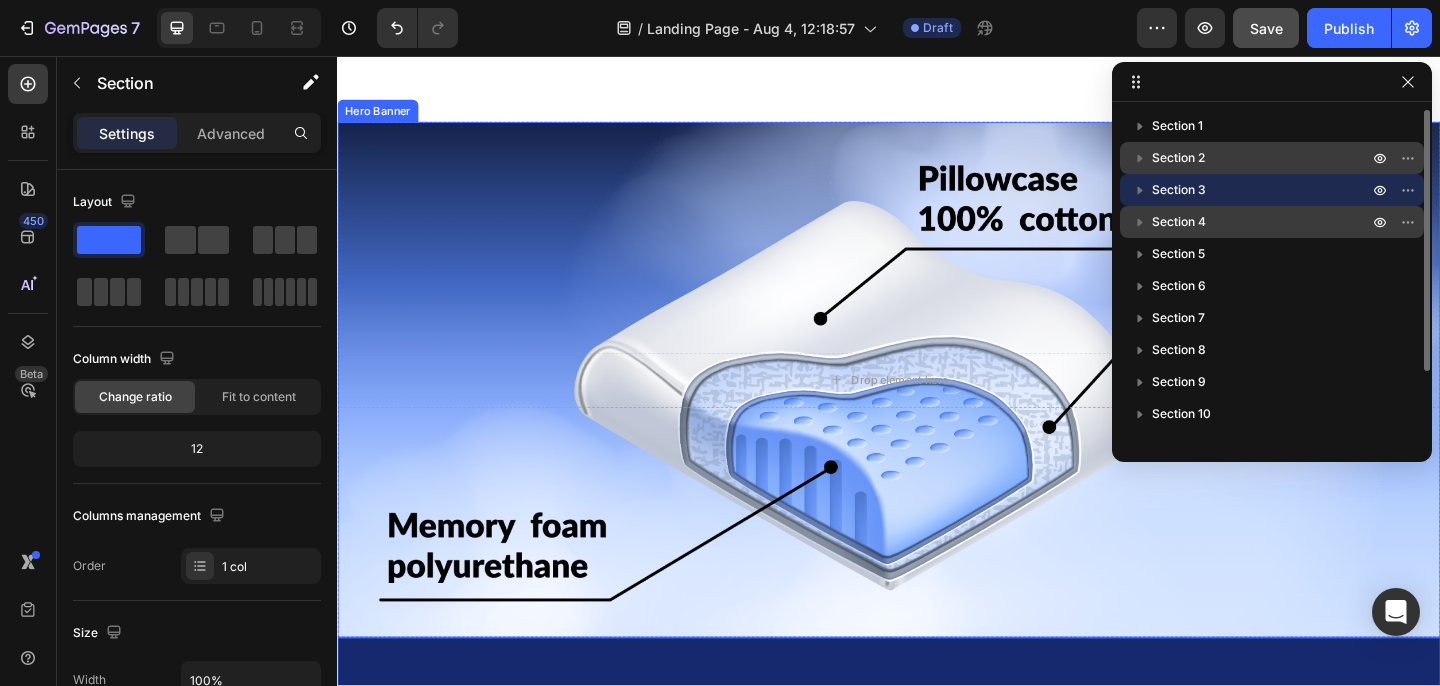 click 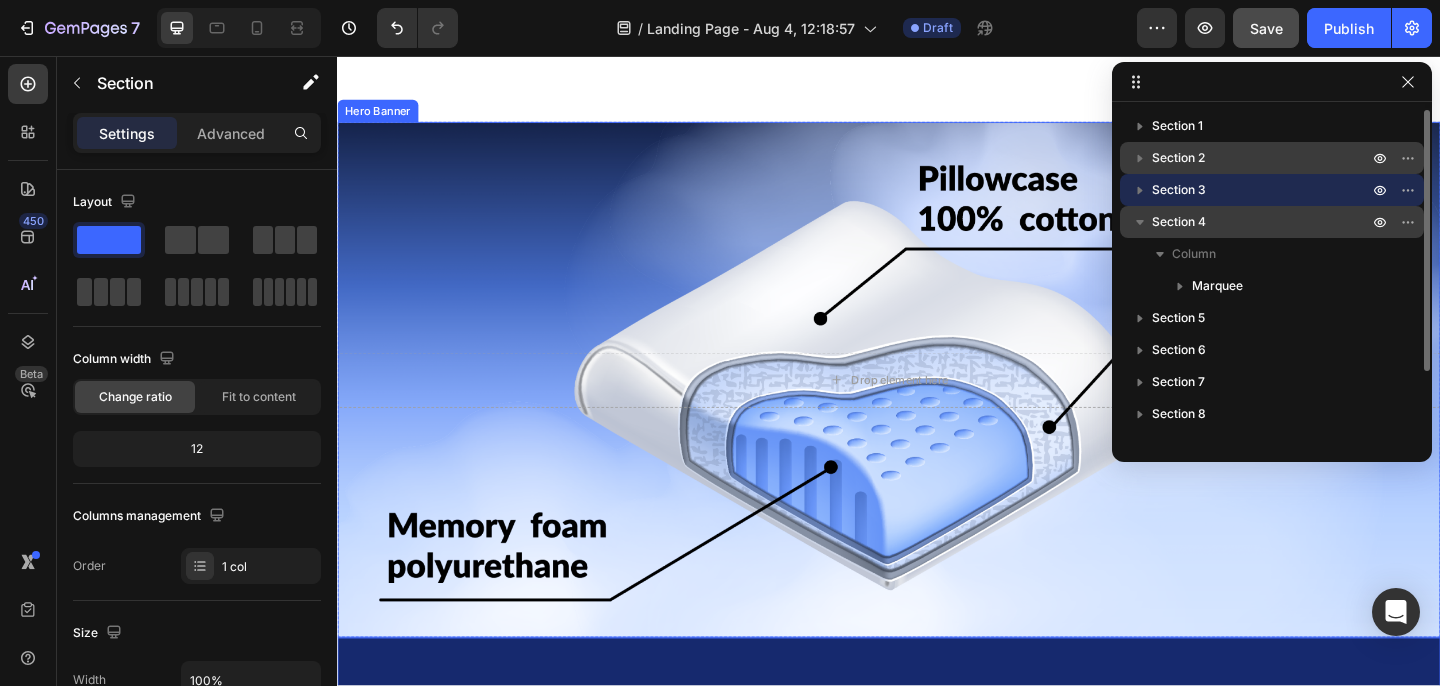 click 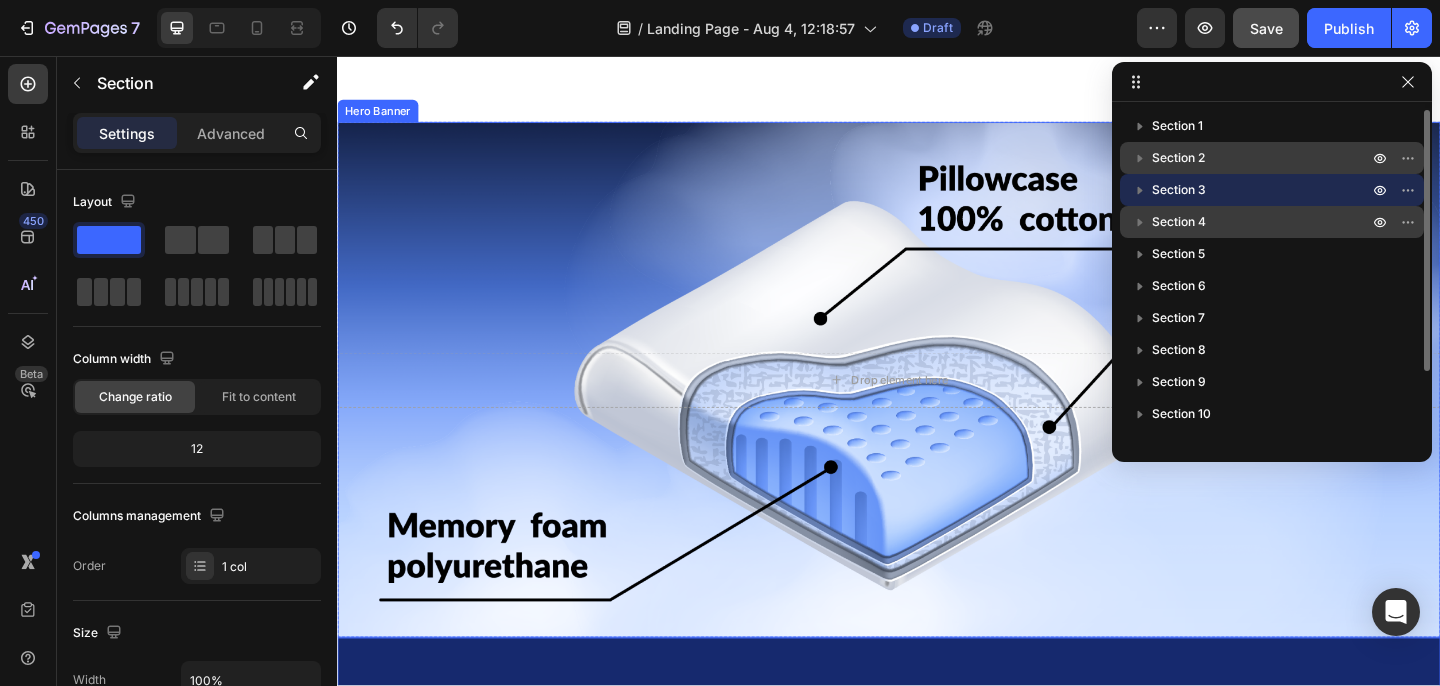 click on "Section 4" at bounding box center (1179, 222) 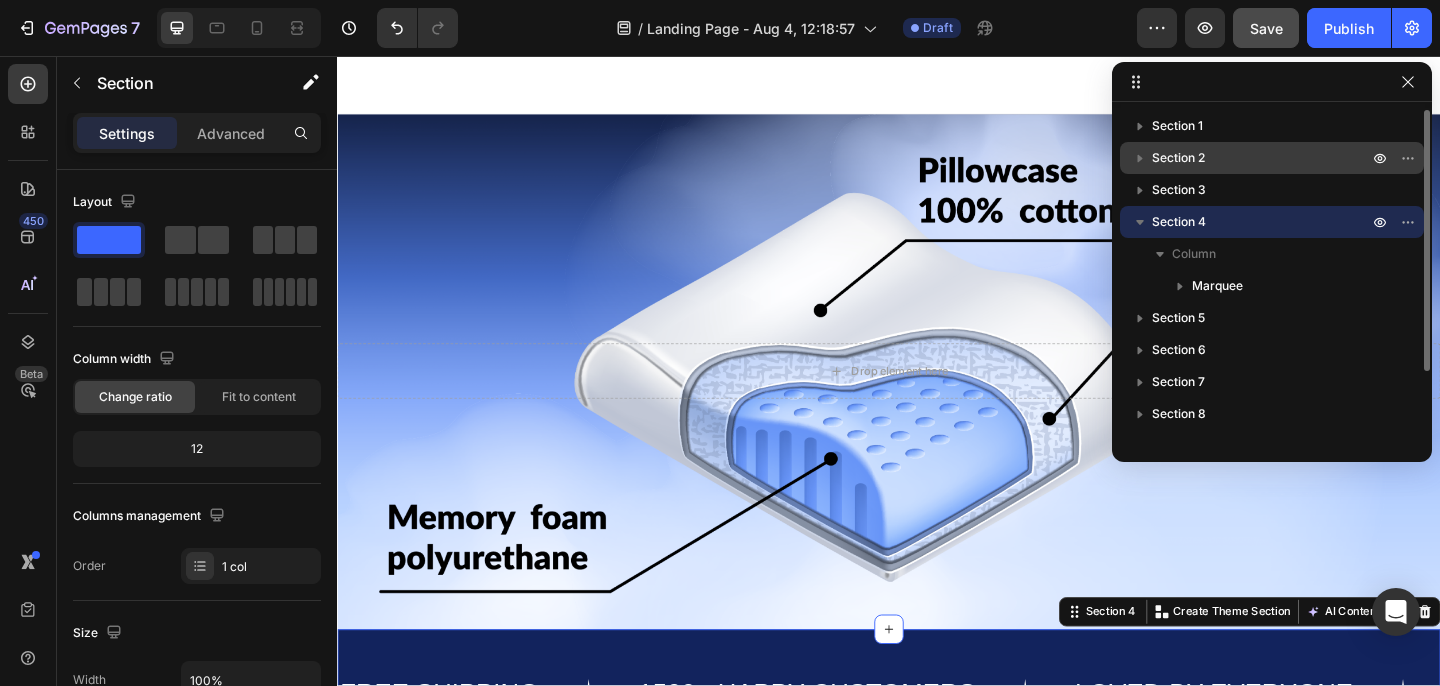 scroll, scrollTop: 2462, scrollLeft: 0, axis: vertical 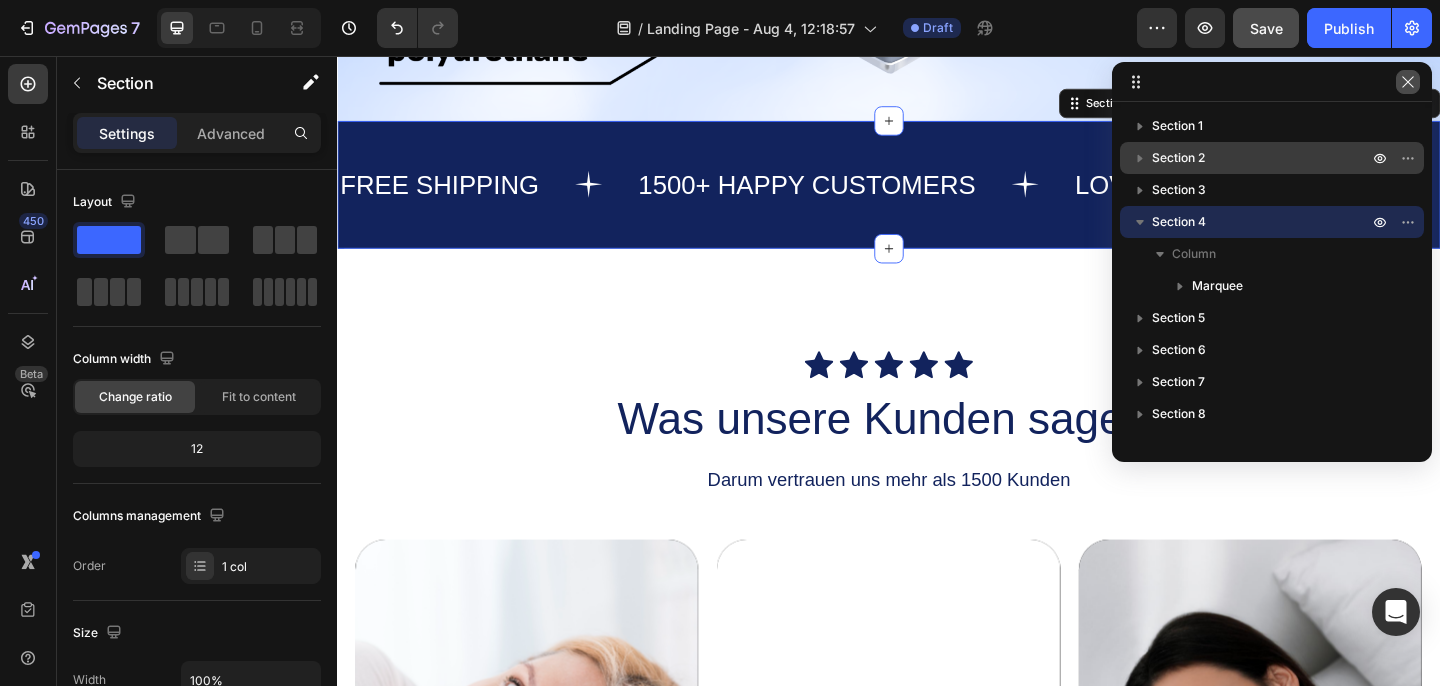 click at bounding box center (1408, 82) 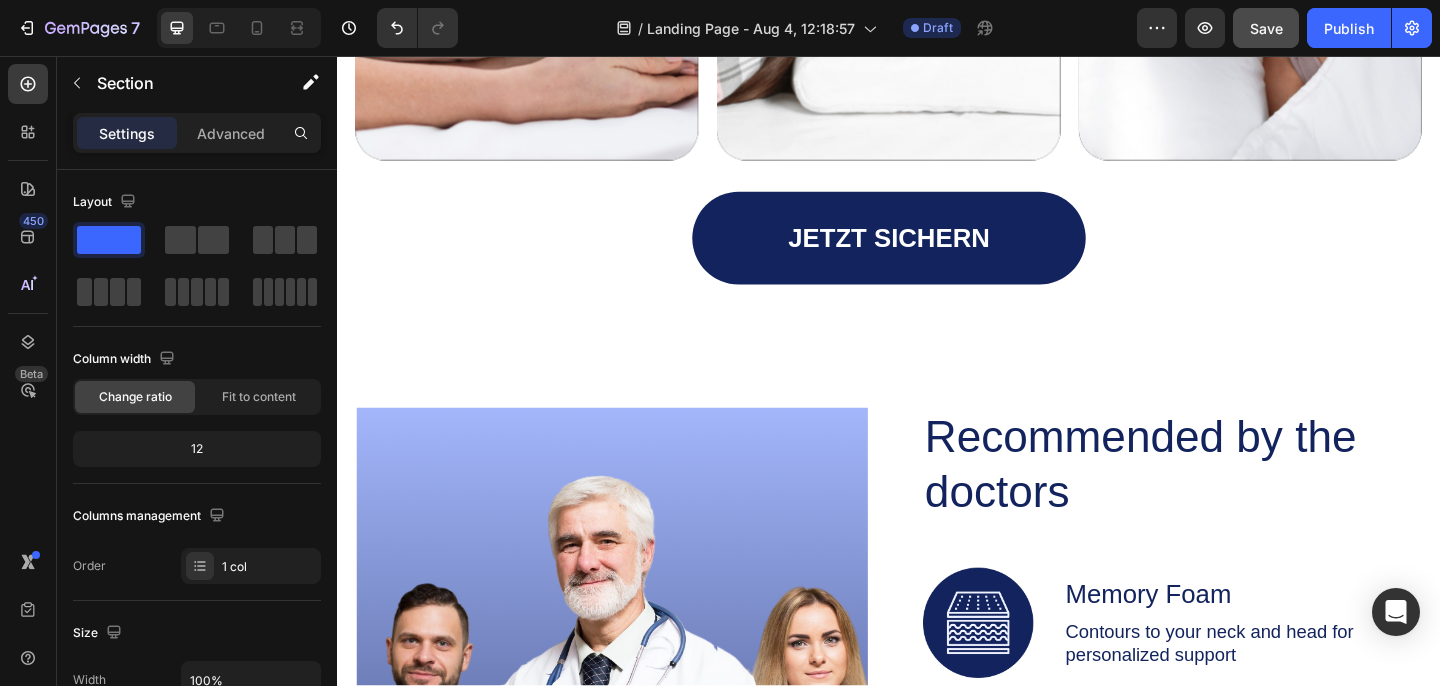 scroll, scrollTop: 3388, scrollLeft: 0, axis: vertical 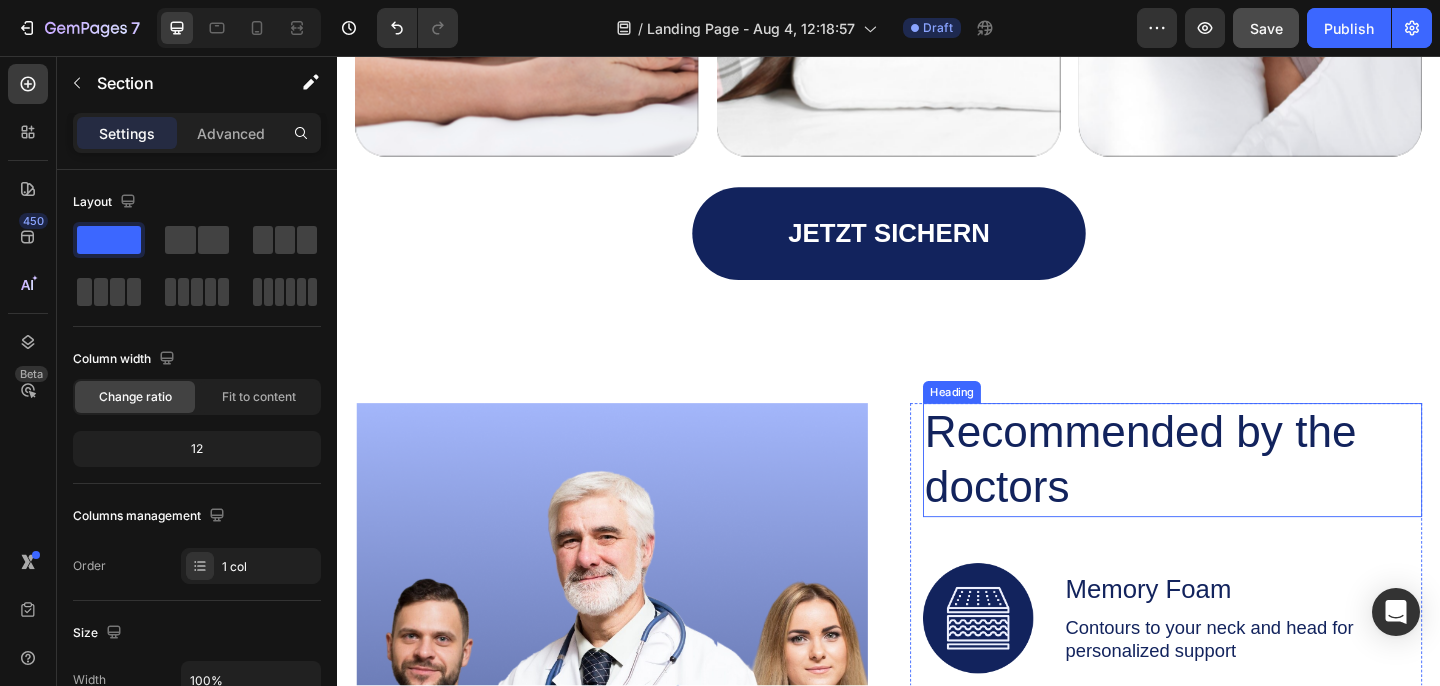 click on "Recommended by the doctors" at bounding box center [1229, 496] 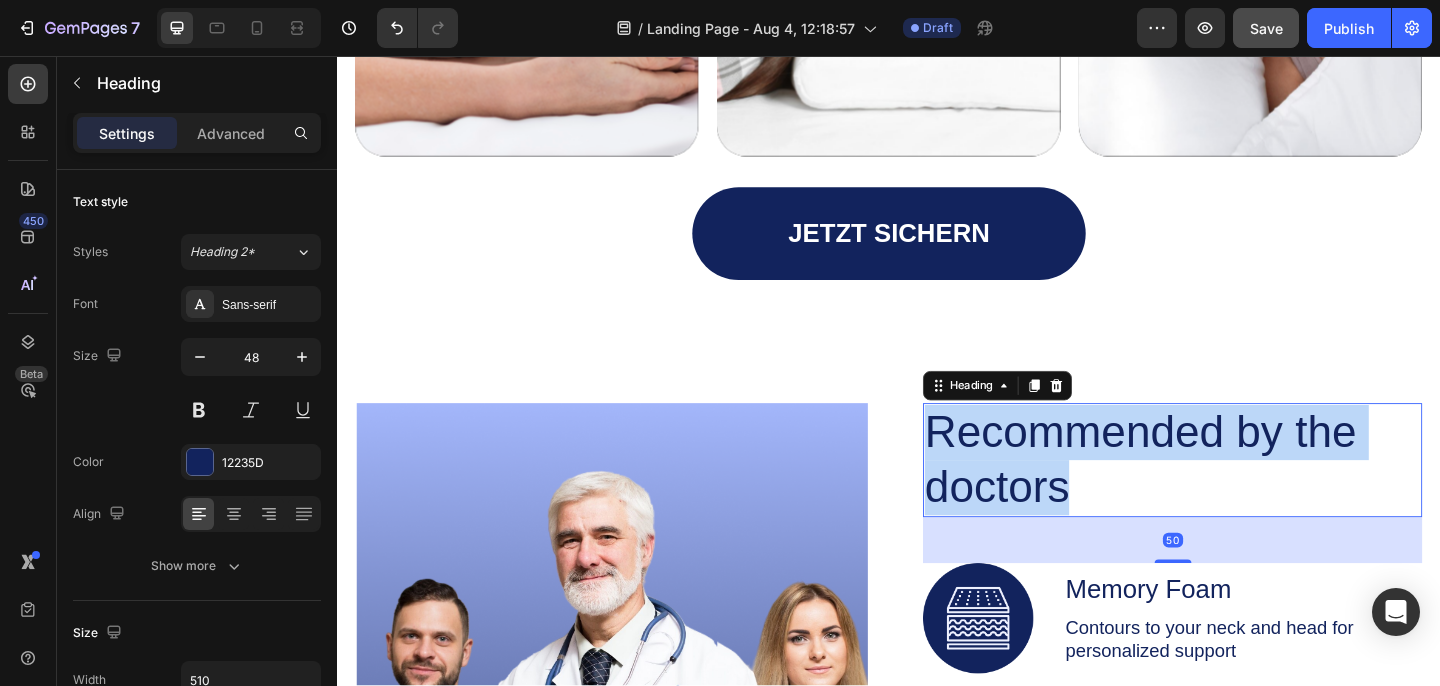 click on "Recommended by the doctors" at bounding box center (1229, 496) 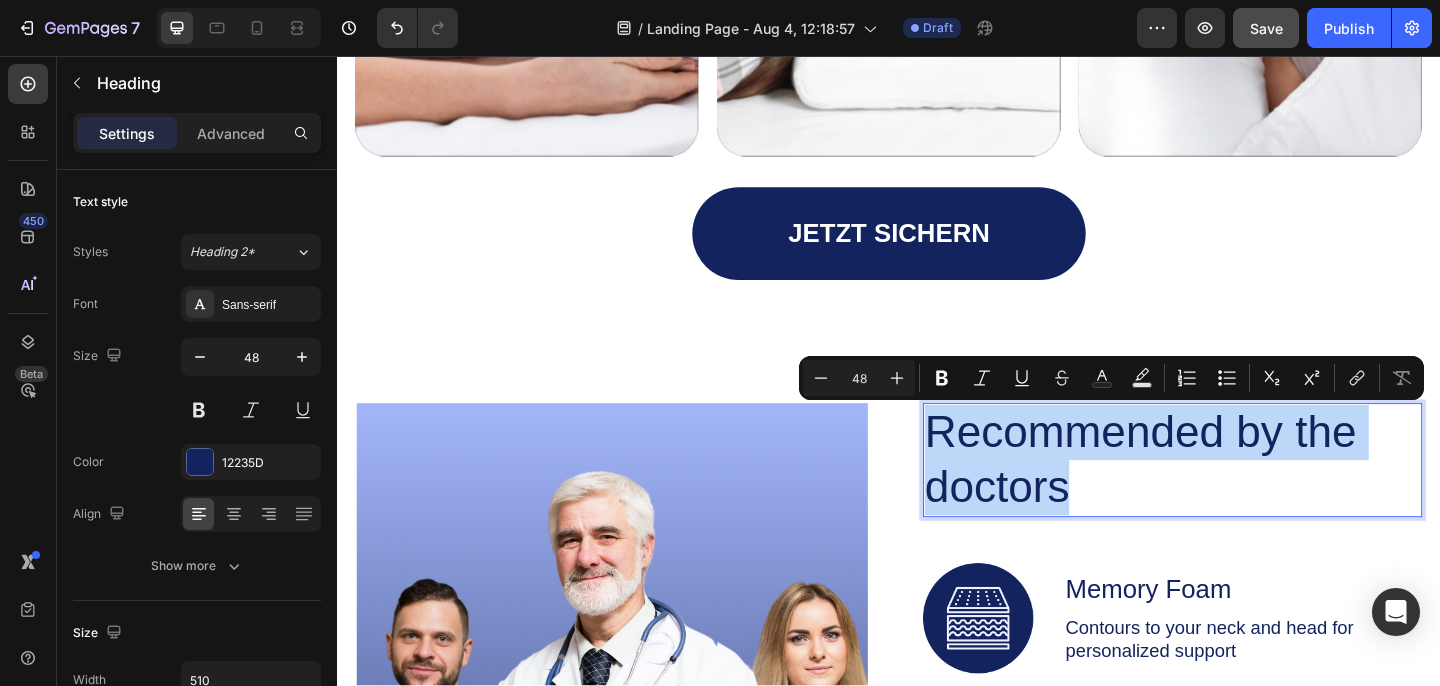 copy on "Recommended by the doctors" 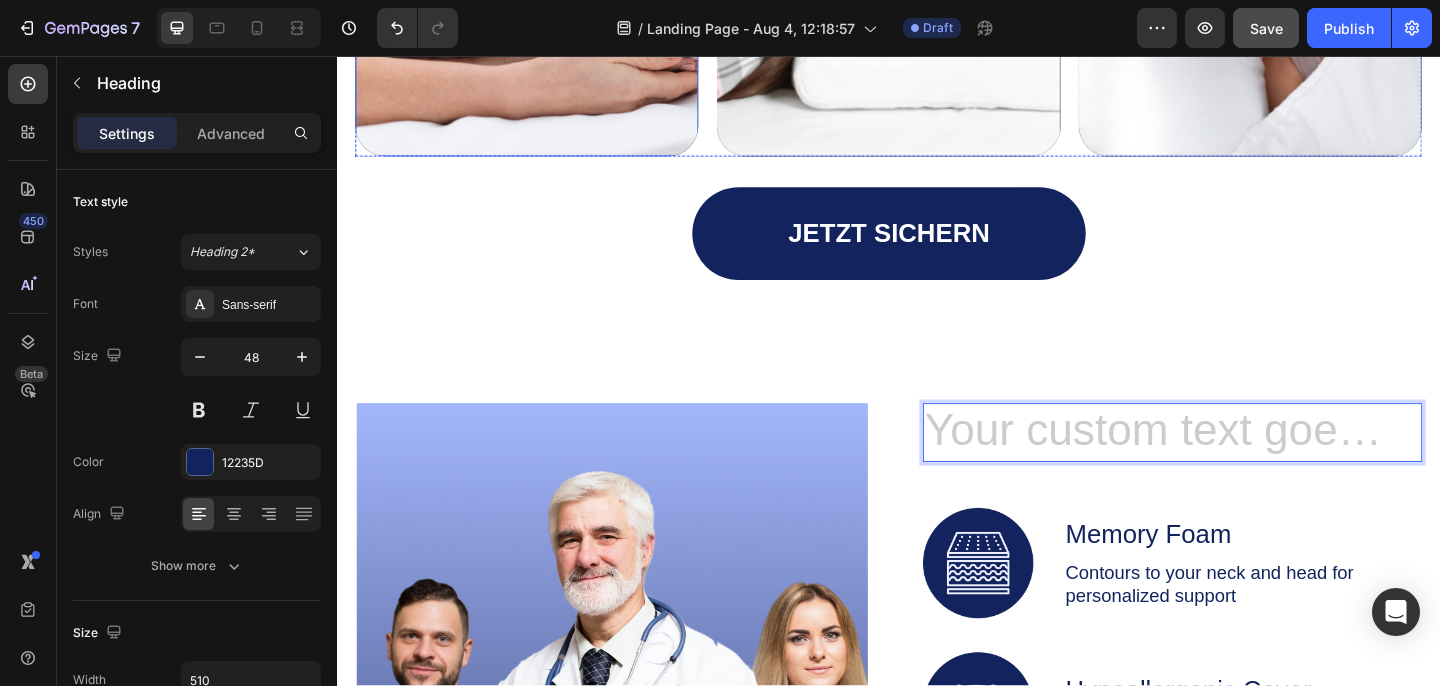 click 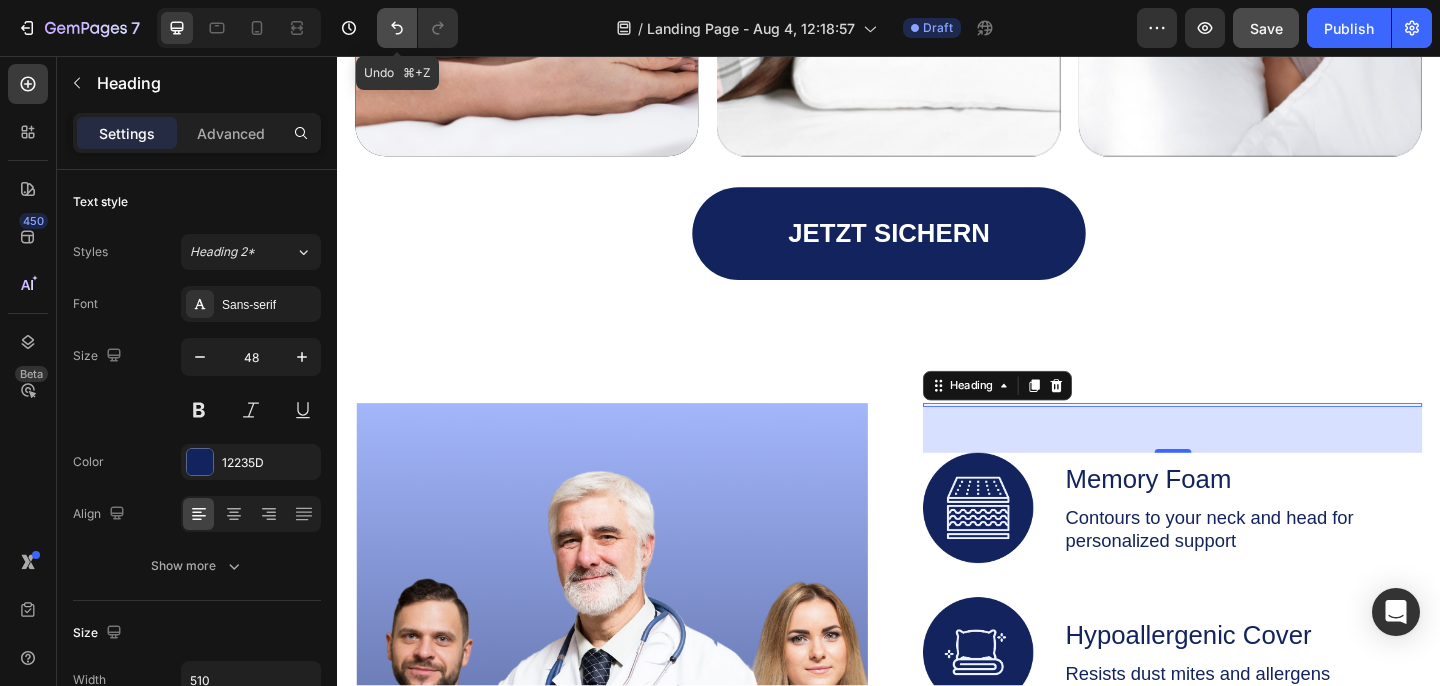 click 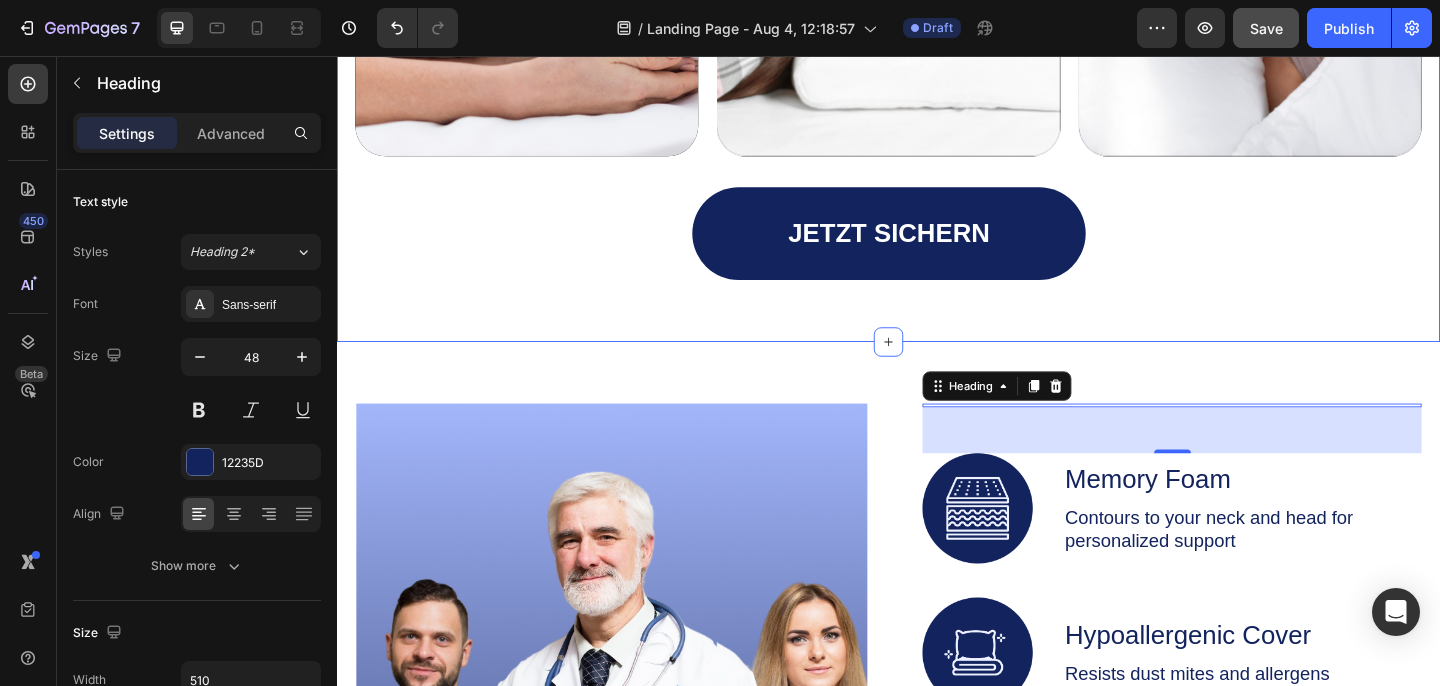 click on "Icon
Icon
Icon
Icon
Icon Icon List Was unsere Kunden sagen: Heading Darum vertrauen uns mehr als 1500 Kunden Text Block Video Video Video Carousel Jetzt Sichern Button Row Section 5" at bounding box center [937, -147] 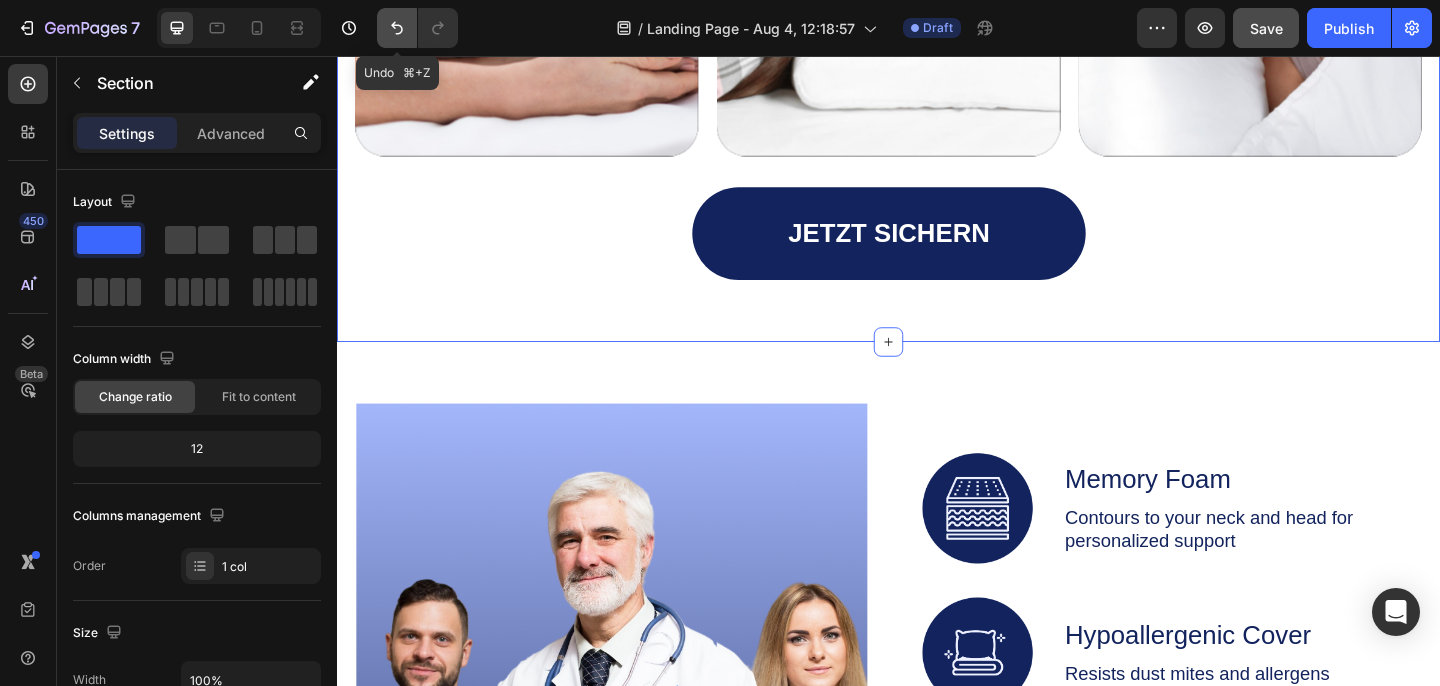 click 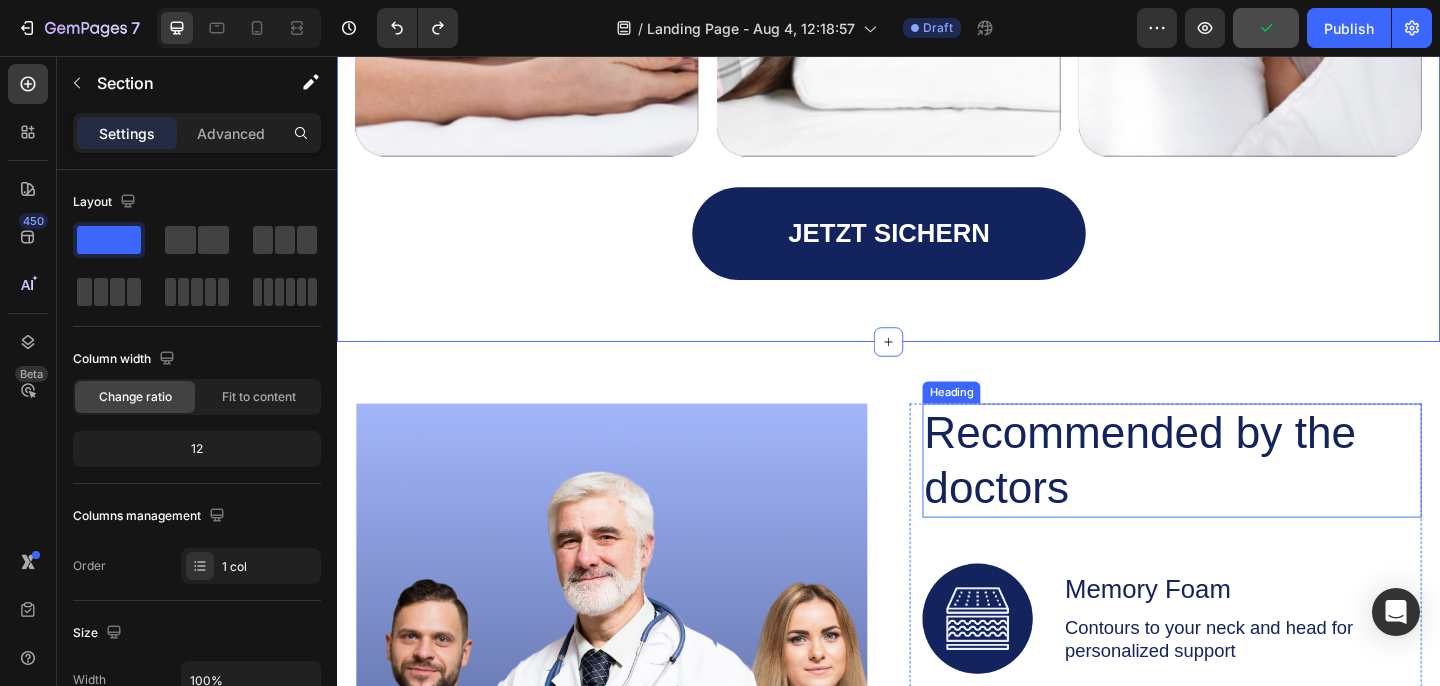 click on "Recommended by the doctors" at bounding box center [1229, 496] 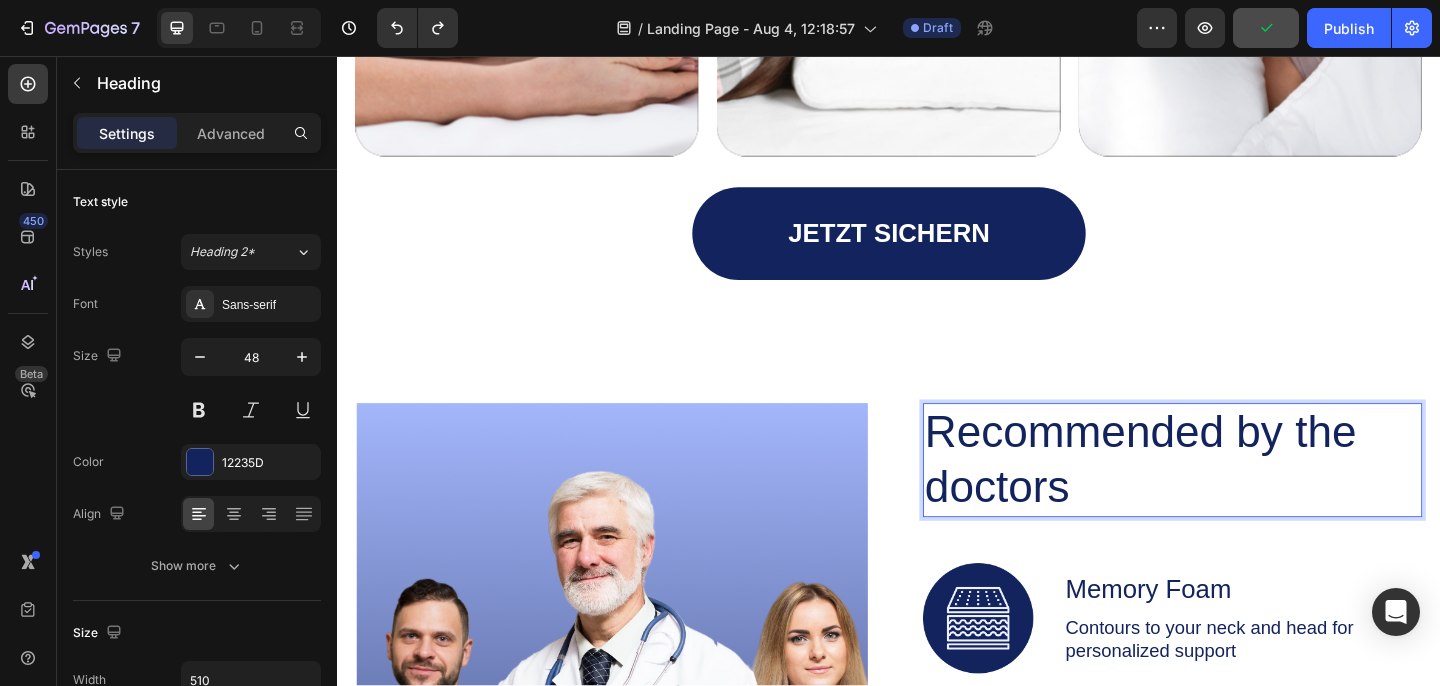 click on "Recommended by the doctors" at bounding box center [1229, 496] 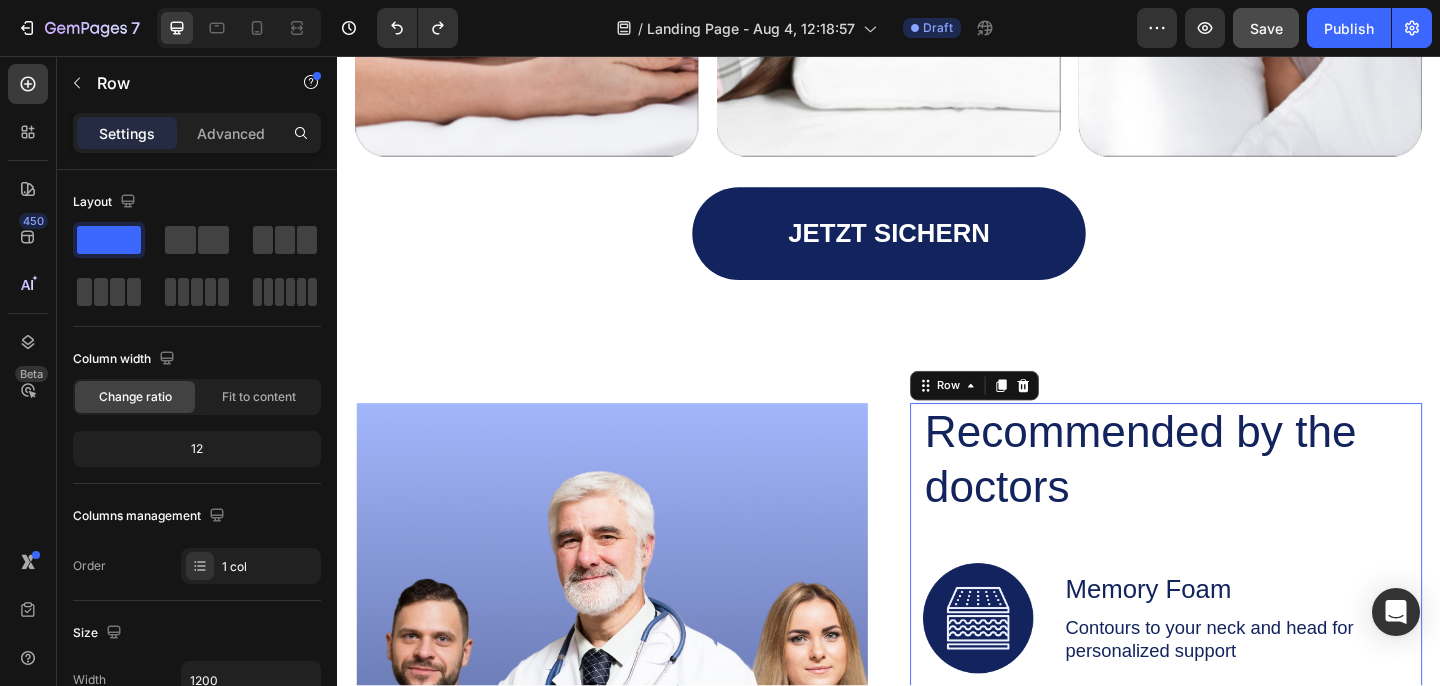 click on "Recommended by the doctors Heading Image Memory Foam Text Block Contours to your neck and head for personalized support Text Block Row Image Hypoallergenic Cover Text Block Resists dust mites and allergens Text Block Row Image Adjustable Height Text Block Customize pillow loft to your preference Text Block Row Row   0" at bounding box center (1238, 738) 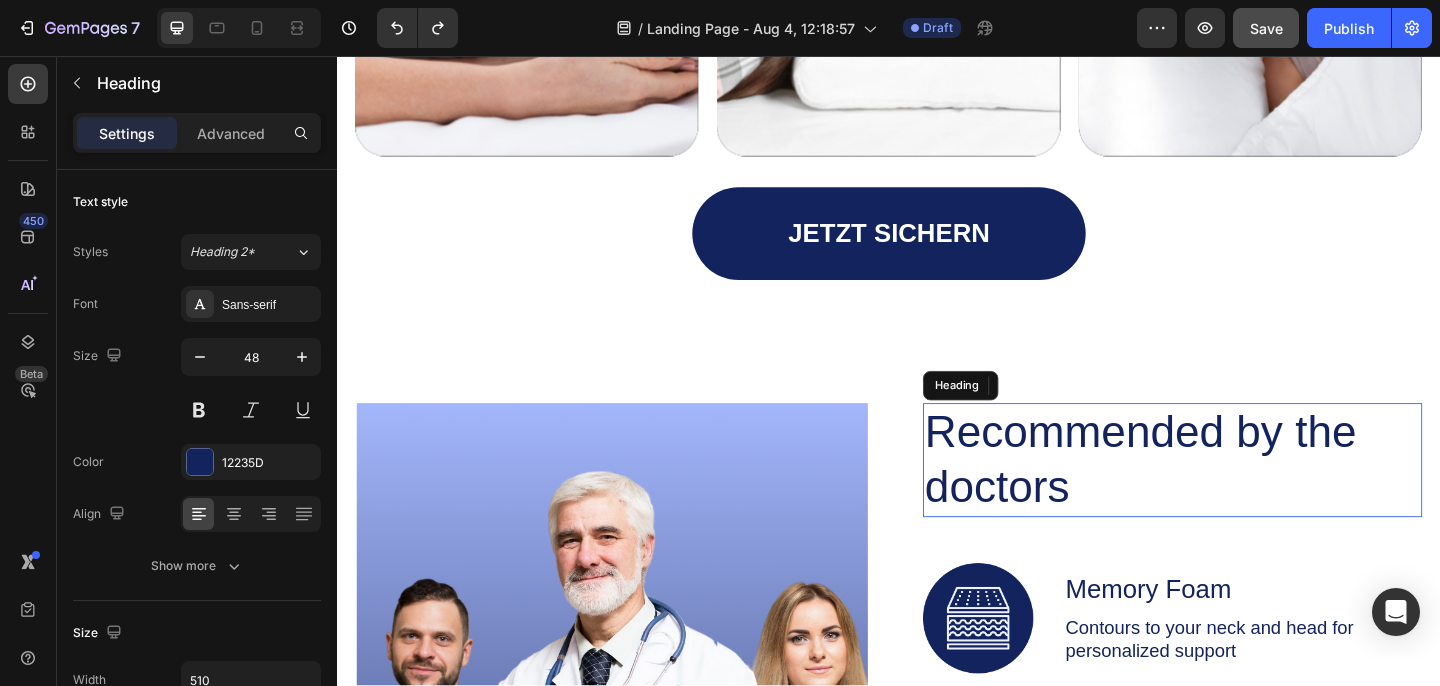 click on "Recommended by the doctors" at bounding box center (1229, 496) 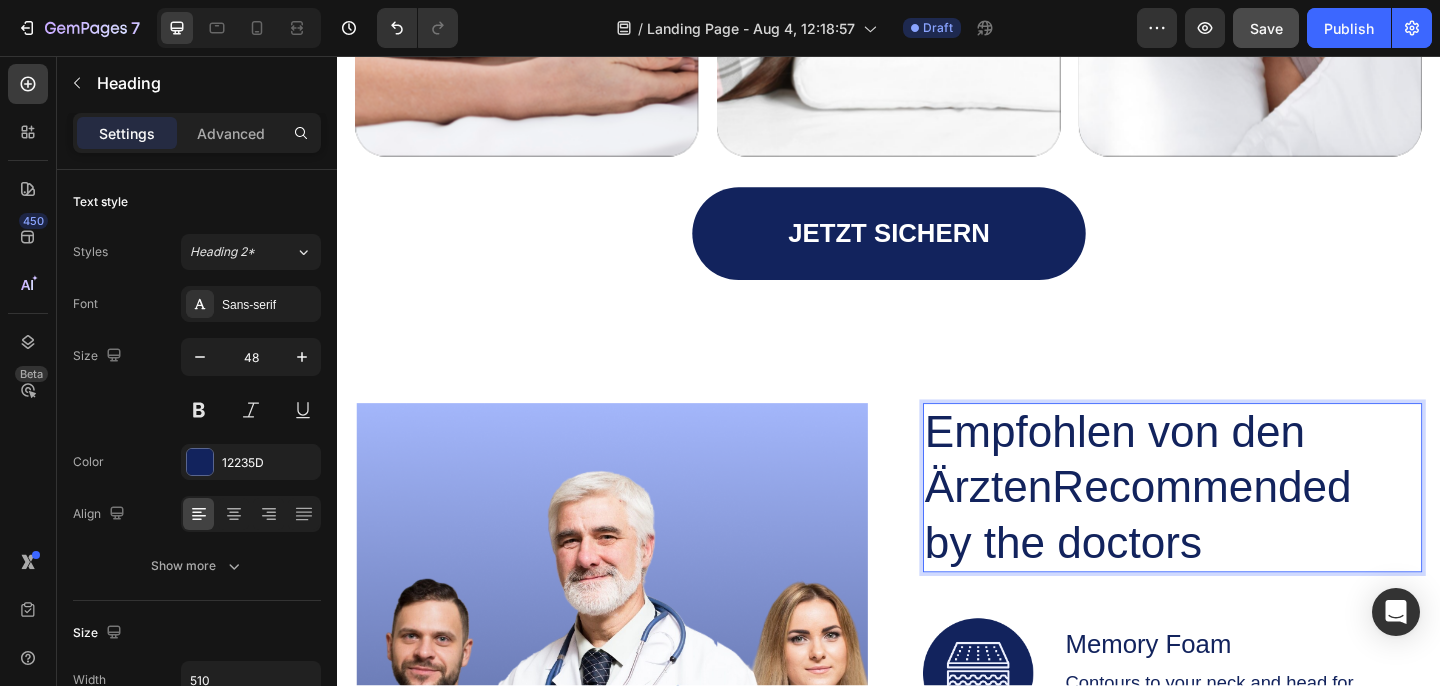 click on "Empfohlen von den ÄrztenRecommended by the doctors" at bounding box center (1229, 526) 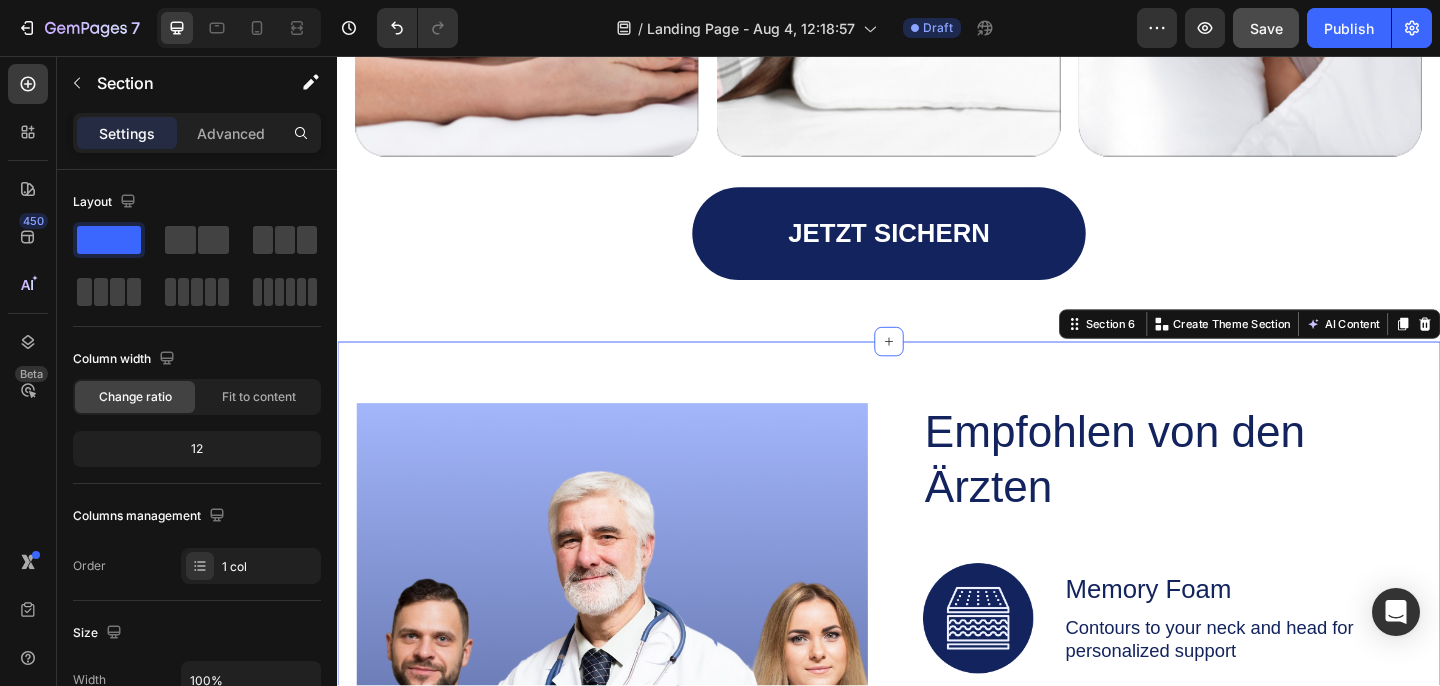 click on "Jetzt Sichern Button" at bounding box center (937, 249) 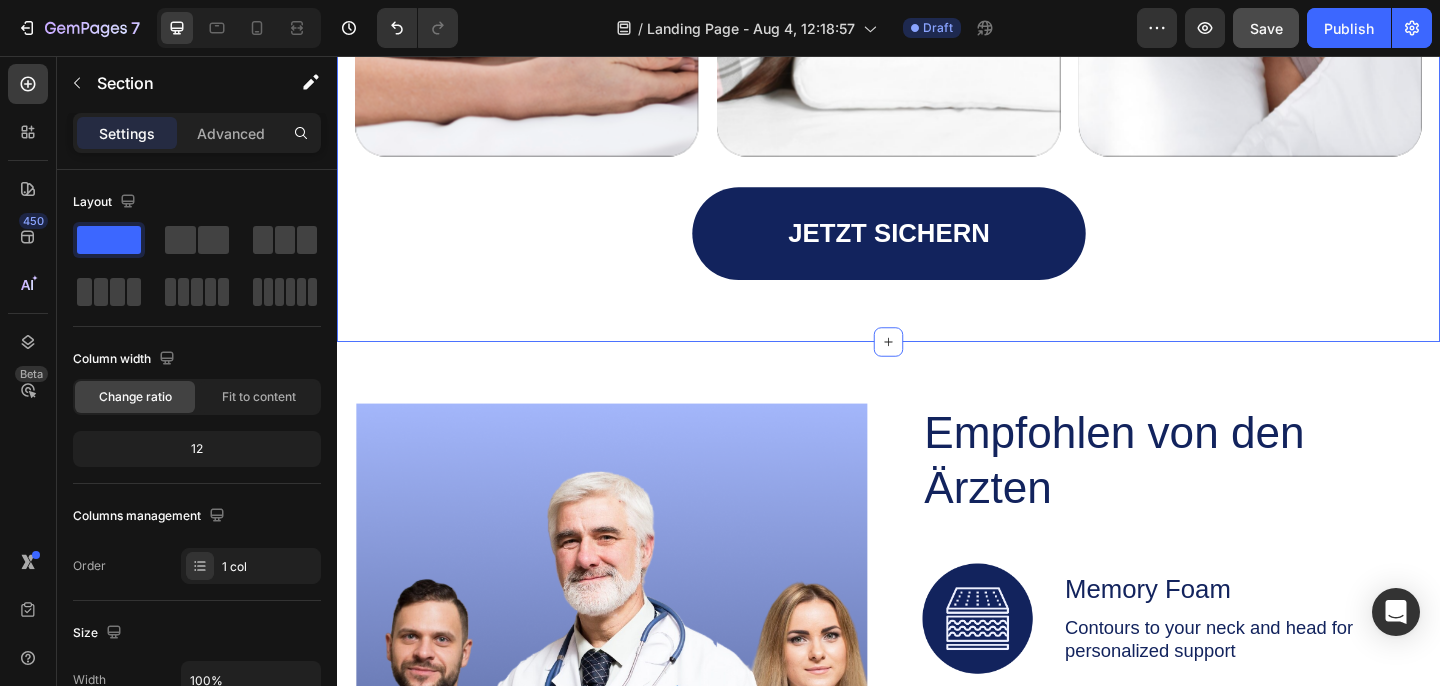 click on "Icon
Icon
Icon
Icon
Icon Icon List Was unsere Kunden sagen: Heading Darum vertrauen uns mehr als 1500 Kunden Text Block Video Video Video Carousel Jetzt Sichern Button   0 Row Section 5" at bounding box center [937, -147] 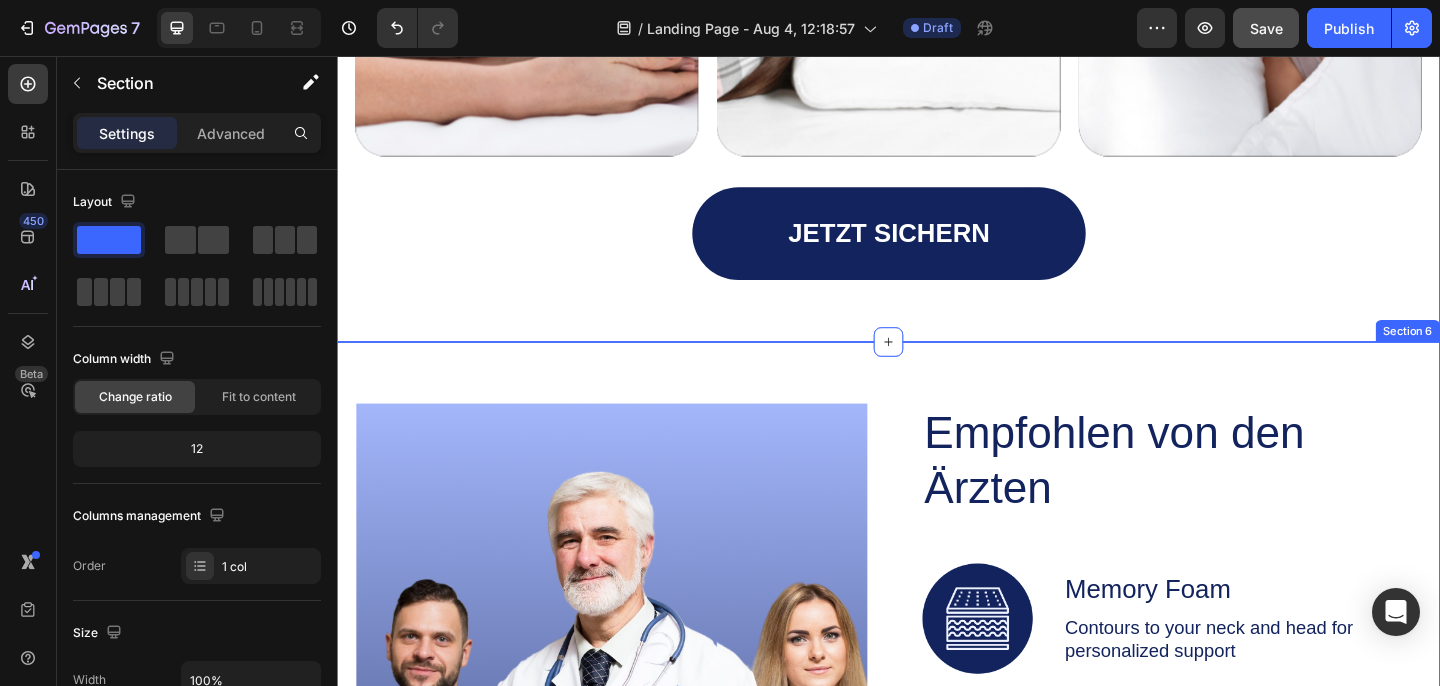 click on "Image Empfohlen von den Ärzten Heading Image Memory Foam Text Block Contours to your neck and head for personalized support Text Block Row Image Hypoallergenic Cover Text Block Resists dust mites and allergens Text Block Row Image Adjustable Height Text Block Customize pillow loft to your preference Text Block Row Row Row GET YOURS NOW Button Row Section 6" at bounding box center (937, 821) 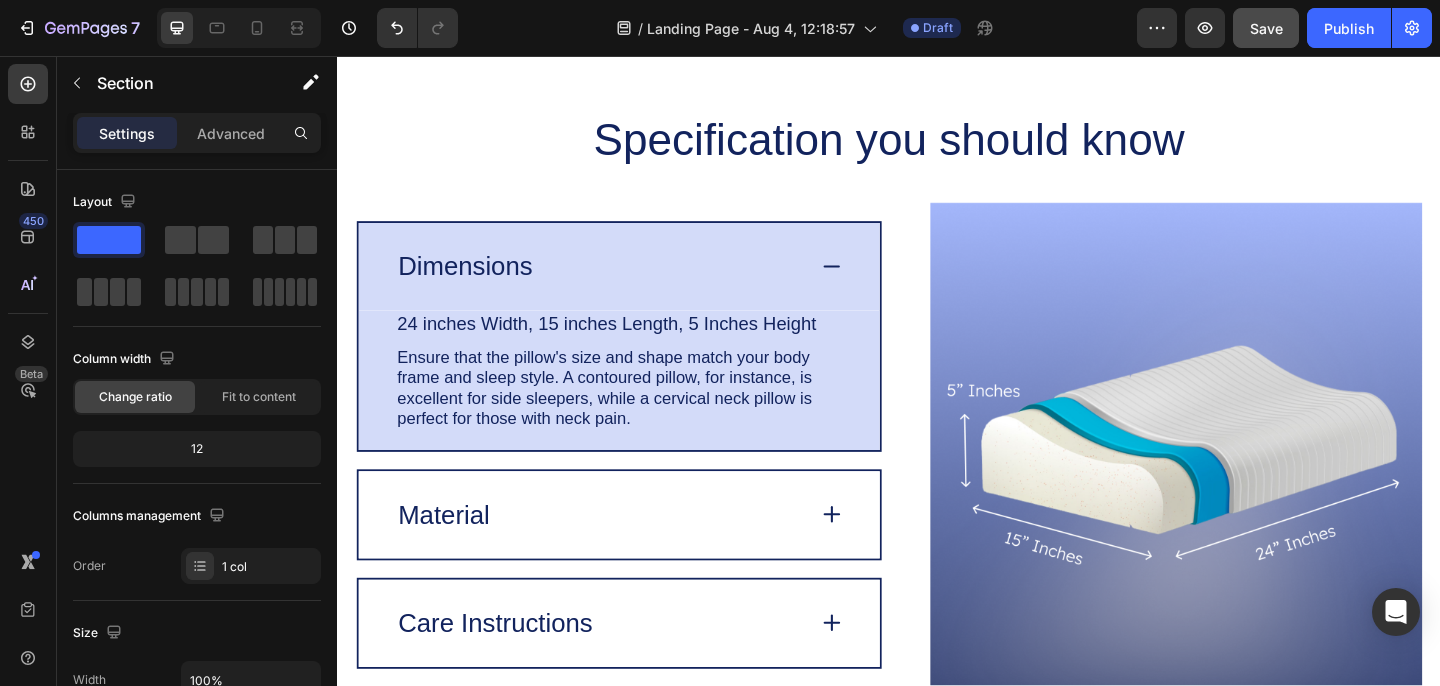 scroll, scrollTop: 4628, scrollLeft: 0, axis: vertical 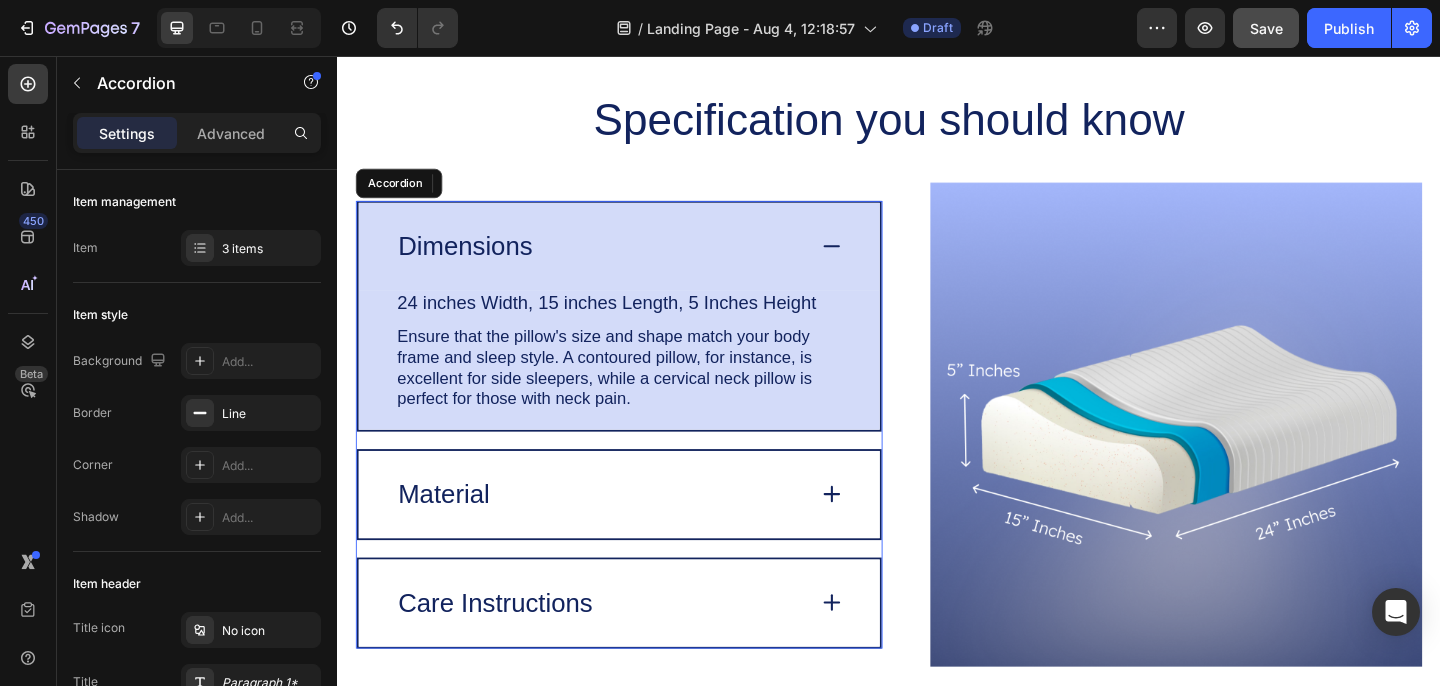 click on "Material" at bounding box center [622, 533] 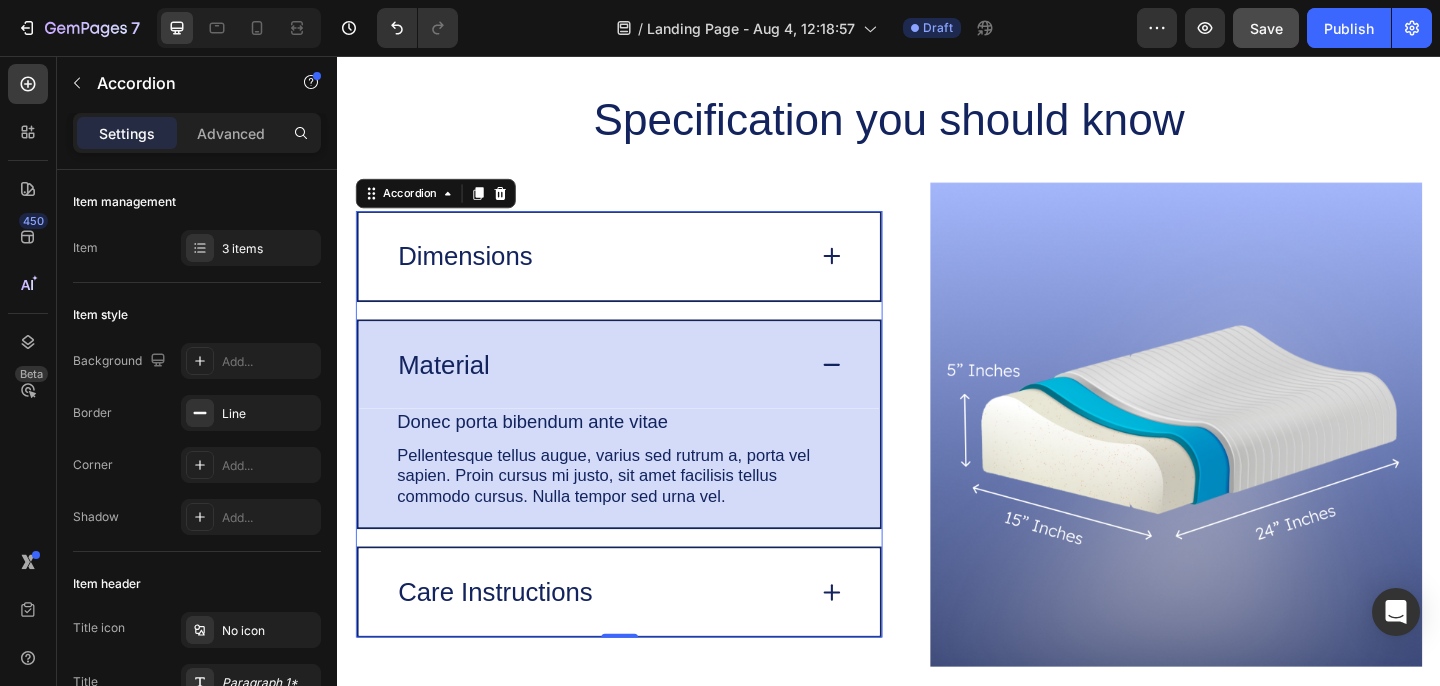 click on "Care Instructions" at bounding box center [622, 639] 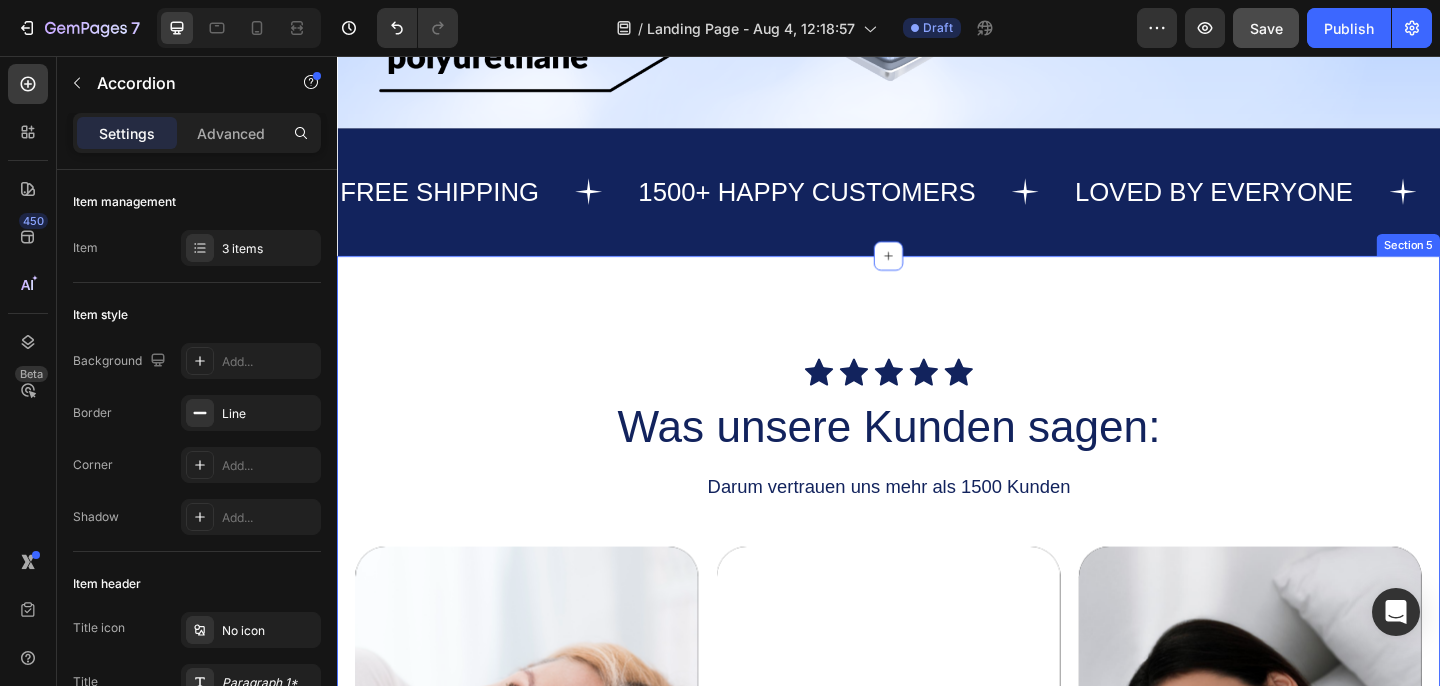 scroll, scrollTop: 2309, scrollLeft: 0, axis: vertical 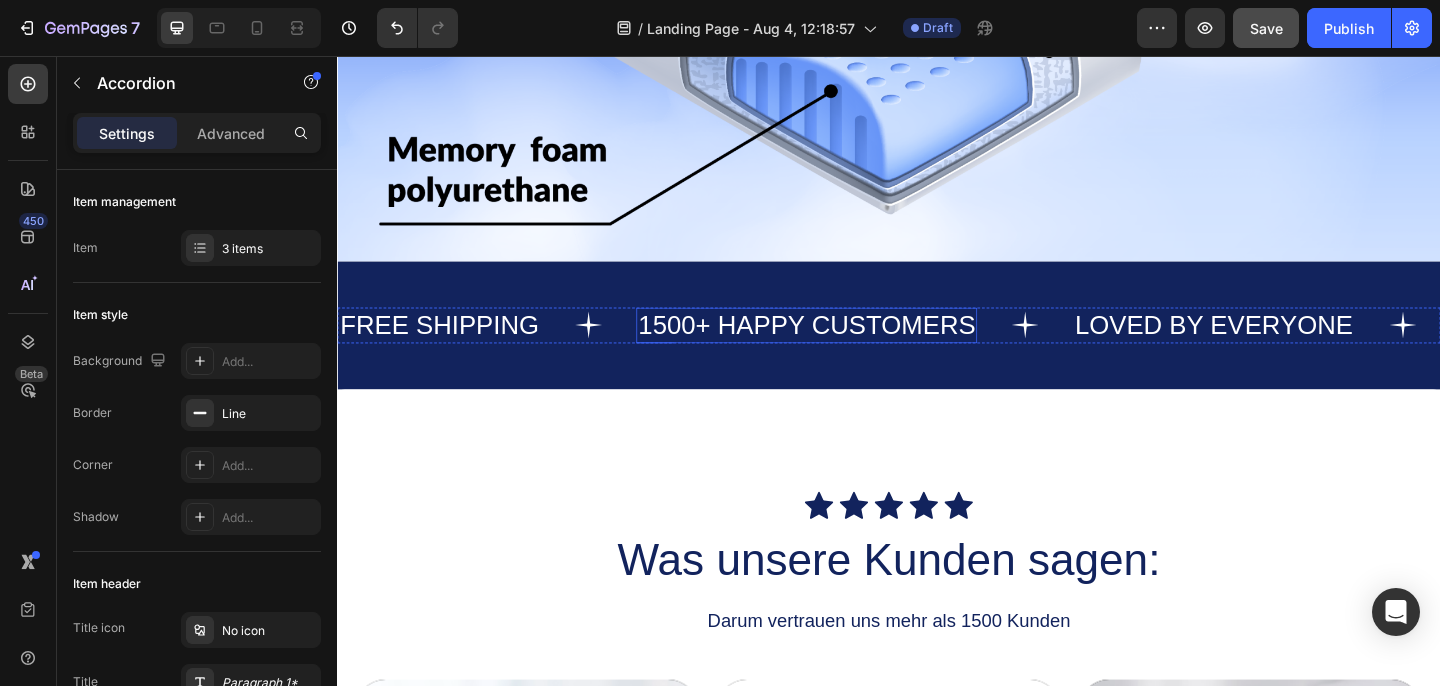 click on "1500+ HAPPY CUSTOMERS" at bounding box center (847, 349) 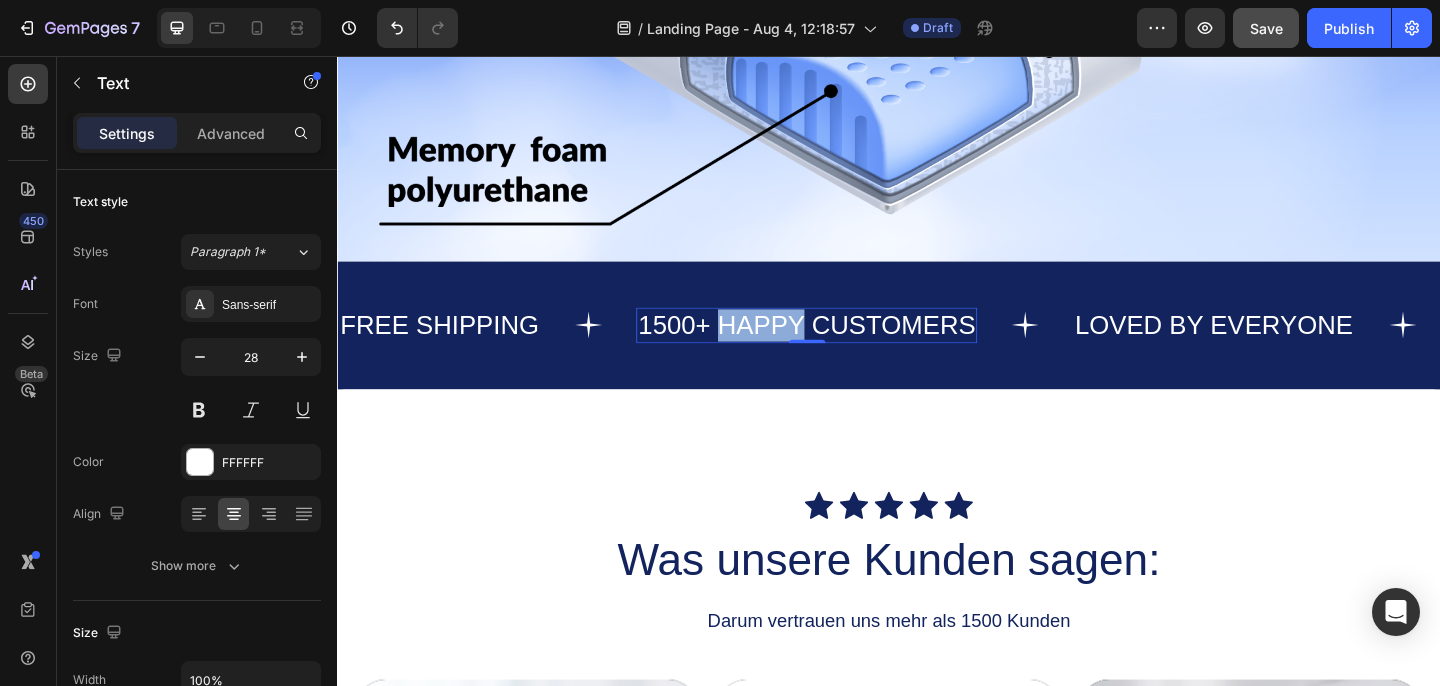 click on "1500+ HAPPY CUSTOMERS" at bounding box center (847, 349) 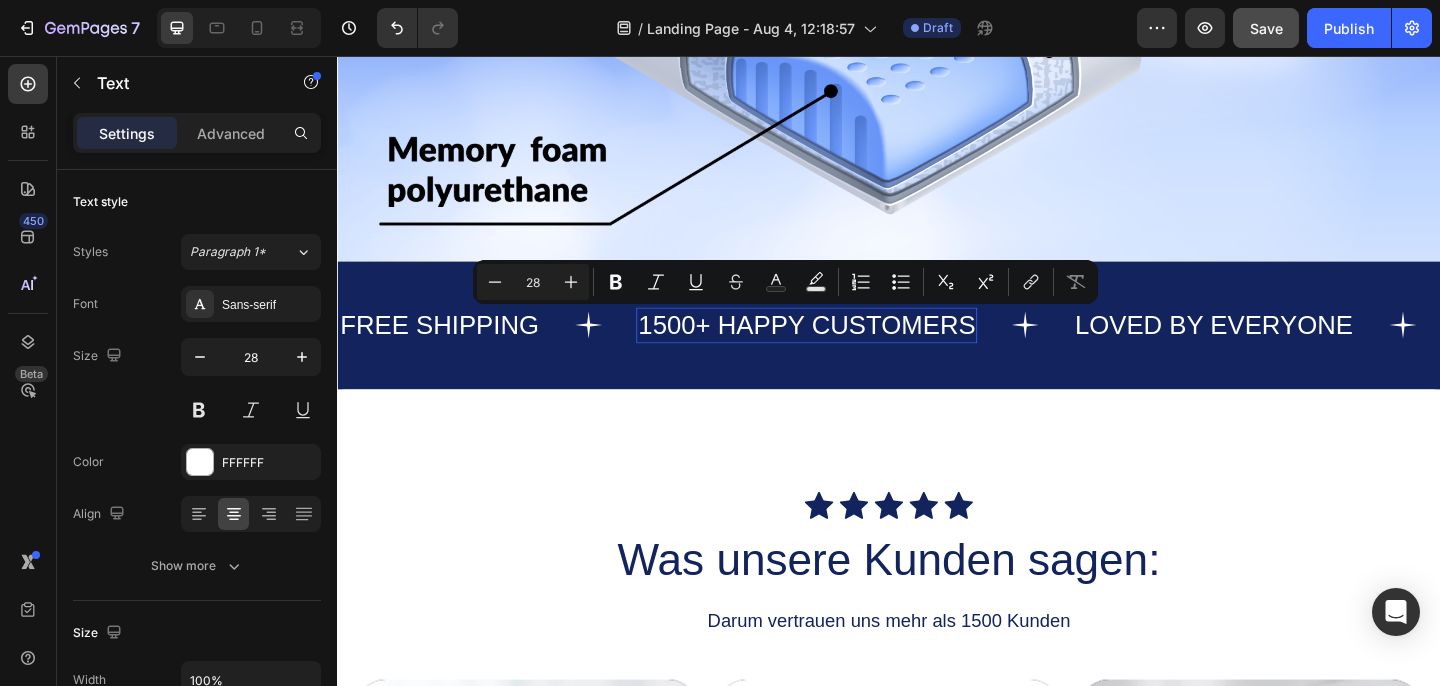 click on "1500+ HAPPY CUSTOMERS" at bounding box center (847, 349) 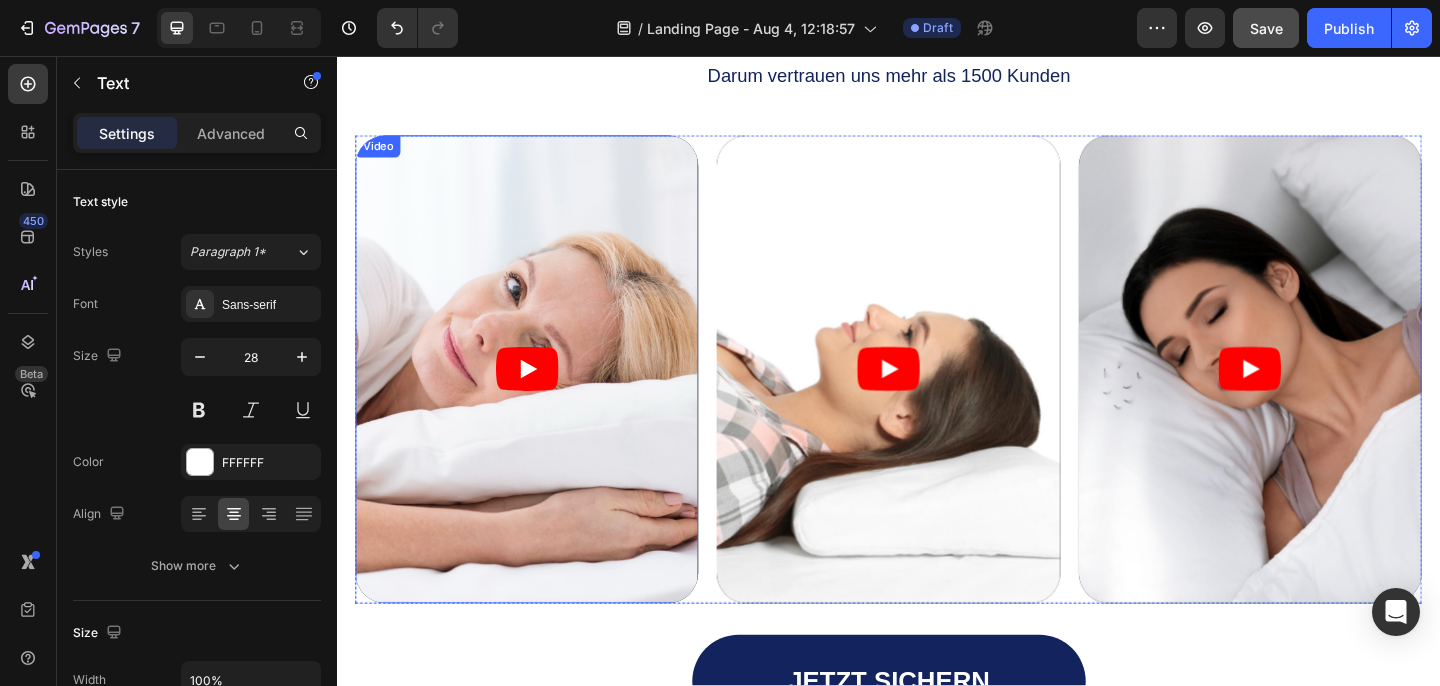 scroll, scrollTop: 2900, scrollLeft: 0, axis: vertical 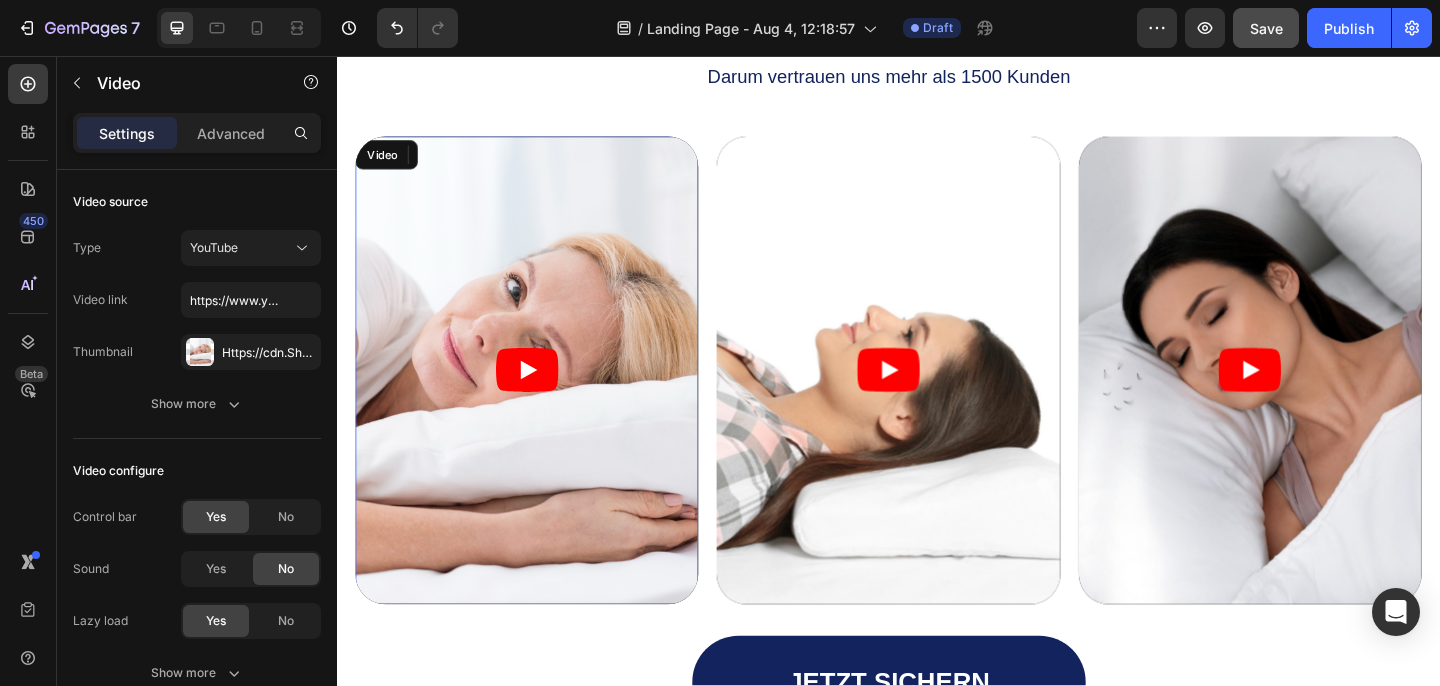 click 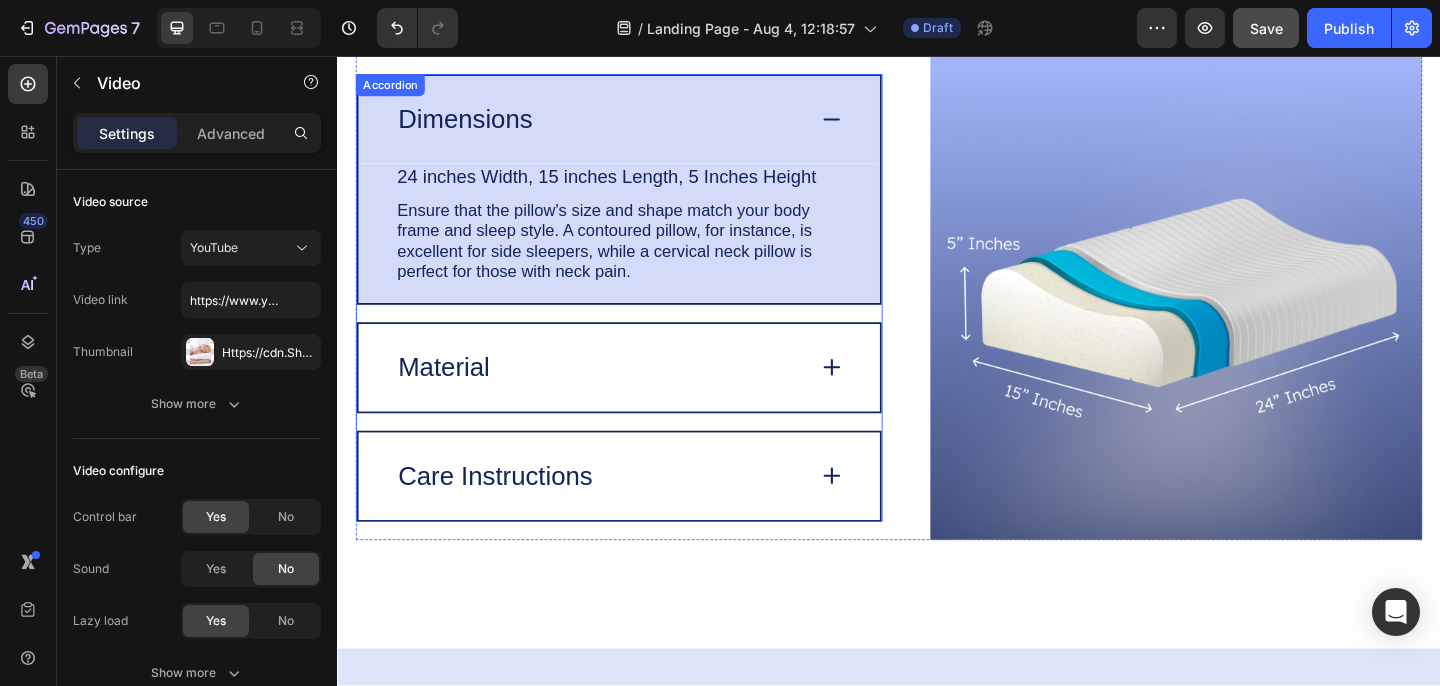 scroll, scrollTop: 4775, scrollLeft: 0, axis: vertical 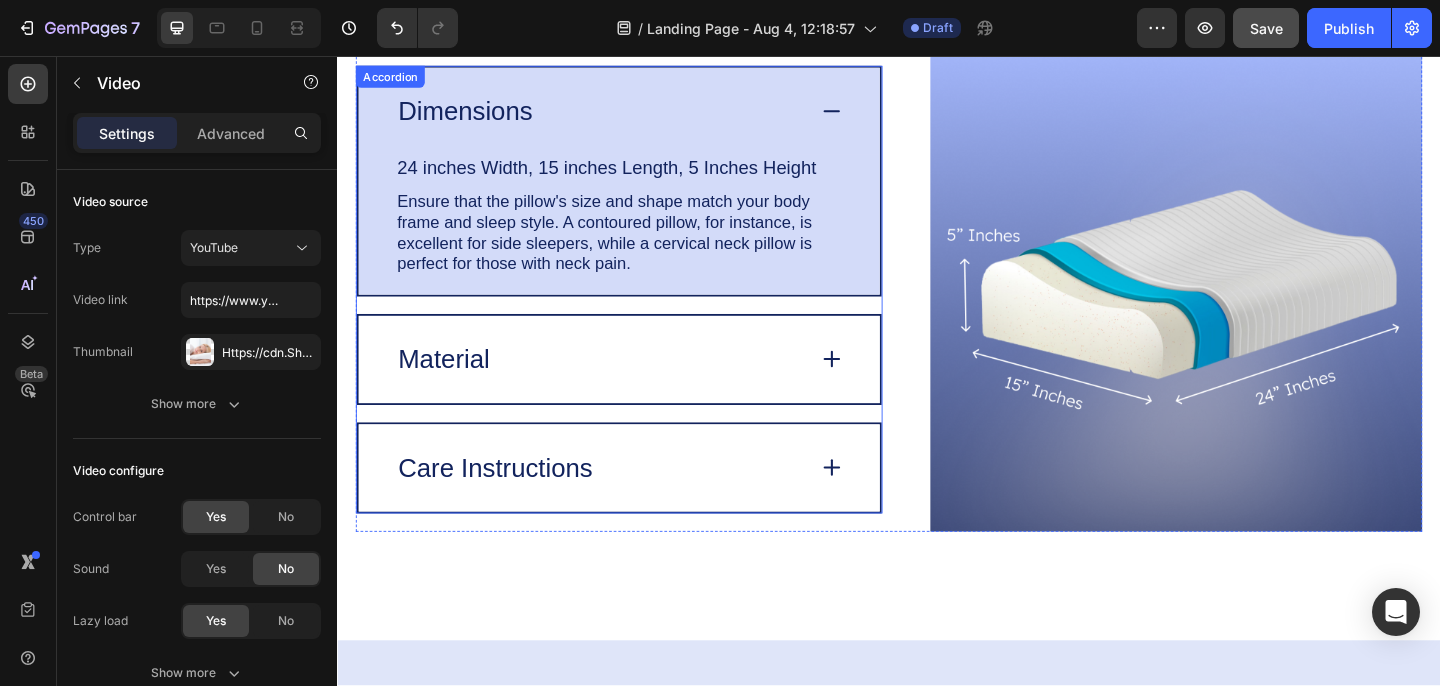 click on "Care Instructions" at bounding box center [622, 504] 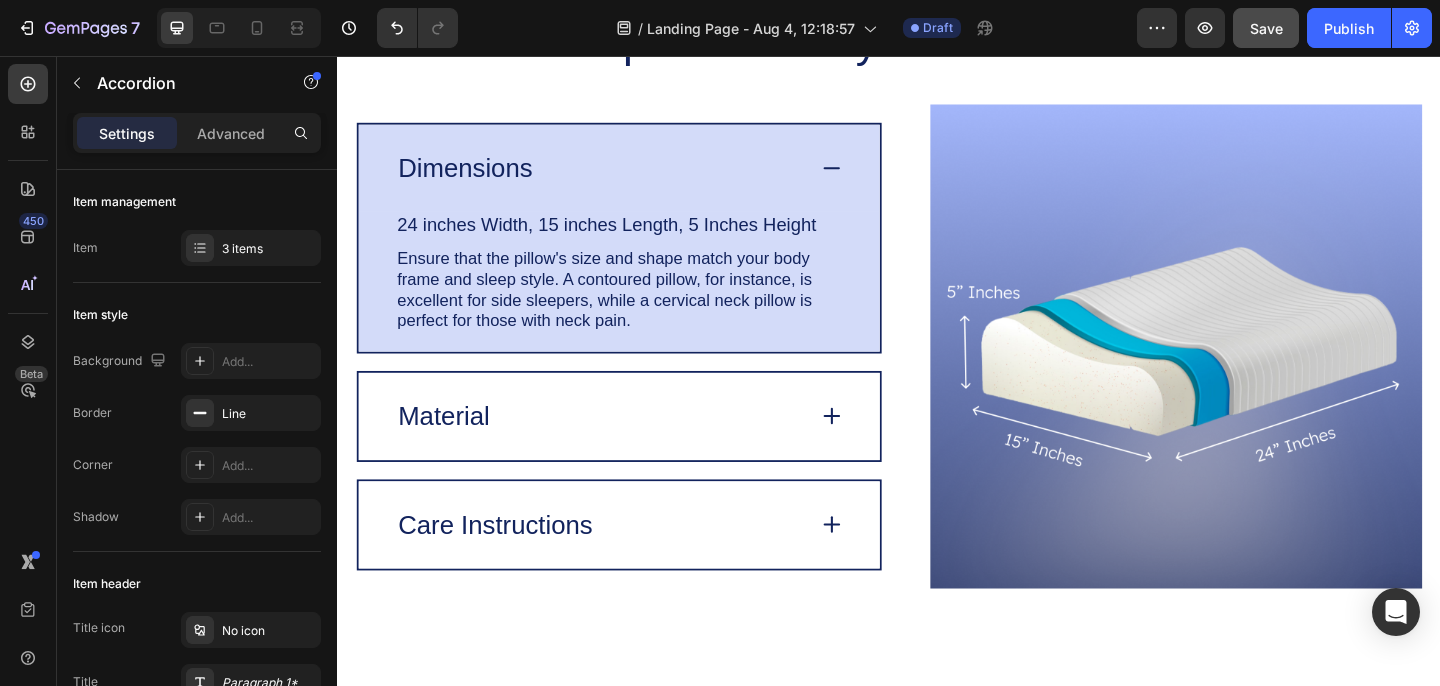scroll, scrollTop: 4724, scrollLeft: 0, axis: vertical 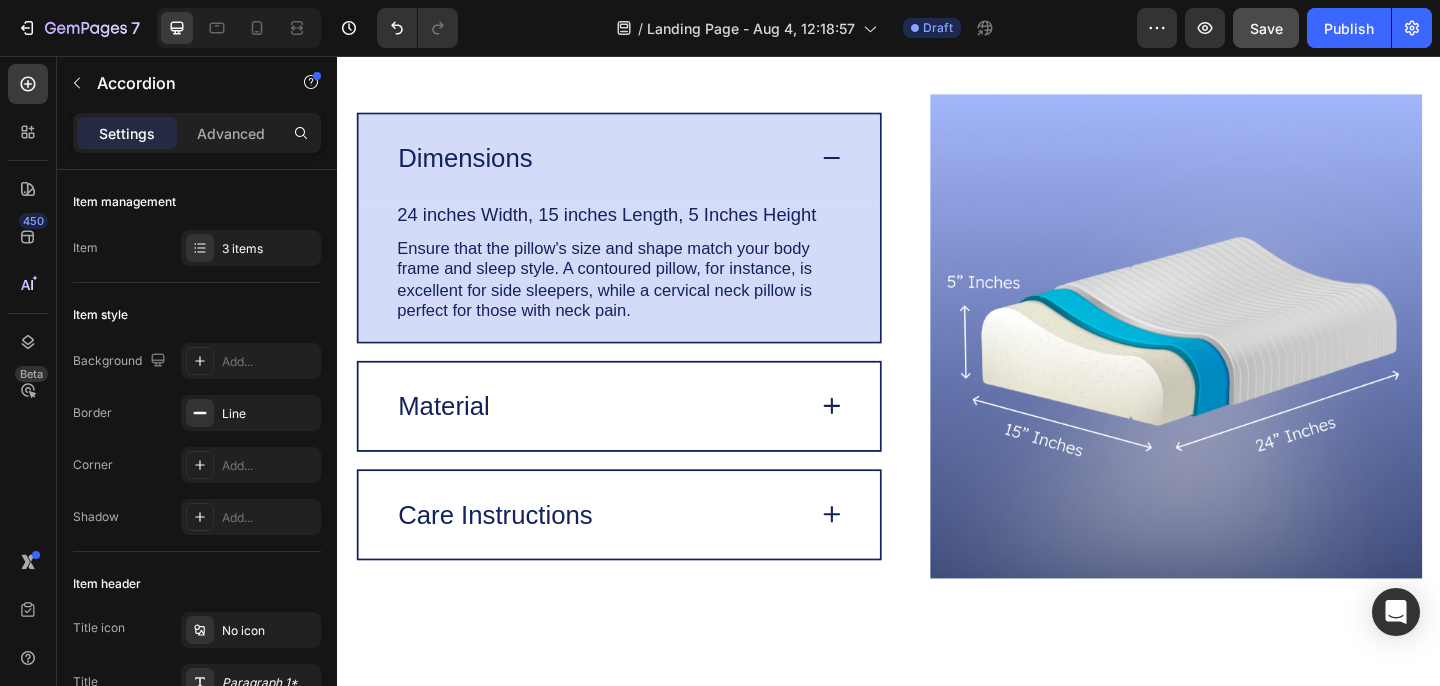 click on "Care Instructions" at bounding box center [643, 555] 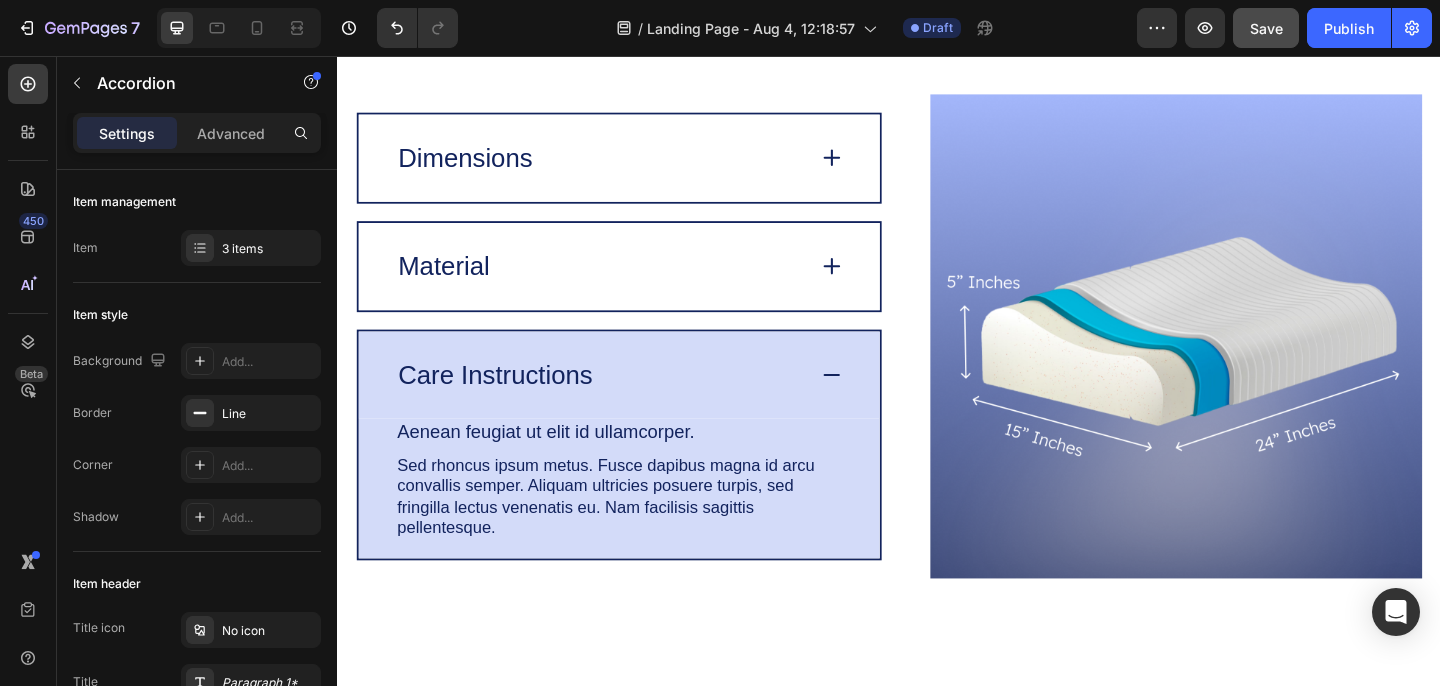 click on "Material" at bounding box center [622, 285] 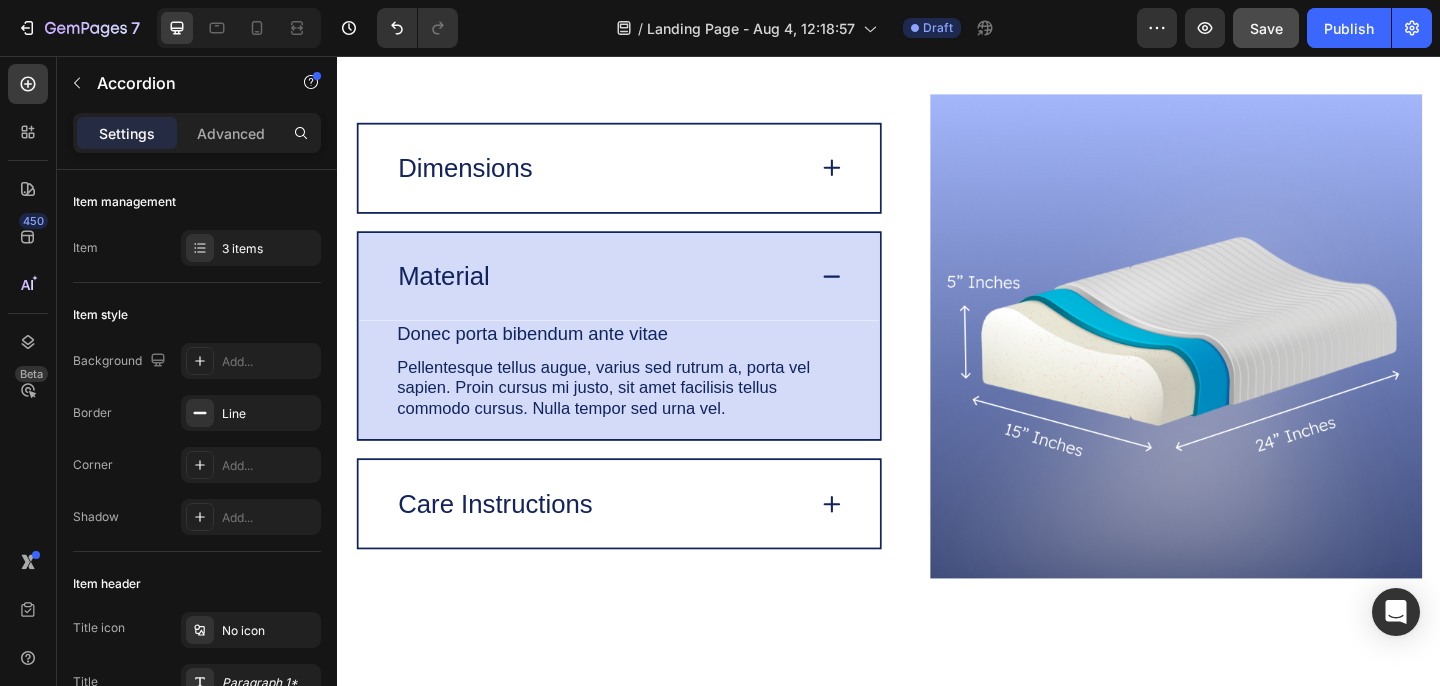 click on "Dimensions" at bounding box center [643, 178] 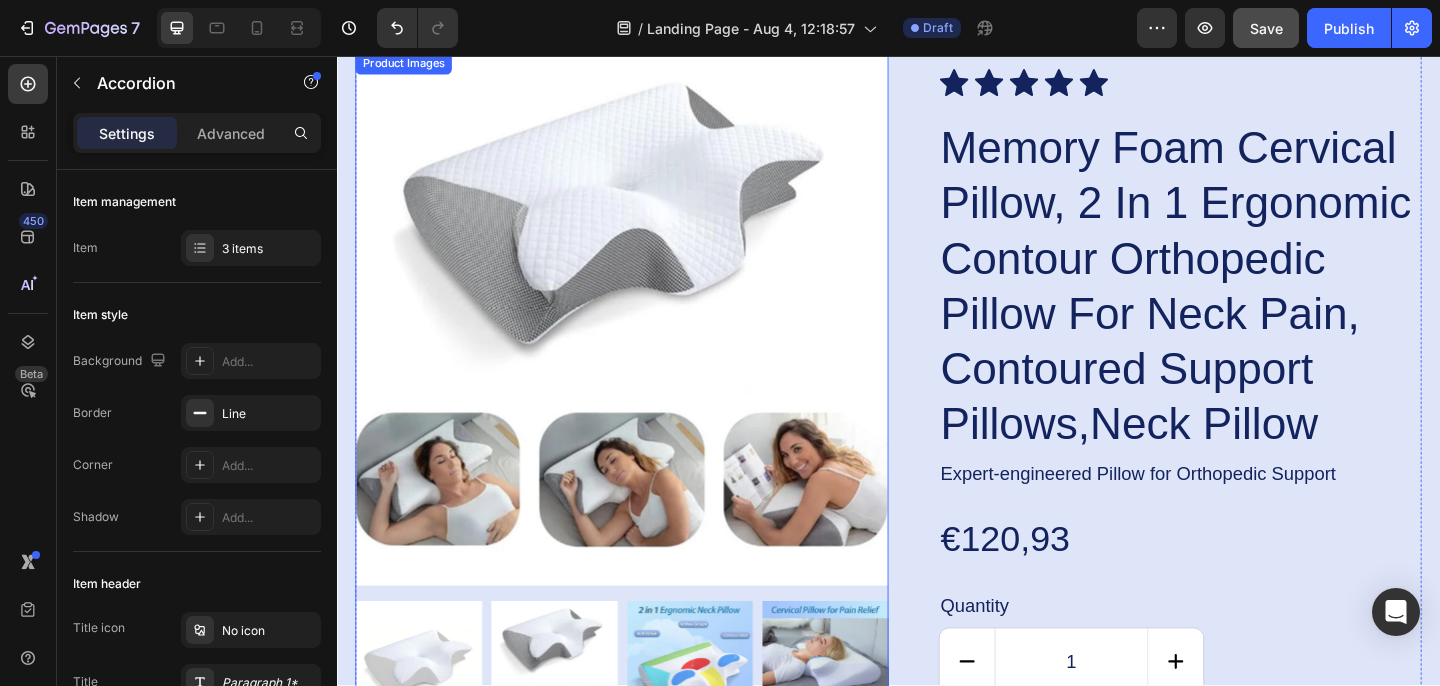 scroll, scrollTop: 5485, scrollLeft: 0, axis: vertical 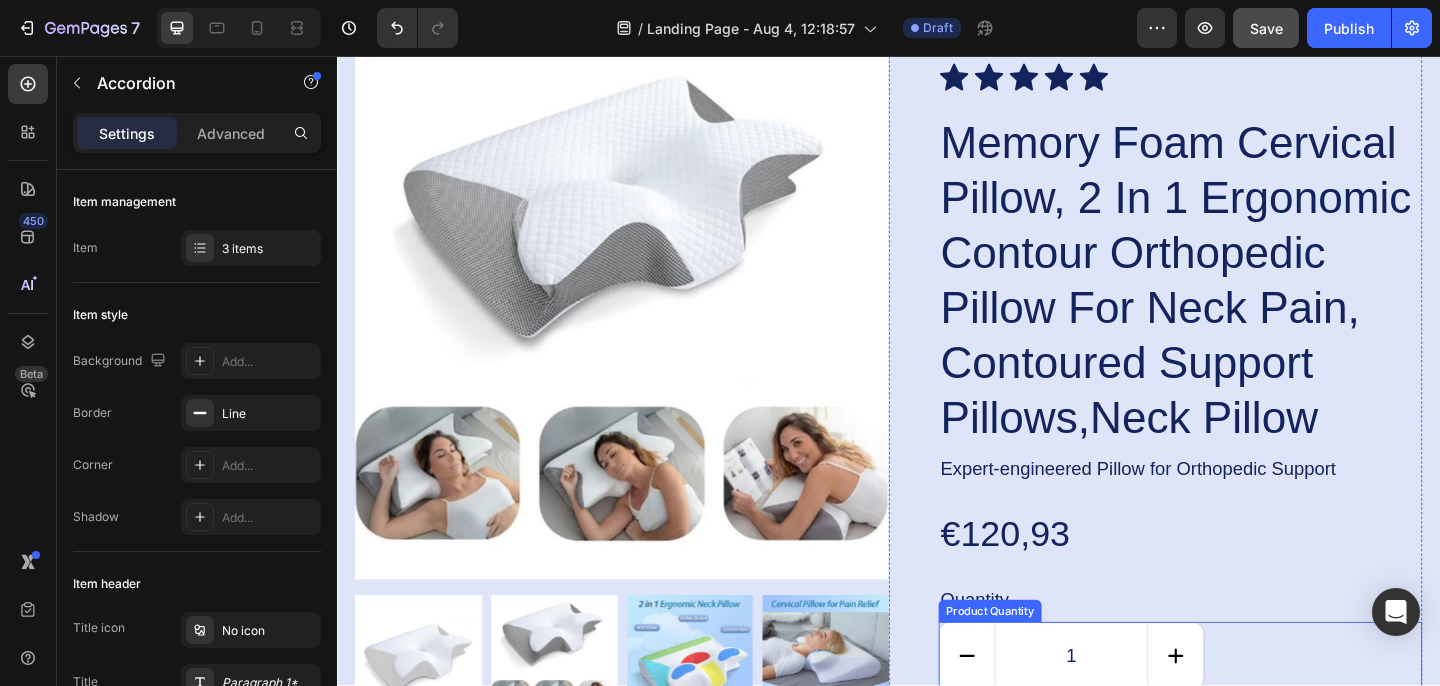click 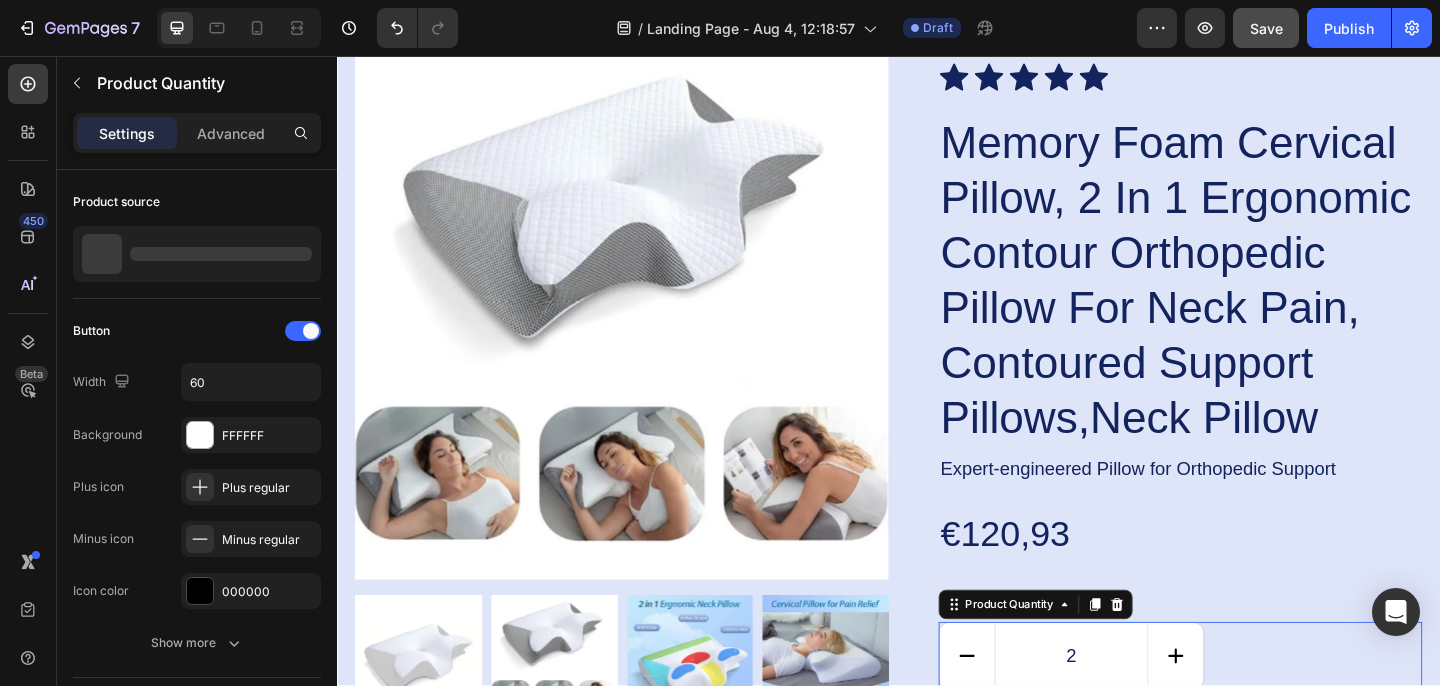 click 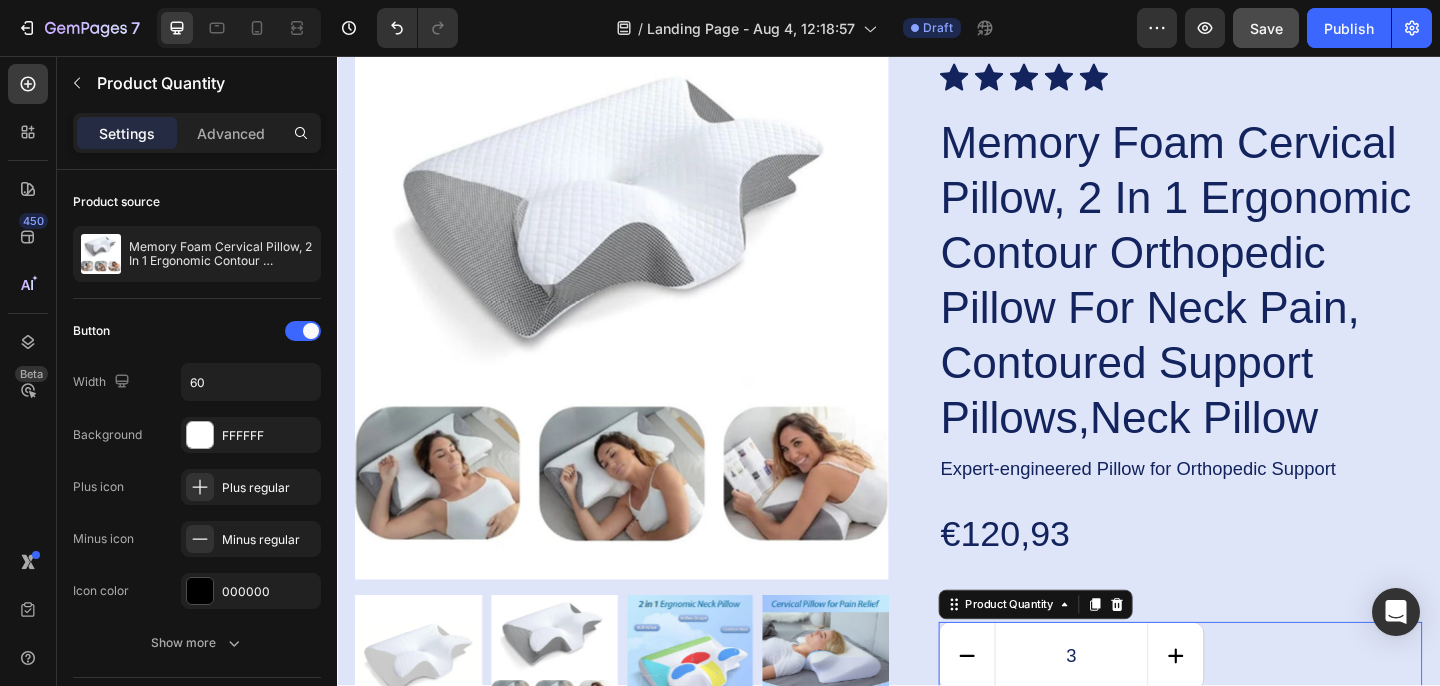 click 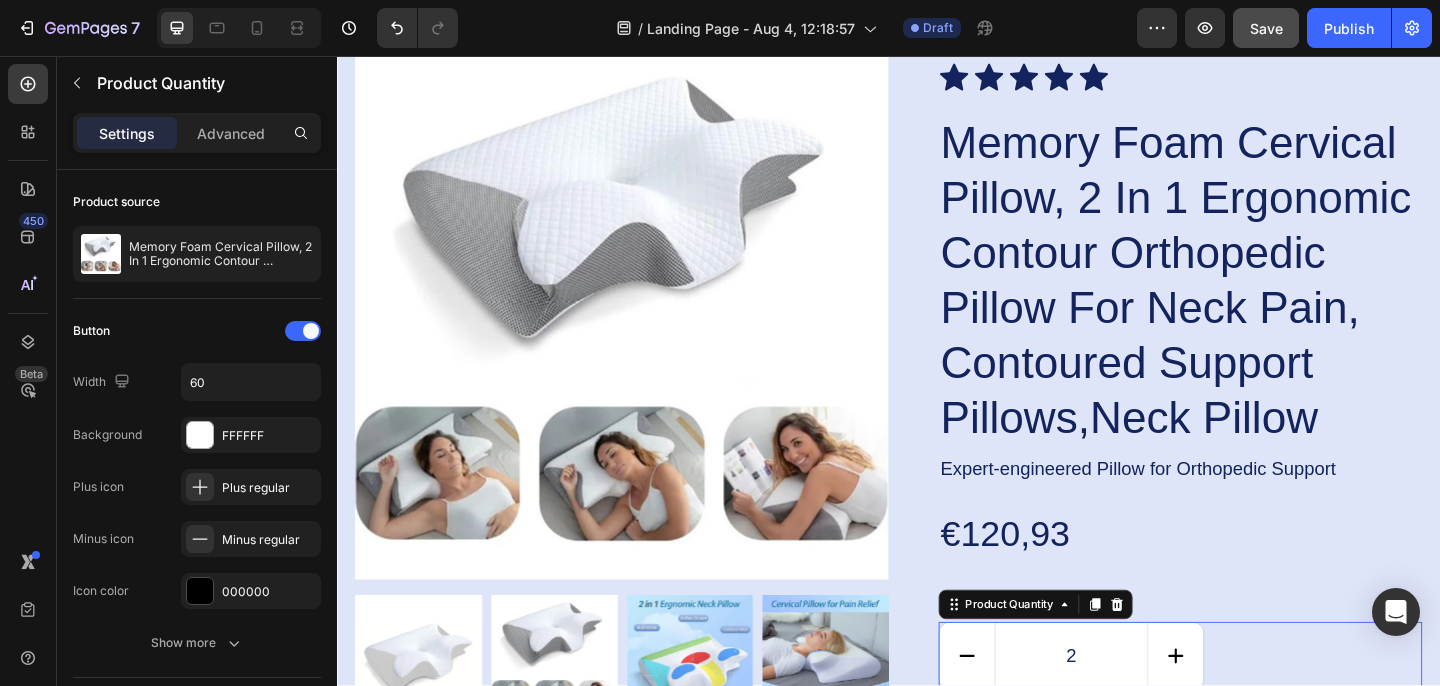 click 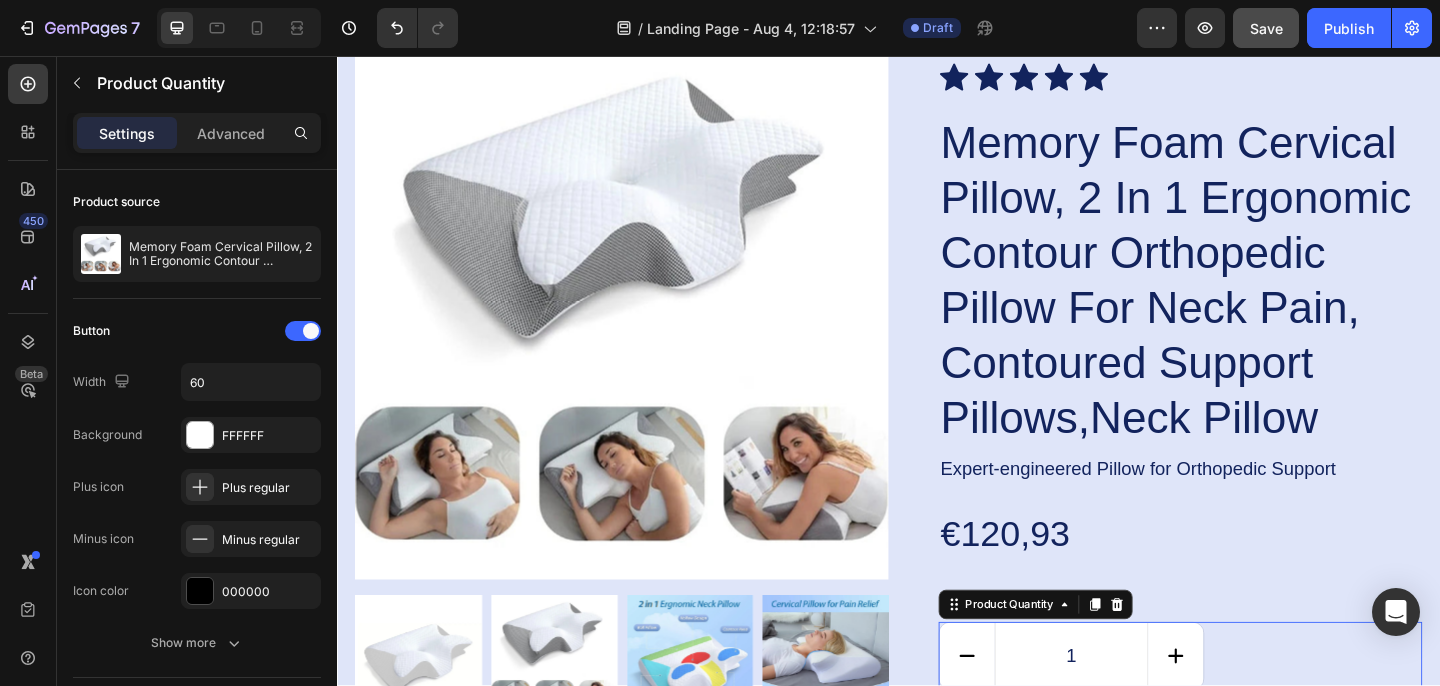click 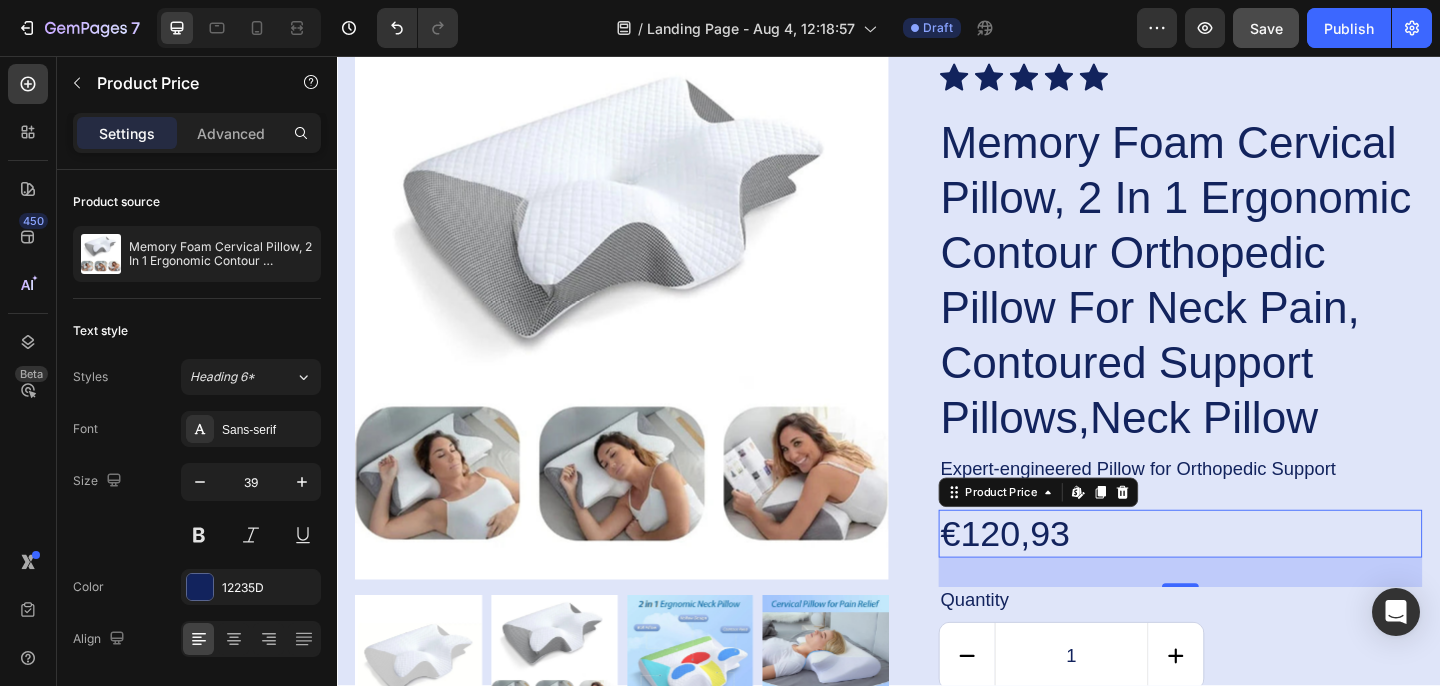 click on "€120,93" at bounding box center (1254, 576) 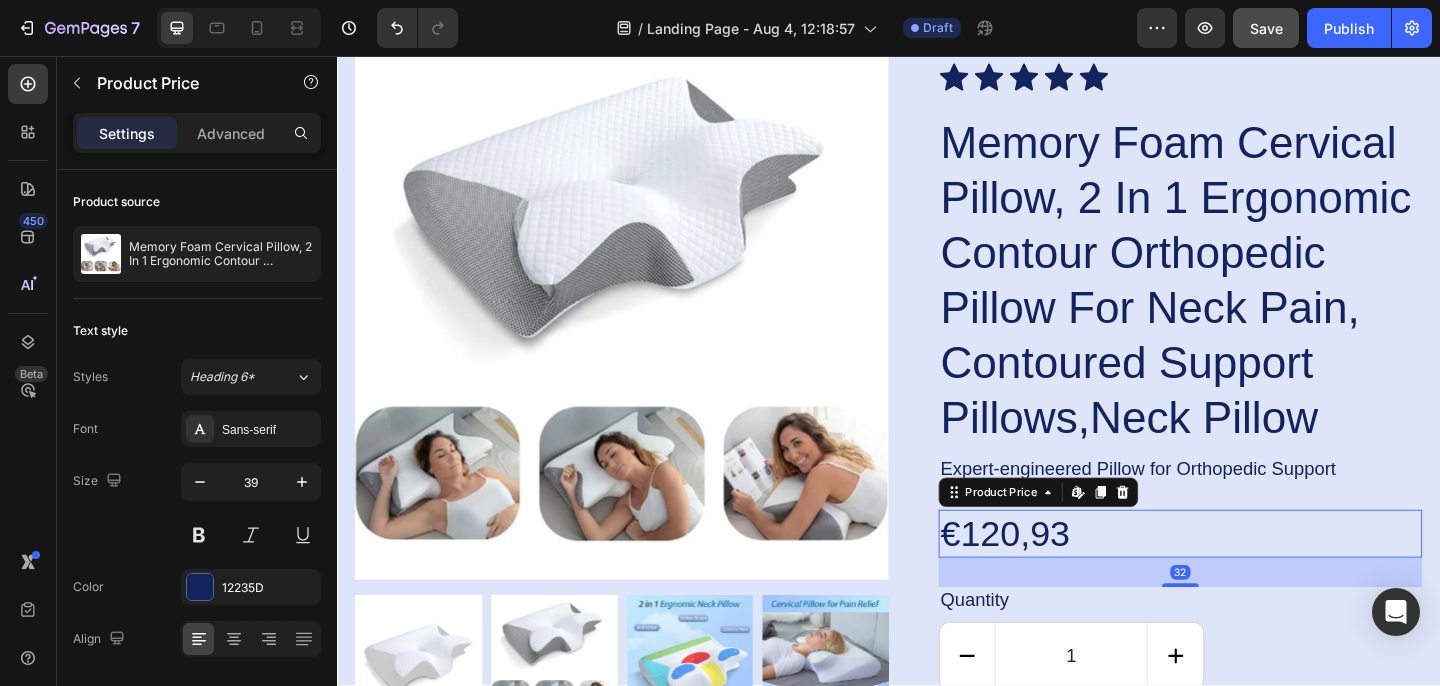 click on "32" at bounding box center (1254, 618) 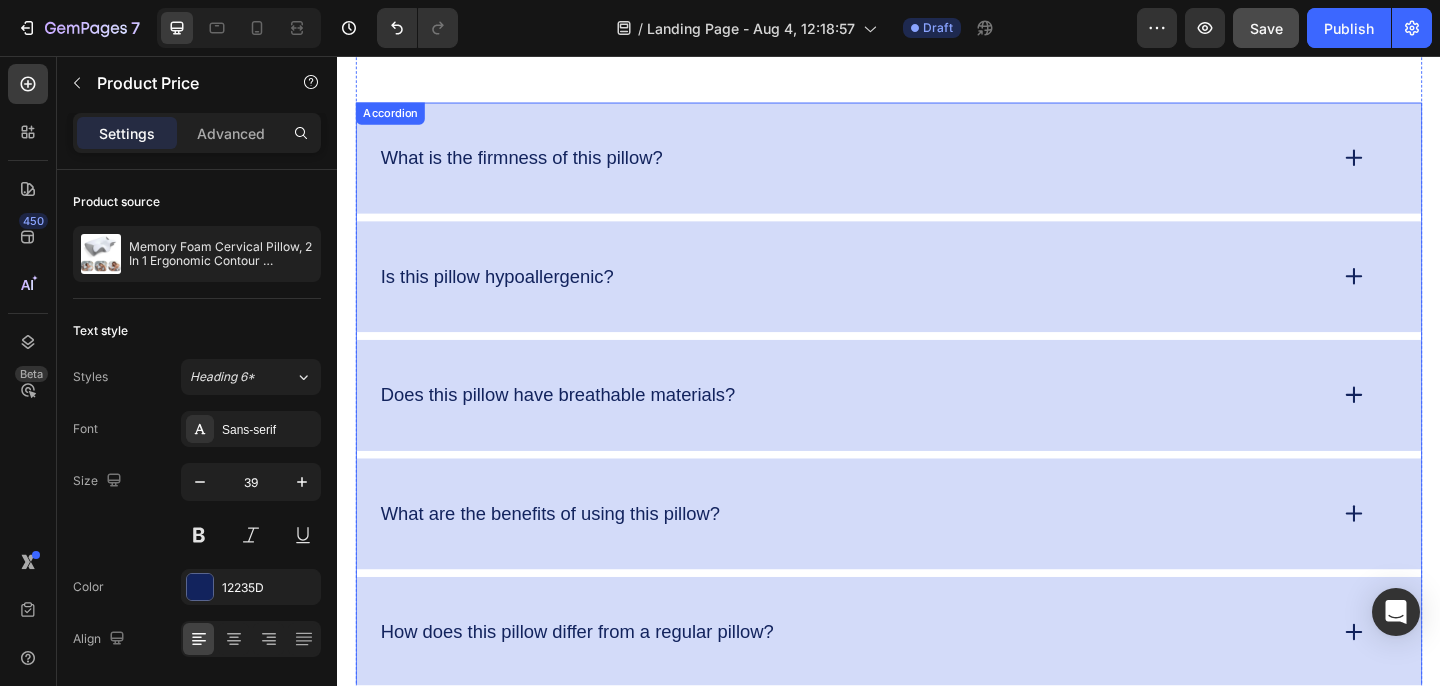 scroll, scrollTop: 7957, scrollLeft: 0, axis: vertical 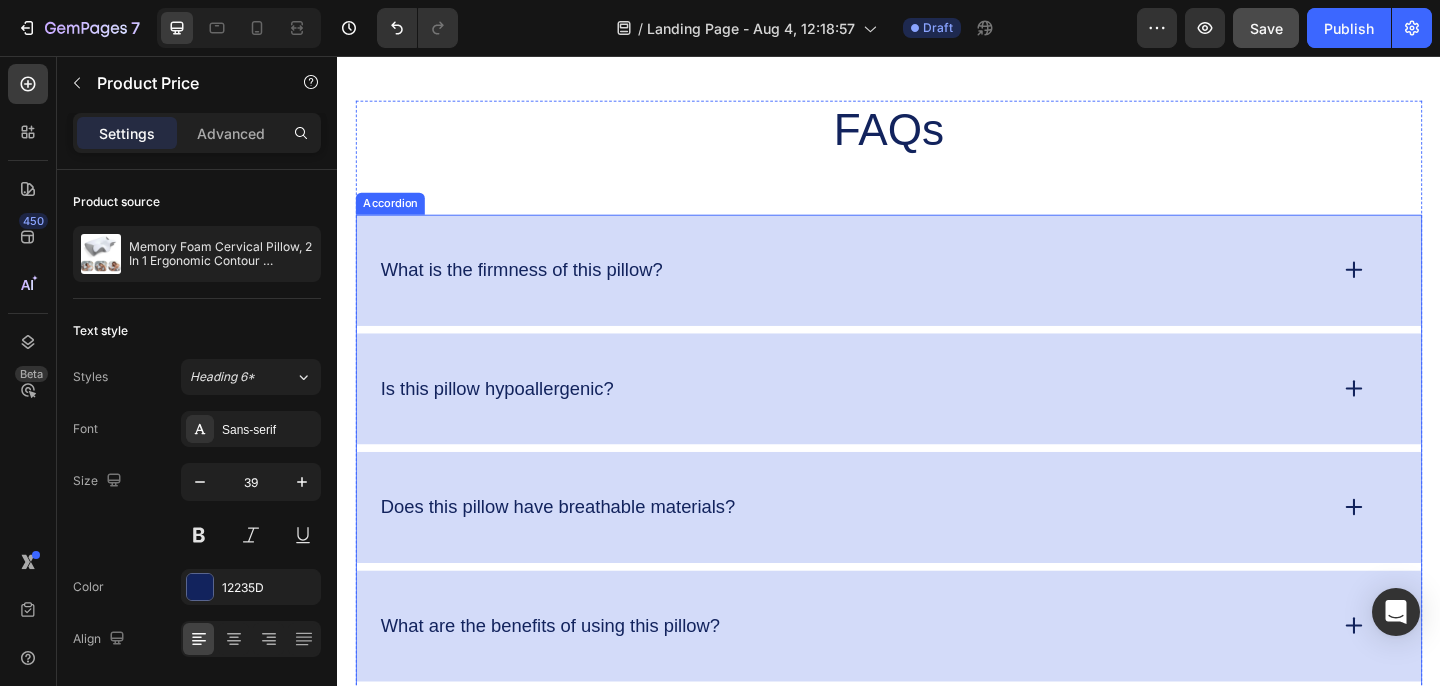 click on "What is the firmness of this pillow?" at bounding box center (897, 289) 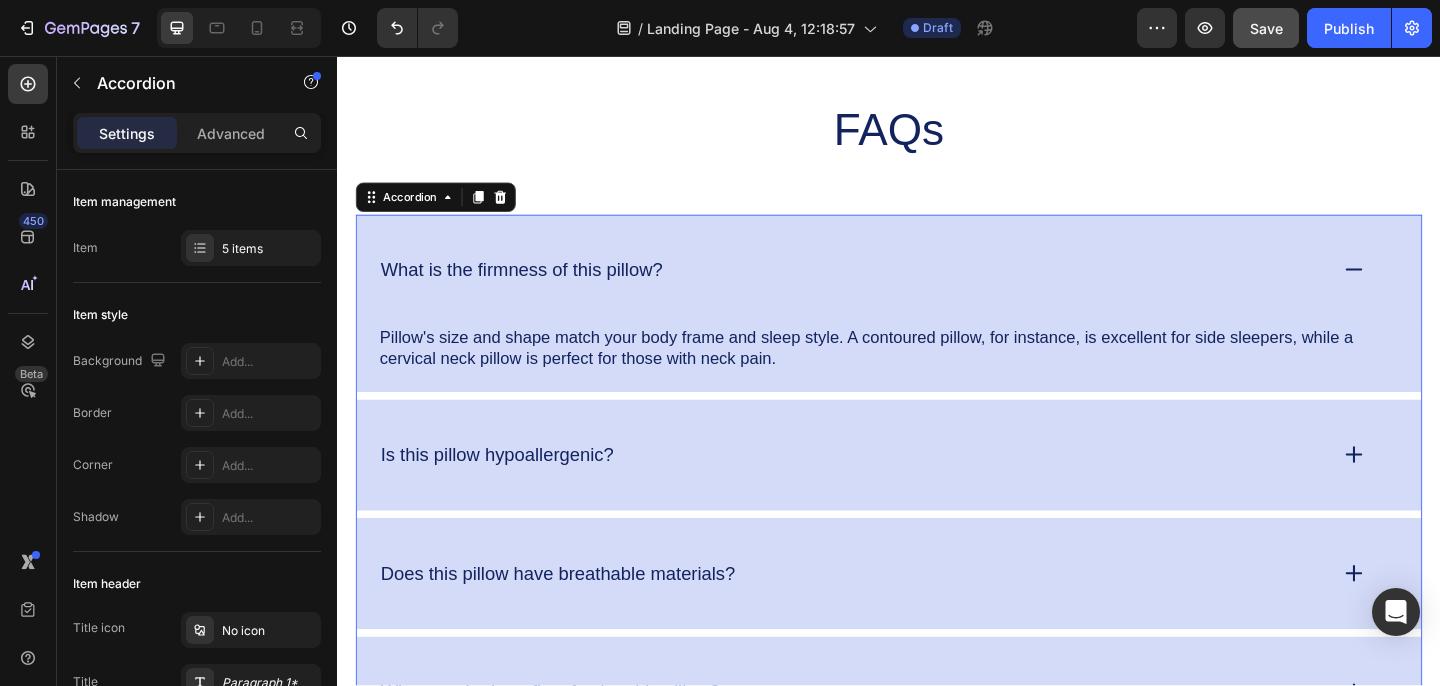 click on "What is the firmness of this pillow?" at bounding box center (897, 289) 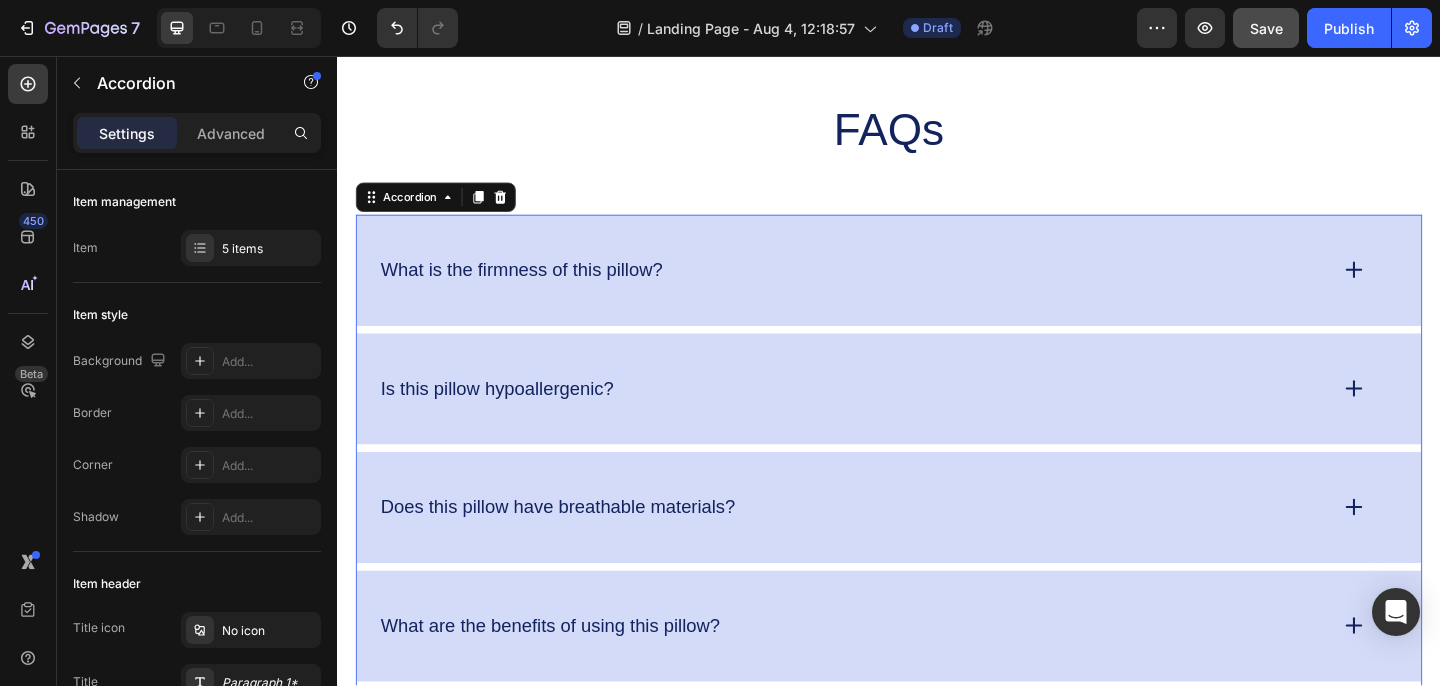 click on "Is this pillow hypoallergenic?" at bounding box center [937, 418] 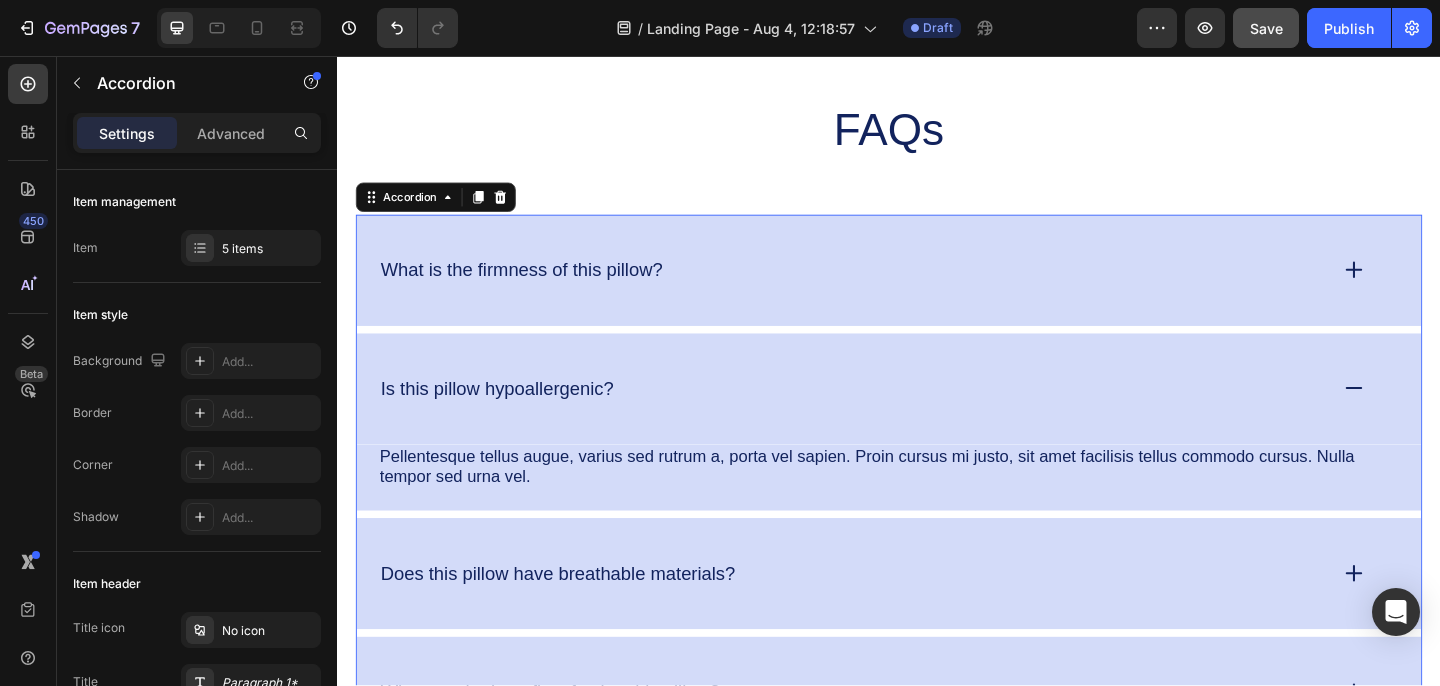 click on "Is this pillow hypoallergenic?" at bounding box center (937, 418) 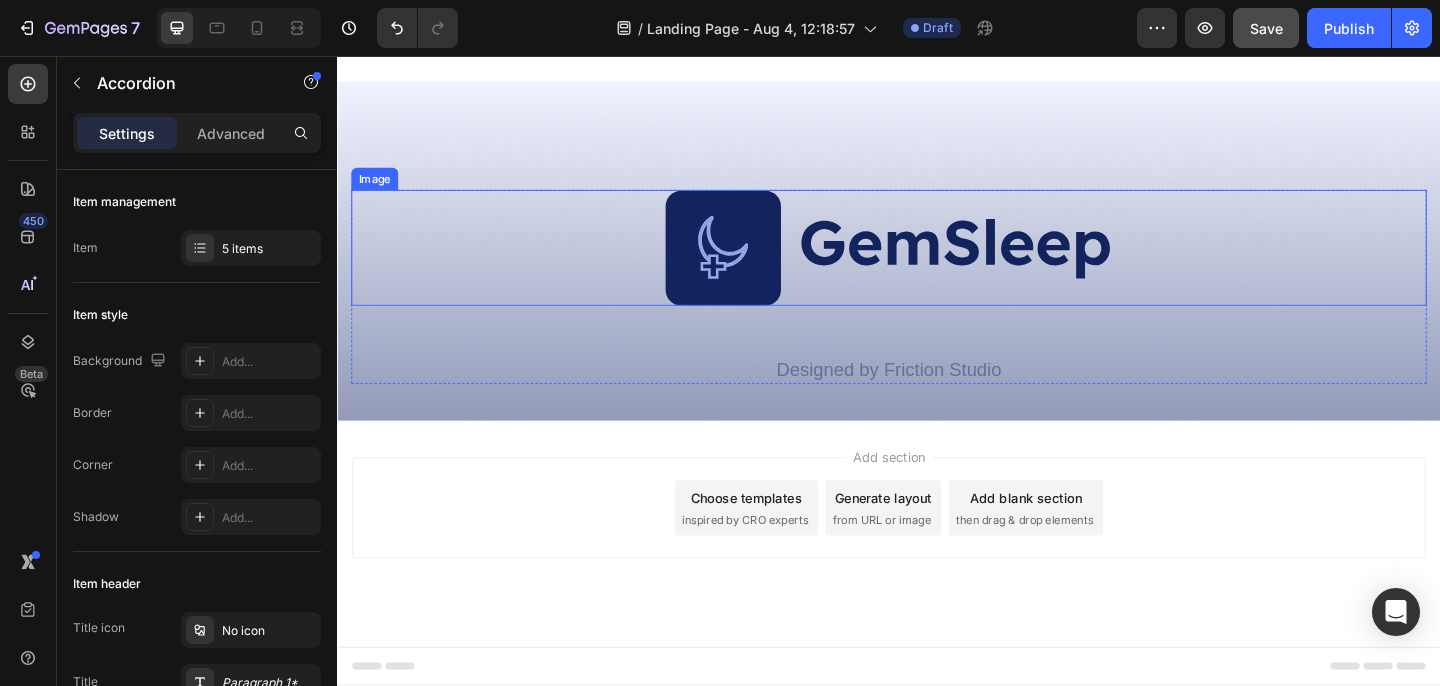 scroll, scrollTop: 8845, scrollLeft: 0, axis: vertical 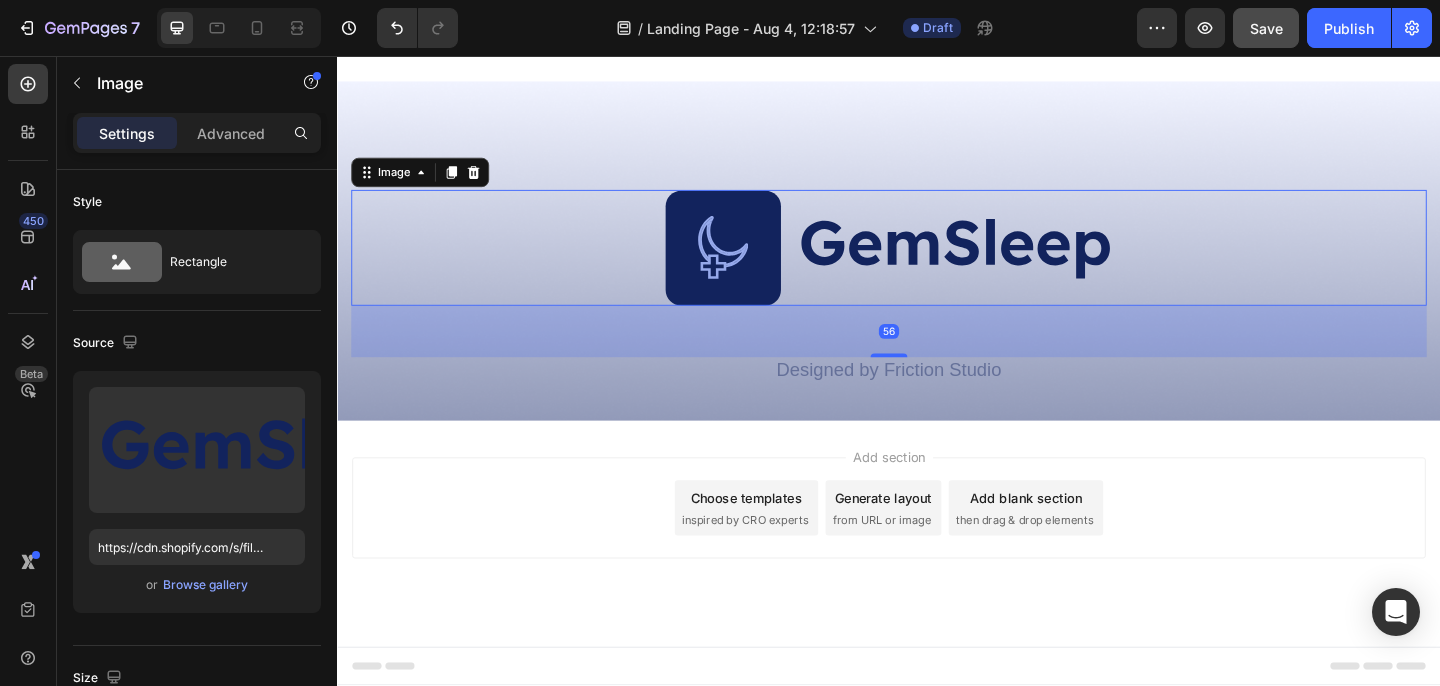 click at bounding box center (937, 265) 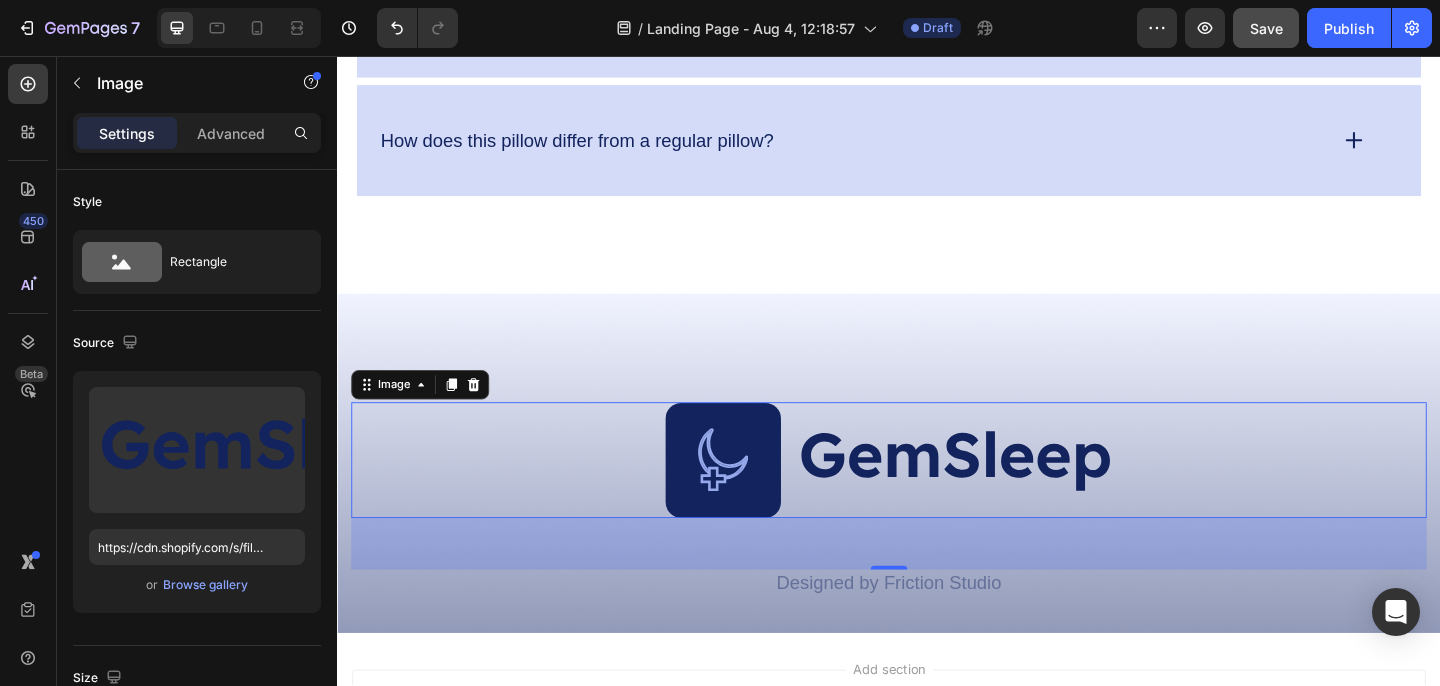 scroll, scrollTop: 8576, scrollLeft: 0, axis: vertical 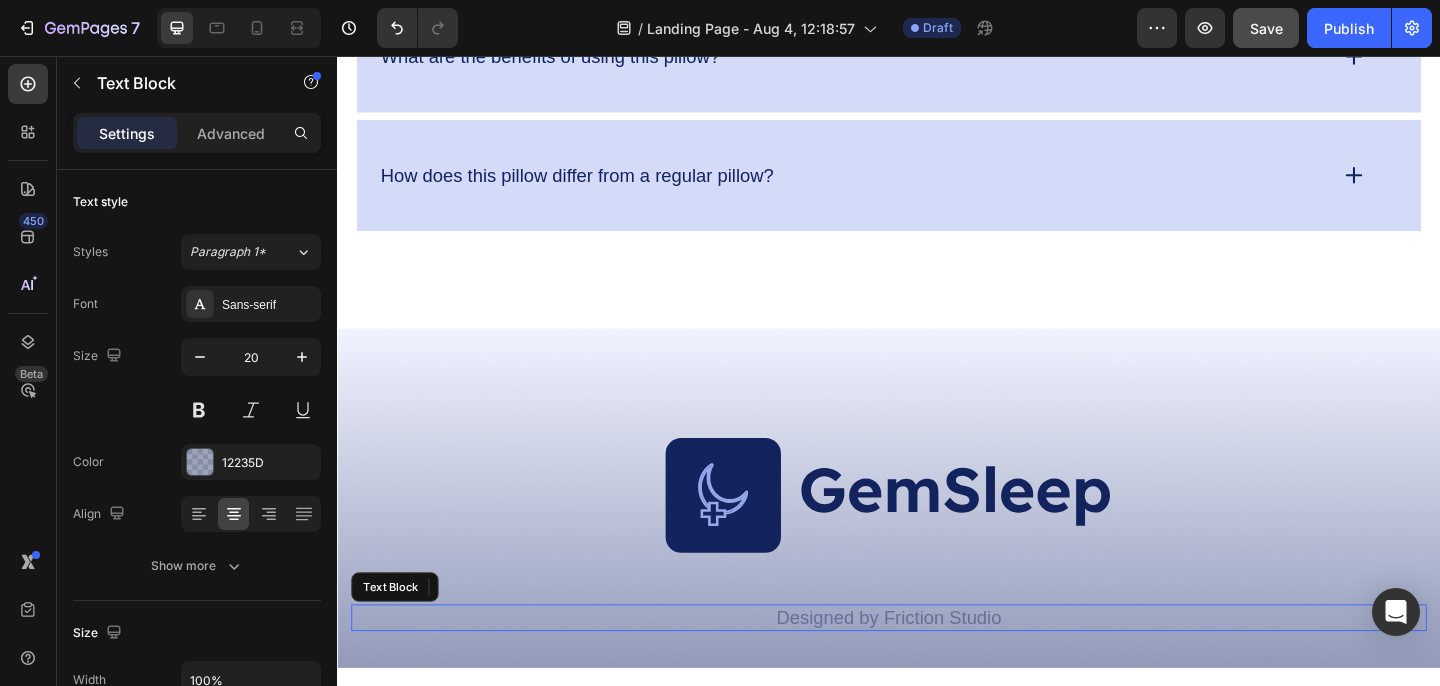 click on "Designed by Friction Studio" at bounding box center [937, 667] 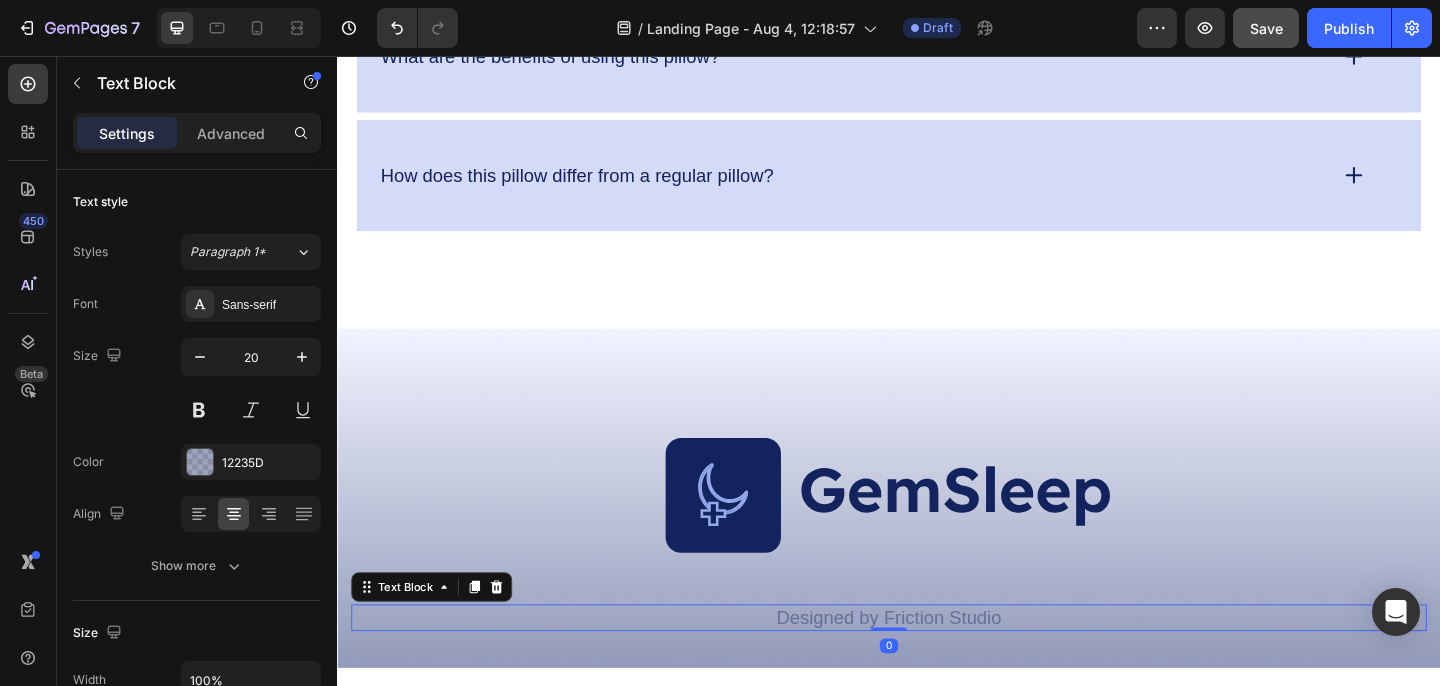 click on "Designed by Friction Studio" at bounding box center (937, 667) 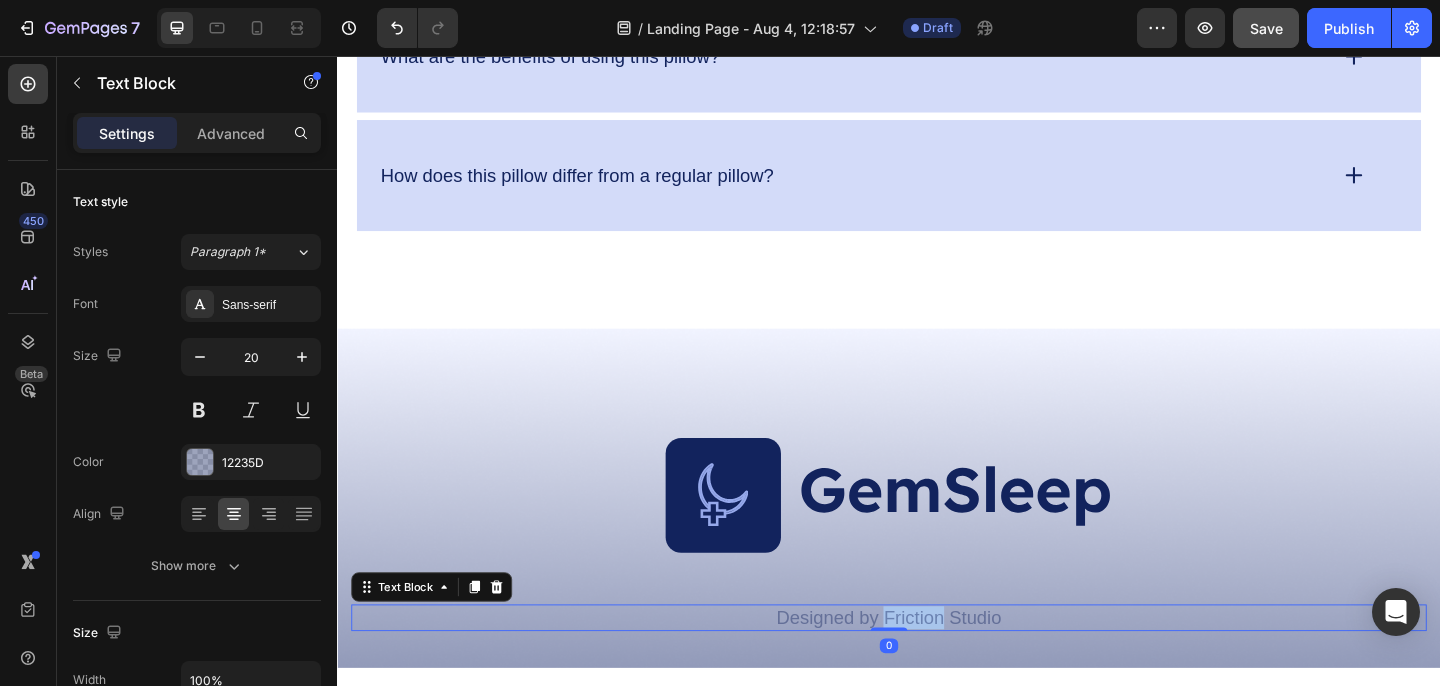 click on "Designed by Friction Studio" at bounding box center (937, 667) 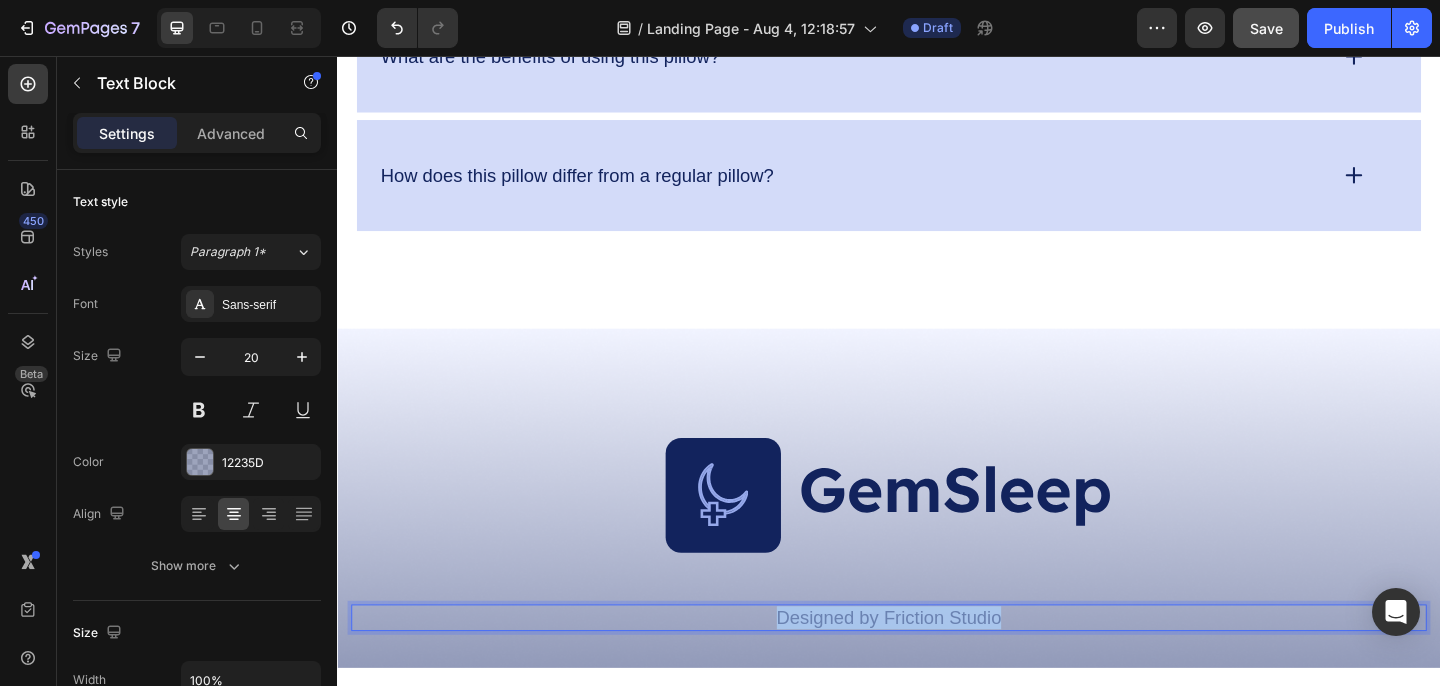 click on "Designed by Friction Studio" at bounding box center (937, 667) 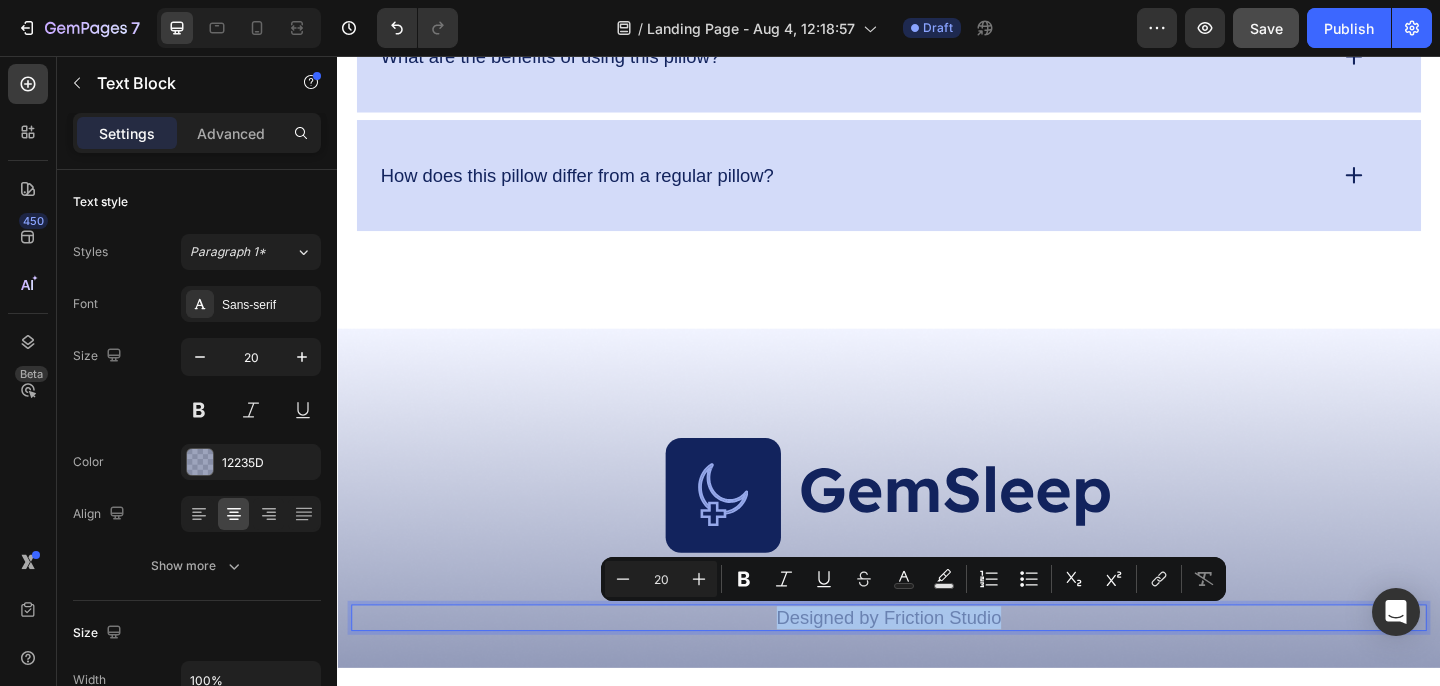 click on "Designed by Friction Studio" at bounding box center [937, 667] 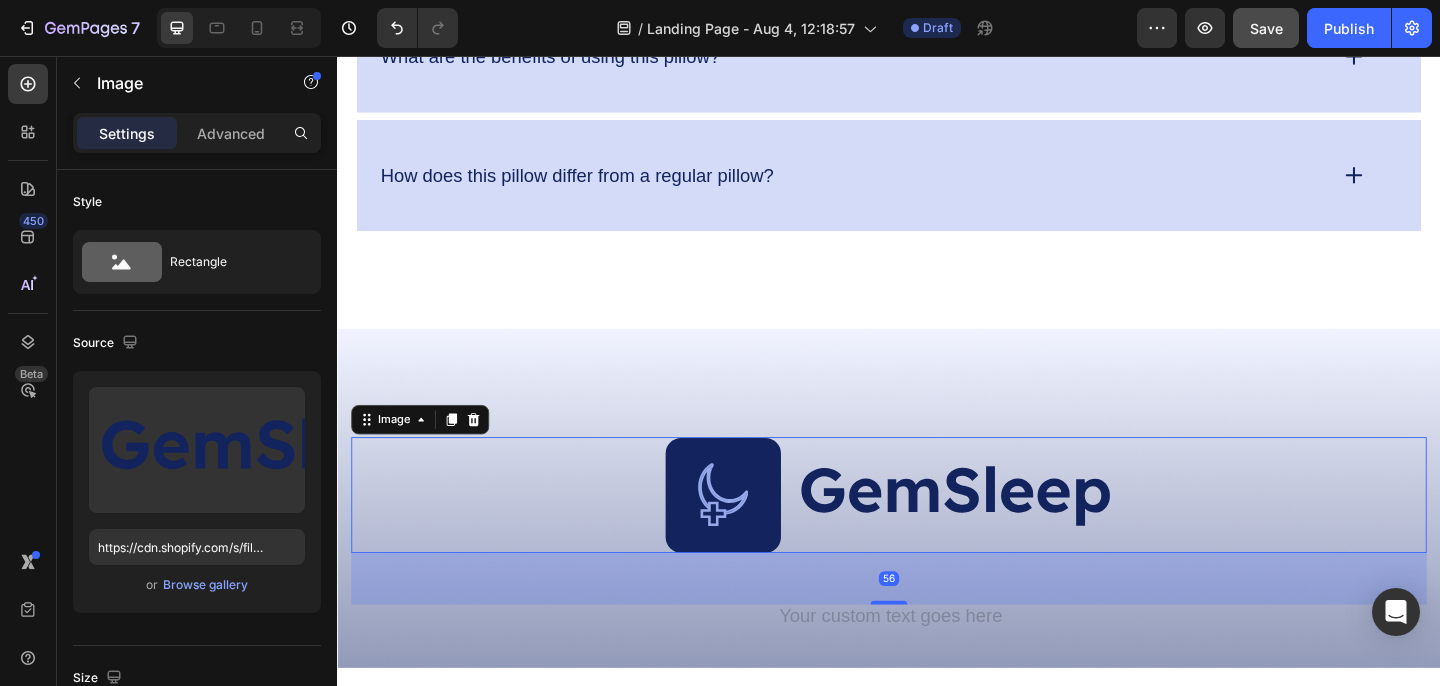 click at bounding box center [937, 534] 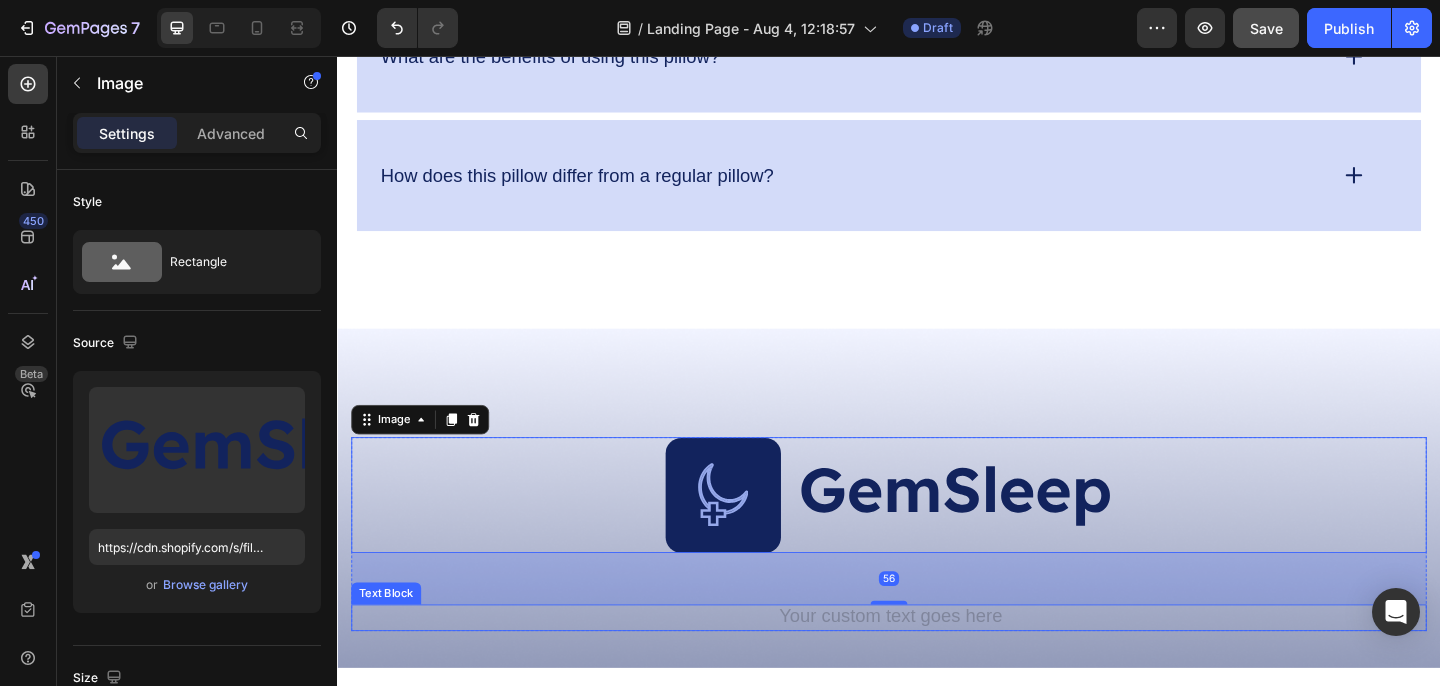 click at bounding box center (937, 667) 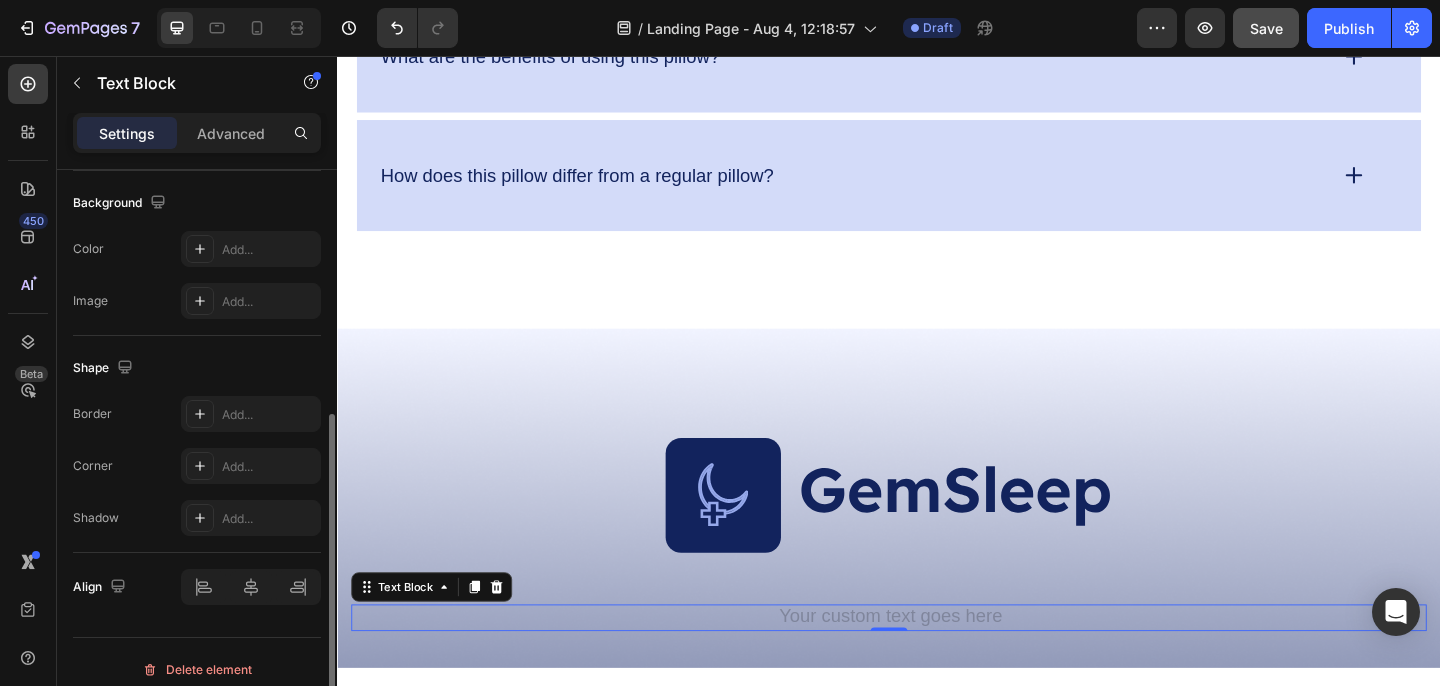 scroll, scrollTop: 612, scrollLeft: 0, axis: vertical 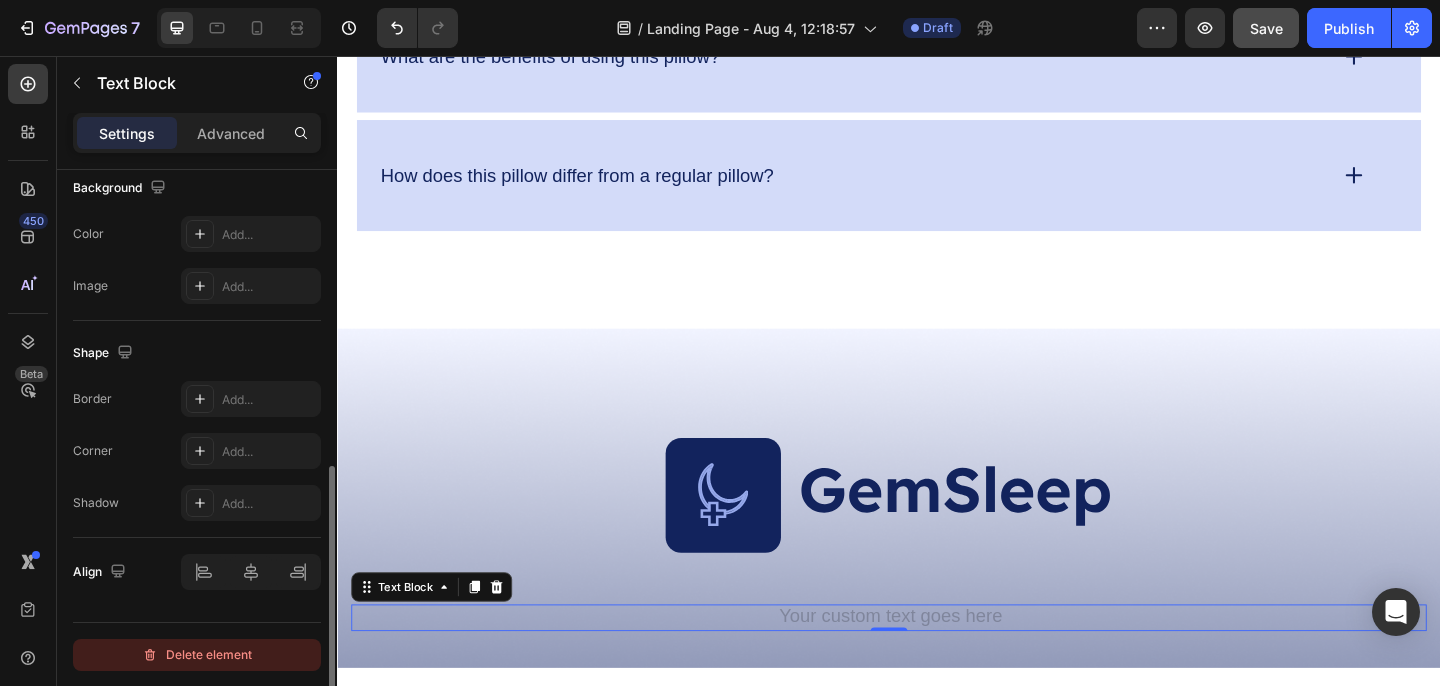 click on "Delete element" at bounding box center [197, 655] 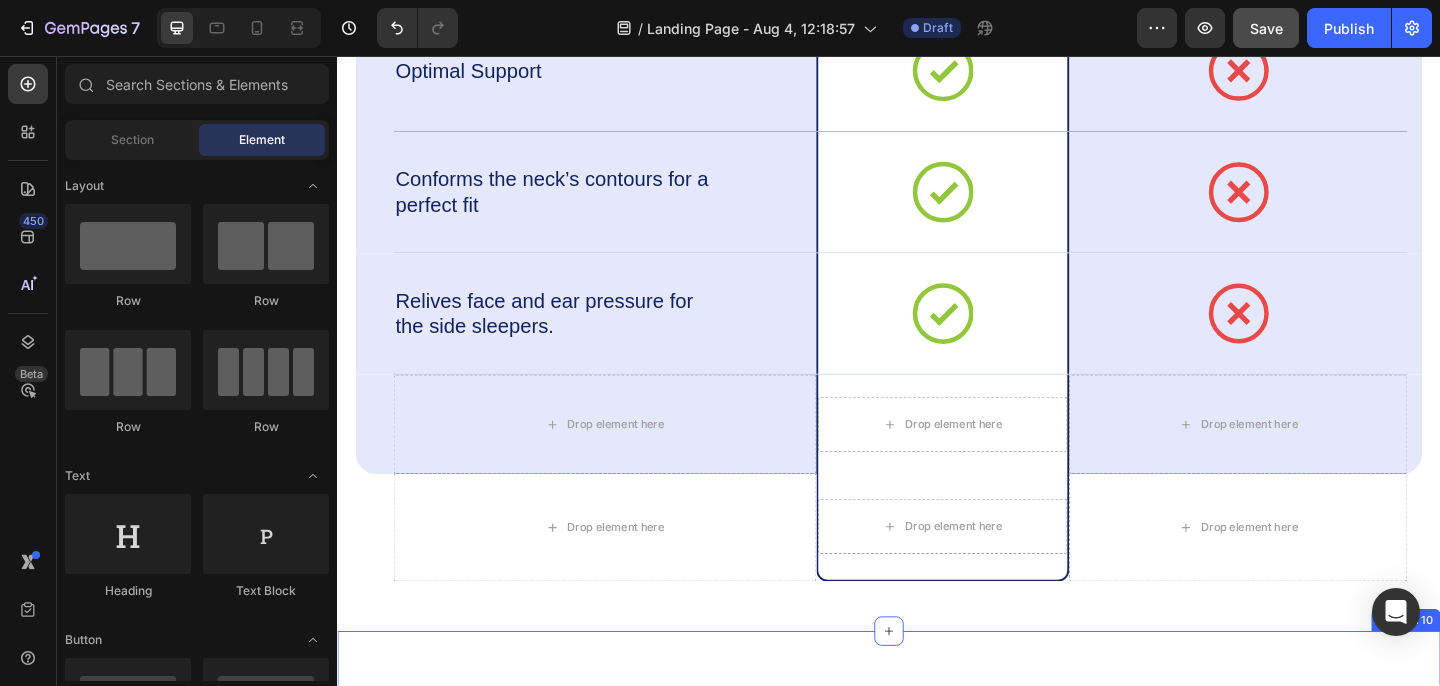scroll, scrollTop: 7284, scrollLeft: 0, axis: vertical 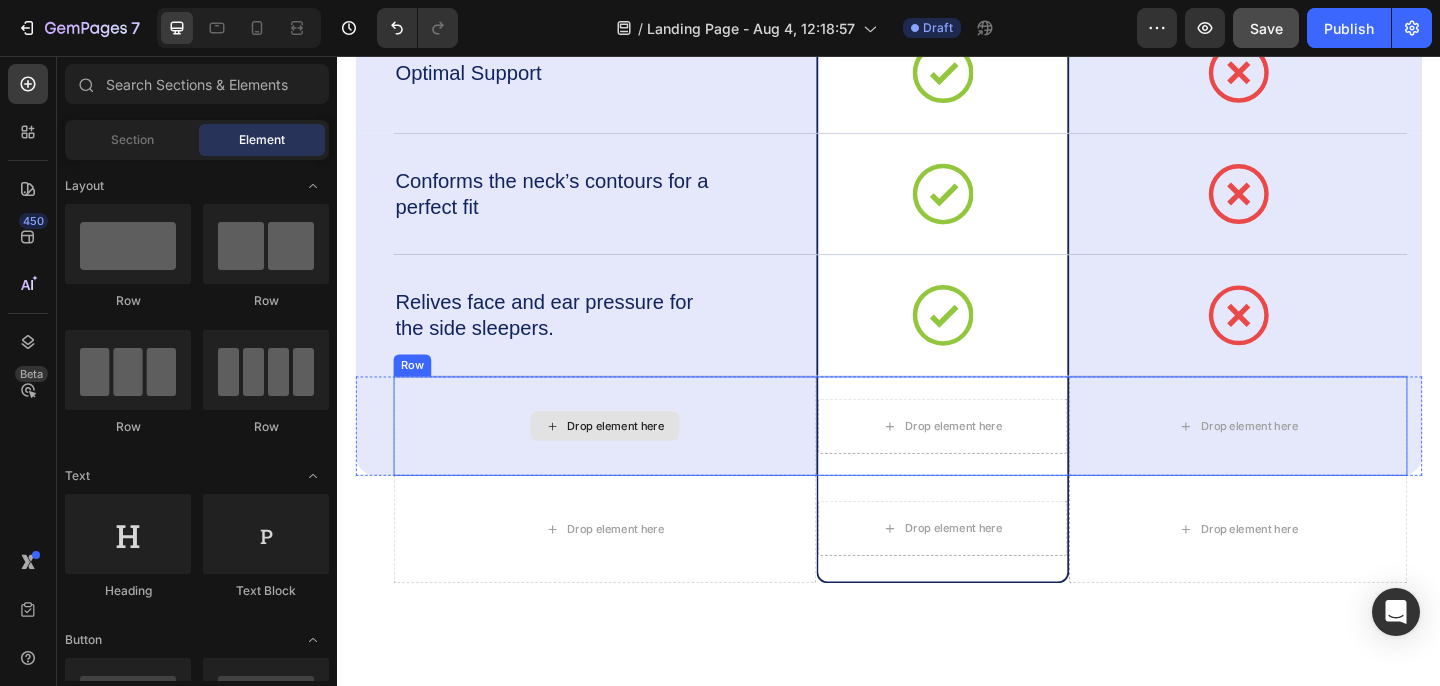 click on "Drop element here" at bounding box center [628, 459] 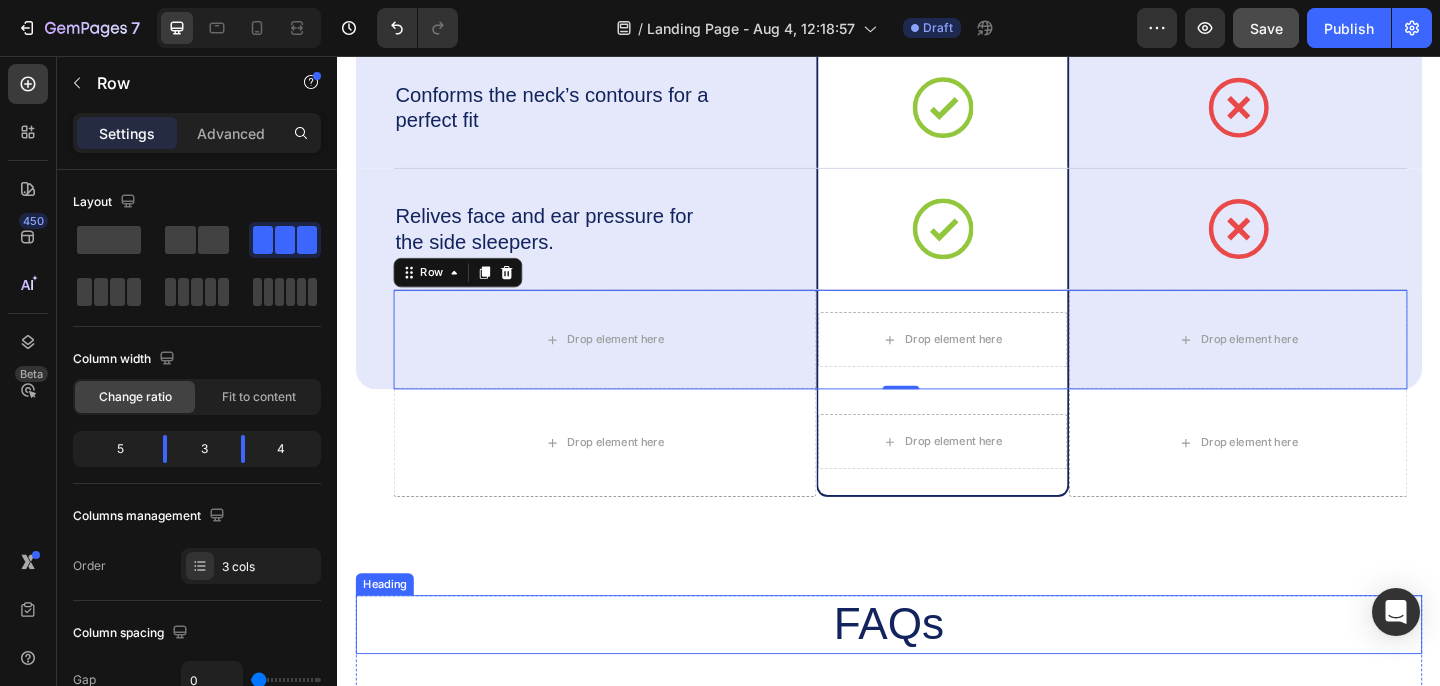 scroll, scrollTop: 7342, scrollLeft: 0, axis: vertical 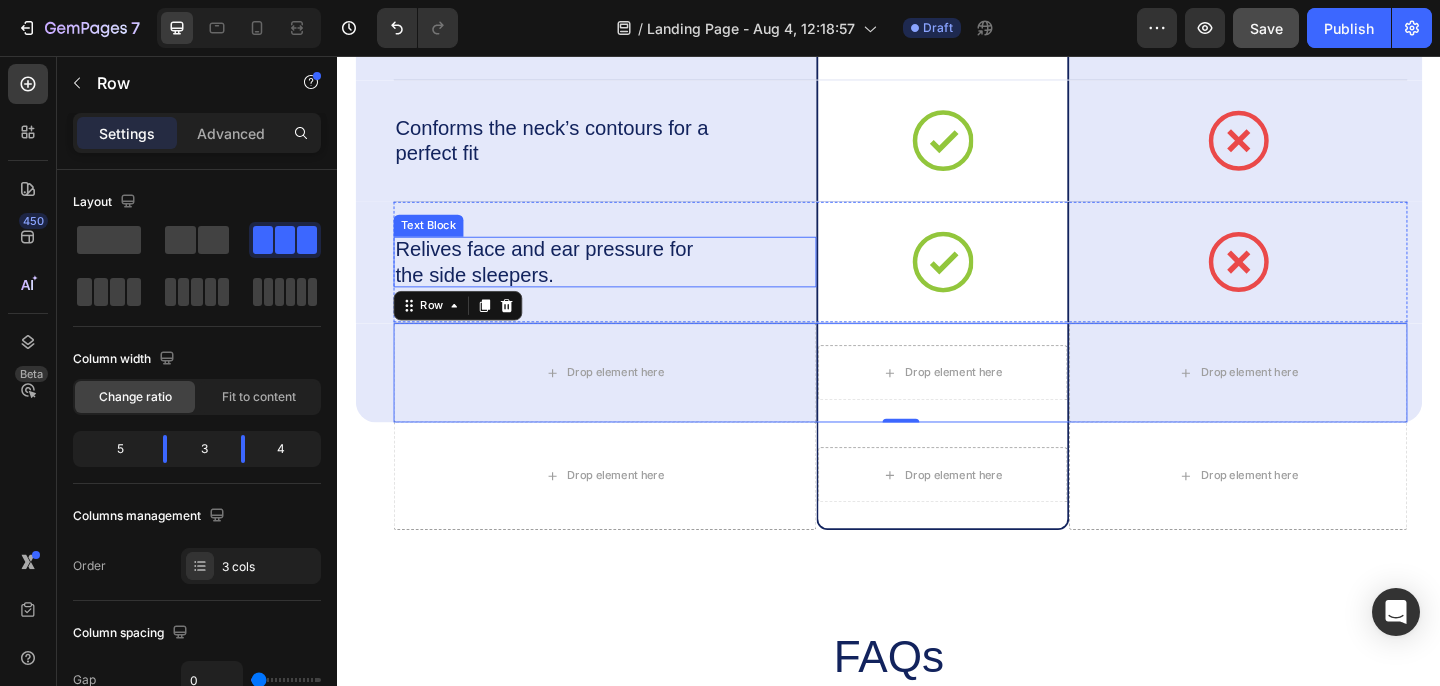 click on "Relives face and ear pressure for the side sleepers." at bounding box center [573, 280] 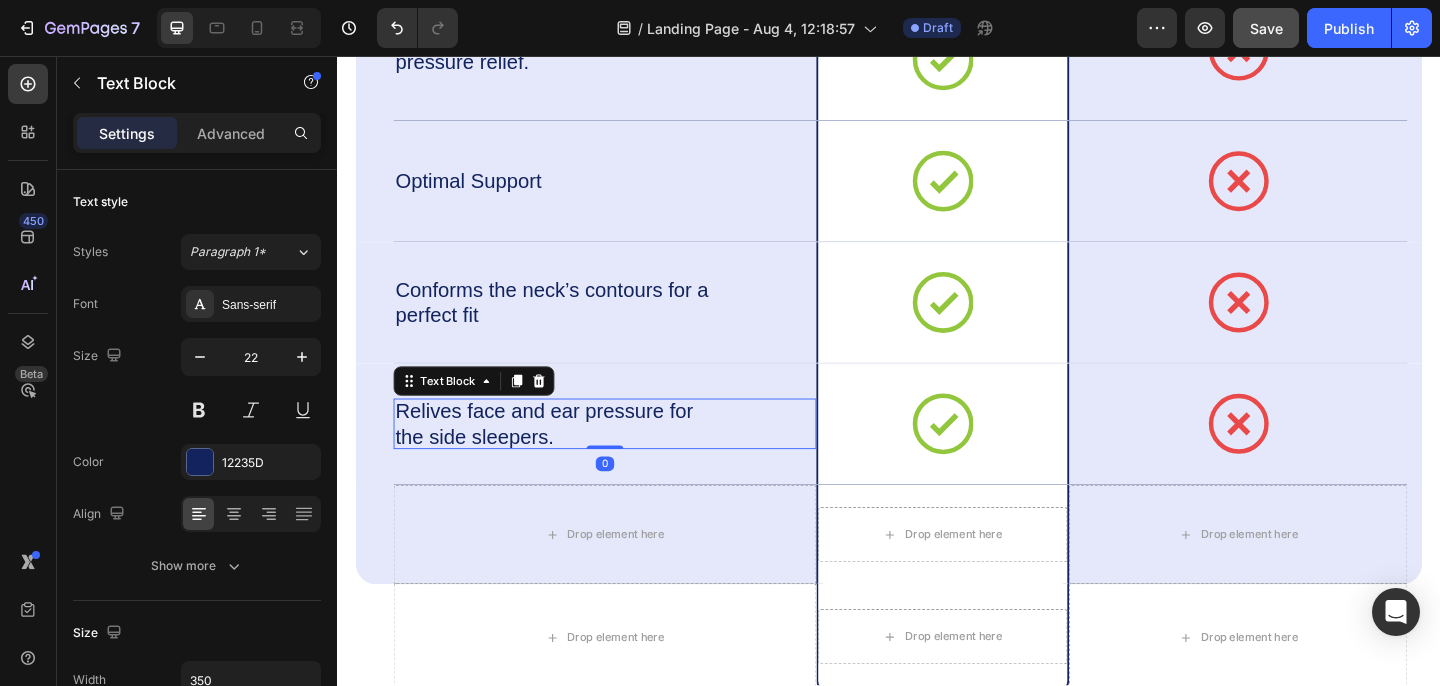 scroll, scrollTop: 7160, scrollLeft: 0, axis: vertical 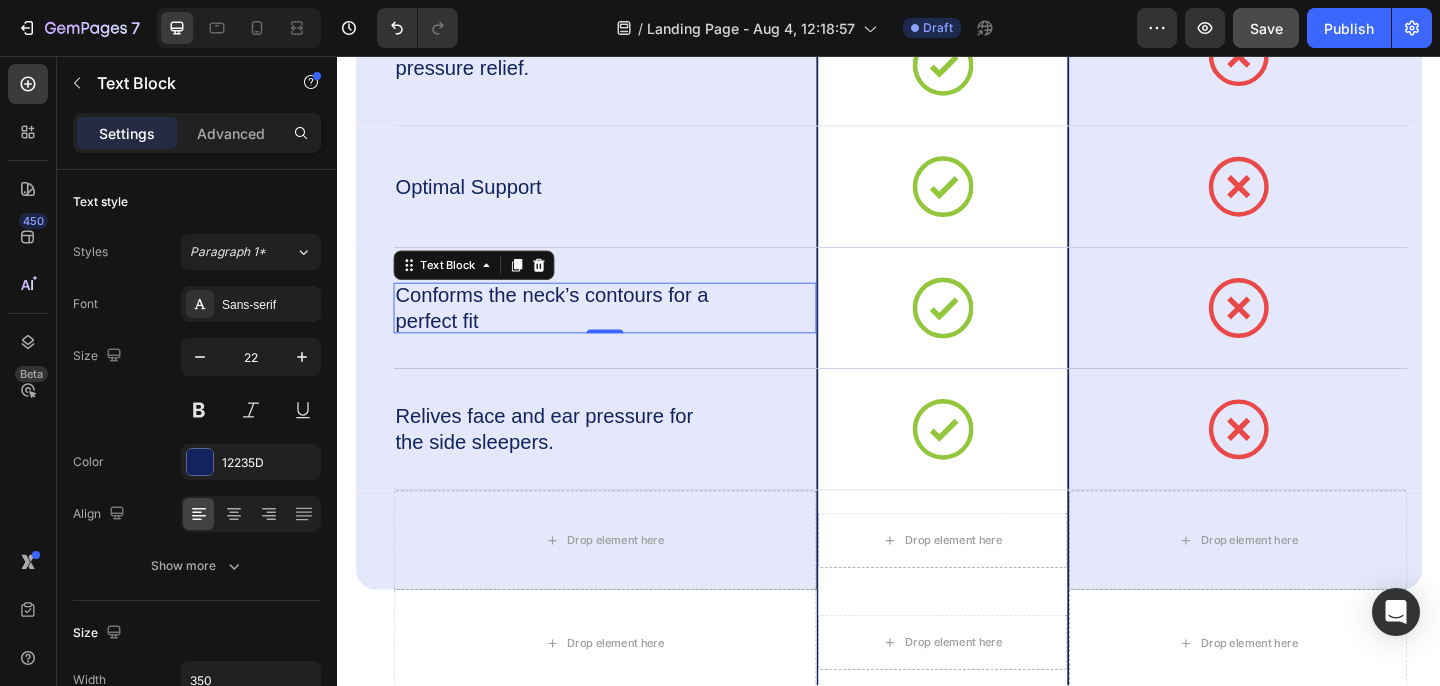 click on "Conforms the neck’s contours for a perfect fit" at bounding box center [573, 330] 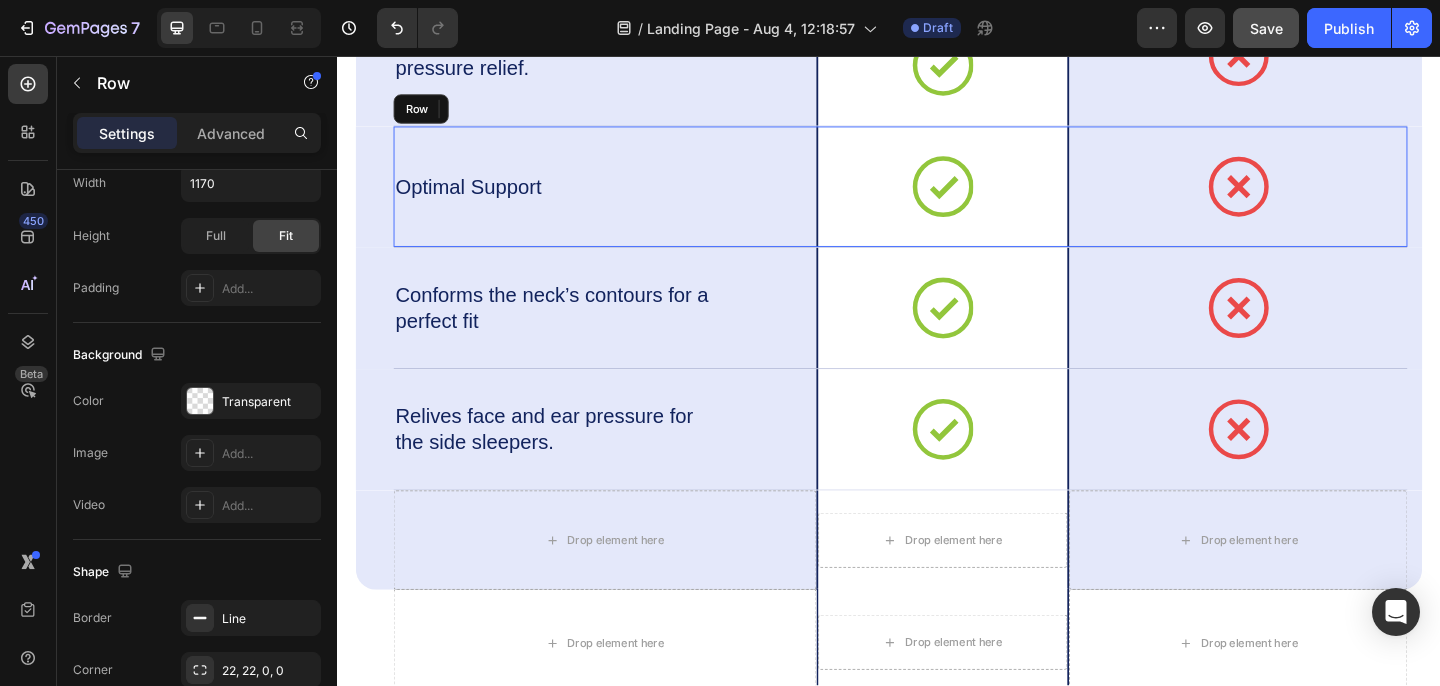 click on "Optimal Support Text Block" at bounding box center (628, 198) 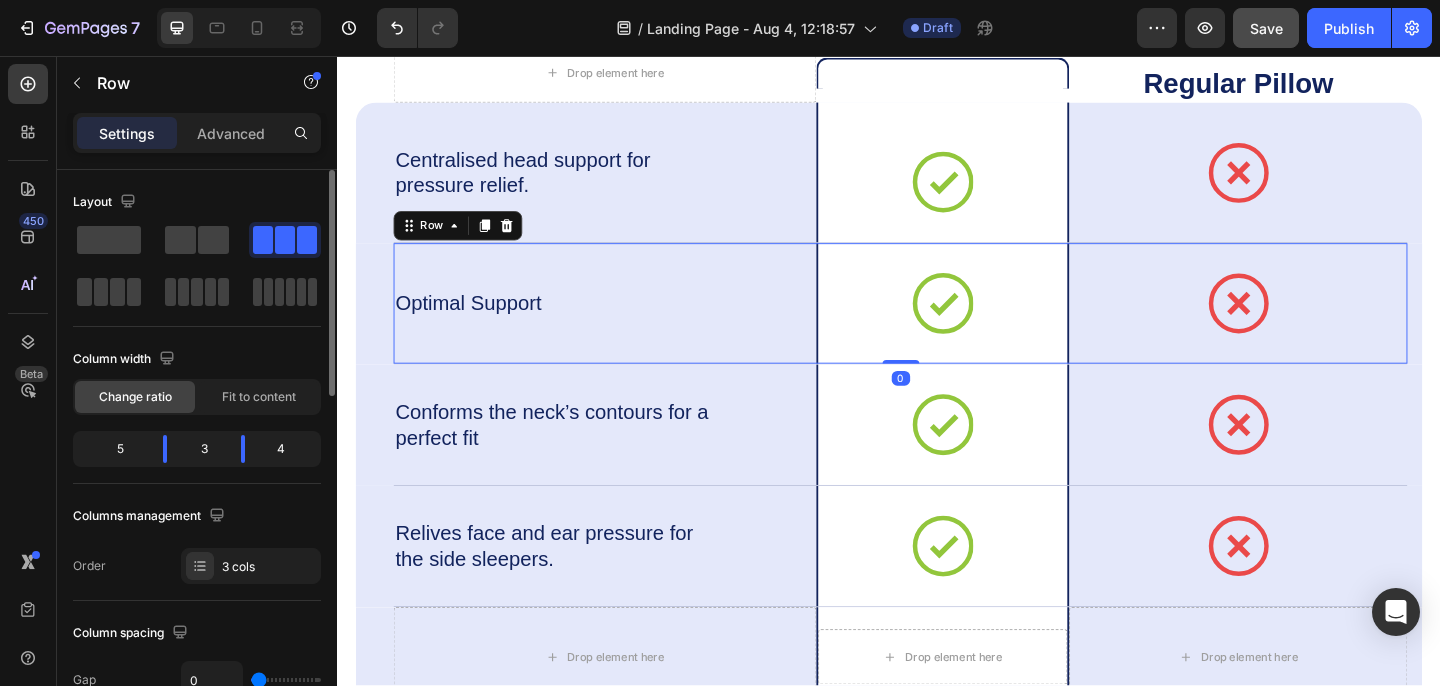 scroll, scrollTop: 7016, scrollLeft: 0, axis: vertical 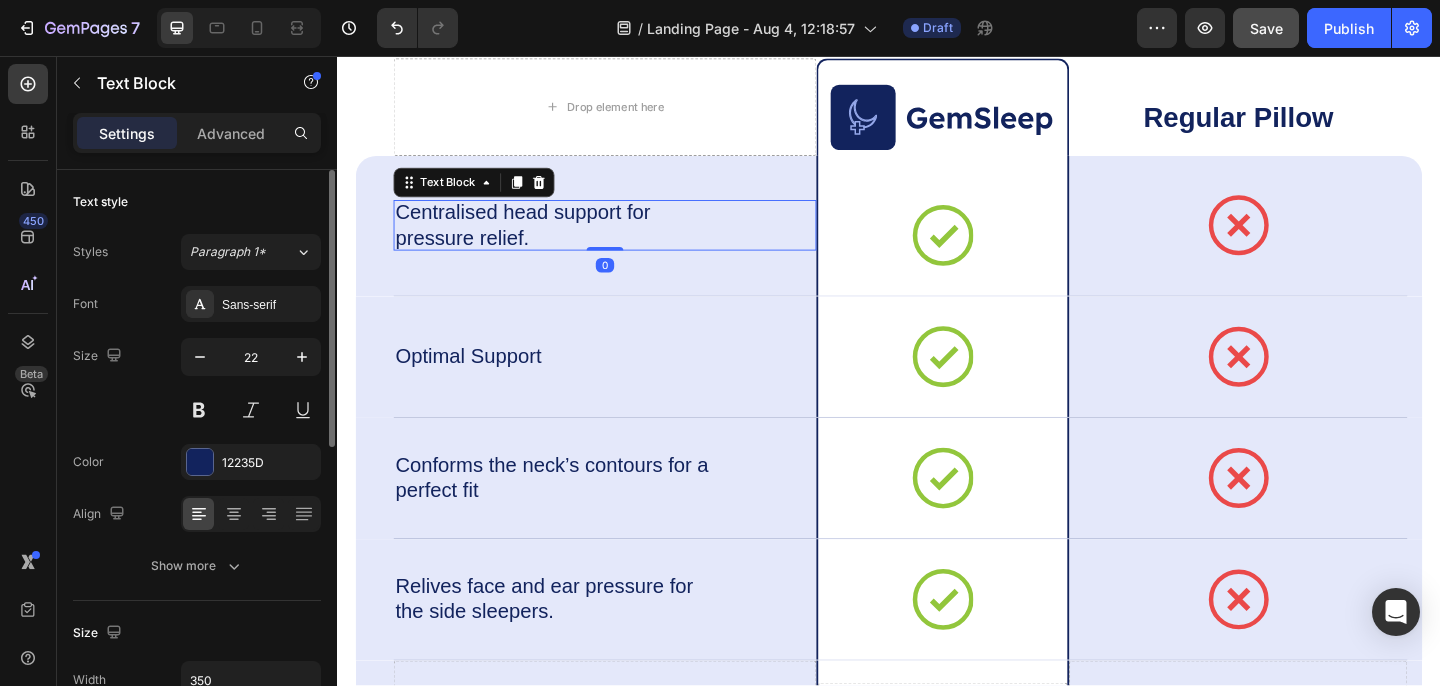 click on "Centralised head support for pressure relief." at bounding box center (573, 240) 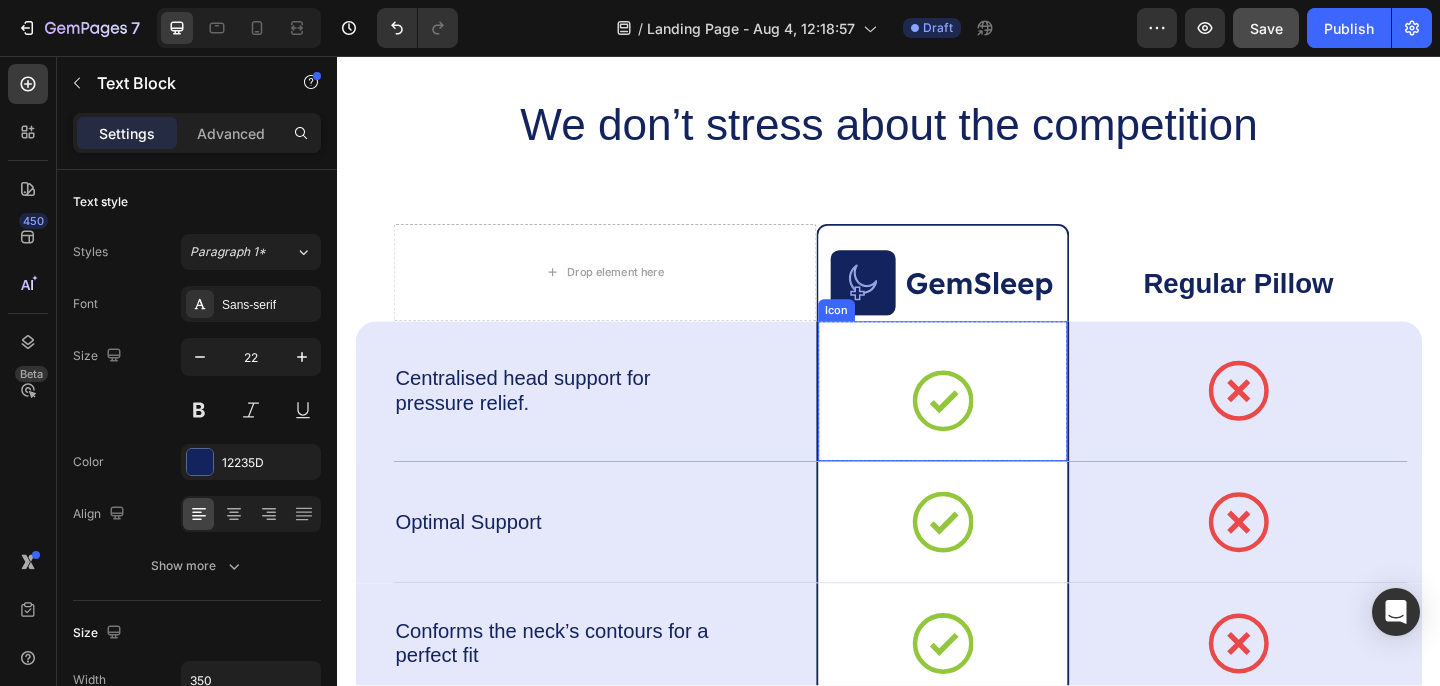 scroll, scrollTop: 6770, scrollLeft: 0, axis: vertical 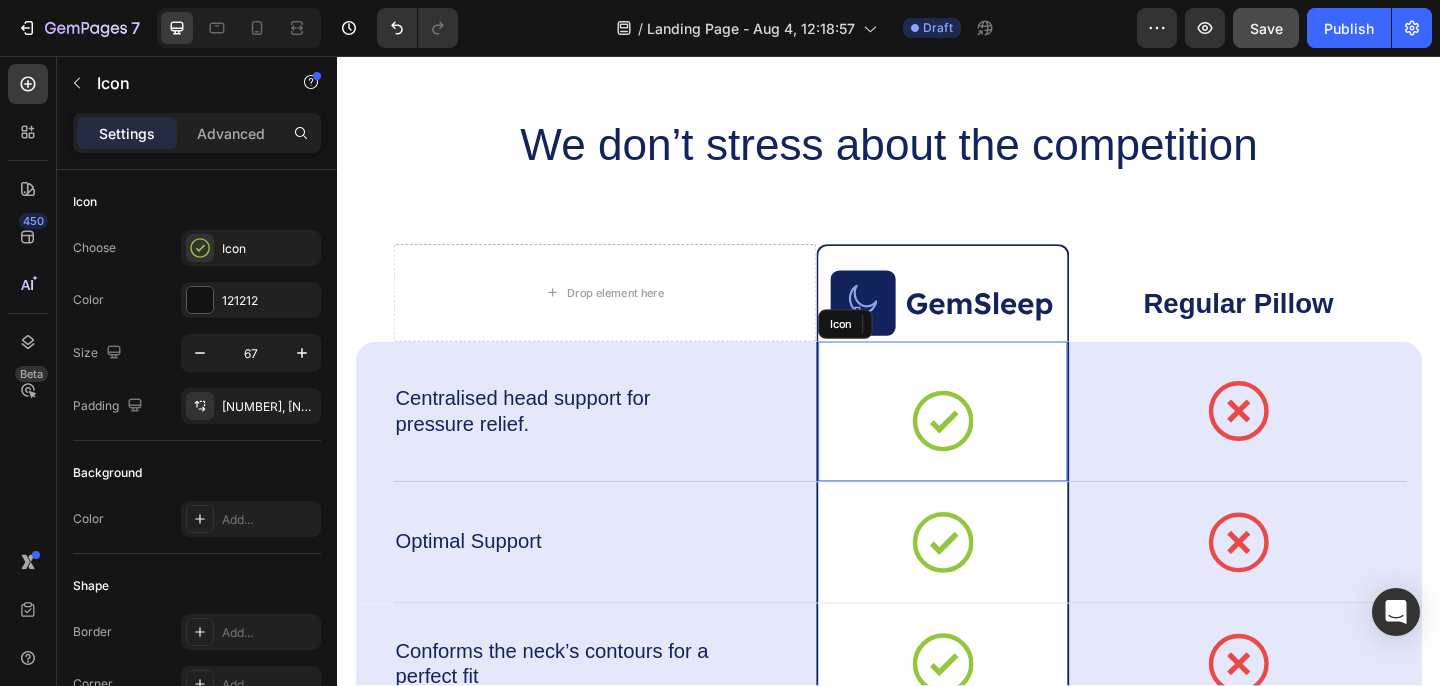 click on "Icon" at bounding box center [996, 443] 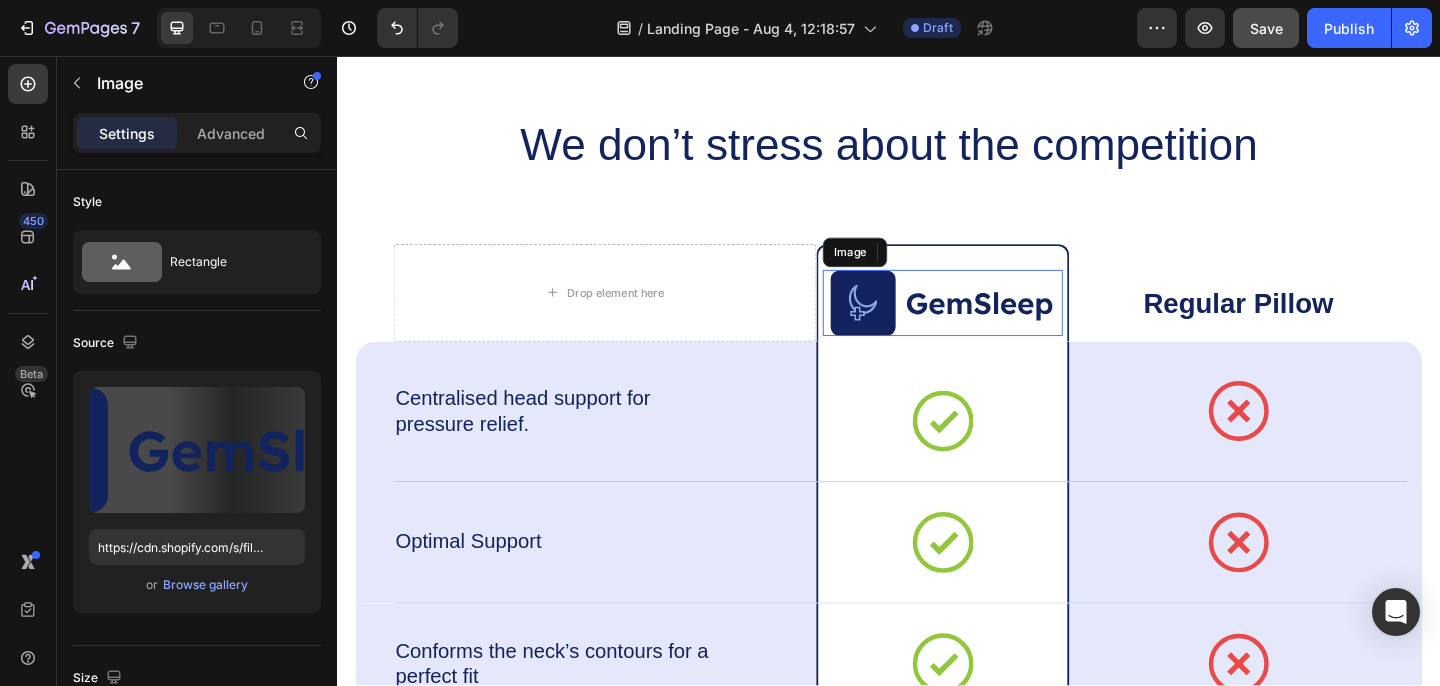 click at bounding box center [995, 325] 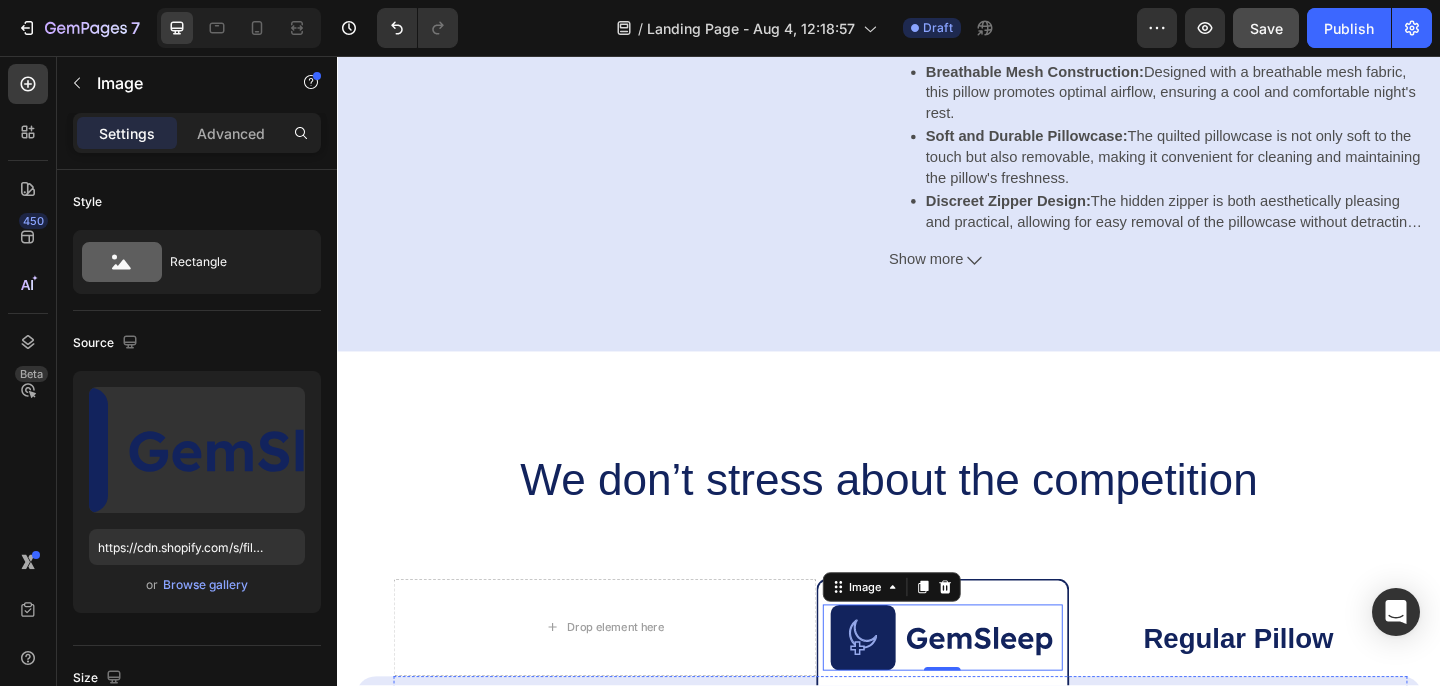 scroll, scrollTop: 6431, scrollLeft: 0, axis: vertical 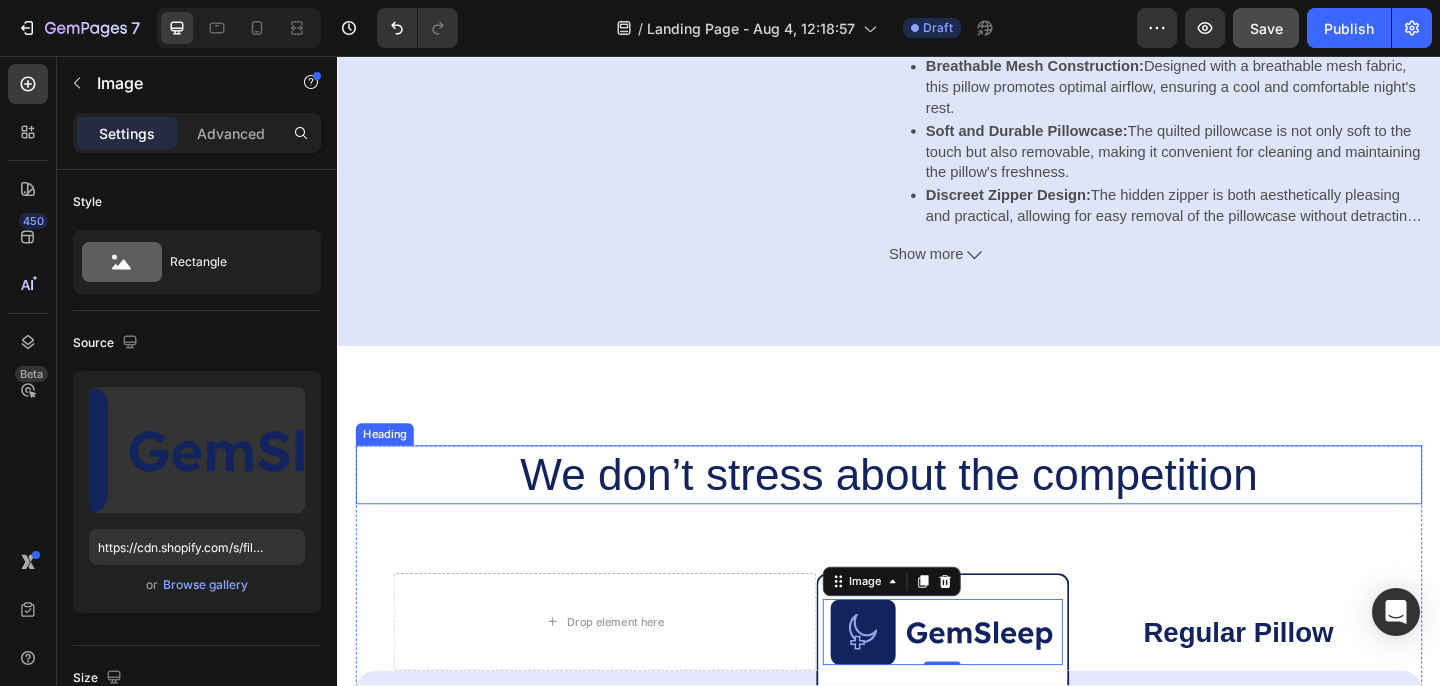 click on "We don’t stress about the competition" at bounding box center [937, 512] 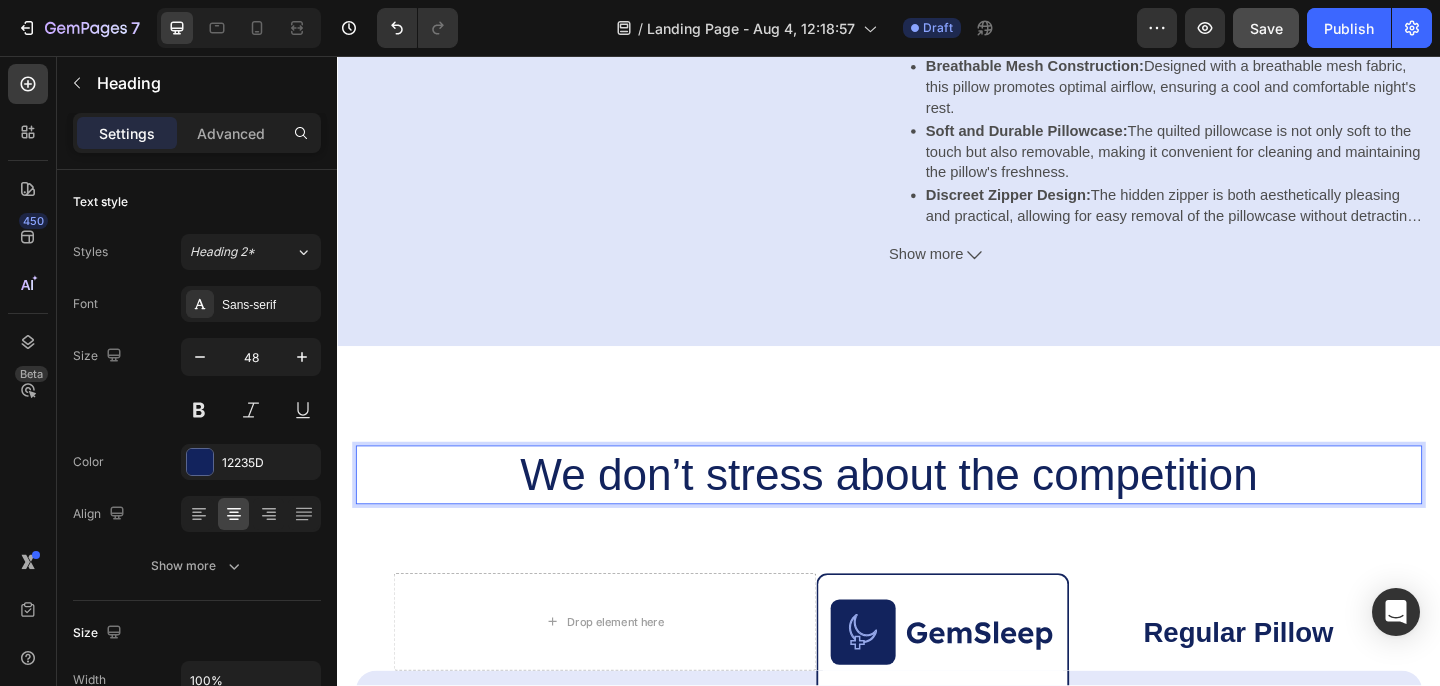 click on "We don’t stress about the competition" at bounding box center [937, 512] 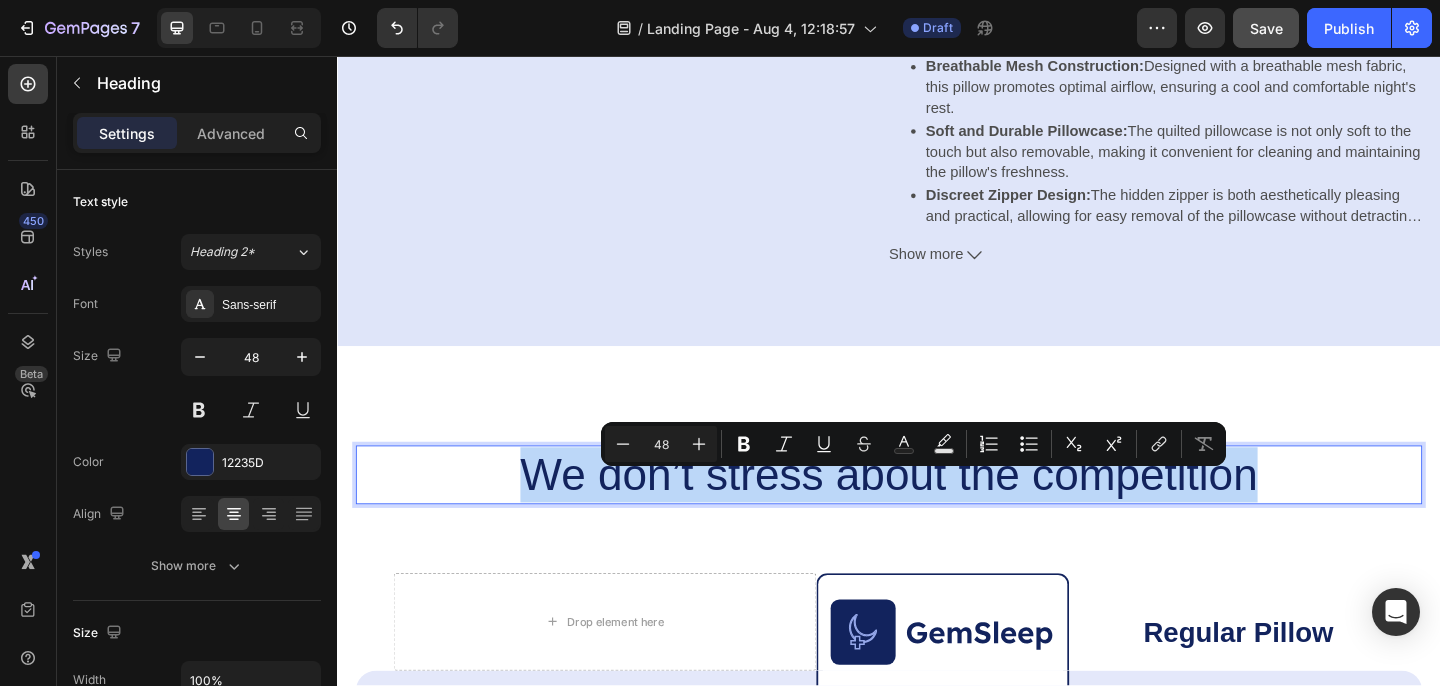 click on "We don’t stress about the competition" at bounding box center (937, 512) 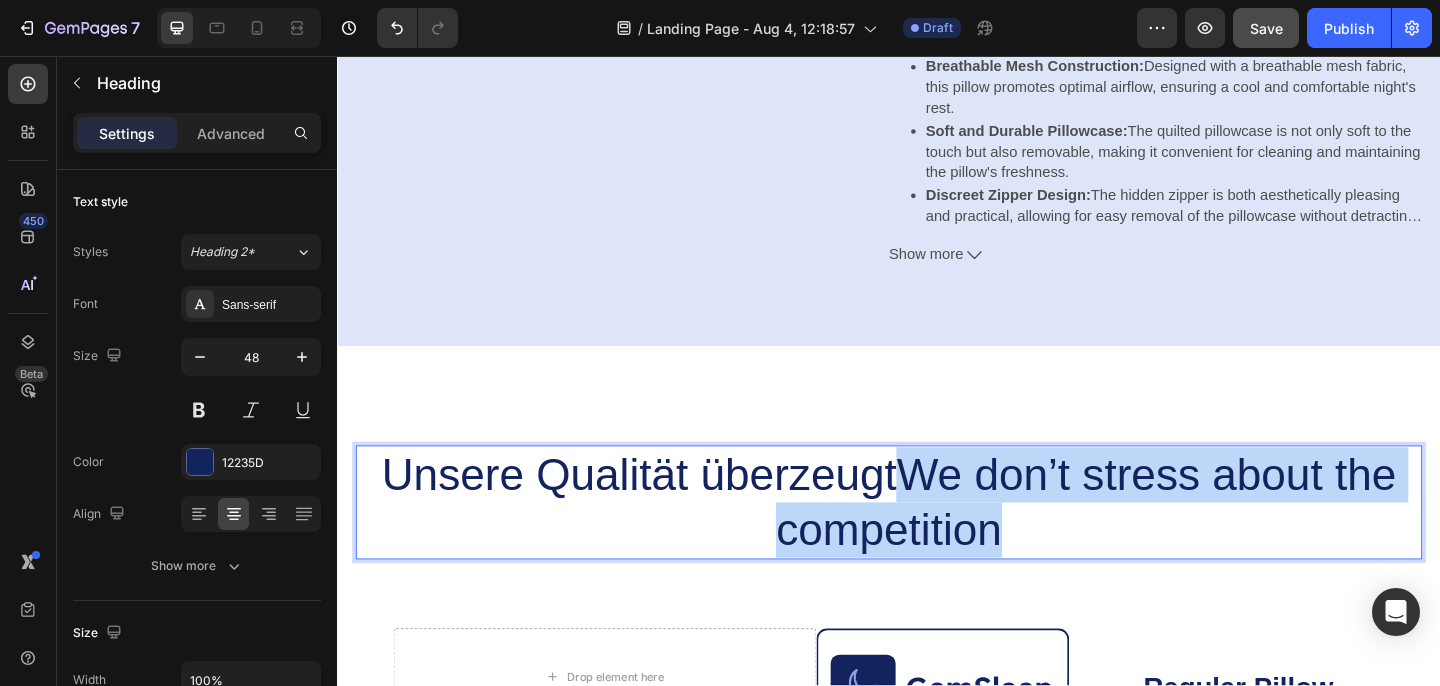 drag, startPoint x: 948, startPoint y: 525, endPoint x: 1169, endPoint y: 604, distance: 234.69554 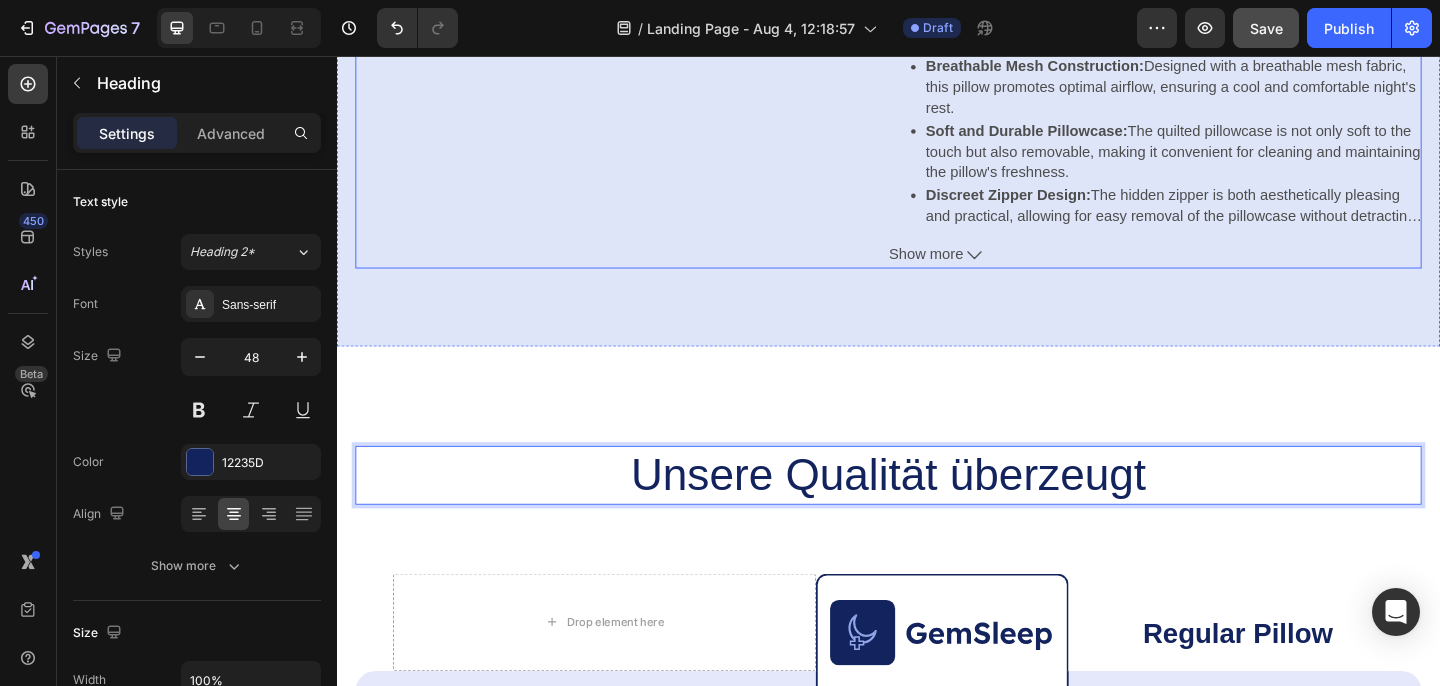 click on "Product Images" at bounding box center (647, -307) 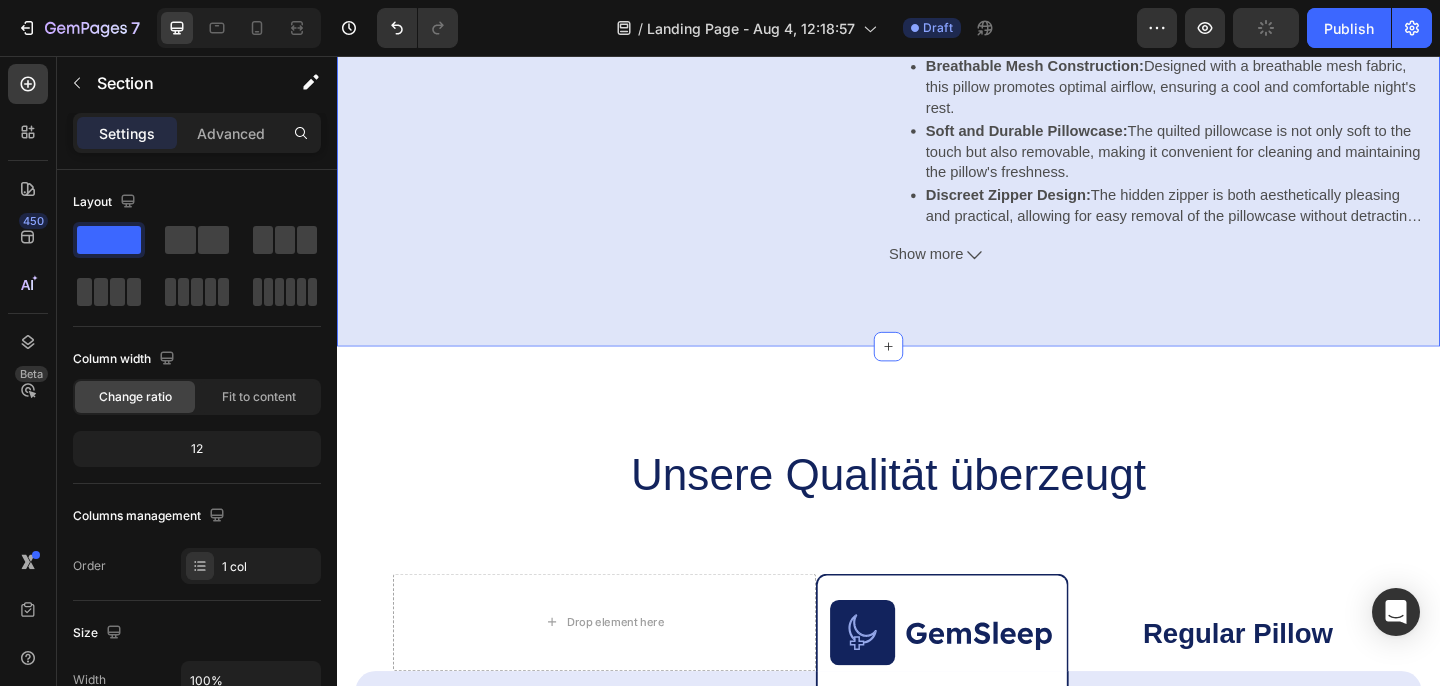 click on "Product Images
Icon
Icon
Icon
Icon
Icon Icon List Memory Foam Cervical Pillow, 2 In 1 Ergonomic Contour Orthopedic Pillow For Neck Pain, Contoured Support Pillows,Neck Pillow Product Title Expert-engineered Pillow for Orthopedic Support Text Block €120,93 Product Price Product Price Quantity Text Block
1
Product Quantity buy now Add to Cart Row
Key Features:
Customizable Comfort:
Our 100% memory foam core contours to the unique shape of your head, neck, and shoulders, providing a personalized and supportive experience.
Breathable Mesh Construction:
Designed with a breathable mesh fabric, this pillow promotes optimal airflow, ensuring a cool and comfortable night's rest.
Soft and Durable Pillowcase:
The quilted pillowcase is not only soft to the touch but also removable, making it convenient for cleaning and maintaining the pillow's freshness.
Discreet Zipper Design:" at bounding box center (937, -296) 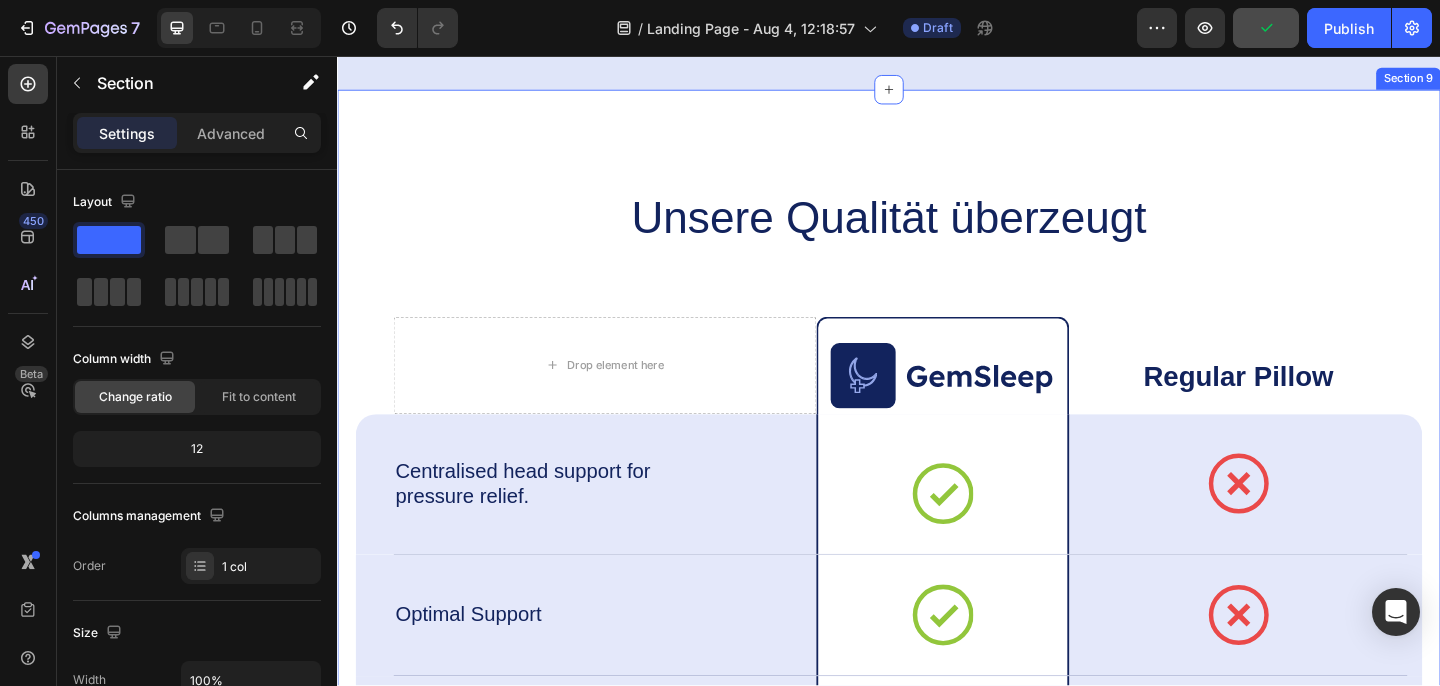 scroll, scrollTop: 6911, scrollLeft: 0, axis: vertical 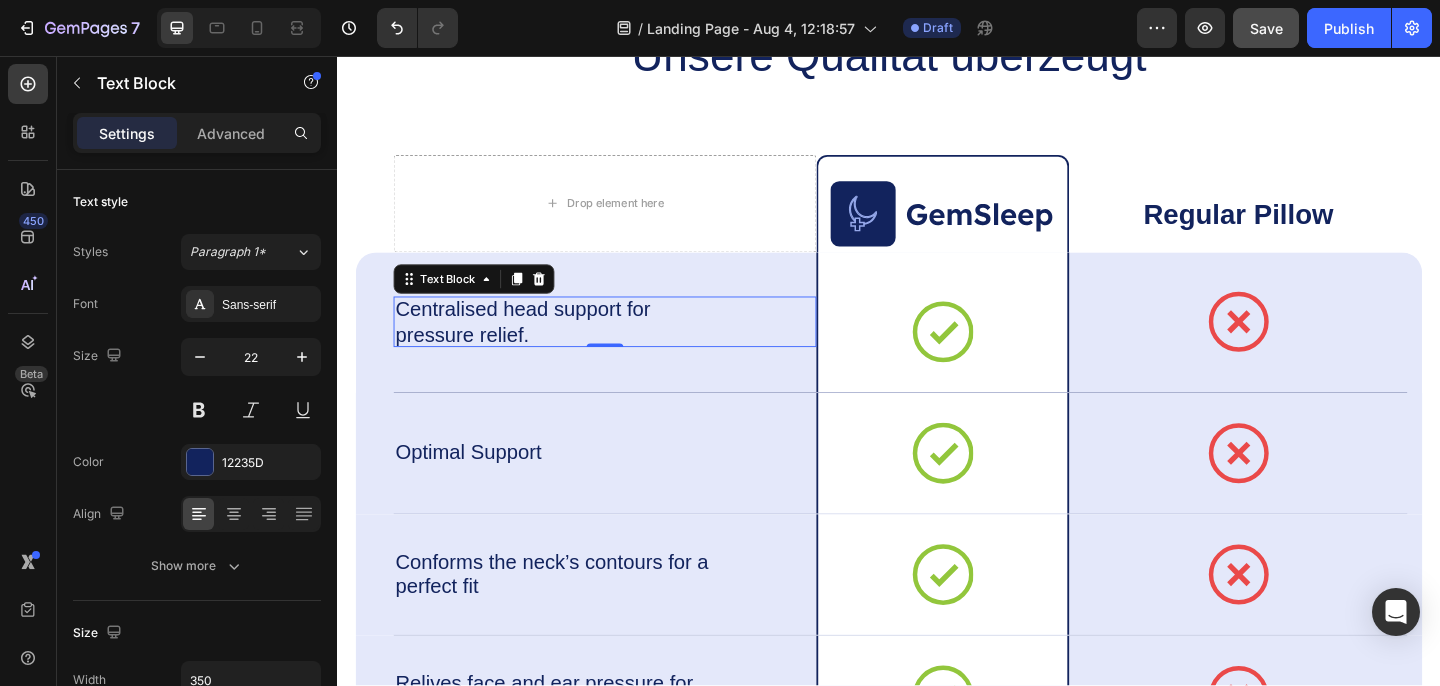 click on "Centralised head support for pressure relief." at bounding box center [573, 345] 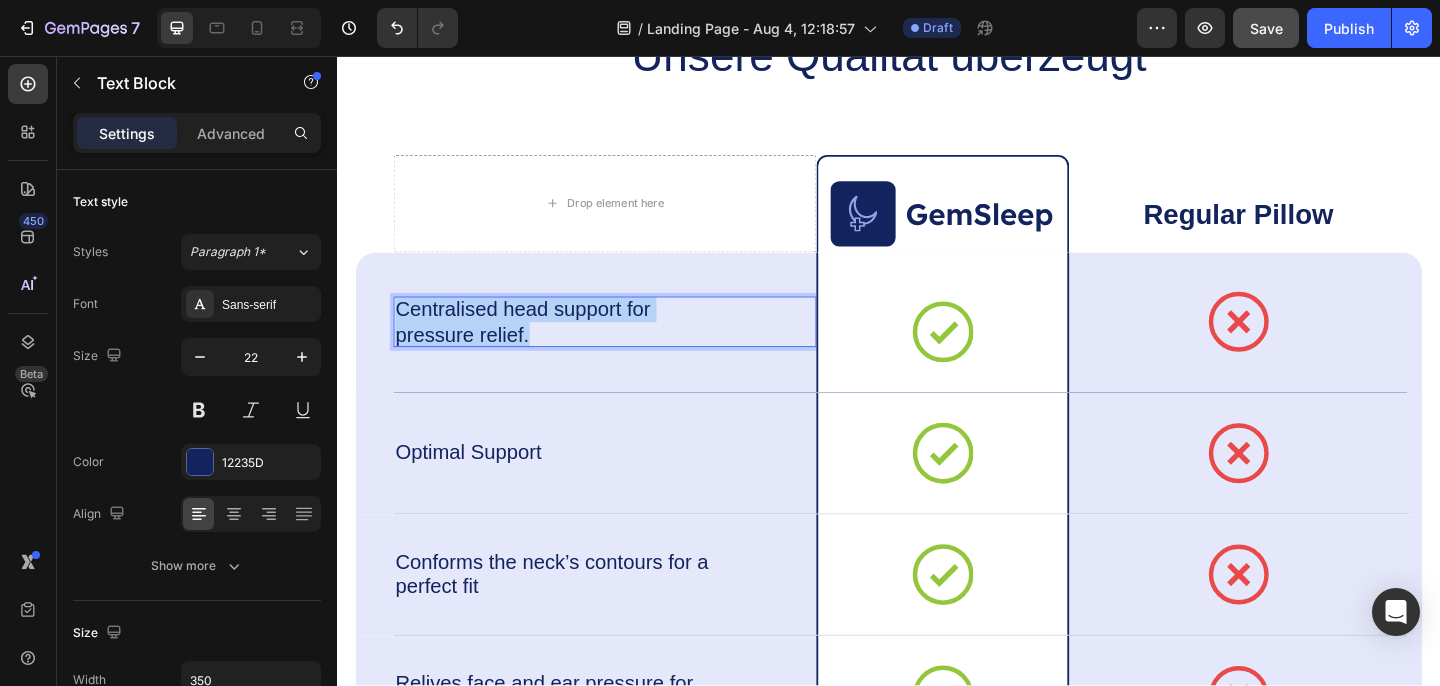 click on "Centralised head support for pressure relief." at bounding box center (573, 345) 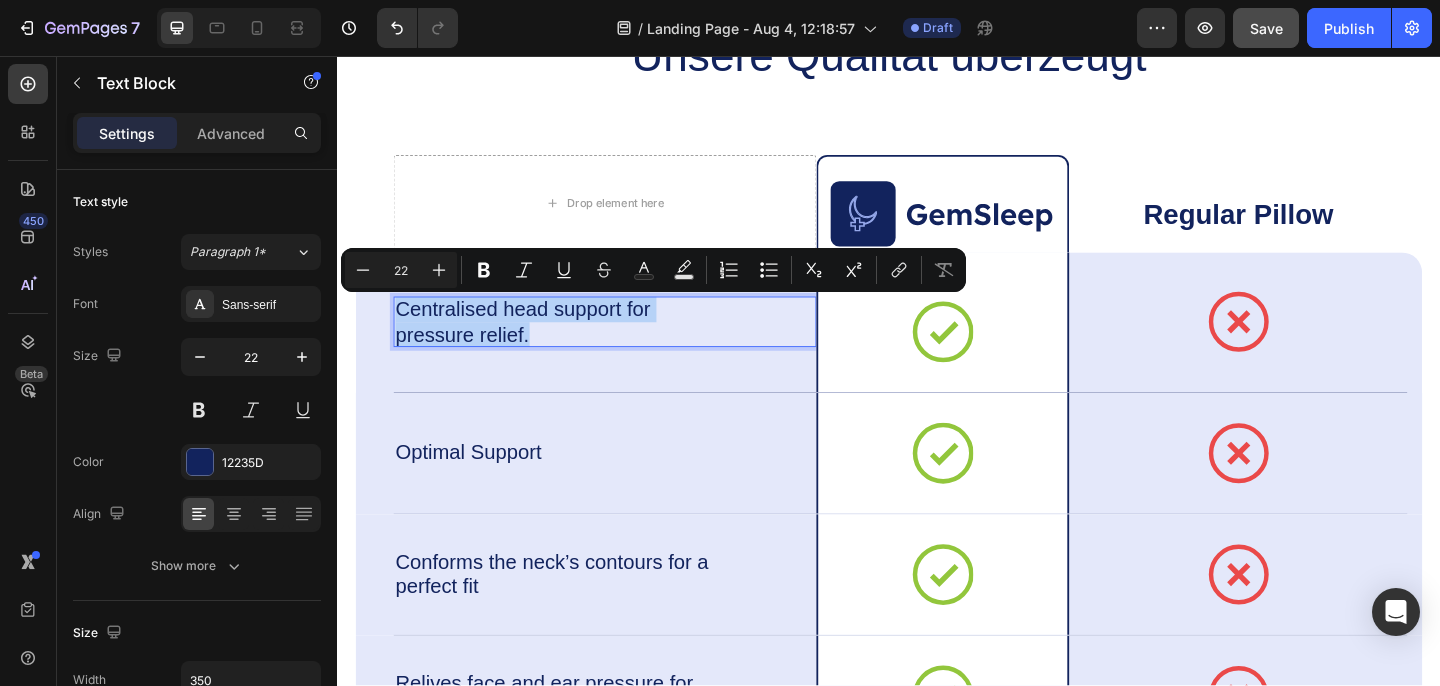 copy on "Centralised head support for pressure relief." 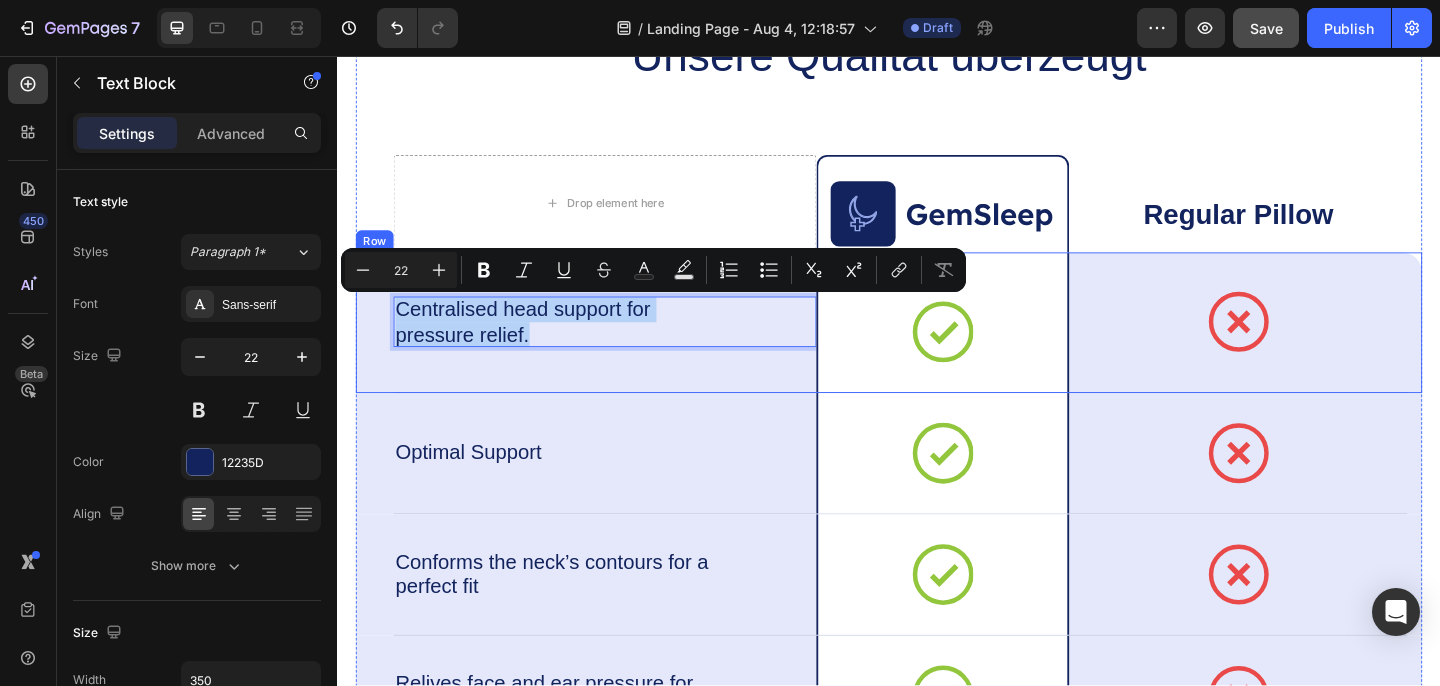 click on "Centralised head support for pressure relief. Text Block   0
Icon Row
Icon Row Row" at bounding box center [937, 346] 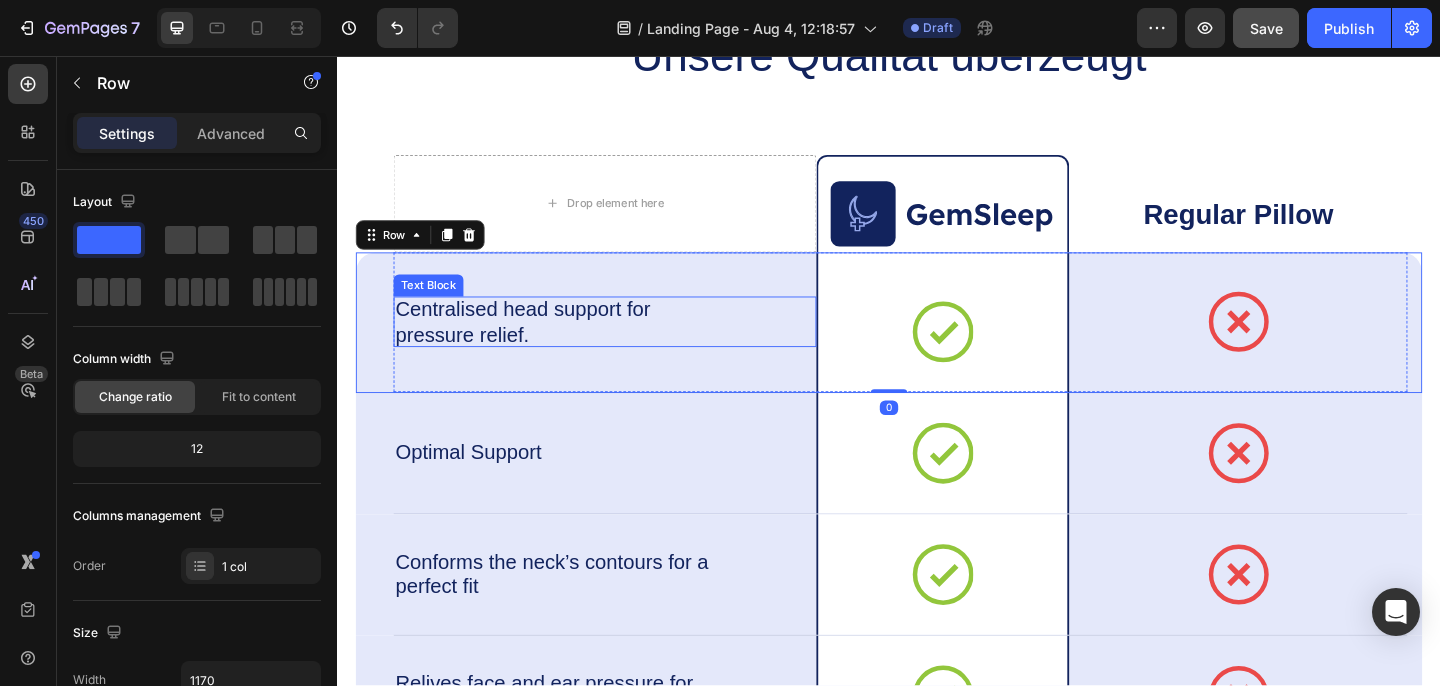 click on "Centralised head support for pressure relief." at bounding box center [573, 345] 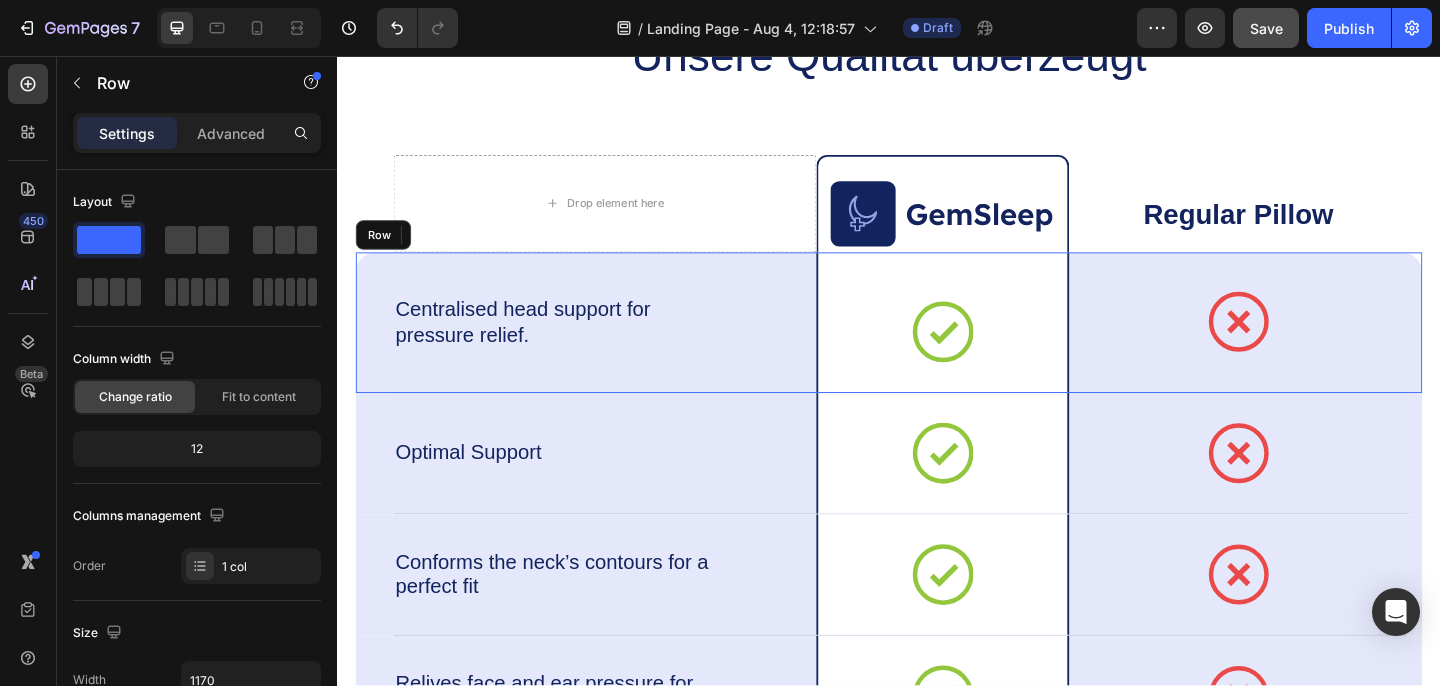 click on "Centralised head support for pressure relief. Text Block   0
Icon Row
Icon Row Row" at bounding box center (937, 346) 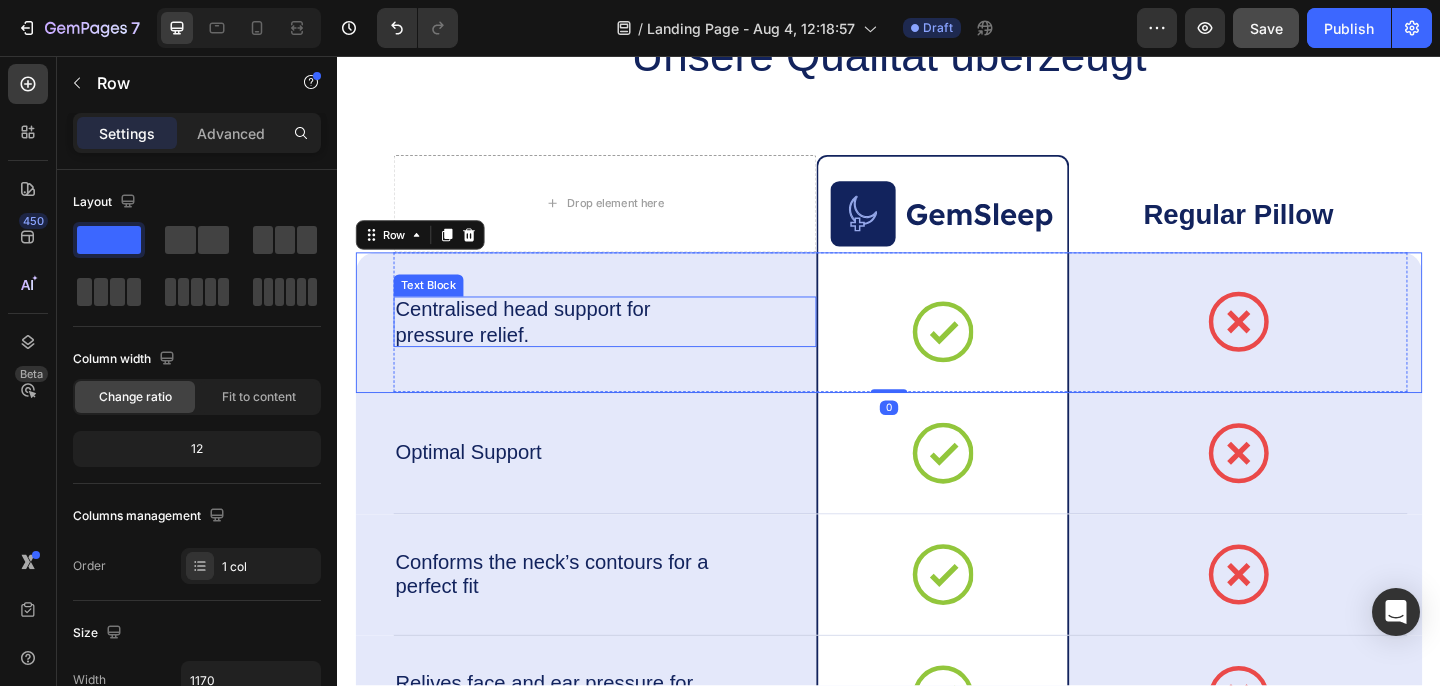 click on "Centralised head support for pressure relief." at bounding box center [573, 345] 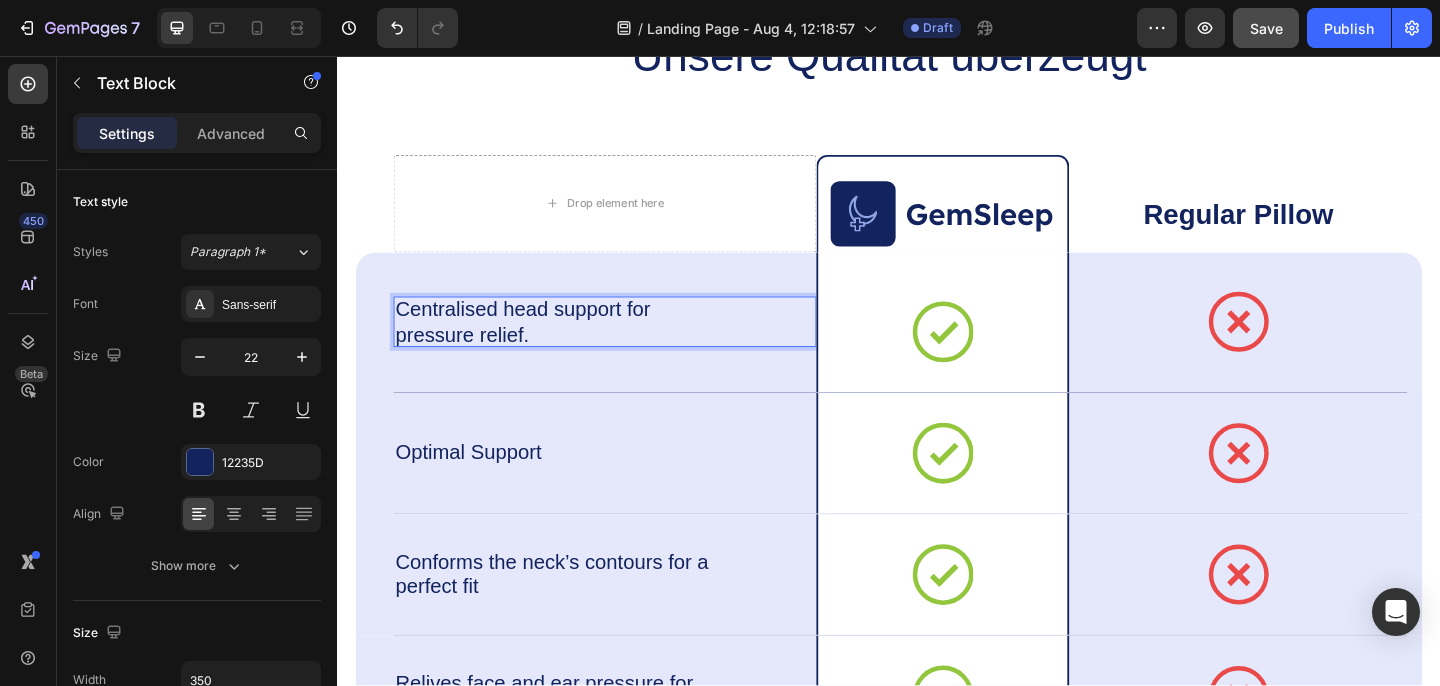 click on "Centralised head support for pressure relief." at bounding box center (573, 345) 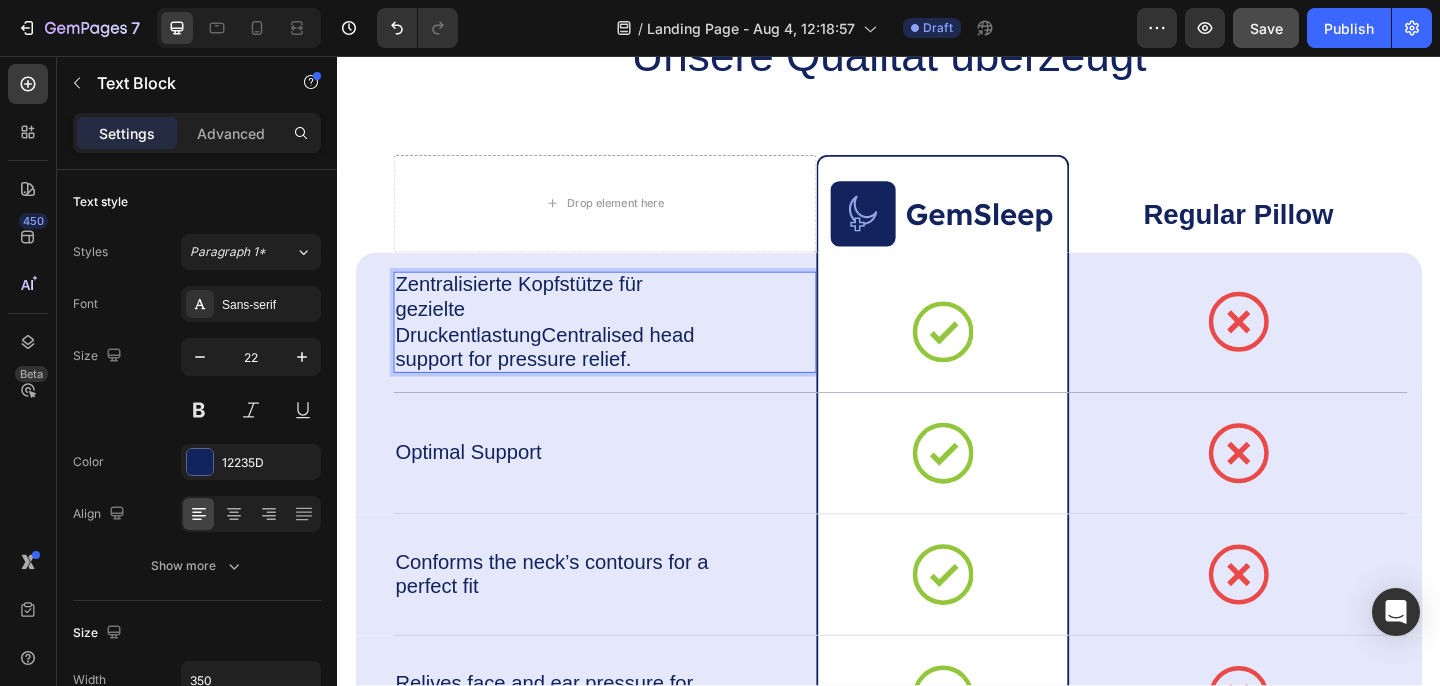 click on "Zentralisierte Kopfstütze für gezielte DruckentlastungCentralised head support for pressure relief." at bounding box center [573, 346] 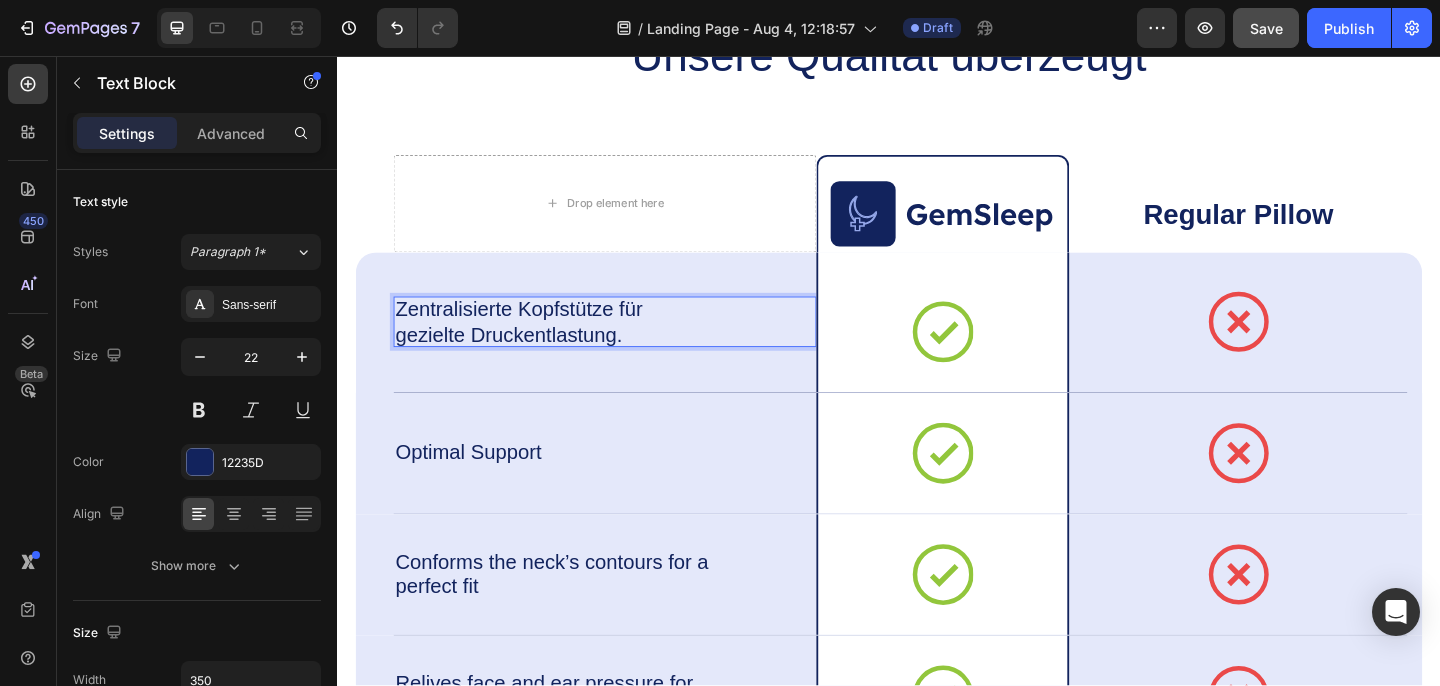 click on "Zentralisierte Kopfstütze für gezielte Druckentlastung." at bounding box center (573, 345) 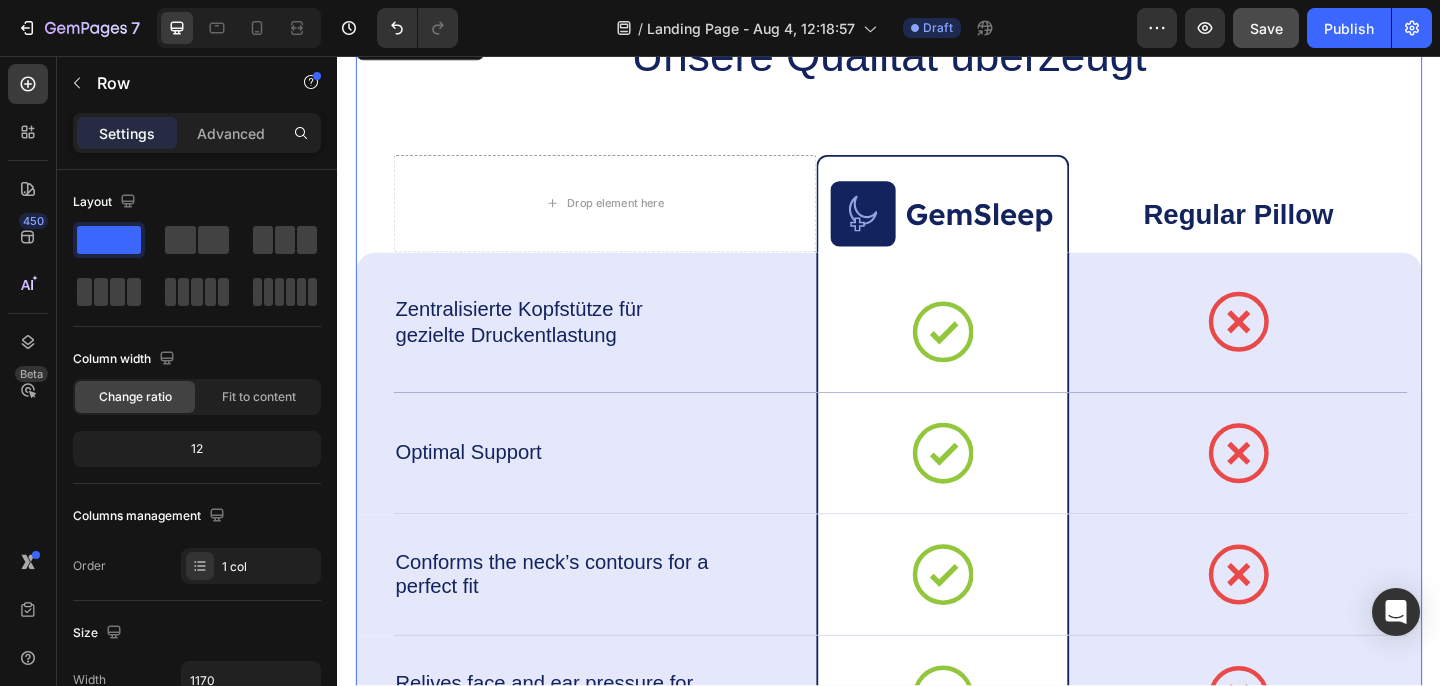 click on "Unsere Qualität überzeugt Heading
Drop element here Image Row Regular Pillow Text Block Row Zentralisierte Kopfstütze für gezielte Druckentlastung Text Block
Icon Row
Icon Row Row Optimal Support Text Block
Icon Row
Icon Row Row Conforms the neck’s contours for a perfect fit Text Block
Icon Row
Icon Row Row Relives face and ear pressure for the side sleepers. Text Block
Icon Row
Icon Row Row
Drop element here
Drop element here Row
Drop element here Row Row" at bounding box center (937, 476) 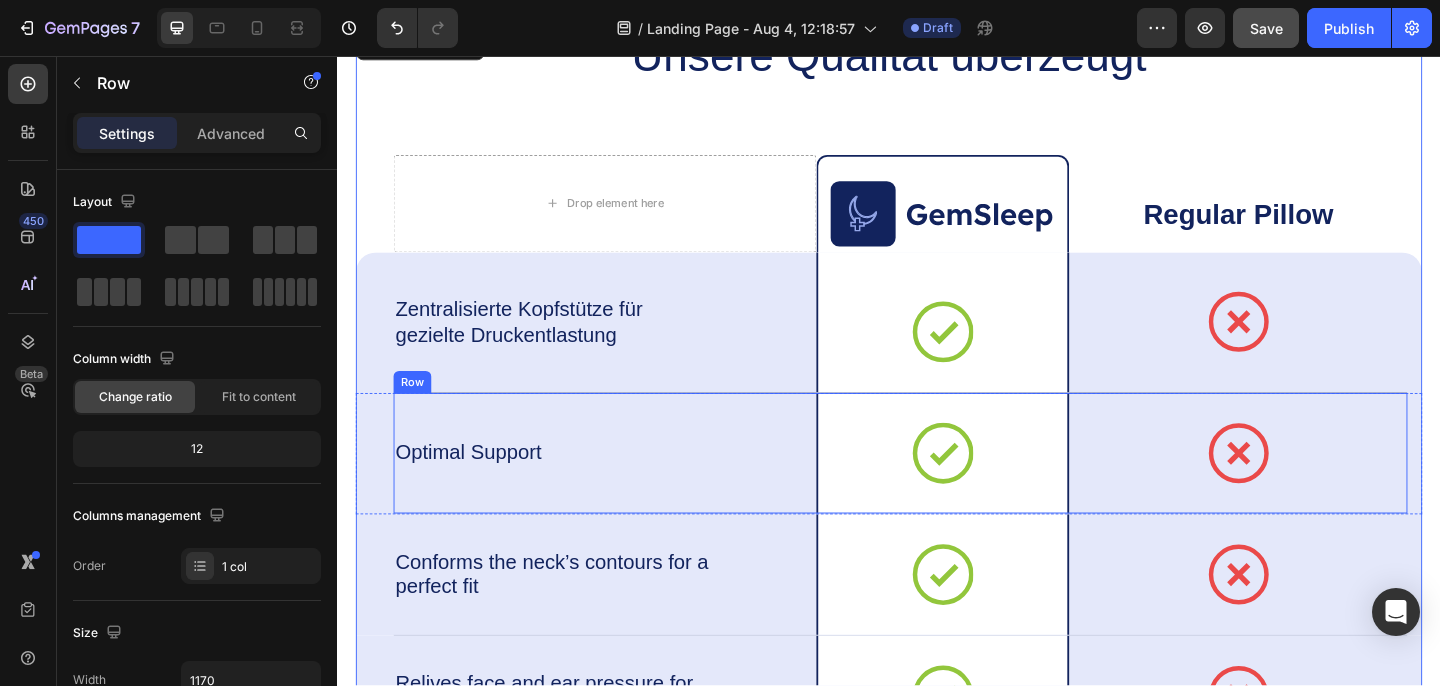 scroll, scrollTop: 6952, scrollLeft: 0, axis: vertical 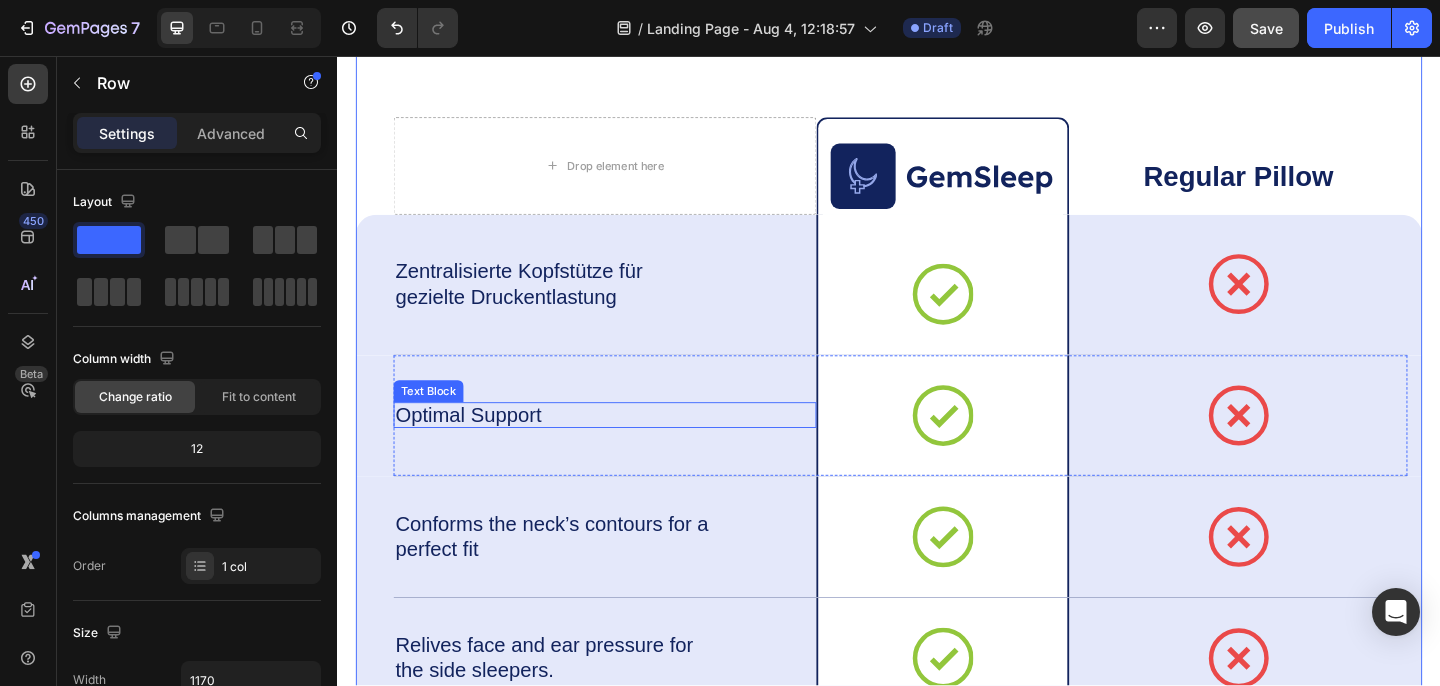 click on "Optimal Support" at bounding box center (573, 447) 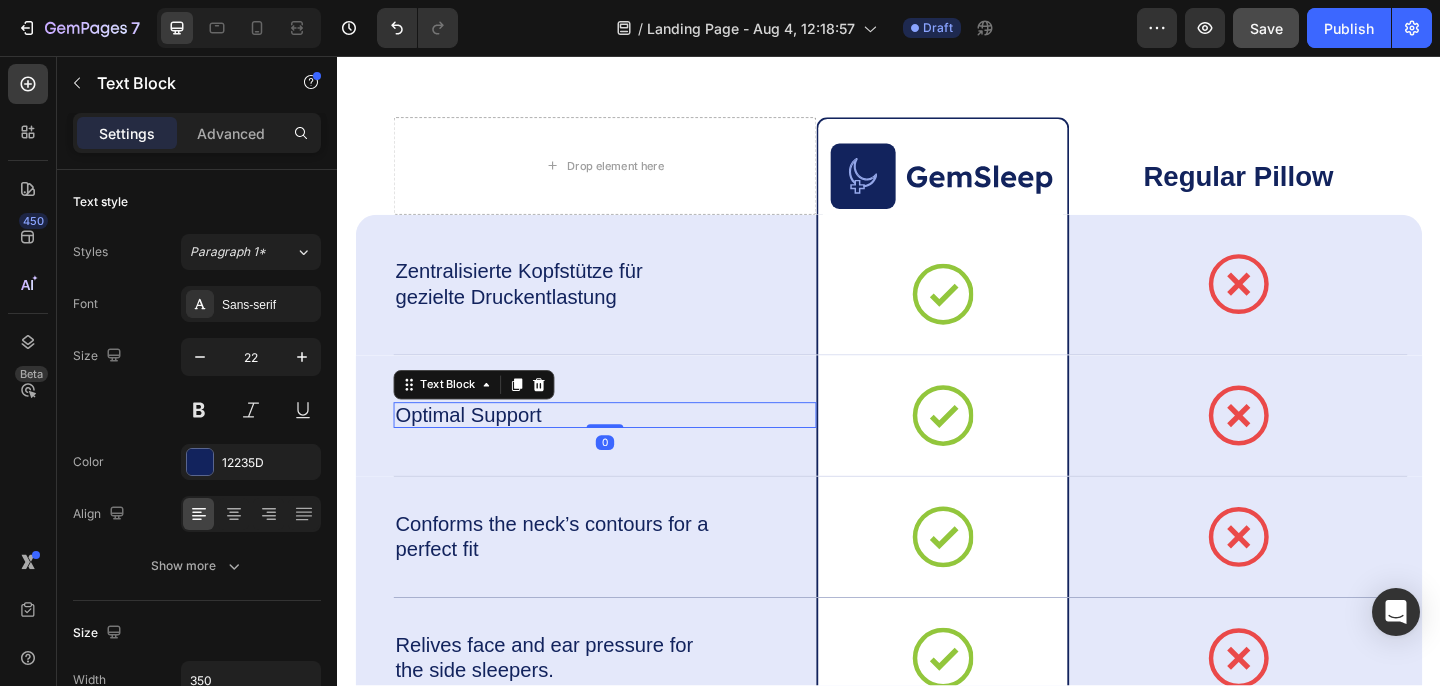 click on "Optimal Support" at bounding box center [573, 447] 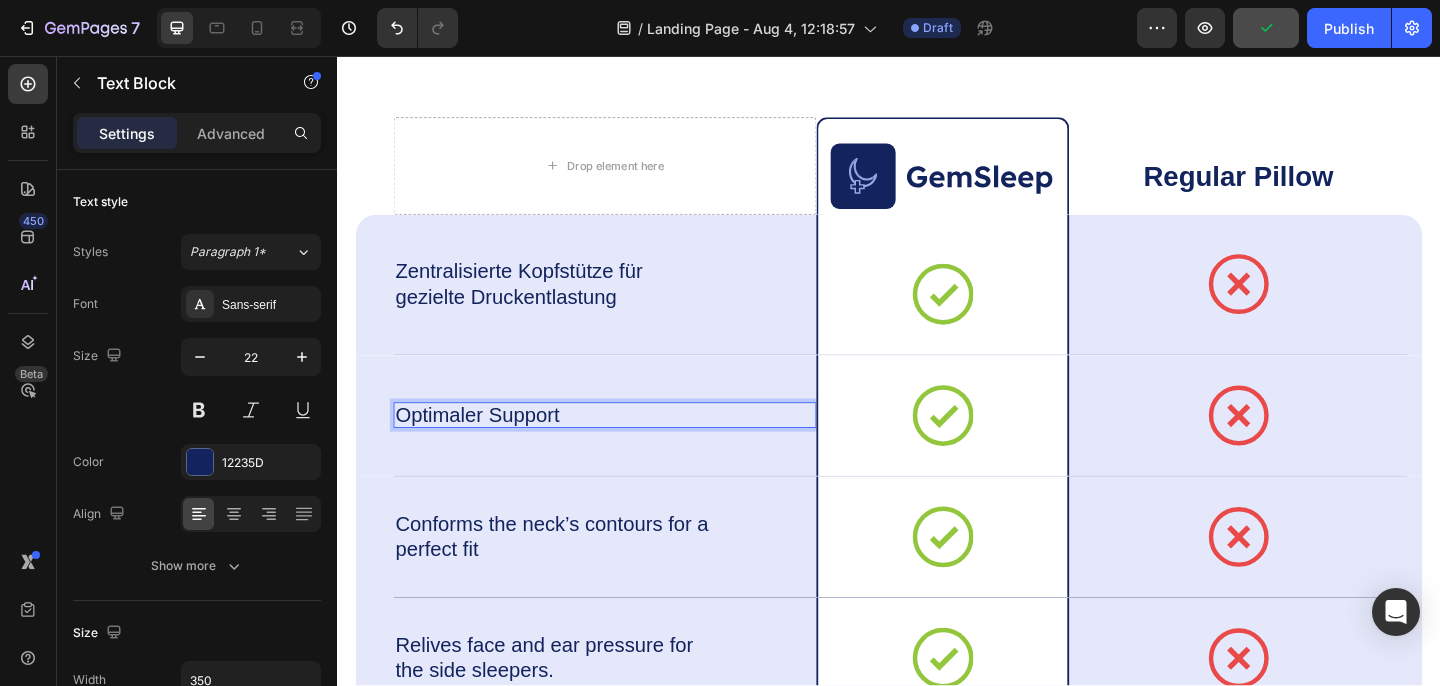 click on "Optimaler Support" at bounding box center [573, 447] 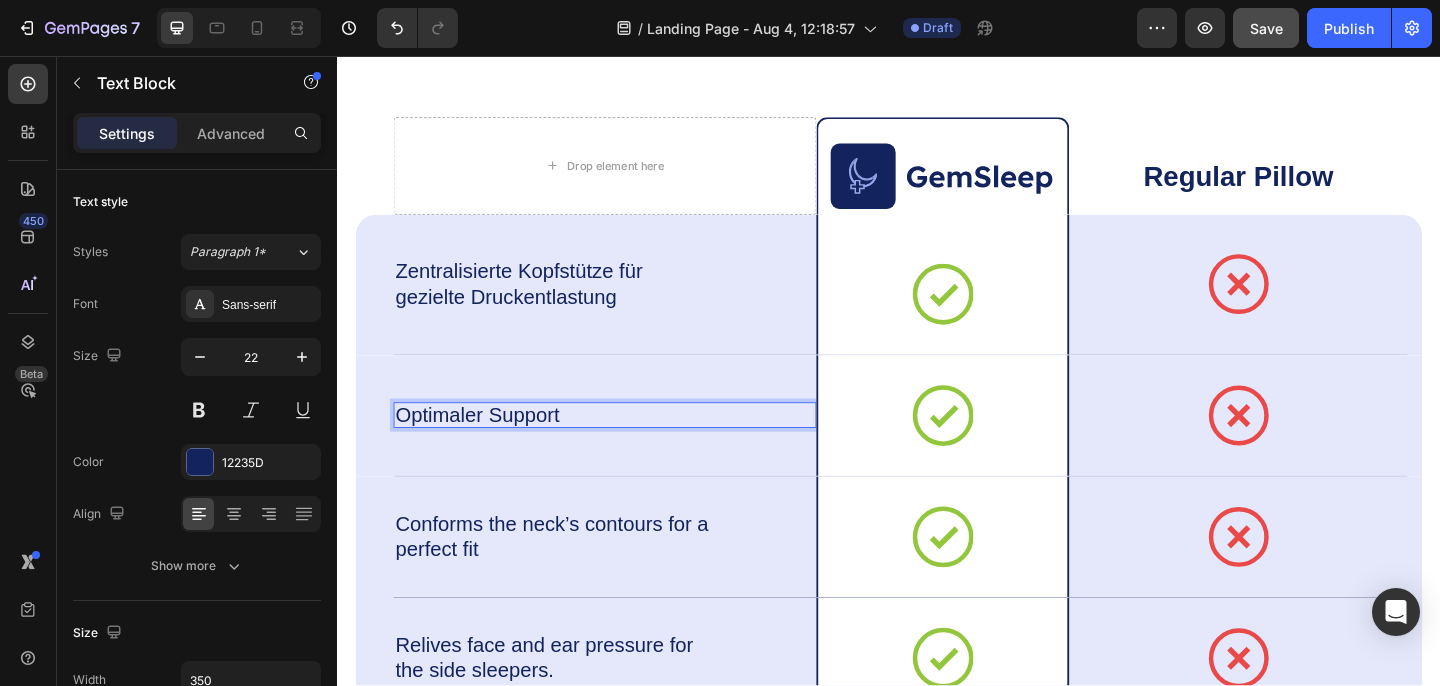 click on "Optimaler Support" at bounding box center [573, 447] 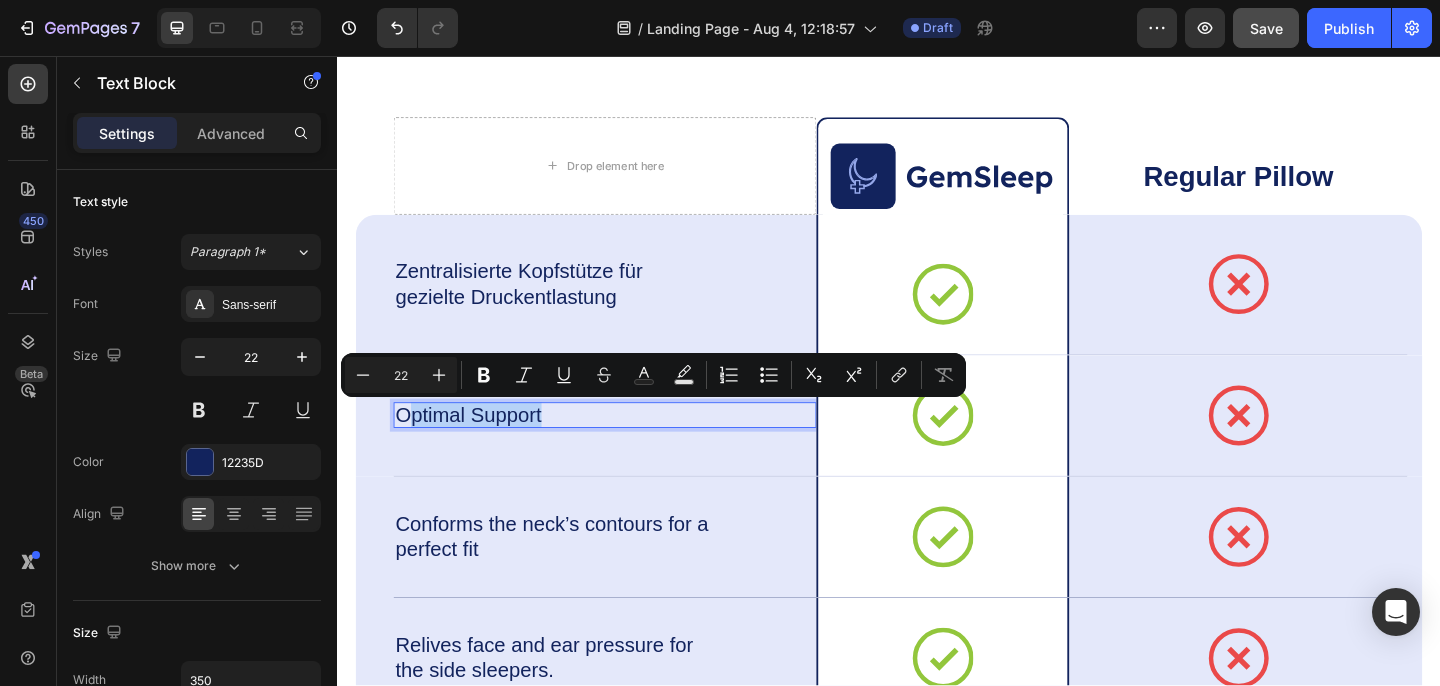 drag, startPoint x: 559, startPoint y: 444, endPoint x: 411, endPoint y: 450, distance: 148.12157 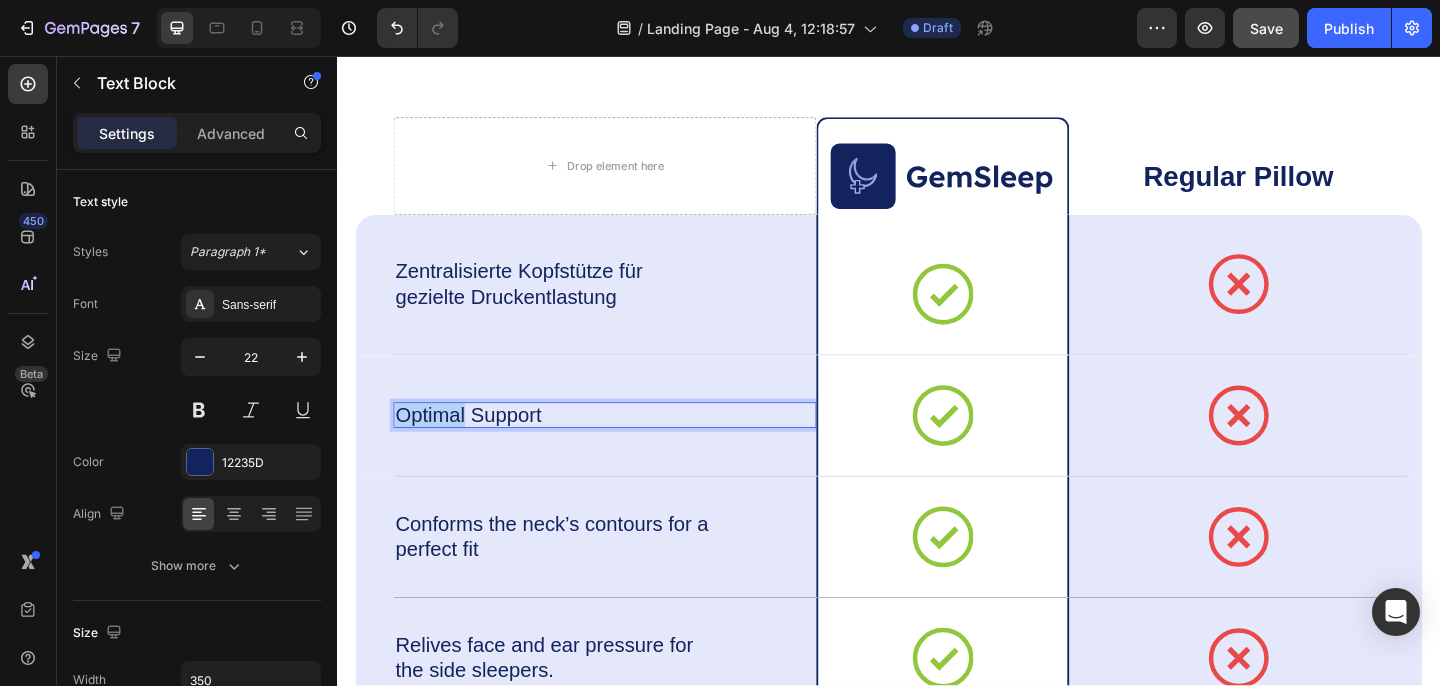 click on "Optimal Support" at bounding box center [573, 447] 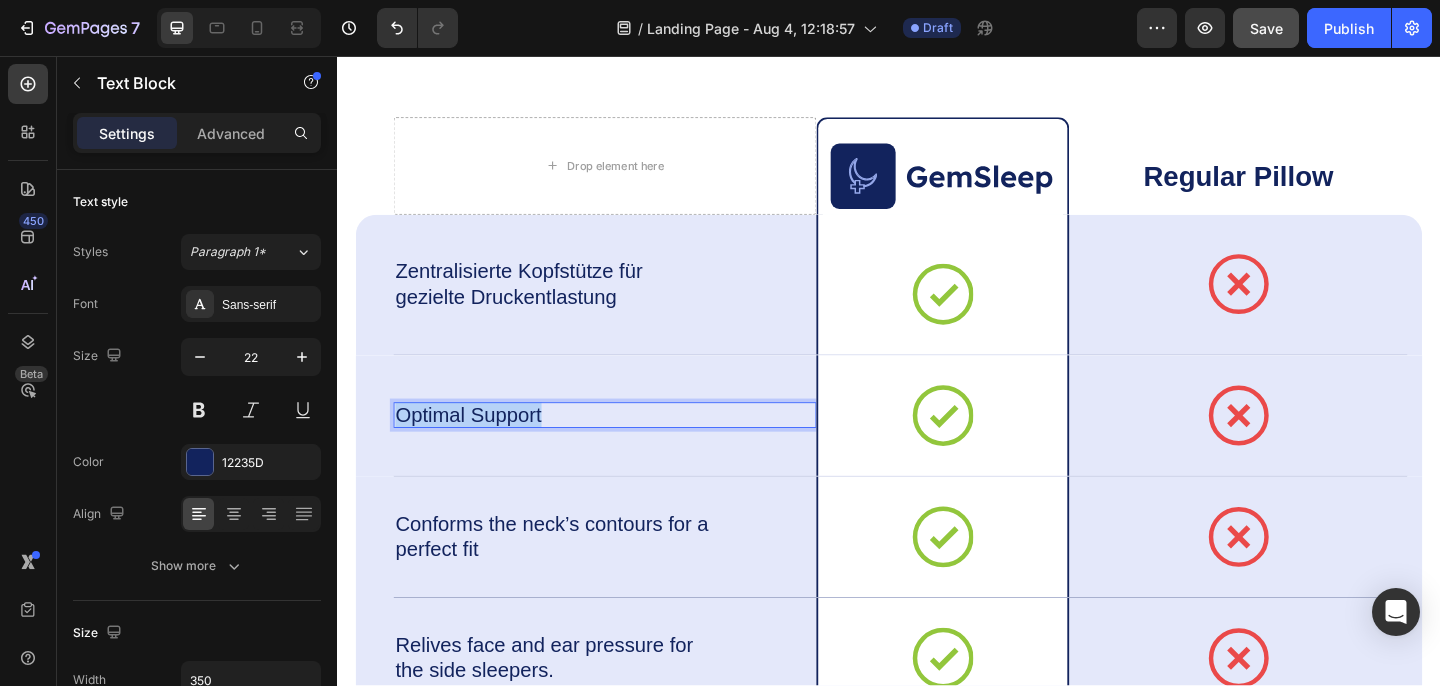 click on "Optimal Support" at bounding box center (573, 447) 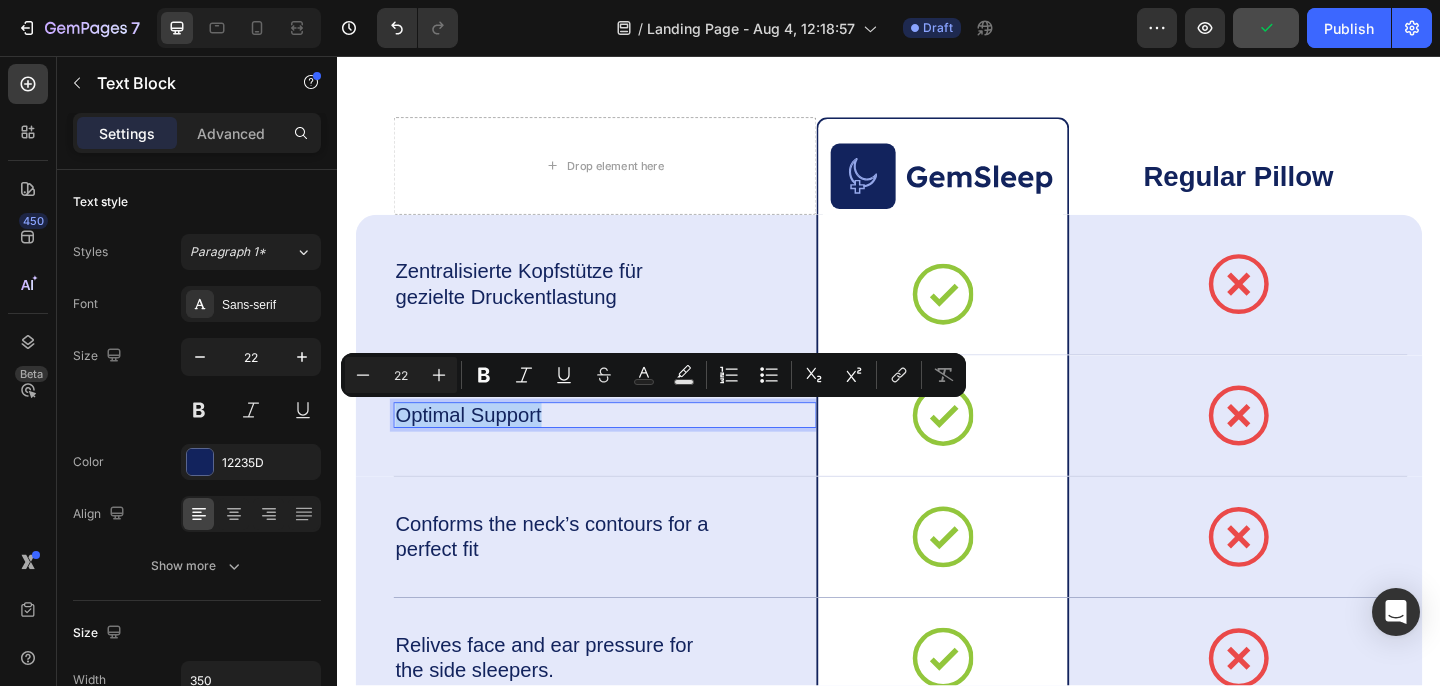 copy on "Optimal Support" 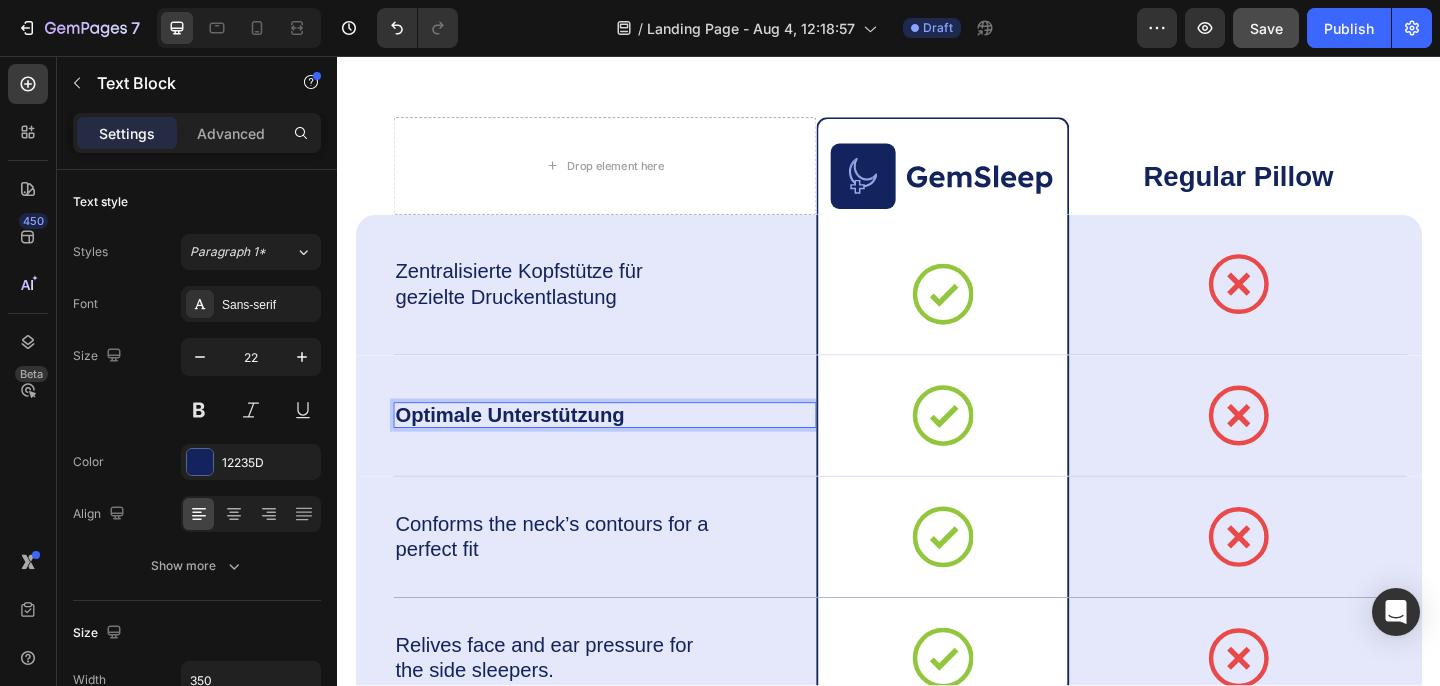 click on "Optimale Unterstützung" at bounding box center (524, 446) 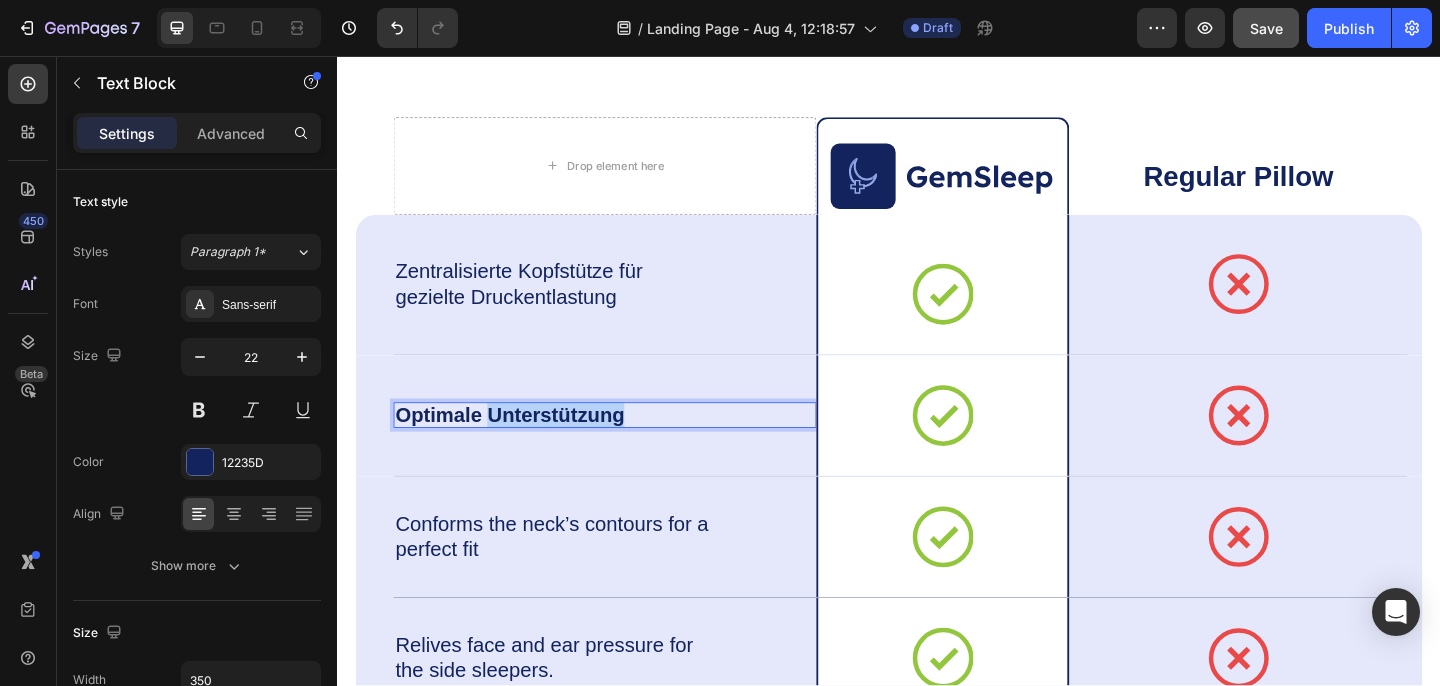 click on "Optimale Unterstützung" at bounding box center [524, 446] 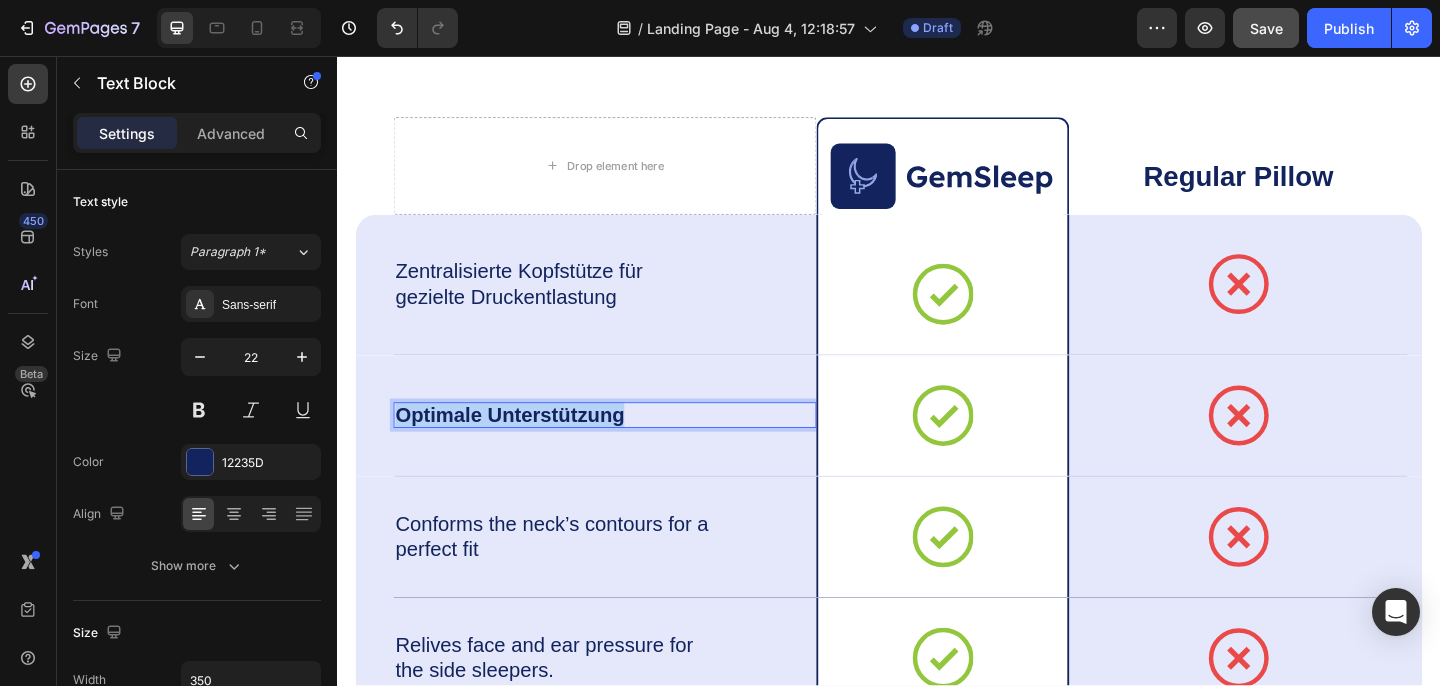 click on "Optimale Unterstützung" at bounding box center (524, 446) 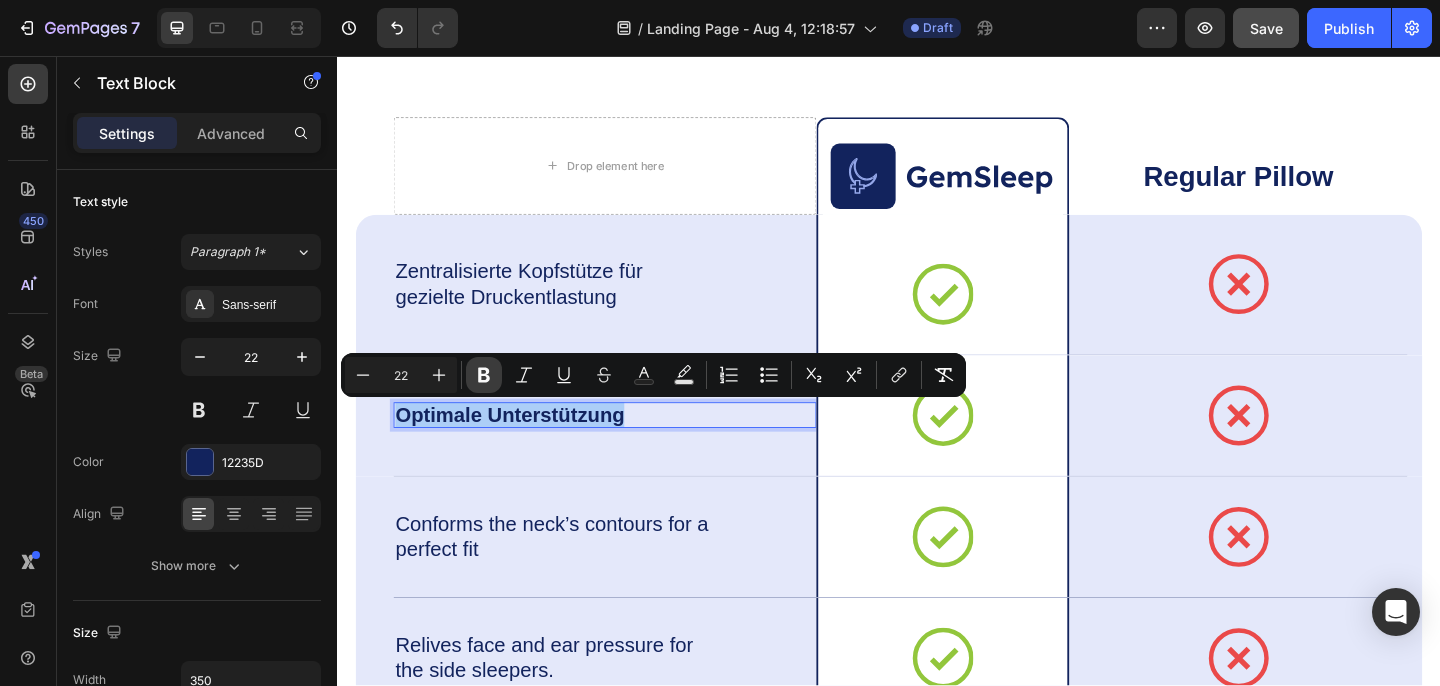 click 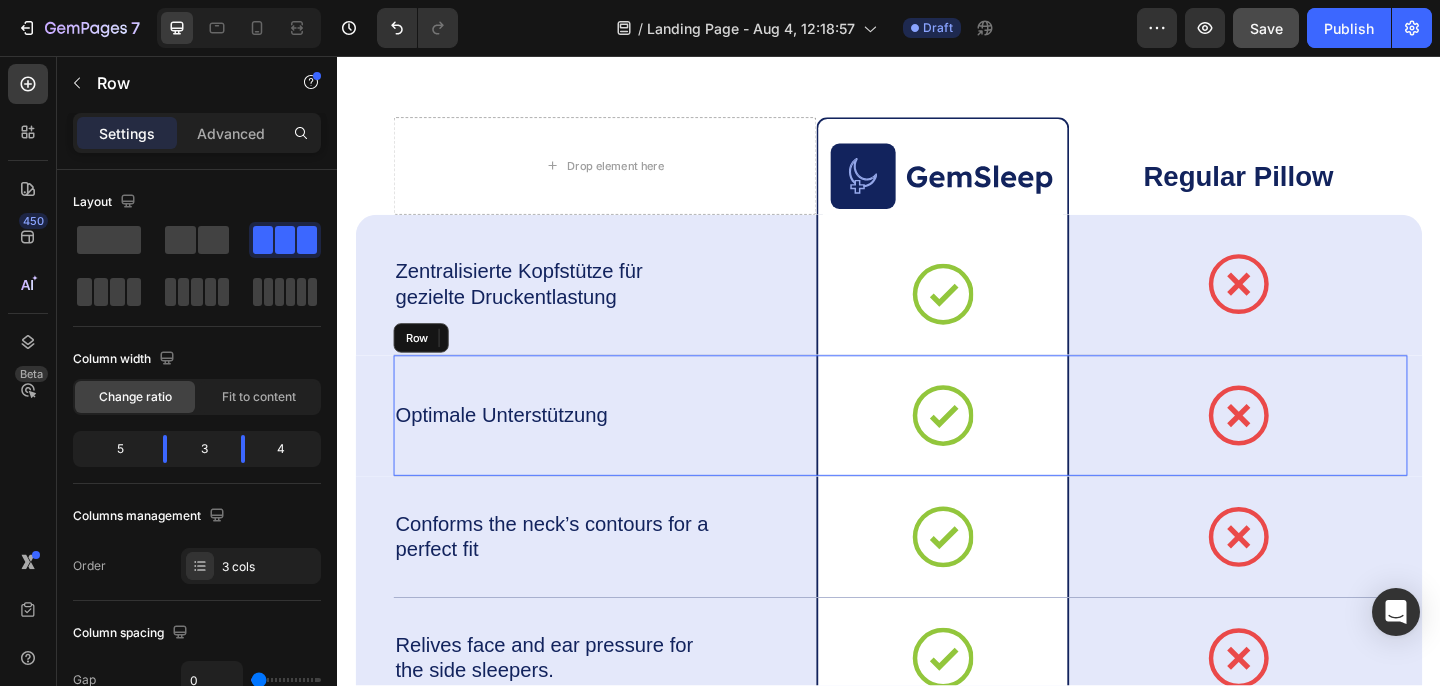 click on "Optimale Unterstützung Text Block   0" at bounding box center [628, 447] 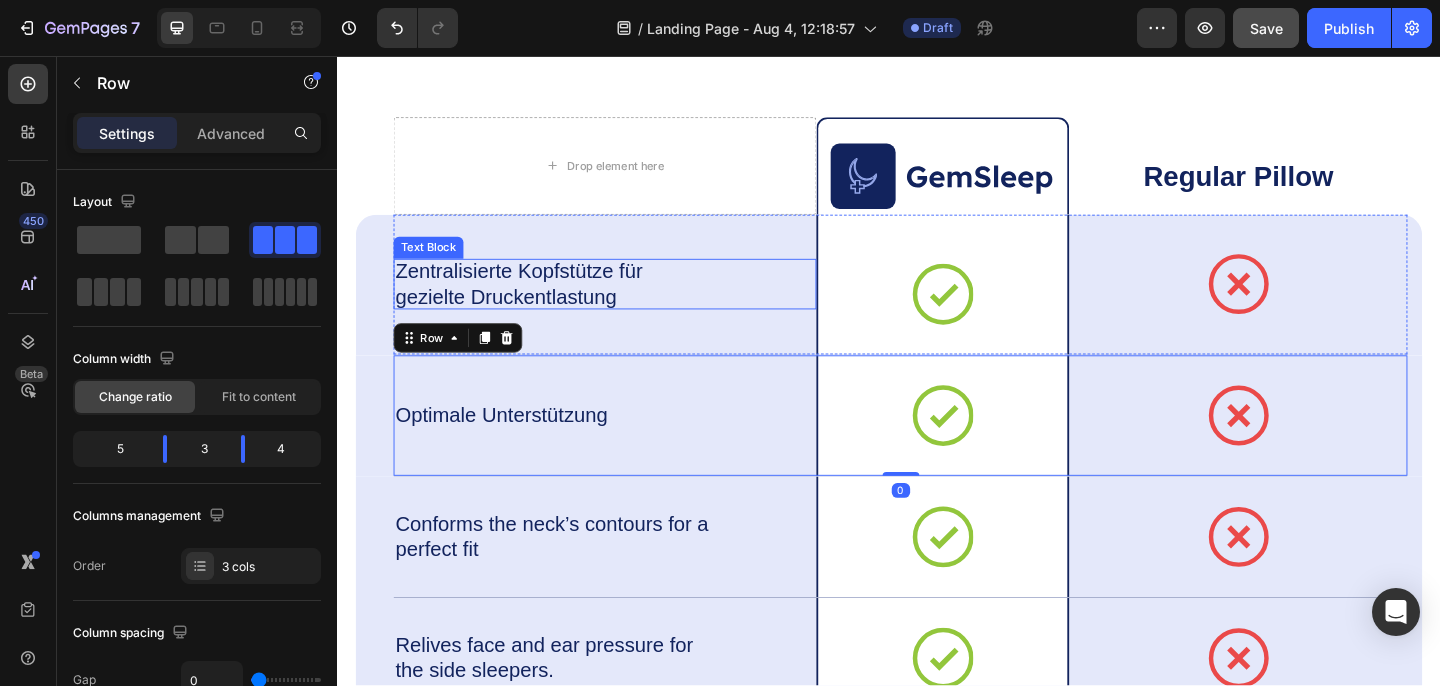 click on "Zentralisierte Kopfstütze für gezielte Druckentlastung" at bounding box center (573, 304) 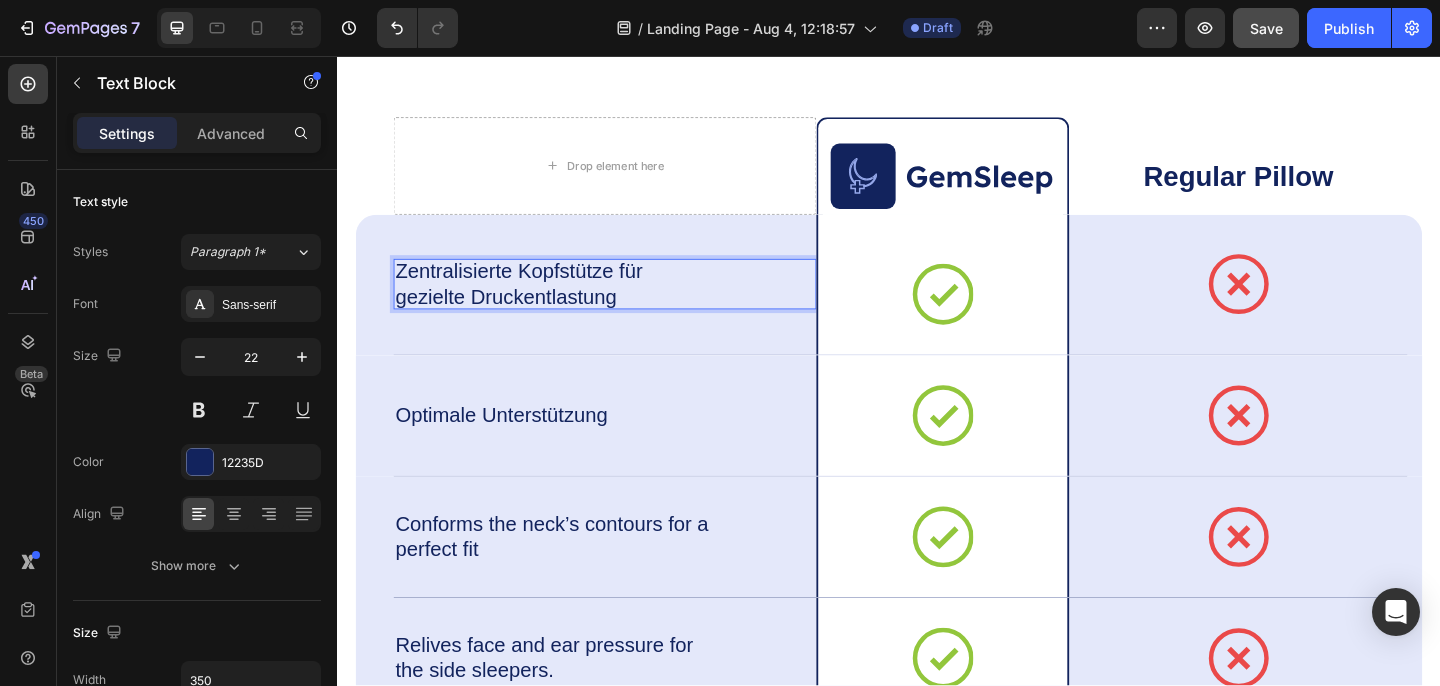 click on "Zentralisierte Kopfstütze für gezielte Druckentlastung" at bounding box center [573, 304] 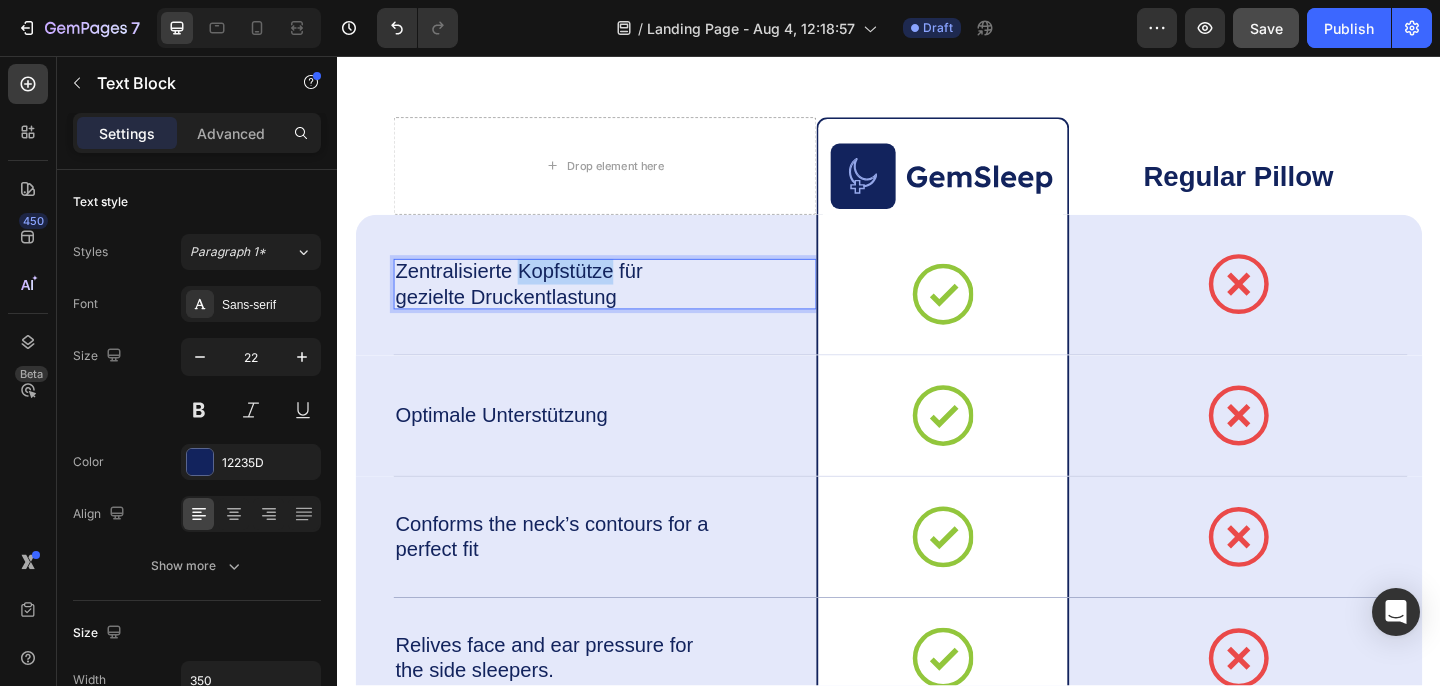 click on "Zentralisierte Kopfstütze für gezielte Druckentlastung" at bounding box center [573, 304] 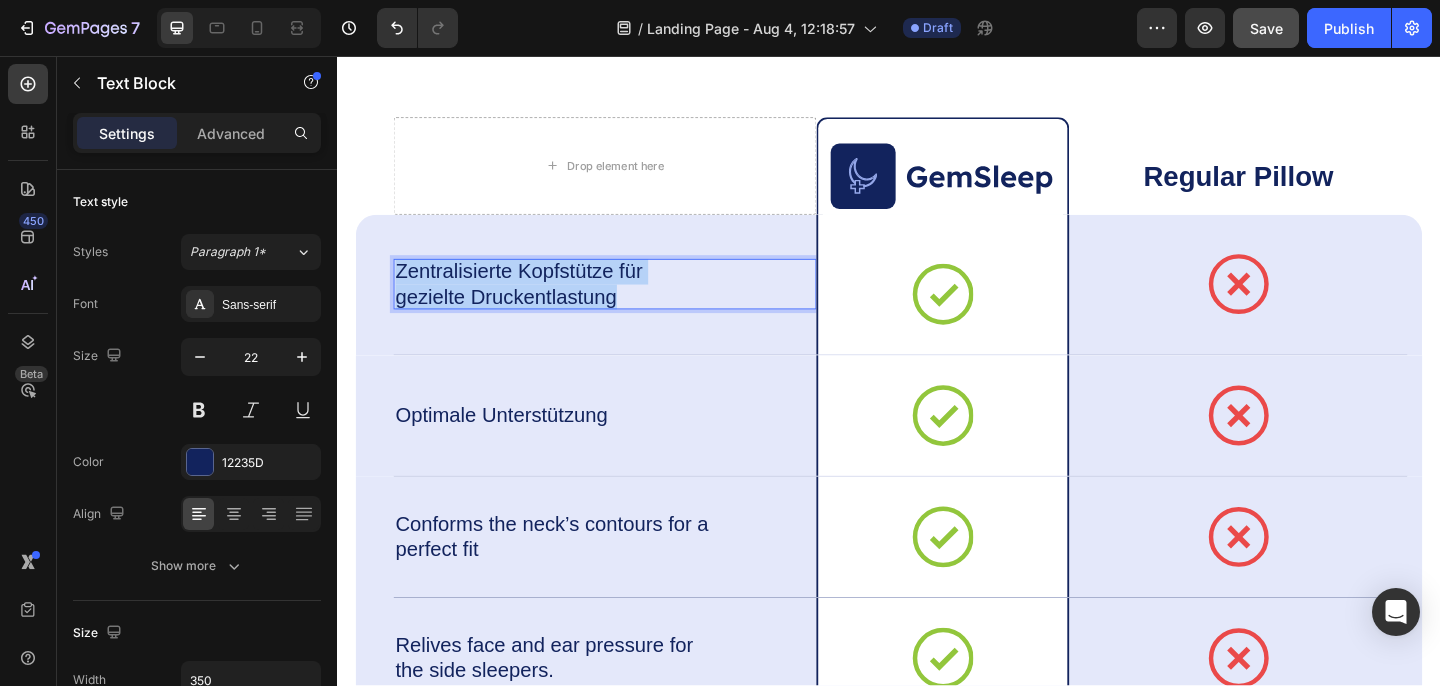 click on "Zentralisierte Kopfstütze für gezielte Druckentlastung" at bounding box center [573, 304] 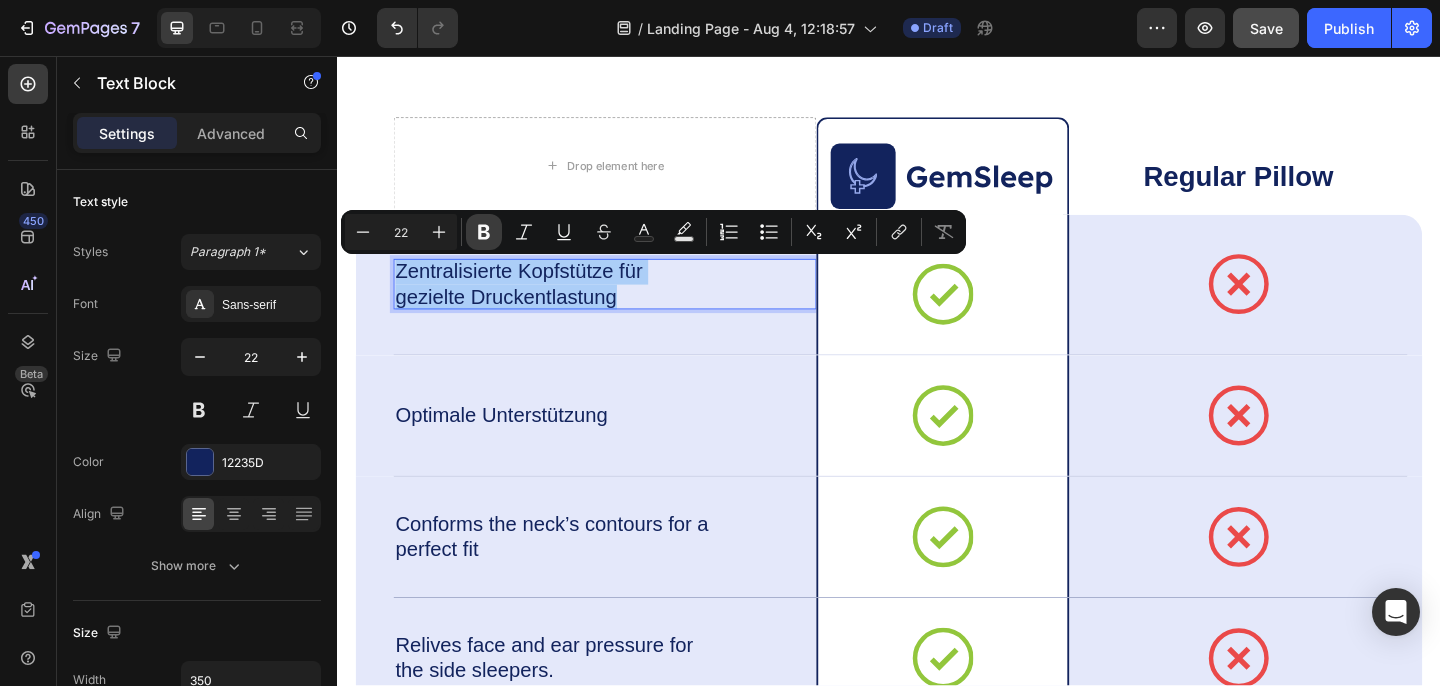 click on "Bold" at bounding box center [484, 232] 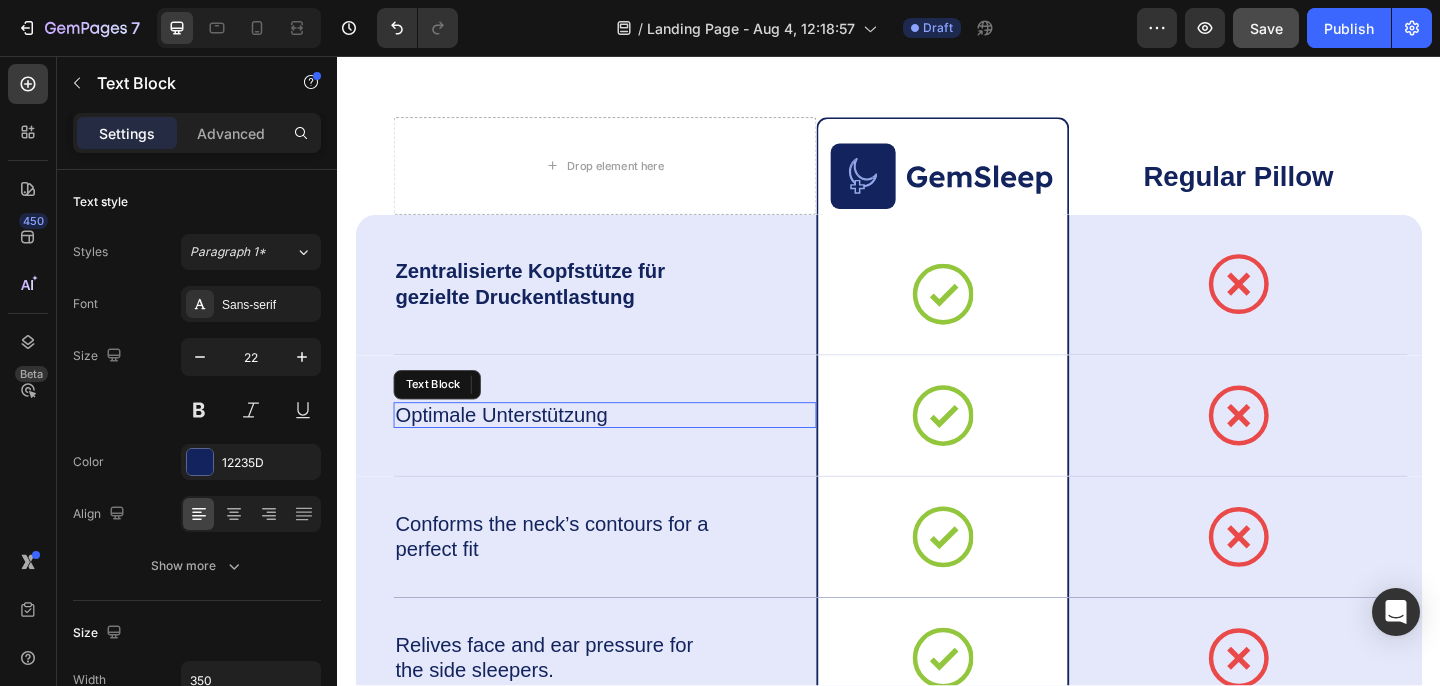click on "Optimale Unterstützung" at bounding box center [573, 447] 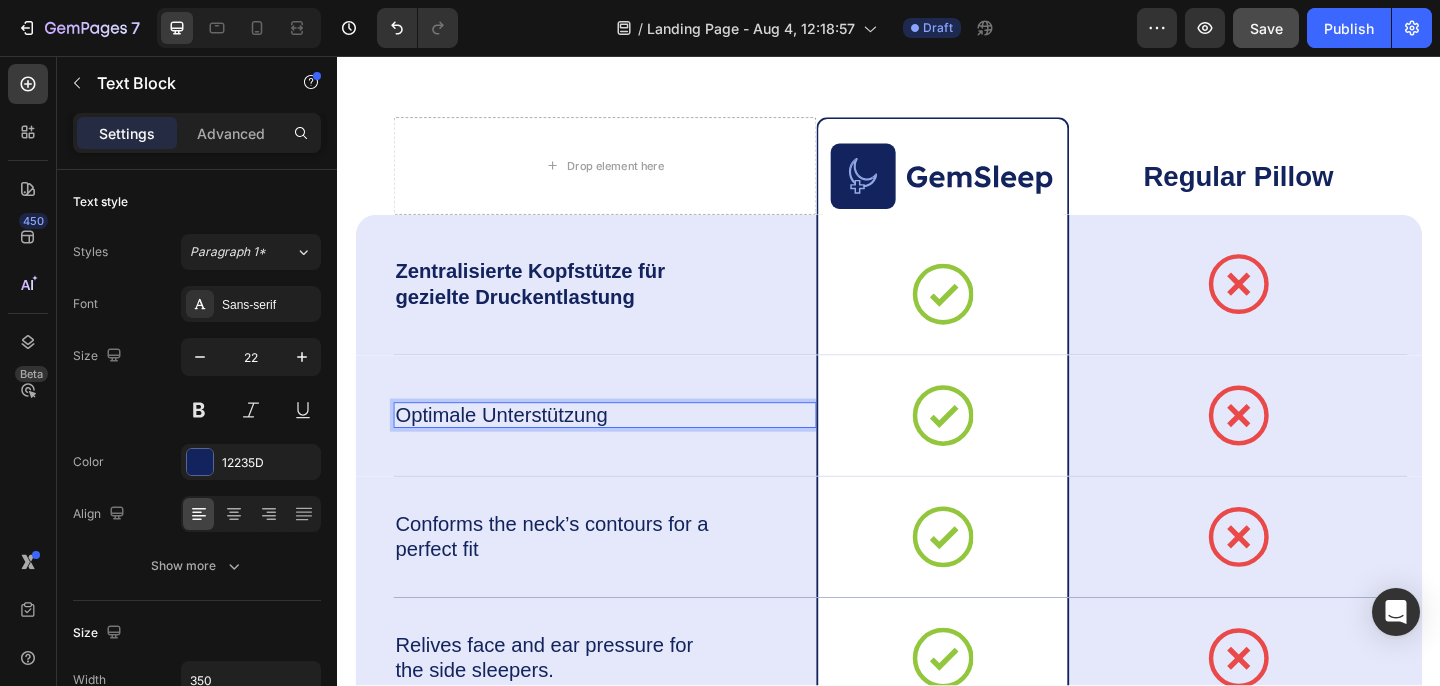 click on "Optimale Unterstützung" at bounding box center [573, 447] 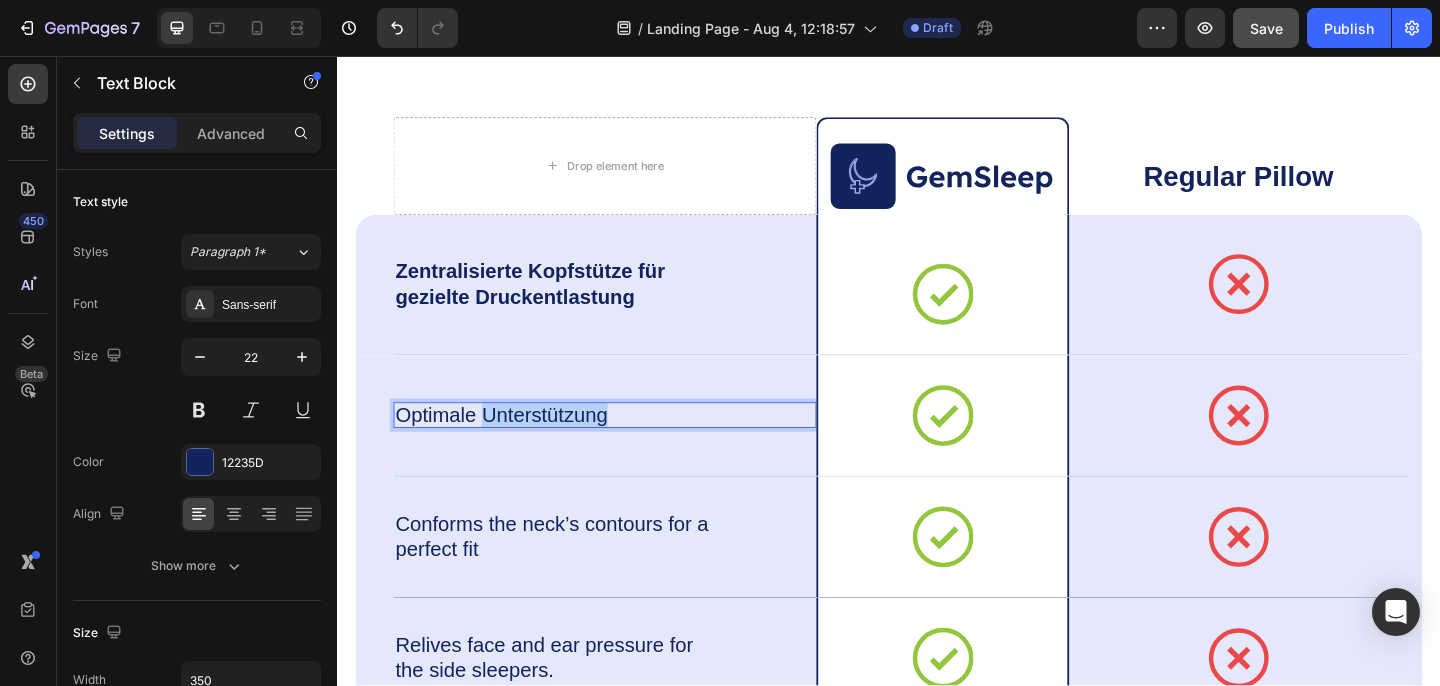 click on "Optimale Unterstützung" at bounding box center (573, 447) 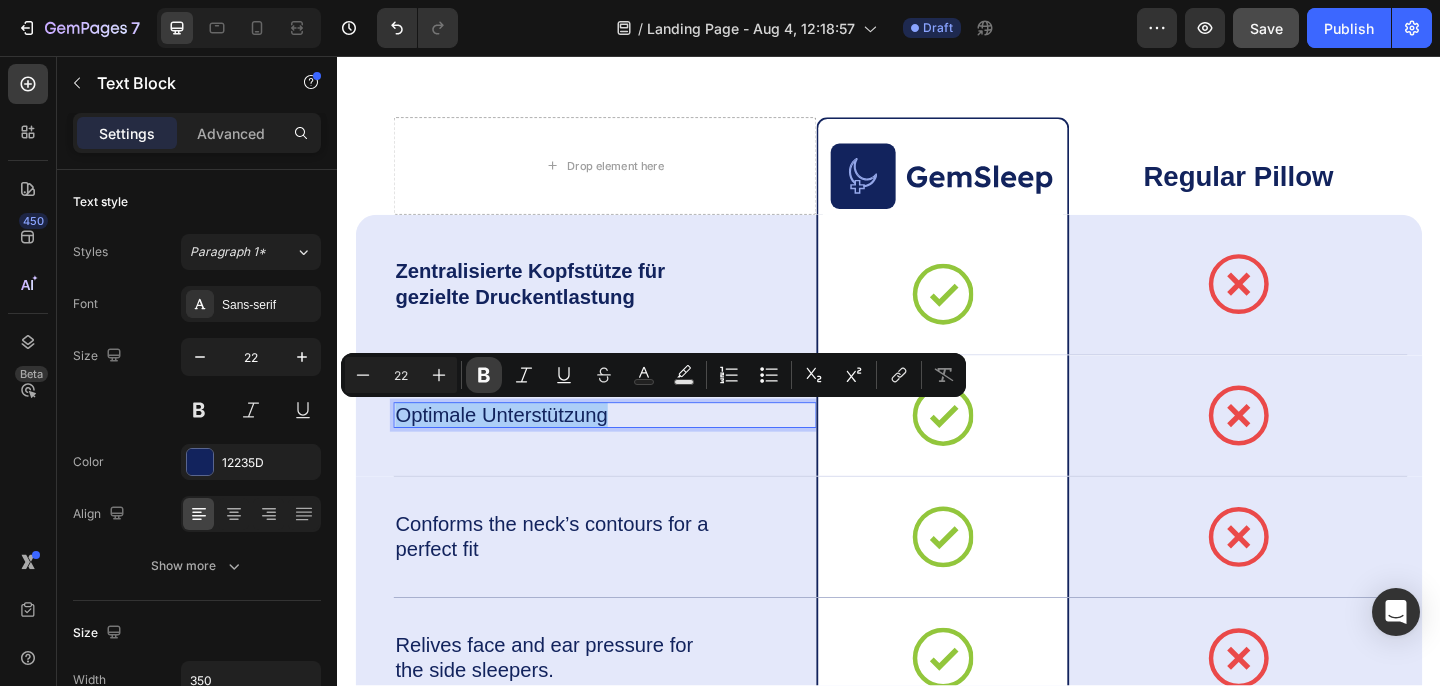 click on "Bold" at bounding box center (484, 375) 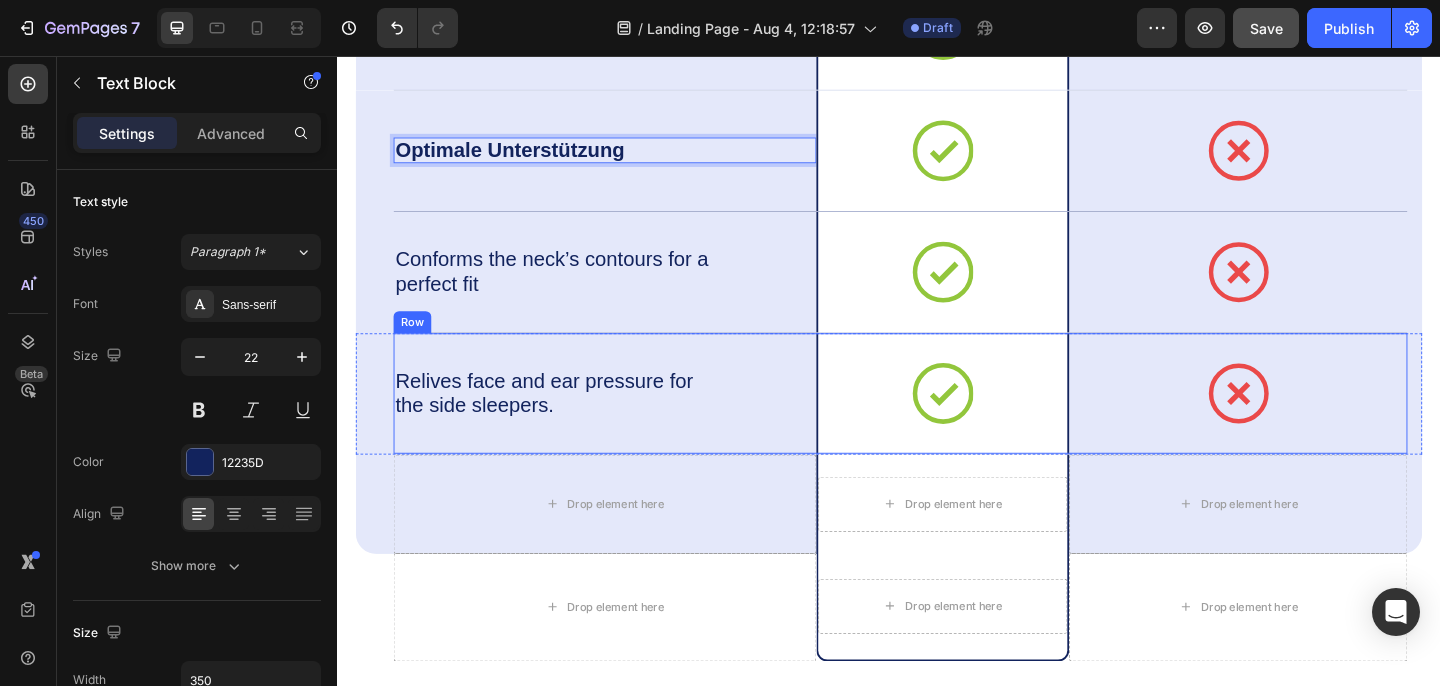 scroll, scrollTop: 7243, scrollLeft: 0, axis: vertical 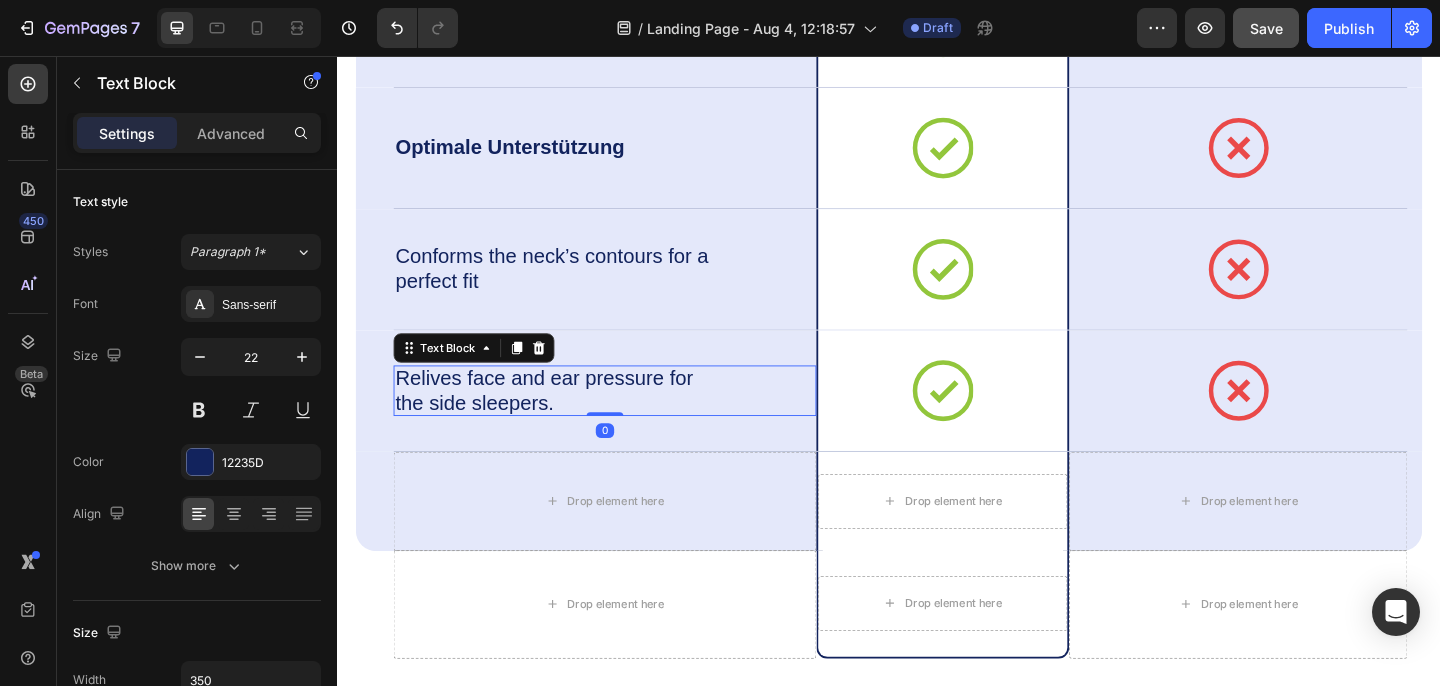 click on "Relives face and ear pressure for the side sleepers." at bounding box center [573, 420] 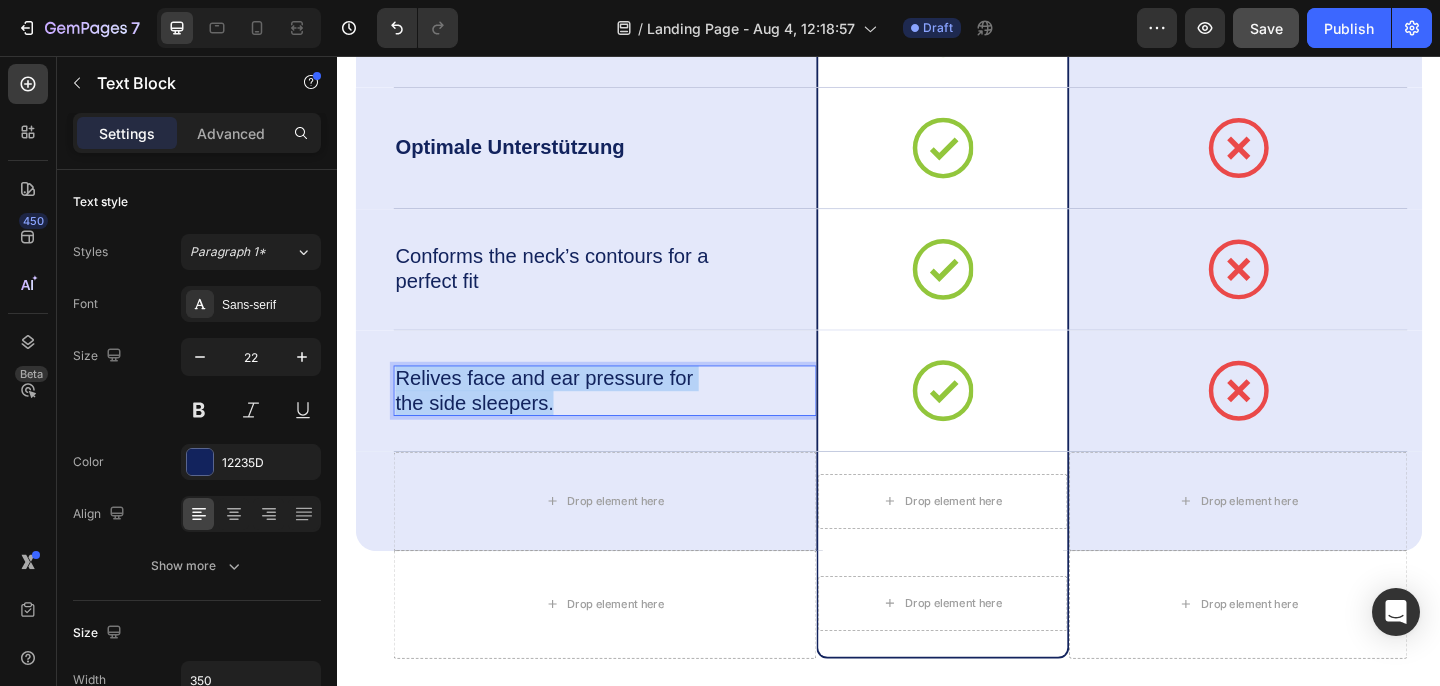 click on "Relives face and ear pressure for the side sleepers." at bounding box center [573, 420] 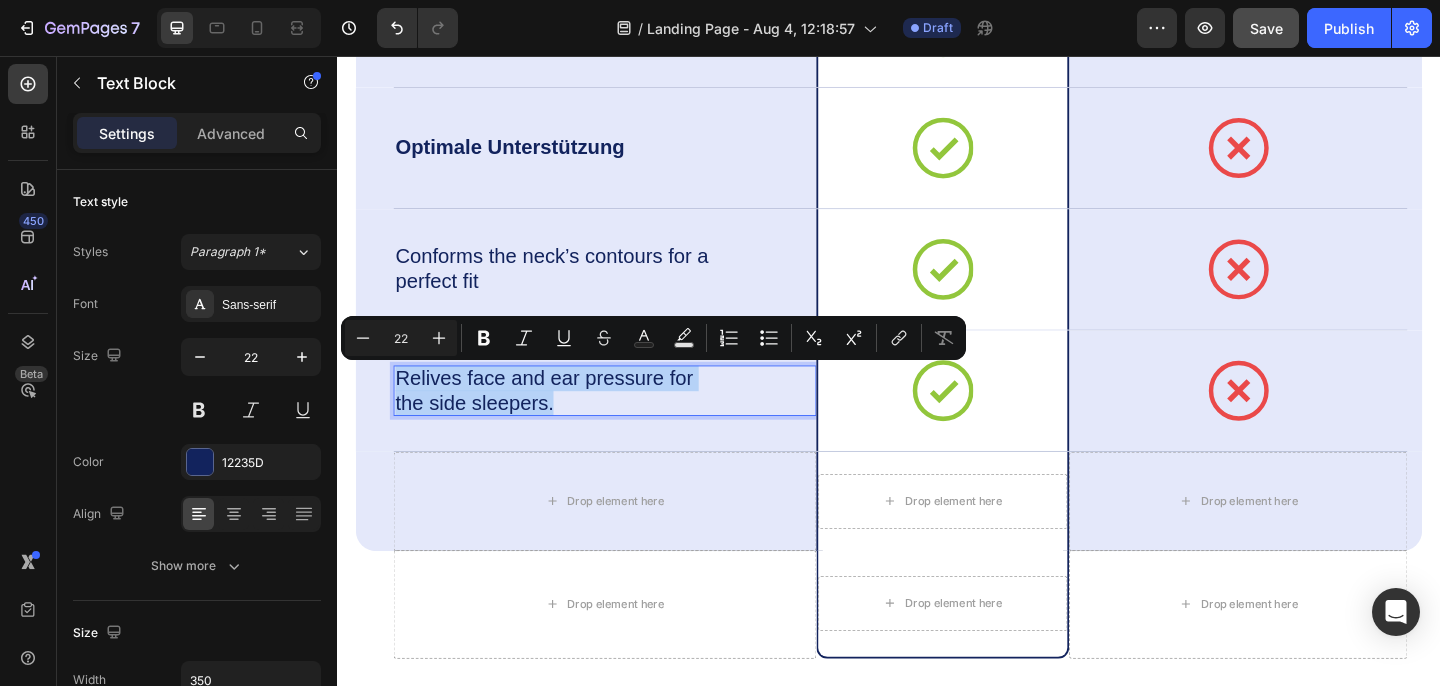 click on "Relives face and ear pressure for the side sleepers." at bounding box center [573, 420] 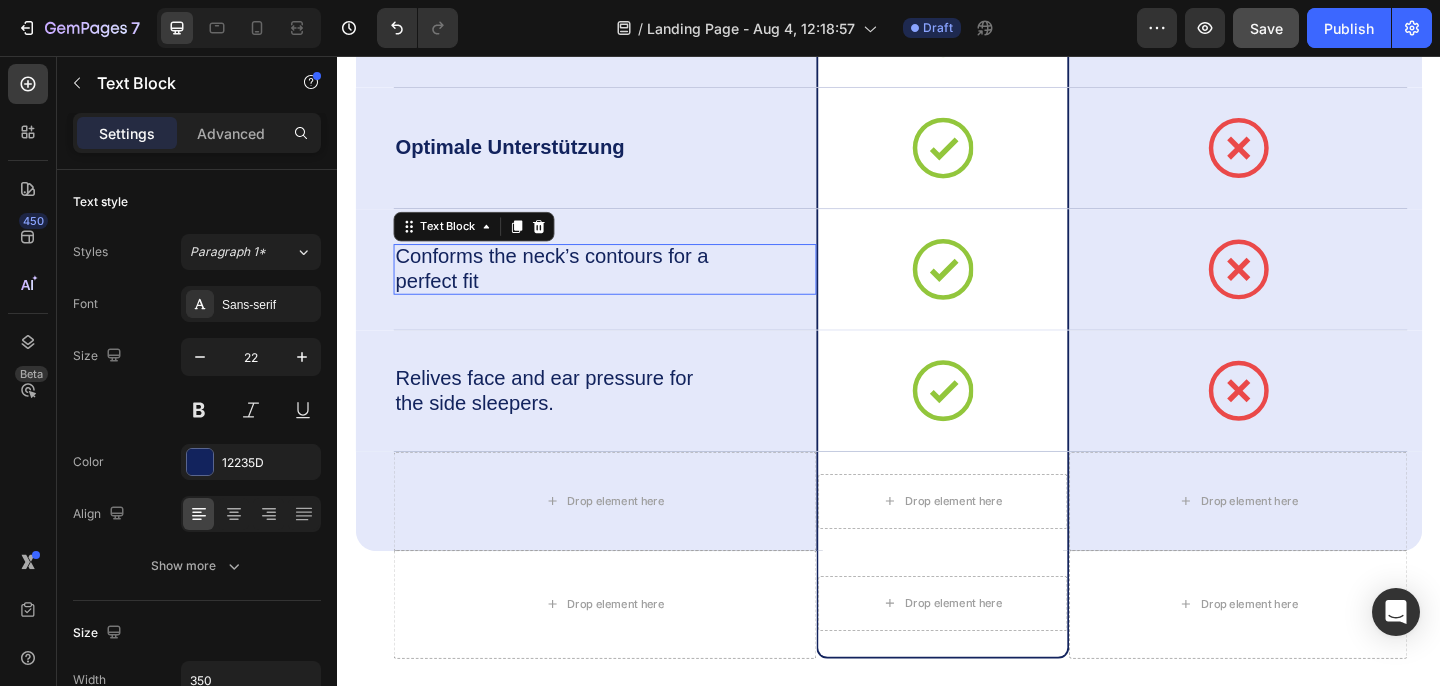 click on "Conforms the neck’s contours for a perfect fit" at bounding box center (573, 288) 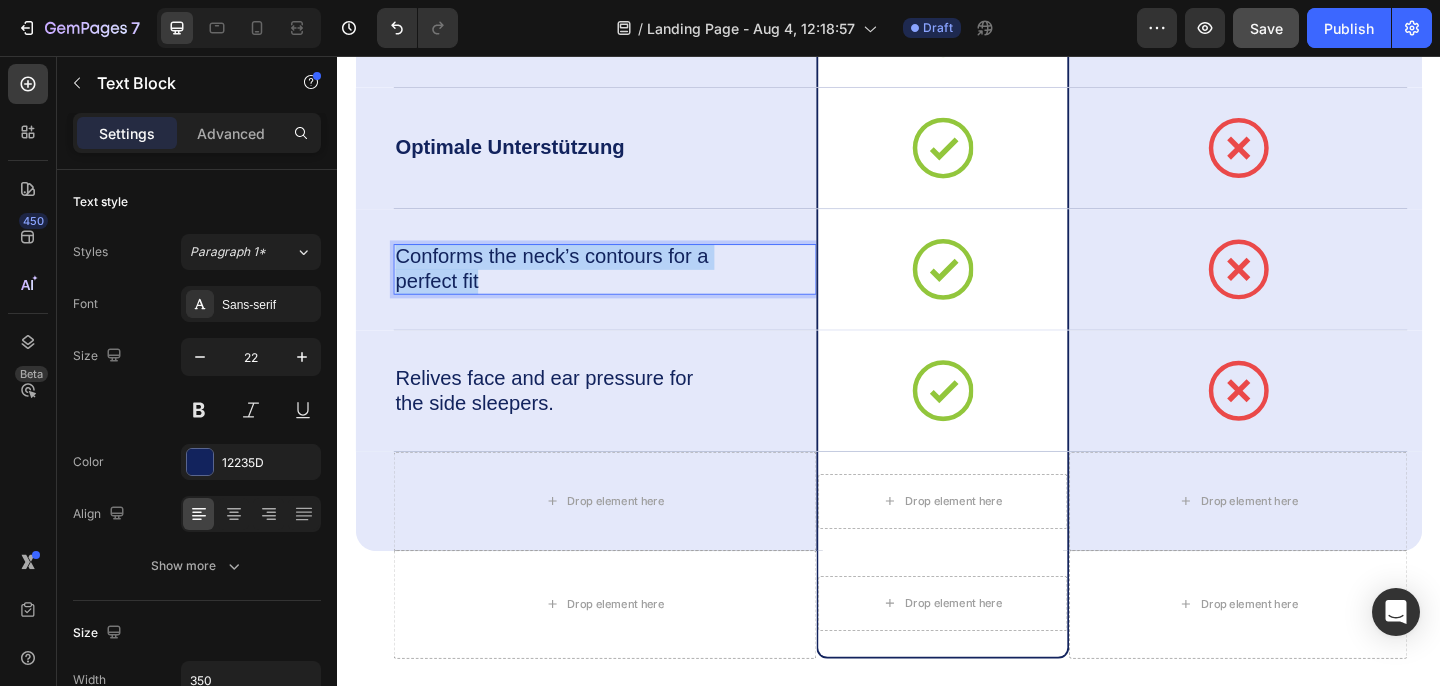 click on "Conforms the neck’s contours for a perfect fit" at bounding box center (573, 288) 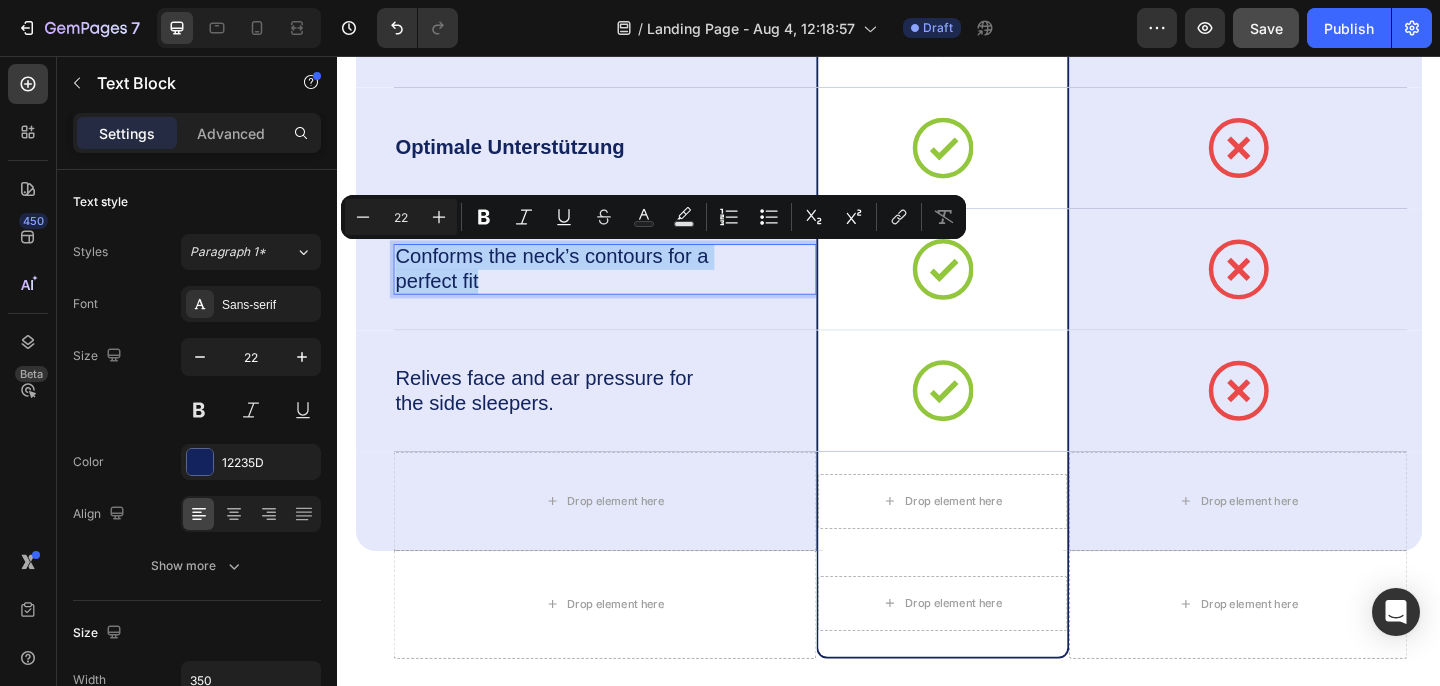 copy on "Conforms the neck’s contours for a perfect fit" 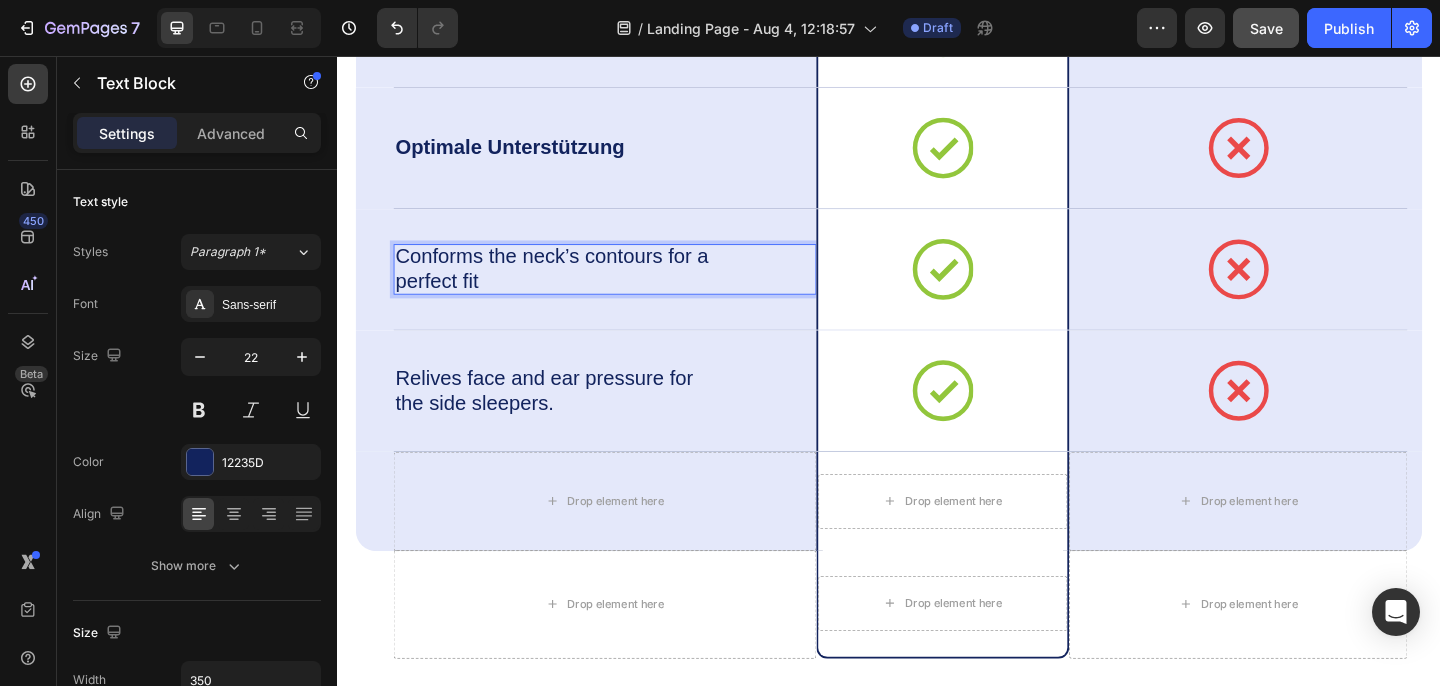 click on "Conforms the neck’s contours for a perfect fit" at bounding box center (573, 288) 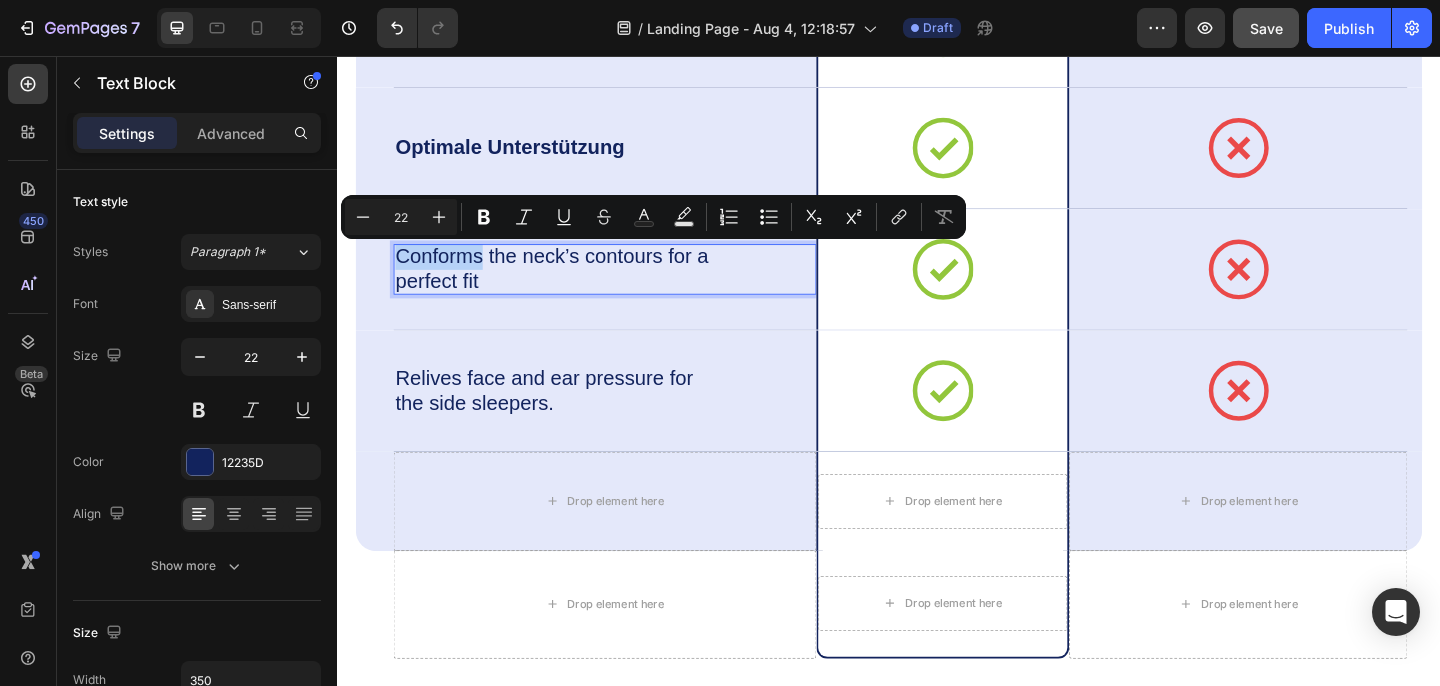 click on "Conforms the neck’s contours for a perfect fit" at bounding box center (573, 288) 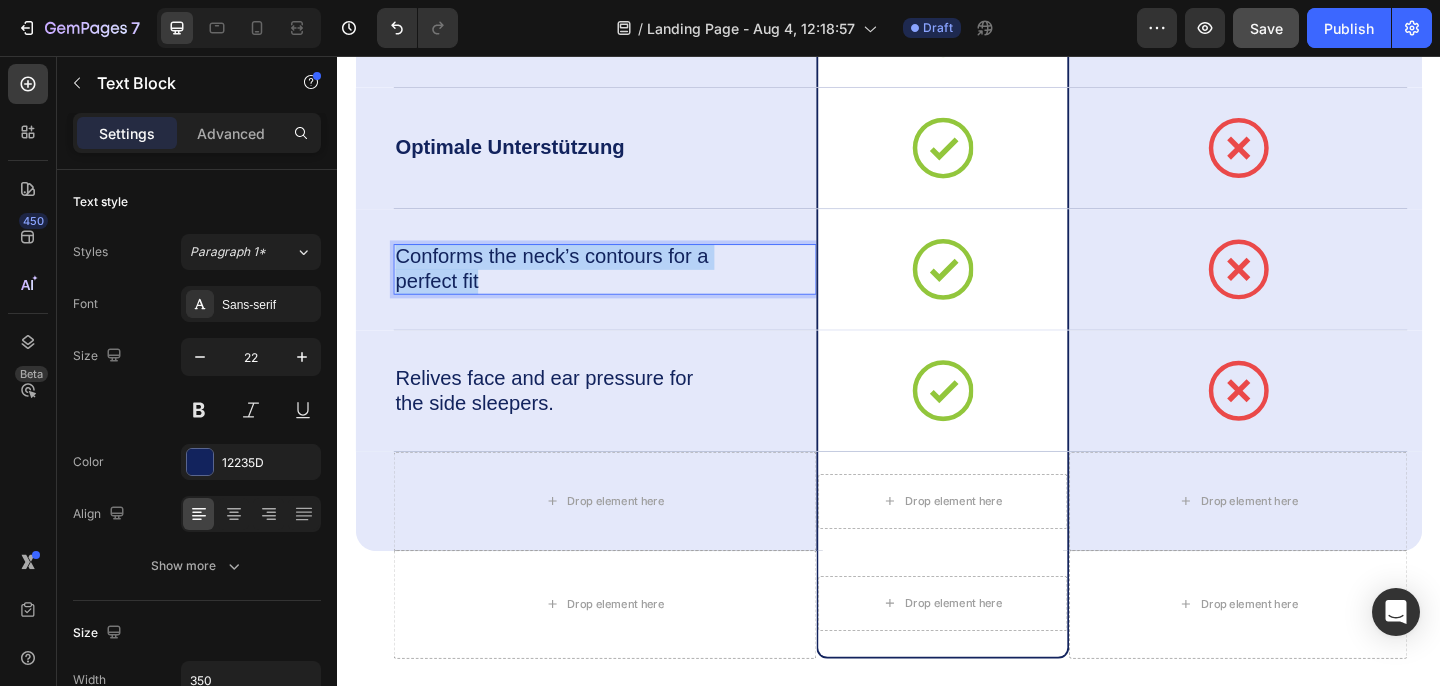 click on "Conforms the neck’s contours for a perfect fit" at bounding box center [573, 288] 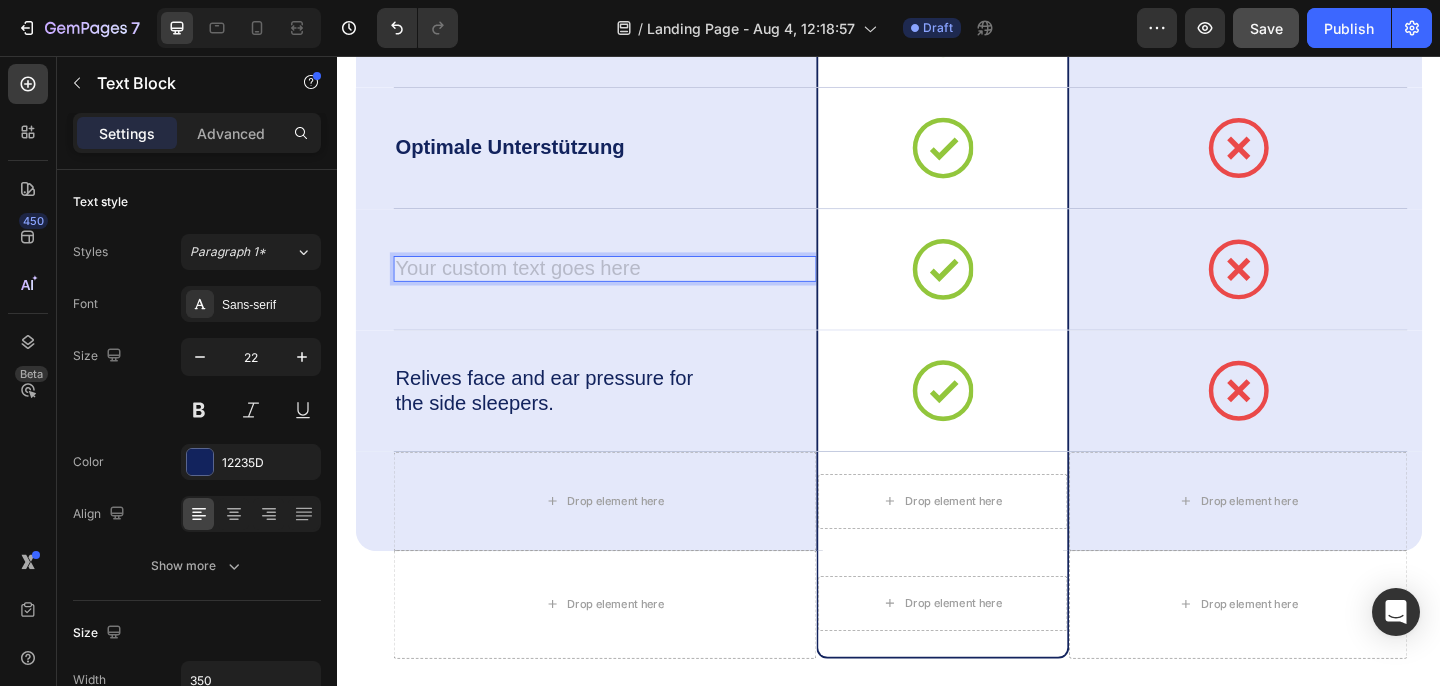 click at bounding box center [573, 288] 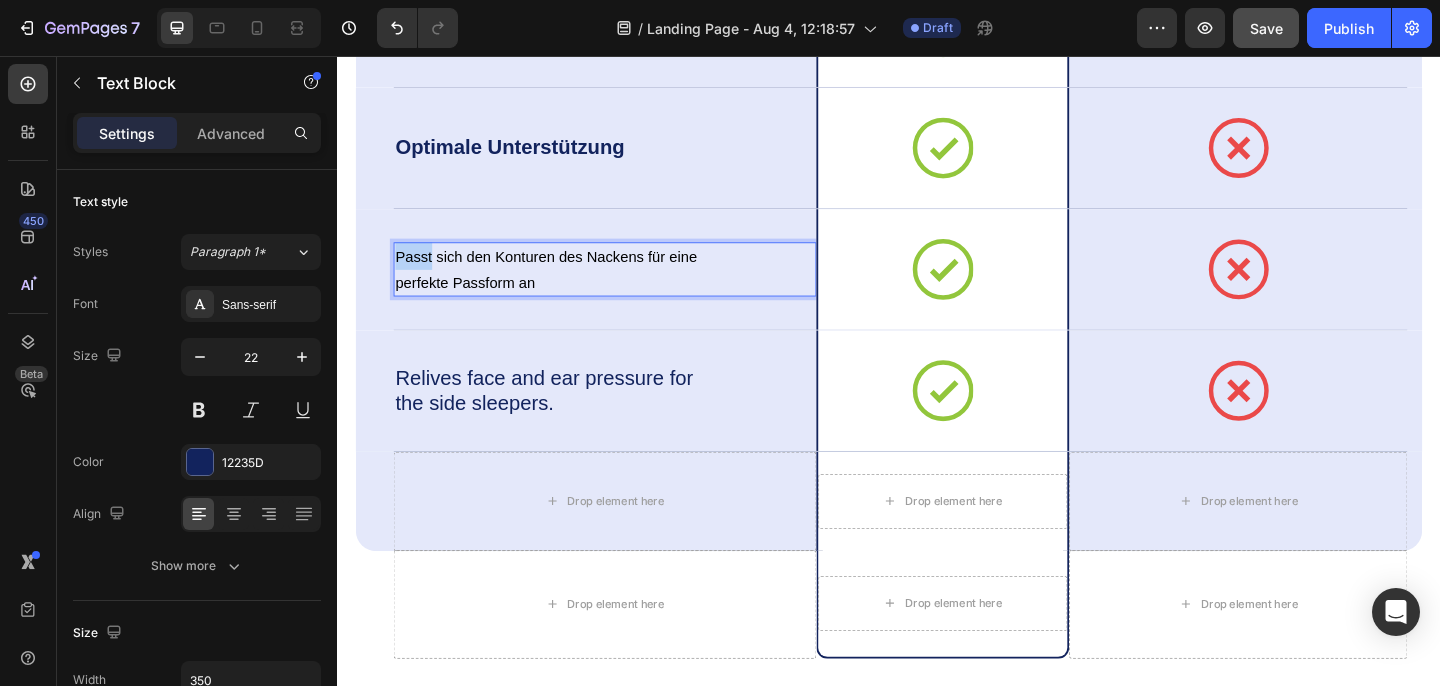 click on "Passt sich den Konturen des Nackens für eine perfekte Passform an" at bounding box center (564, 289) 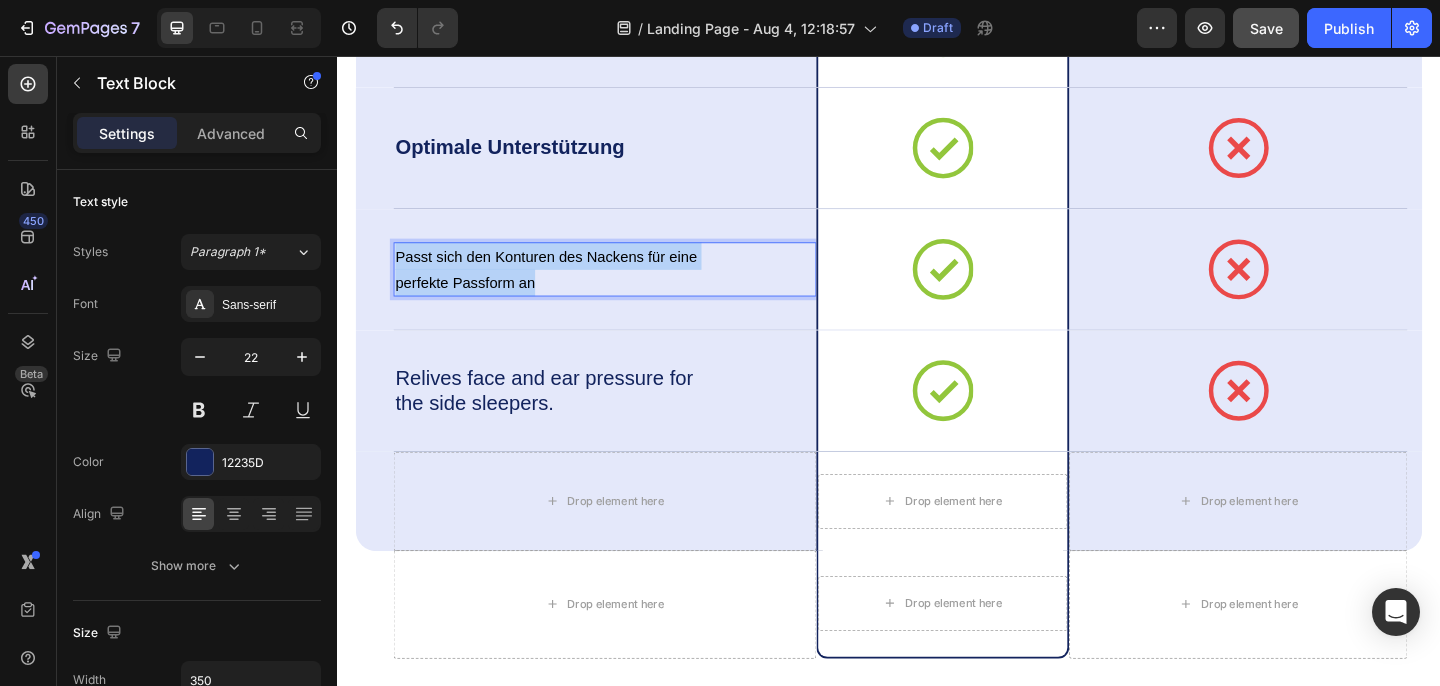 click on "Passt sich den Konturen des Nackens für eine perfekte Passform an" at bounding box center (564, 289) 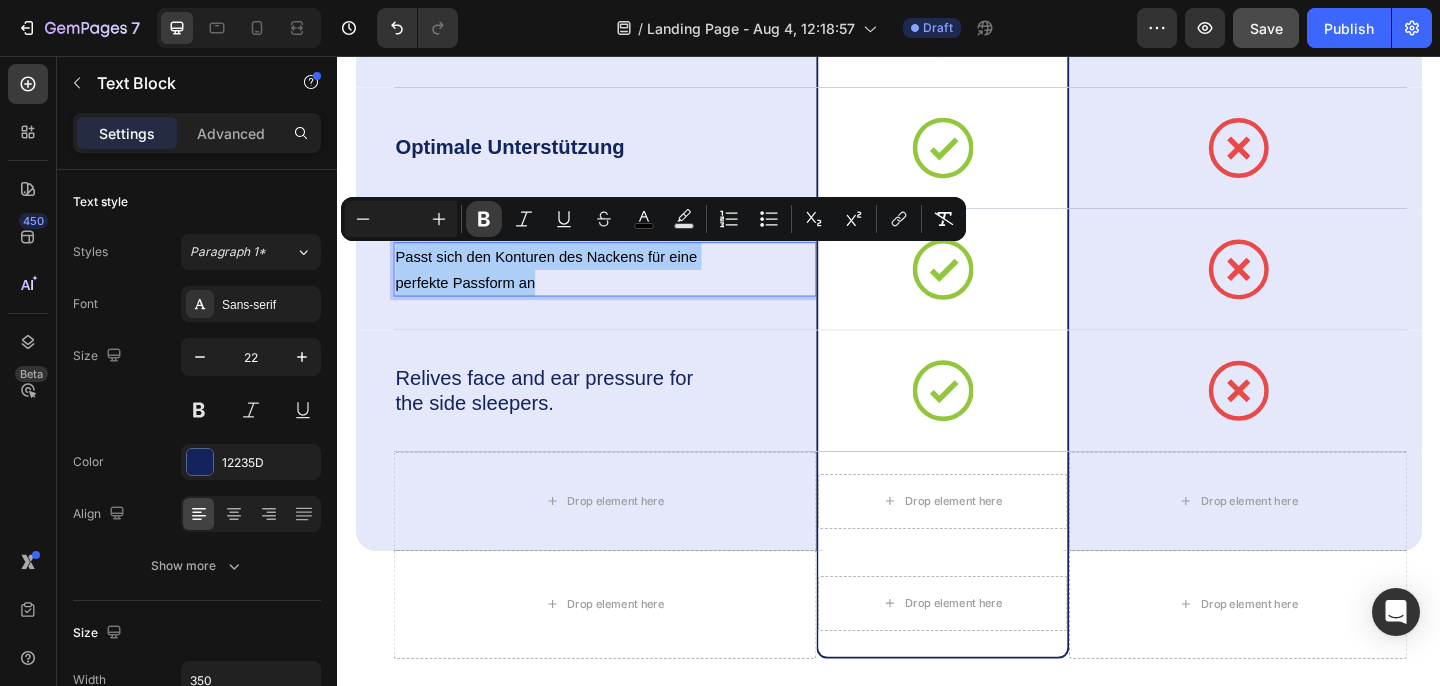 click 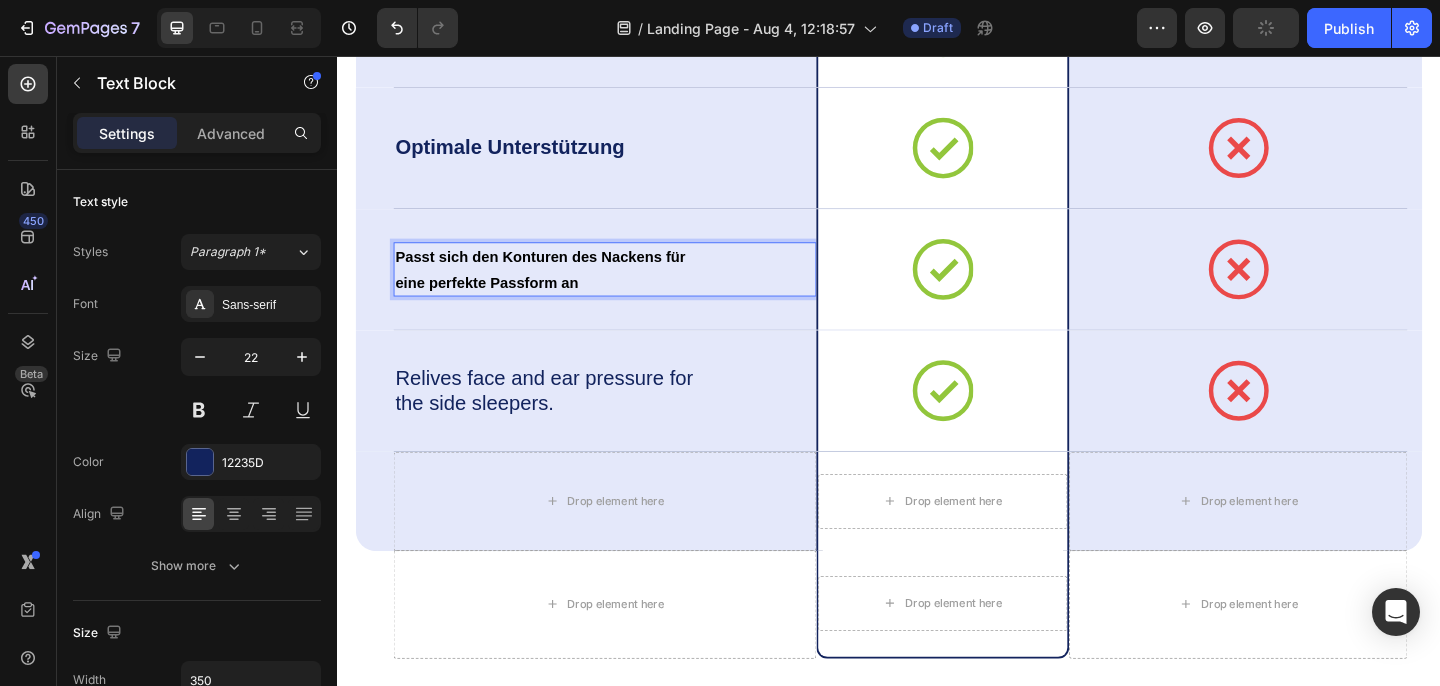 click on "Passt sich den Konturen des Nackens für eine perfekte Passform an" at bounding box center (558, 289) 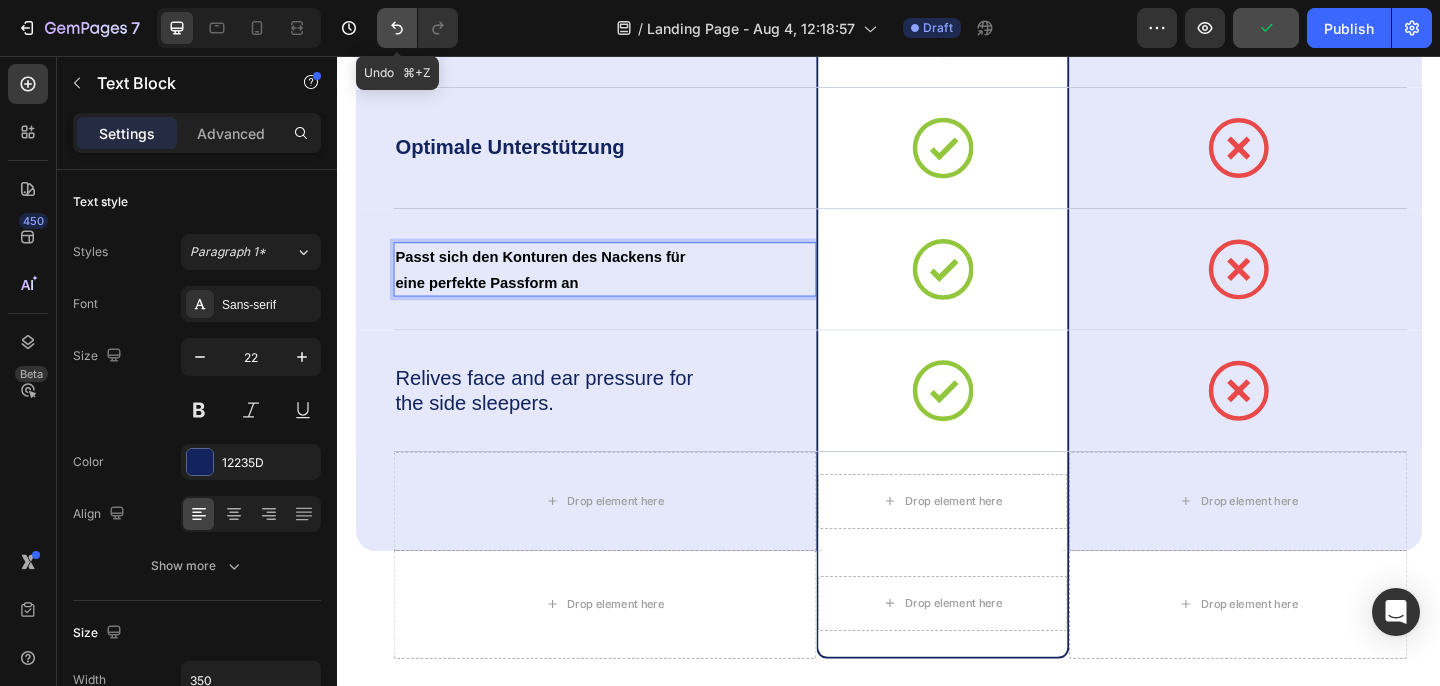 click 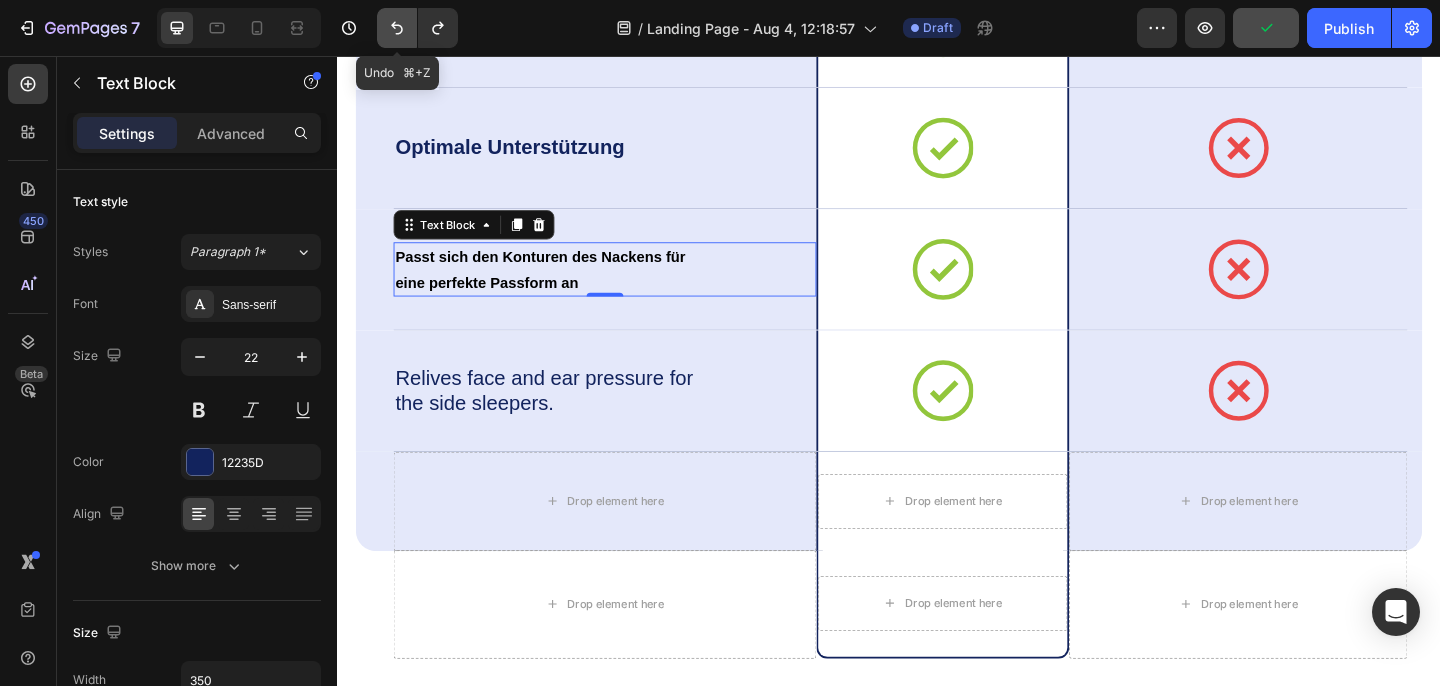 click 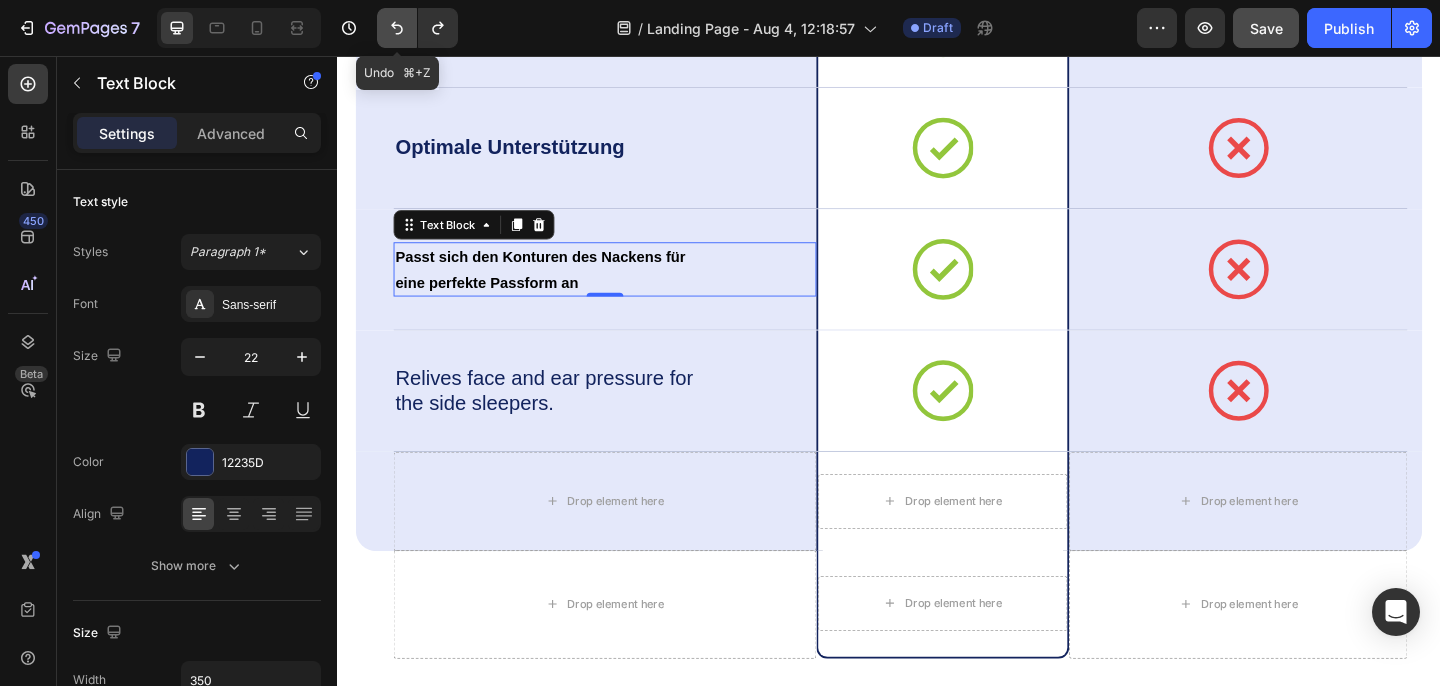click 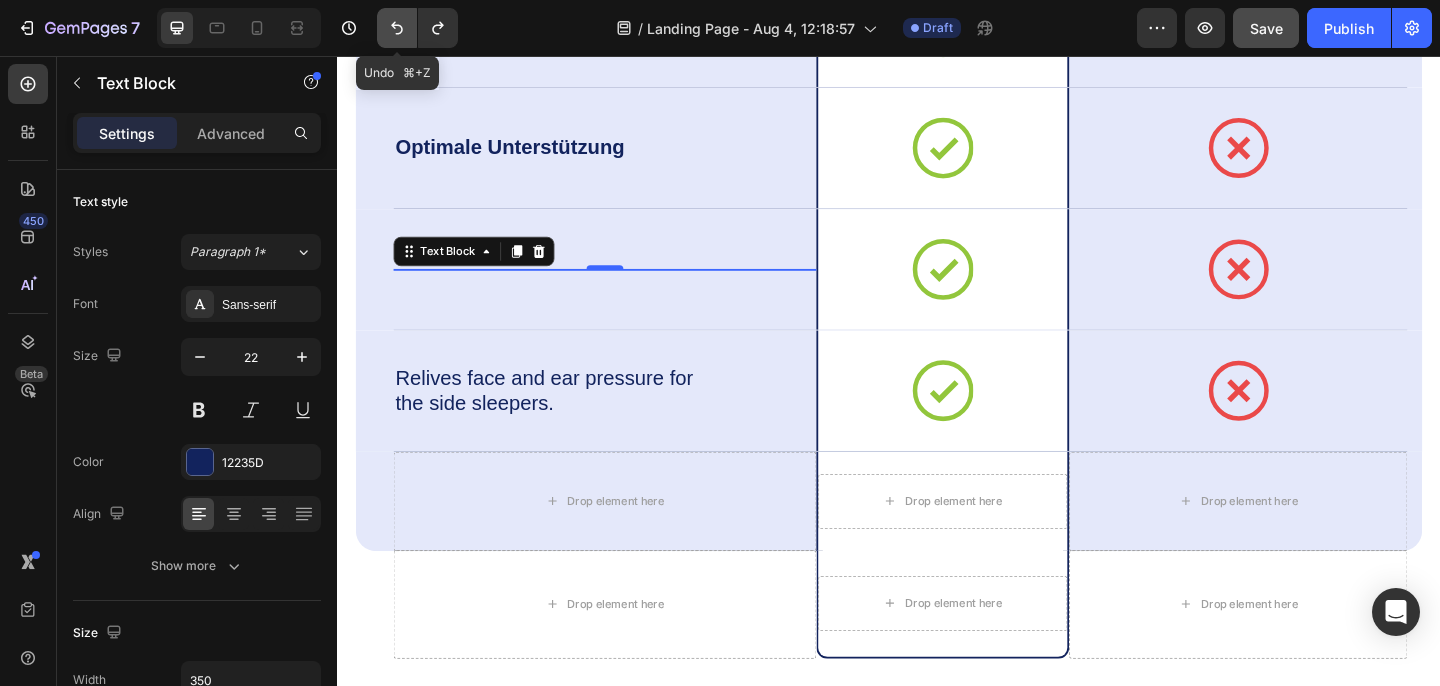 click 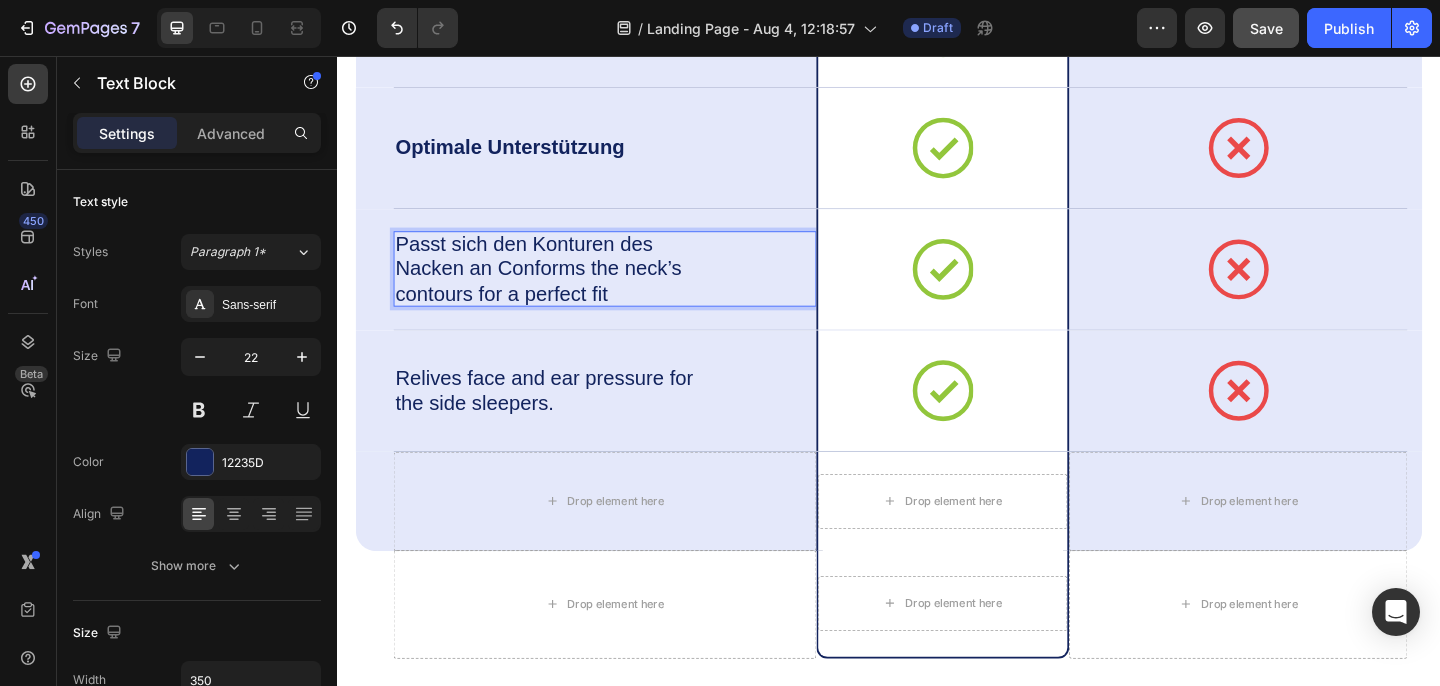 click on "Passt sich den Konturen des Nacken an Conforms the neck’s contours for a perfect fit" at bounding box center (573, 288) 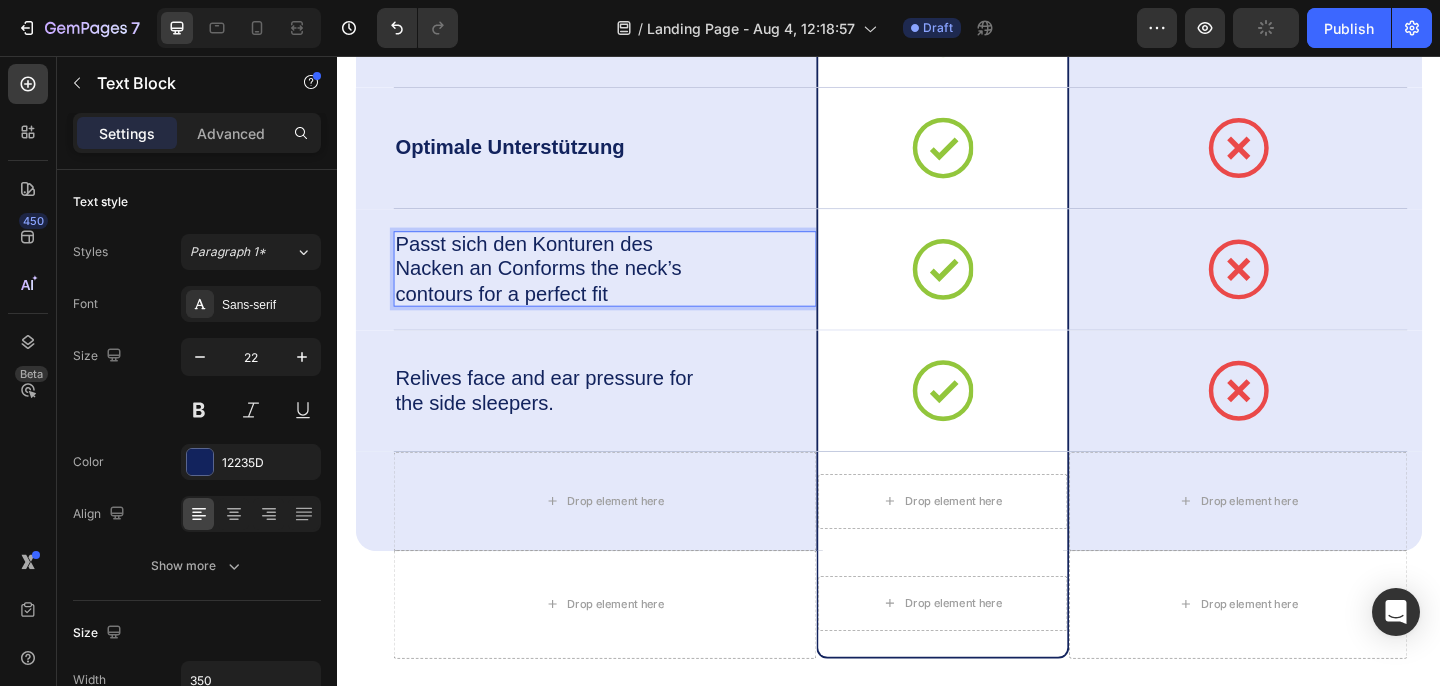 click on "Passt sich den Konturen des Nacken an Conforms the neck’s contours for a perfect fit" at bounding box center (573, 288) 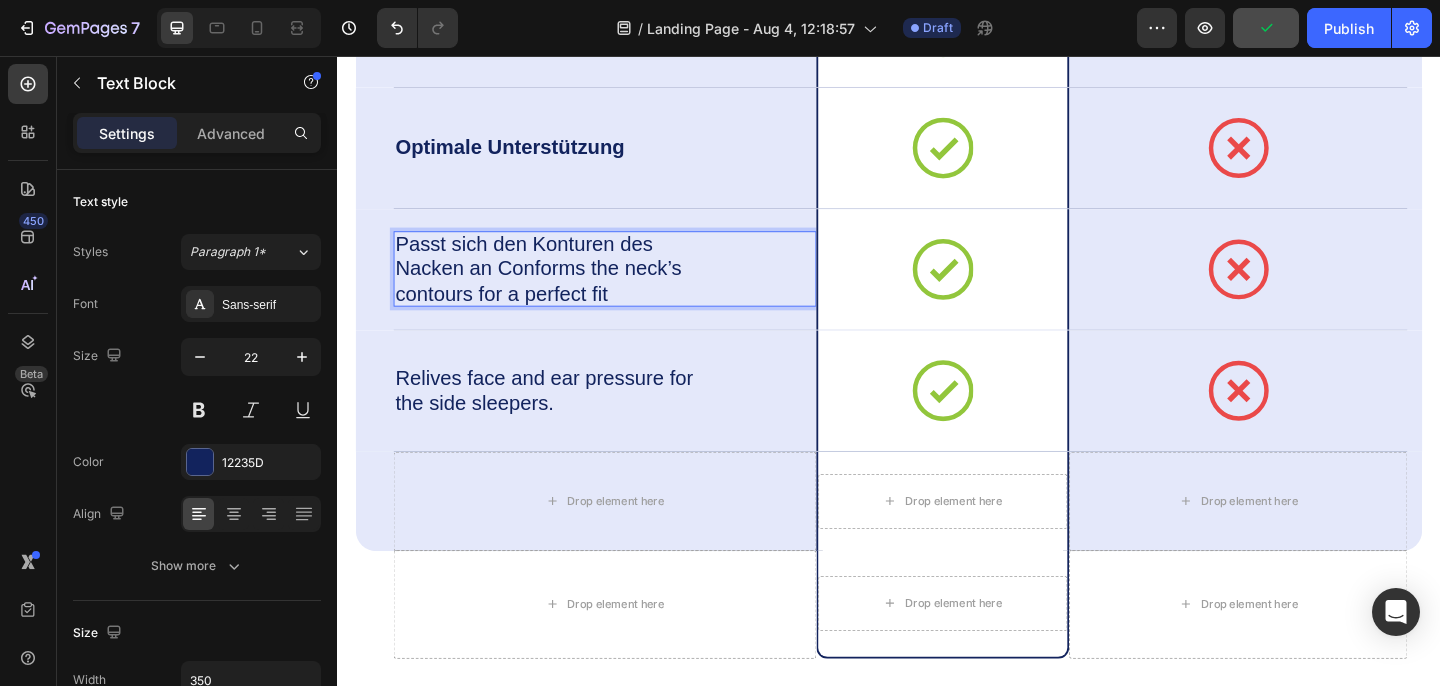 click on "Passt sich den Konturen des Nacken an Conforms the neck’s contours for a perfect fit" at bounding box center [573, 288] 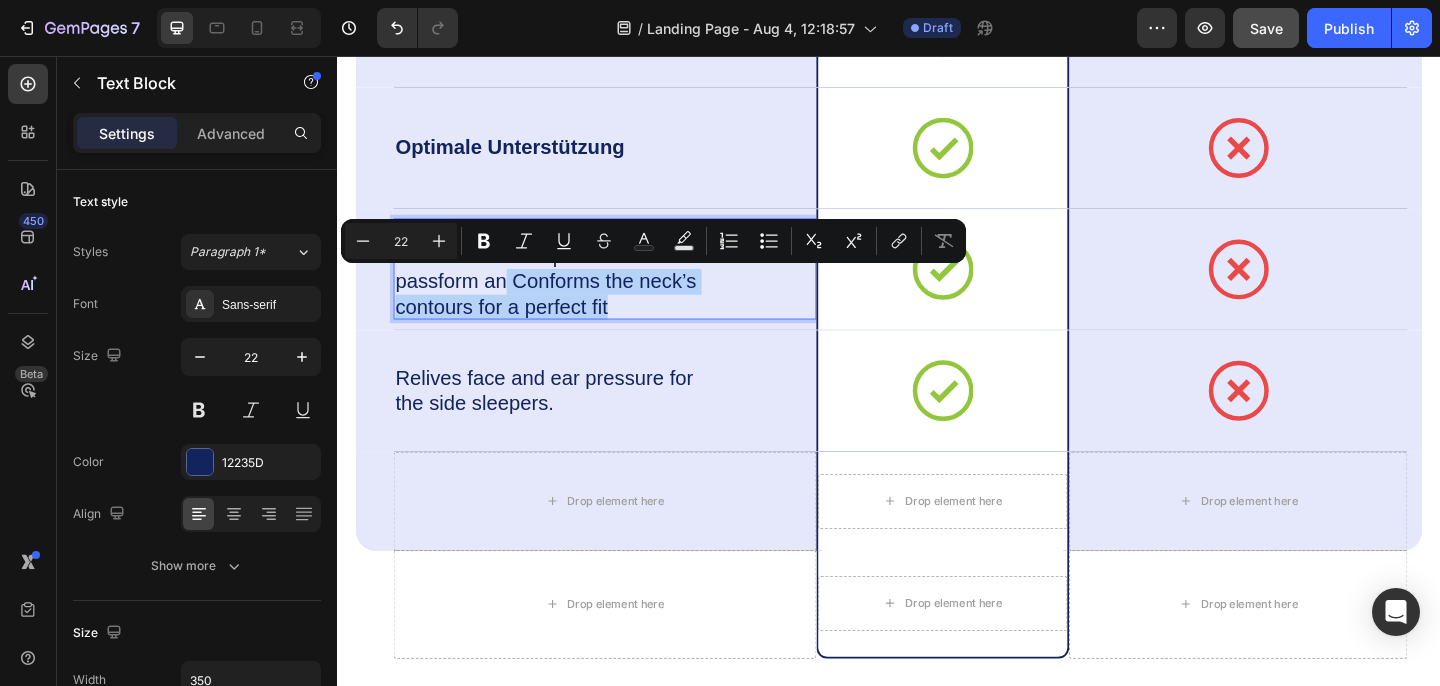 drag, startPoint x: 522, startPoint y: 299, endPoint x: 683, endPoint y: 324, distance: 162.92943 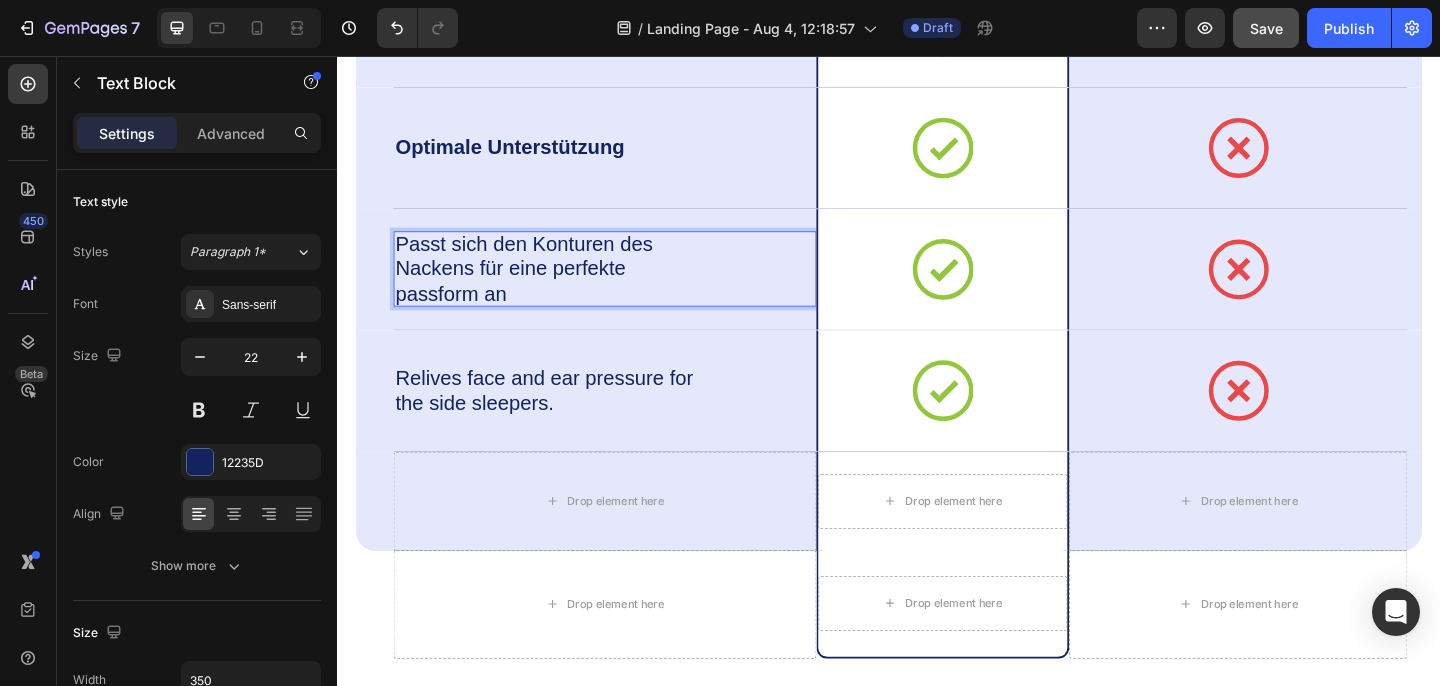 click on "Passt sich den Konturen des Nackens für eine perfekte passform an" at bounding box center [573, 288] 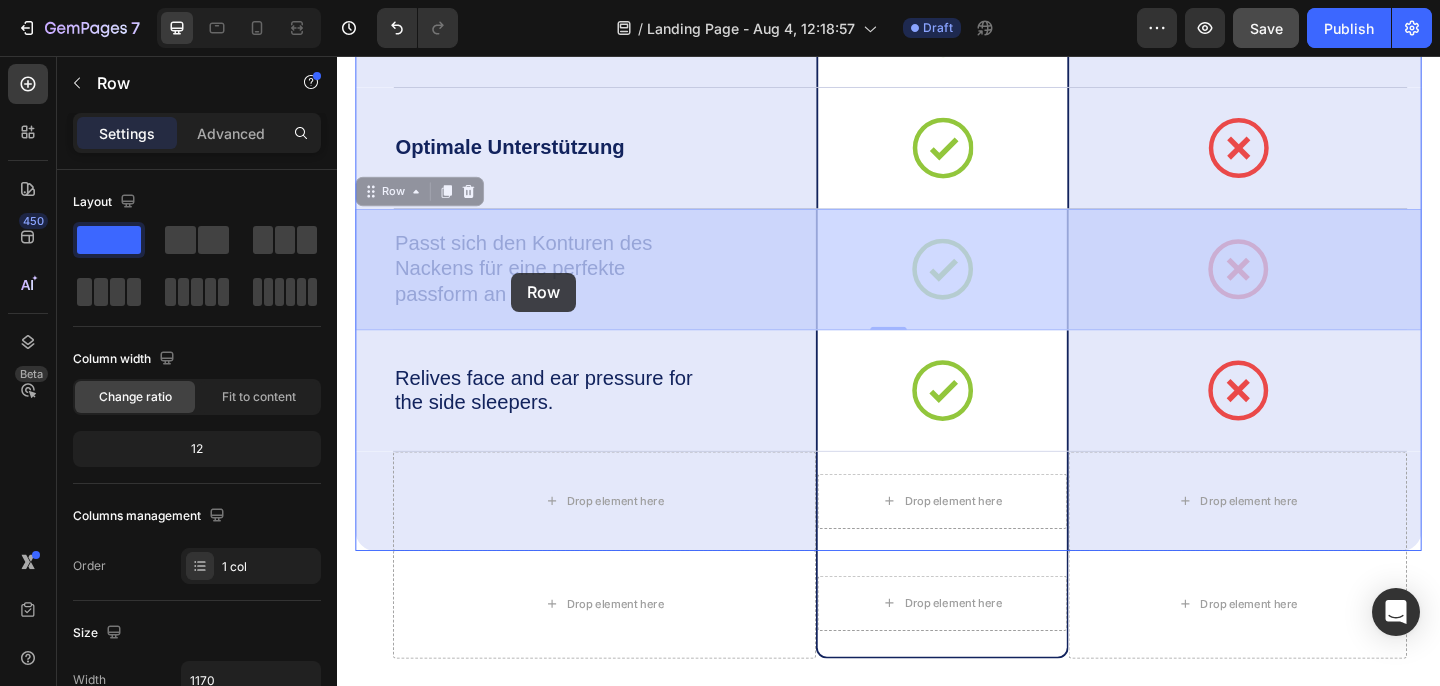 drag, startPoint x: 394, startPoint y: 253, endPoint x: 526, endPoint y: 290, distance: 137.08757 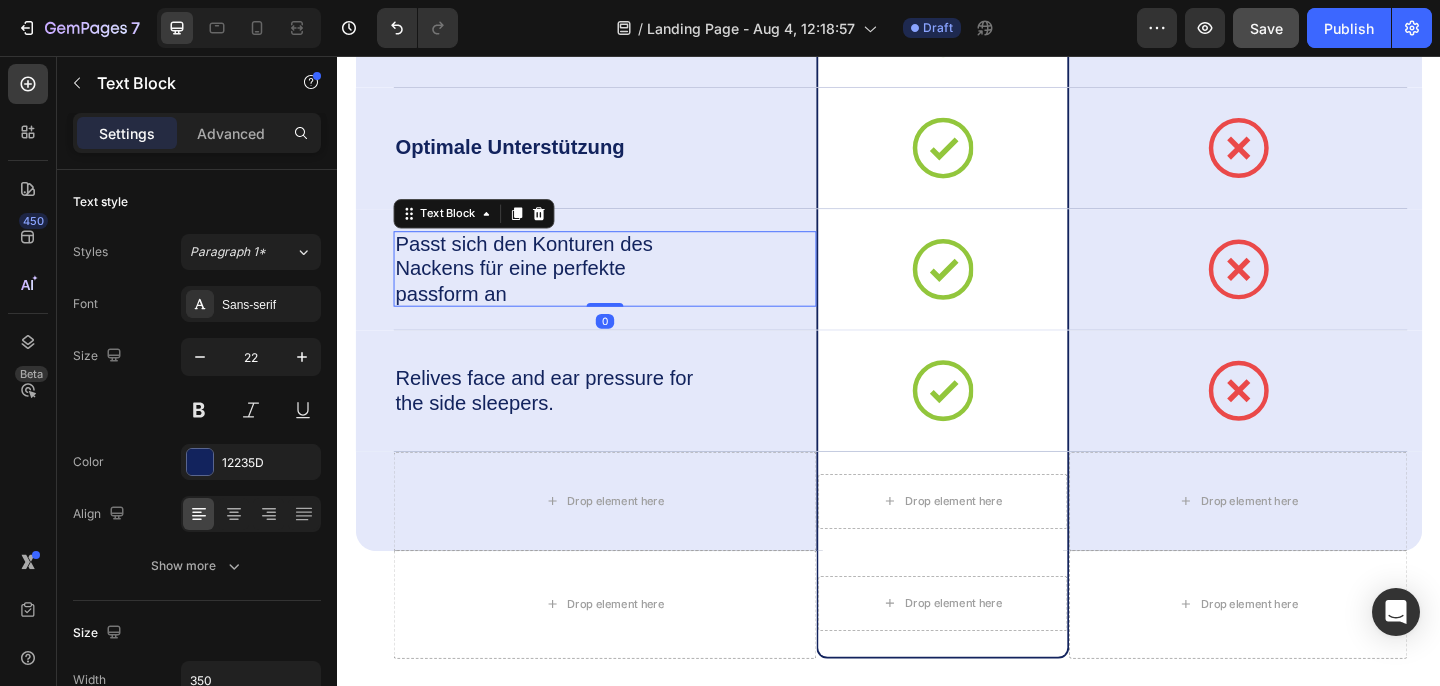 click on "Passt sich den Konturen des Nackens für eine perfekte passform an" at bounding box center [573, 288] 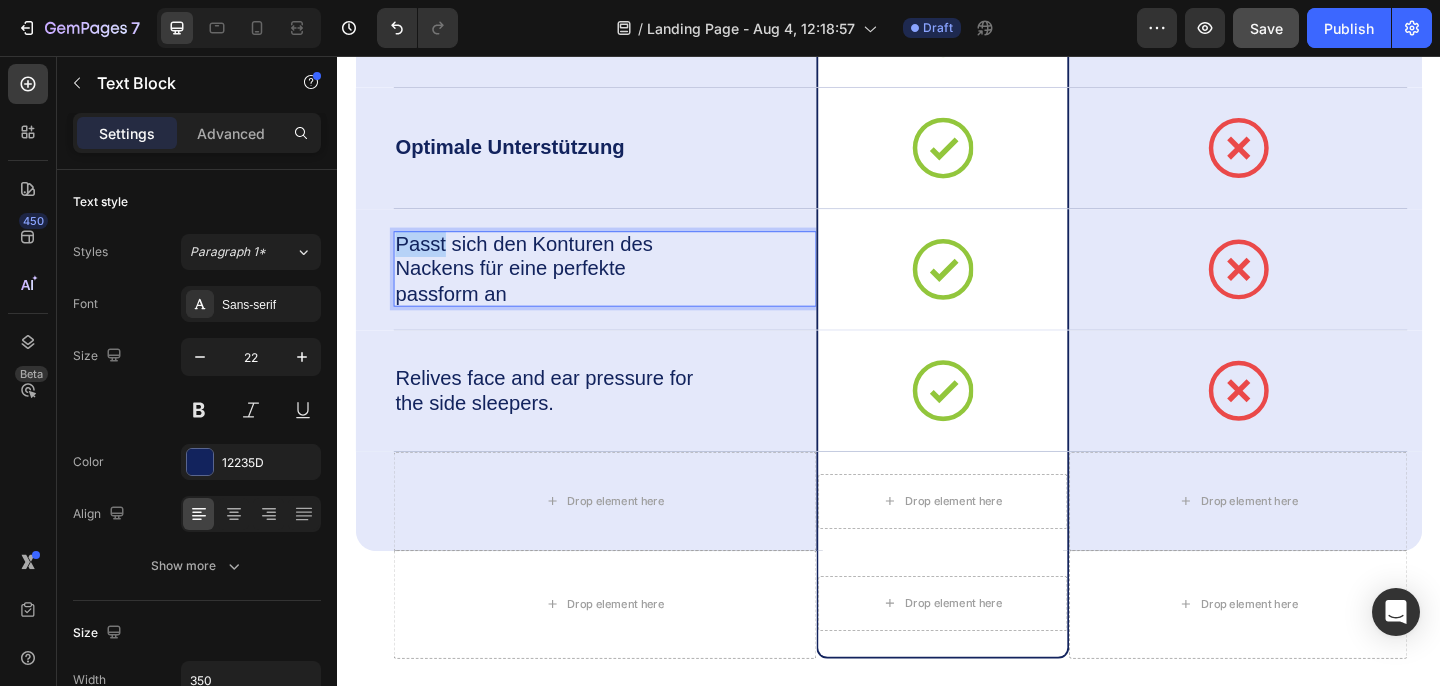 click on "Passt sich den Konturen des Nackens für eine perfekte passform an" at bounding box center [573, 288] 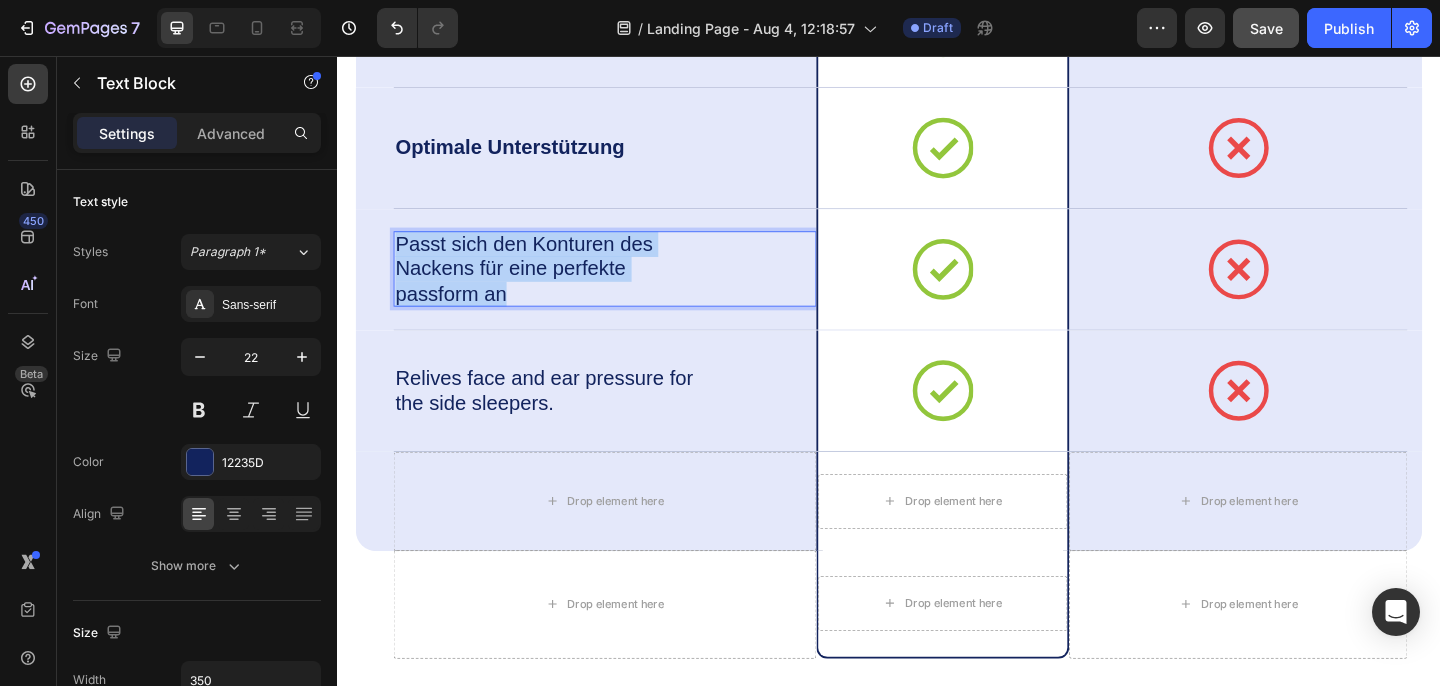 click on "Passt sich den Konturen des Nackens für eine perfekte passform an" at bounding box center (573, 288) 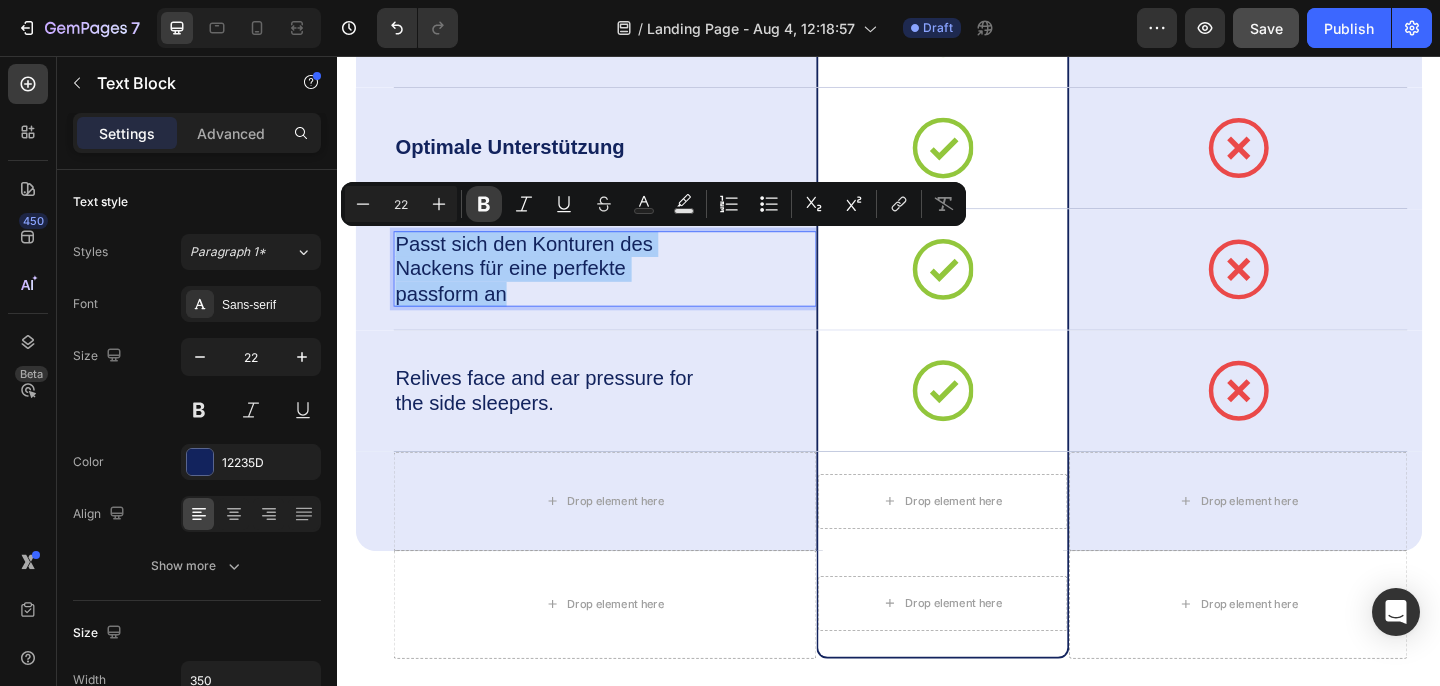 click 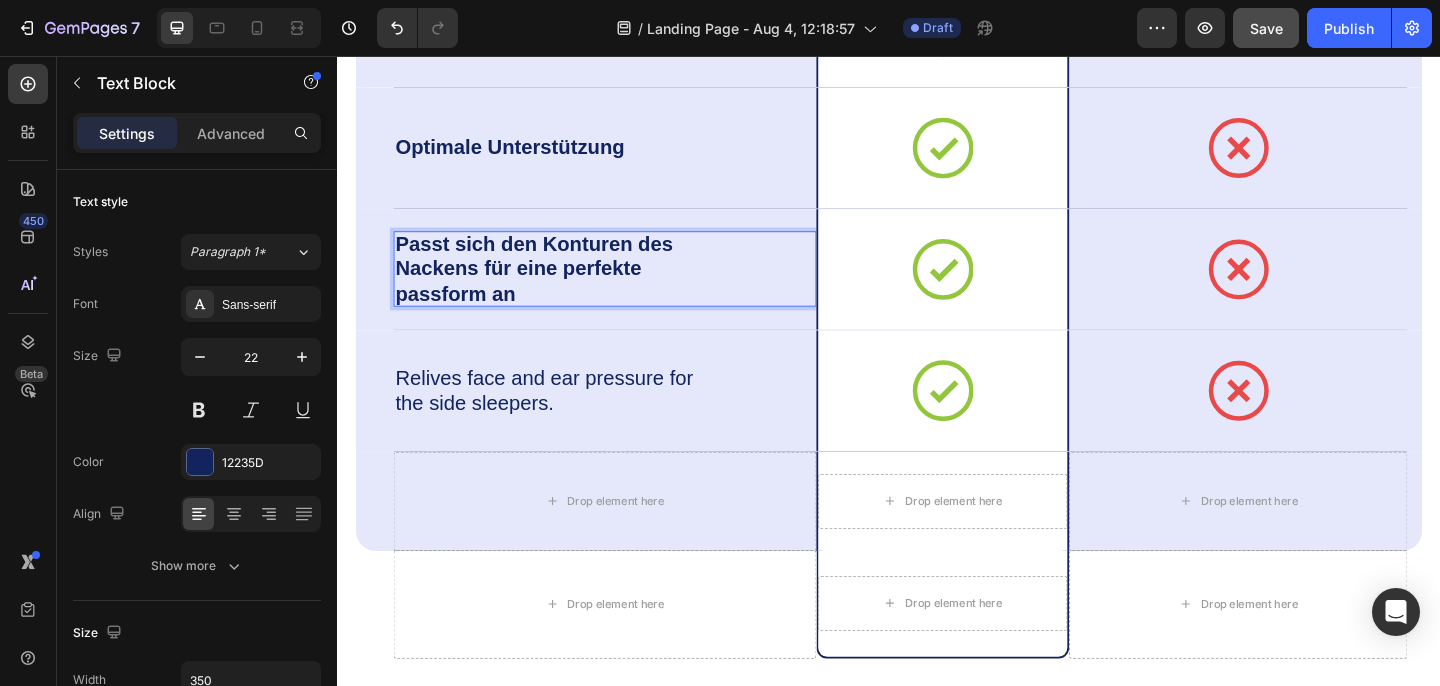 click on "Passt sich den Konturen des Nackens für eine perfekte passform an" at bounding box center [573, 288] 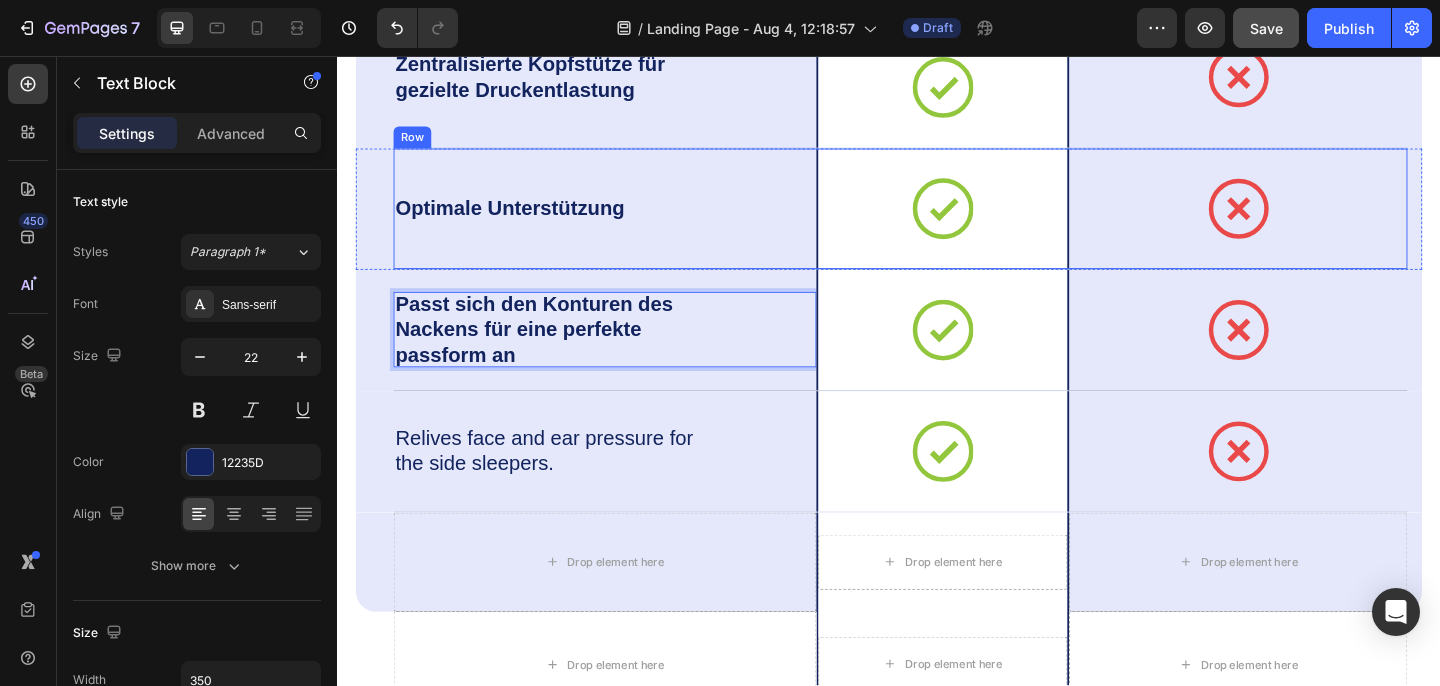scroll, scrollTop: 7204, scrollLeft: 0, axis: vertical 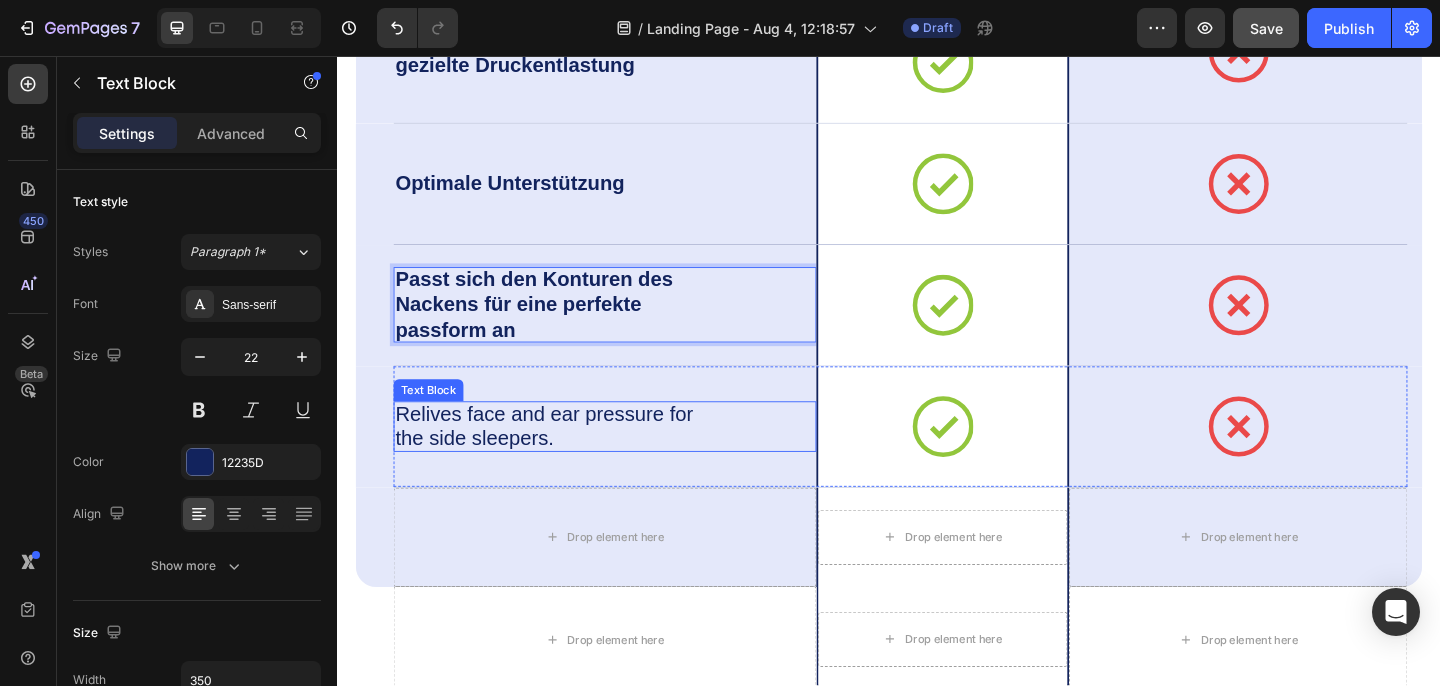 click on "Relives face and ear pressure for the side sleepers." at bounding box center (573, 459) 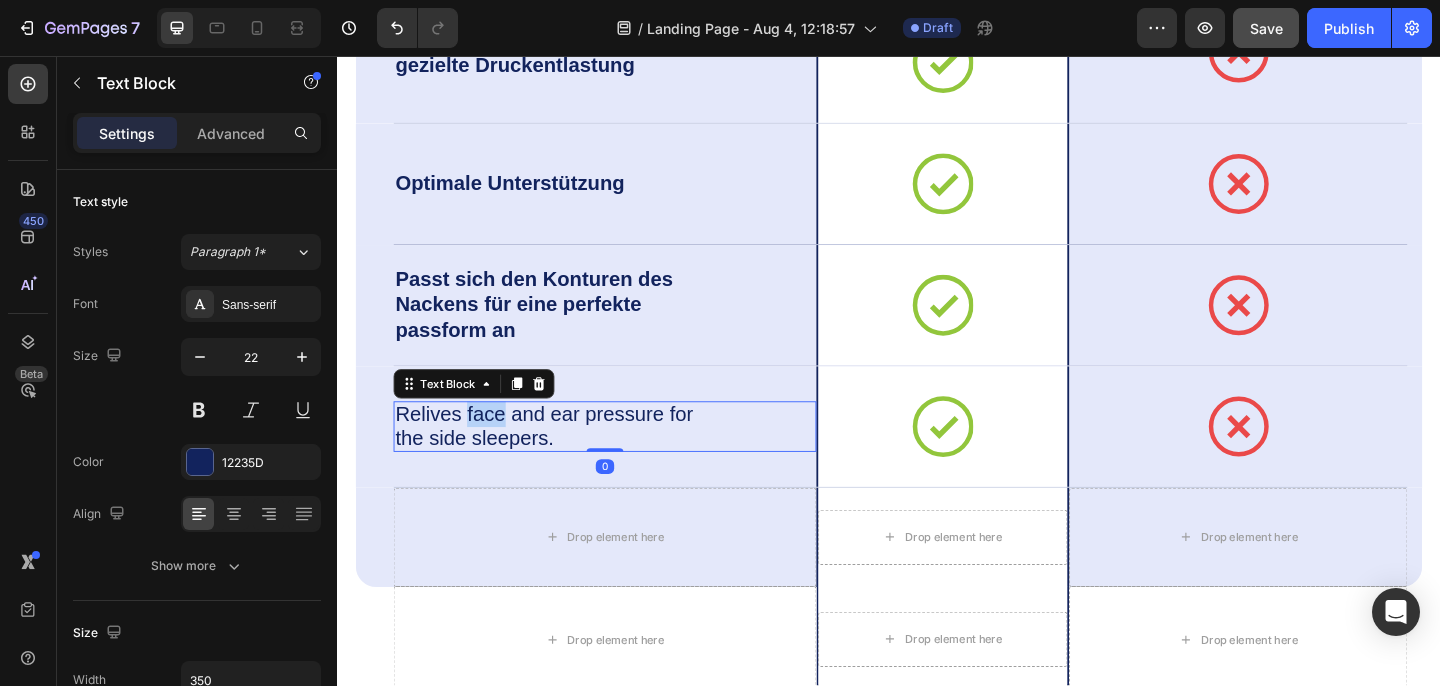click on "Relives face and ear pressure for the side sleepers." at bounding box center (573, 459) 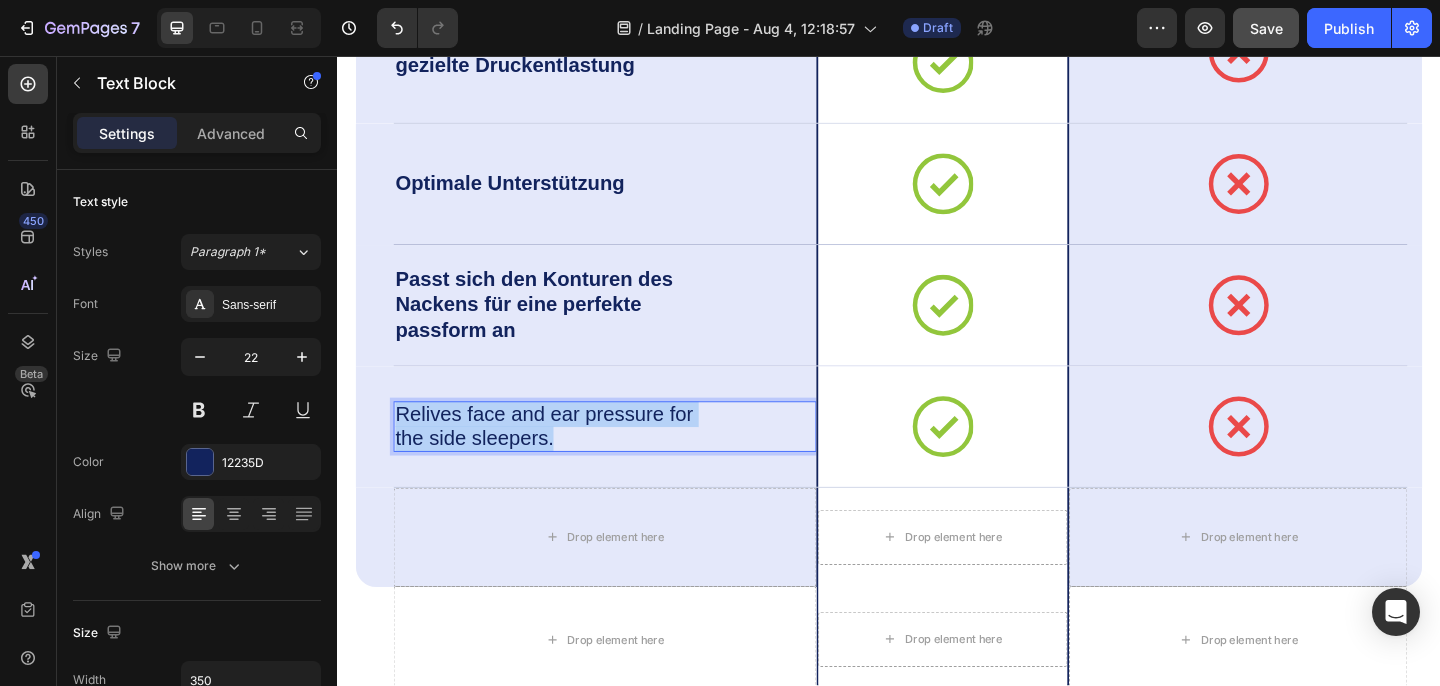 click on "Relives face and ear pressure for the side sleepers." at bounding box center [573, 459] 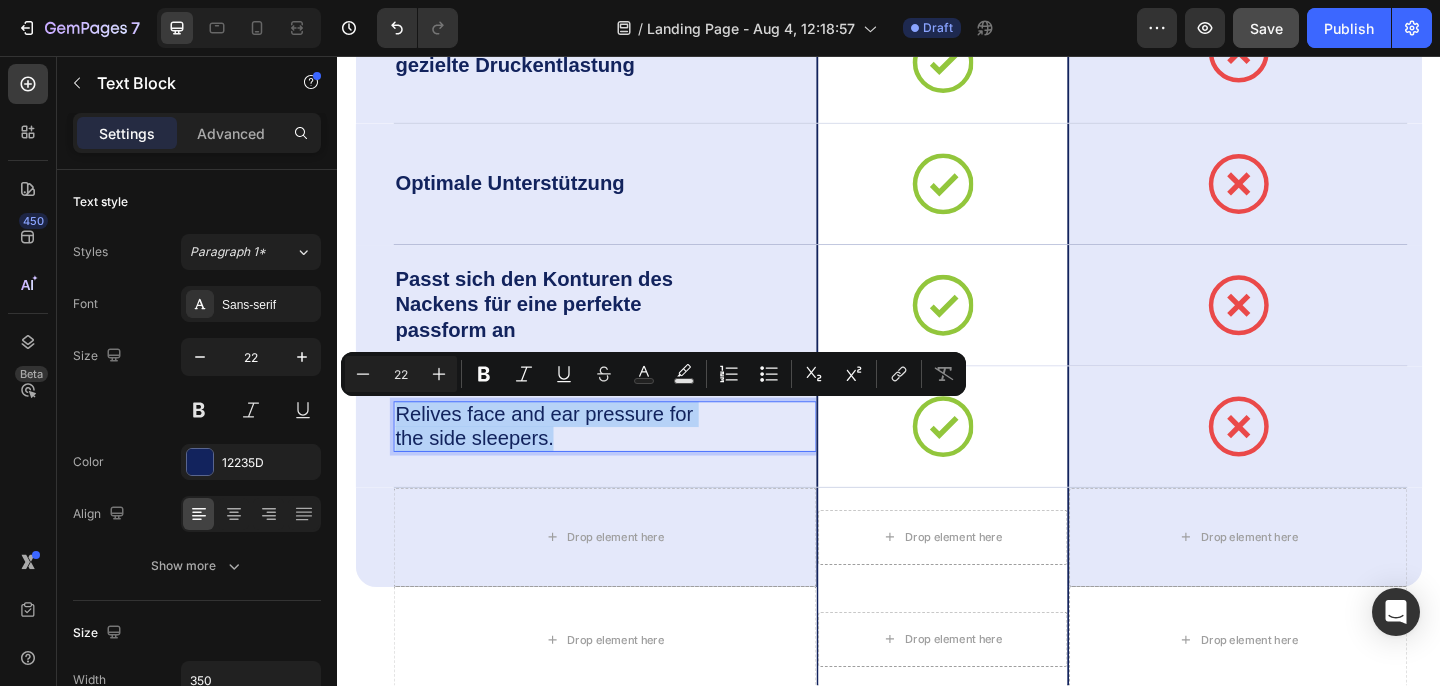 click on "Relives face and ear pressure for the side sleepers." at bounding box center (573, 459) 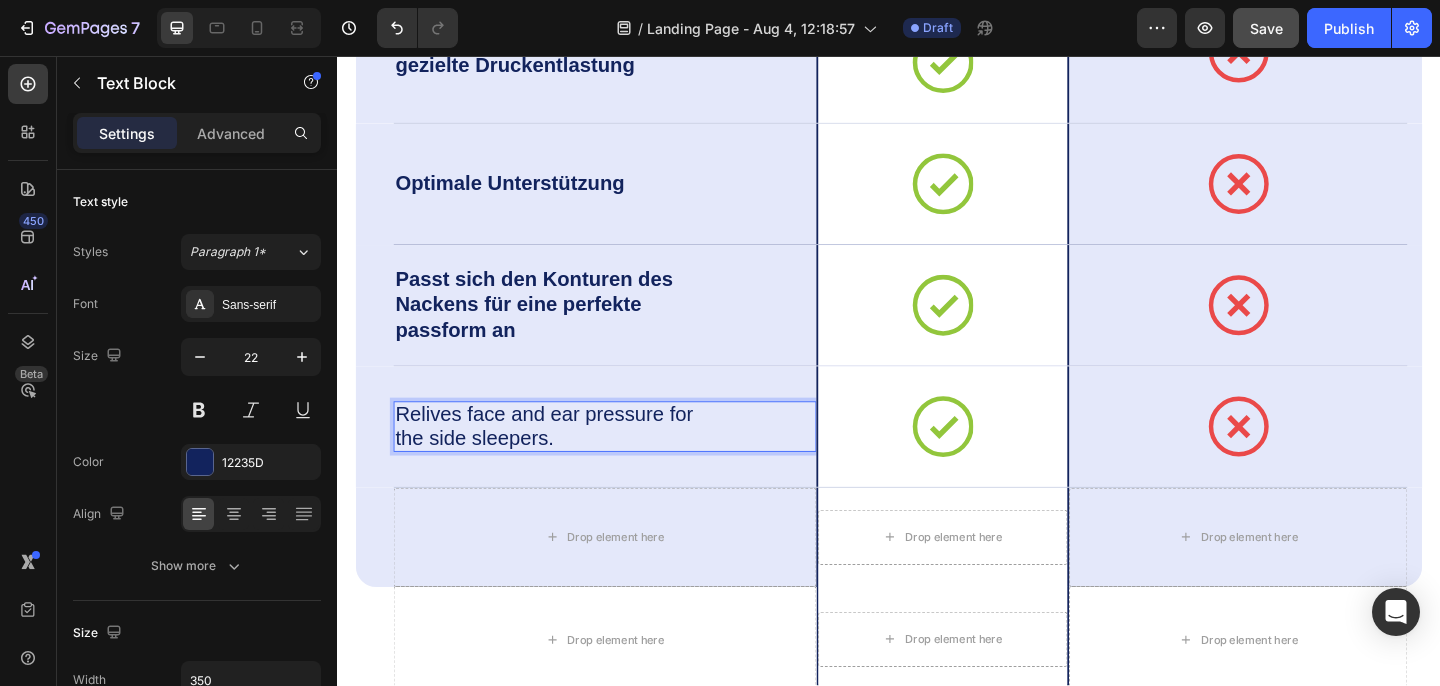 click on "Relives face and ear pressure for the side sleepers." at bounding box center [573, 459] 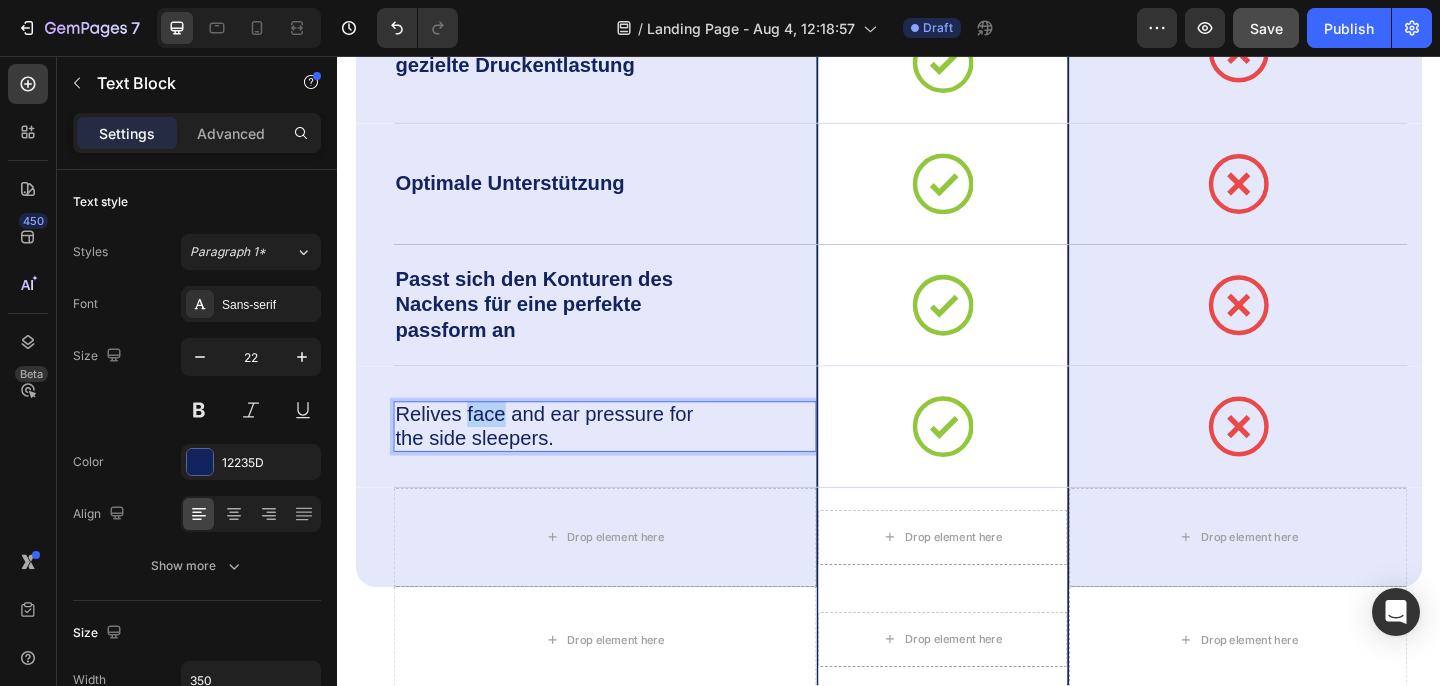 click on "Relives face and ear pressure for the side sleepers." at bounding box center [573, 459] 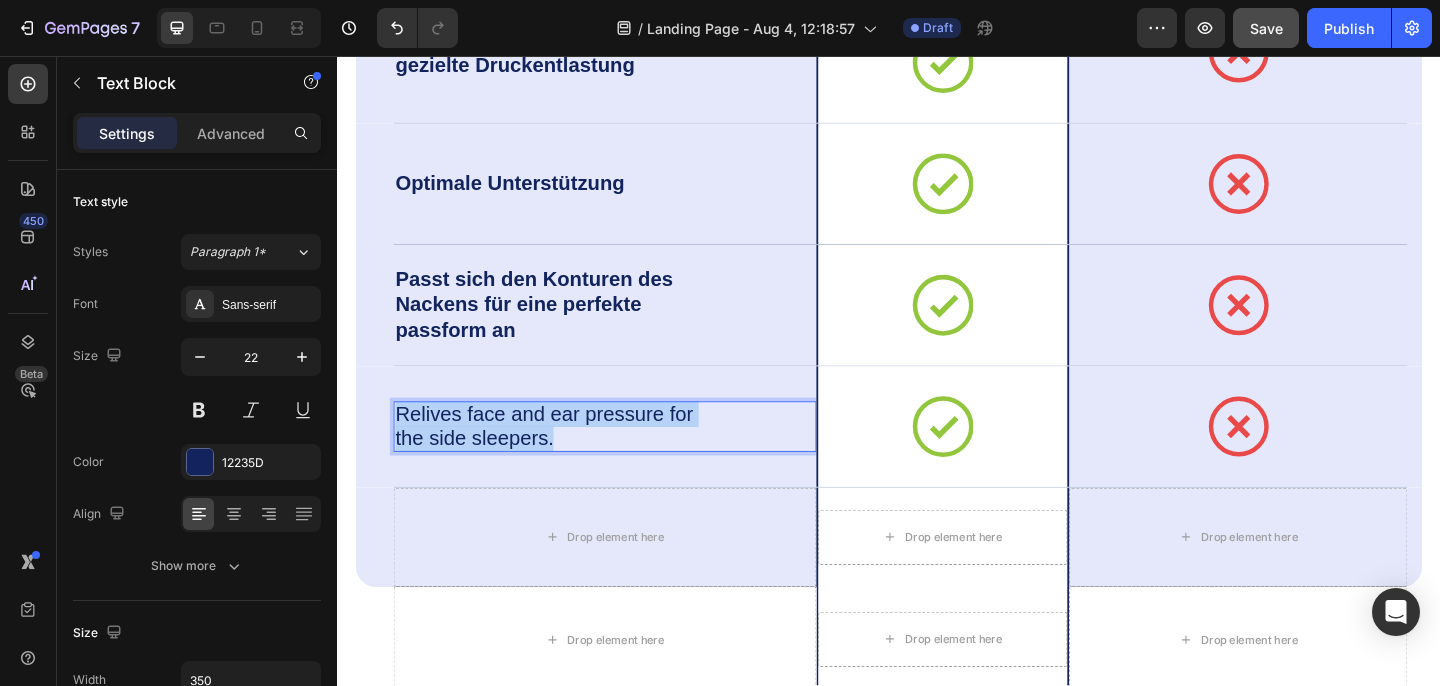click on "Relives face and ear pressure for the side sleepers." at bounding box center (573, 459) 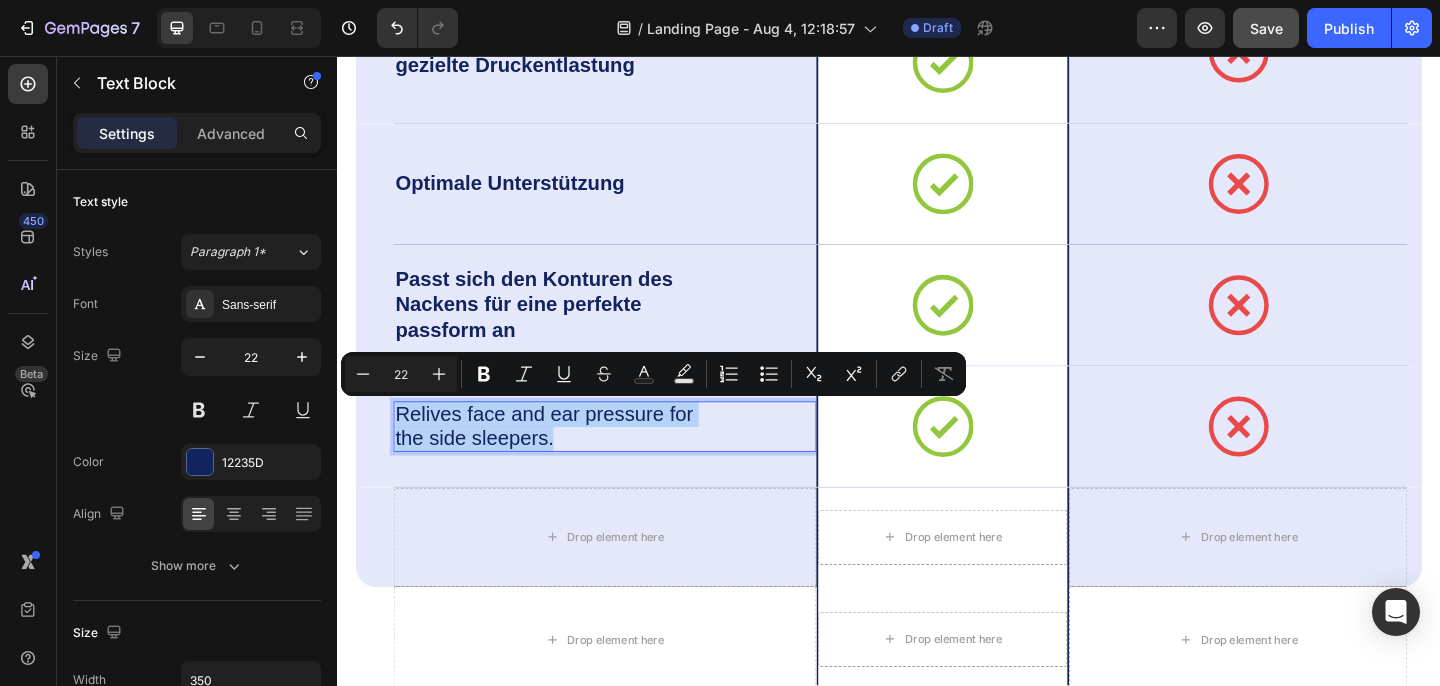 copy on "Relives face and ear pressure for the side sleepers." 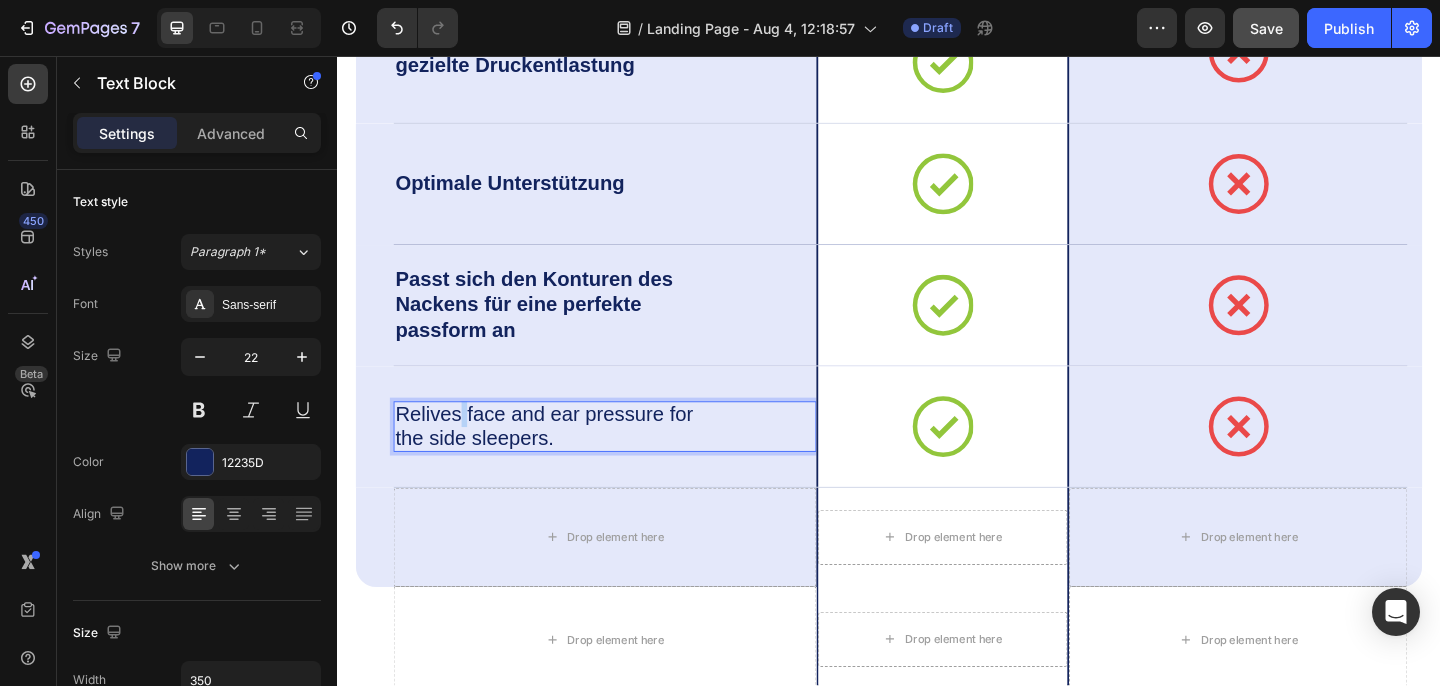 click on "Relives face and ear pressure for the side sleepers." at bounding box center [573, 459] 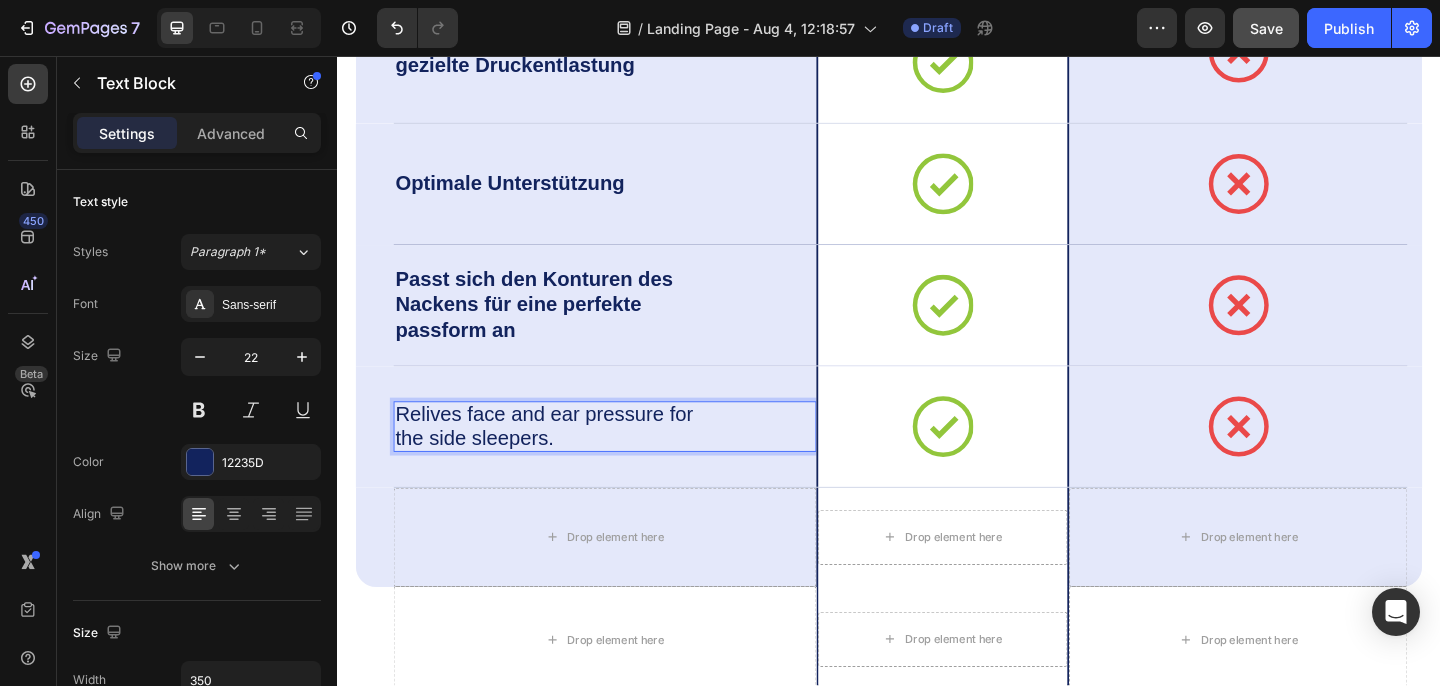 click on "Relives face and ear pressure for the side sleepers." at bounding box center [573, 459] 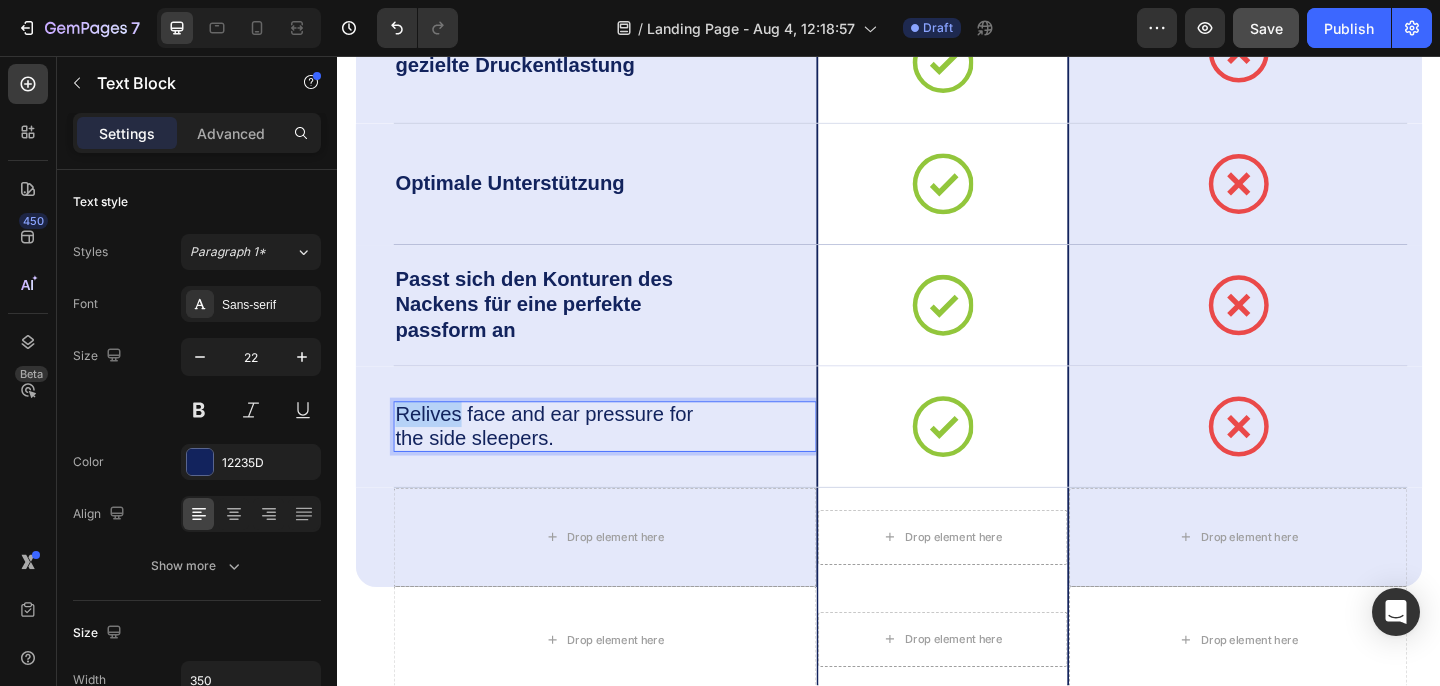 click on "Relives face and ear pressure for the side sleepers." at bounding box center [573, 459] 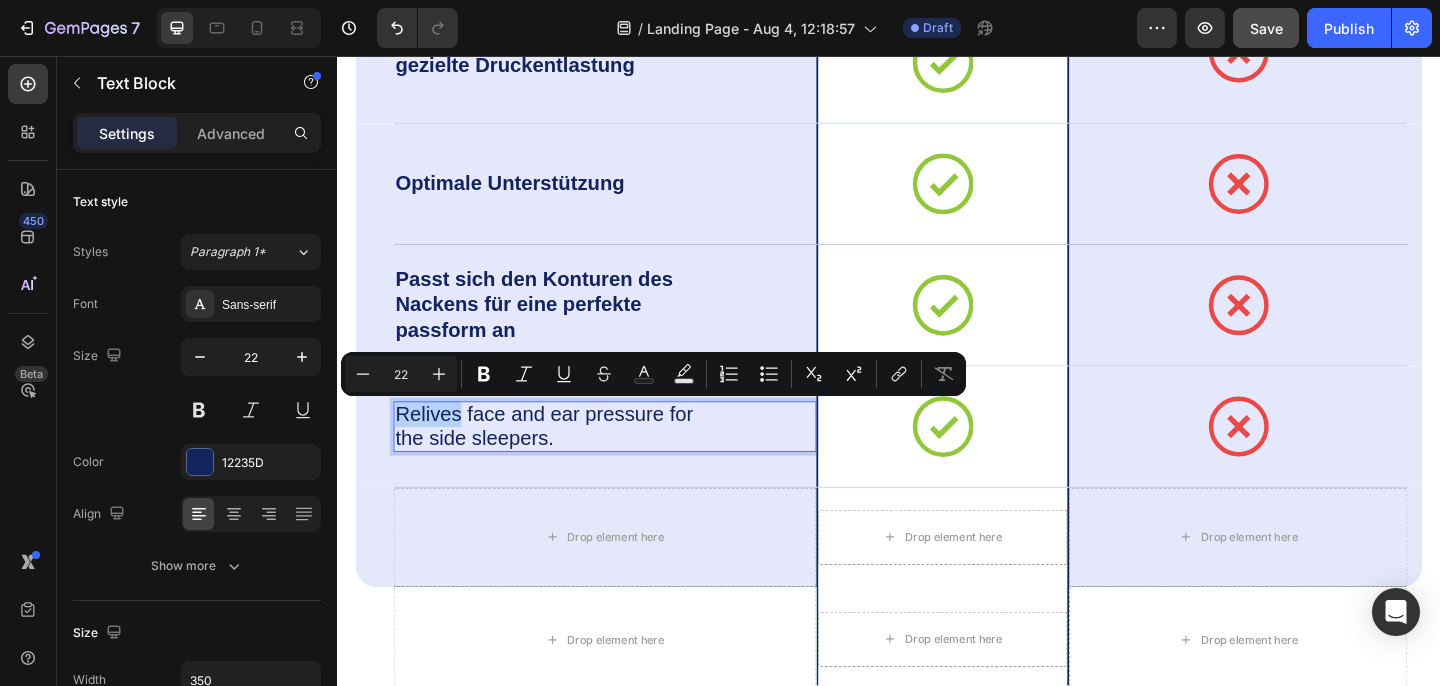 click on "Relives face and ear pressure for the side sleepers." at bounding box center (573, 459) 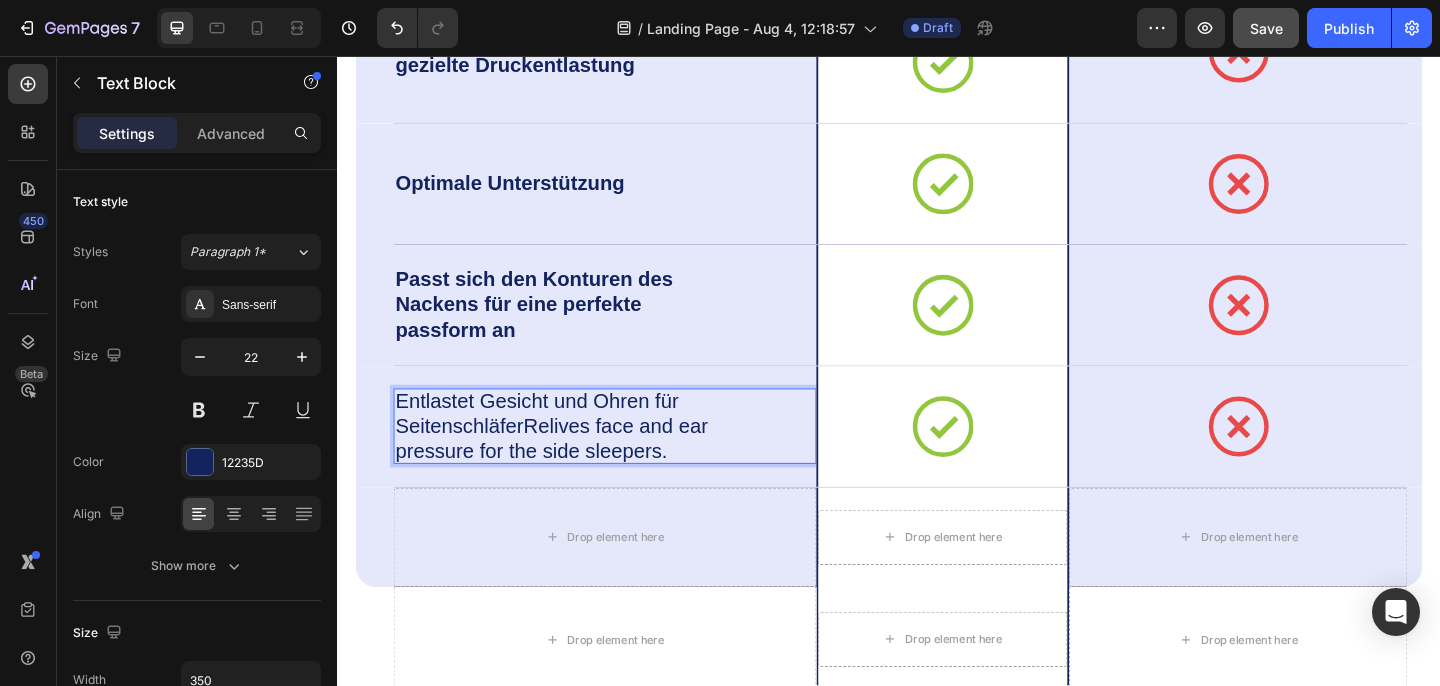 click on "Entlastet Gesicht und Ohren für SeitenschläferRelives face and ear pressure for the side sleepers." at bounding box center (573, 459) 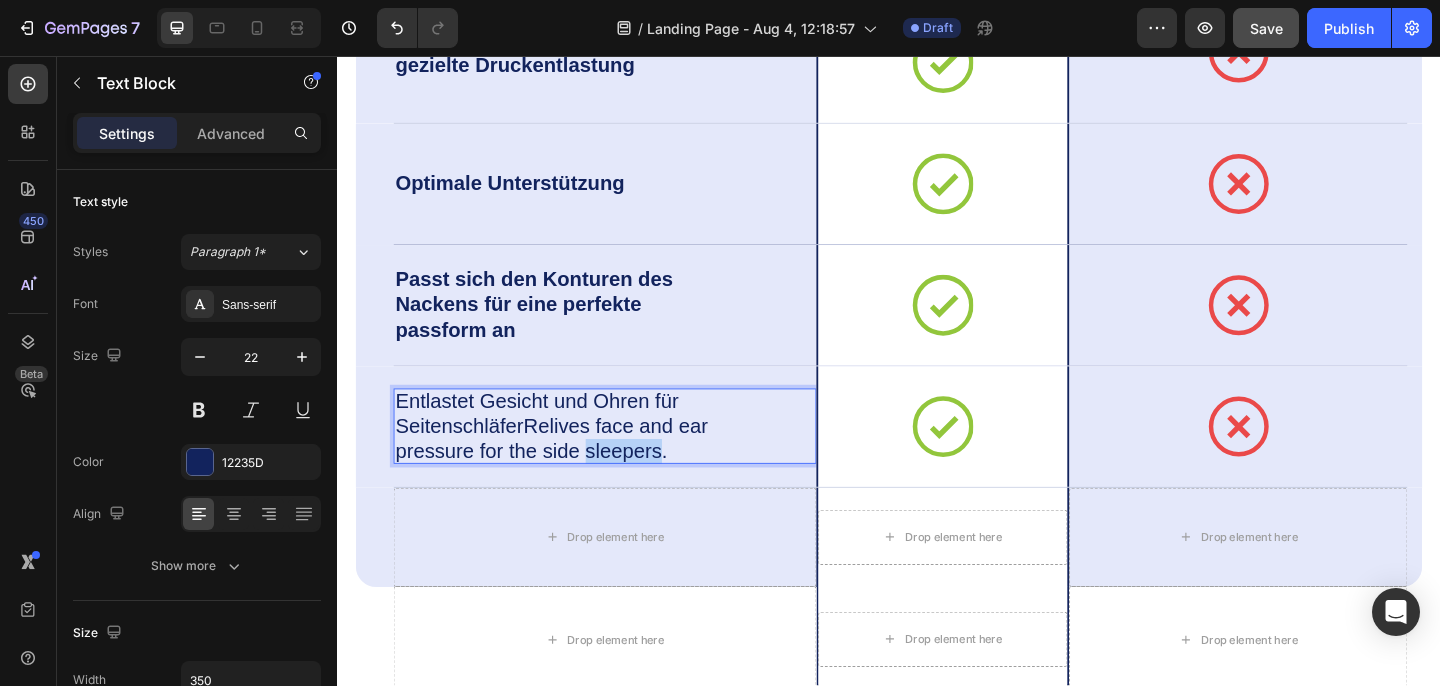 click on "Entlastet Gesicht und Ohren für SeitenschläferRelives face and ear pressure for the side sleepers." at bounding box center [573, 459] 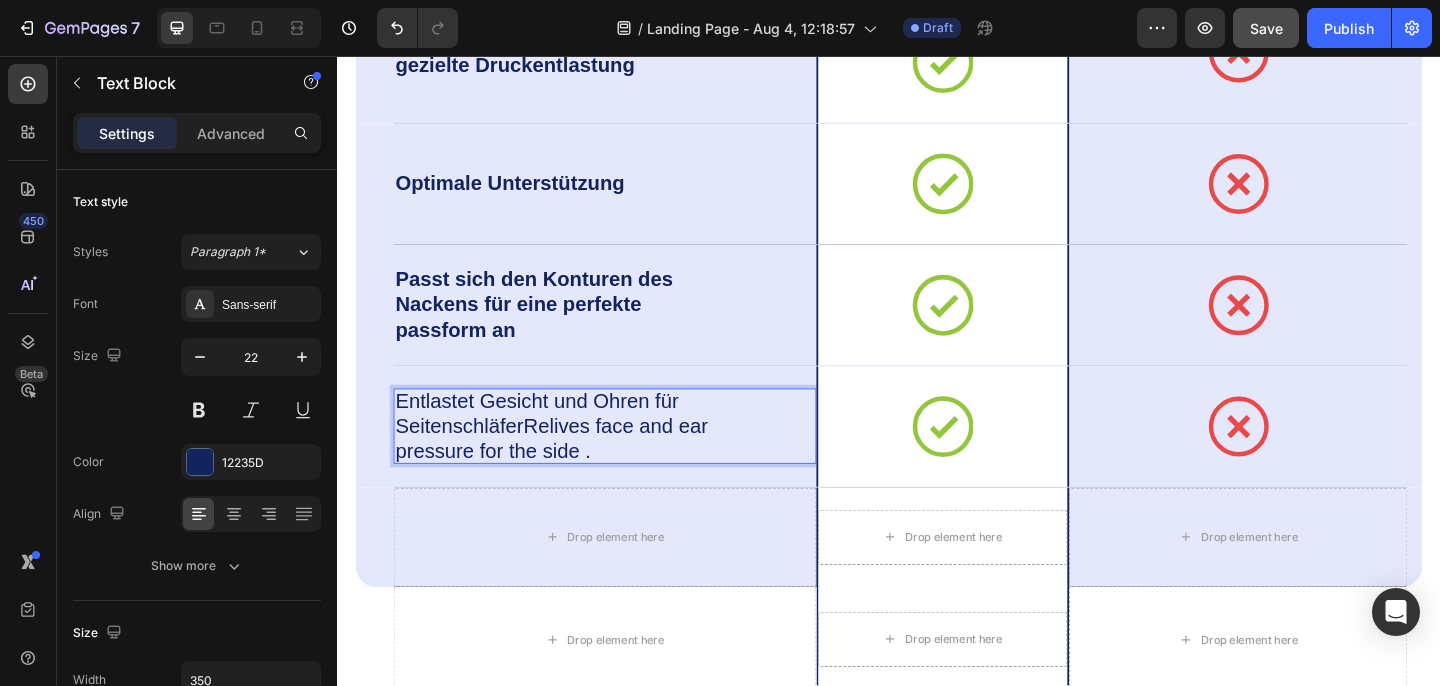 click on "Entlastet Gesicht und Ohren für SeitenschläferRelives face and ear pressure for the side ." at bounding box center [573, 459] 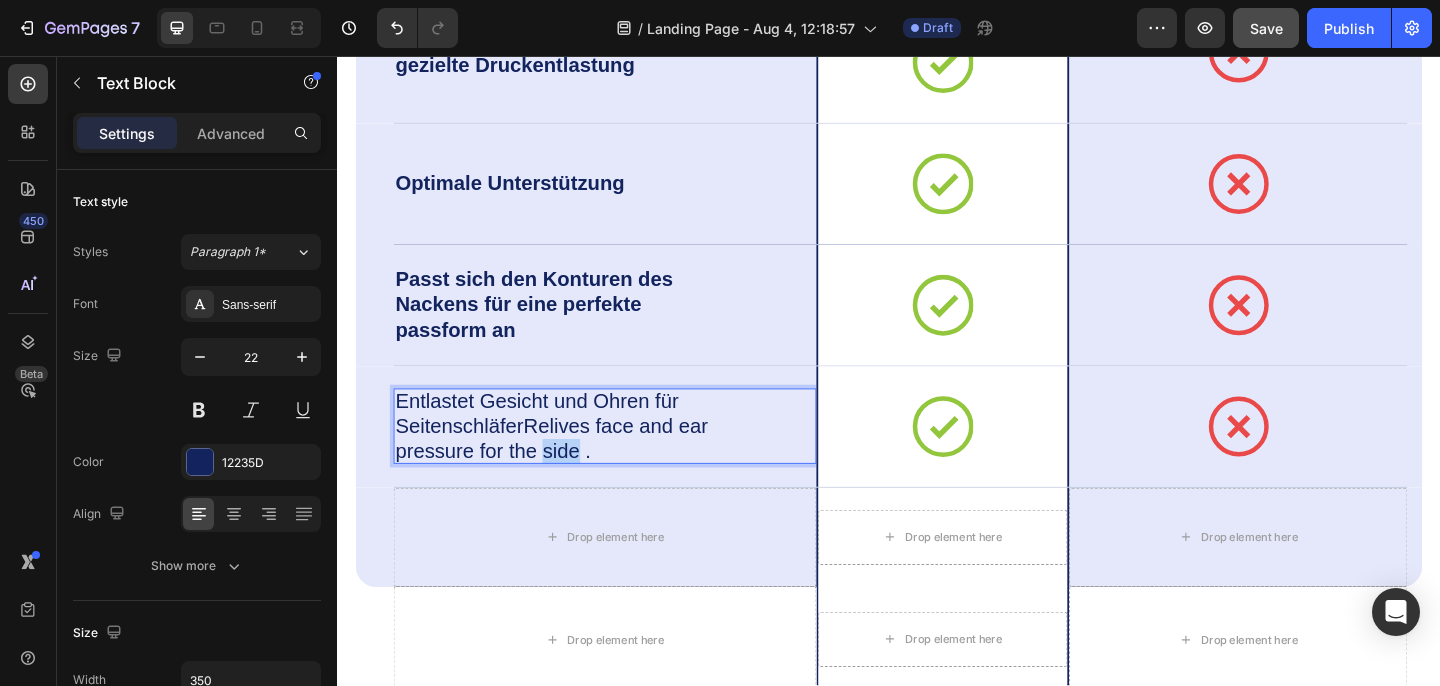 click on "Entlastet Gesicht und Ohren für SeitenschläferRelives face and ear pressure for the side ." at bounding box center [573, 459] 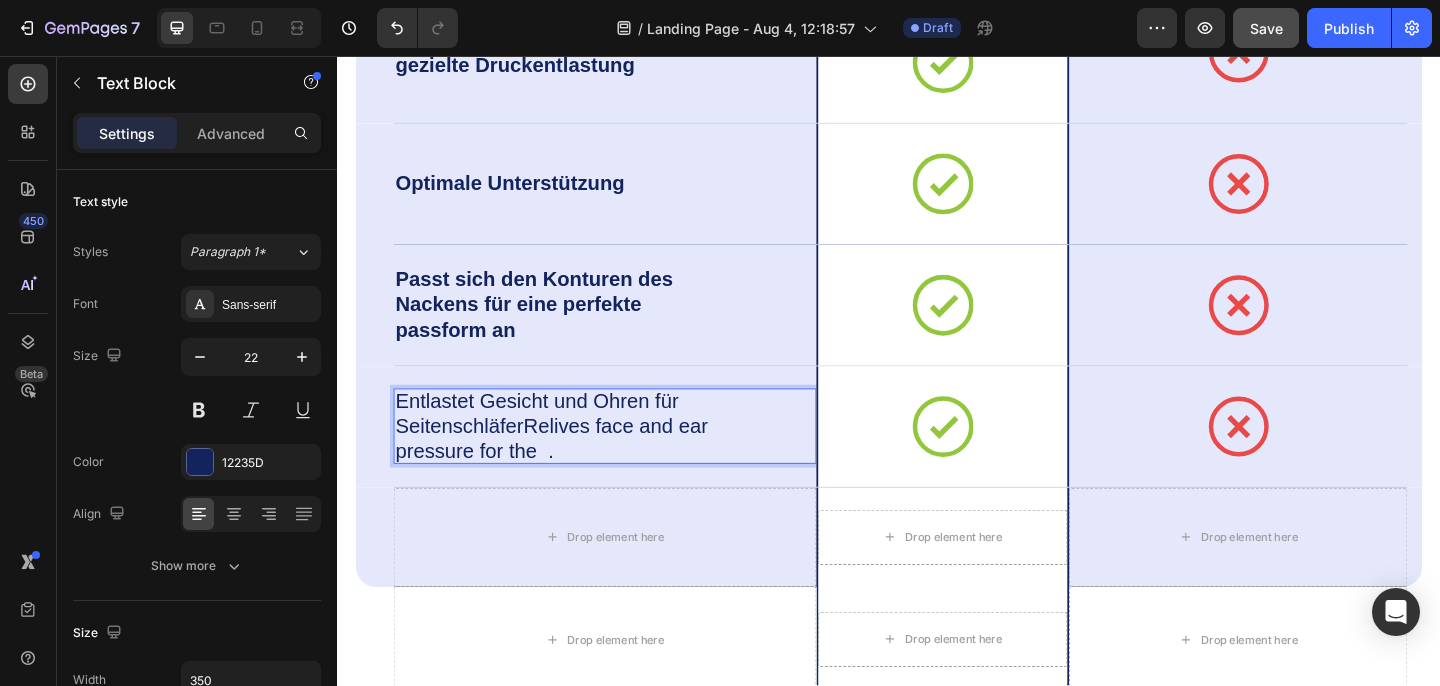 click on "Entlastet Gesicht und Ohren für SeitenschläferRelives face and ear pressure for the  ." at bounding box center (573, 459) 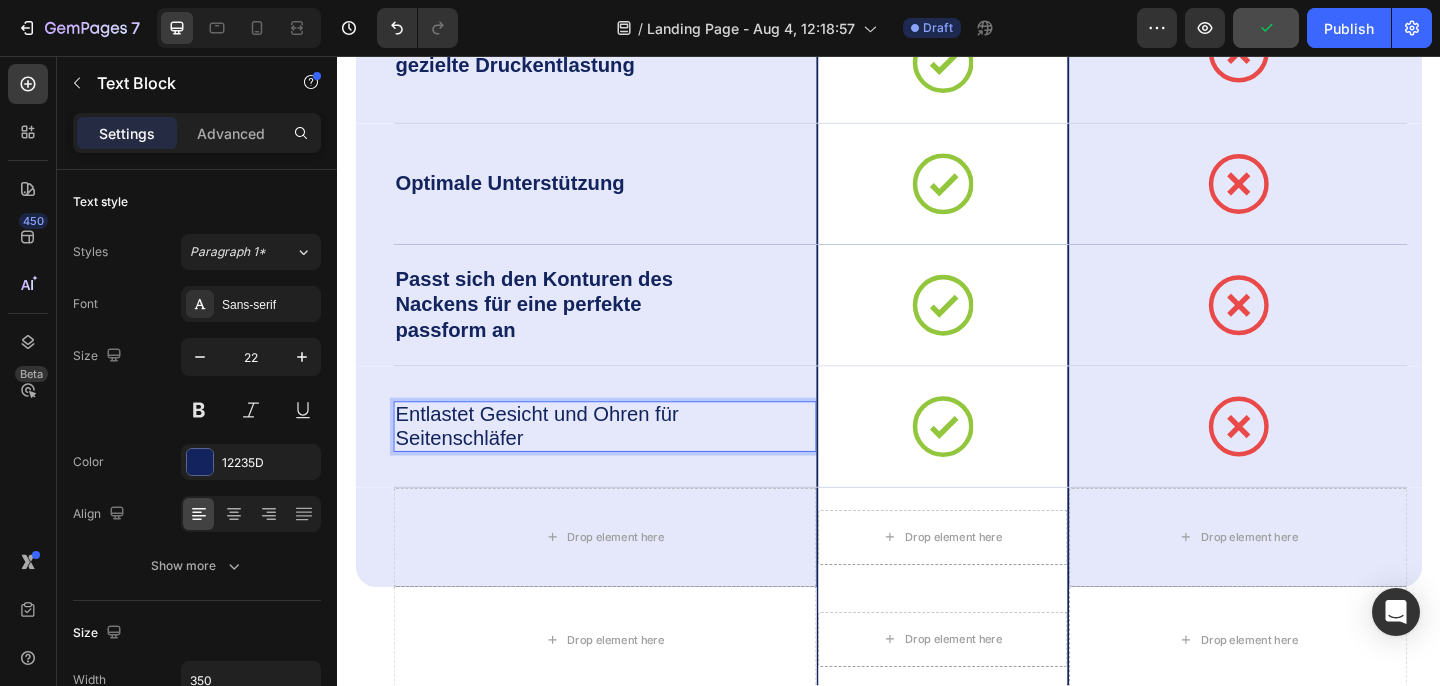 click on "Entlastet Gesicht und Ohren für Seitenschläfer" at bounding box center [573, 459] 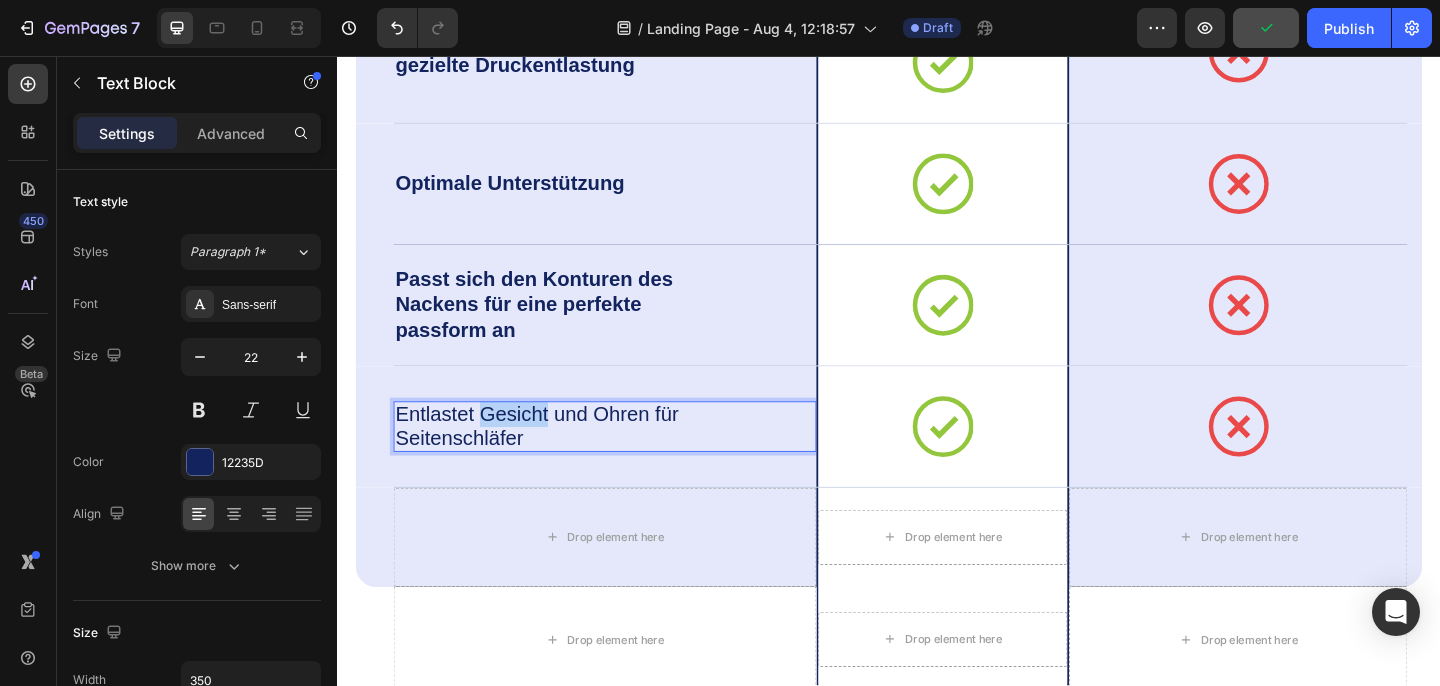 click on "Entlastet Gesicht und Ohren für Seitenschläfer" at bounding box center [573, 459] 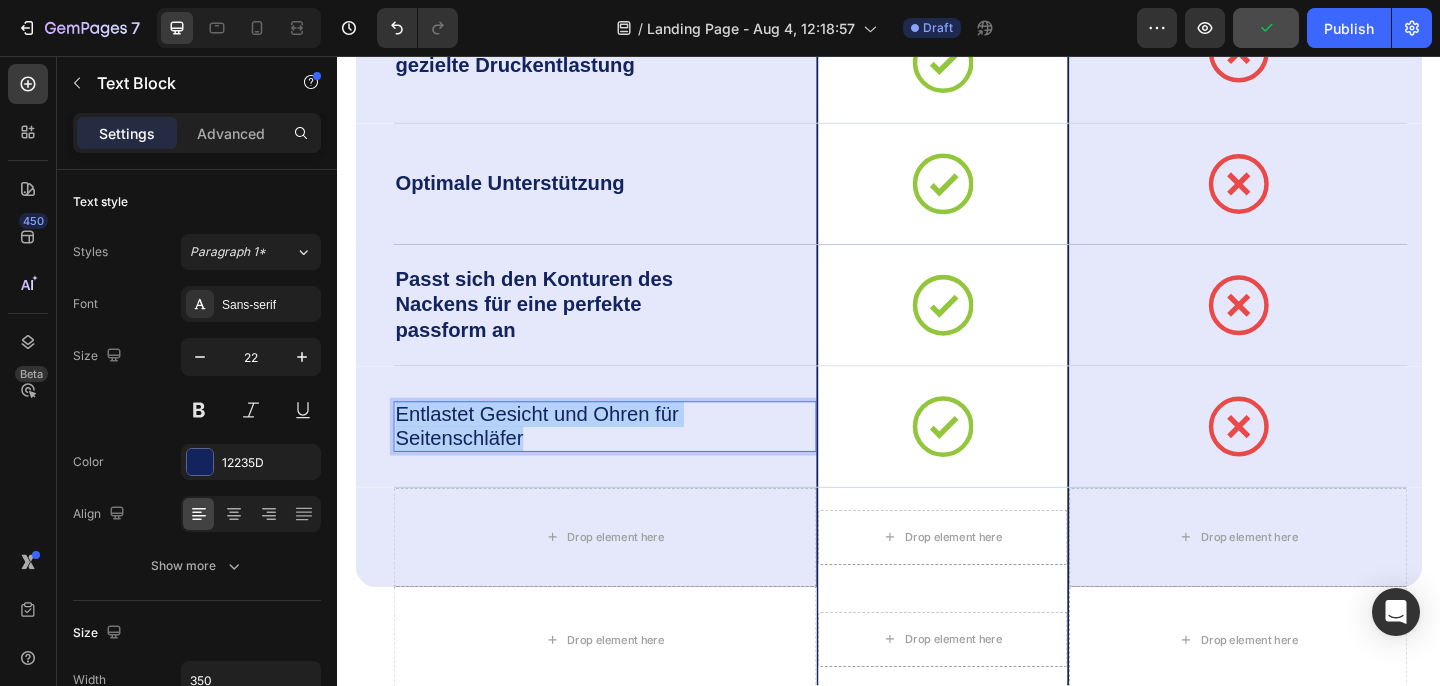 click on "Entlastet Gesicht und Ohren für Seitenschläfer" at bounding box center (573, 459) 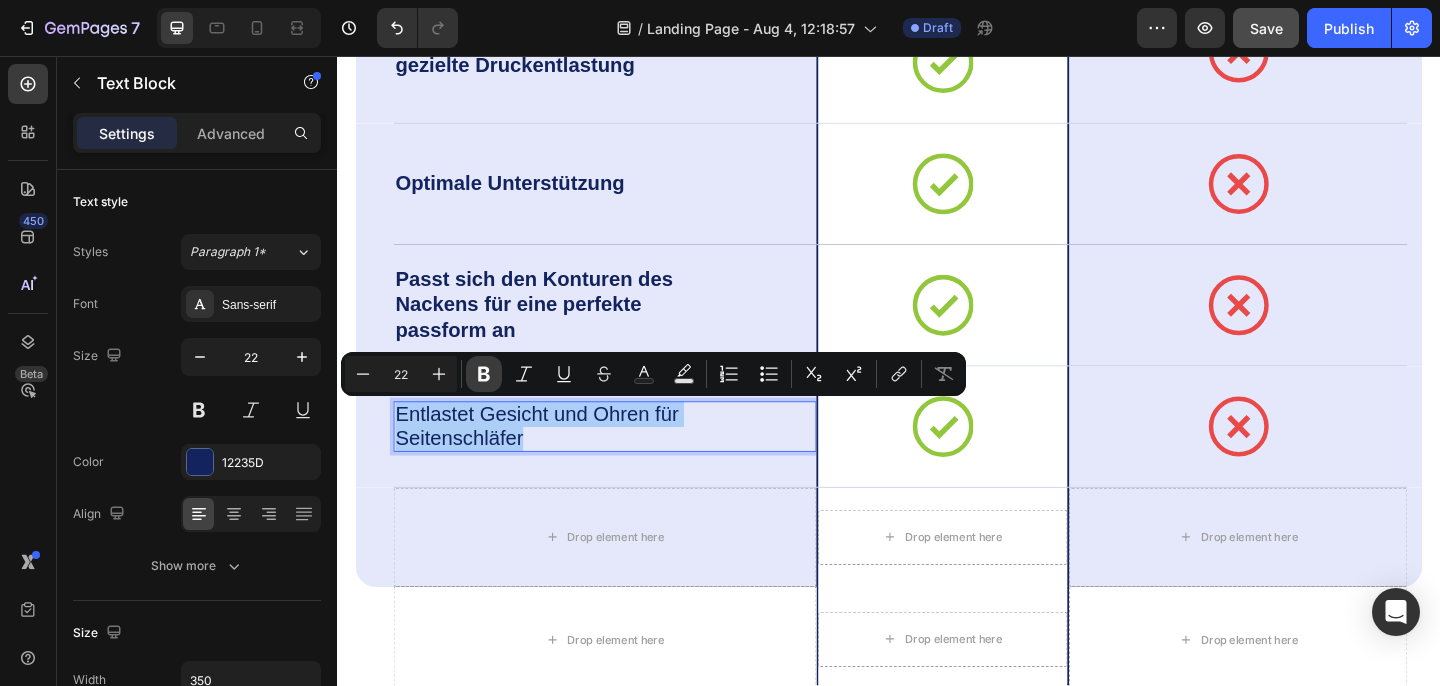 click 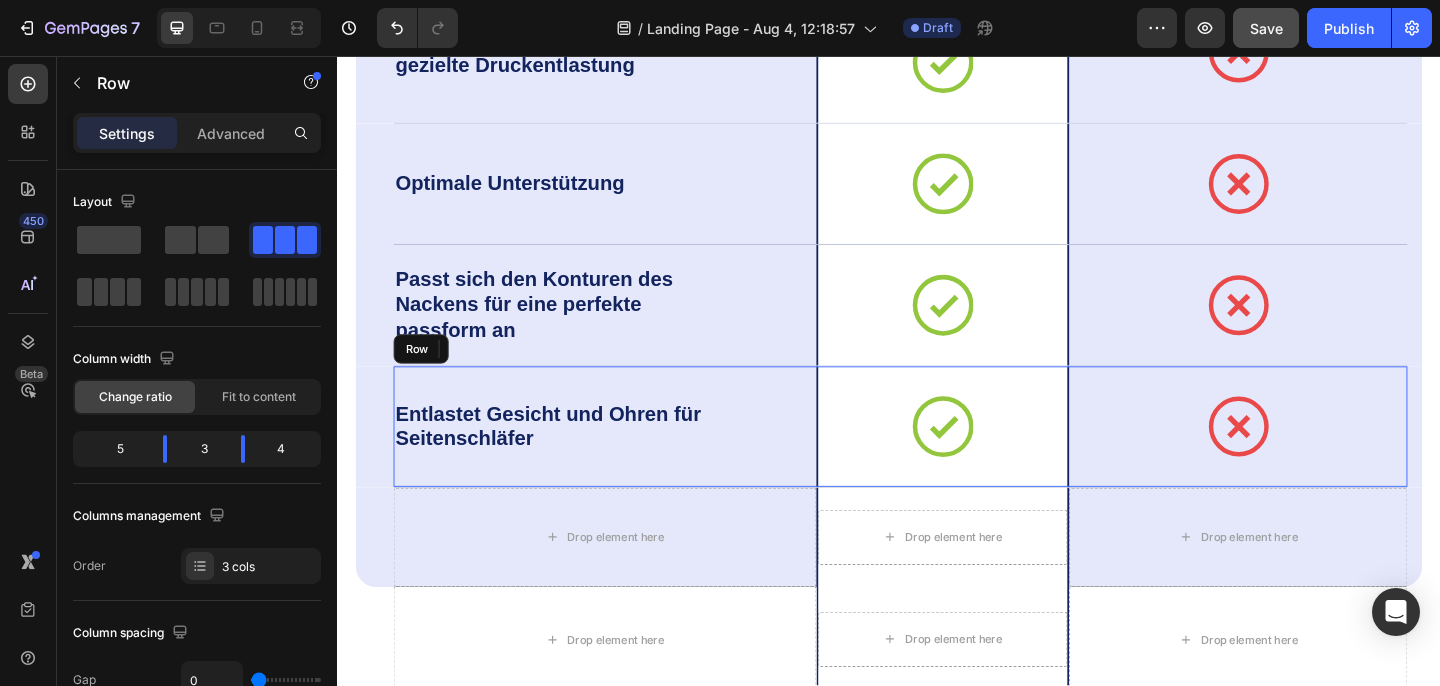 click on "Entlastet Gesicht und Ohren für Seitenschläfer Text Block   0" at bounding box center [628, 459] 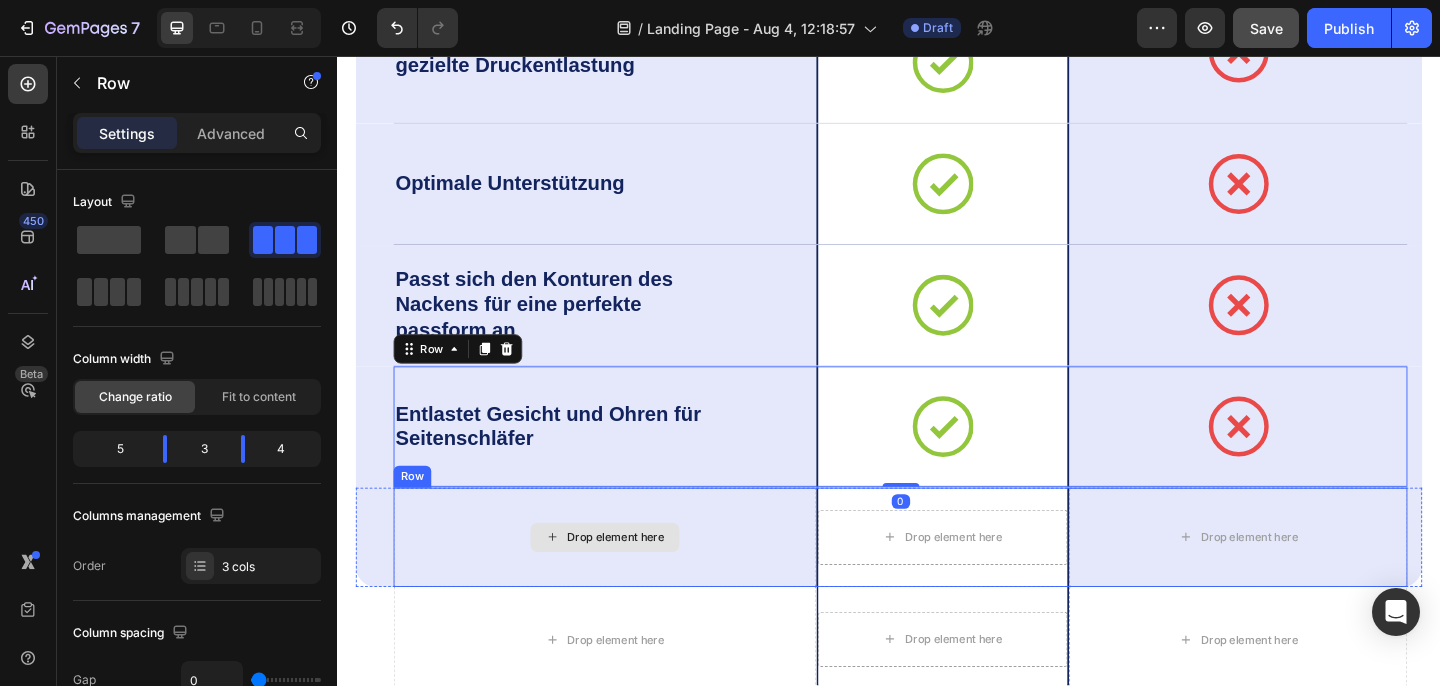 click on "Drop element here" at bounding box center (628, 580) 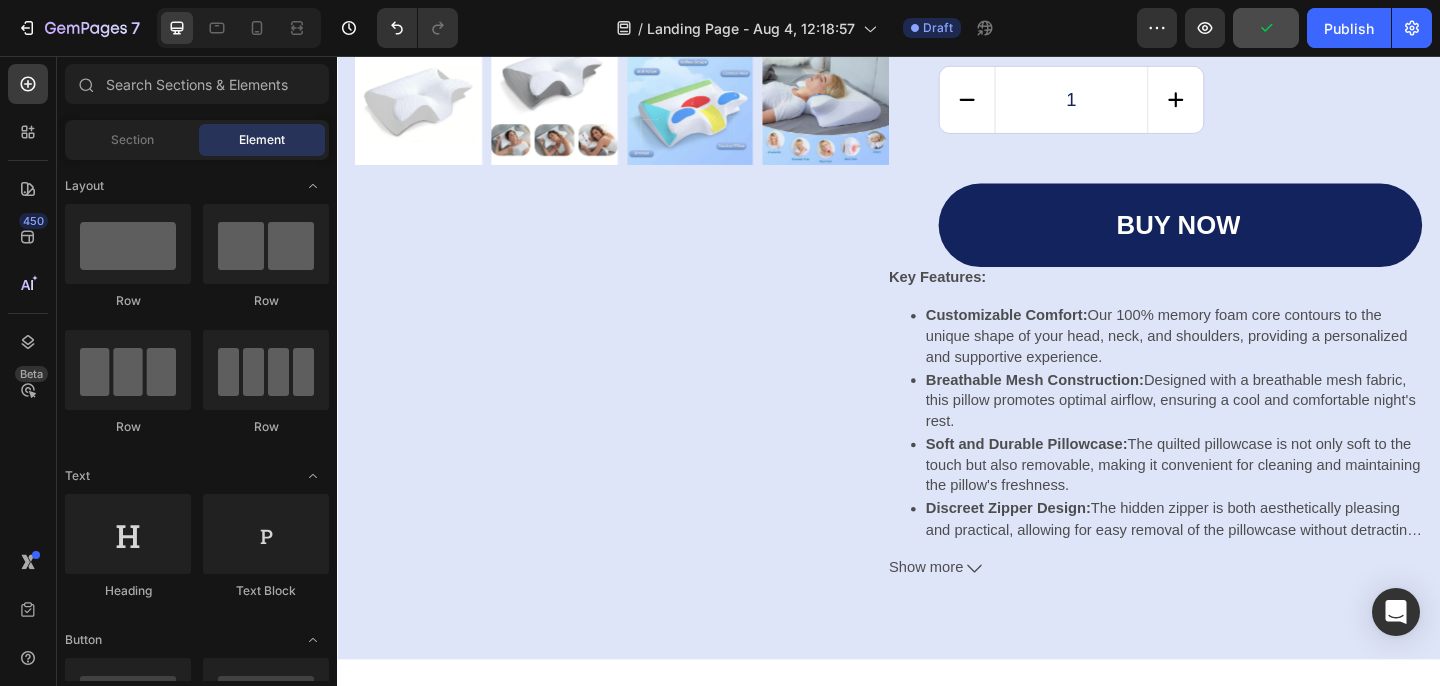 scroll, scrollTop: 6082, scrollLeft: 0, axis: vertical 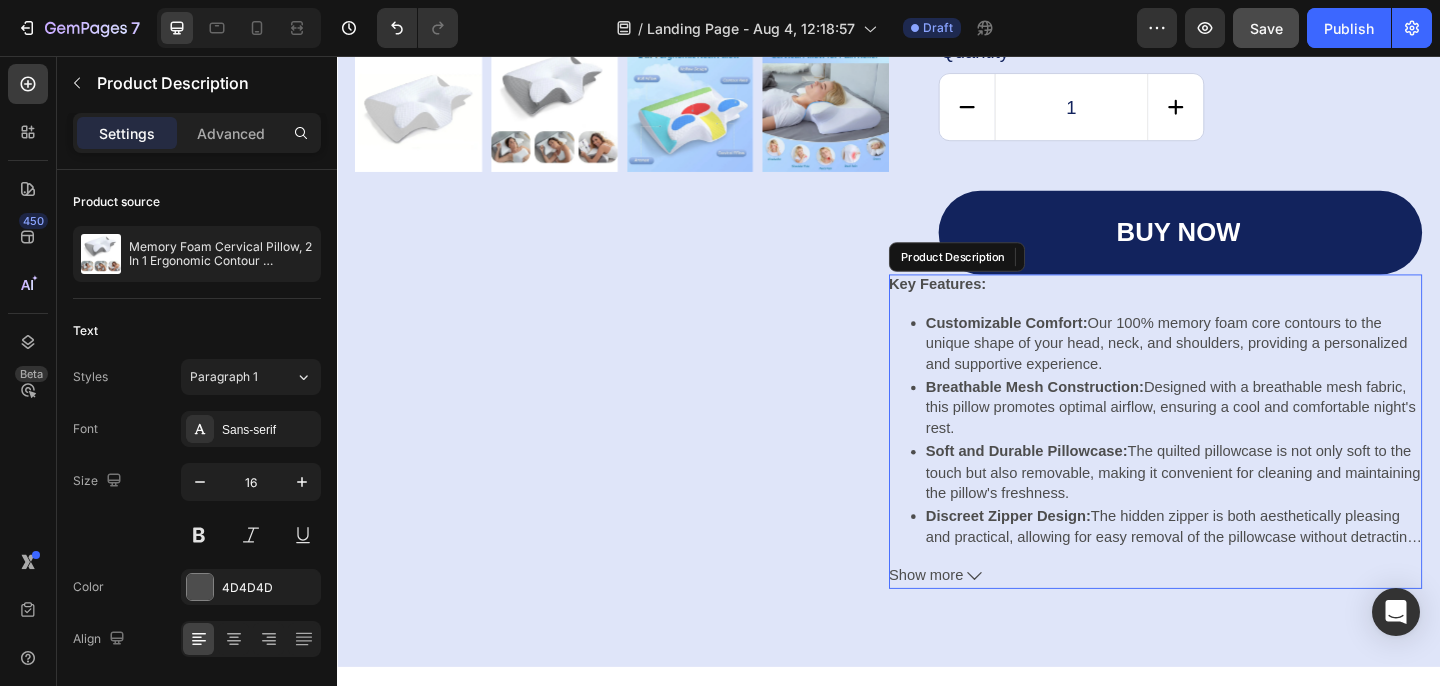 click on "Customizable Comfort:
Our 100% memory foam core contours to the unique shape of your head, neck, and shoulders, providing a personalized and supportive experience." at bounding box center (1247, 369) 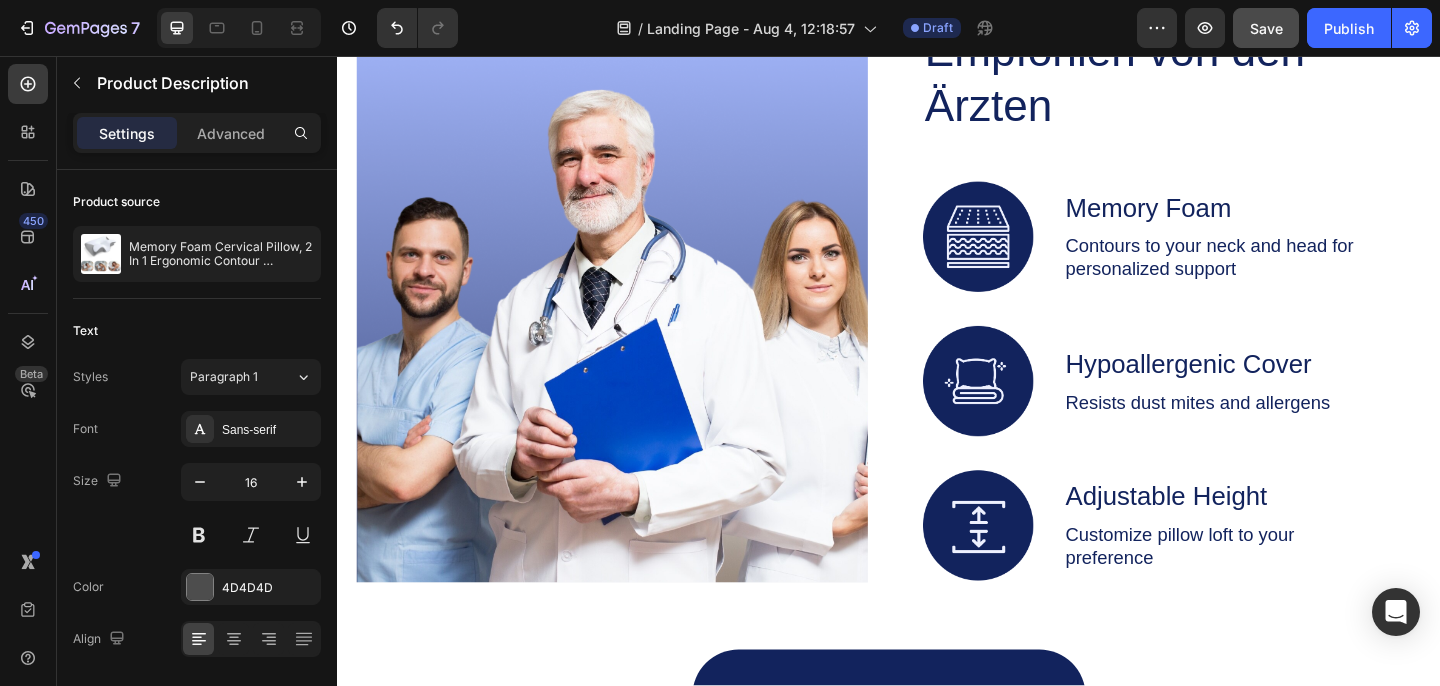 scroll, scrollTop: 3794, scrollLeft: 0, axis: vertical 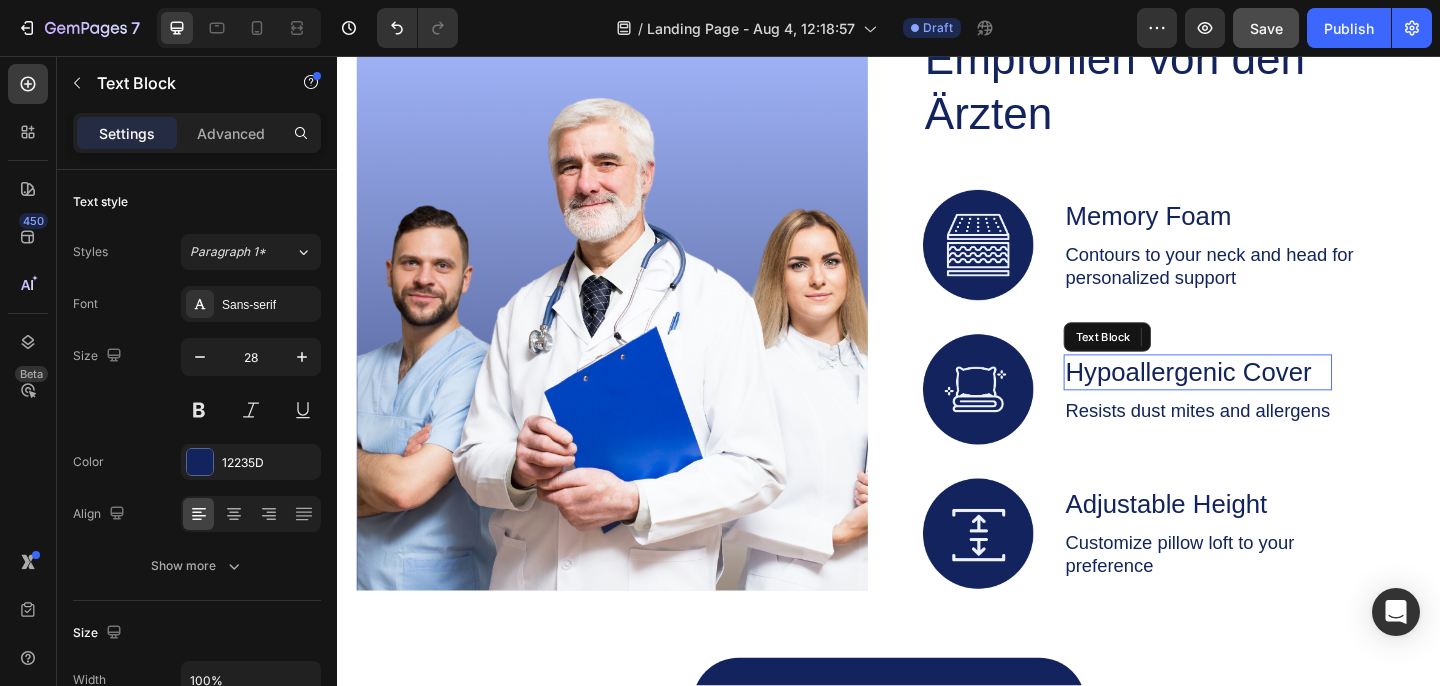 click on "Hypoallergenic Cover" at bounding box center [1273, 400] 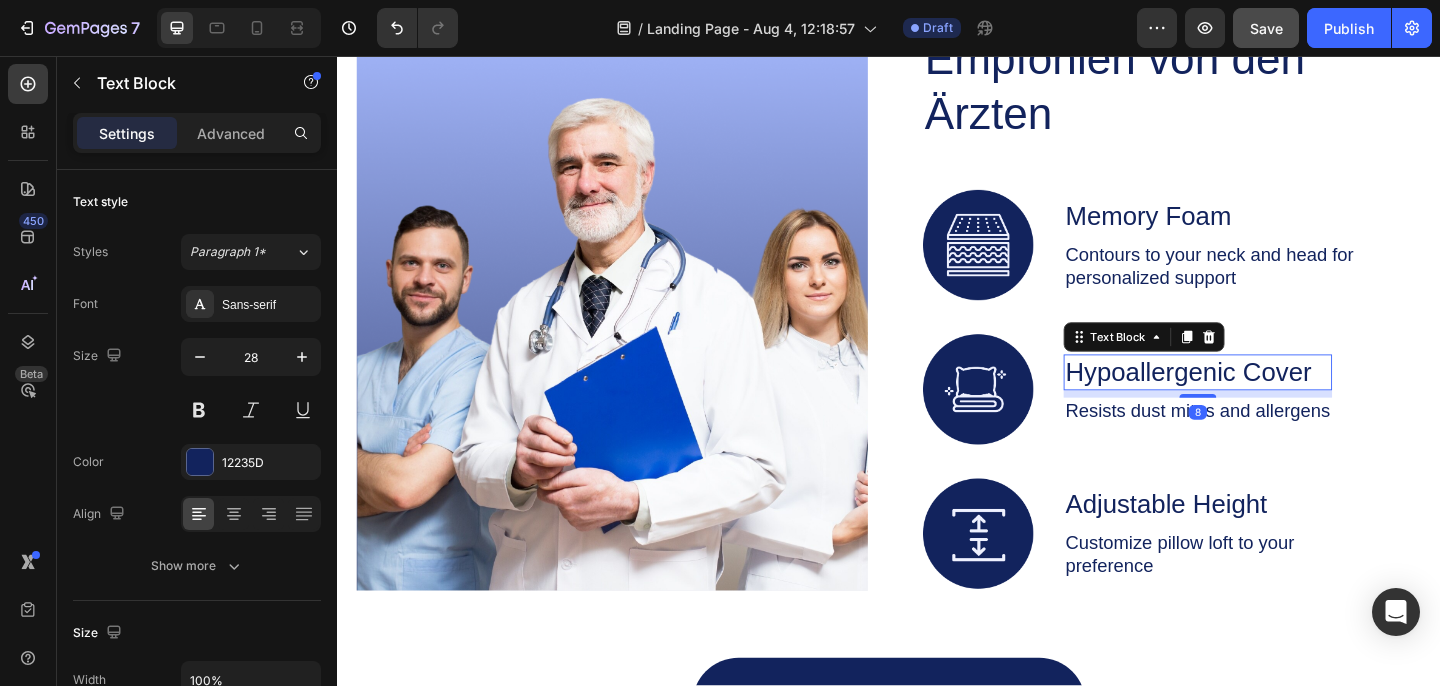 click on "Hypoallergenic Cover" at bounding box center (1273, 400) 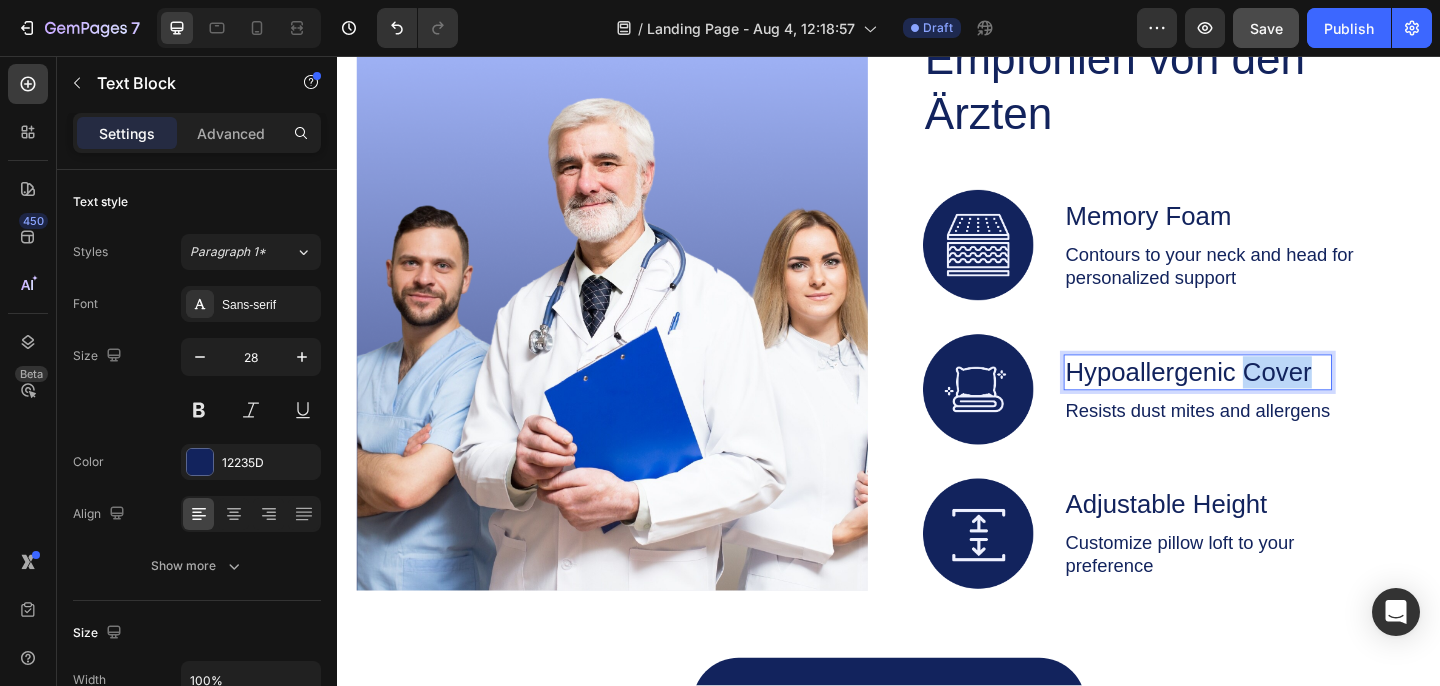 click on "Hypoallergenic Cover" at bounding box center (1273, 400) 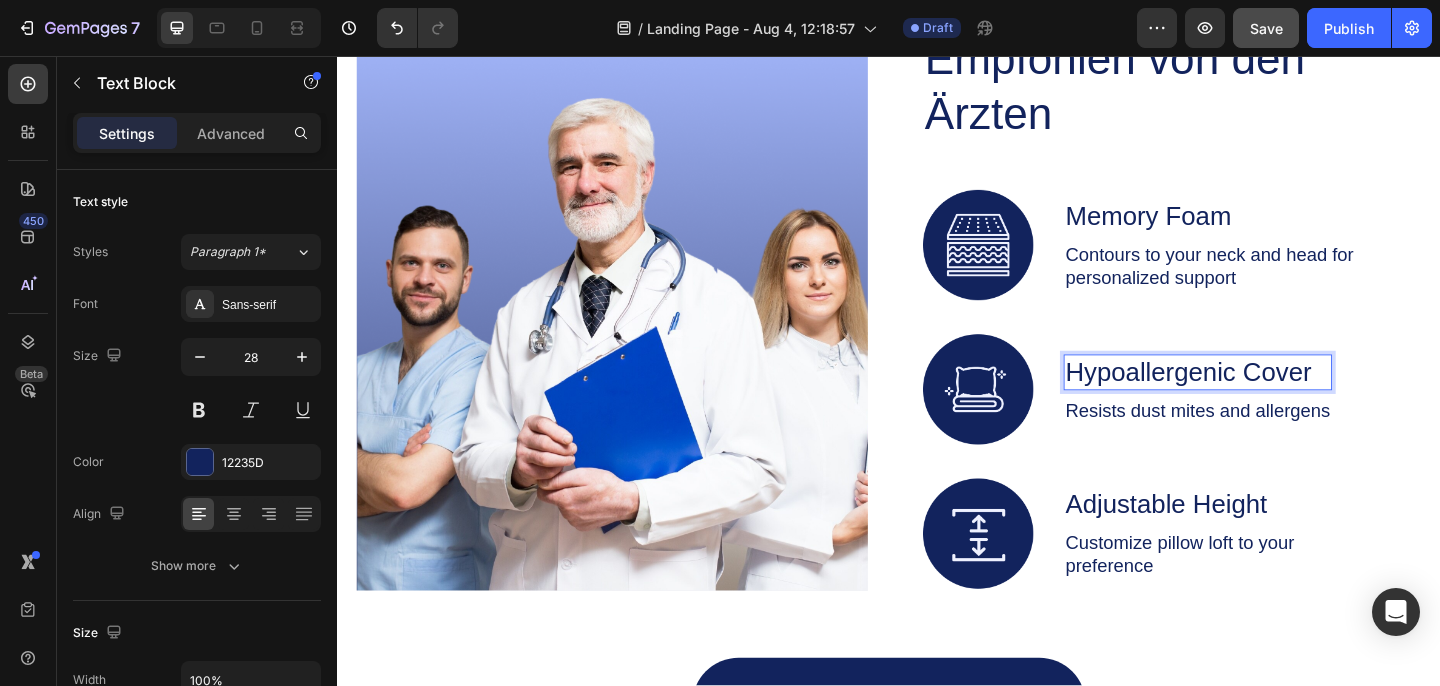 click on "Hypoallergenic Cover" at bounding box center [1273, 400] 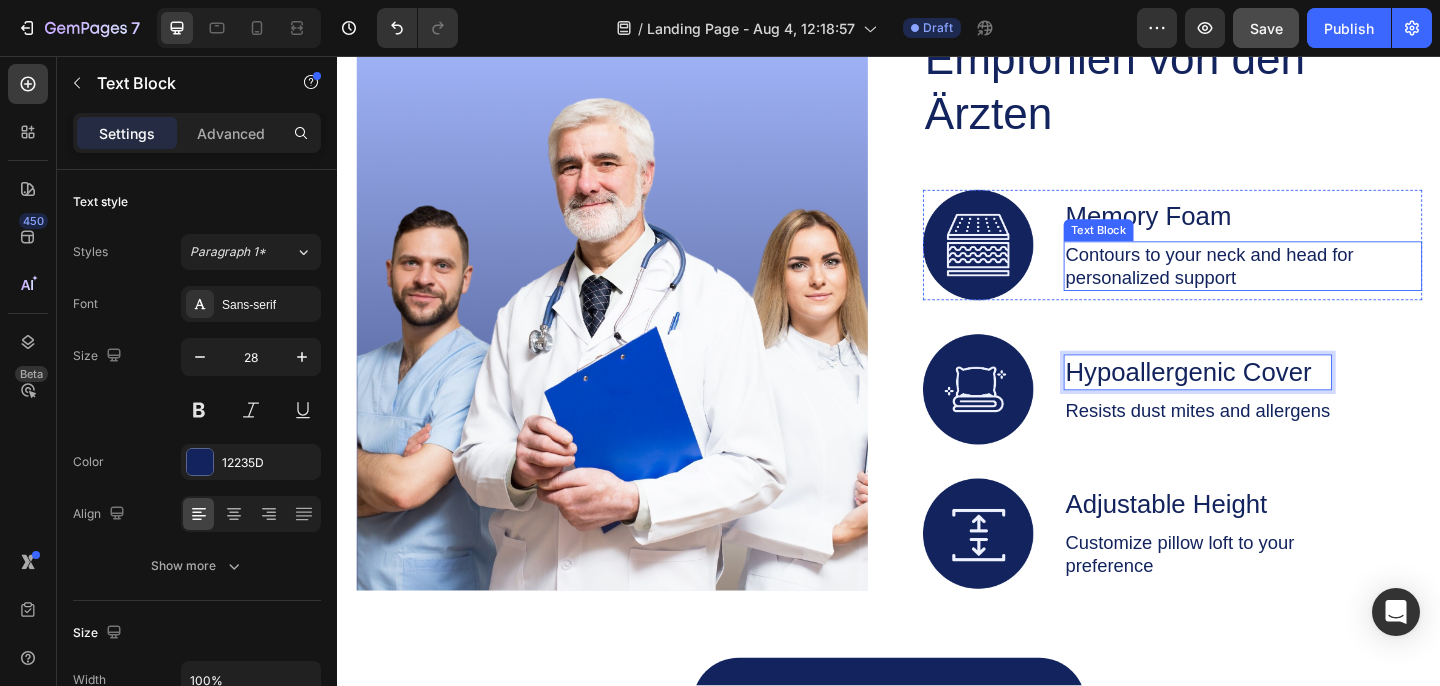 scroll, scrollTop: 3810, scrollLeft: 0, axis: vertical 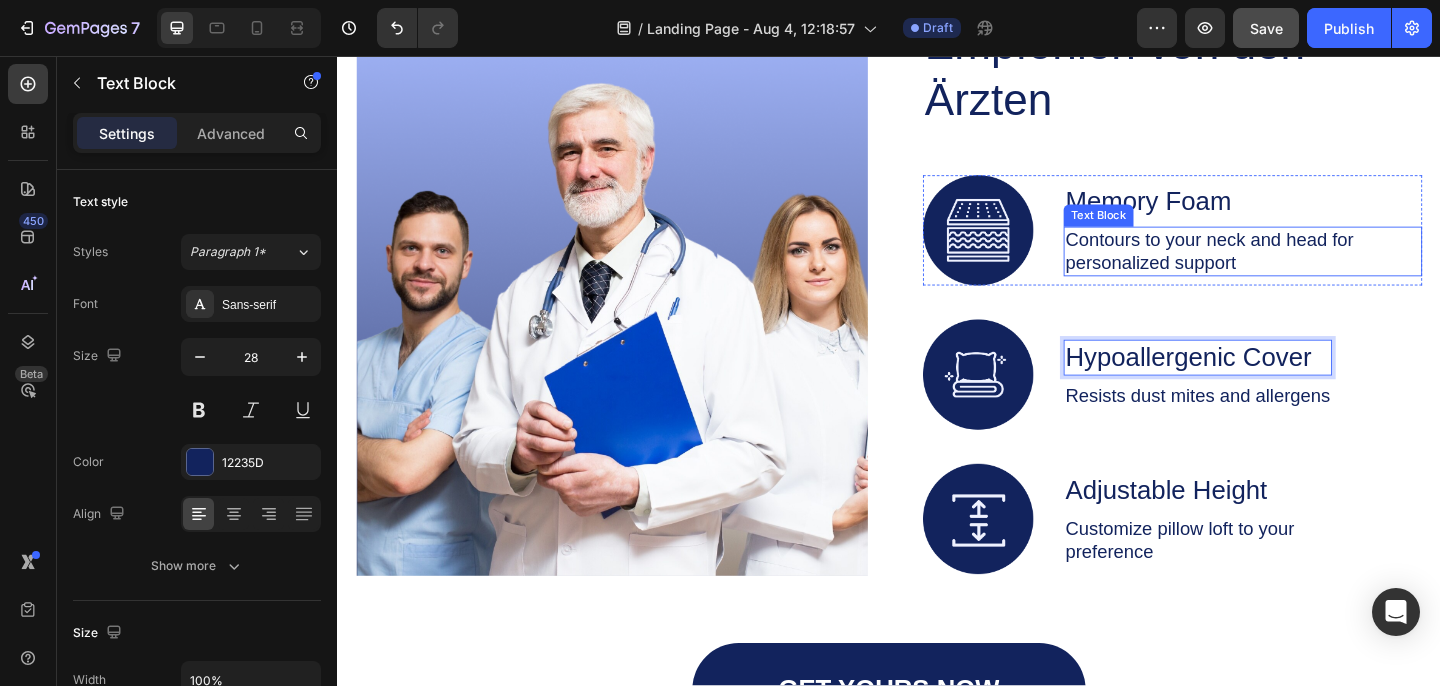 click on "Contours to your neck and head for personalized support" at bounding box center [1322, 269] 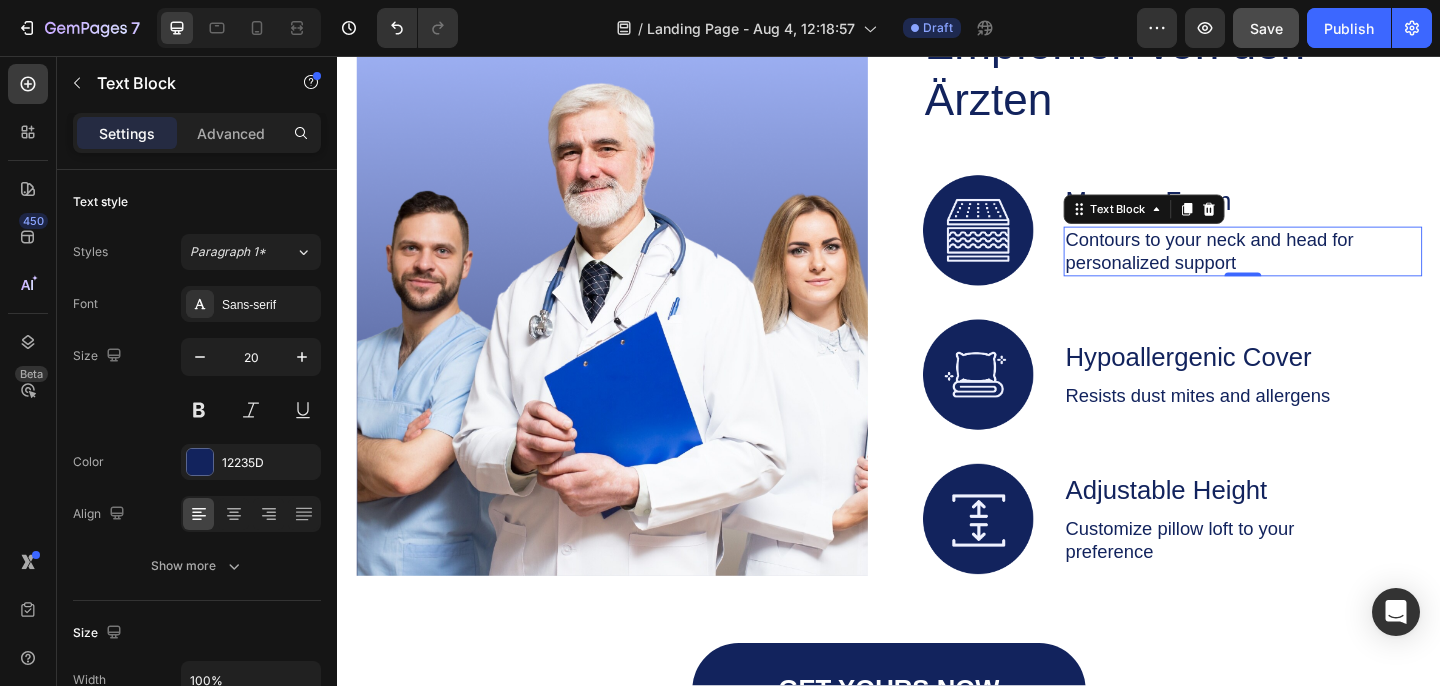 click on "Contours to your neck and head for personalized support" at bounding box center [1322, 269] 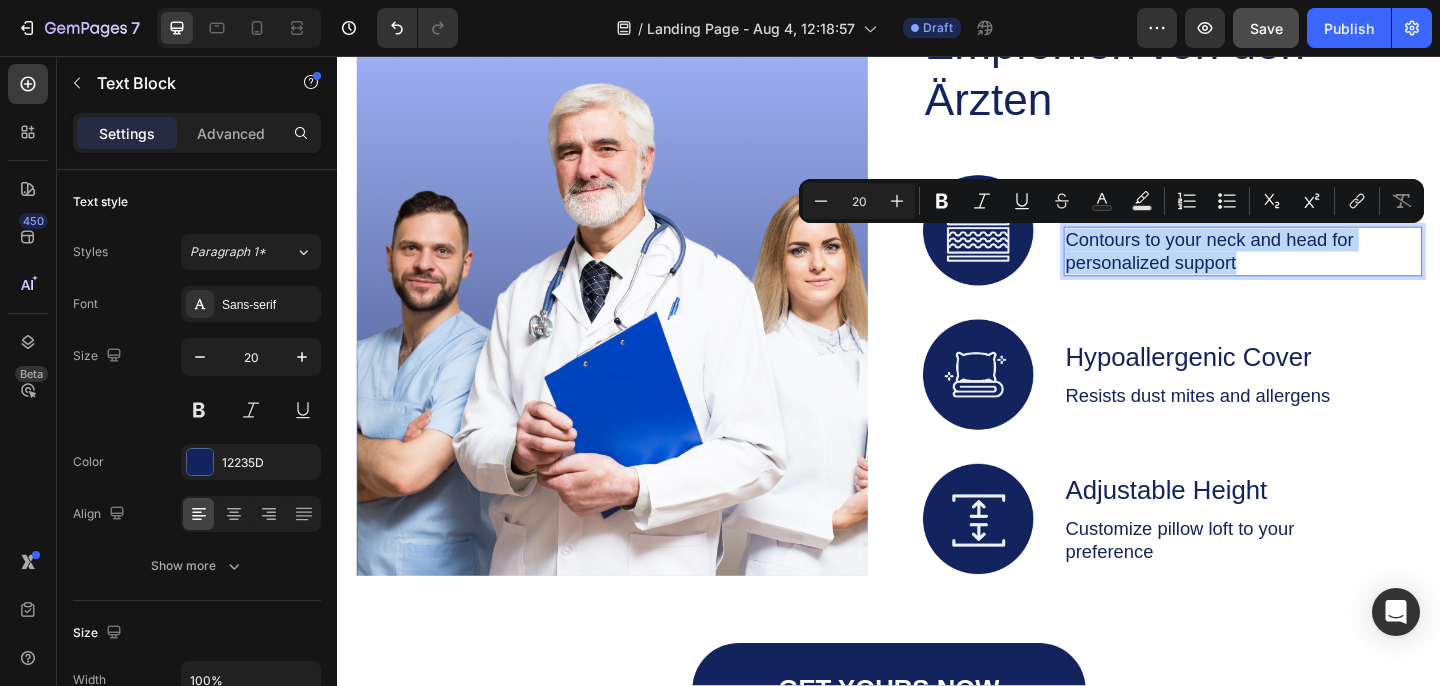 copy on "Contours to your neck and head for personalized support" 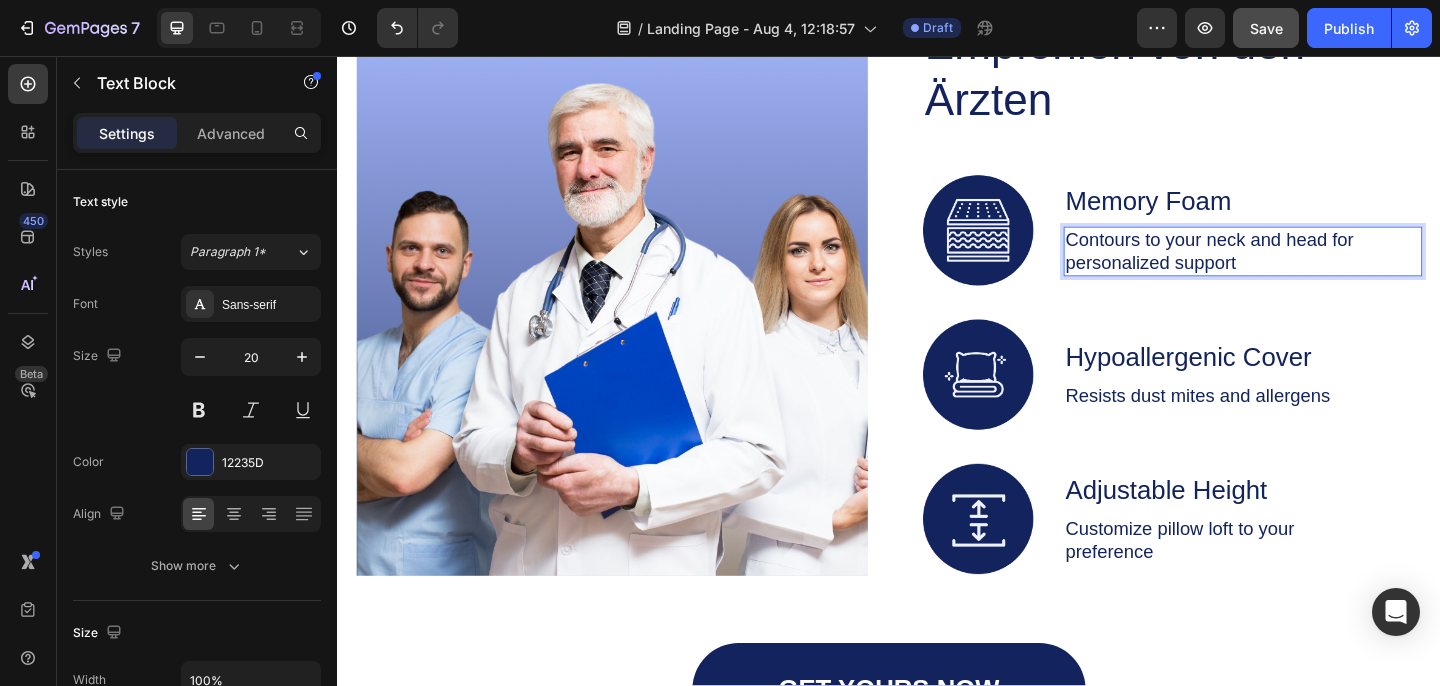 click on "Contours to your neck and head for personalized support" at bounding box center (1322, 269) 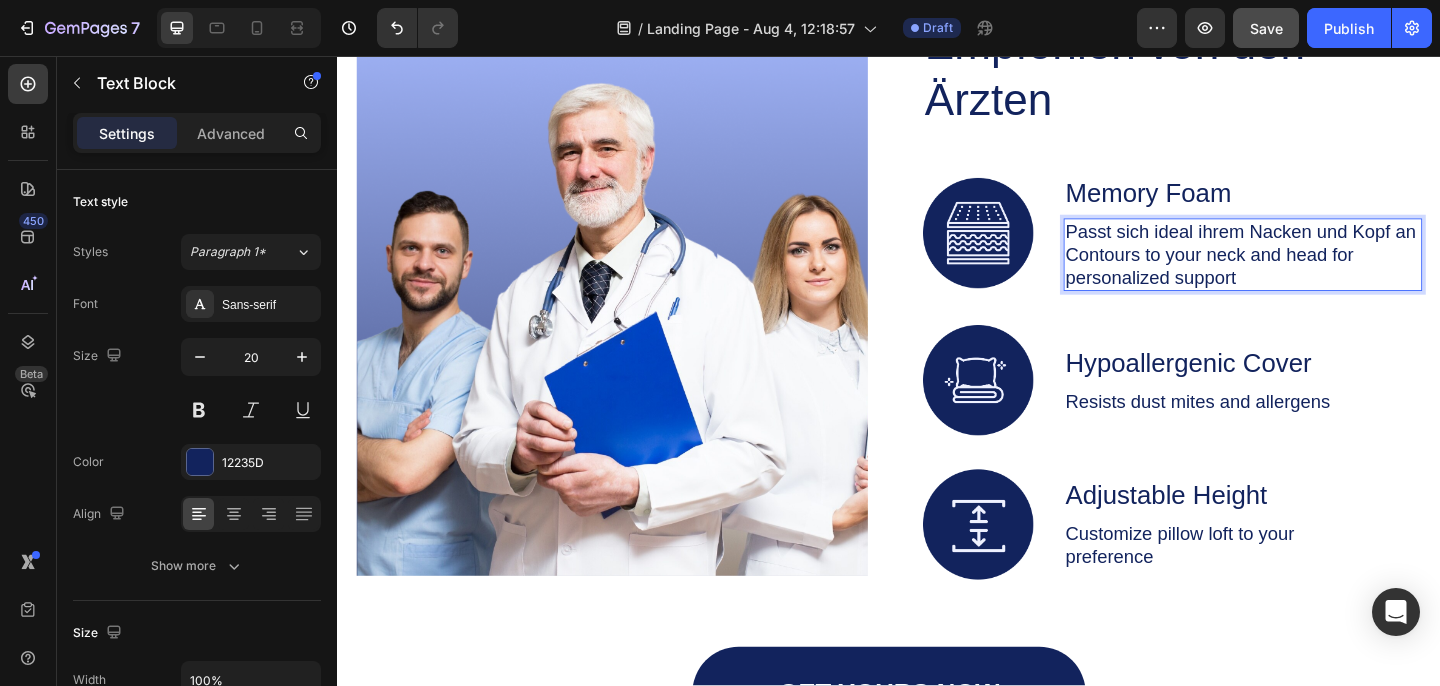 click on "Passt sich ideal ihrem Nacken und Kopf an Contours to your neck and head for personalized support" at bounding box center [1322, 272] 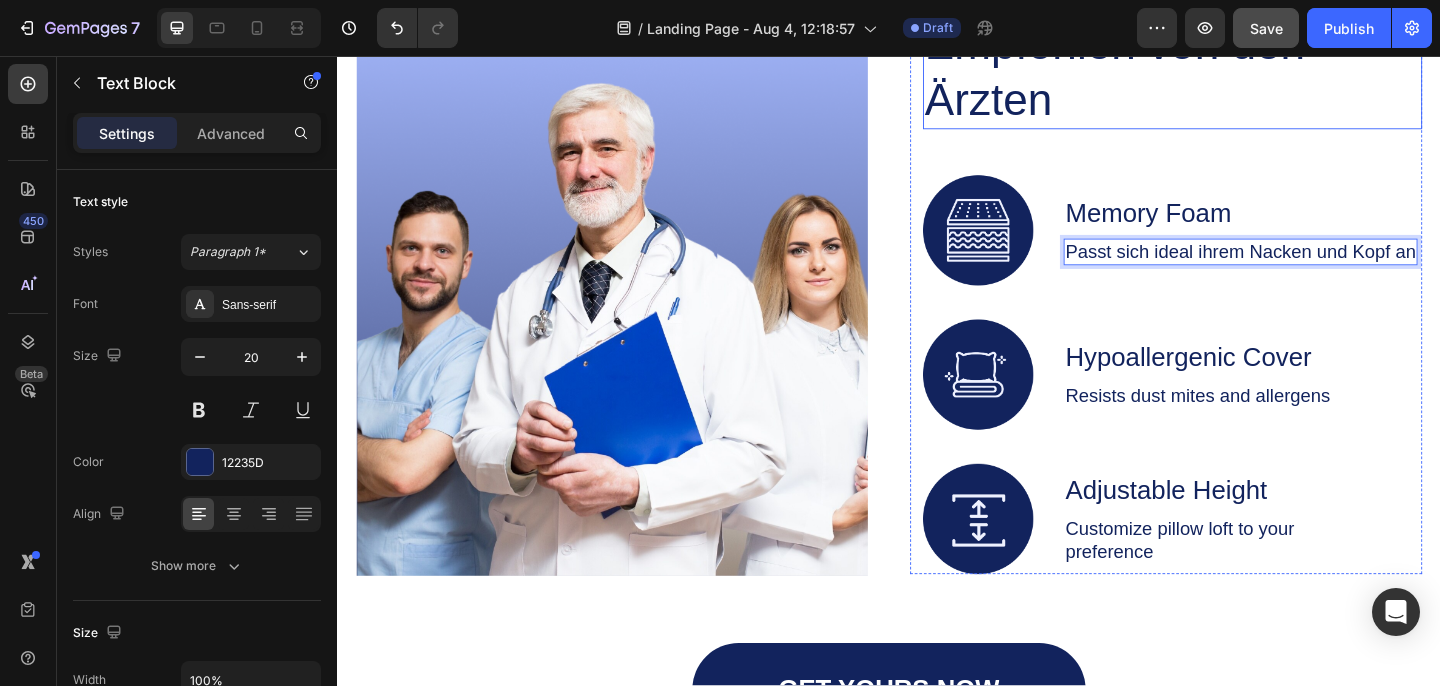click on "Empfohlen von den Ärzten" at bounding box center (1229, 74) 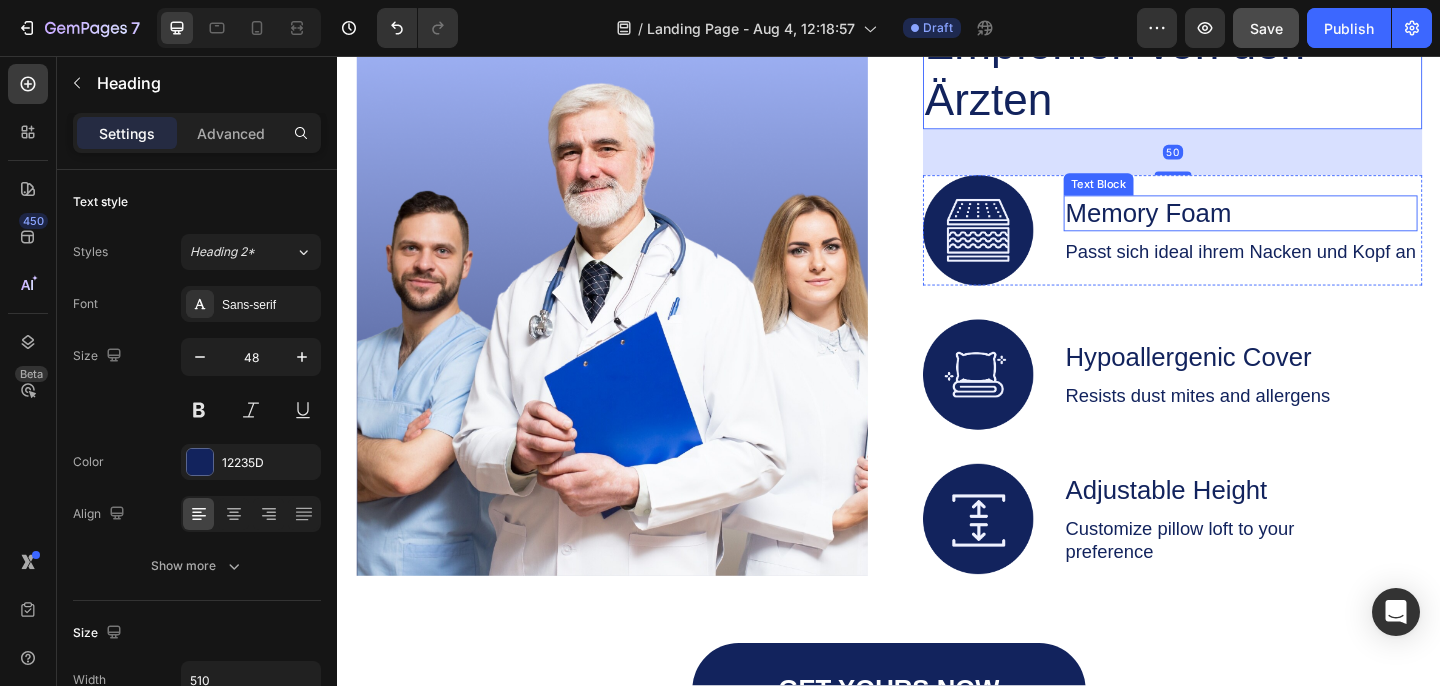 click on "Memory Foam" at bounding box center (1319, 227) 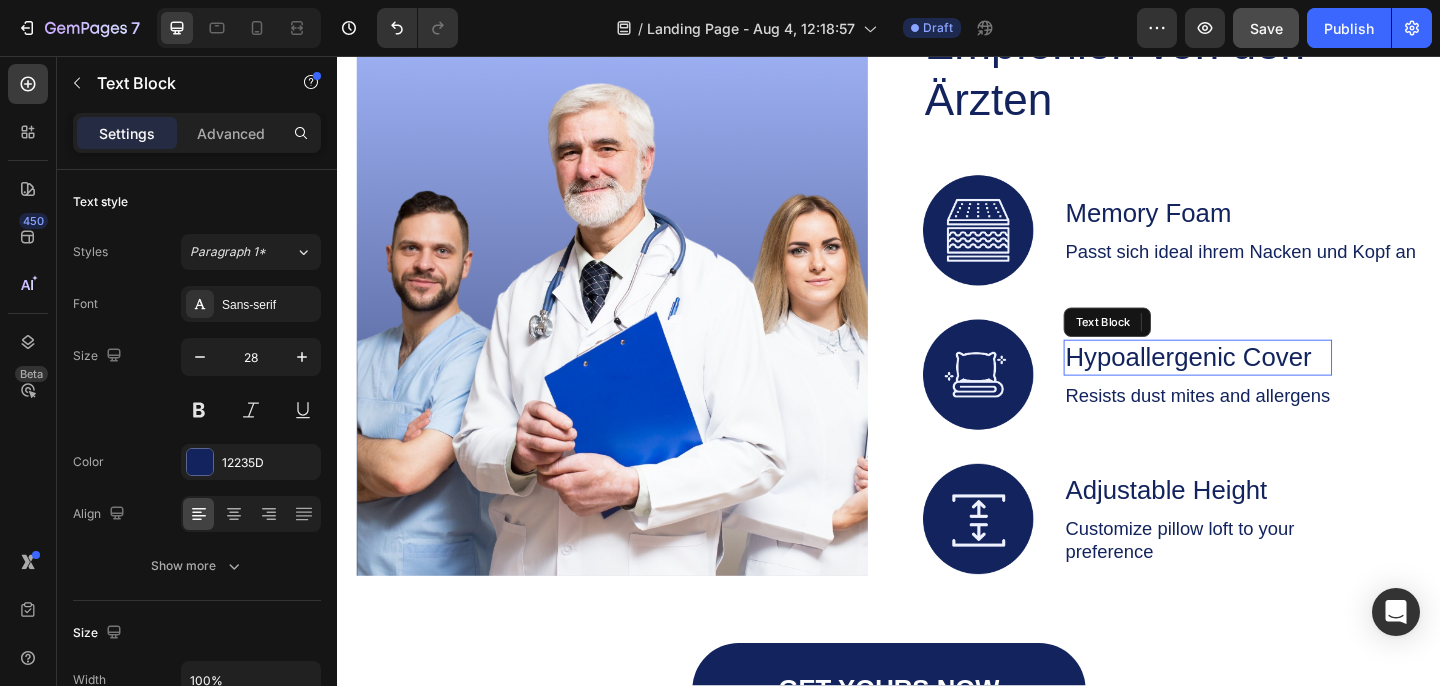 click on "Hypoallergenic Cover" at bounding box center [1273, 384] 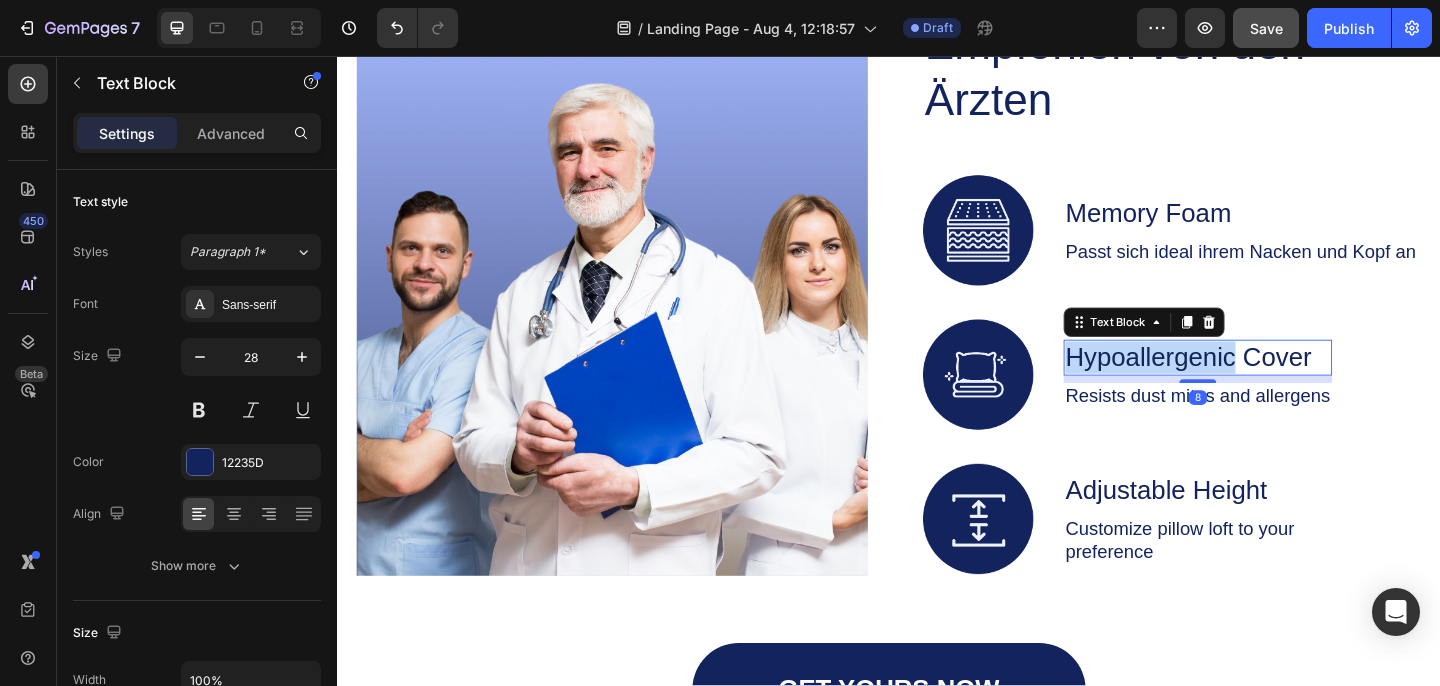 click on "Hypoallergenic Cover" at bounding box center (1273, 384) 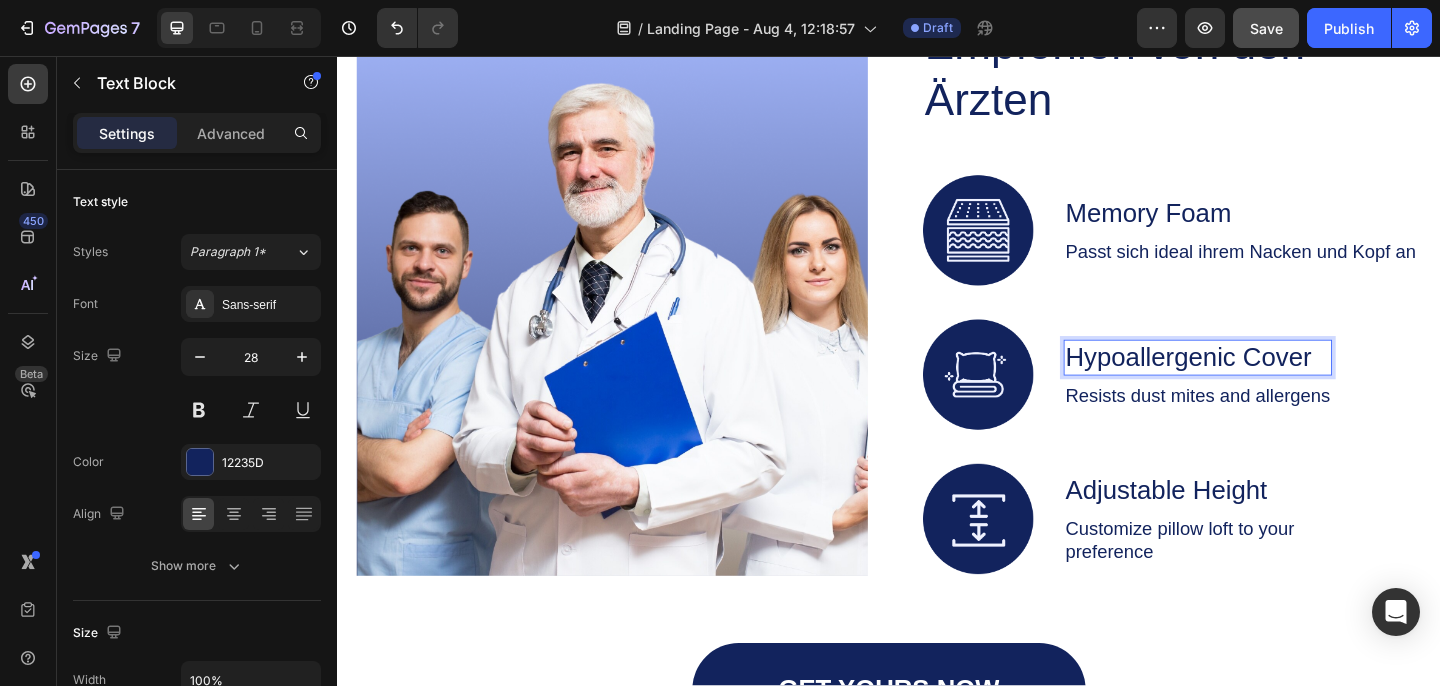 click on "Hypoallergenic Cover" at bounding box center [1273, 384] 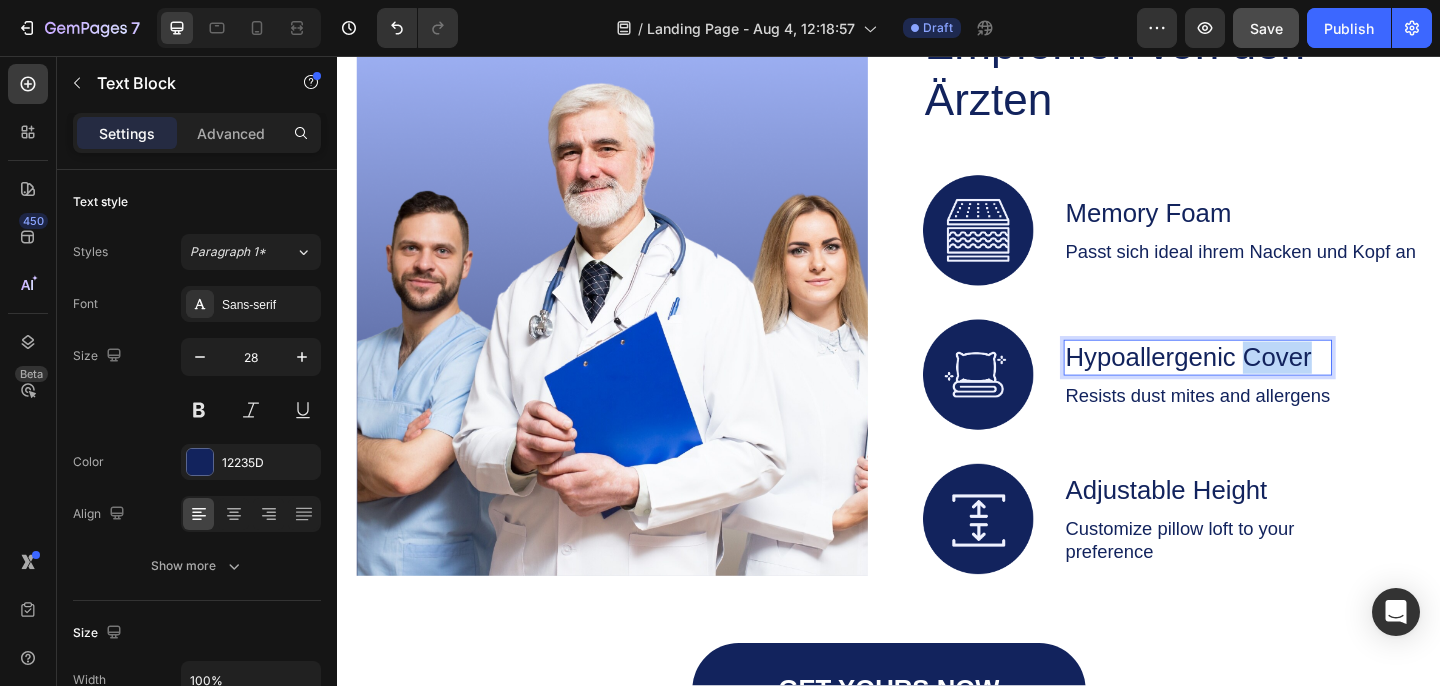 click on "Hypoallergenic Cover" at bounding box center [1273, 384] 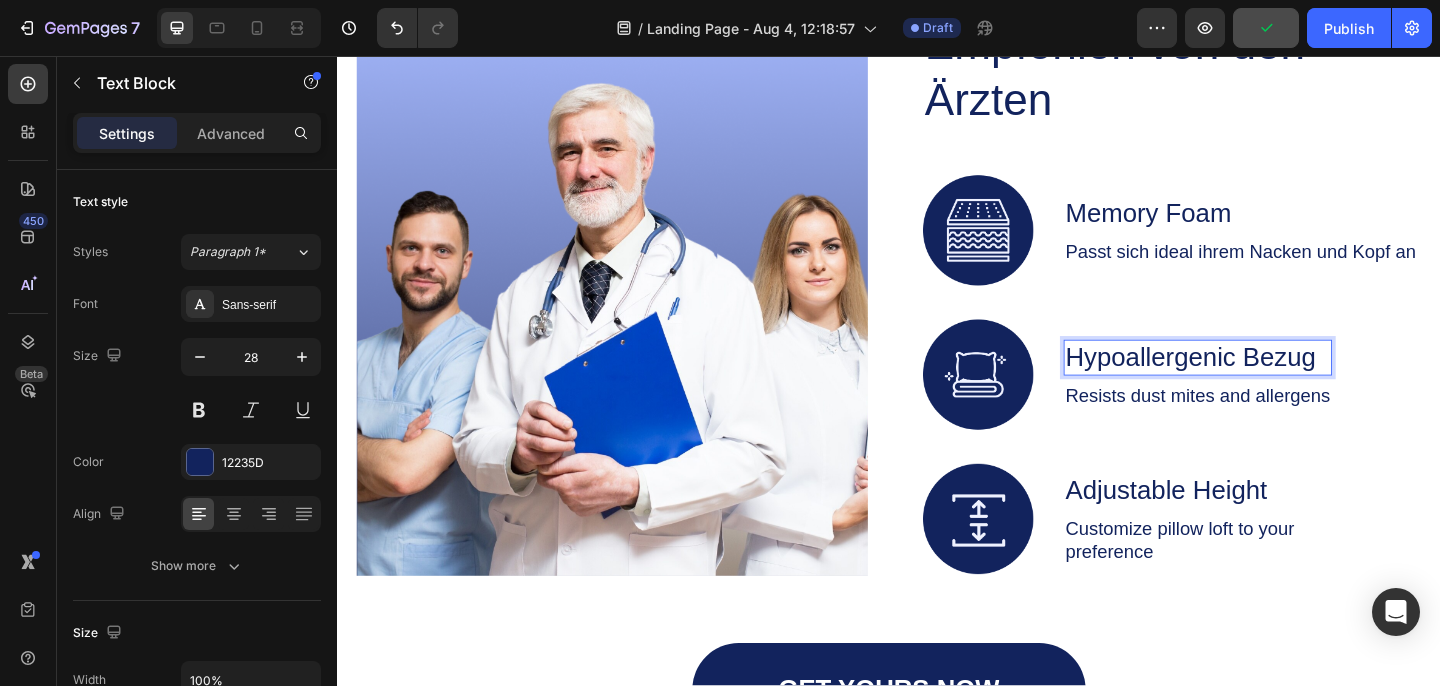 click on "Hypoallergenic Bezug" at bounding box center [1273, 384] 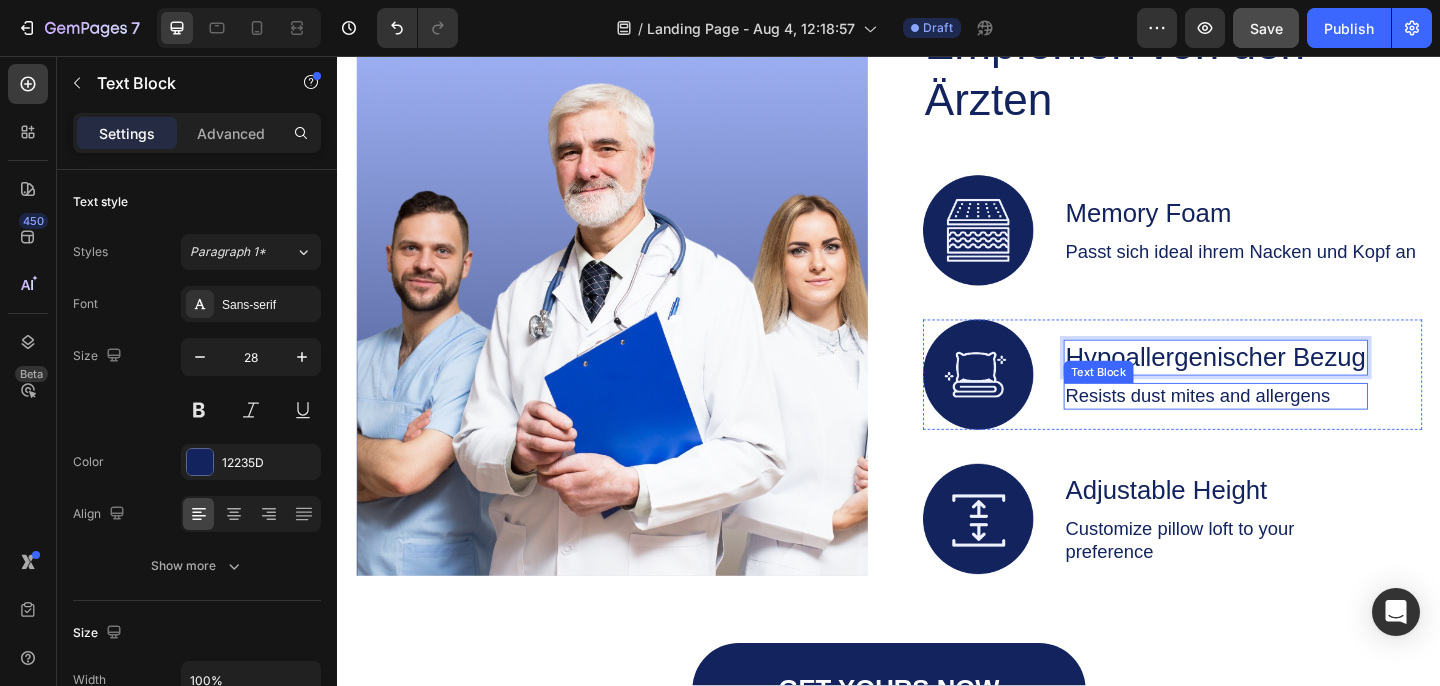 click on "Resists dust mites and allergens" at bounding box center (1292, 426) 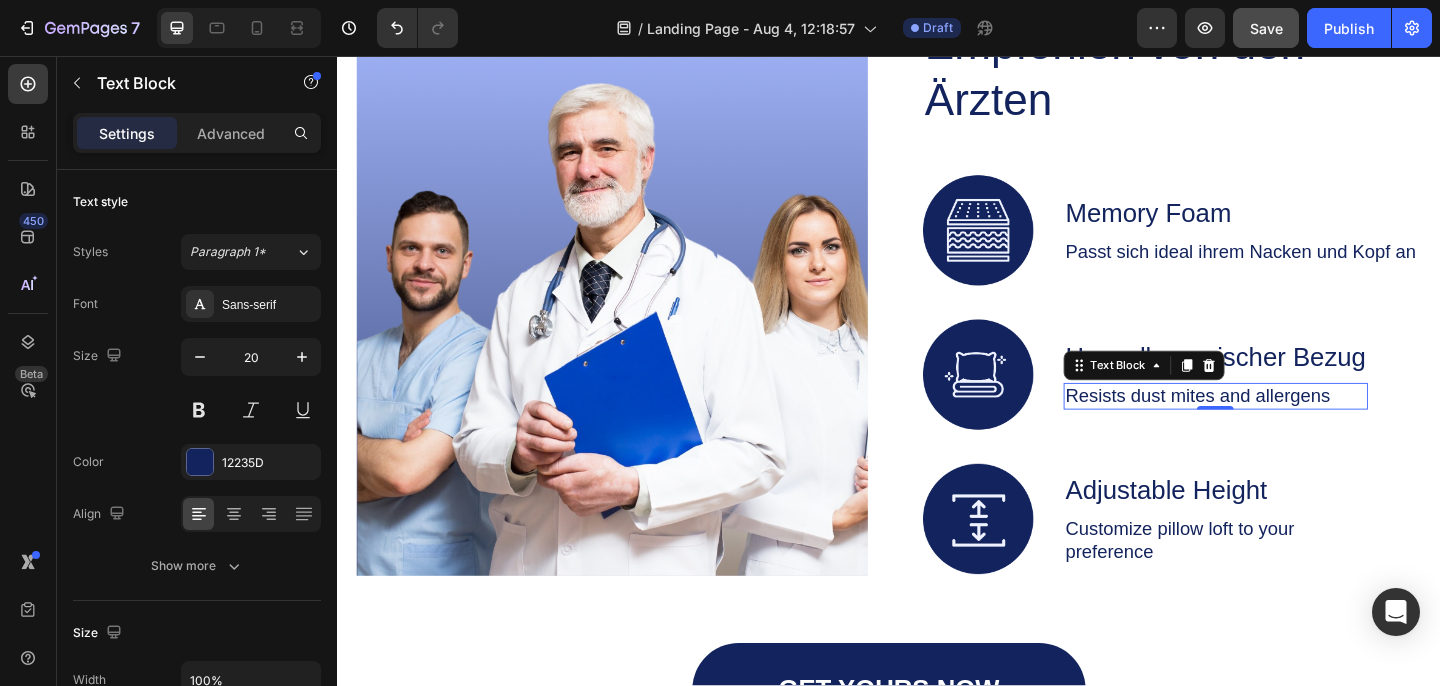 click on "Resists dust mites and allergens" at bounding box center (1292, 426) 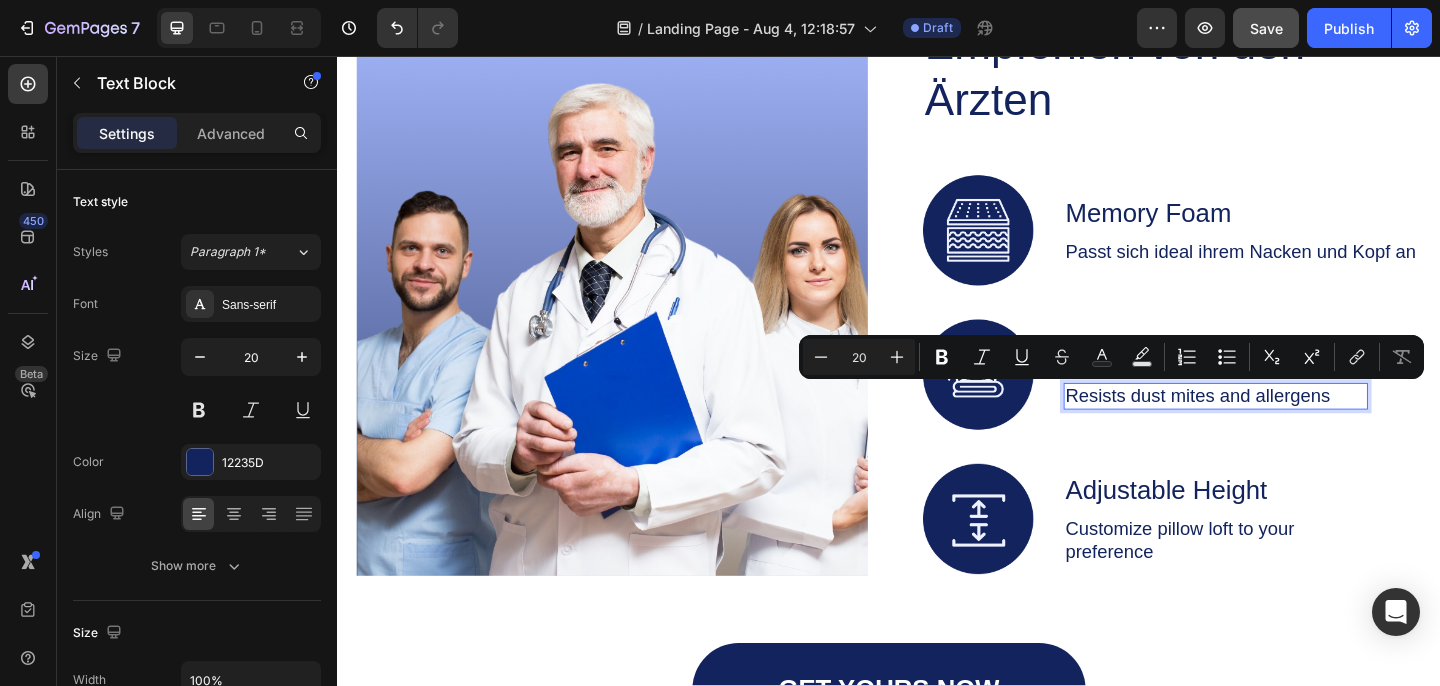 click on "Resists dust mites and allergens" at bounding box center (1292, 426) 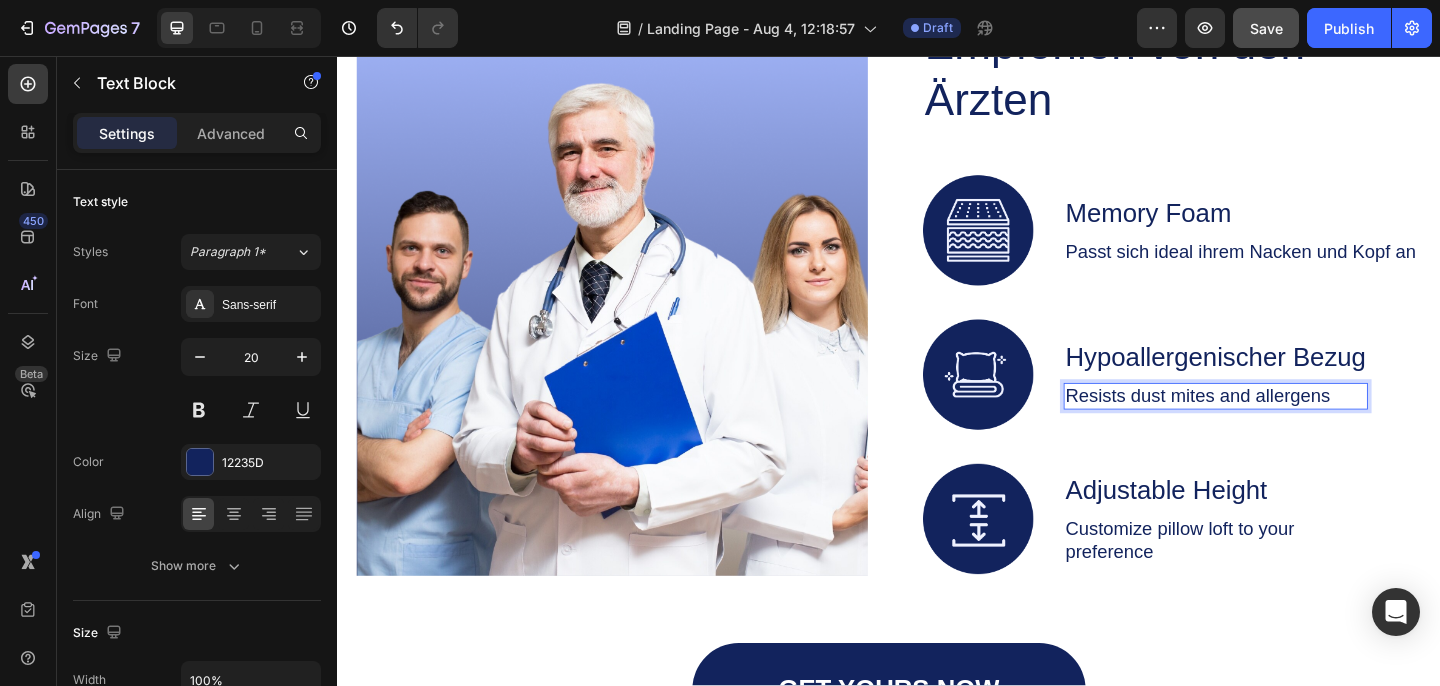 click on "Resists dust mites and allergens" at bounding box center (1292, 426) 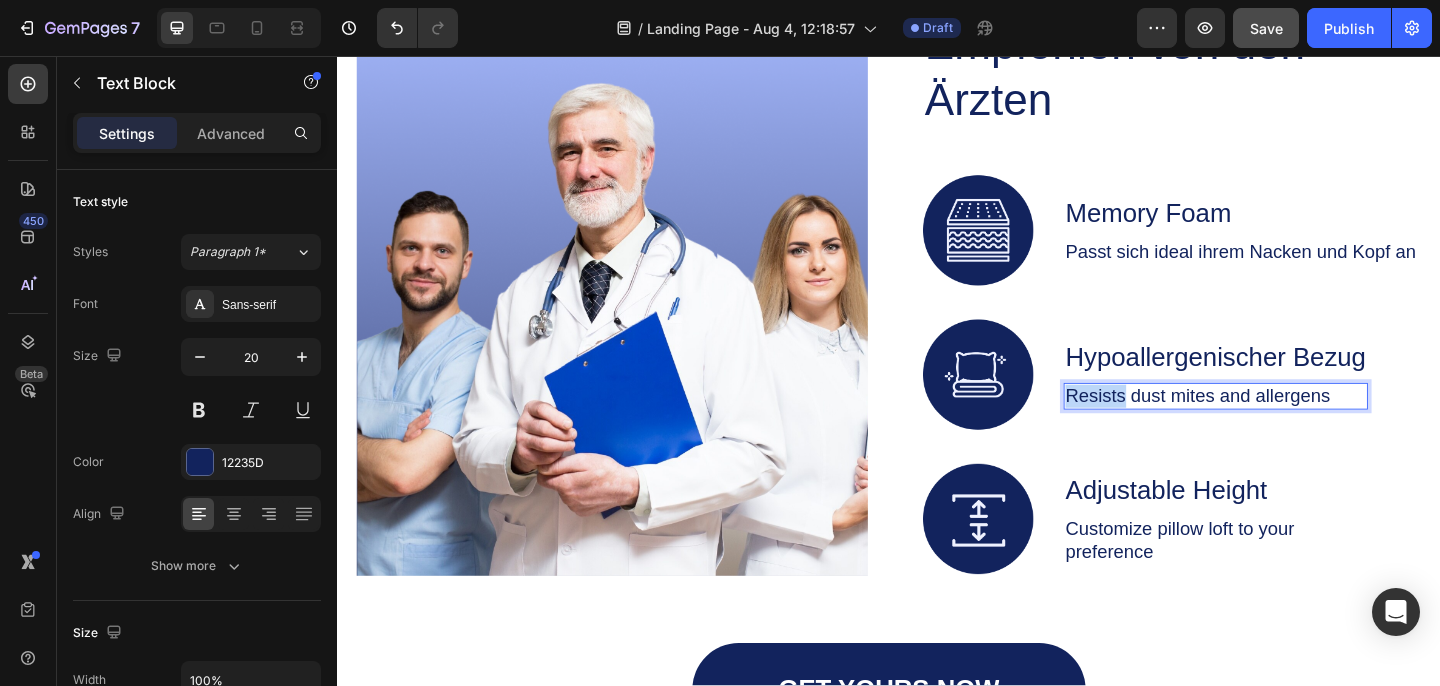 click on "Resists dust mites and allergens" at bounding box center (1292, 426) 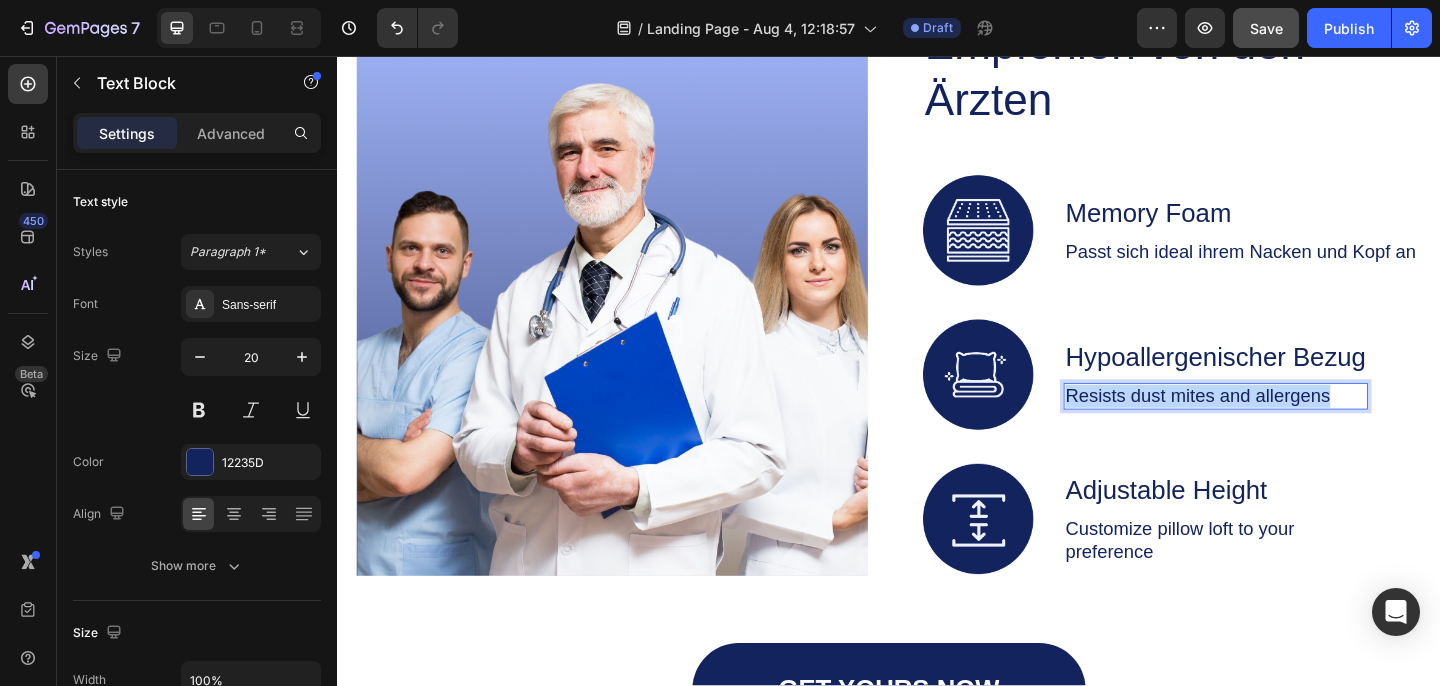 click on "Resists dust mites and allergens" at bounding box center (1292, 426) 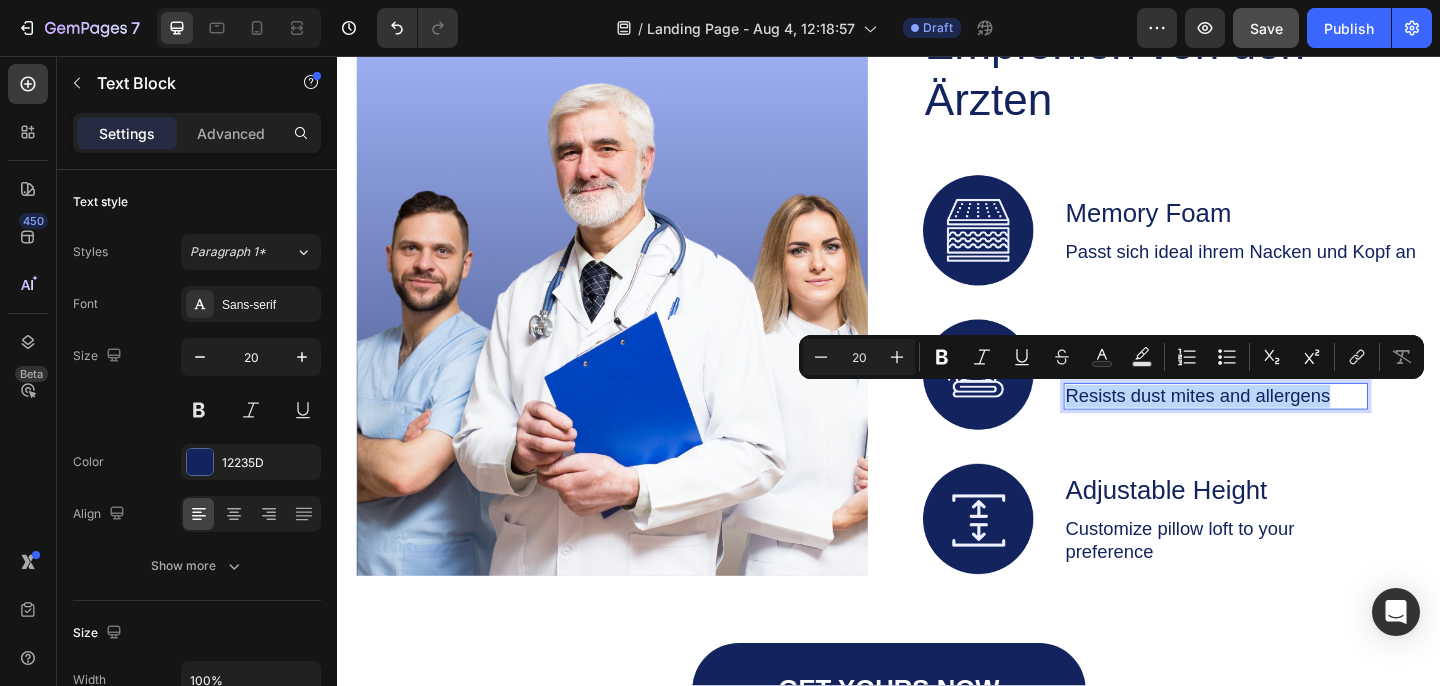 copy on "Resists dust mites and allergens" 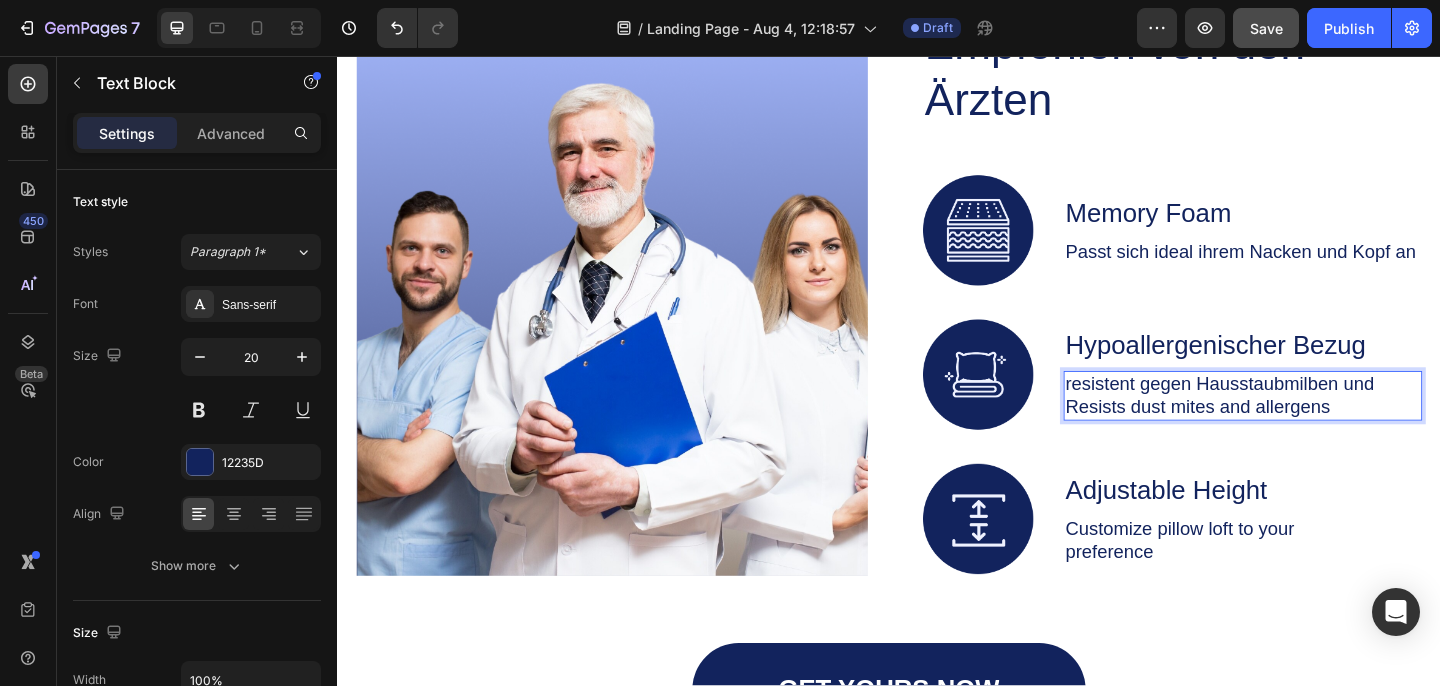 click on "resistent gegen Hausstaubmilben und Resists dust mites and allergens" at bounding box center [1322, 426] 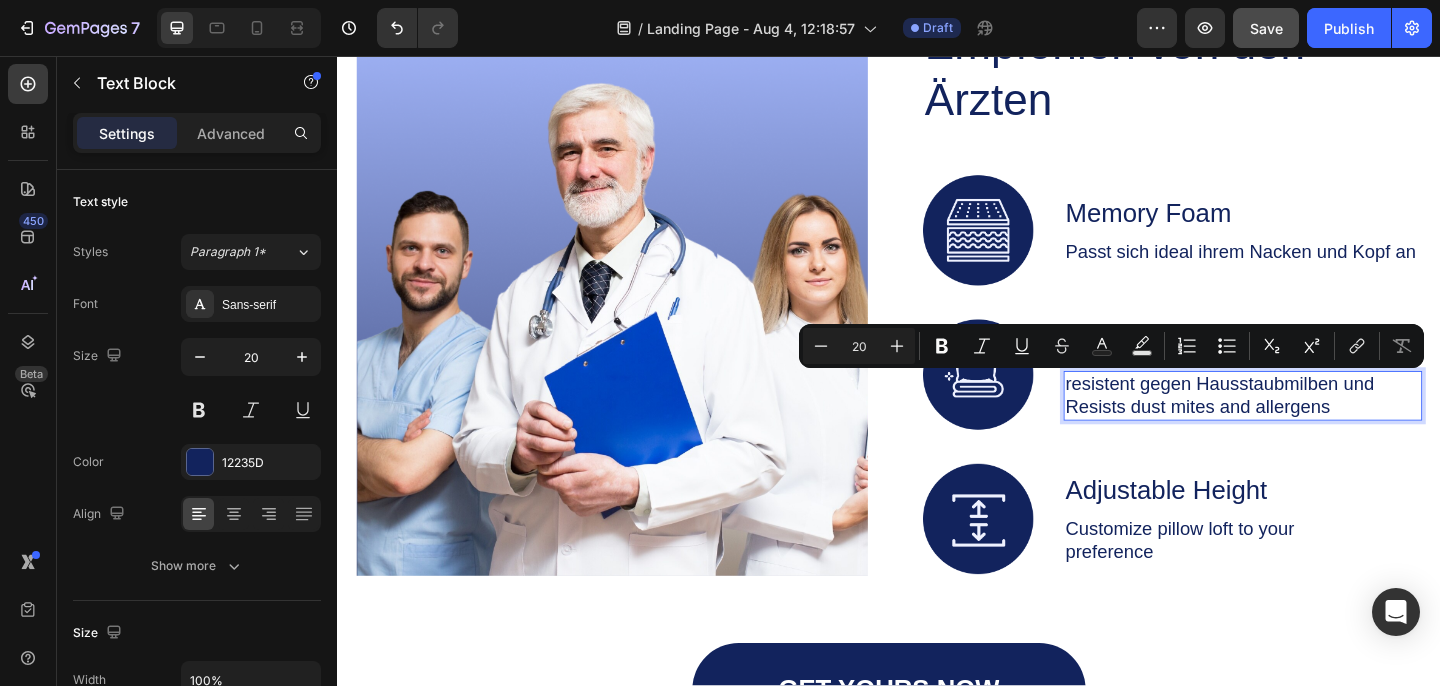 click on "resistent gegen Hausstaubmilben und Resists dust mites and allergens" at bounding box center [1322, 426] 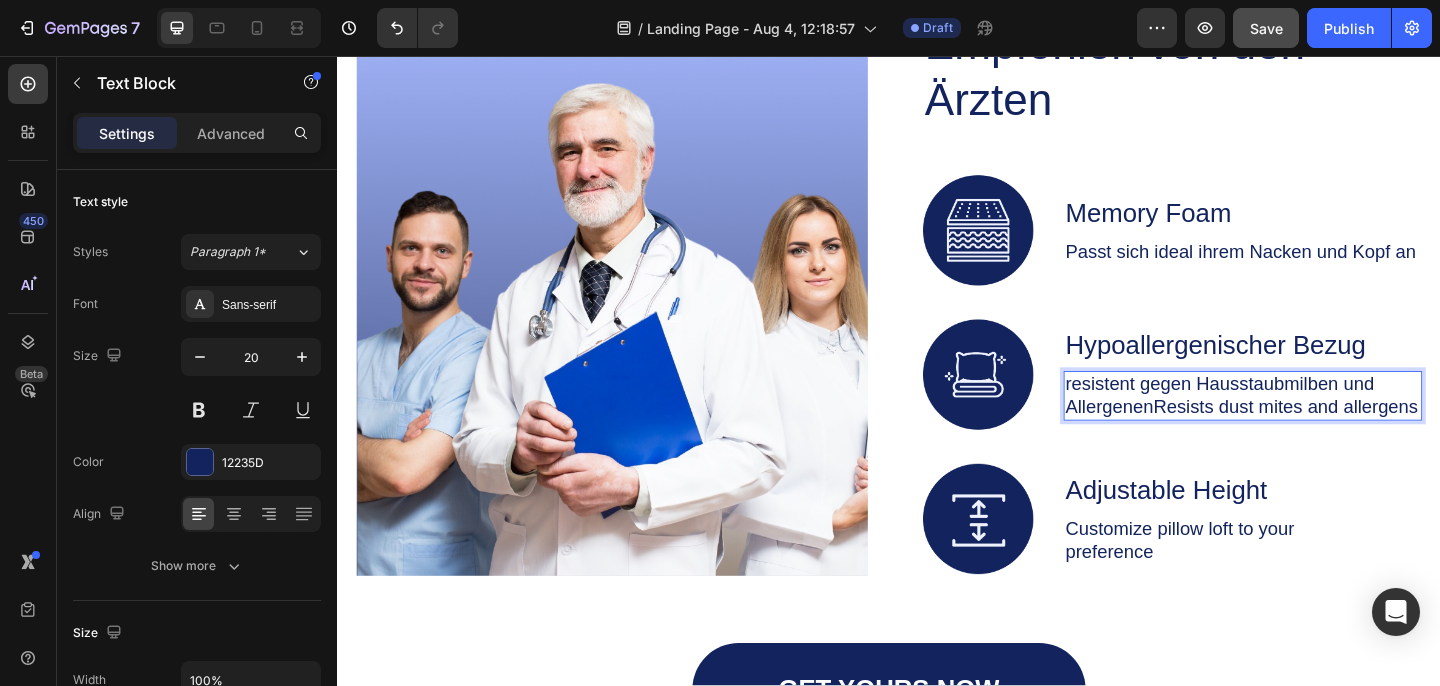 click on "resistent gegen Hausstaubmilben und AllergenenResists dust mites and allergens" at bounding box center [1322, 426] 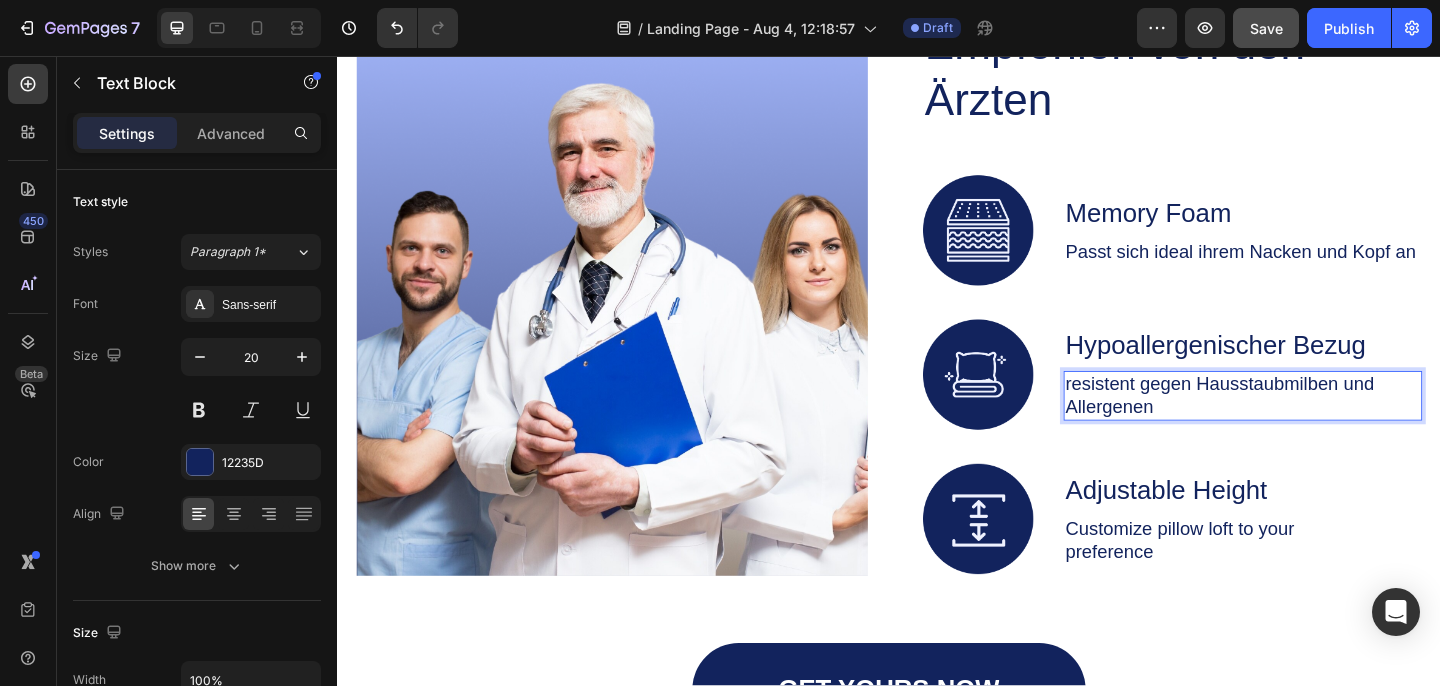 click on "resistent gegen Hausstaubmilben und Allergenen" at bounding box center (1322, 426) 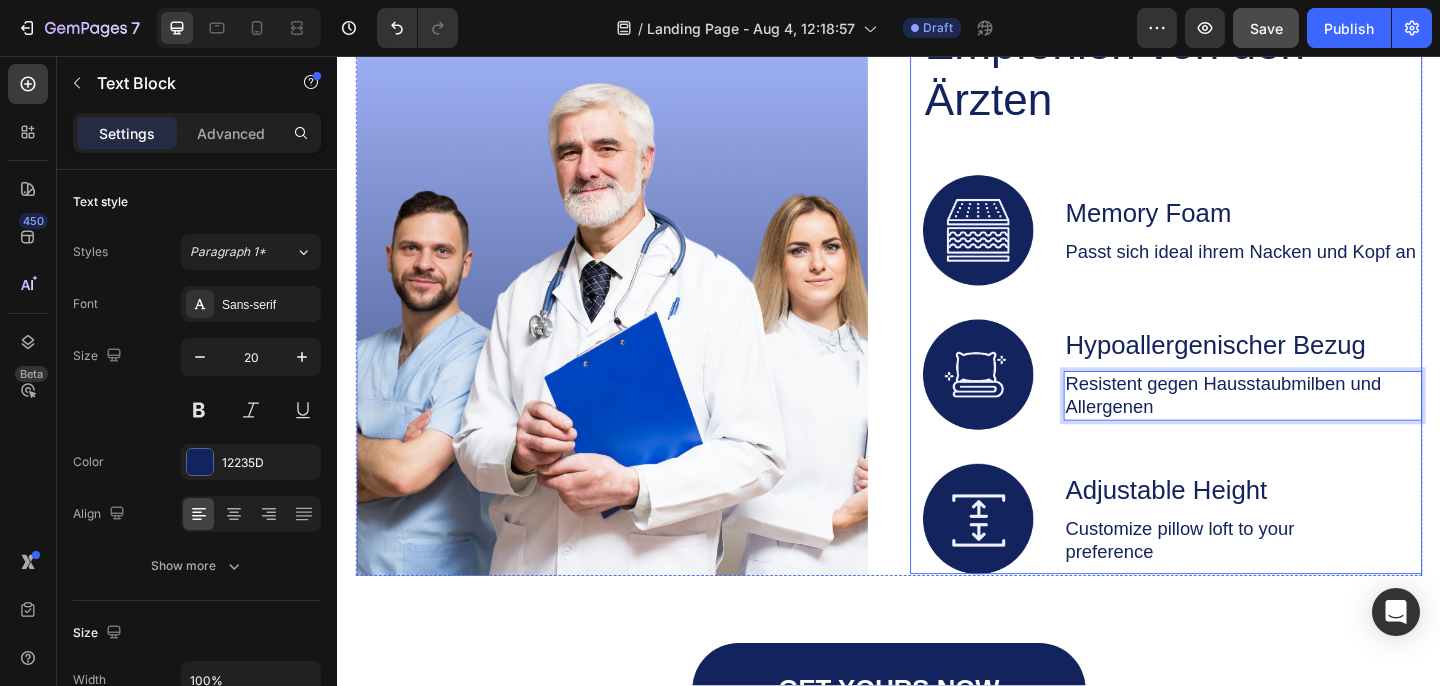 click on "Empfohlen von den Ärzten Heading Image Memory Foam Text Block Passt sich ideal ihrem Nacken und Kopf an  Text Block Row Image Hypoallergenischer Bezug  Text Block Resistent gegen Hausstaubmilben und Allergenen Text Block   0 Row Image Adjustable Height Text Block Customize pillow loft to your preference Text Block Row" at bounding box center [1245, 316] 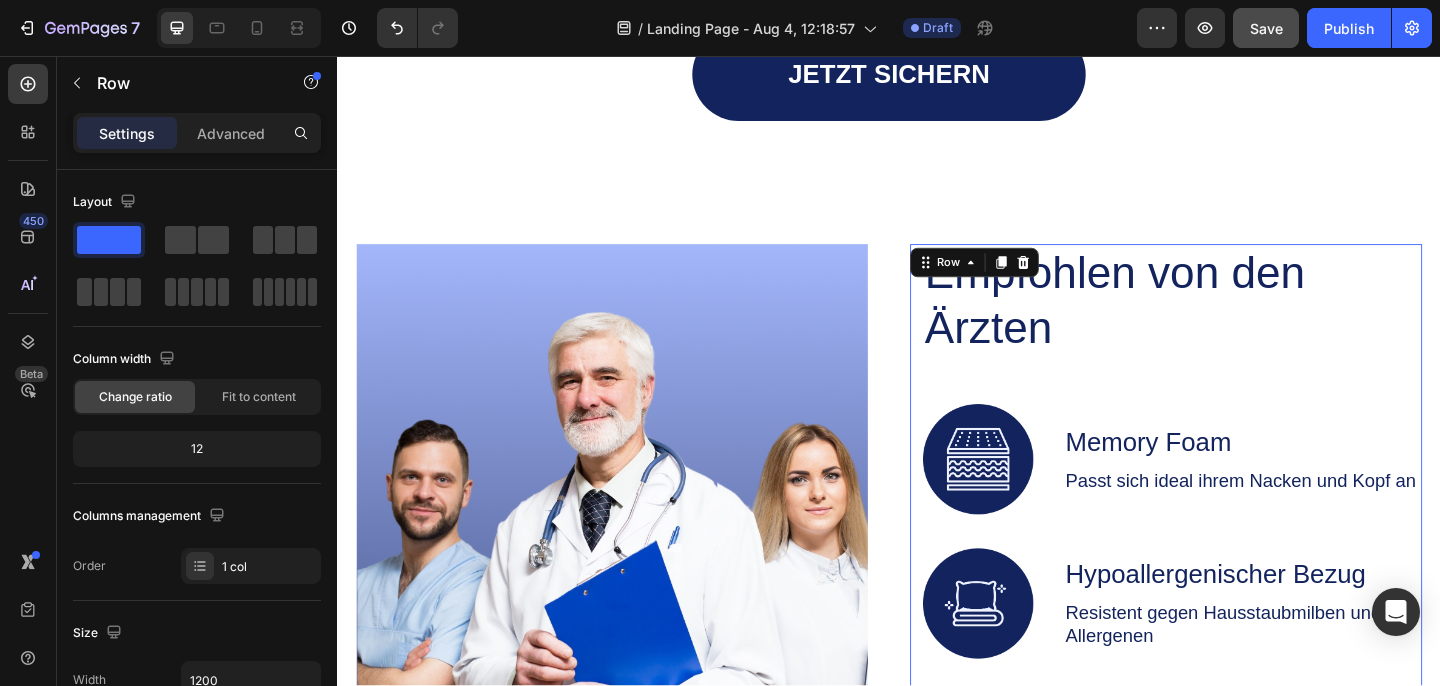 scroll, scrollTop: 3556, scrollLeft: 0, axis: vertical 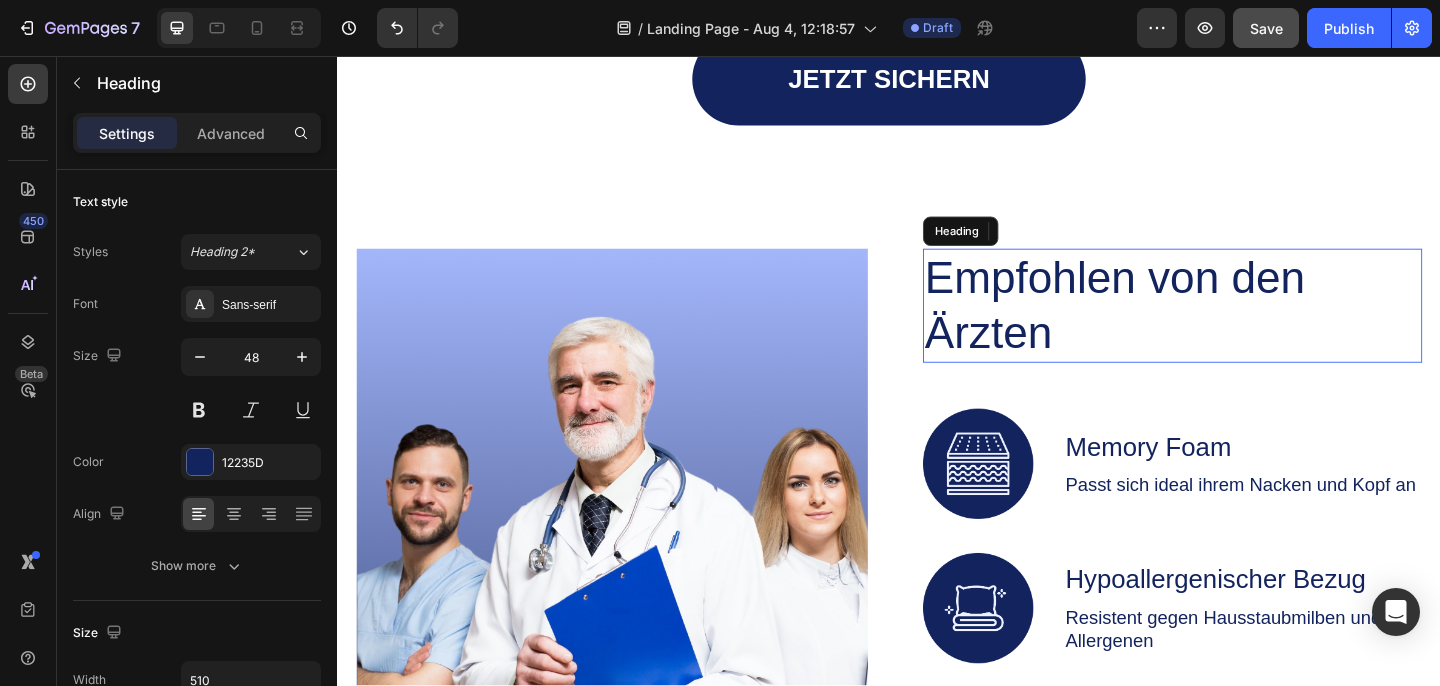 click on "Empfohlen von den Ärzten" at bounding box center (1229, 328) 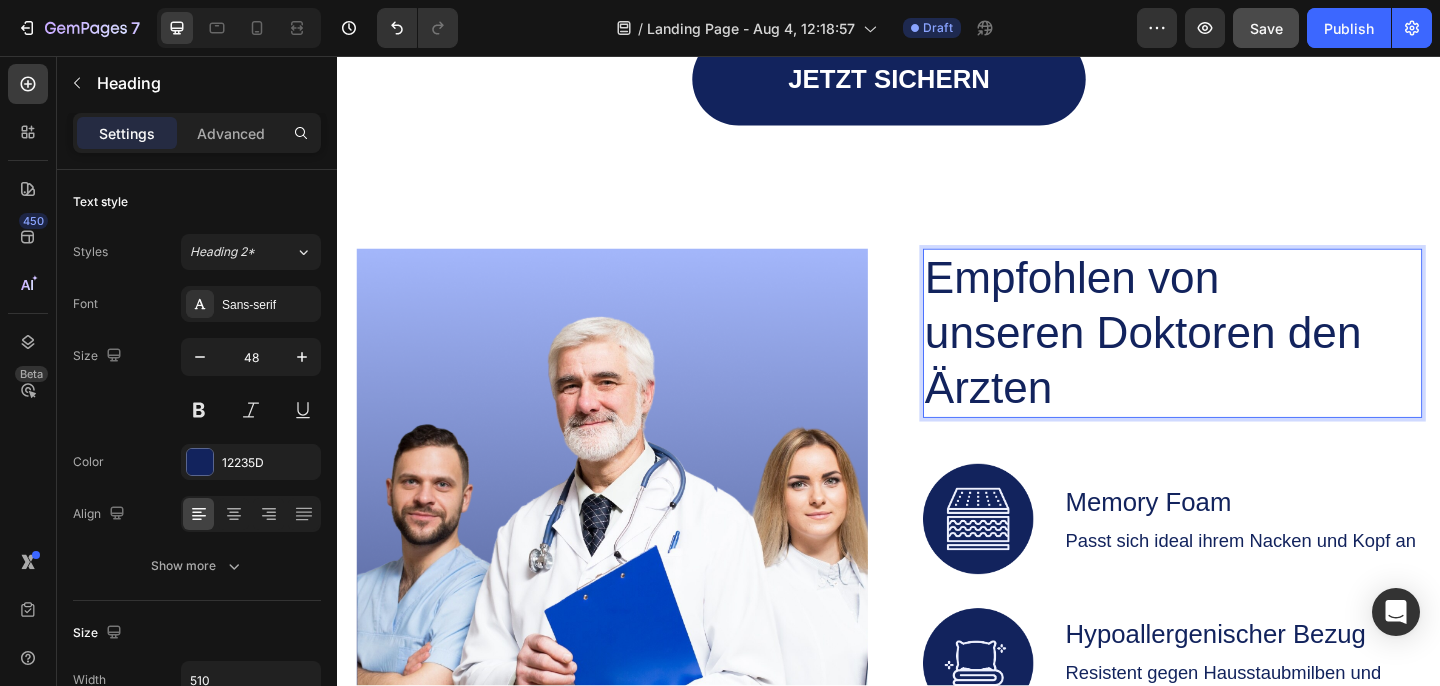 click on "Empfohlen von unseren Doktoren den Ärzten" at bounding box center (1229, 358) 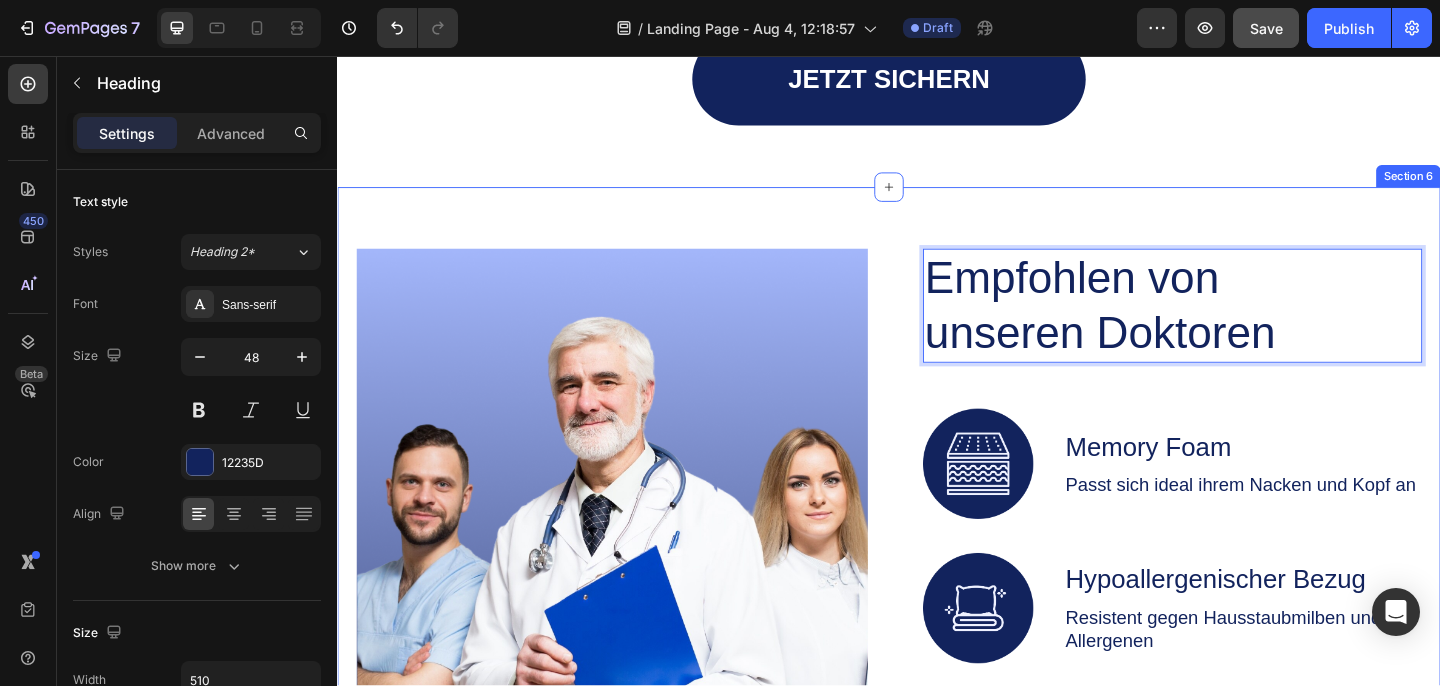 click on "Icon
Icon
Icon
Icon
Icon Icon List Was unsere Kunden sagen: Heading Darum vertrauen uns mehr als 1500 Kunden Text Block Video Video Video Carousel Jetzt Sichern Button Row Section 5" at bounding box center (937, -315) 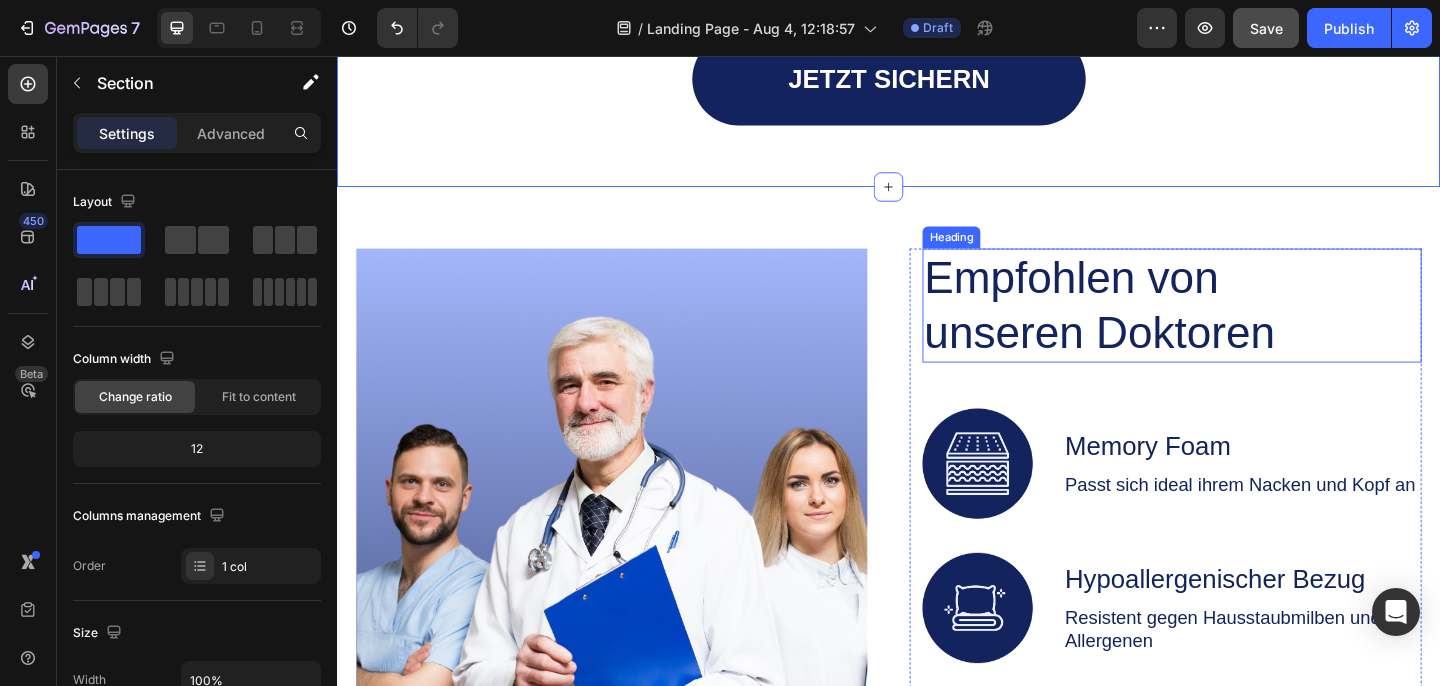 click on "Empfohlen von unseren Doktoren" at bounding box center [1229, 328] 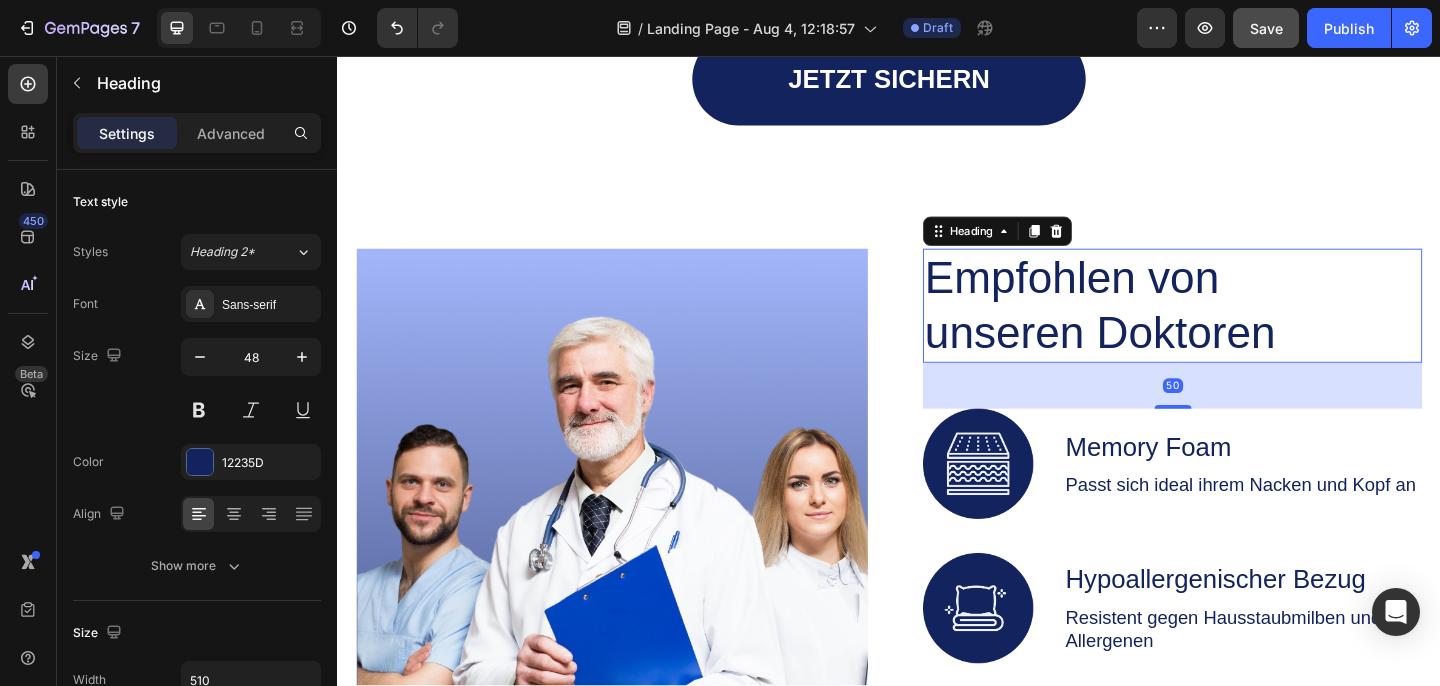 click on "Empfohlen von unseren Doktoren" at bounding box center [1229, 328] 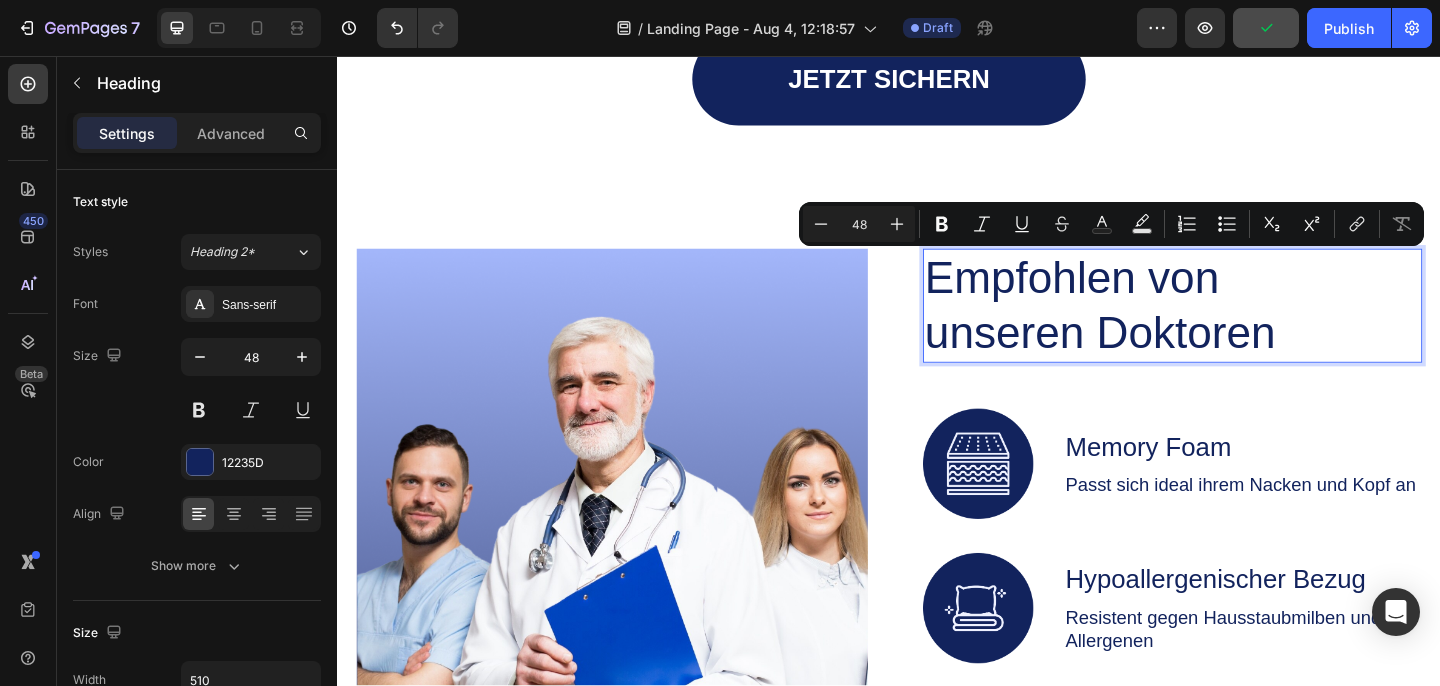 copy on "Empfohlen von unseren Doktoren" 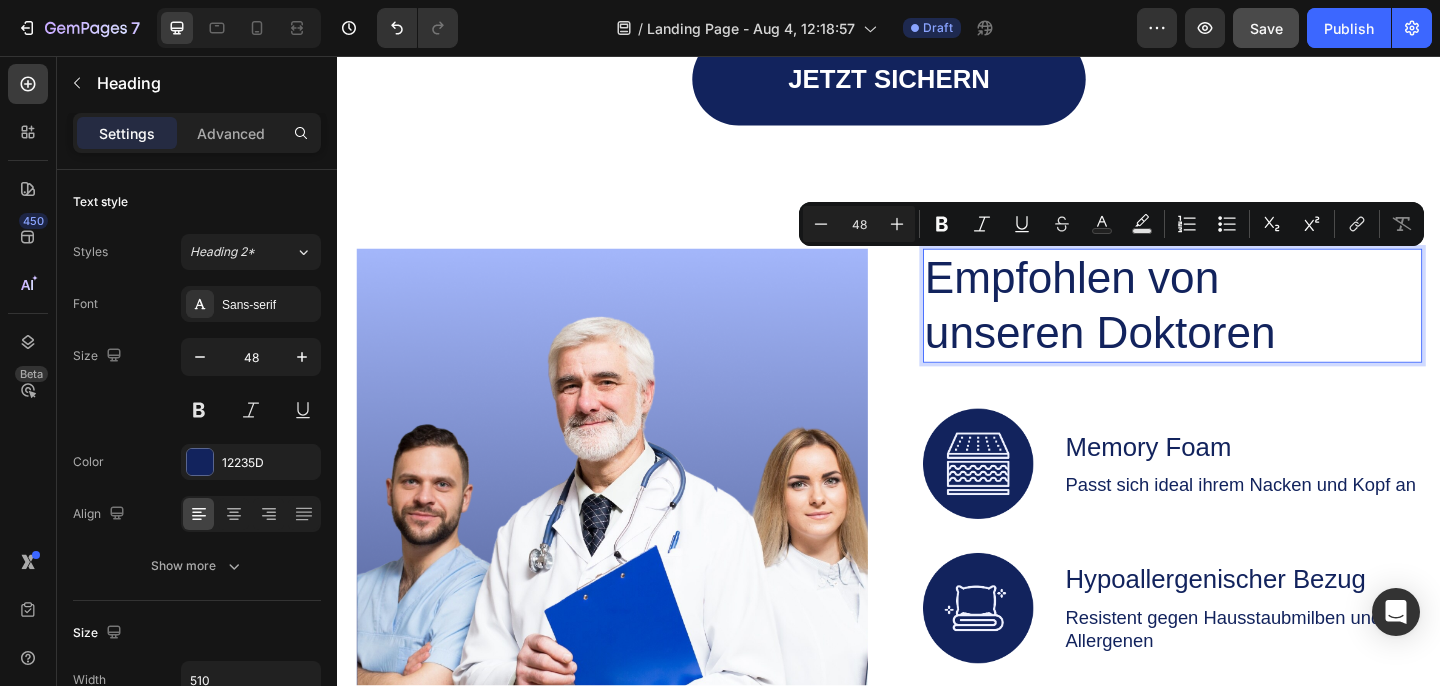 click on "Empfohlen von unseren Doktoren" at bounding box center (1229, 328) 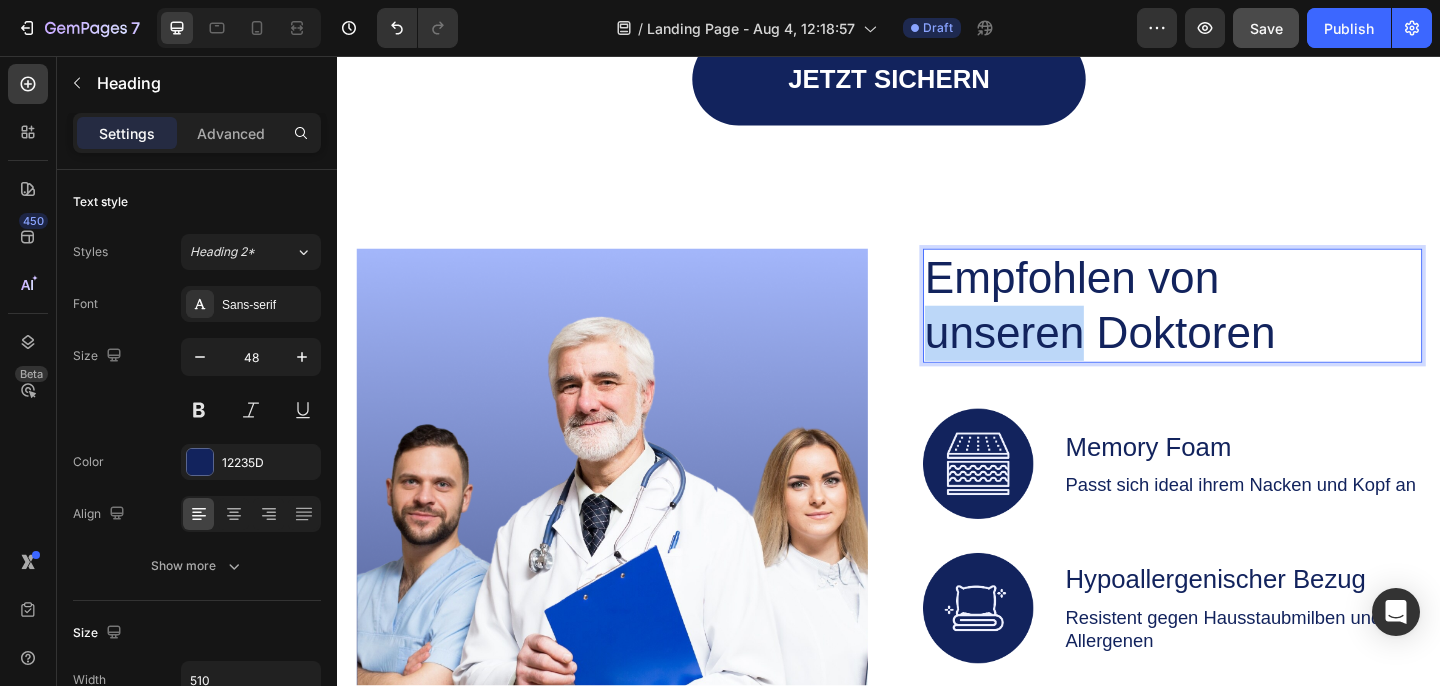 click on "Empfohlen von unseren Doktoren" at bounding box center (1229, 328) 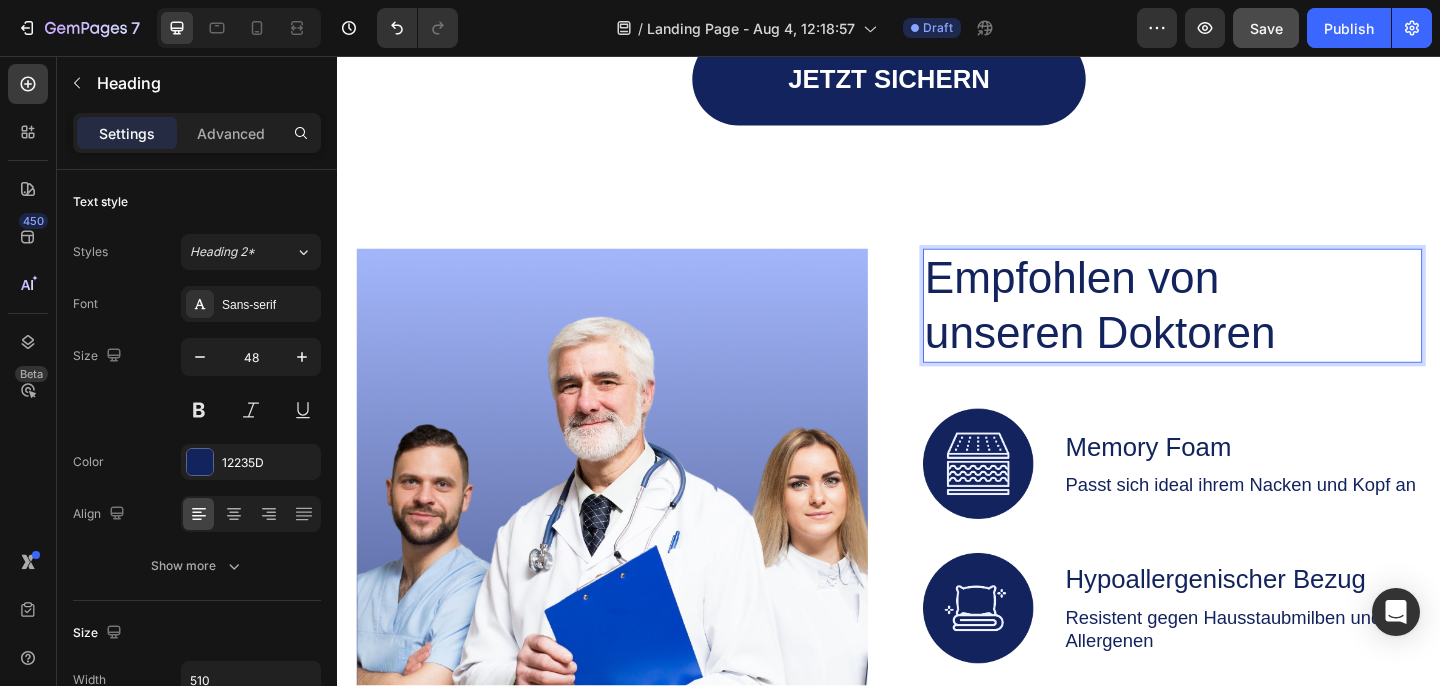 click on "Empfohlen von unseren Doktoren" at bounding box center (1229, 328) 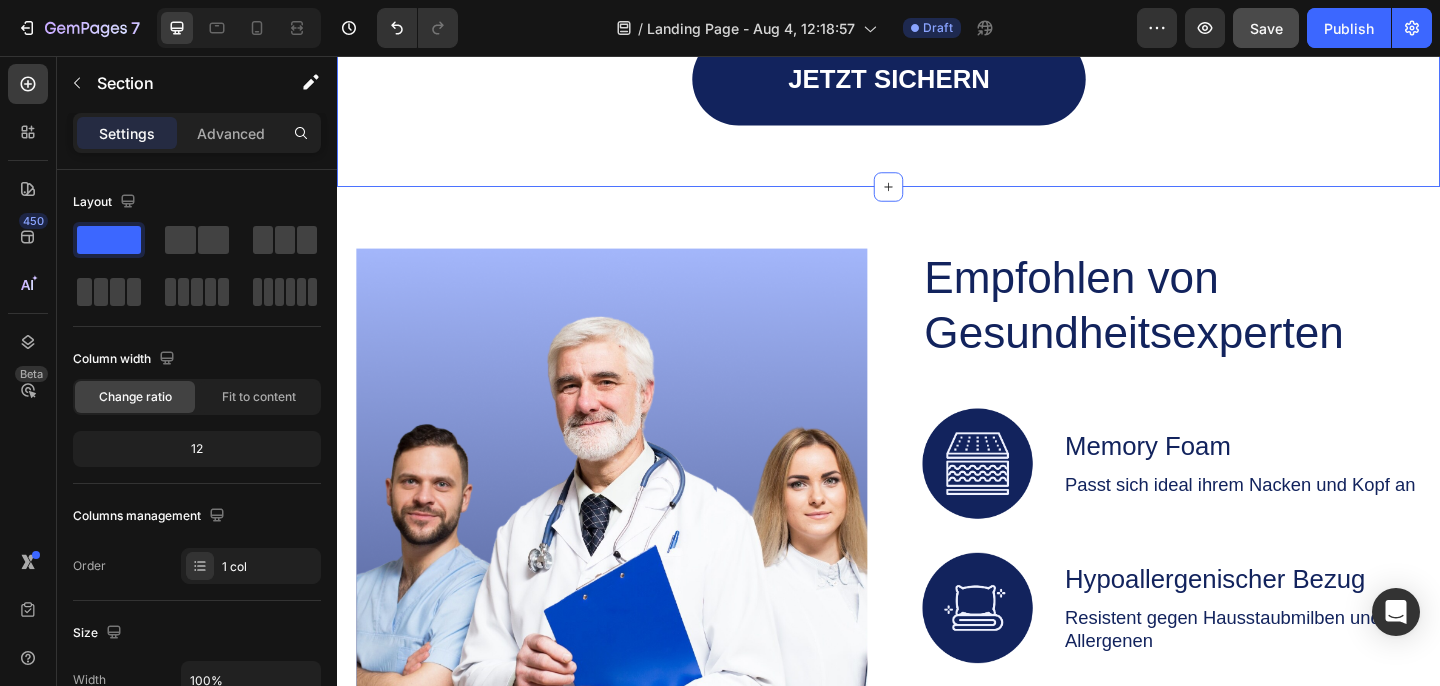 click on "Icon
Icon
Icon
Icon
Icon Icon List Was unsere Kunden sagen: Heading Darum vertrauen uns mehr als 1500 Kunden Text Block Video Video Video Carousel Jetzt Sichern Button Row Section 5" at bounding box center (937, -315) 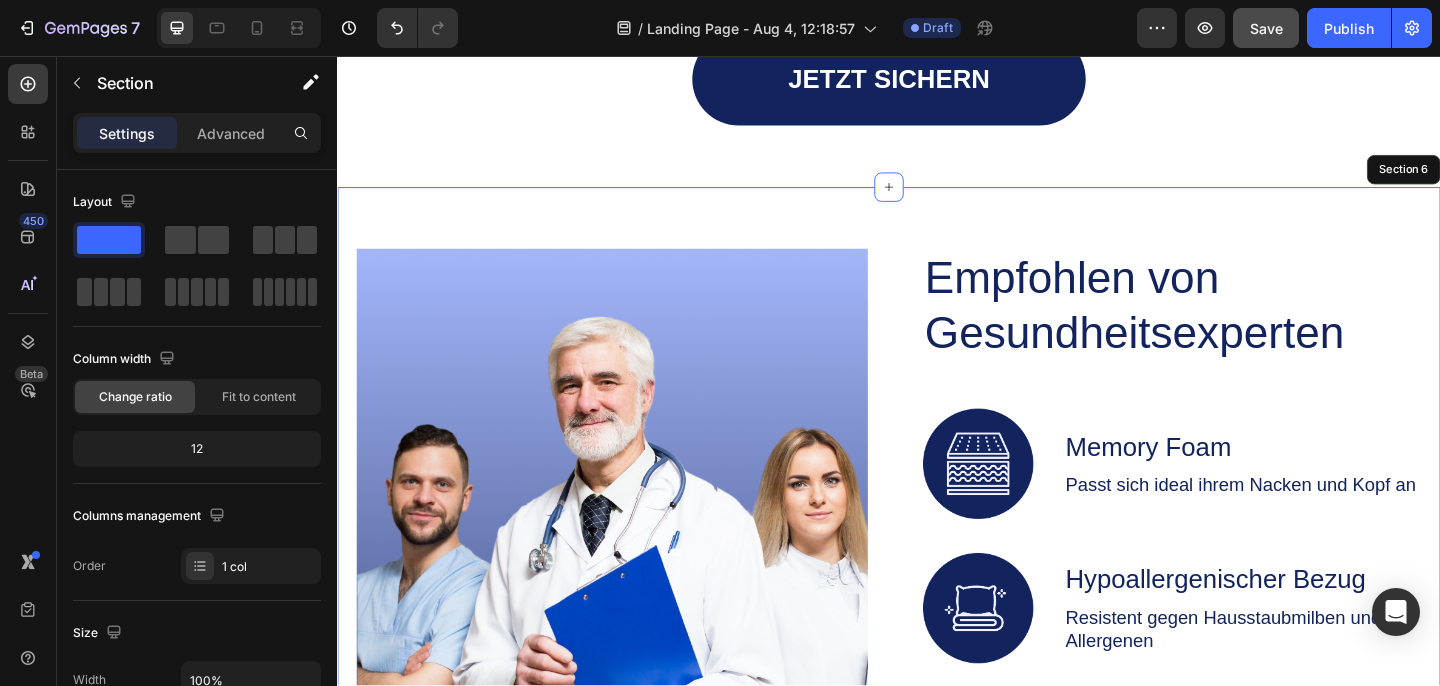 click on "Image Empfohlen von Gesundheitsexperten  Heading Image Memory Foam Text Block Passt sich ideal ihrem Nacken und Kopf an  Text Block Row Image Hypoallergenischer Bezug  Text Block Resistent gegen Hausstaubmilben und Allergenen Text Block Row Image Adjustable Height Text Block Customize pillow loft to your preference Text Block Row Row Row GET YOURS NOW Button Row Section 6" at bounding box center [937, 653] 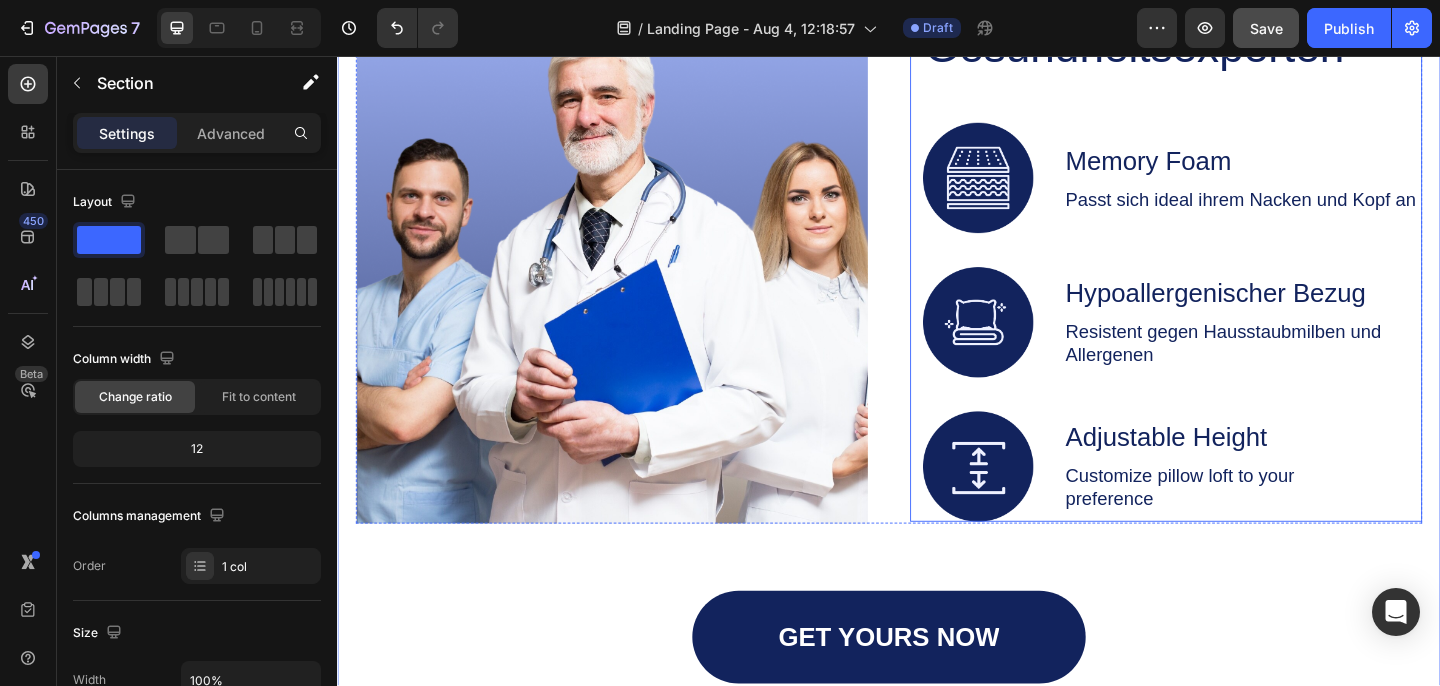 scroll, scrollTop: 3887, scrollLeft: 0, axis: vertical 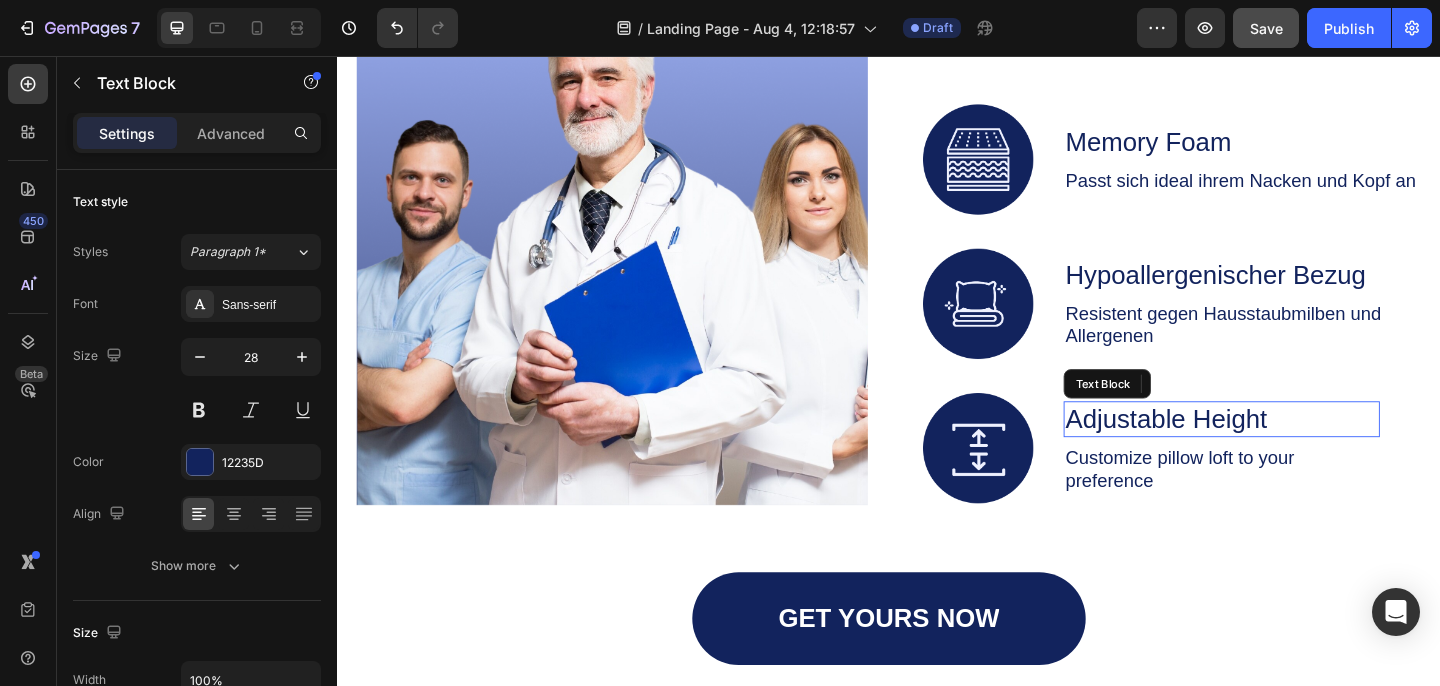 click on "Adjustable Height" at bounding box center [1299, 451] 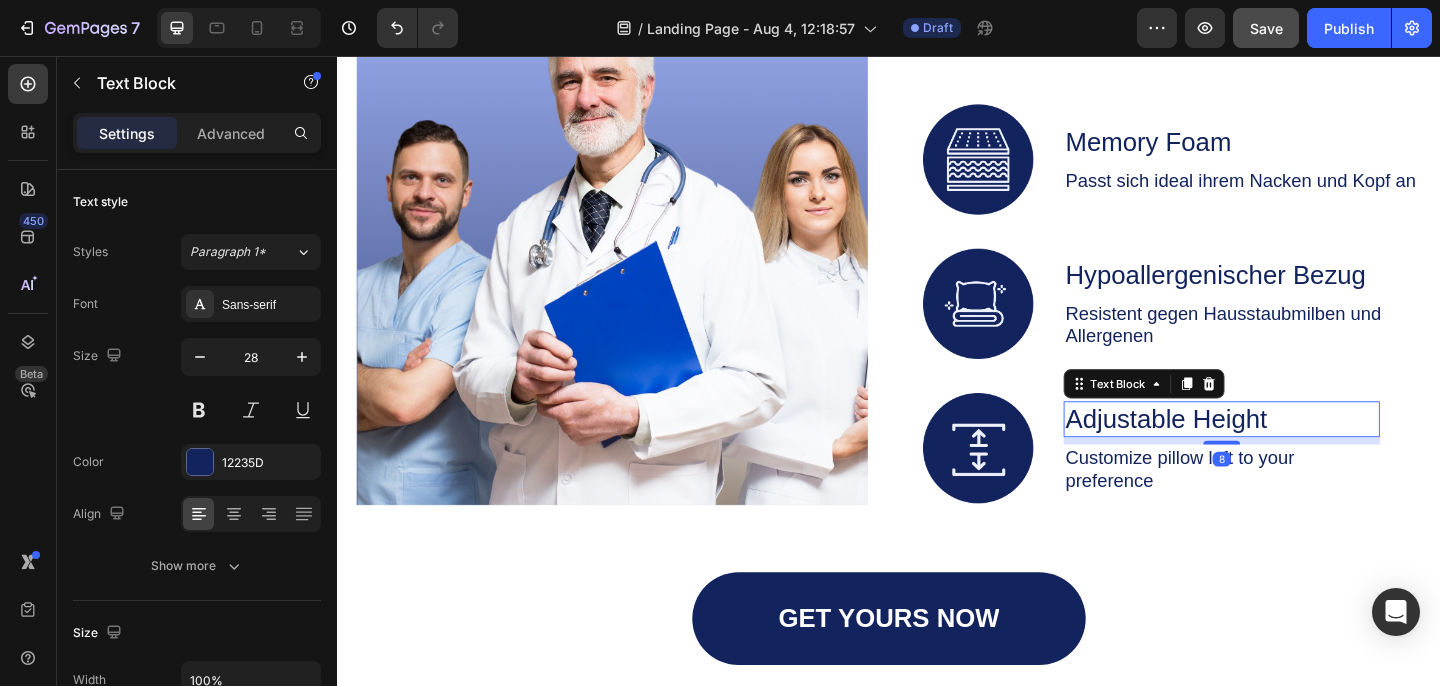click on "Adjustable Height" at bounding box center (1299, 451) 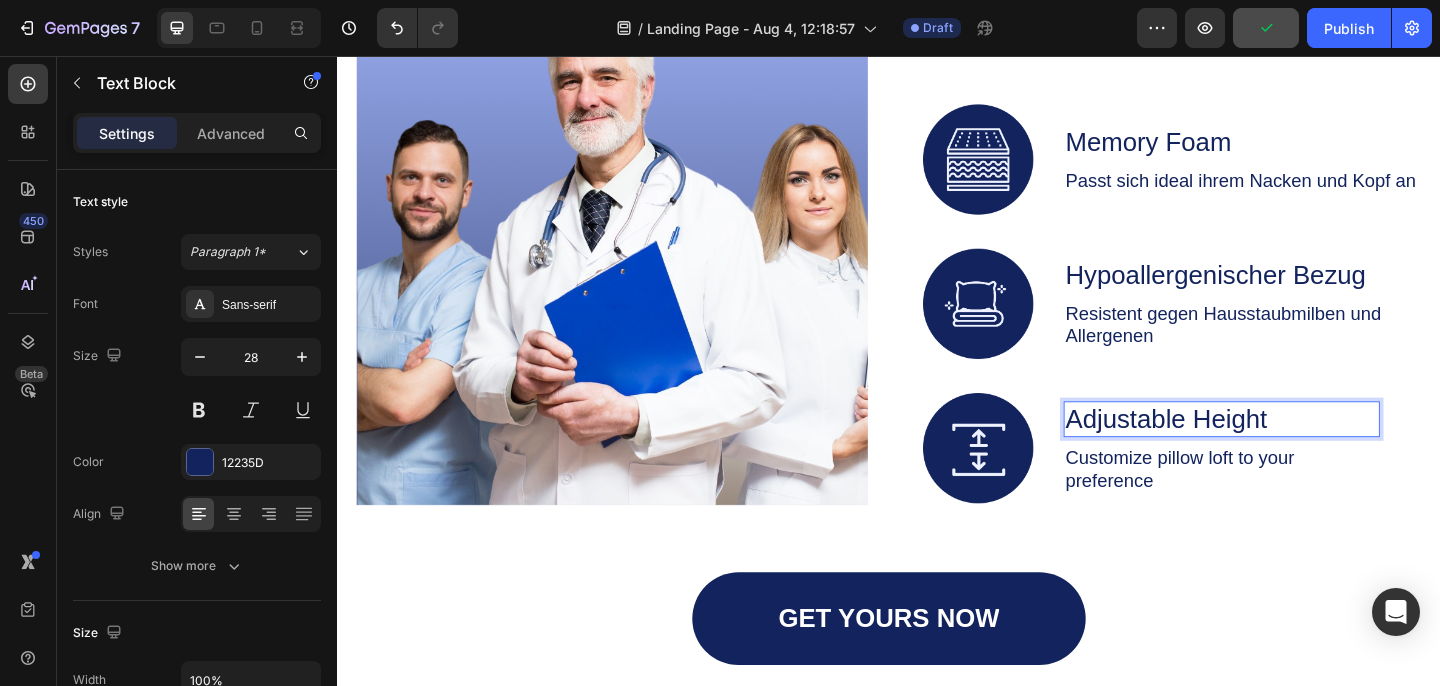 click on "Adjustable Height" at bounding box center [1299, 451] 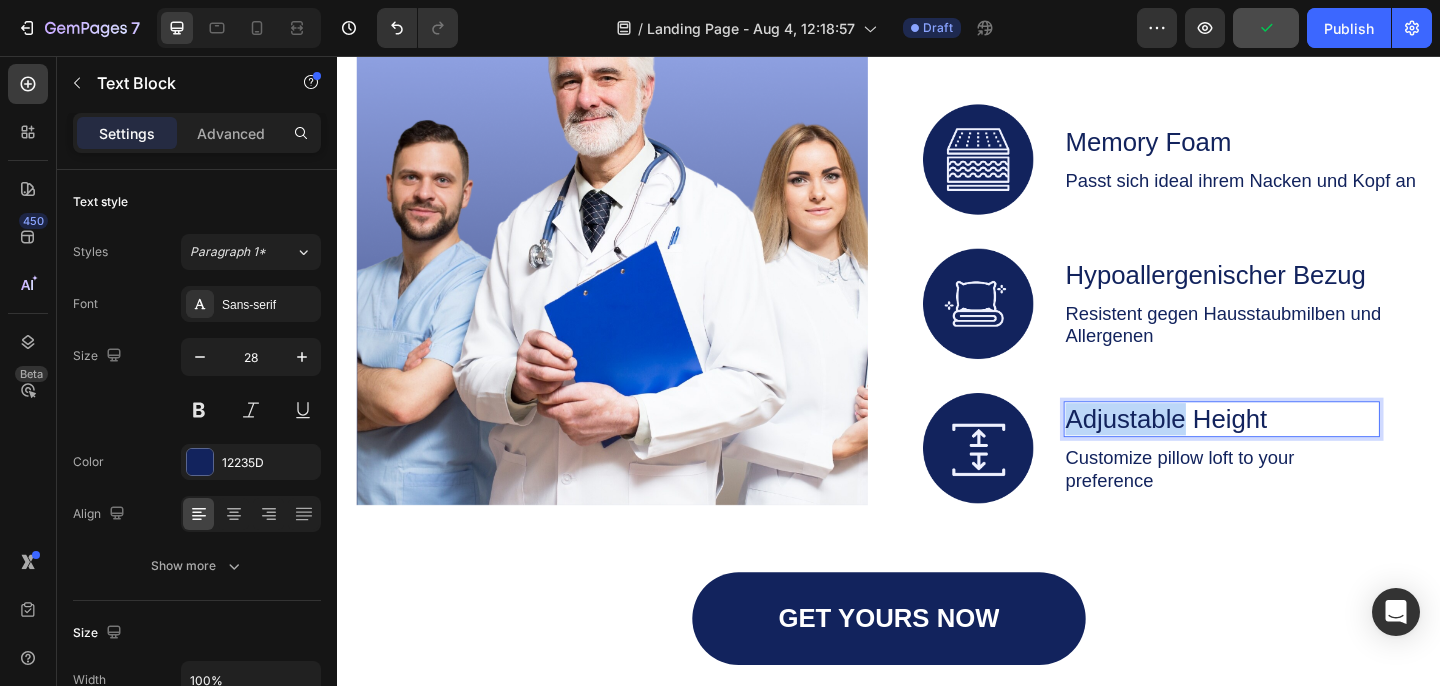 click on "Adjustable Height" at bounding box center (1299, 451) 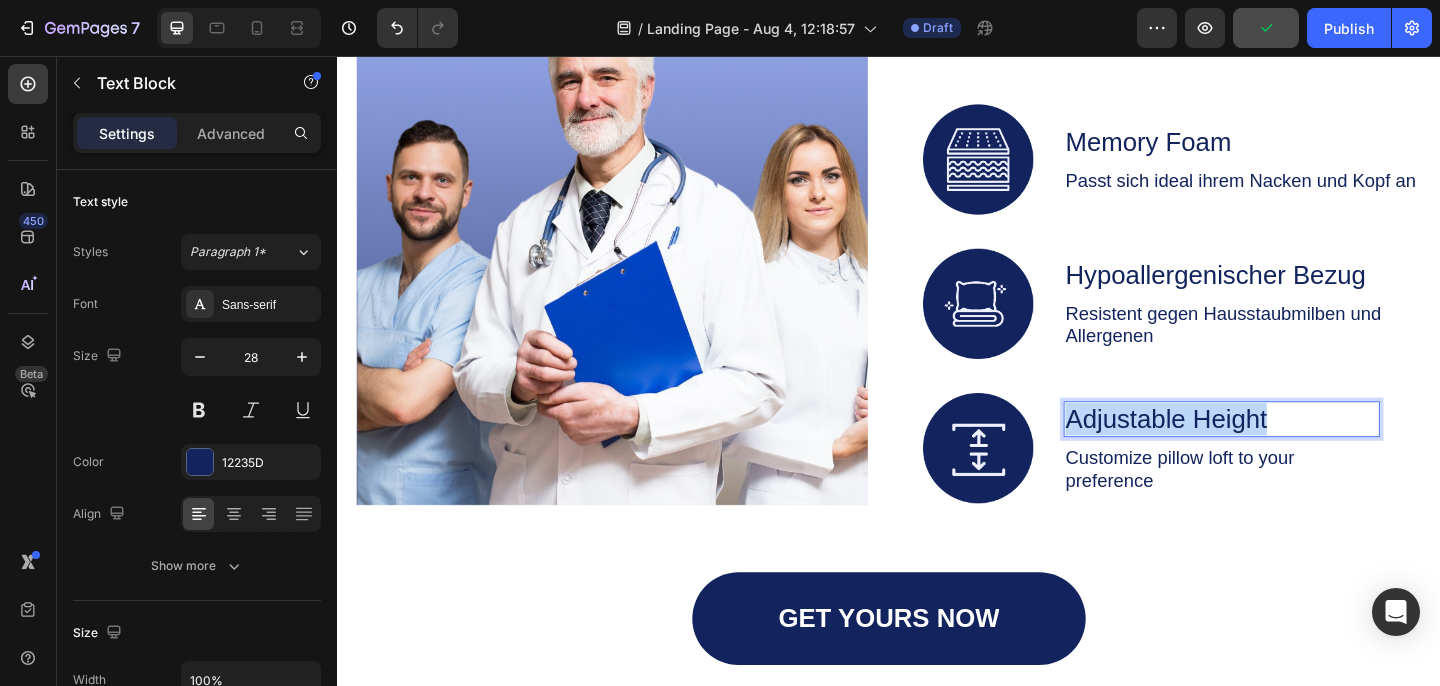 click on "Adjustable Height" at bounding box center (1299, 451) 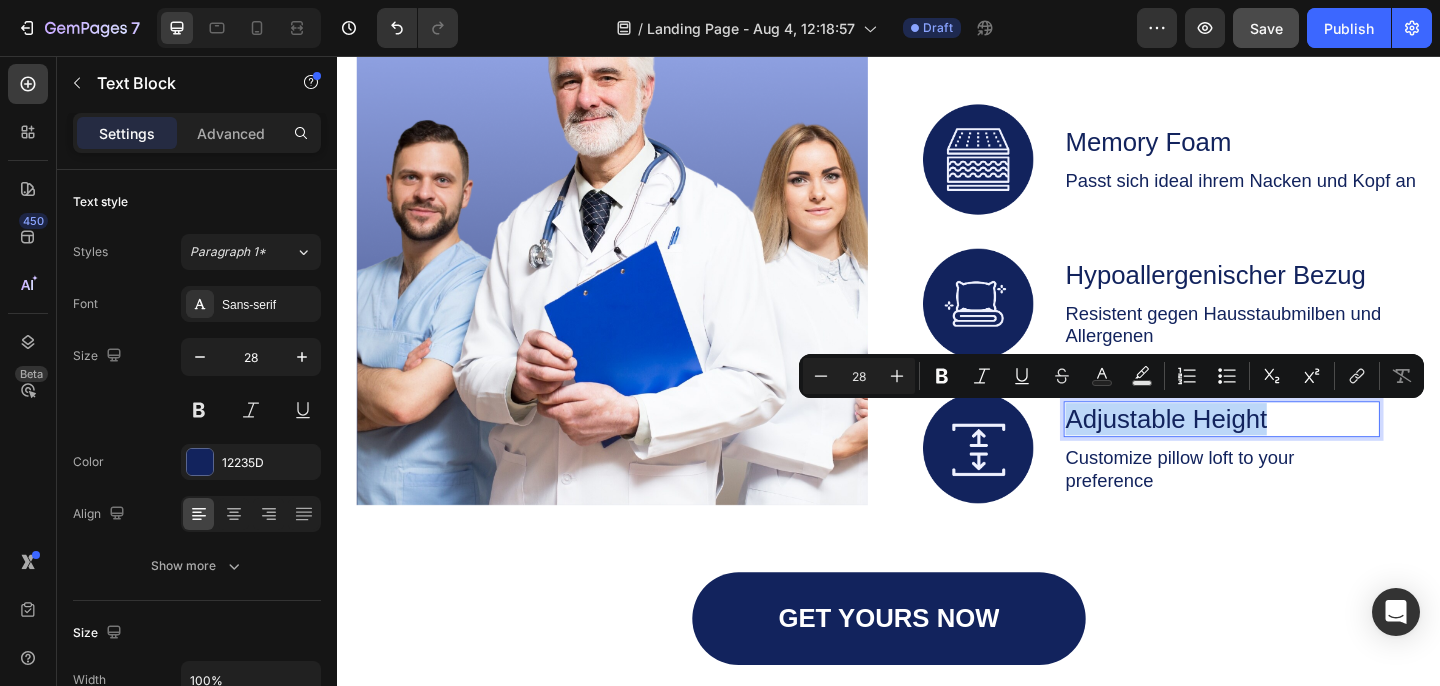 copy on "Adjustable Height" 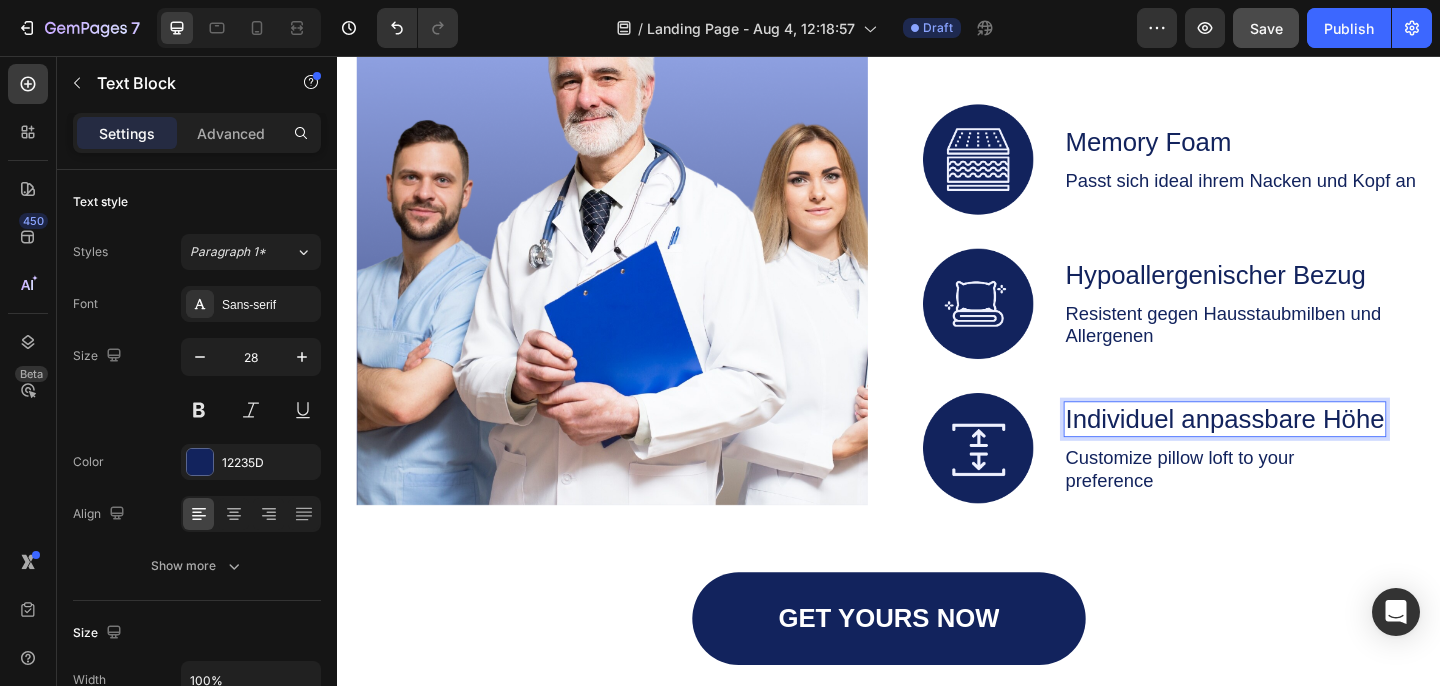 click on "Individuel anpassbare Höhe" at bounding box center [1302, 451] 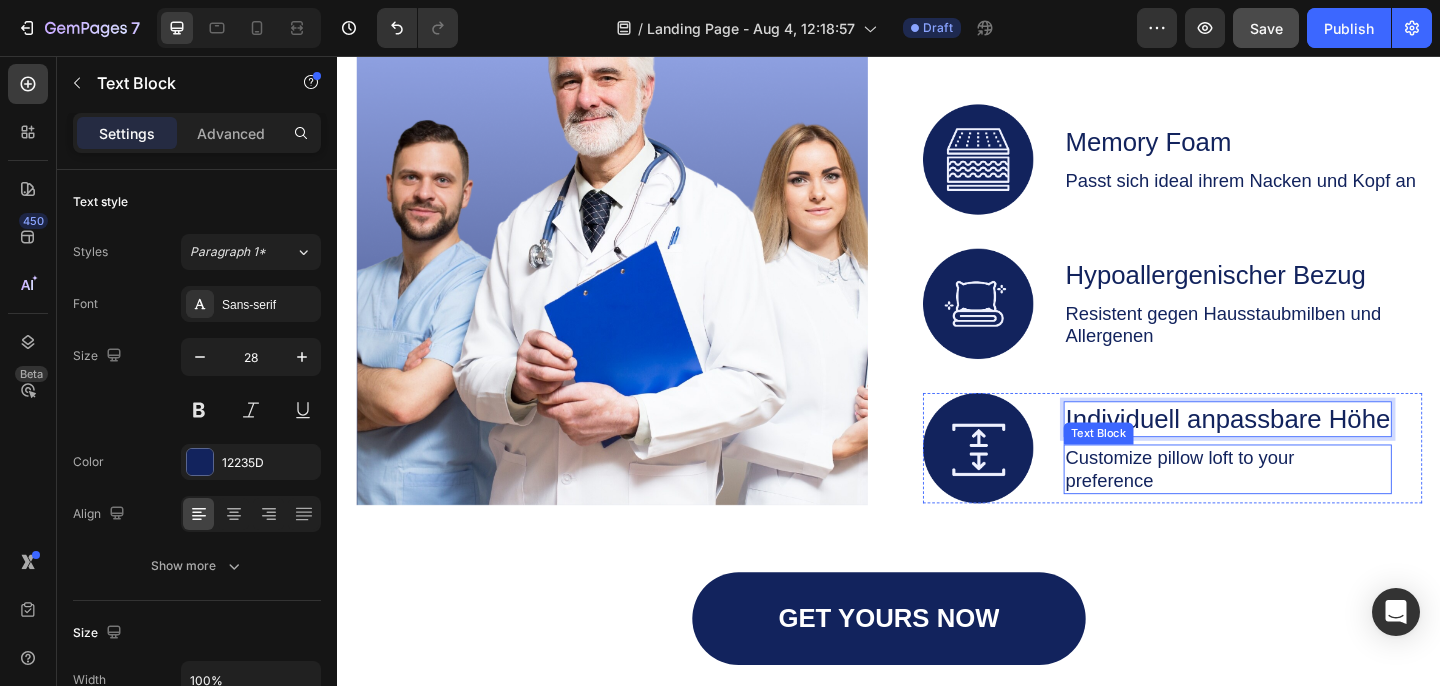 click on "Customize pillow loft to your preference" at bounding box center [1299, 506] 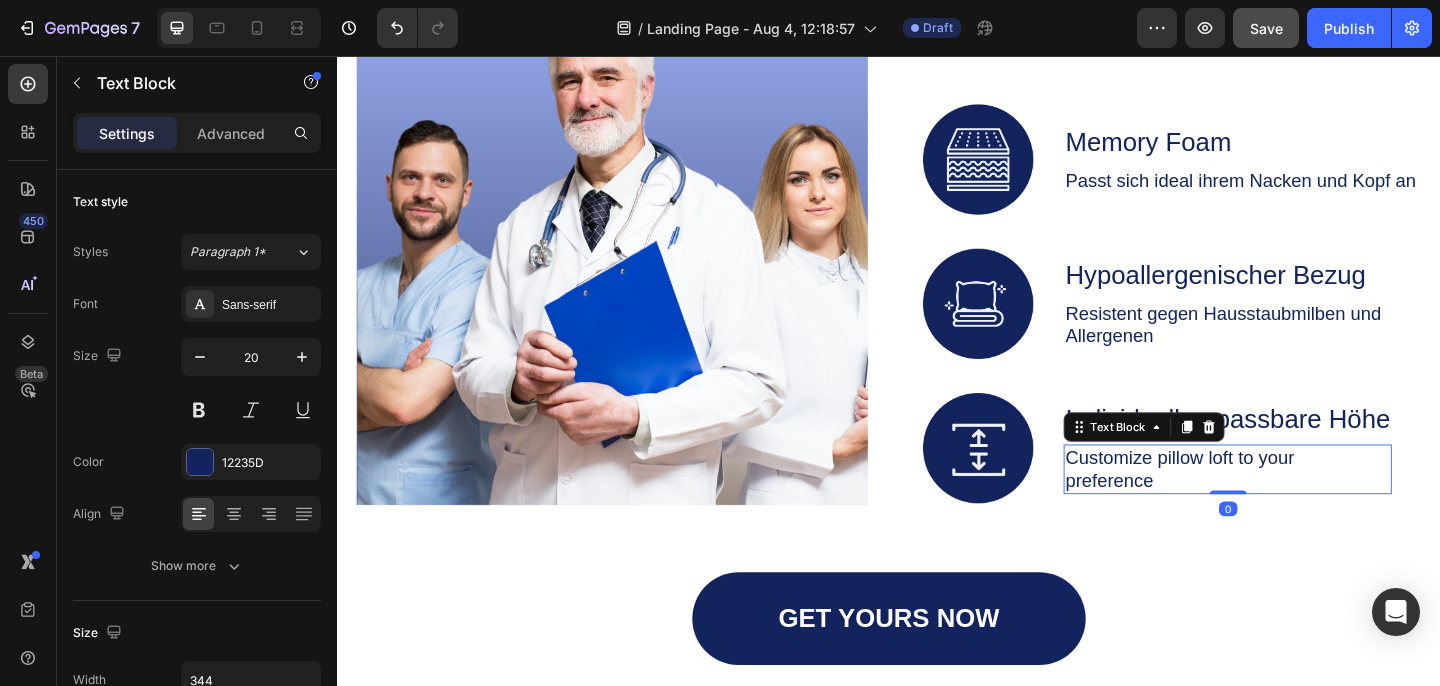 click on "Customize pillow loft to your preference" at bounding box center (1299, 506) 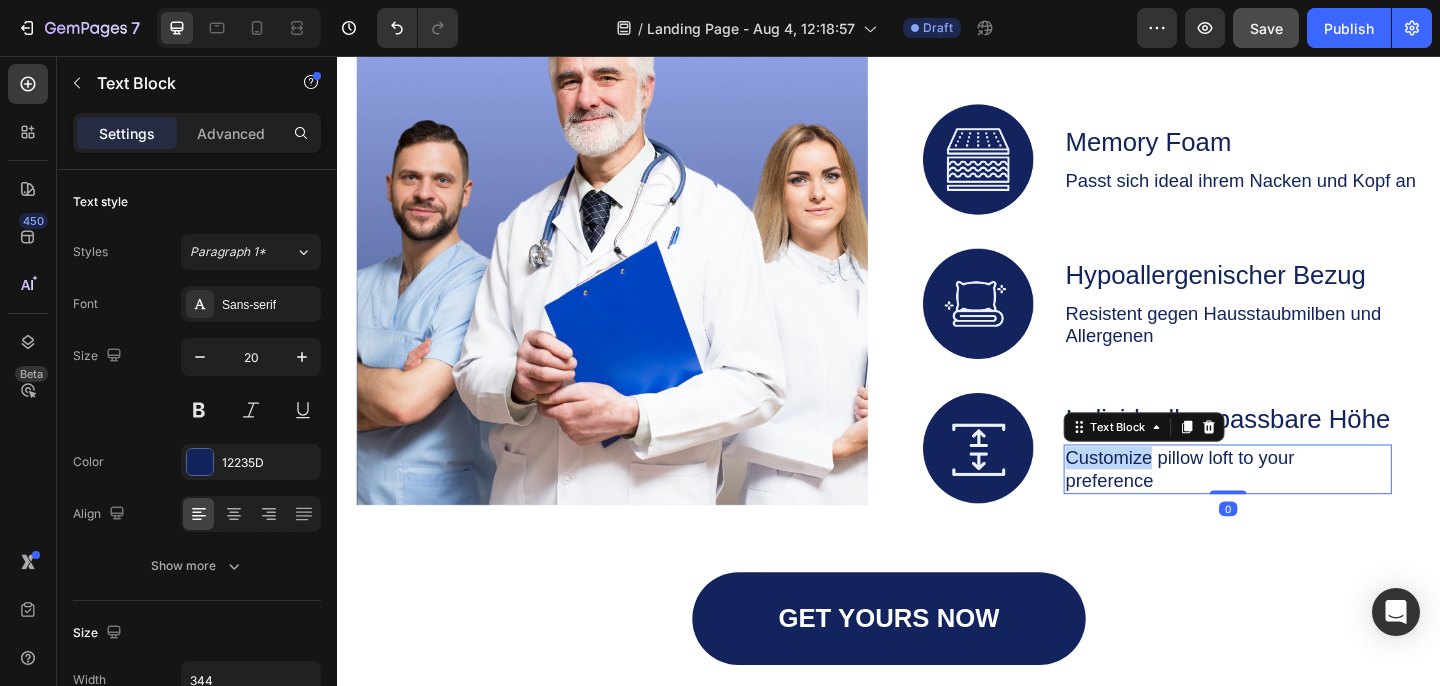 click on "Customize pillow loft to your preference" at bounding box center (1299, 506) 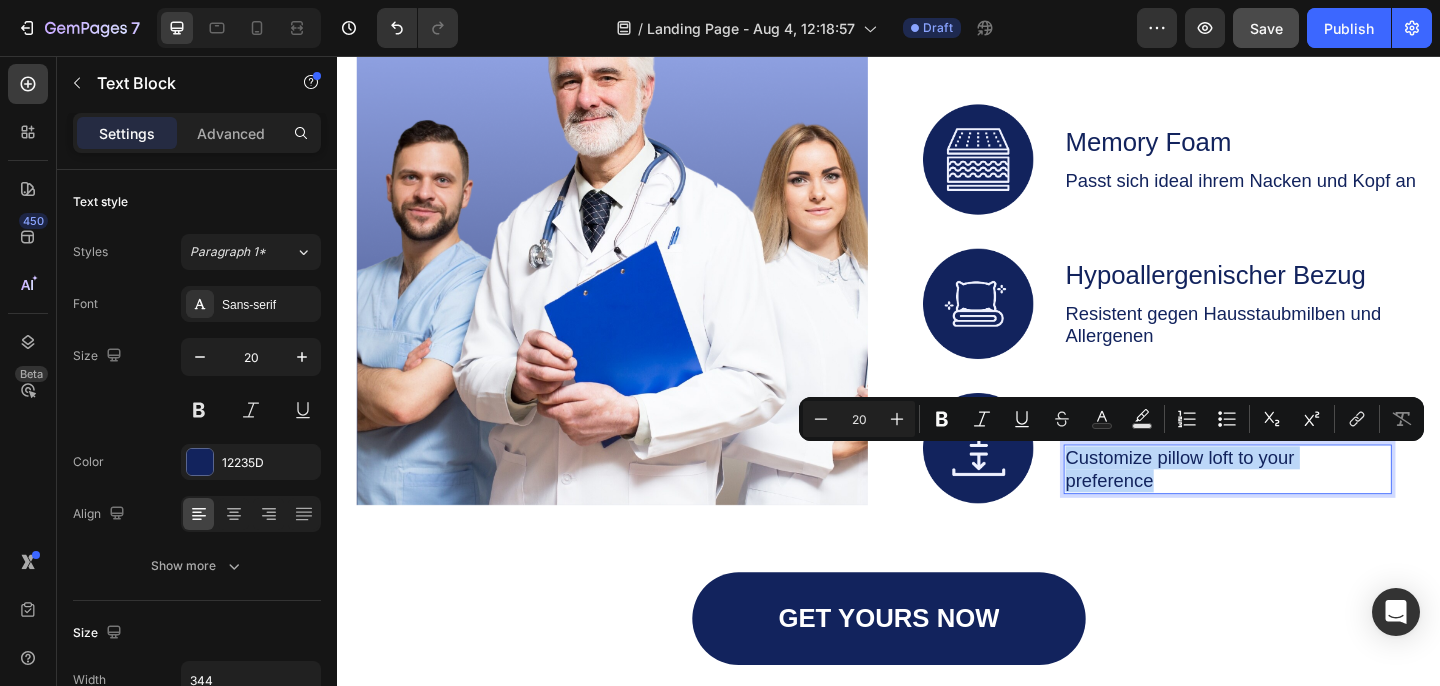 click on "Customize pillow loft to your preference" at bounding box center [1299, 506] 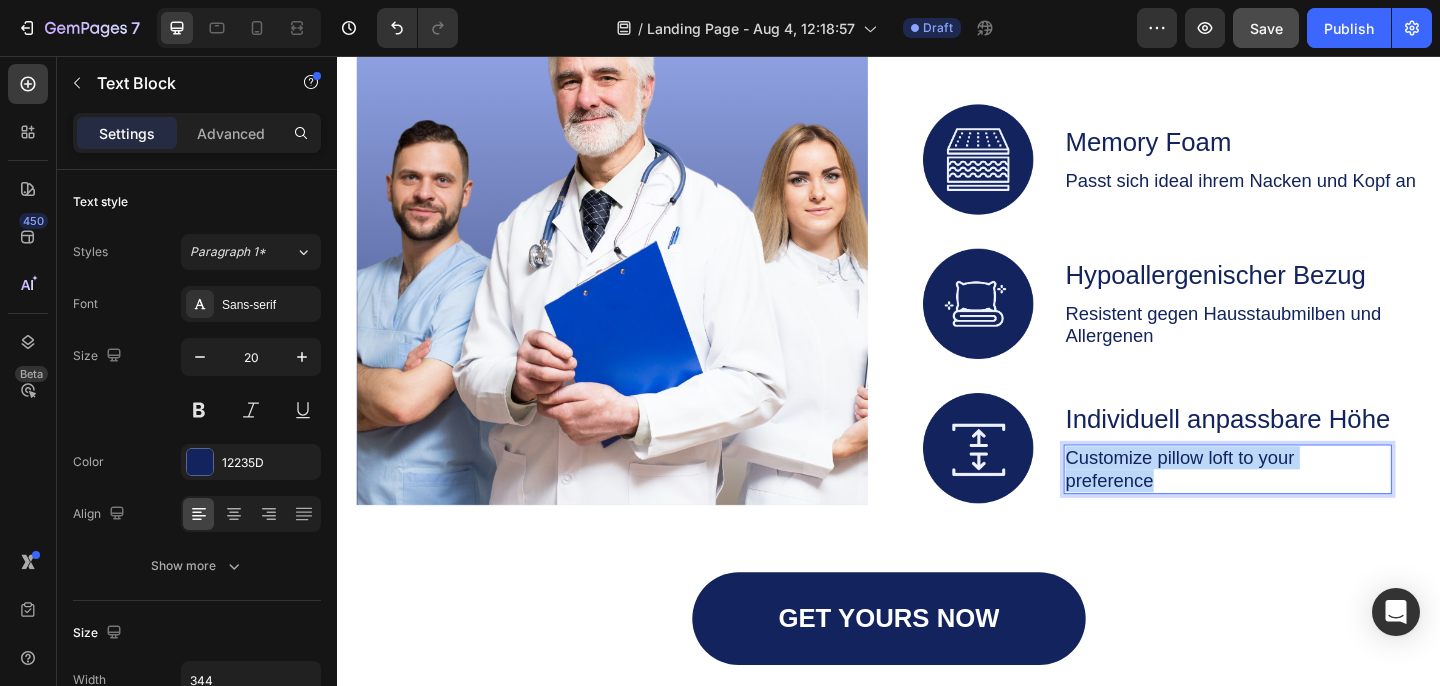 click on "Customize pillow loft to your preference" at bounding box center (1299, 506) 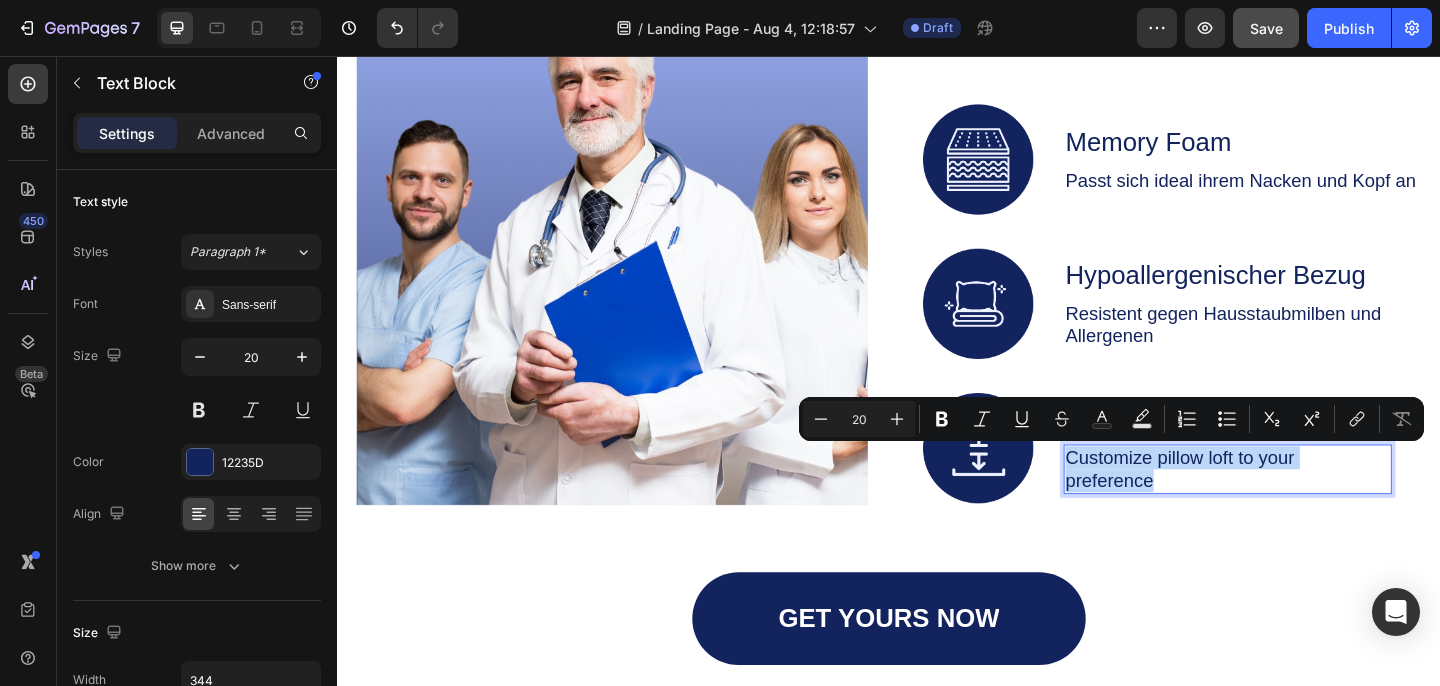 click on "Customize pillow loft to your preference" at bounding box center [1299, 506] 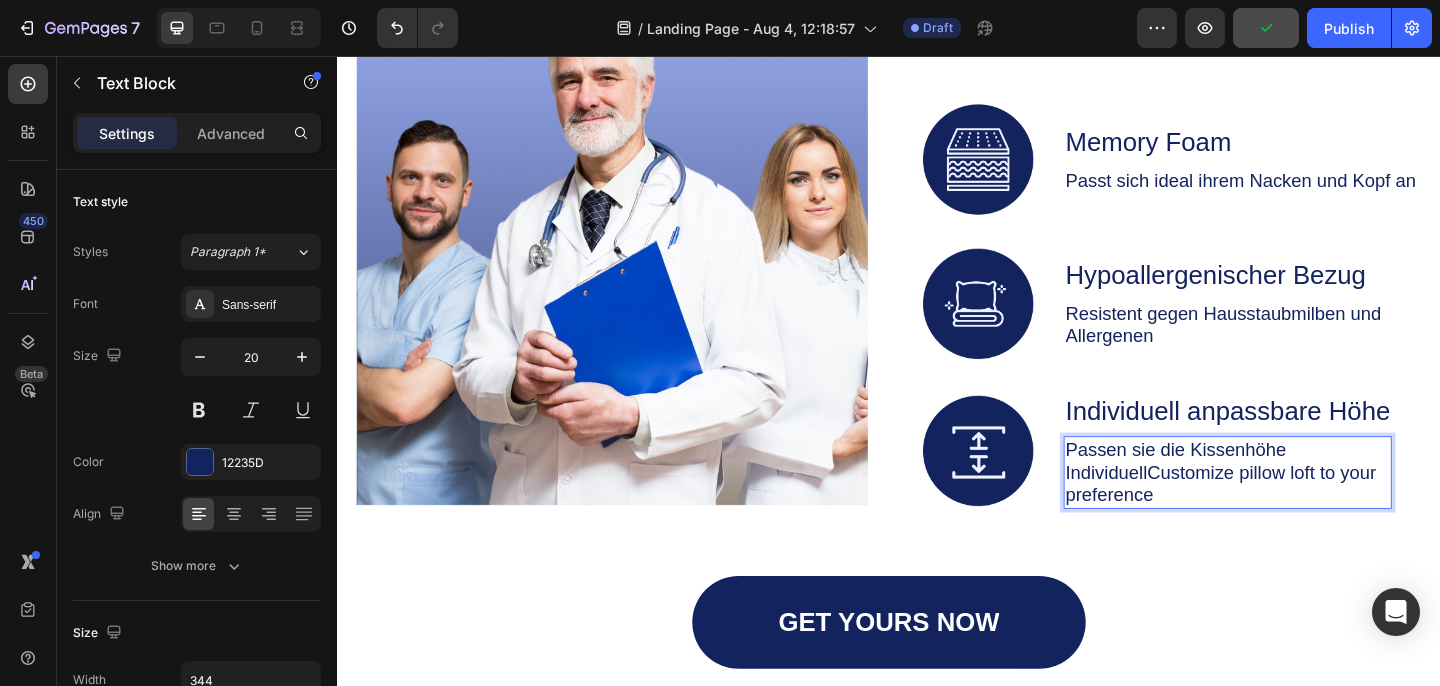 click on "Passen sie die Kissenhöhe IndividuellCustomize pillow loft to your preference" at bounding box center [1299, 509] 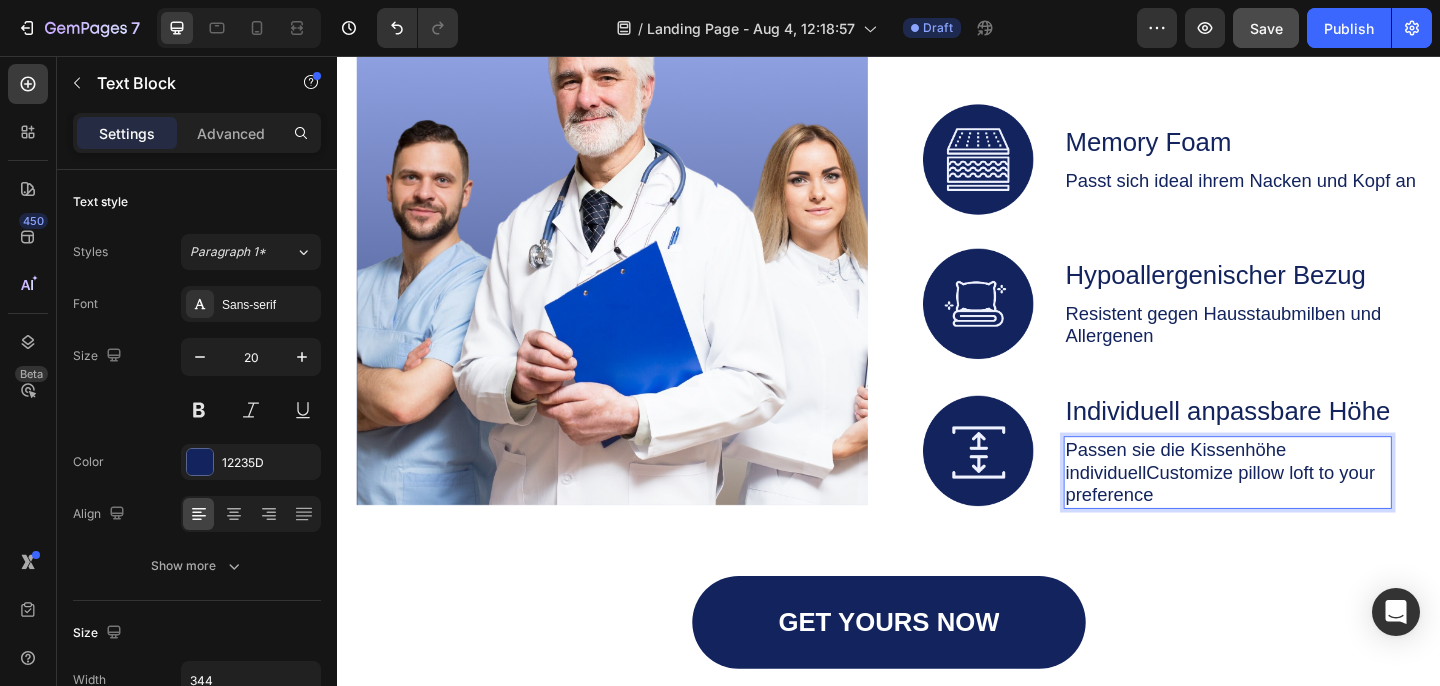 click on "Passen sie die Kissenhöhe individuellCustomize pillow loft to your preference" at bounding box center (1299, 509) 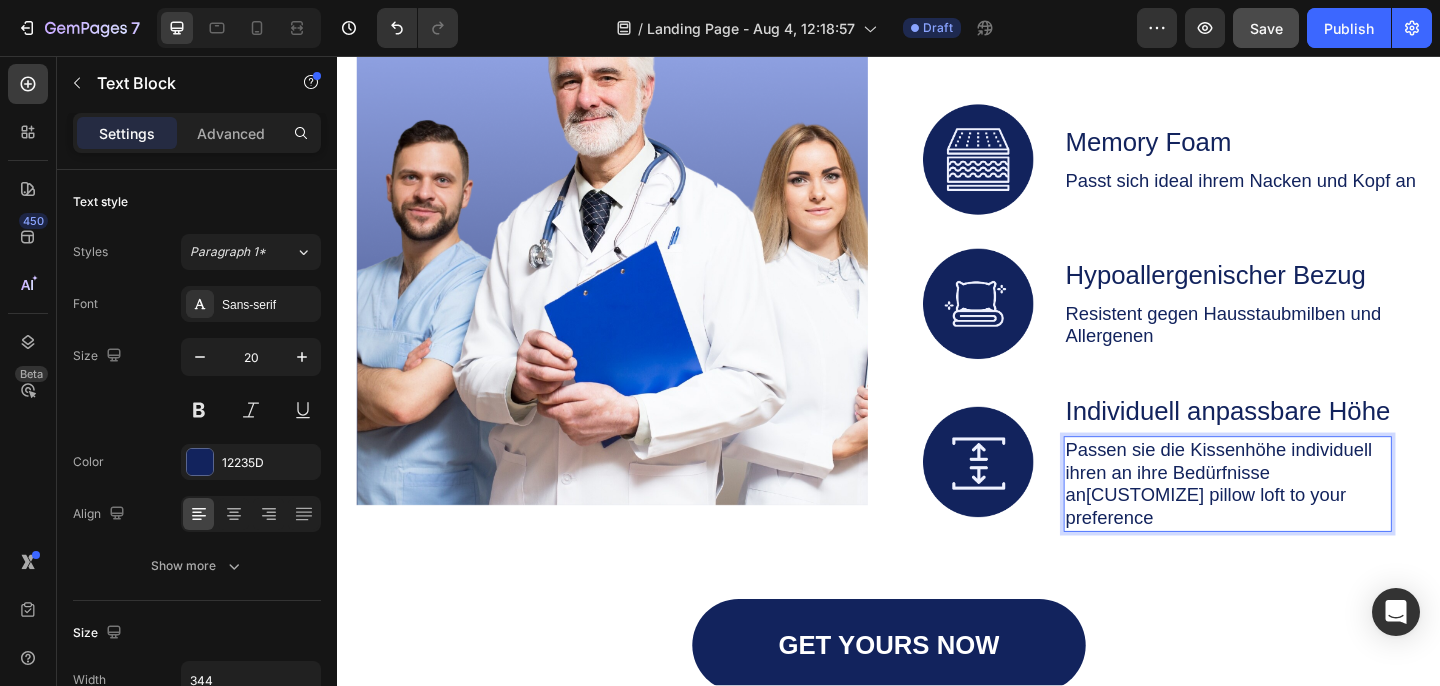 click on "Passen sie die Kissenhöhe individuell ihren an ihre Bedürfnisse anCustomize pillow loft to your preference" at bounding box center [1299, 522] 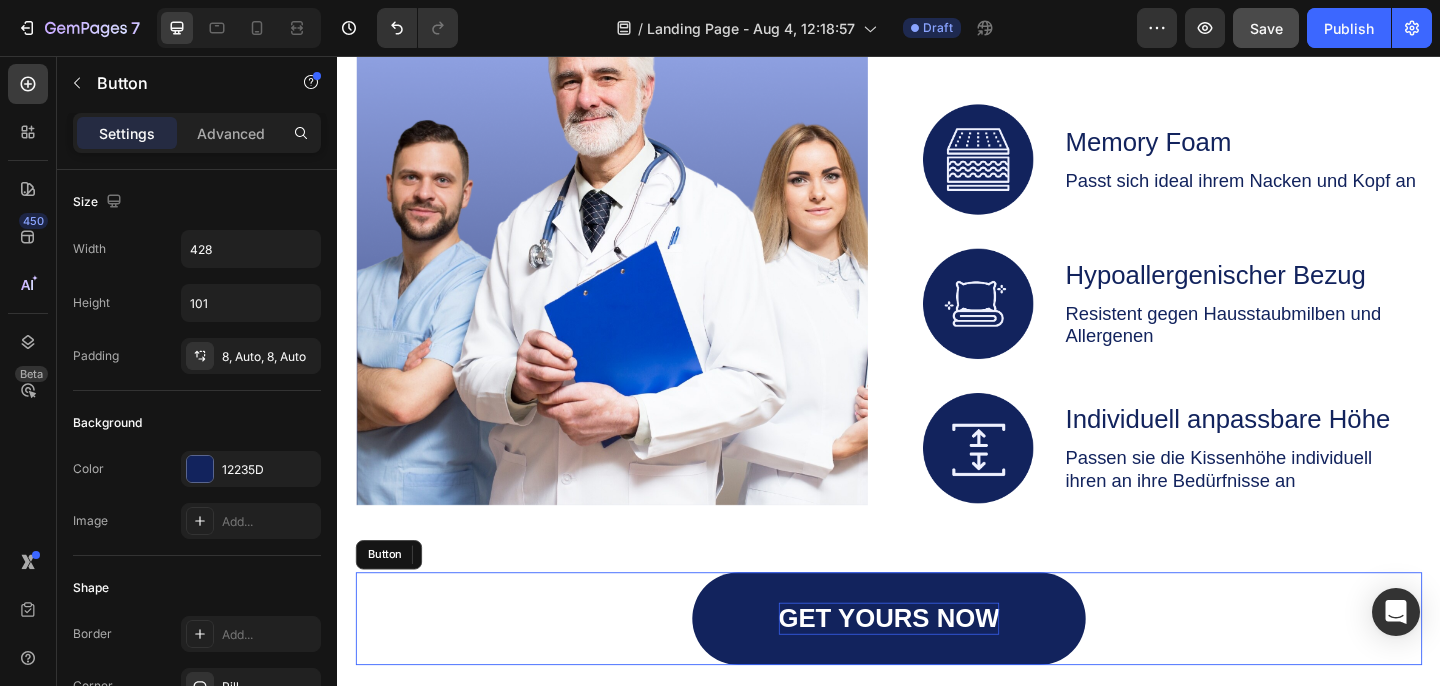 click on "GET YOURS NOW" at bounding box center (937, 668) 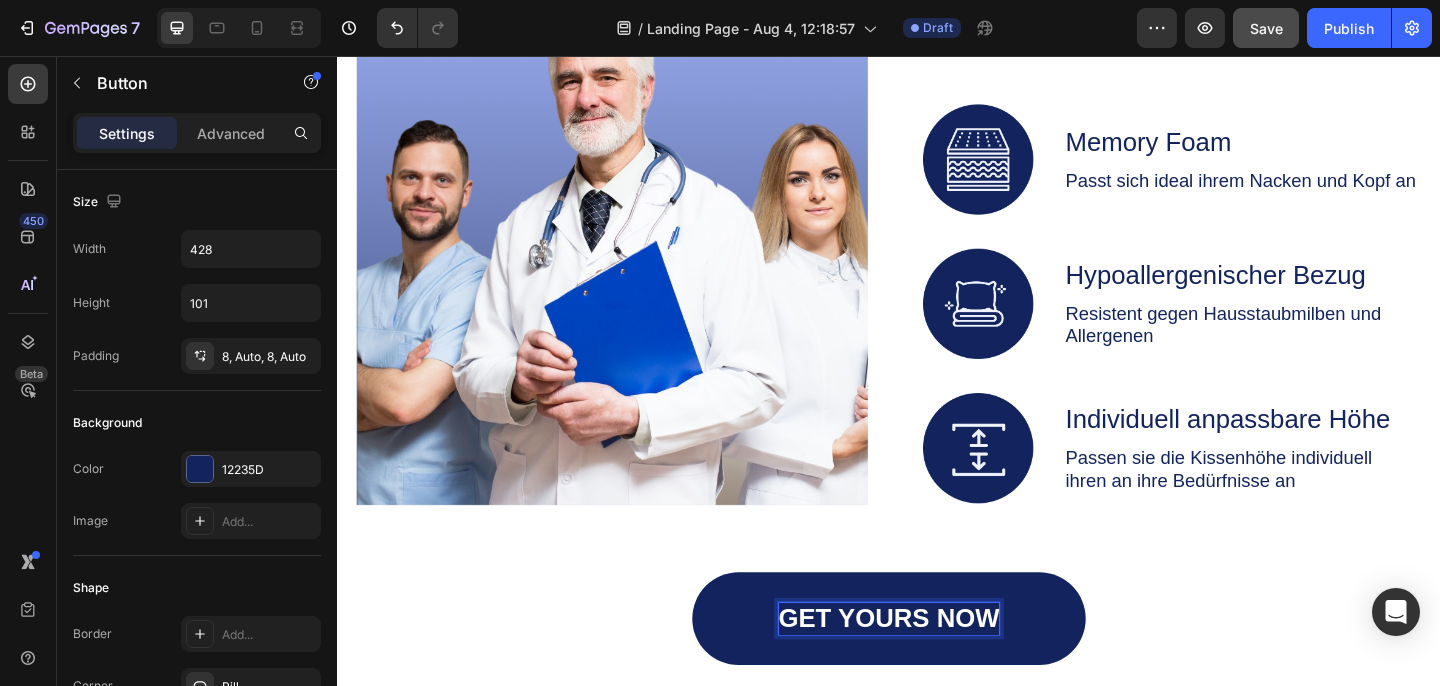 click on "GET YOURS NOW" at bounding box center [937, 668] 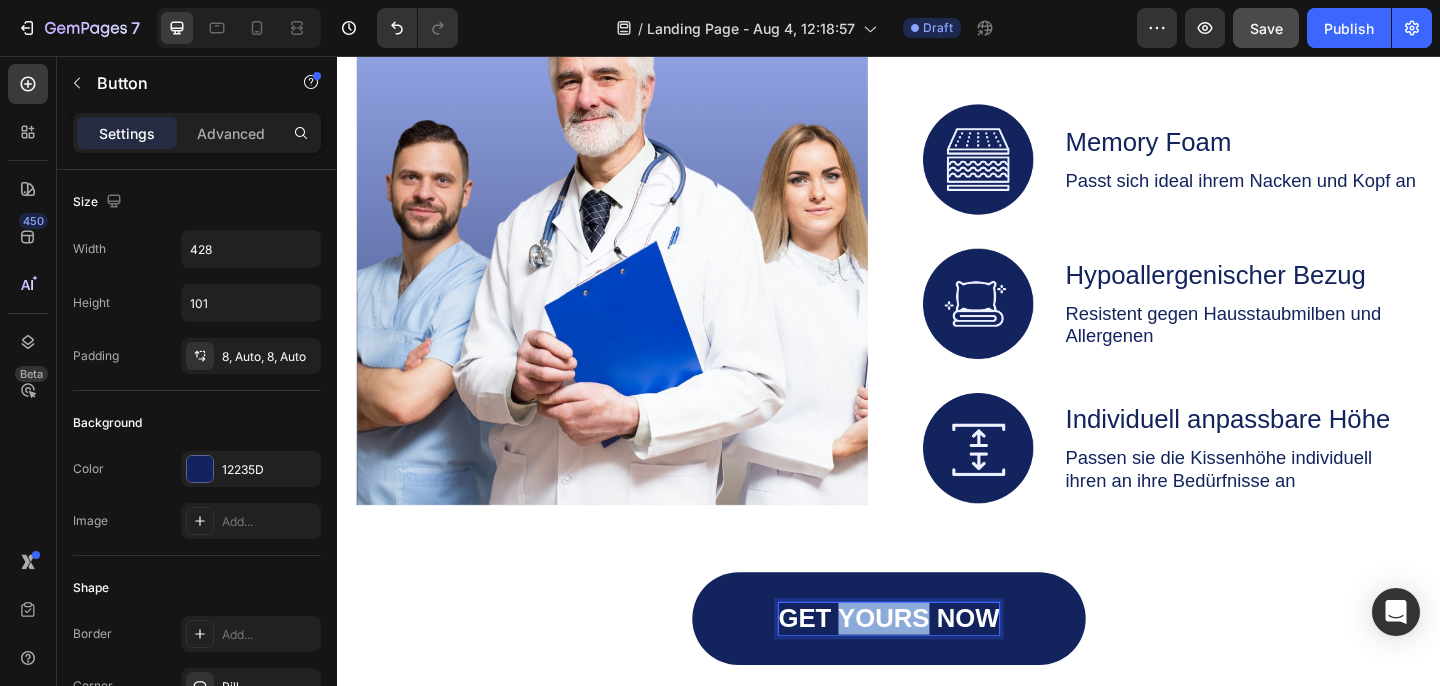 click on "GET YOURS NOW" at bounding box center (937, 668) 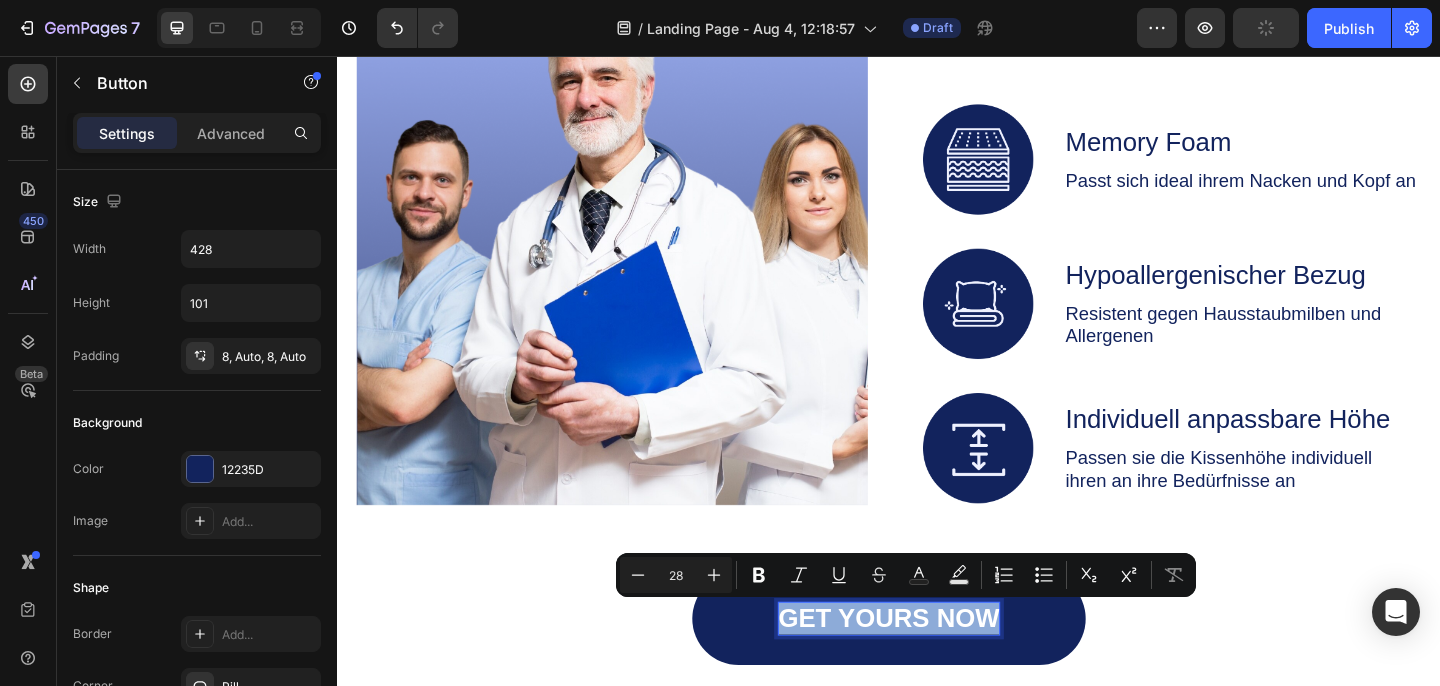 click on "GET YOURS NOW" at bounding box center [937, 668] 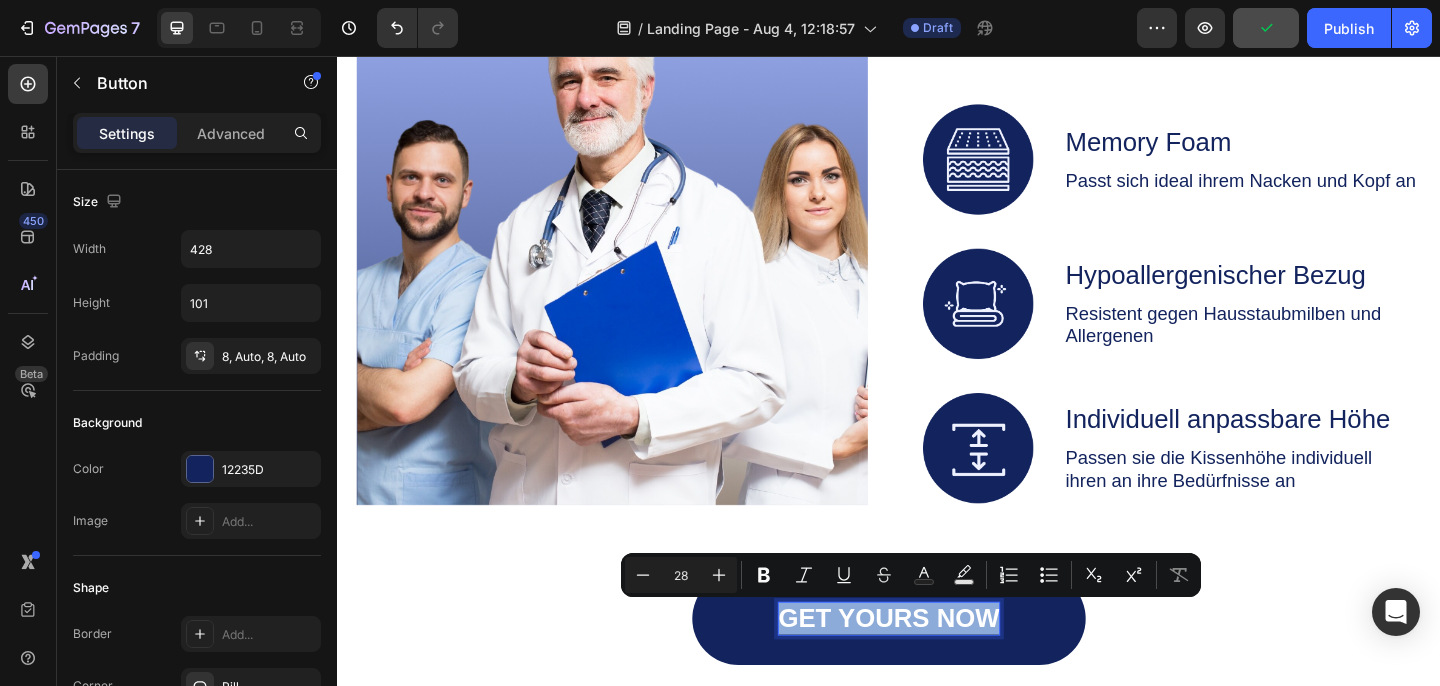 click on "GET YOURS NOW" at bounding box center (937, 668) 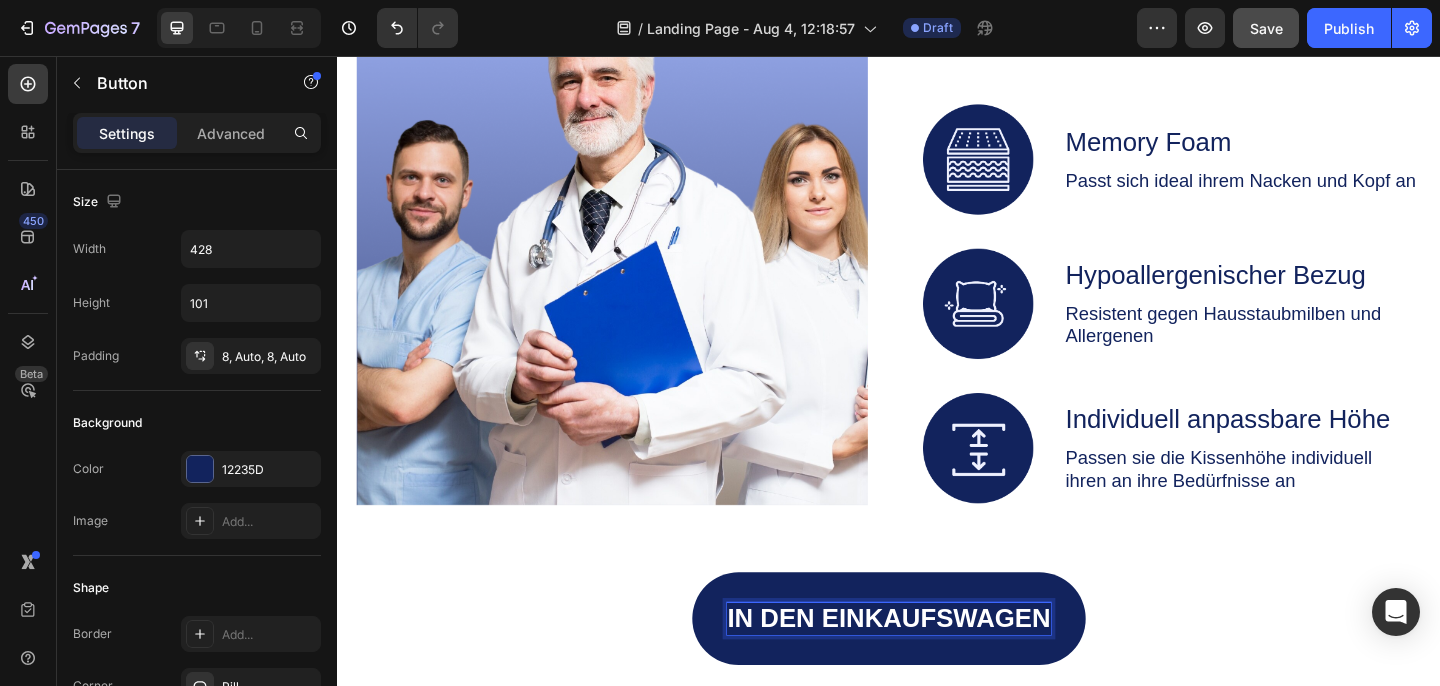 click on "In den Einkaufswagen" at bounding box center [937, 668] 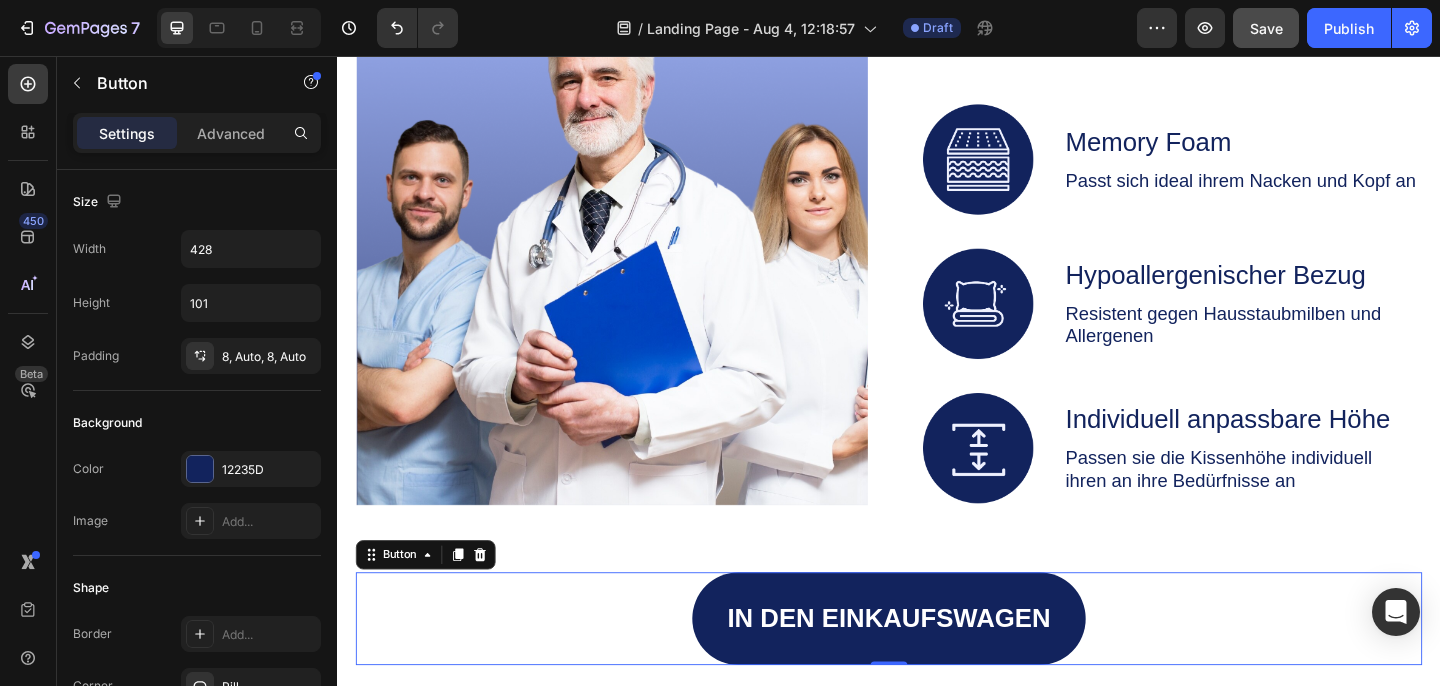 click on "In den Einkaufswagen Button   0" at bounding box center (937, 668) 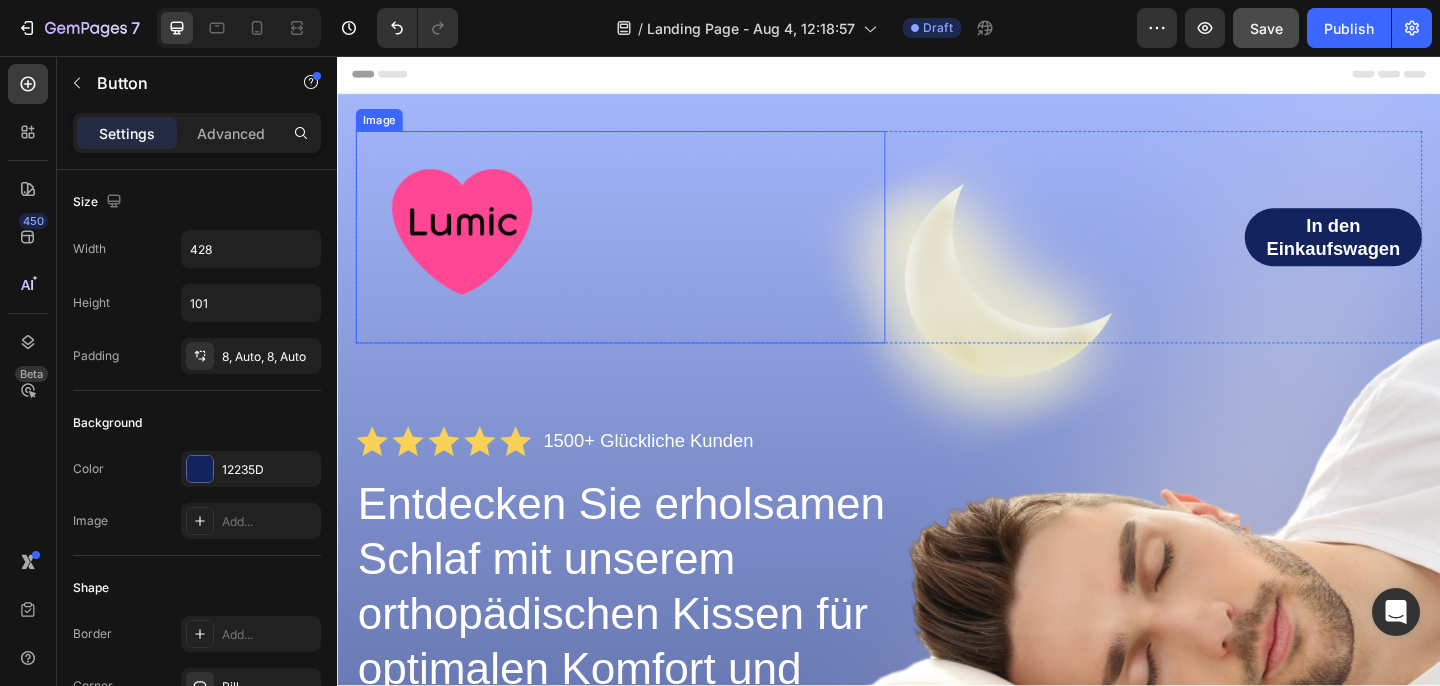 scroll, scrollTop: 22, scrollLeft: 0, axis: vertical 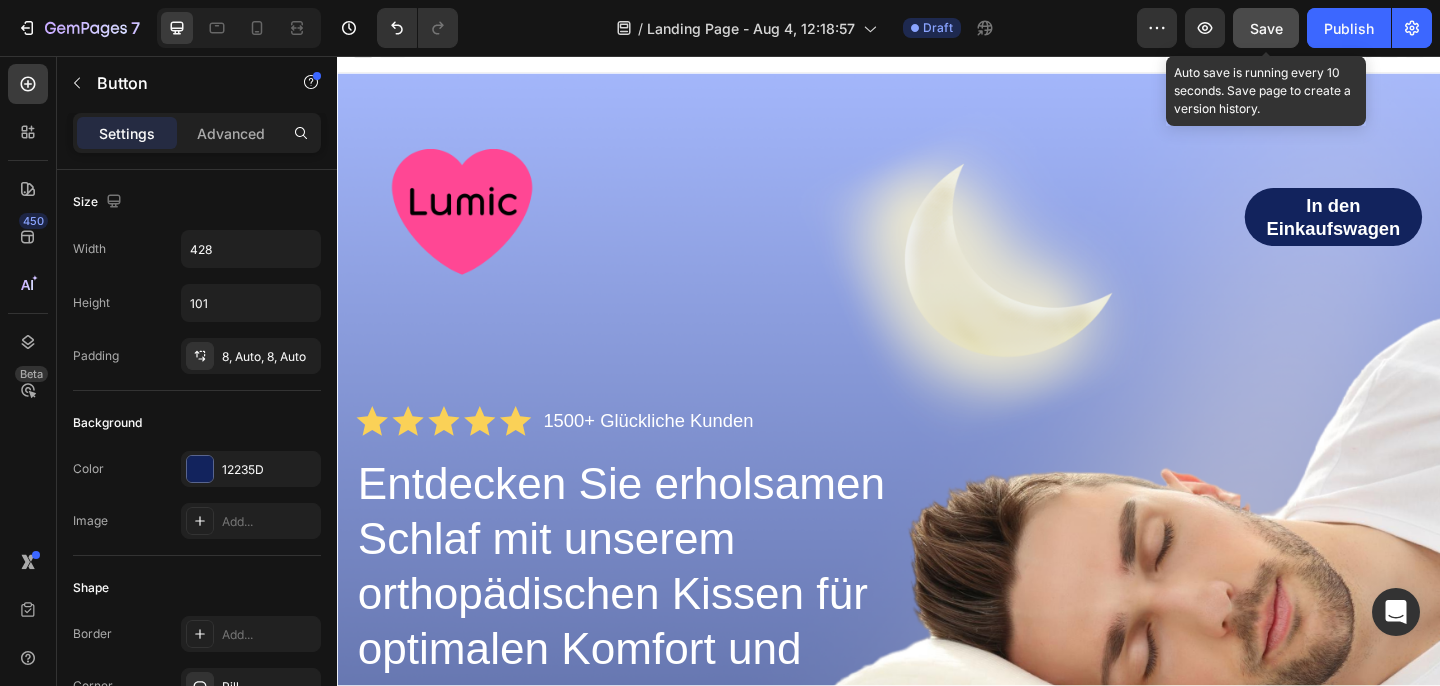 click on "Save" at bounding box center (1266, 28) 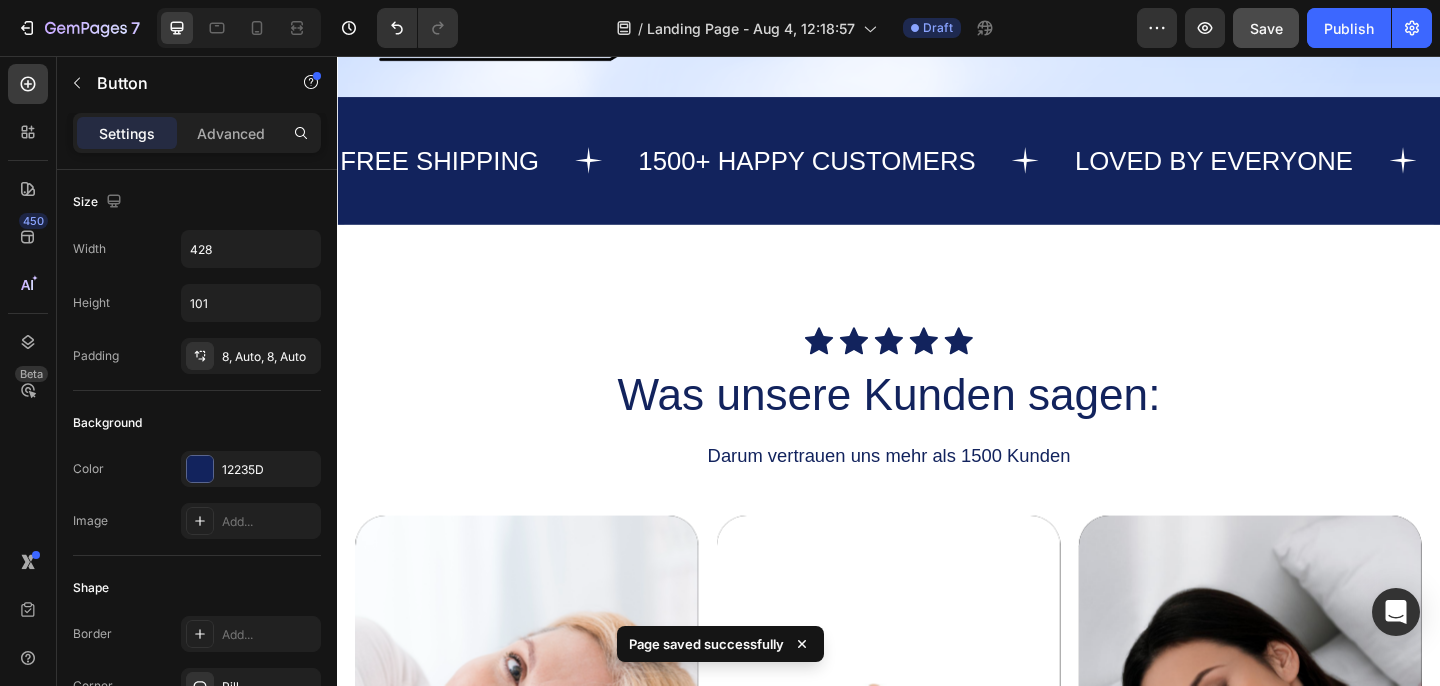 scroll, scrollTop: 2482, scrollLeft: 0, axis: vertical 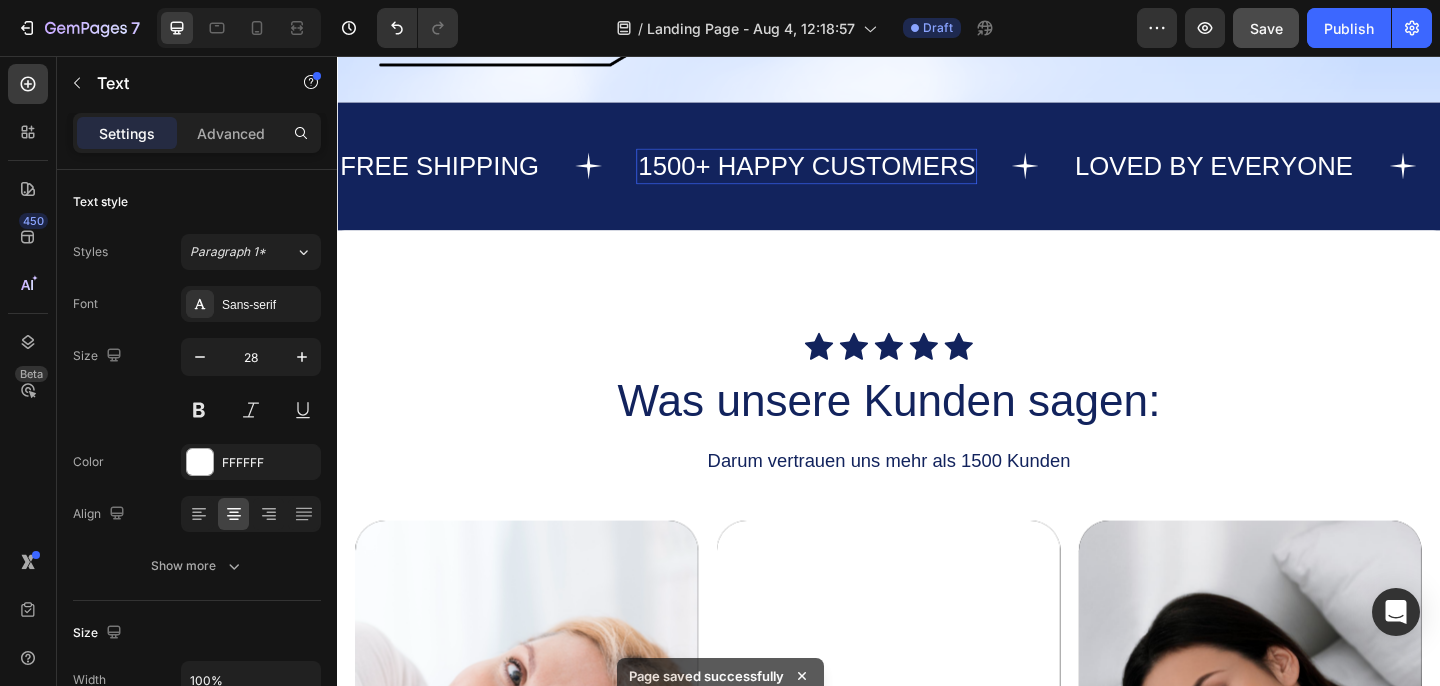 click on "1500+ HAPPY CUSTOMERS" at bounding box center [847, 176] 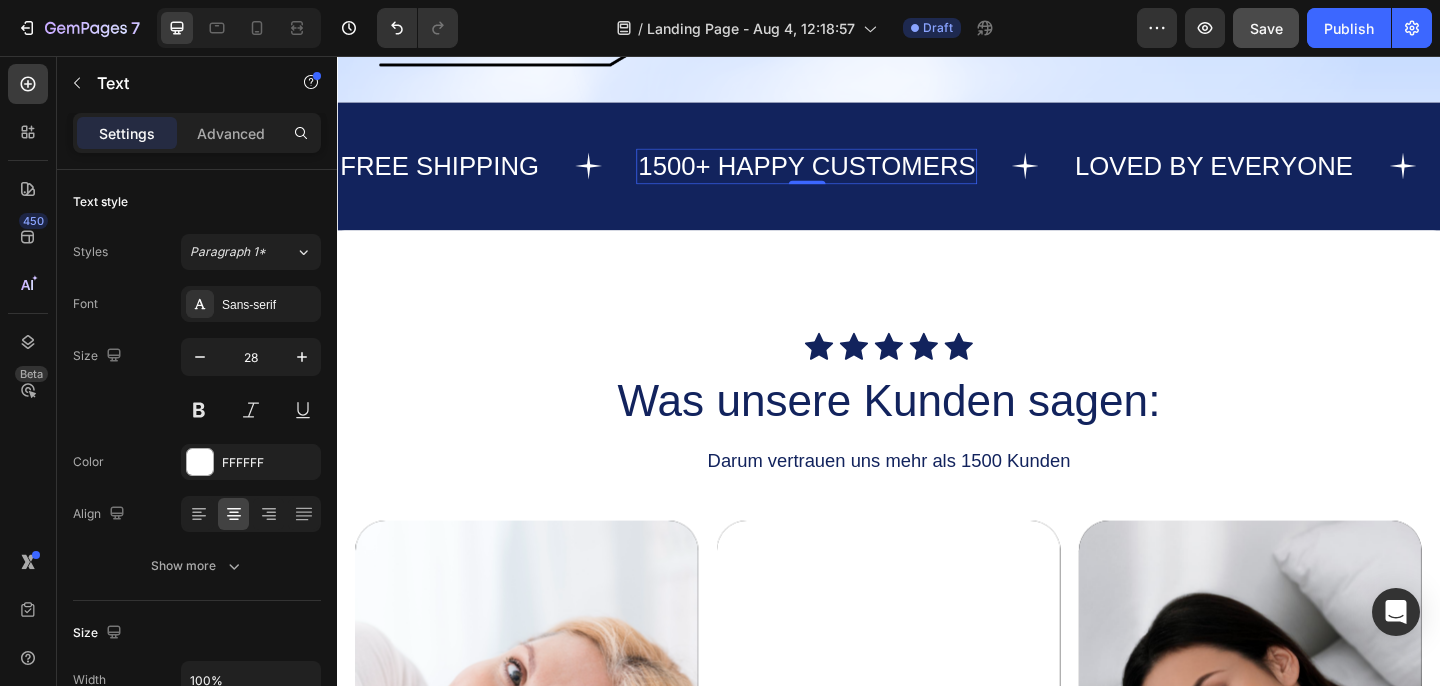 click on "1500+ HAPPY CUSTOMERS" at bounding box center (847, 176) 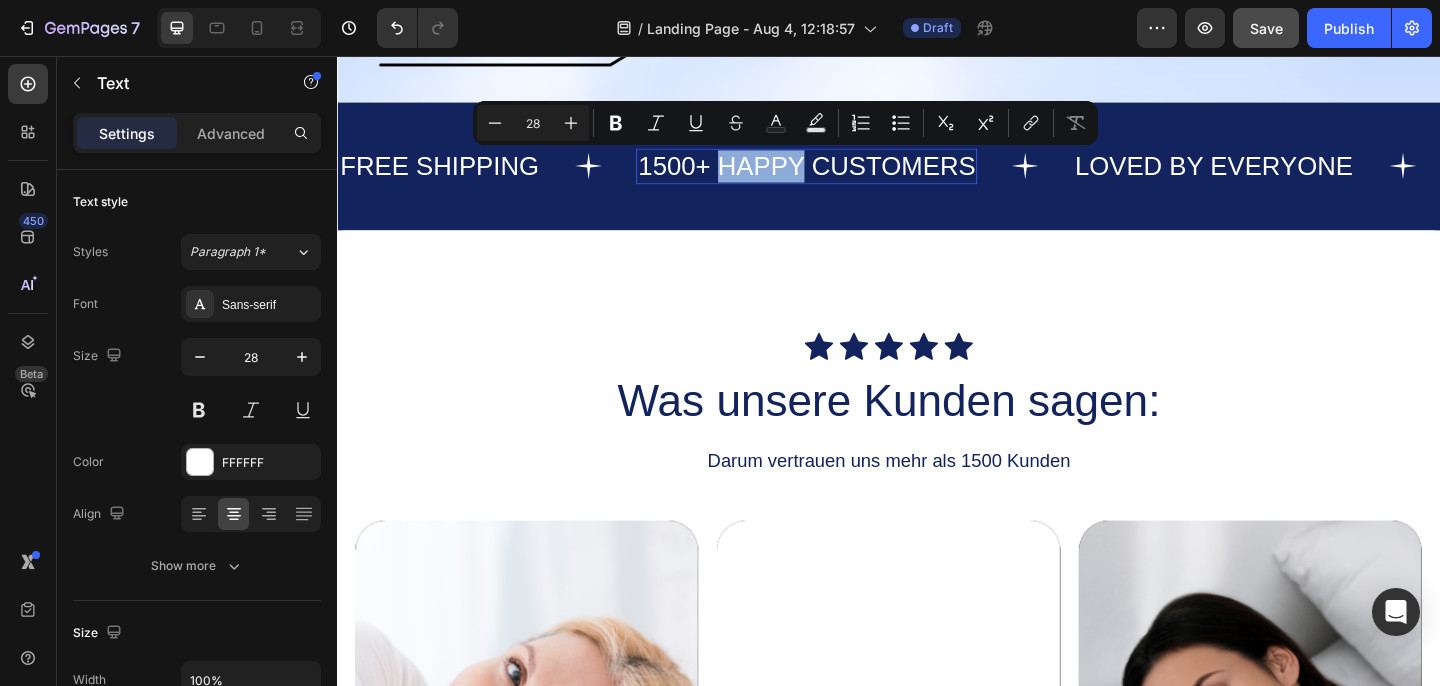 click on "1500+ HAPPY CUSTOMERS" at bounding box center (847, 176) 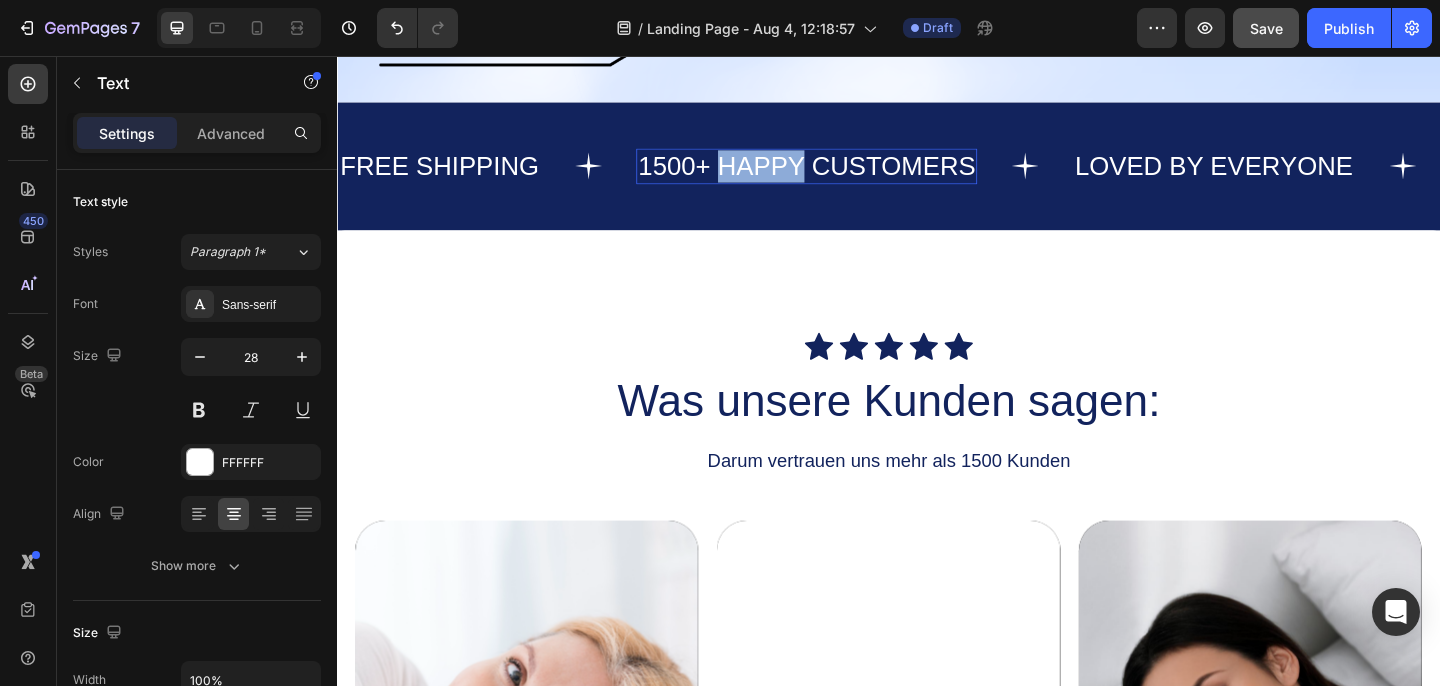 click on "1500+ HAPPY CUSTOMERS" at bounding box center [847, 176] 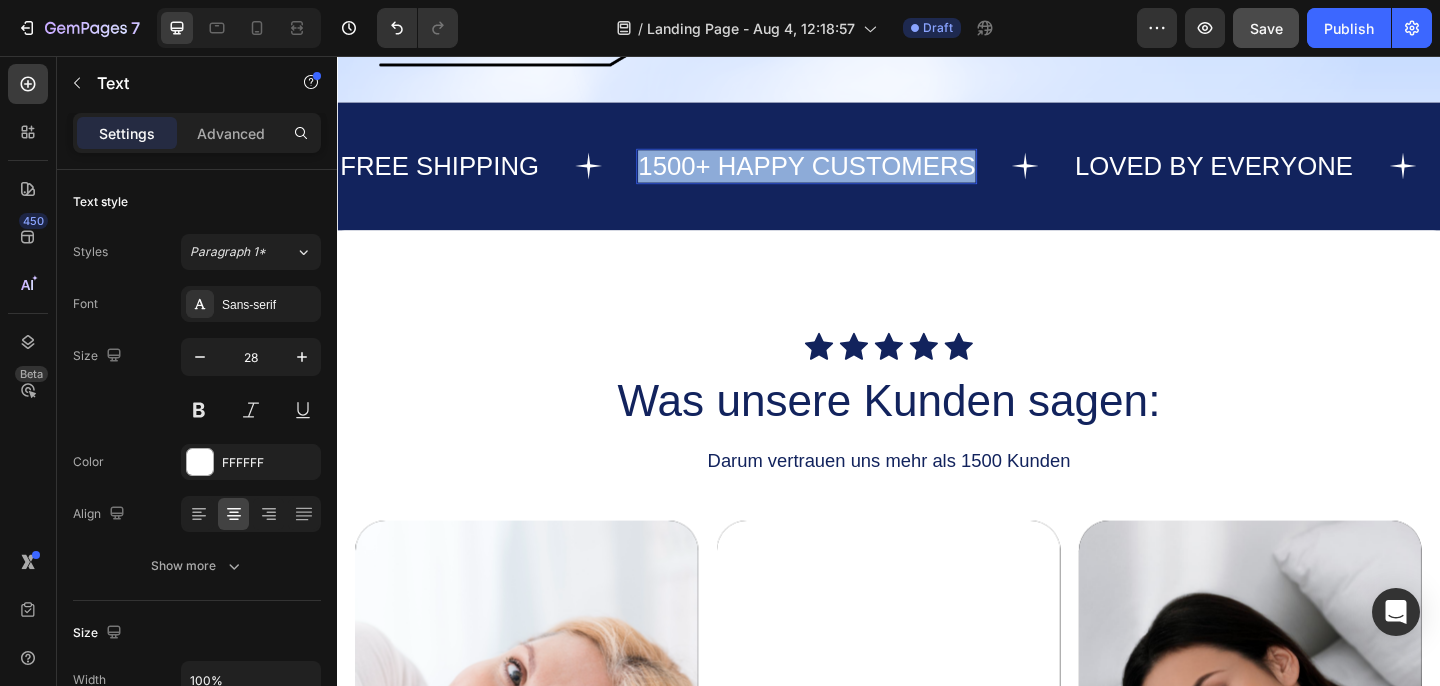 click on "1500+ HAPPY CUSTOMERS" at bounding box center [847, 176] 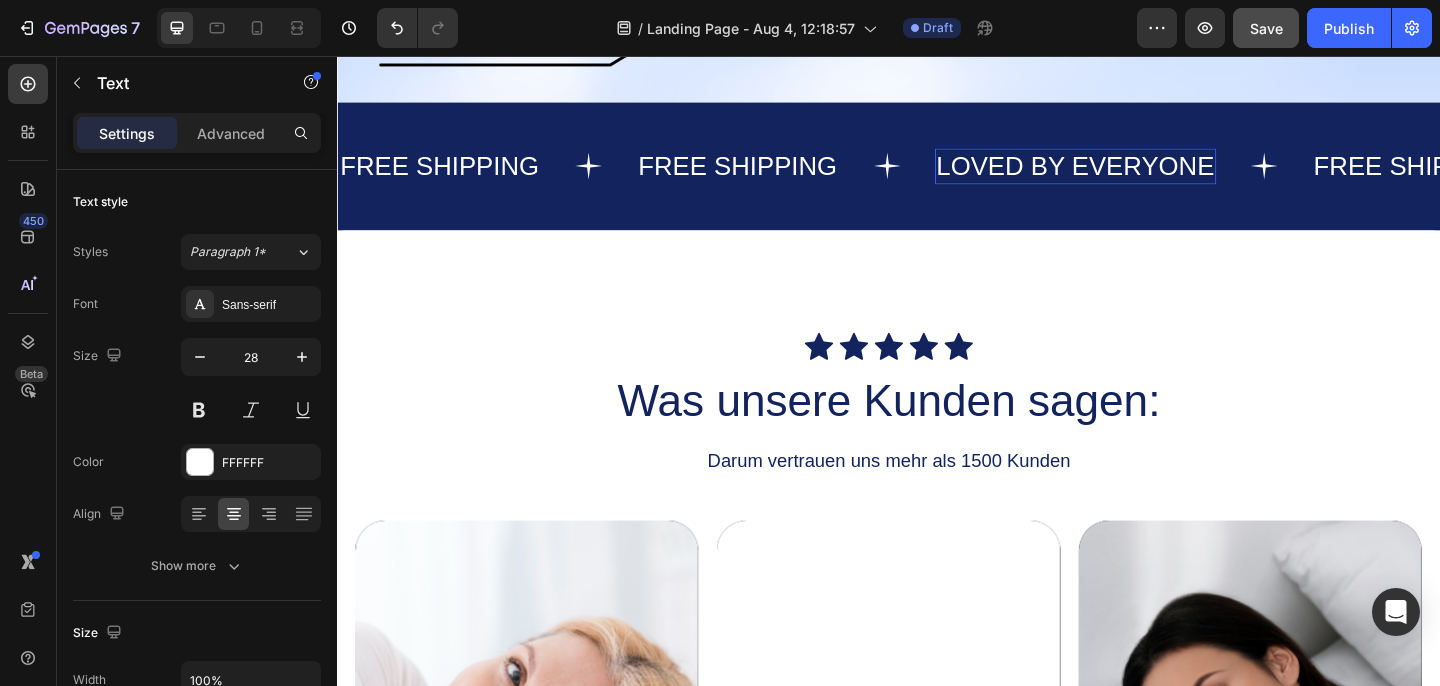click on "LOVED BY EVERYONE" at bounding box center (1140, 176) 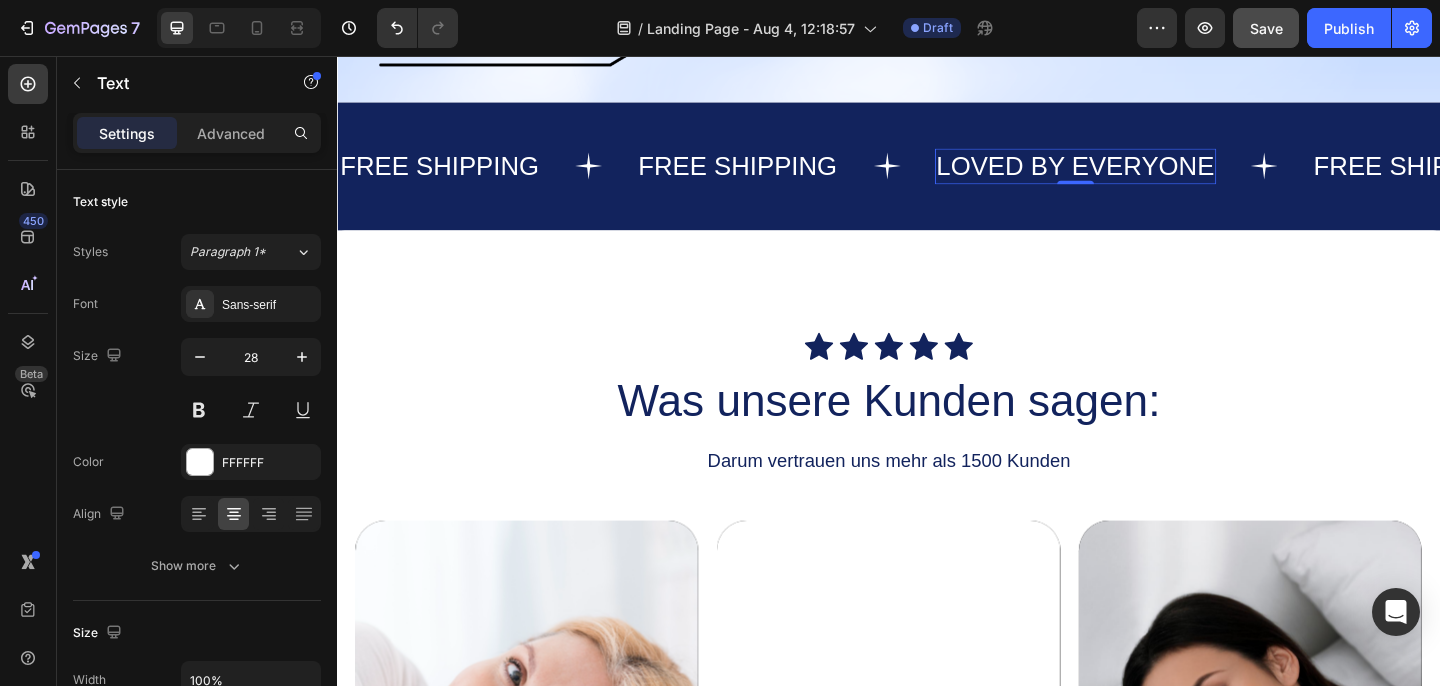click on "LOVED BY EVERYONE" at bounding box center [1140, 176] 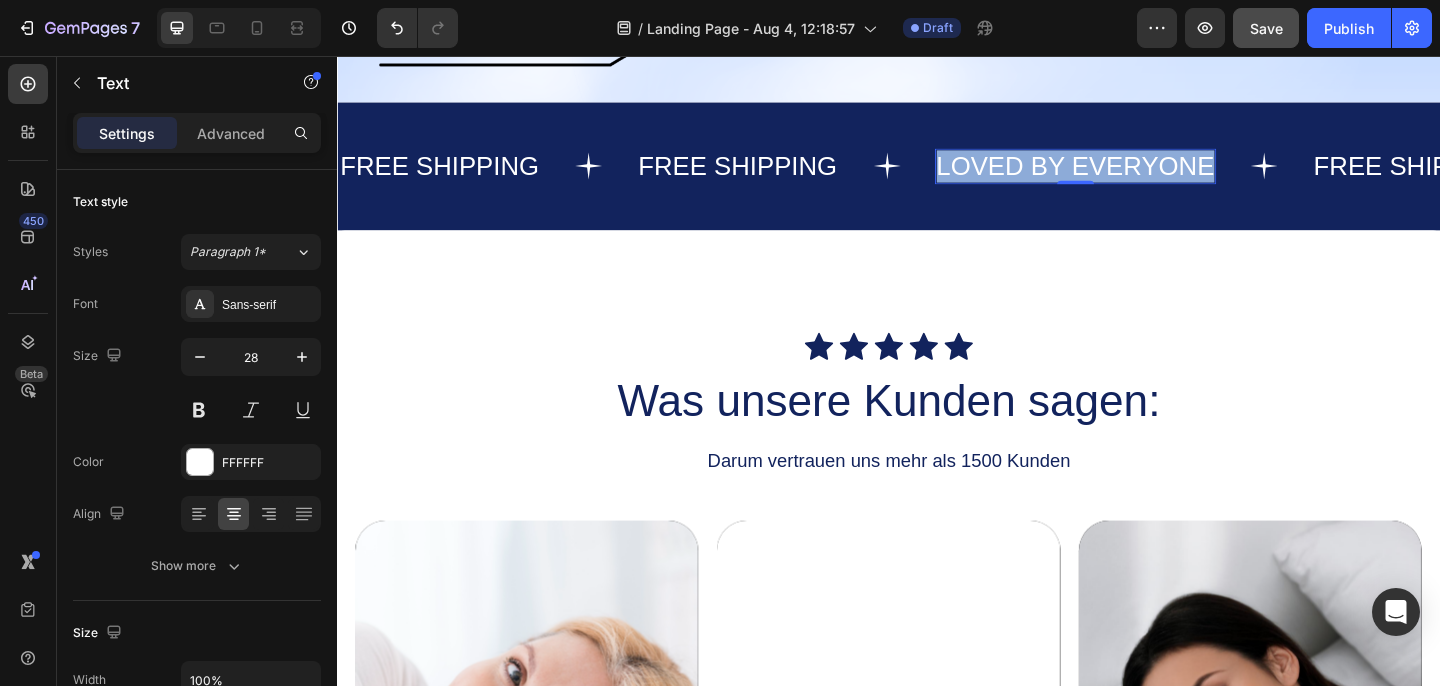 click on "LOVED BY EVERYONE" at bounding box center (1140, 176) 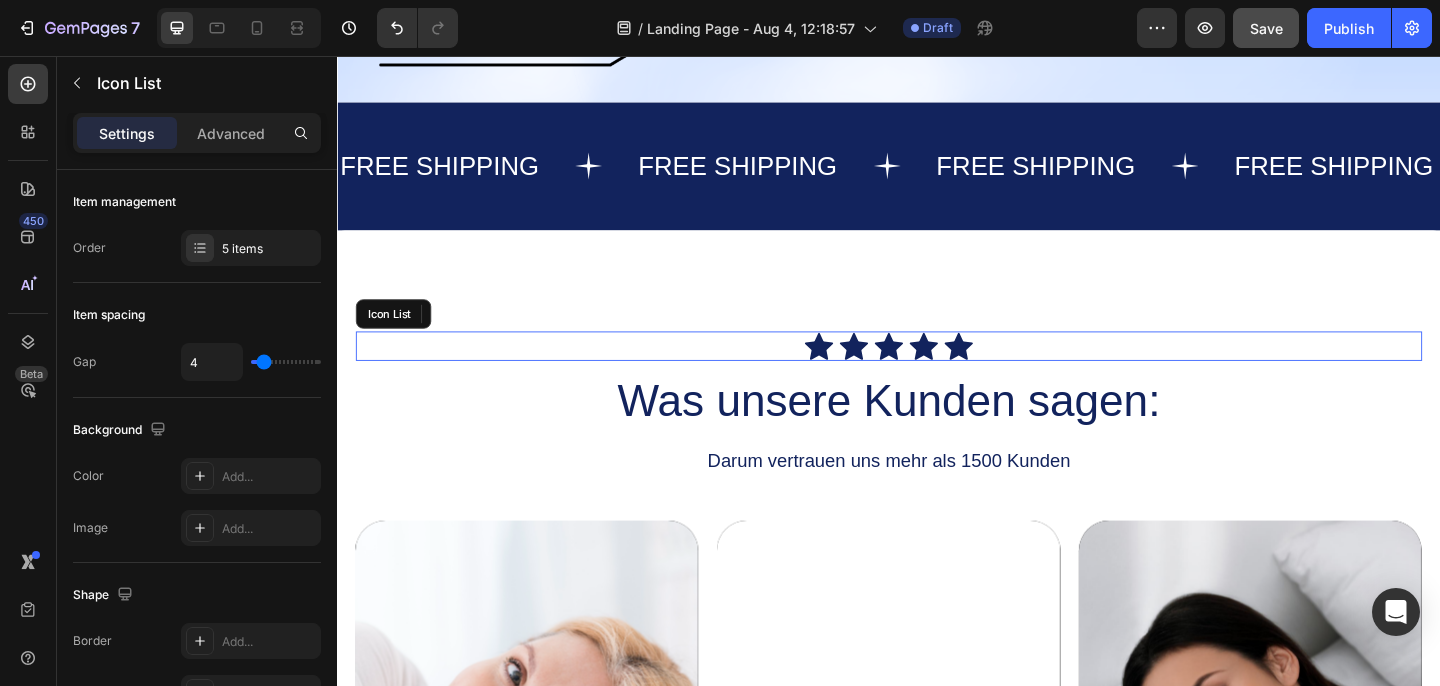 click on "Icon
Icon
Icon
Icon
Icon" at bounding box center (937, 372) 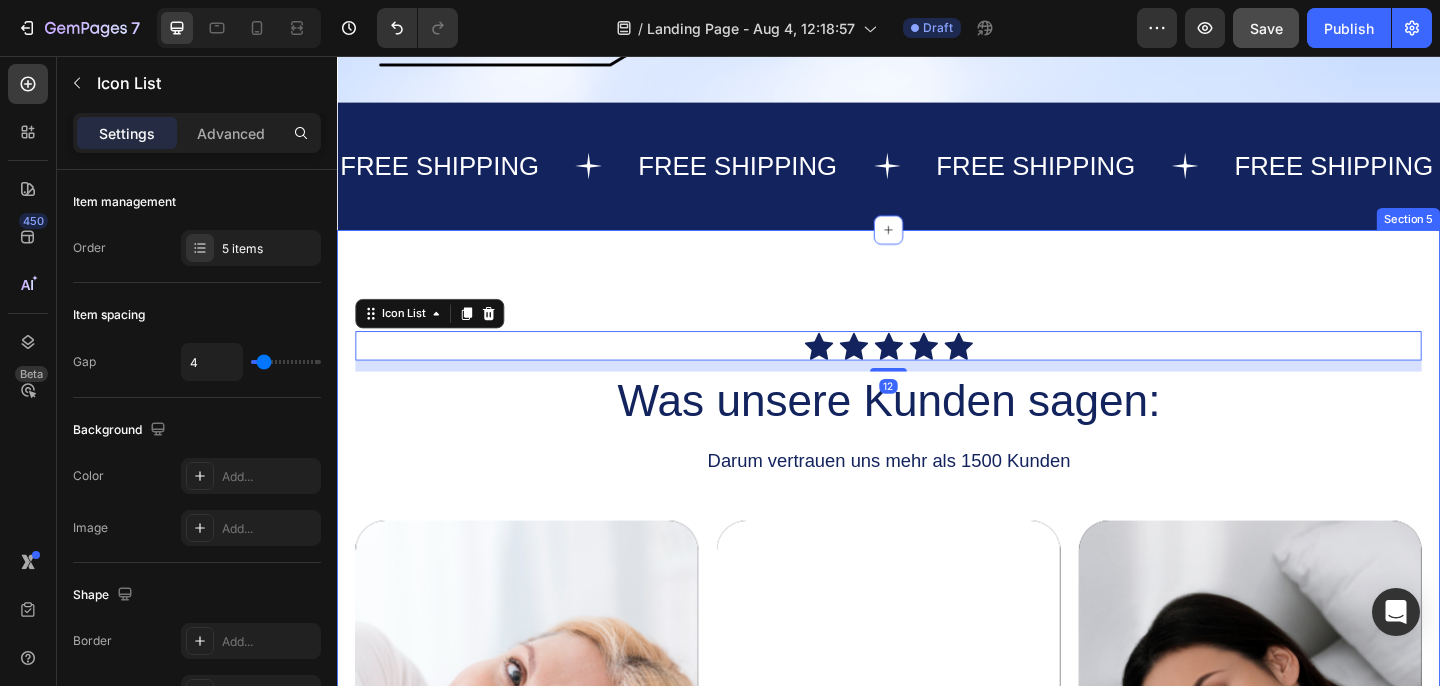 click on "Icon
Icon
Icon
Icon
Icon Icon List   12 Was unsere Kunden sagen: Heading Darum vertrauen uns mehr als 1500 Kunden Text Block Video Video Video Carousel Jetzt Sichern Button Row Section 5" at bounding box center [937, 759] 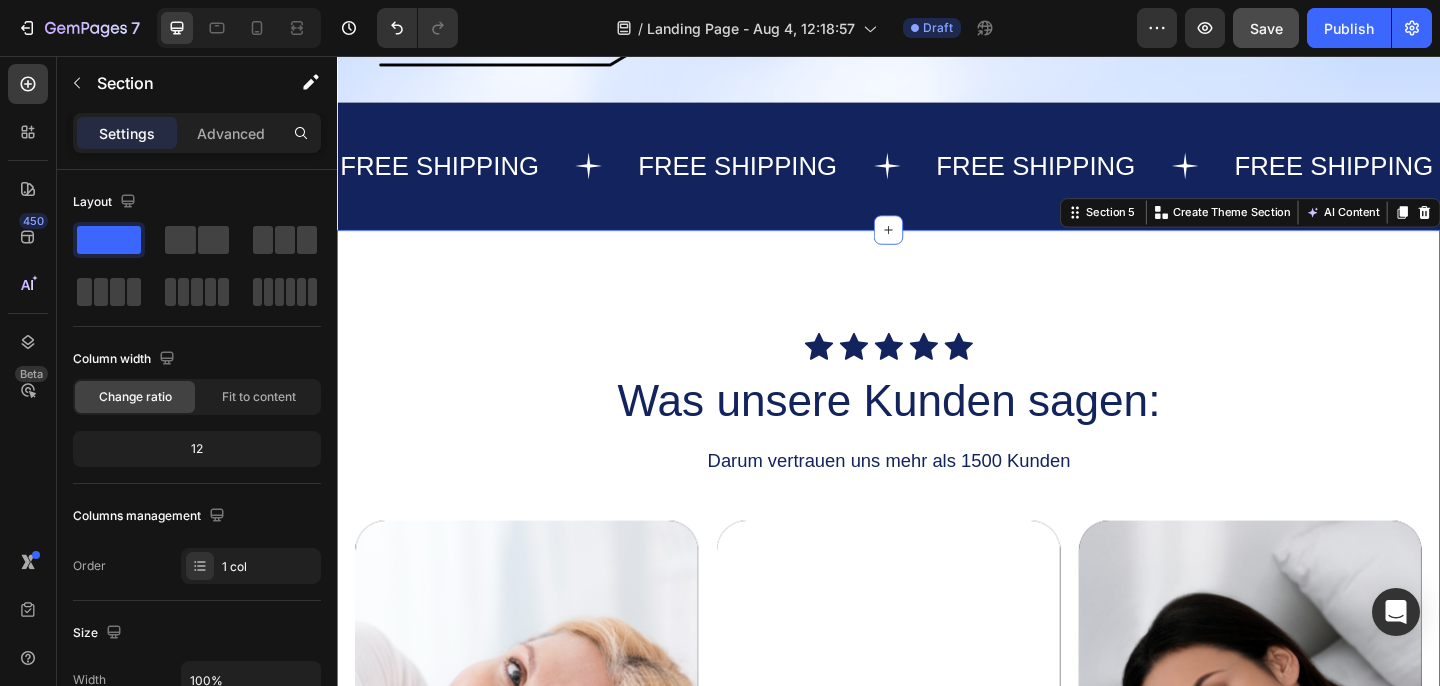 click on "Icon
Icon
Icon
Icon
Icon Icon List Was unsere Kunden sagen: Heading Darum vertrauen uns mehr als 1500 Kunden Text Block Video Video Video Carousel Jetzt Sichern Button Row Section 5   You can create reusable sections Create Theme Section AI Content Write with GemAI What would you like to describe here? Tone and Voice Persuasive Product Memory Foam Cervical Pillow, 2 In 1 Ergonomic Contour Orthopedic Pillow For Neck Pain, Contoured Support Pillows,Neck Pillow Show more Generate" at bounding box center [937, 759] 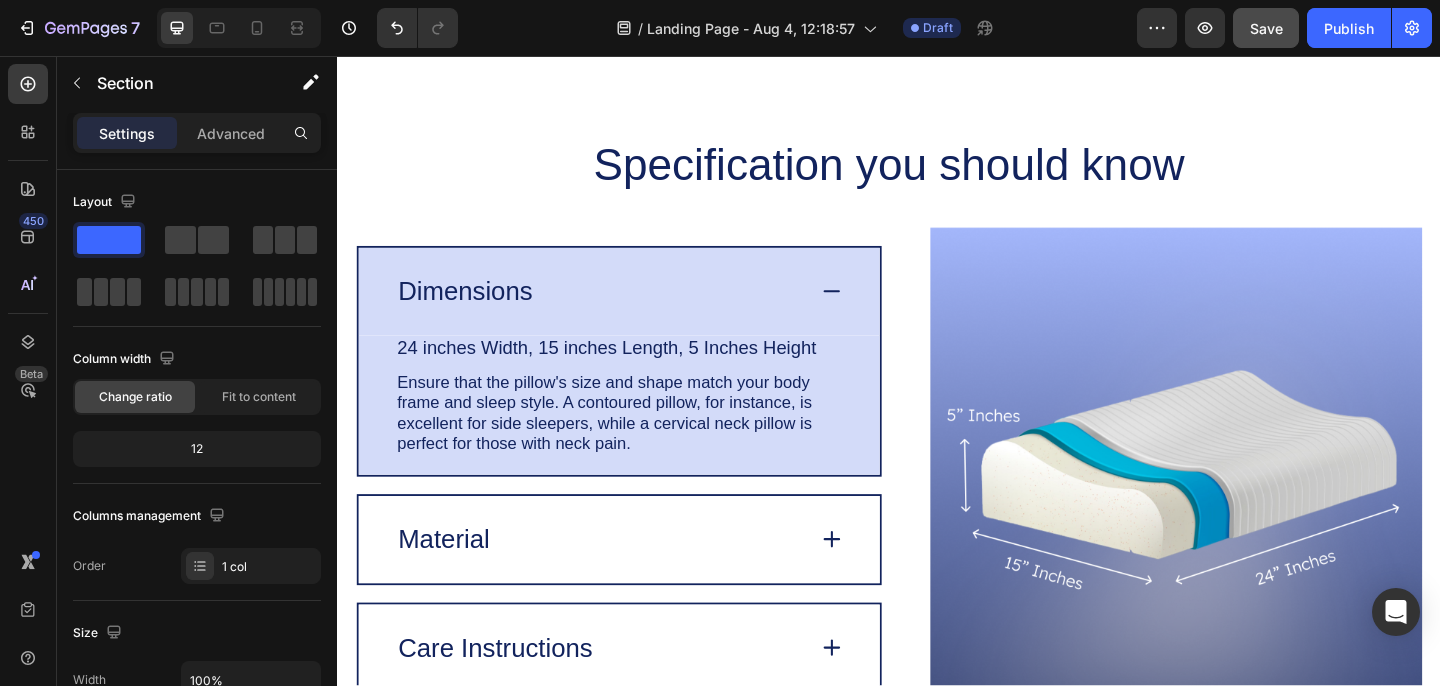 scroll, scrollTop: 4584, scrollLeft: 0, axis: vertical 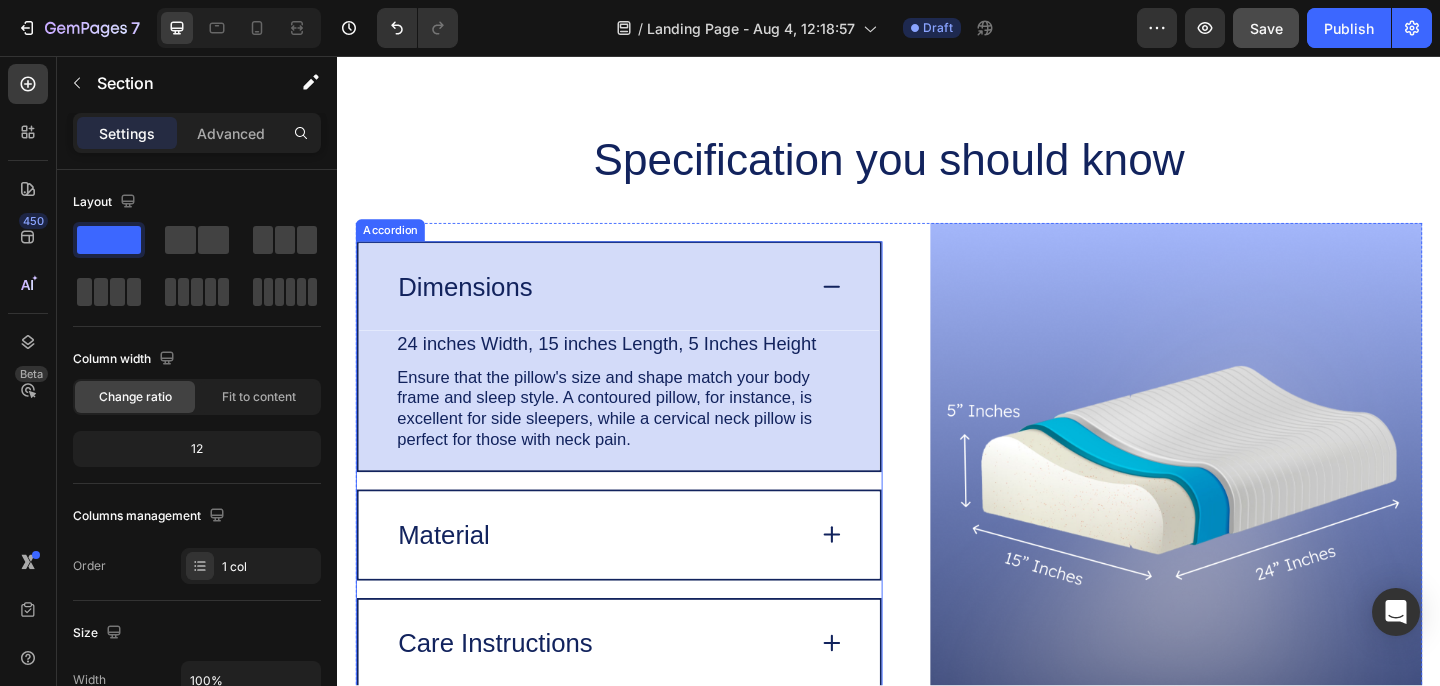 click 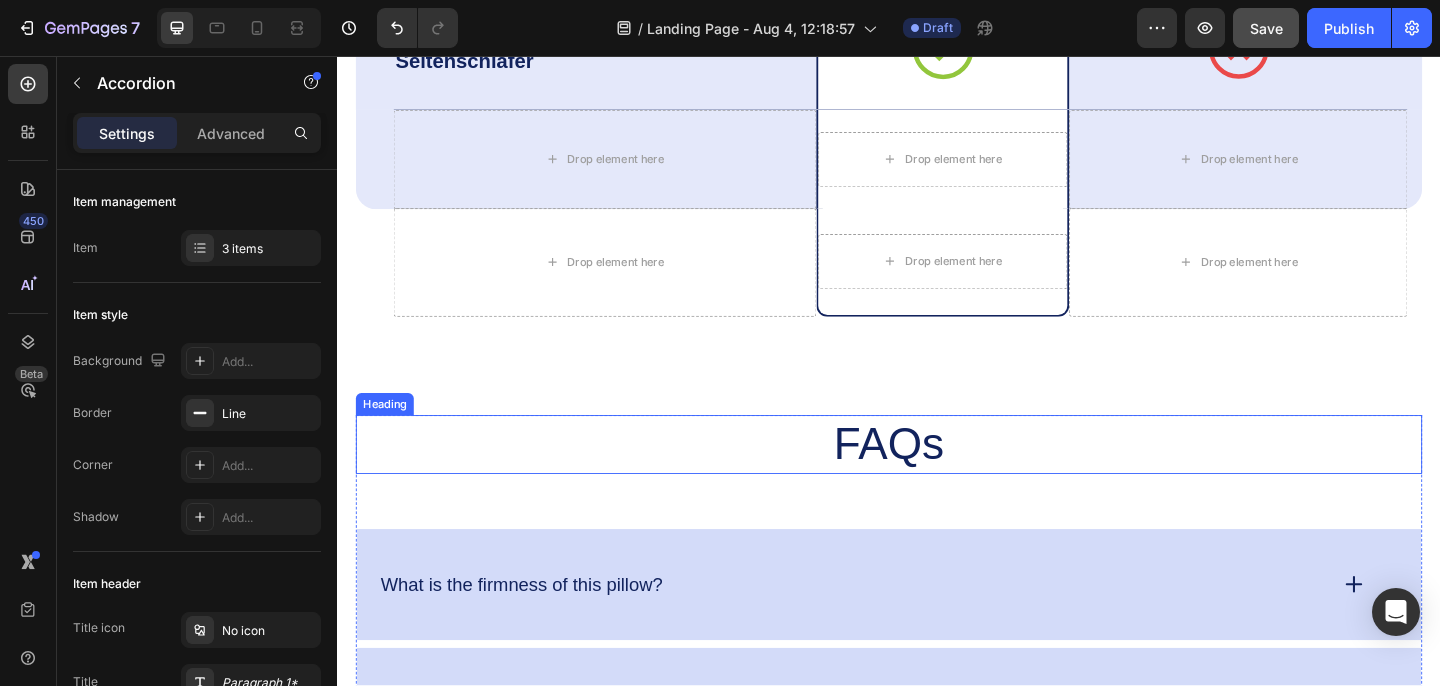 scroll, scrollTop: 7531, scrollLeft: 0, axis: vertical 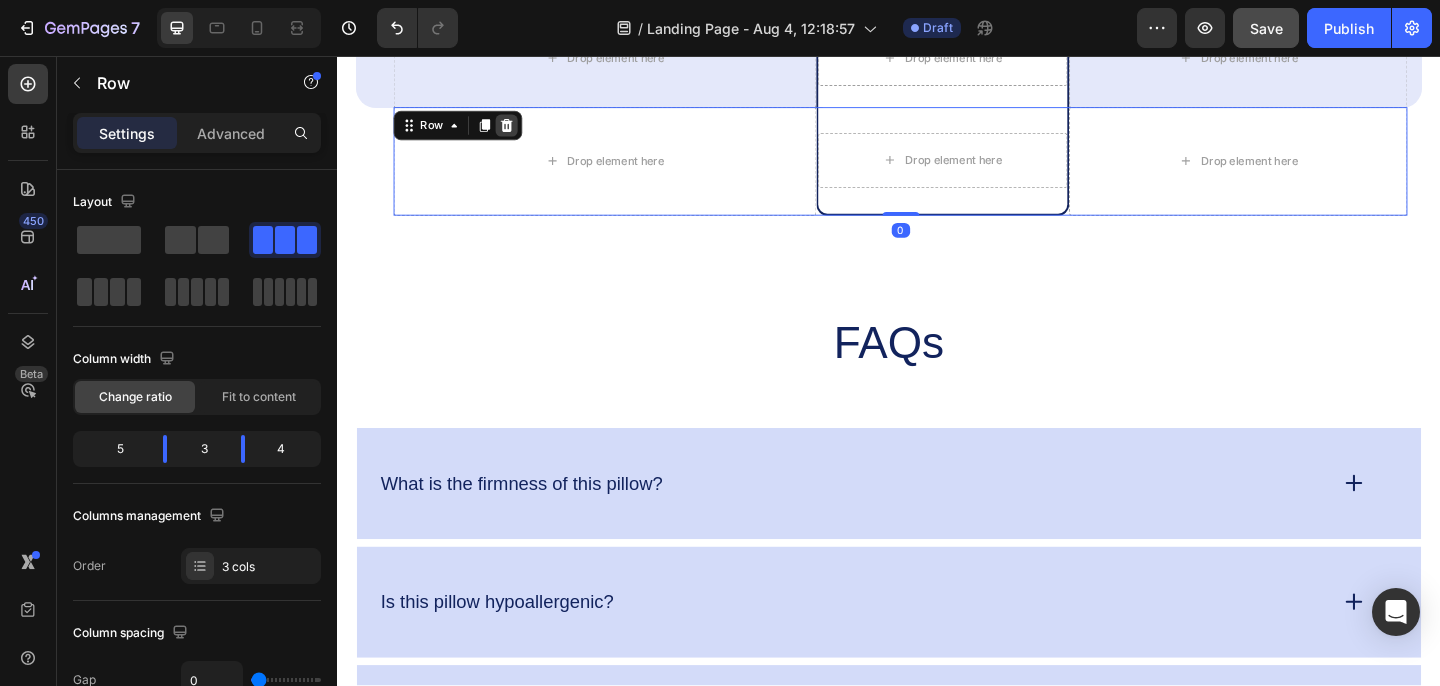 click 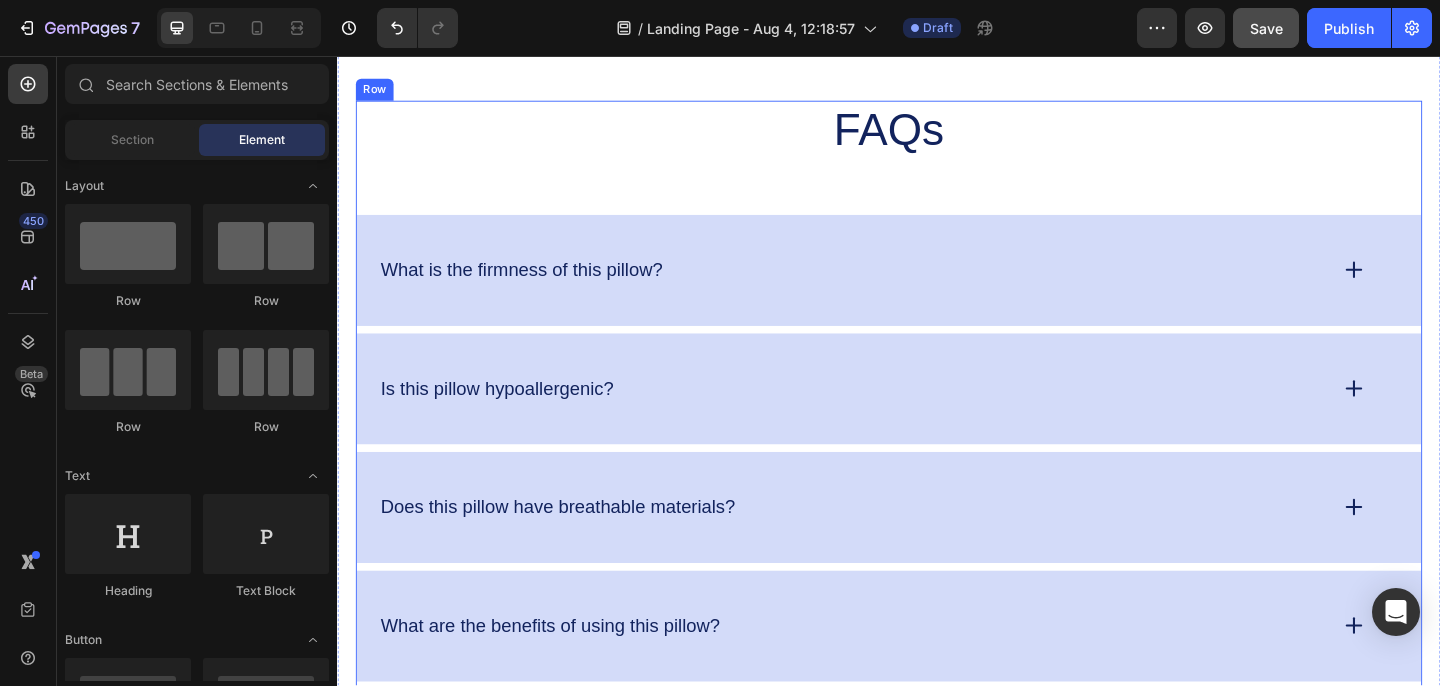 scroll, scrollTop: 7703, scrollLeft: 0, axis: vertical 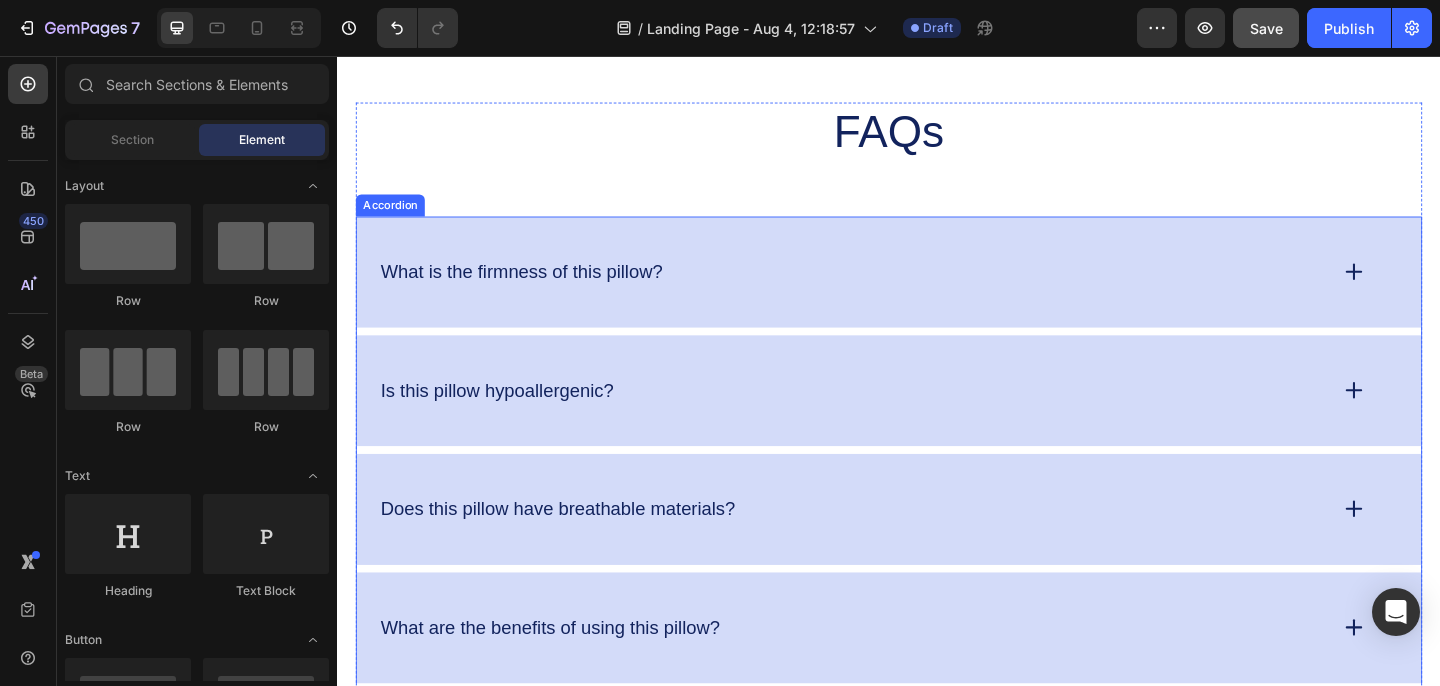 click on "What is the firmness of this pillow?" at bounding box center (937, 291) 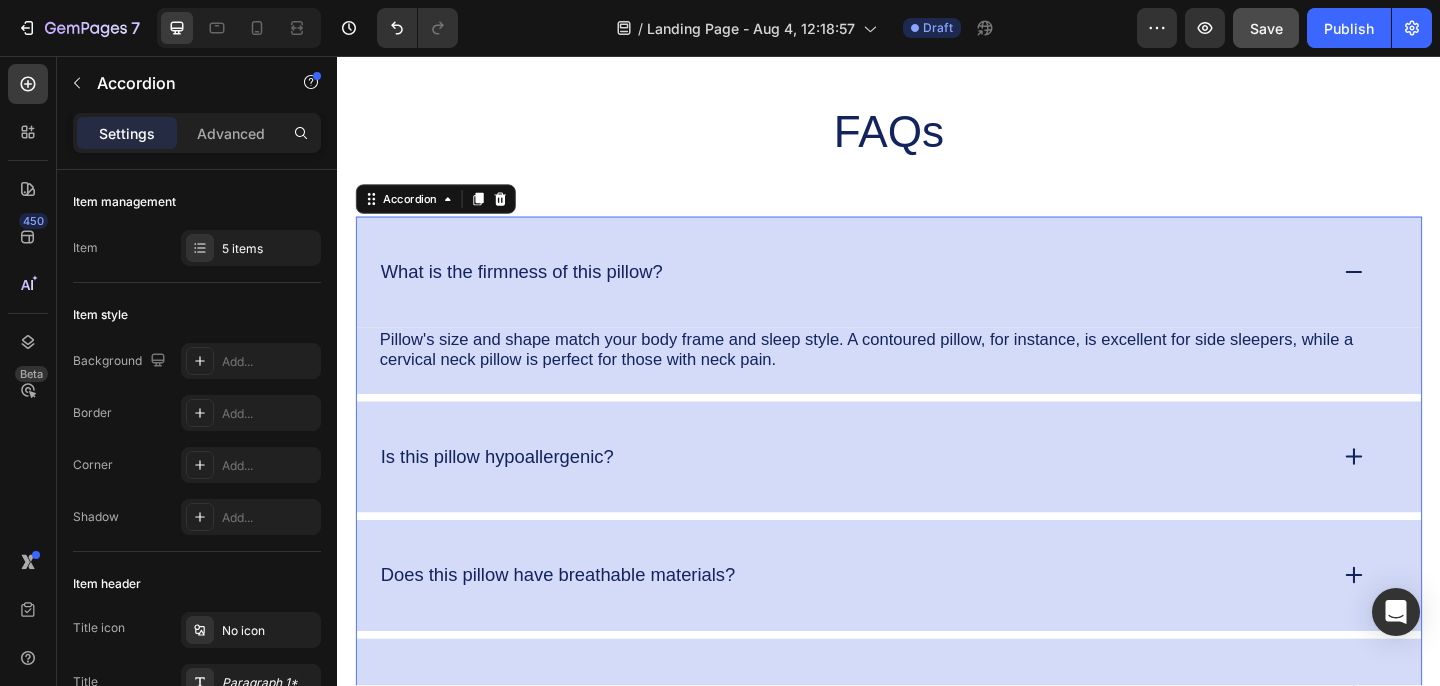 click on "What is the firmness of this pillow?" at bounding box center [897, 291] 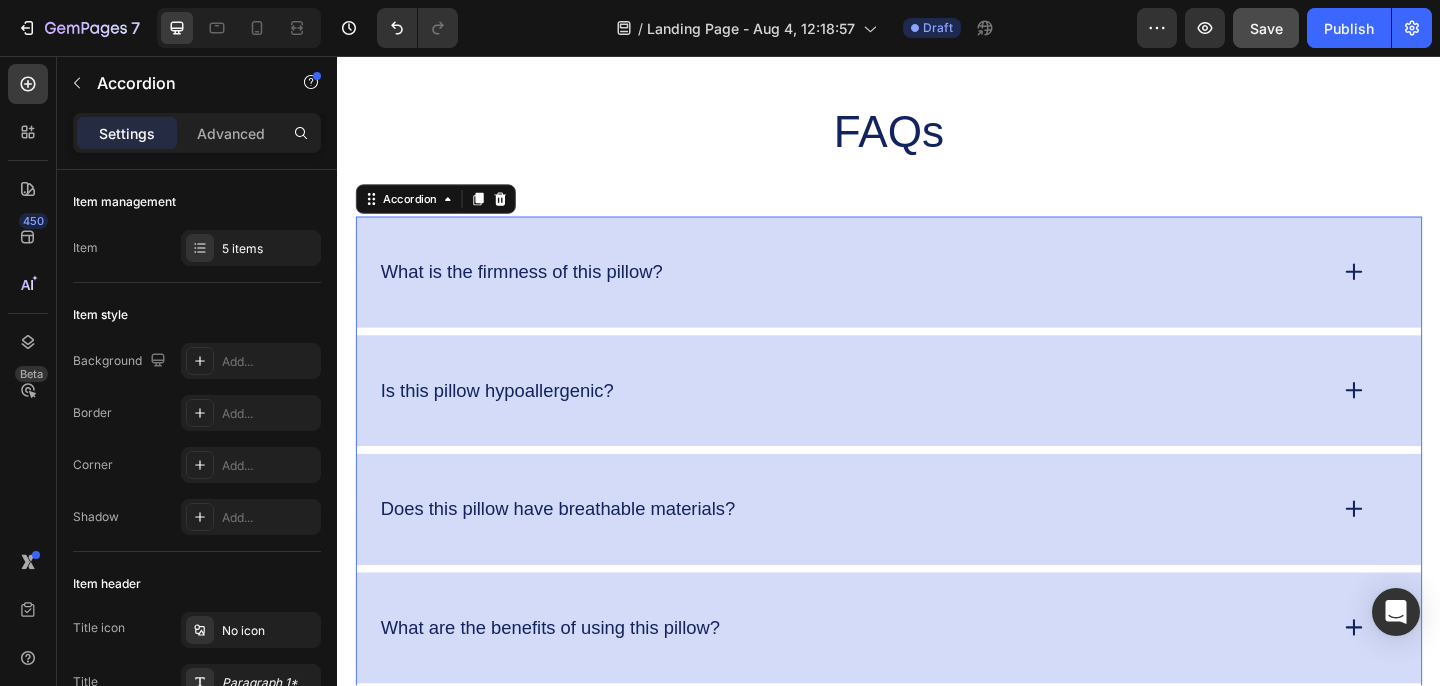 click on "Is this pillow hypoallergenic?" at bounding box center (937, 420) 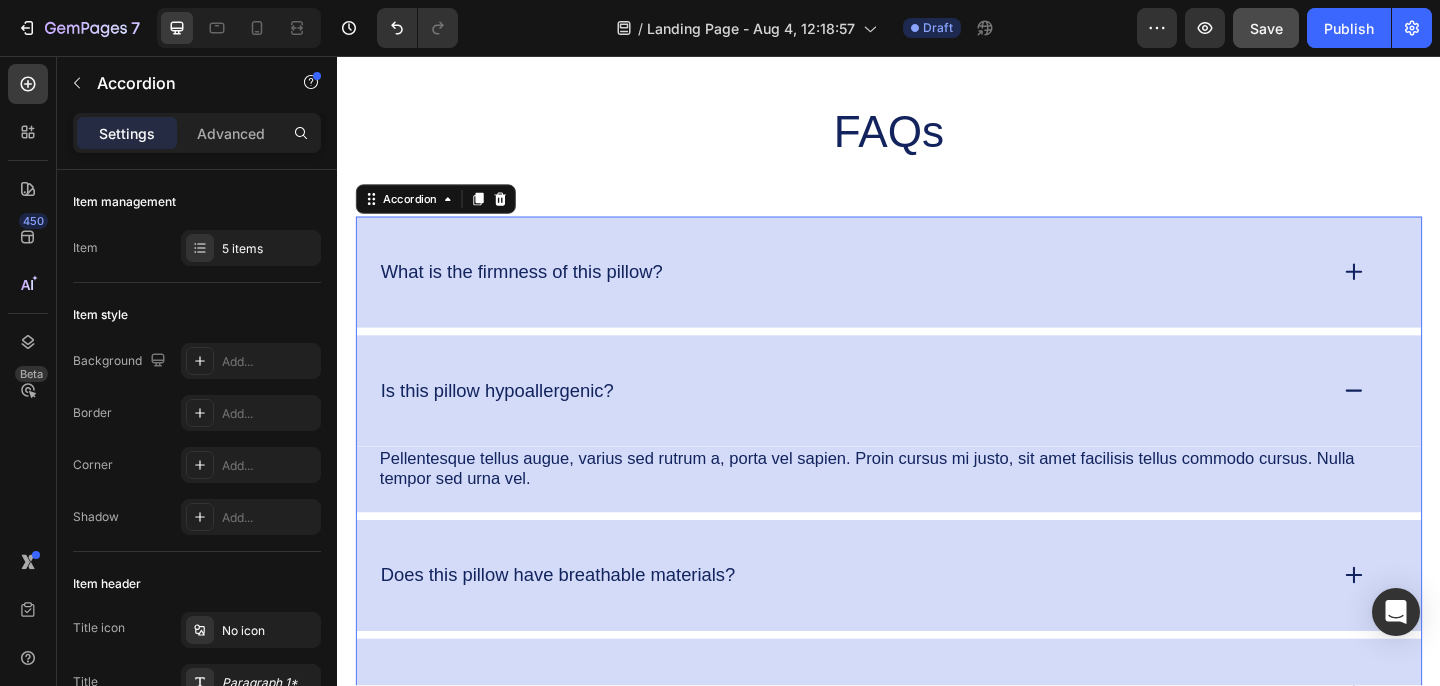 click on "Is this pillow hypoallergenic?" at bounding box center [937, 420] 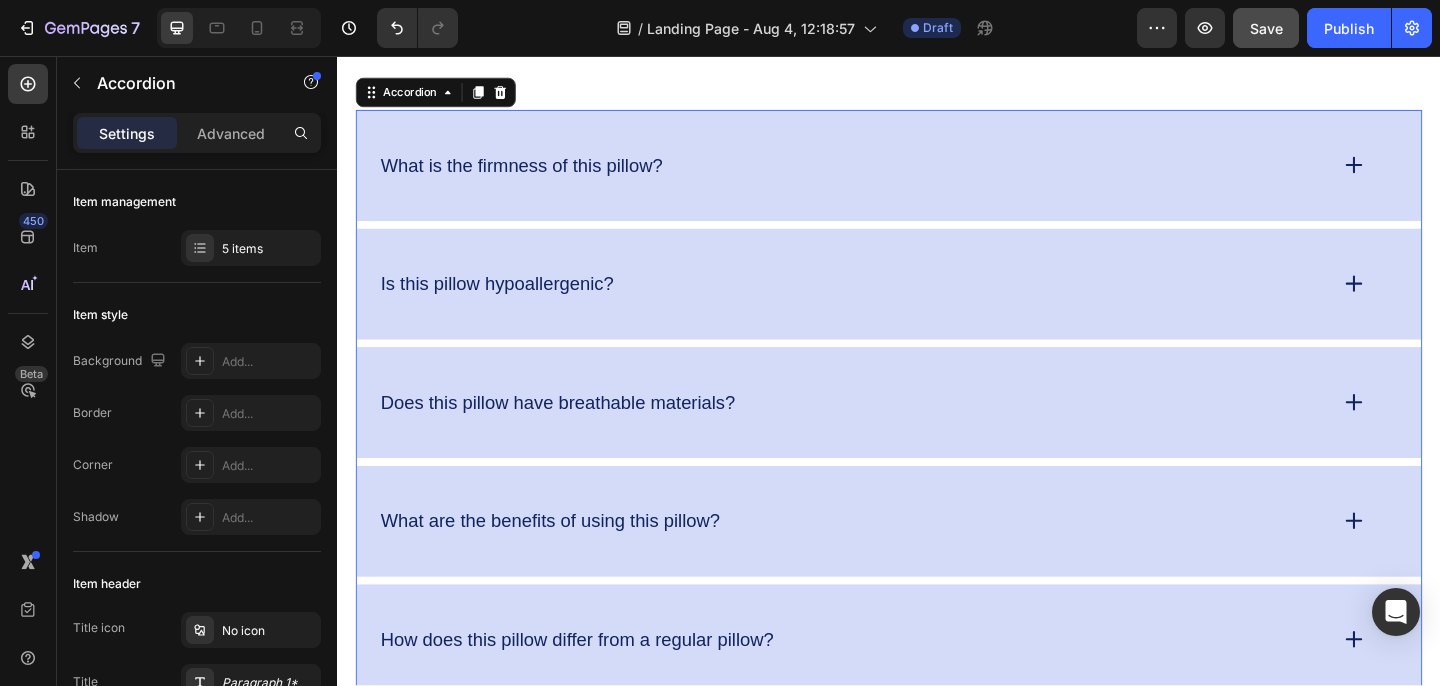 scroll, scrollTop: 7879, scrollLeft: 0, axis: vertical 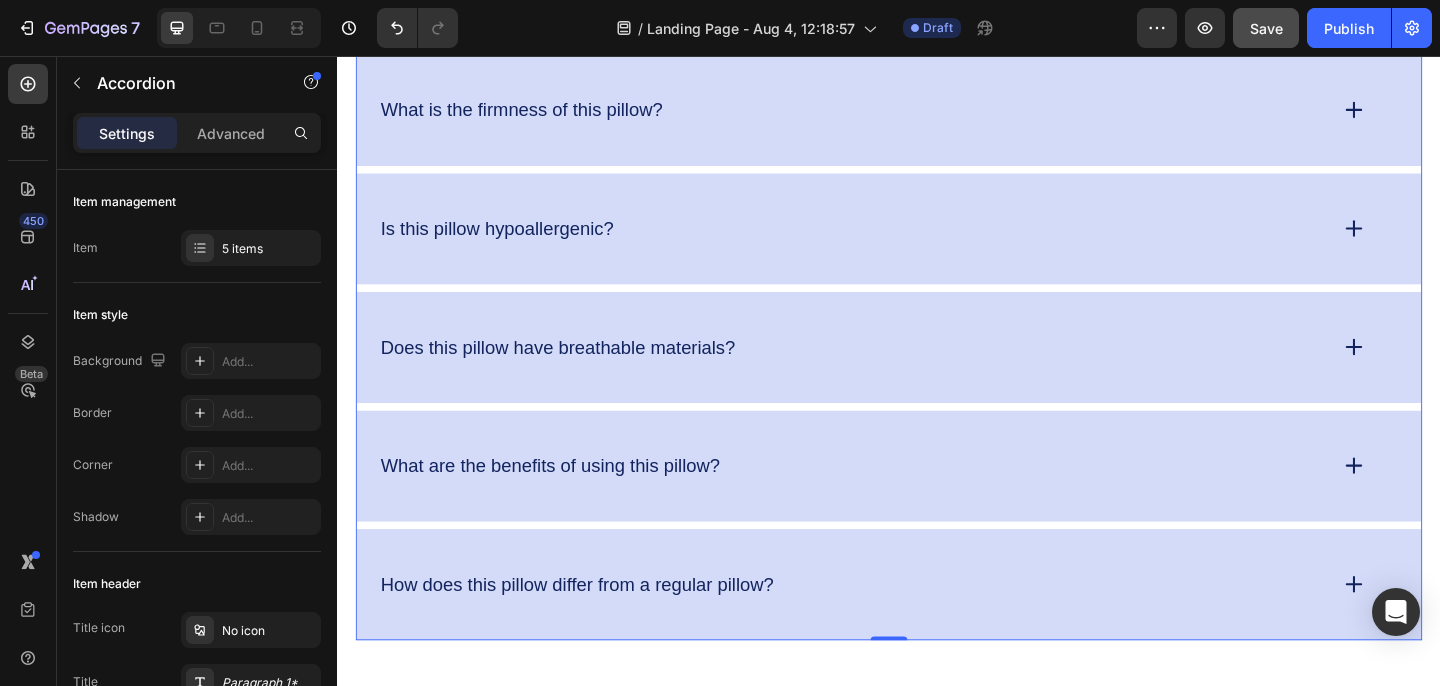 click on "What are the benefits of using this pillow?" at bounding box center (897, 502) 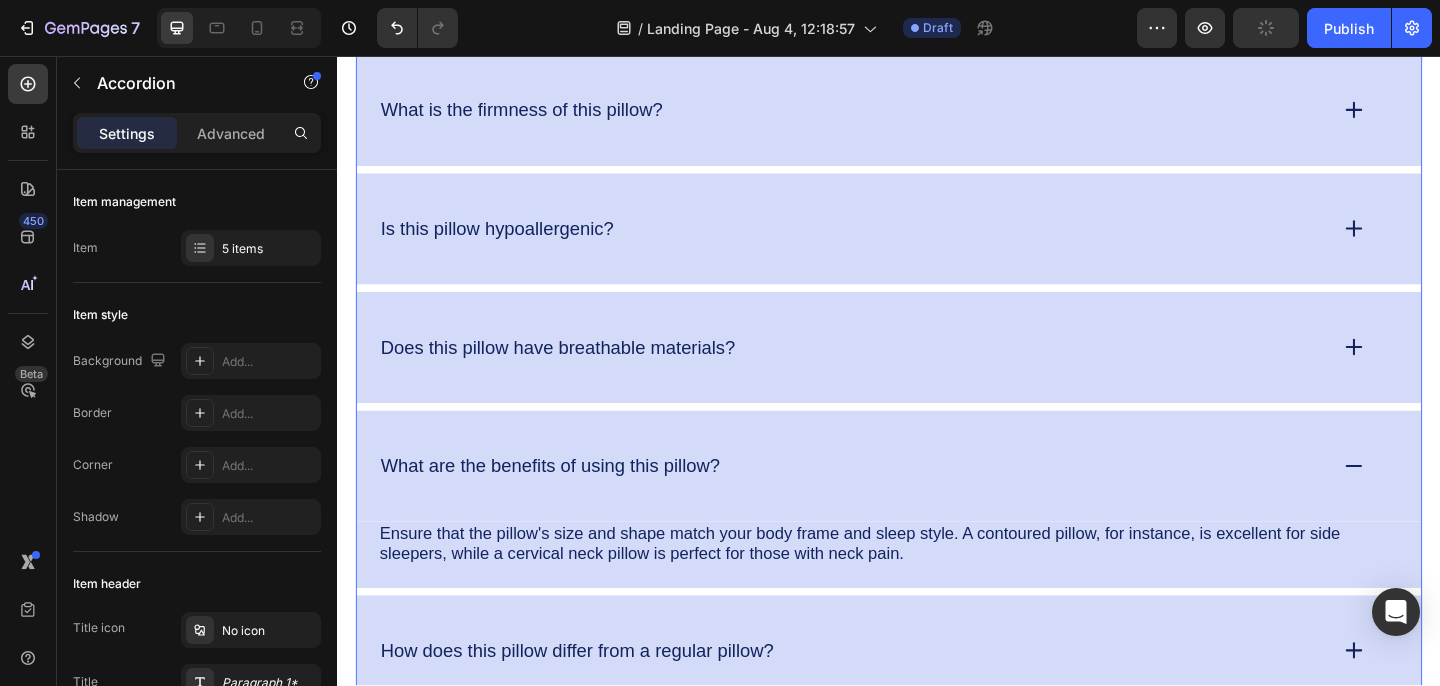 click on "What are the benefits of using this pillow?" at bounding box center (897, 502) 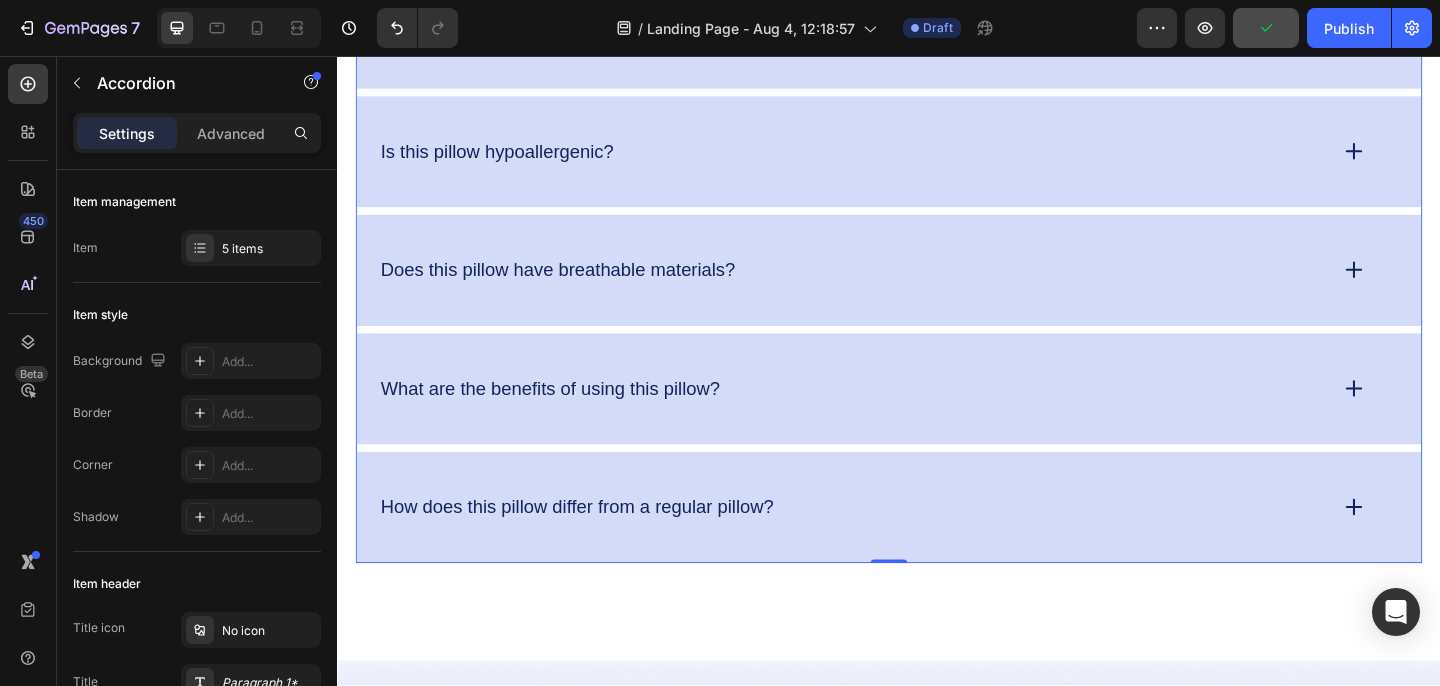 scroll, scrollTop: 8031, scrollLeft: 0, axis: vertical 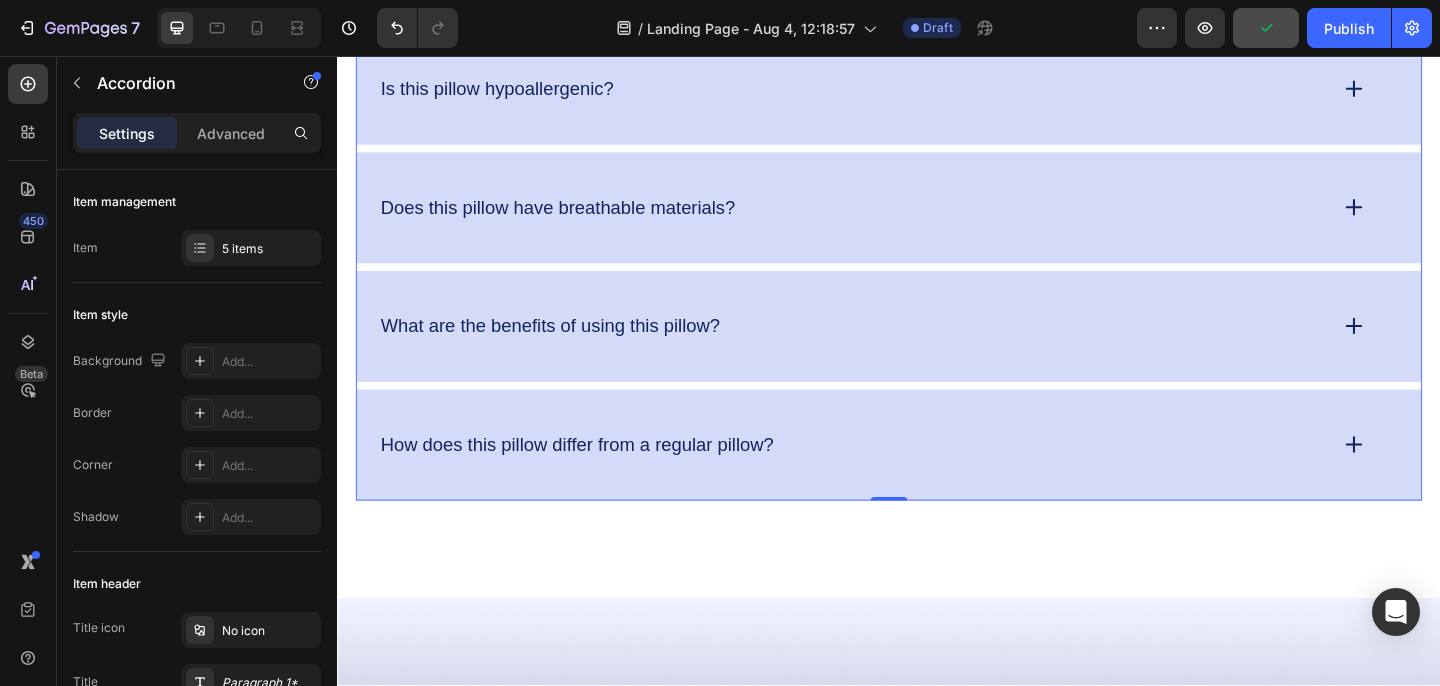 click on "How does this pillow differ from a regular pillow?" at bounding box center (937, 479) 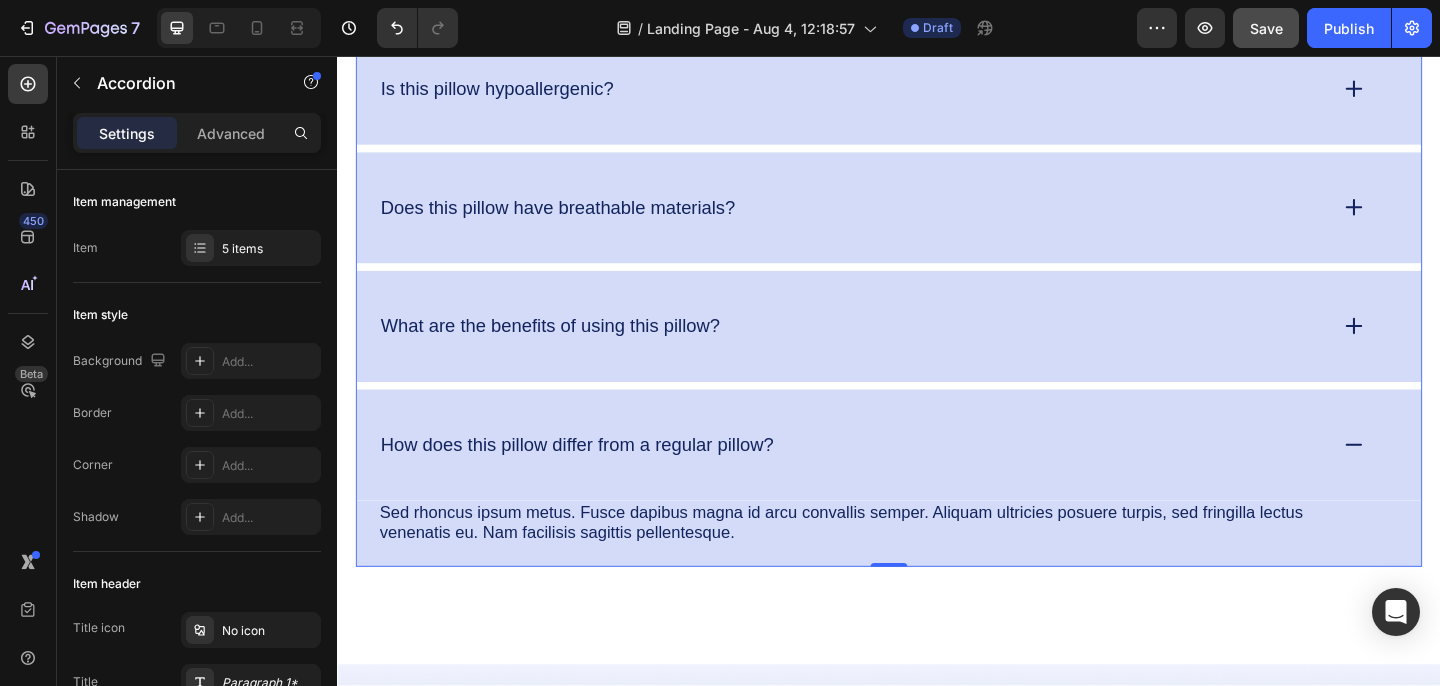 click on "How does this pillow differ from a regular pillow?" at bounding box center [897, 479] 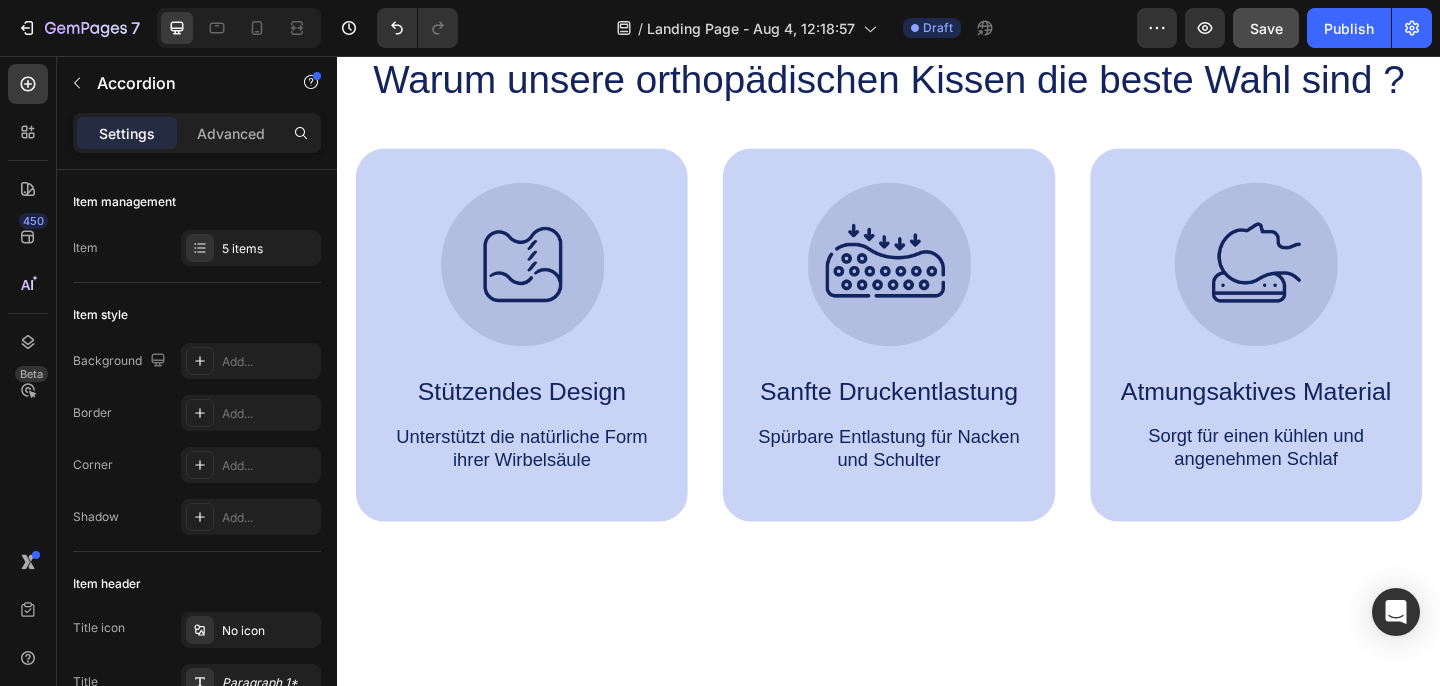 scroll, scrollTop: 771, scrollLeft: 0, axis: vertical 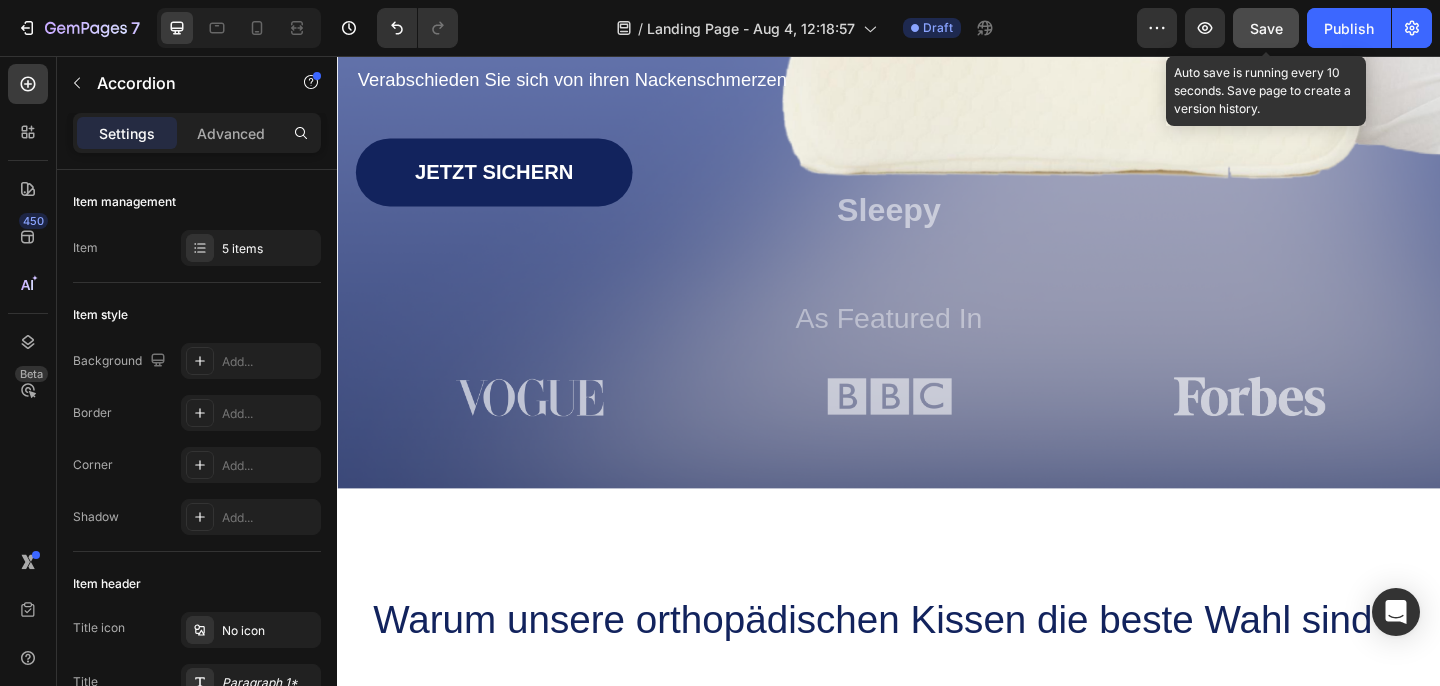 click on "Save" 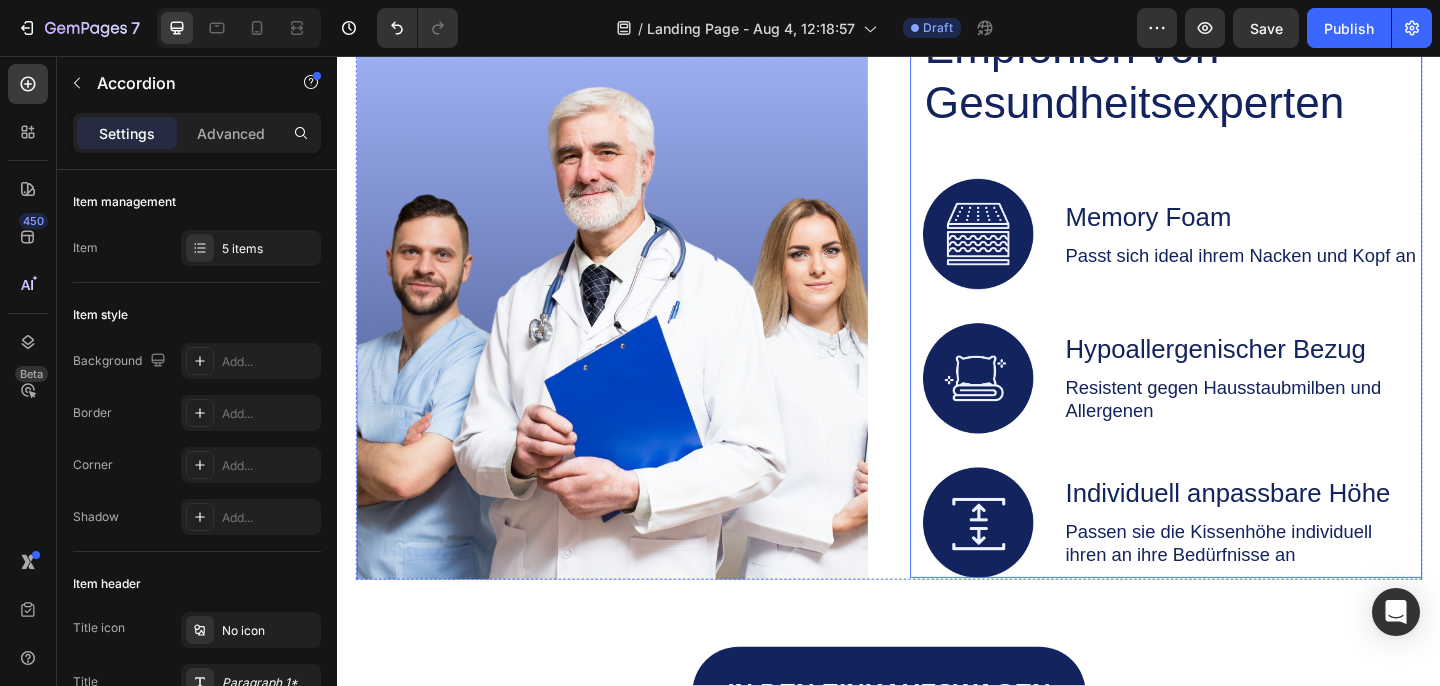 scroll, scrollTop: 3814, scrollLeft: 0, axis: vertical 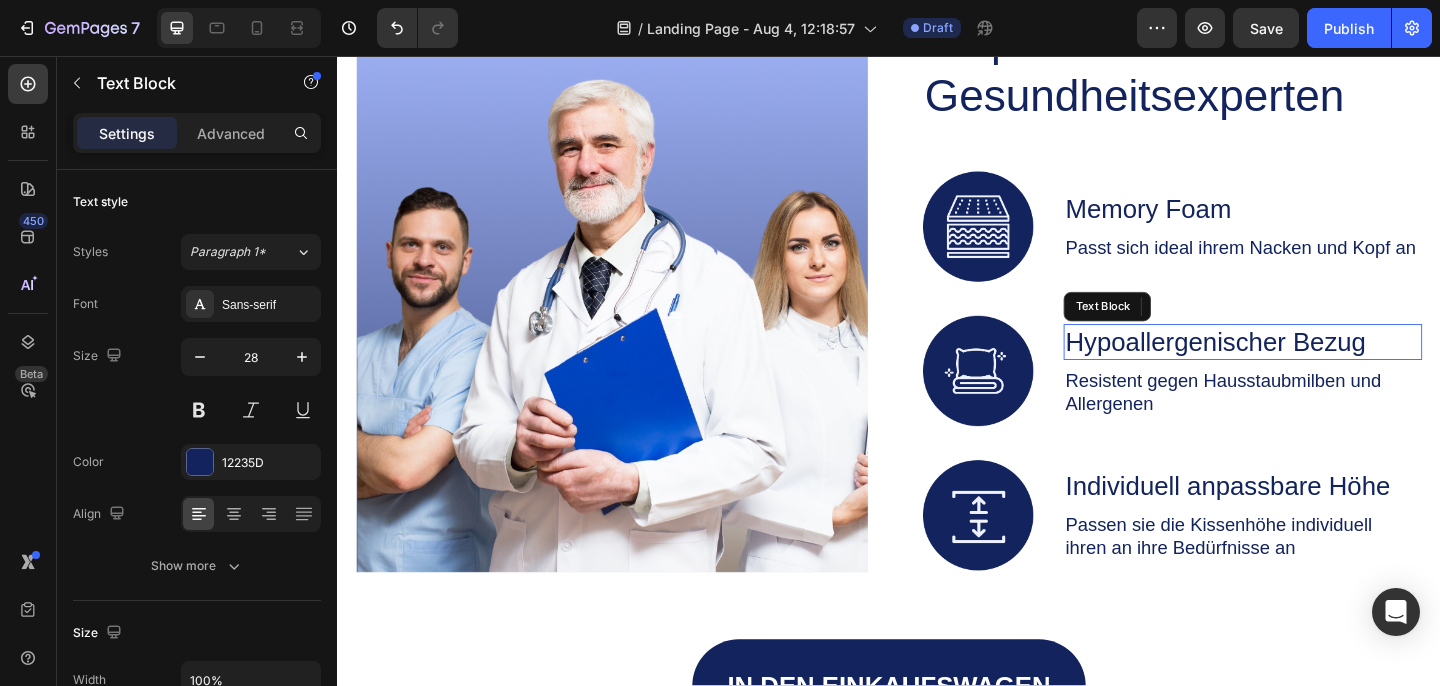 click on "Hypoallergenischer Bezug" at bounding box center [1322, 367] 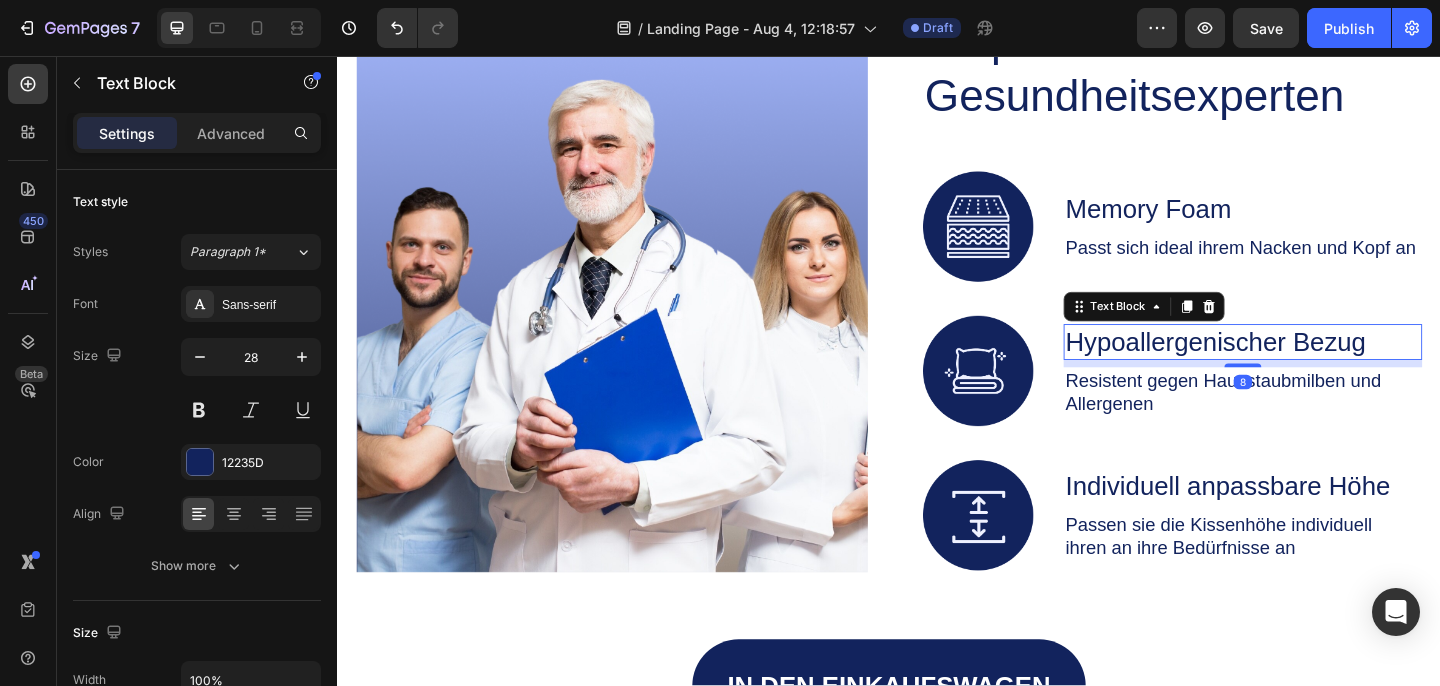 click on "Hypoallergenischer Bezug" at bounding box center (1322, 367) 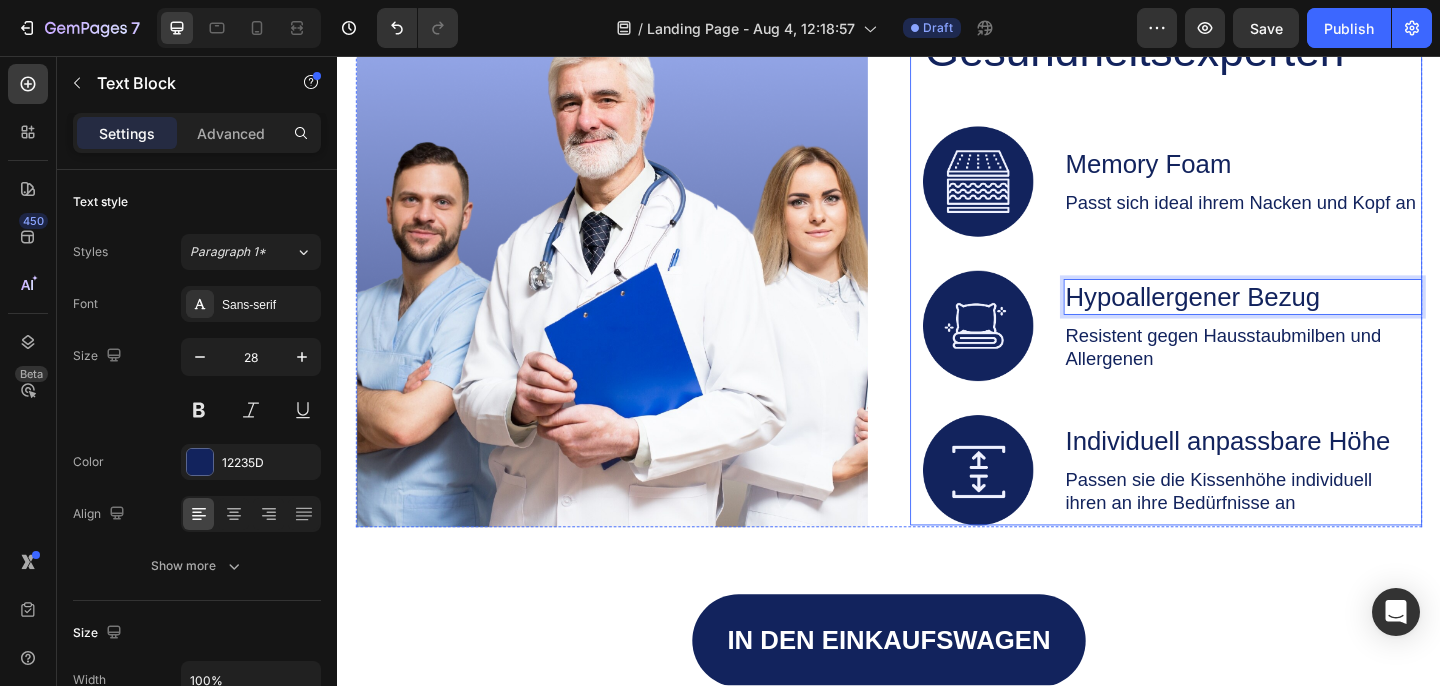scroll, scrollTop: 3965, scrollLeft: 0, axis: vertical 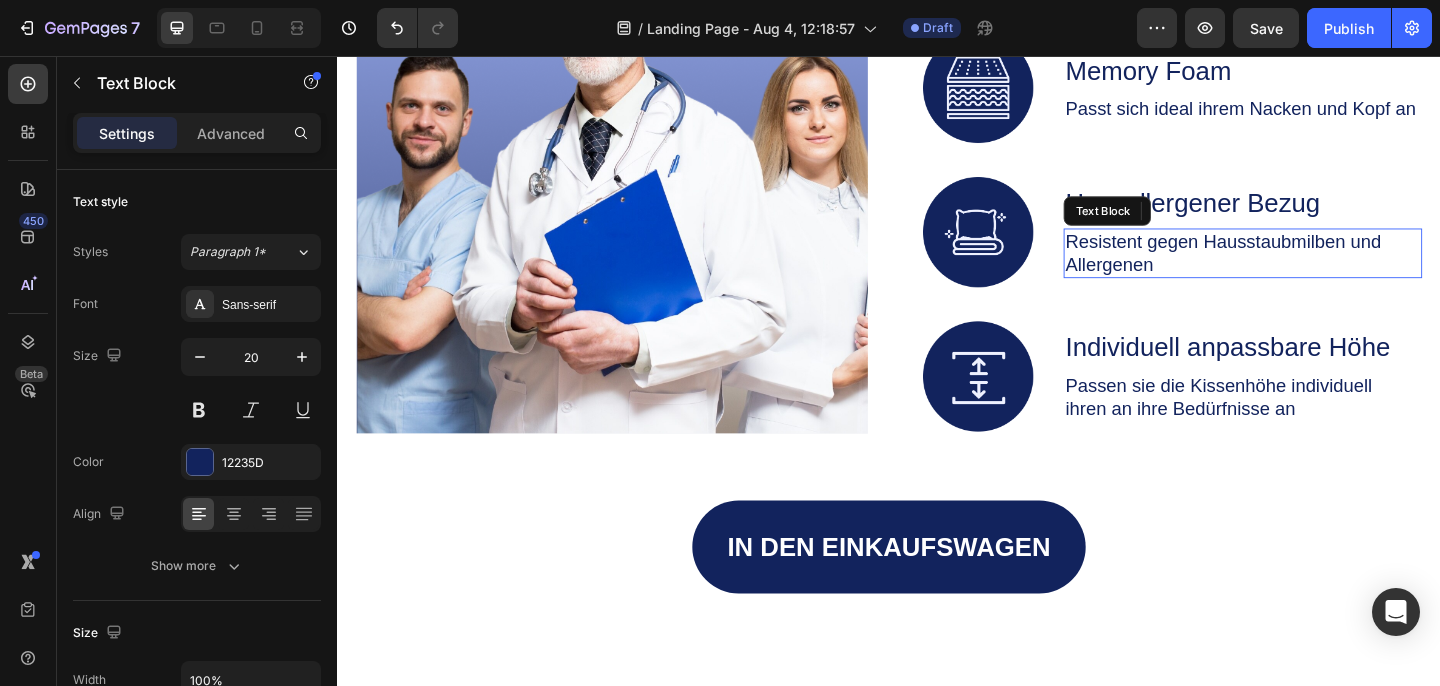 click on "Resistent gegen Hausstaubmilben und Allergenen" at bounding box center [1322, 271] 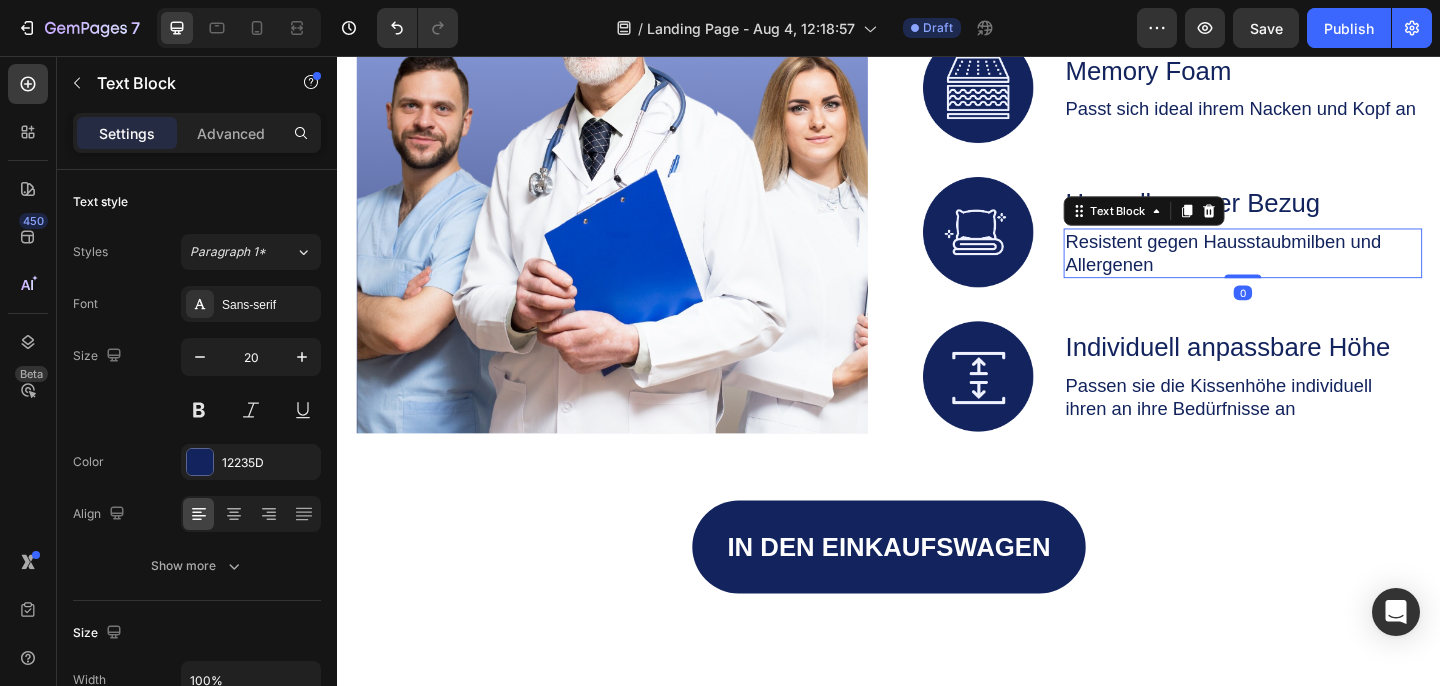 click on "Resistent gegen Hausstaubmilben und Allergenen" at bounding box center (1322, 271) 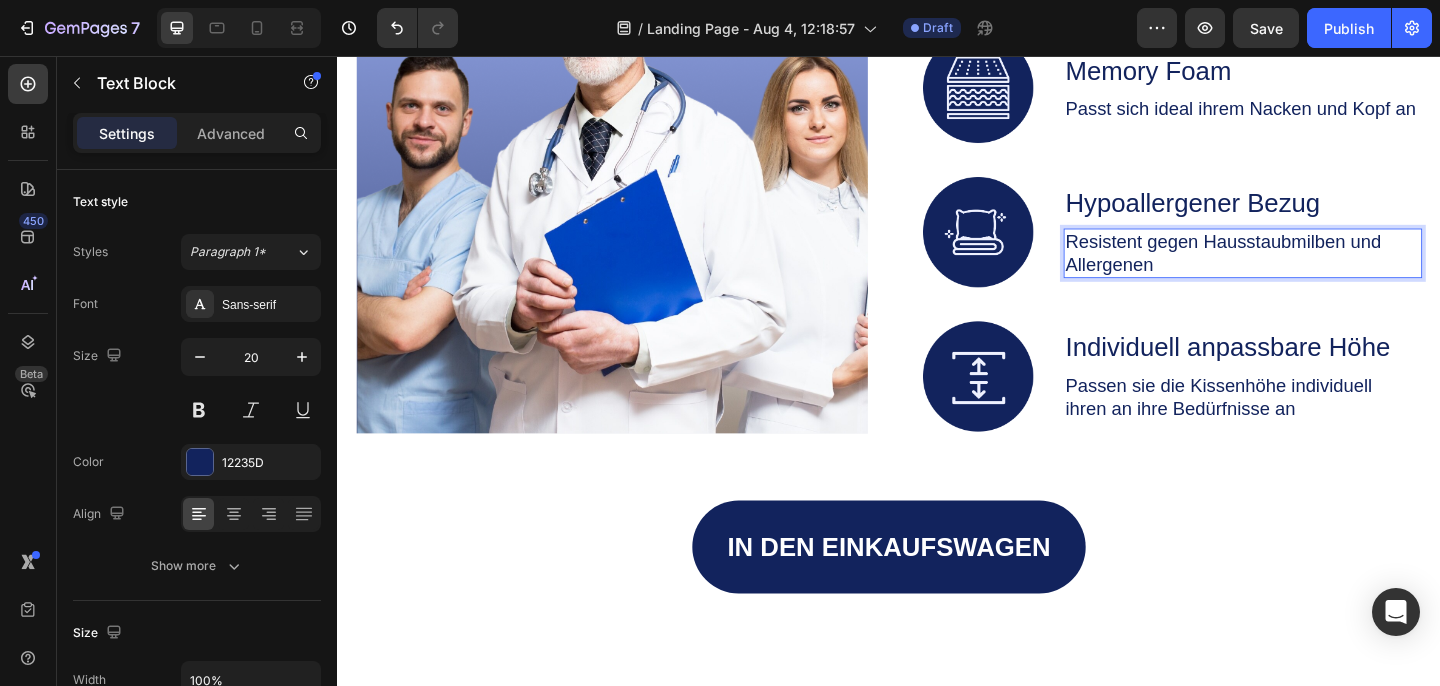 click on "Resistent gegen Hausstaubmilben und Allergenen" at bounding box center (1322, 271) 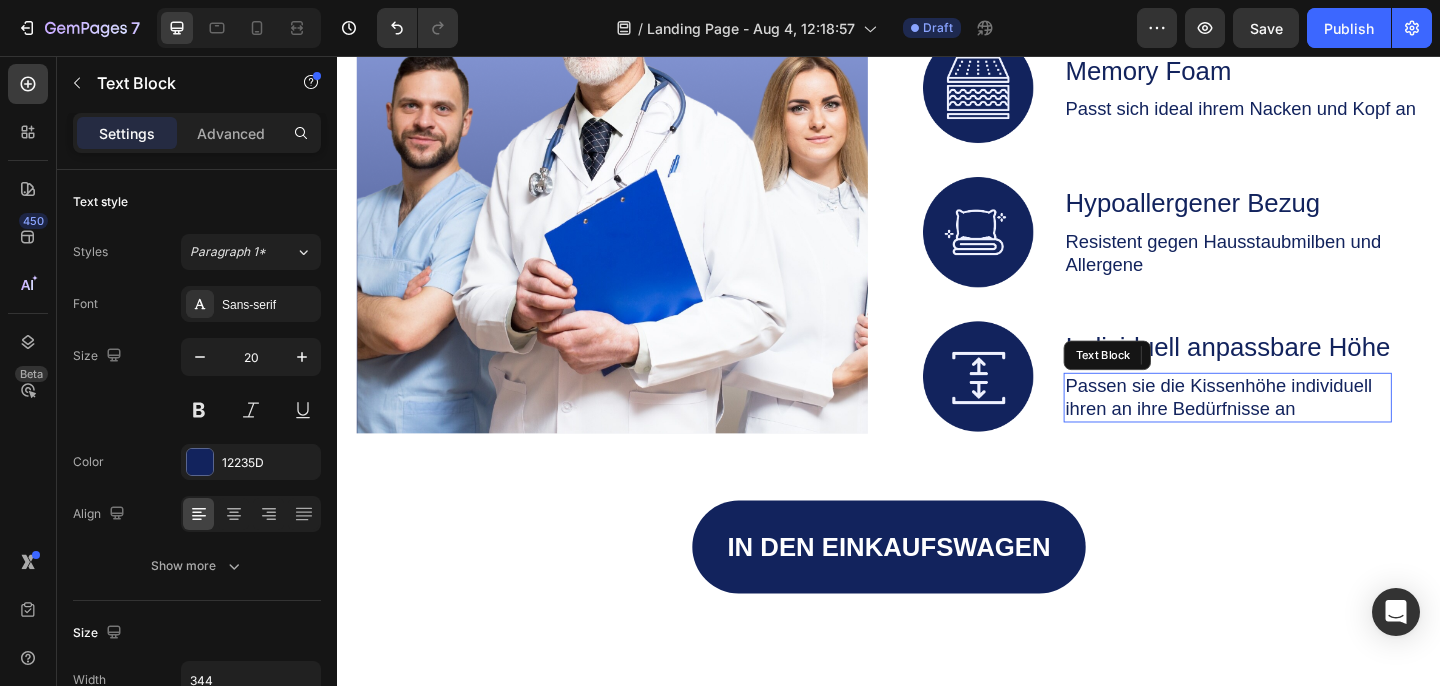 click on "Passen sie die Kissenhöhe individuell ihren an ihre Bedürfnisse an" at bounding box center (1299, 428) 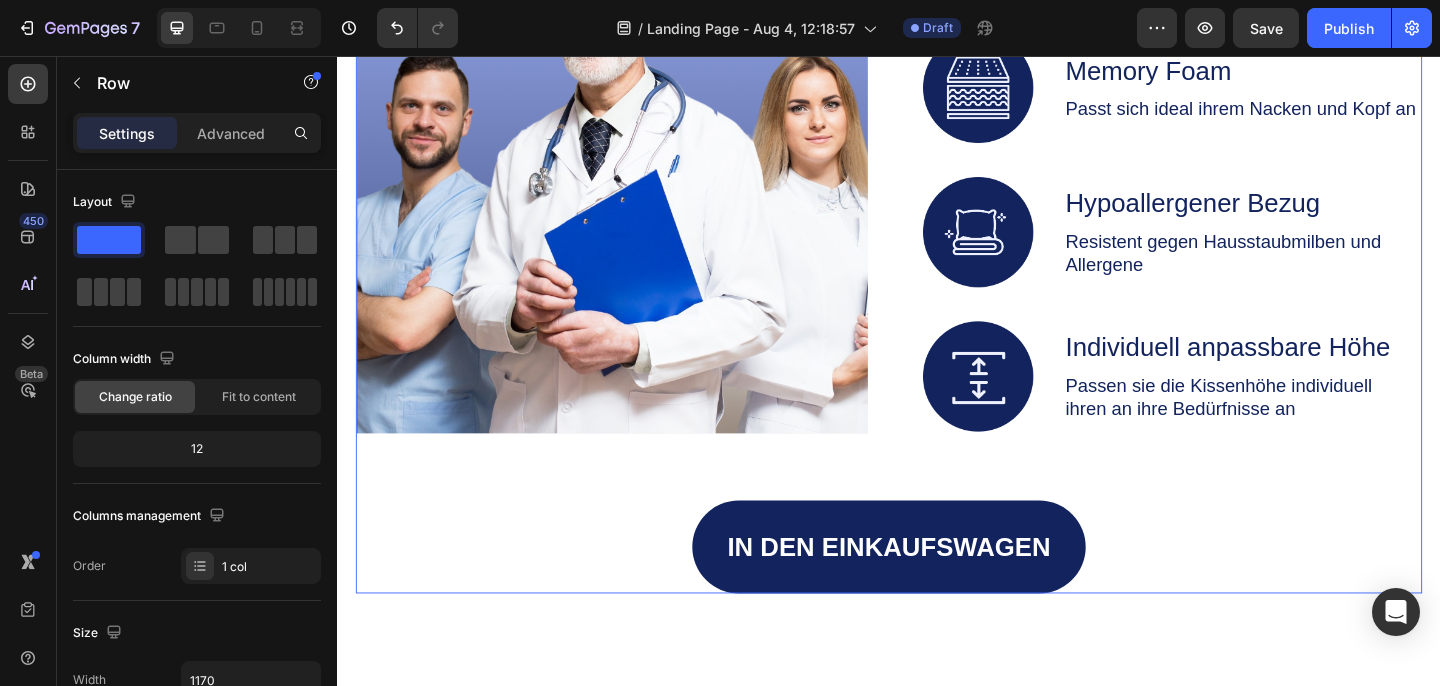 click on "Image Empfohlen von Gesundheitsexperten  Heading Image Memory Foam Text Block Passt sich ideal ihrem Nacken und Kopf an  Text Block Row Image Hypoallergener Bezug  Text Block Resistent gegen Hausstaubmilben und Allergene Text Block Row Image Individuell anpassbare Höhe Text Block Passen sie die Kissenhöhe individuell ihren an ihre Bedürfnisse an Text Block   0 Row Row Row In den Einkaufswagen Button" at bounding box center (937, 249) 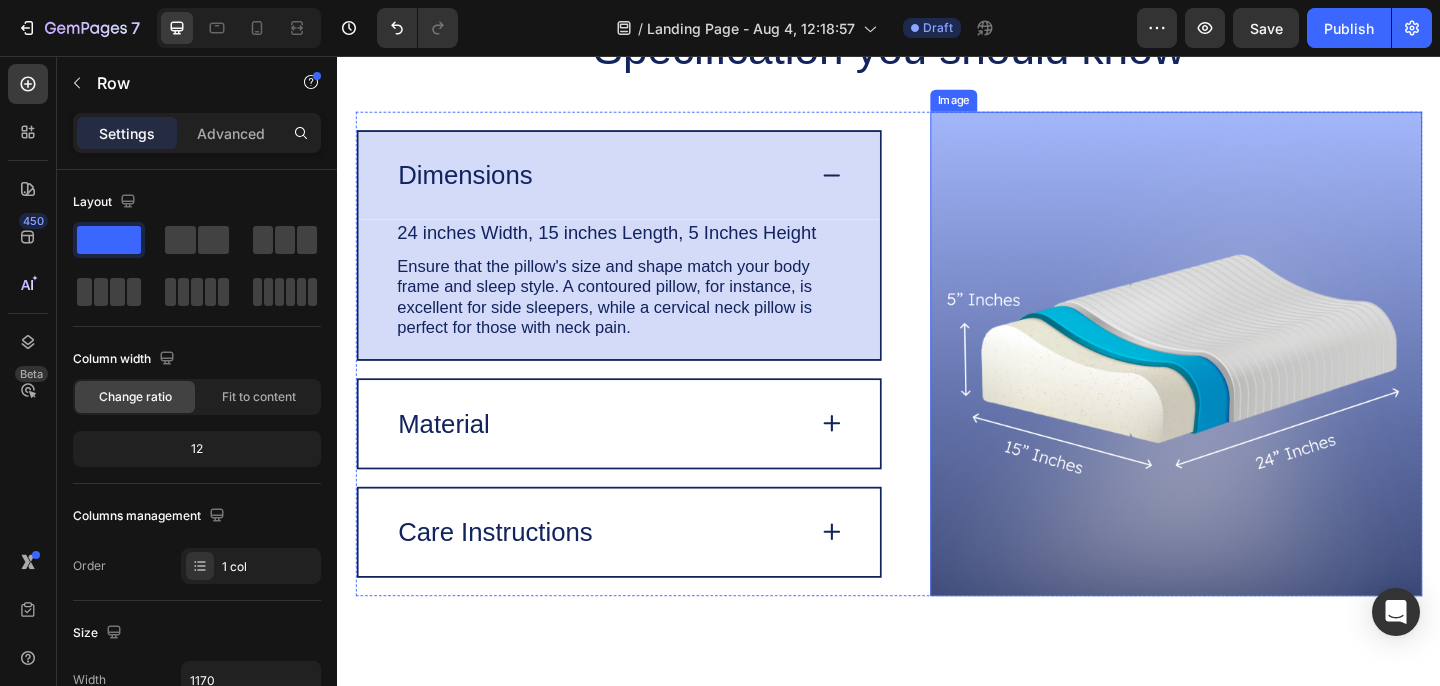 scroll, scrollTop: 4708, scrollLeft: 0, axis: vertical 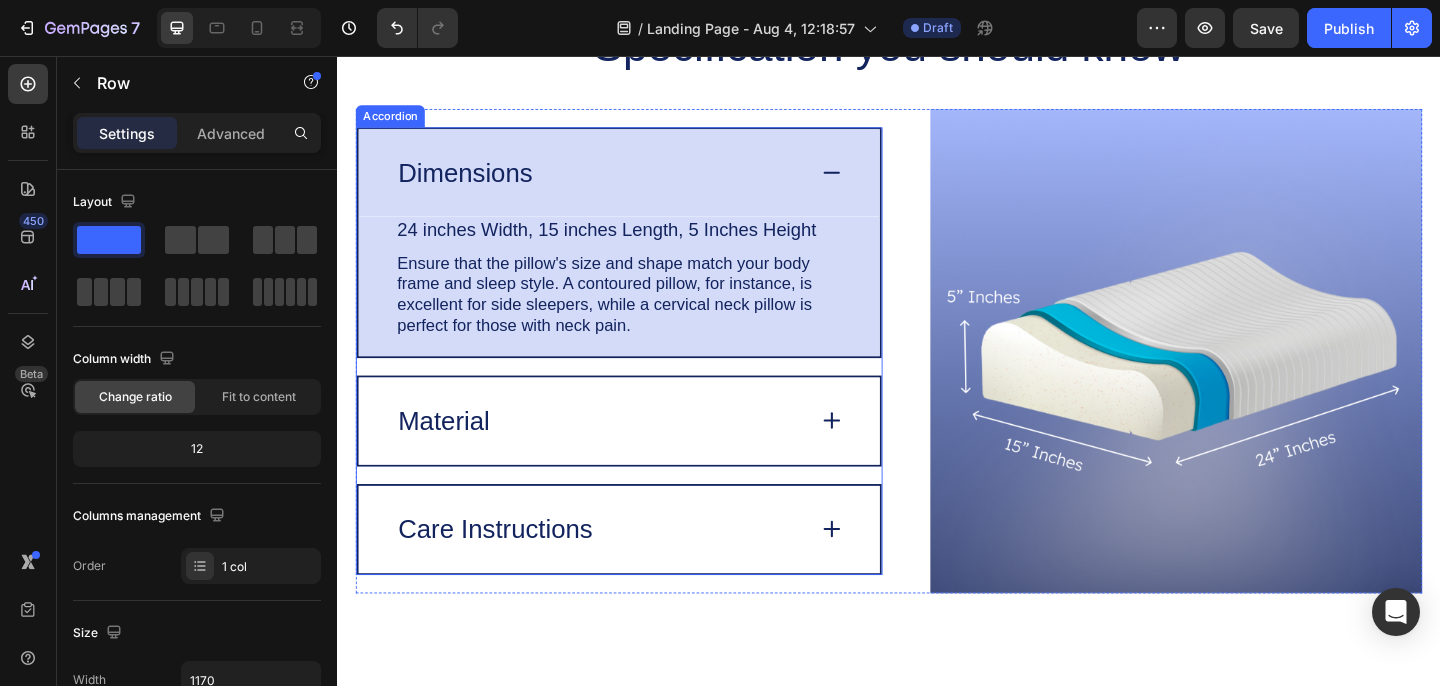 click on "Dimensions" at bounding box center (643, 183) 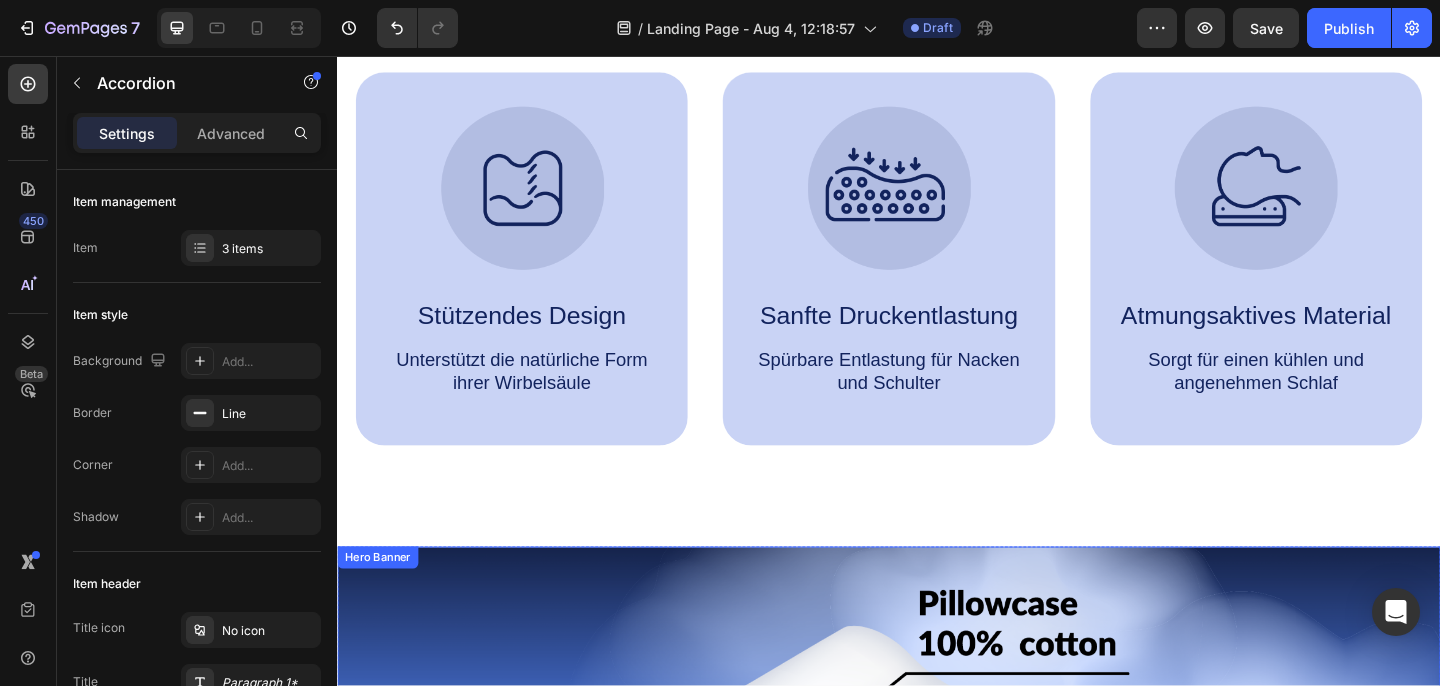 scroll, scrollTop: 1441, scrollLeft: 0, axis: vertical 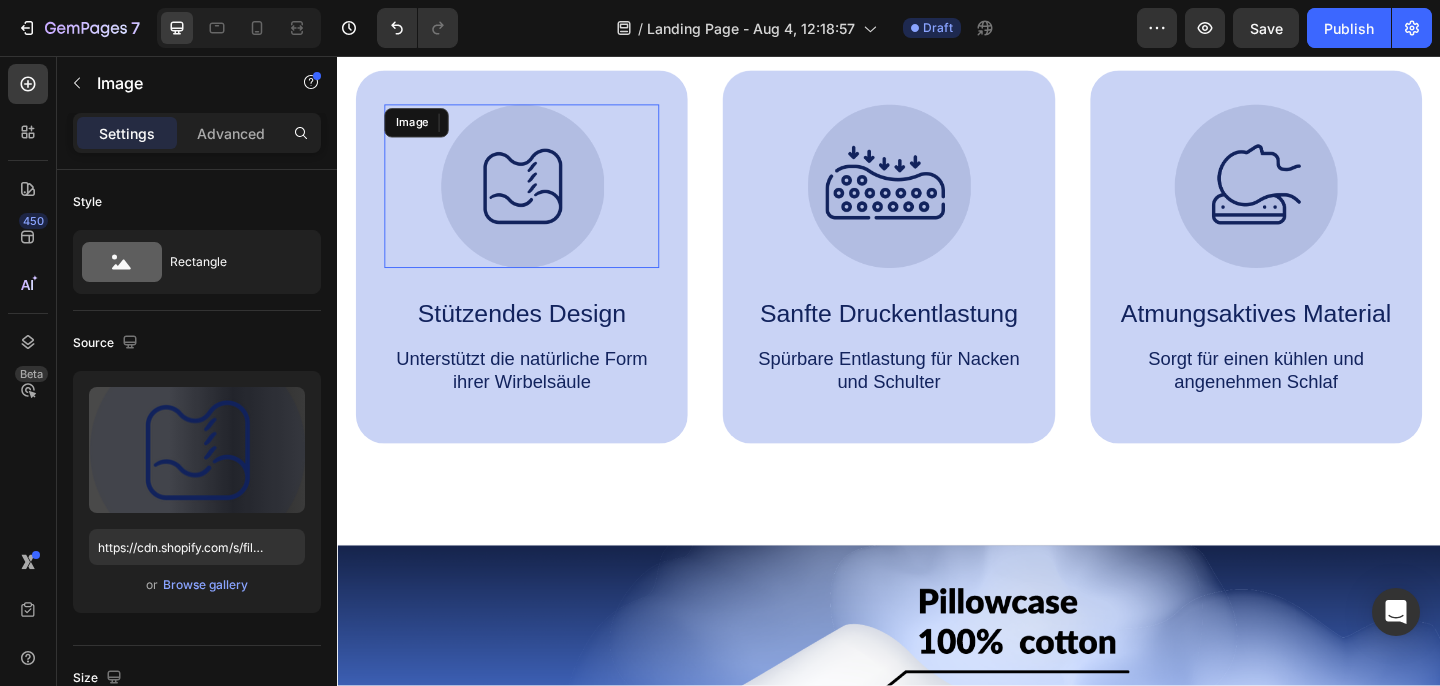 click on "Image" at bounding box center (537, 198) 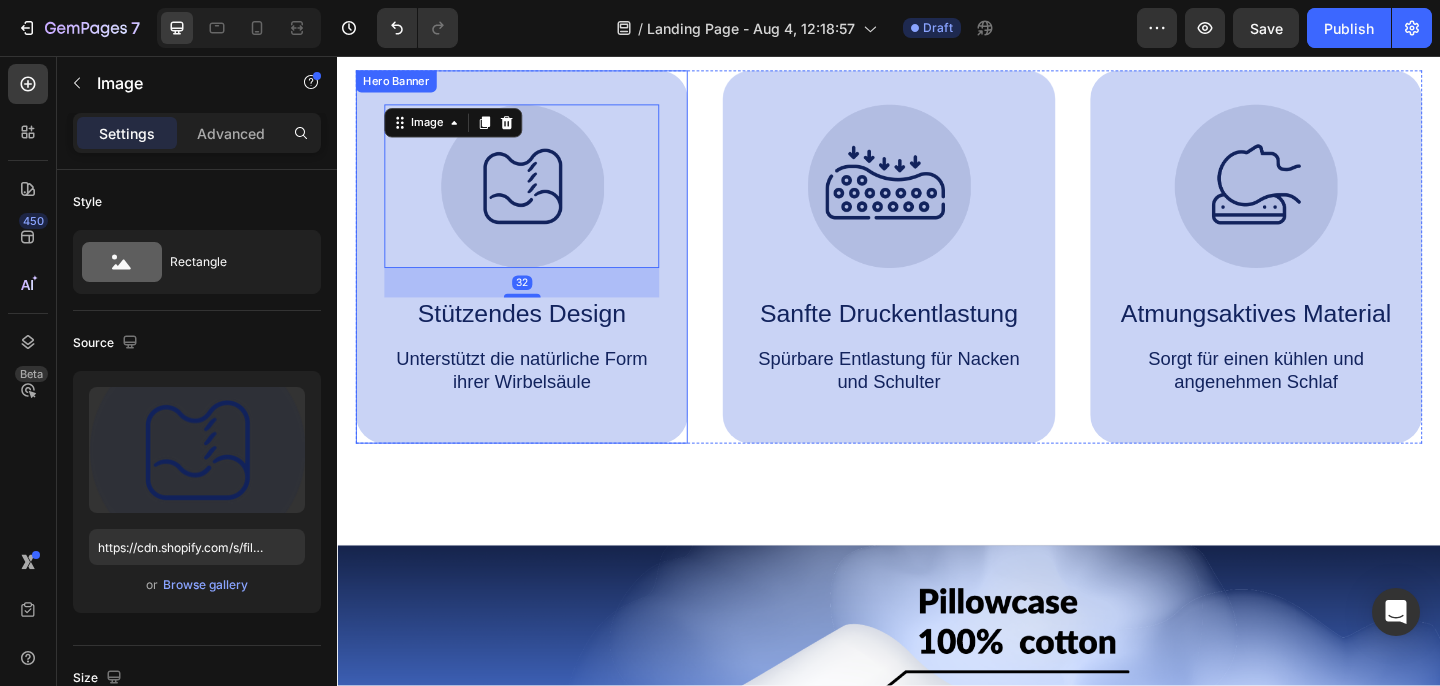click on "Image   32 Stützendes Design Text Block Unterstützt die natürliche Form ihrer Wirbelsäule Text Block" at bounding box center [537, 275] 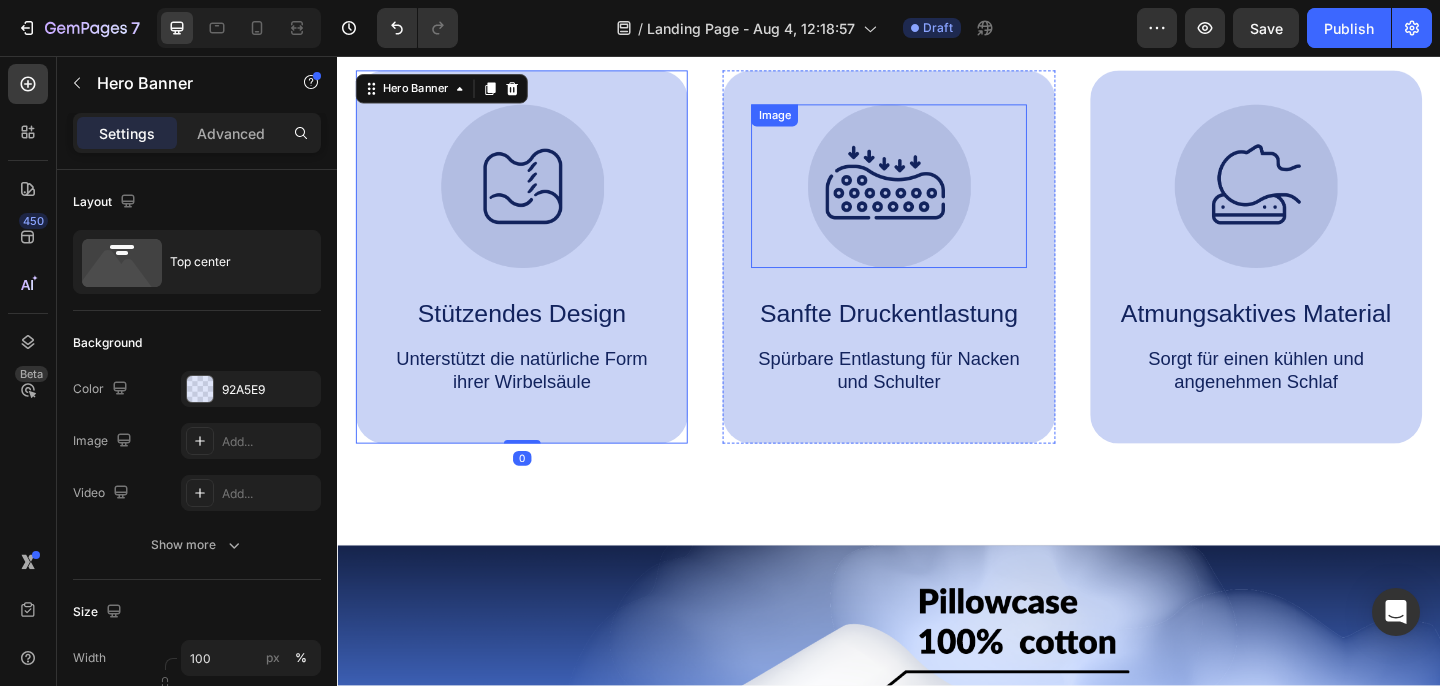 click on "Image" at bounding box center (812, 121) 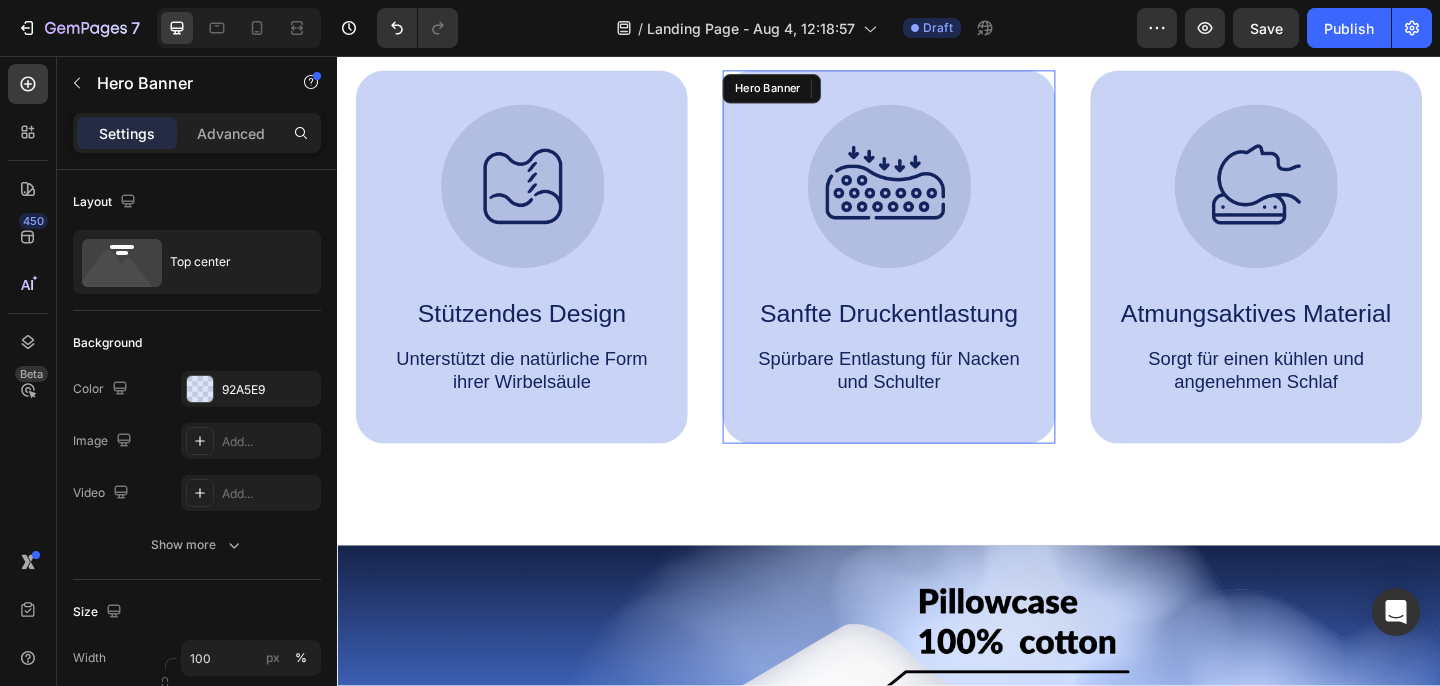 click on "Image Hero Banner Row 3 cols Row 1 col   32 Sanfte Druckentlastung  Text Block Spürbare Entlastung für Nacken und Schulter Text Block" at bounding box center [936, 275] 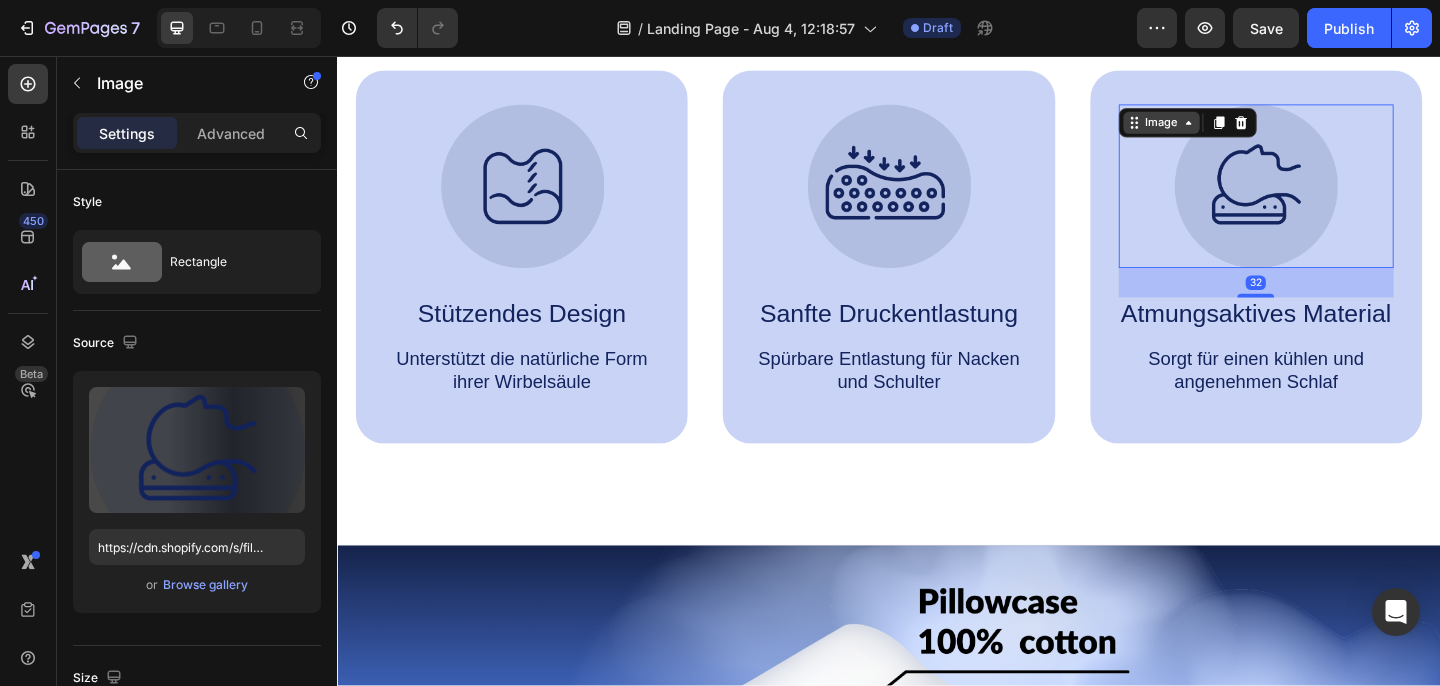 click on "Image" at bounding box center (1233, 129) 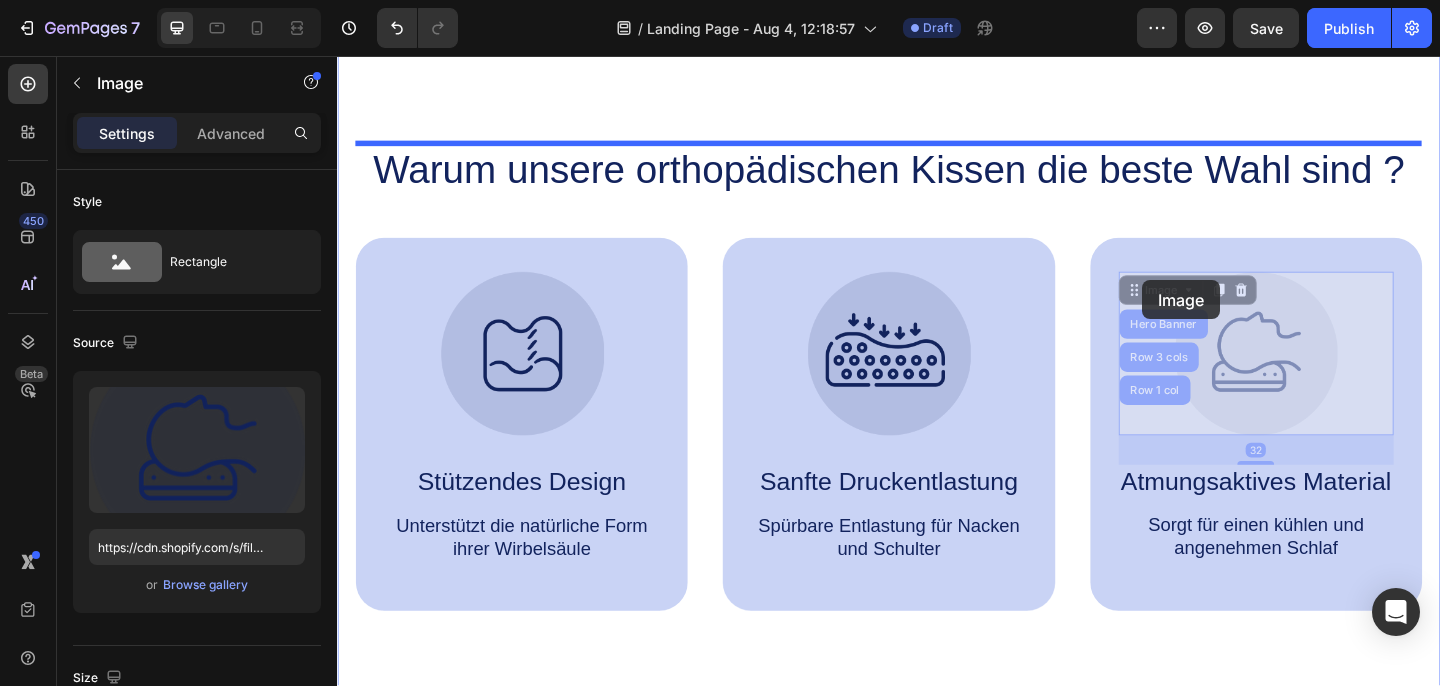 scroll, scrollTop: 1225, scrollLeft: 0, axis: vertical 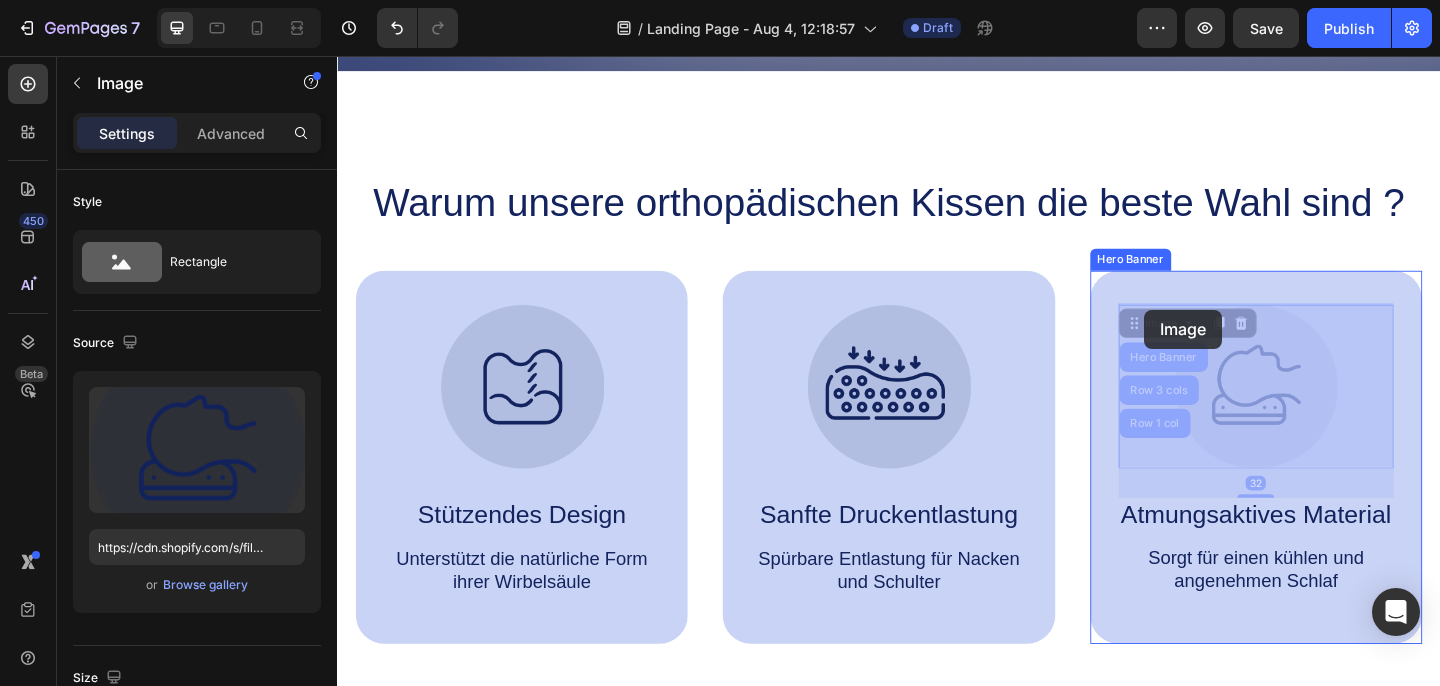 drag, startPoint x: 1194, startPoint y: 113, endPoint x: 1216, endPoint y: 327, distance: 215.12787 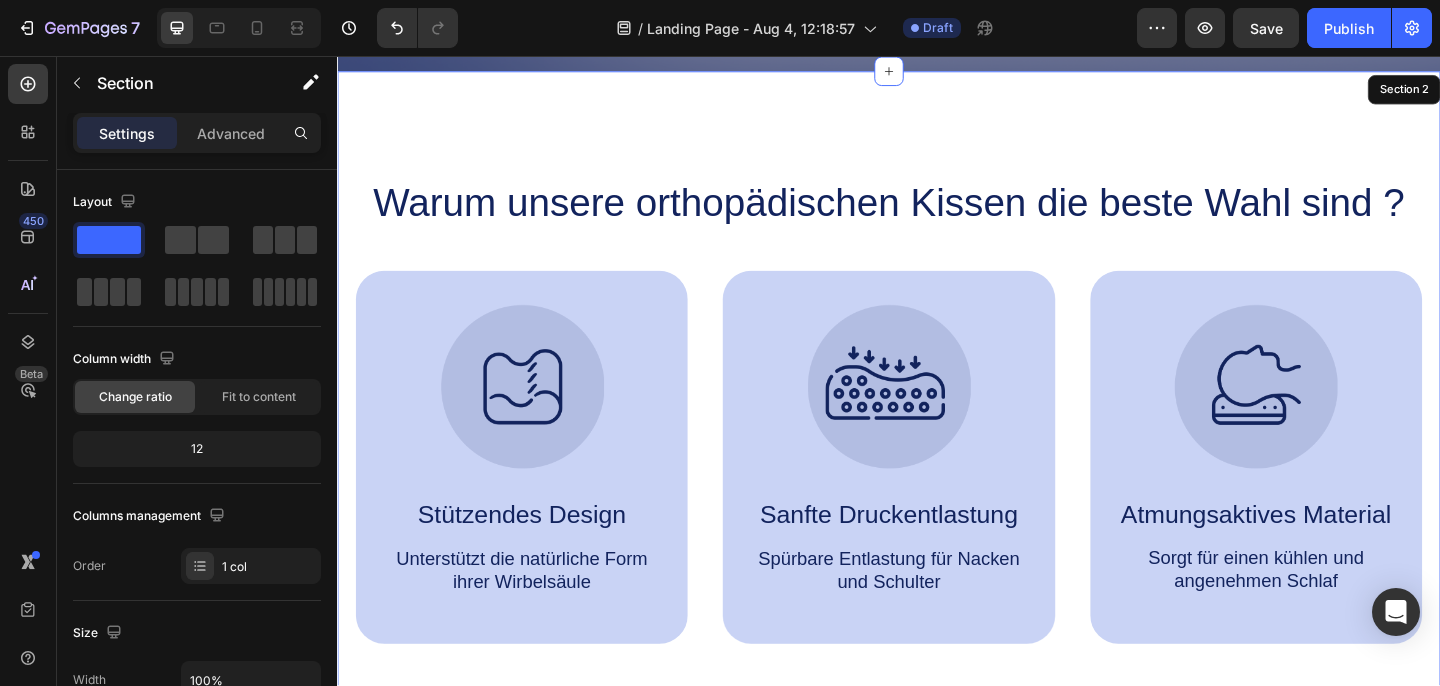 click on "Warum unsere orthopädischen Kissen die beste Wahl sind ?  Heading Image Stützendes Design Text Block Unterstützt die natürliche Form ihrer Wirbelsäule Text Block Hero Banner Image Sanfte Druckentlastung  Text Block Spürbare Entlastung für Nacken und Schulter Text Block Hero Banner Image Hero Banner Row 3 cols Row 1 col   32 Atmungsaktives Material Text Block Sorgt für einen kühlen und angenehmen Schlaf Text Block Hero Banner Row Image Supportive Design Text Block Ergonomically engineered for optimal spinal alignment Text Block Hero Banner Image Pressure Relief Text Block Reduces neck and shoulder discomfort Text Block Hero Banner Row Image Breathable Materials Text Block Ensures cool, comfortable sleep Text Block Hero Banner Row Section 2" at bounding box center (937, 439) 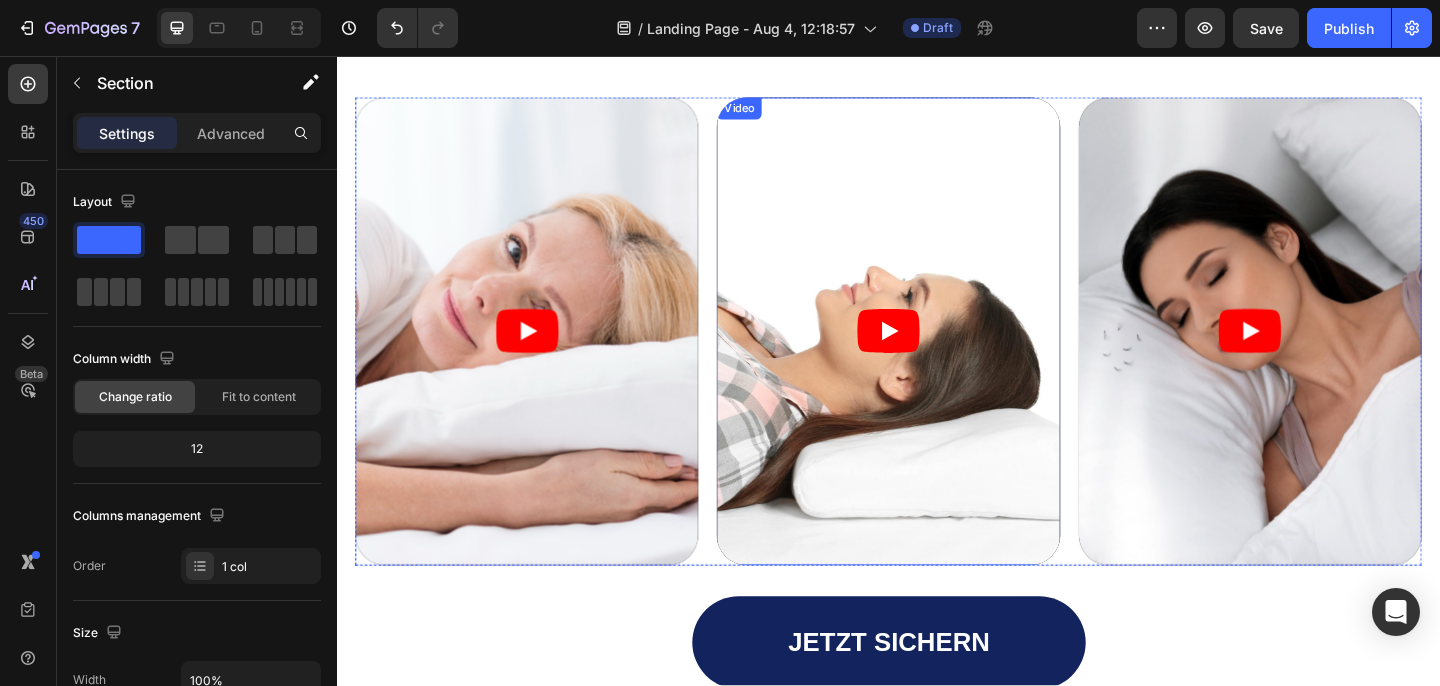 scroll, scrollTop: 3437, scrollLeft: 0, axis: vertical 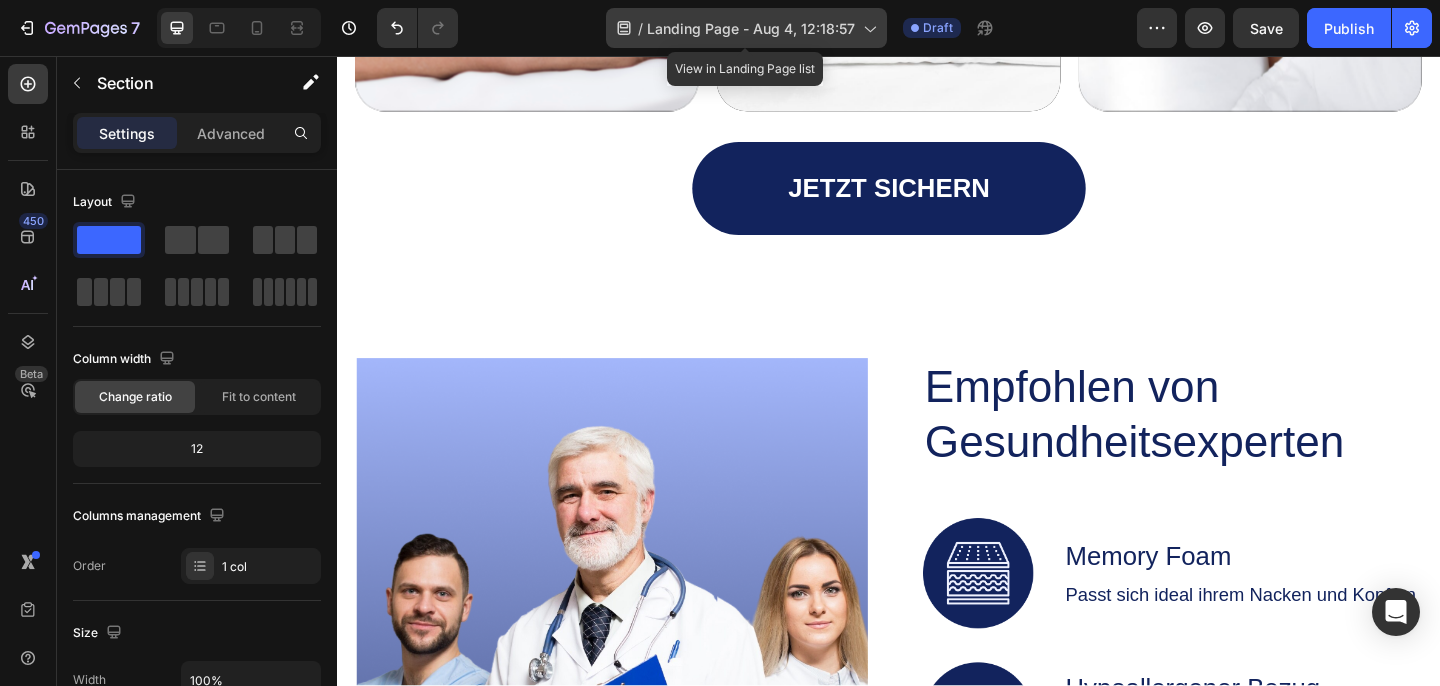 click 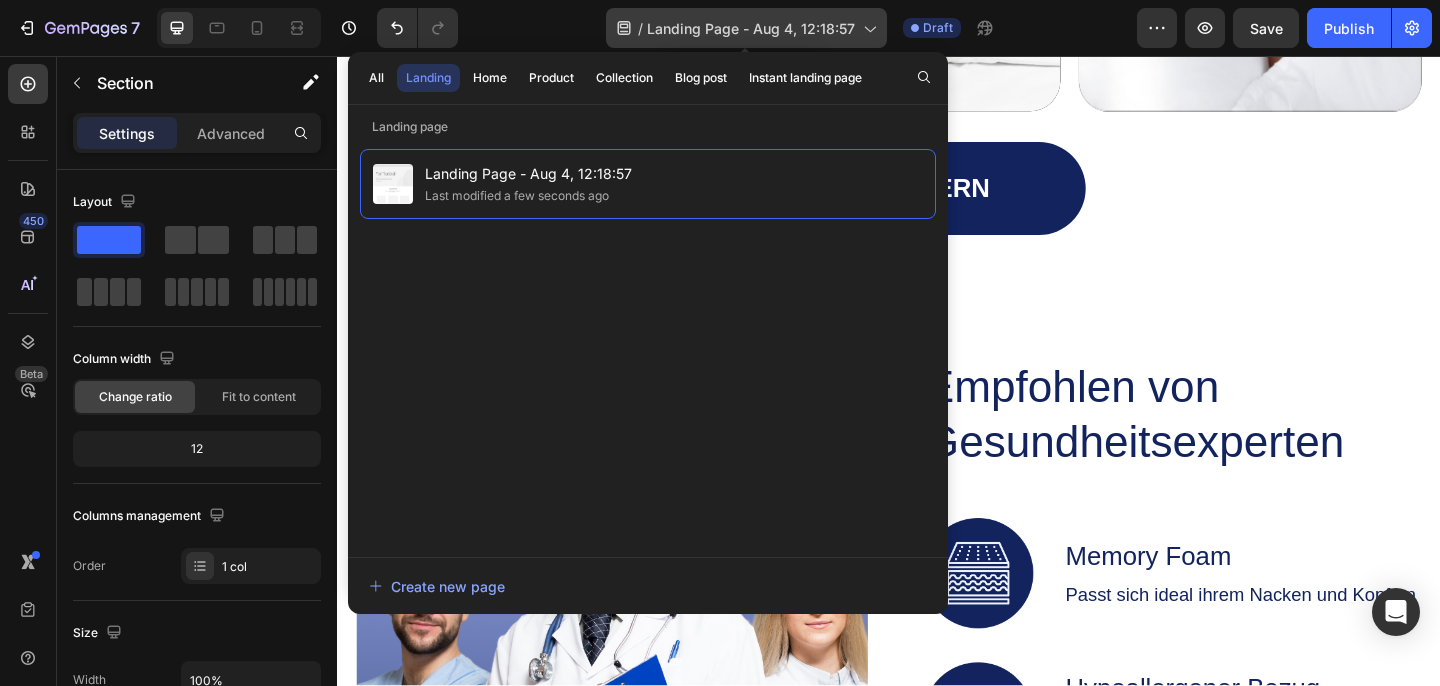 click 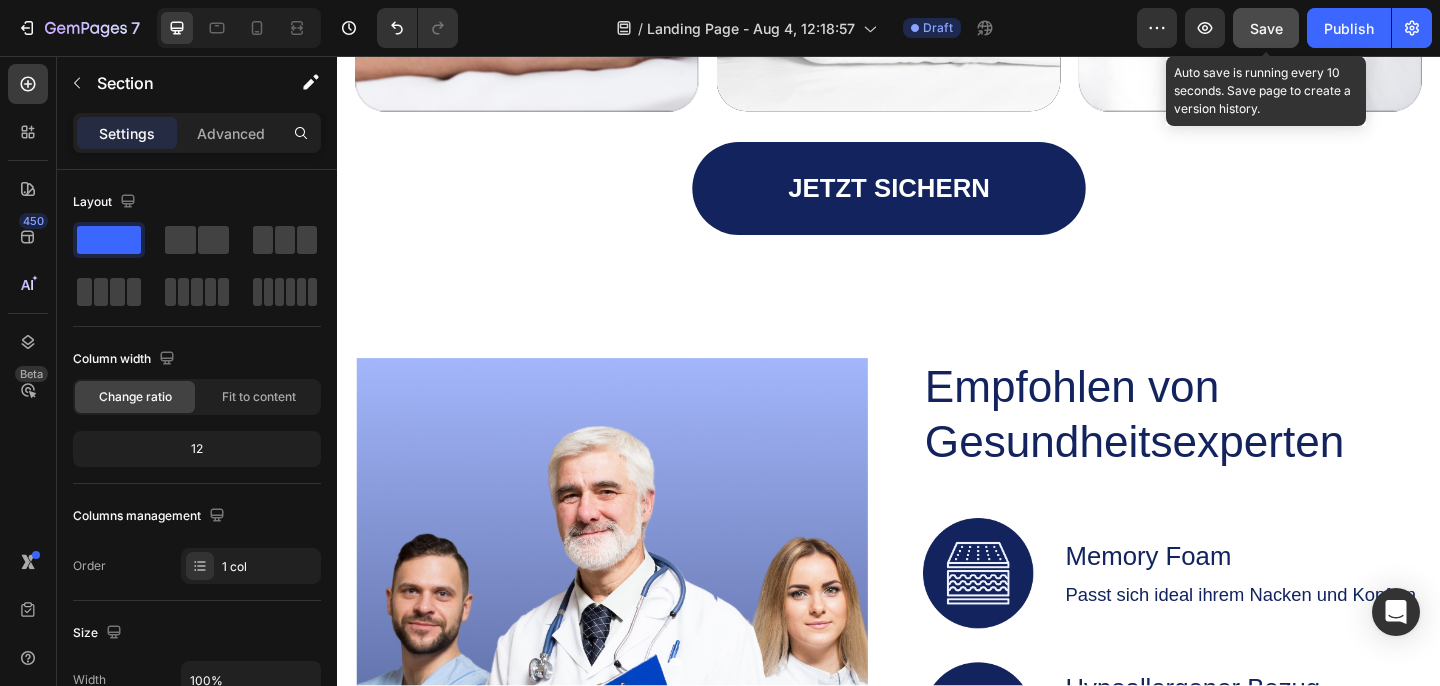 click on "Save" 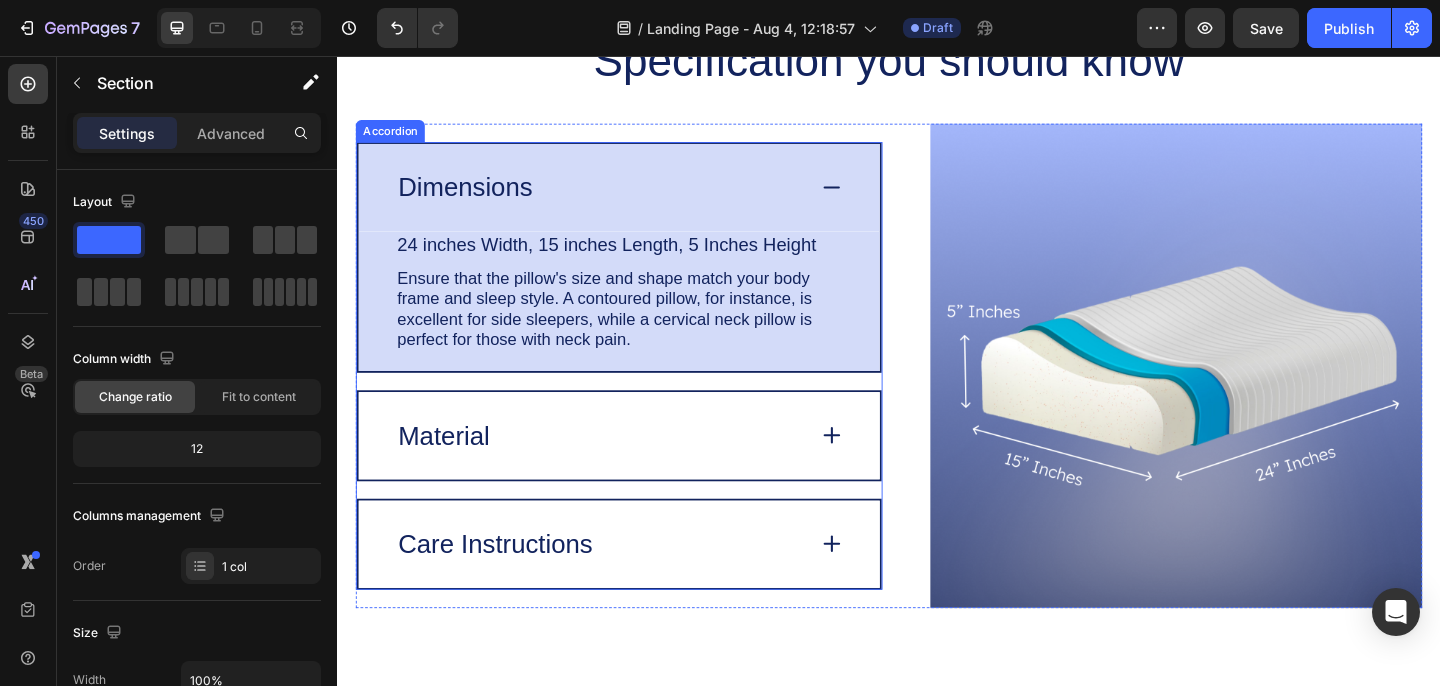 scroll, scrollTop: 4706, scrollLeft: 0, axis: vertical 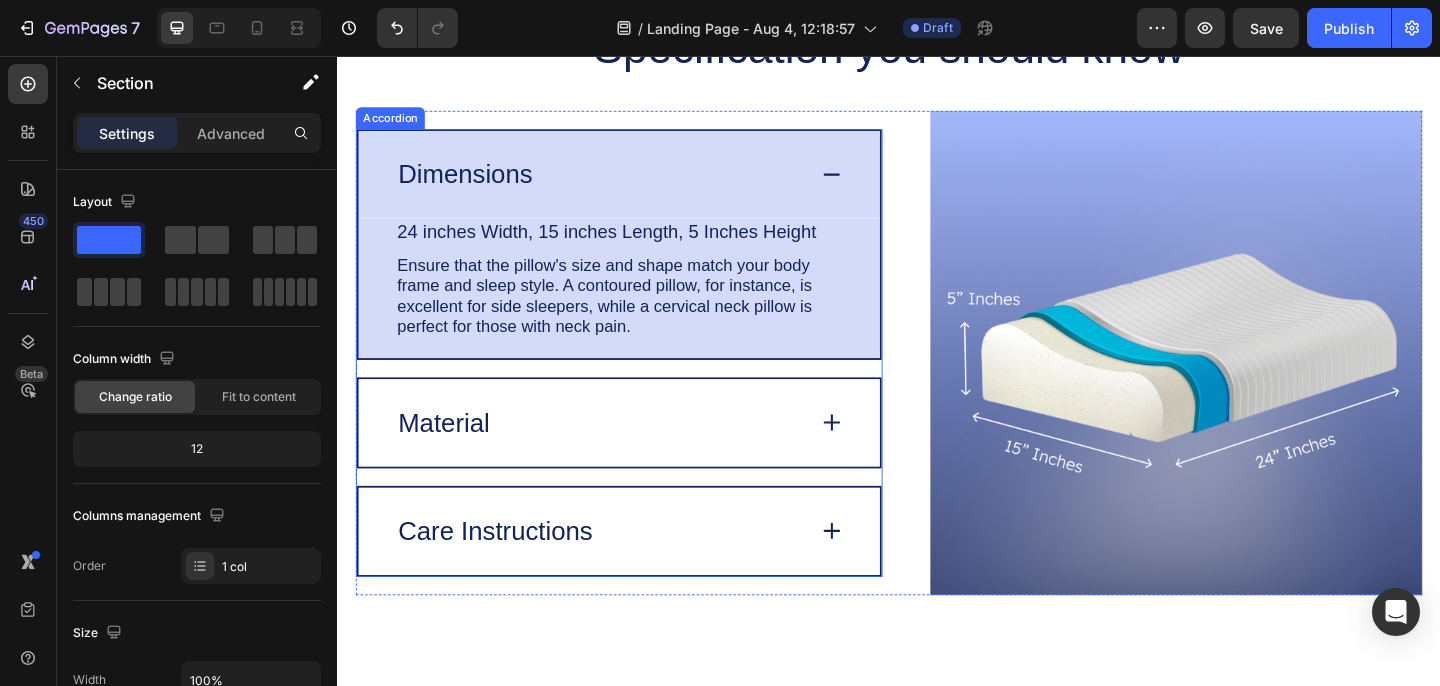 click on "Material" at bounding box center (643, 455) 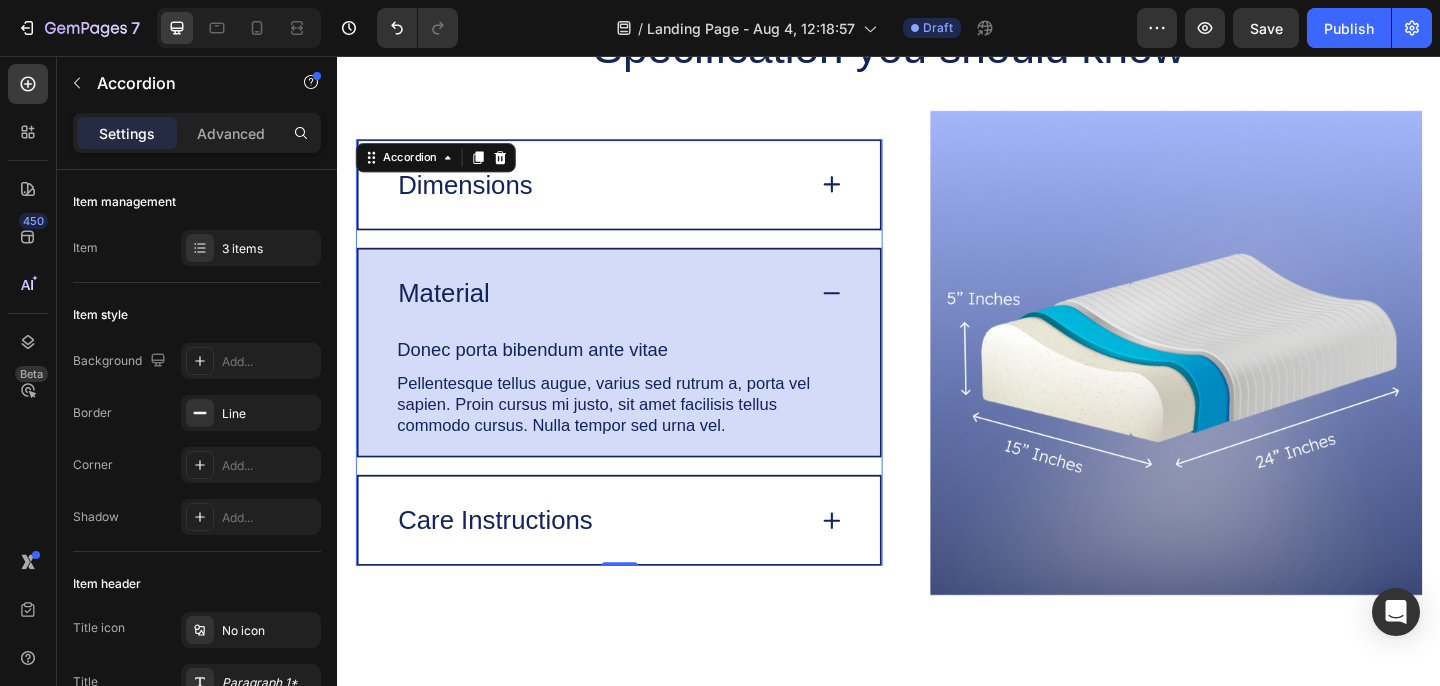 scroll, scrollTop: 4772, scrollLeft: 0, axis: vertical 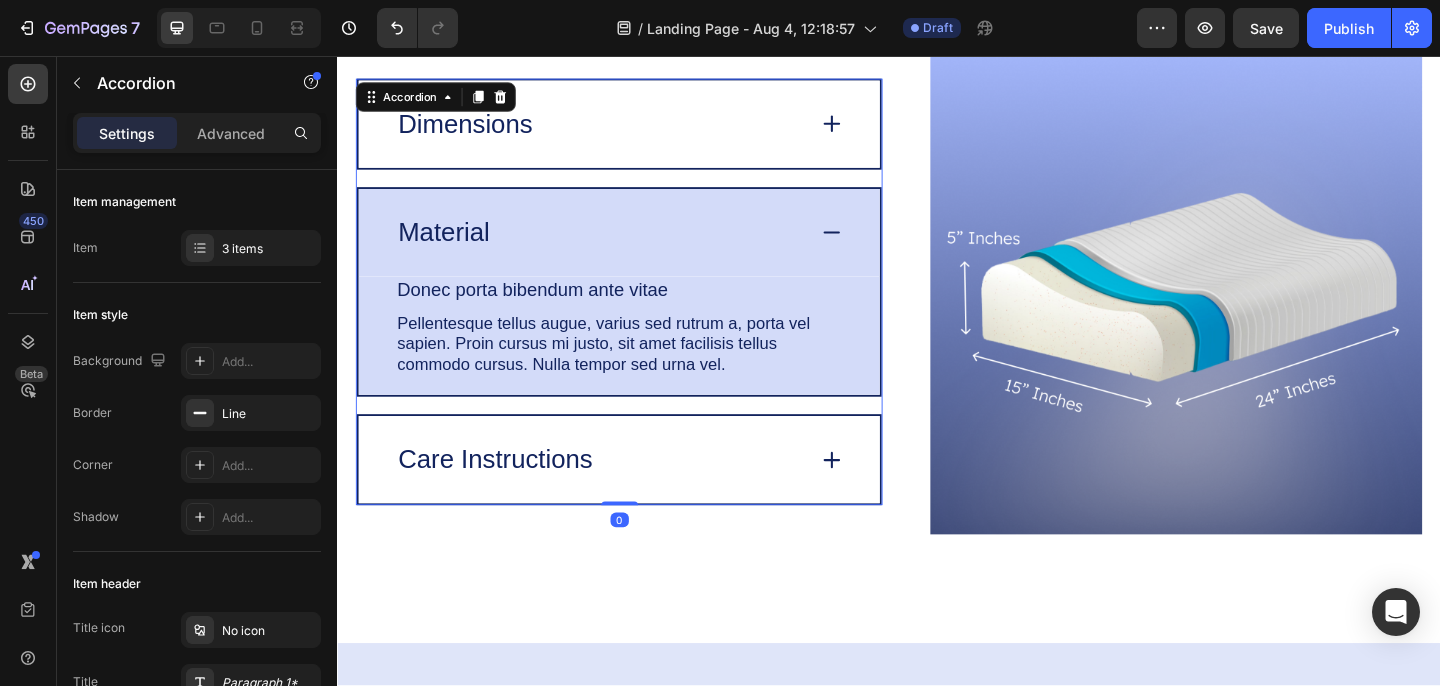 click on "Care Instructions" at bounding box center [622, 495] 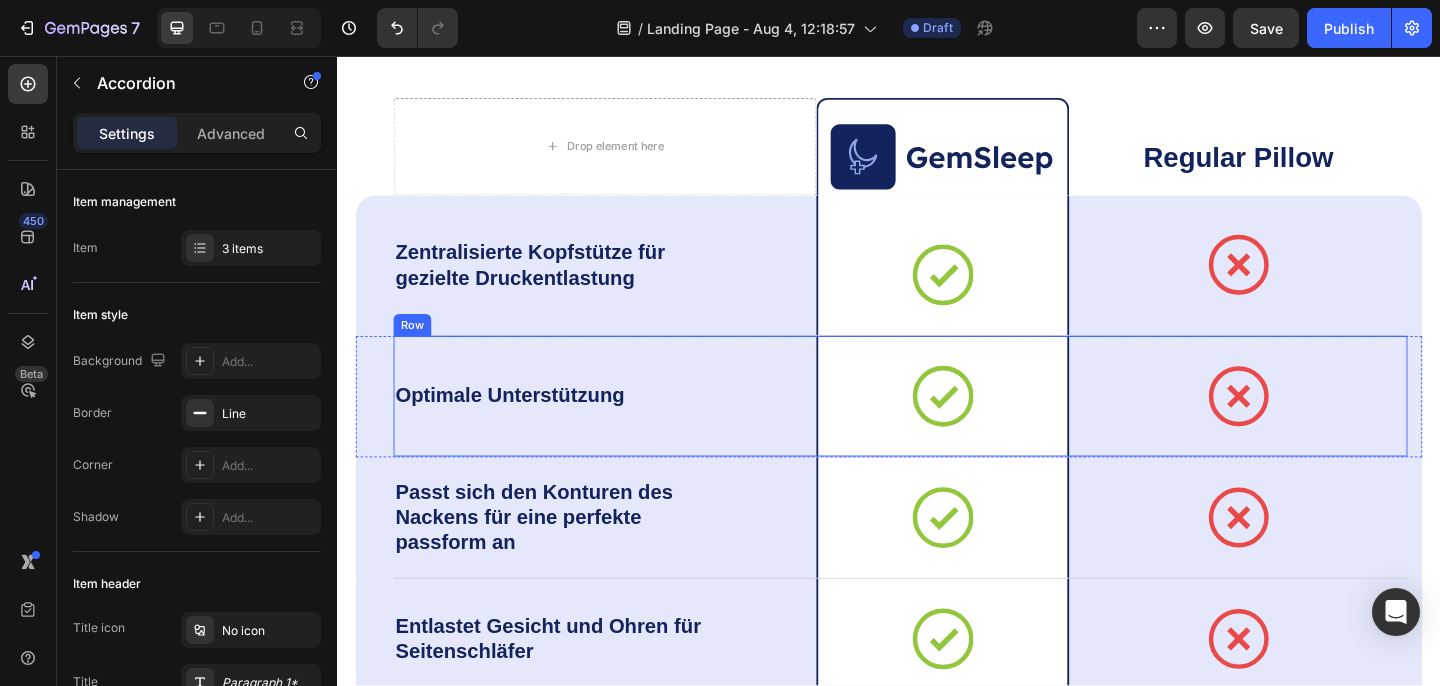 scroll, scrollTop: 6838, scrollLeft: 0, axis: vertical 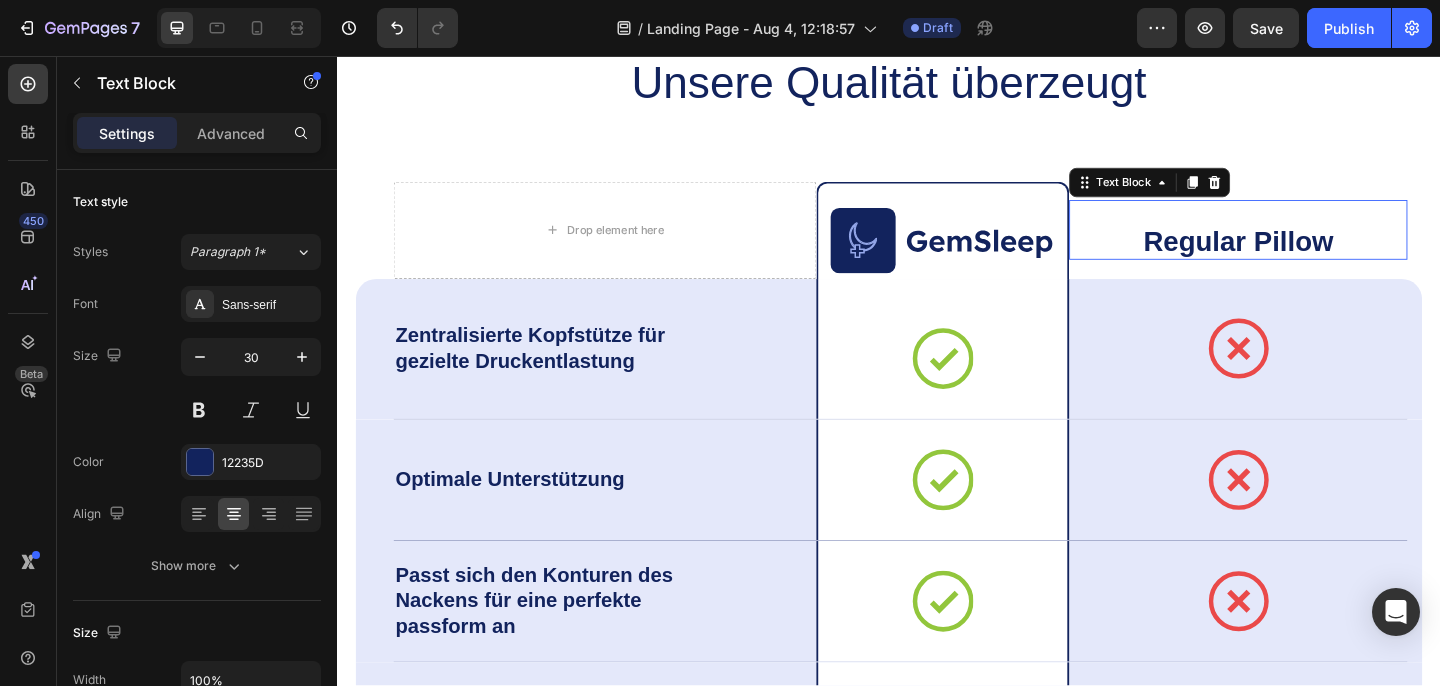click on "Regular Pillow" at bounding box center [1317, 258] 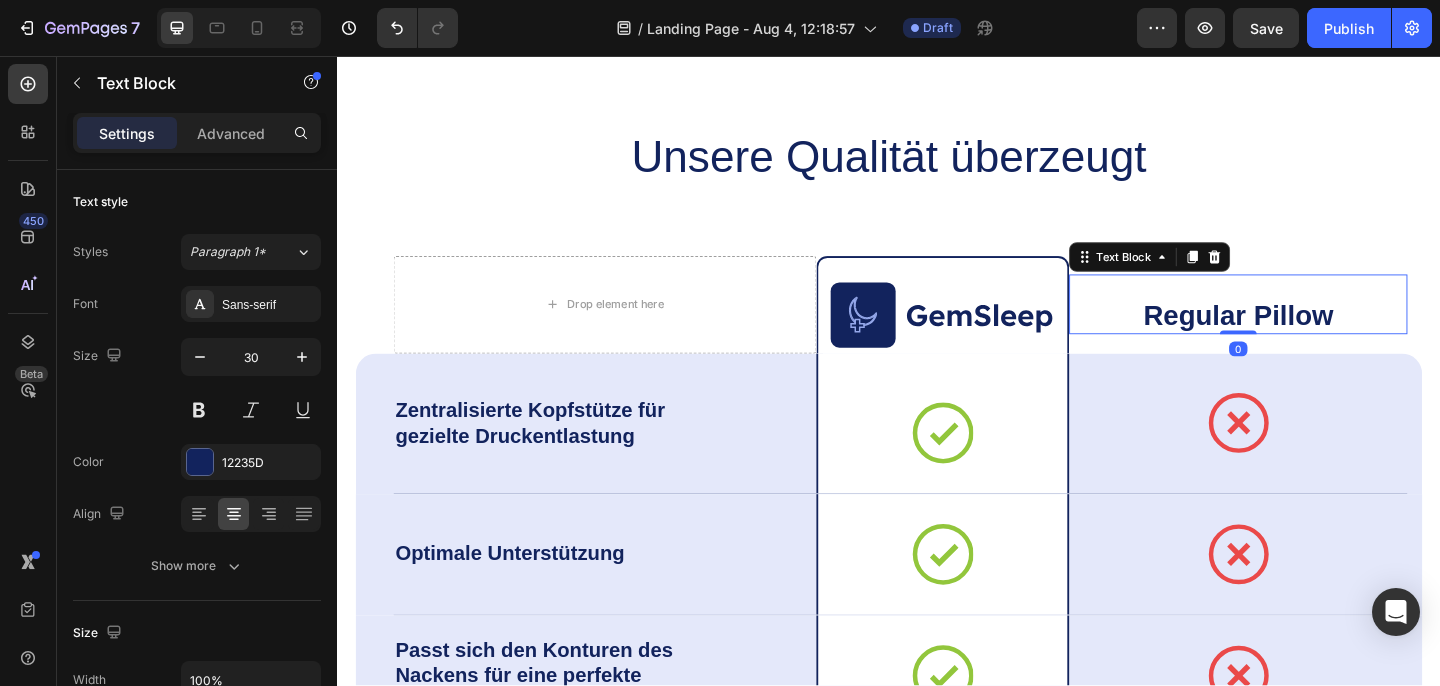 click on "Regular Pillow" at bounding box center [1317, 339] 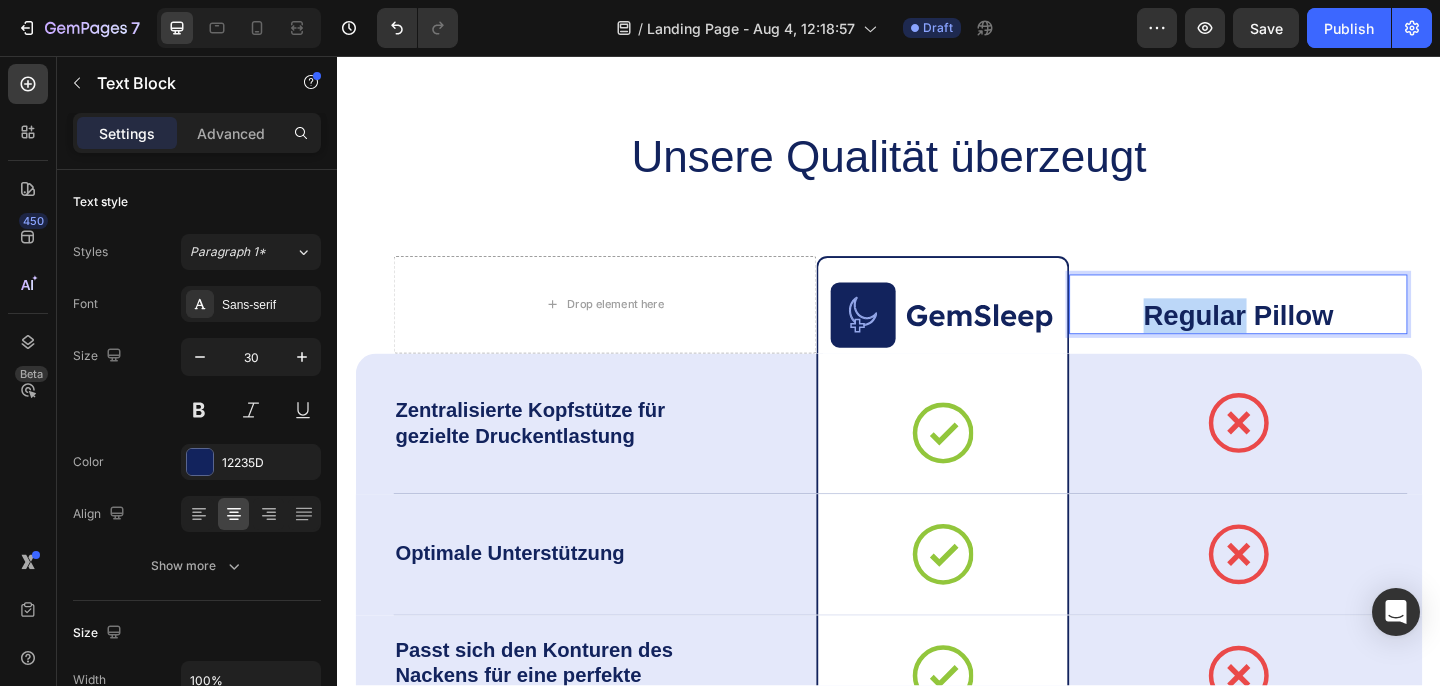 click on "Regular Pillow" at bounding box center (1317, 339) 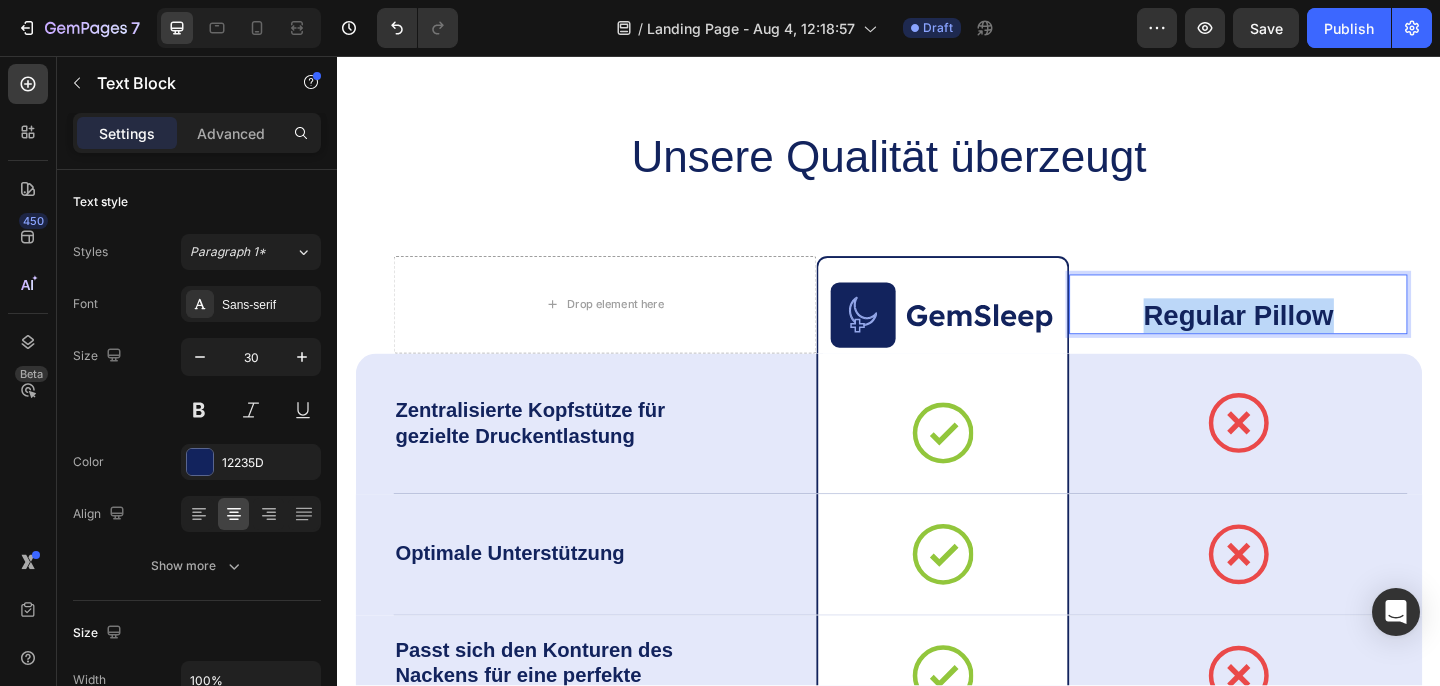 click on "Regular Pillow" at bounding box center (1317, 339) 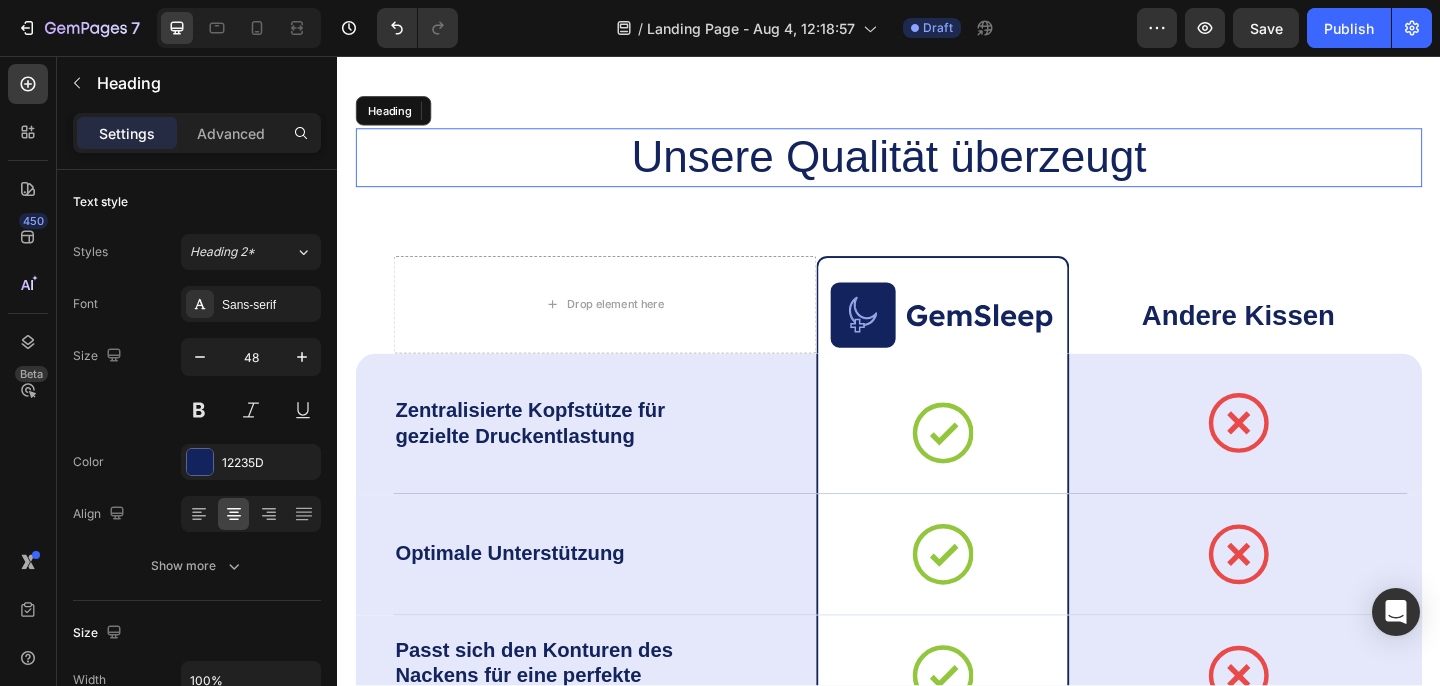 click on "Unsere Qualität überzeugt" at bounding box center [937, 167] 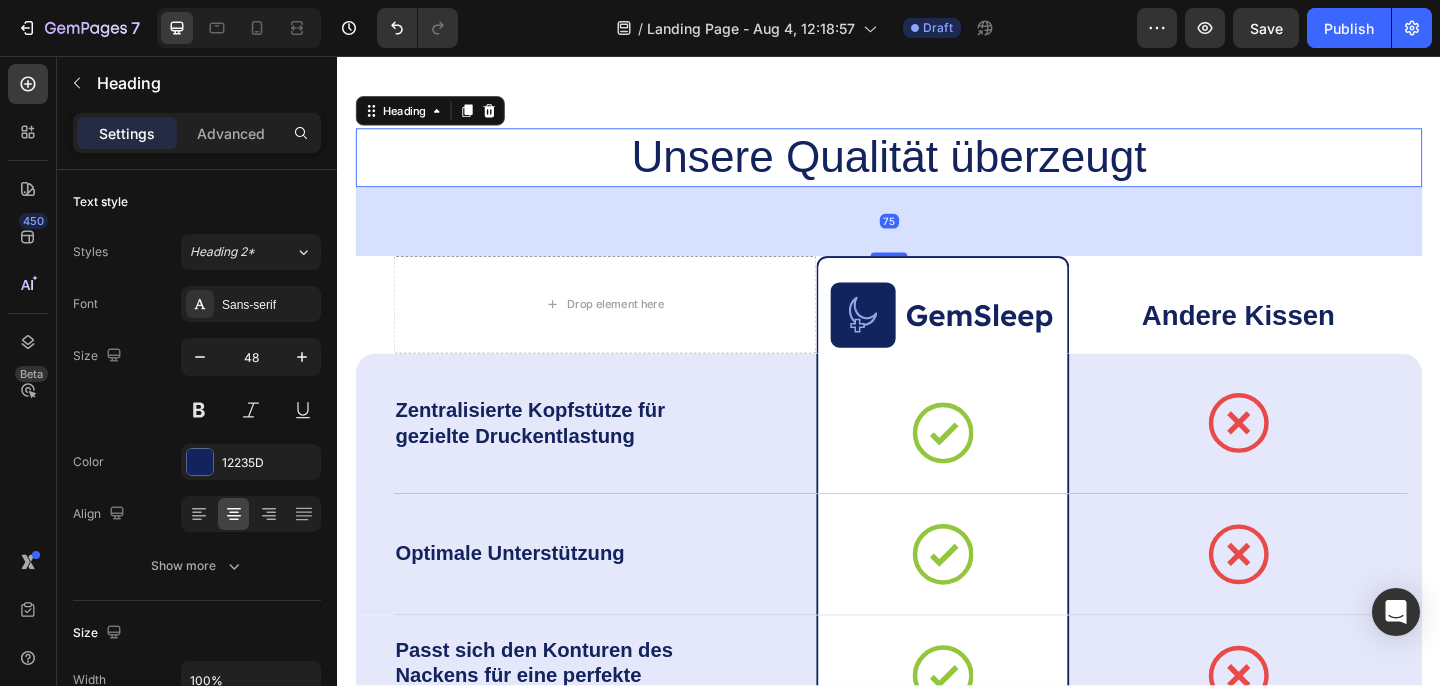 click on "75" at bounding box center (937, 236) 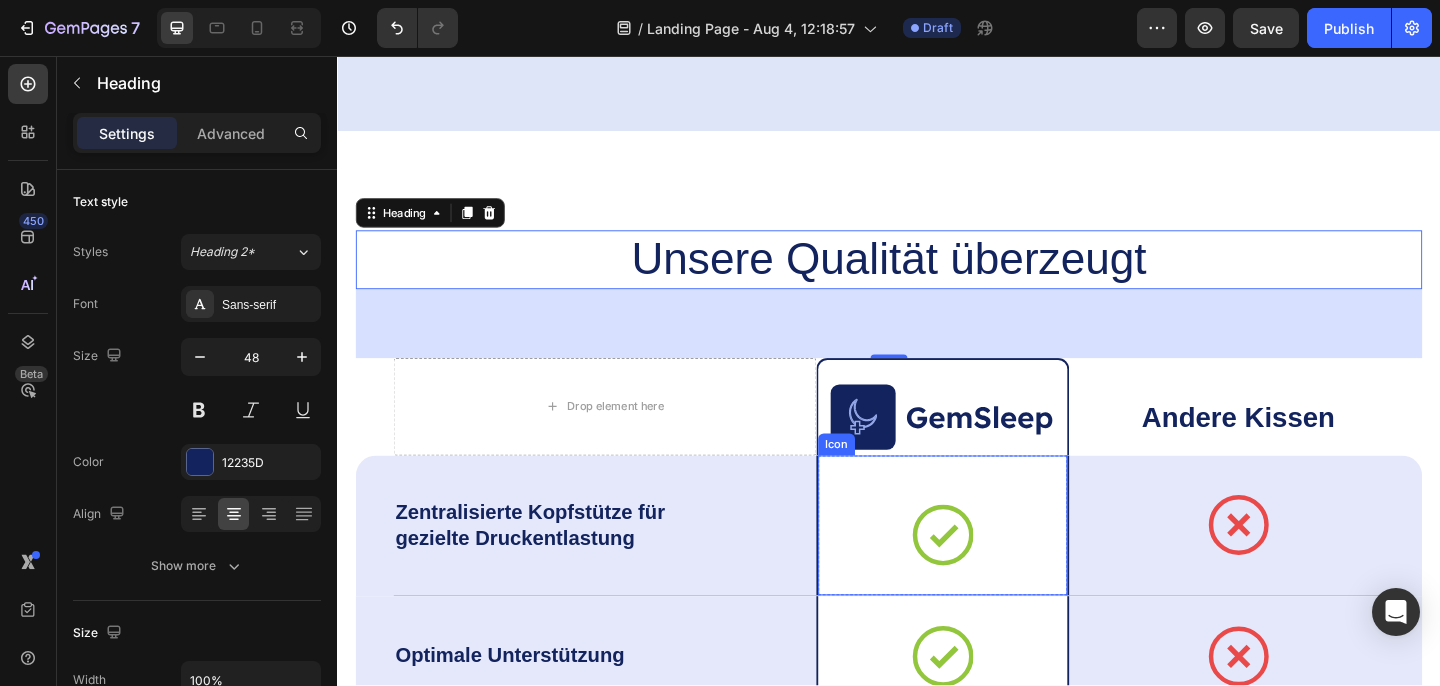 scroll, scrollTop: 6733, scrollLeft: 0, axis: vertical 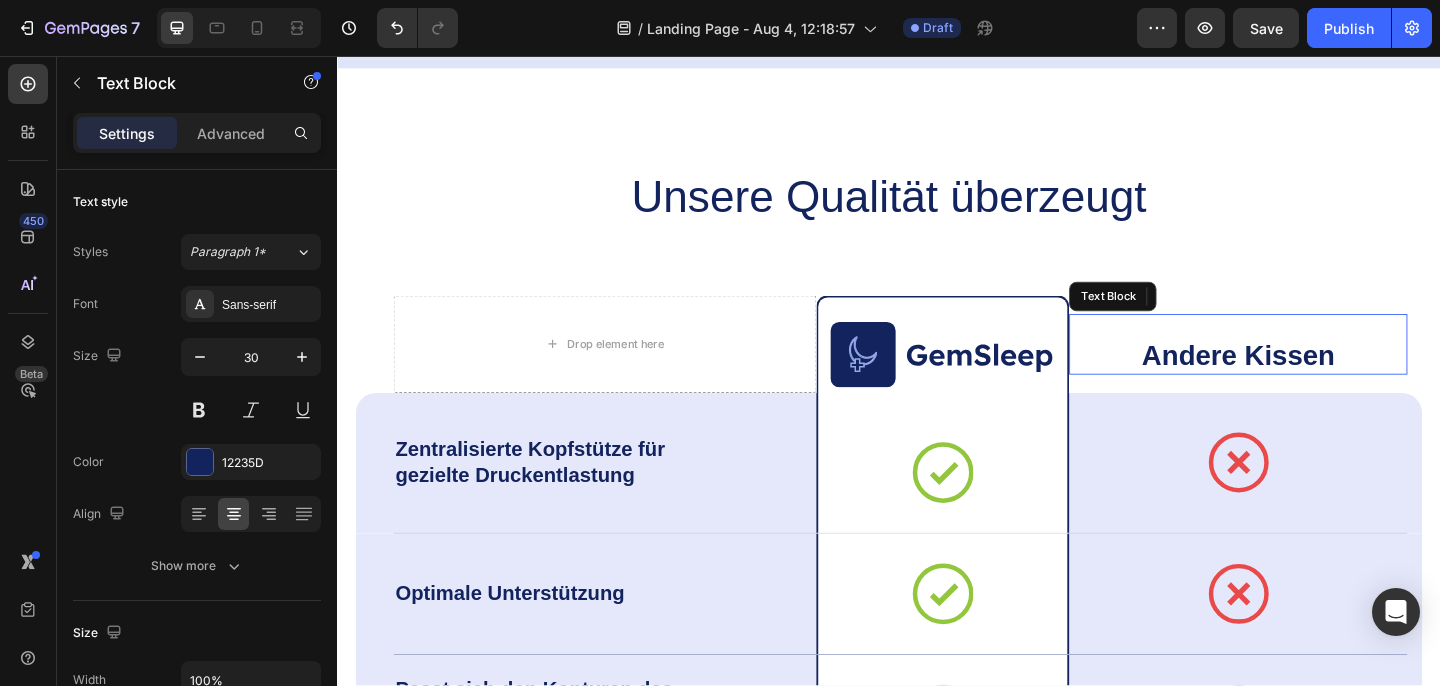 click on "Andere Kissen" at bounding box center [1317, 382] 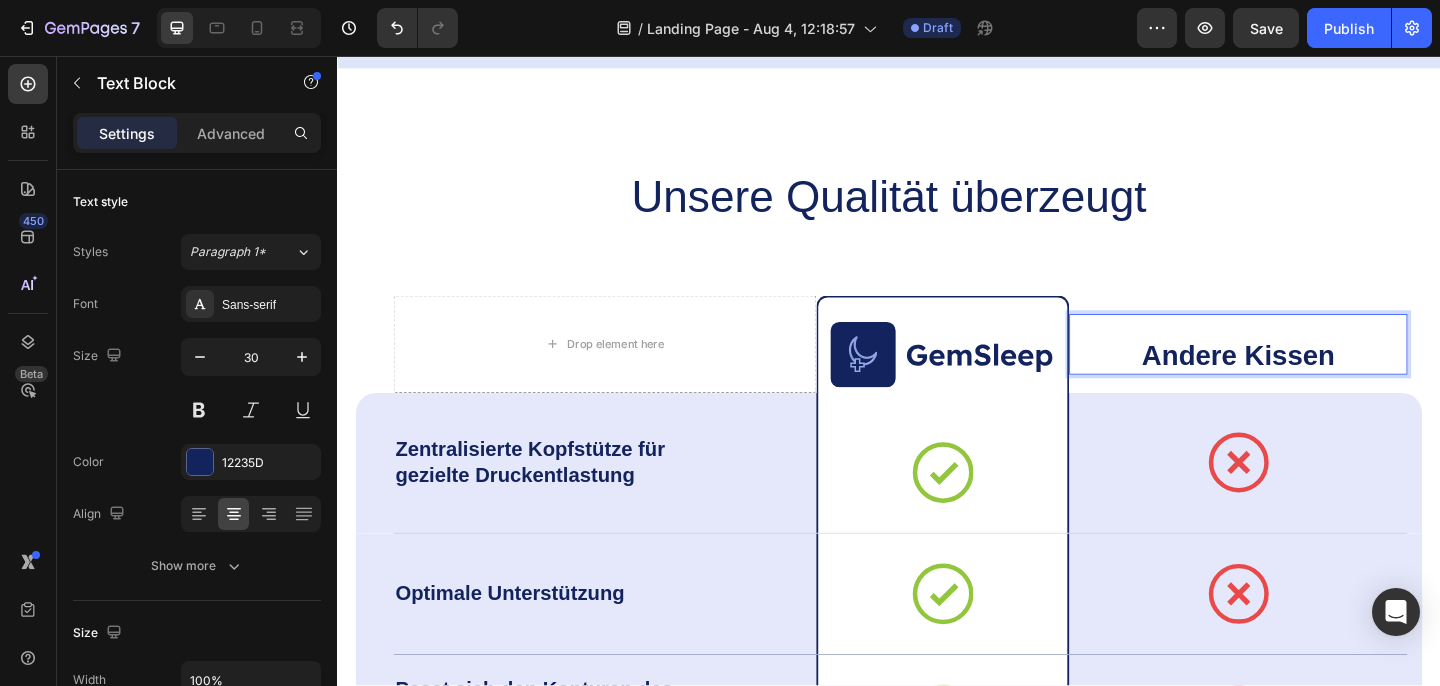 click on "Andere Kissen" at bounding box center (1317, 382) 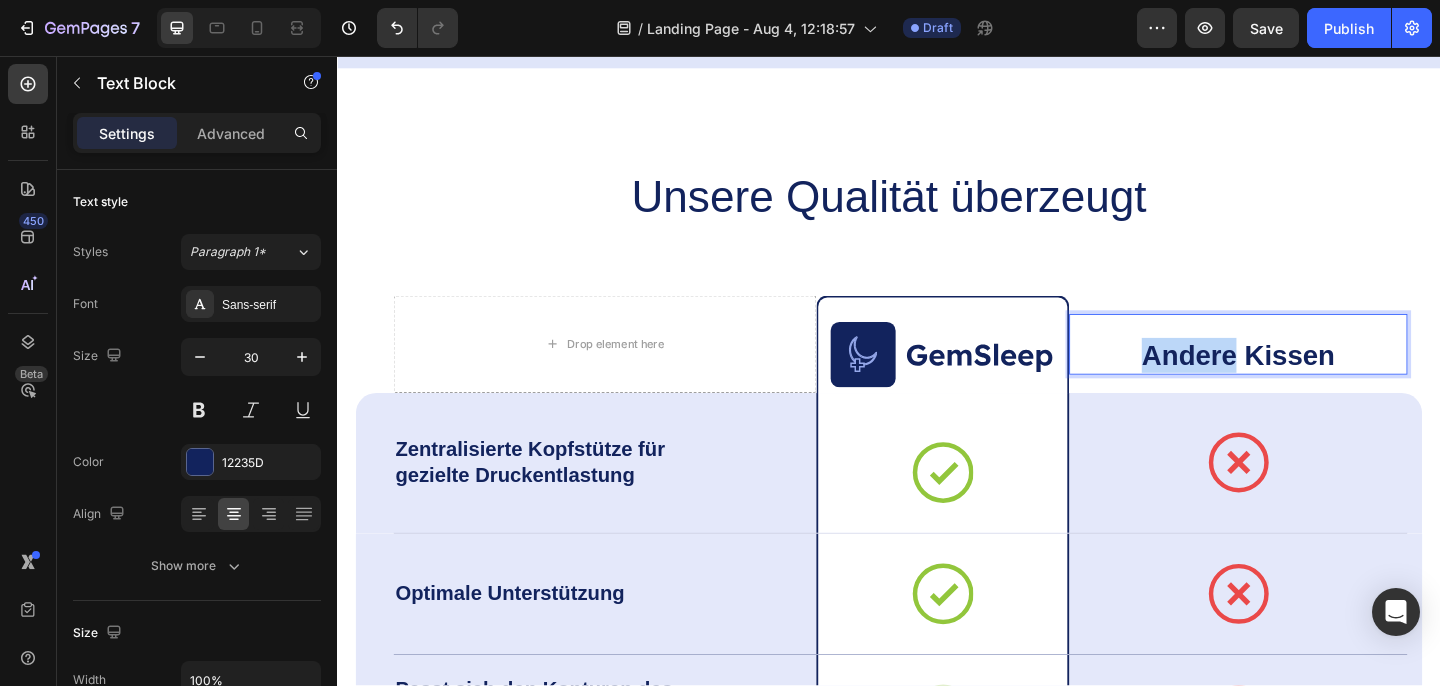 click on "Andere Kissen" at bounding box center (1317, 382) 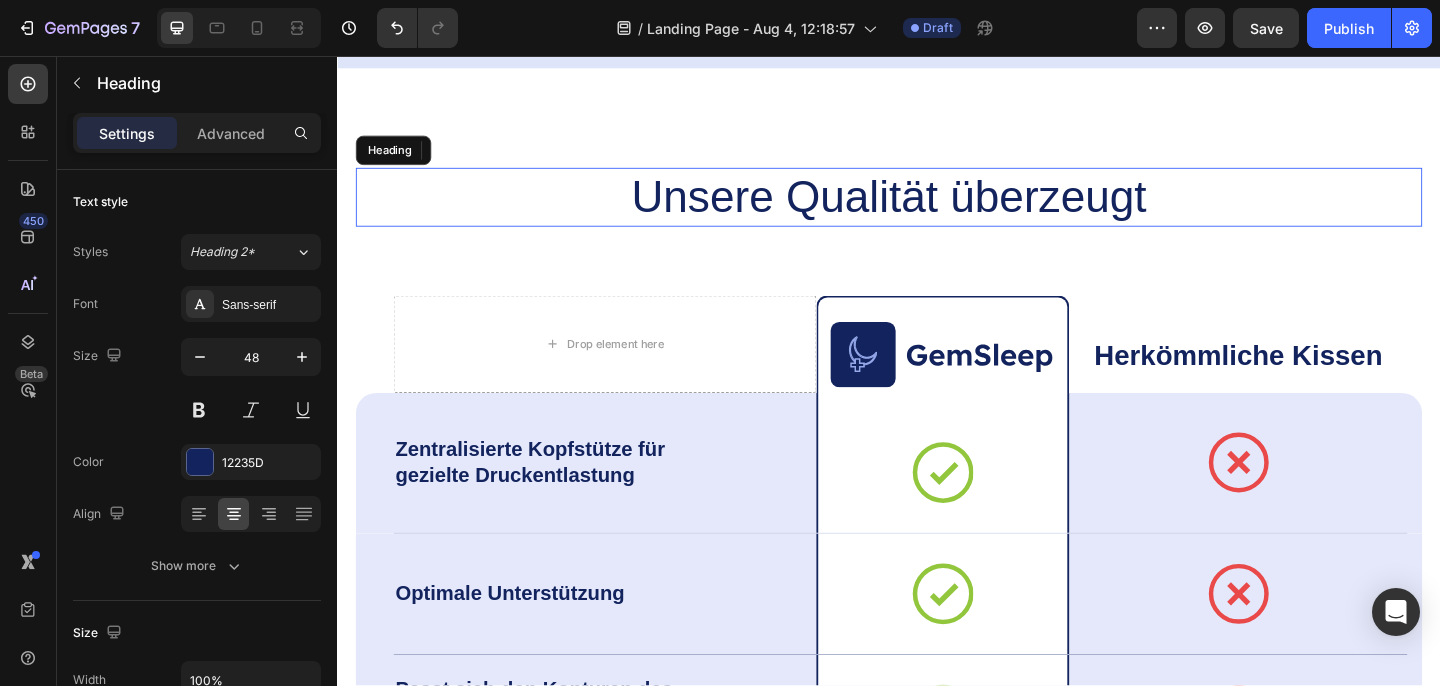 click on "Unsere Qualität überzeugt" at bounding box center [937, 210] 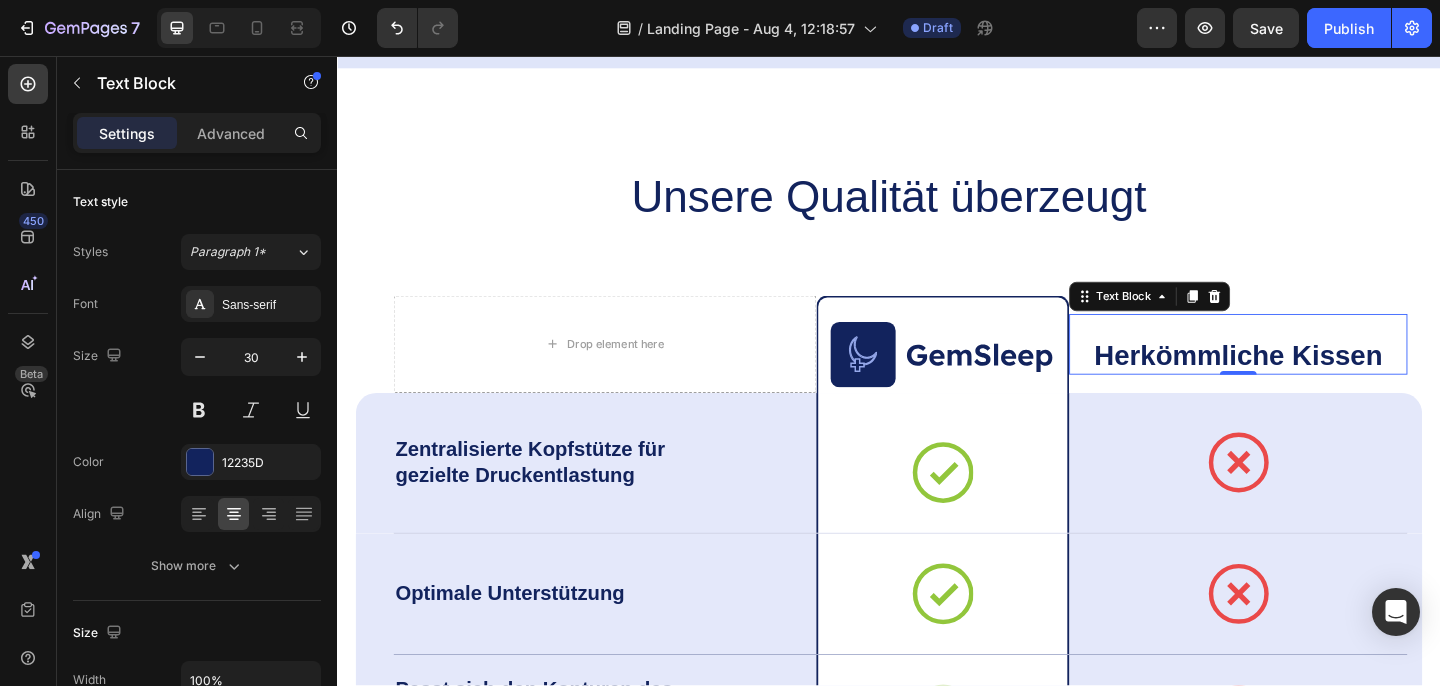 click on "Herkömmliche Kissen" at bounding box center [1317, 382] 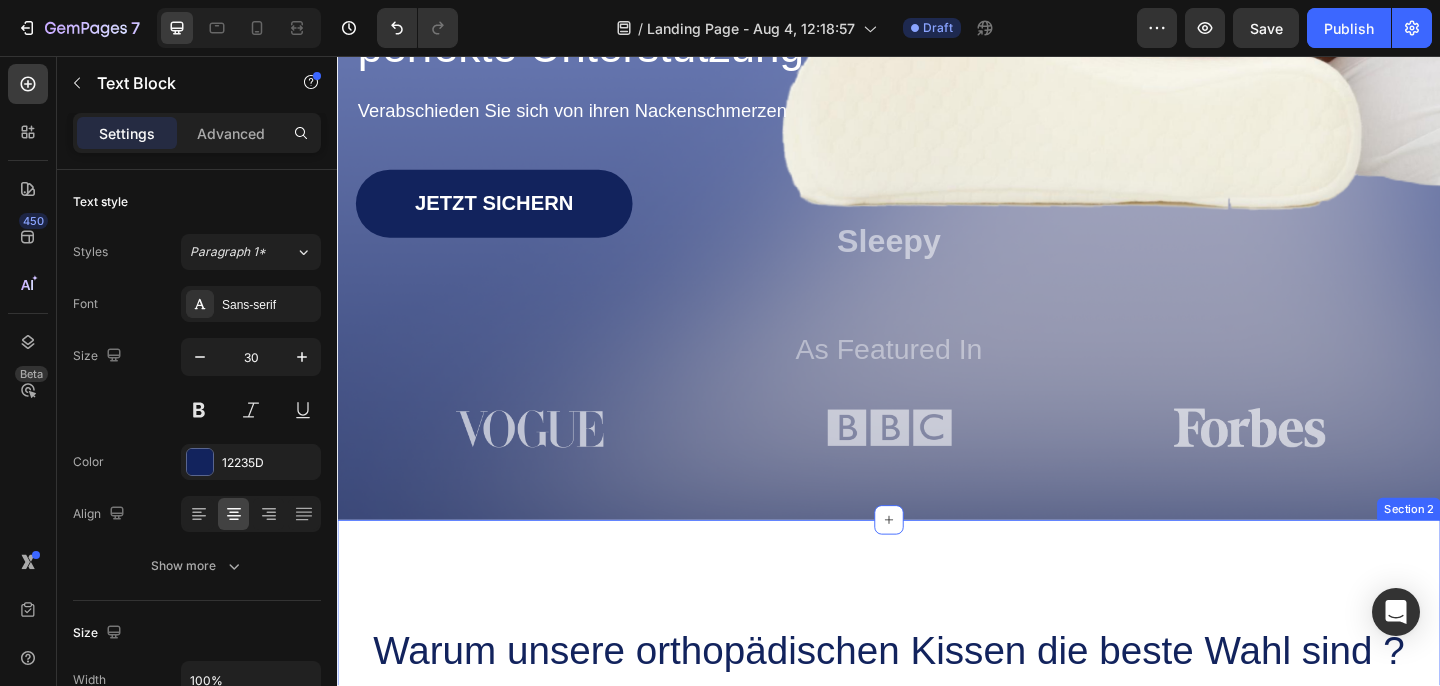scroll, scrollTop: 682, scrollLeft: 0, axis: vertical 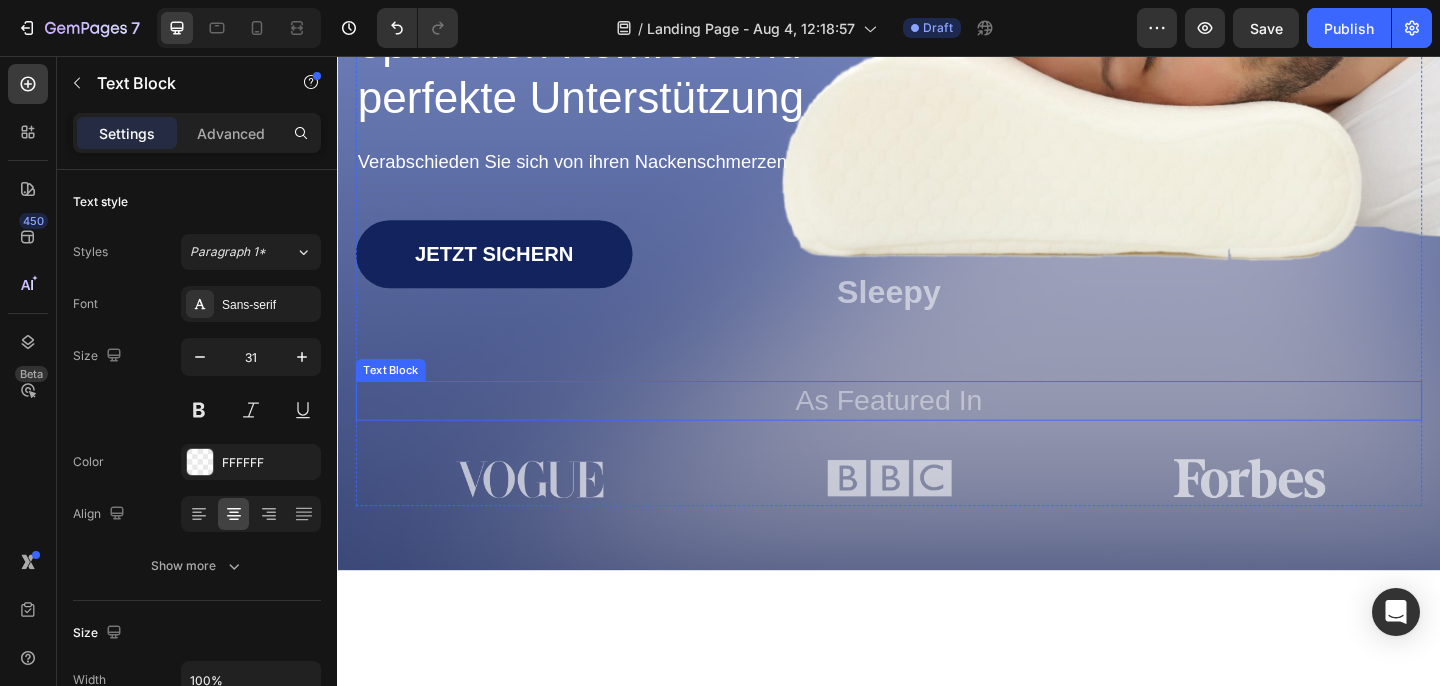 click on "As Featured In" at bounding box center [937, 431] 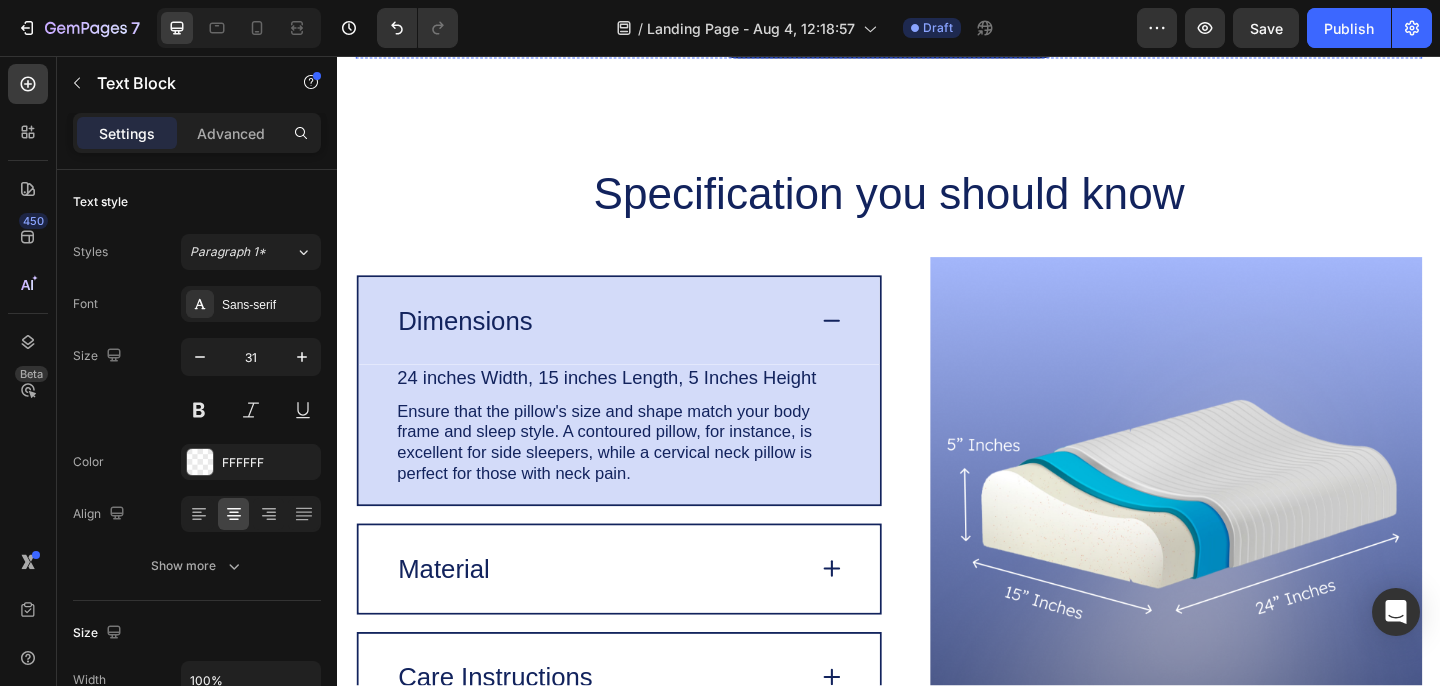 scroll, scrollTop: 4514, scrollLeft: 0, axis: vertical 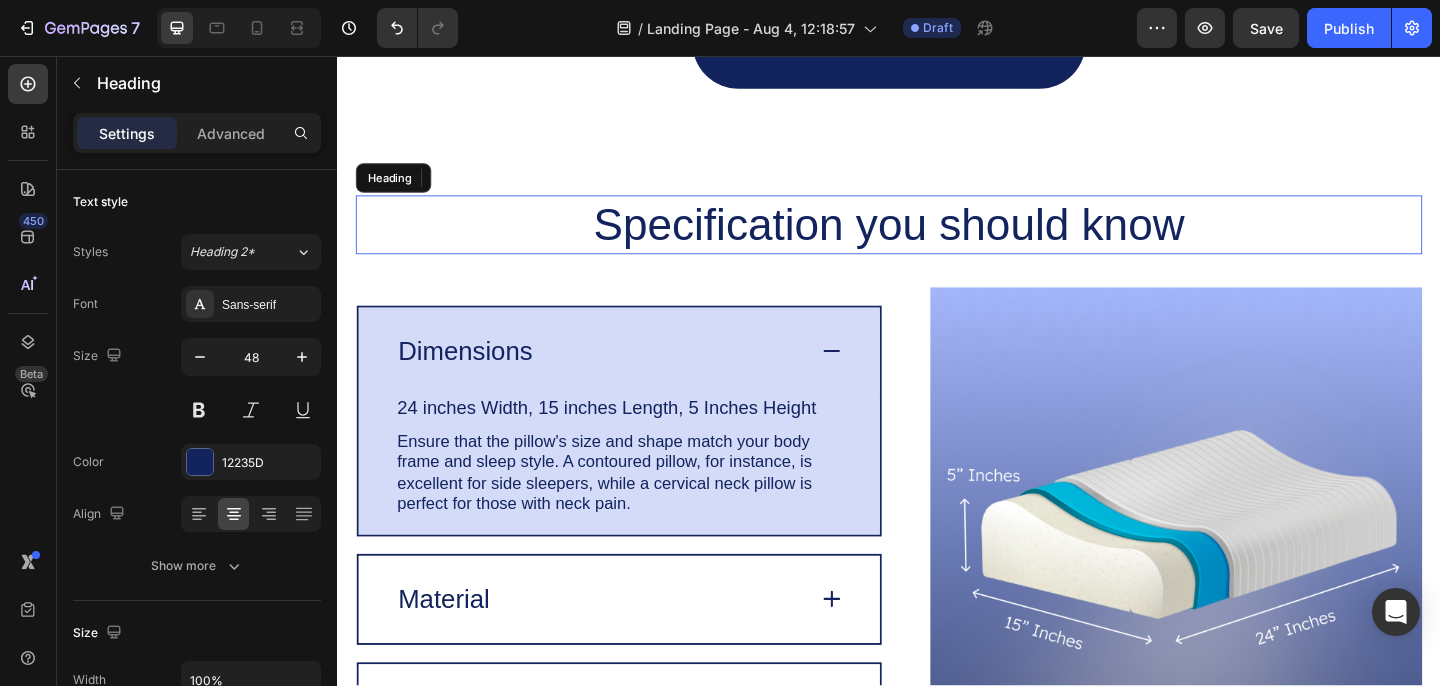 click on "Specification you should know" at bounding box center [937, 240] 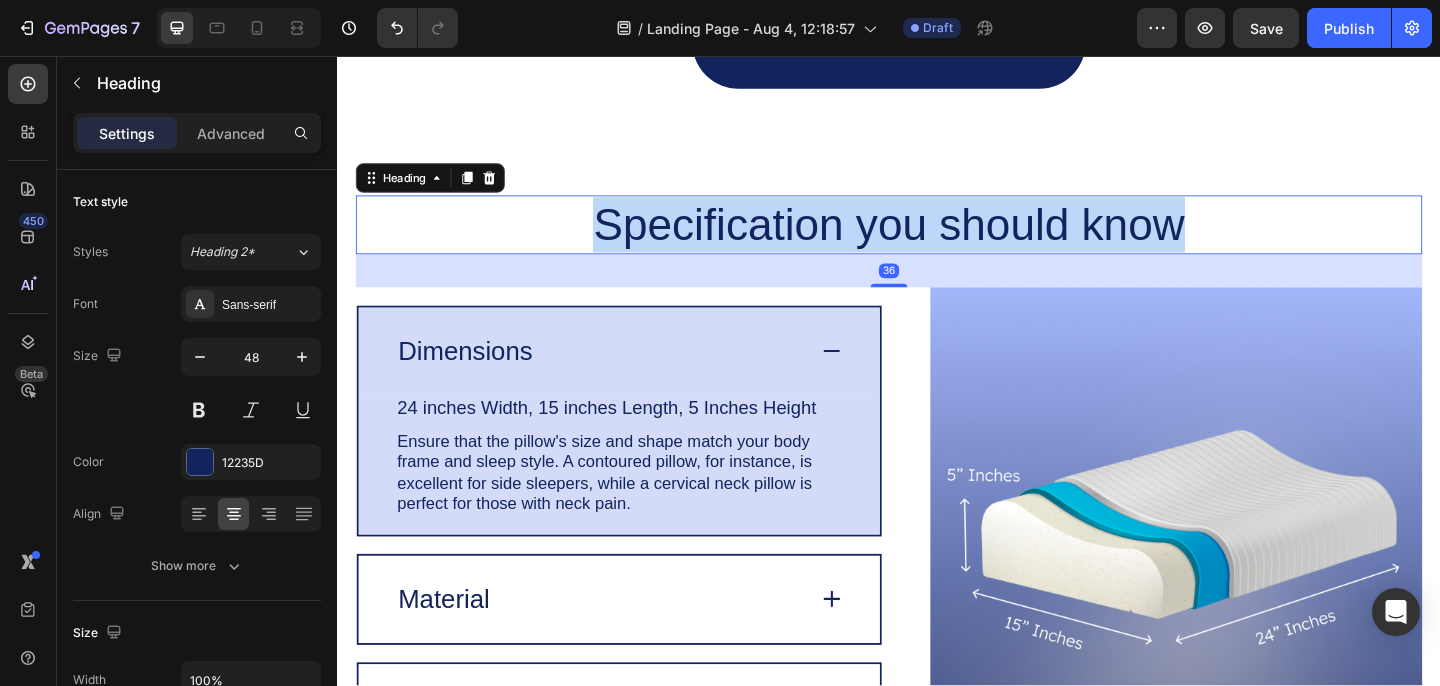 click on "Specification you should know" at bounding box center [937, 240] 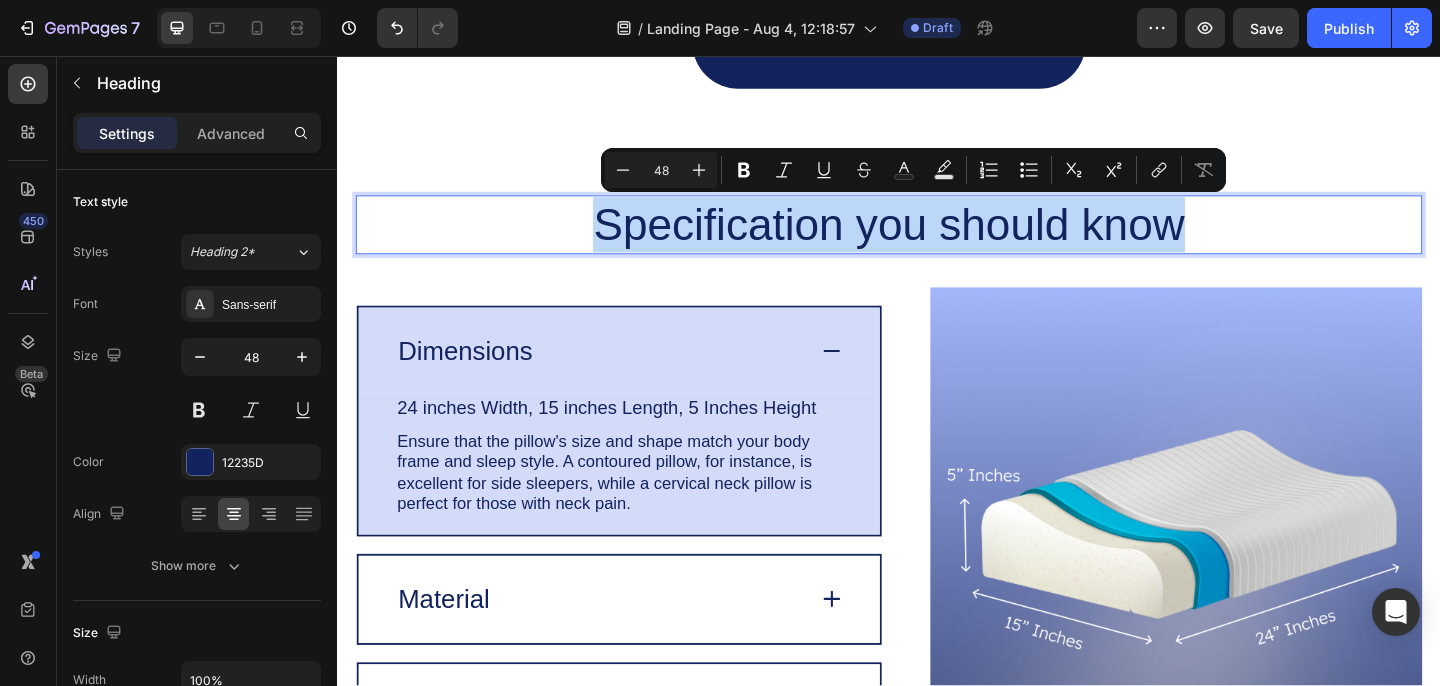 click on "Specification you should know" at bounding box center [937, 240] 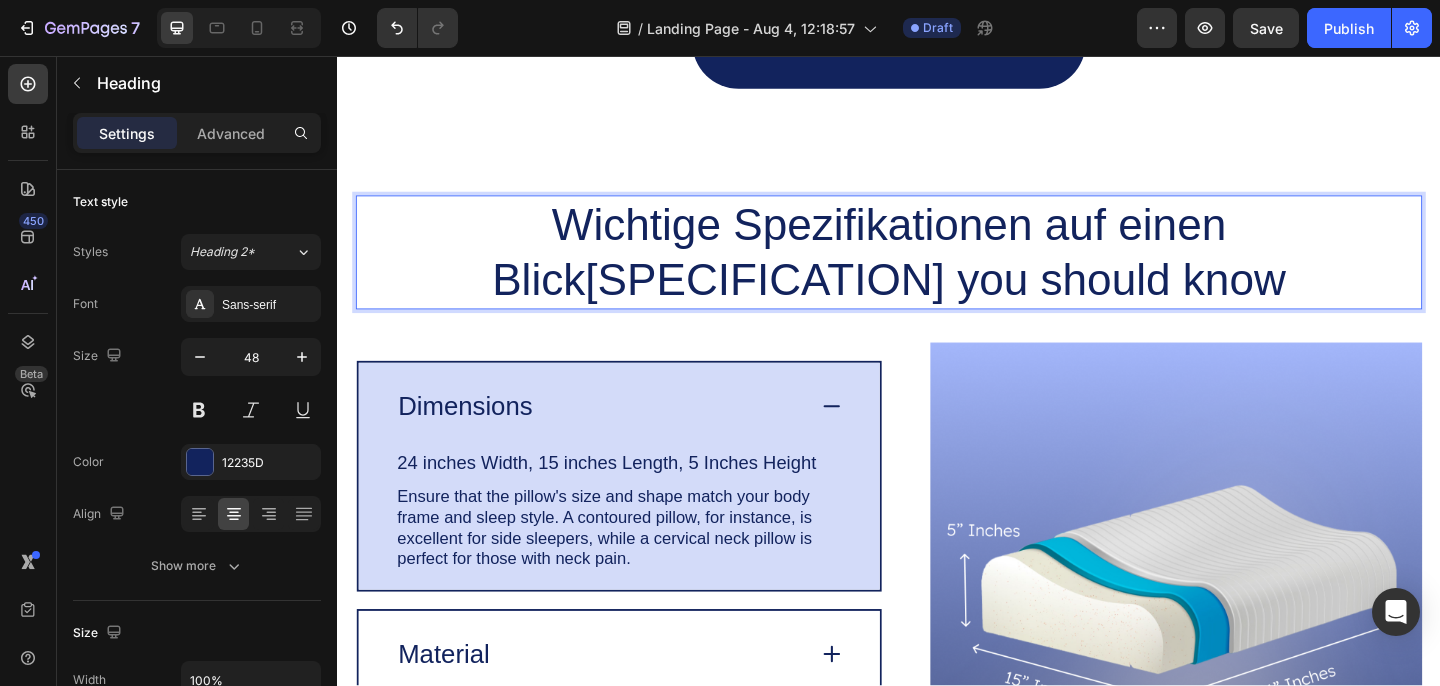 click on "Wichtige Spezifikationen auf einen BlickSpecification you should know" at bounding box center [937, 270] 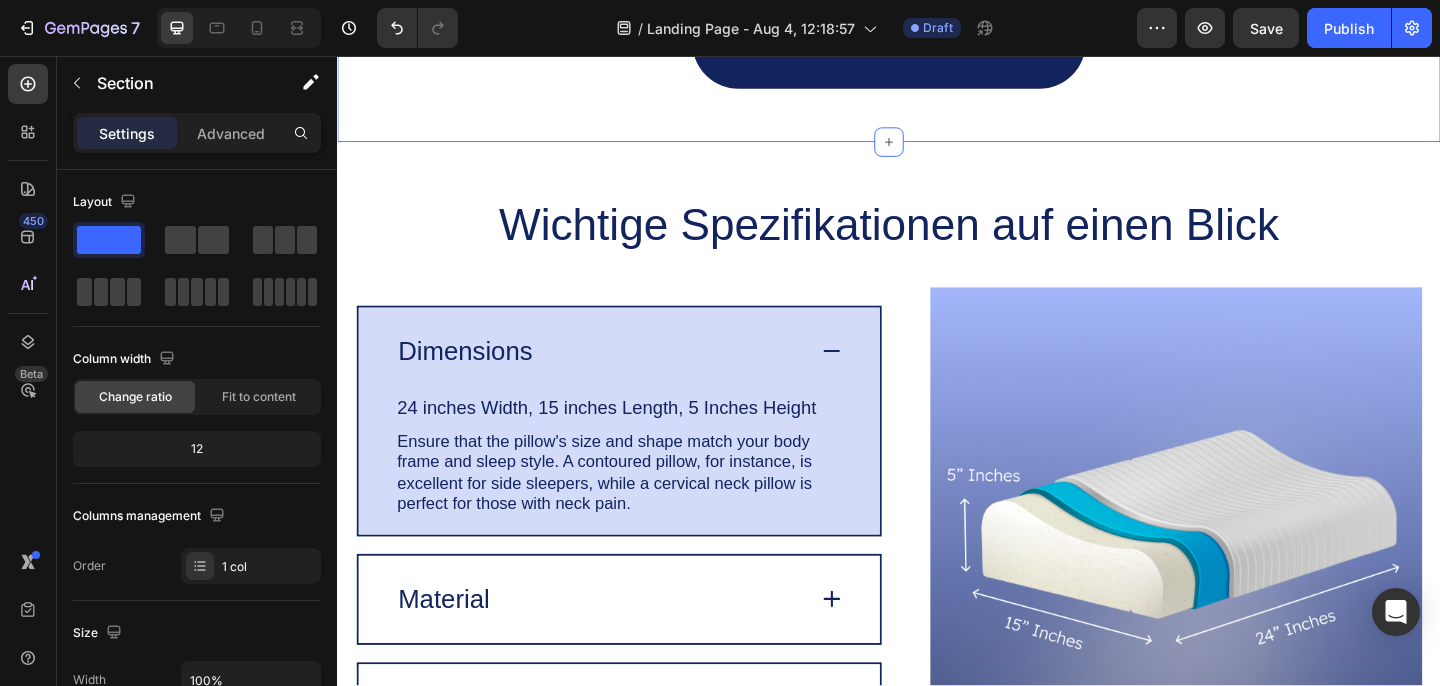 click on "Image Empfohlen von Gesundheitsexperten  Heading Image Memory Foam Text Block Passt sich ideal ihrem Nacken und Kopf an  Text Block Row Image Hypoallergener Bezug  Text Block Resistent gegen Hausstaubmilben und Allergene Text Block Row Image Individuell anpassbare Höhe Text Block Passen sie die Kissenhöhe individuell ihren an ihre Bedürfnisse an Text Block Row Row Row In den Einkaufswagen Button Row Section 6" at bounding box center [937, -305] 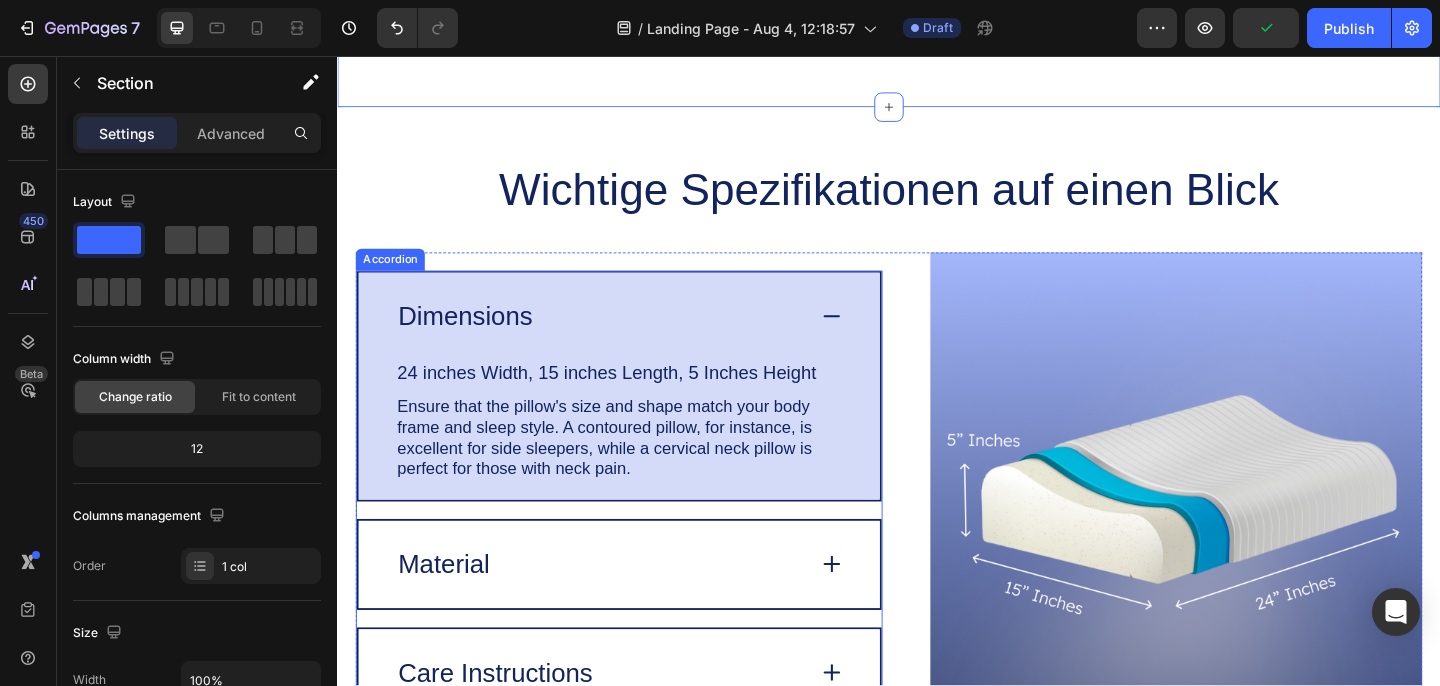 scroll, scrollTop: 4549, scrollLeft: 0, axis: vertical 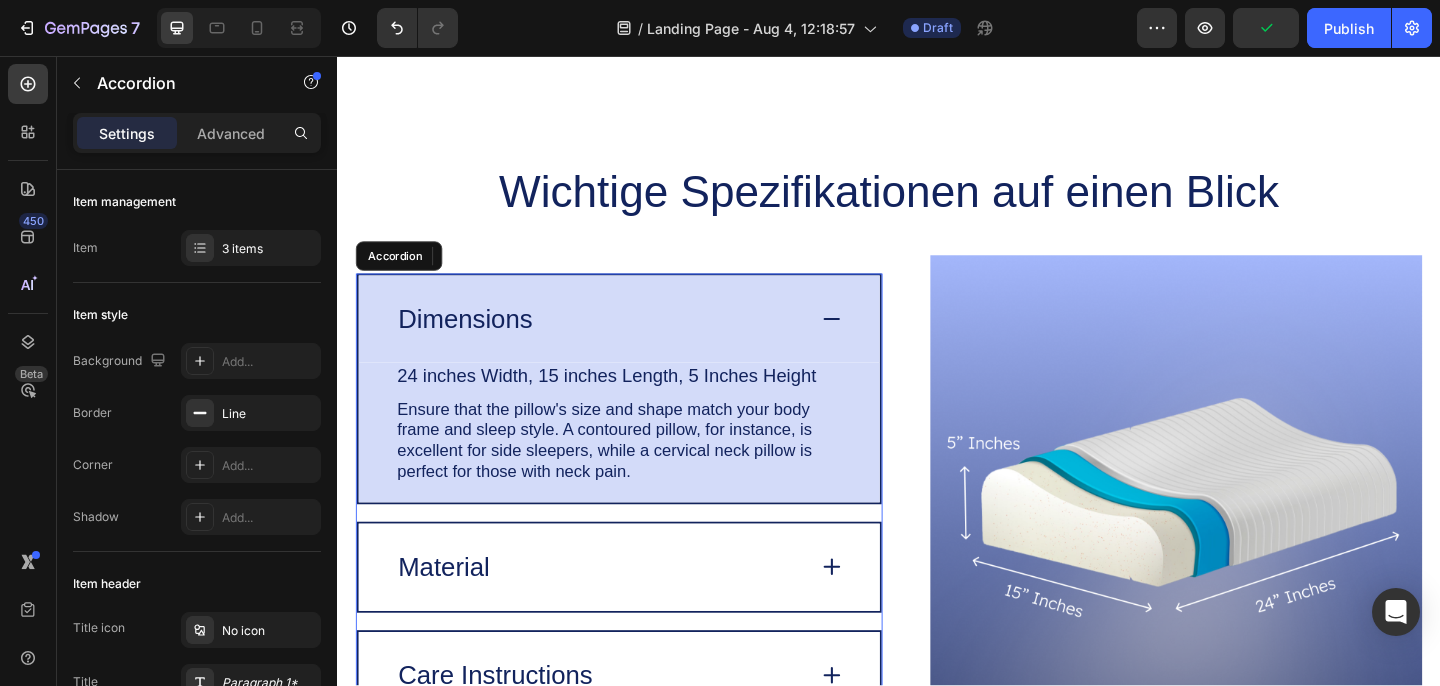 click 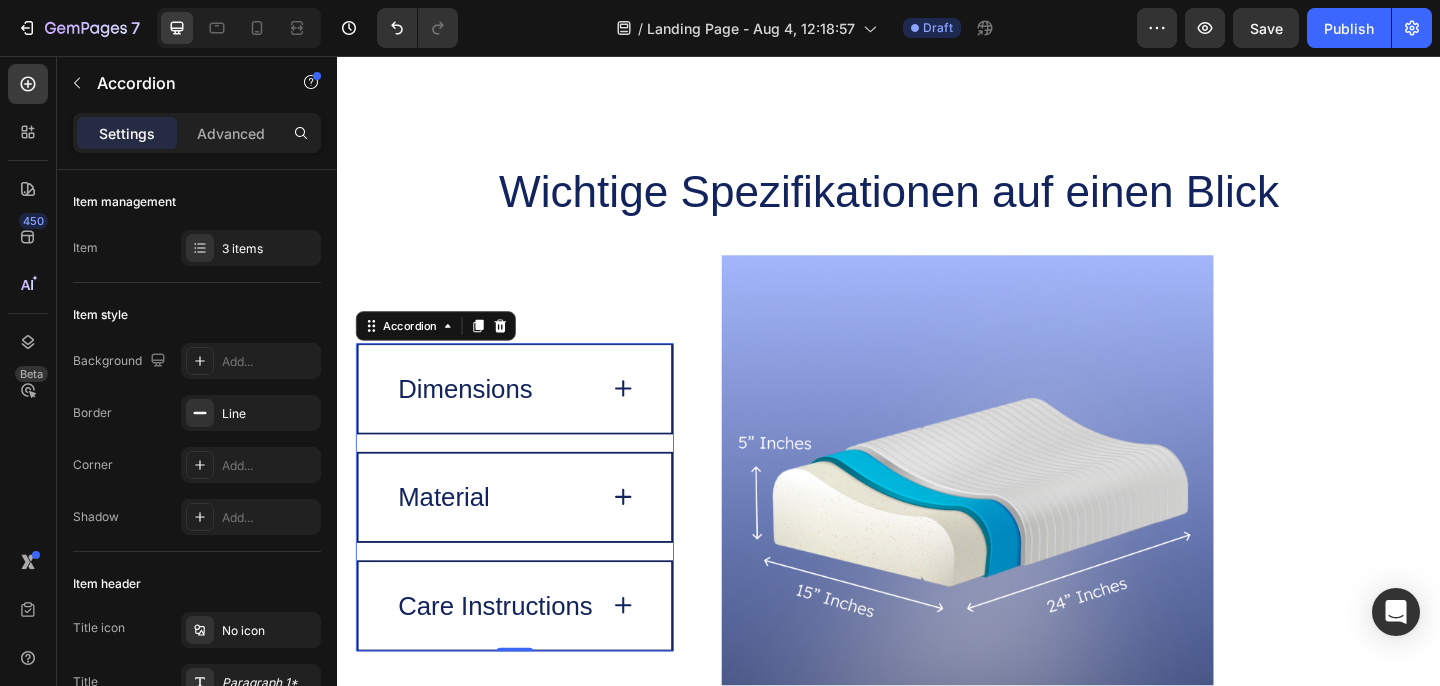 click 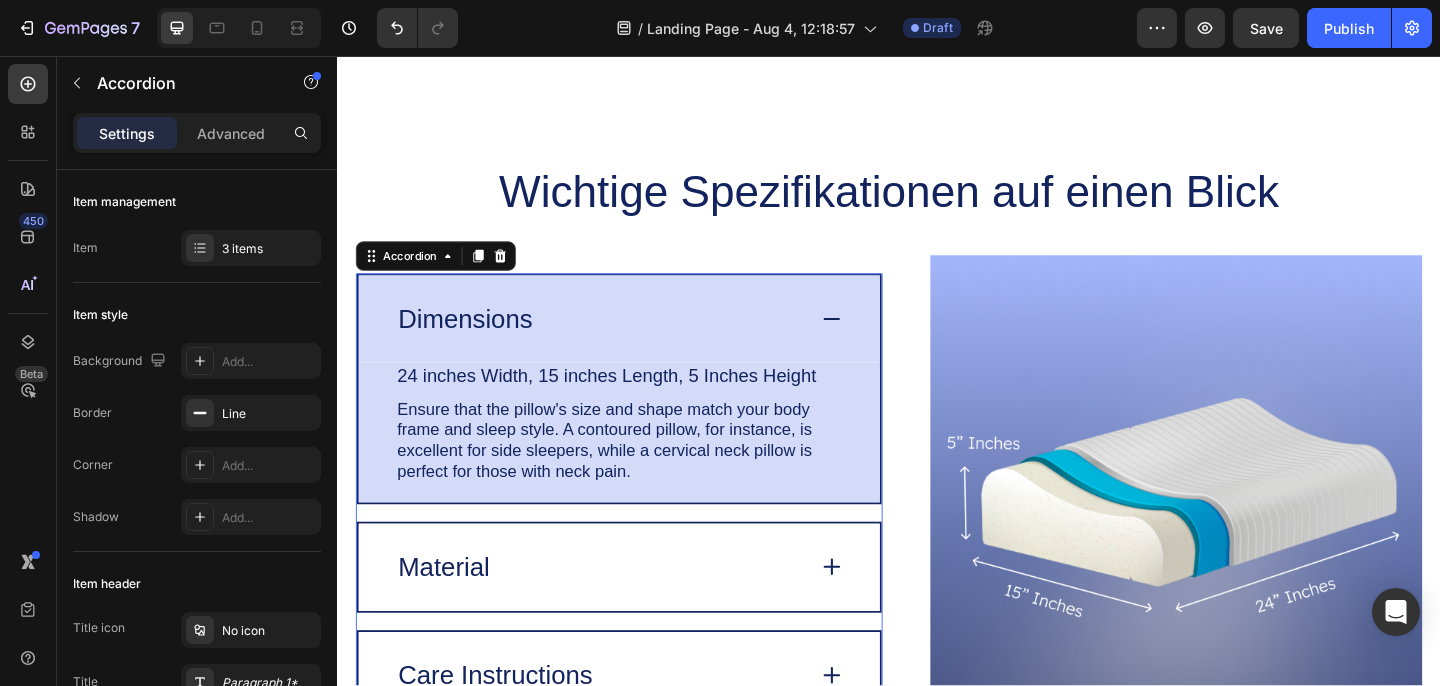 click 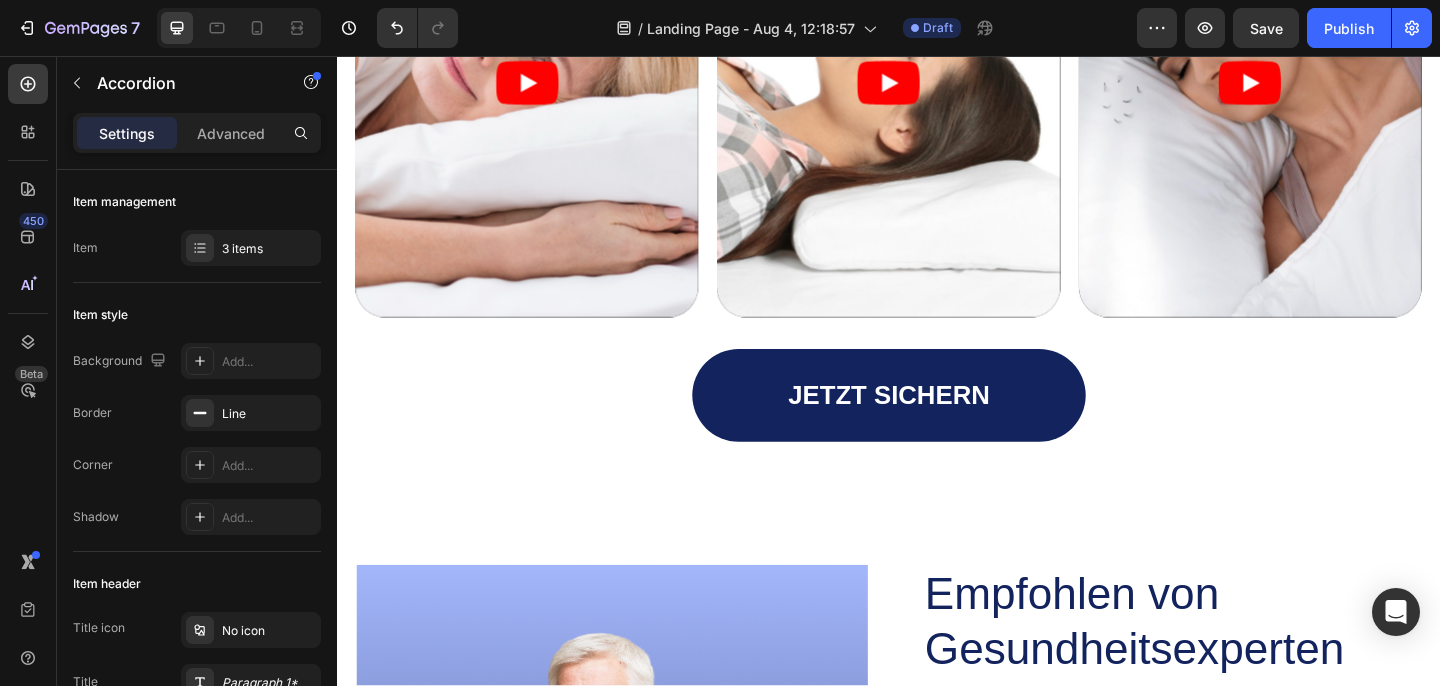 scroll, scrollTop: 3200, scrollLeft: 0, axis: vertical 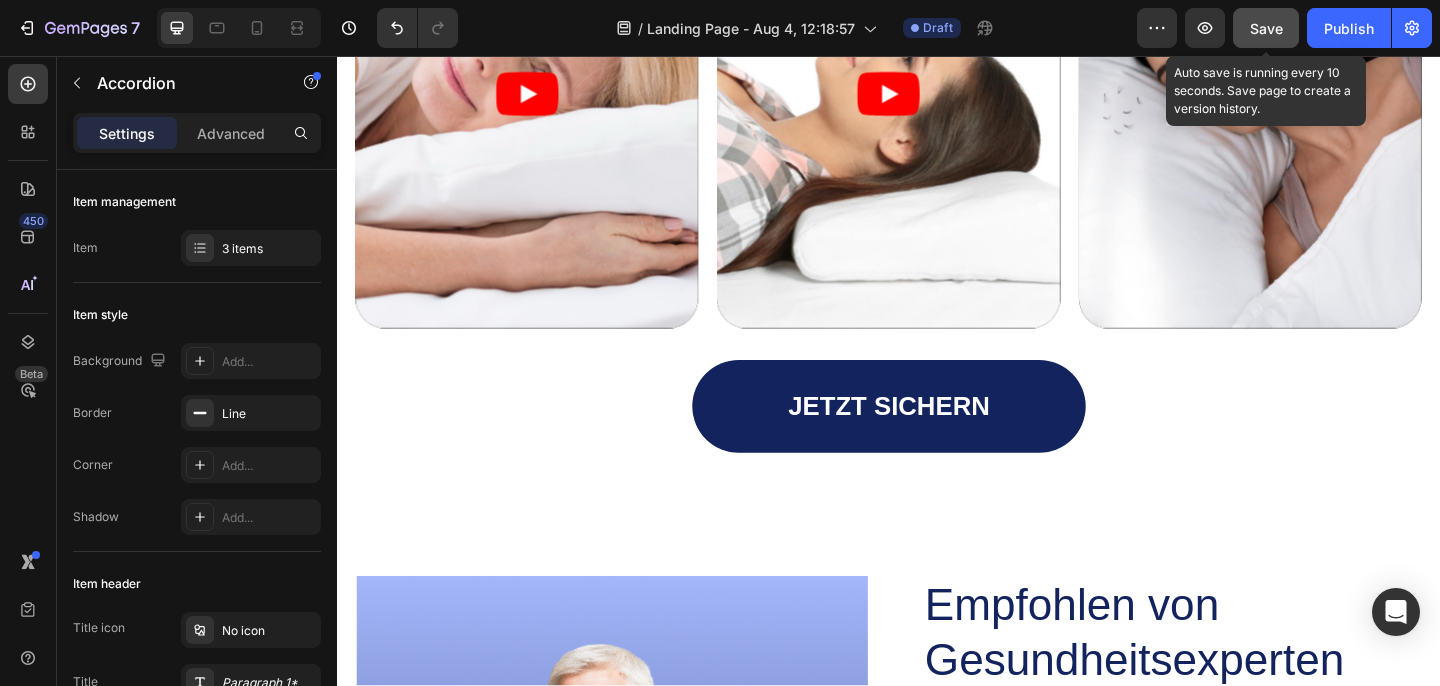 click on "Save" 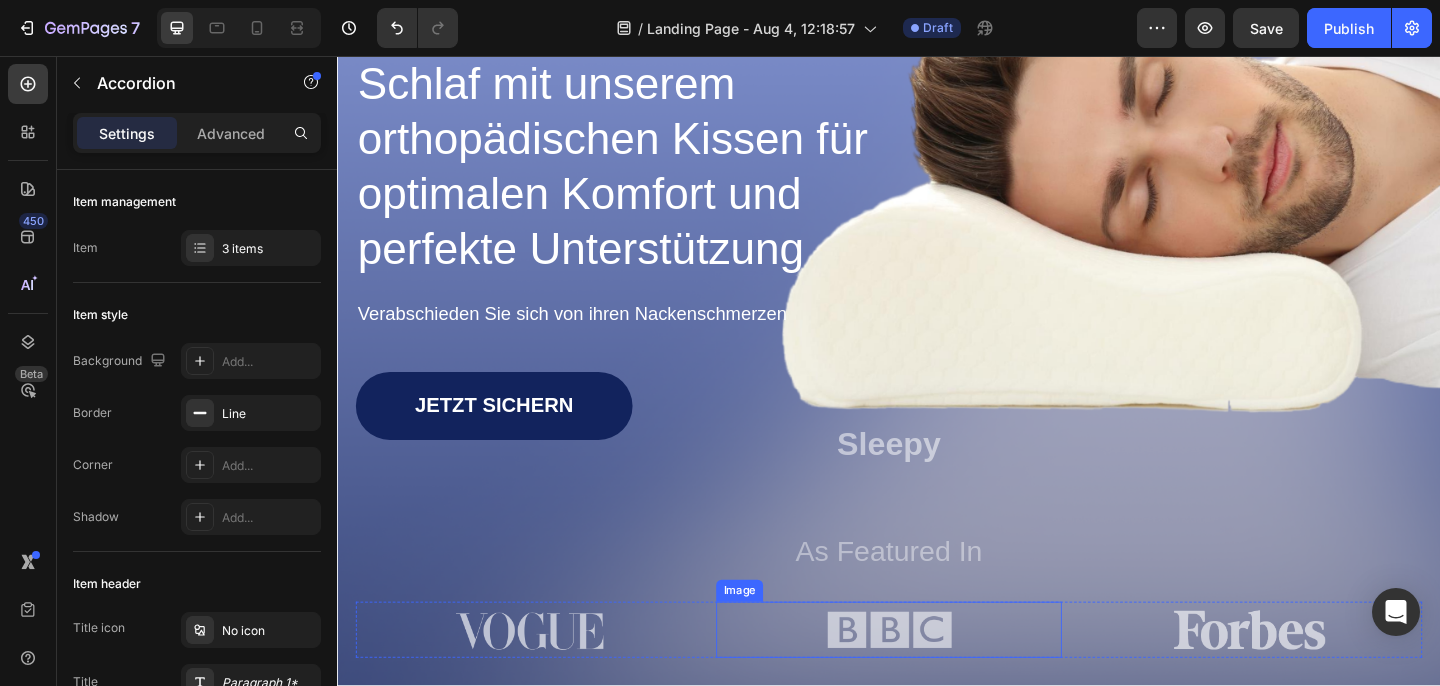 scroll, scrollTop: 594, scrollLeft: 0, axis: vertical 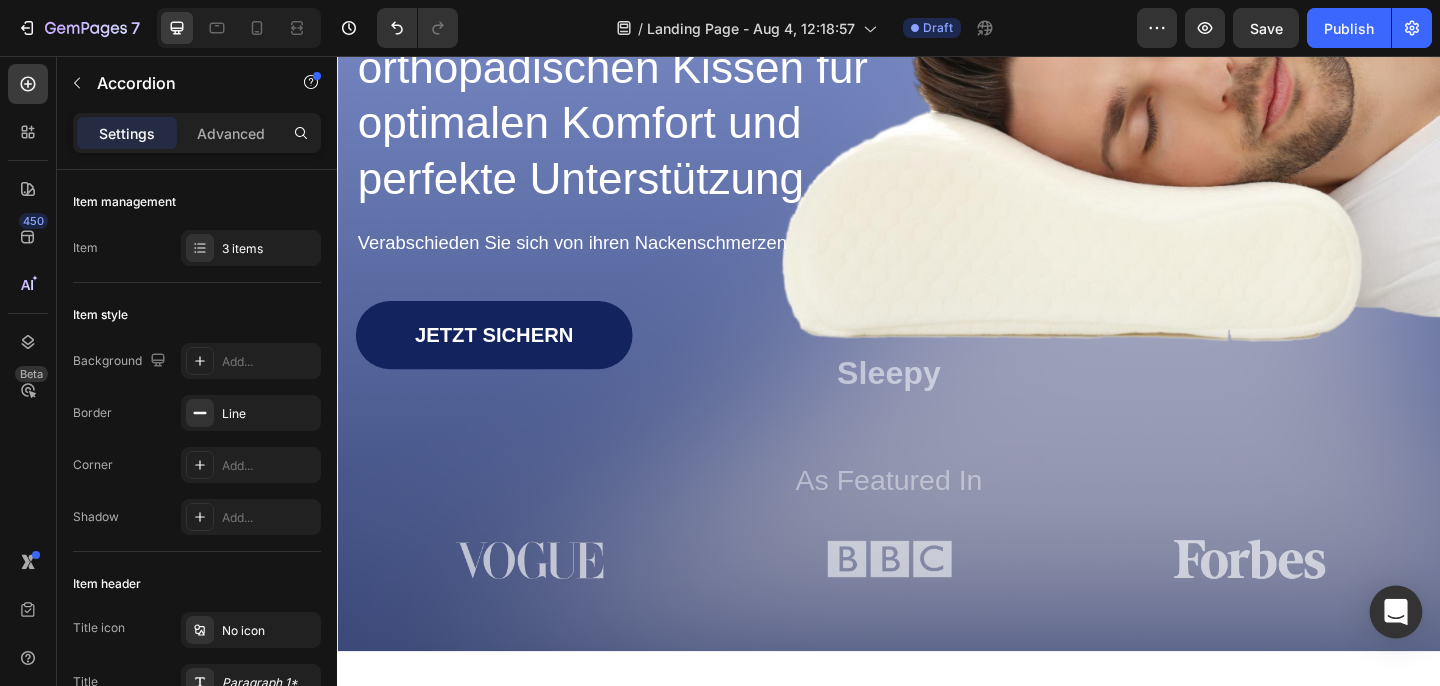 click at bounding box center (1396, 612) 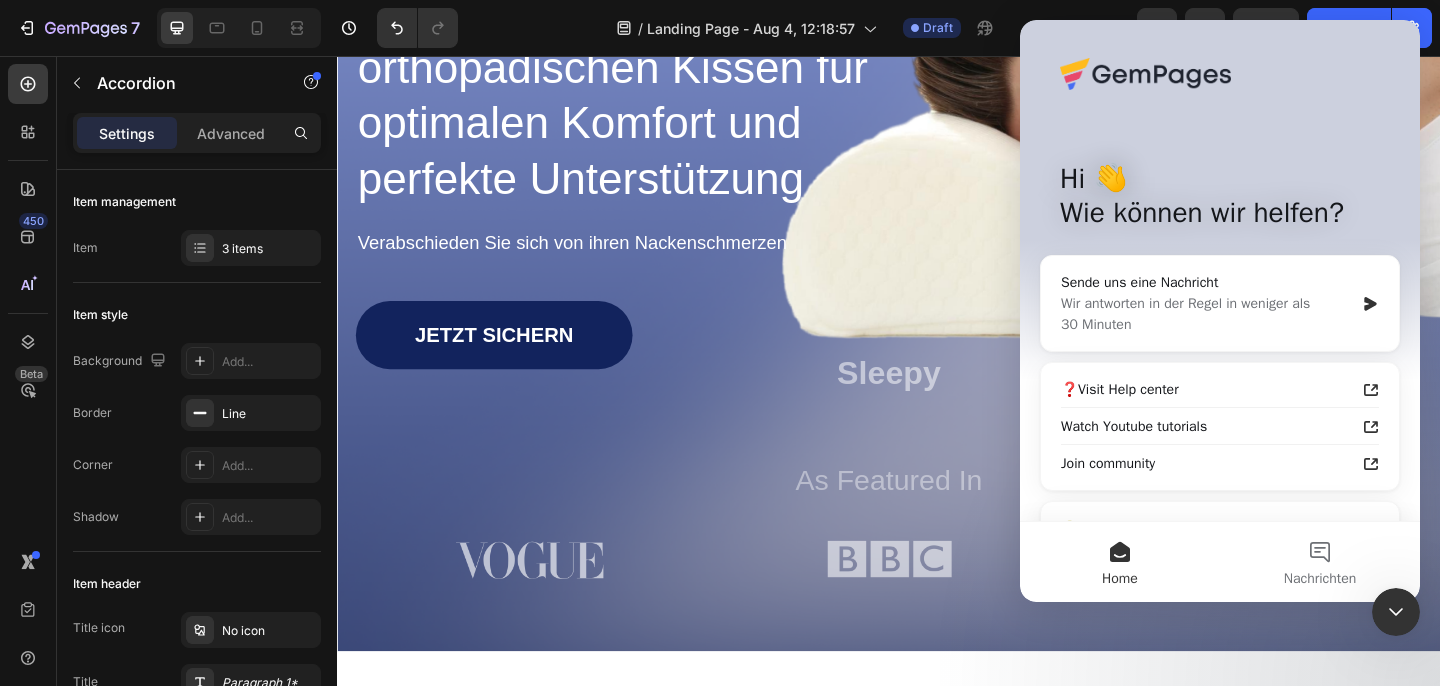 scroll, scrollTop: 0, scrollLeft: 0, axis: both 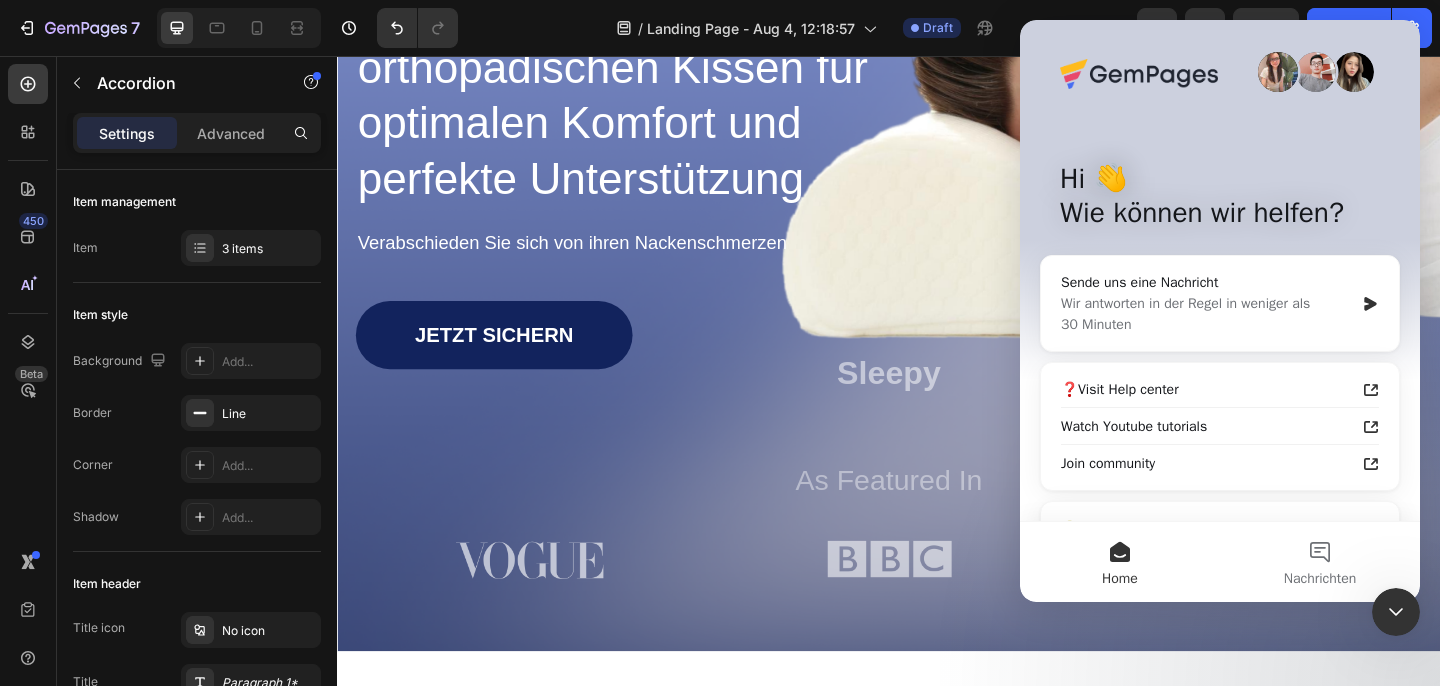 click 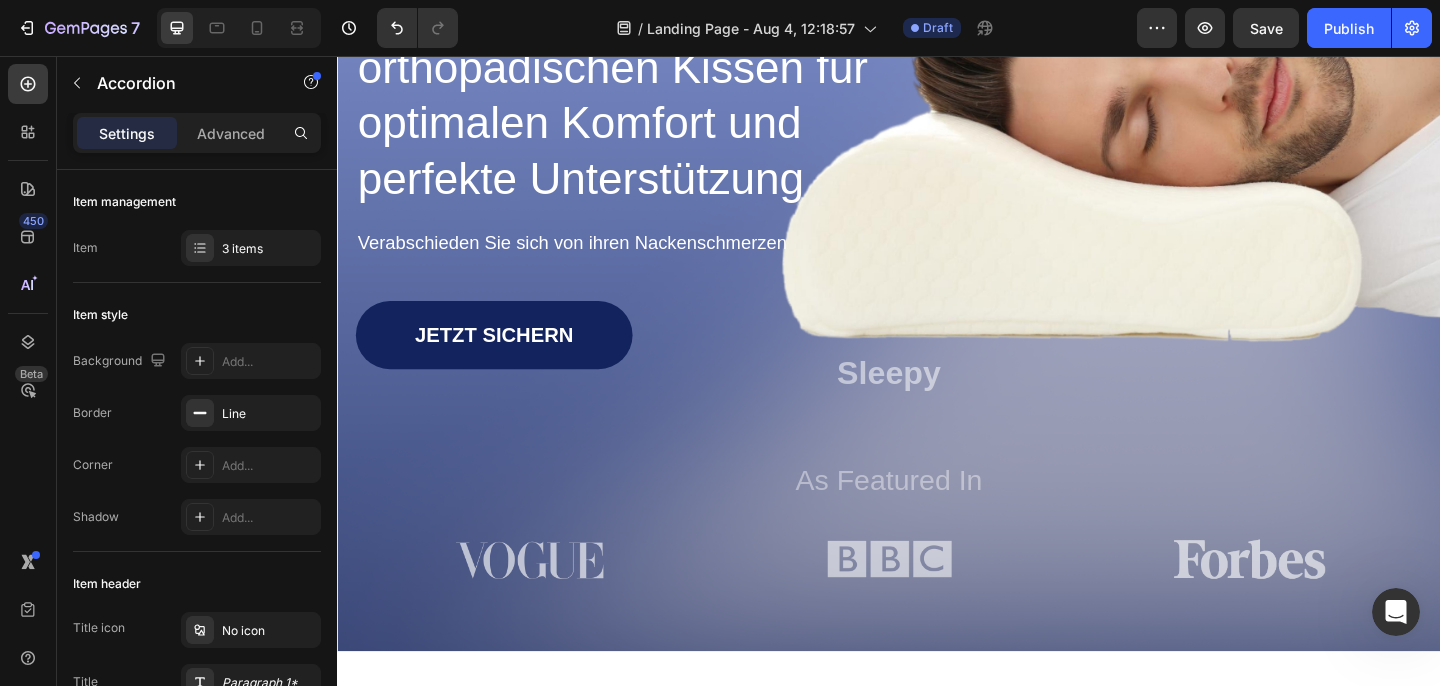 scroll, scrollTop: 0, scrollLeft: 0, axis: both 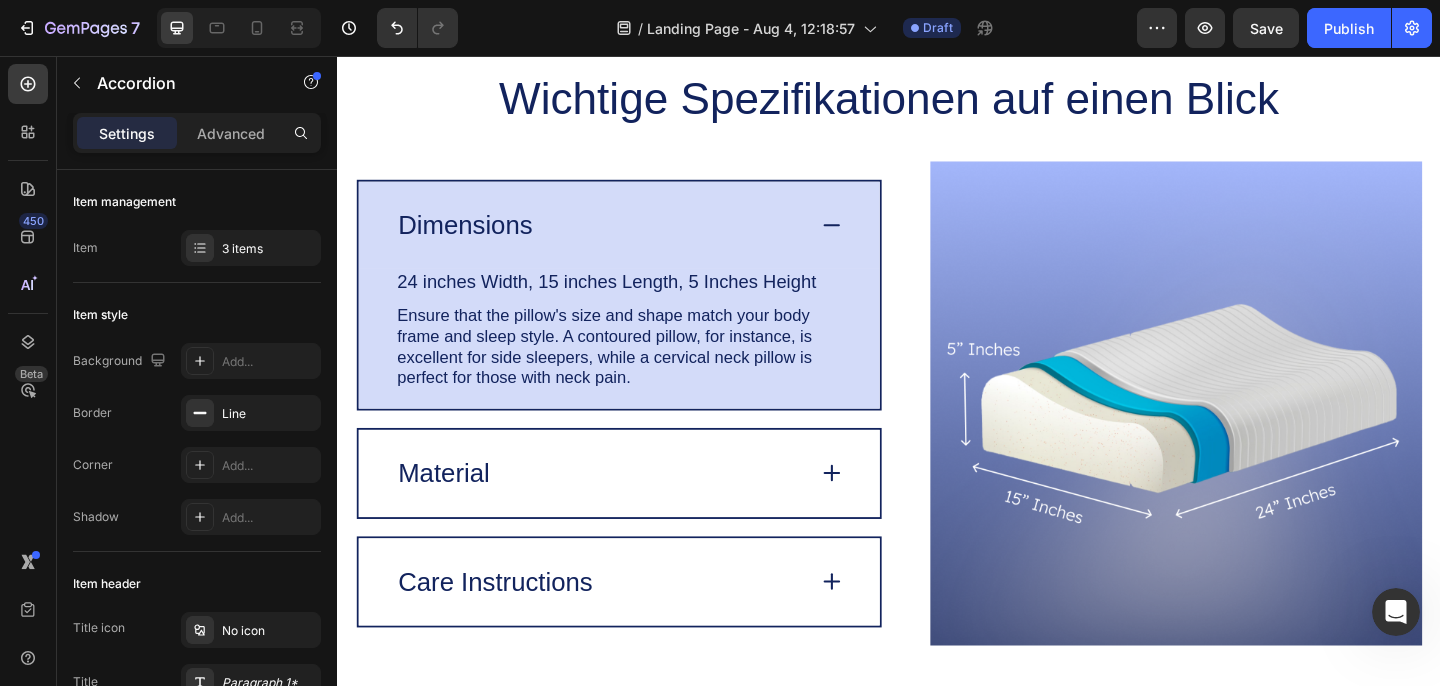 click 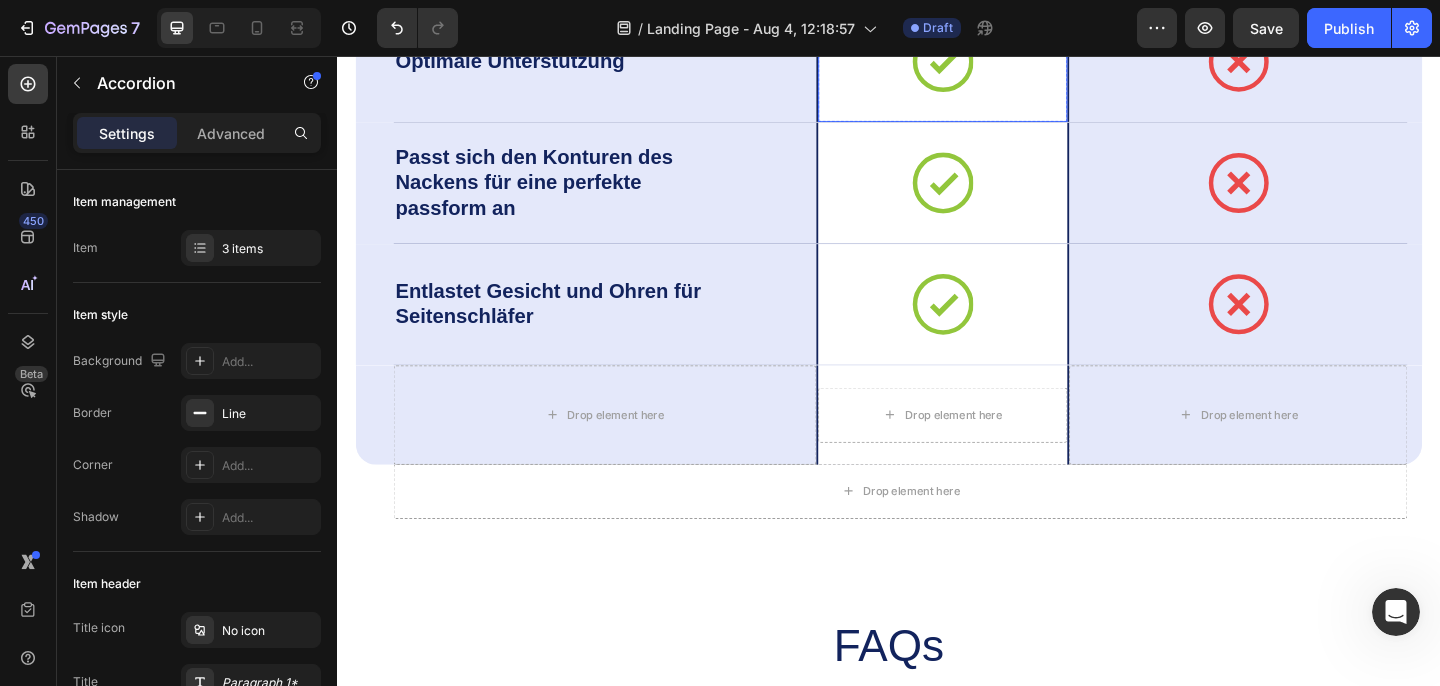 scroll, scrollTop: 7335, scrollLeft: 0, axis: vertical 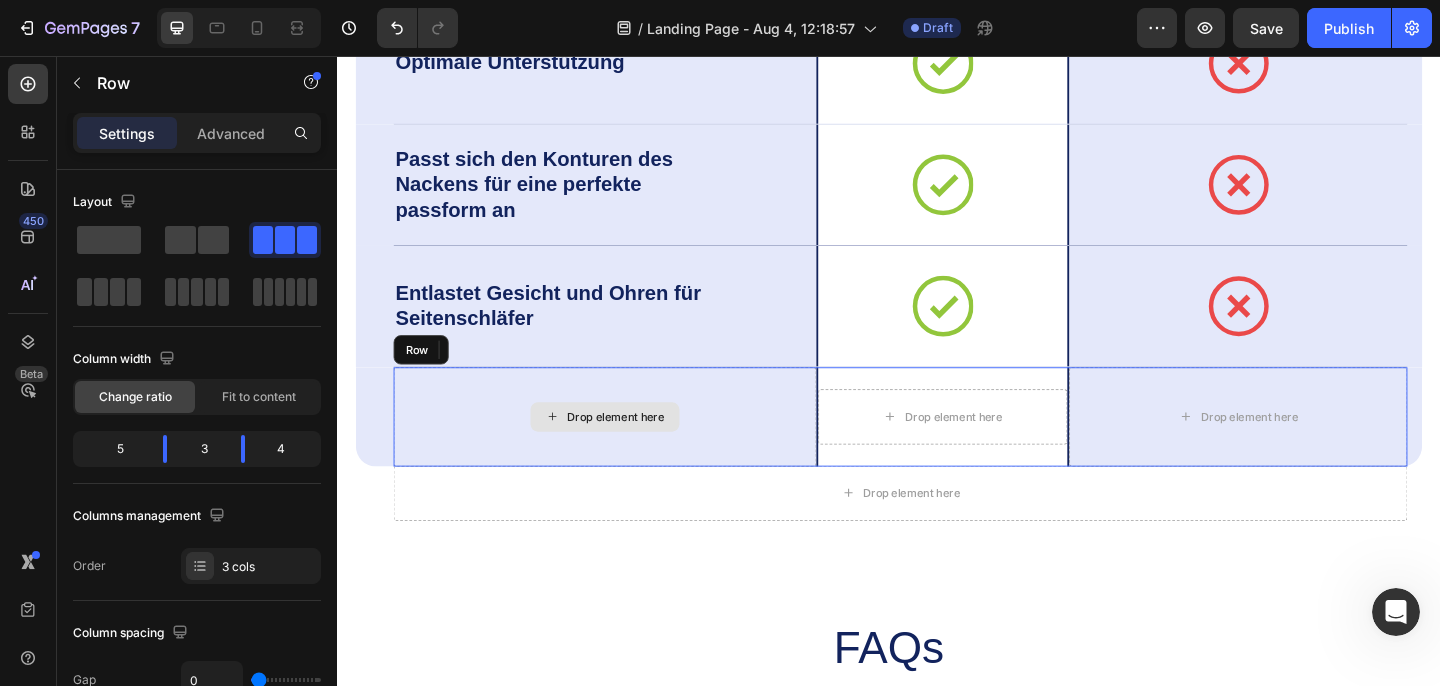 click on "Drop element here" at bounding box center [628, 449] 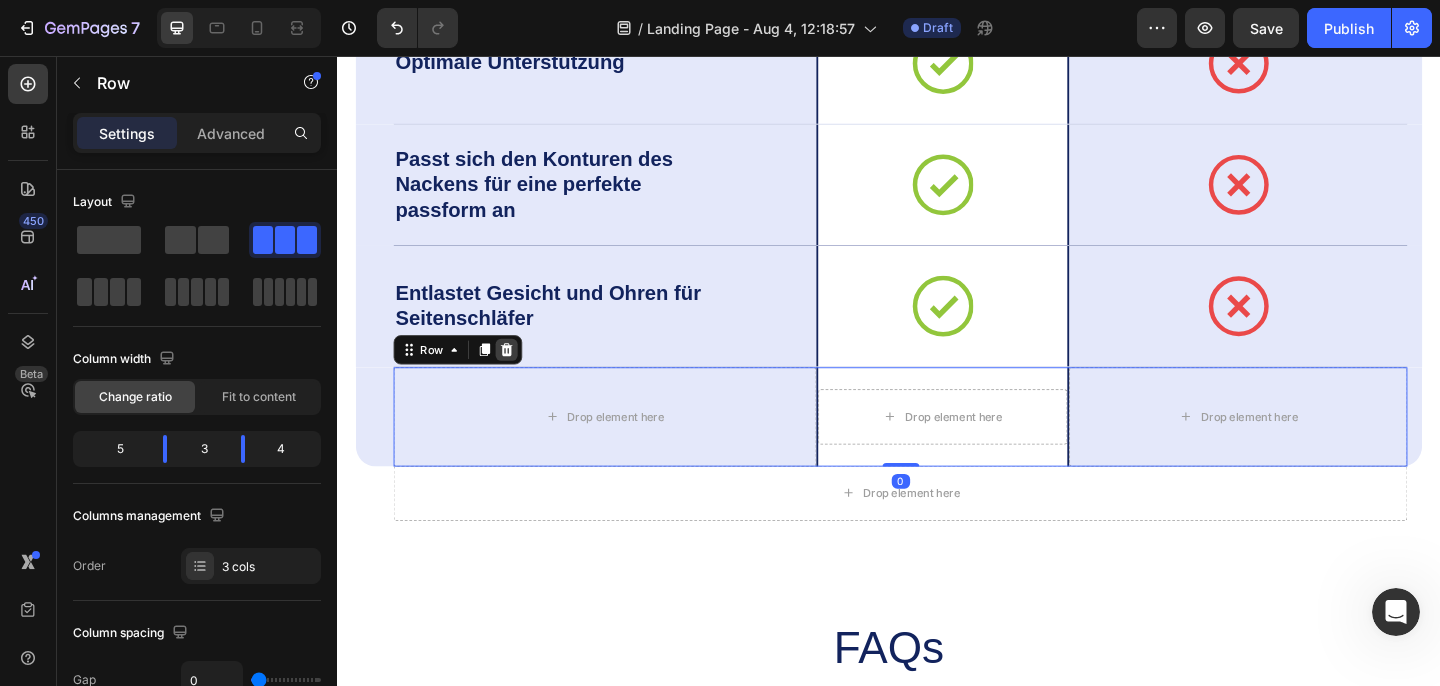 click 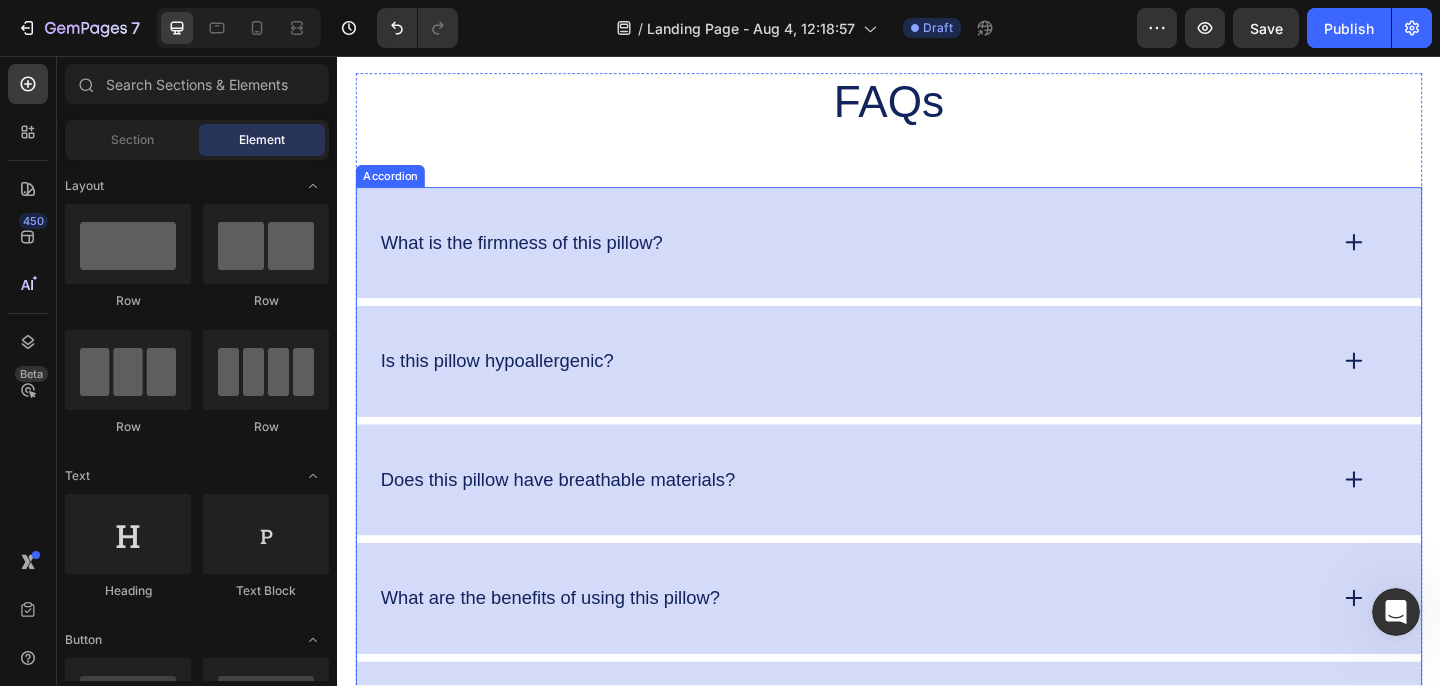 scroll, scrollTop: 7936, scrollLeft: 0, axis: vertical 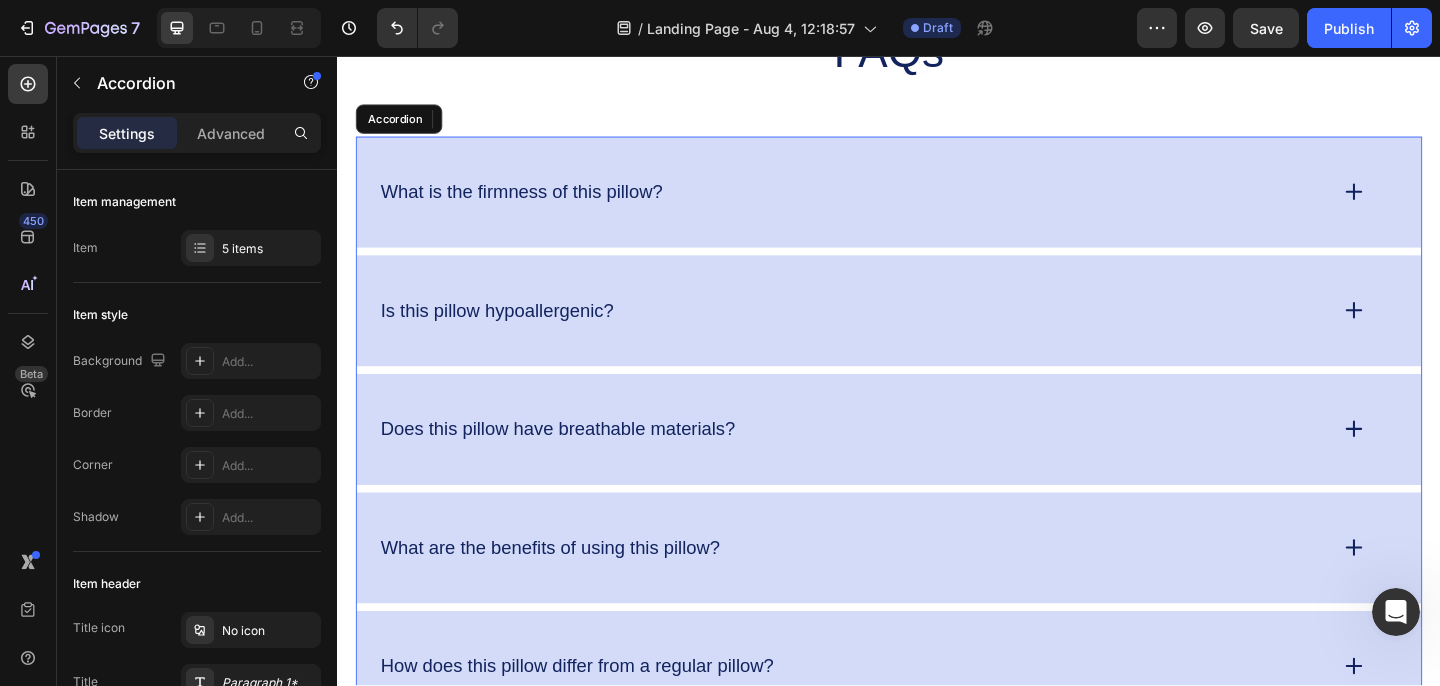 click on "What is the firmness of this pillow?" at bounding box center (937, 204) 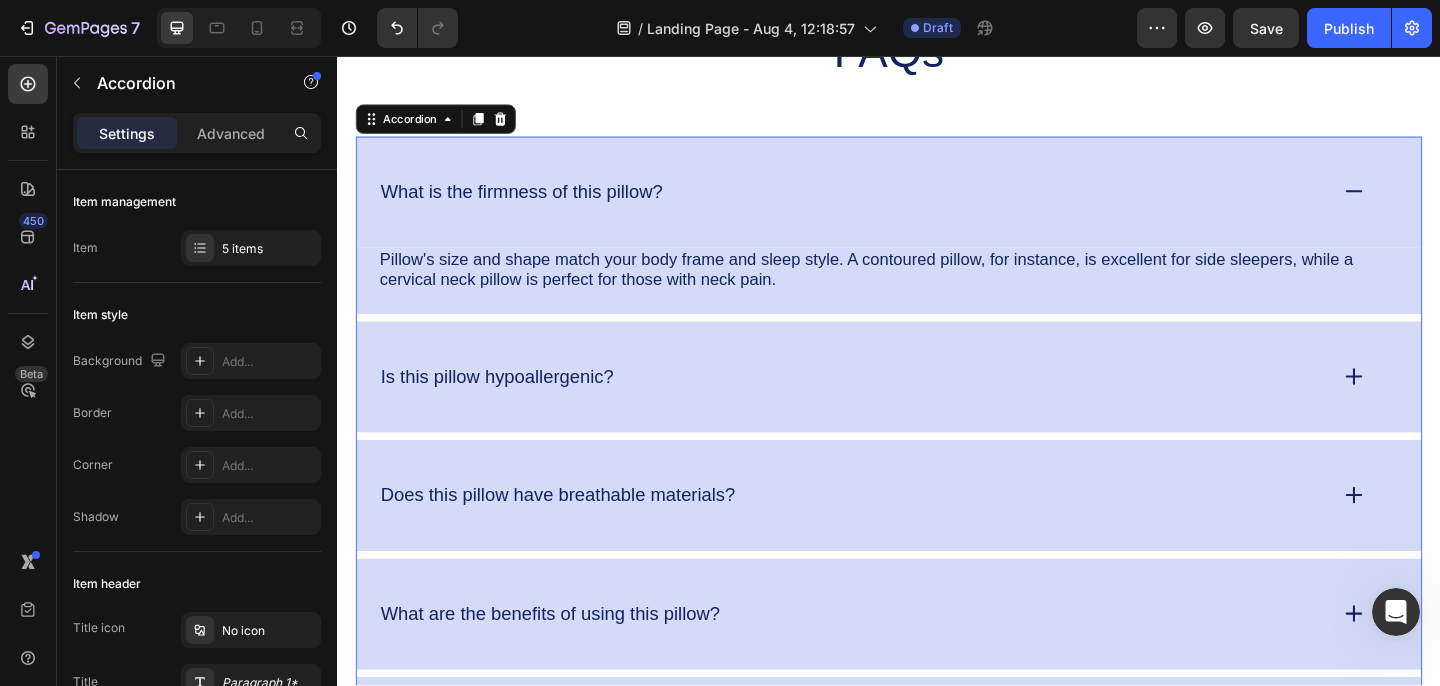 click 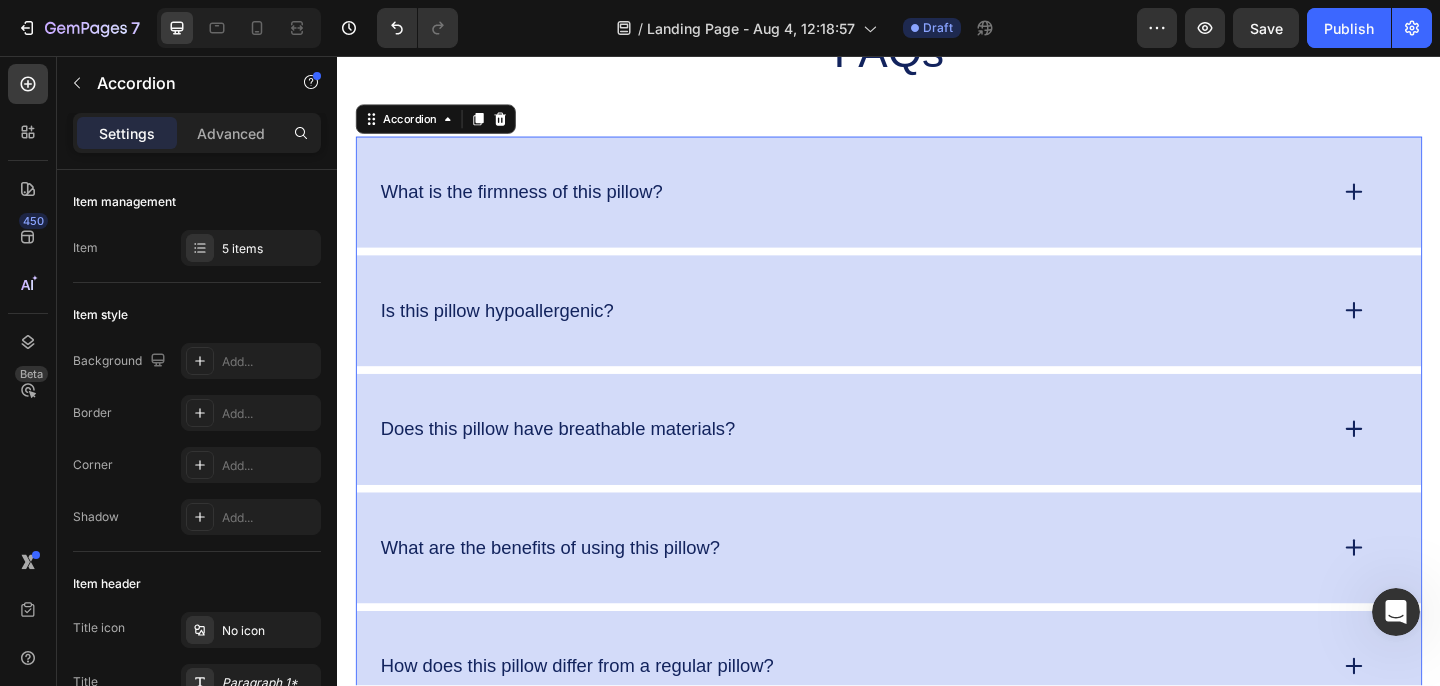 click 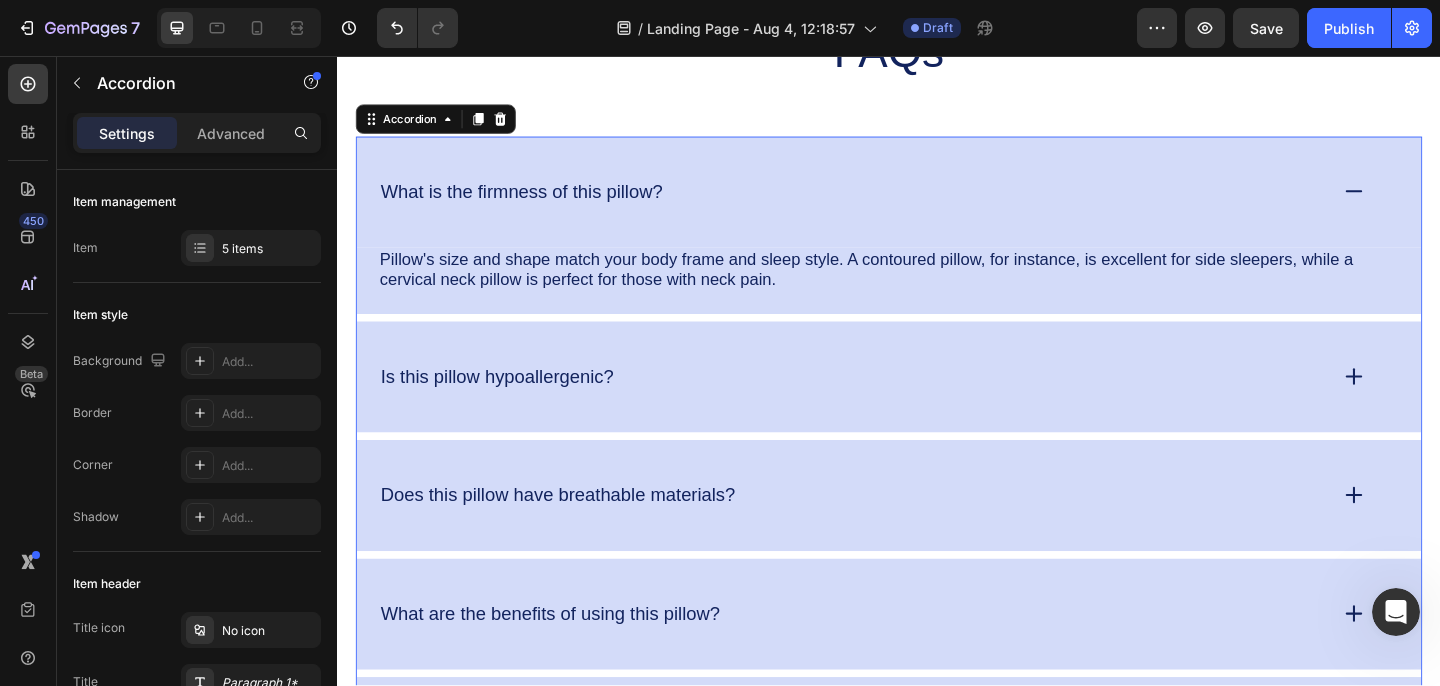 click 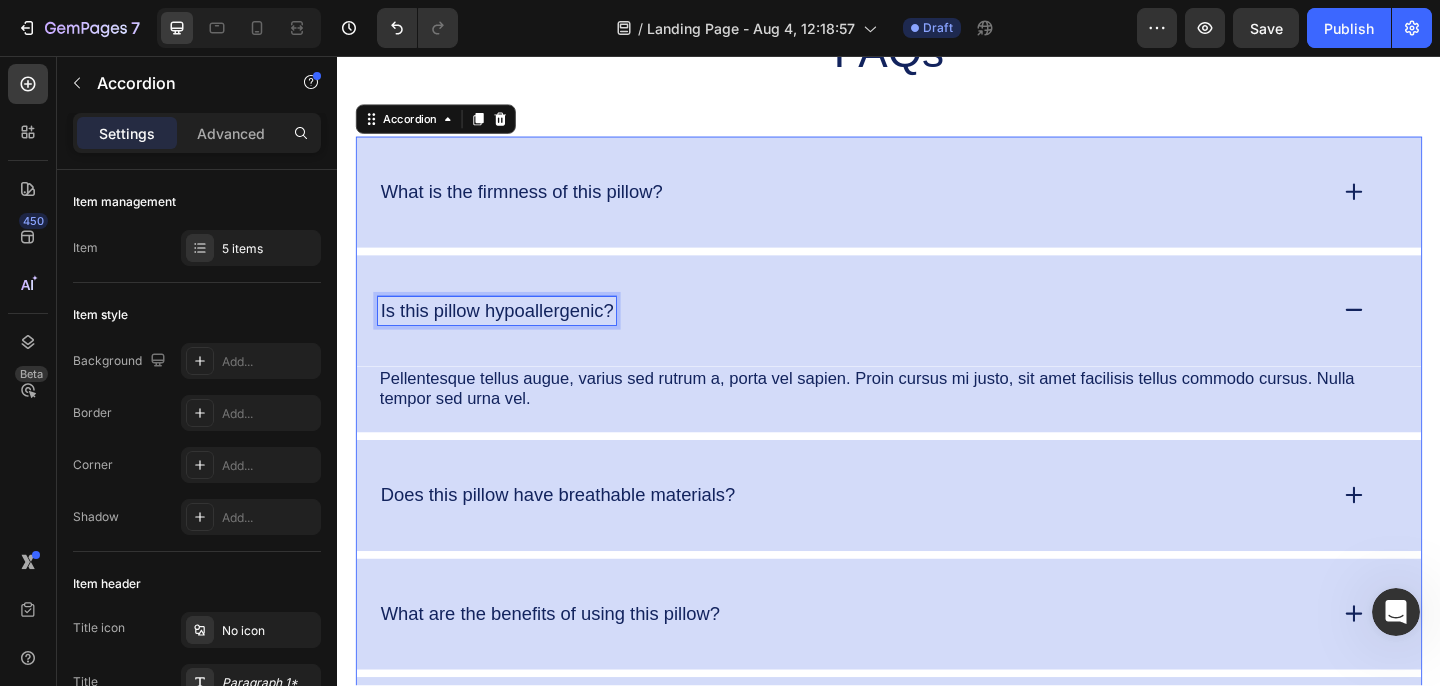 click on "Is this pillow hypoallergenic?" at bounding box center (510, 333) 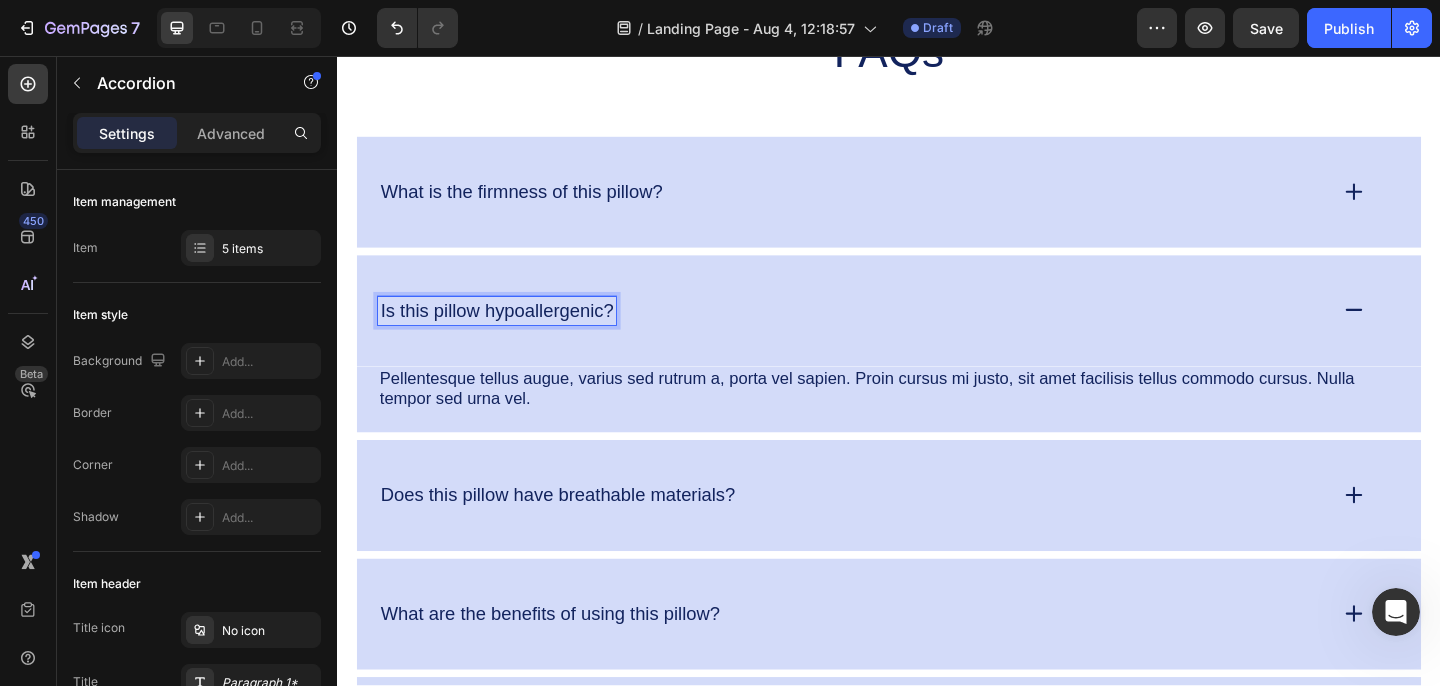 click on "Is this pillow hypoallergenic?" at bounding box center (510, 333) 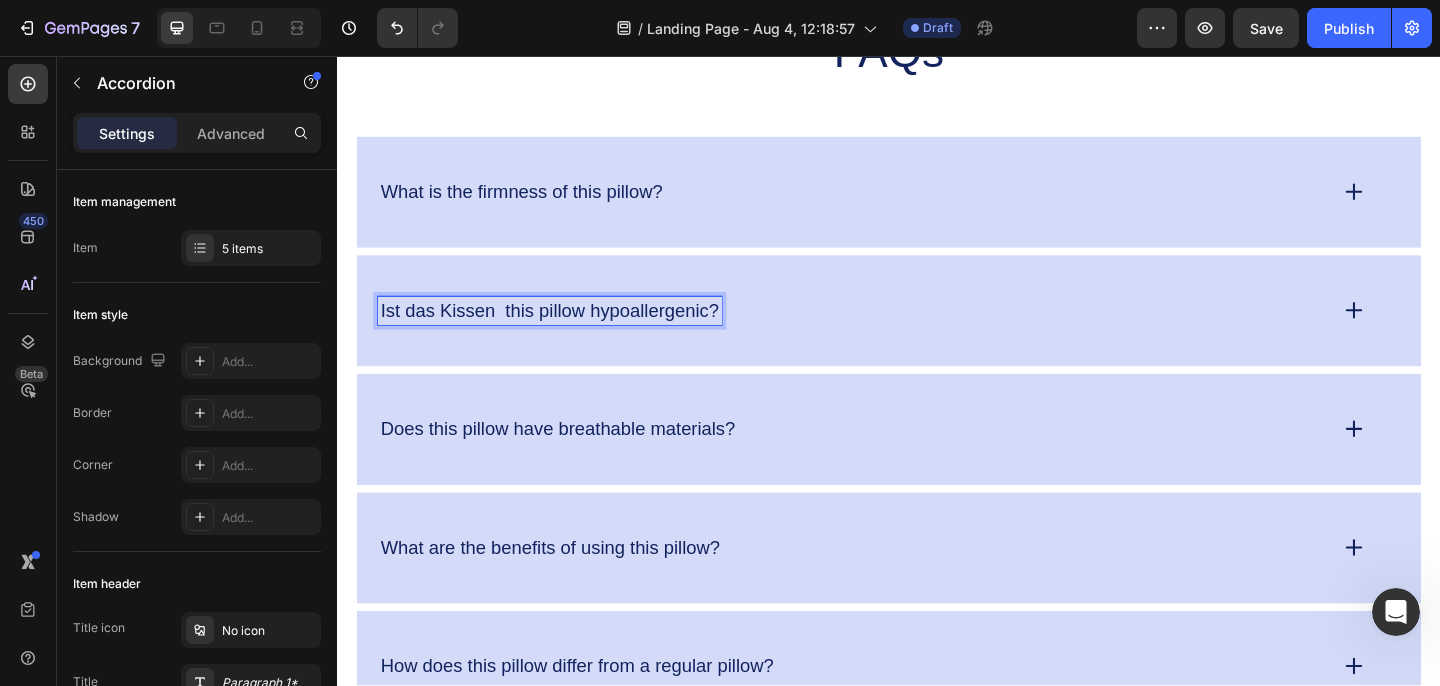 click on "Ist das Kissen  this pillow hypoallergenic?" at bounding box center (568, 333) 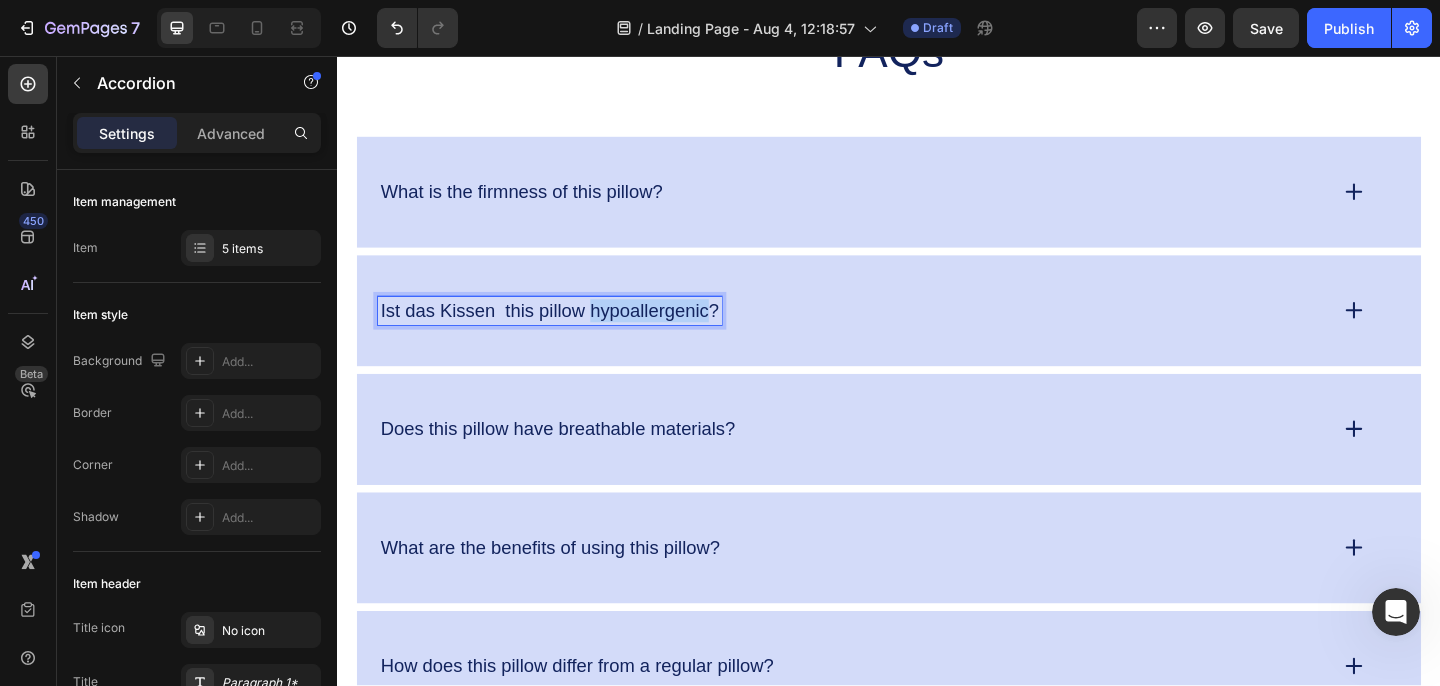 click on "Ist das Kissen  this pillow hypoallergenic?" at bounding box center [568, 333] 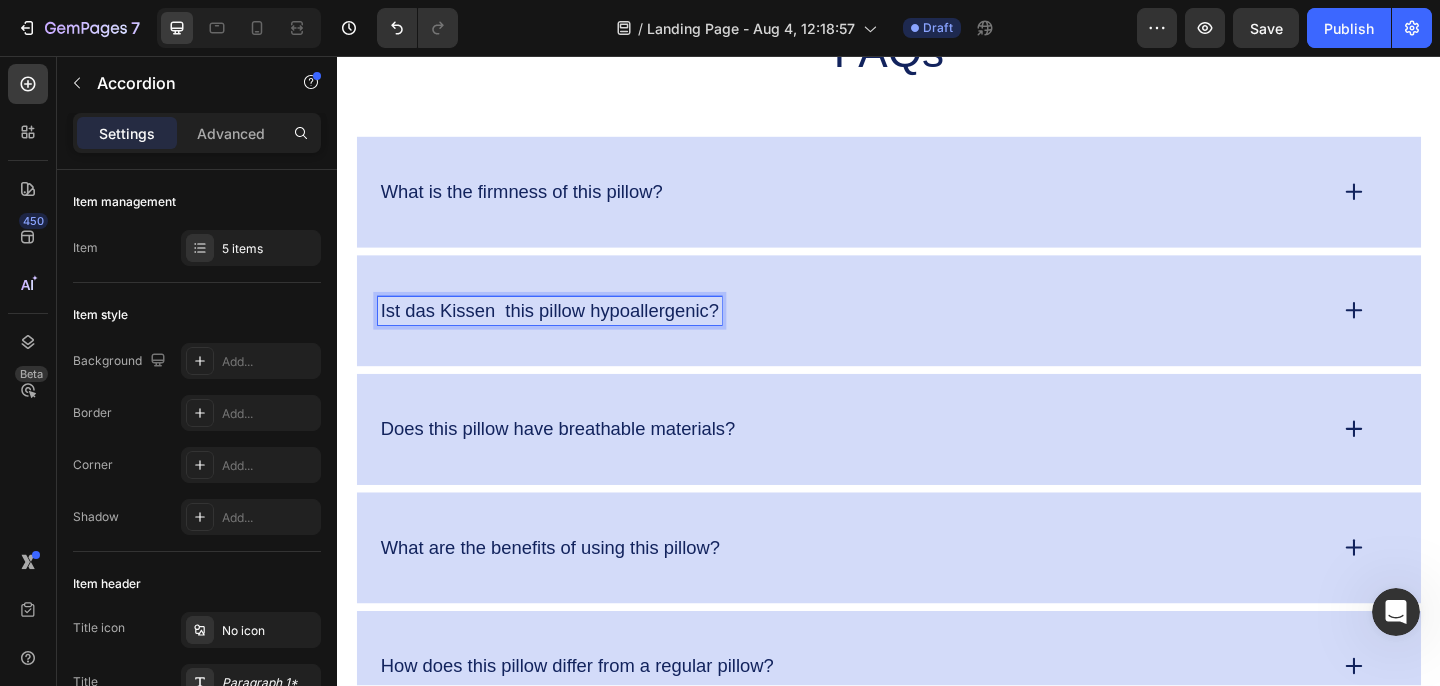 click on "Ist das Kissen  this pillow hypoallergenic?" at bounding box center (568, 333) 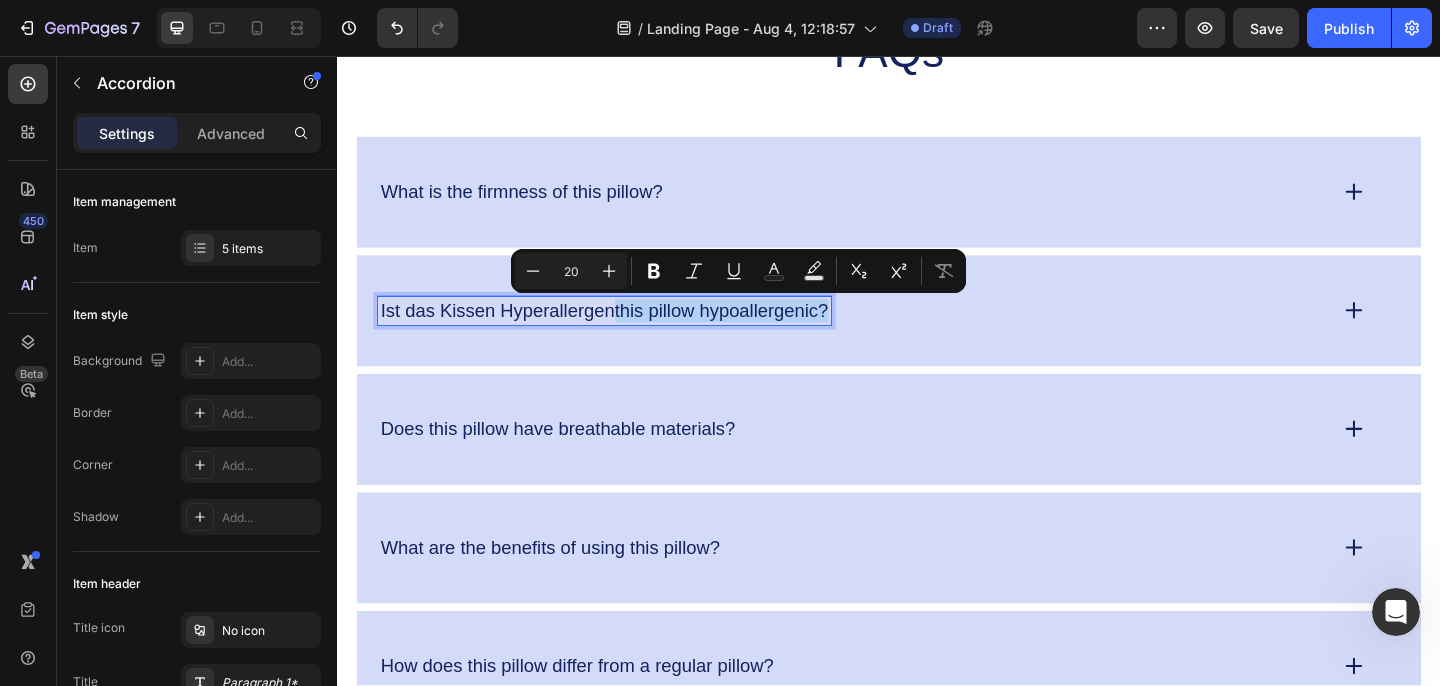 drag, startPoint x: 637, startPoint y: 330, endPoint x: 874, endPoint y: 346, distance: 237.53947 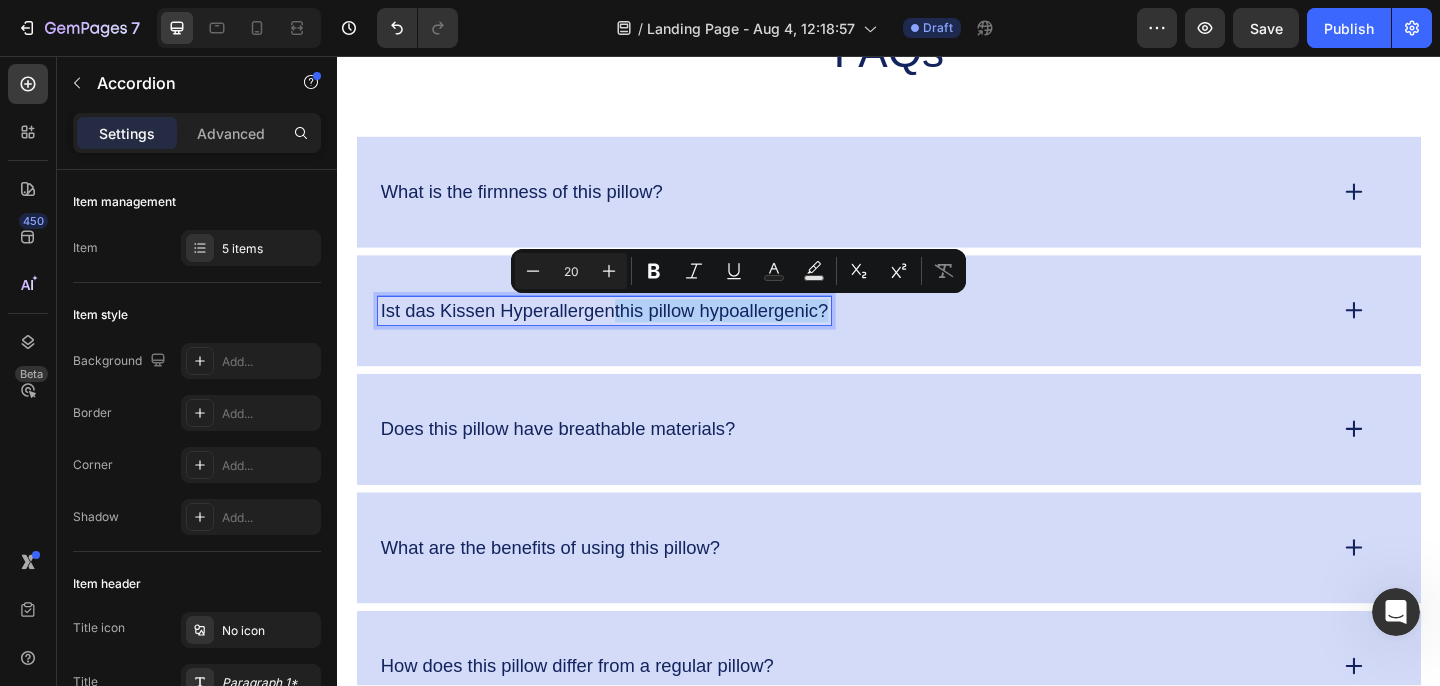 click on "Ist das Kissen Hyperallergenthis pillow hypoallergenic?" at bounding box center (897, 333) 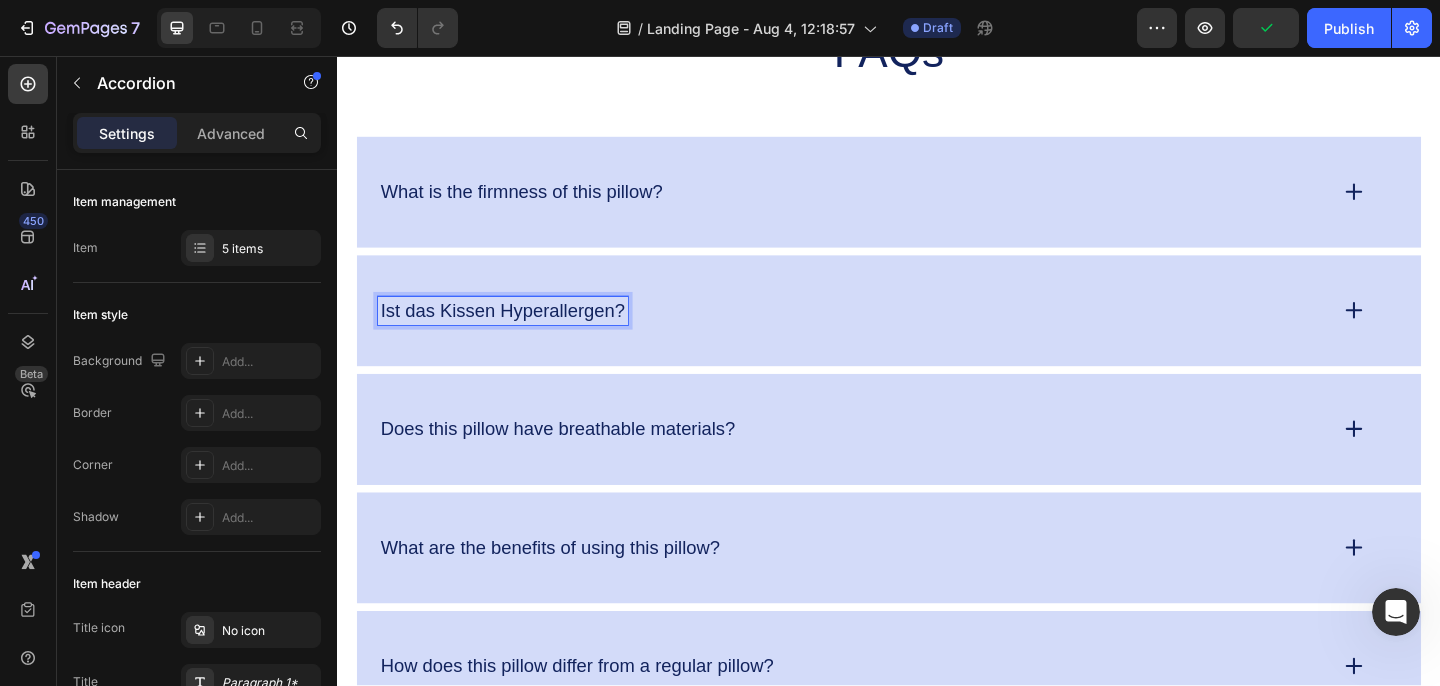 click on "Ist das Kissen Hyperallergen?" at bounding box center [517, 333] 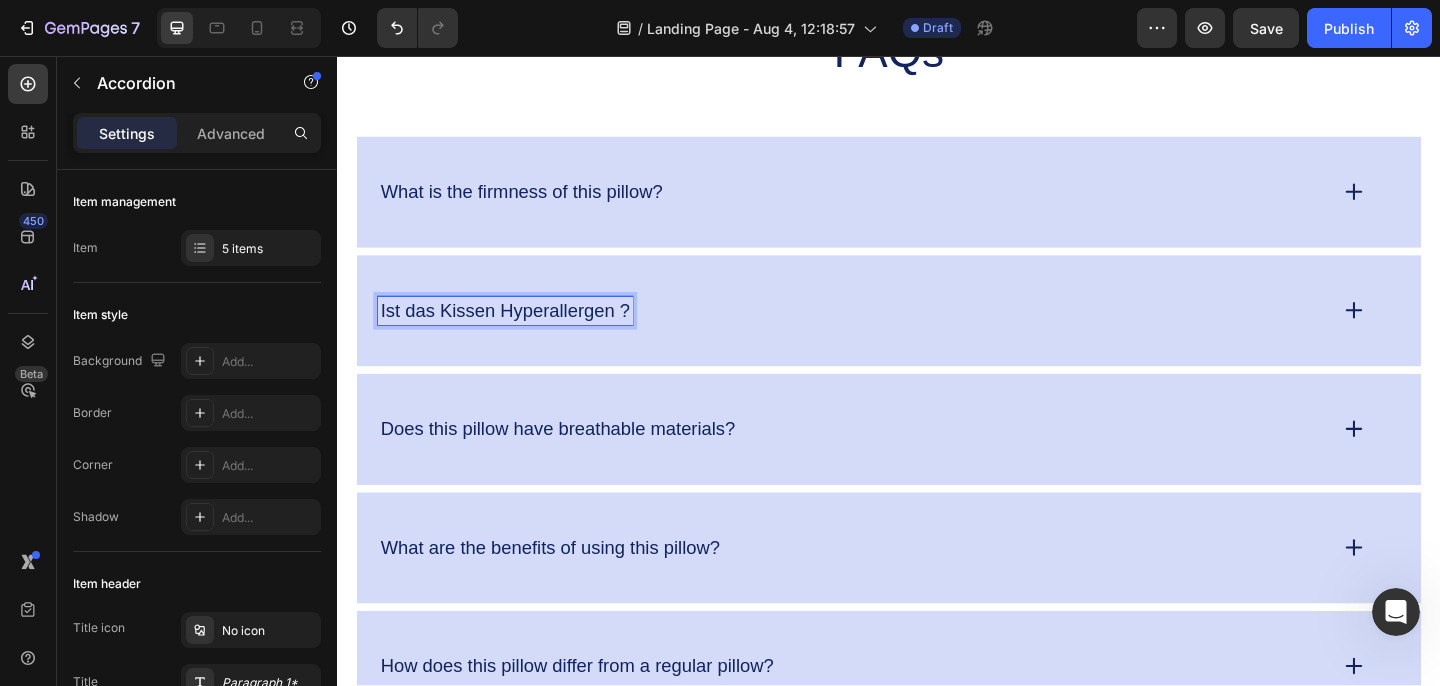 click on "Ist das Kissen Hyperallergen ?" at bounding box center [519, 333] 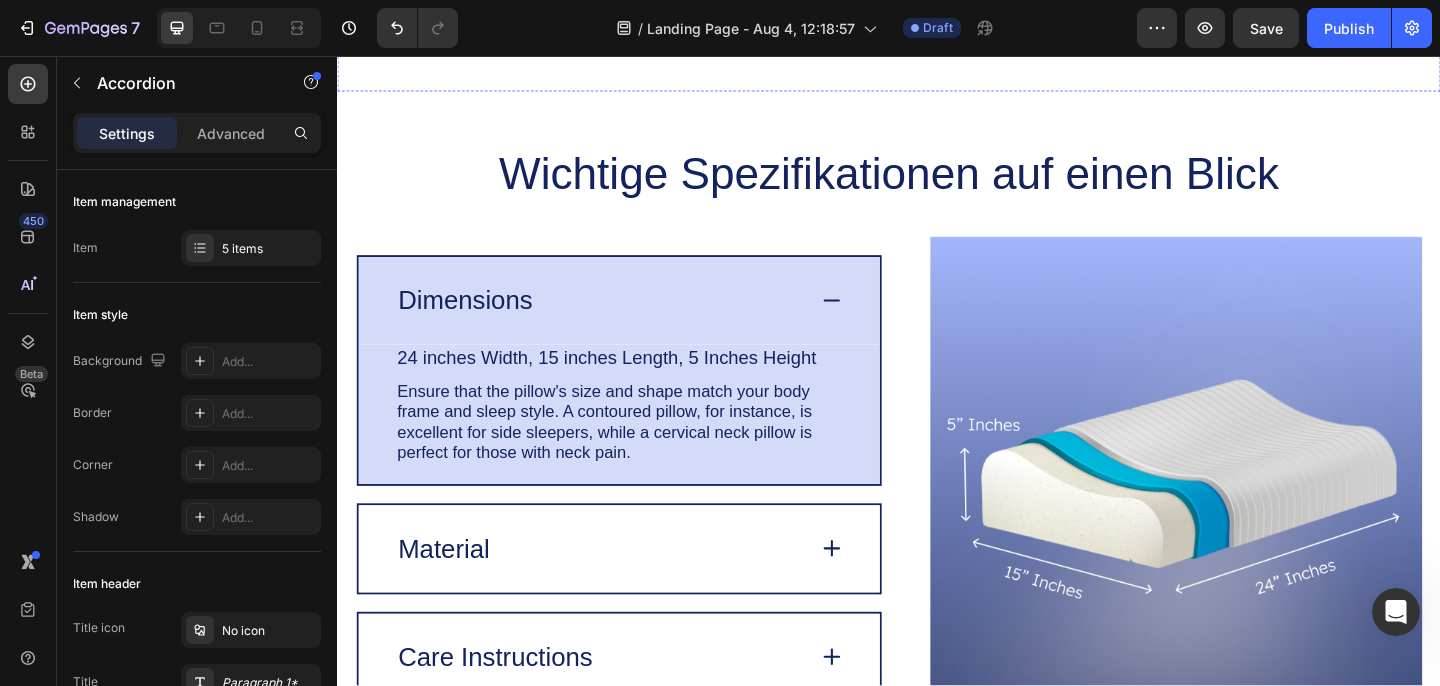 scroll, scrollTop: 4584, scrollLeft: 0, axis: vertical 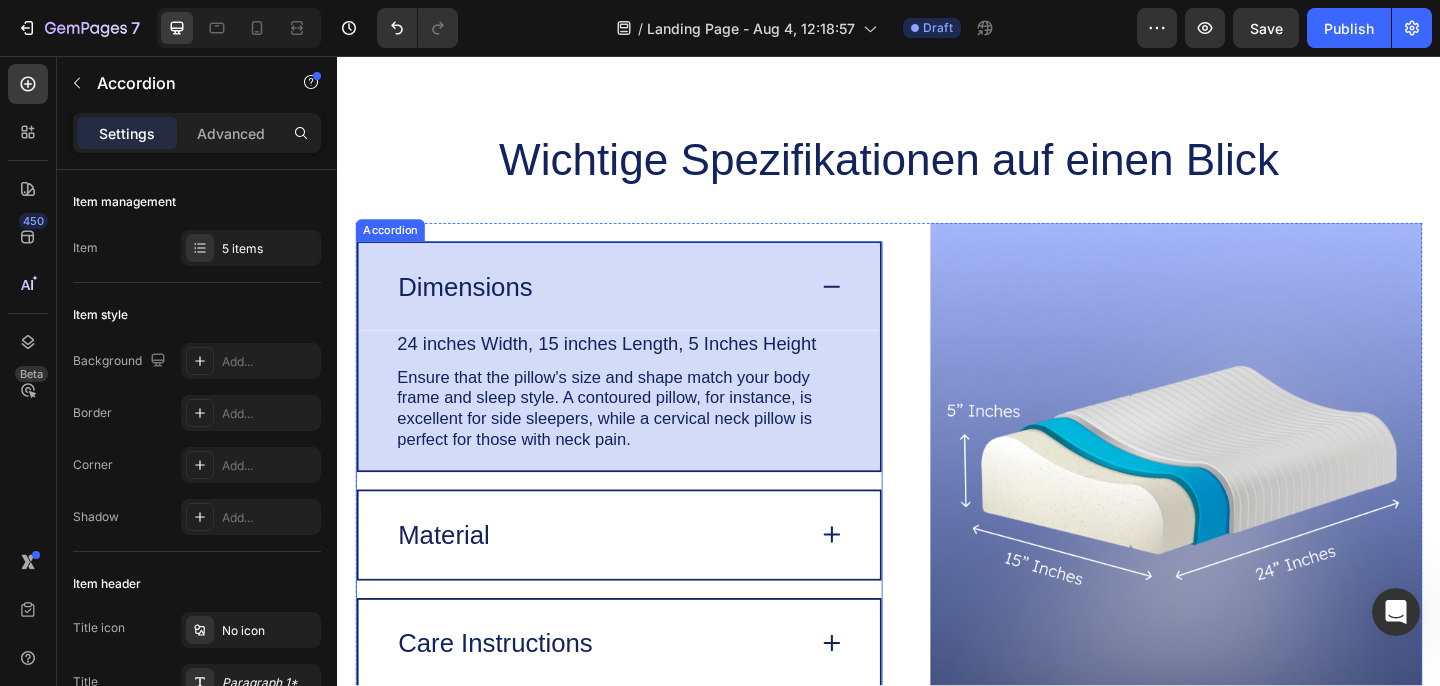 click 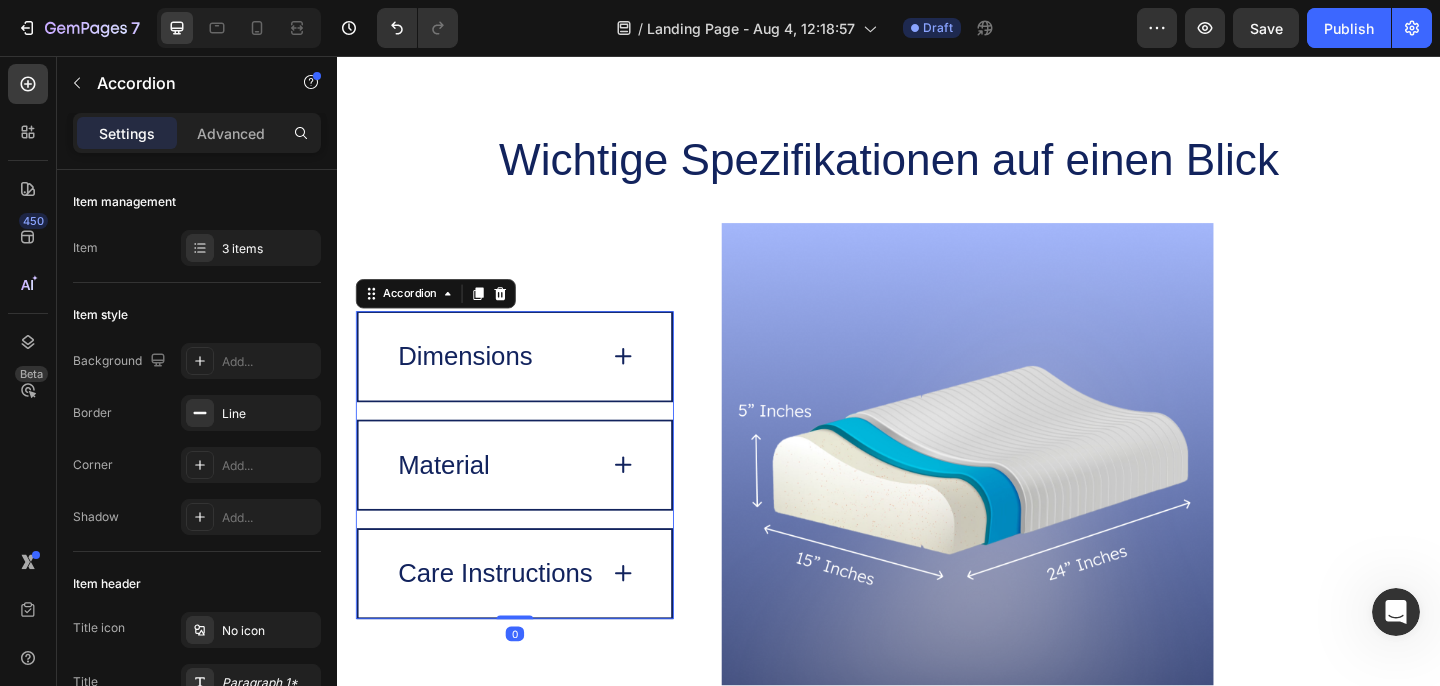 click 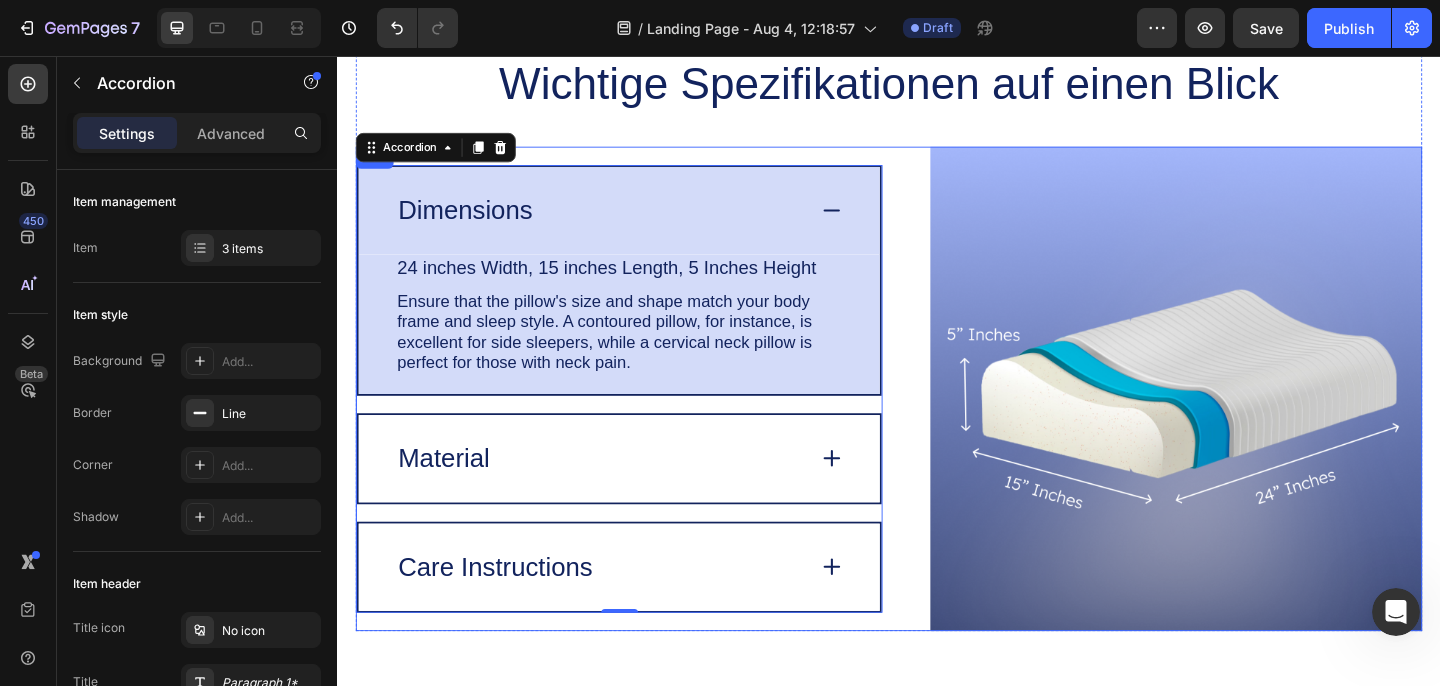 scroll, scrollTop: 4816, scrollLeft: 0, axis: vertical 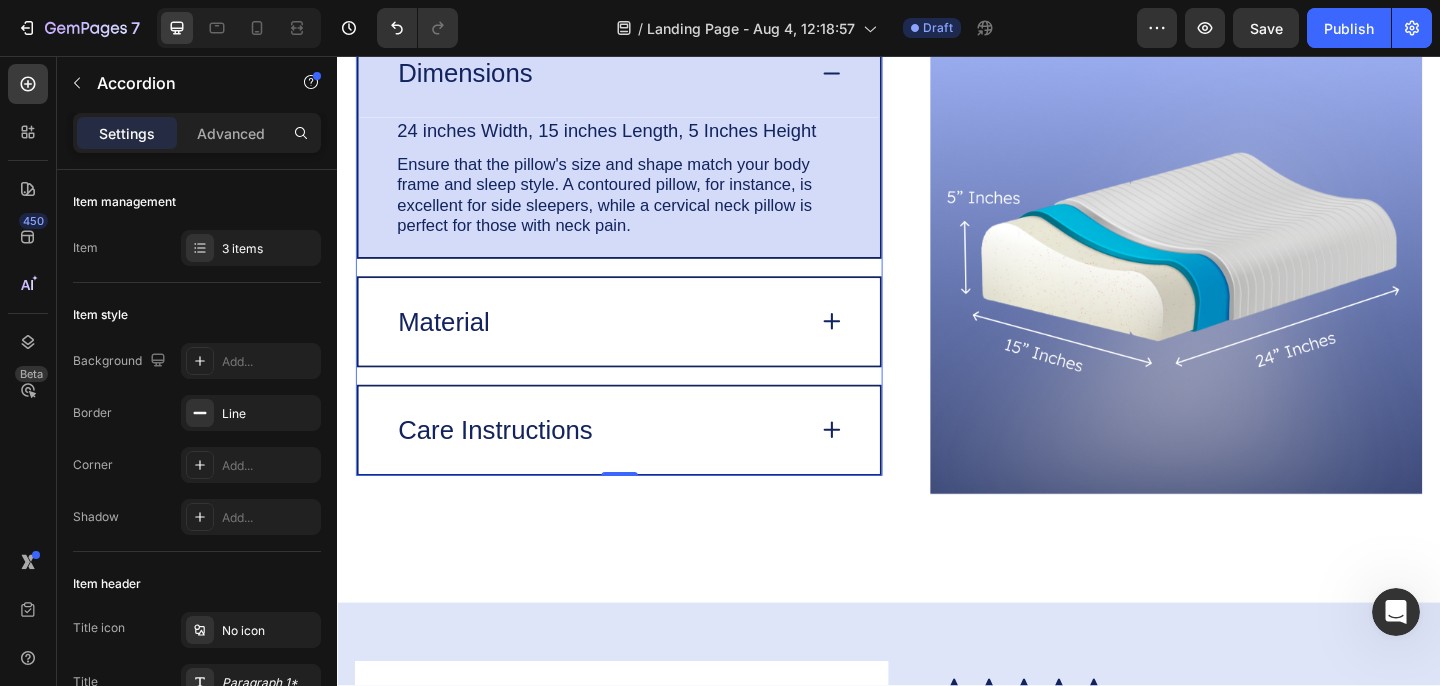click on "Material" at bounding box center [643, 345] 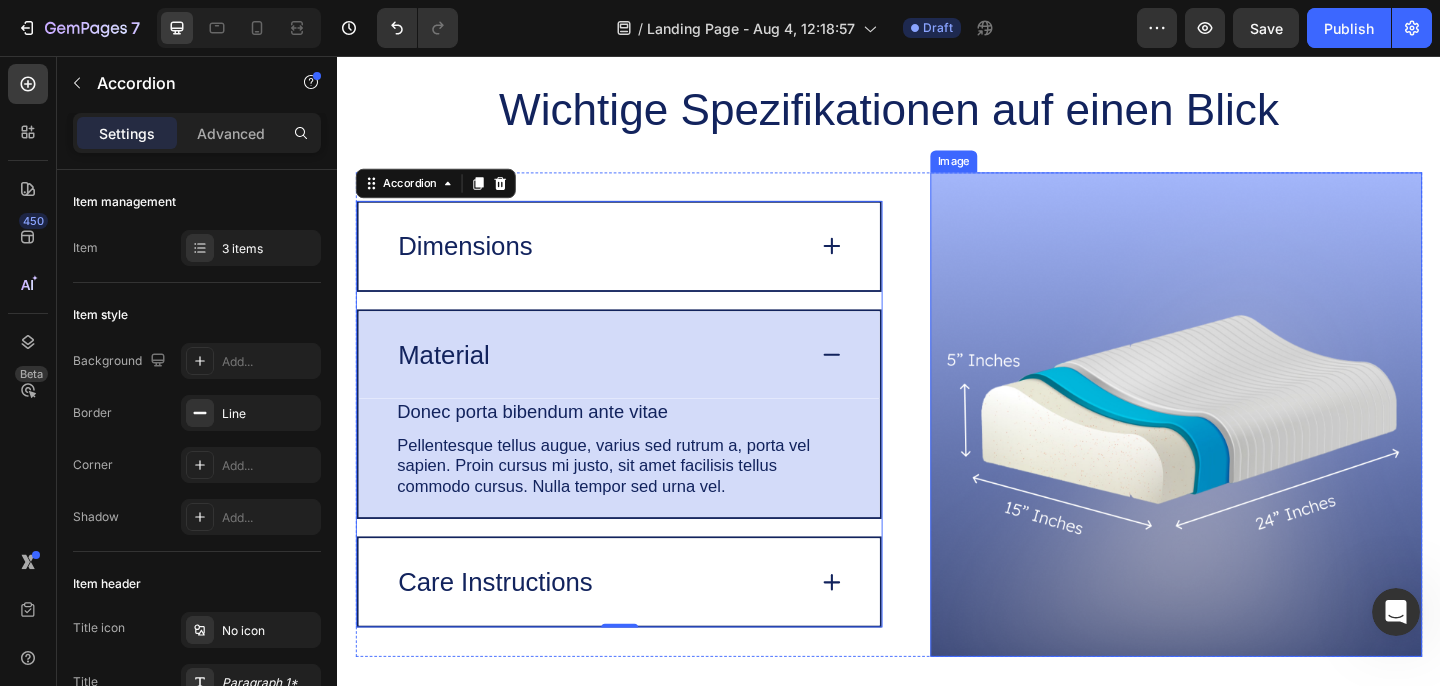 scroll, scrollTop: 4647, scrollLeft: 0, axis: vertical 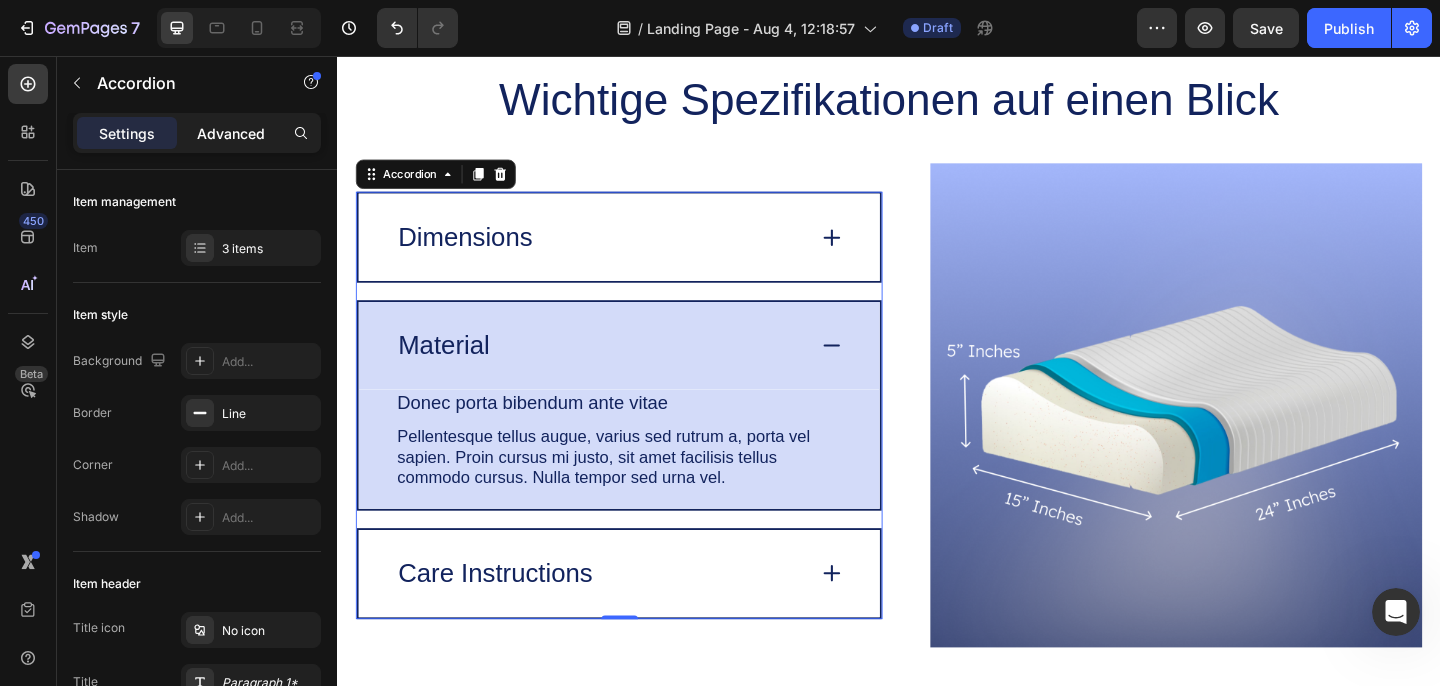 click on "Advanced" at bounding box center [231, 133] 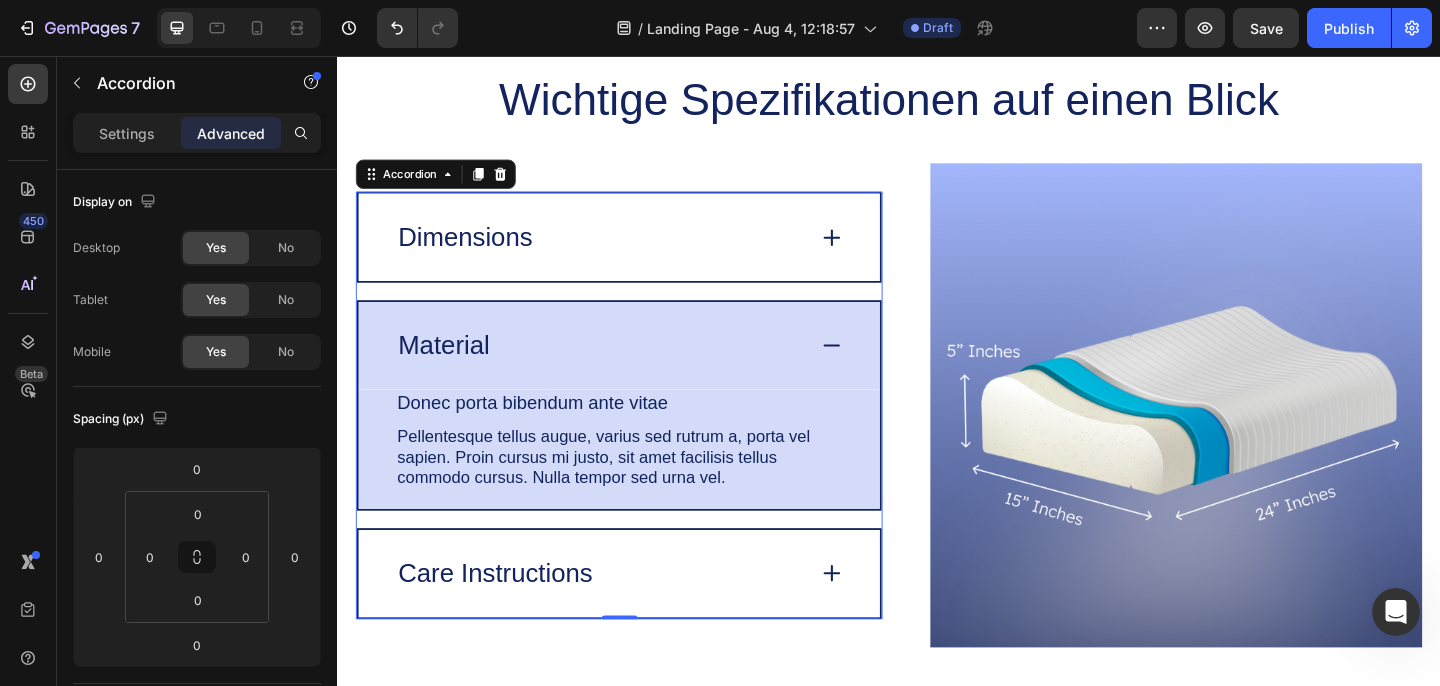 type on "100%" 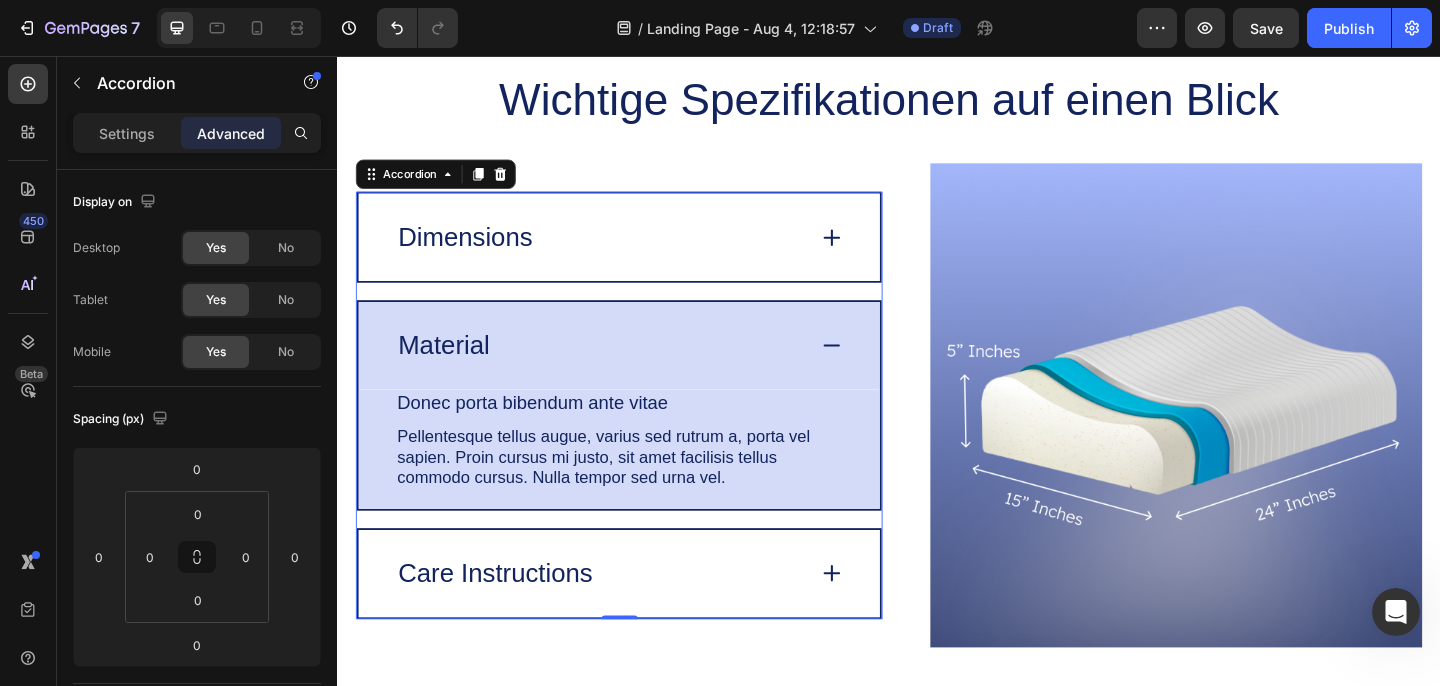 type on "100" 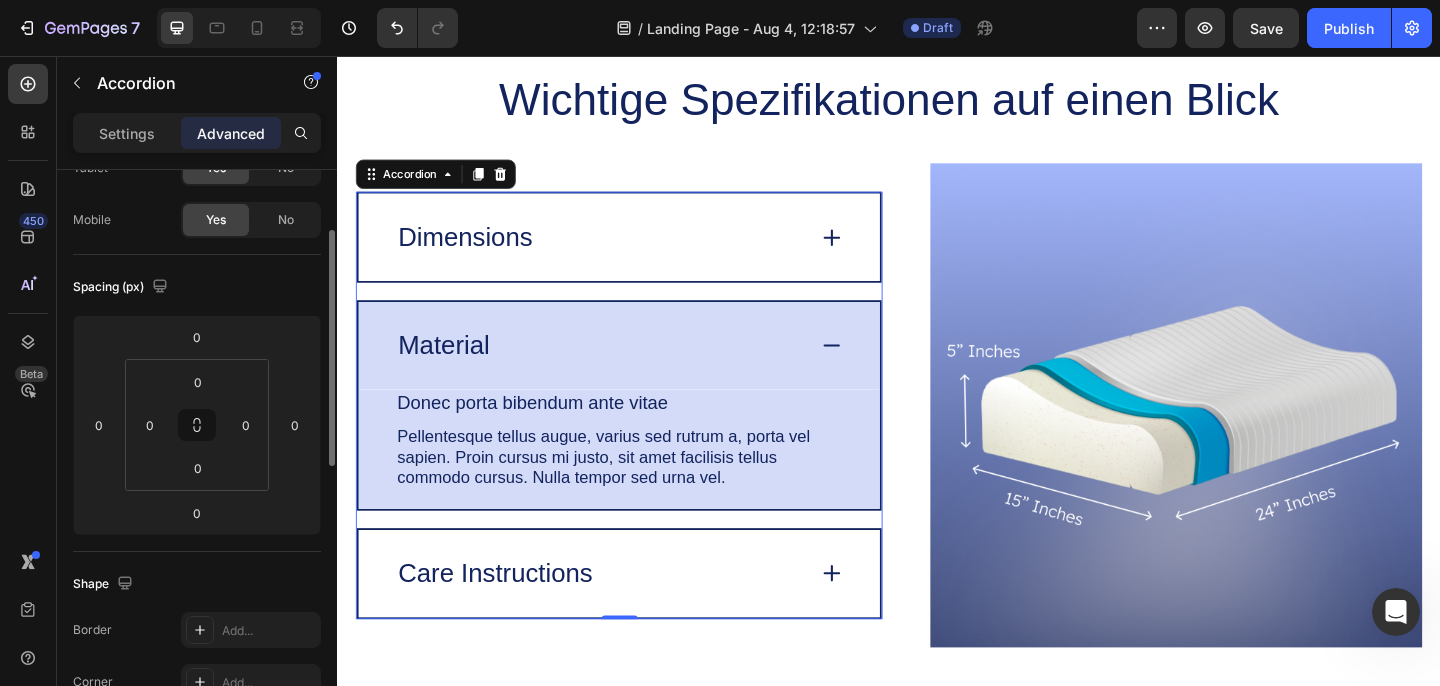 scroll, scrollTop: 129, scrollLeft: 0, axis: vertical 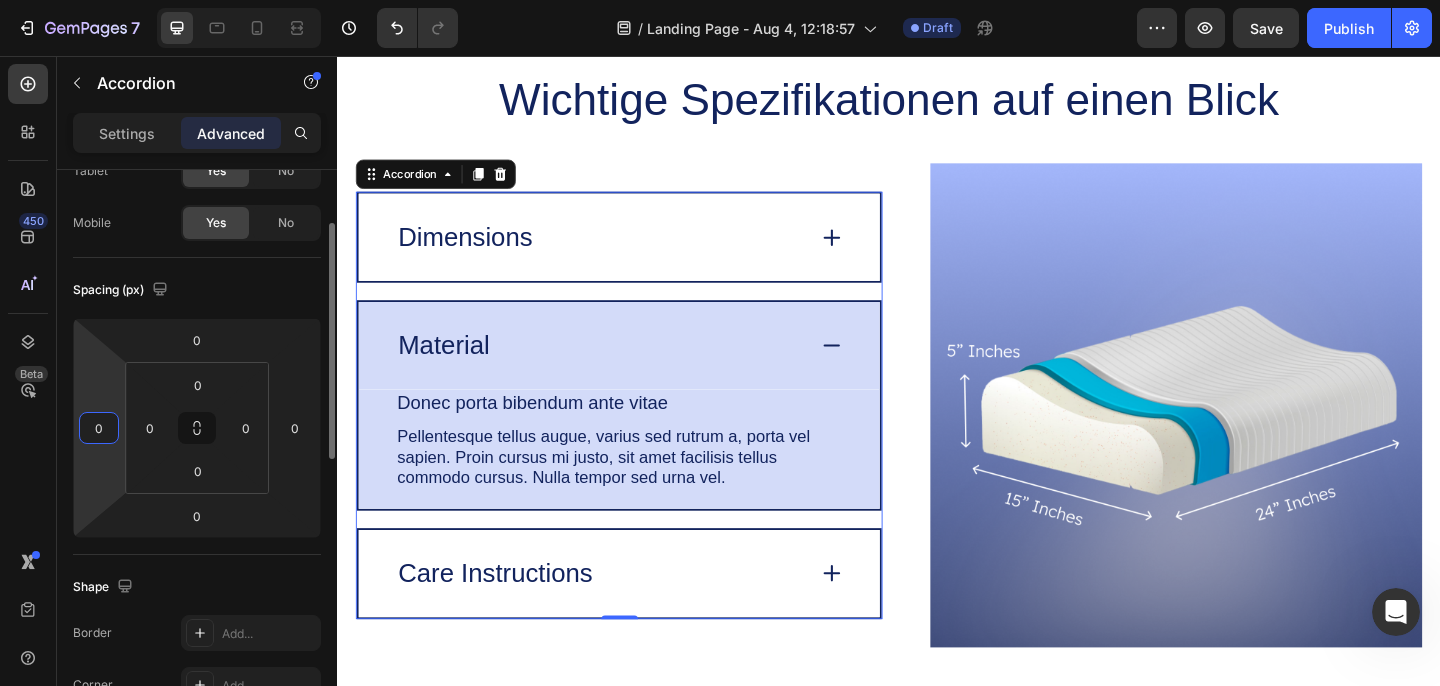 click on "0" at bounding box center [99, 428] 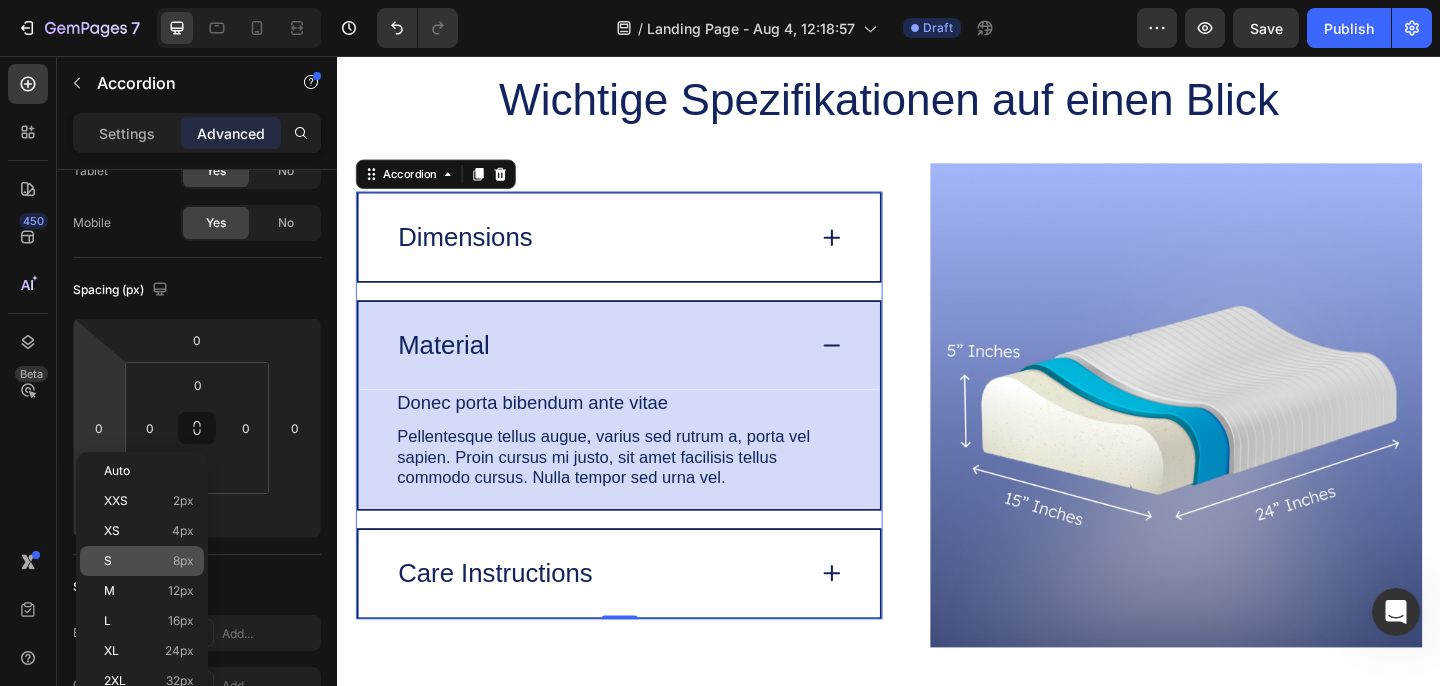 click on "S 8px" at bounding box center [149, 561] 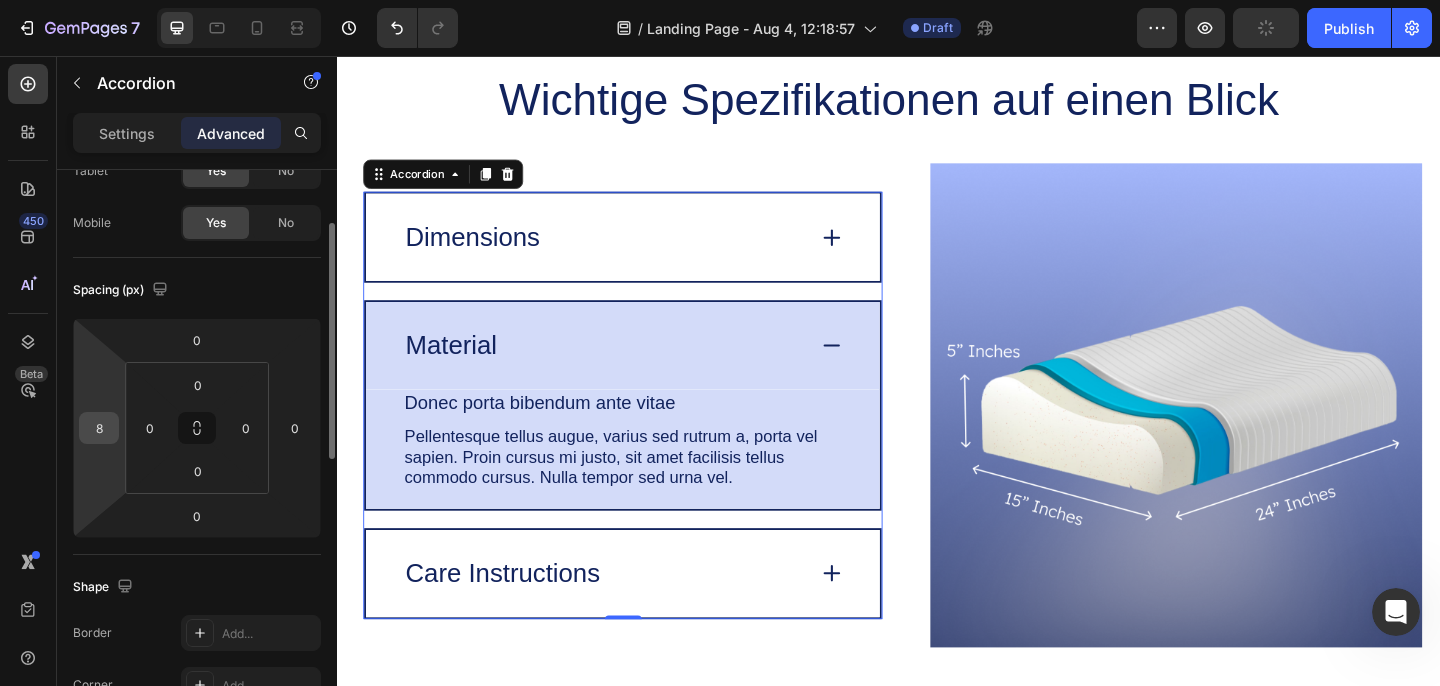 click on "8" at bounding box center (99, 428) 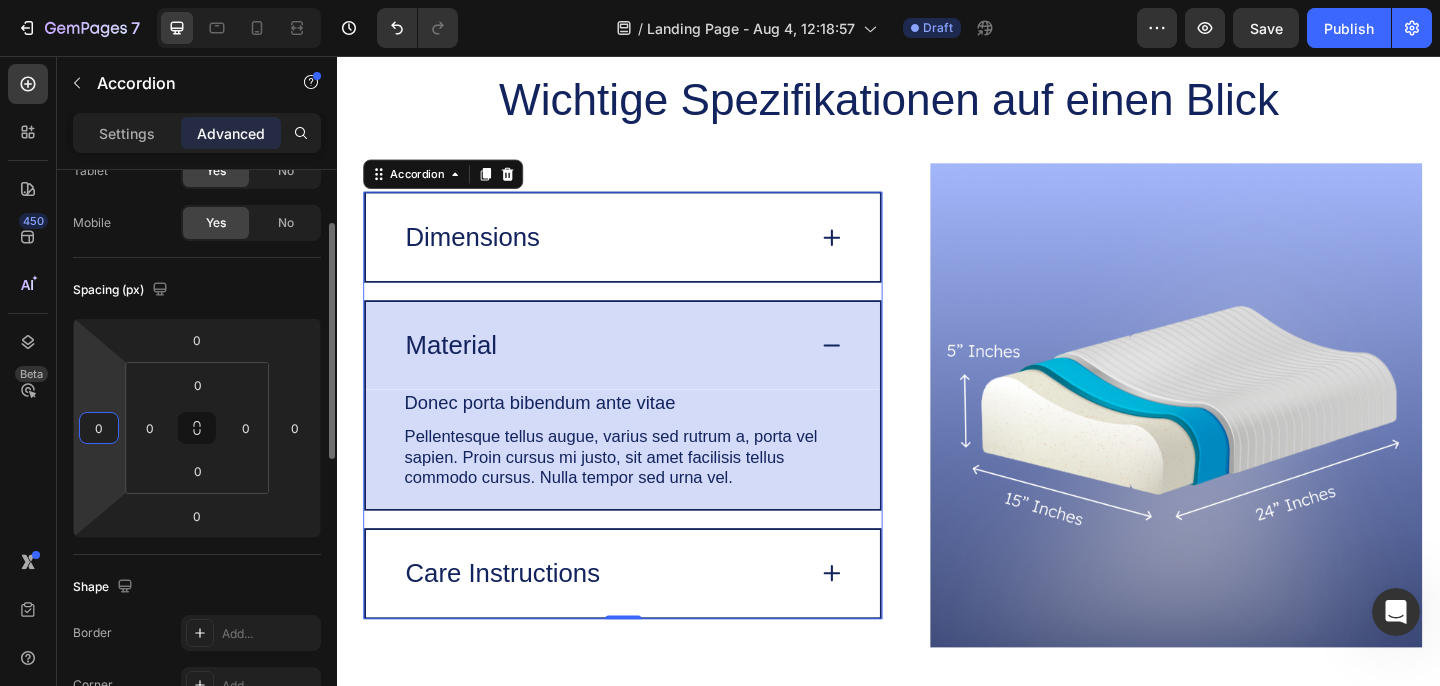 type on "0" 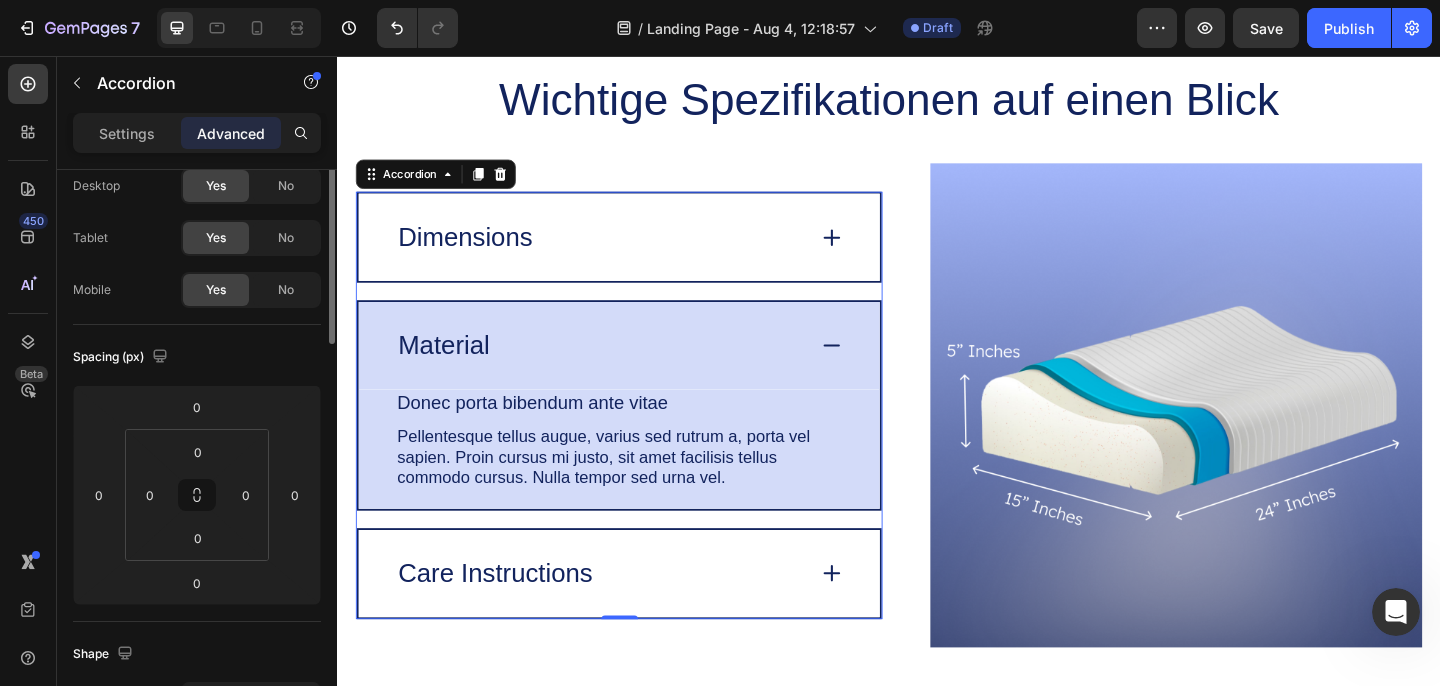 scroll, scrollTop: 0, scrollLeft: 0, axis: both 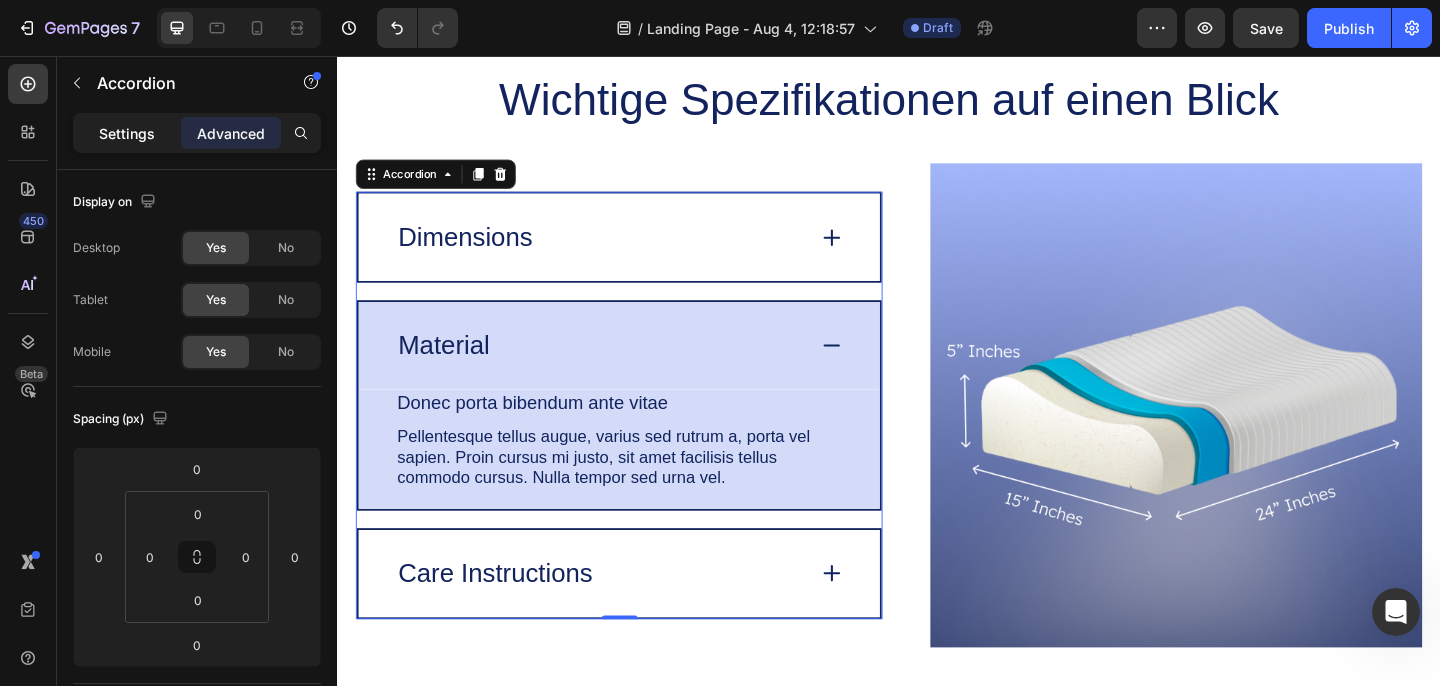 click on "Settings" 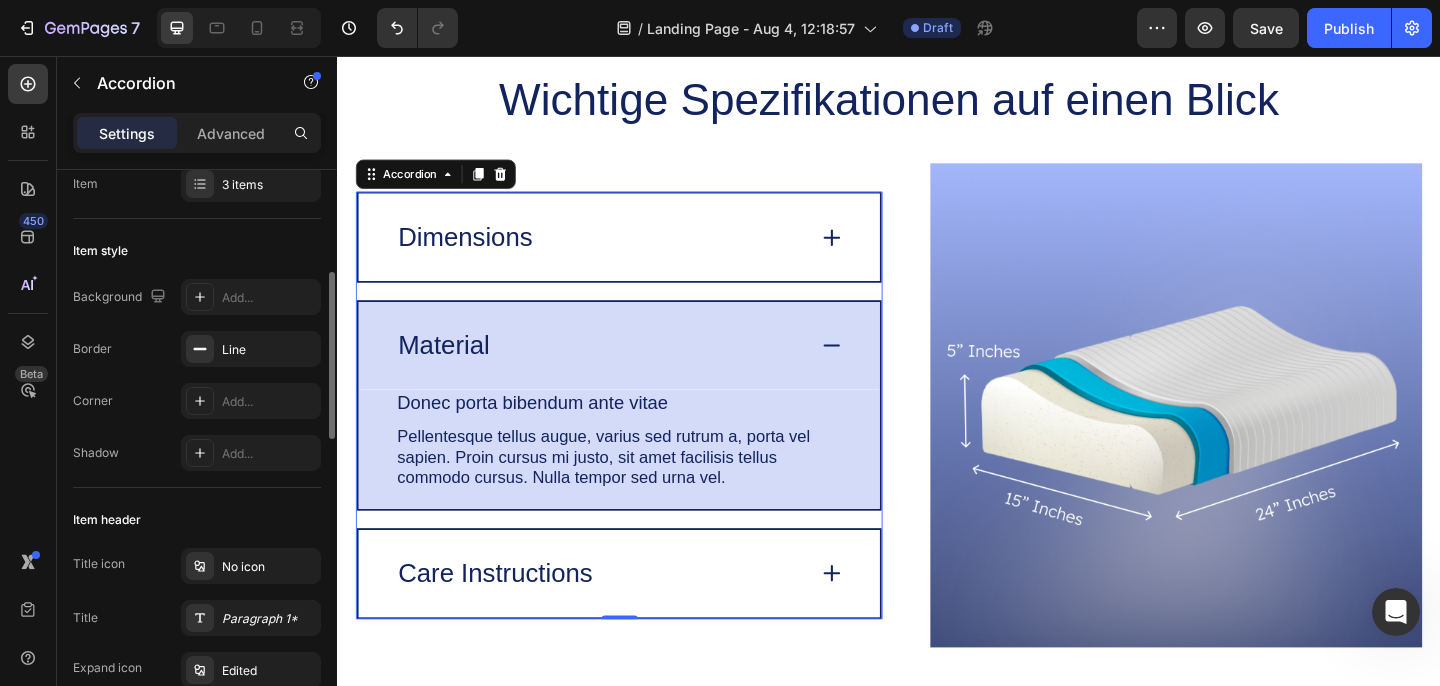 scroll, scrollTop: 167, scrollLeft: 0, axis: vertical 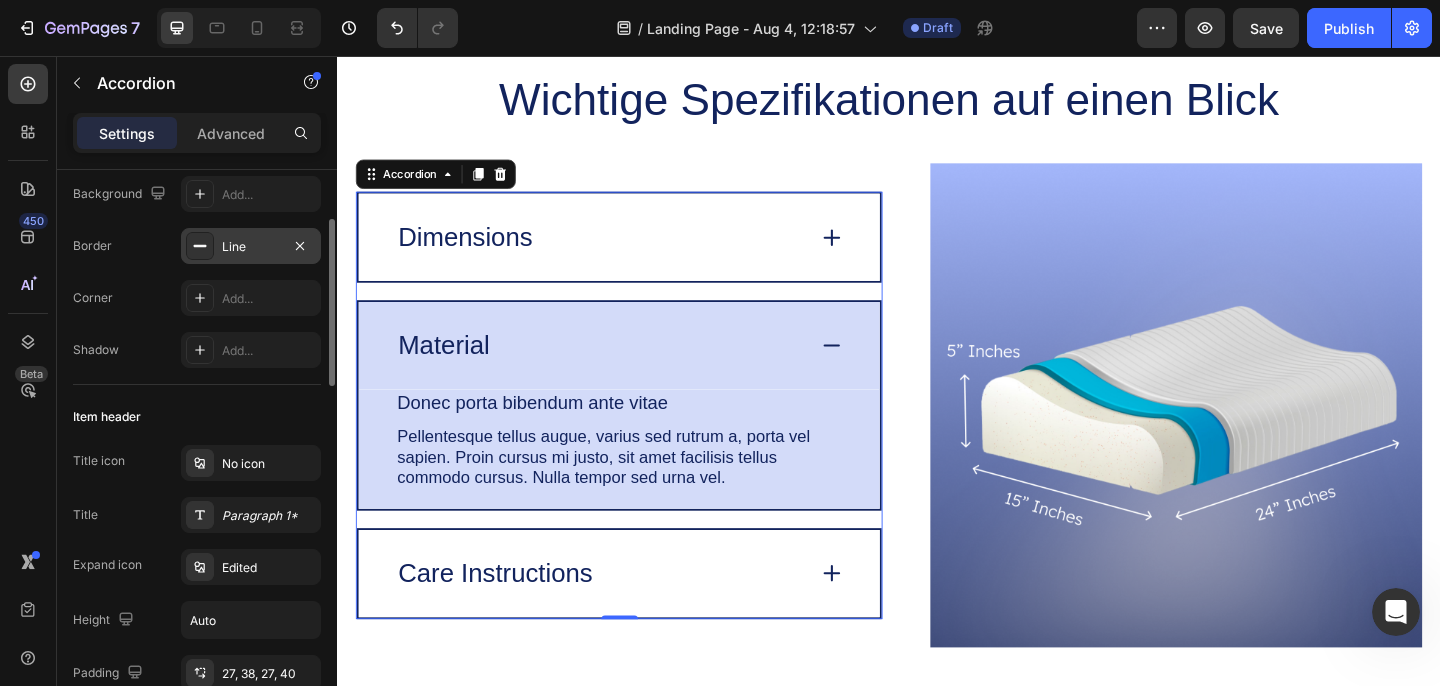 click on "Line" at bounding box center [251, 247] 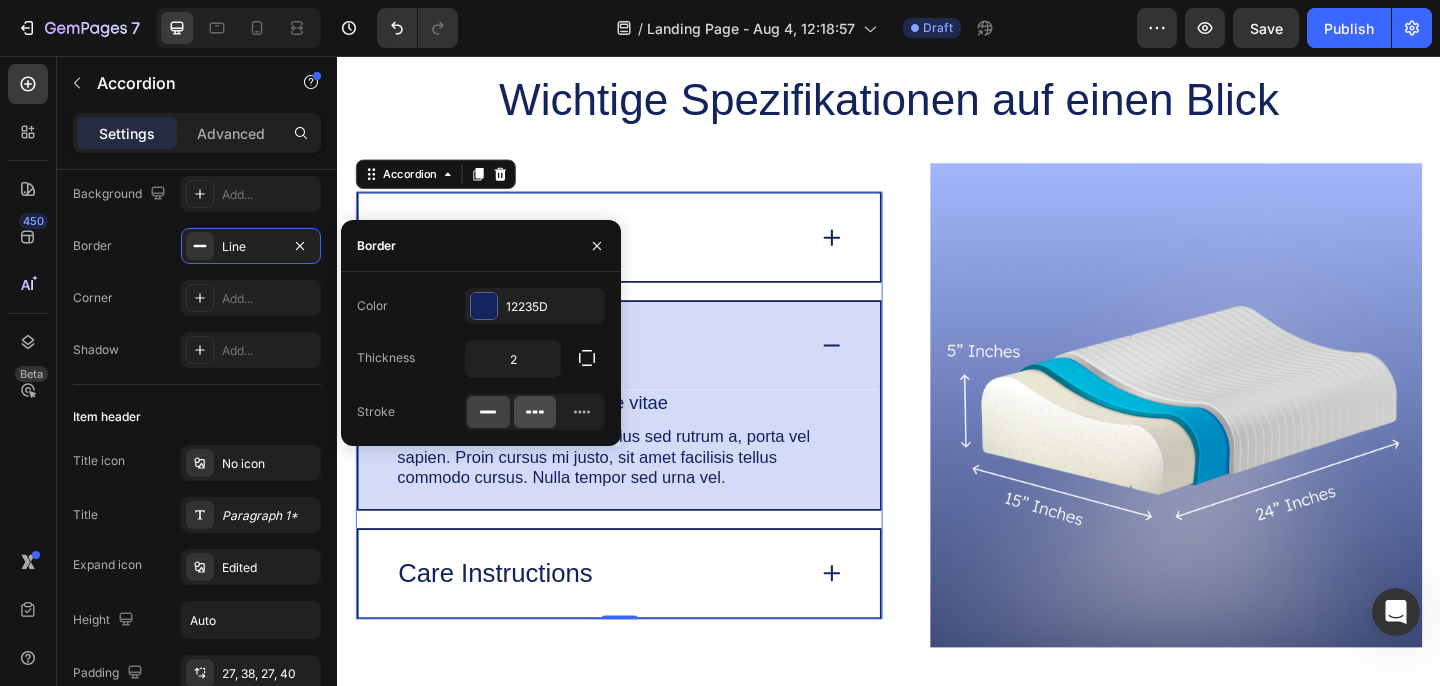 click 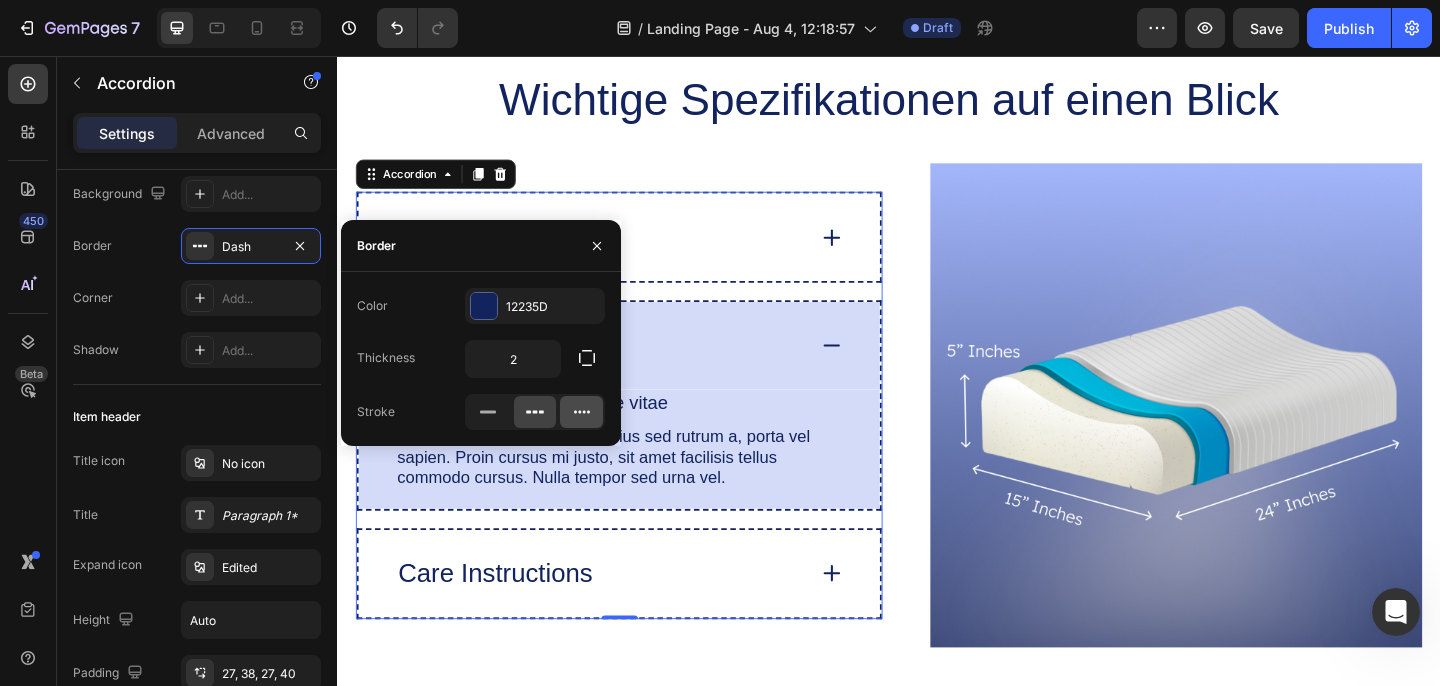 click 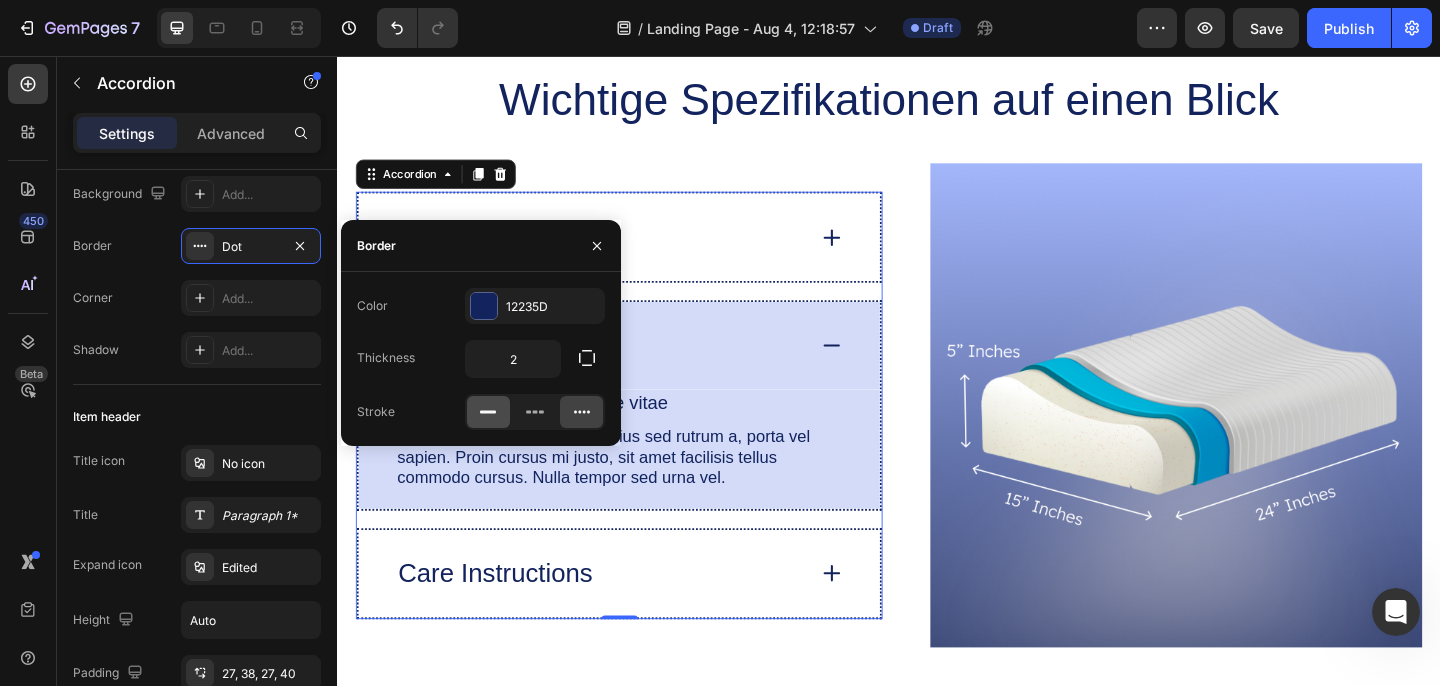 click 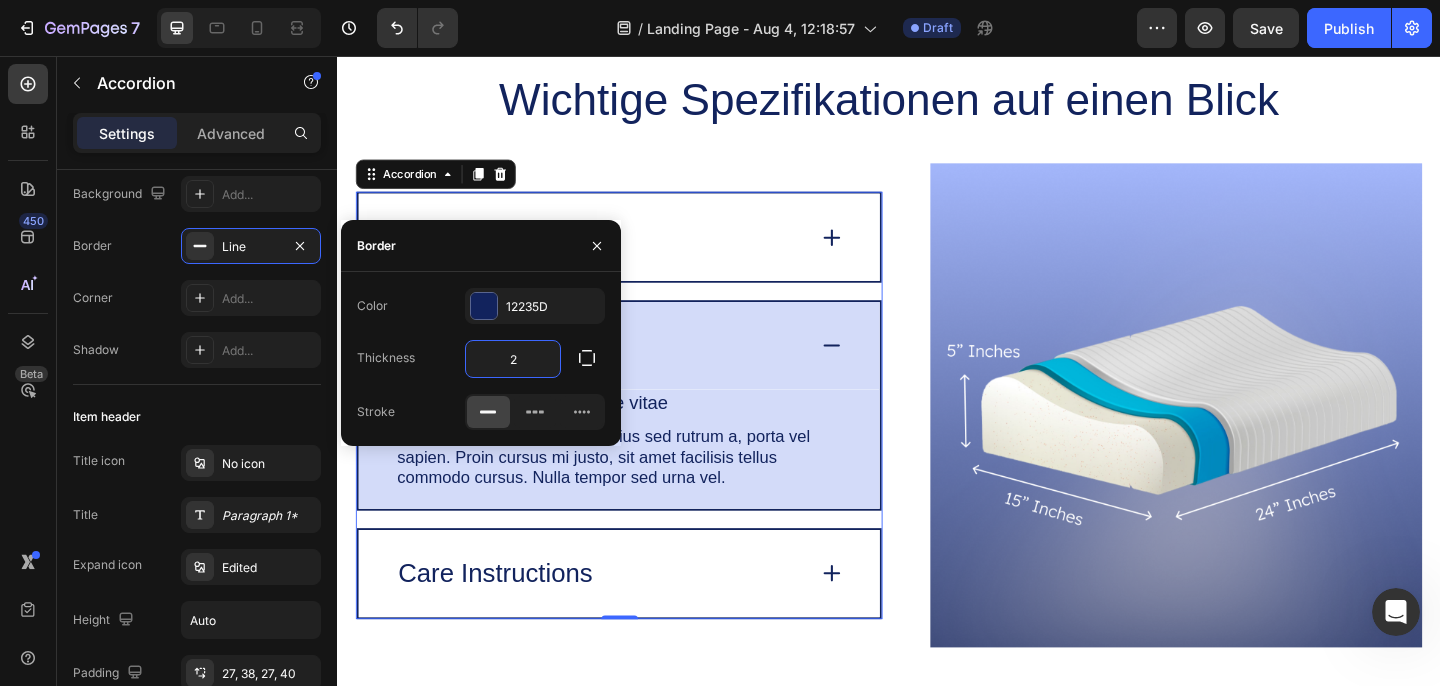 click on "2" at bounding box center [513, 359] 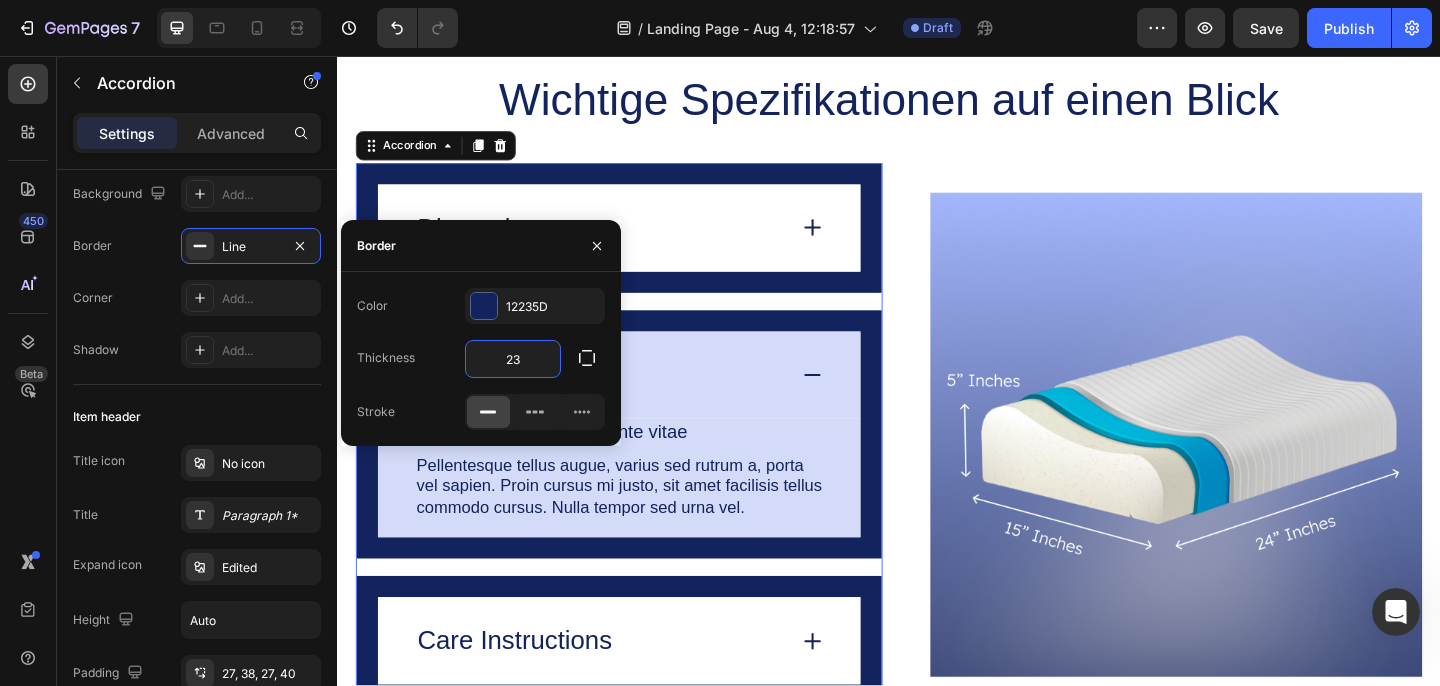 type on "2" 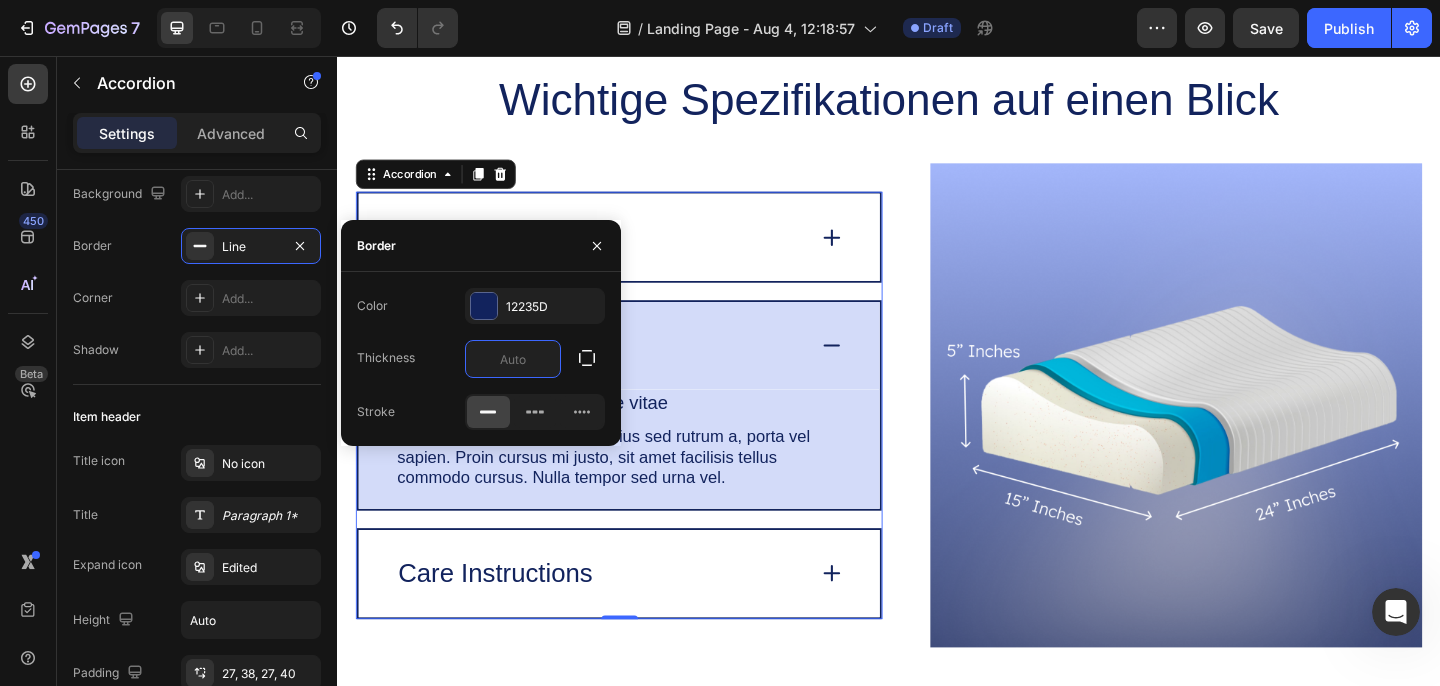 type on "3" 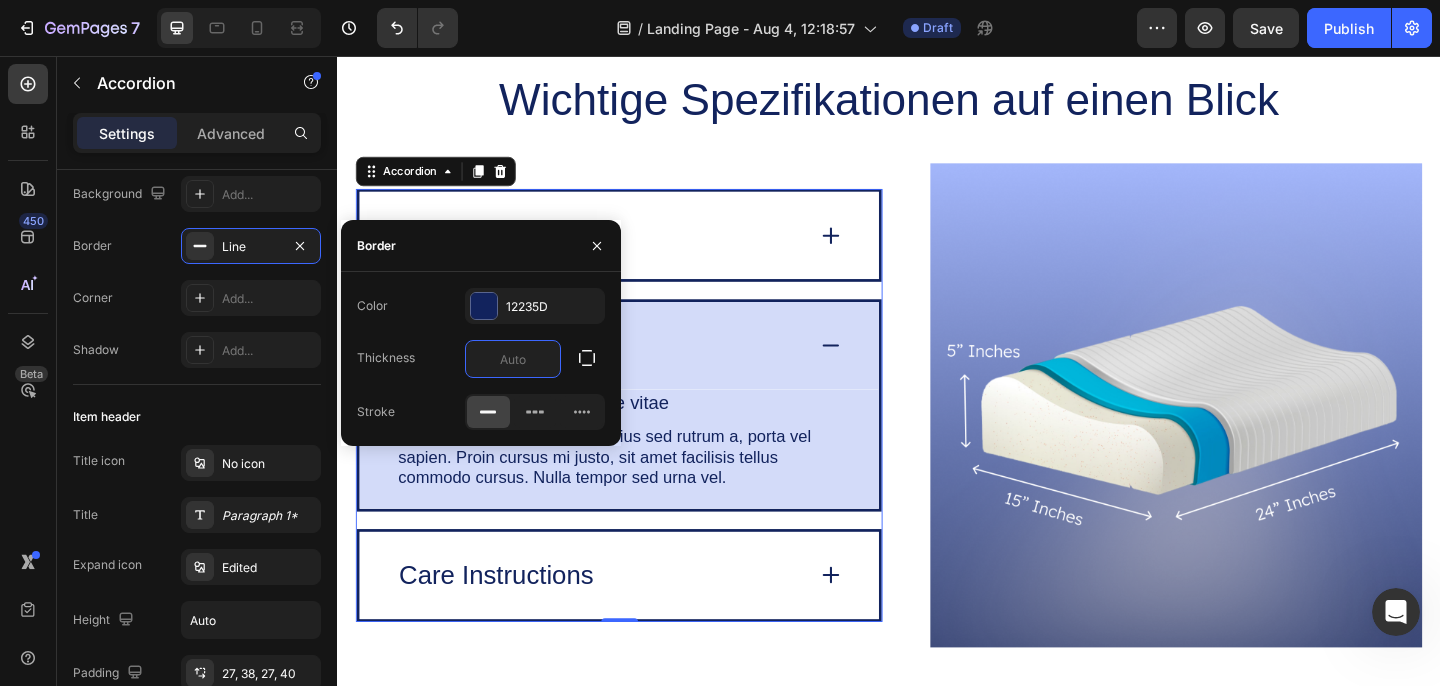 type on "4" 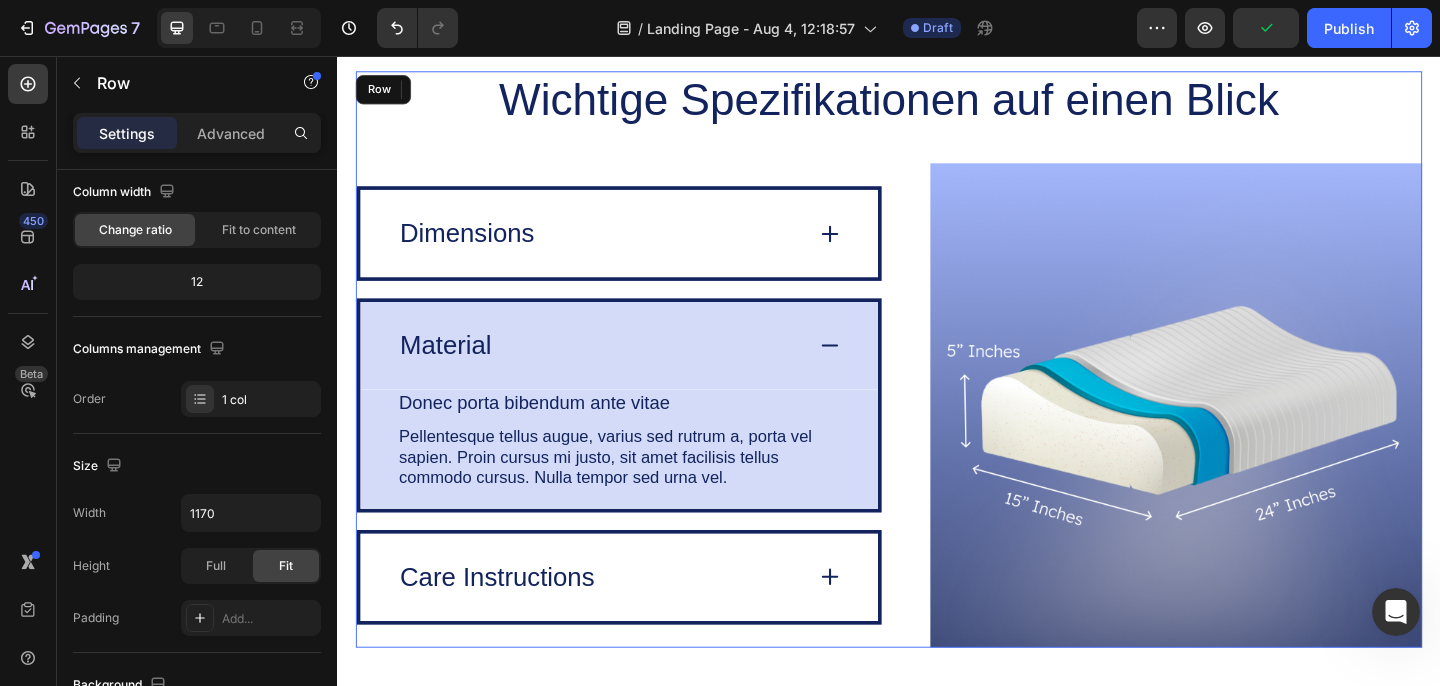 click on "Wichtige Spezifikationen auf einen Blick Heading Image
Dimensions
Material Donec porta bibendum ante vitae Text Block Pellentesque tellus augue, varius sed rutrum a, porta vel sapien. Proin cursus mi justo, sit amet facilisis tellus commodo cursus. Nulla tempor sed urna vel. Text Block Row
Care Instructions Accordion   0 Row" at bounding box center [937, 386] 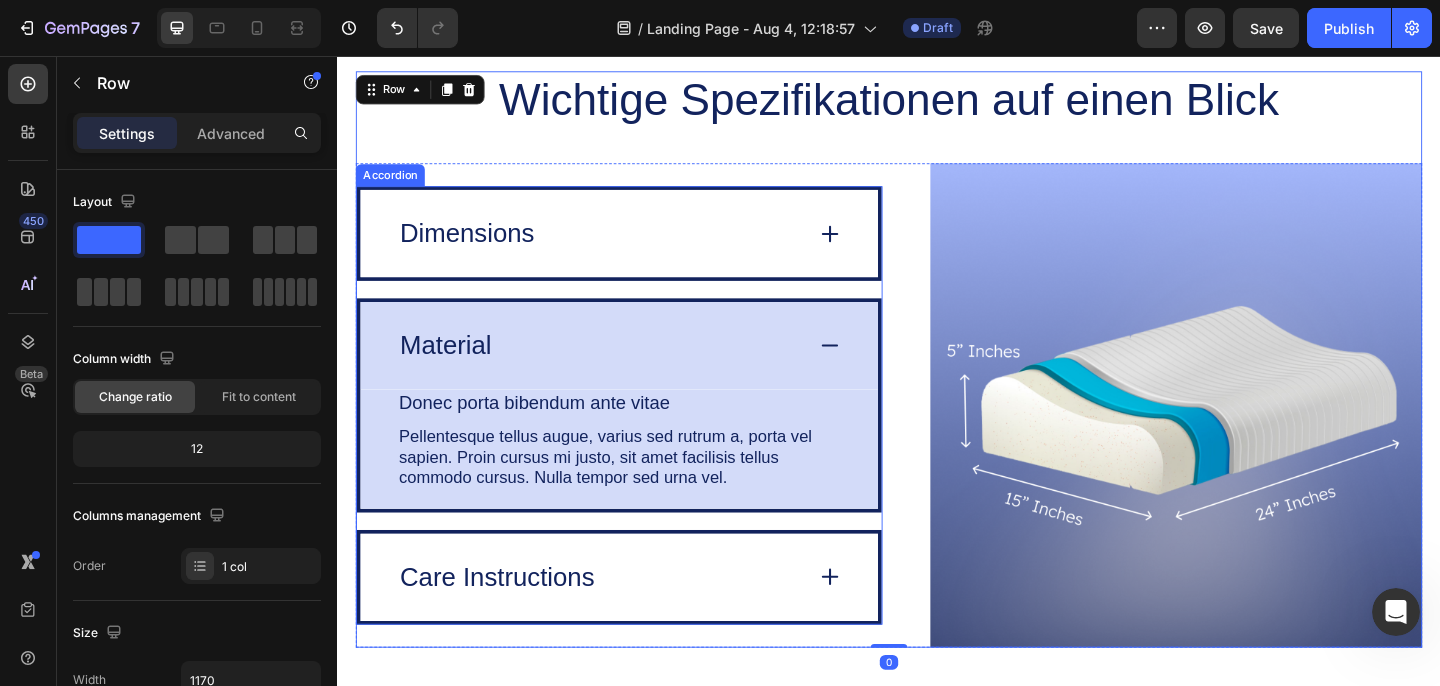 click 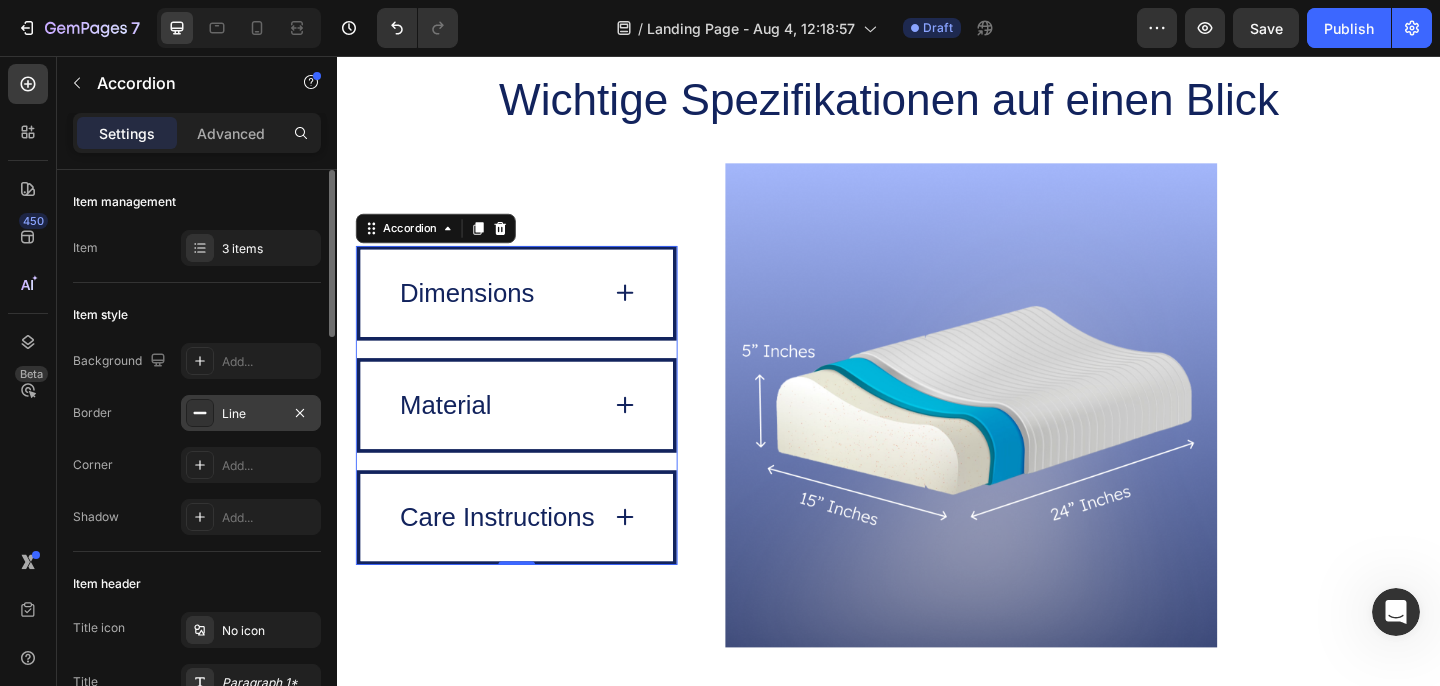 click on "Line" at bounding box center (251, 414) 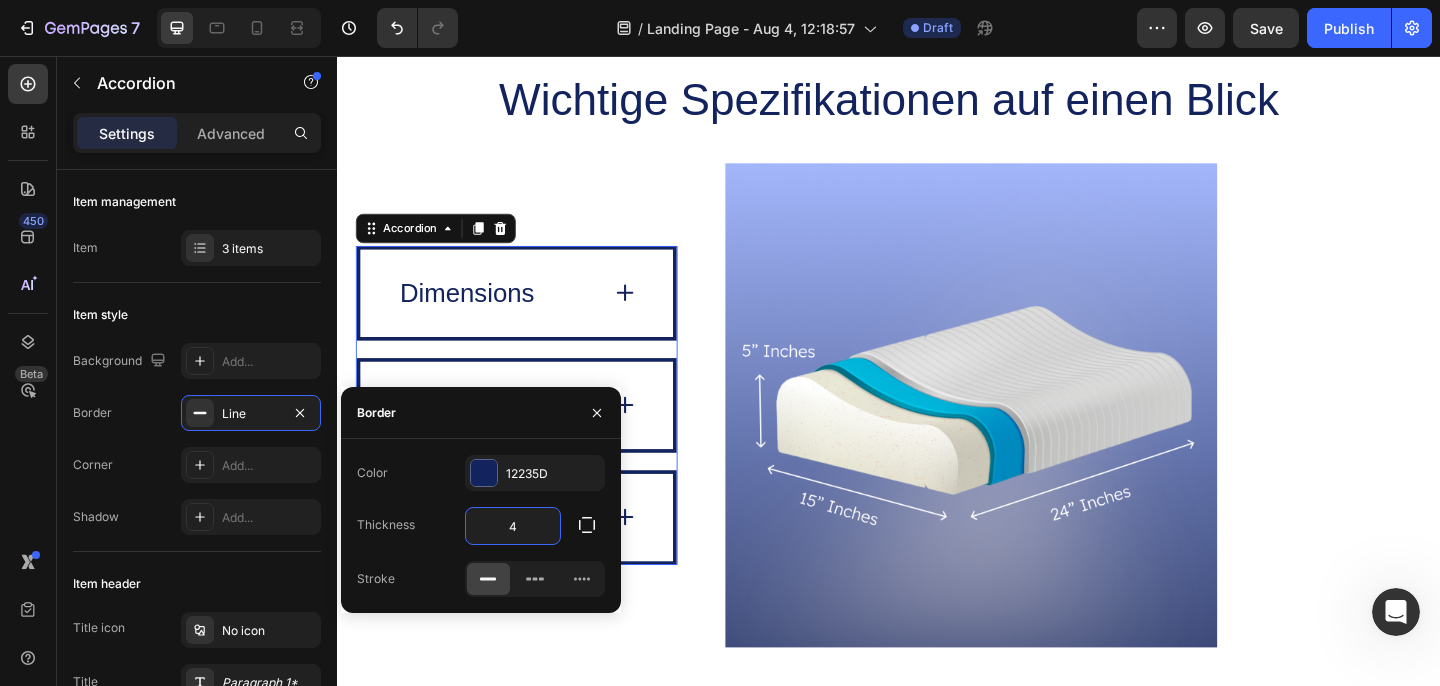click on "4" at bounding box center (513, 526) 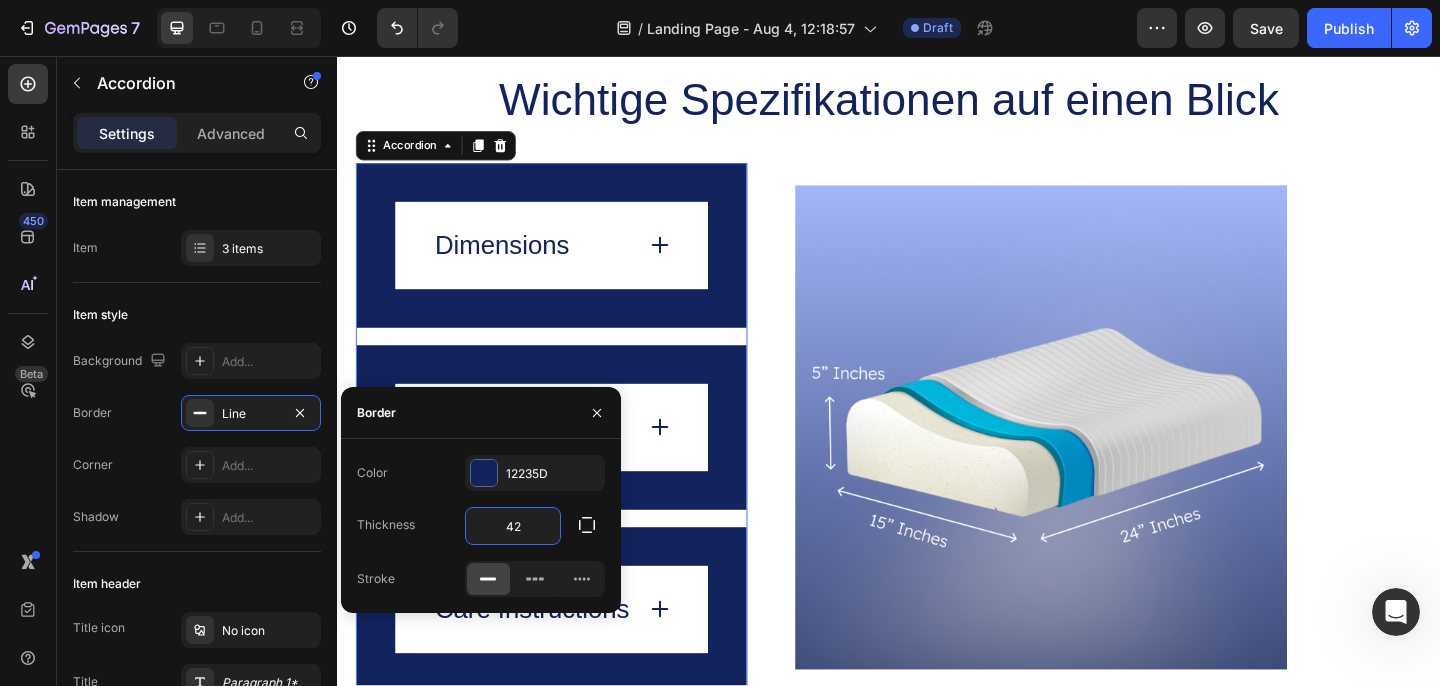type on "4" 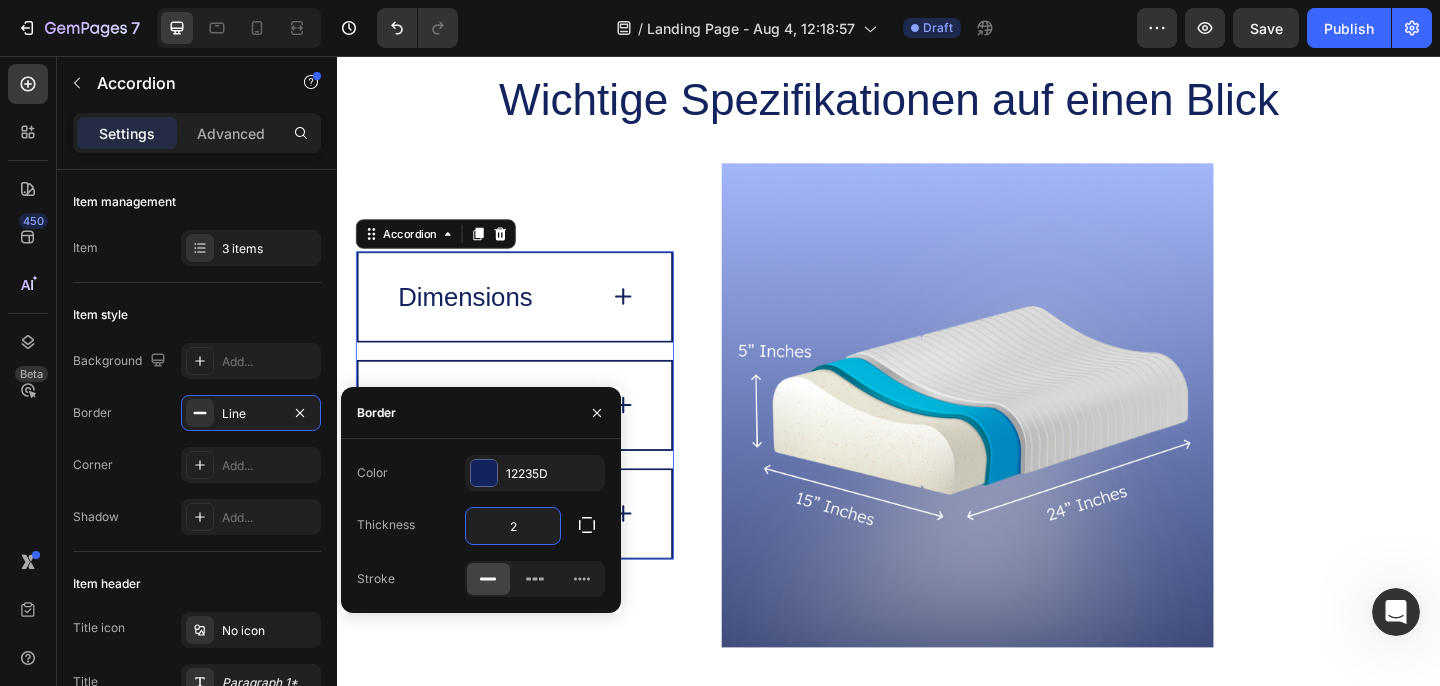 type on "2" 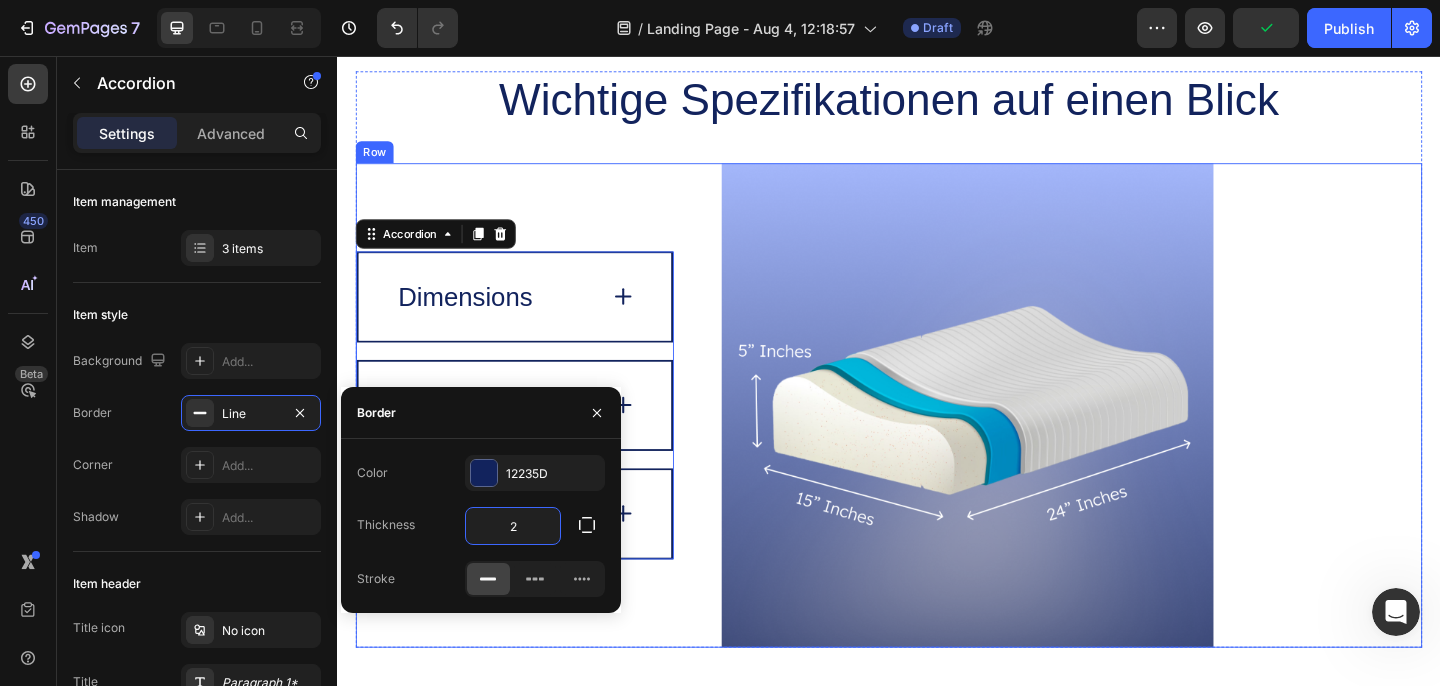 click on "Dimensions
Material
Care Instructions Accordion   0" at bounding box center (530, 436) 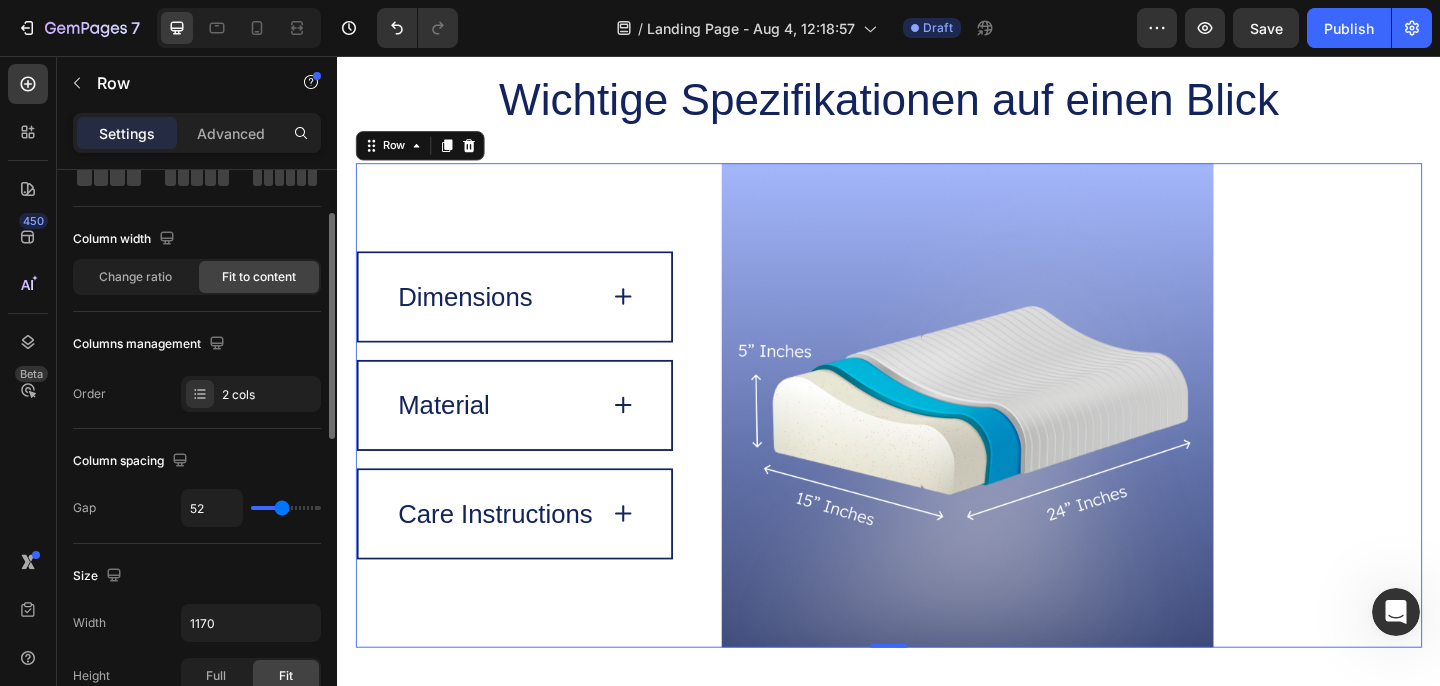 scroll, scrollTop: 104, scrollLeft: 0, axis: vertical 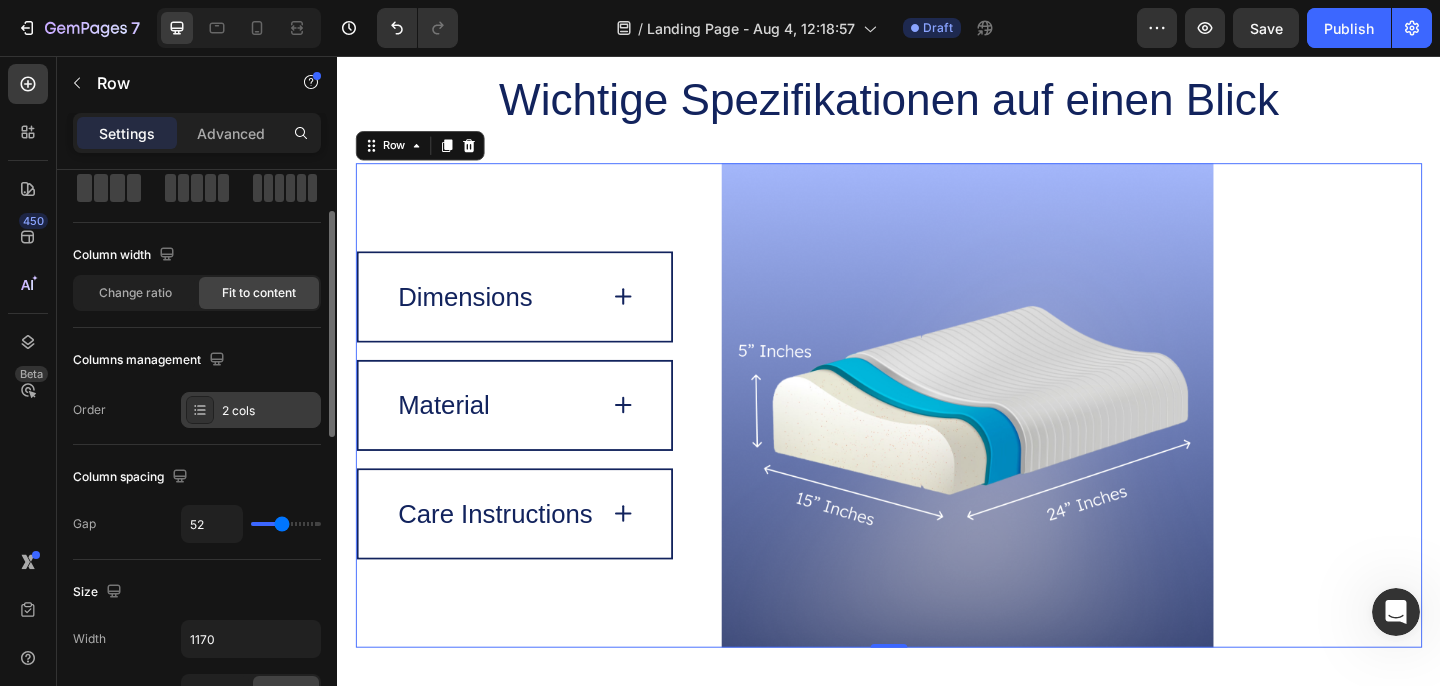 click on "2 cols" at bounding box center [269, 411] 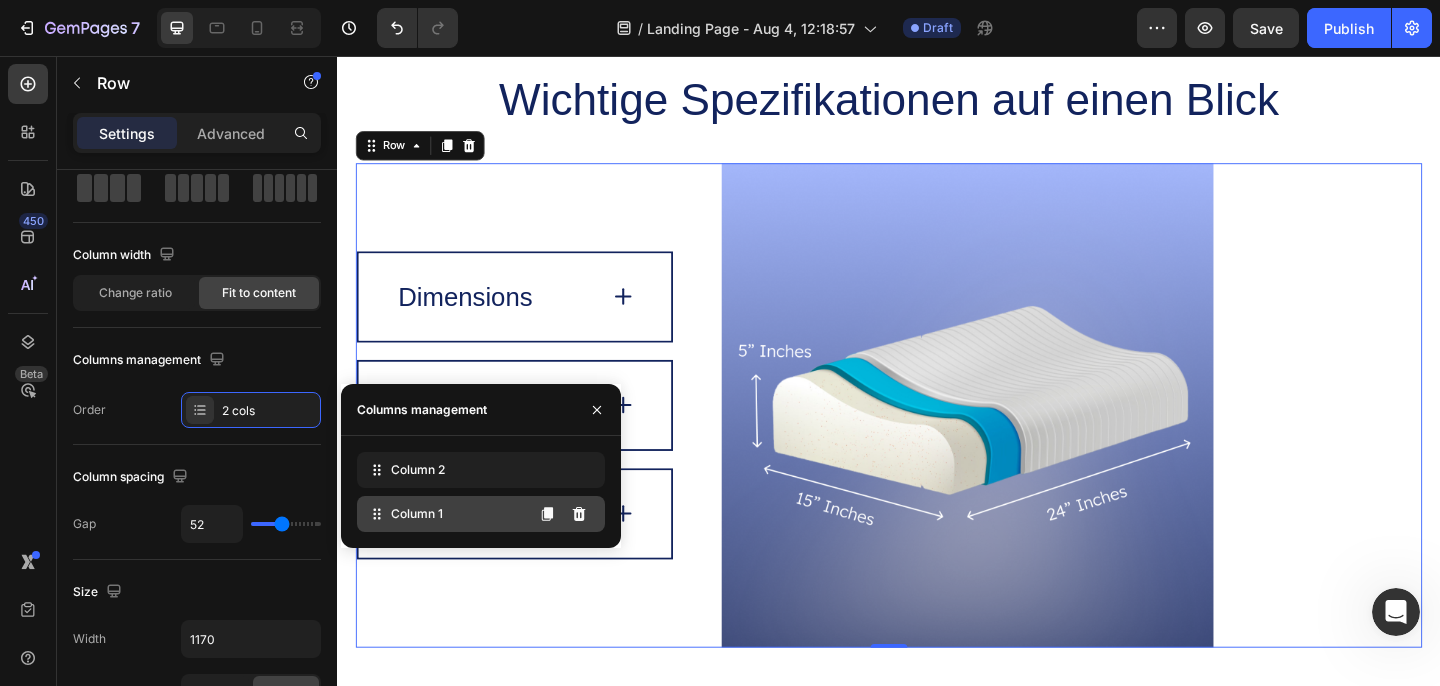click on "Column 1" at bounding box center [417, 514] 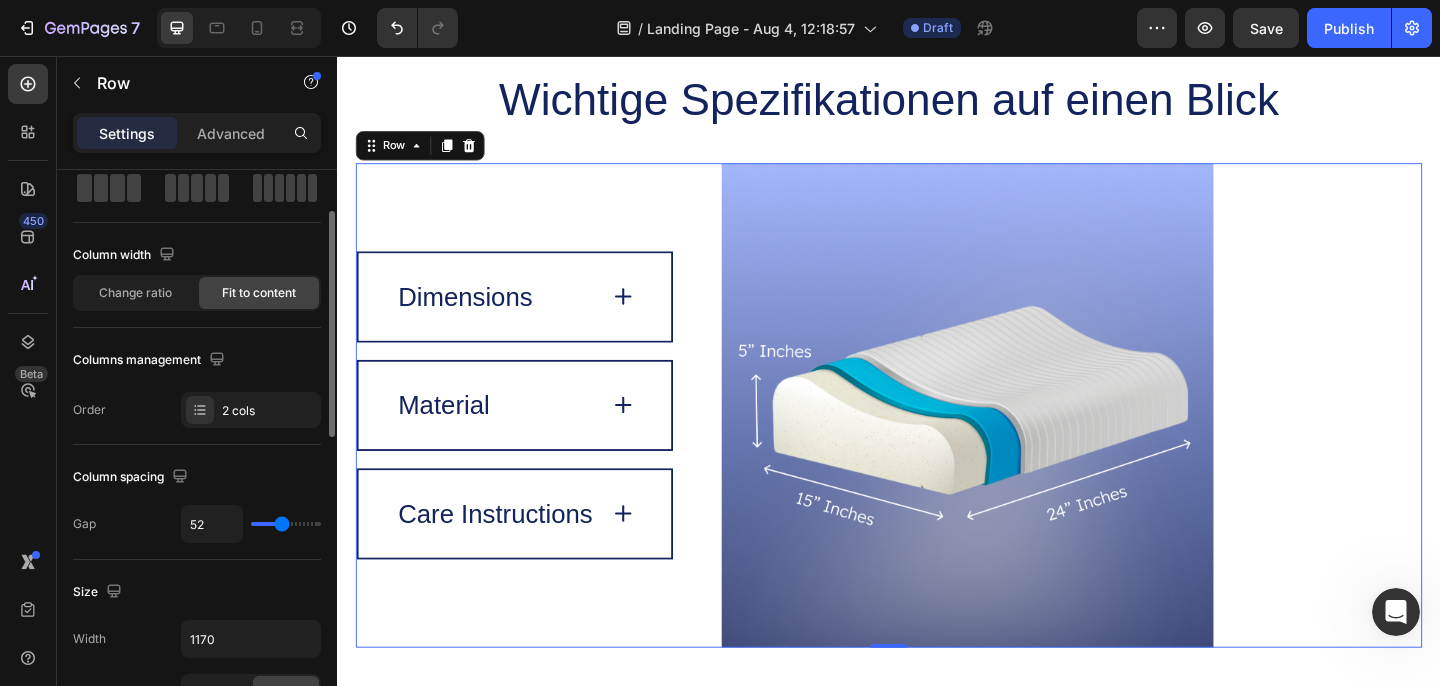 type on "54" 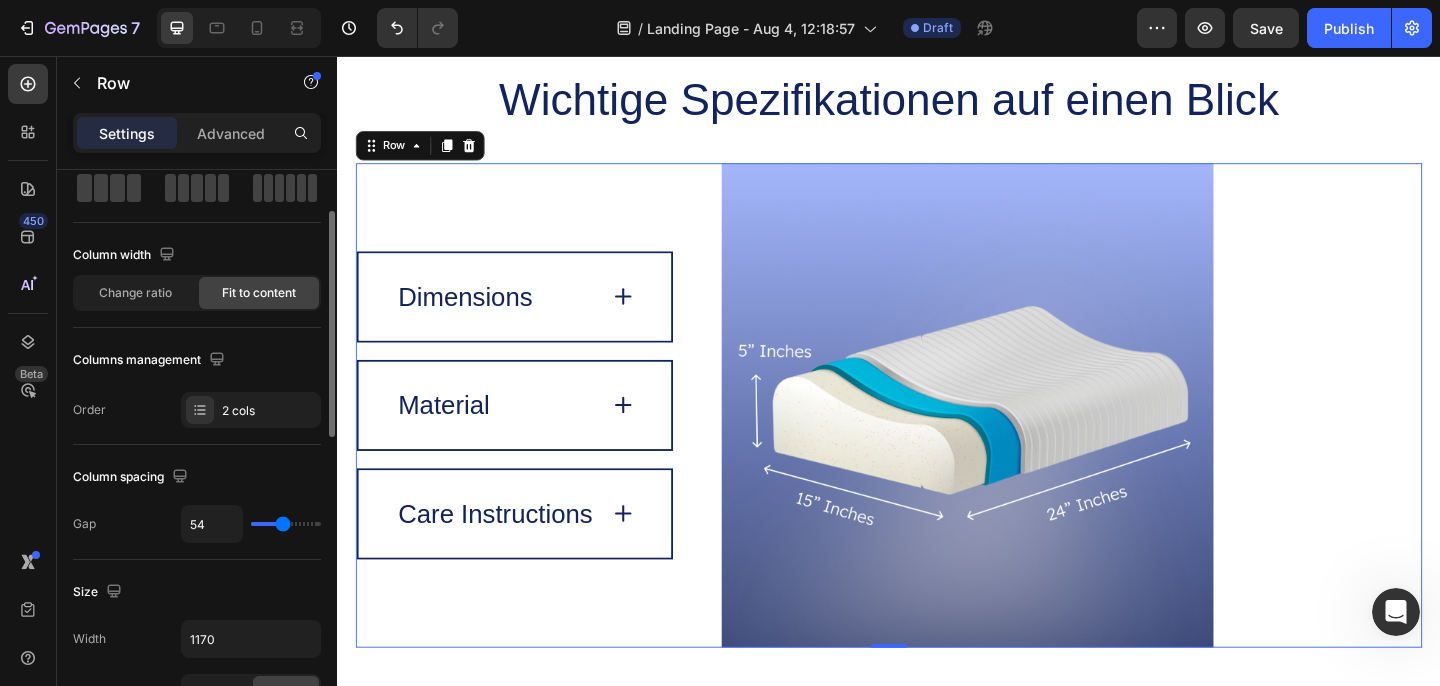 type on "77" 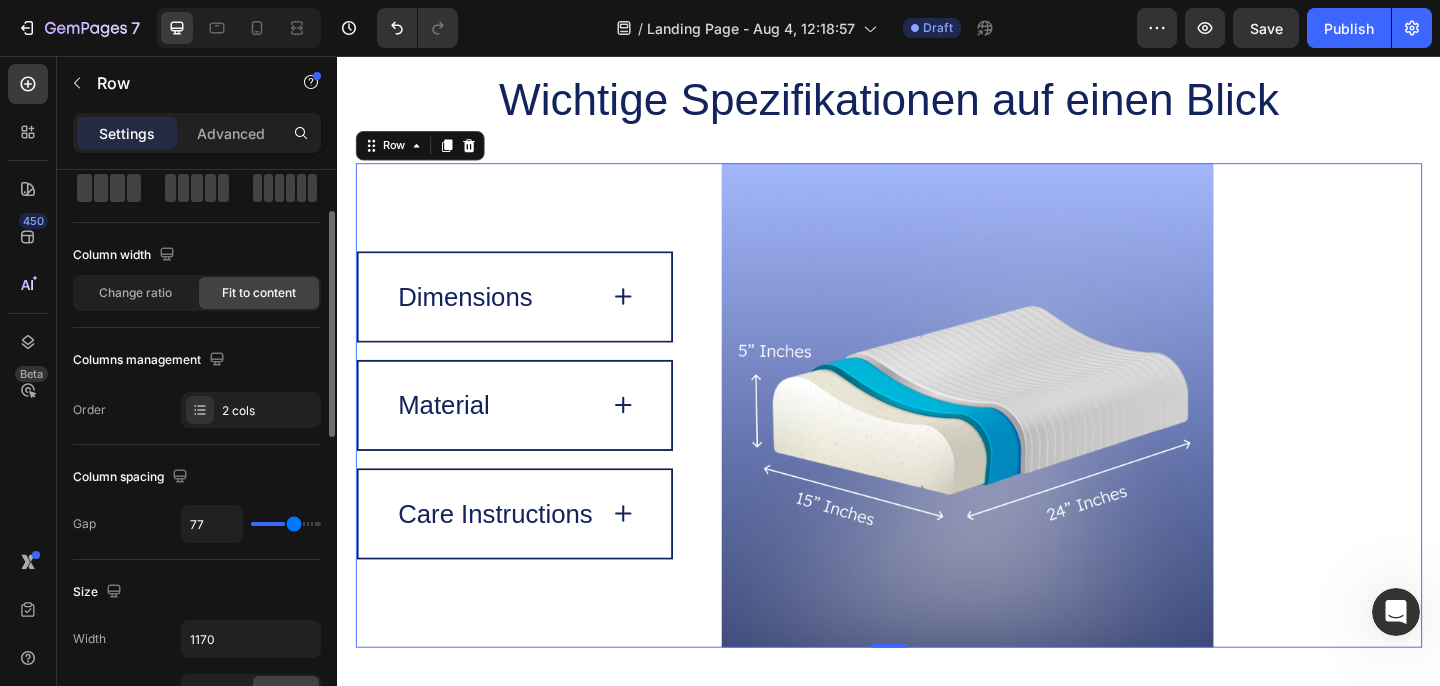 type on "89" 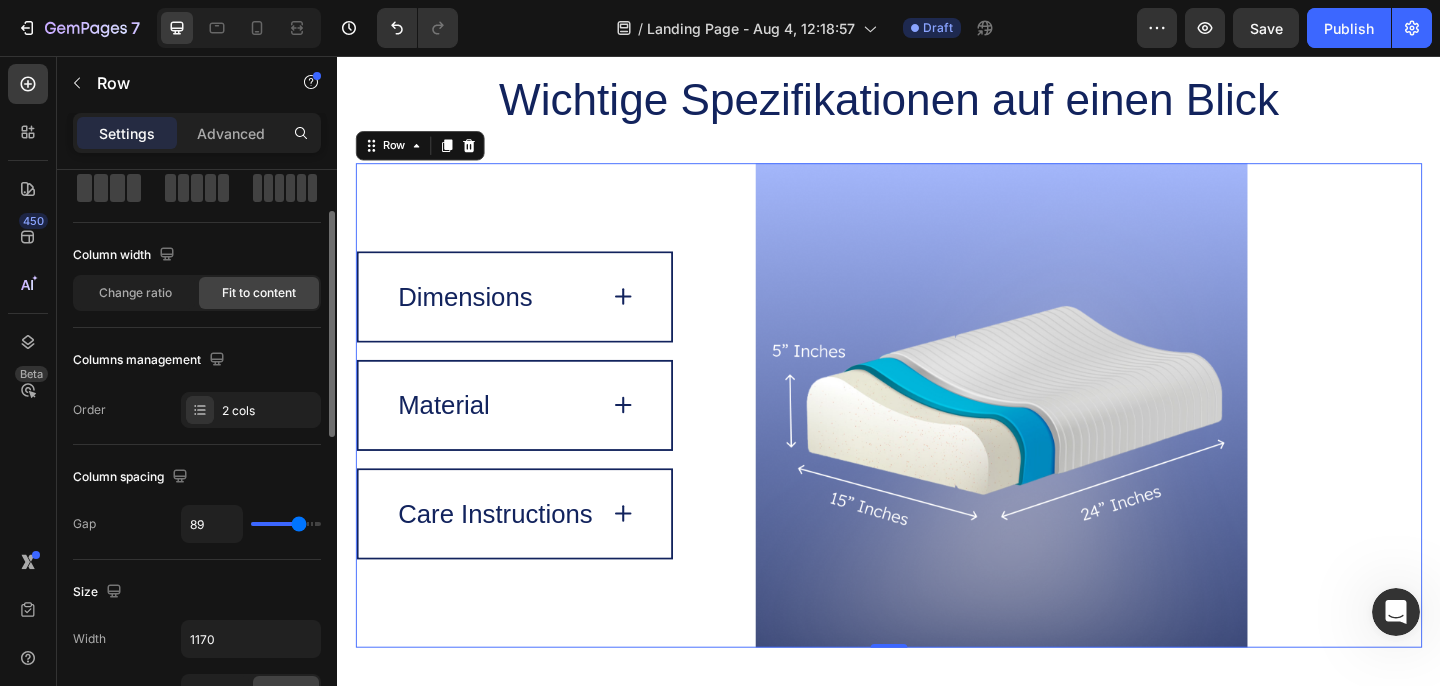 type on "94" 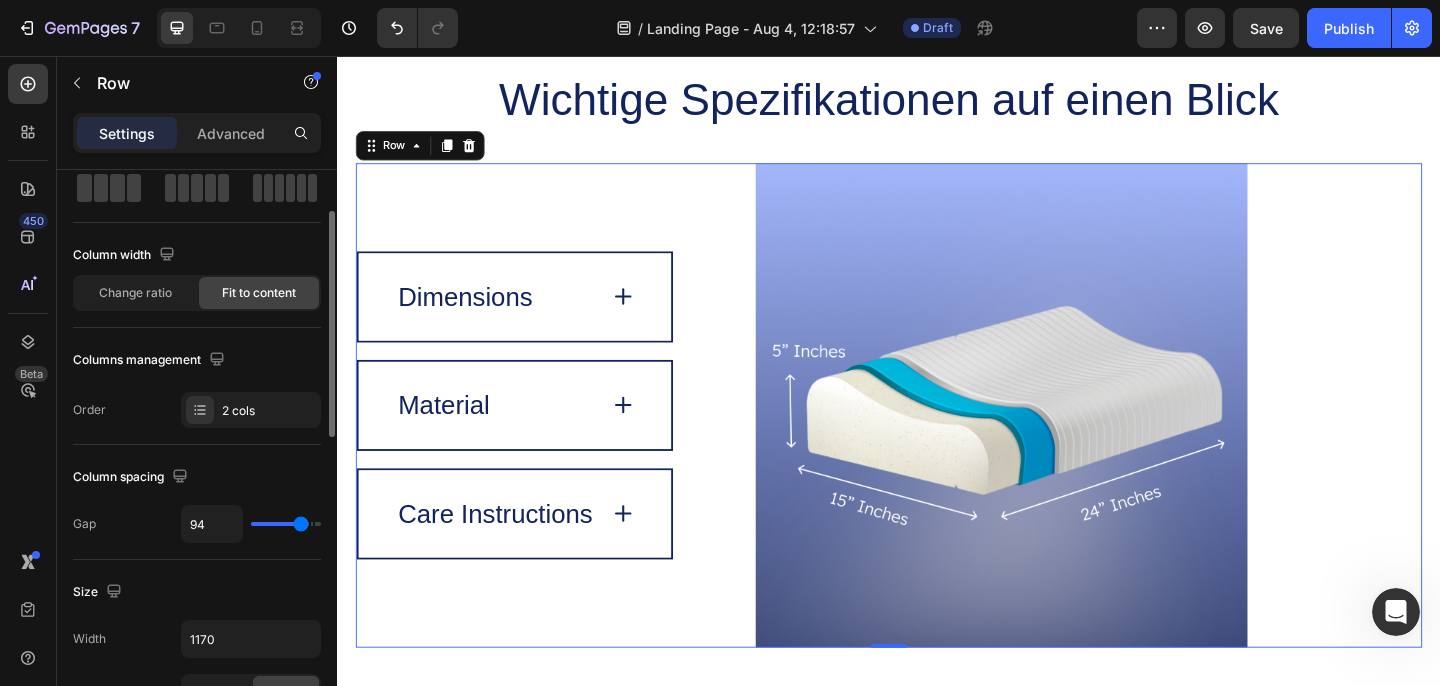 type on "96" 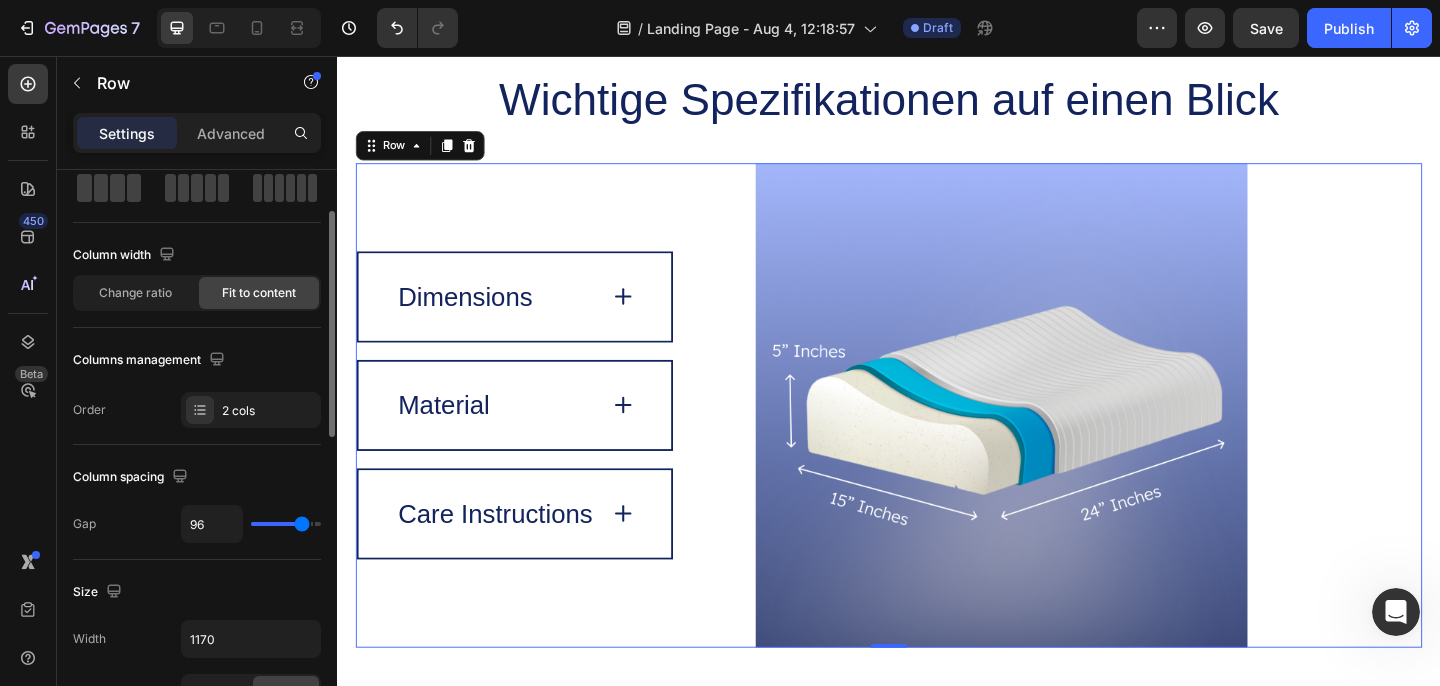 type on "98" 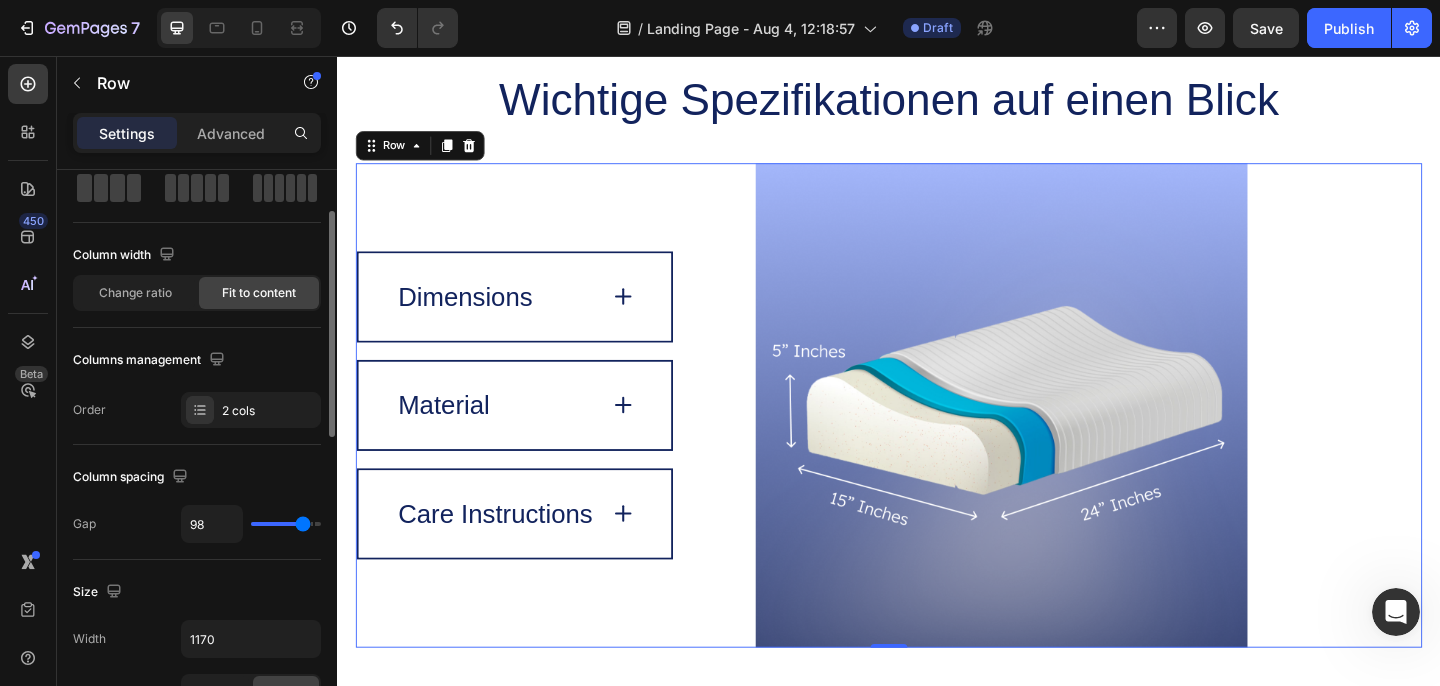 type on "100" 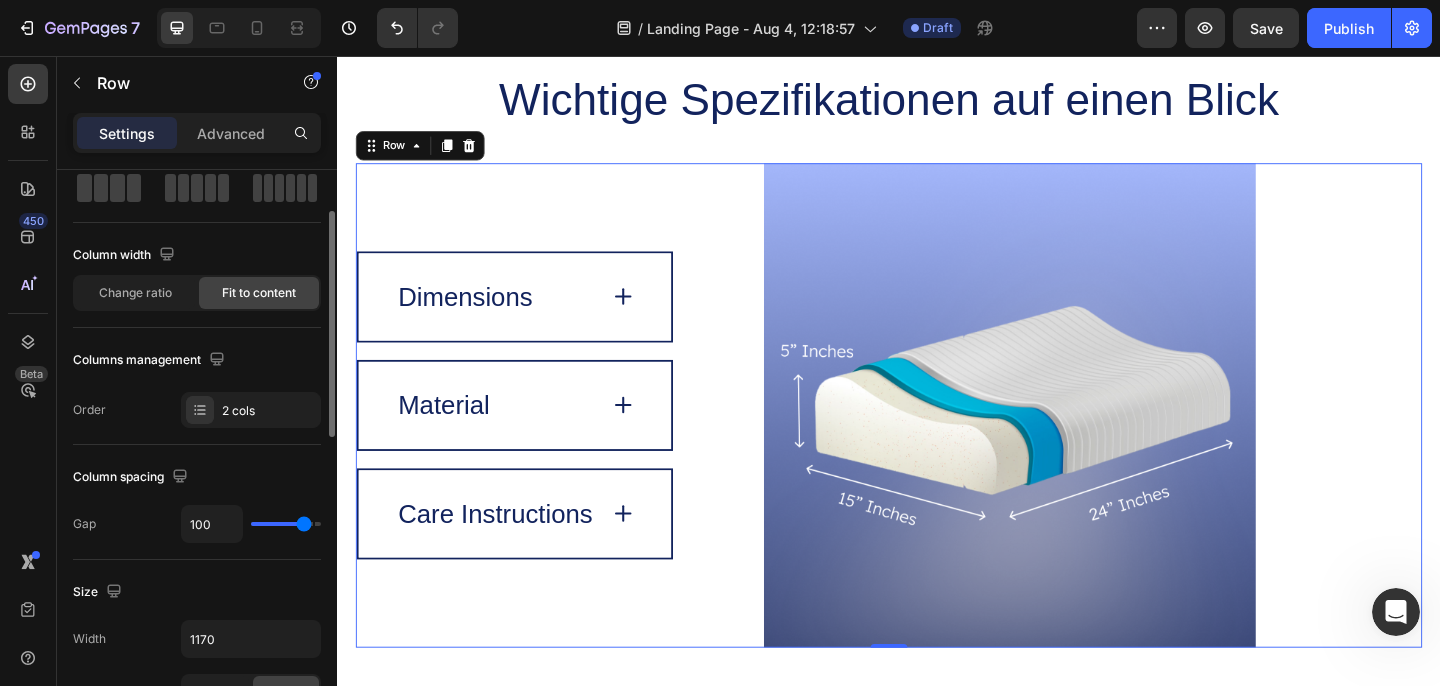 type on "98" 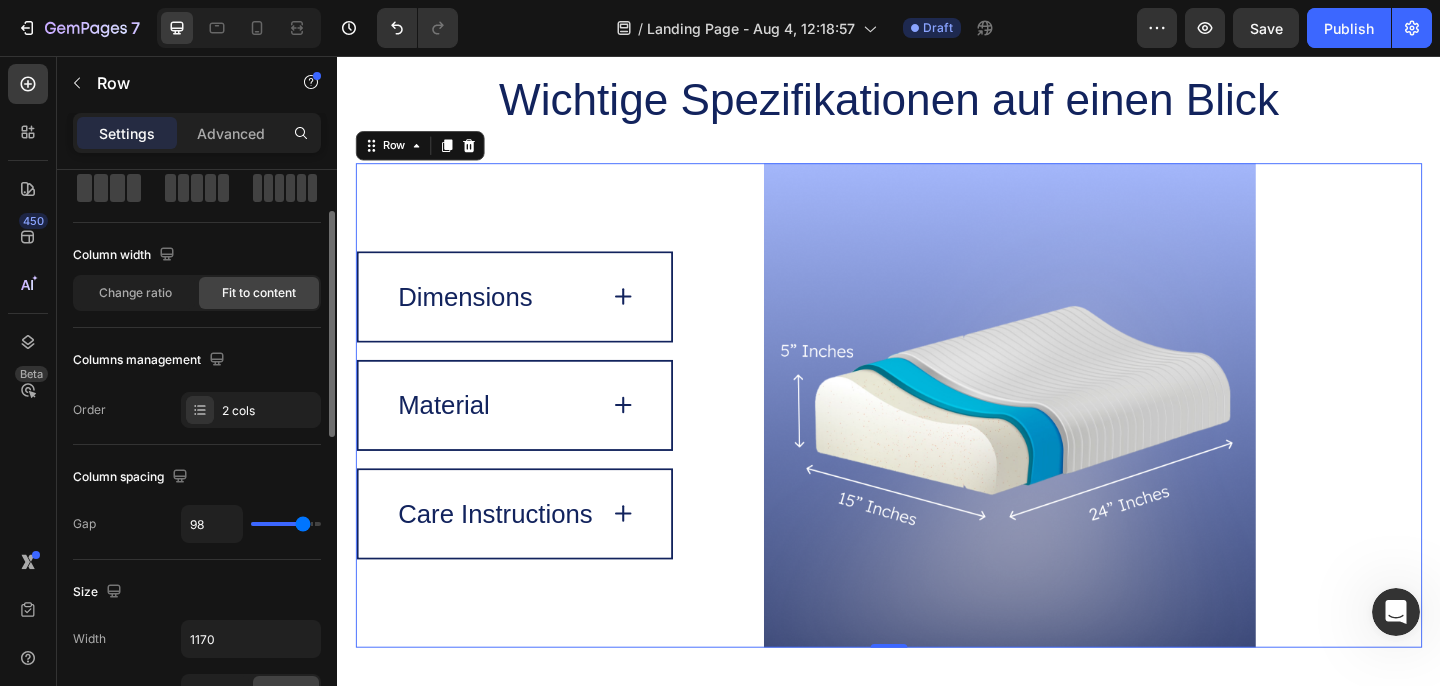 type on "96" 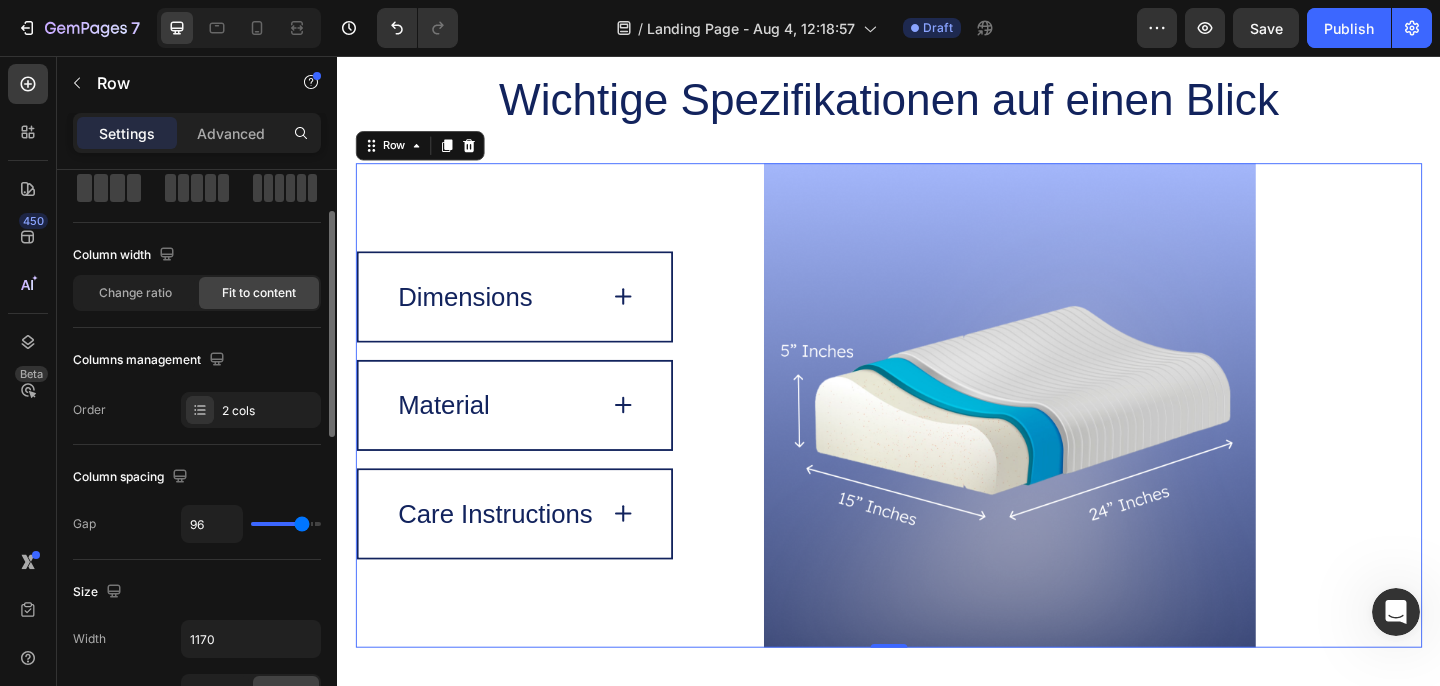 type on "94" 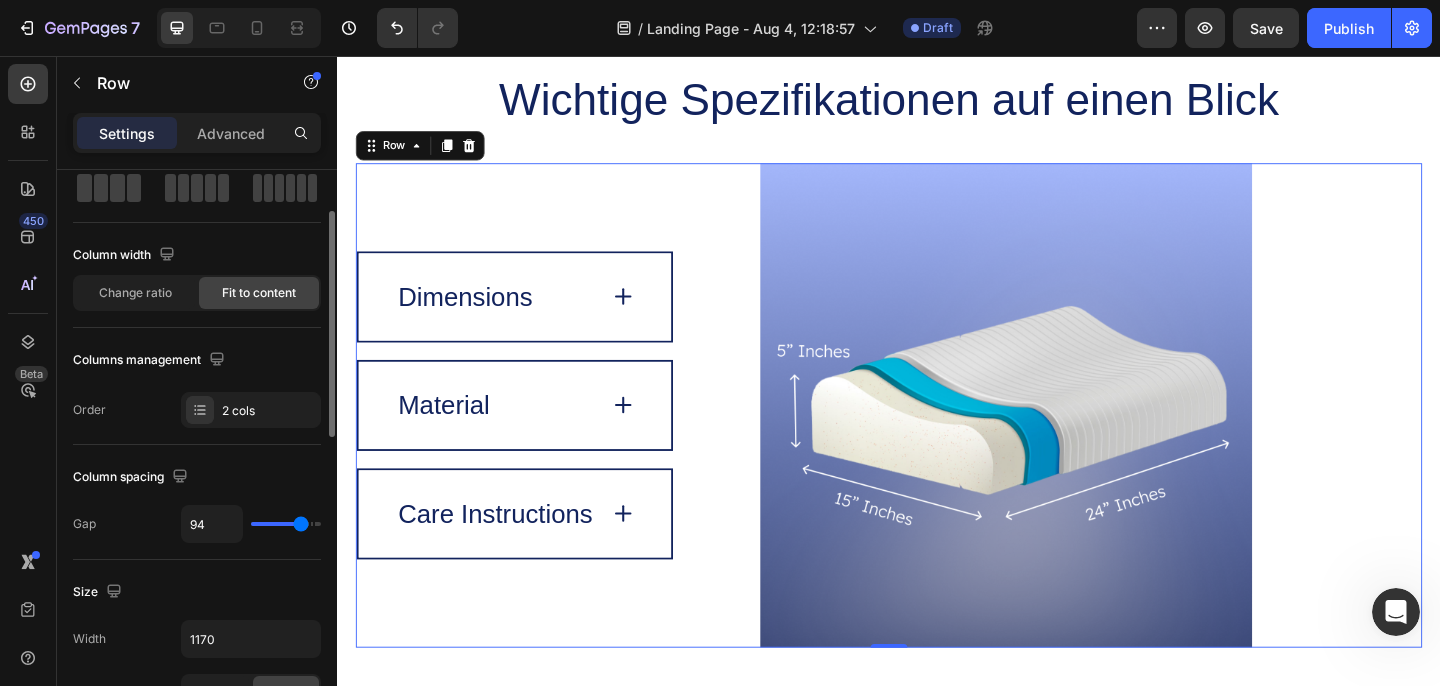 type on "96" 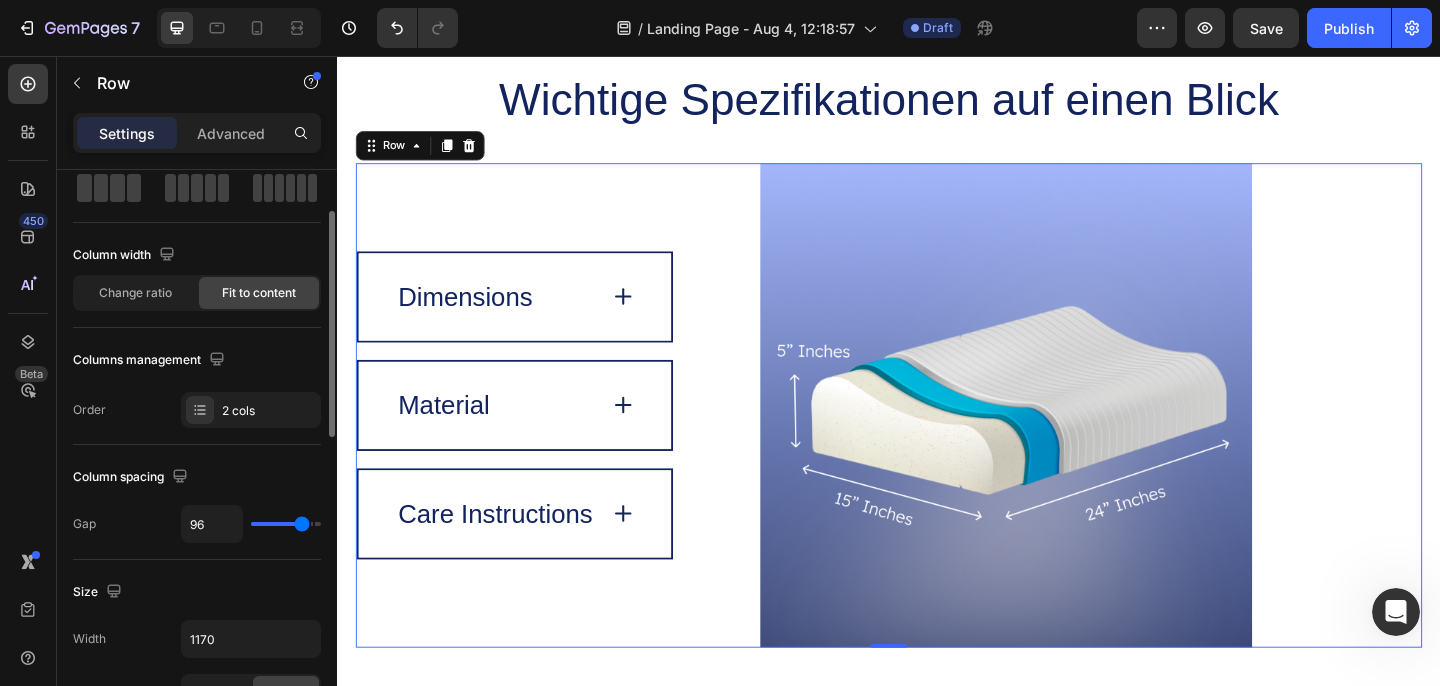 type on "111" 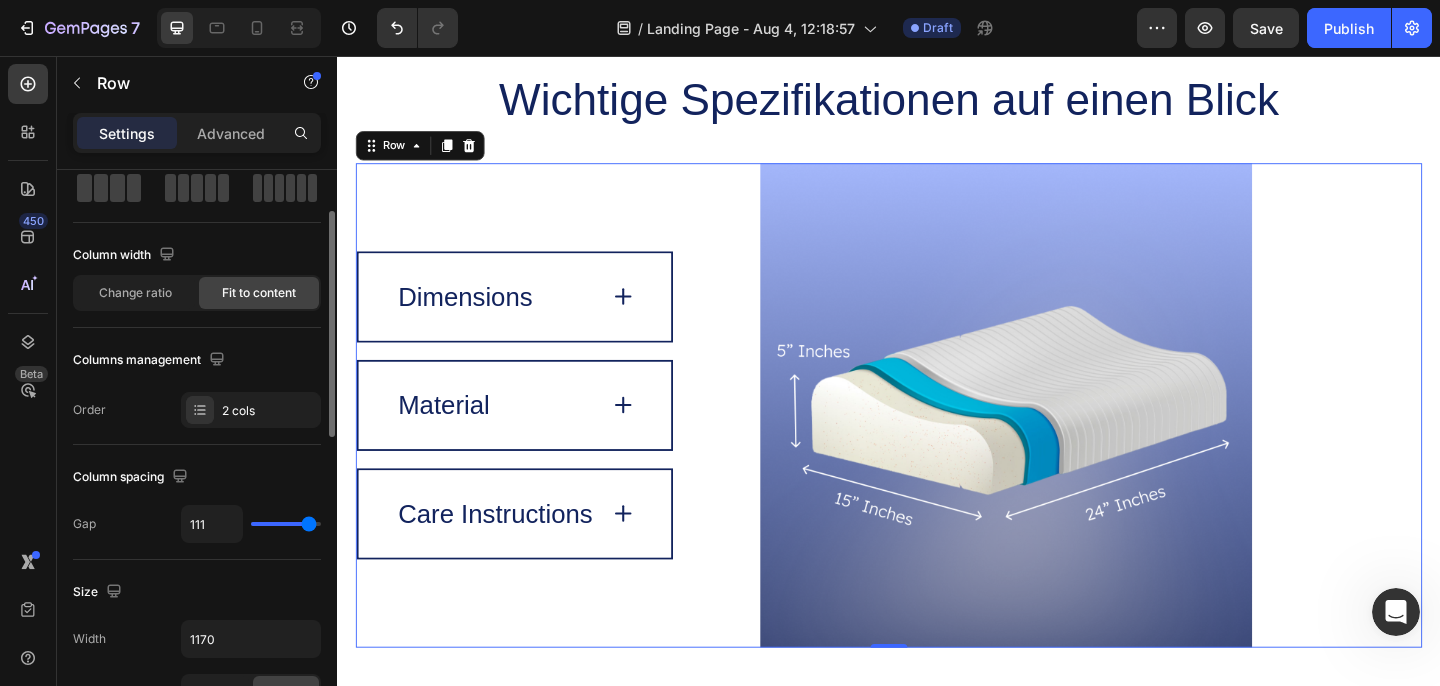 type on "117" 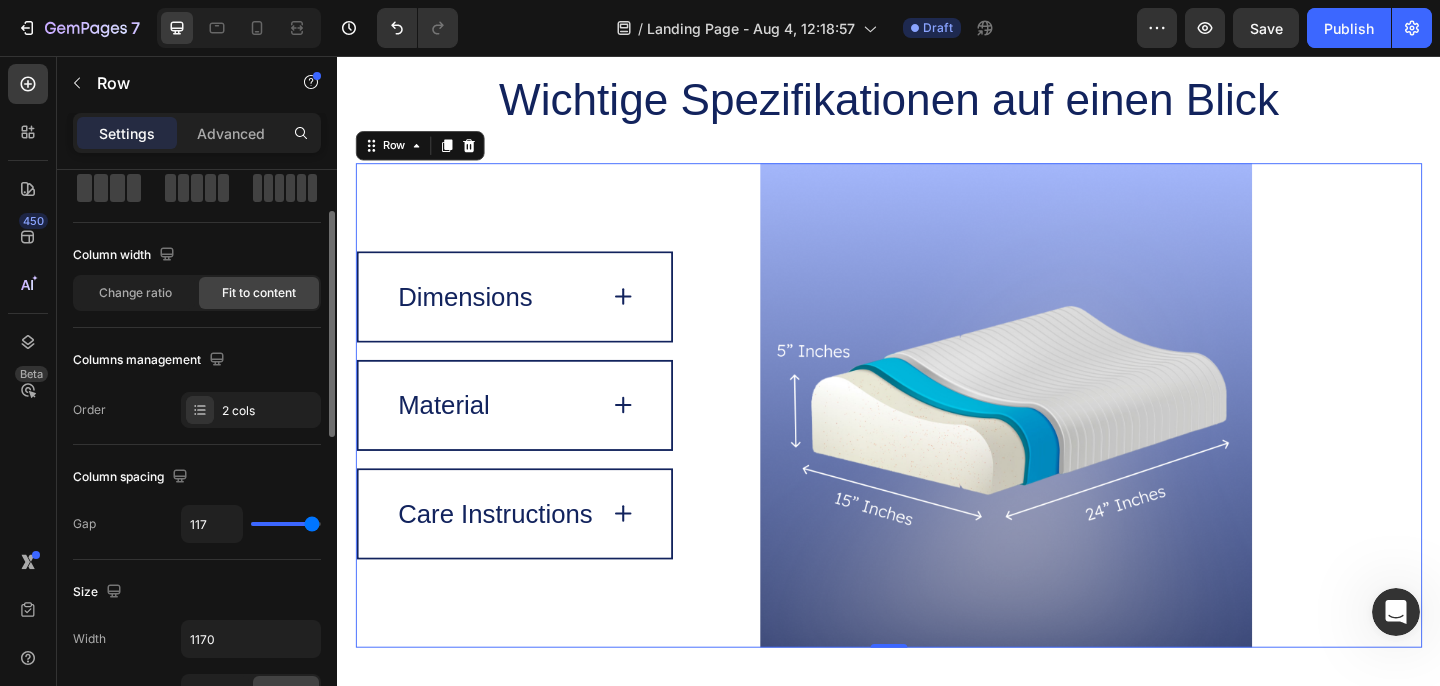 type on "120" 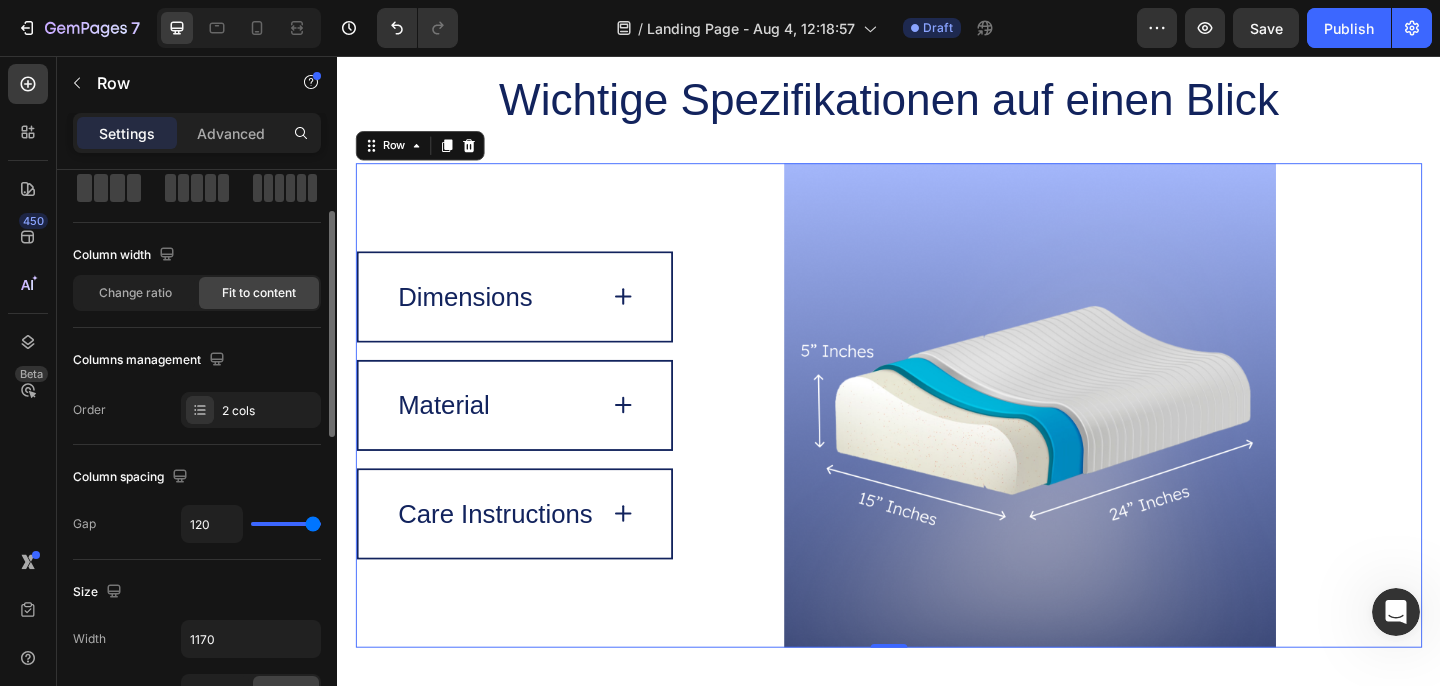 drag, startPoint x: 280, startPoint y: 527, endPoint x: 336, endPoint y: 529, distance: 56.0357 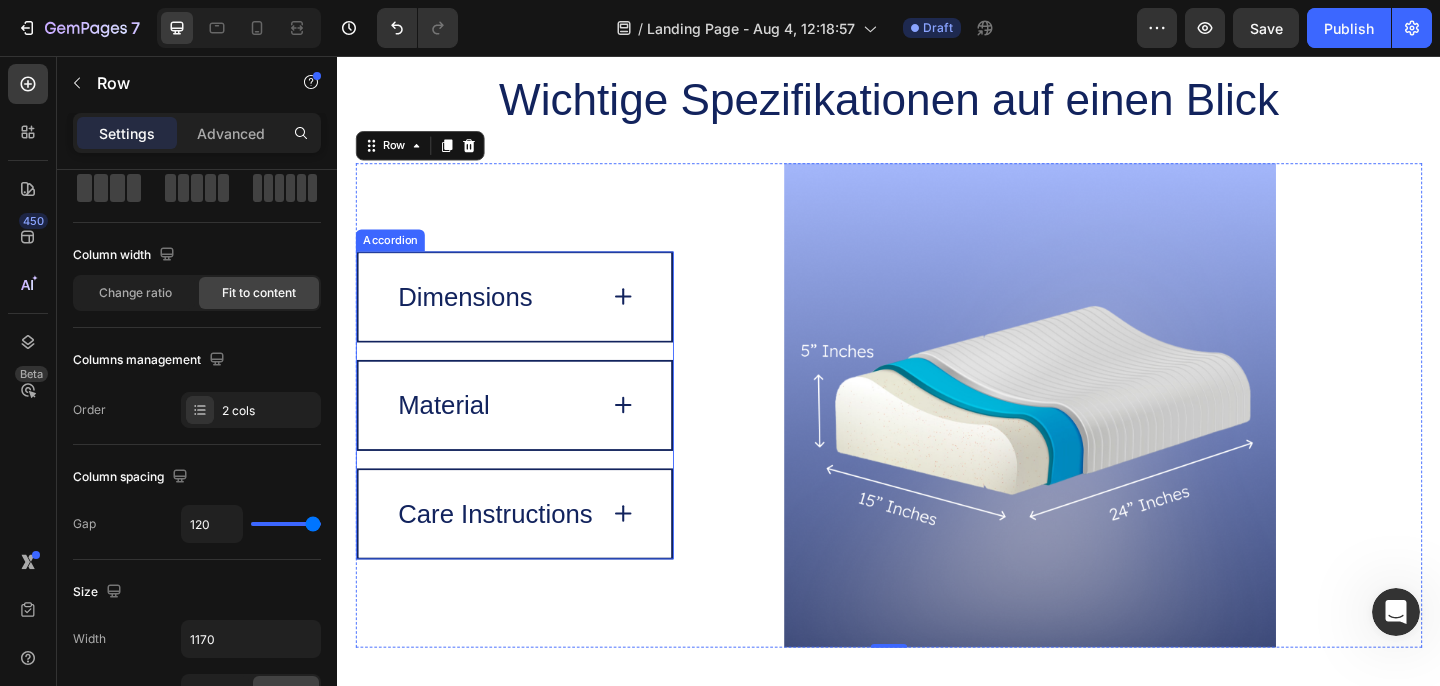 click 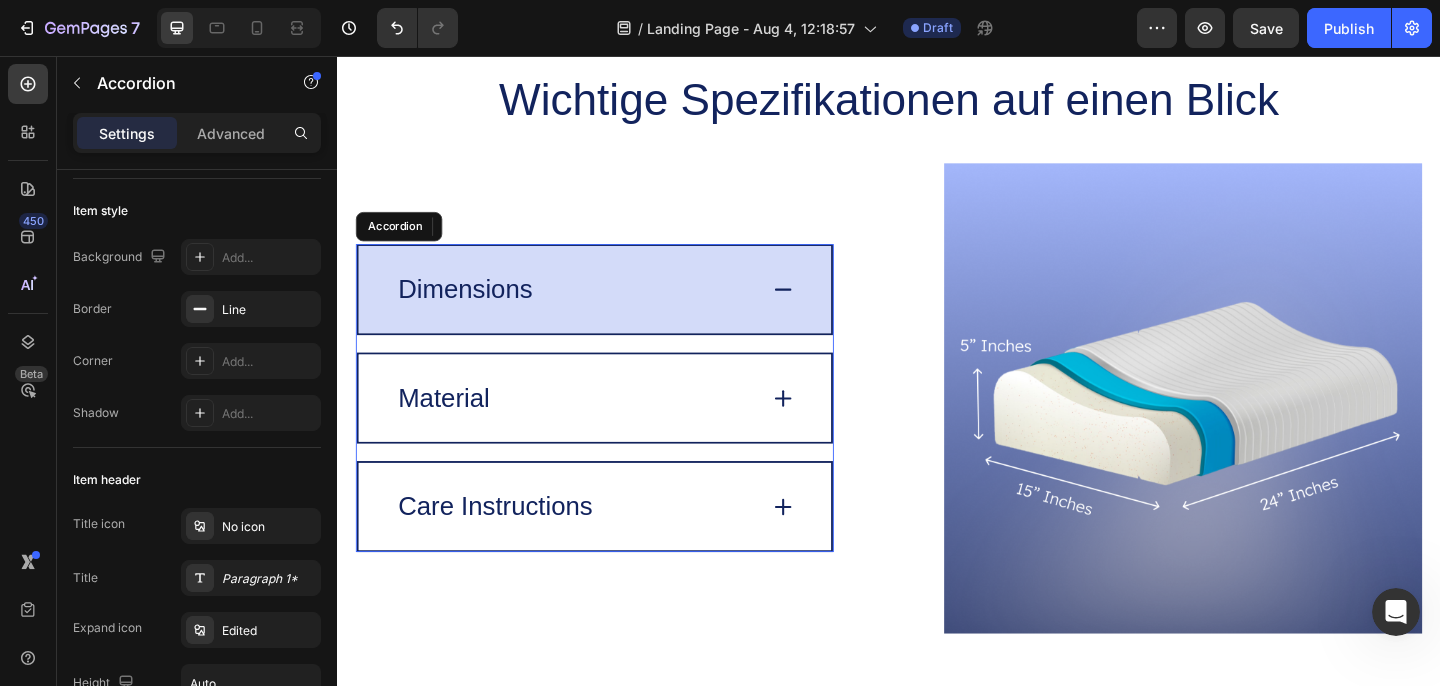 scroll, scrollTop: 0, scrollLeft: 0, axis: both 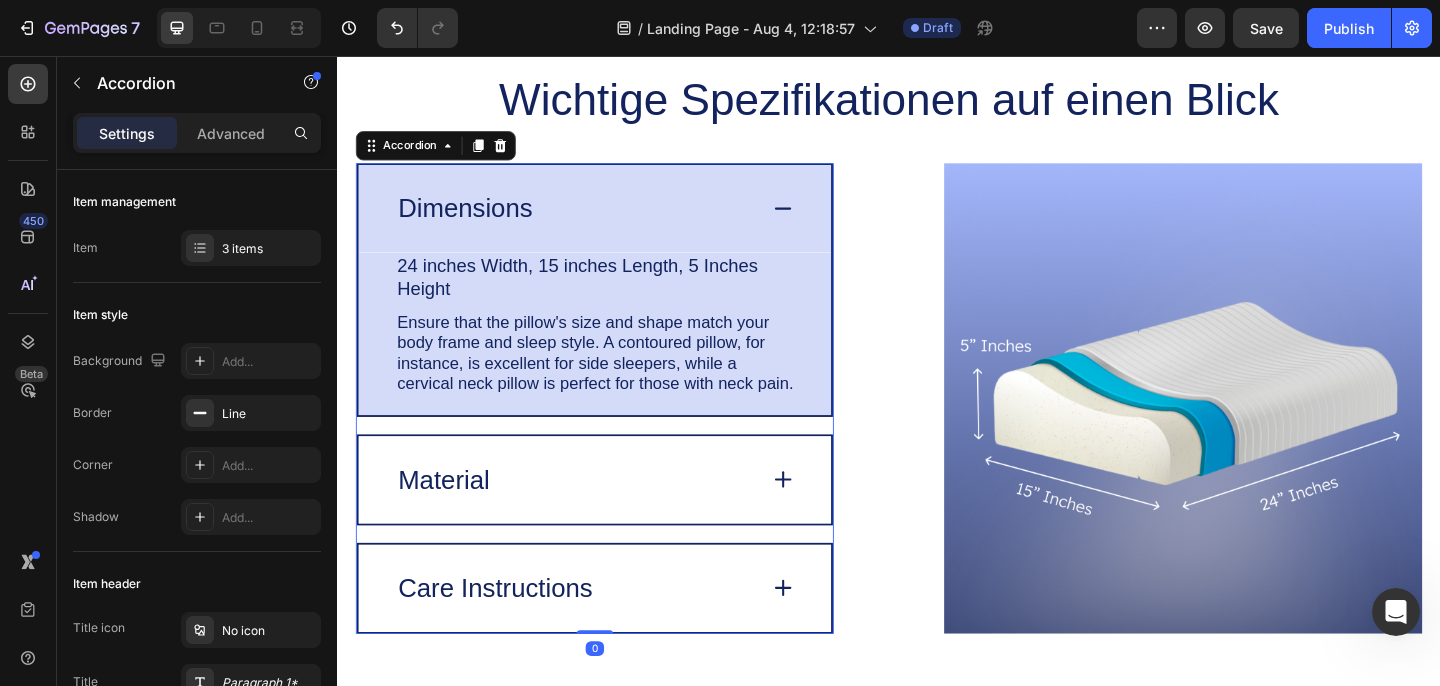 click 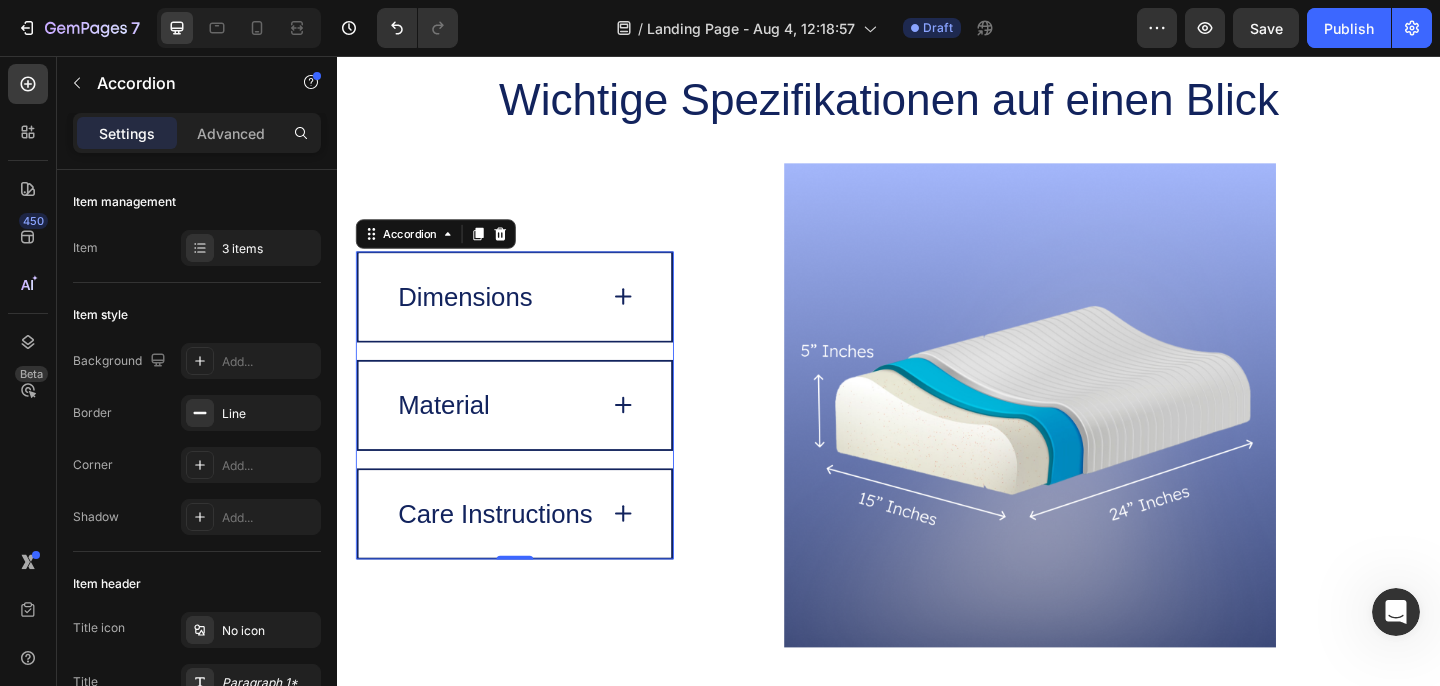 click 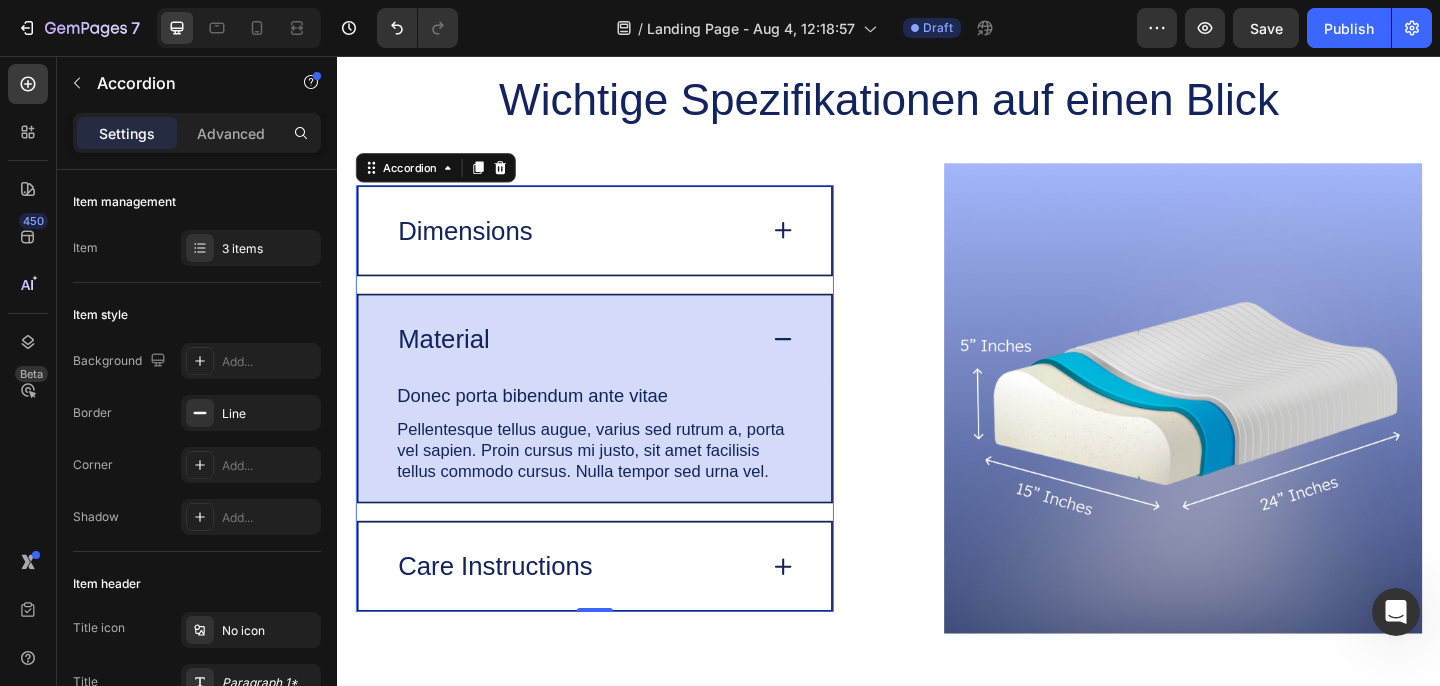 click at bounding box center (822, 364) 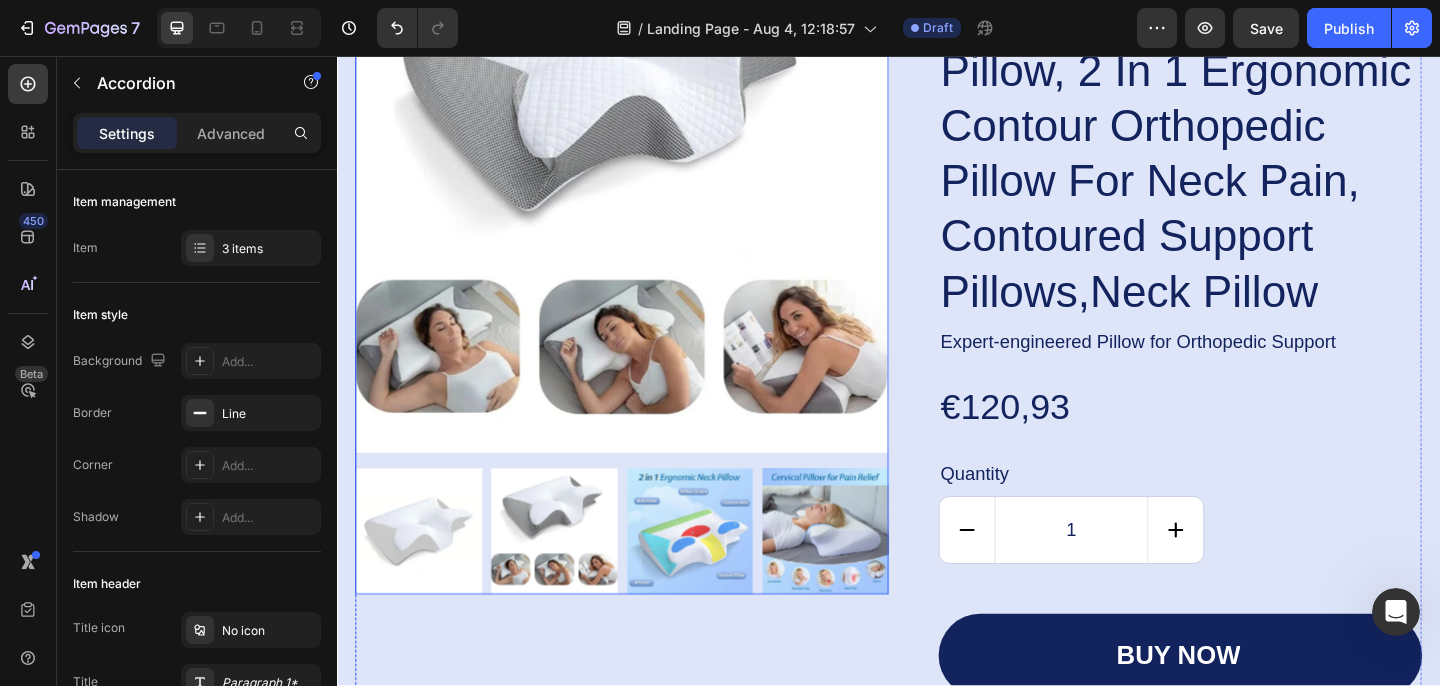 scroll, scrollTop: 5629, scrollLeft: 0, axis: vertical 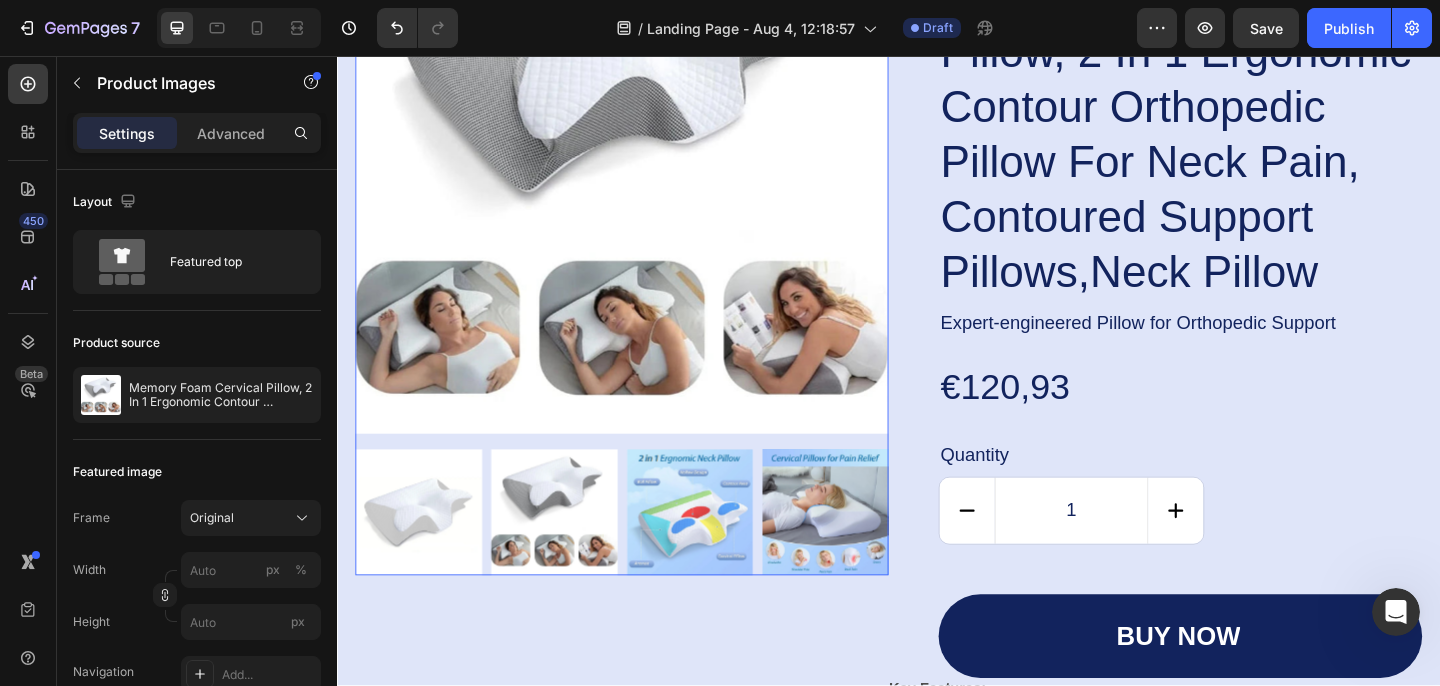 drag, startPoint x: 438, startPoint y: 562, endPoint x: 549, endPoint y: 478, distance: 139.2013 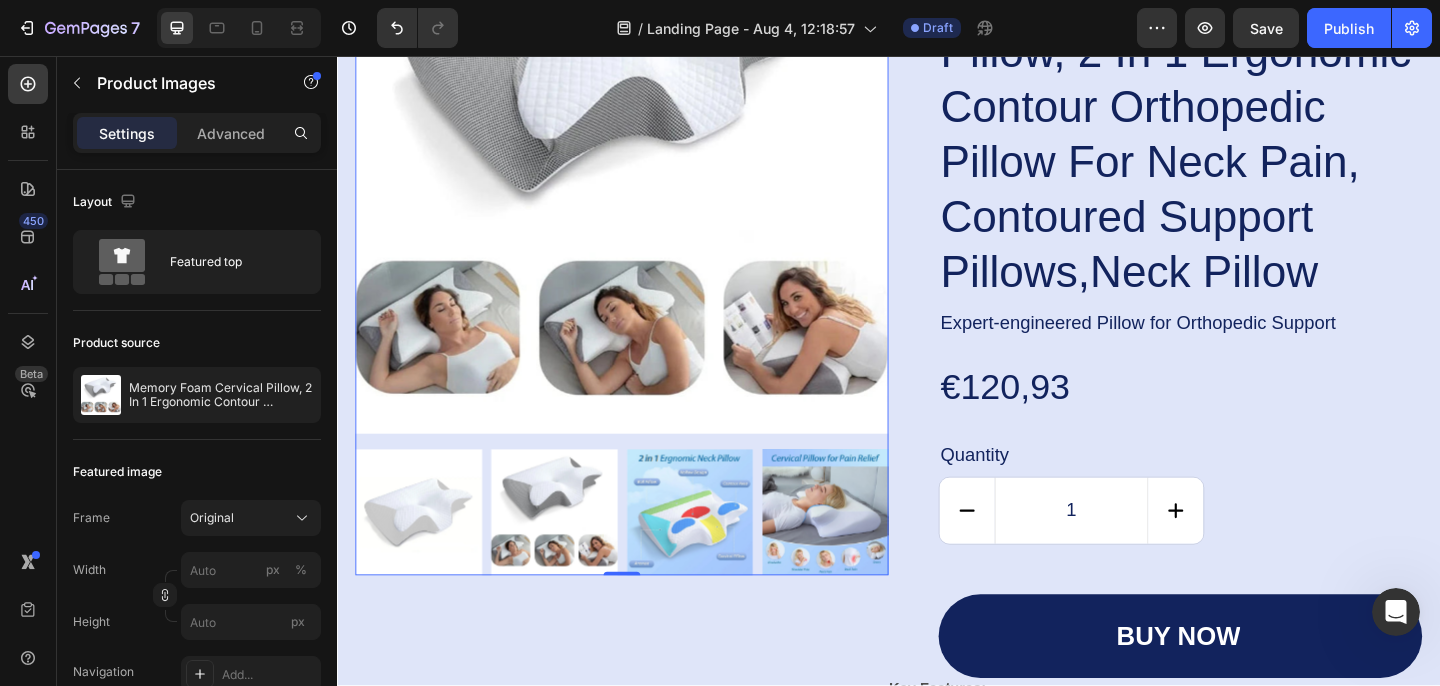 scroll, scrollTop: 5591, scrollLeft: 0, axis: vertical 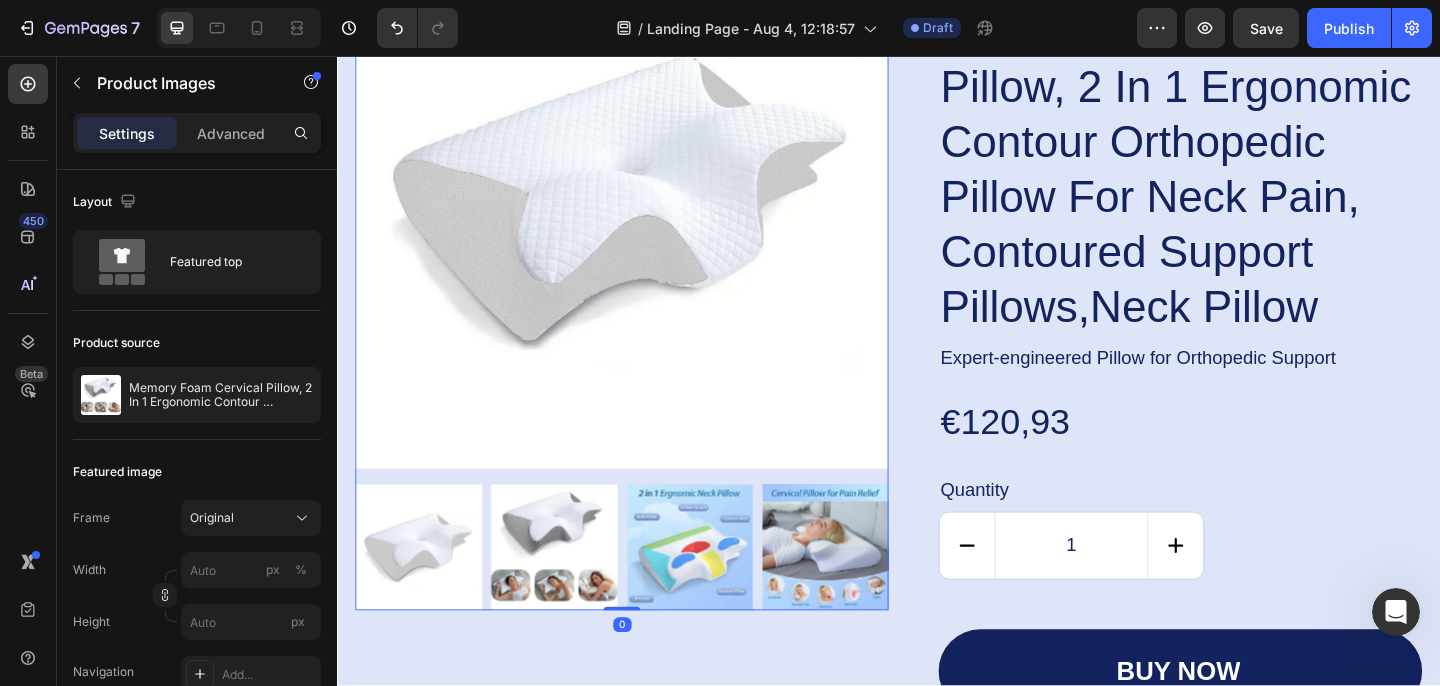 click at bounding box center (573, 591) 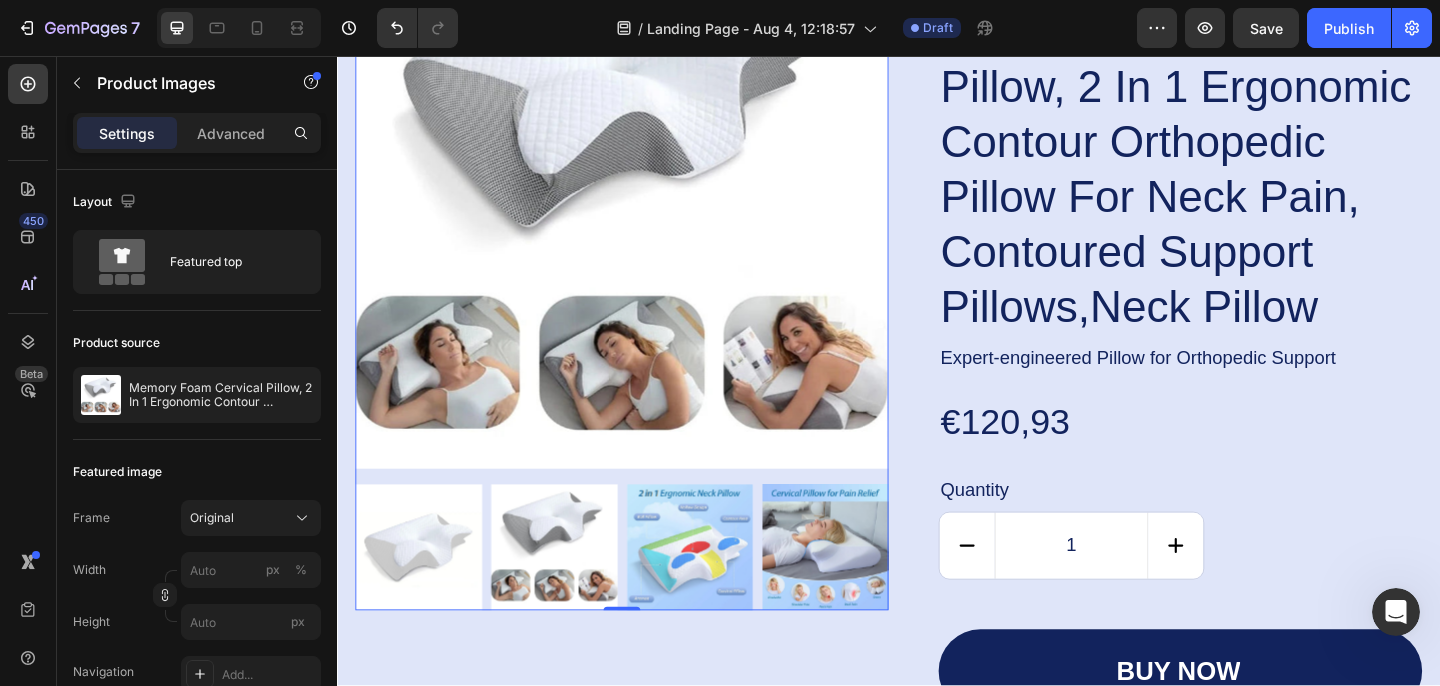 click at bounding box center [647, 591] 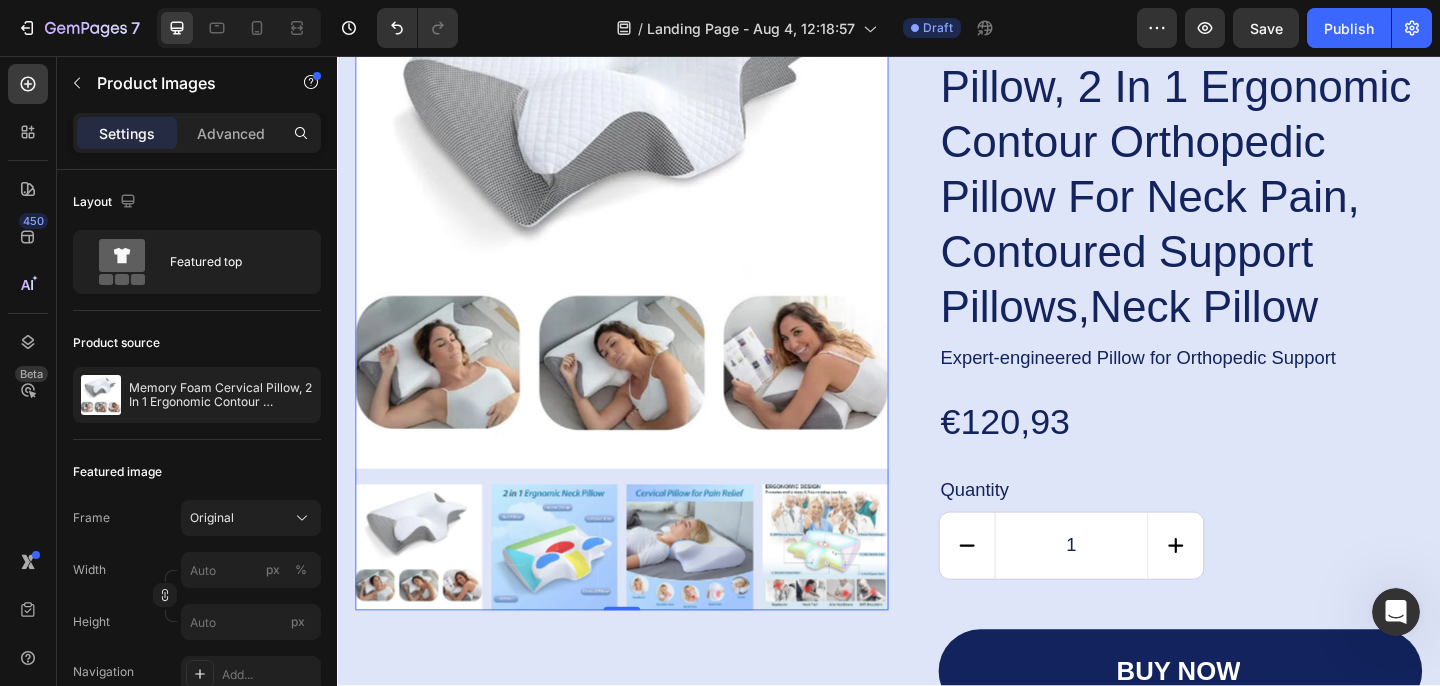 scroll, scrollTop: 5554, scrollLeft: 0, axis: vertical 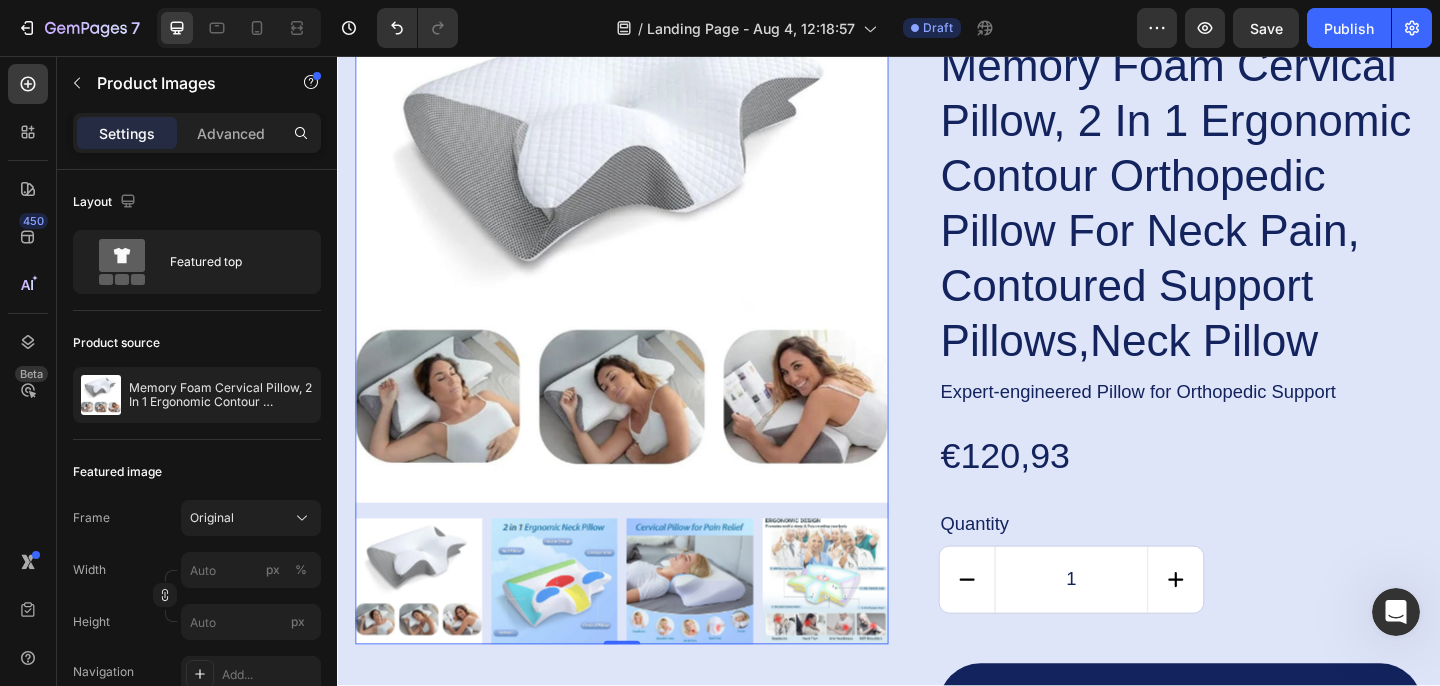 click at bounding box center (721, 628) 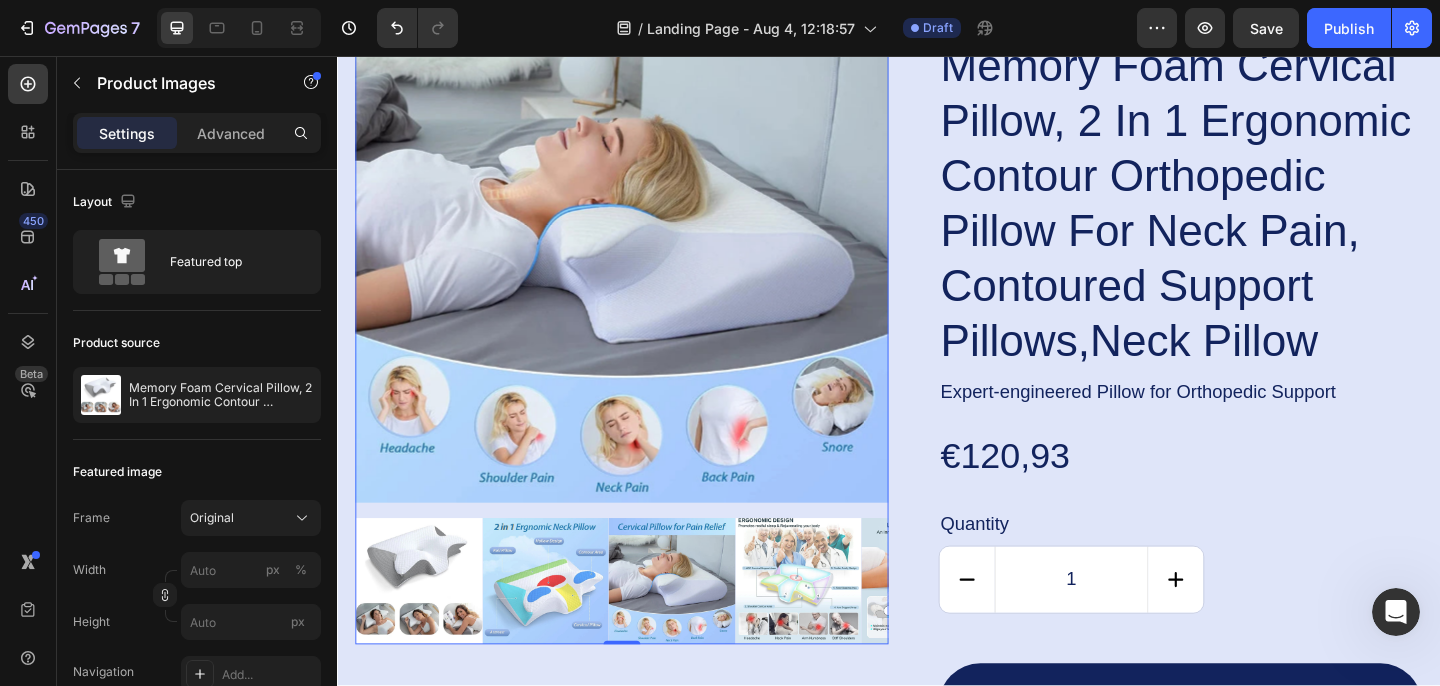 click at bounding box center (564, 628) 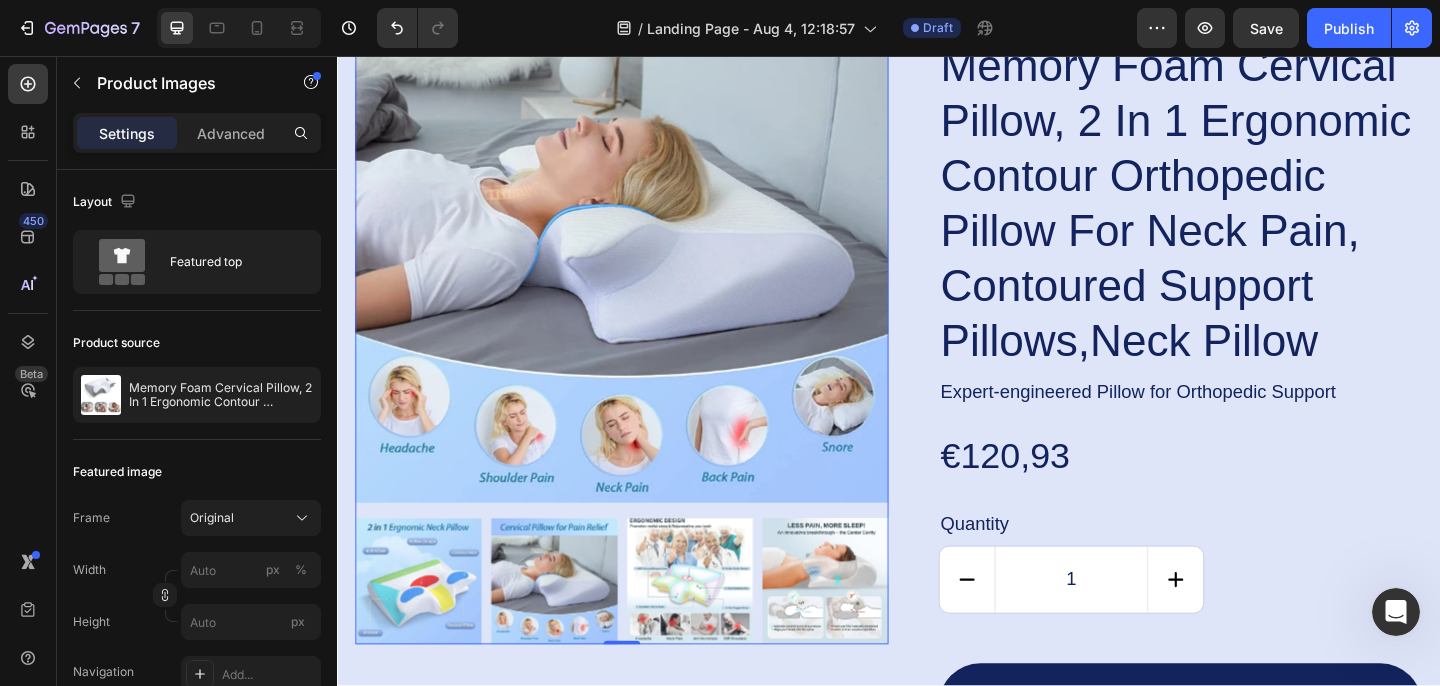 click at bounding box center [869, 628] 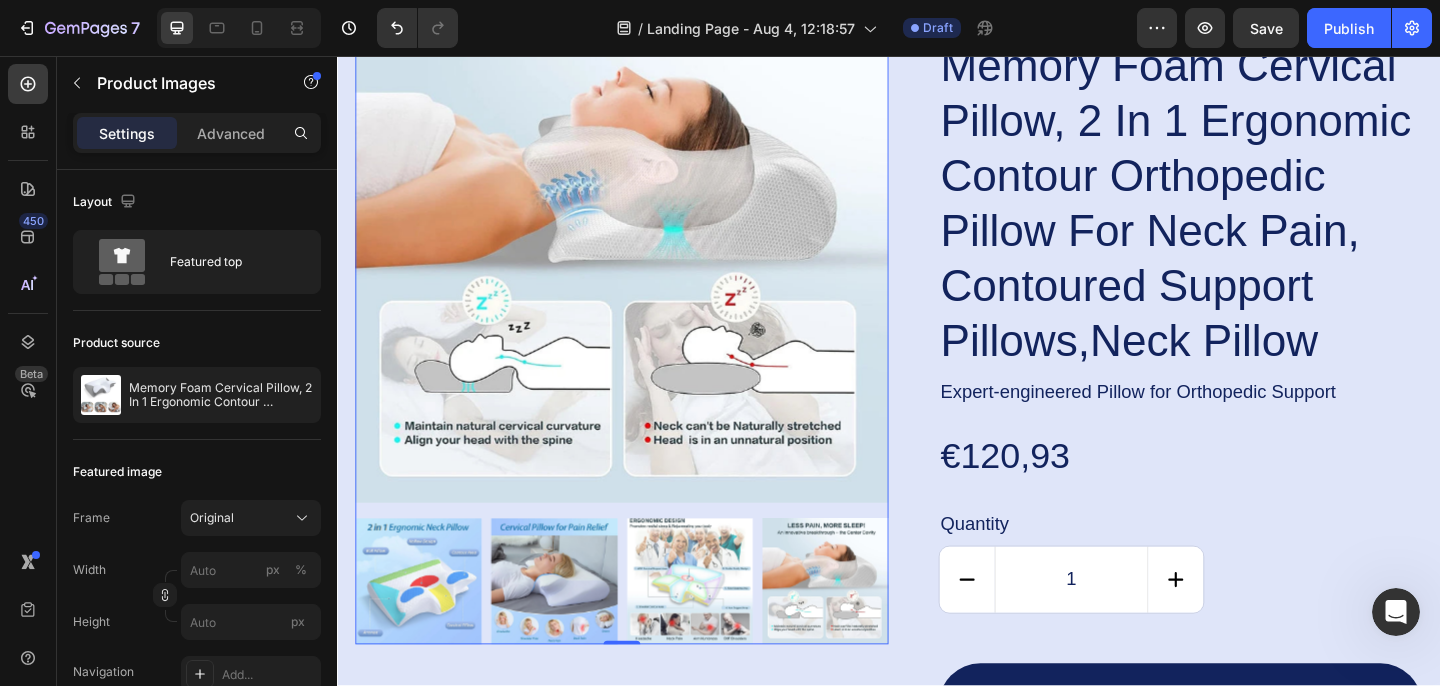 click at bounding box center [647, 628] 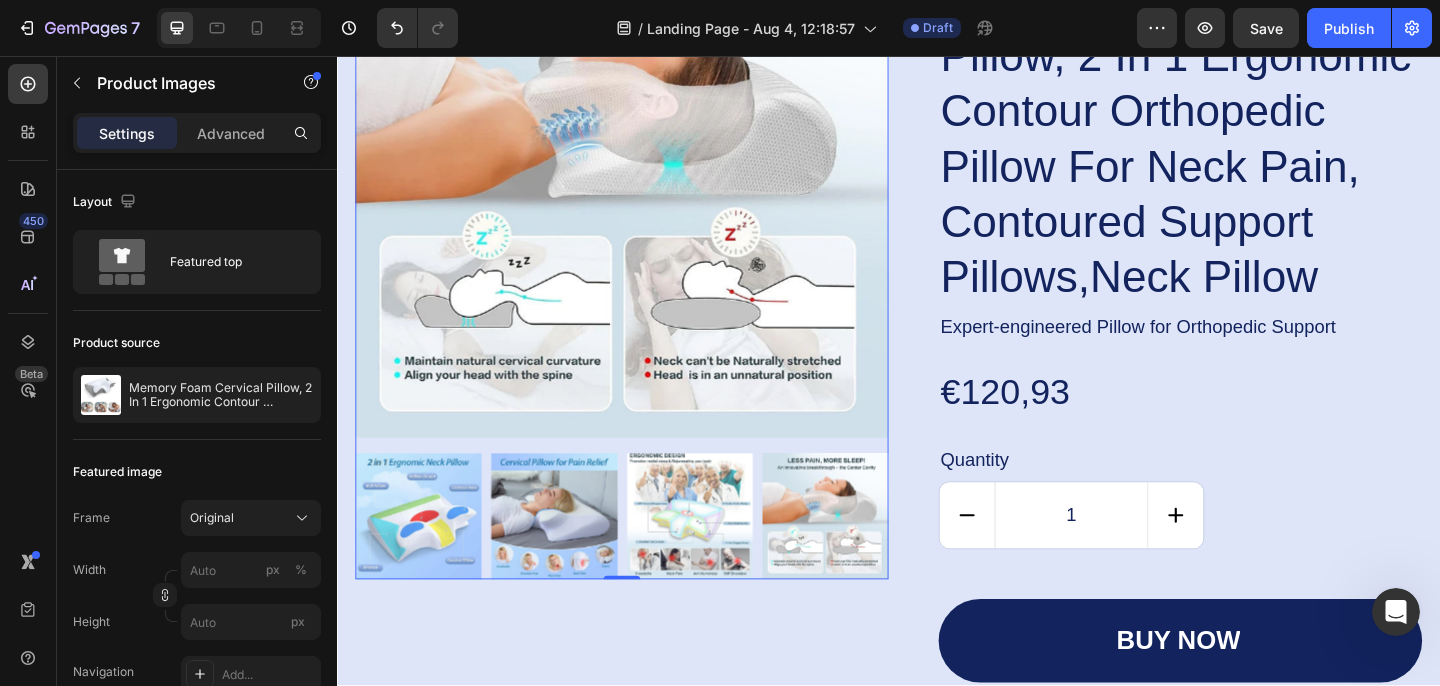 scroll, scrollTop: 5686, scrollLeft: 0, axis: vertical 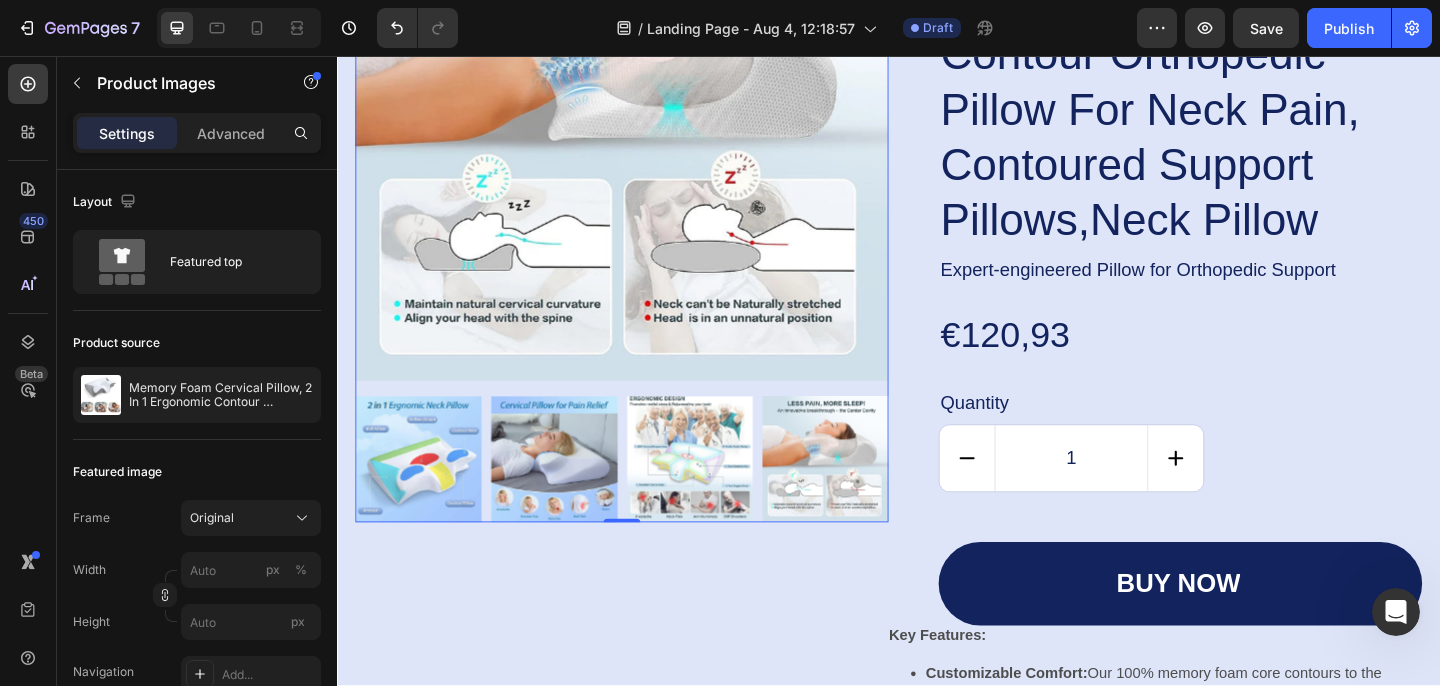 click at bounding box center [426, 496] 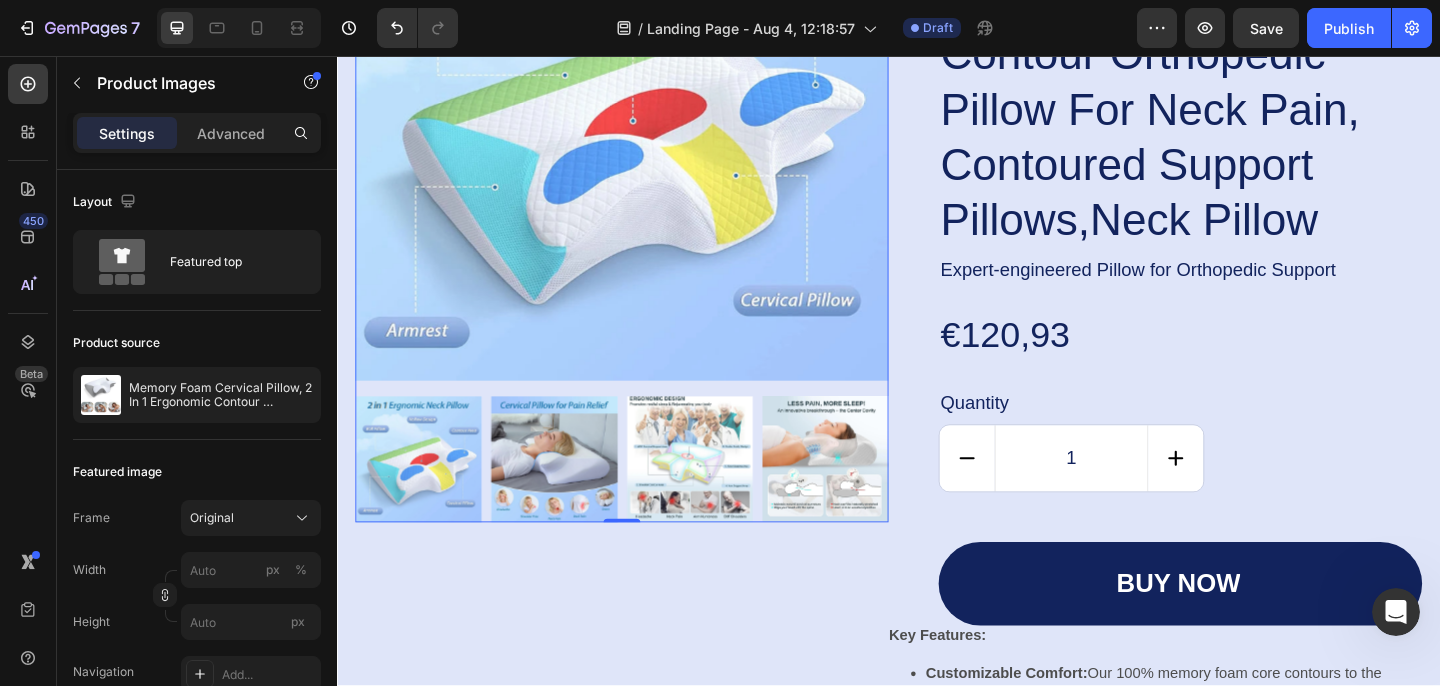click at bounding box center [573, 496] 